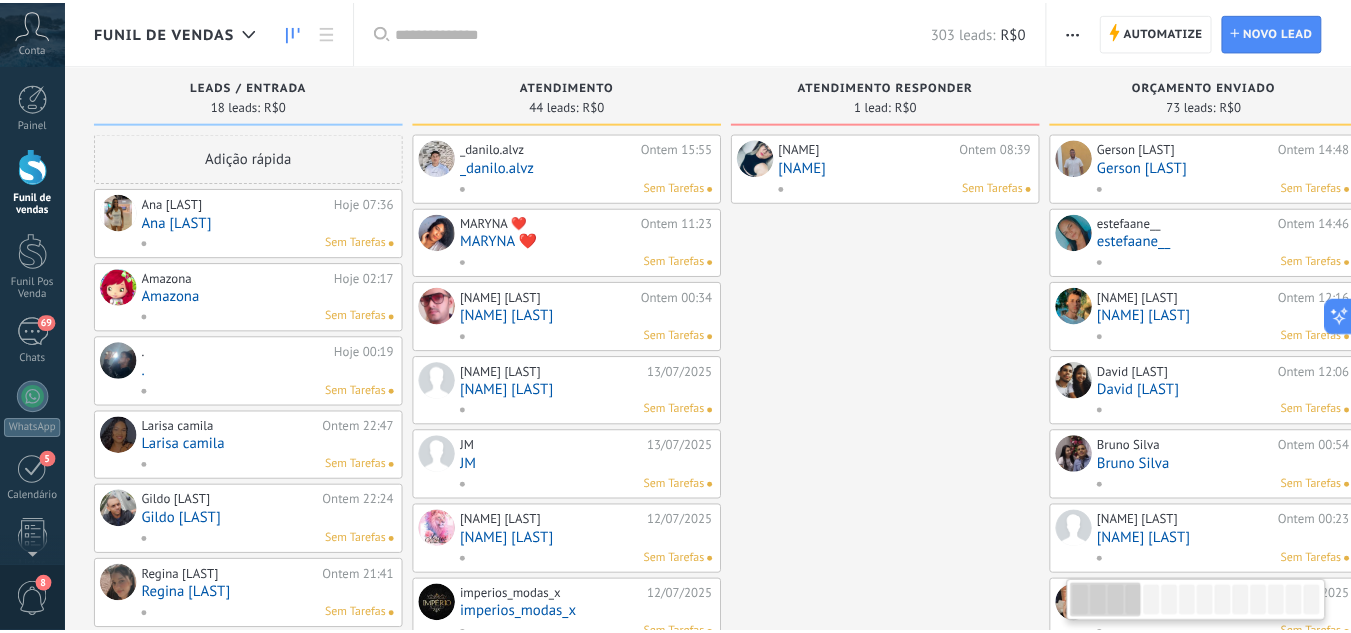 scroll, scrollTop: 0, scrollLeft: 0, axis: both 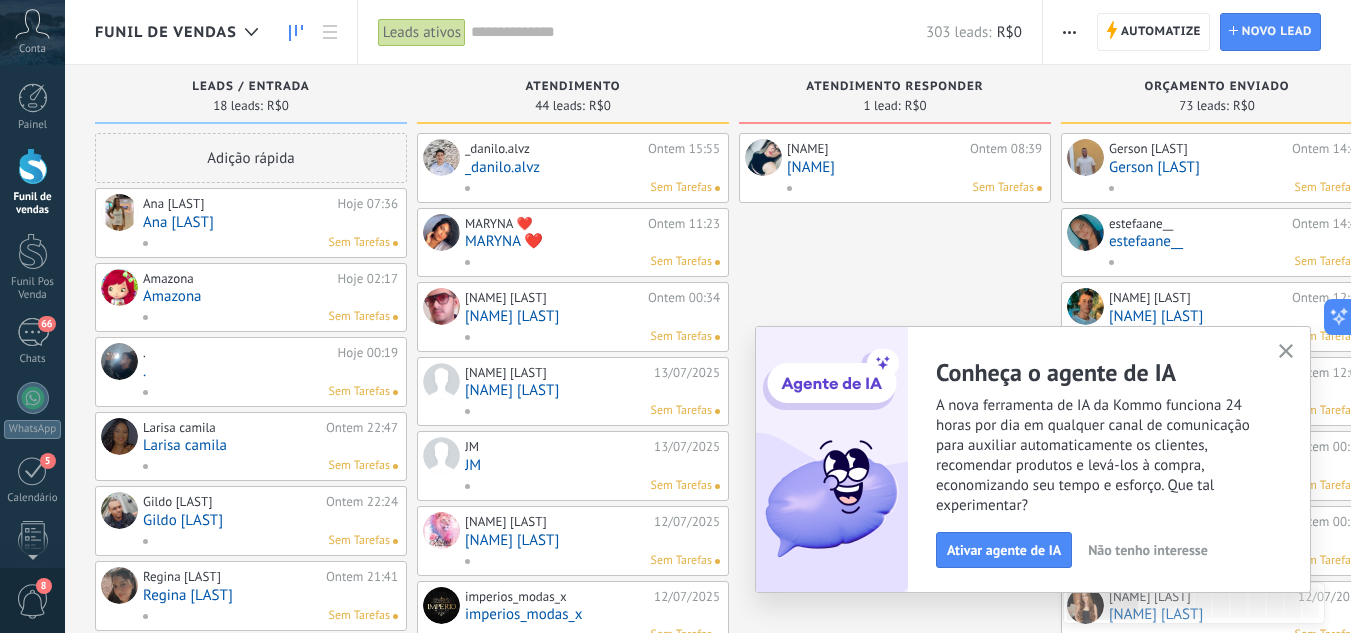 click at bounding box center (1286, 352) 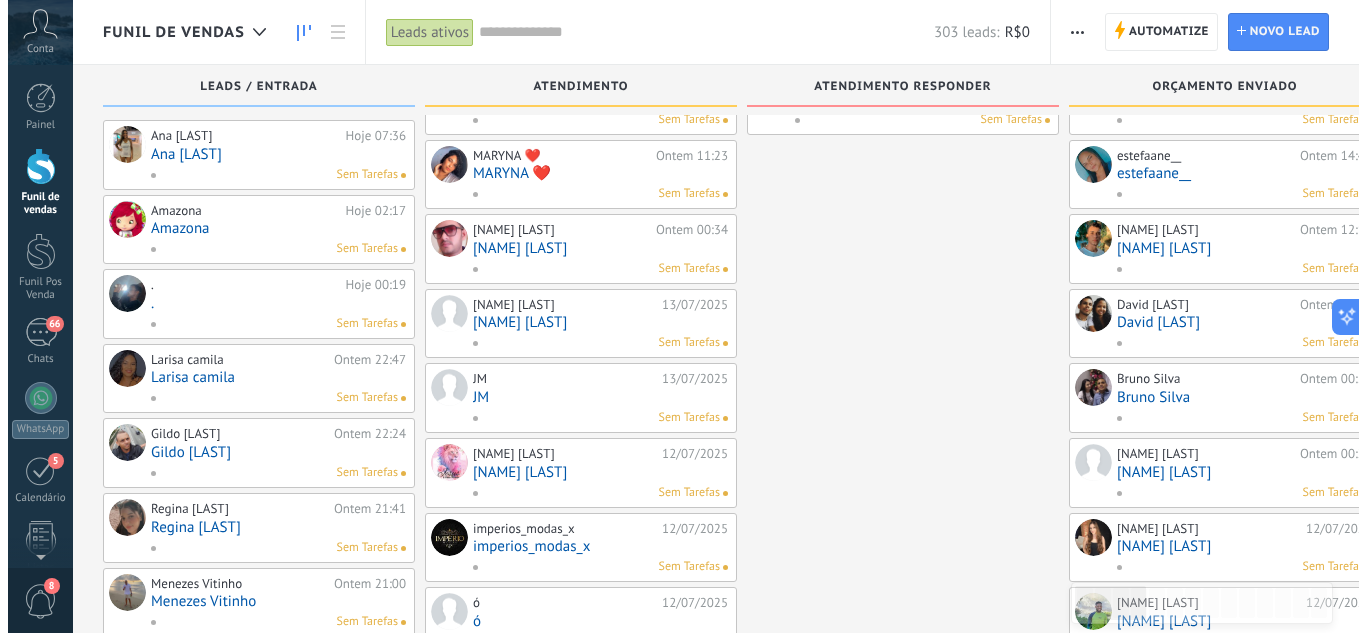 scroll, scrollTop: 0, scrollLeft: 0, axis: both 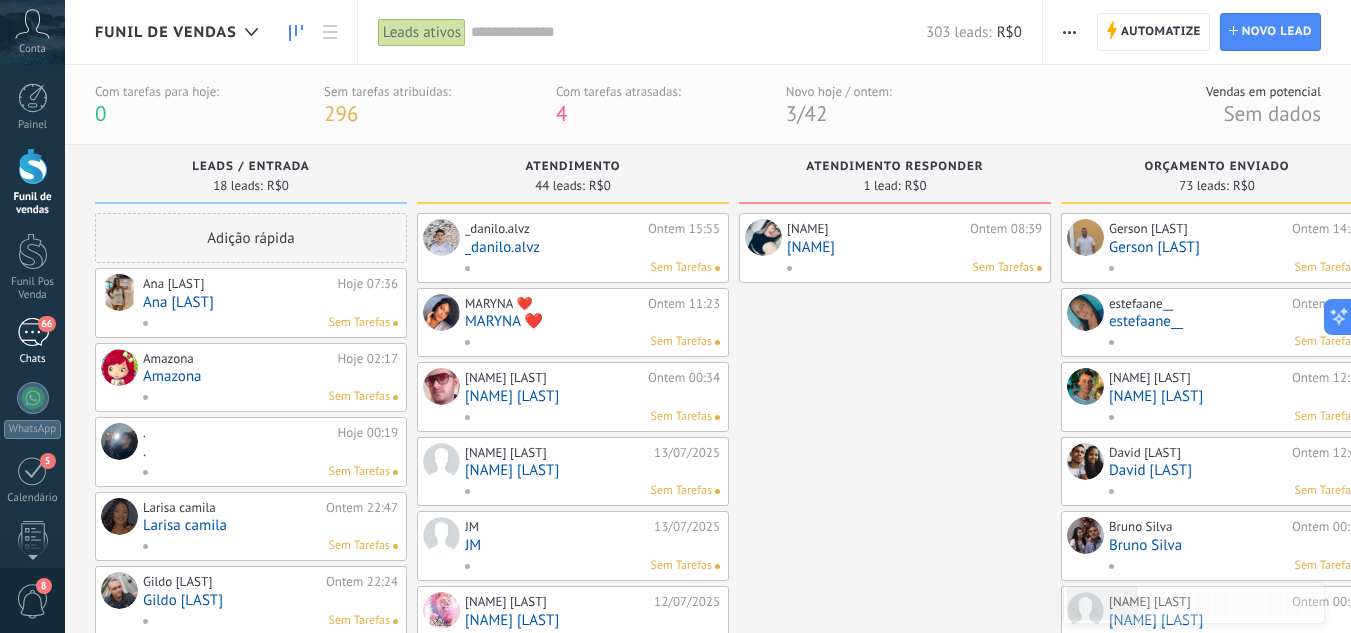 click on "66
Chats" at bounding box center (32, 342) 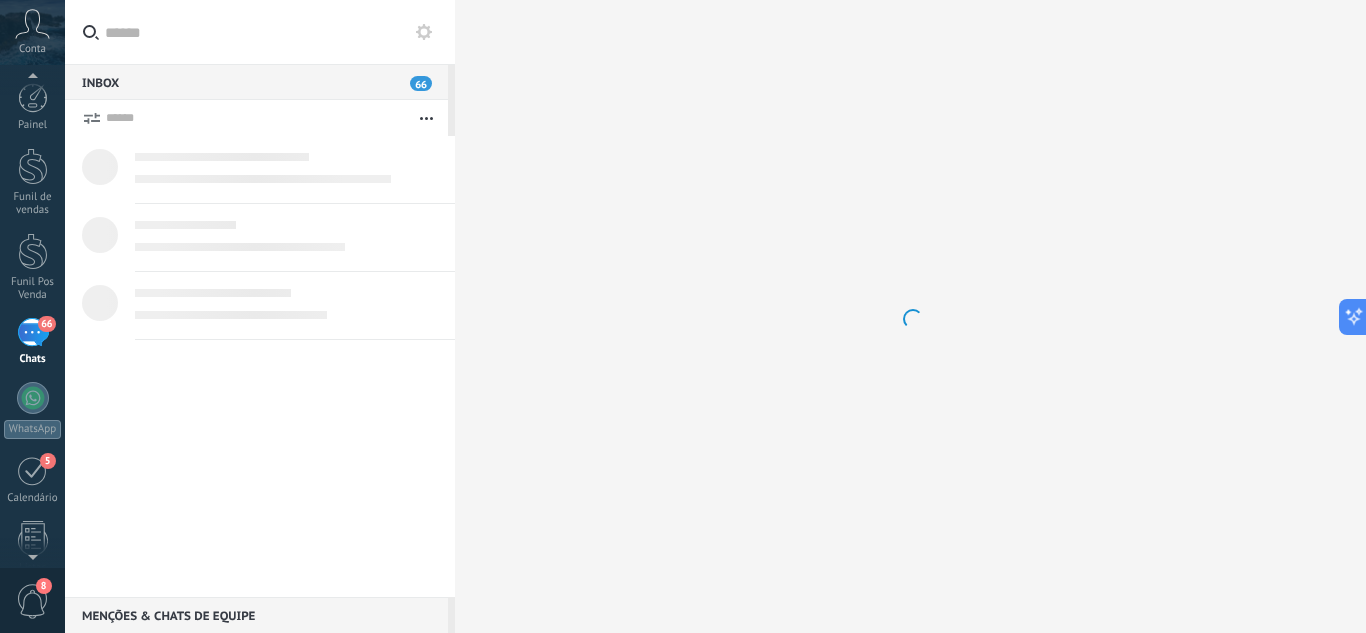 scroll, scrollTop: 19, scrollLeft: 0, axis: vertical 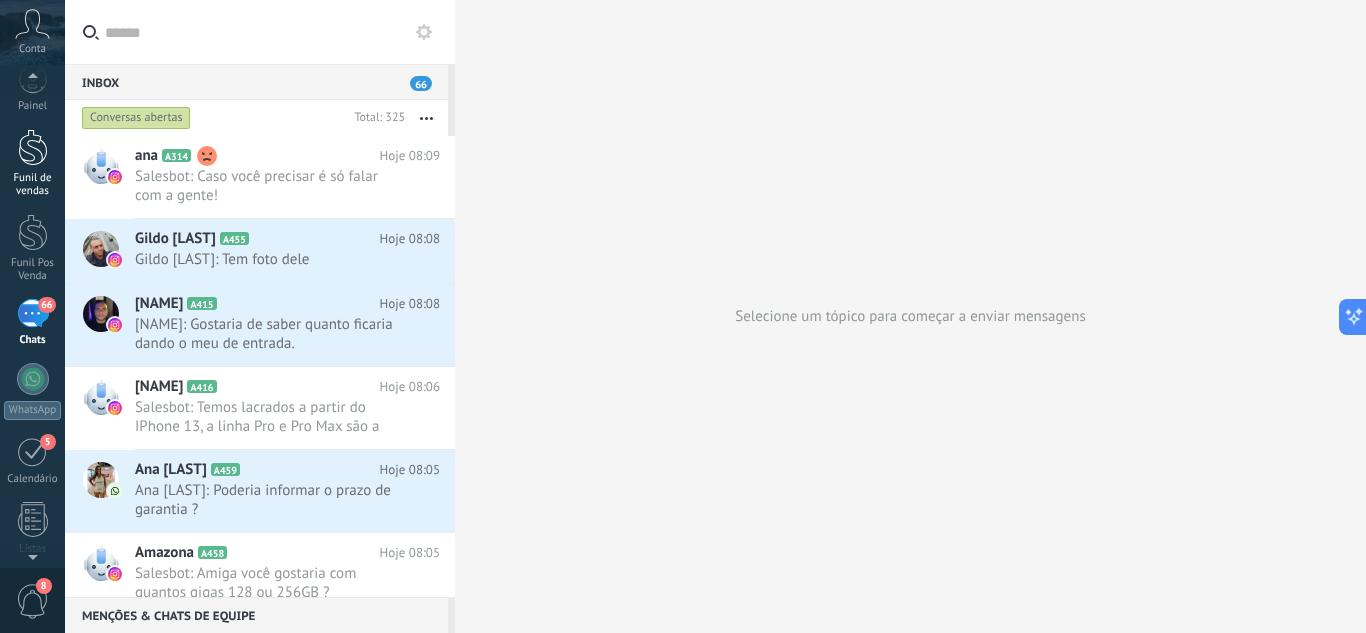 click at bounding box center [33, 147] 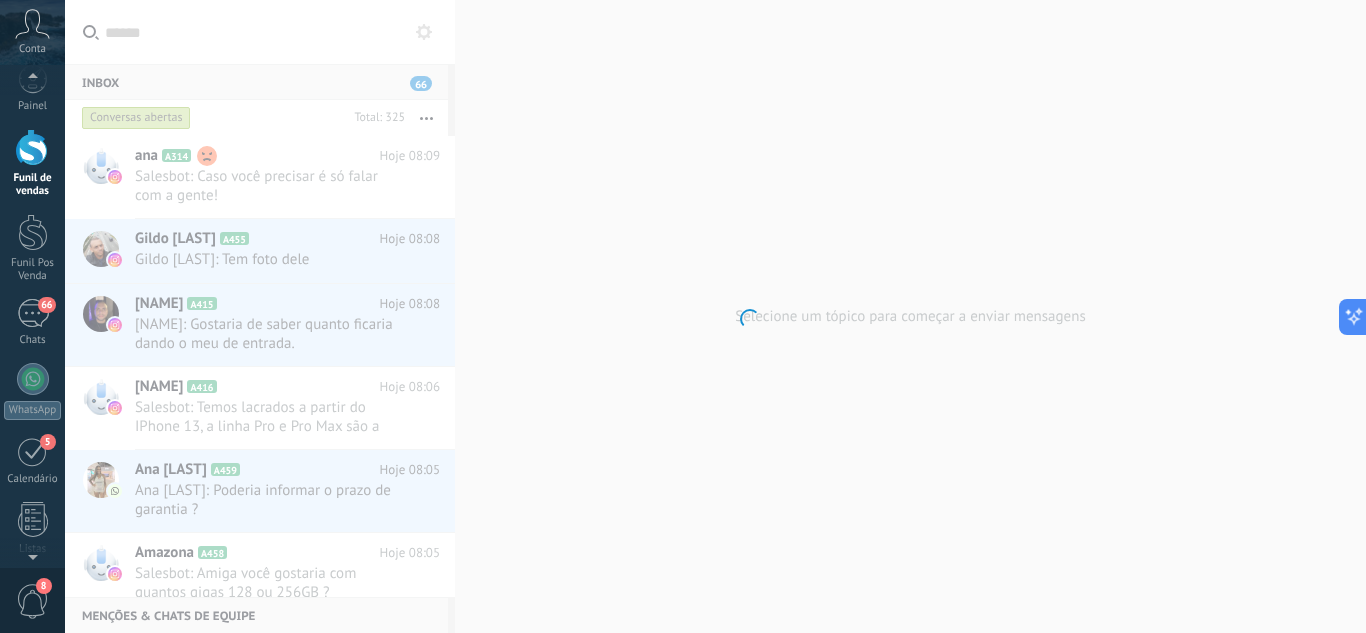 scroll, scrollTop: 0, scrollLeft: 0, axis: both 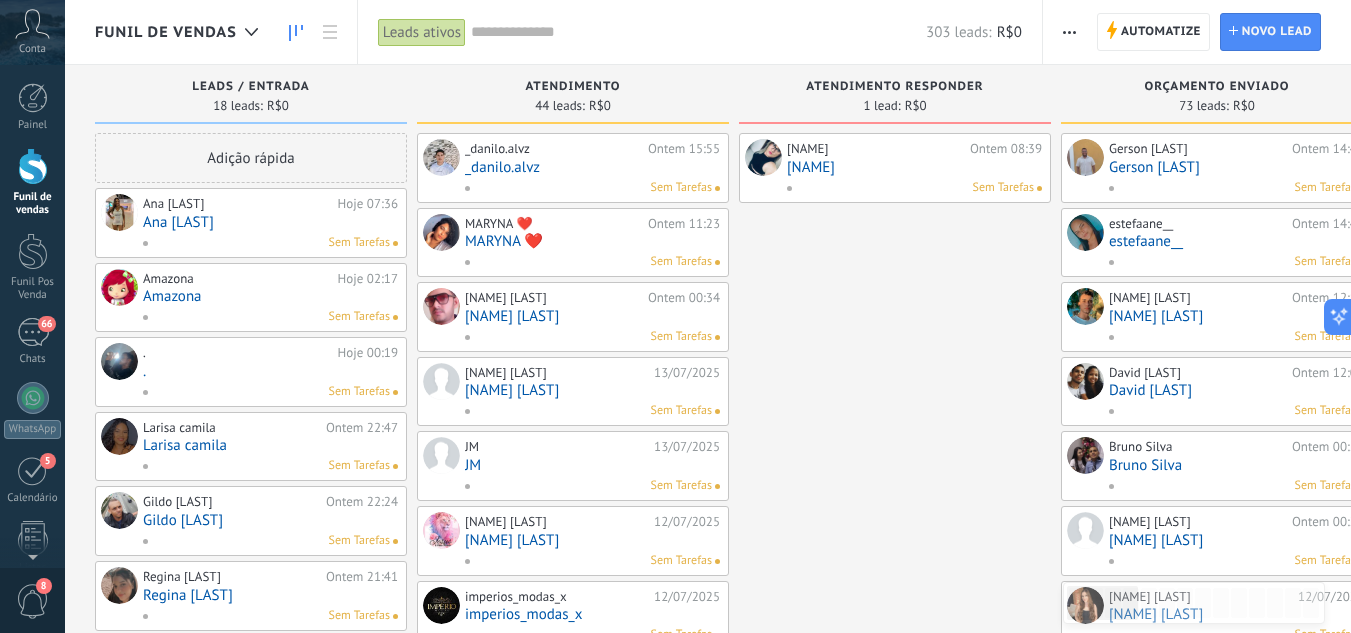 click on "[FIRST] [LAST]" at bounding box center [270, 222] 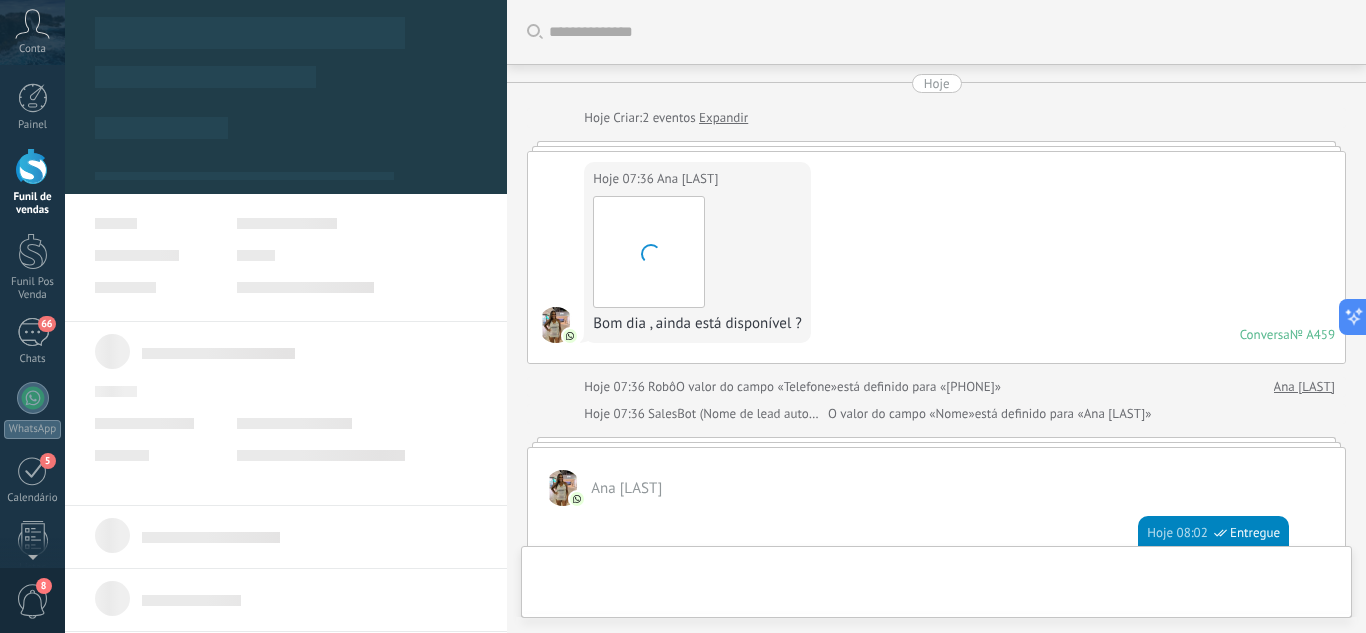 scroll, scrollTop: 672, scrollLeft: 0, axis: vertical 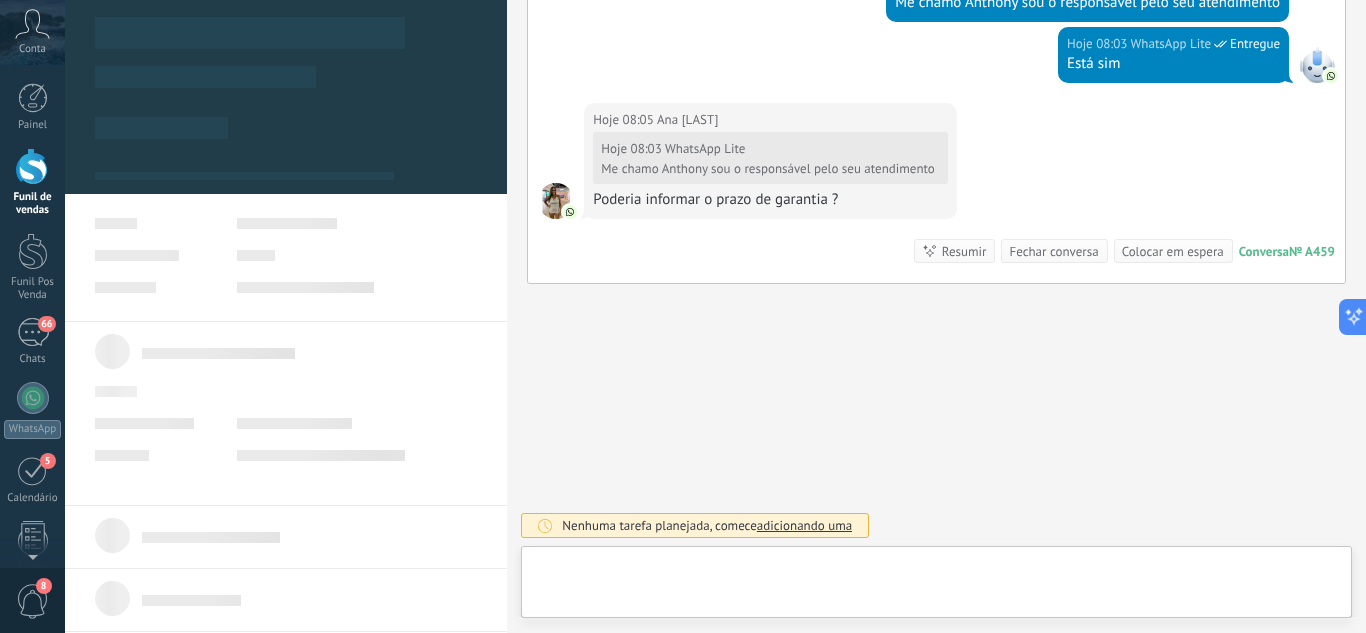 type on "**********" 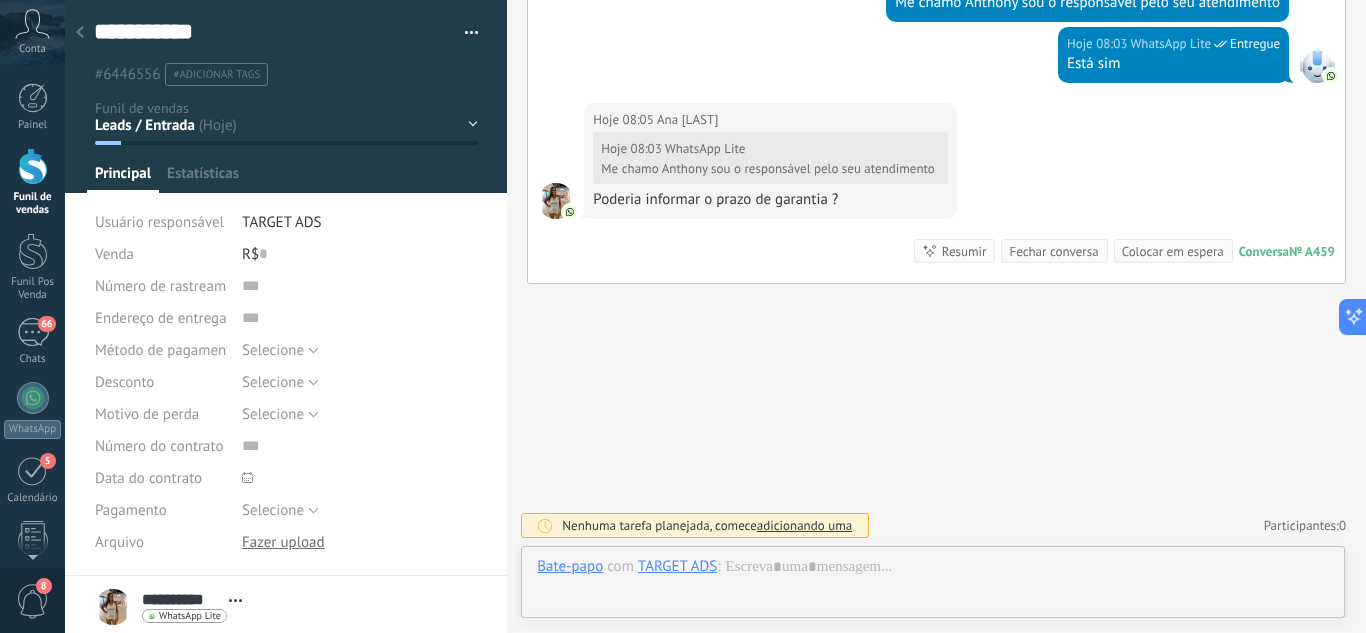 scroll, scrollTop: 30, scrollLeft: 0, axis: vertical 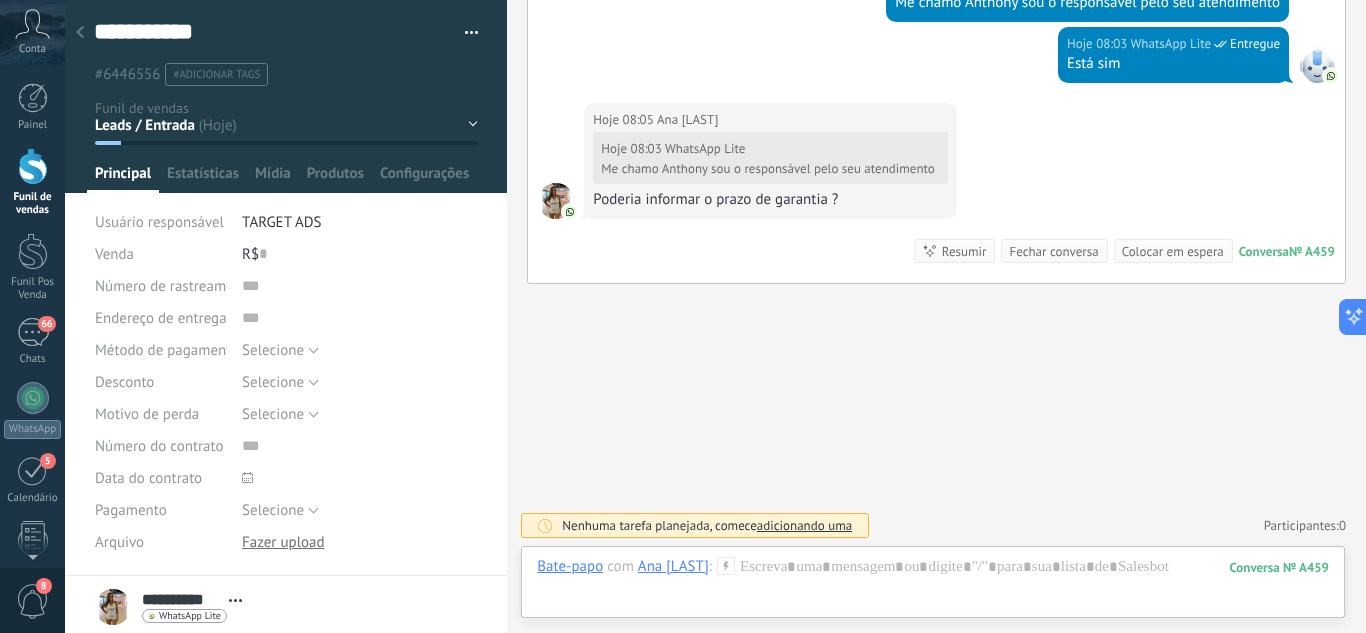 click 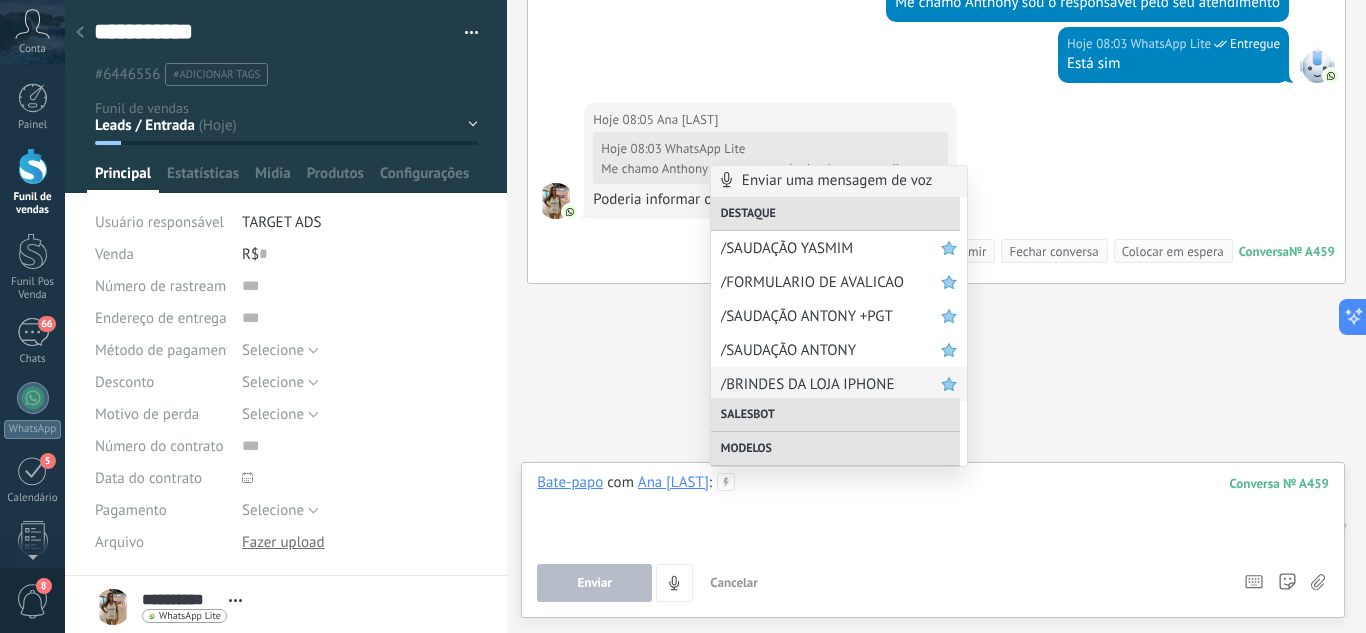 scroll, scrollTop: 0, scrollLeft: 0, axis: both 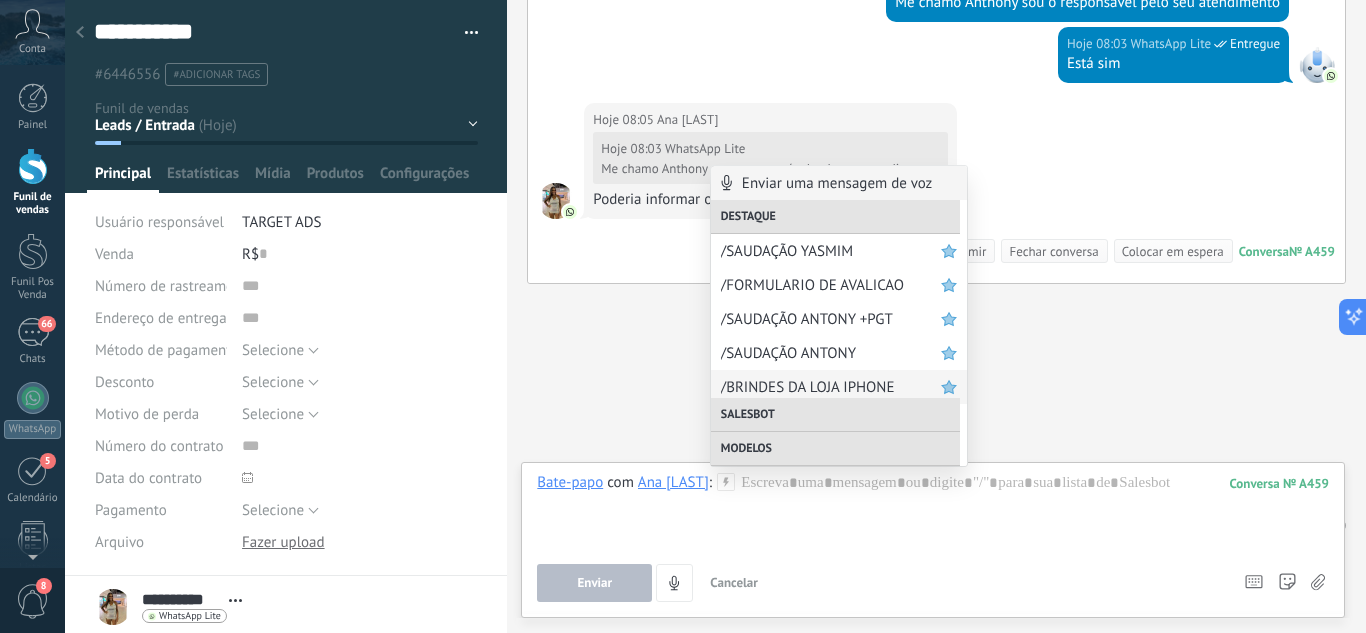 click on "/BRINDES DA LOJA IPHONE" at bounding box center (831, 387) 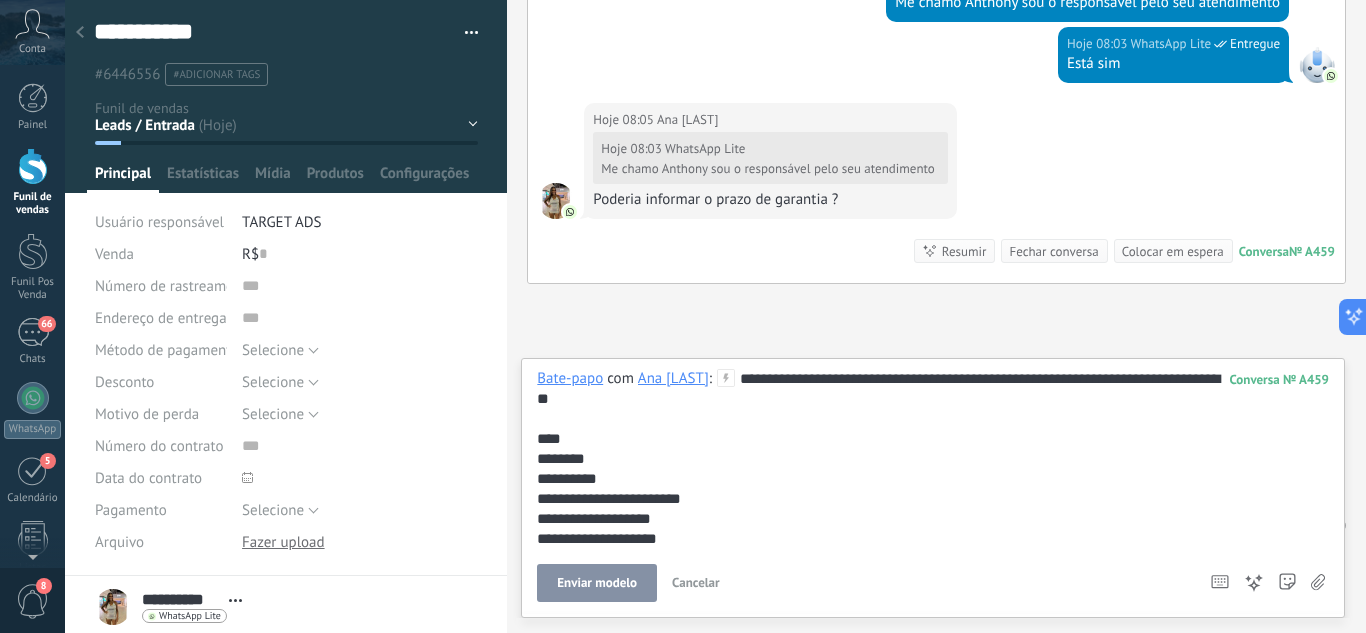 click on "Enviar modelo" at bounding box center (597, 583) 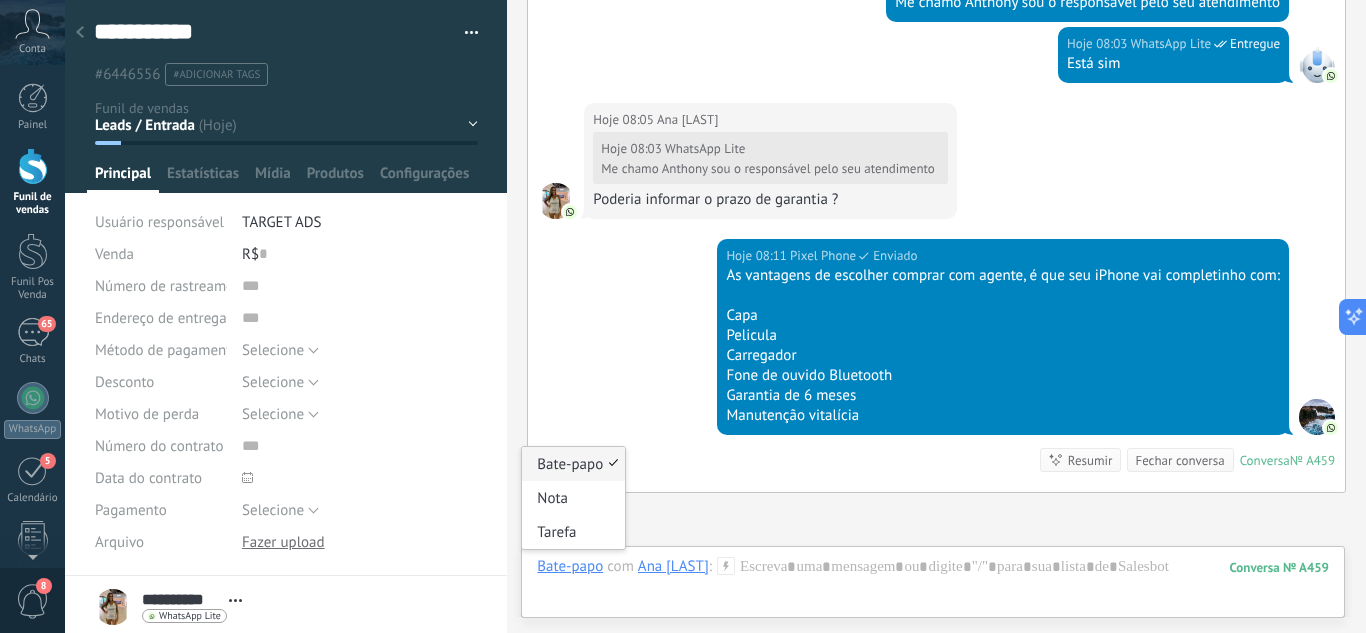 scroll, scrollTop: 901, scrollLeft: 0, axis: vertical 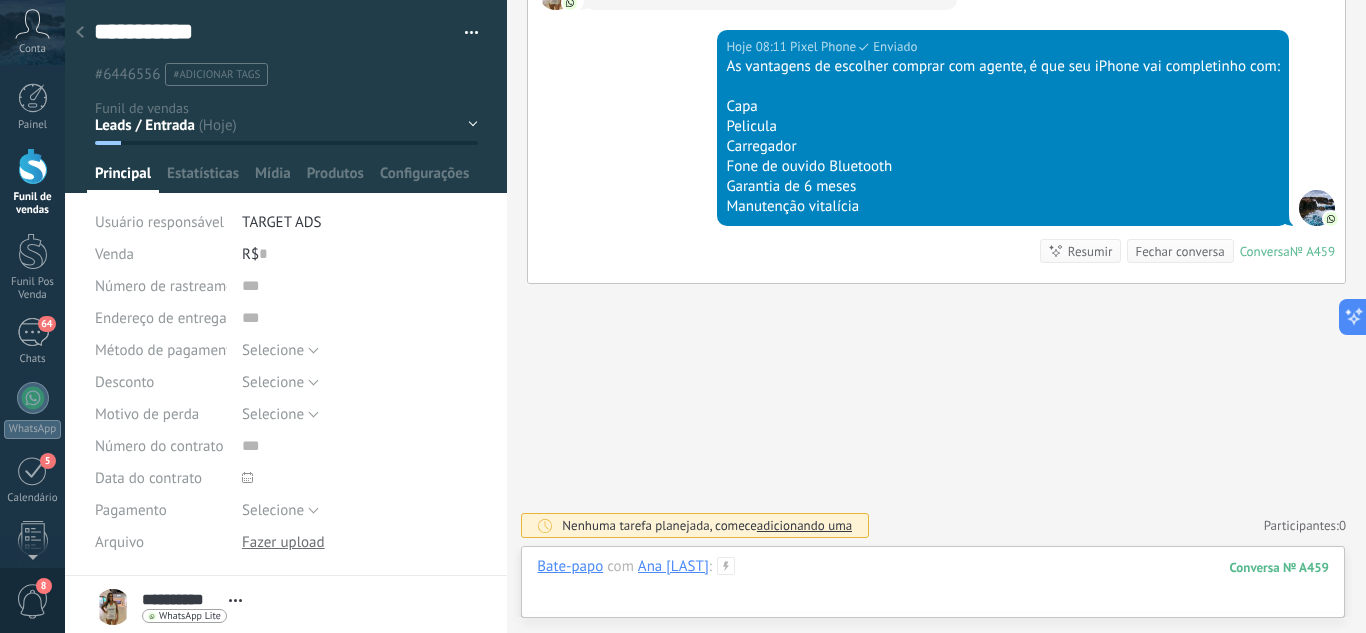 drag, startPoint x: 784, startPoint y: 585, endPoint x: 798, endPoint y: 587, distance: 14.142136 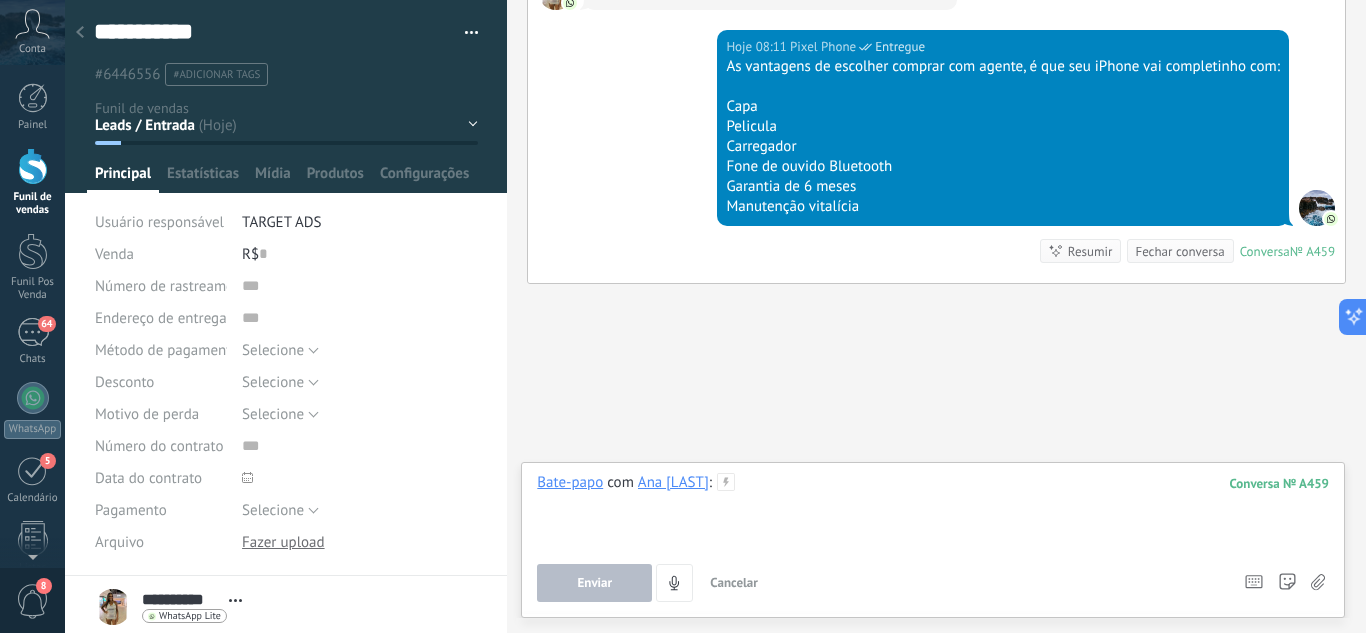 type 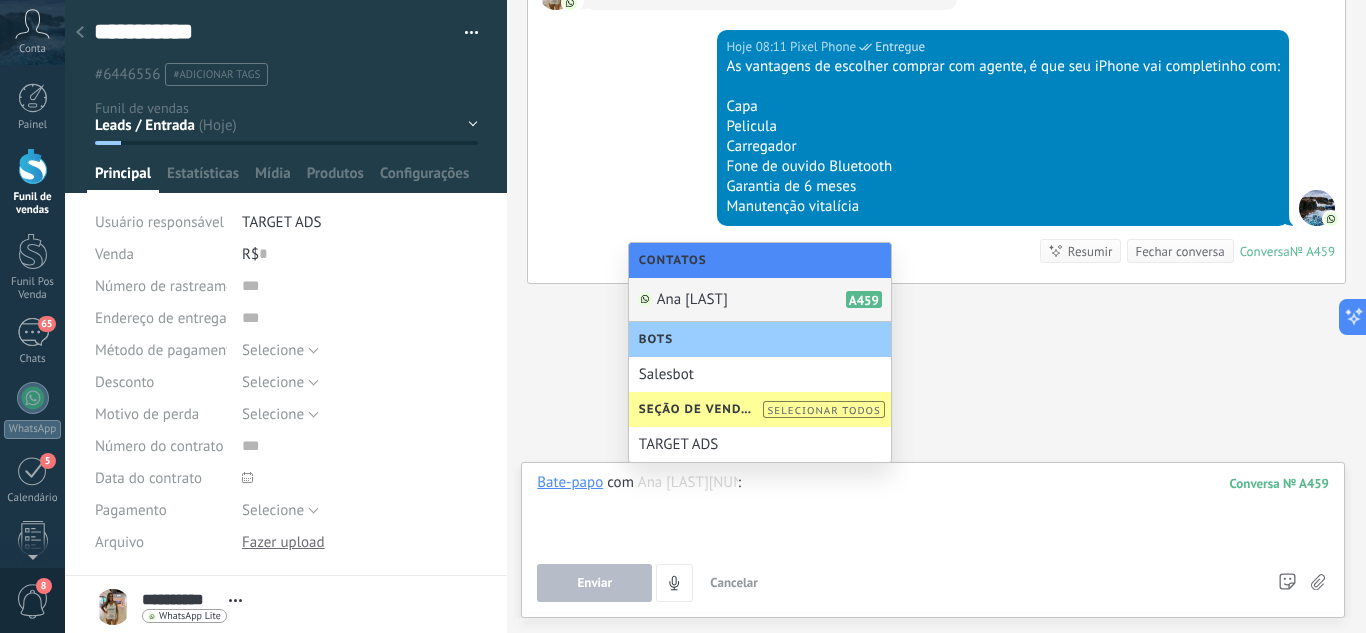 click on "Buscar Carregar mais Hoje Hoje Criar:  2  eventos   Expandir Hoje 07:36 Ana Rayssa  Download Bom dia , ainda está disponível ? Conversa  № A459 Conversa № A459 Hoje 07:36 Robô  O valor do campo «Telefone»  está definido para «+558387656571» Ana Rayssa Hoje 07:36 SalesBot (Nome de lead automático)  O valor do campo «Nome»  está definido para «Ana Rayssa » Ana Rayssa  Hoje 08:02 WhatsApp Lite  Entregue Olá , bom dia! Hoje 08:03 WhatsApp Lite  Entregue Tudo bem ? Hoje 08:03 WhatsApp Lite  Entregue Me chamo Anthony sou o responsável pelo seu atendimento Hoje 08:03 WhatsApp Lite  Entregue Está sim Hoje 08:05 Ana Rayssa  Hoje 08:03 WhatsApp Lite  Me chamo Anthony sou o responsável pelo seu atendimento Poderia informar o prazo de garantia ? Hoje 08:11 Pixel Phone  Entregue As vantagens de escolher comprar com agente, é que seu iPhone vai completinho com:   Capa Pelicula Carregador Fone de ouvido Bluetooth Garantia de 6 meses Manutenção vitalícia Conversa  № A459 Resumir" at bounding box center (936, -124) 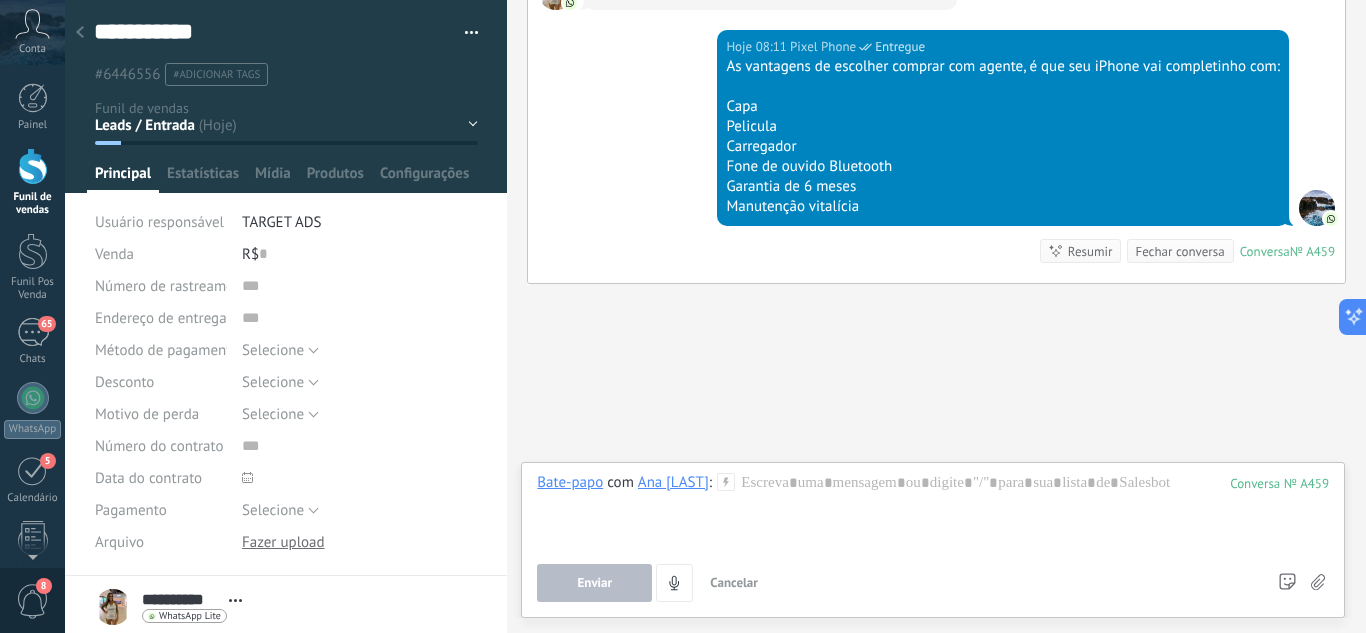 click on "Buscar Carregar mais Hoje Hoje Criar:  2  eventos   Expandir Hoje 07:36 Ana Rayssa  Download Bom dia , ainda está disponível ? Conversa  № A459 Conversa № A459 Hoje 07:36 Robô  O valor do campo «Telefone»  está definido para «+558387656571» Ana Rayssa Hoje 07:36 SalesBot (Nome de lead automático)  O valor do campo «Nome»  está definido para «Ana Rayssa » Ana Rayssa  Hoje 08:02 WhatsApp Lite  Entregue Olá , bom dia! Hoje 08:03 WhatsApp Lite  Entregue Tudo bem ? Hoje 08:03 WhatsApp Lite  Entregue Me chamo Anthony sou o responsável pelo seu atendimento Hoje 08:03 WhatsApp Lite  Entregue Está sim Hoje 08:05 Ana Rayssa  Hoje 08:03 WhatsApp Lite  Me chamo Anthony sou o responsável pelo seu atendimento Poderia informar o prazo de garantia ? Hoje 08:11 Pixel Phone  Entregue As vantagens de escolher comprar com agente, é que seu iPhone vai completinho com:   Capa Pelicula Carregador Fone de ouvido Bluetooth Garantia de 6 meses Manutenção vitalícia Conversa  № A459 Resumir" at bounding box center [936, -124] 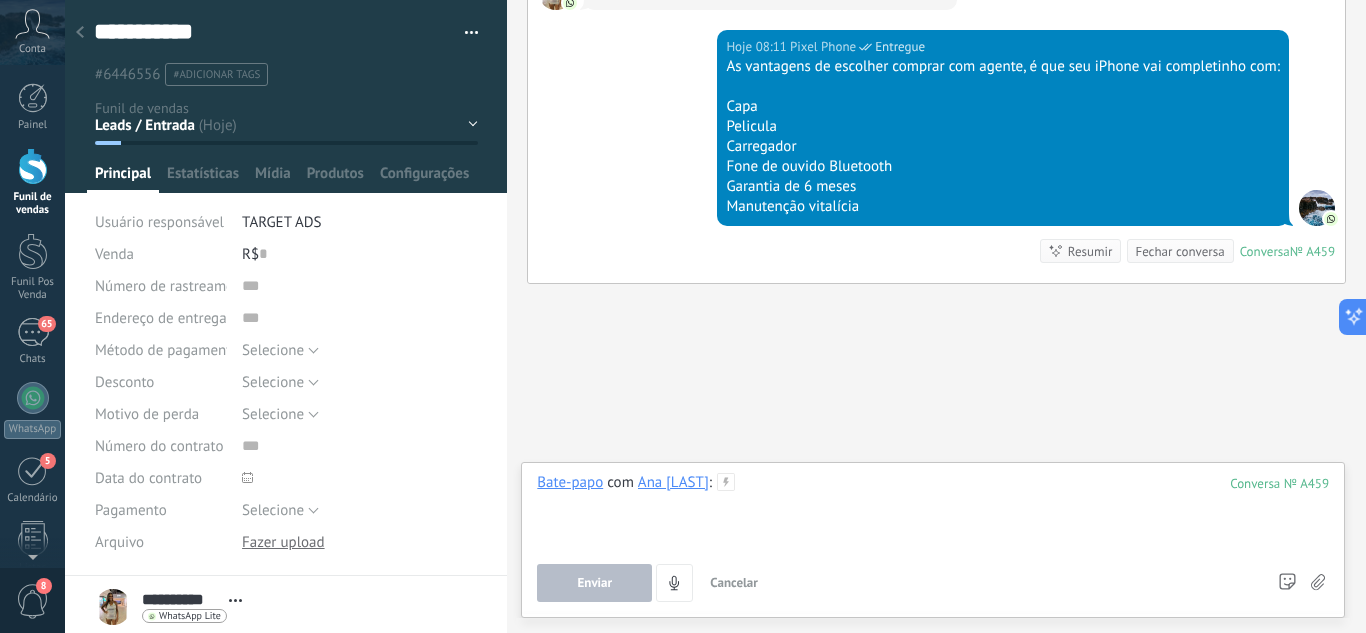 click at bounding box center (933, 511) 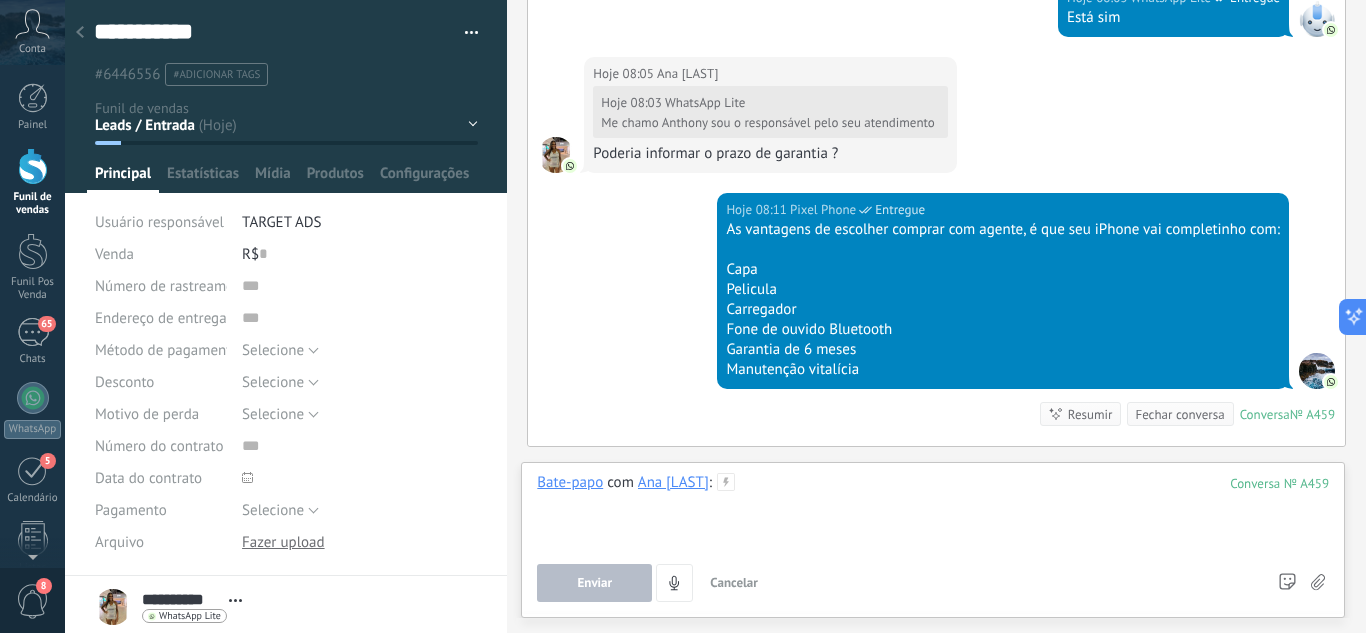 scroll, scrollTop: 800, scrollLeft: 0, axis: vertical 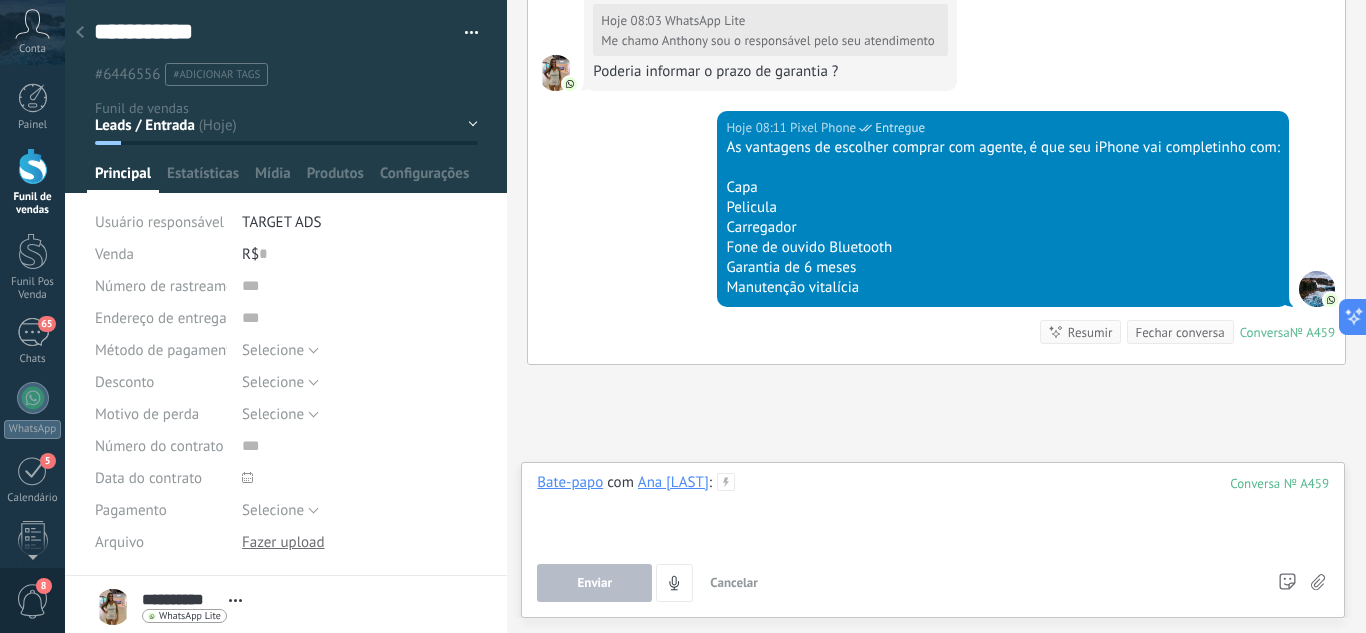 click at bounding box center [933, 511] 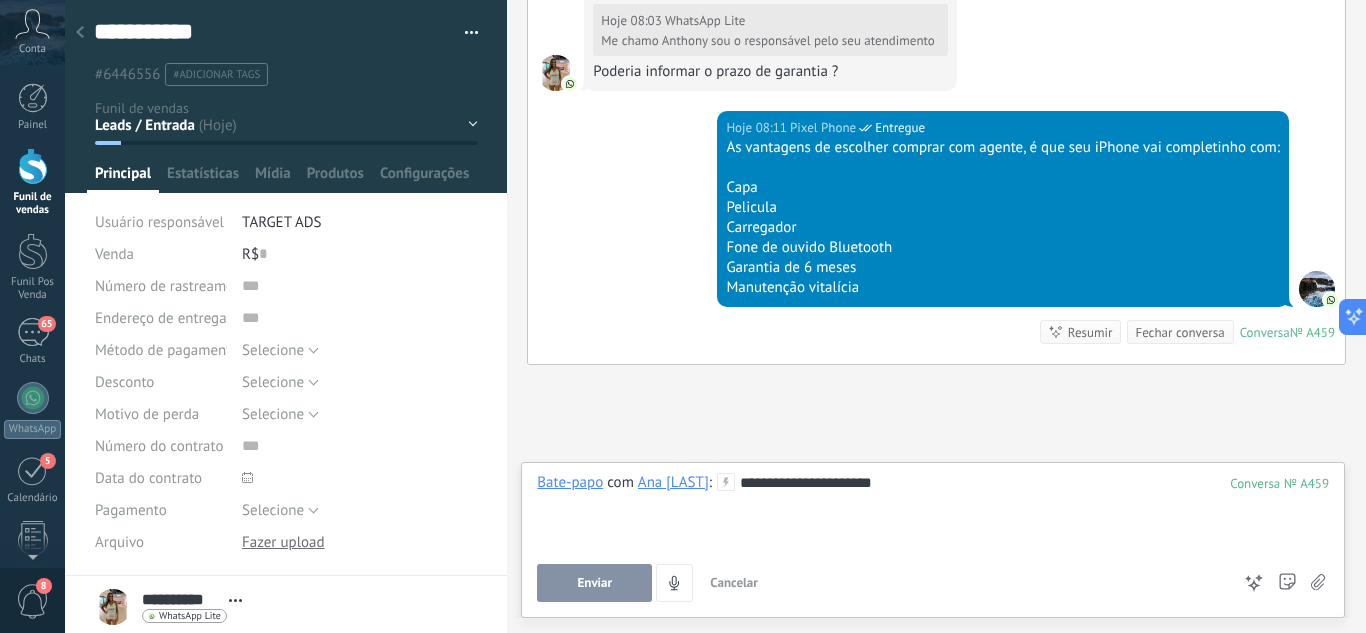 click on "Enviar" at bounding box center [594, 583] 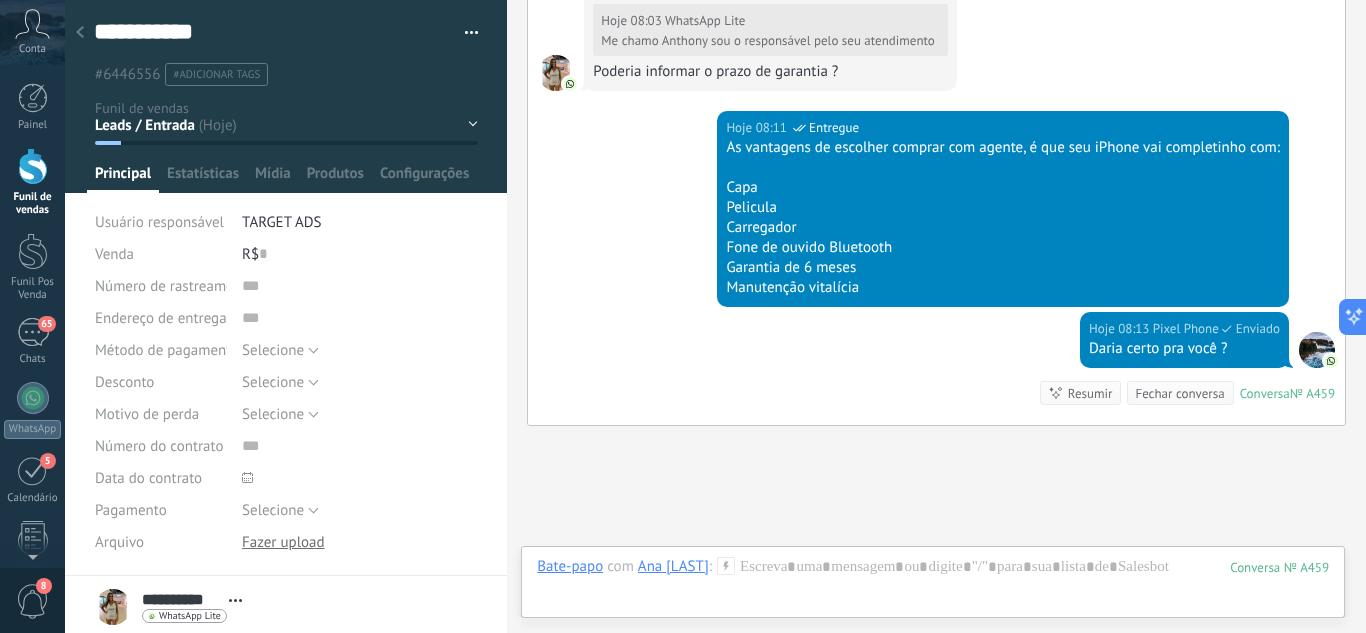 scroll, scrollTop: 962, scrollLeft: 0, axis: vertical 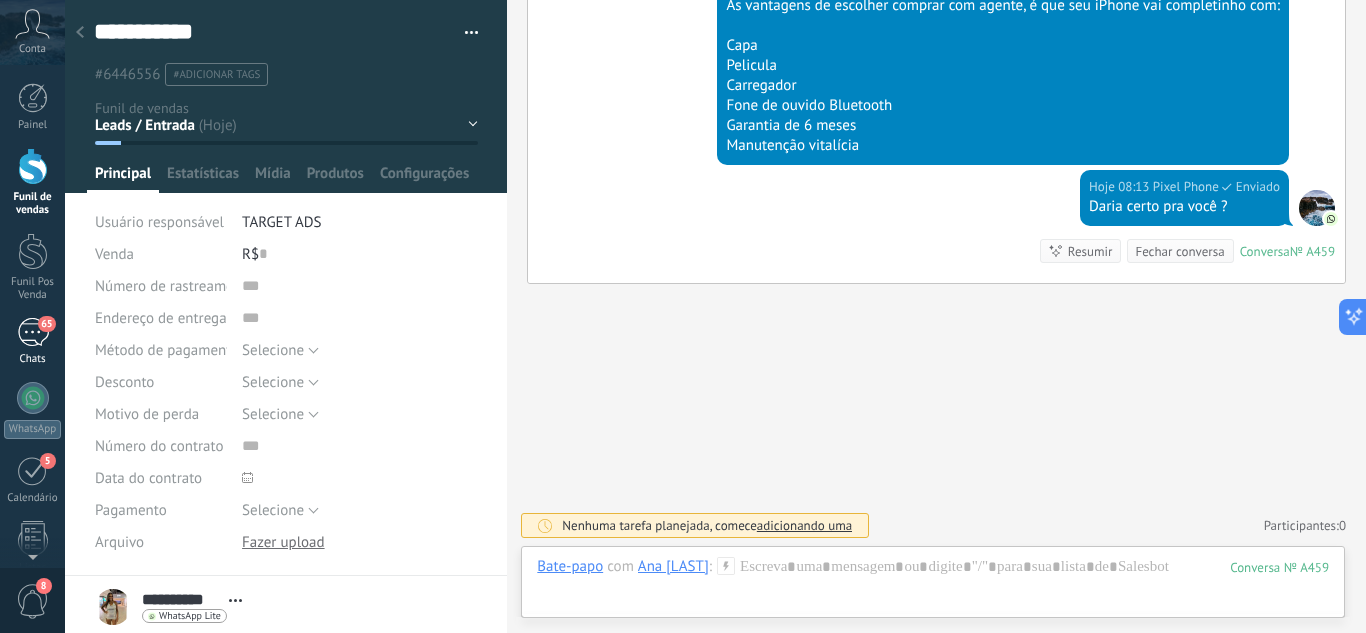click on "65" at bounding box center [33, 332] 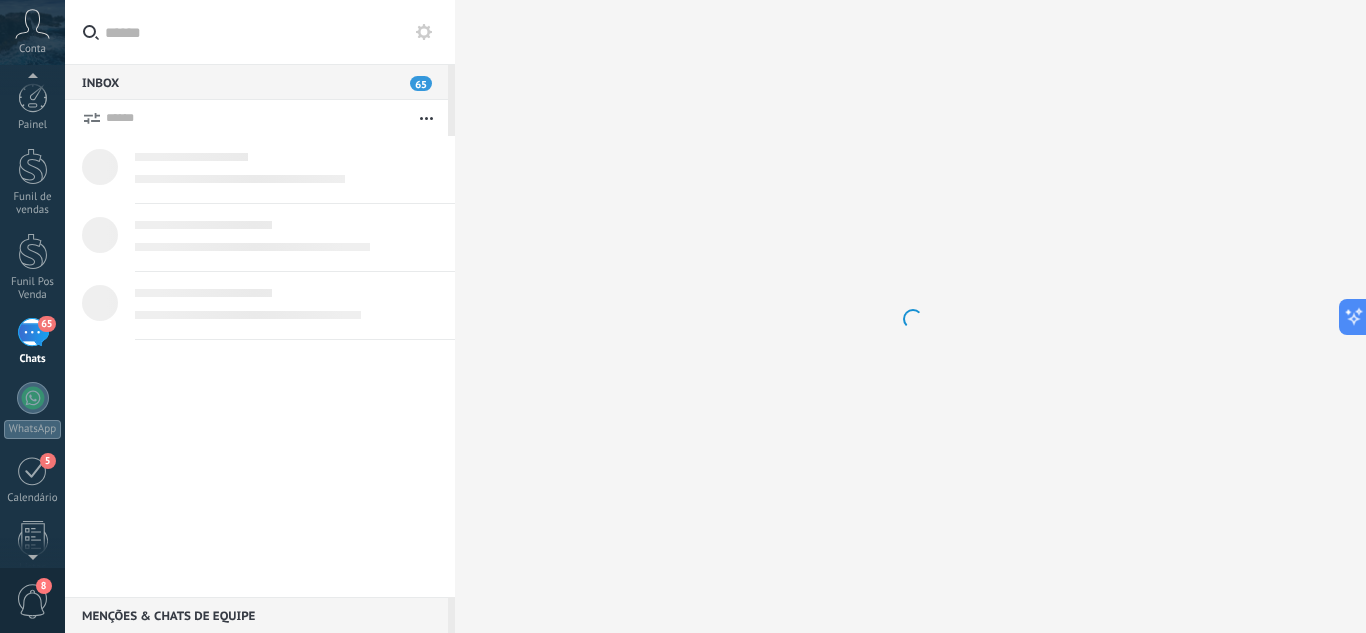 scroll, scrollTop: 19, scrollLeft: 0, axis: vertical 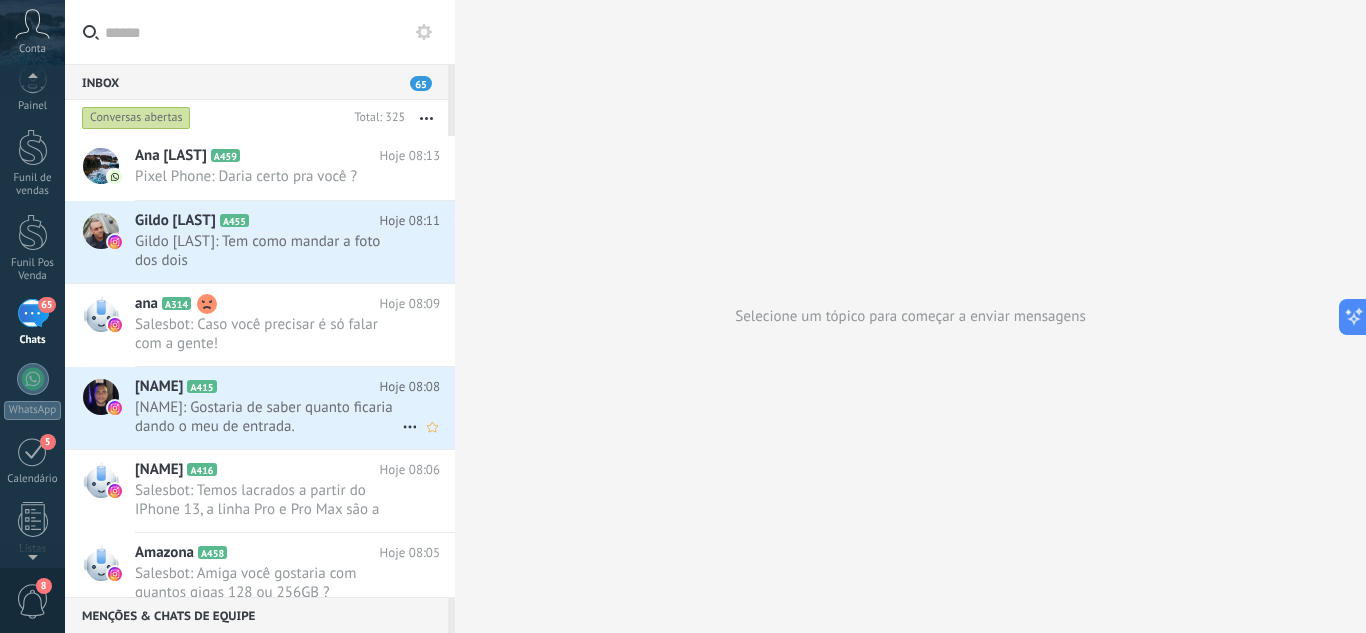 click on "Thácio Lucindo: Gostaria de saber quanto ficaria dando o meu de entrada." at bounding box center [268, 417] 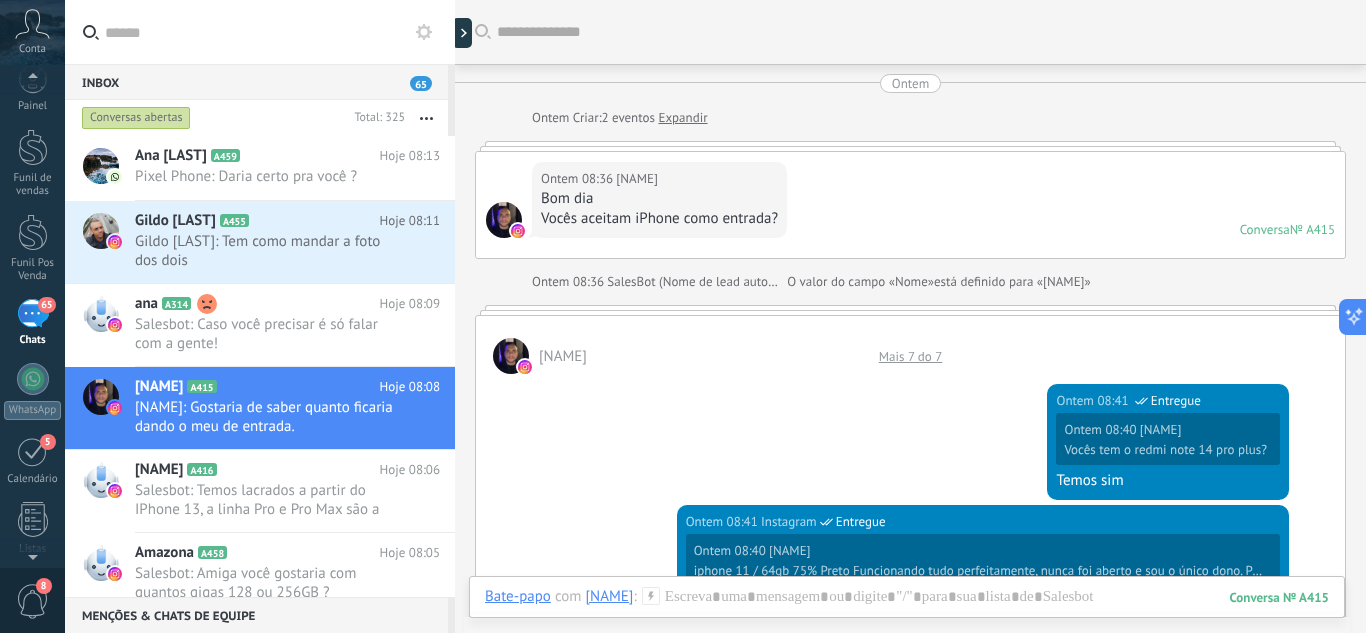 scroll, scrollTop: 2805, scrollLeft: 0, axis: vertical 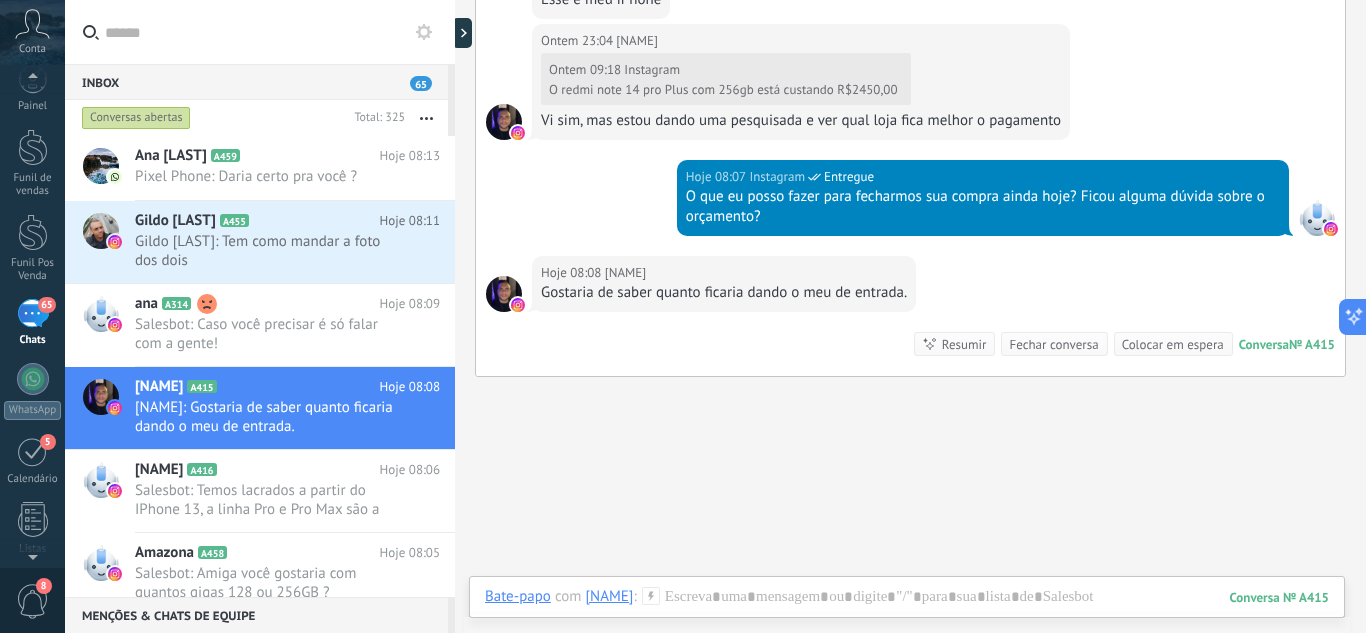 click 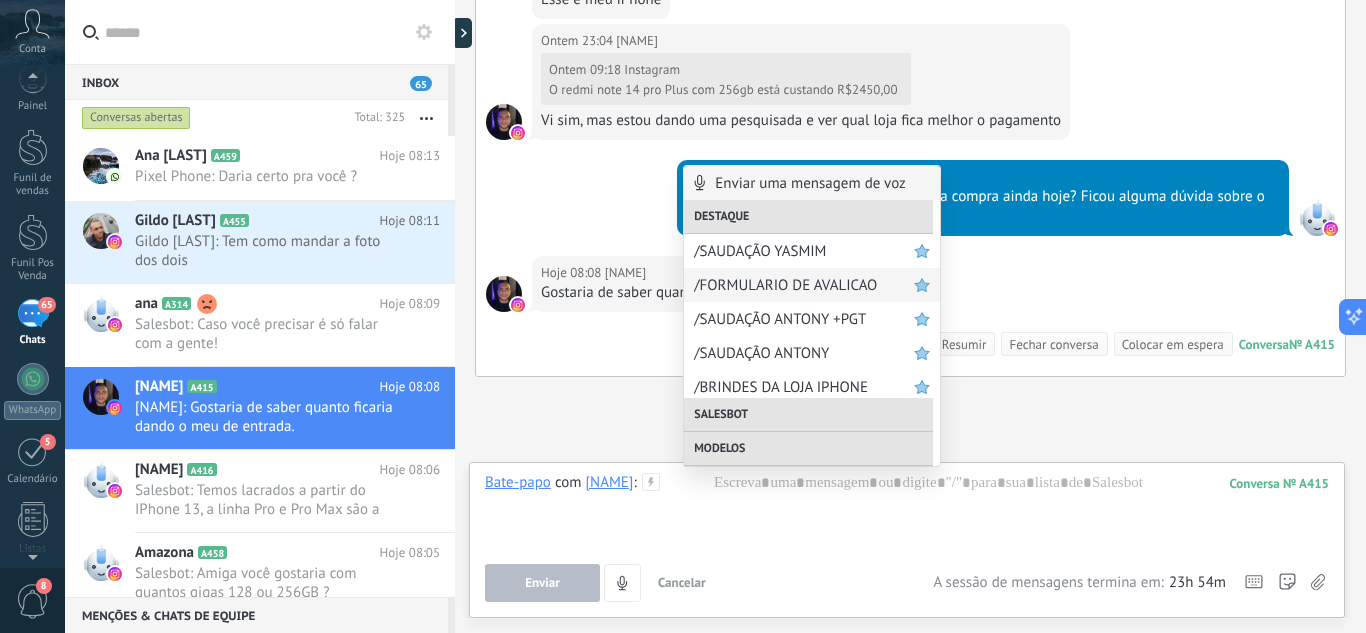 click on "/FORMULARIO DE AVALICAO" at bounding box center (804, 285) 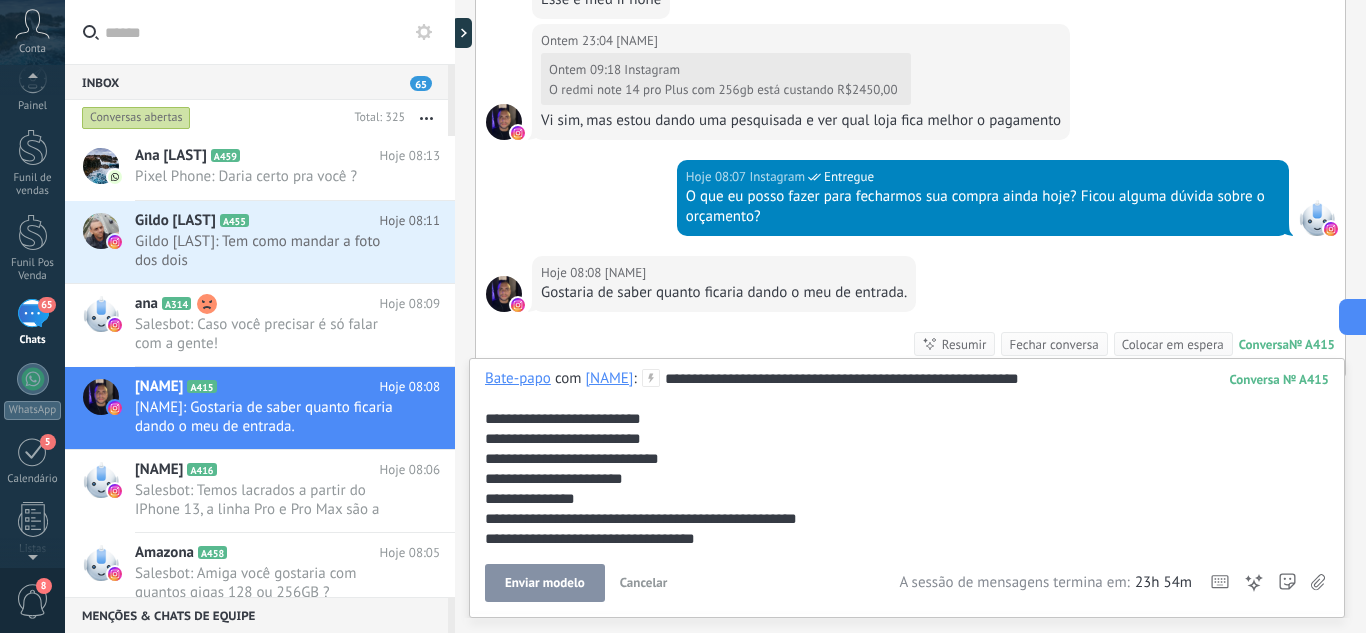 click on "Enviar modelo" at bounding box center (545, 583) 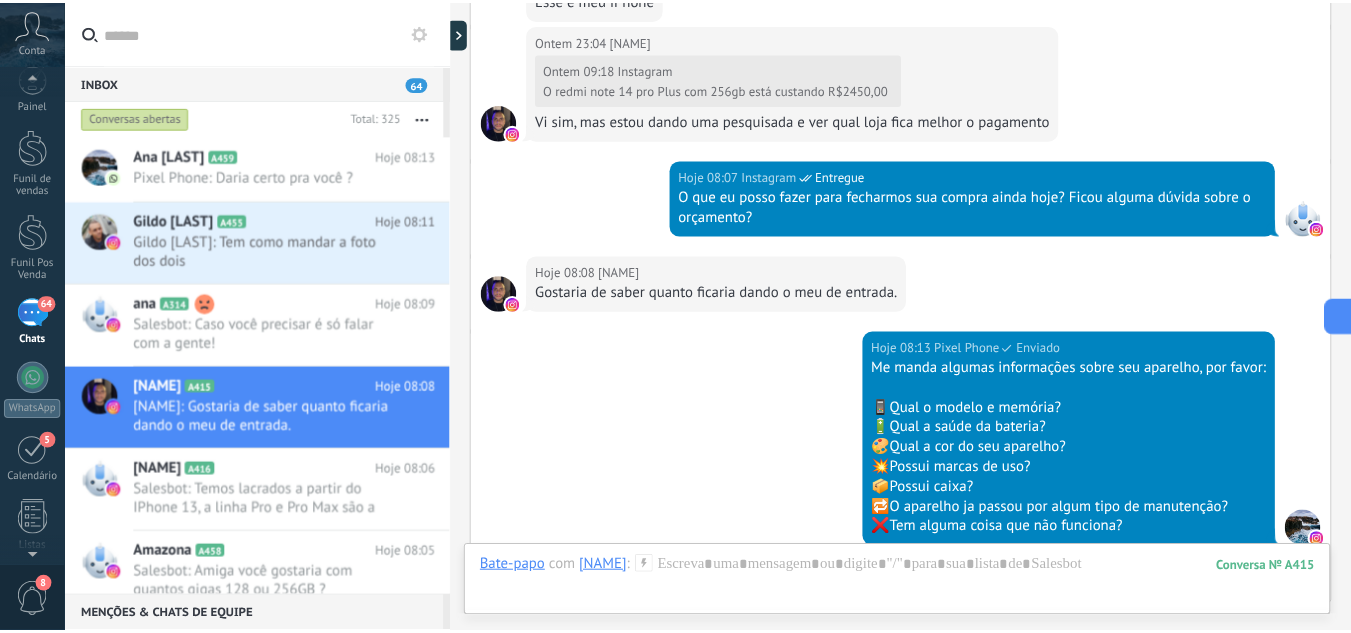 scroll, scrollTop: 3127, scrollLeft: 0, axis: vertical 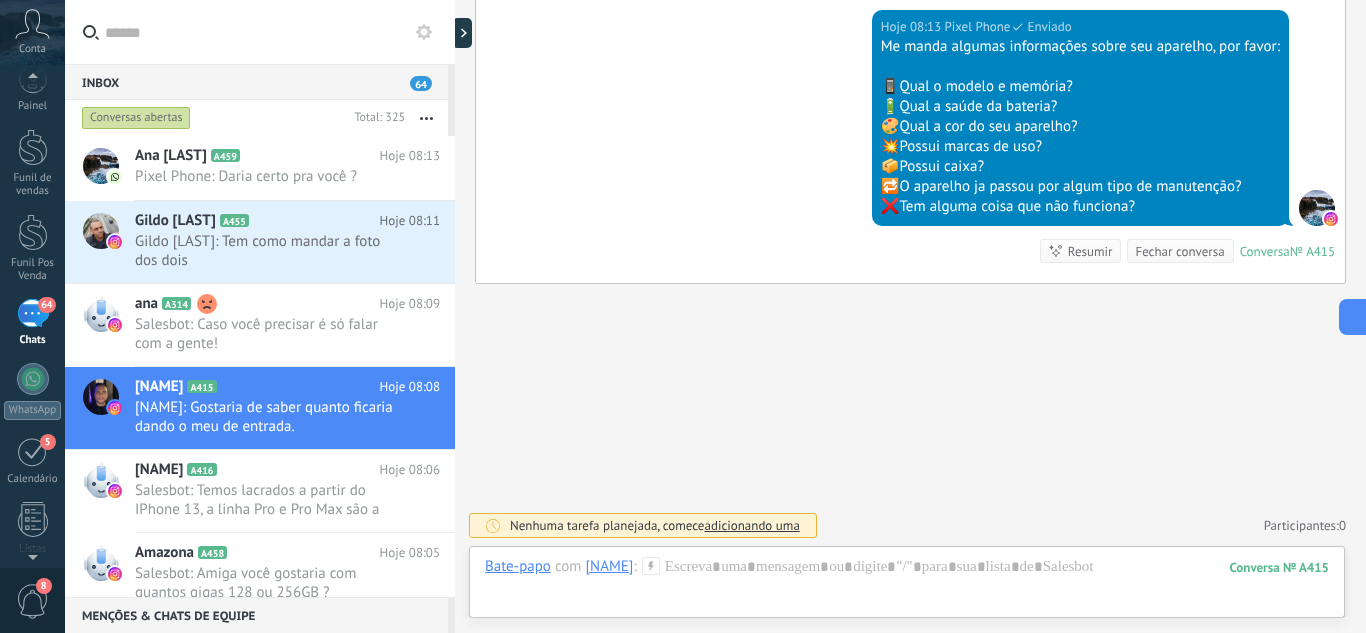 click on "Painel
Funil de vendas
Funil Pos Venda
64
Chats
WhatsApp" at bounding box center [32, 455] 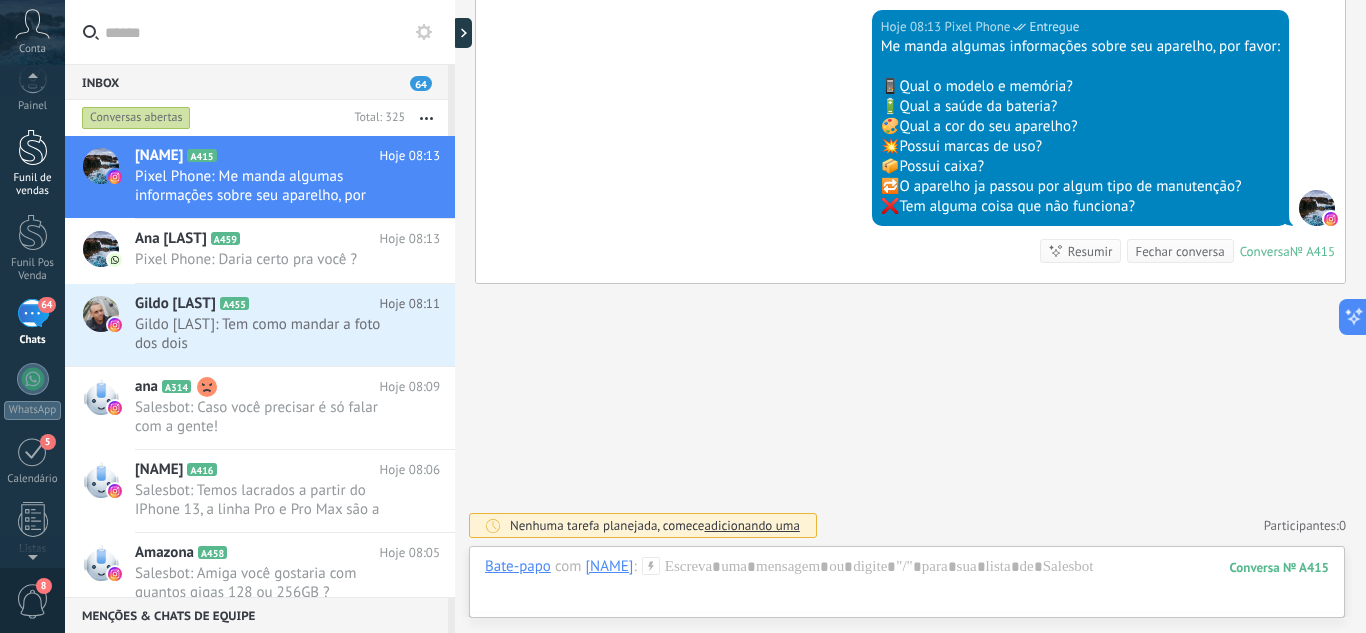 click on "Funil de vendas" at bounding box center [33, 185] 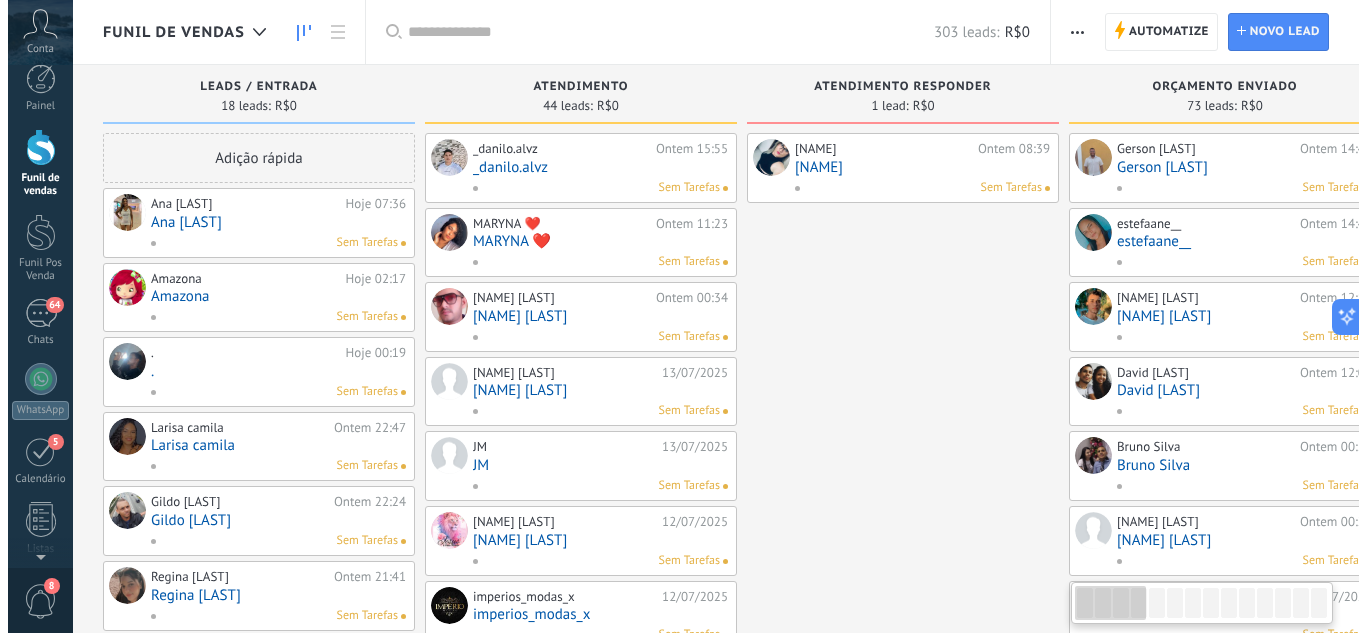 scroll, scrollTop: 0, scrollLeft: 0, axis: both 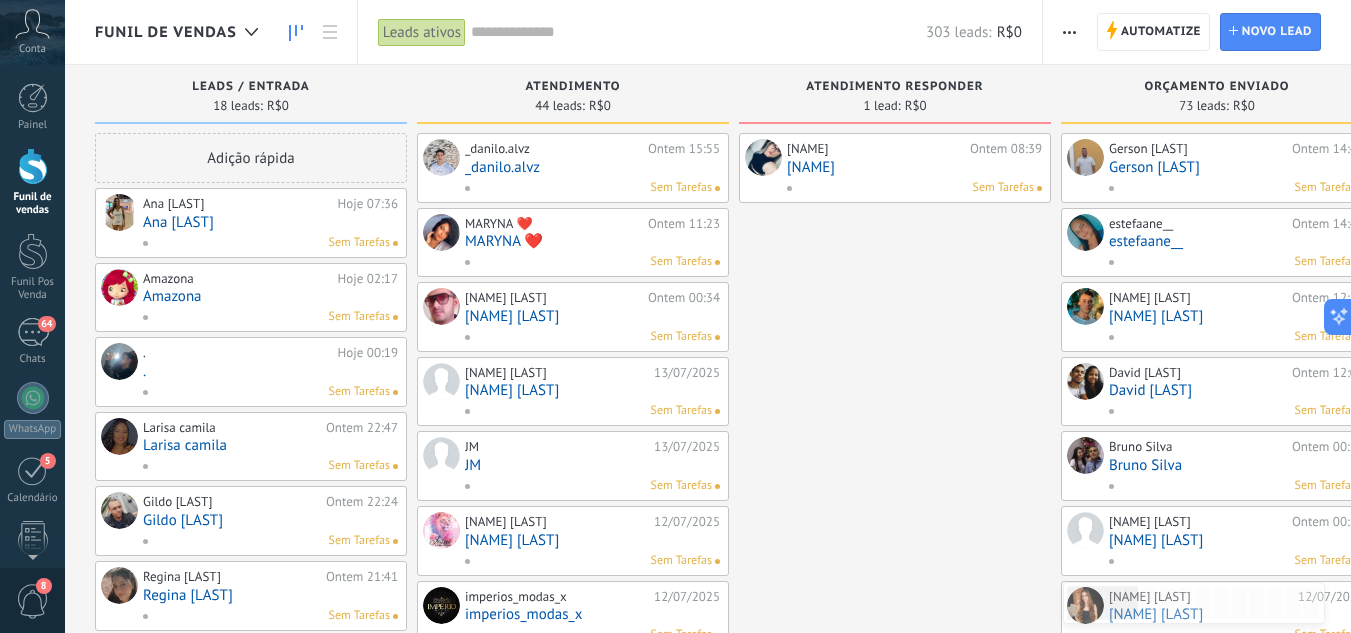 click on "[FIRST] [LAST]" at bounding box center [914, 167] 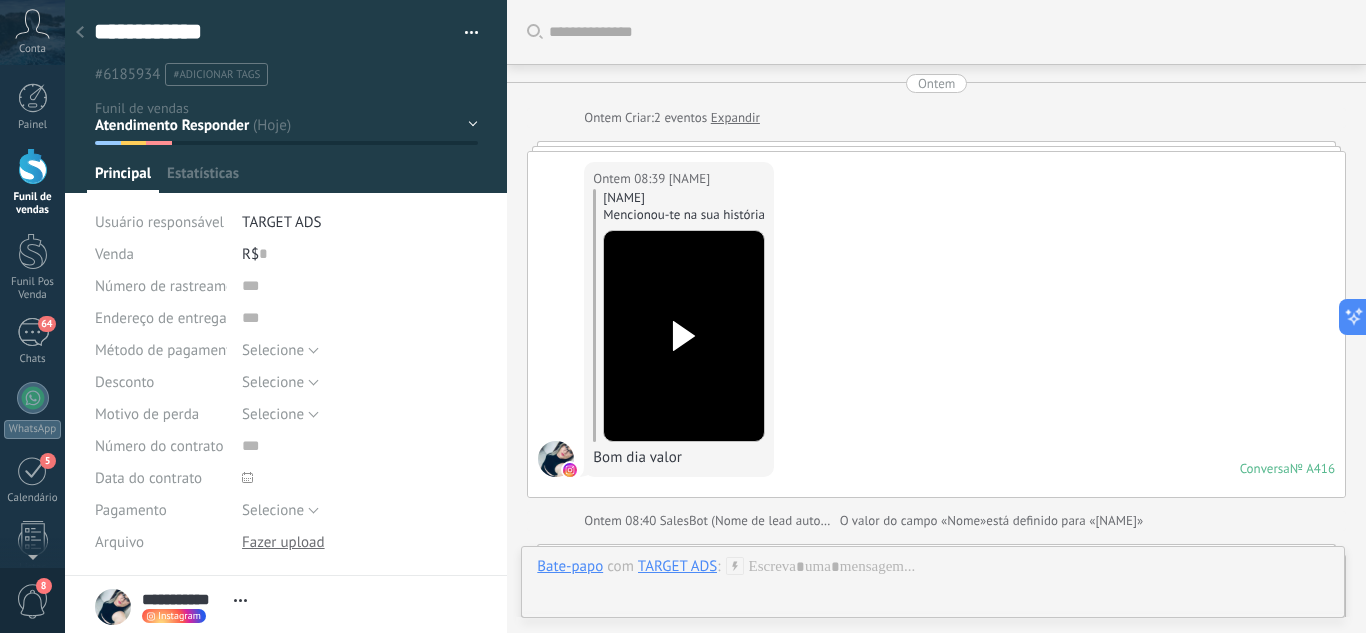 scroll, scrollTop: 30, scrollLeft: 0, axis: vertical 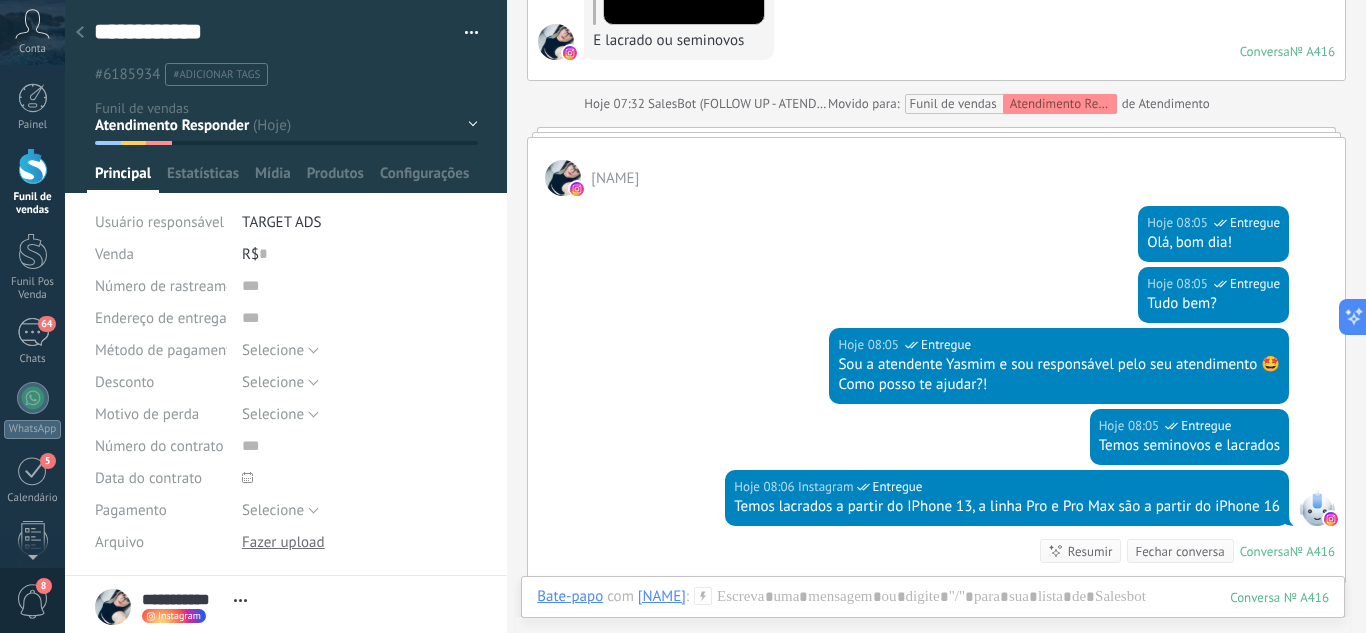 click on "Leads / Entrada
Atendimento
Atendimento Responder
Orçamento Enviado
Orçamento Responder
Negociação / Fechamento
-" at bounding box center [0, 0] 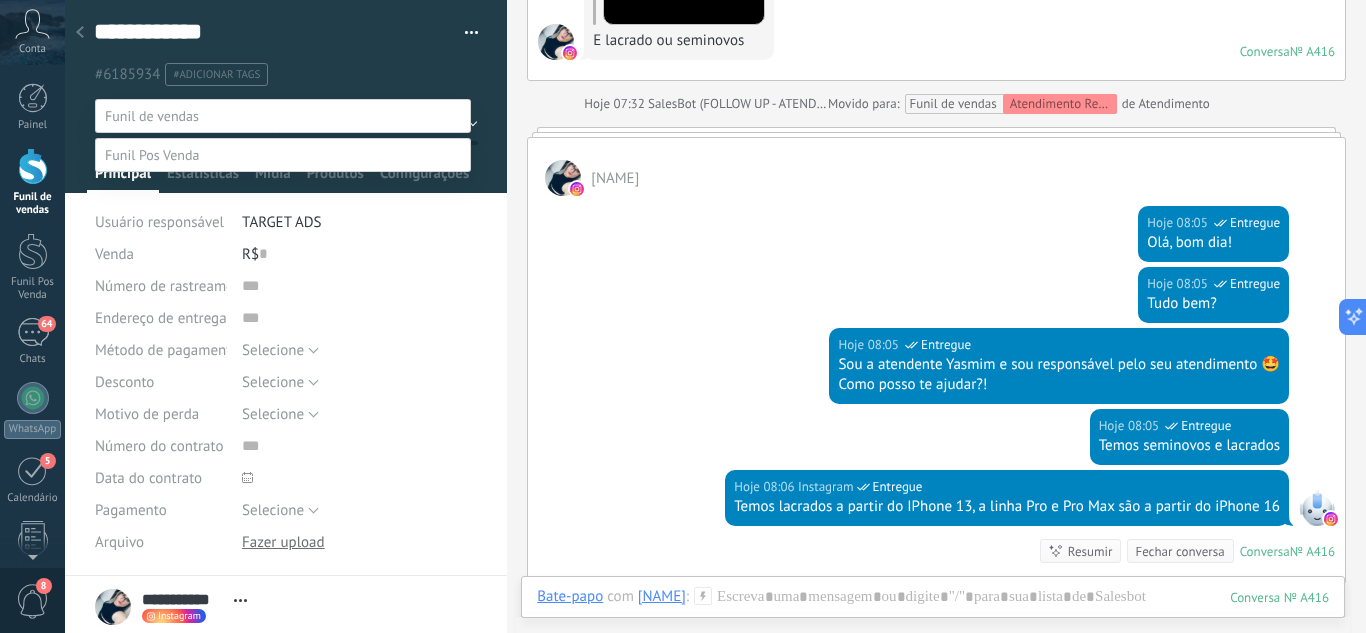 click on "Atendimento" at bounding box center (0, 0) 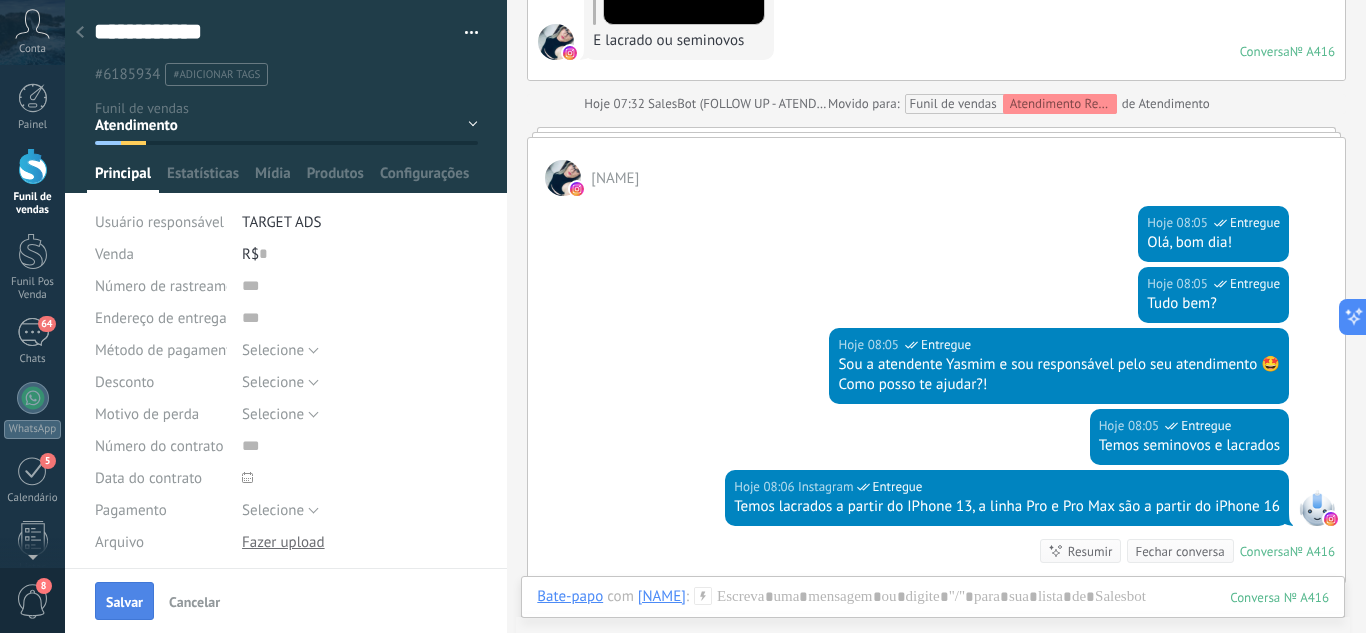 click on "Salvar" at bounding box center (124, 602) 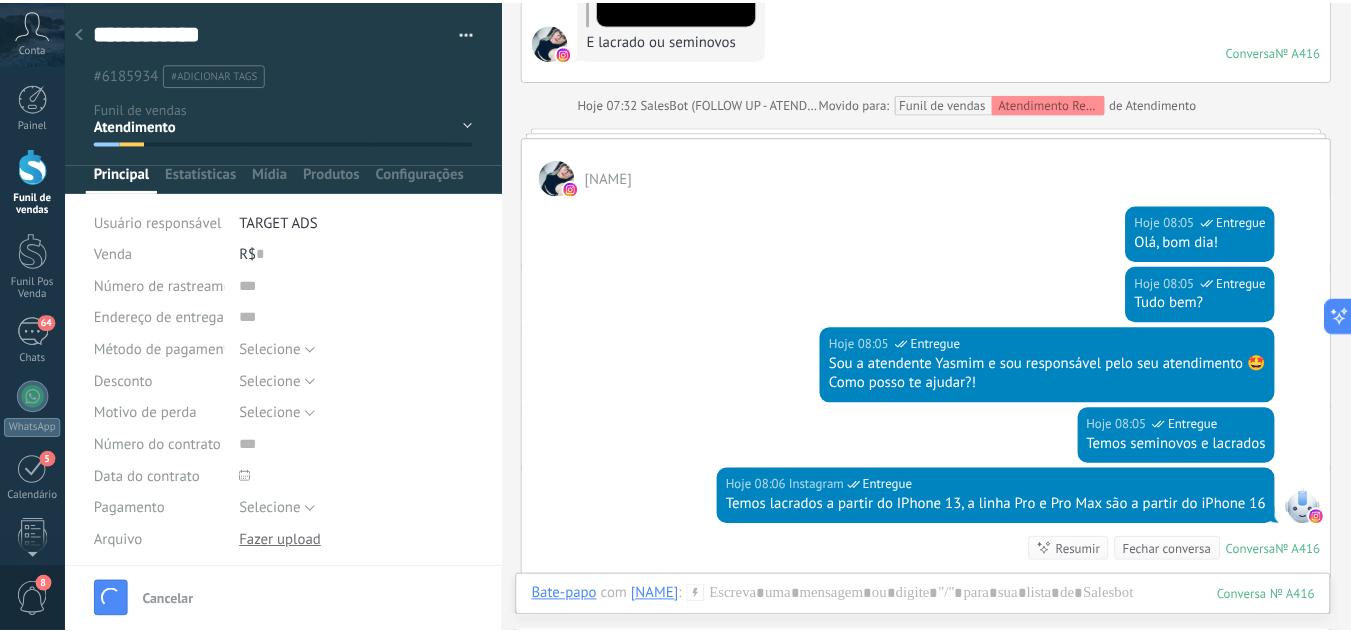 scroll, scrollTop: 1511, scrollLeft: 0, axis: vertical 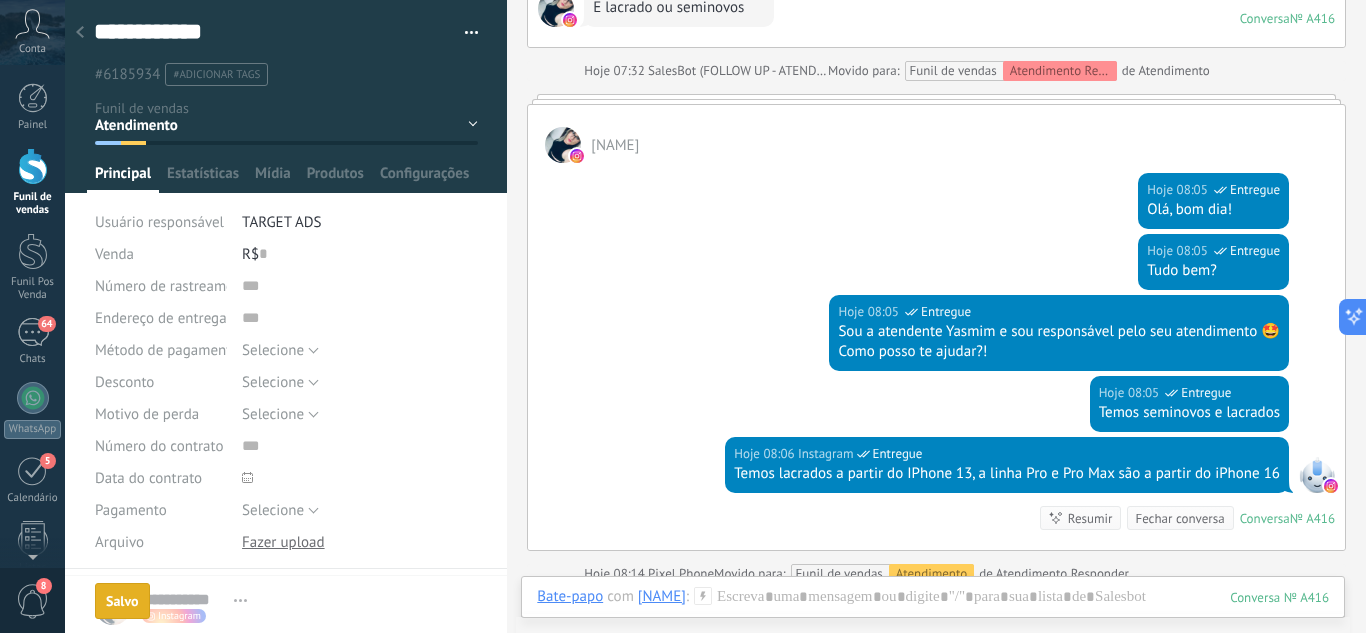 click at bounding box center (80, 33) 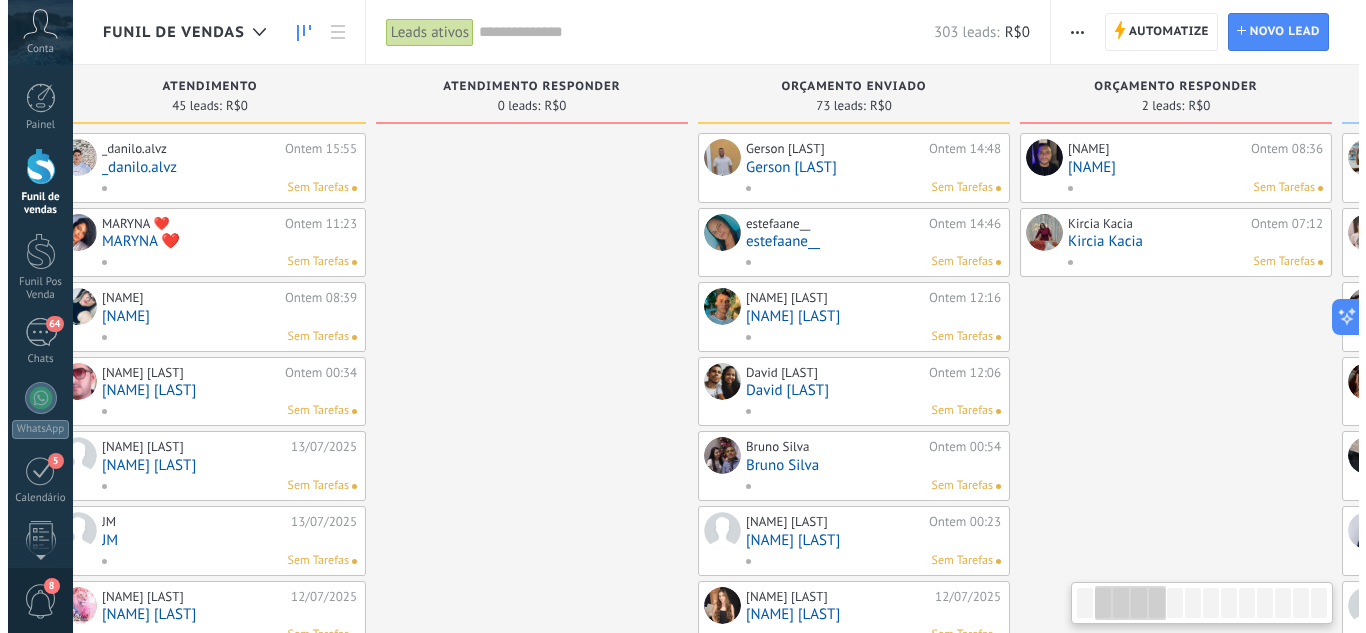 scroll, scrollTop: 0, scrollLeft: 373, axis: horizontal 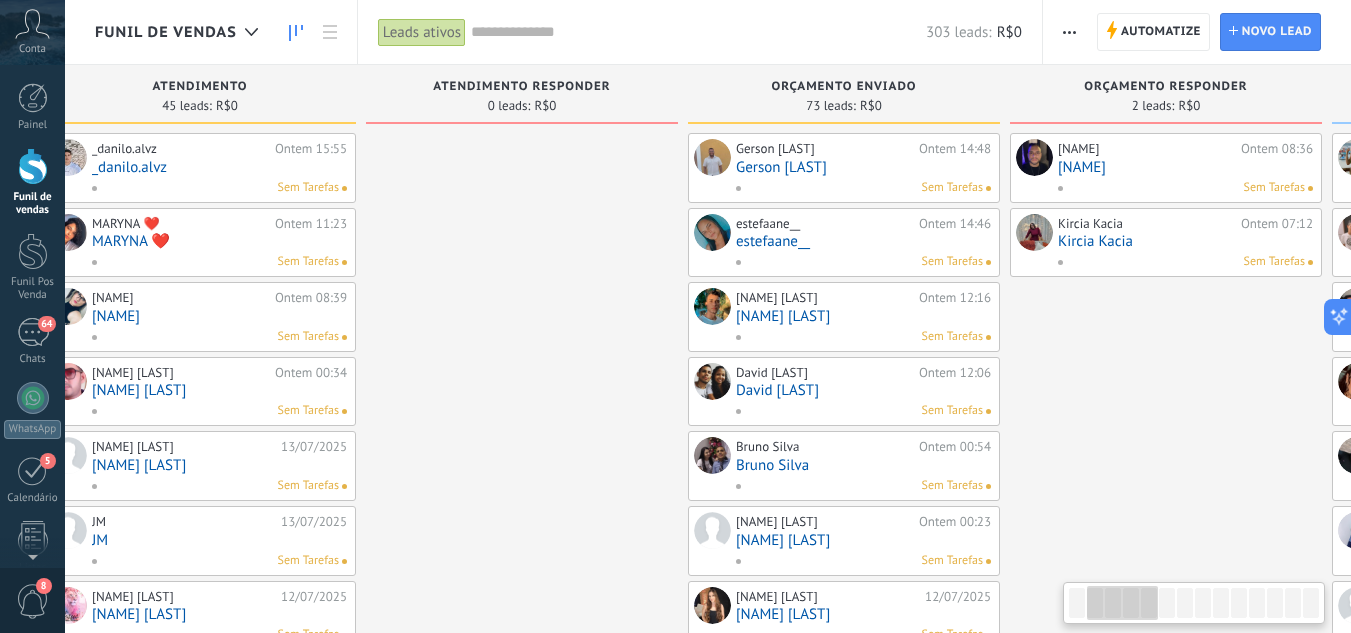 click at bounding box center (522, 884) 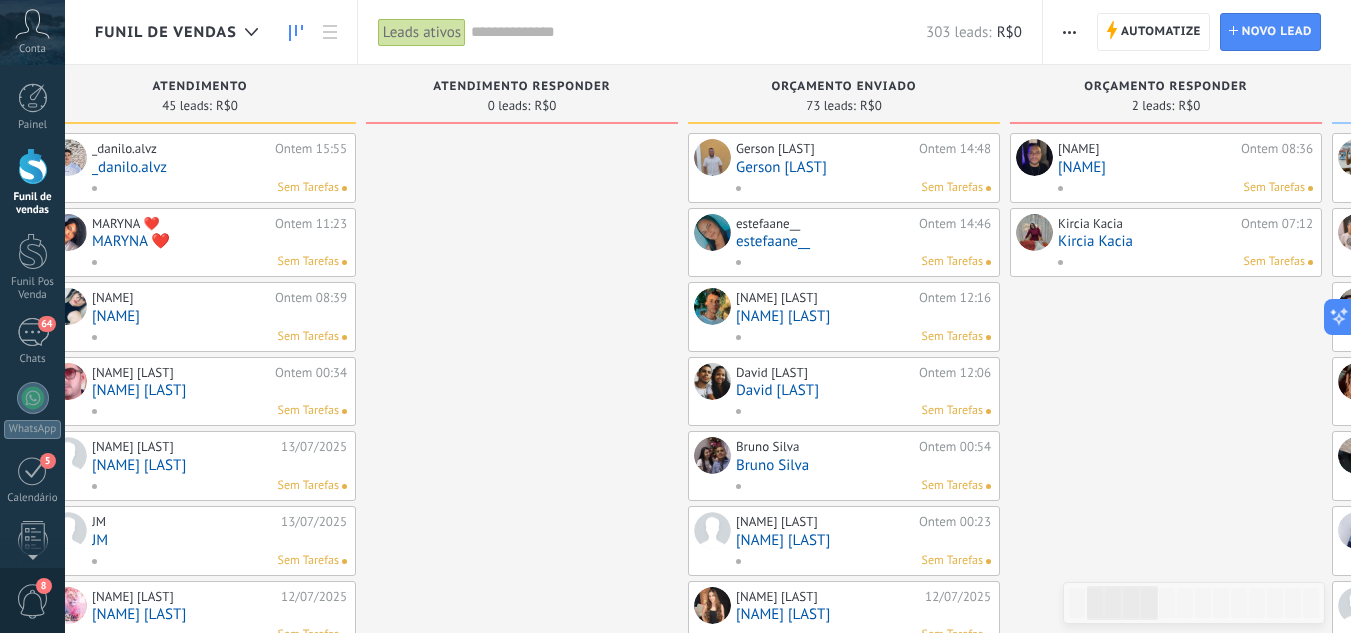 click on "Kircia Kacia" at bounding box center [1185, 241] 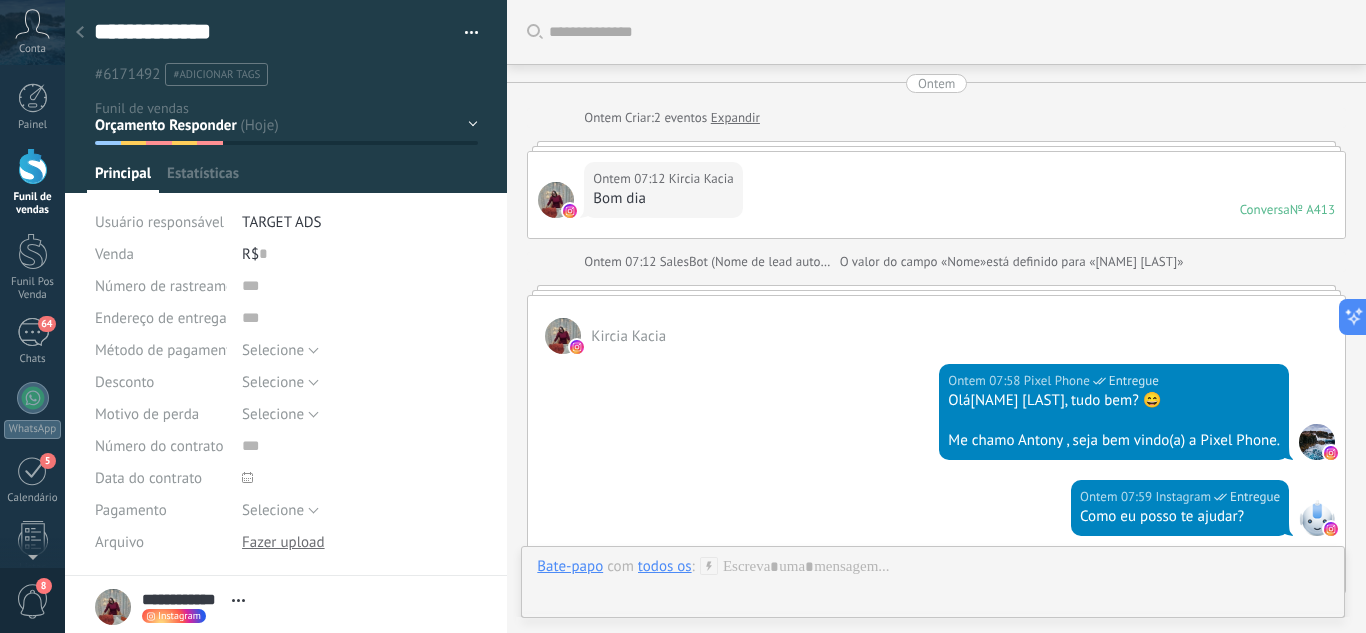 scroll, scrollTop: 2922, scrollLeft: 0, axis: vertical 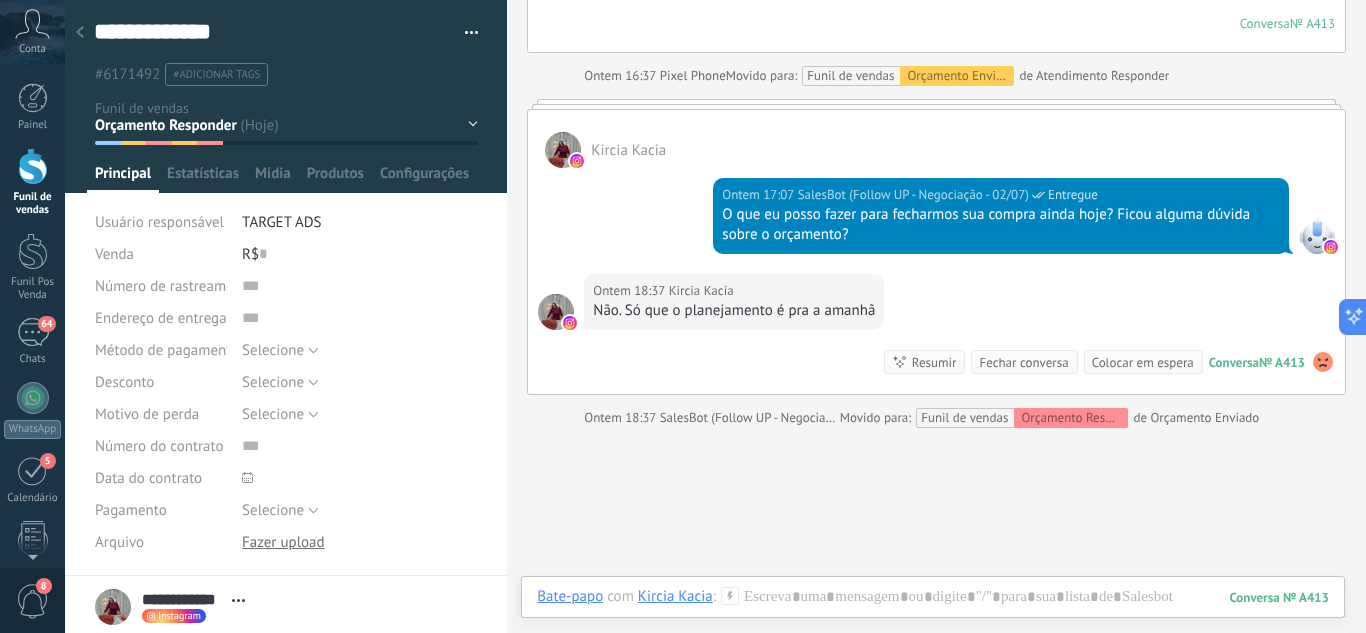 click on "Leads / Entrada
Atendimento
Atendimento Responder
Orçamento Enviado
Orçamento Responder
Negociação / Fechamento
-" at bounding box center (0, 0) 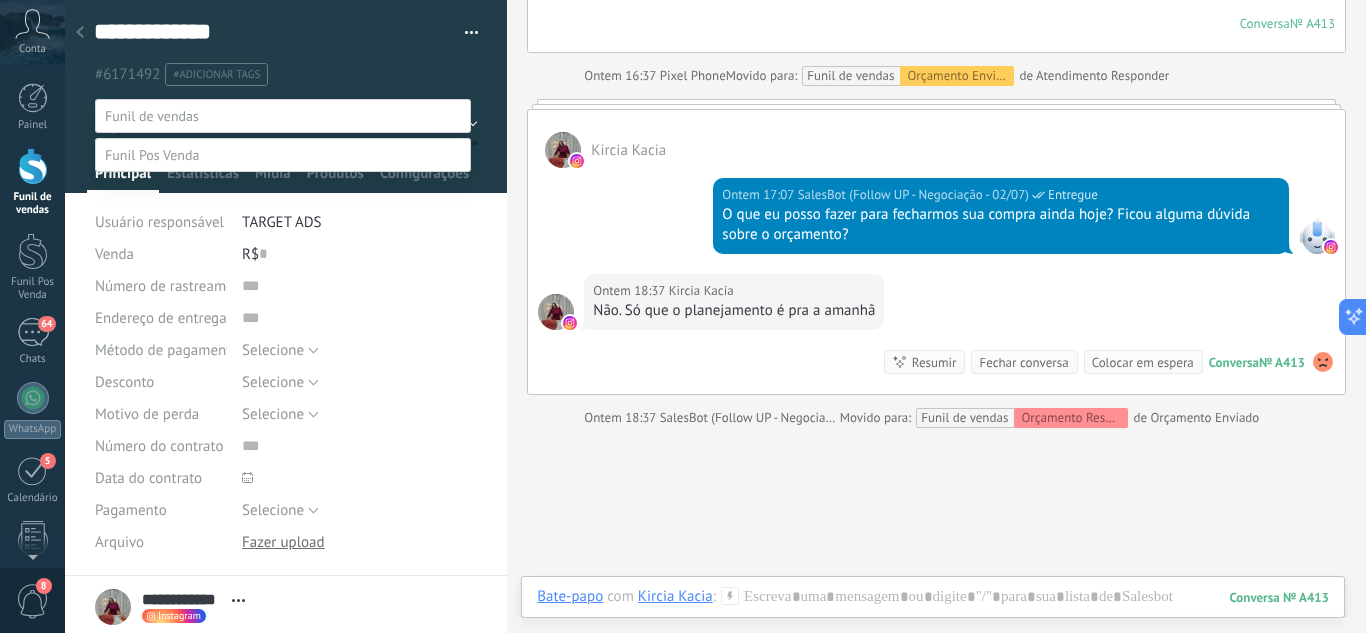 click on "Agendado Para Venda" at bounding box center [0, 0] 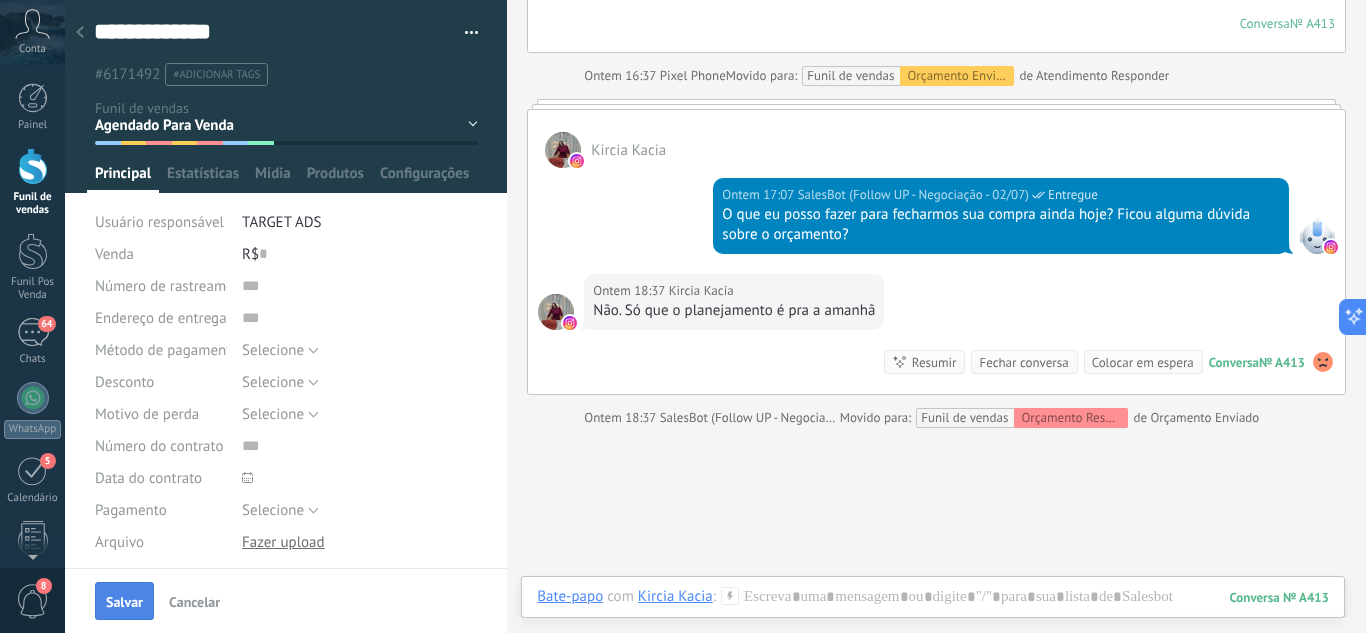 click on "Salvar" at bounding box center (124, 601) 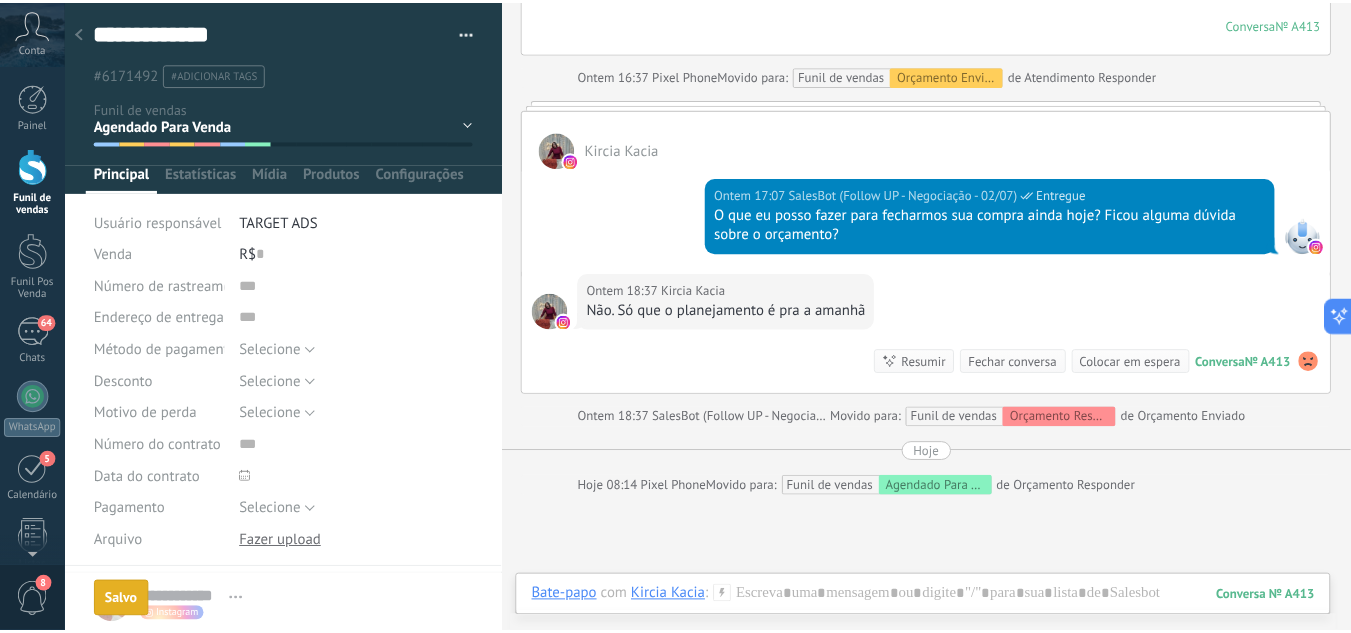 scroll, scrollTop: 2891, scrollLeft: 0, axis: vertical 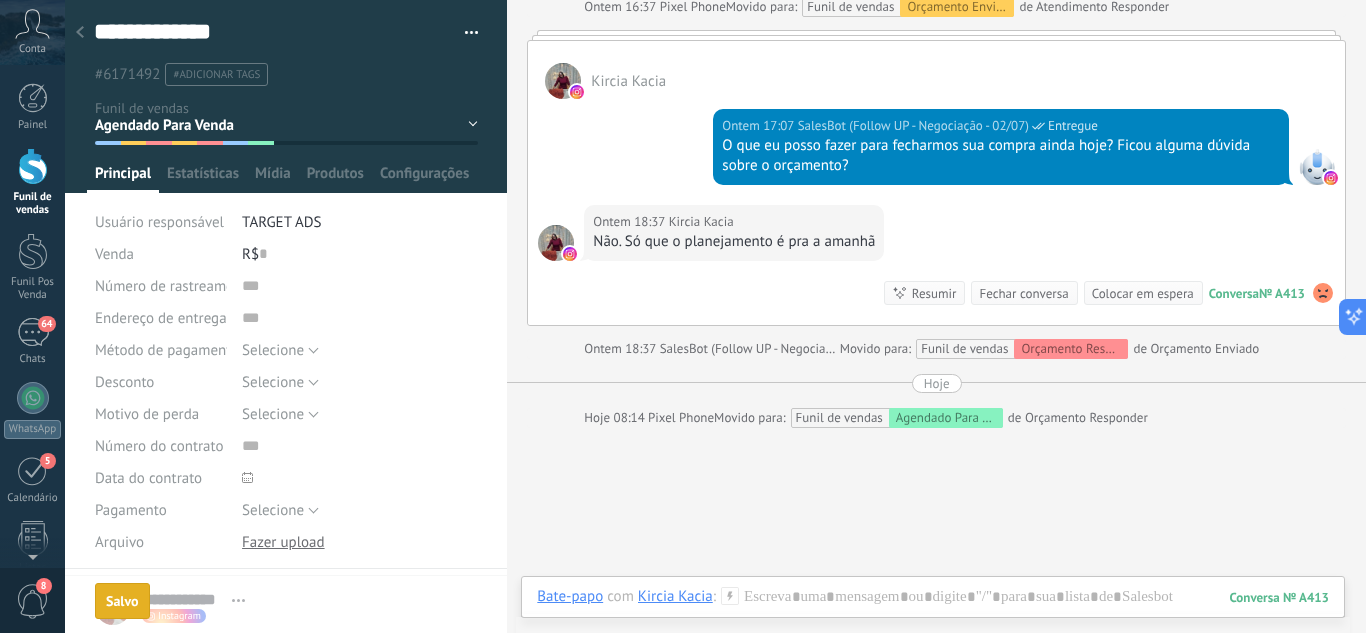click at bounding box center (80, 33) 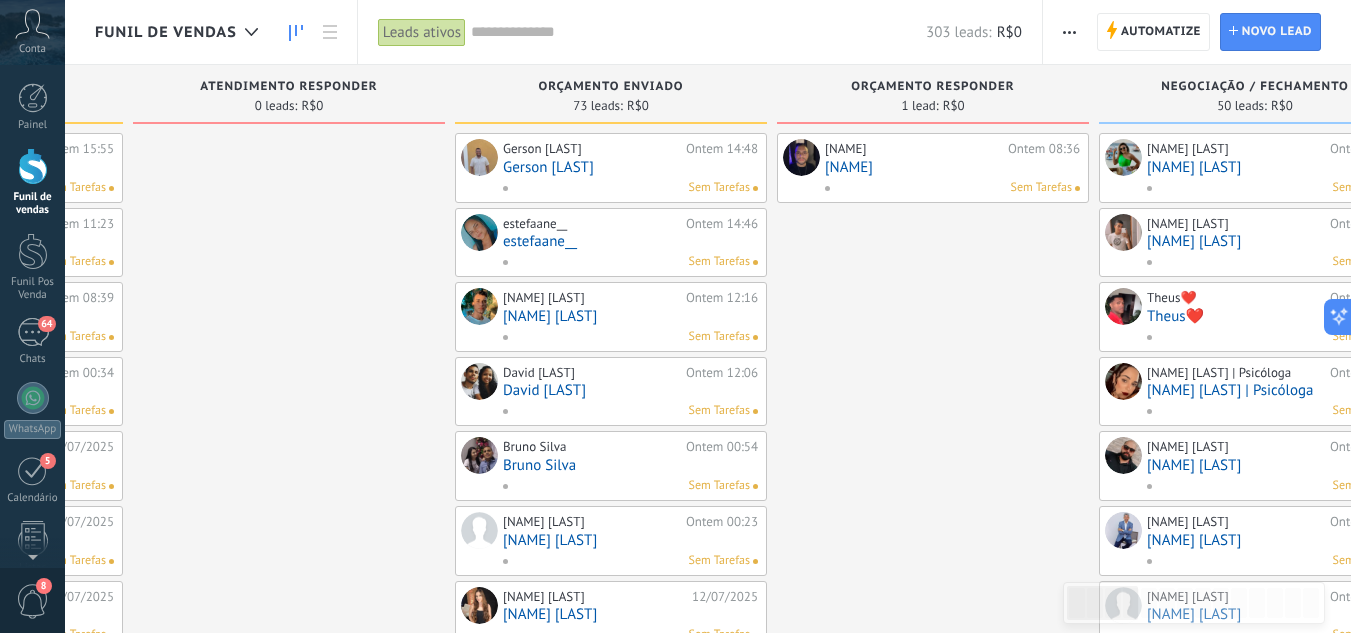 drag, startPoint x: 877, startPoint y: 351, endPoint x: 633, endPoint y: 353, distance: 244.0082 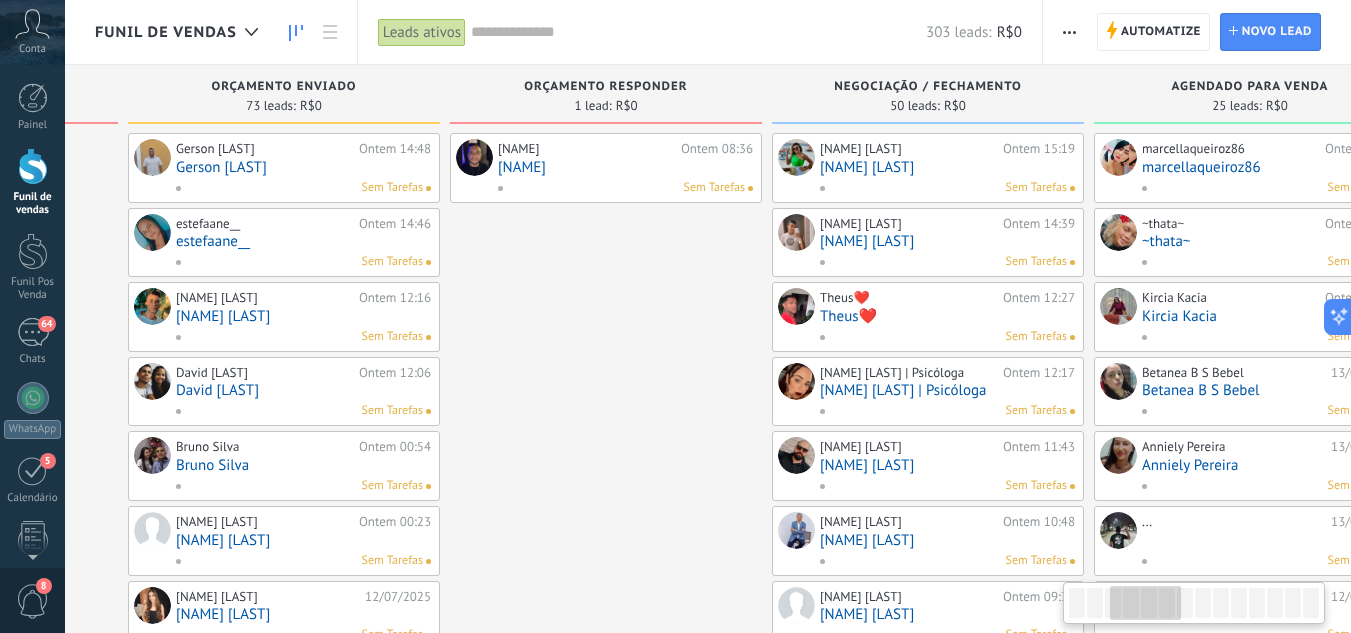 drag, startPoint x: 659, startPoint y: 356, endPoint x: 764, endPoint y: 363, distance: 105.23308 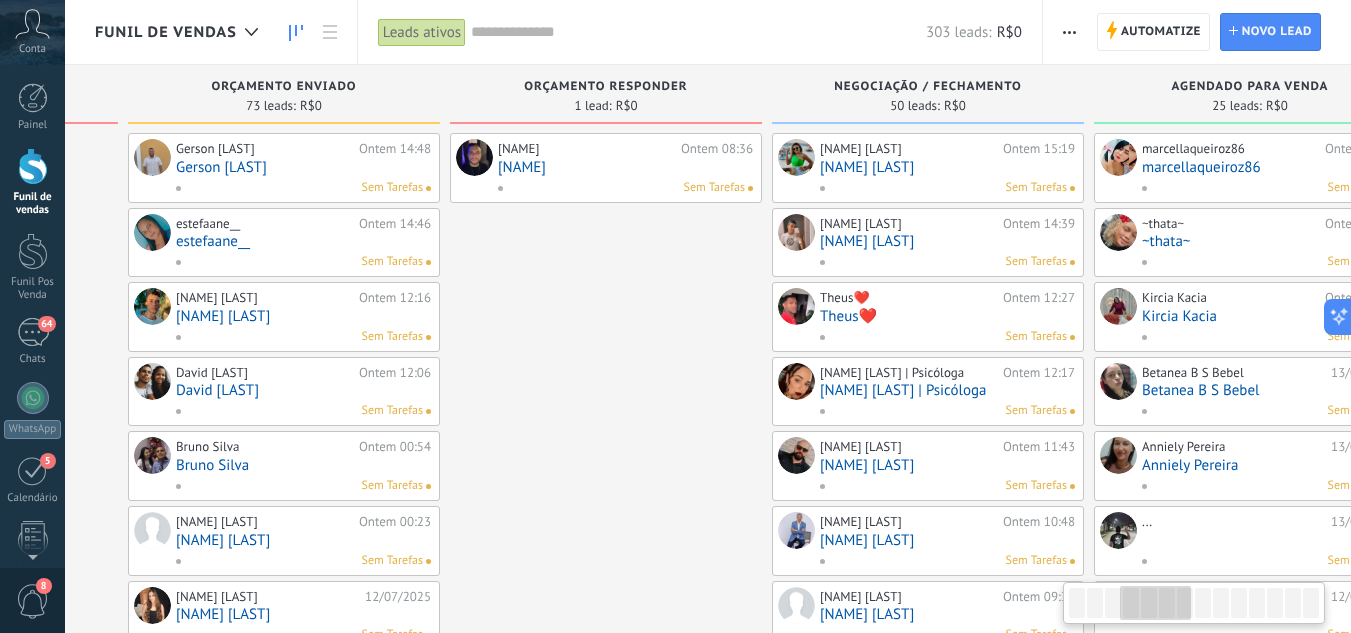 scroll, scrollTop: 0, scrollLeft: 969, axis: horizontal 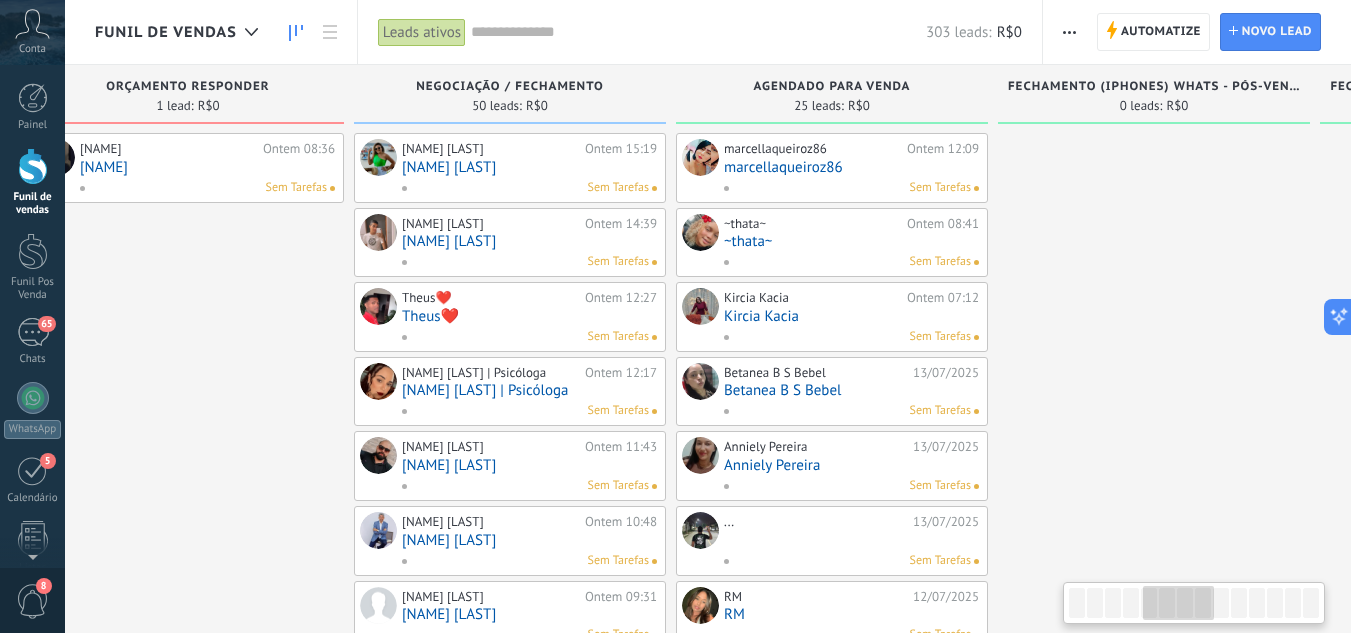 drag, startPoint x: 545, startPoint y: 358, endPoint x: 578, endPoint y: 299, distance: 67.601776 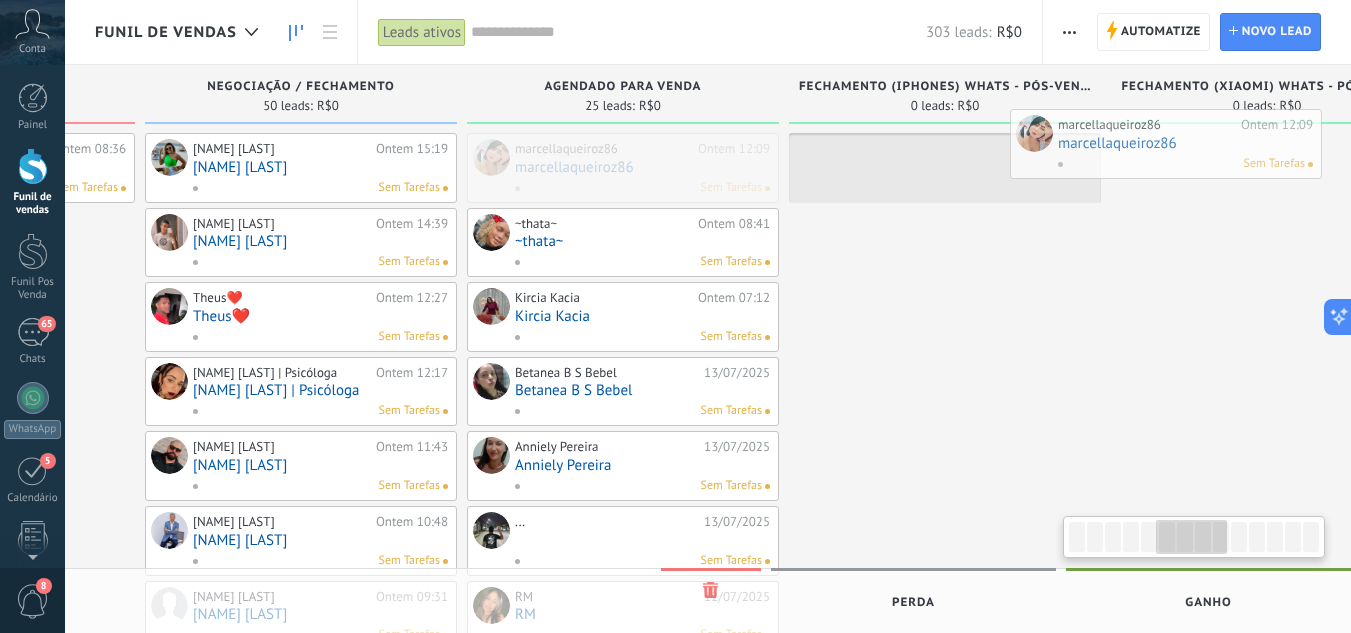 scroll, scrollTop: 0, scrollLeft: 1680, axis: horizontal 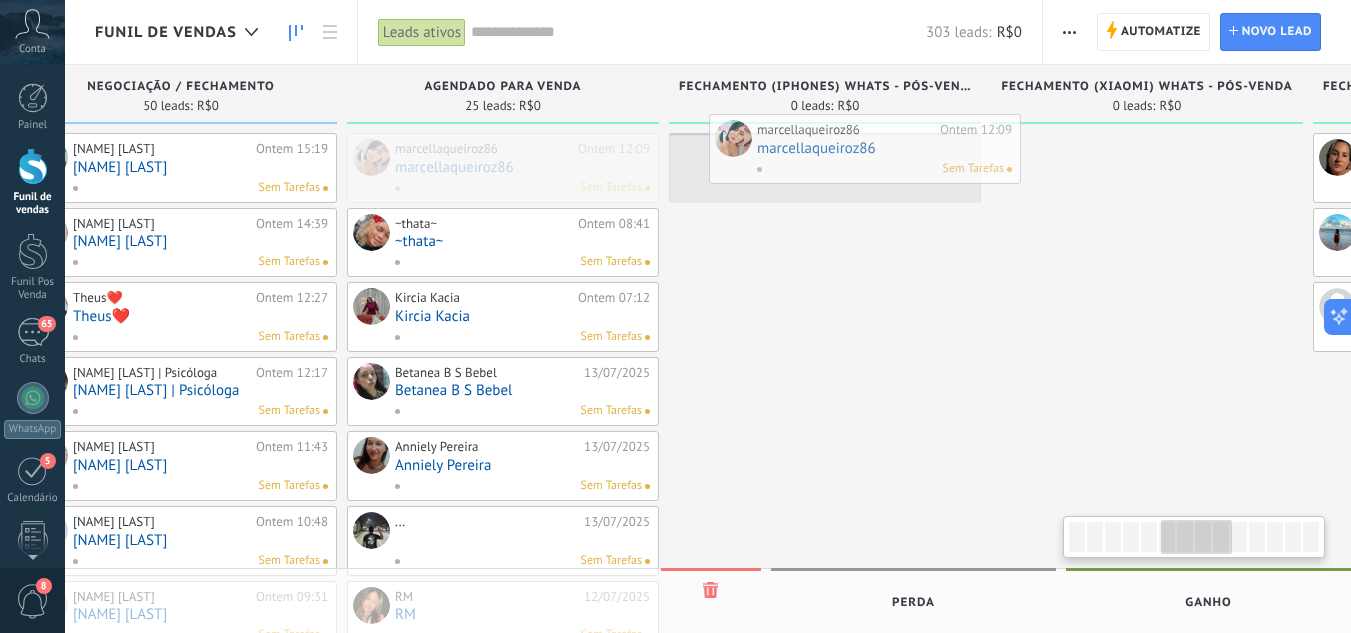 drag, startPoint x: 809, startPoint y: 159, endPoint x: 839, endPoint y: 140, distance: 35.510563 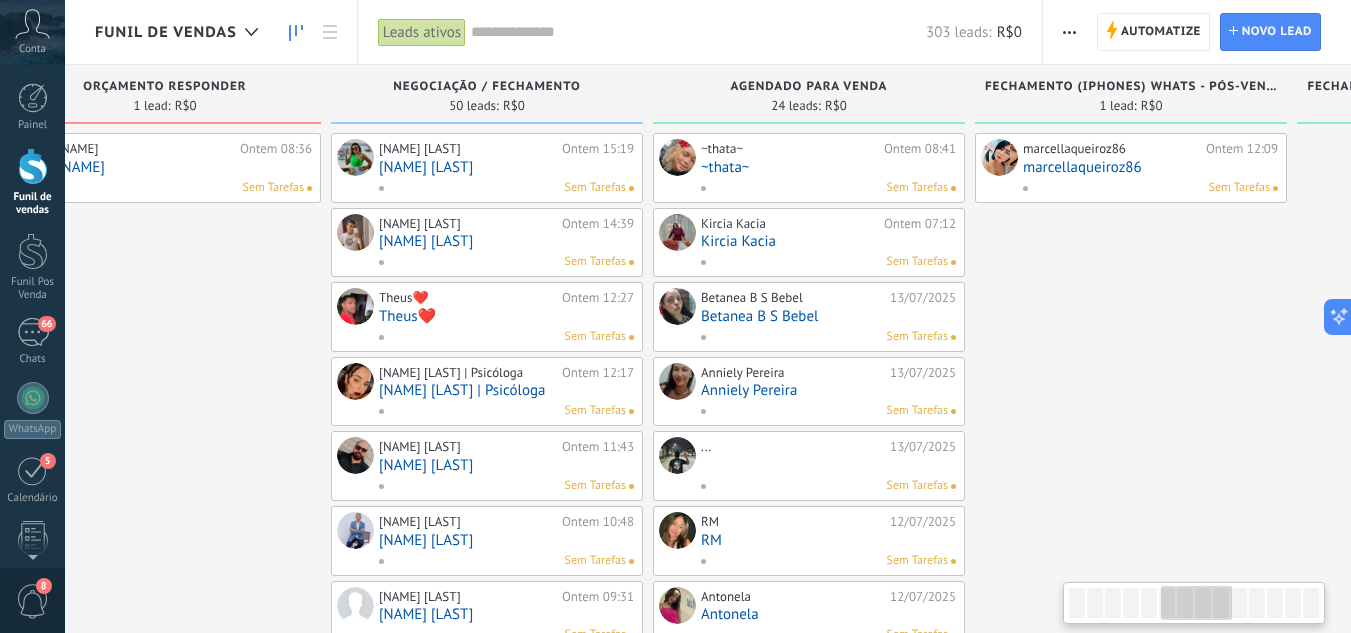 drag, startPoint x: 937, startPoint y: 355, endPoint x: 449, endPoint y: 286, distance: 492.85394 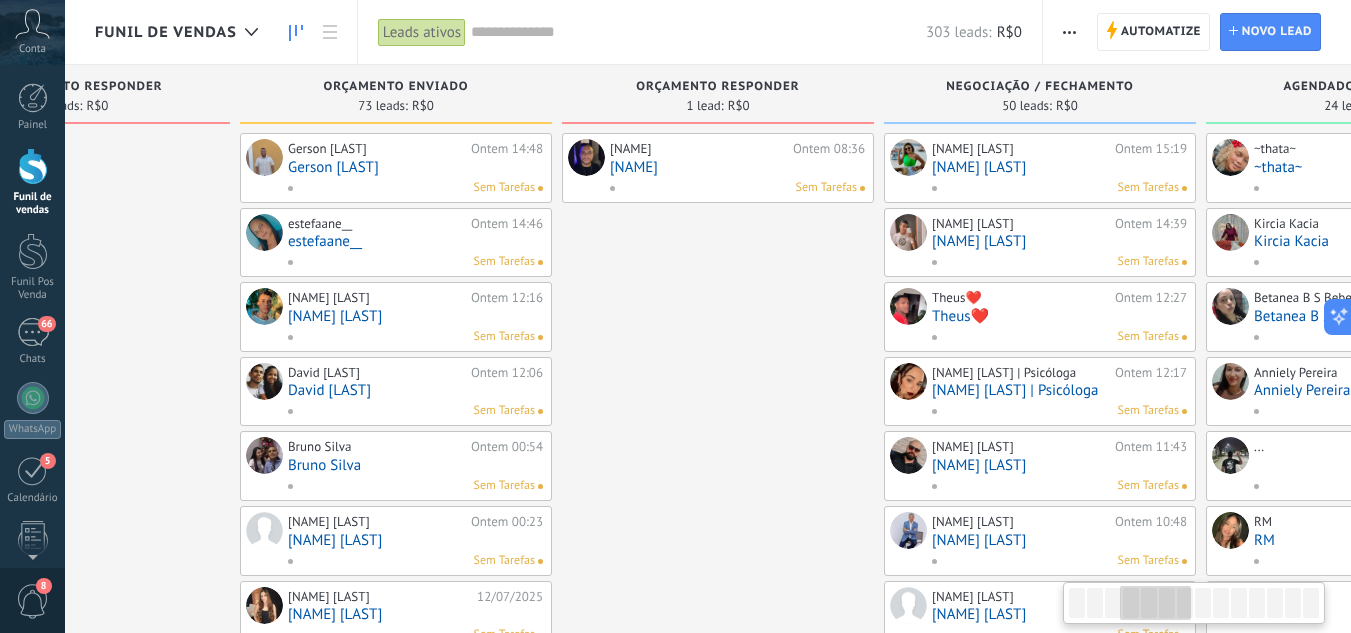 drag, startPoint x: 155, startPoint y: 306, endPoint x: 712, endPoint y: 245, distance: 560.33026 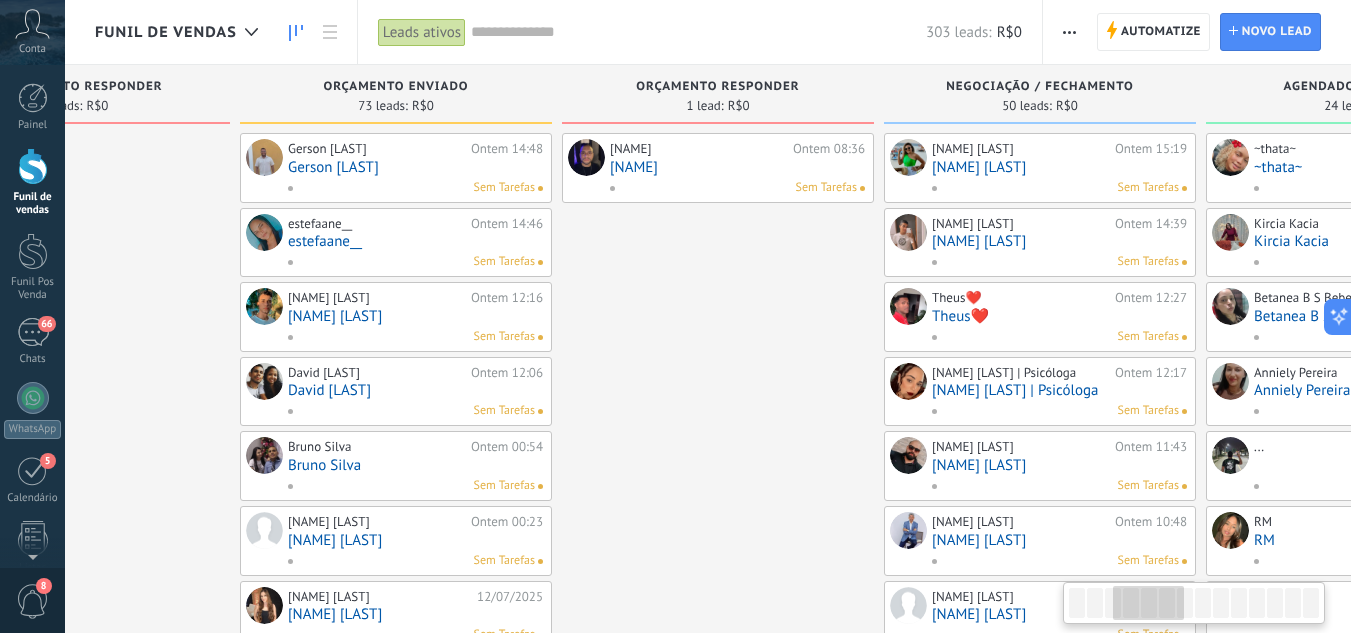 scroll, scrollTop: 0, scrollLeft: 817, axis: horizontal 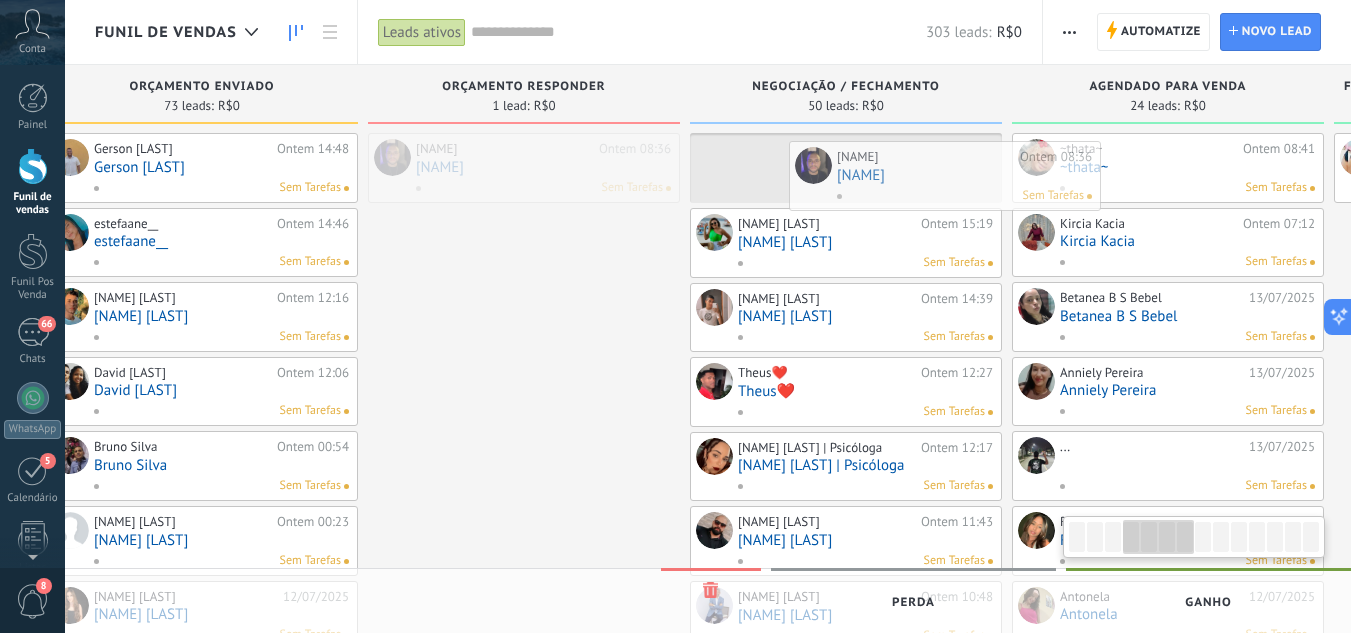 drag, startPoint x: 637, startPoint y: 170, endPoint x: 860, endPoint y: 178, distance: 223.14345 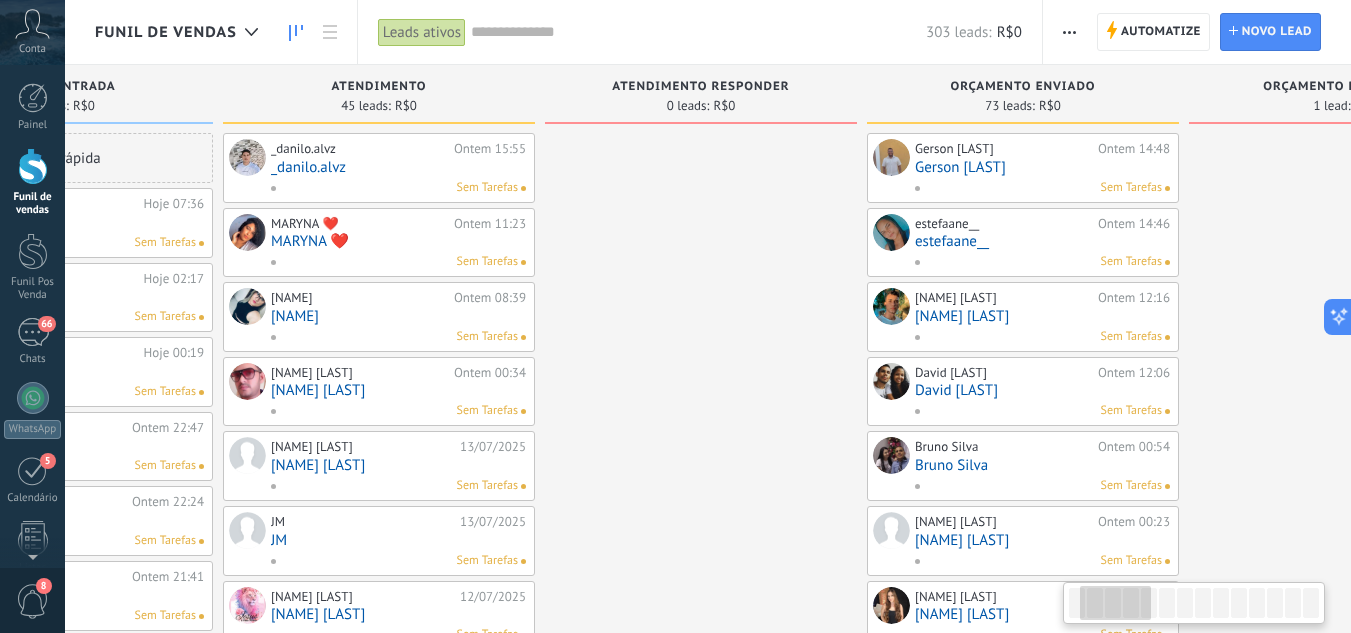 drag, startPoint x: 520, startPoint y: 276, endPoint x: 743, endPoint y: 305, distance: 224.87775 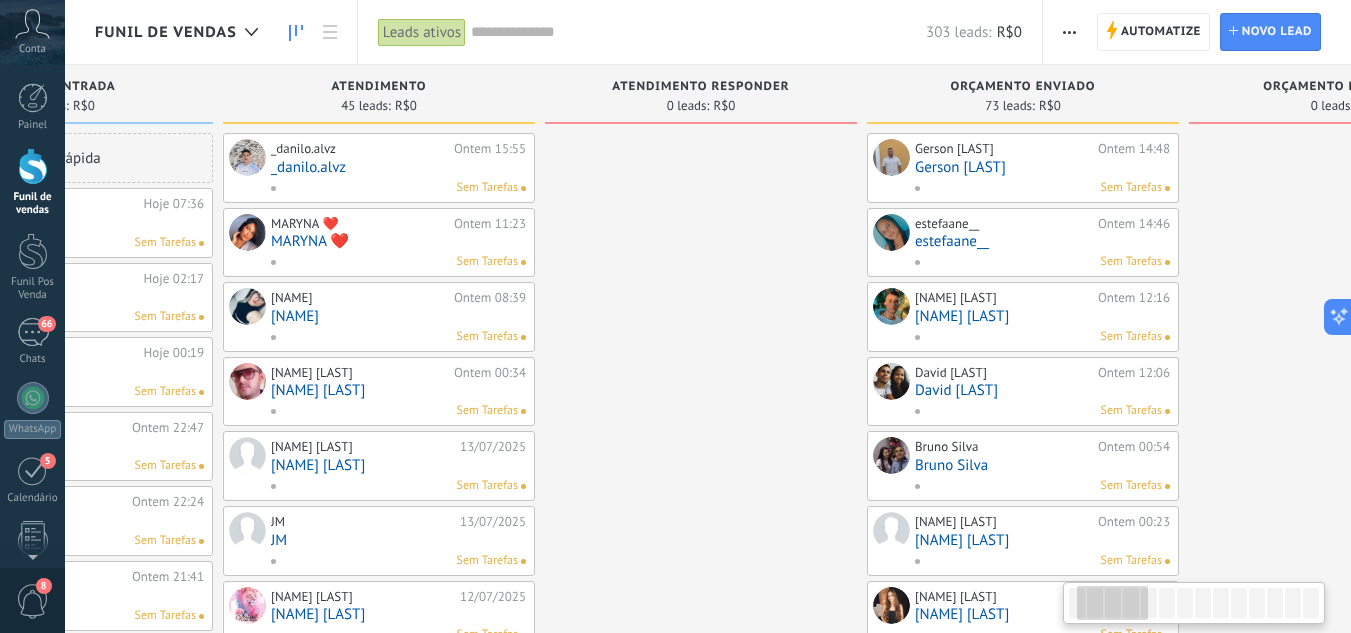 scroll, scrollTop: 0, scrollLeft: 183, axis: horizontal 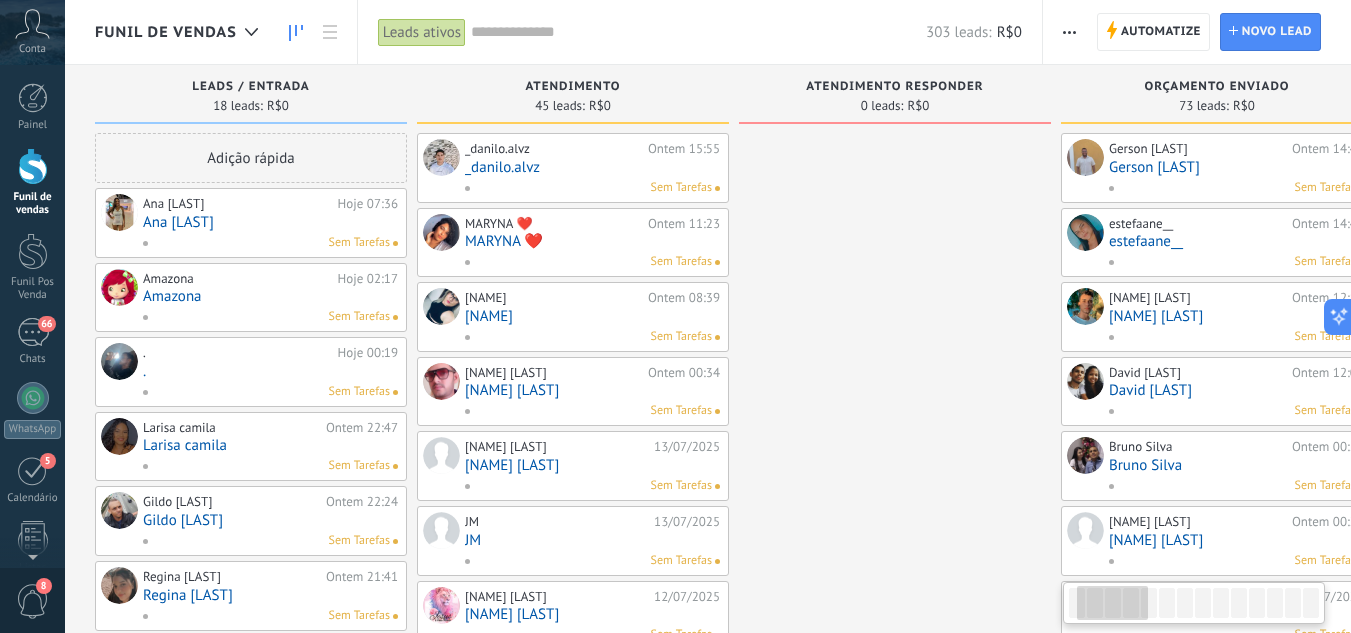 drag, startPoint x: 1202, startPoint y: 334, endPoint x: 380, endPoint y: 219, distance: 830.00543 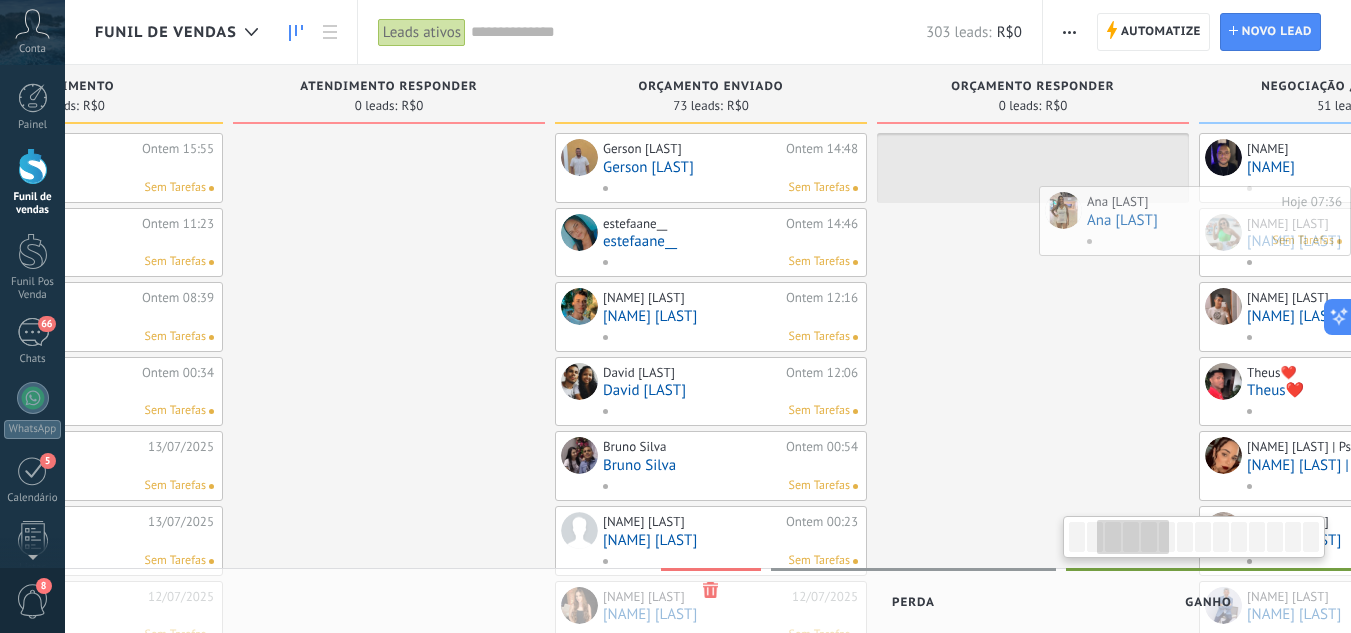 scroll, scrollTop: 0, scrollLeft: 552, axis: horizontal 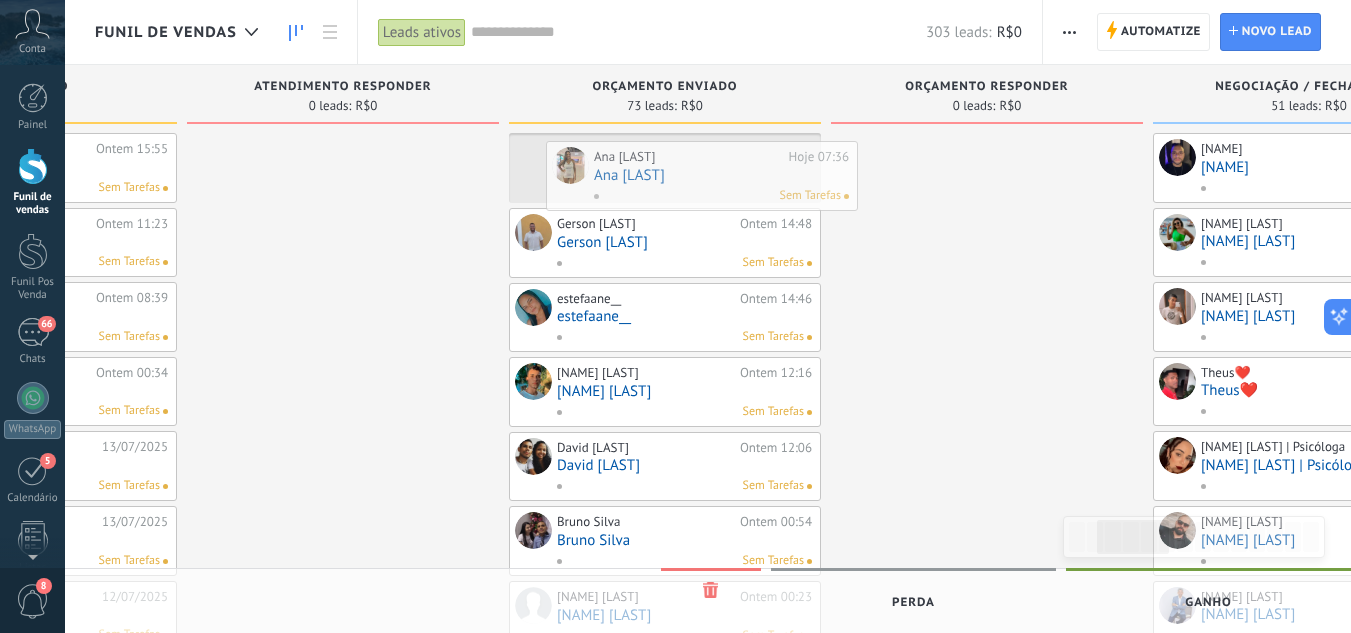 drag, startPoint x: 175, startPoint y: 217, endPoint x: 626, endPoint y: 166, distance: 453.87442 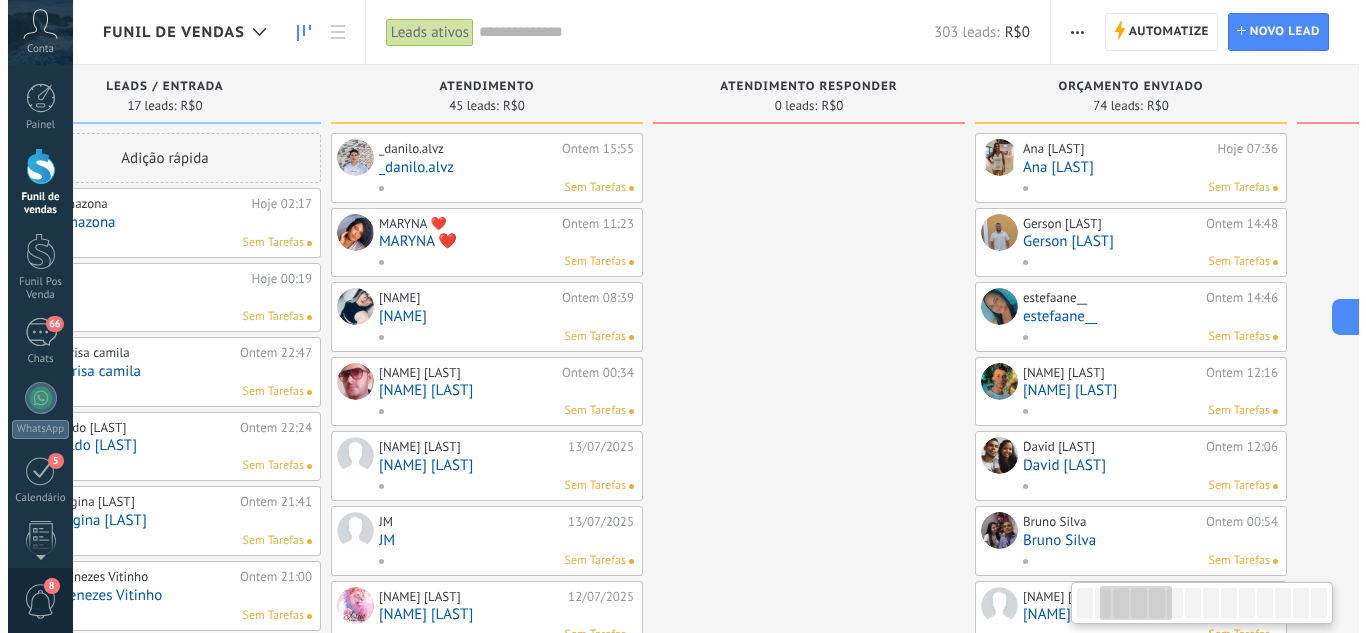 scroll, scrollTop: 0, scrollLeft: 0, axis: both 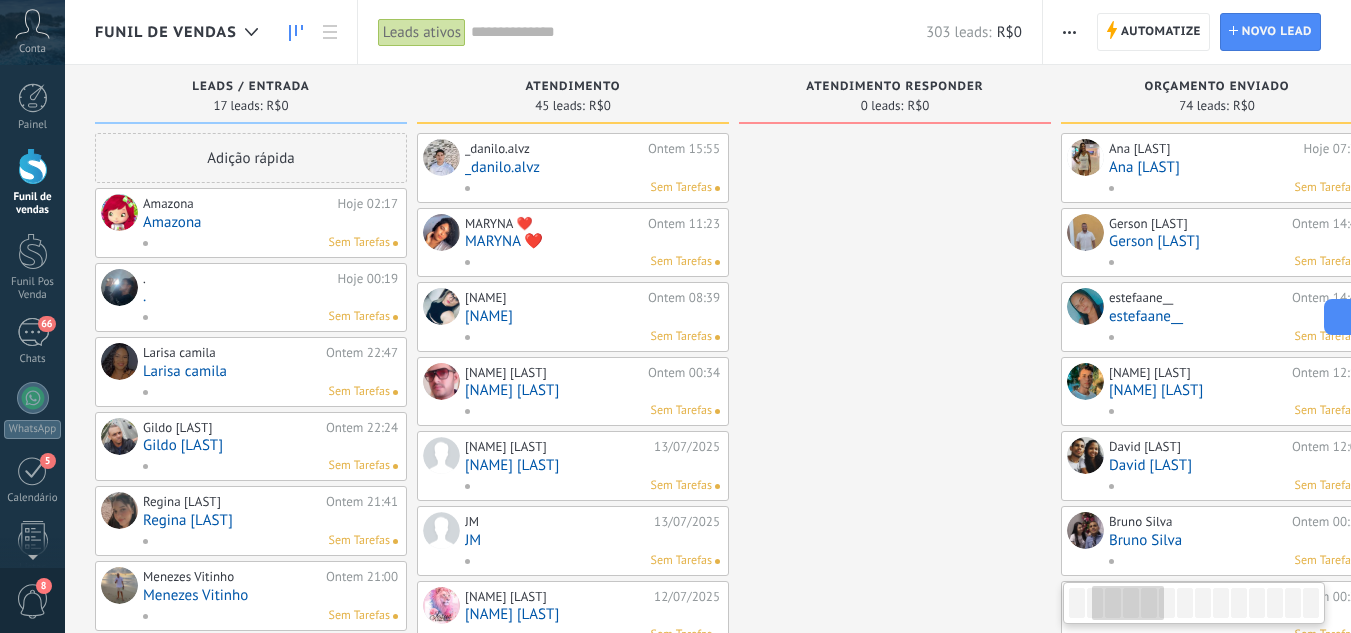 drag, startPoint x: 621, startPoint y: 216, endPoint x: 575, endPoint y: 187, distance: 54.378304 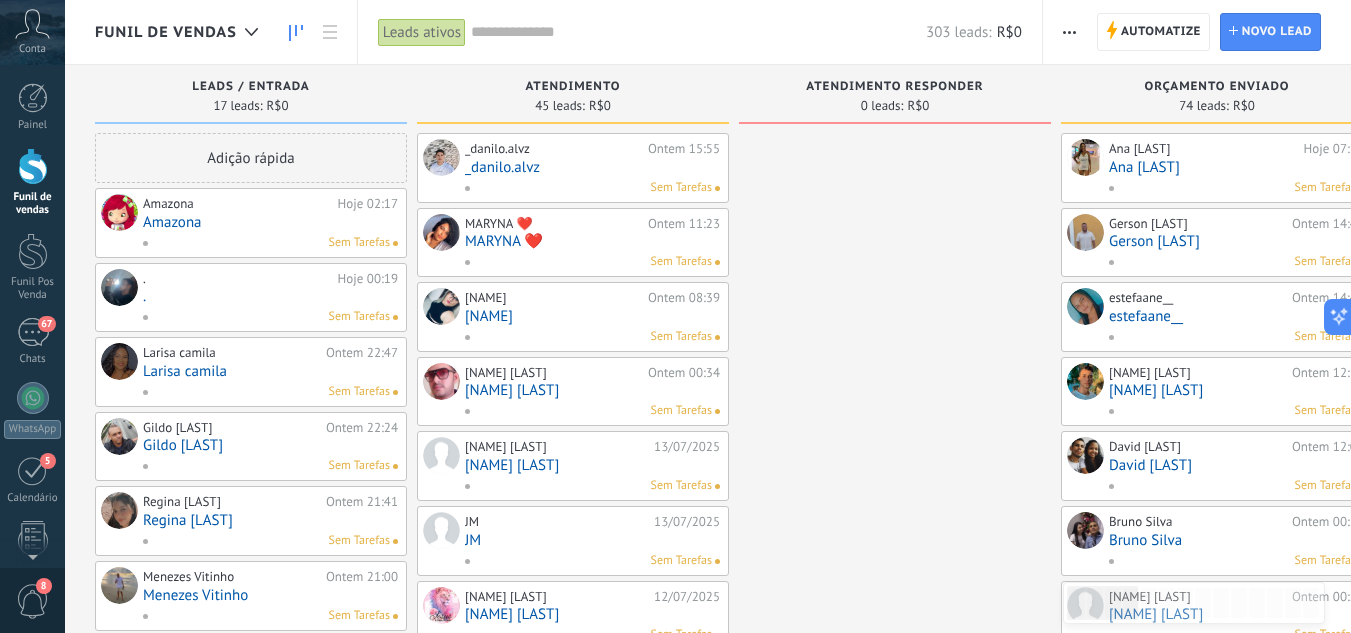 click on "Amazona" at bounding box center (270, 222) 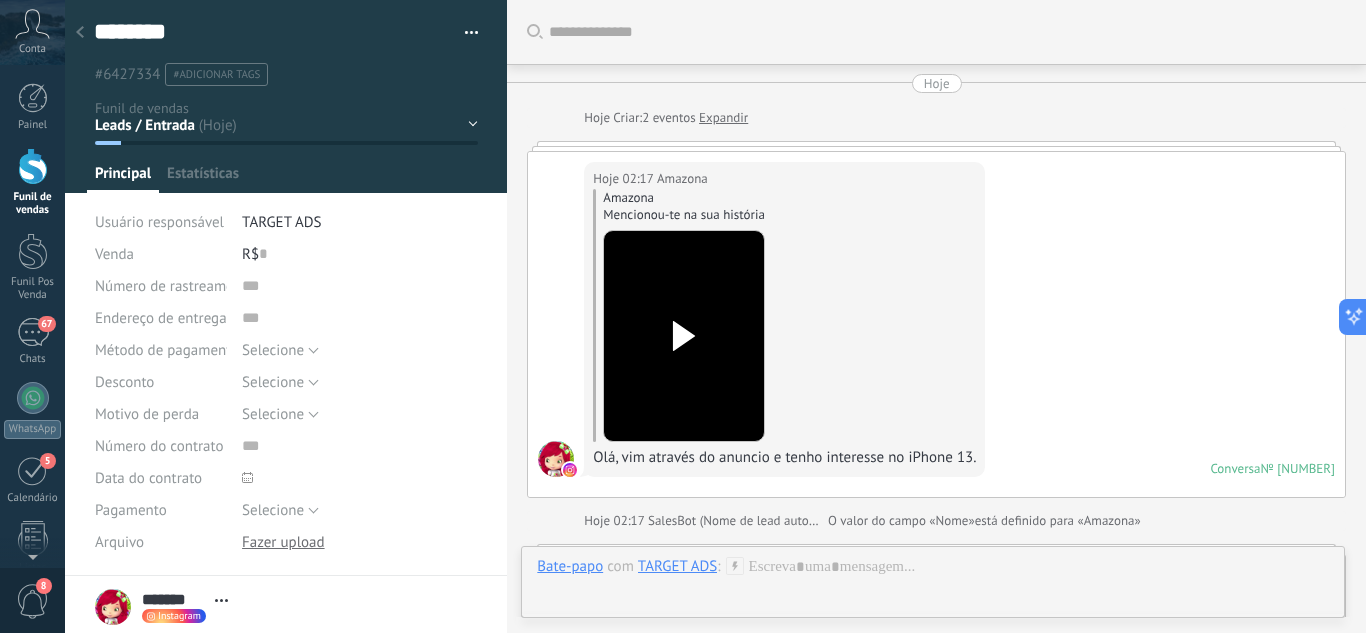 scroll, scrollTop: 656, scrollLeft: 0, axis: vertical 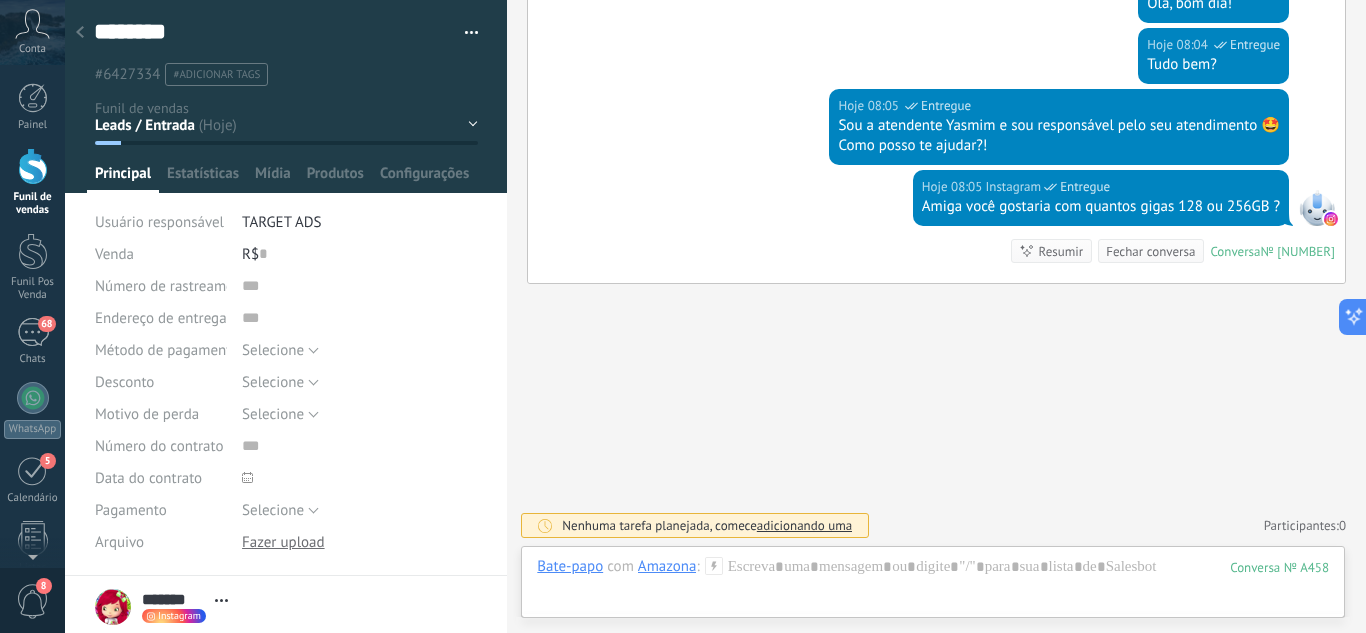 click on "Leads / Entrada
Atendimento
Atendimento Responder
Orçamento Enviado
Orçamento Responder
Negociação / Fechamento
-" at bounding box center (0, 0) 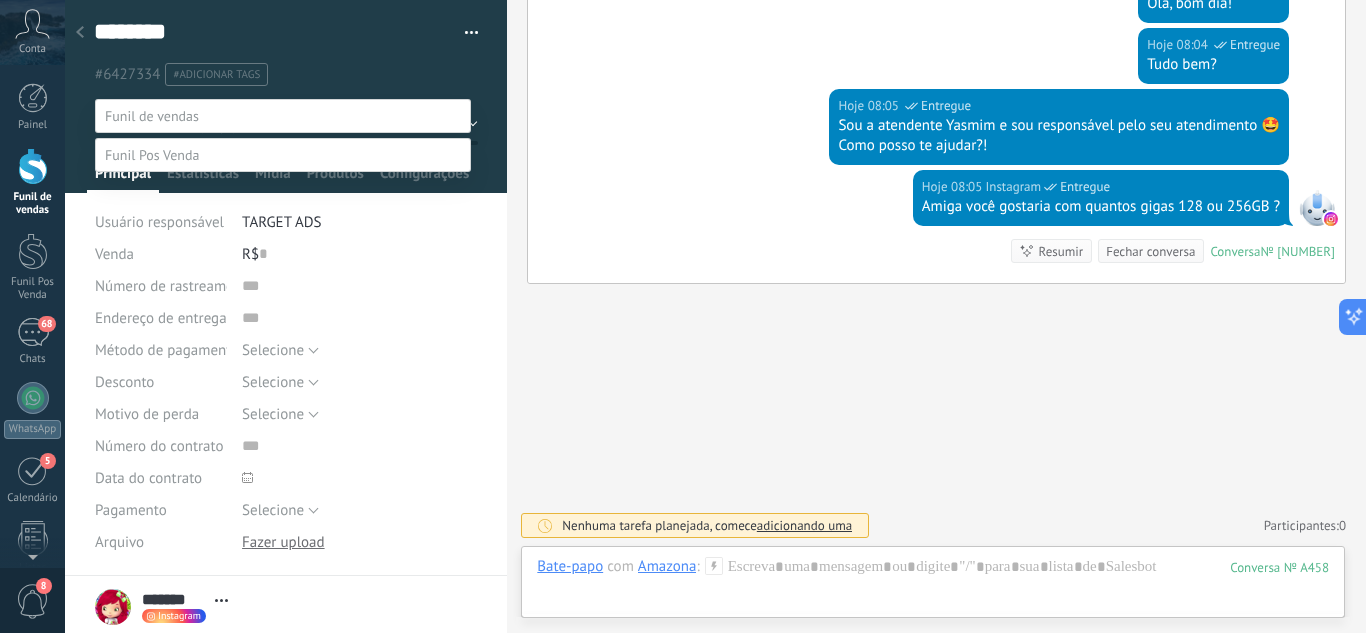click on "Atendimento" at bounding box center [0, 0] 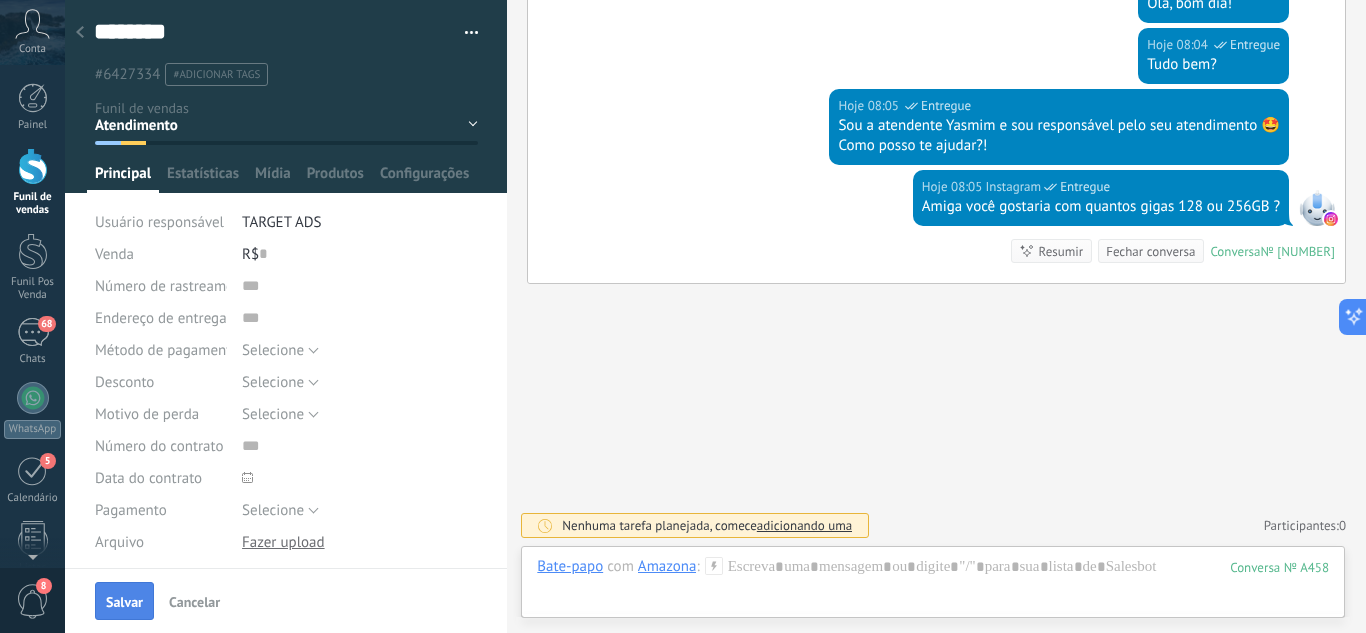 click on "Salvar" at bounding box center [124, 601] 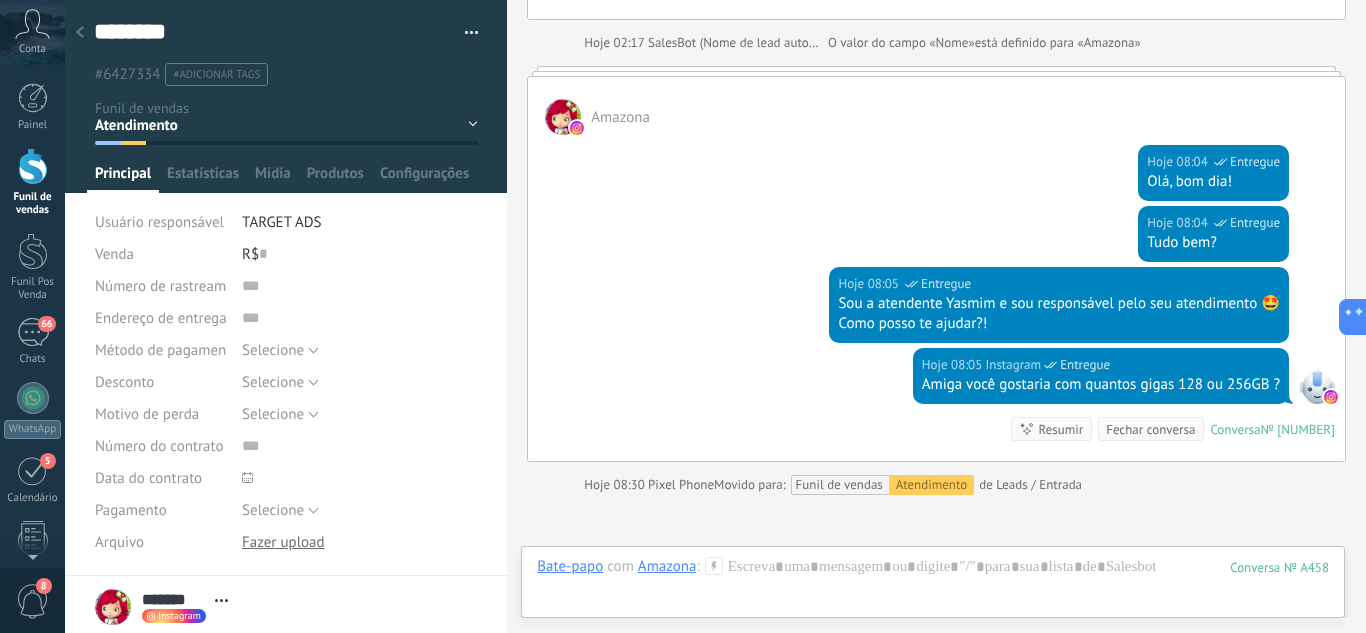 scroll, scrollTop: 689, scrollLeft: 0, axis: vertical 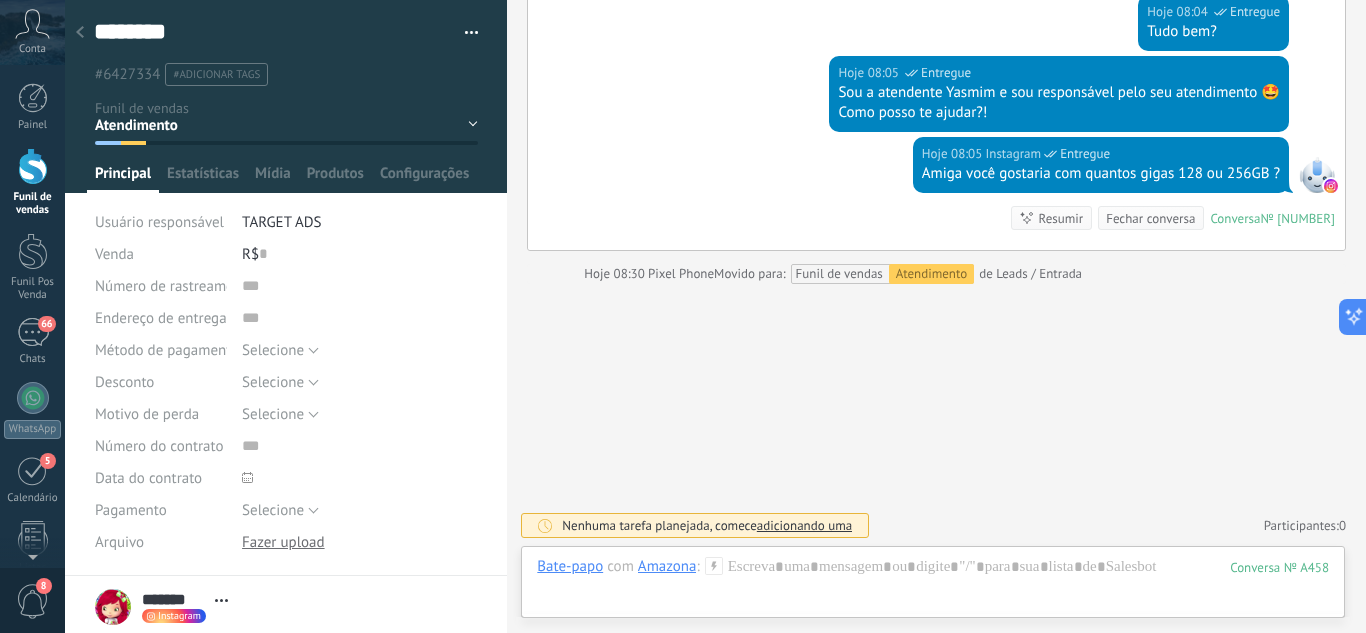 click on "Funil de vendas" at bounding box center (32, 182) 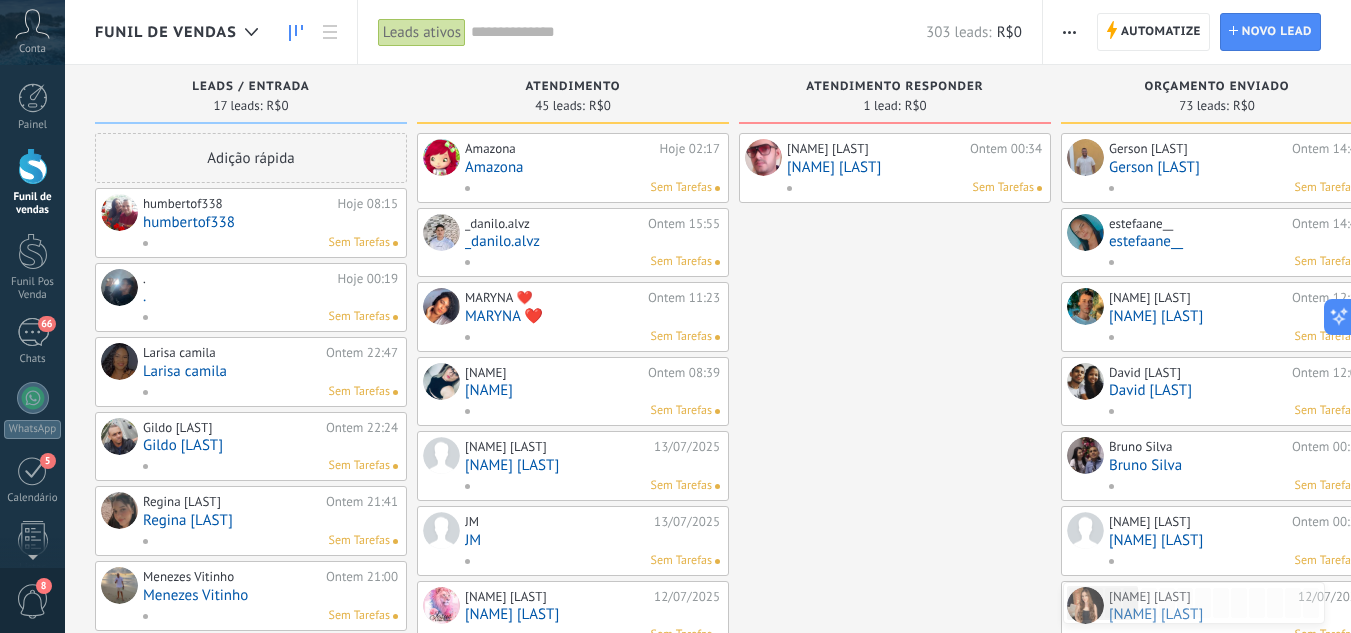 drag, startPoint x: 331, startPoint y: 248, endPoint x: 168, endPoint y: 219, distance: 165.55966 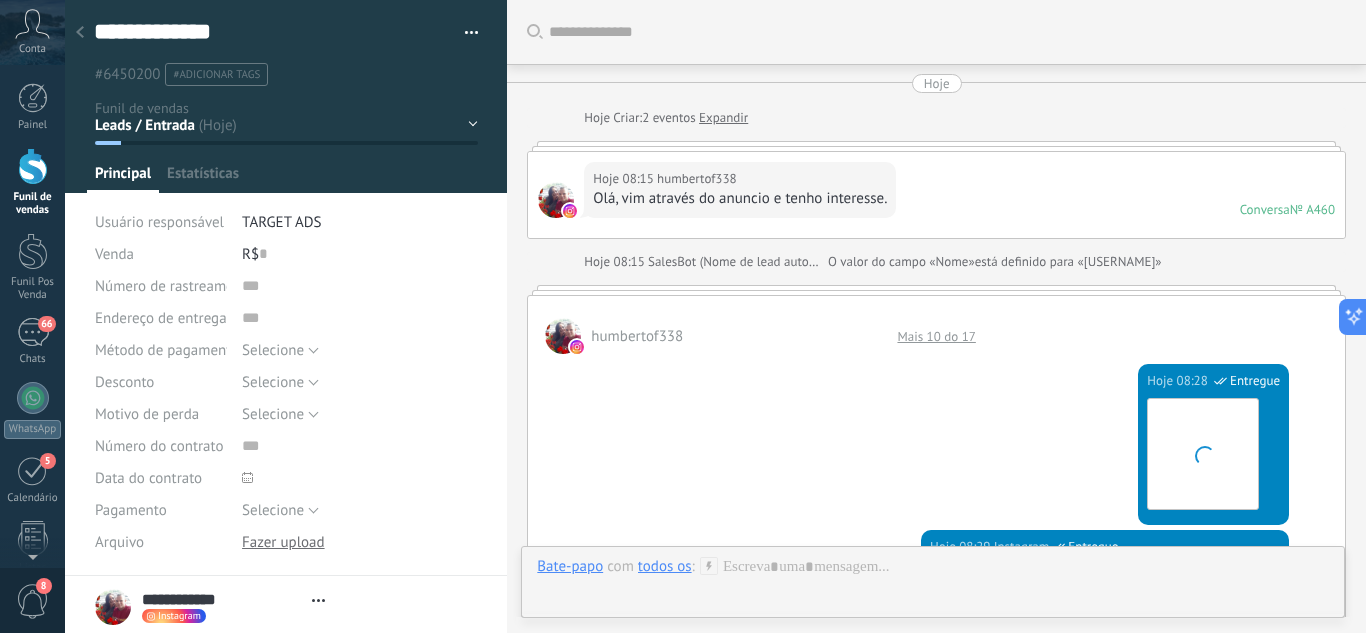 type on "**********" 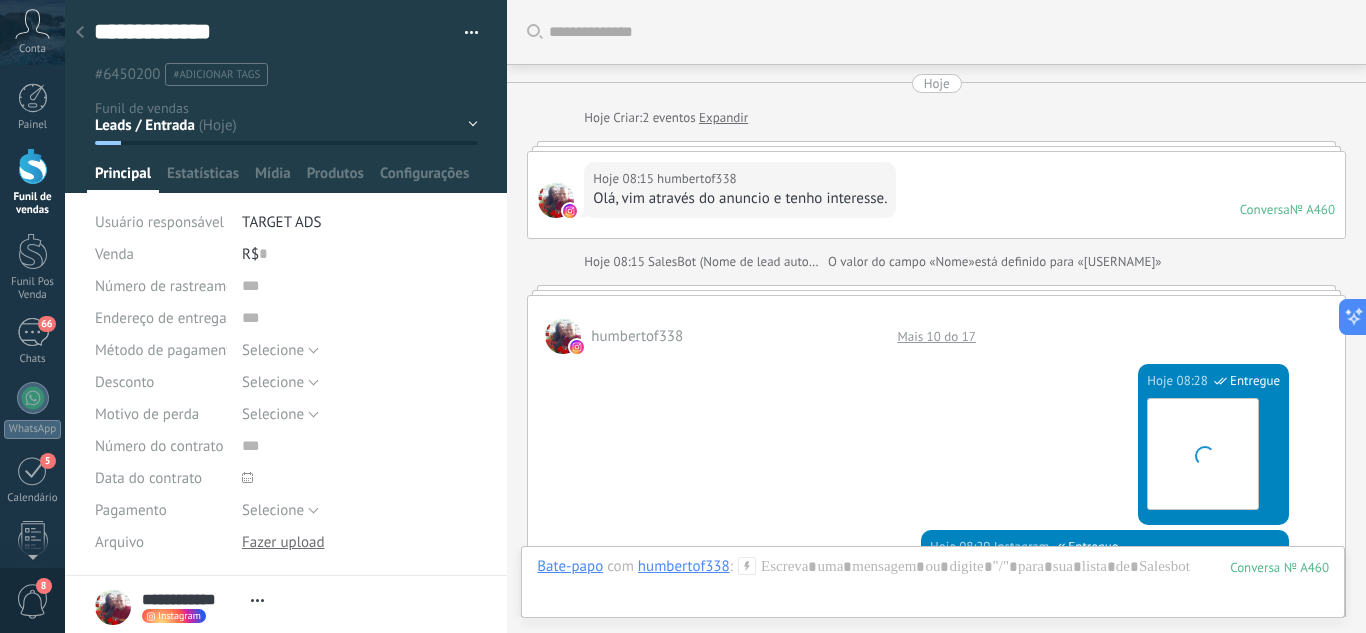 scroll, scrollTop: 30, scrollLeft: 0, axis: vertical 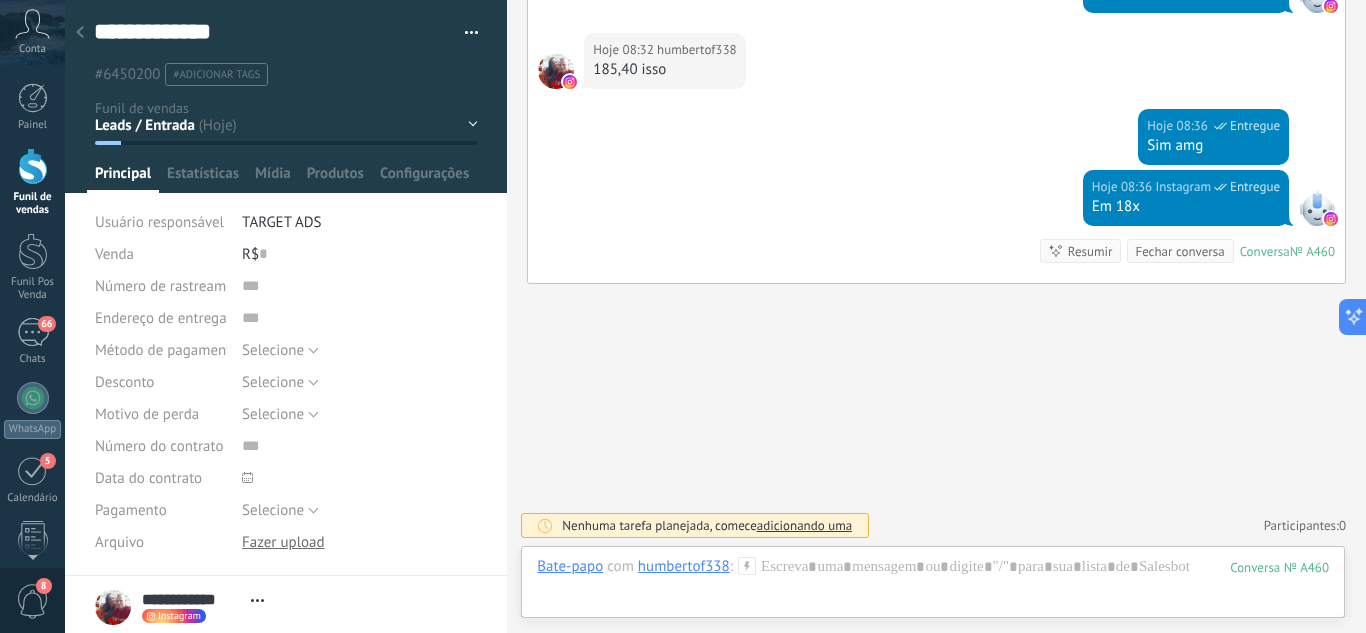click on "Leads / Entrada
Atendimento
Atendimento Responder
Orçamento Enviado
Orçamento Responder
Negociação / Fechamento
-" at bounding box center [0, 0] 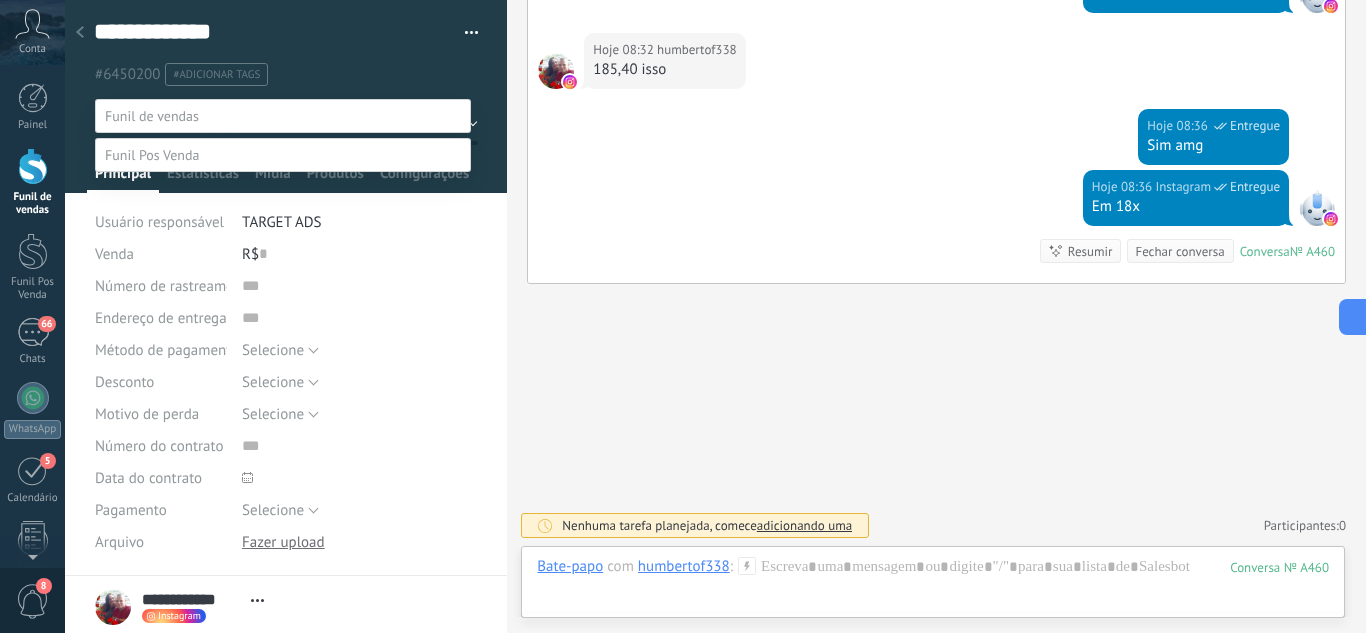 click on "Orçamento Enviado" at bounding box center [0, 0] 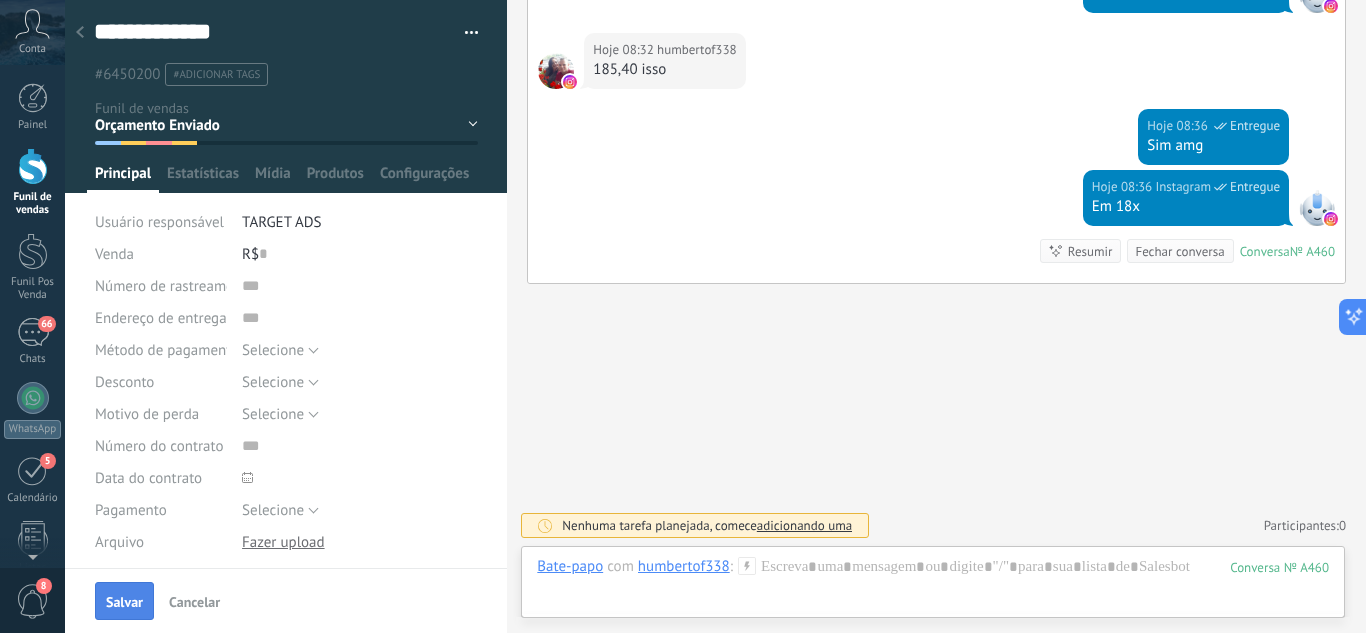 click on "Salvar" at bounding box center [124, 602] 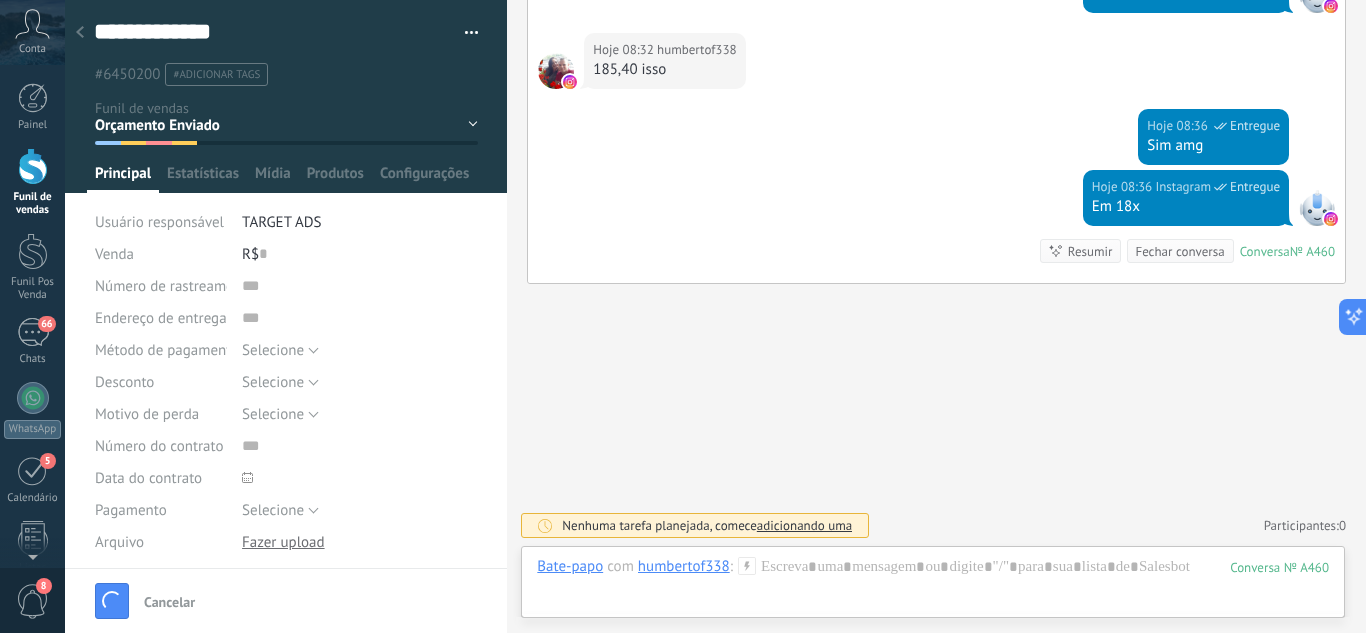 scroll, scrollTop: 1096, scrollLeft: 0, axis: vertical 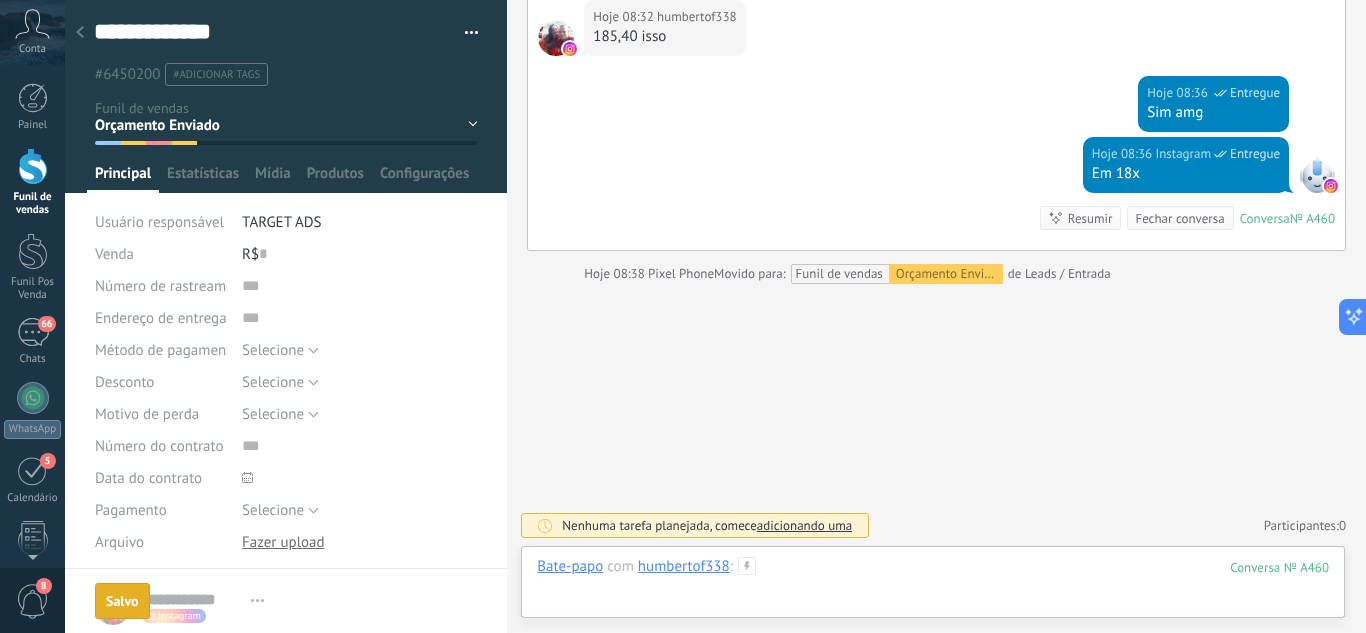 click at bounding box center [933, 587] 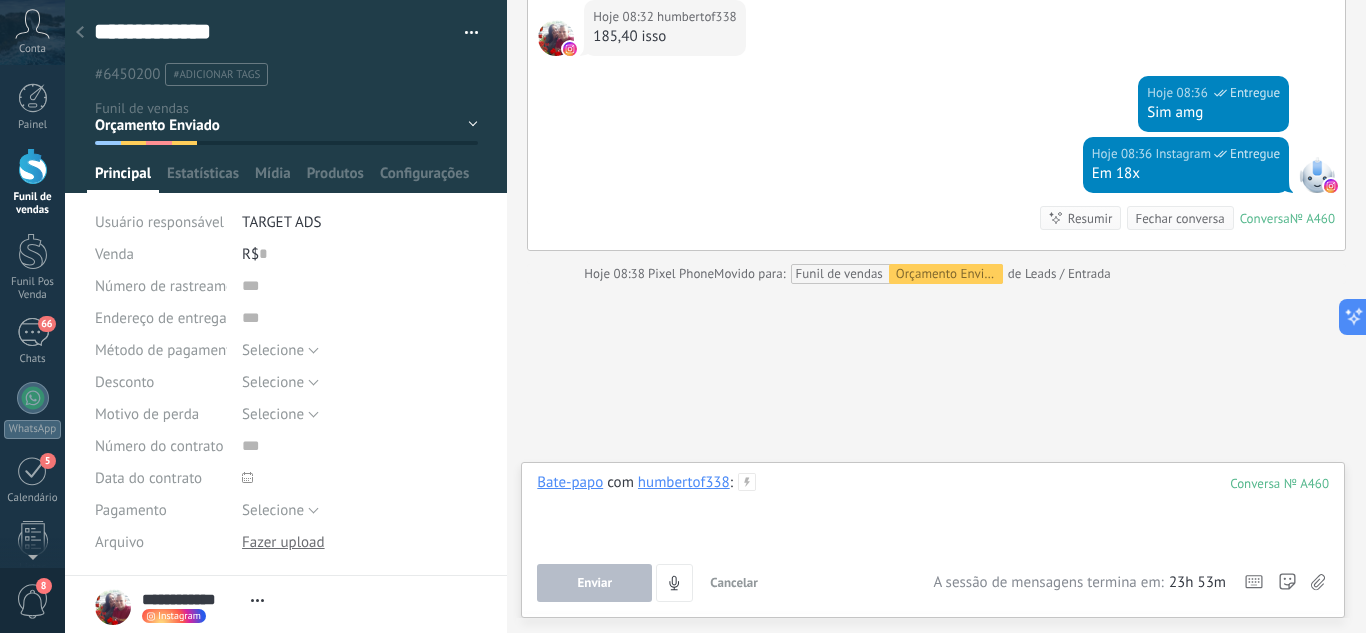 type 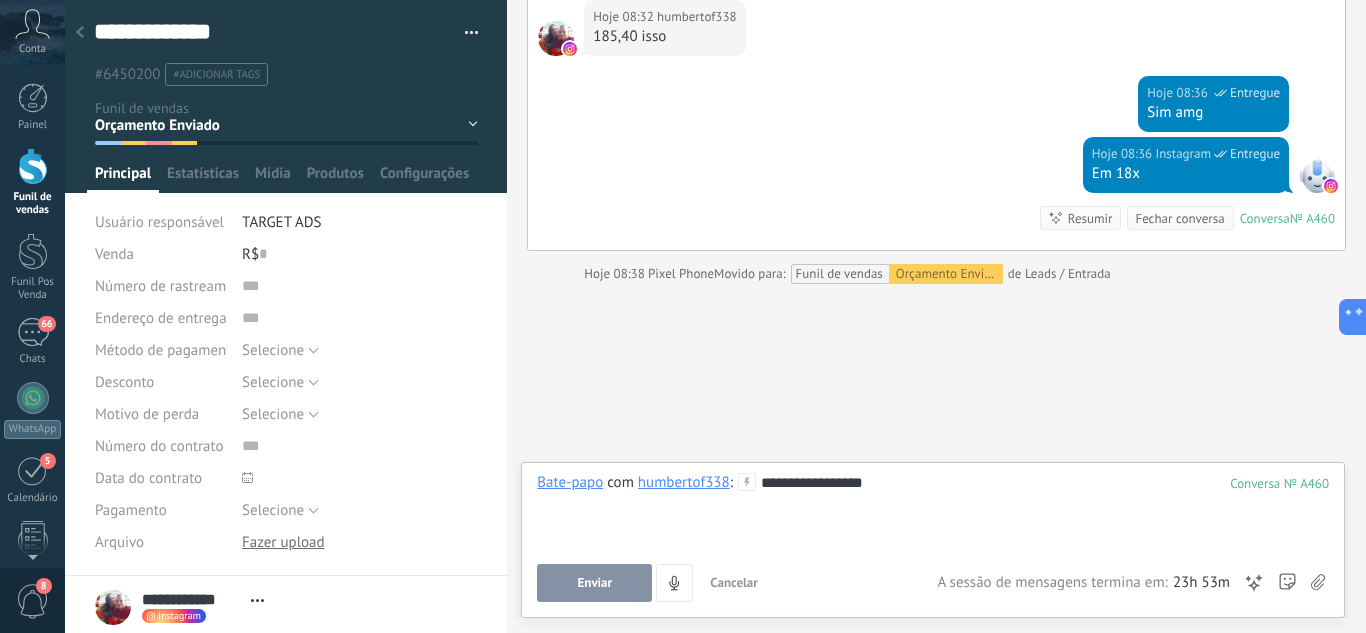 click on "Enviar" at bounding box center [594, 583] 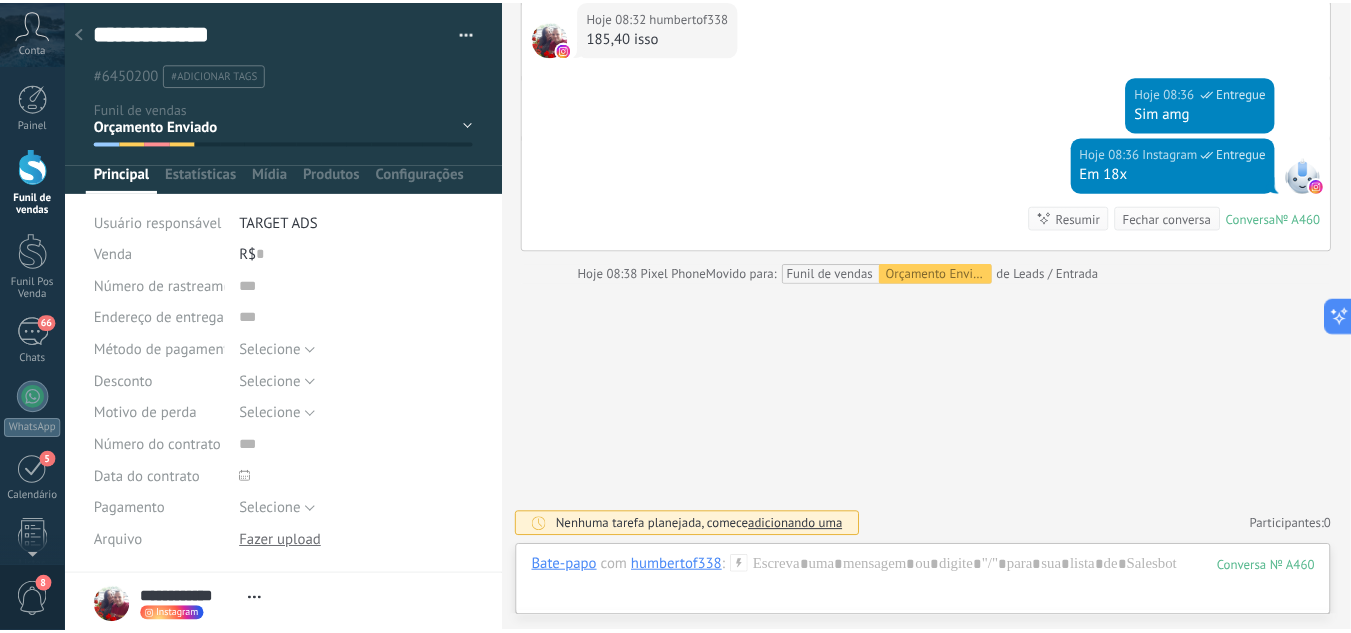 scroll, scrollTop: 1083, scrollLeft: 0, axis: vertical 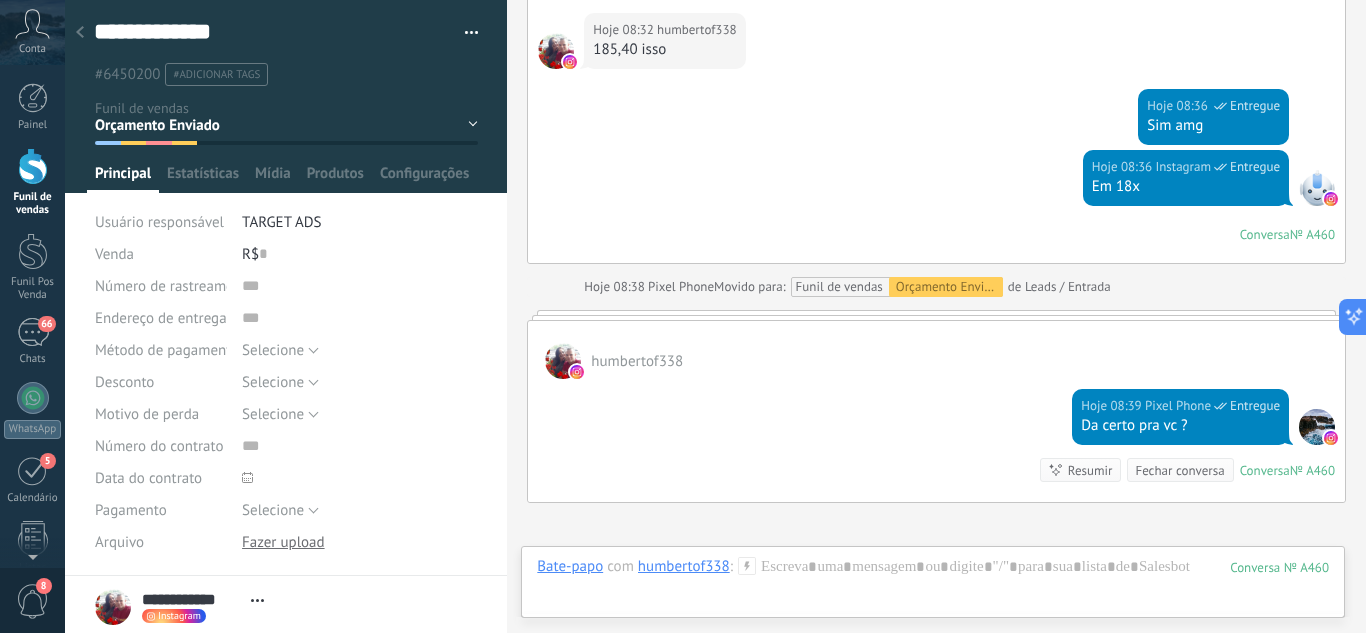 click at bounding box center [80, 33] 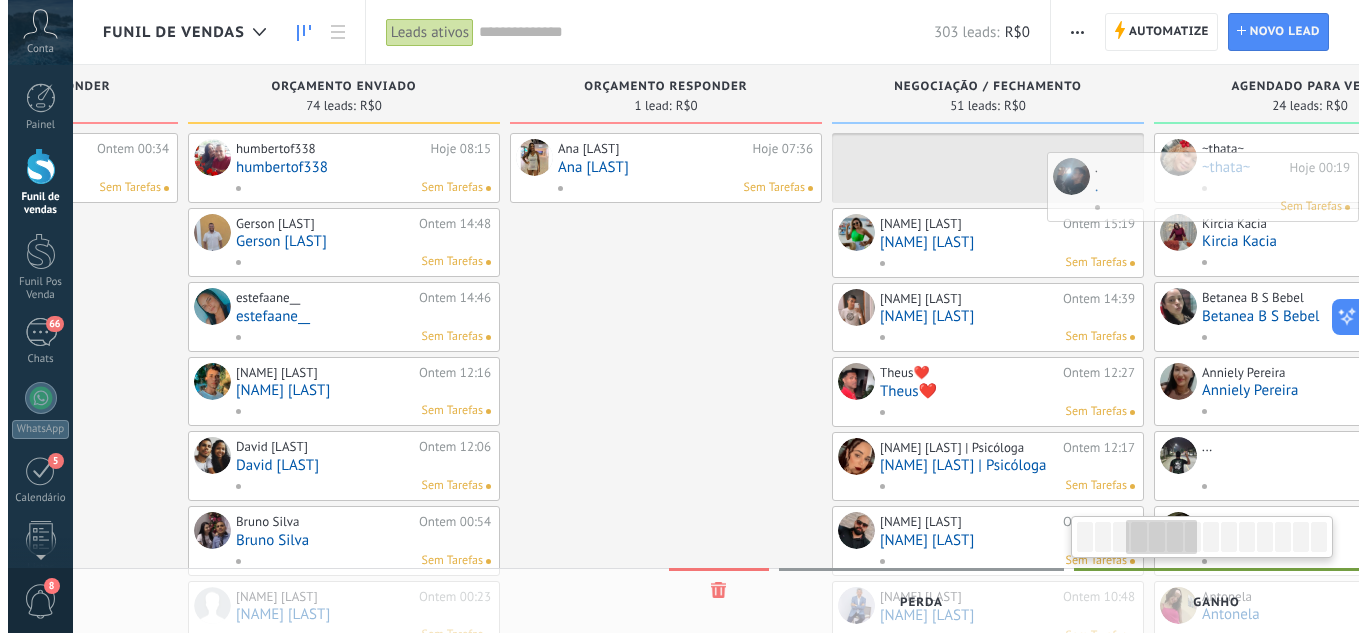 scroll, scrollTop: 0, scrollLeft: 994, axis: horizontal 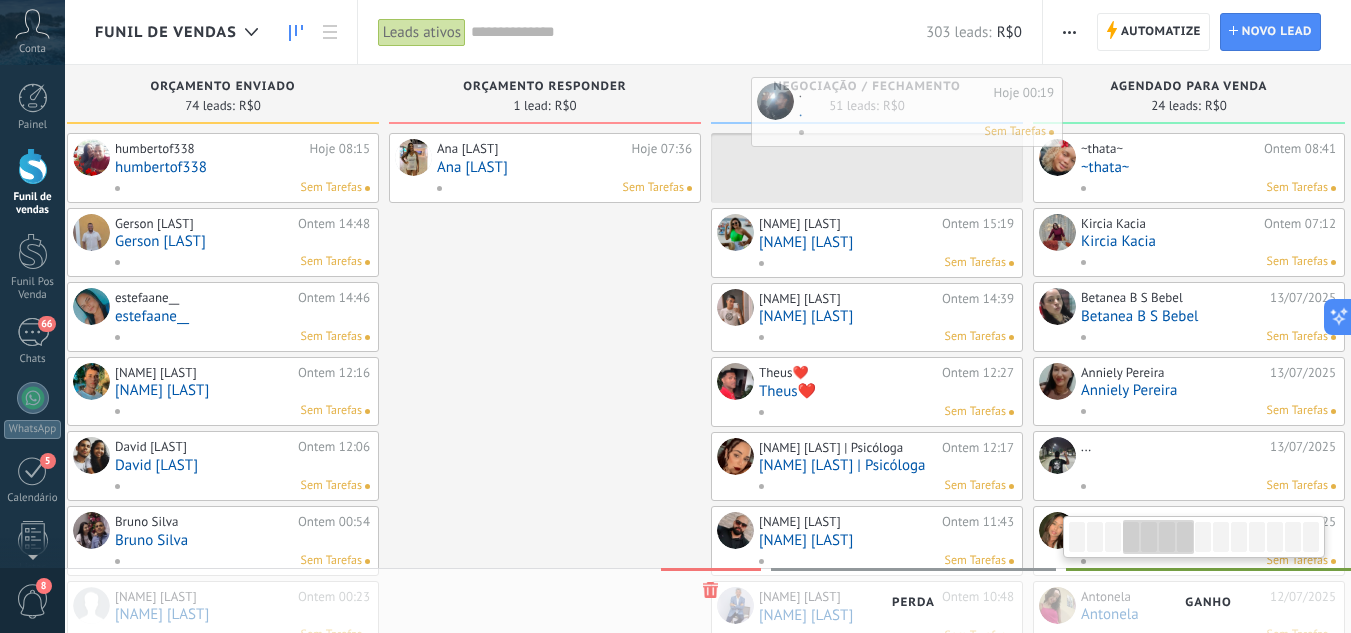 drag, startPoint x: 160, startPoint y: 214, endPoint x: 779, endPoint y: 105, distance: 628.5237 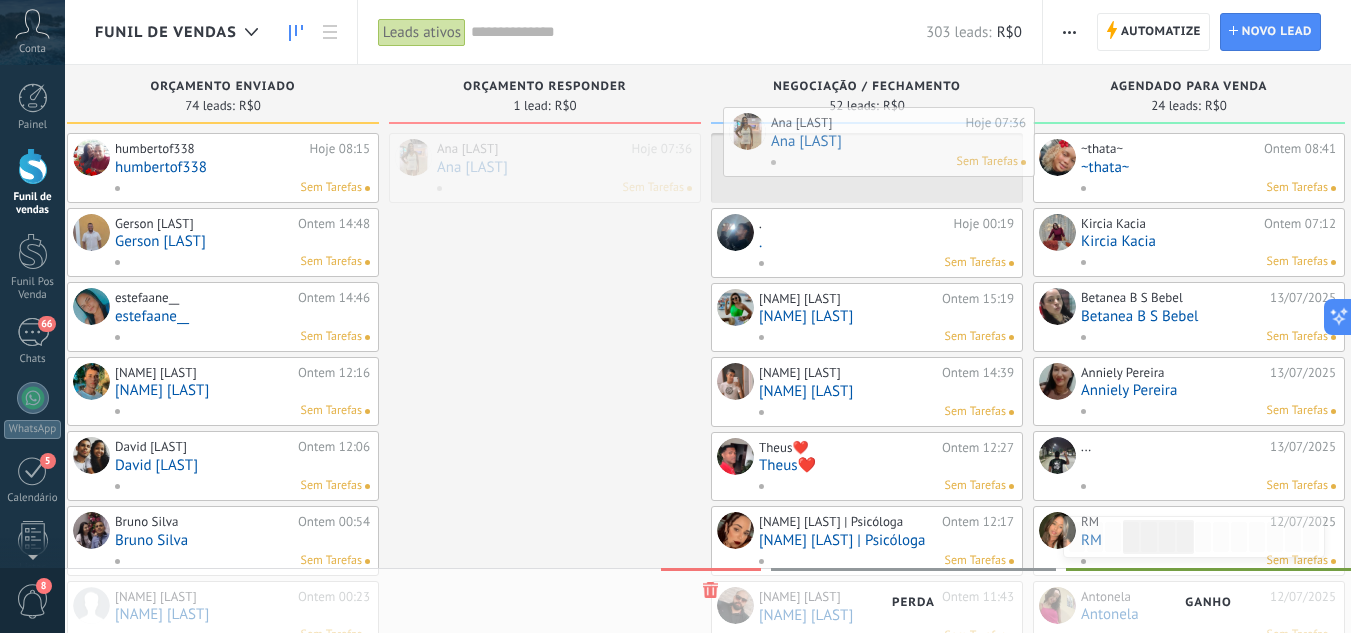 drag, startPoint x: 510, startPoint y: 152, endPoint x: 844, endPoint y: 126, distance: 335.01044 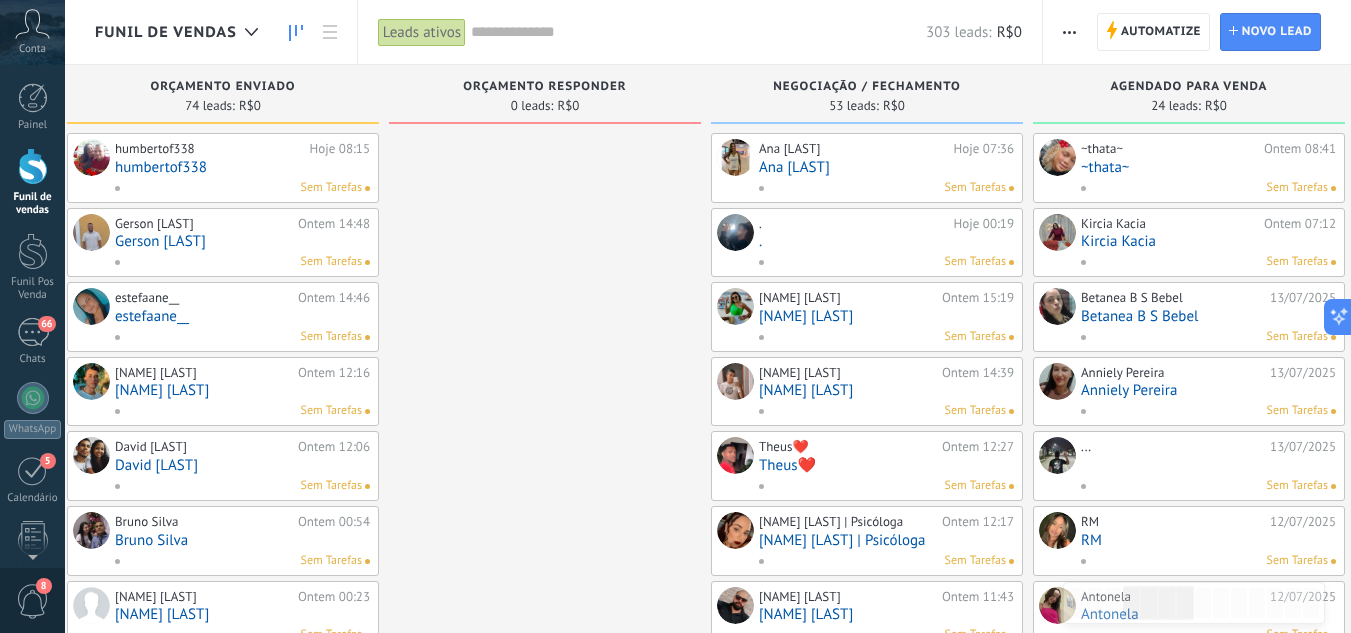 click on "[FIRST] [LAST]" at bounding box center (886, 167) 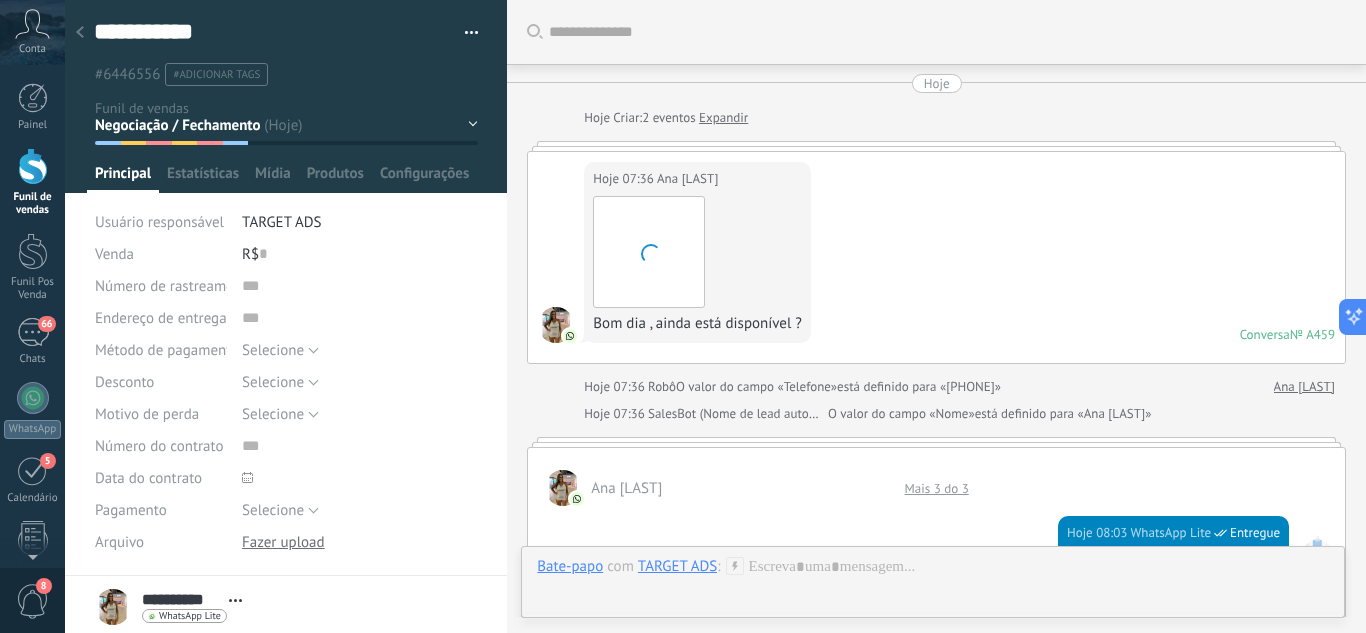scroll, scrollTop: 30, scrollLeft: 0, axis: vertical 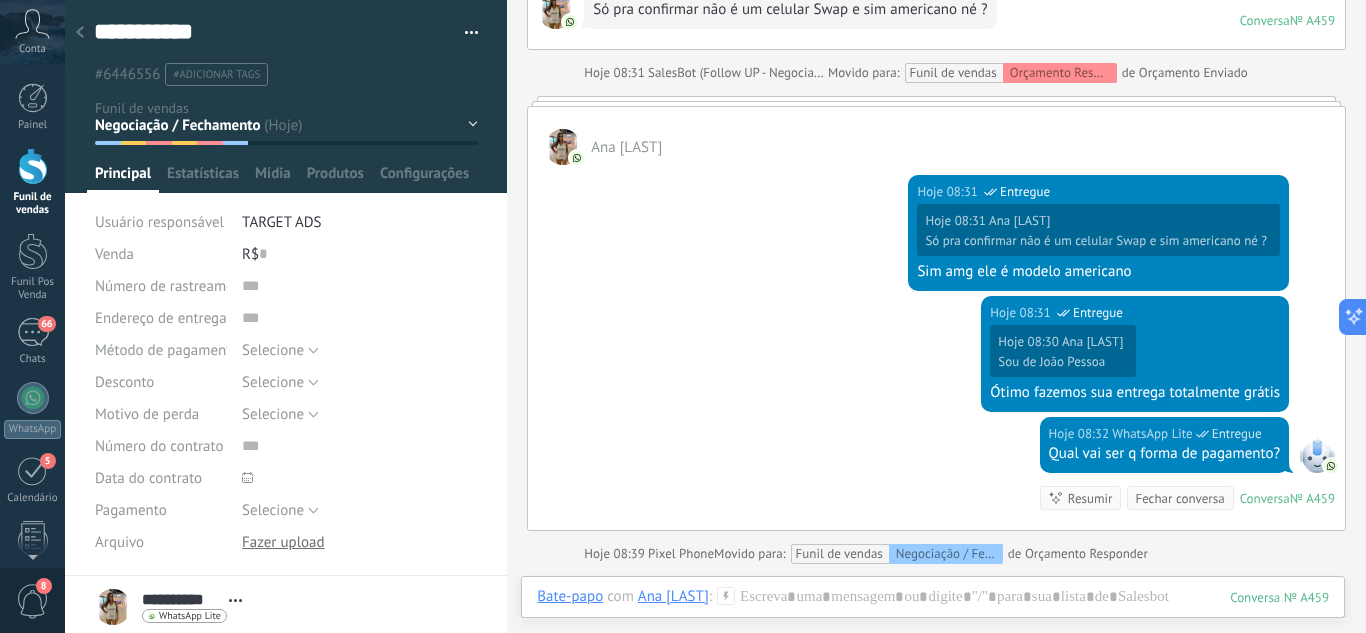 click at bounding box center (80, 33) 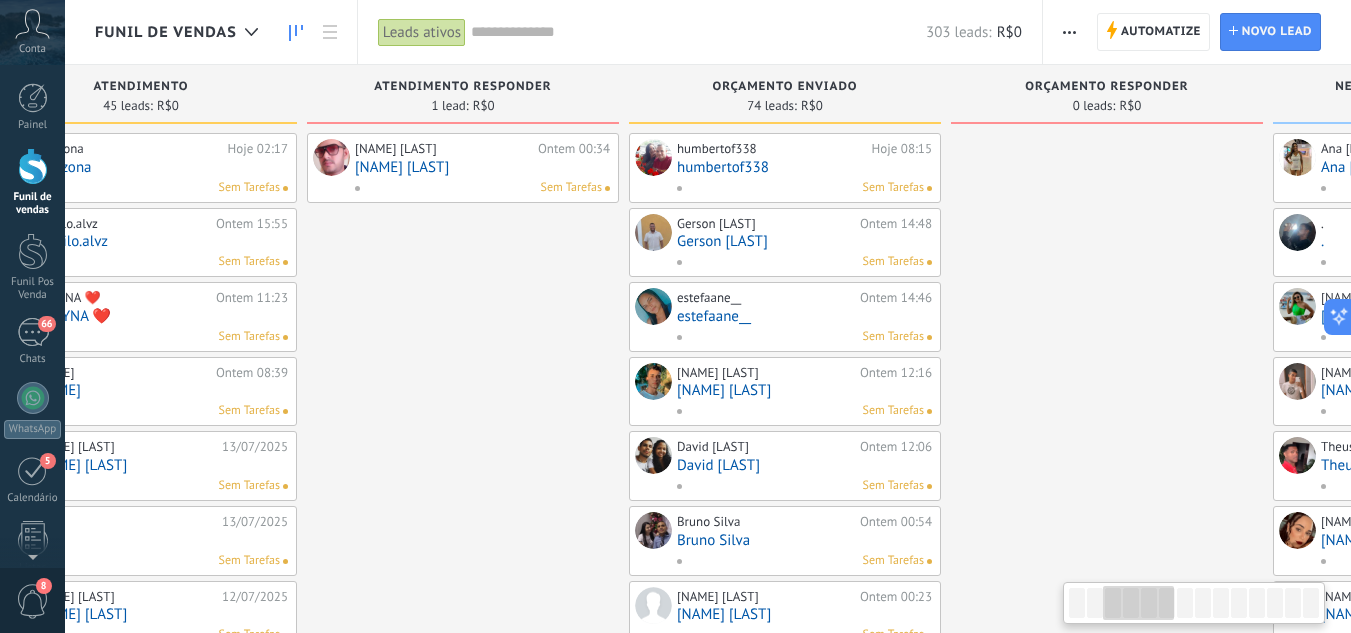 scroll, scrollTop: 0, scrollLeft: 66, axis: horizontal 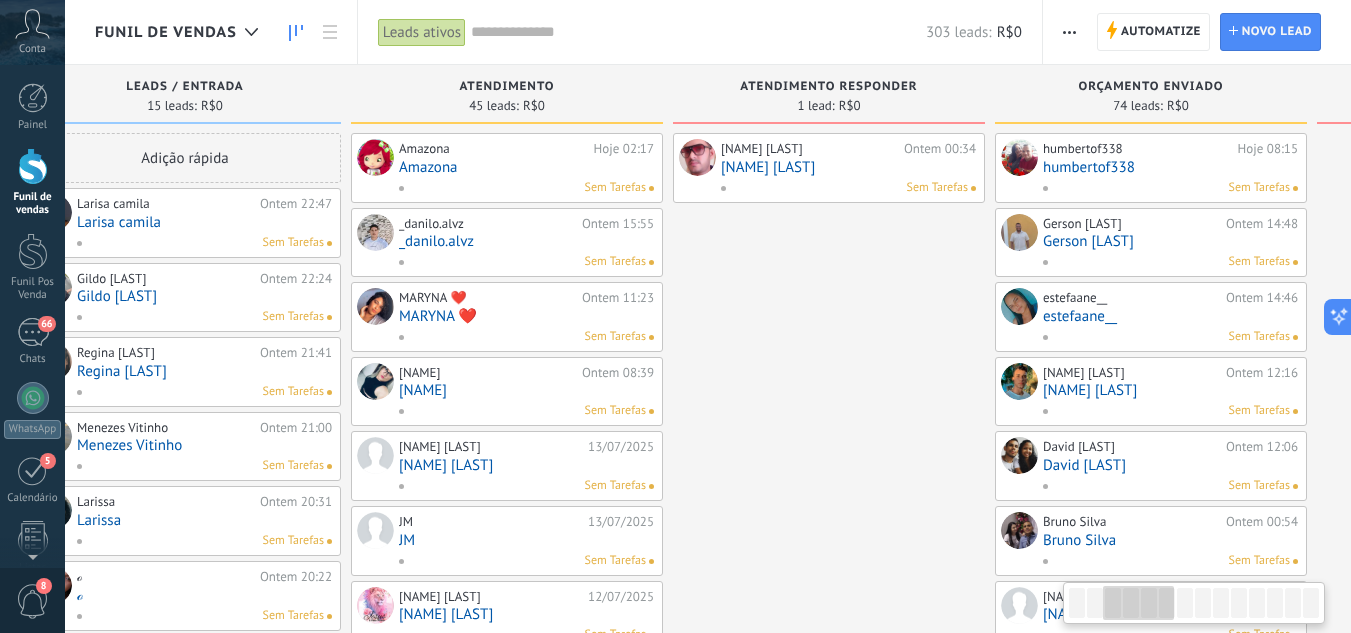 drag, startPoint x: 421, startPoint y: 183, endPoint x: 629, endPoint y: 258, distance: 221.10857 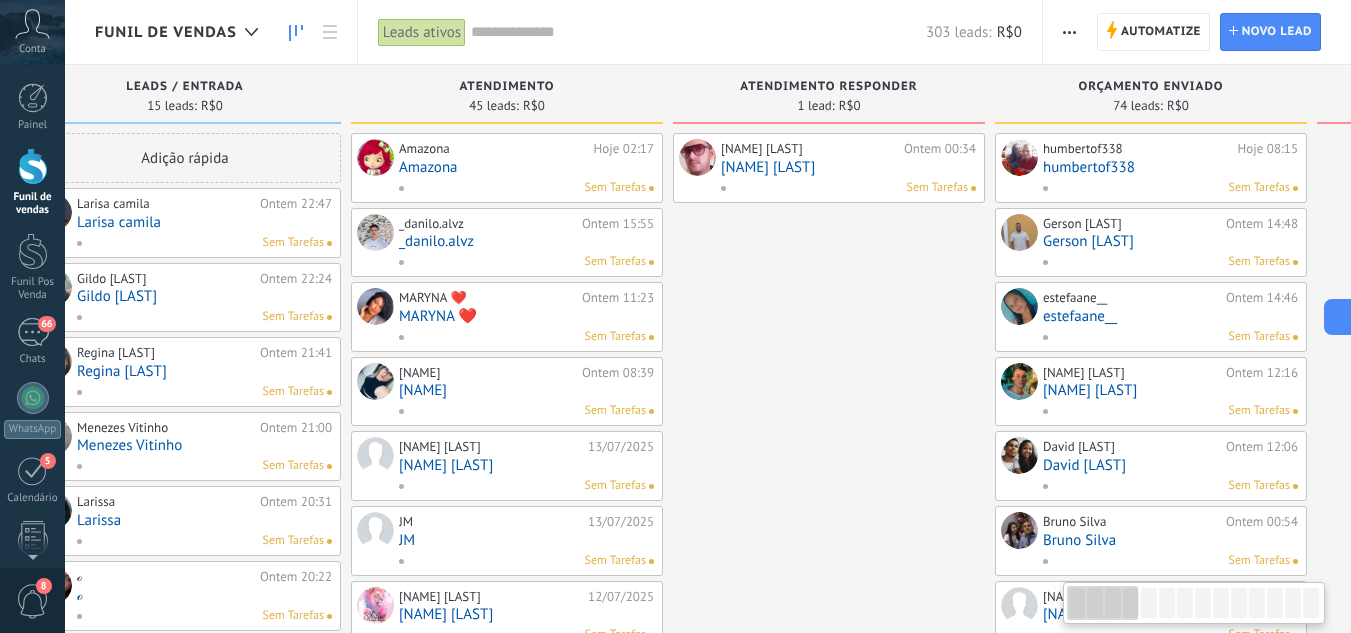 scroll, scrollTop: 0, scrollLeft: 0, axis: both 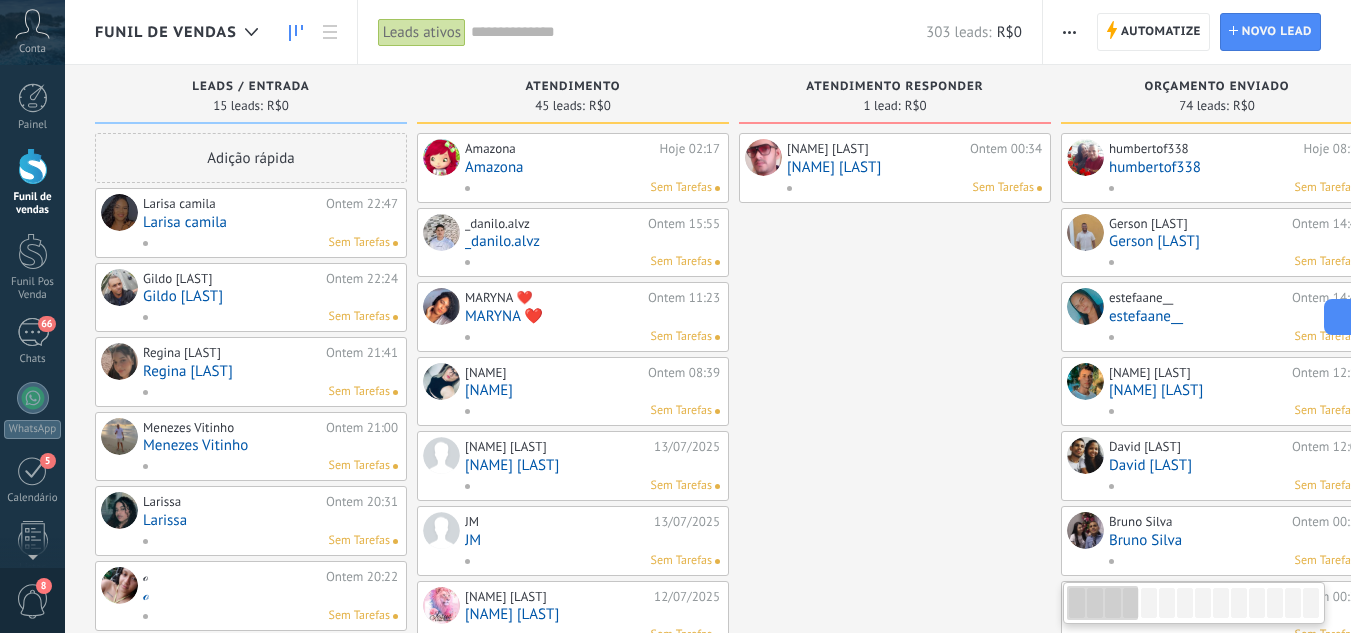 drag, startPoint x: 739, startPoint y: 307, endPoint x: 856, endPoint y: 203, distance: 156.54073 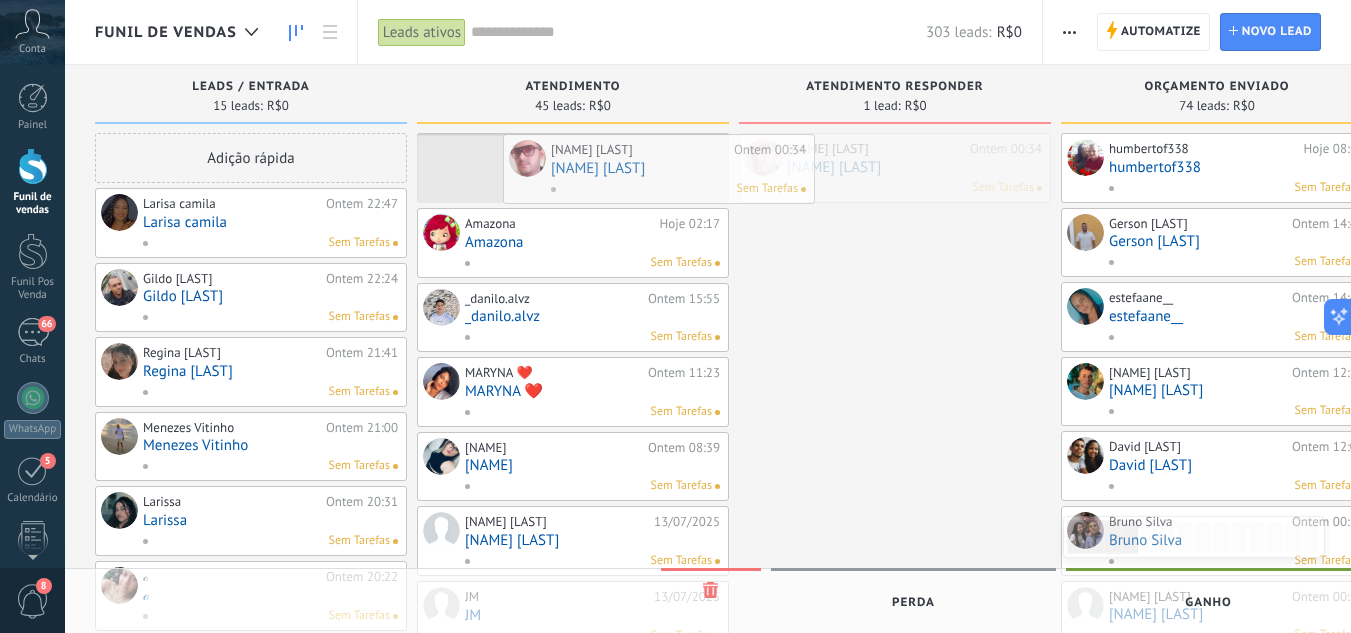drag, startPoint x: 858, startPoint y: 177, endPoint x: 489, endPoint y: 149, distance: 370.0608 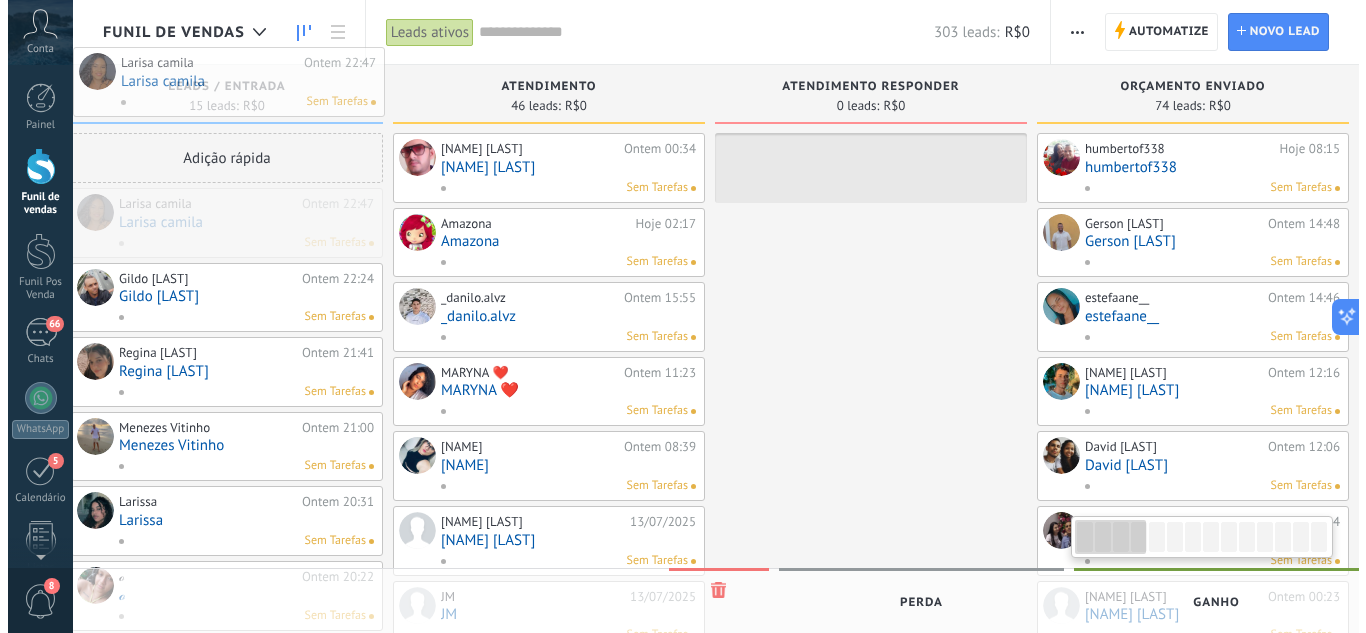 scroll, scrollTop: 0, scrollLeft: 0, axis: both 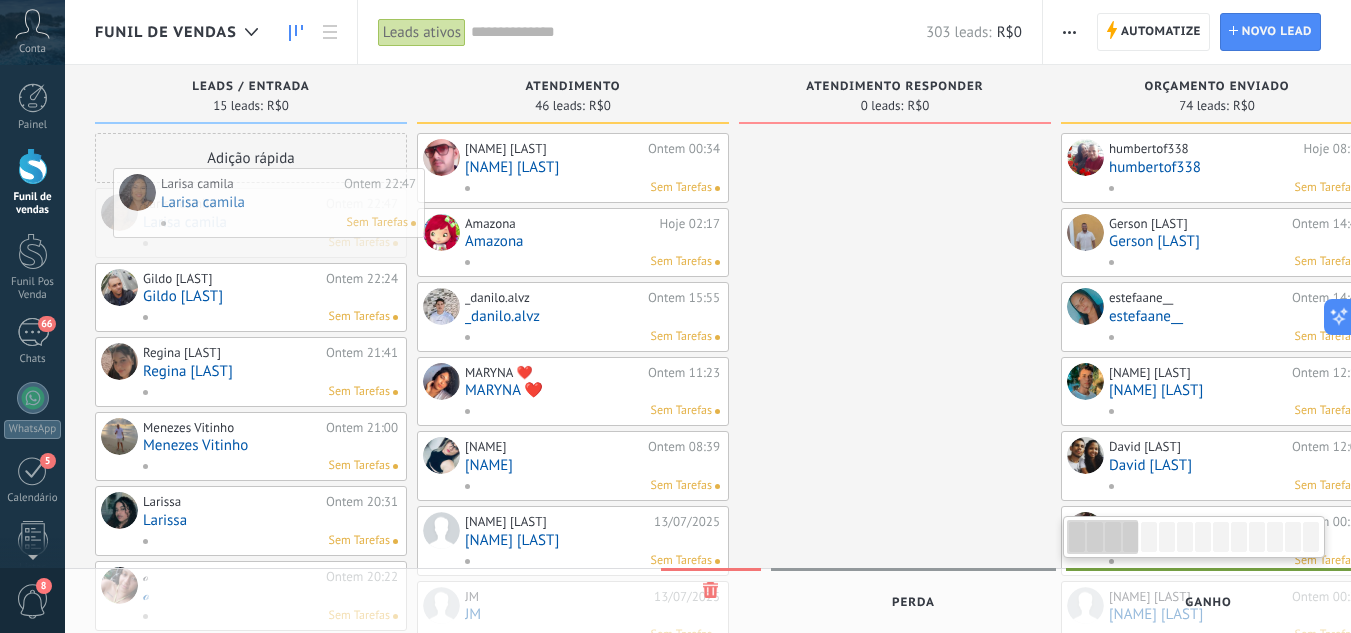 drag, startPoint x: 190, startPoint y: 233, endPoint x: 204, endPoint y: 214, distance: 23.600847 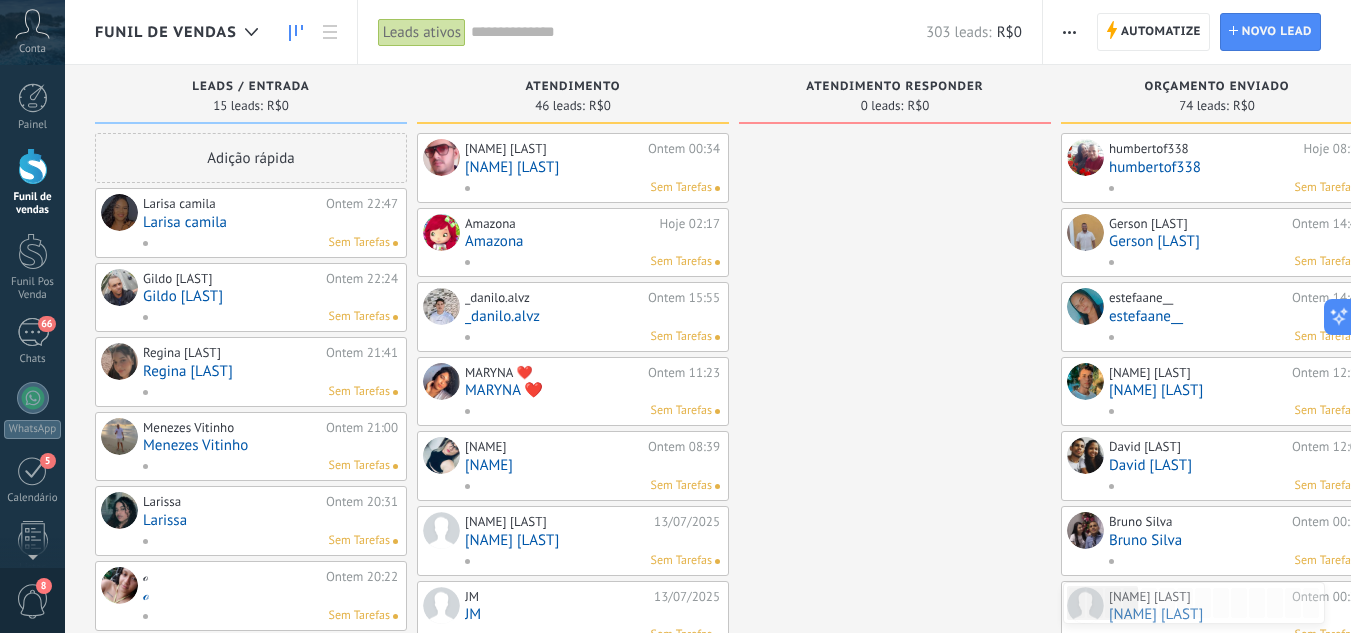 click on "Larisa camila" at bounding box center (270, 222) 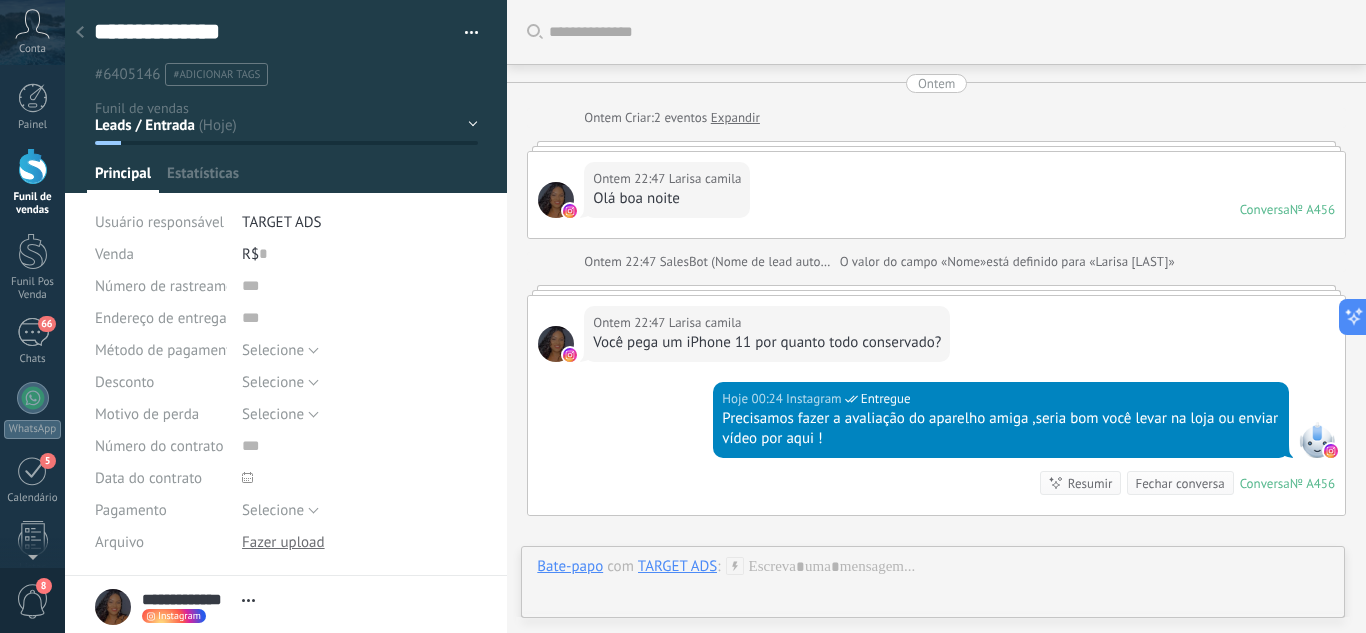 scroll, scrollTop: 30, scrollLeft: 0, axis: vertical 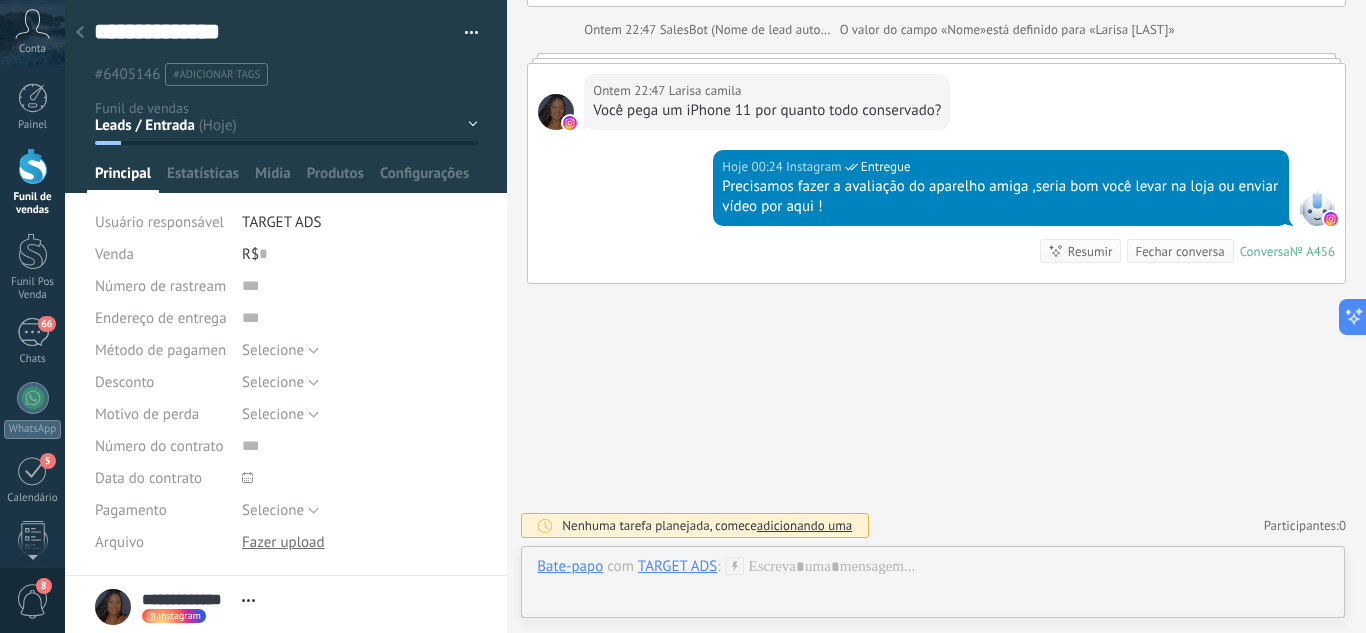 click at bounding box center [286, 96] 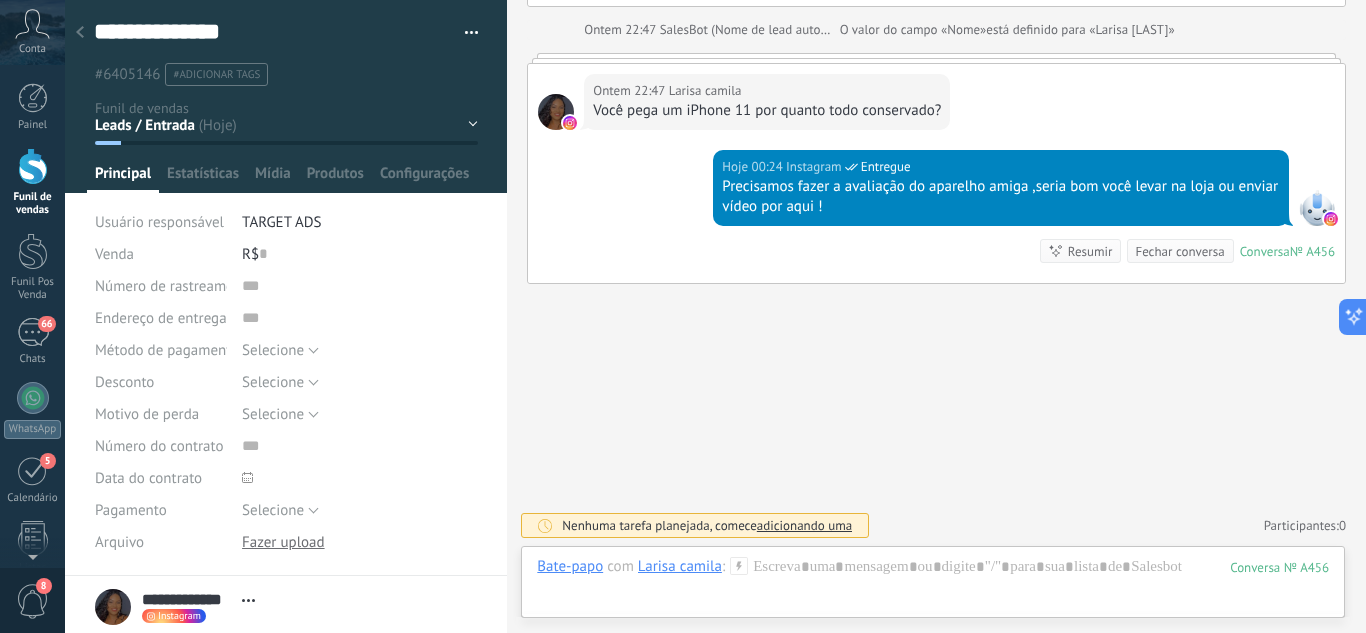 click 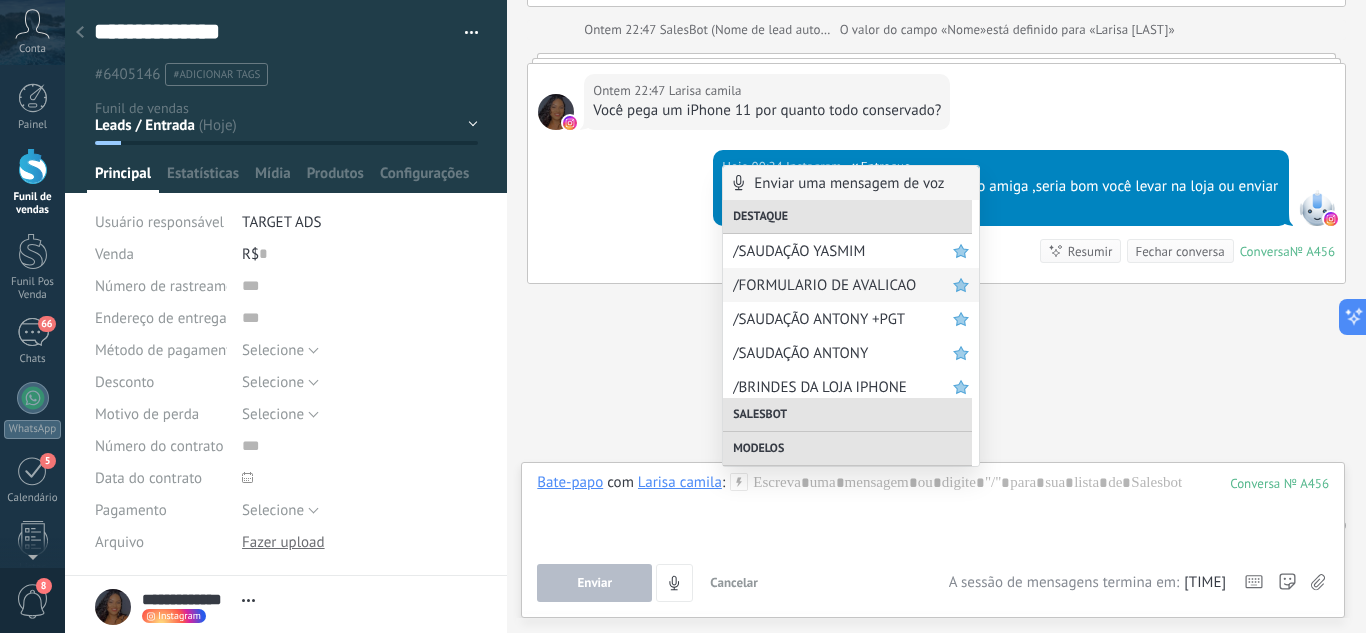click on "/FORMULARIO DE AVALICAO" at bounding box center [843, 285] 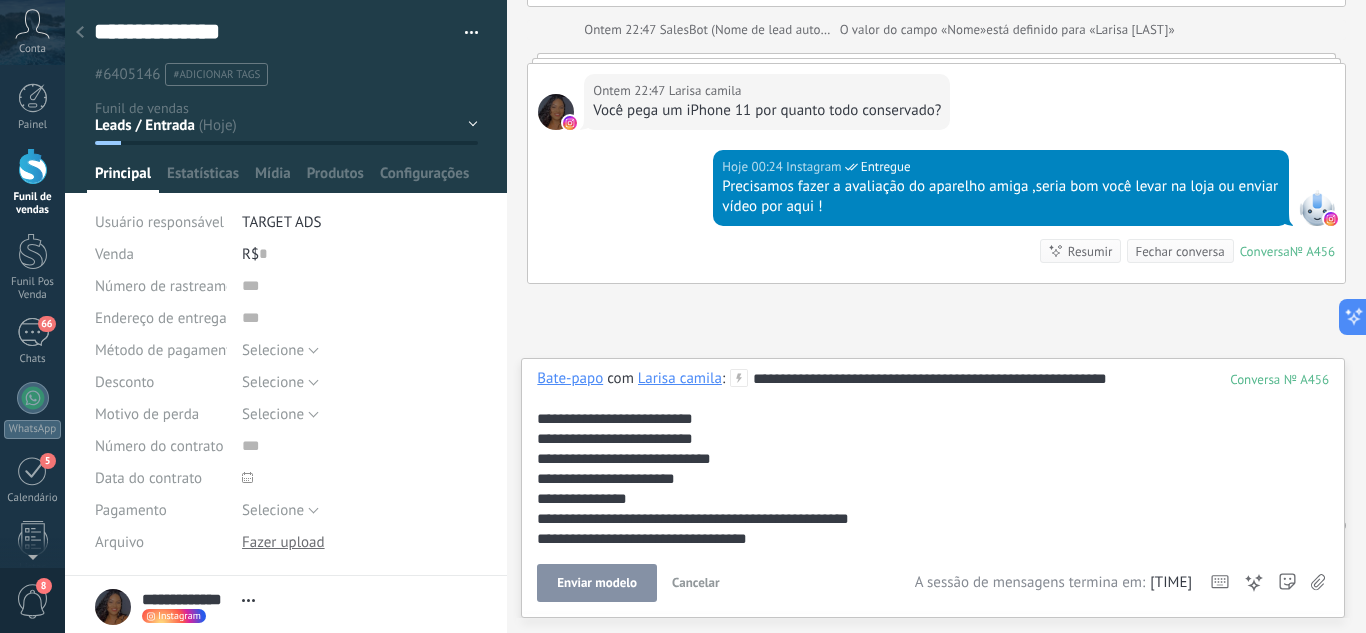 click on "Enviar modelo" at bounding box center [597, 583] 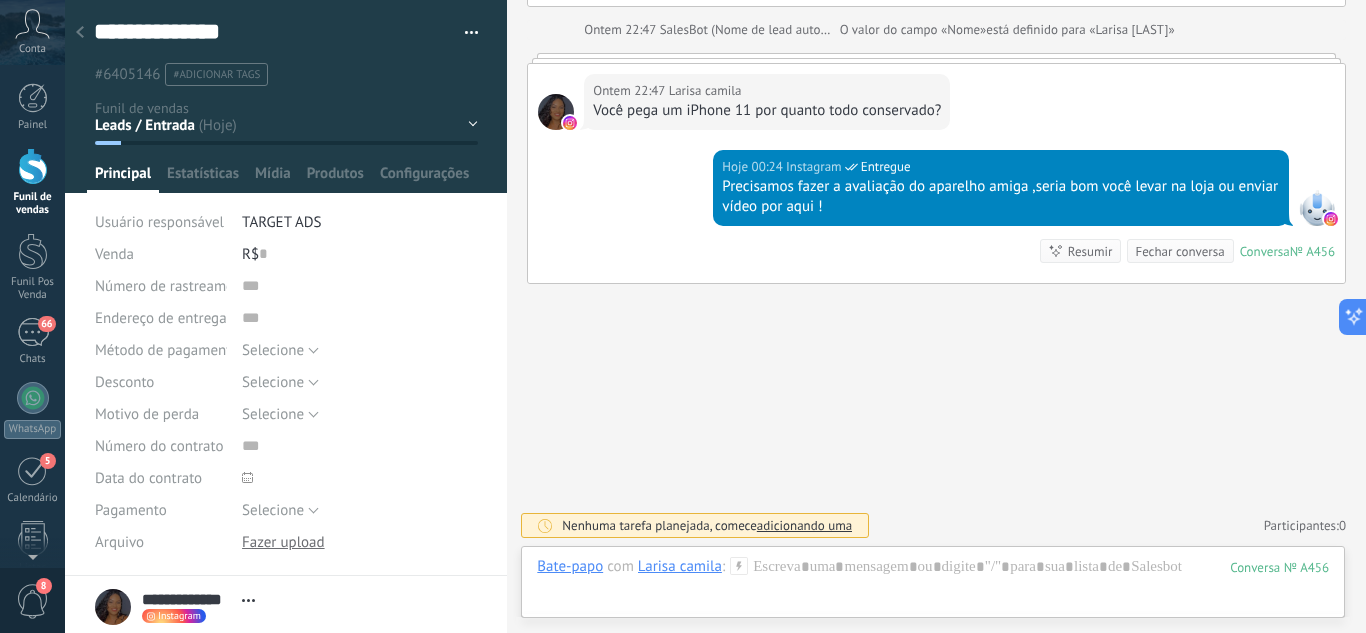 click on "Leads / Entrada
Atendimento
Atendimento Responder
Orçamento Enviado
Orçamento Responder
Negociação / Fechamento
-" at bounding box center [0, 0] 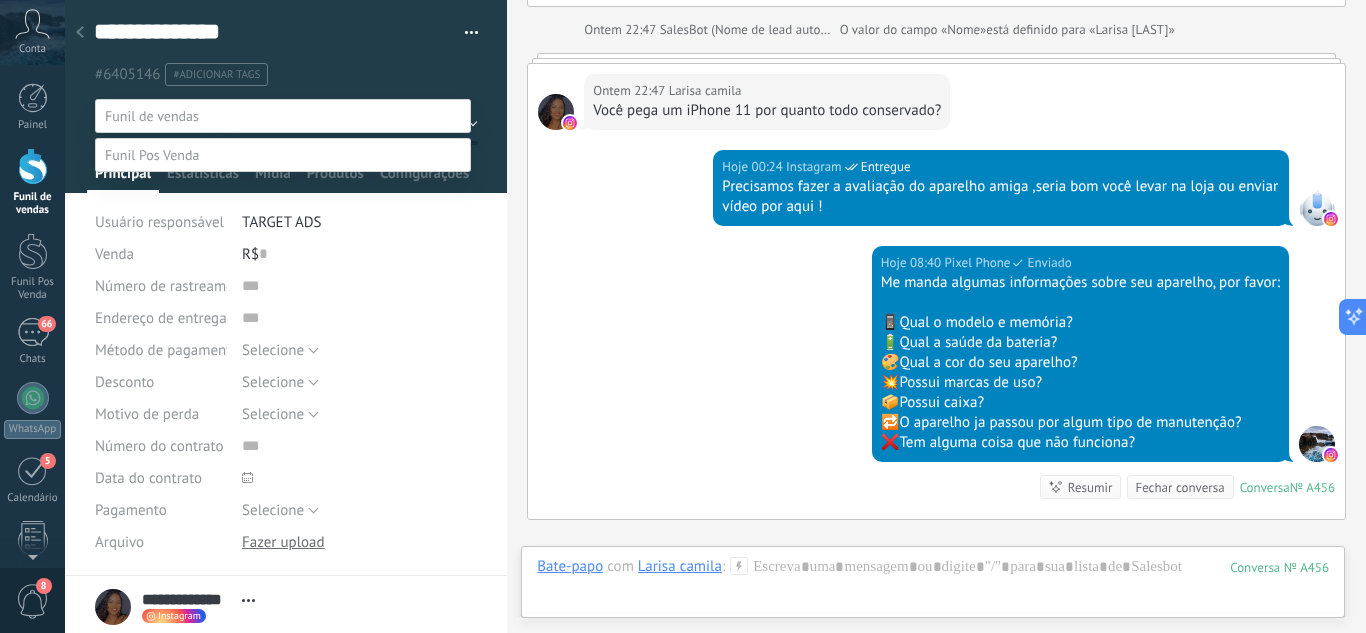 scroll, scrollTop: 468, scrollLeft: 0, axis: vertical 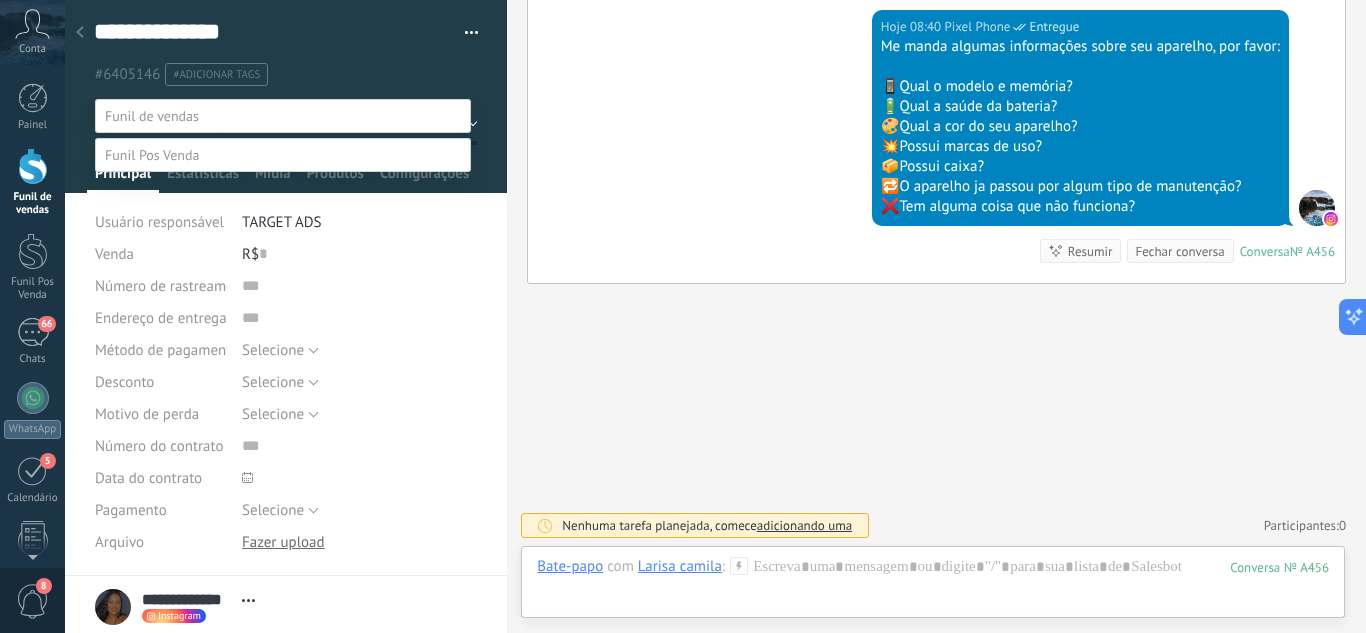 click on "Atendimento" at bounding box center [0, 0] 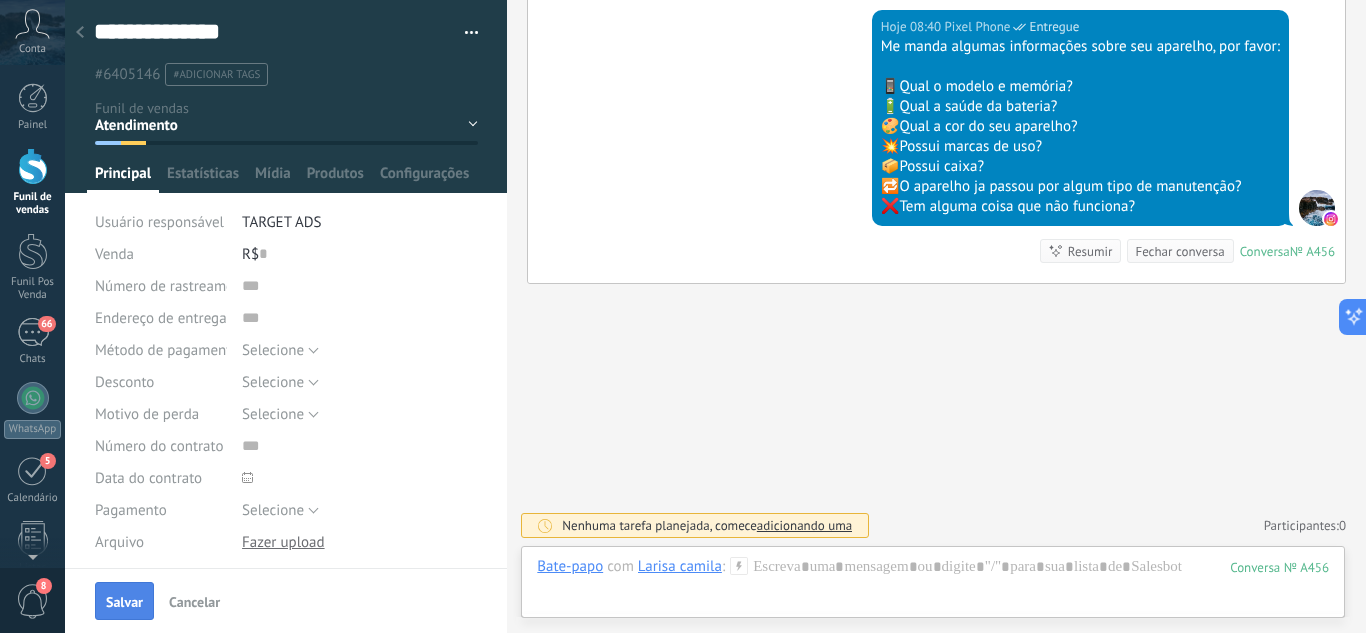click on "Salvar" at bounding box center [124, 601] 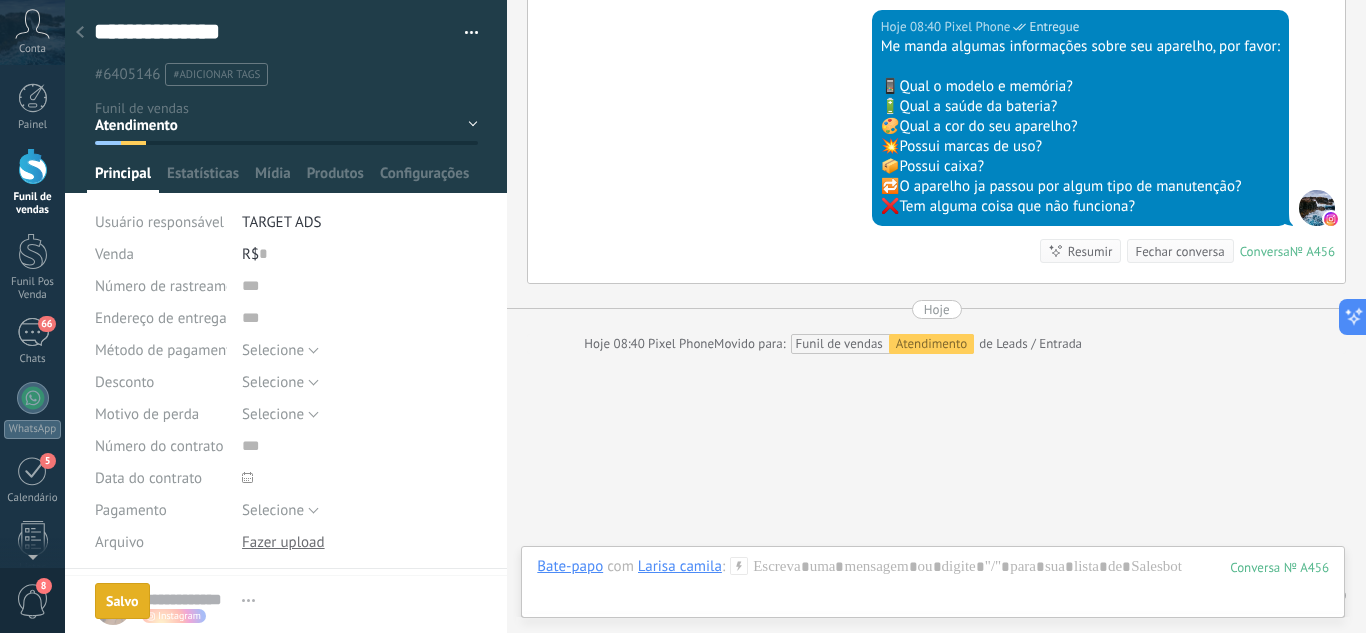 scroll, scrollTop: 538, scrollLeft: 0, axis: vertical 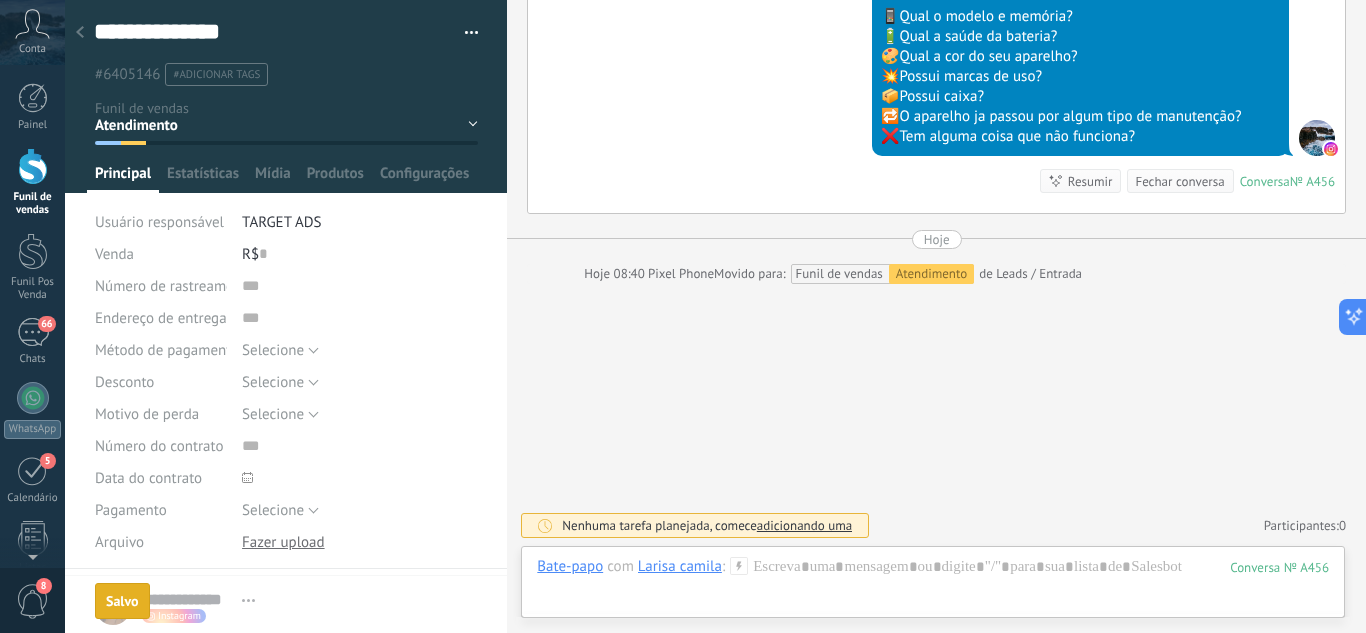 click at bounding box center (80, 33) 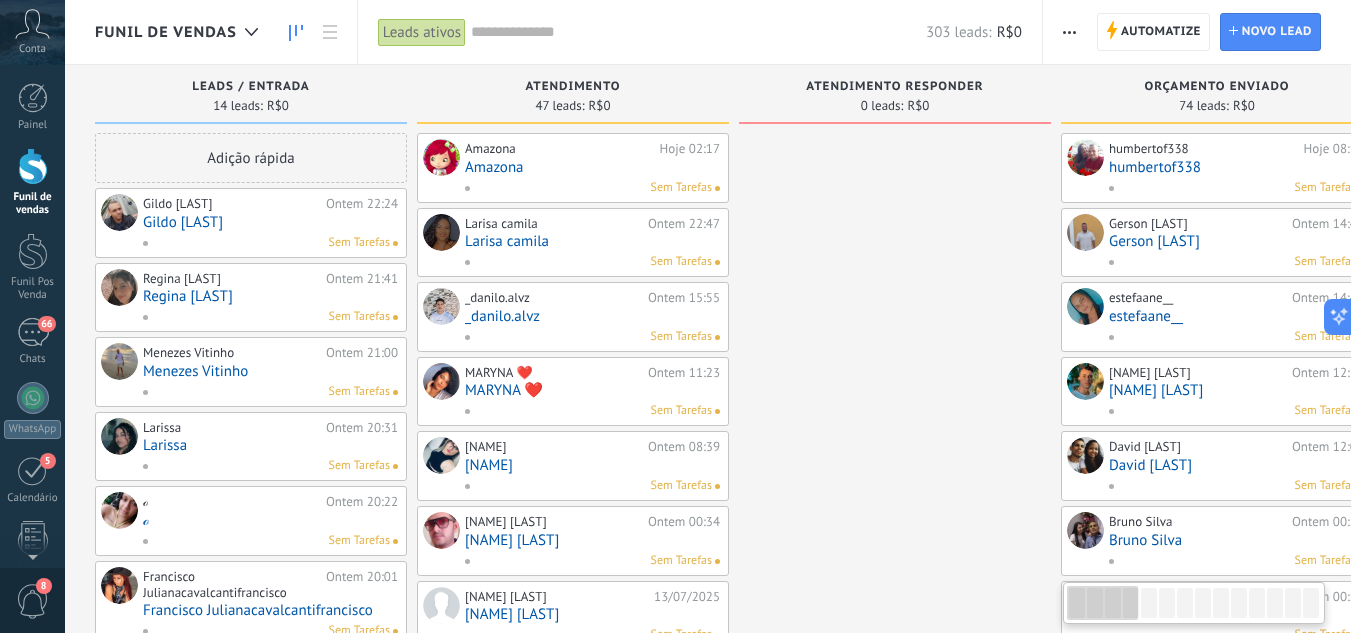 drag, startPoint x: 211, startPoint y: 200, endPoint x: 198, endPoint y: 219, distance: 23.021729 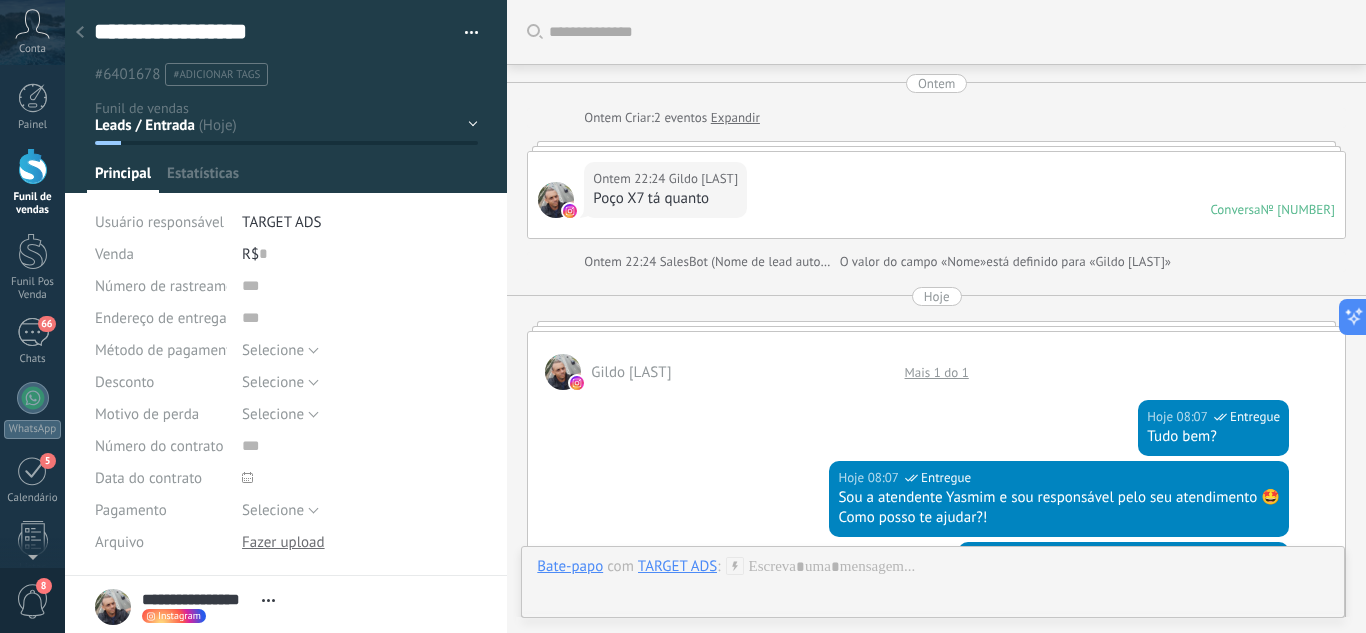 scroll, scrollTop: 897, scrollLeft: 0, axis: vertical 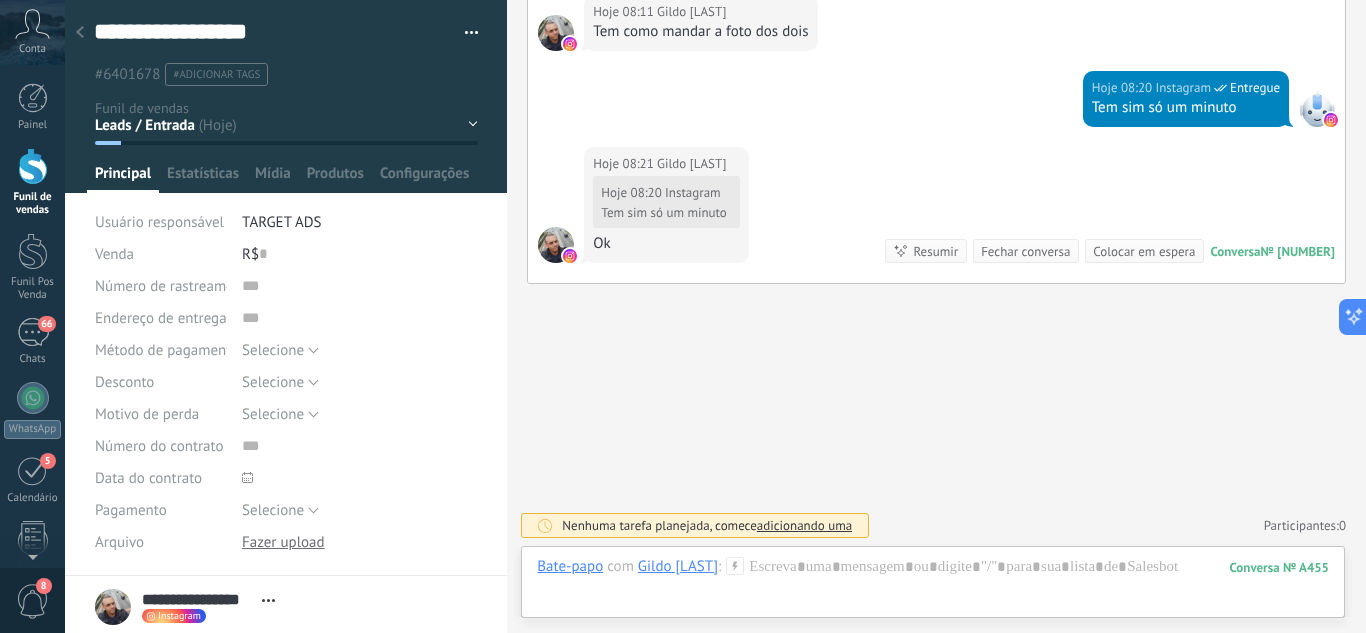 click at bounding box center (286, 96) 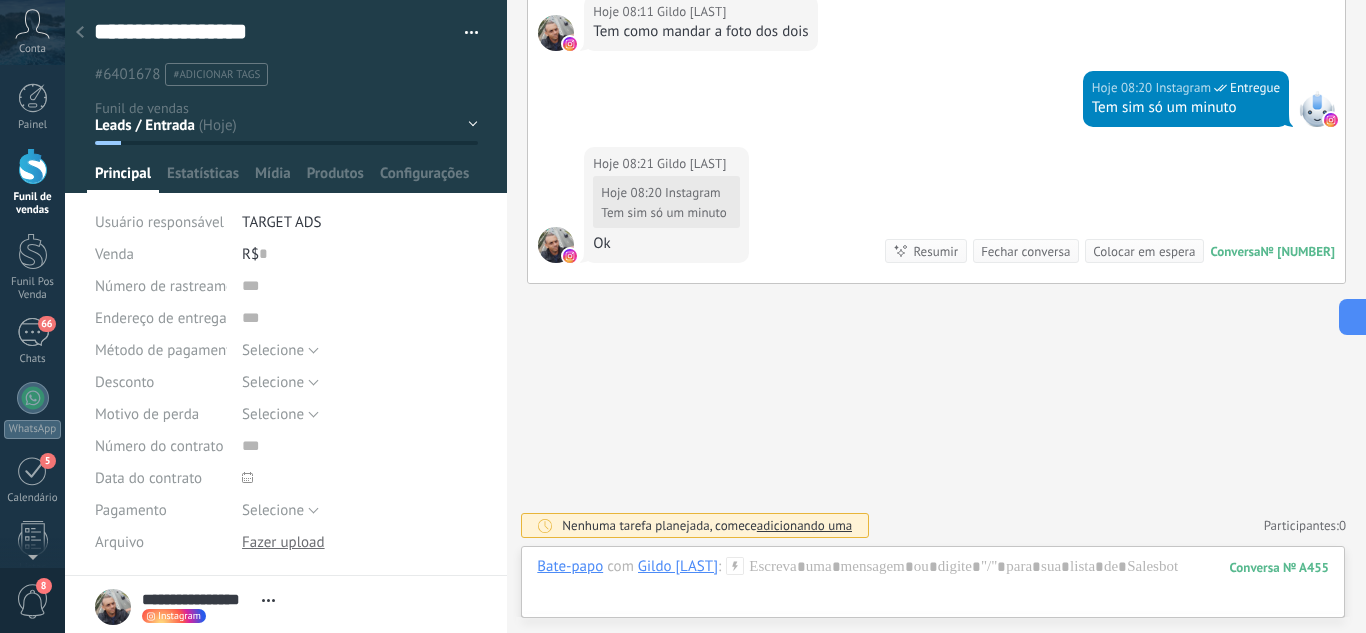 click at bounding box center [286, 96] 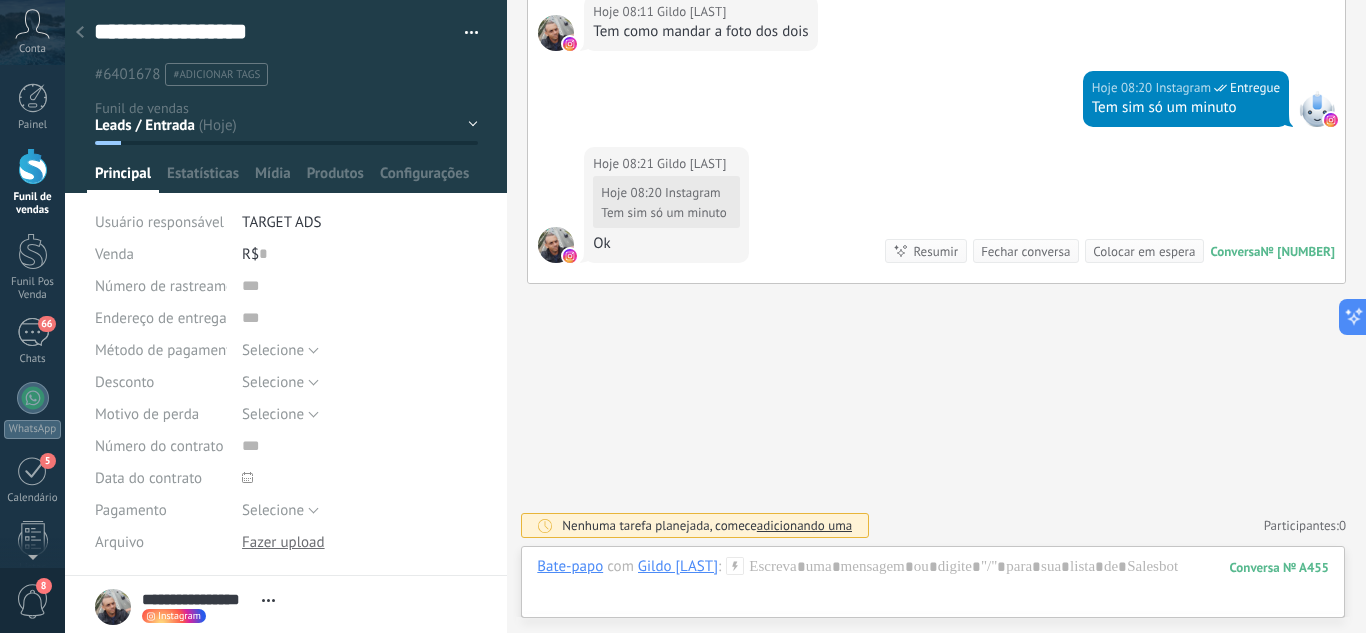 click on "Leads / Entrada
Atendimento
Atendimento Responder
Orçamento Enviado
Orçamento Responder
Negociação / Fechamento
-" at bounding box center (0, 0) 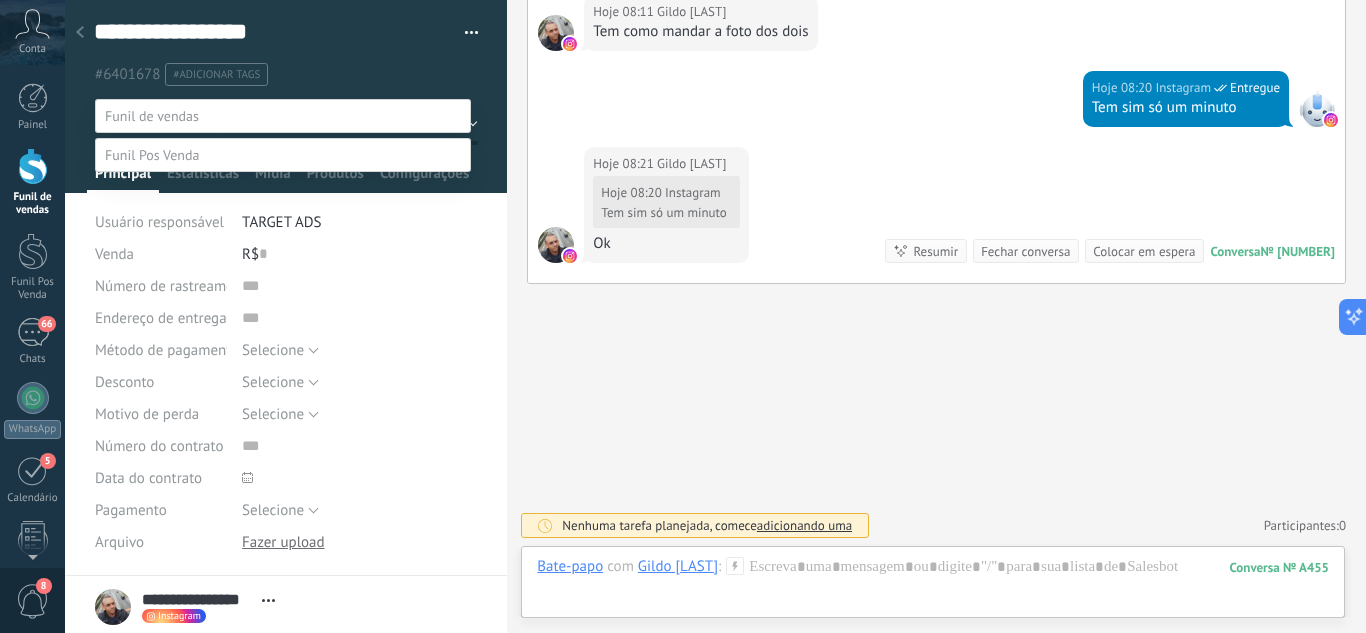 click on "Orçamento Enviado" at bounding box center (0, 0) 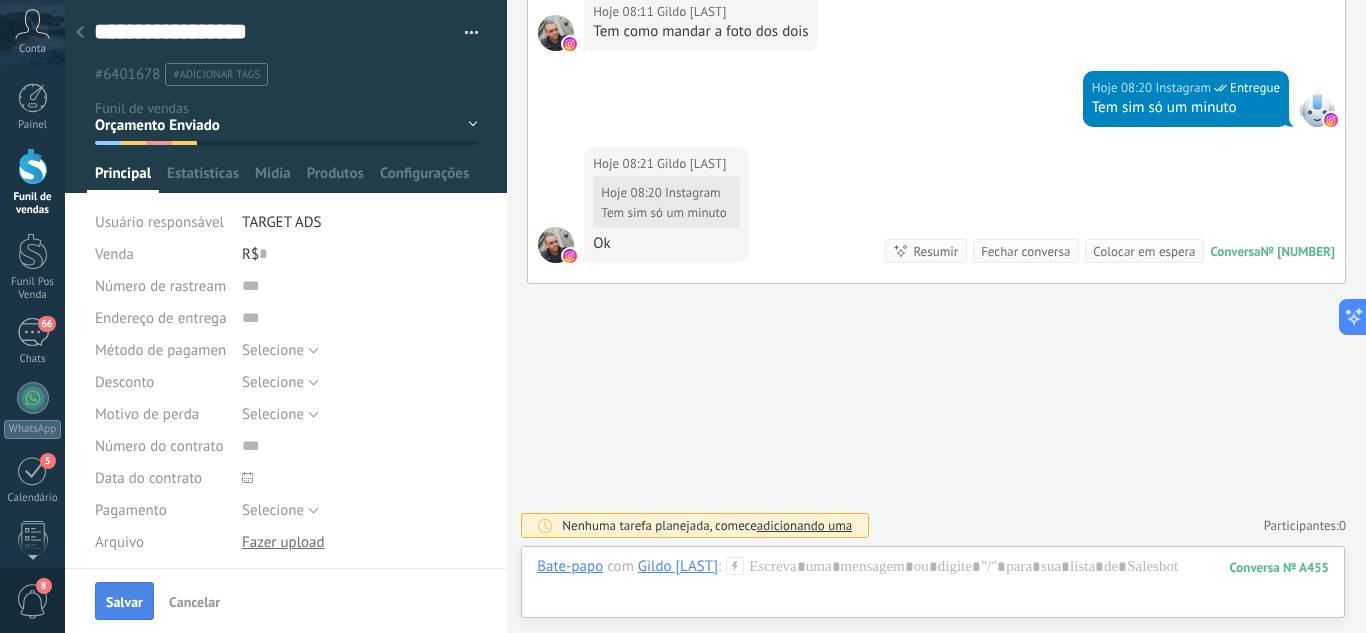 click on "Salvar" at bounding box center (124, 602) 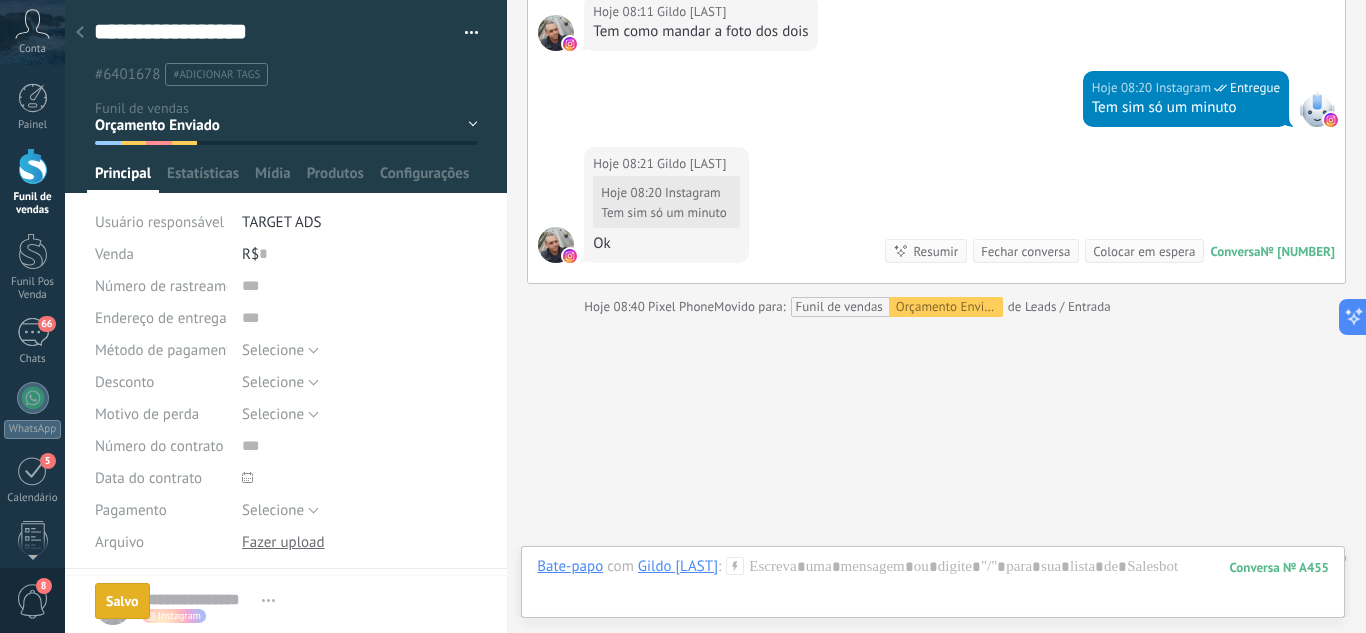 scroll, scrollTop: 930, scrollLeft: 0, axis: vertical 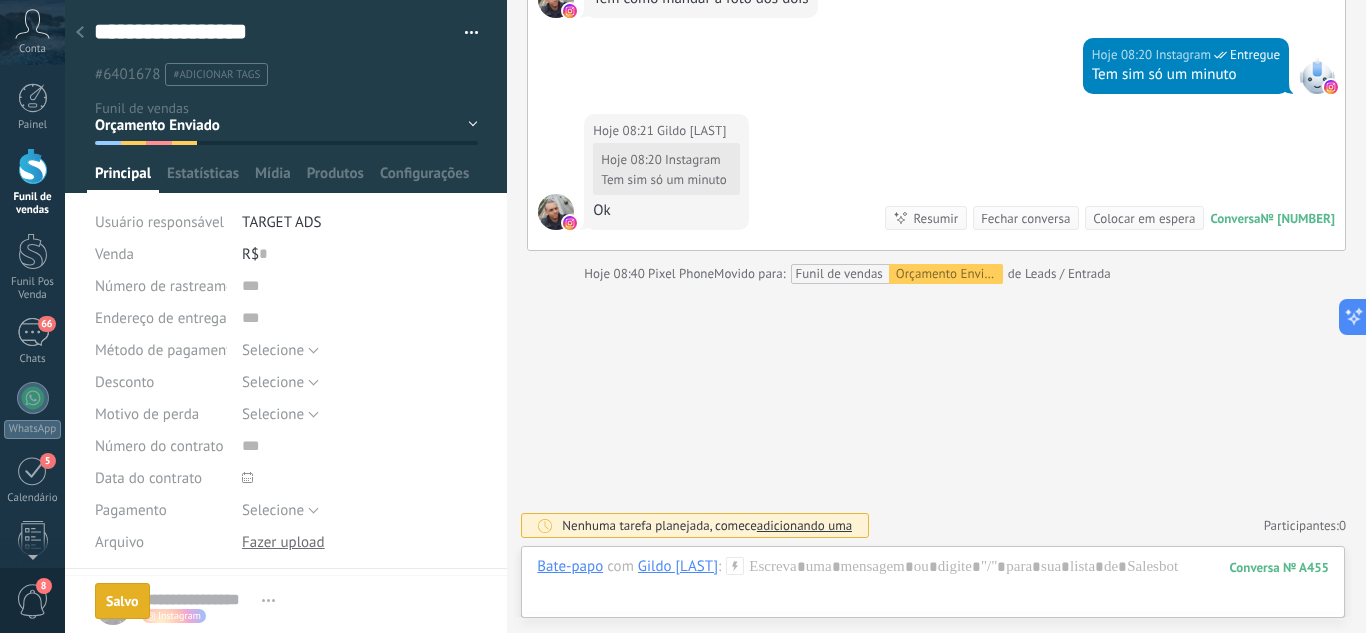 click 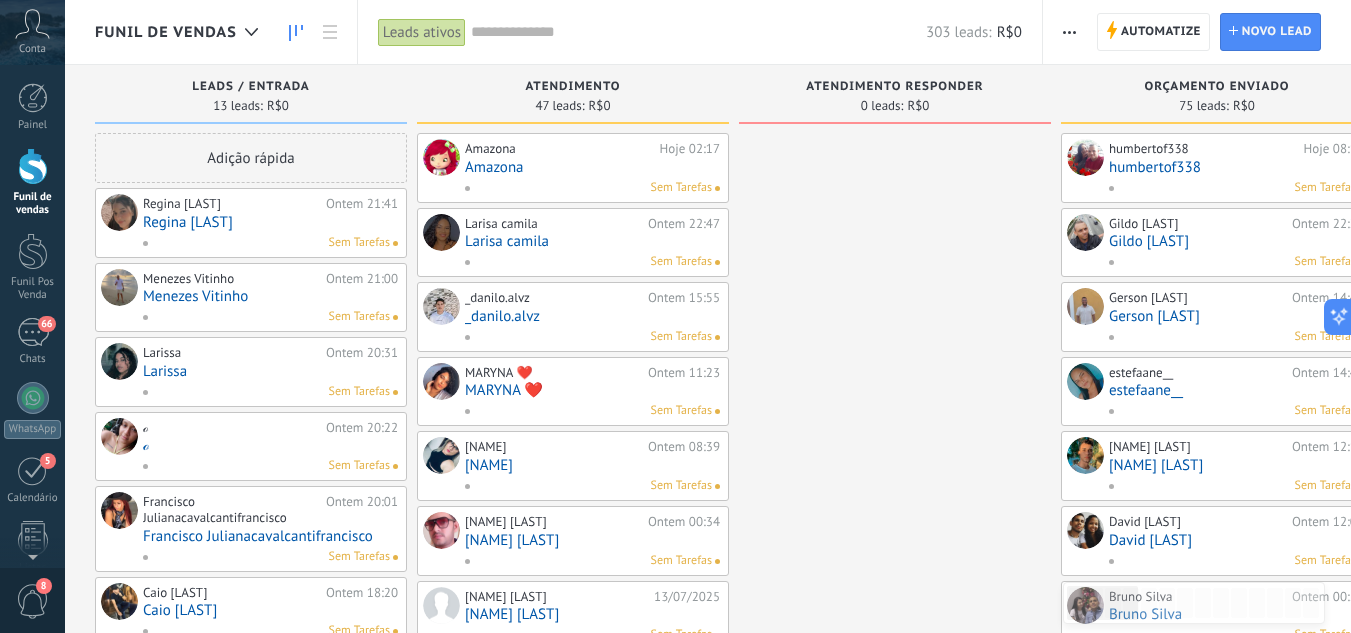 click on "[FIRST] [LAST]" at bounding box center (270, 222) 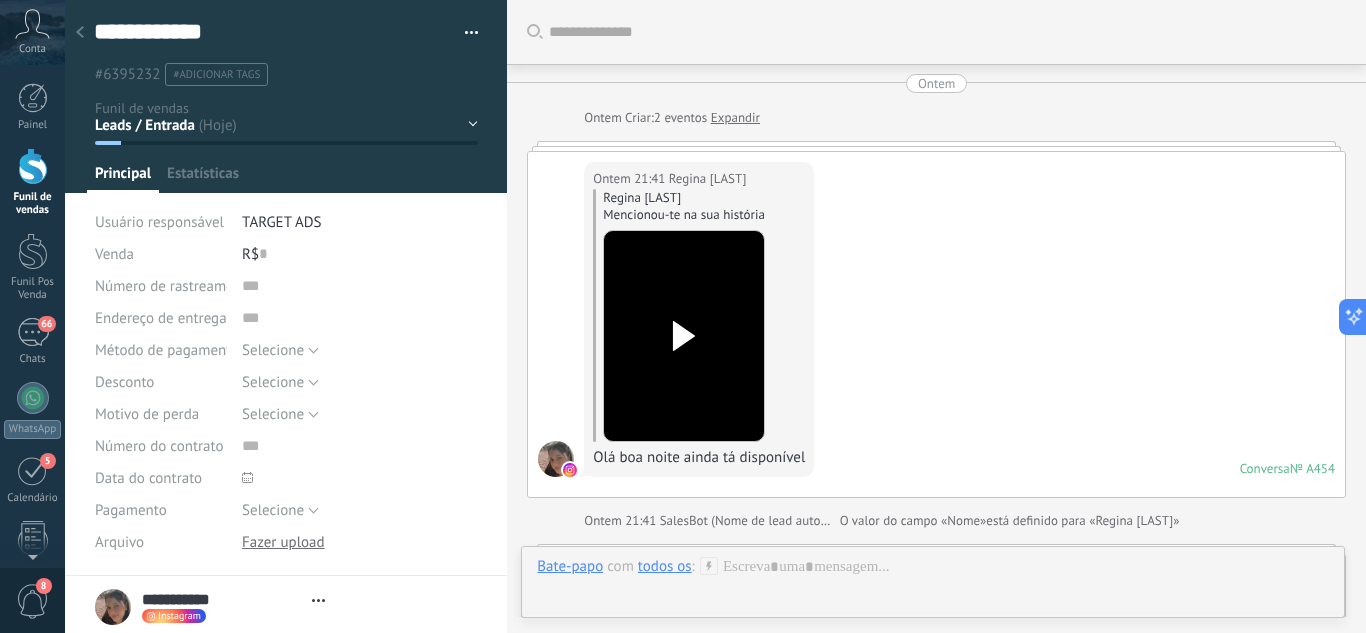 type on "**********" 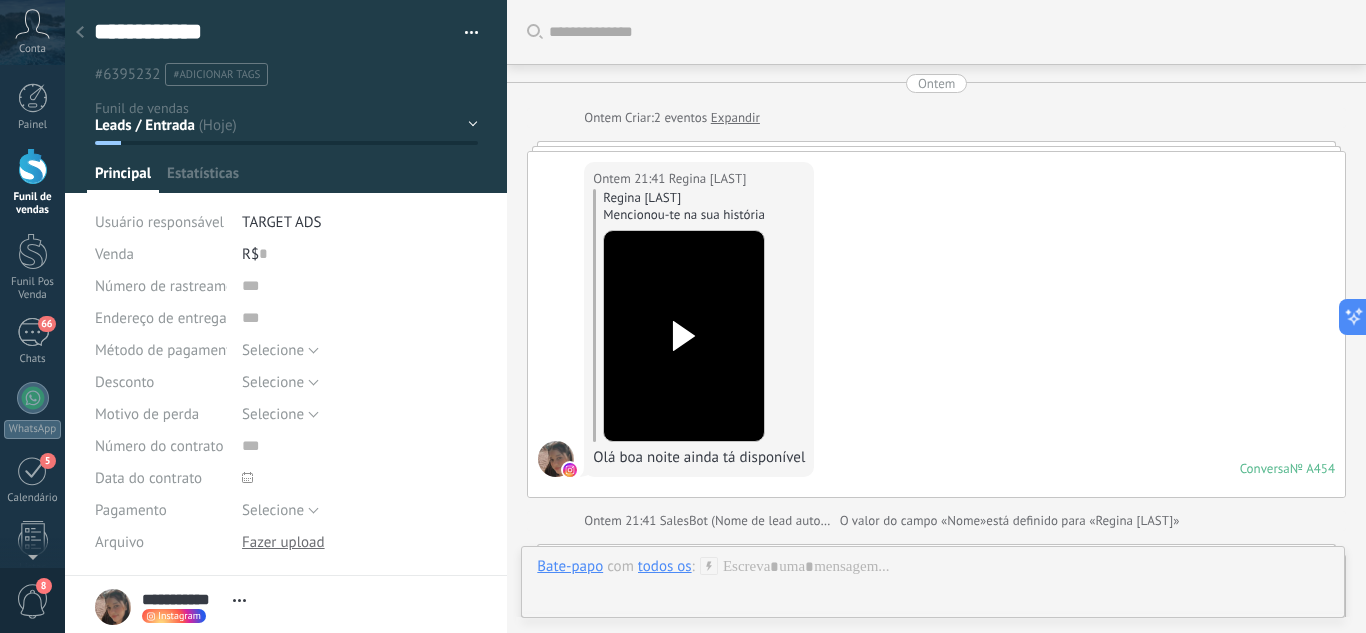 scroll, scrollTop: 30, scrollLeft: 0, axis: vertical 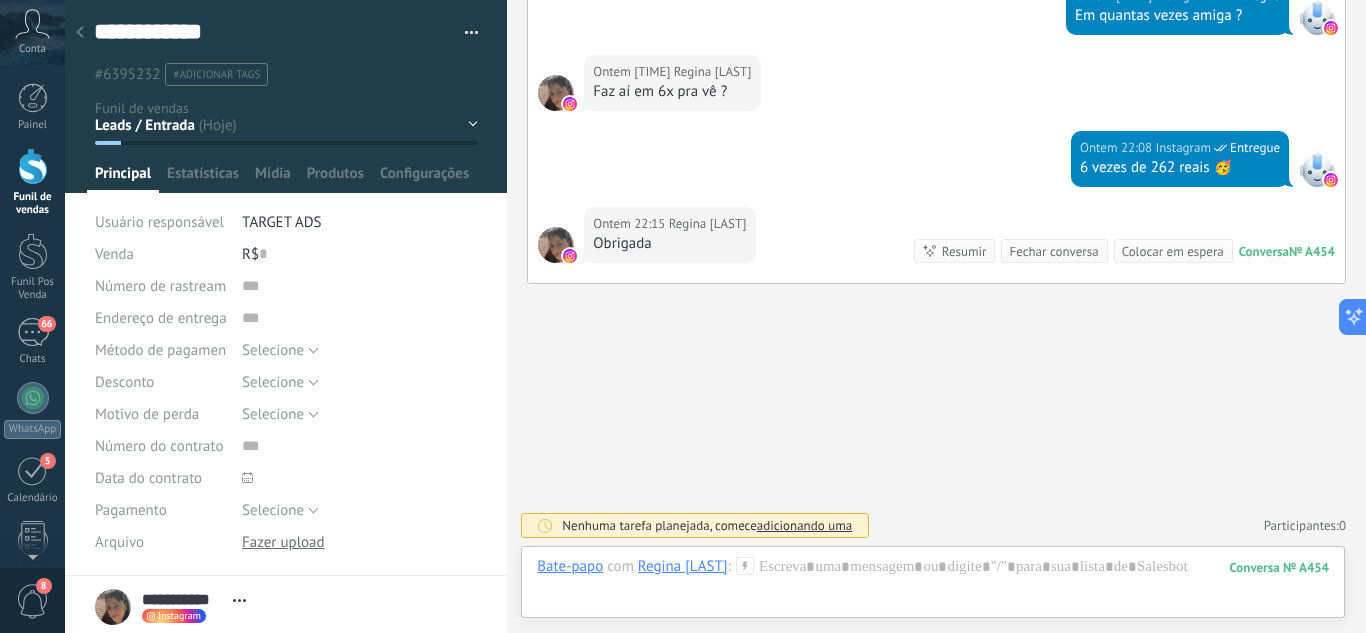 click on "Leads / Entrada
Atendimento
Atendimento Responder
Orçamento Enviado
Orçamento Responder
Negociação / Fechamento
-" at bounding box center [0, 0] 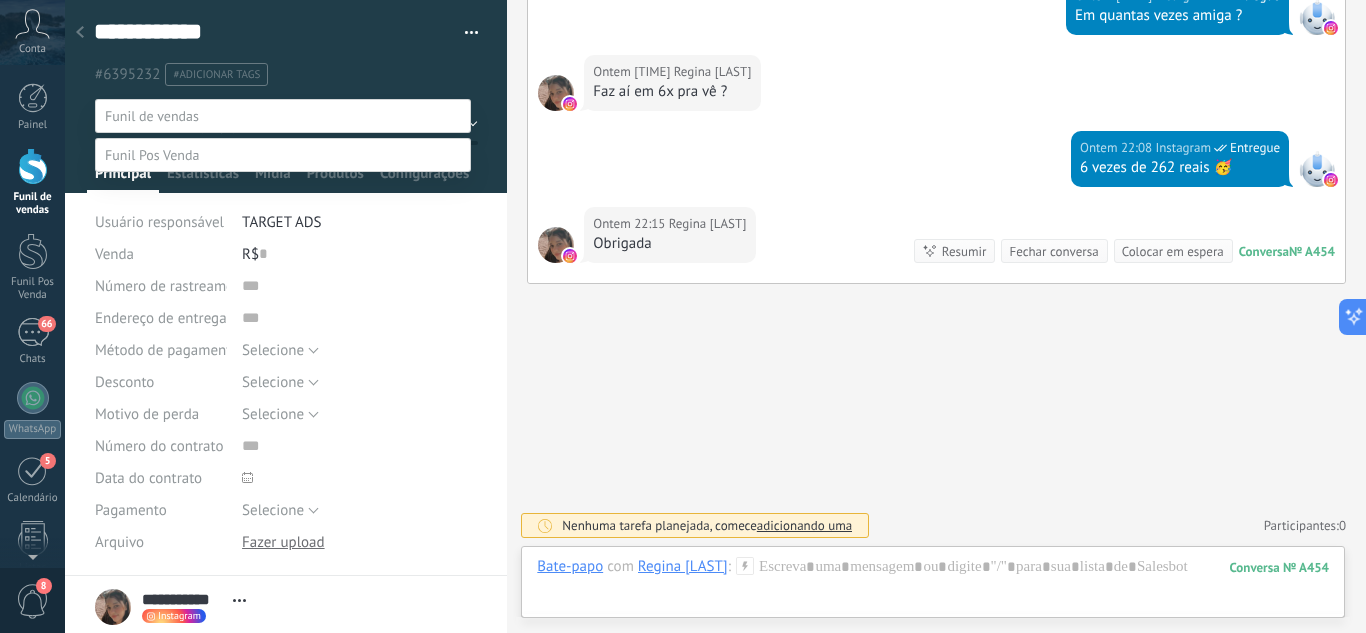 drag, startPoint x: 786, startPoint y: 357, endPoint x: 785, endPoint y: 459, distance: 102.0049 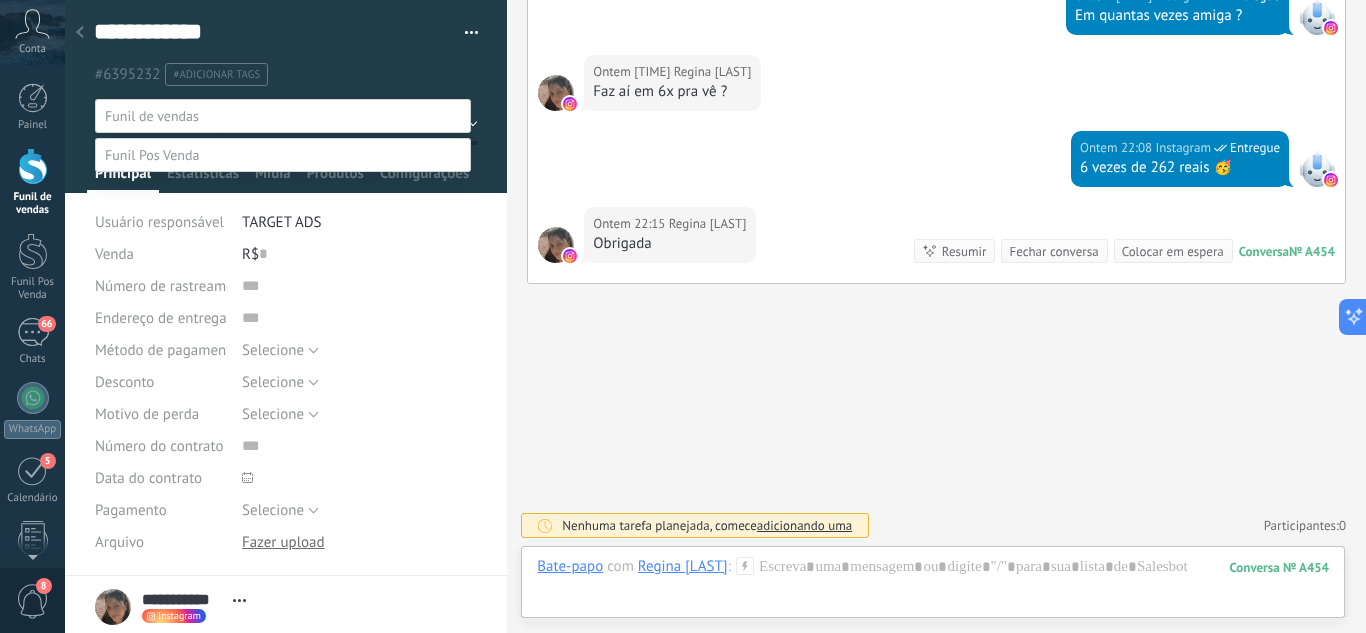 click at bounding box center (715, 316) 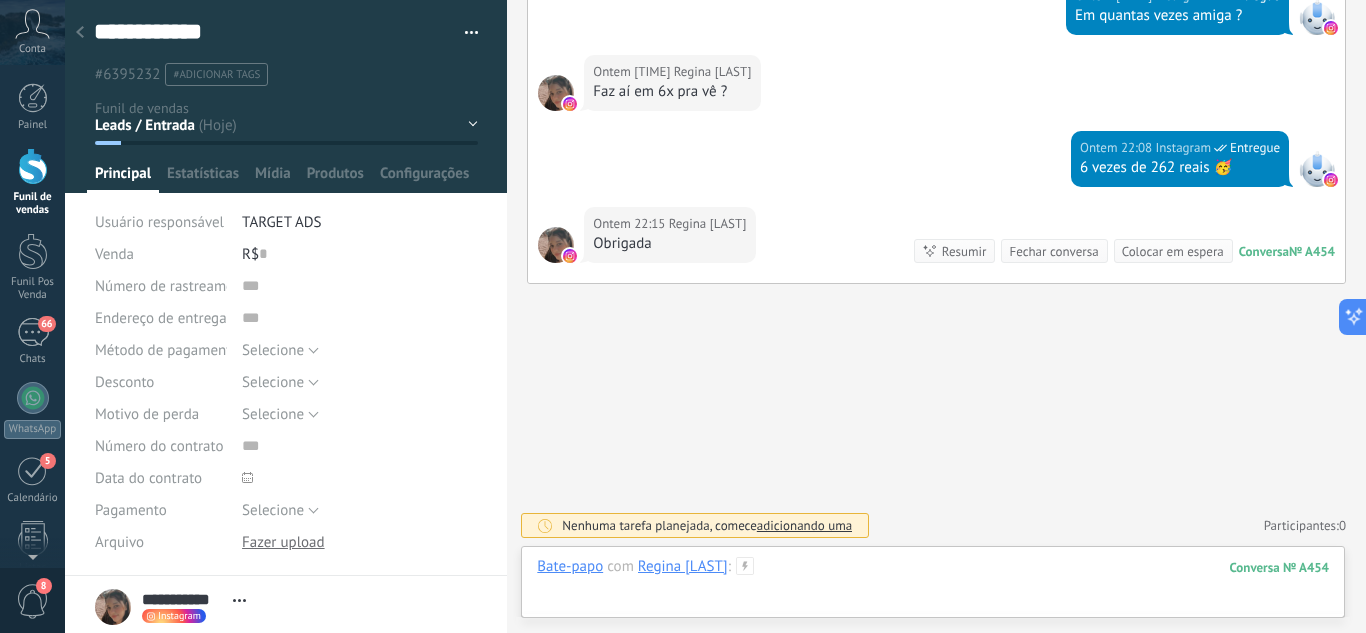click at bounding box center [933, 587] 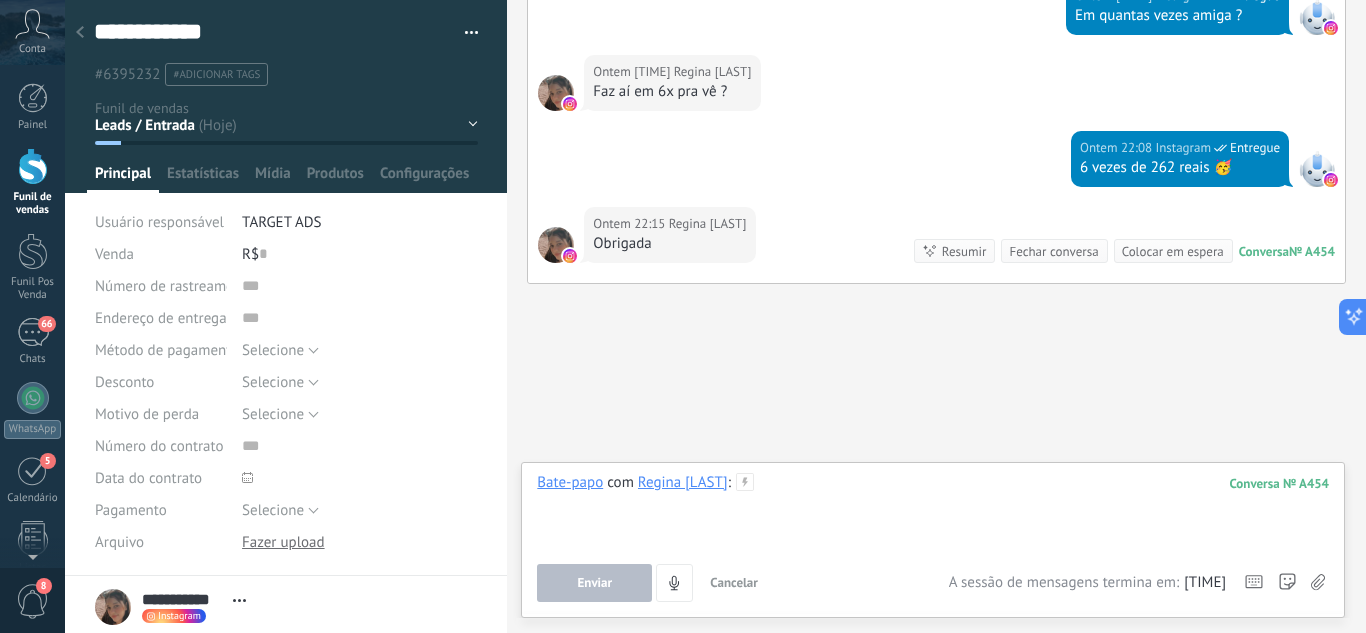type 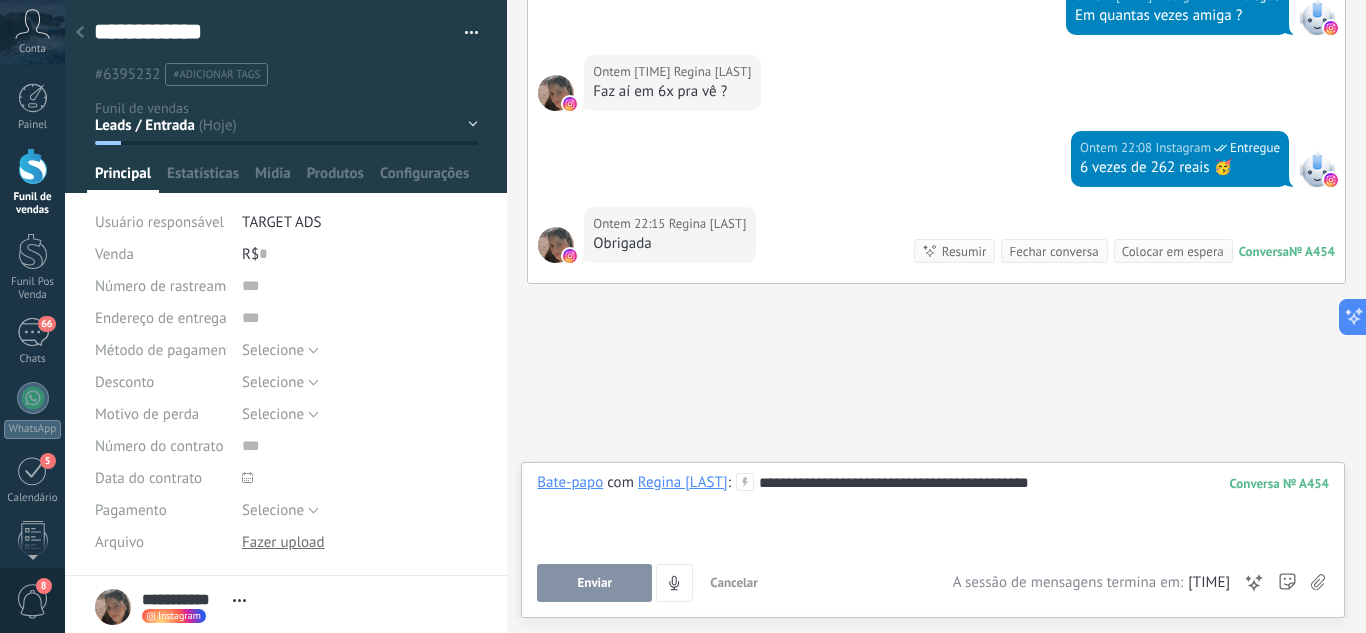 click on "Enviar" at bounding box center (594, 583) 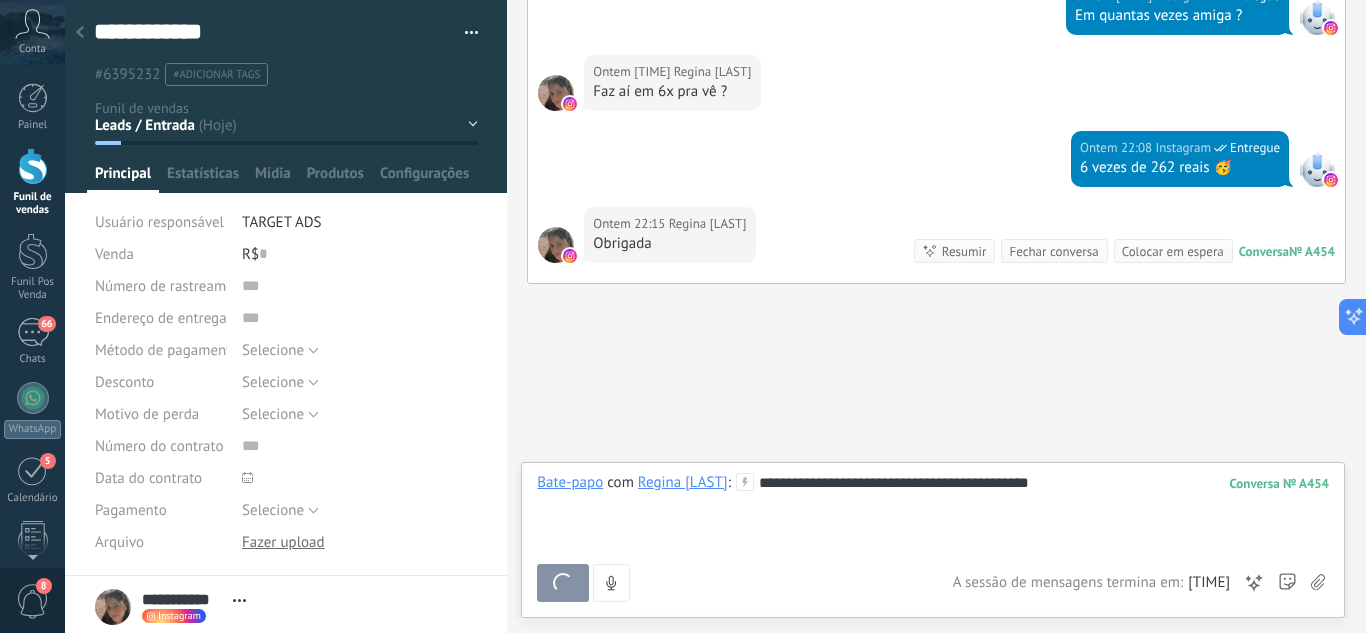 click on "Leads / Entrada
Atendimento
Atendimento Responder
Orçamento Enviado
Orçamento Responder
Negociação / Fechamento
-" at bounding box center (0, 0) 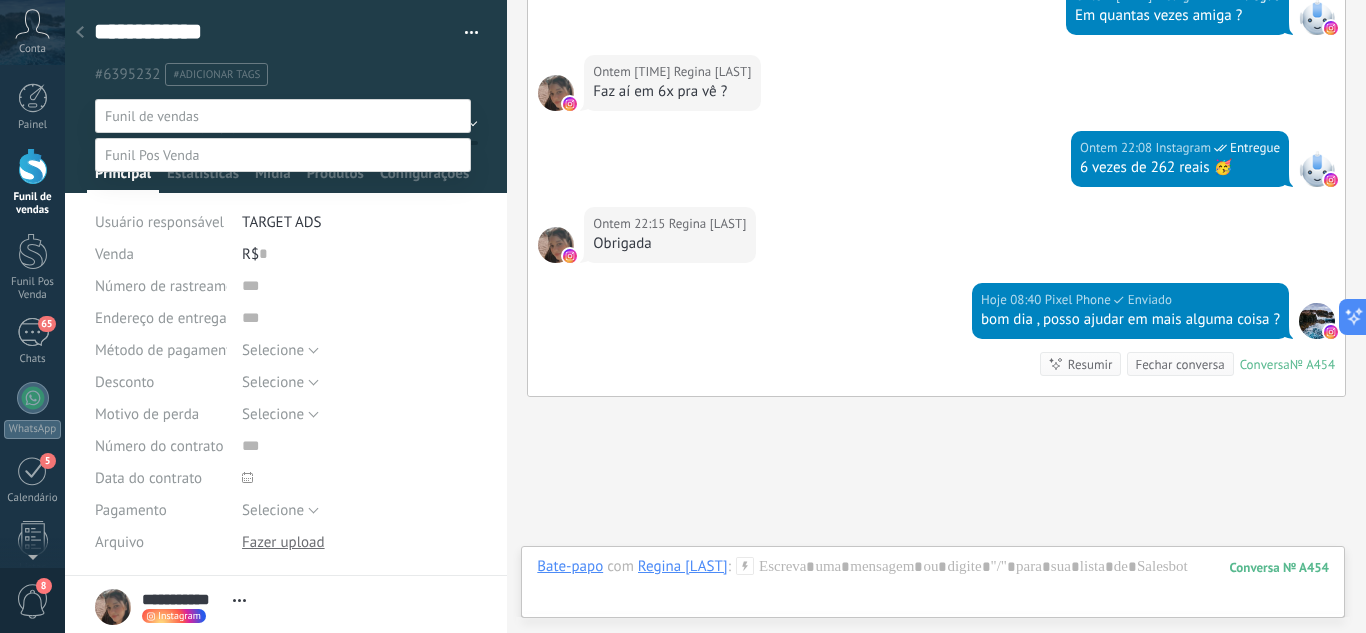scroll, scrollTop: 1132, scrollLeft: 0, axis: vertical 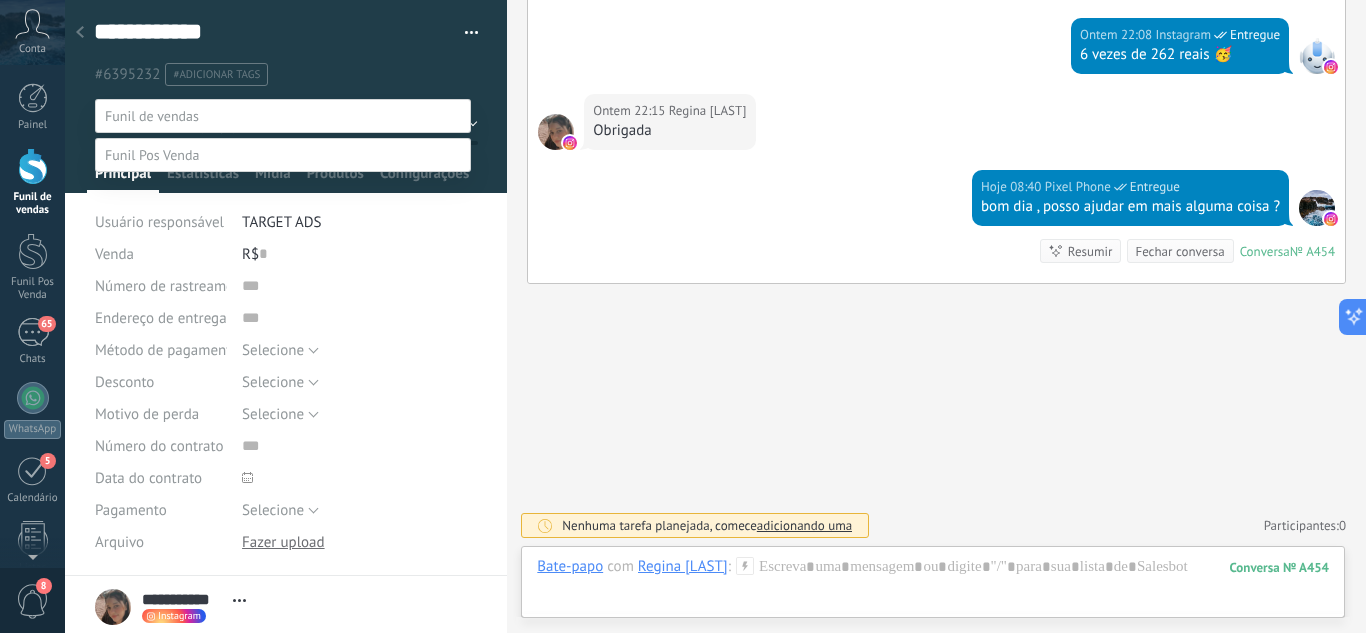 click on "Orçamento Enviado" at bounding box center [0, 0] 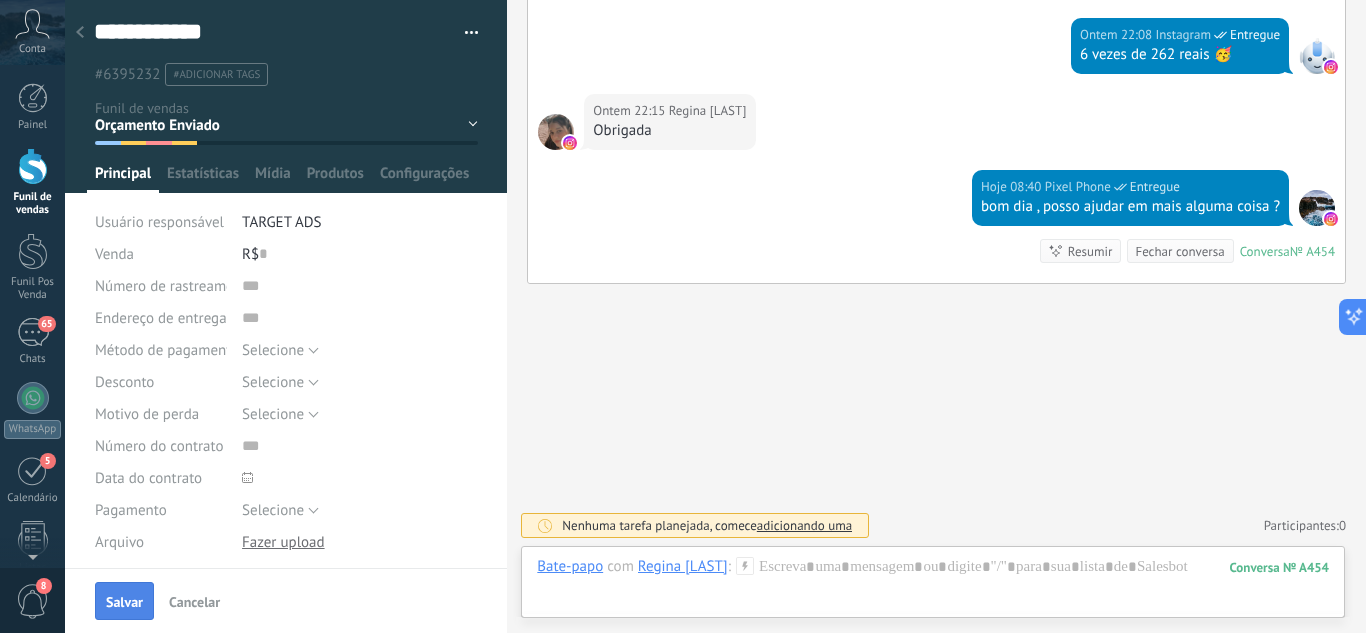 click on "Salvar" at bounding box center [124, 602] 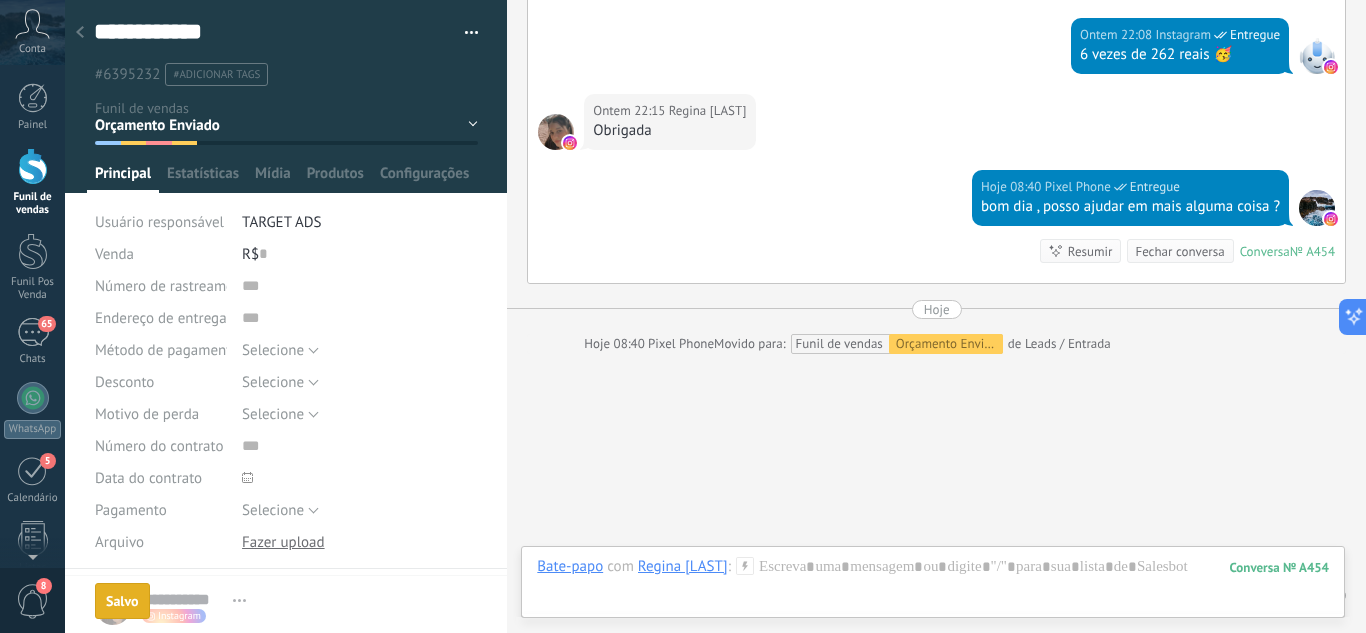 click at bounding box center [80, 33] 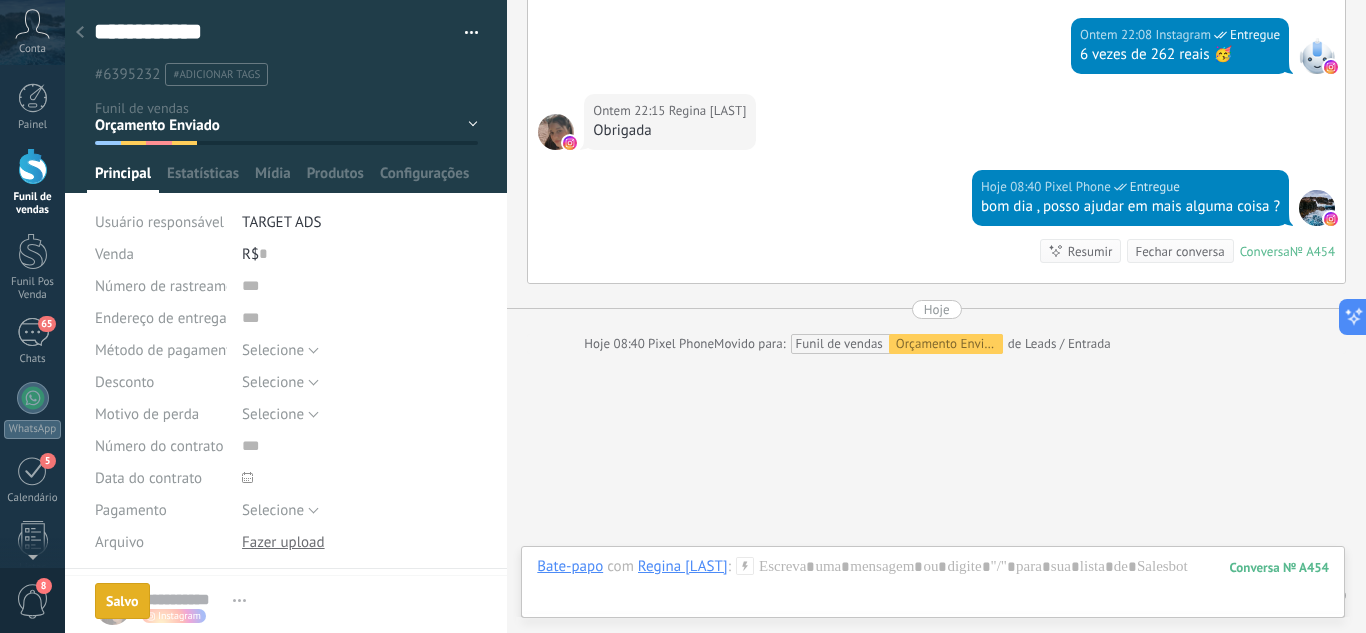 scroll, scrollTop: 0, scrollLeft: 0, axis: both 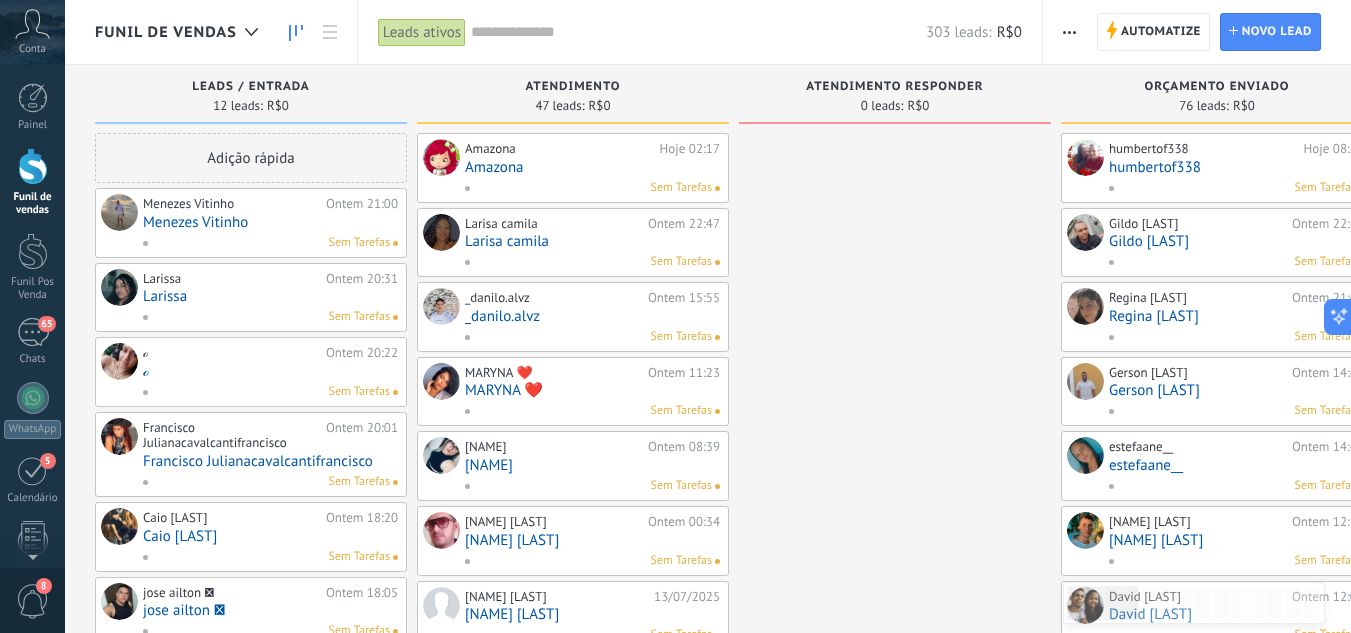 click on "Menezes Vitinho" at bounding box center (270, 222) 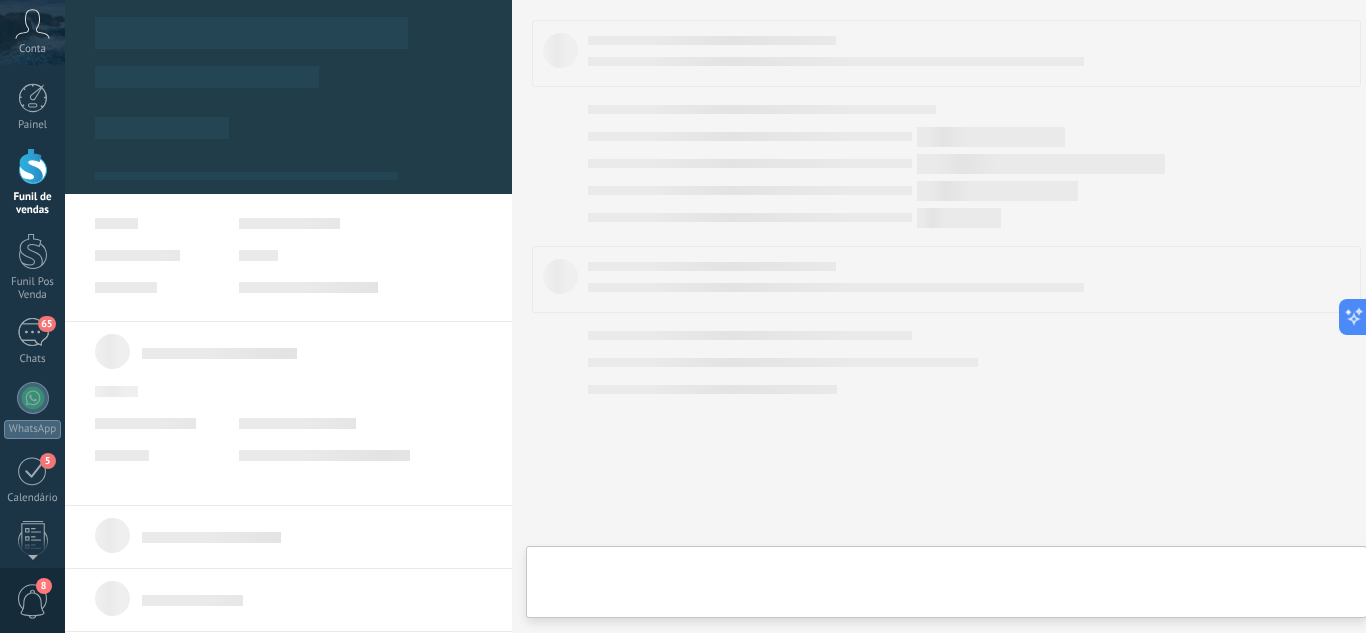 type on "**********" 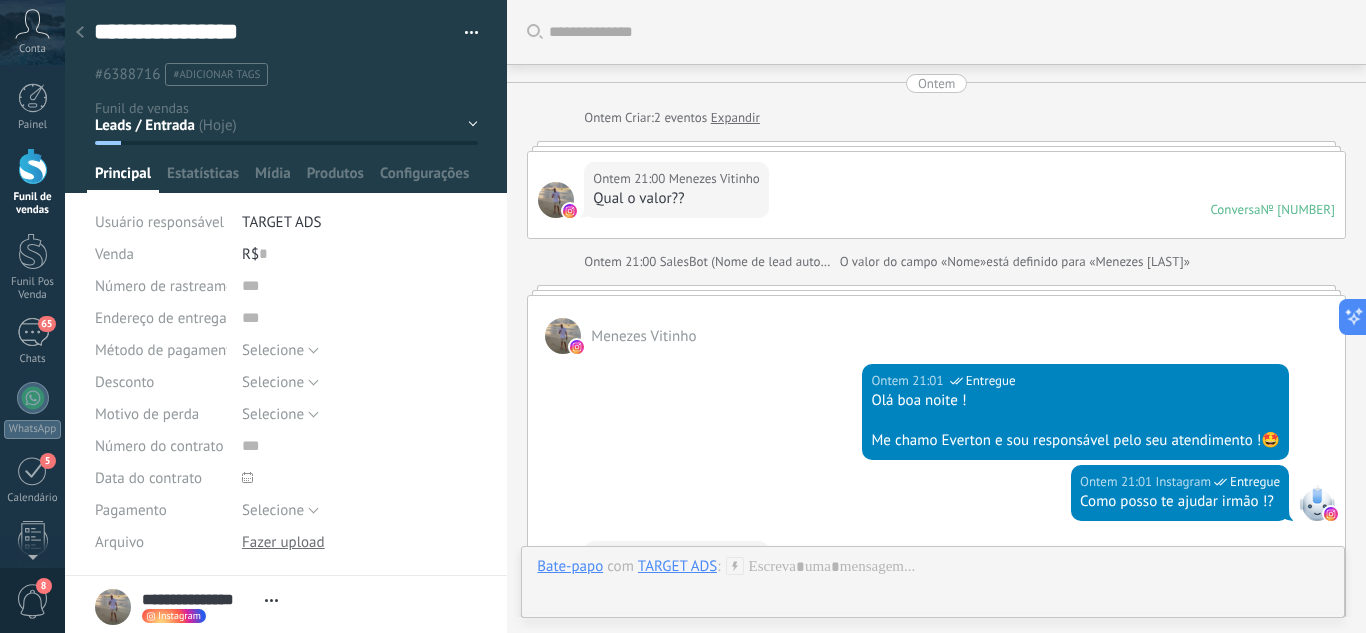 scroll, scrollTop: 30, scrollLeft: 0, axis: vertical 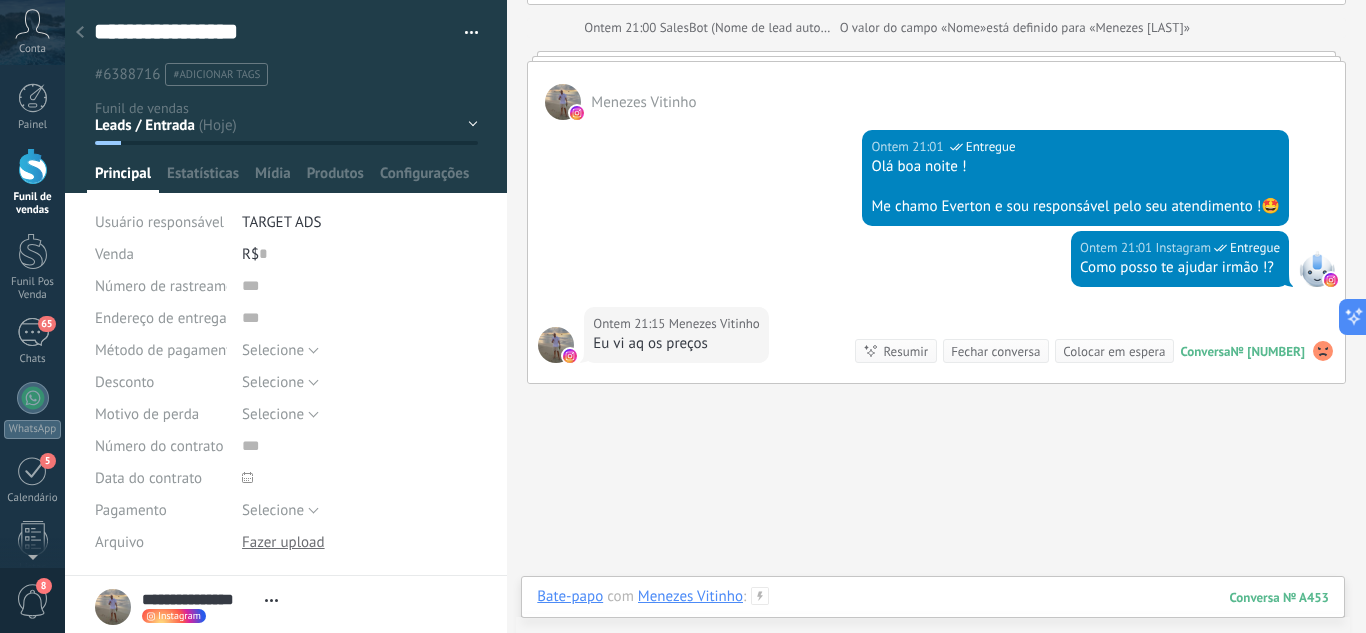 click at bounding box center (933, 617) 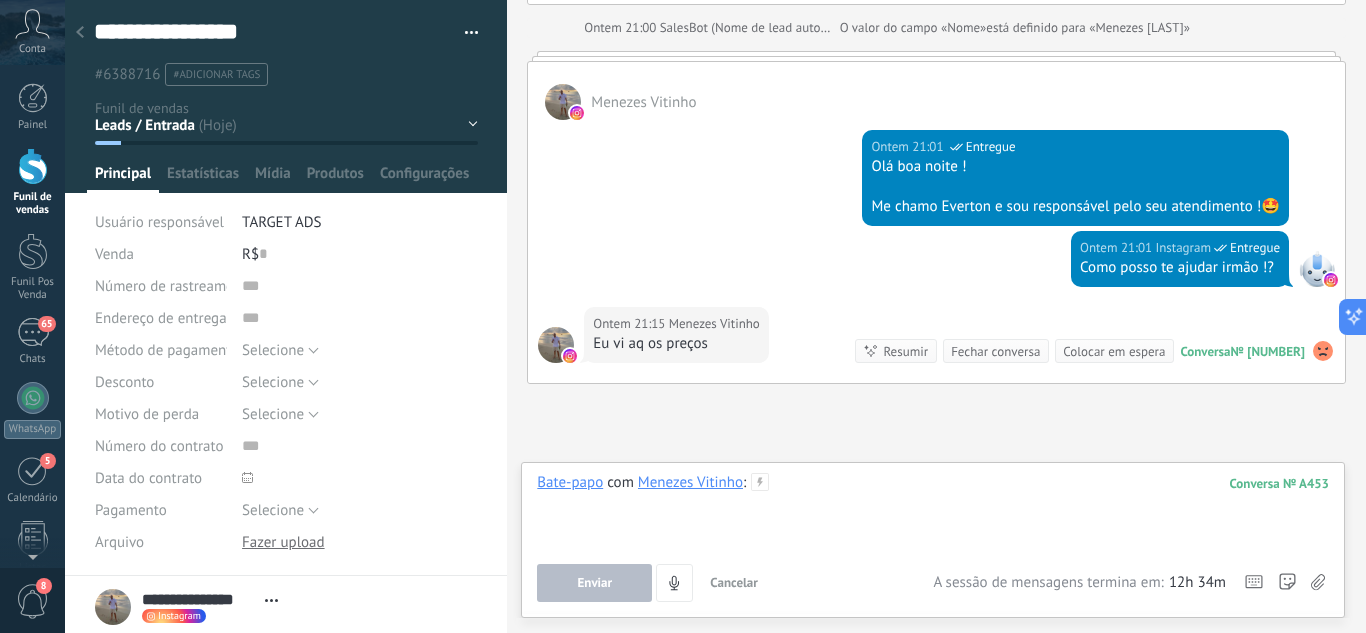 type 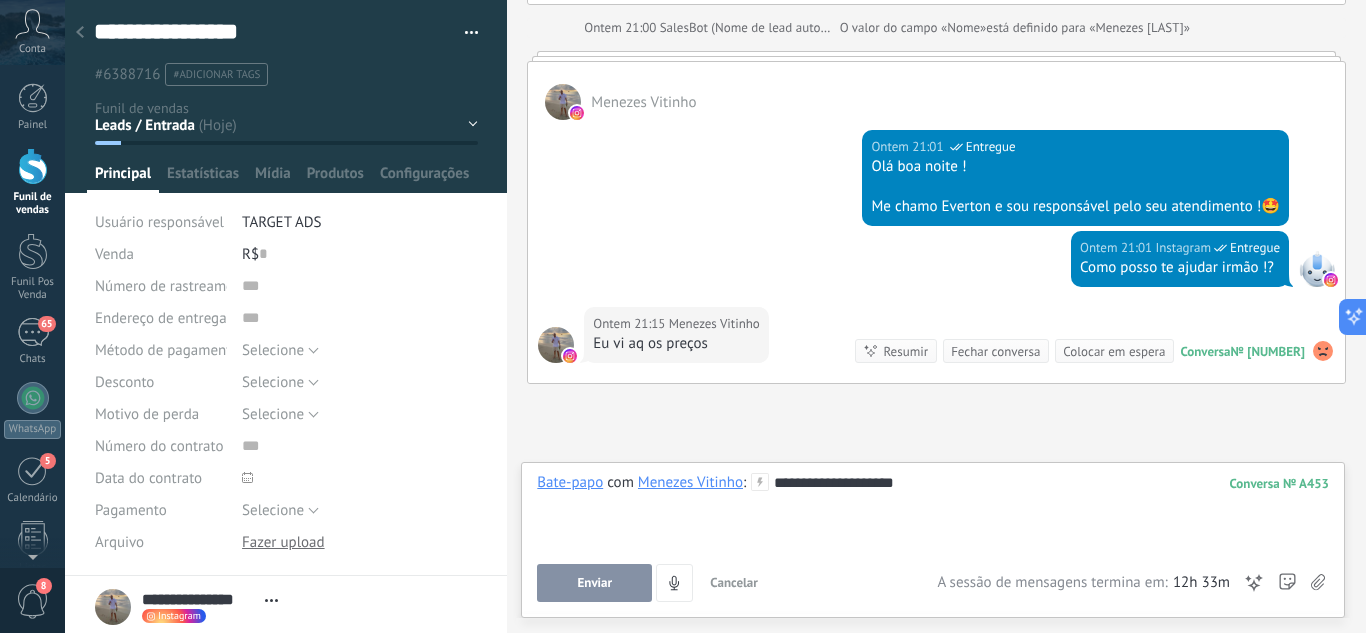click on "Enviar" at bounding box center (595, 583) 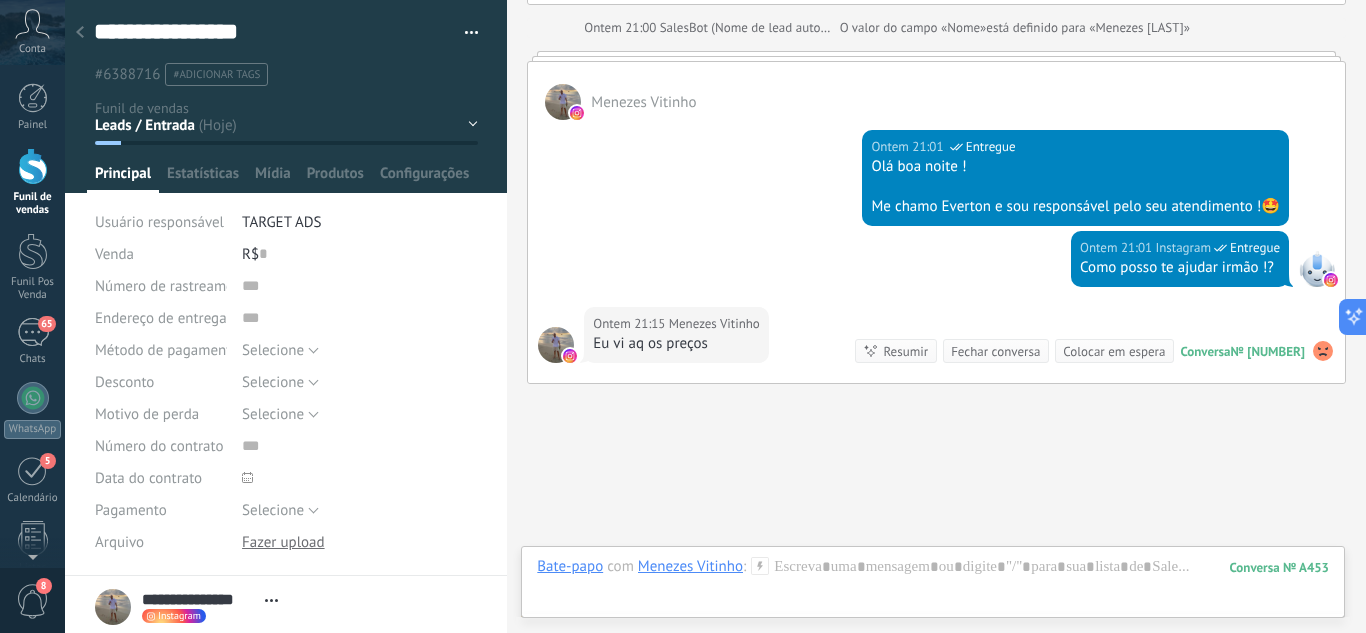 scroll, scrollTop: 447, scrollLeft: 0, axis: vertical 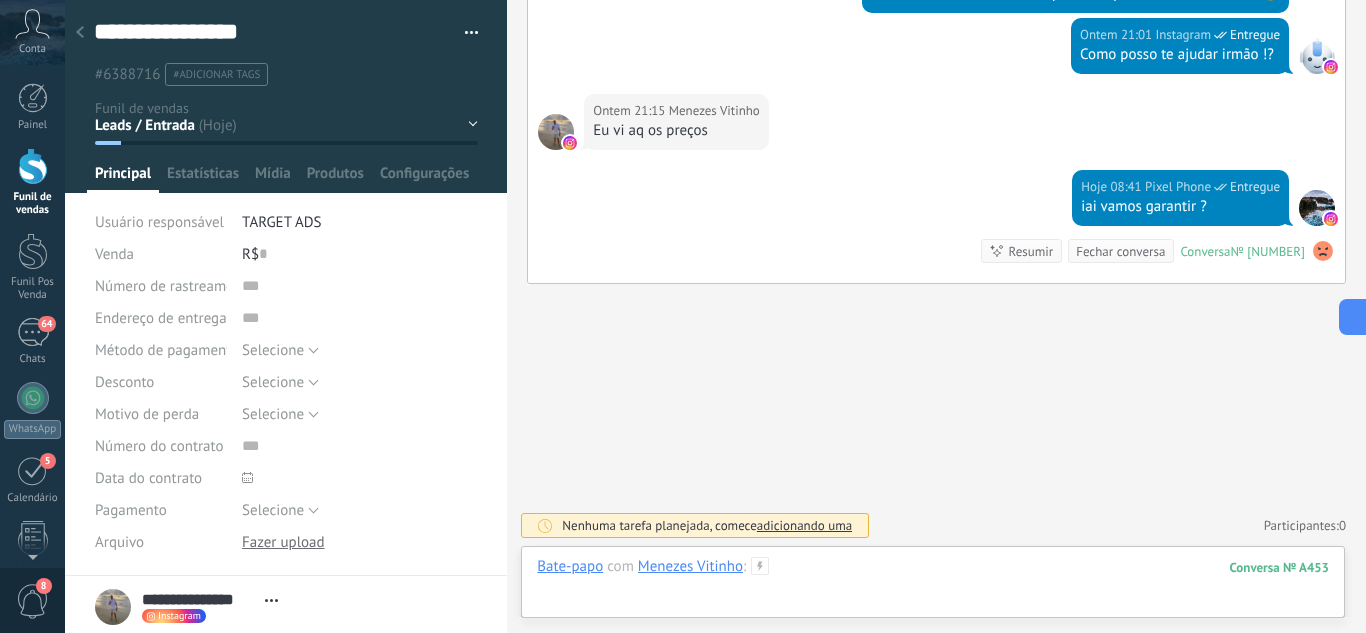 click at bounding box center (933, 587) 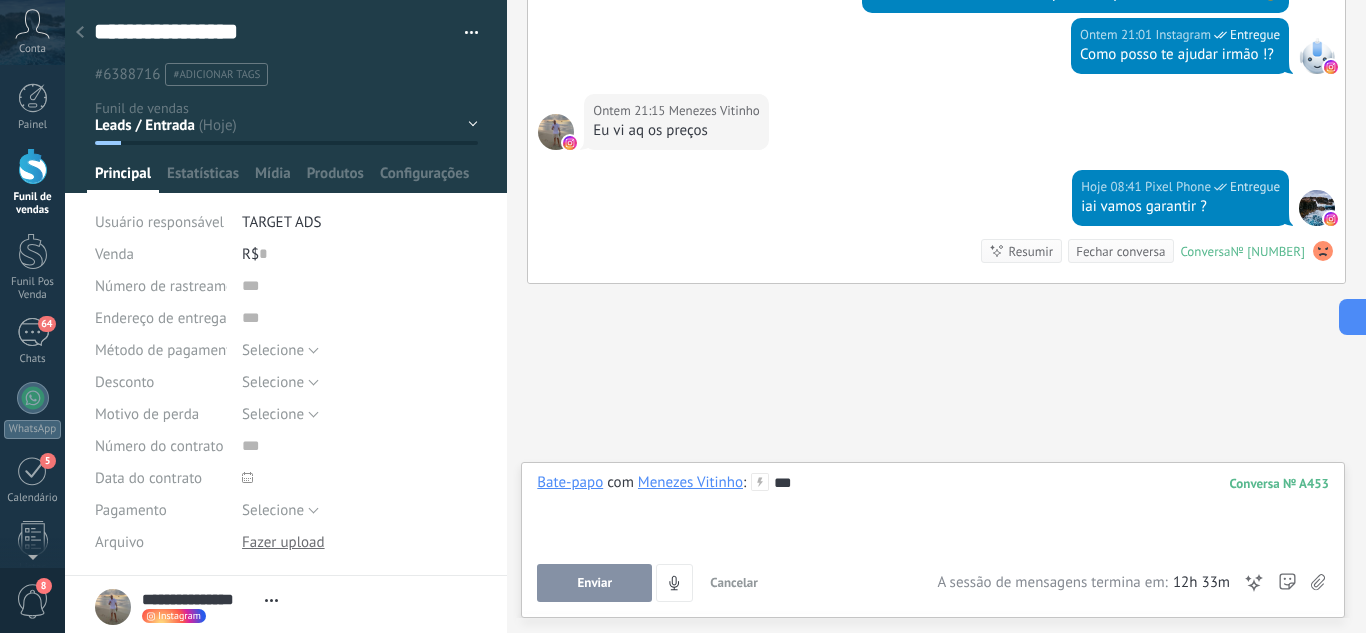 type 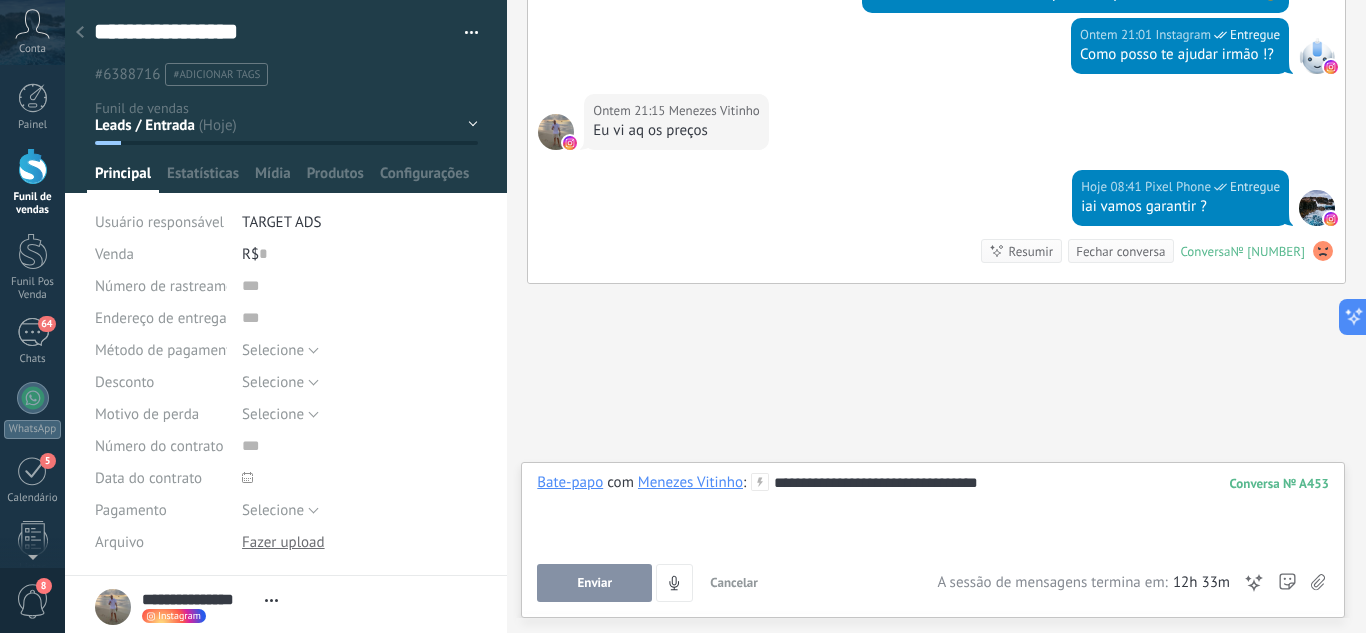 click on "Enviar" at bounding box center (594, 583) 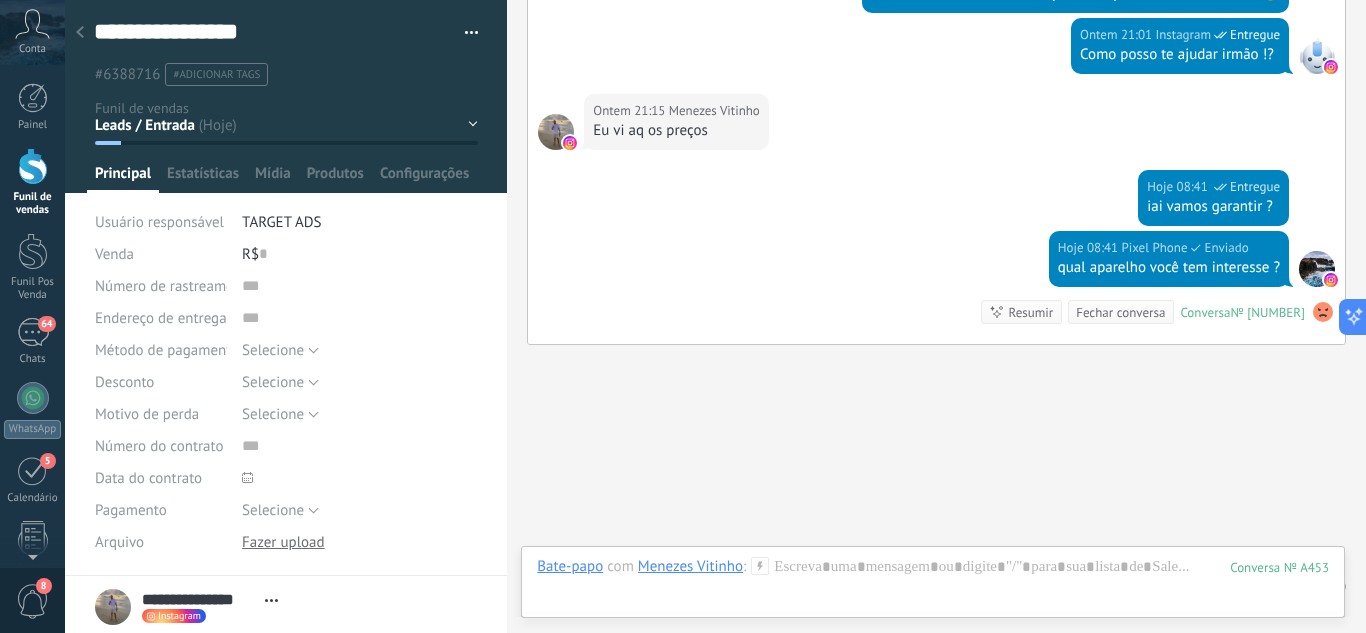 scroll, scrollTop: 508, scrollLeft: 0, axis: vertical 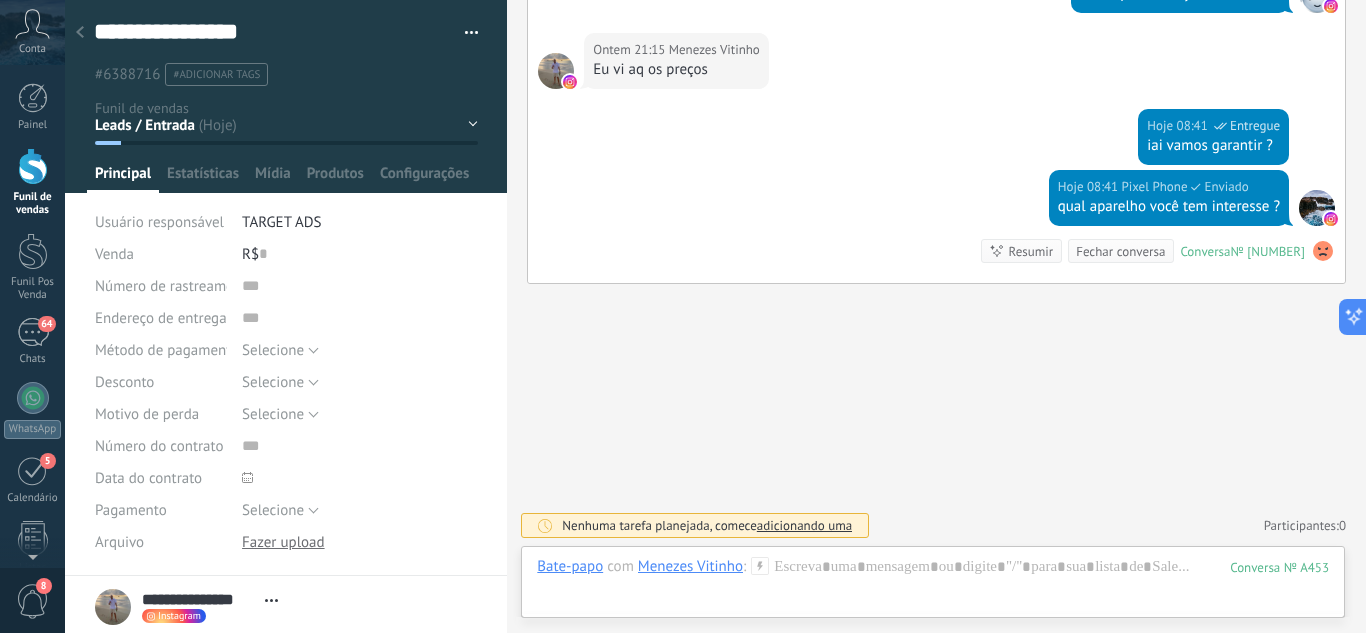 click on "Leads / Entrada
Atendimento
Atendimento Responder
Orçamento Enviado
Orçamento Responder
Negociação / Fechamento
-" at bounding box center [0, 0] 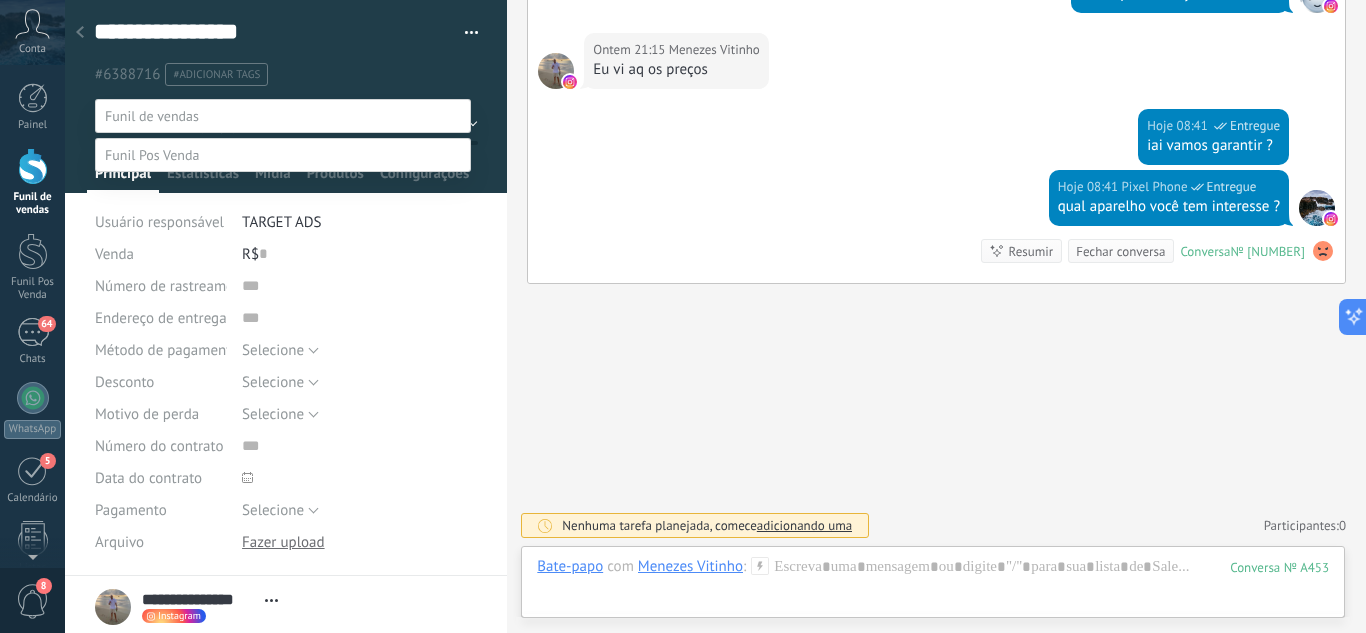 click at bounding box center [283, 116] 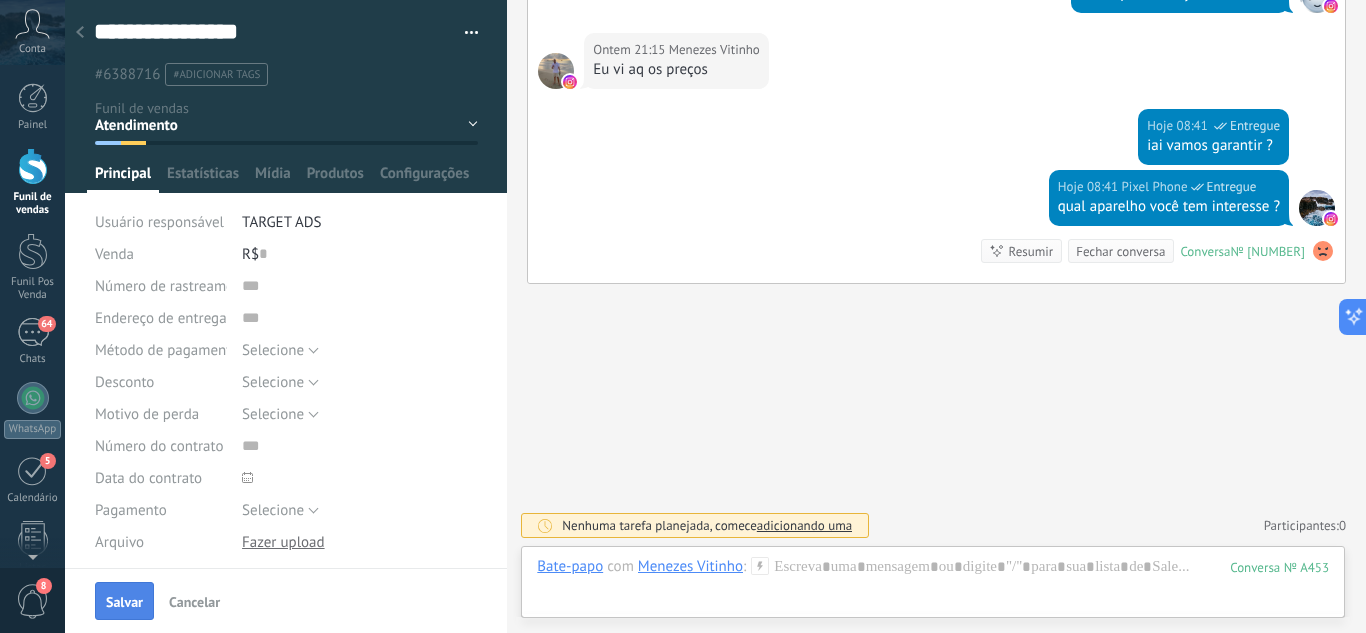 click on "Salvar" at bounding box center [124, 602] 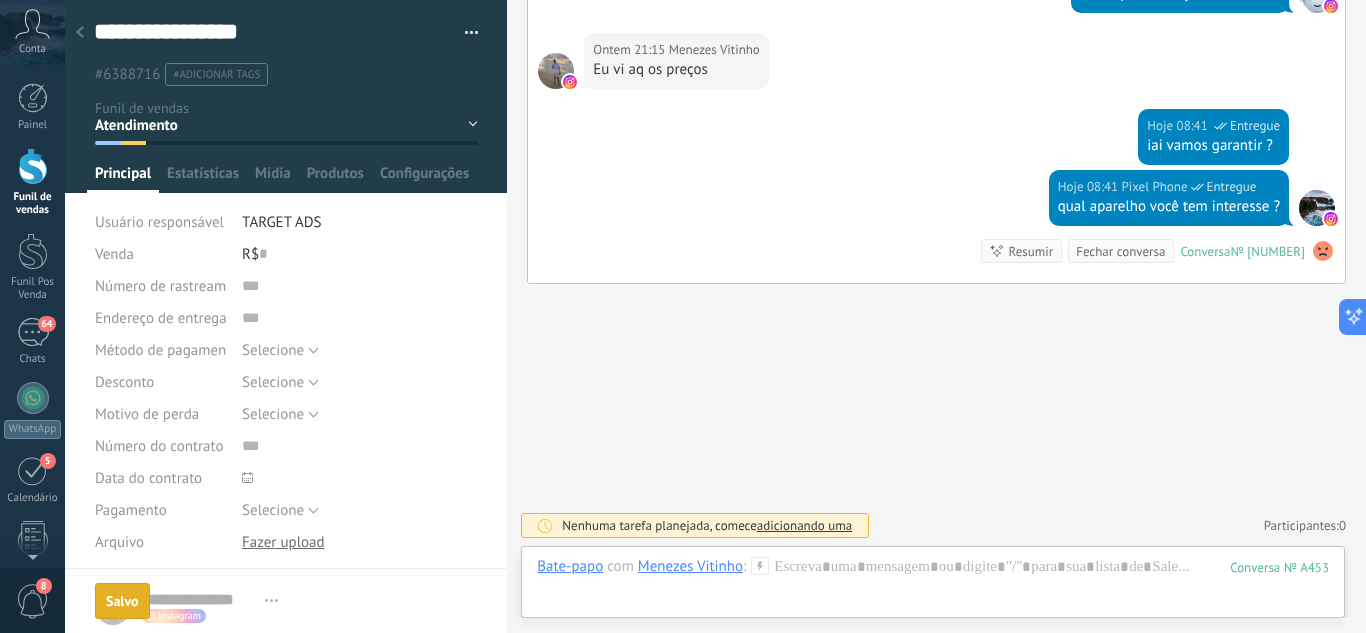 scroll, scrollTop: 578, scrollLeft: 0, axis: vertical 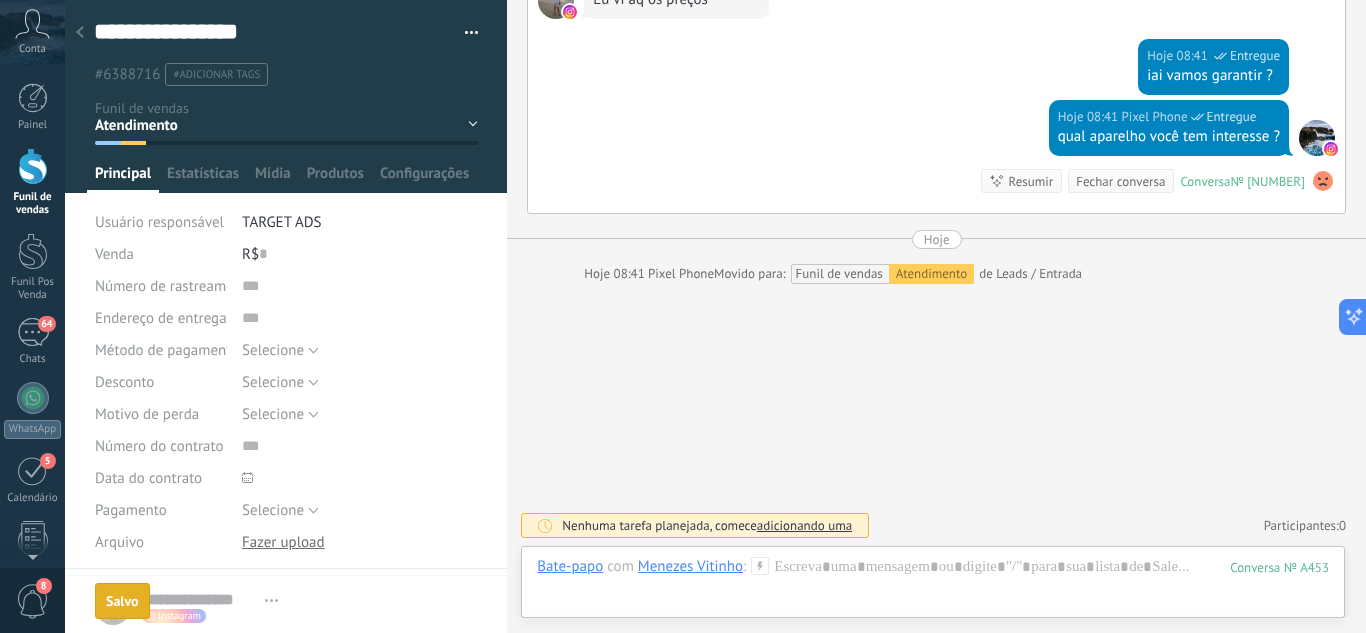 click at bounding box center [80, 33] 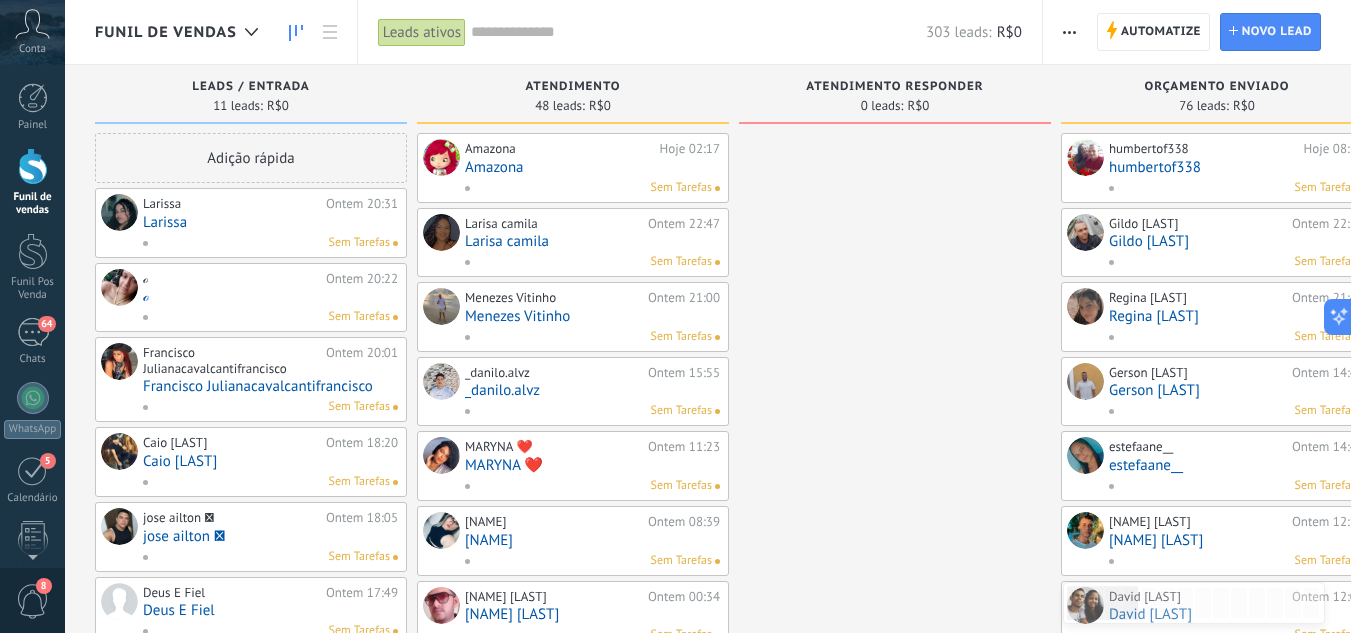 click on "Larissa" at bounding box center [270, 222] 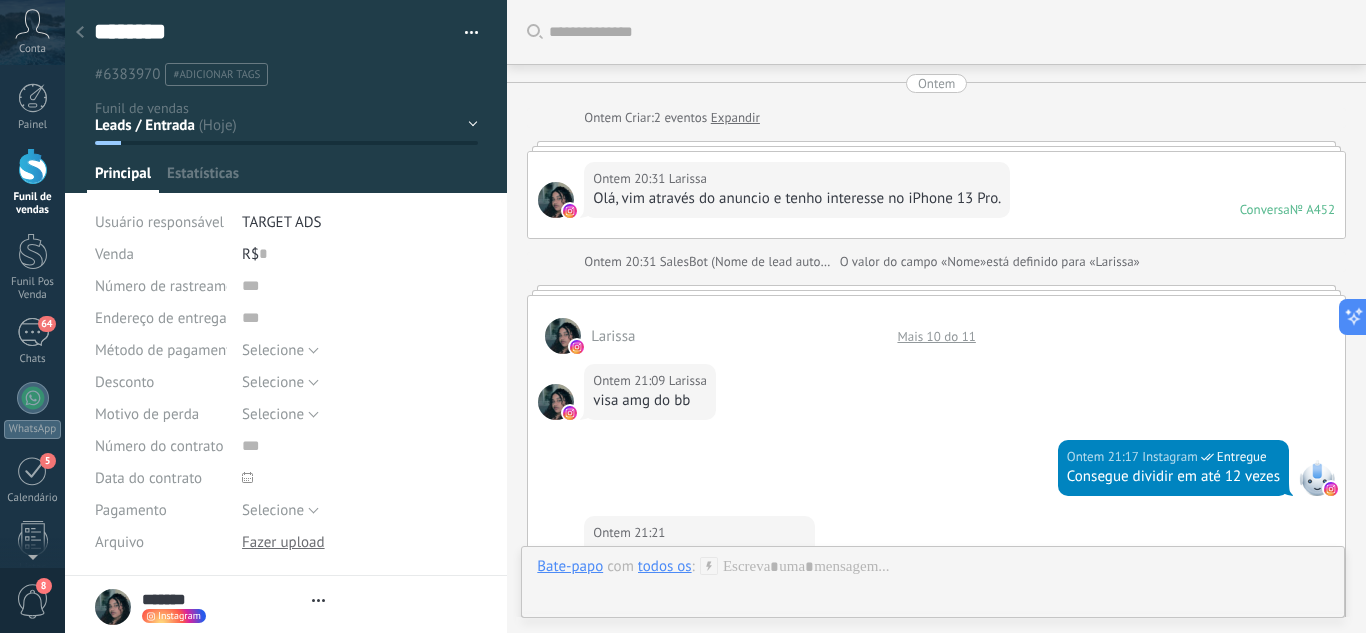 type on "*******" 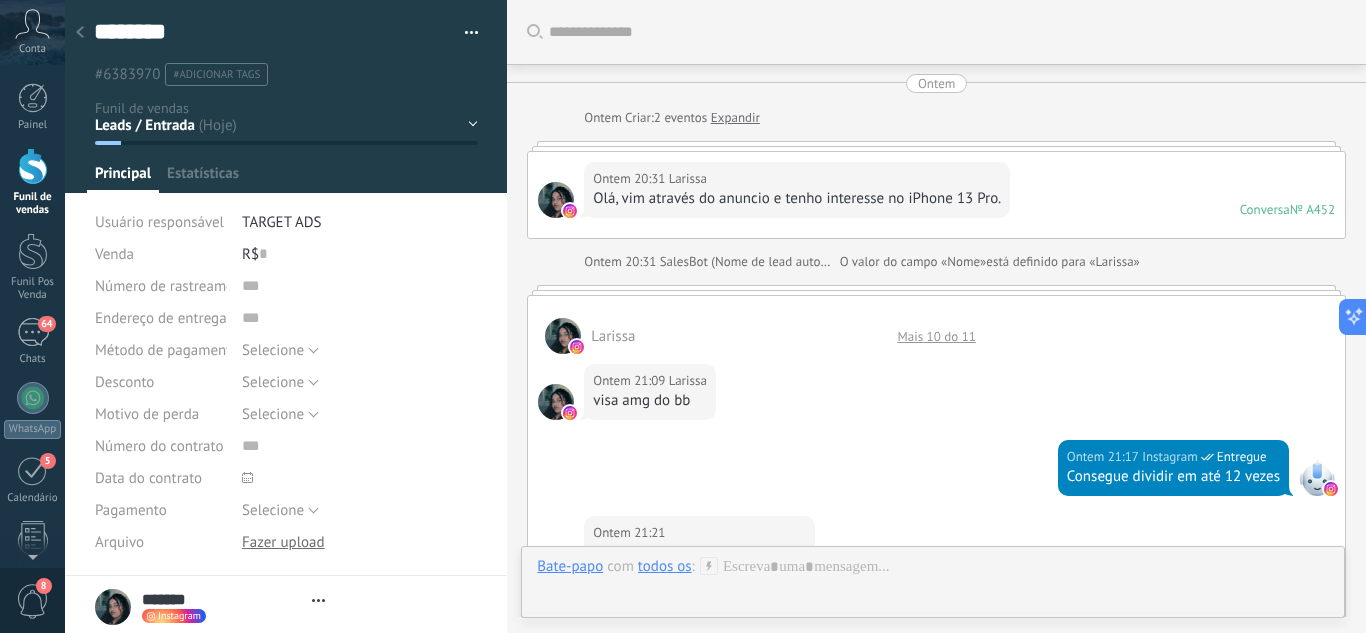 scroll, scrollTop: 878, scrollLeft: 0, axis: vertical 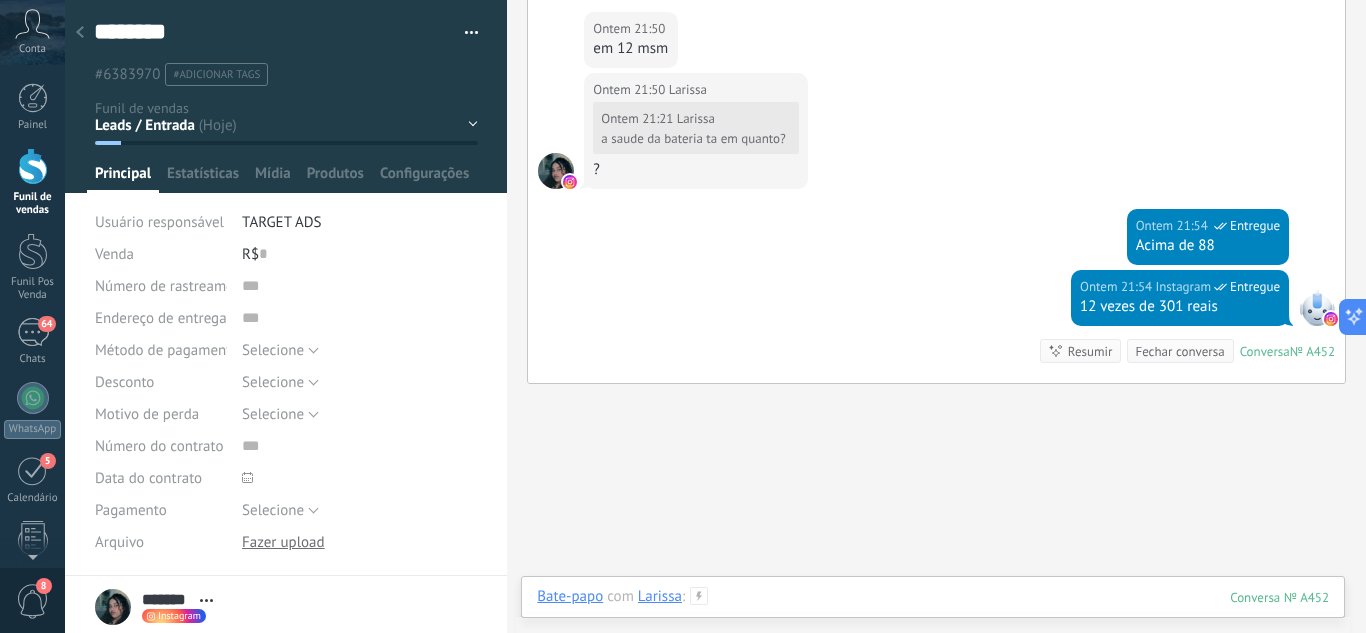 click at bounding box center (933, 617) 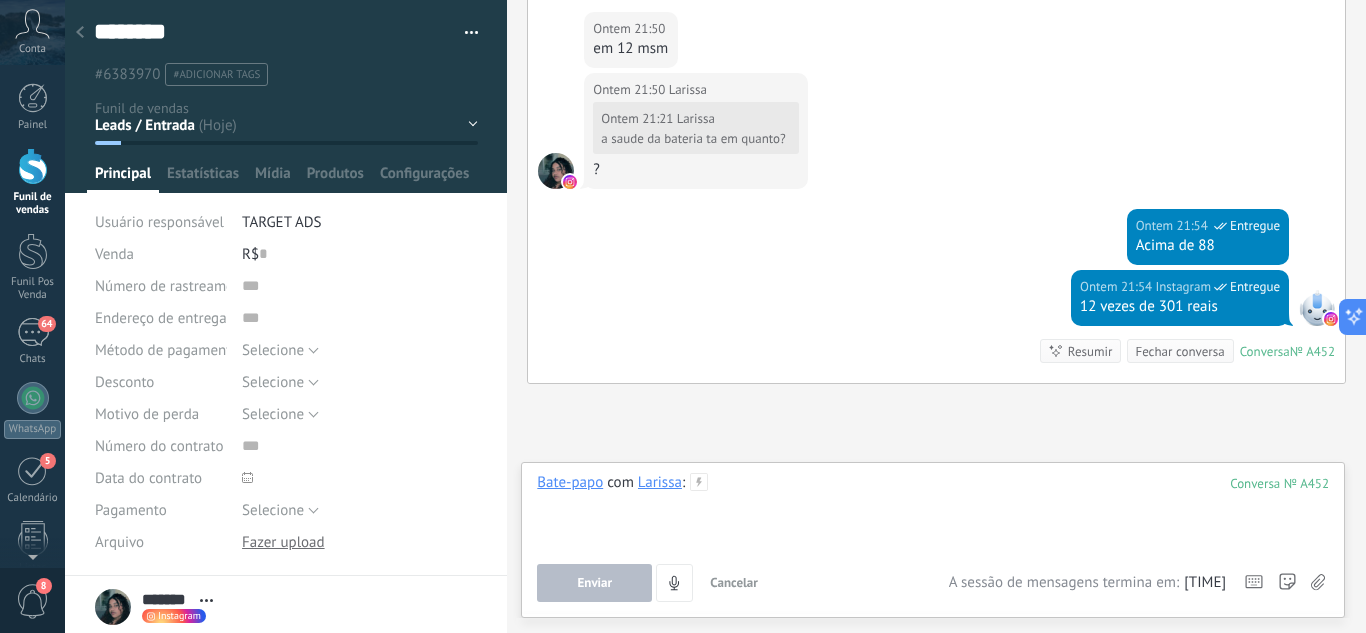 type 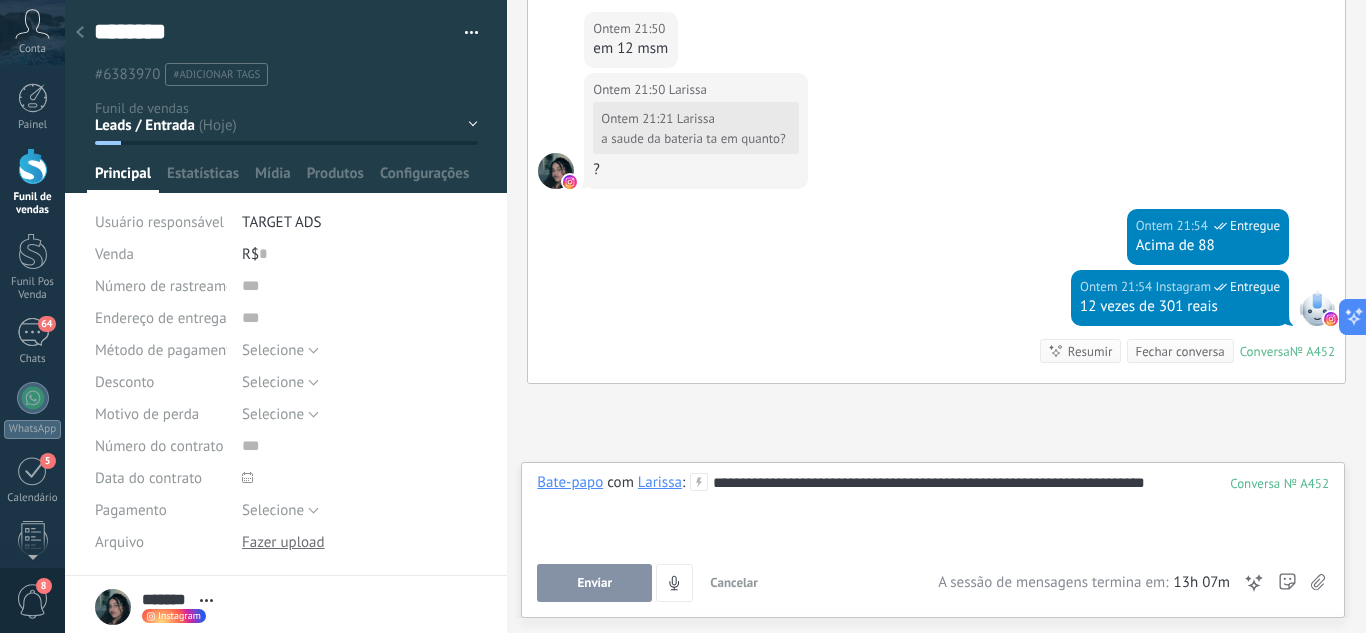 click on "Enviar" at bounding box center (594, 583) 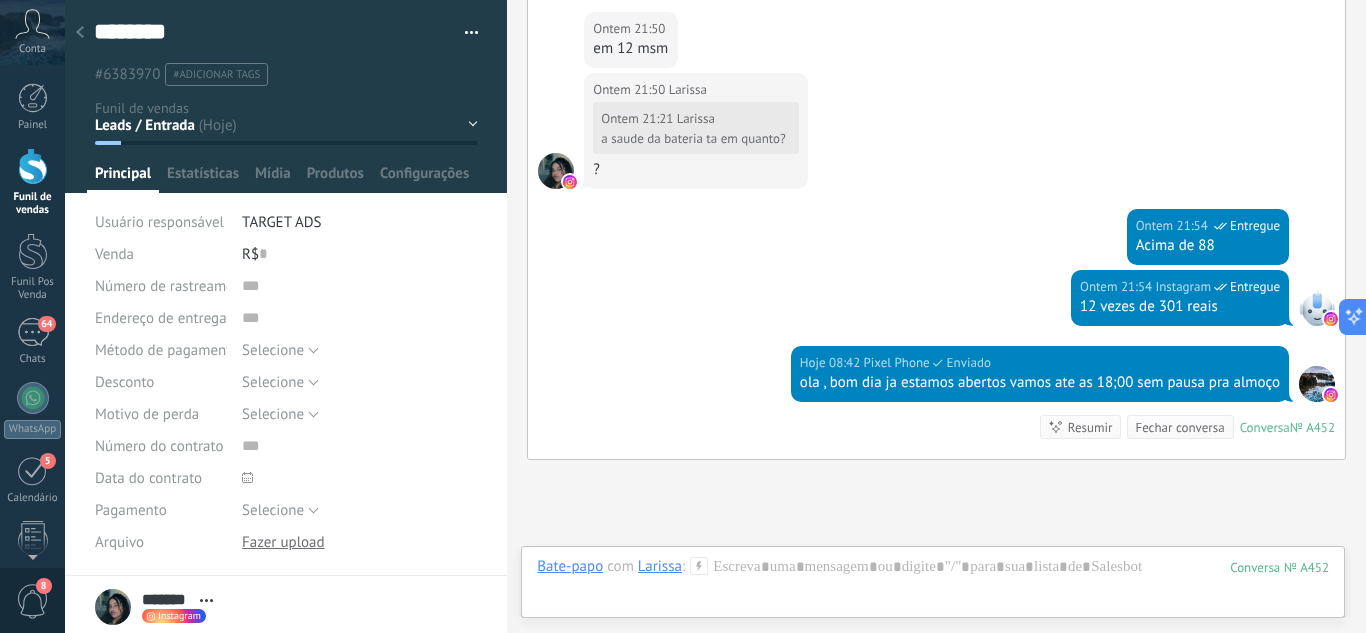 scroll, scrollTop: 954, scrollLeft: 0, axis: vertical 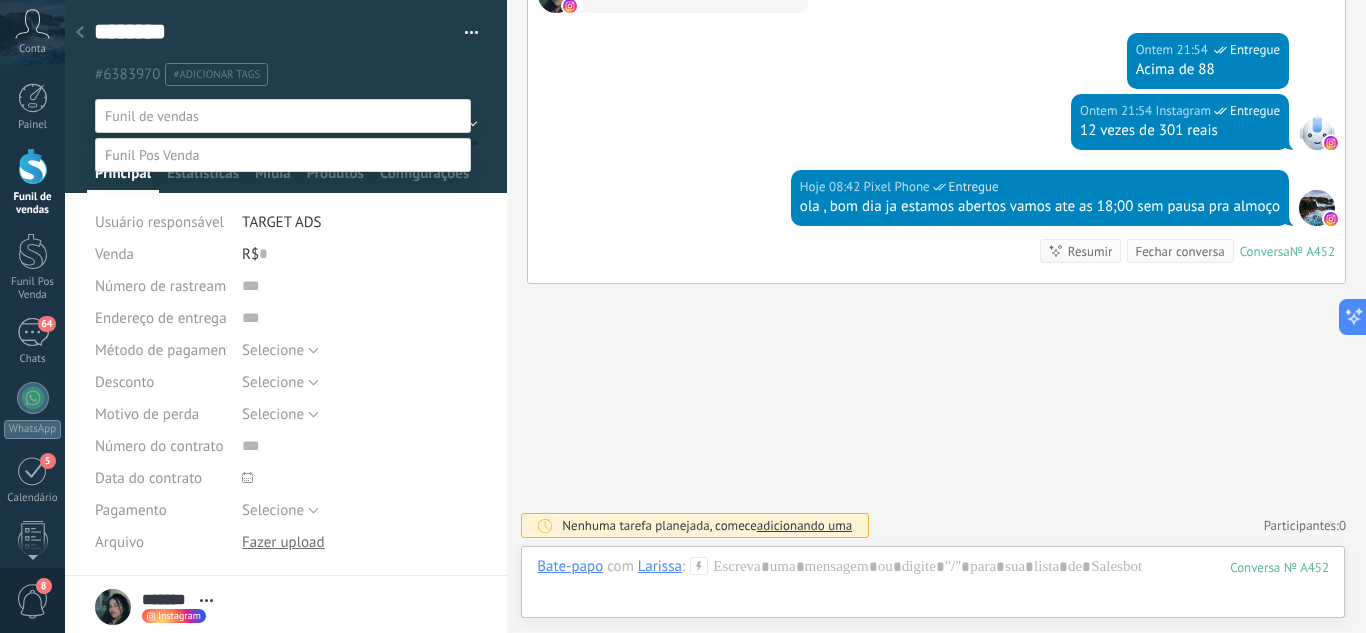 click on "Orçamento Enviado" at bounding box center (0, 0) 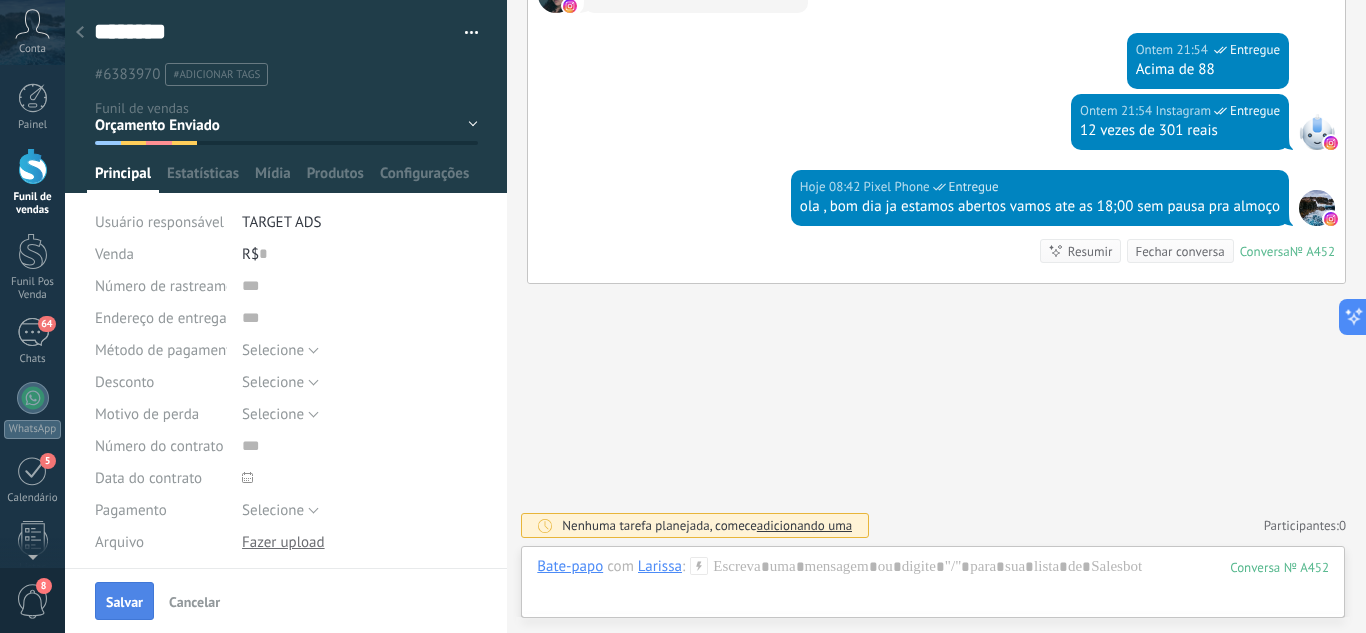 click on "Salvar" at bounding box center (124, 602) 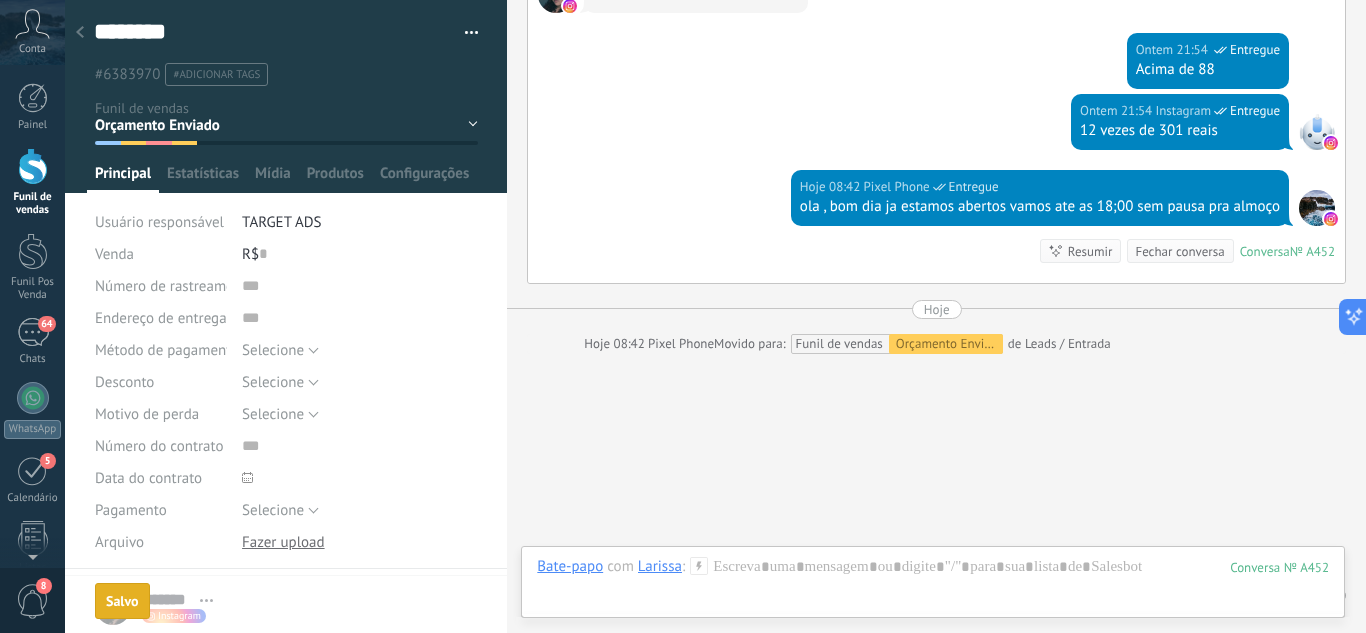 scroll, scrollTop: 1024, scrollLeft: 0, axis: vertical 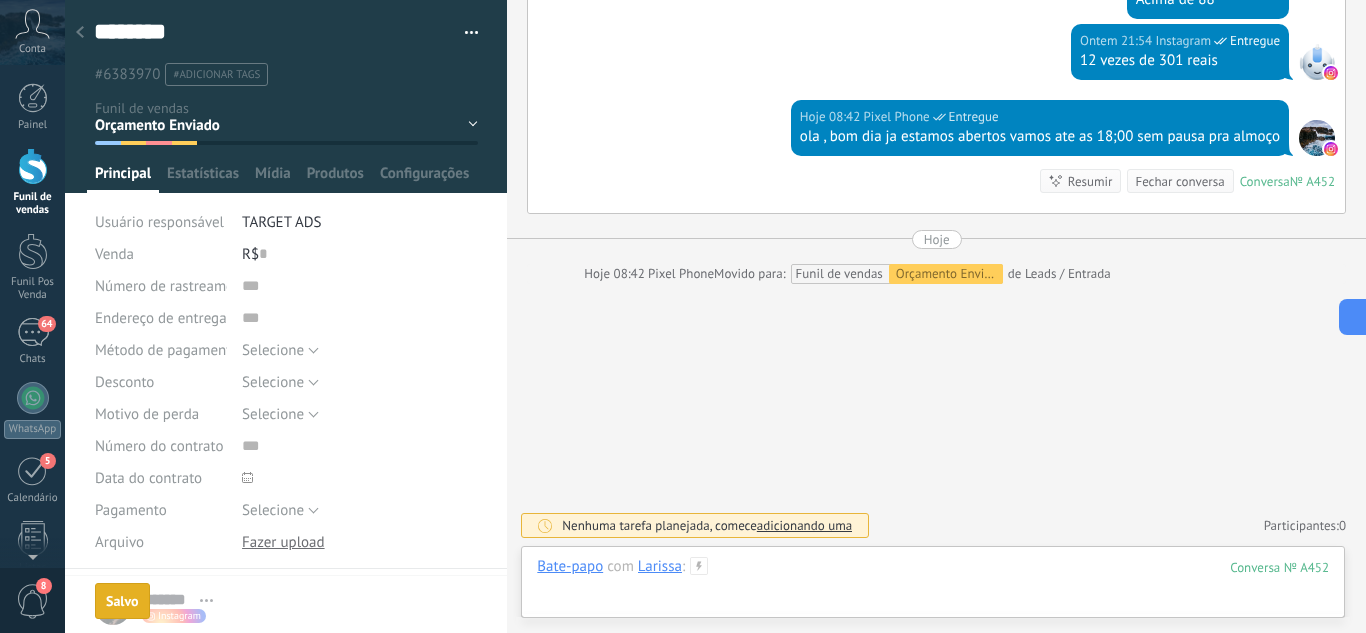 click at bounding box center [933, 587] 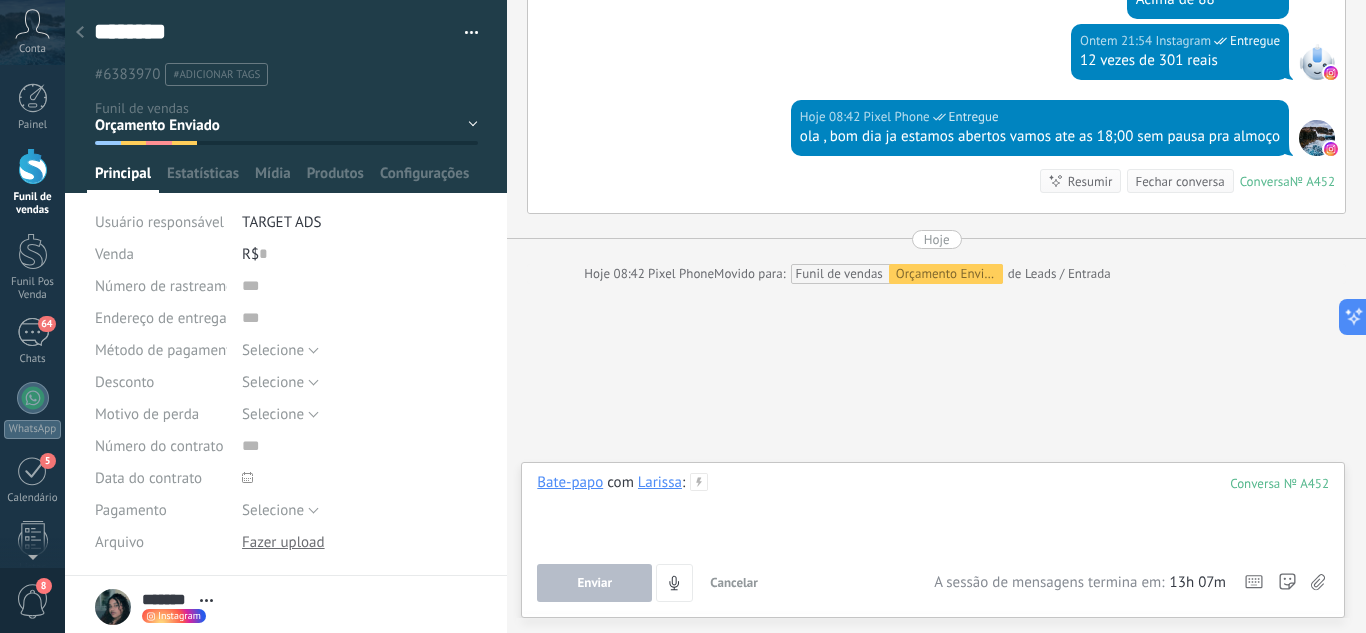 type 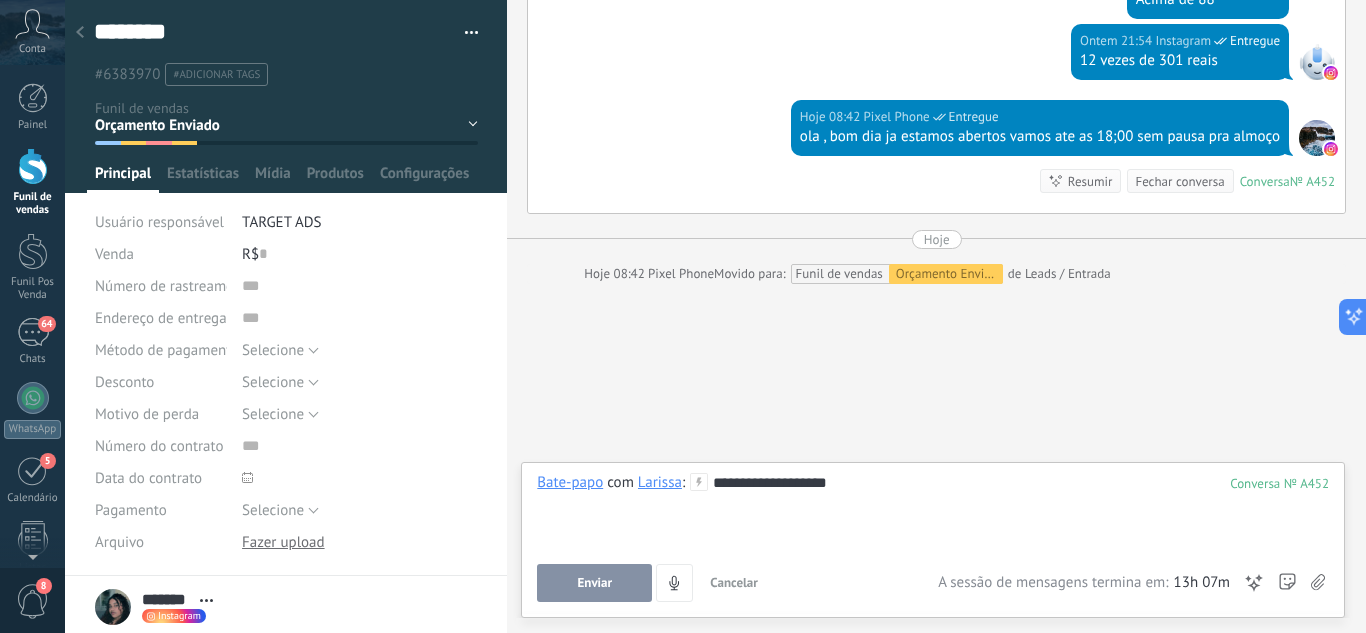 click on "Enviar" at bounding box center [594, 583] 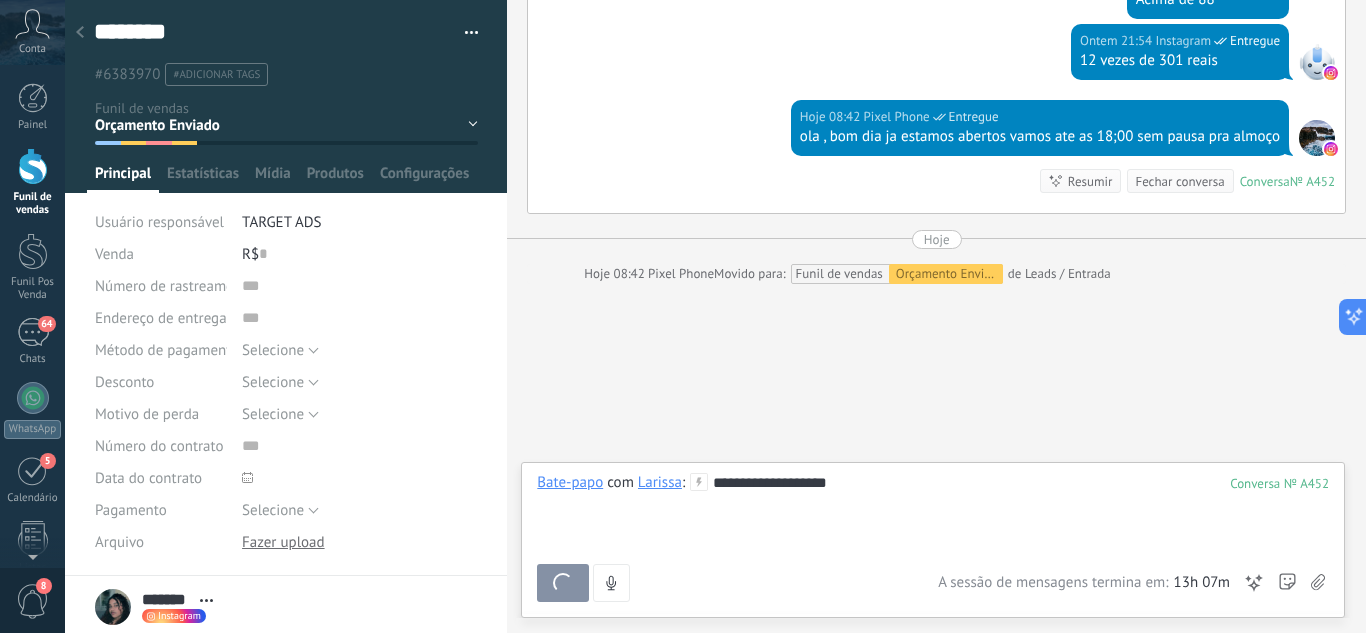 click on "Enviar" at bounding box center (563, 583) 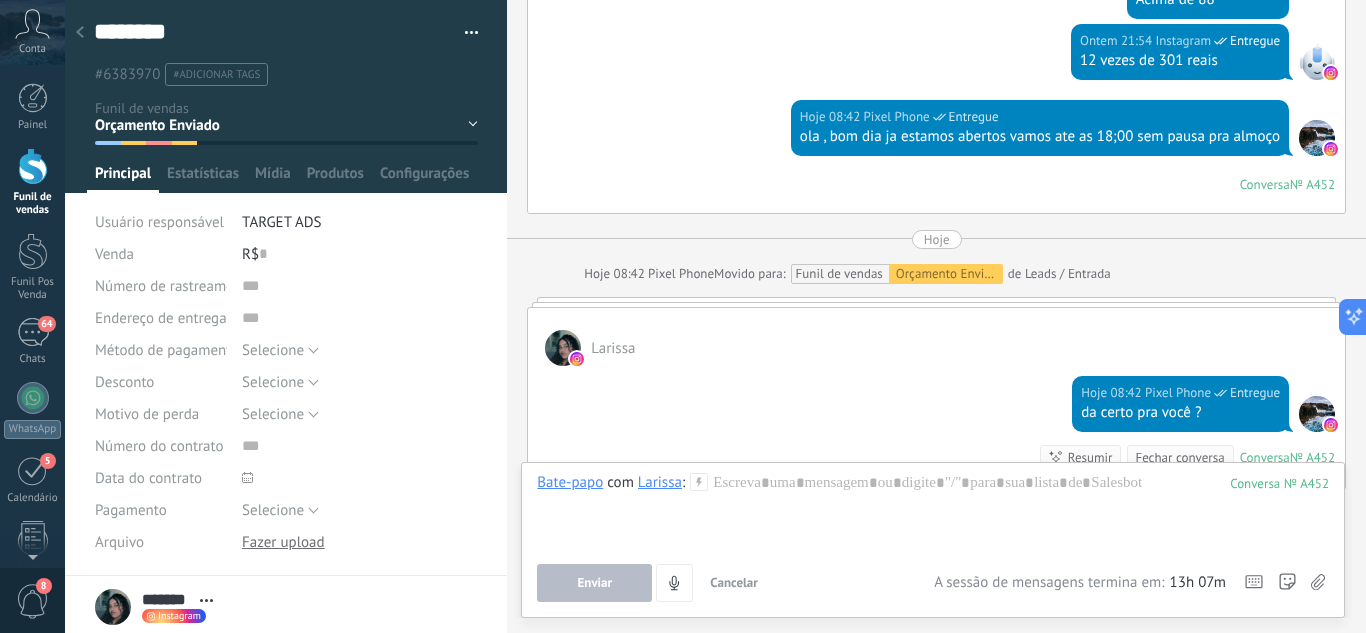 scroll, scrollTop: 1011, scrollLeft: 0, axis: vertical 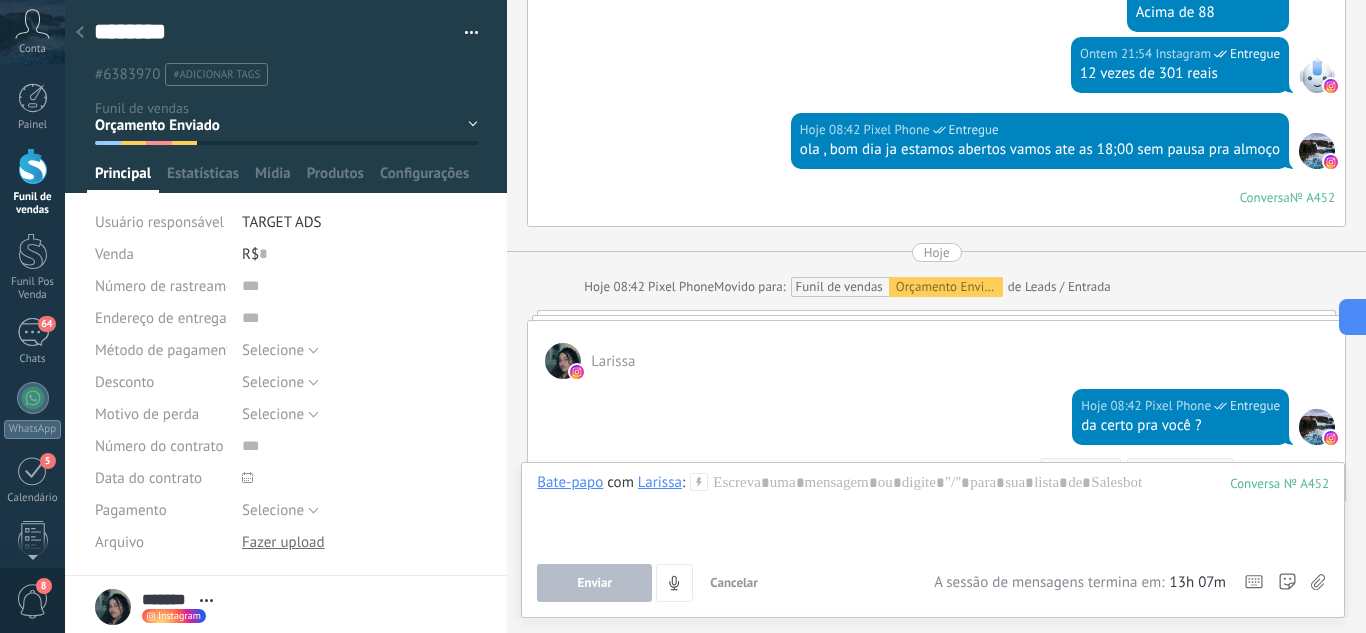 click at bounding box center (80, 33) 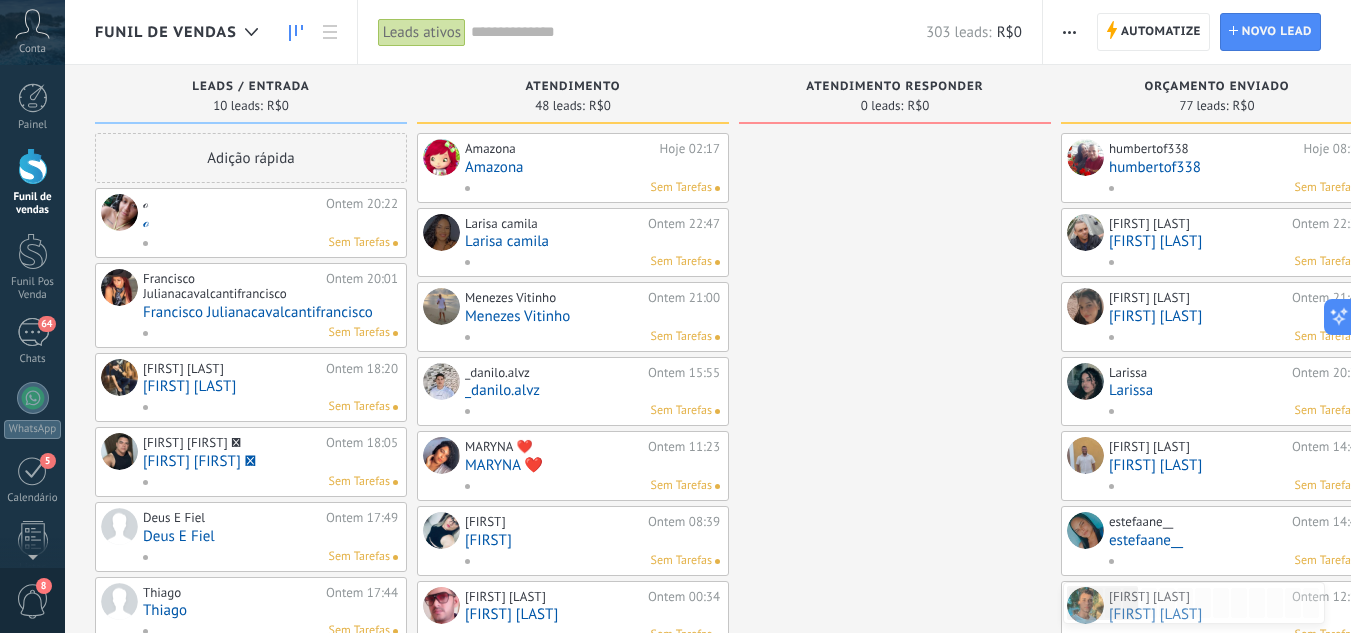 click on "ℴ" at bounding box center [270, 222] 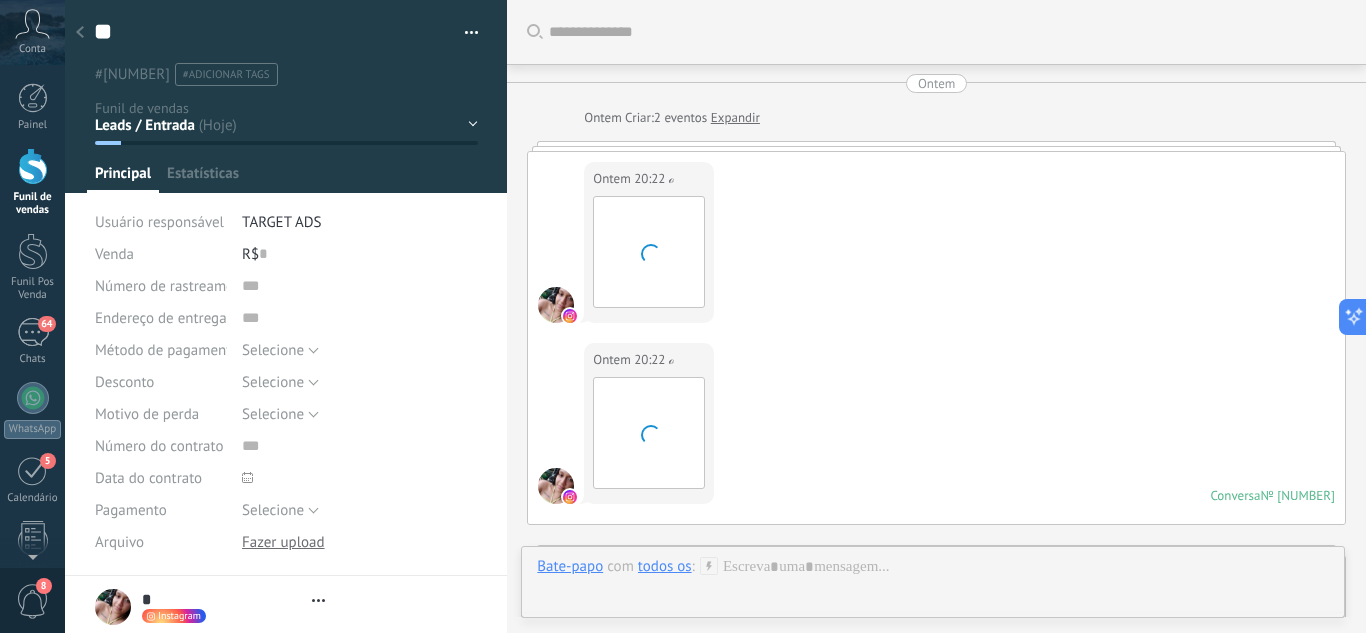 type on "*" 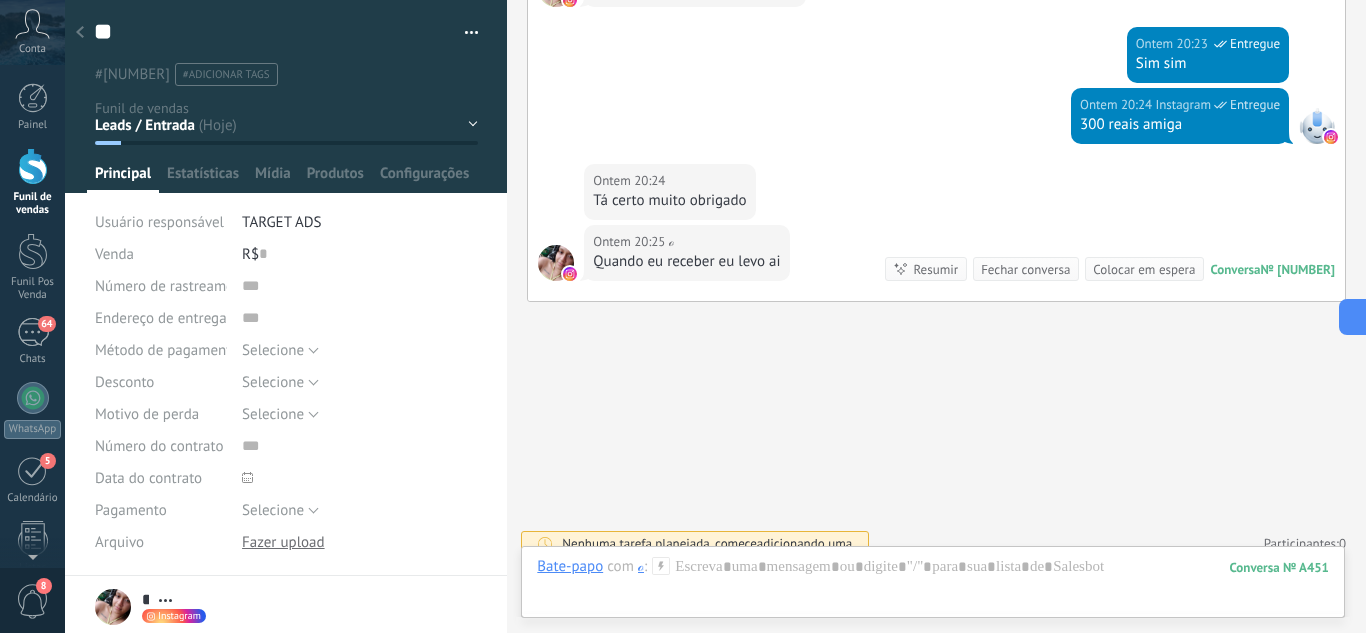 scroll, scrollTop: 1033, scrollLeft: 0, axis: vertical 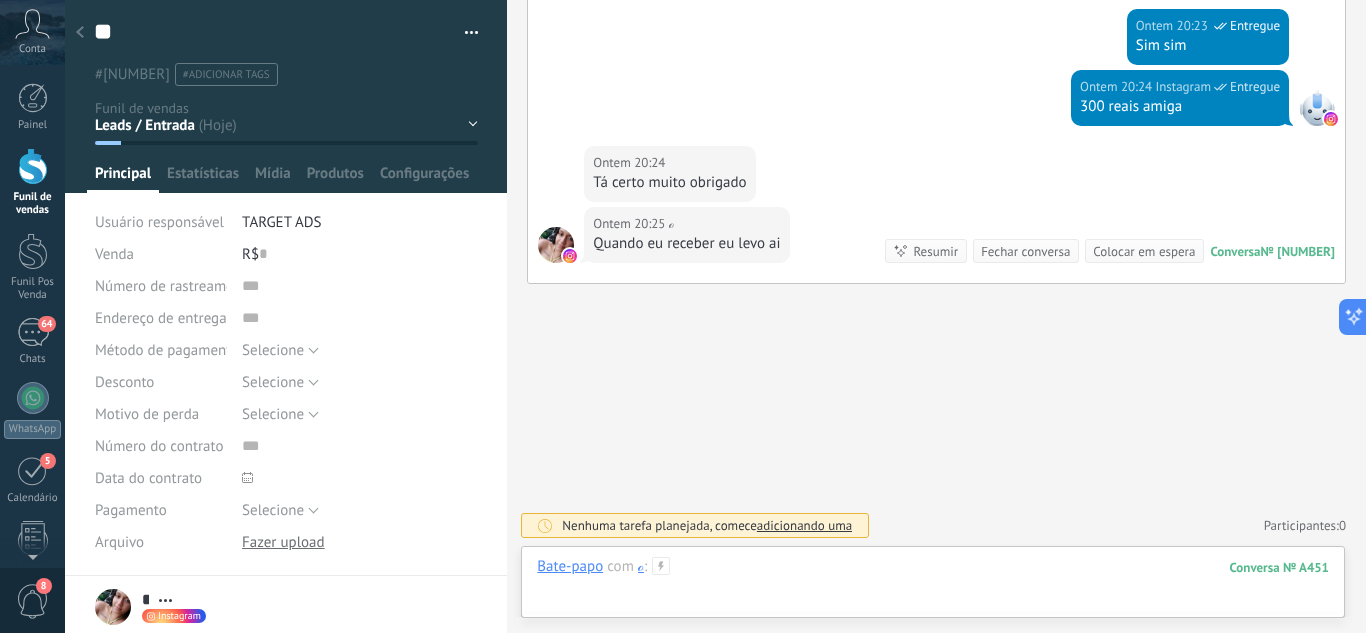 click at bounding box center [933, 587] 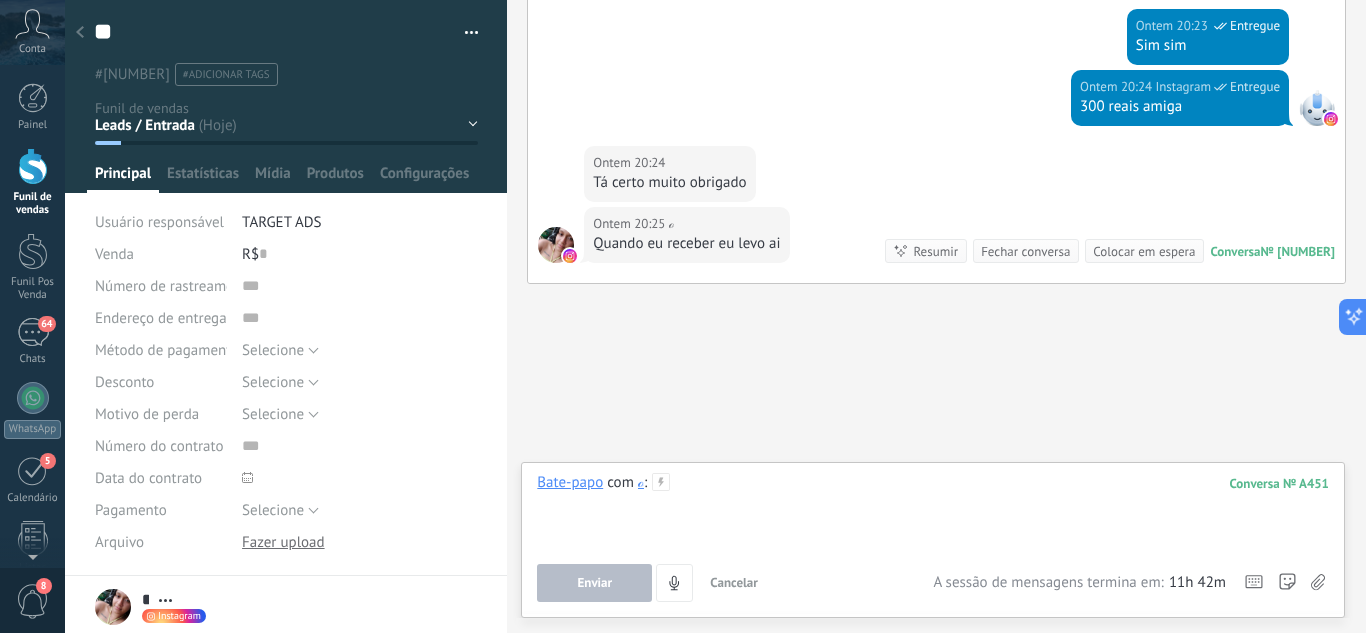 type 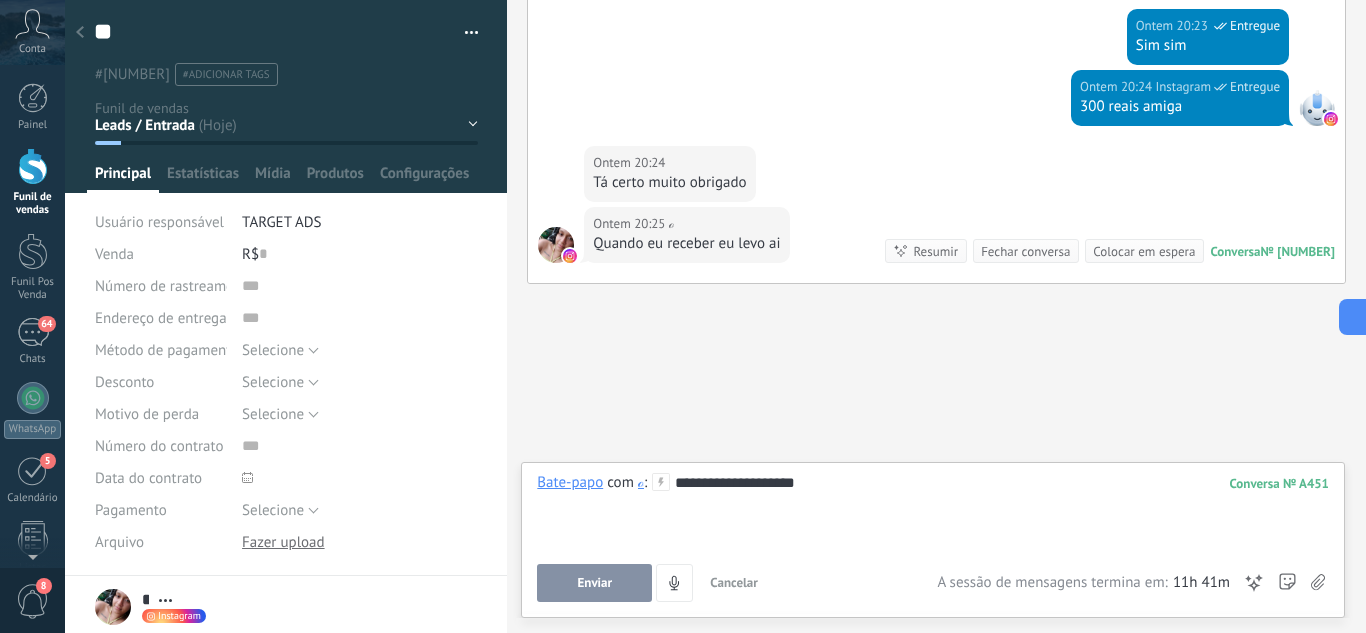 click on "Enviar" at bounding box center [594, 583] 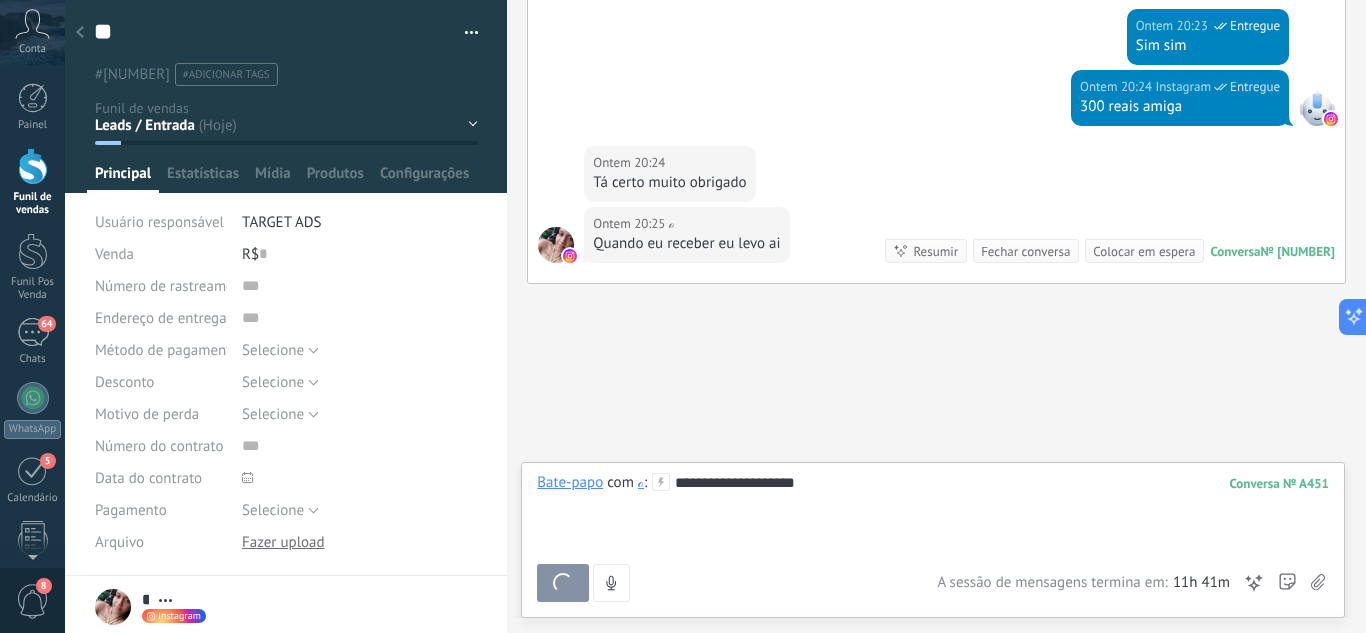 click on "Leads / Entrada
Atendimento
Atendimento Responder
Orçamento Enviado
Orçamento Responder
Negociação / Fechamento
-" at bounding box center (0, 0) 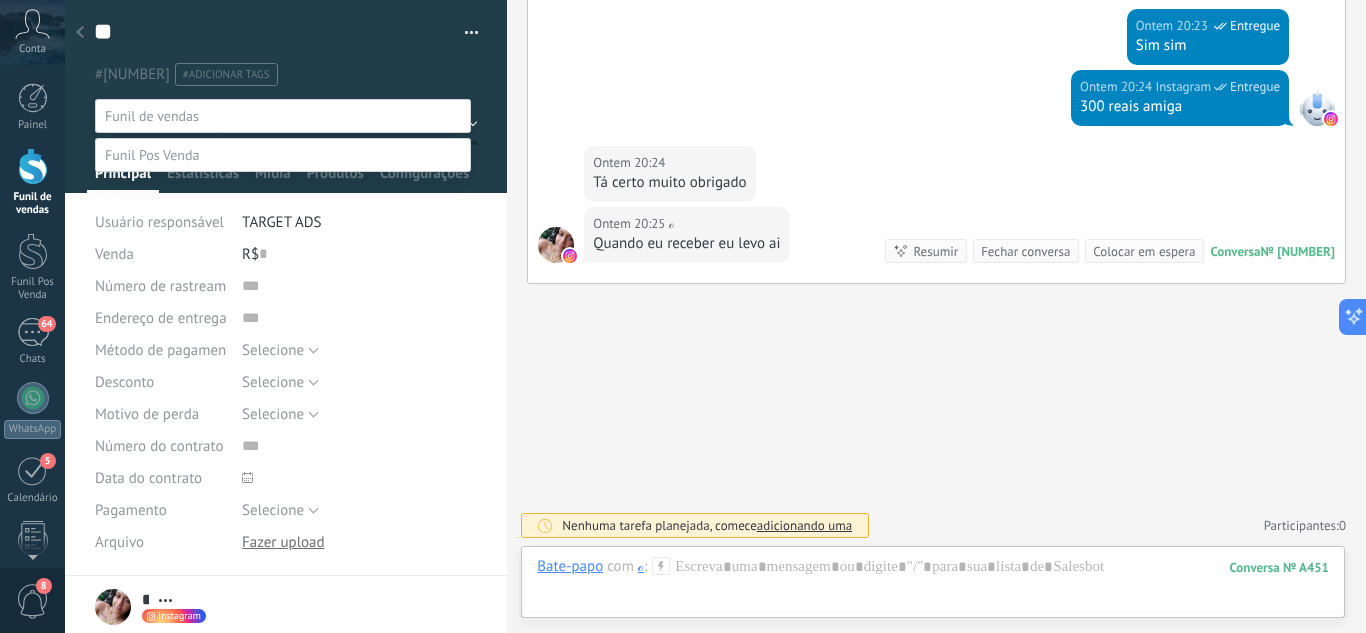 click at bounding box center [283, 116] 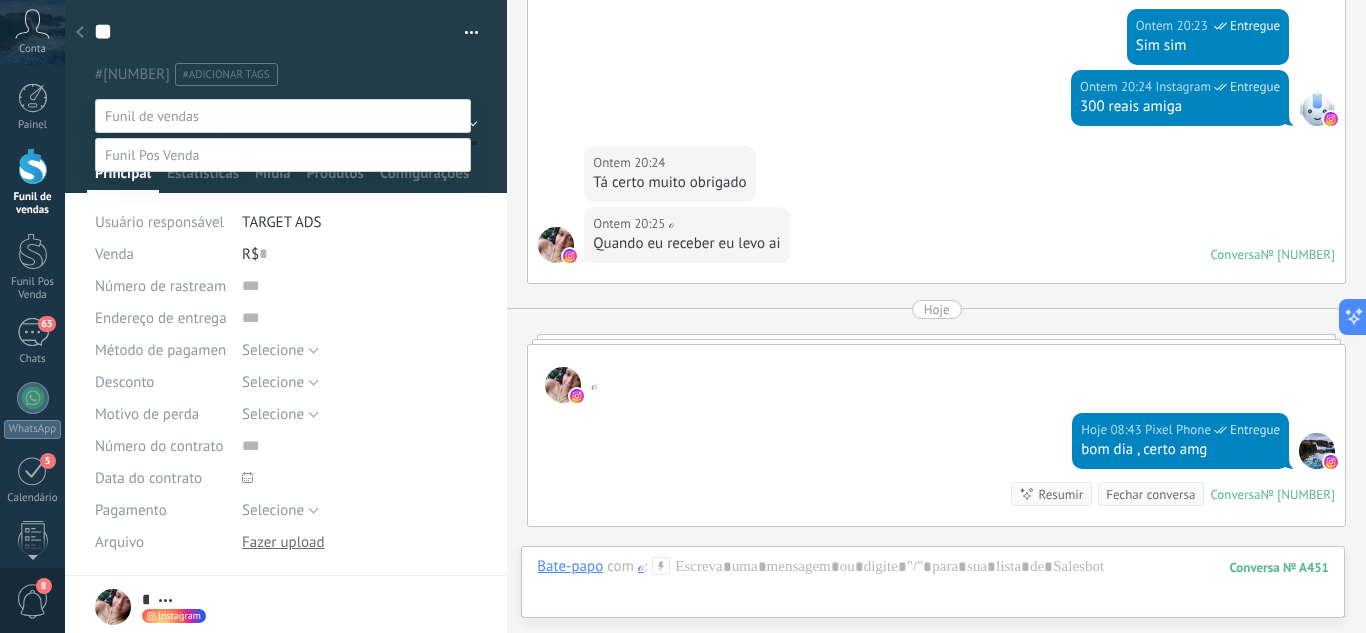 click on "Perdido / Desqualificado" at bounding box center (0, 0) 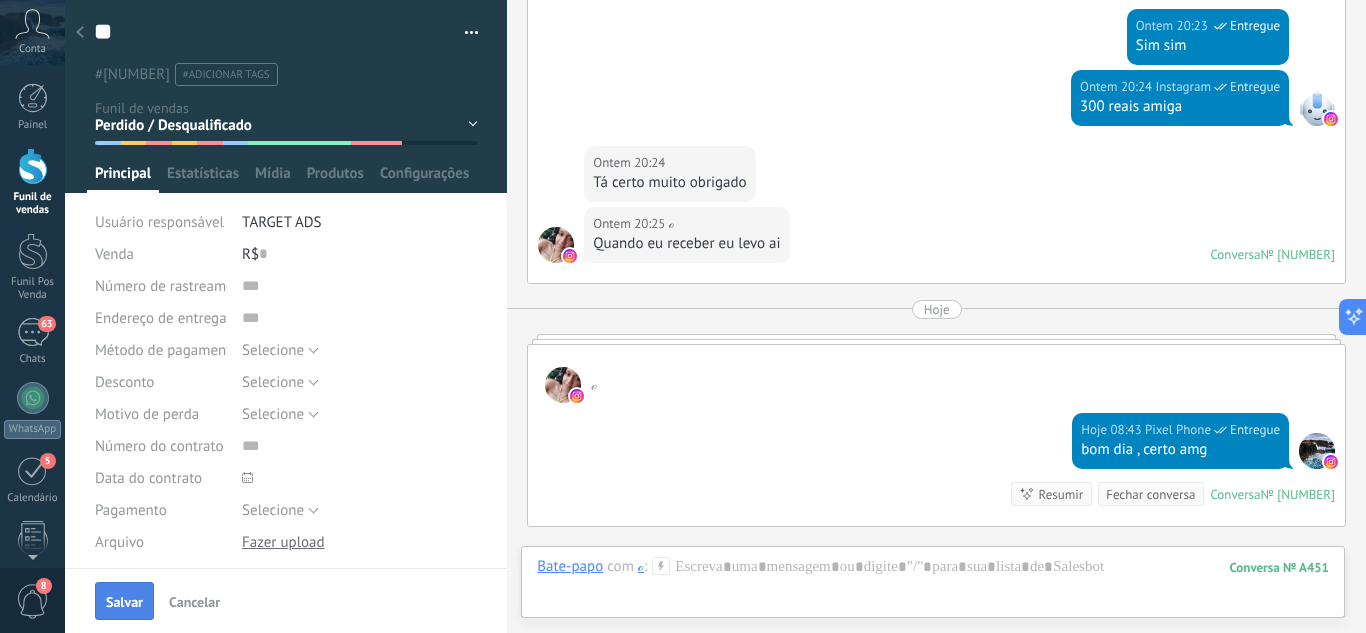 click on "Salvar" at bounding box center (124, 601) 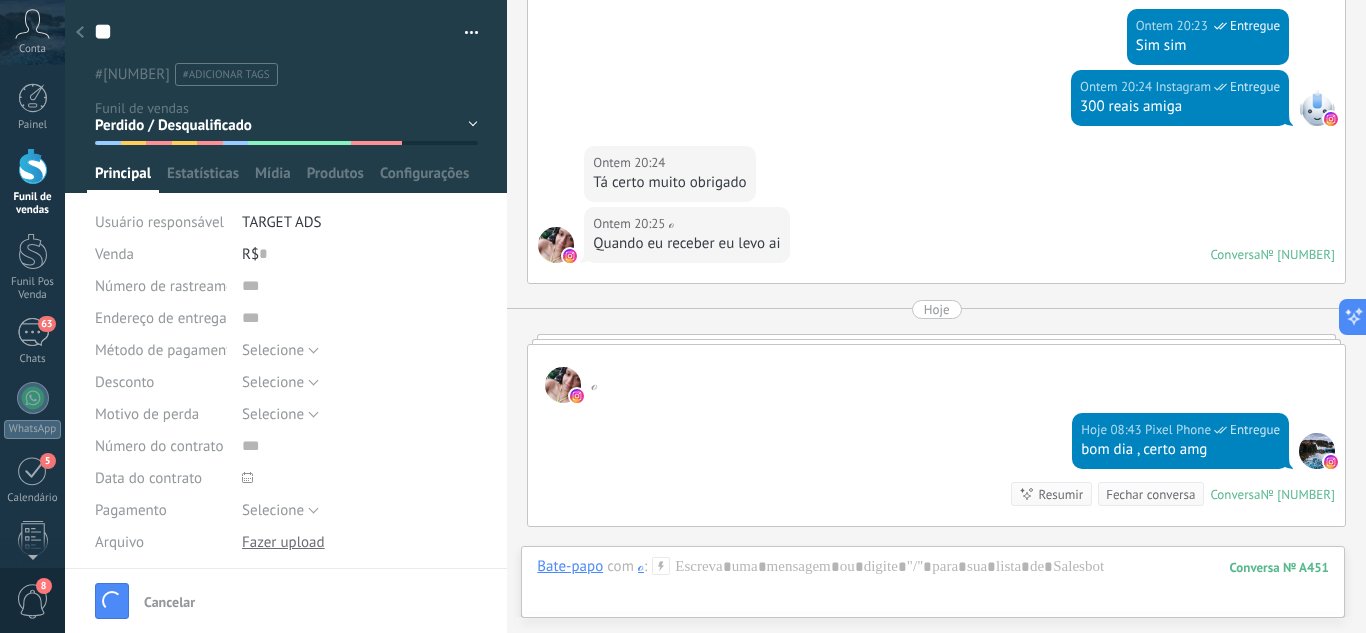 scroll, scrollTop: 1066, scrollLeft: 0, axis: vertical 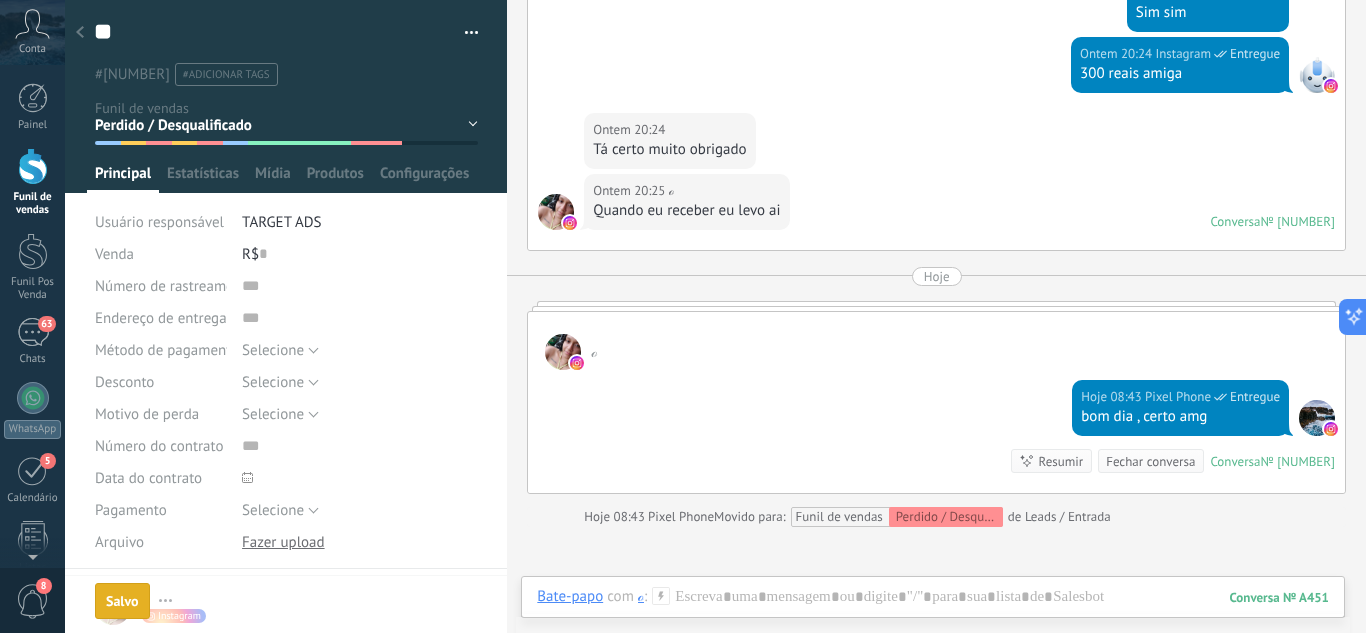 click at bounding box center (80, 33) 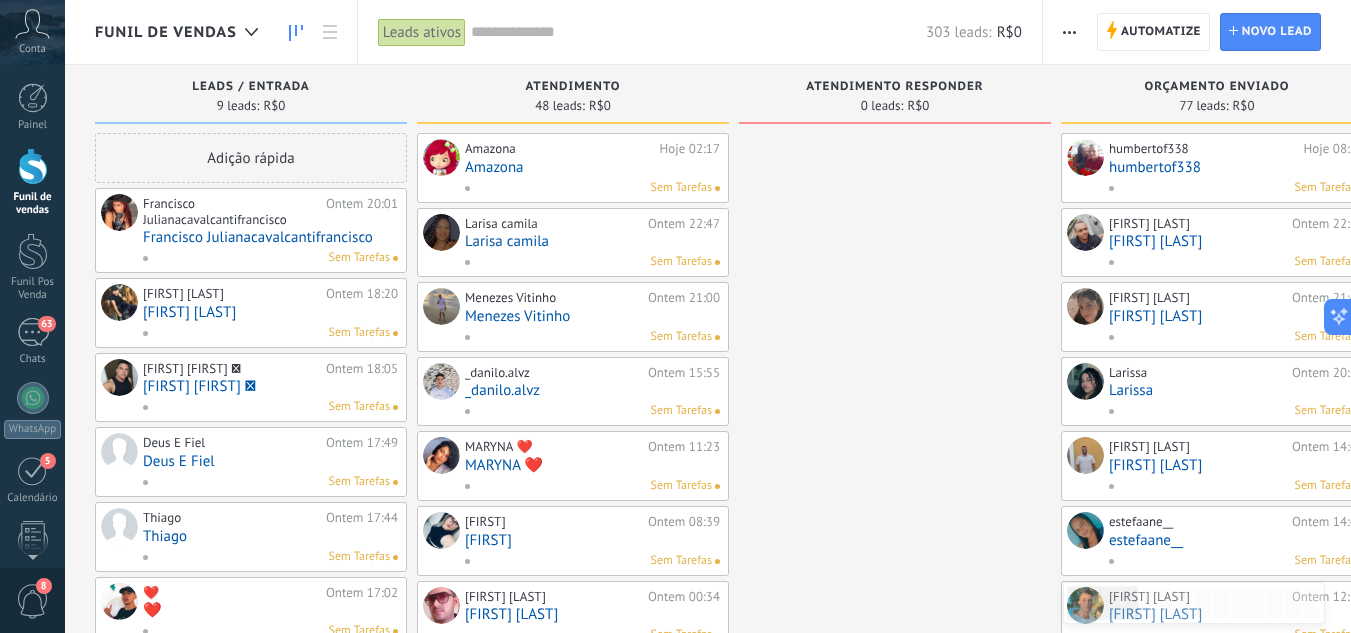 click on "Francisco Julianacavalcantifrancisco" at bounding box center [270, 237] 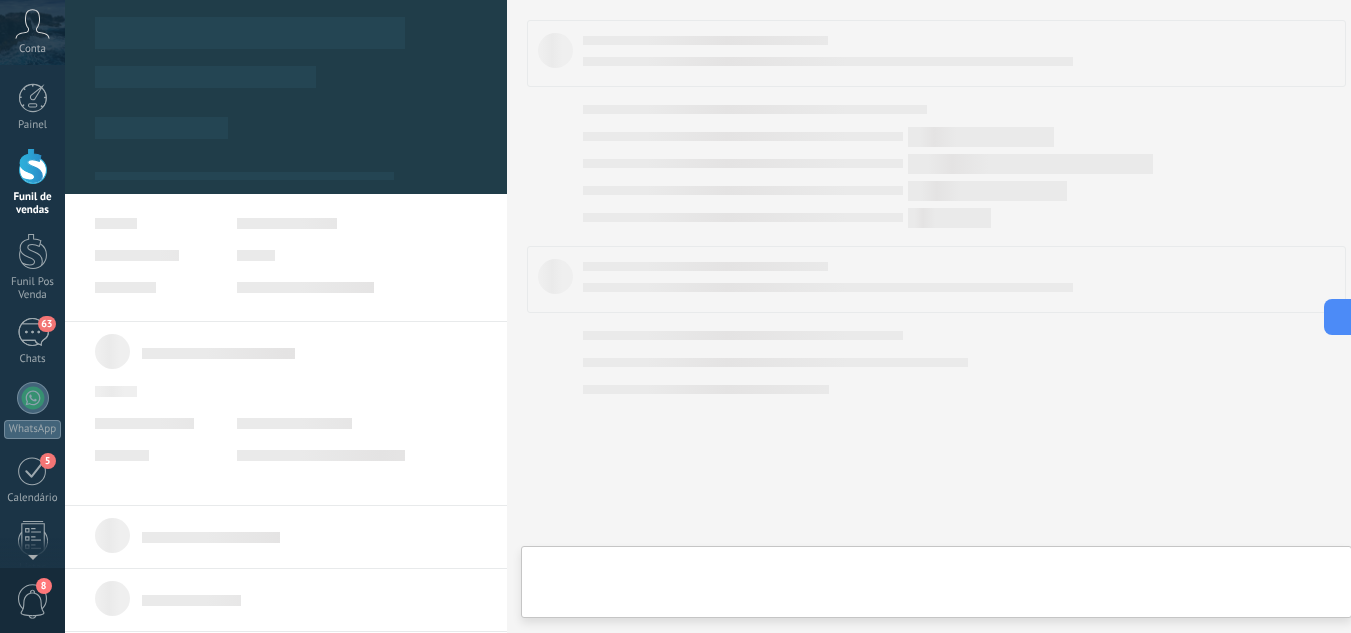 click on ".abccls-1,.abccls-2{fill-rule:evenodd}.abccls-2{fill:#fff} .abfcls-1{fill:none}.abfcls-2{fill:#fff} .abncls-1{isolation:isolate}.abncls-2{opacity:.06}.abncls-2,.abncls-3,.abncls-6{mix-blend-mode:multiply}.abncls-3{opacity:.15}.abncls-4,.abncls-8{fill:#fff}.abncls-5{fill:url(#abnlinear-gradient)}.abncls-6{opacity:.04}.abncls-7{fill:url(#abnlinear-gradient-2)}.abncls-8{fill-rule:evenodd} .abqst0{fill:#ffa200} .abwcls-1{fill:#252525} .cls-1{isolation:isolate} .acicls-1{fill:none} .aclcls-1{fill:#232323} .acnst0{display:none} .addcls-1,.addcls-2{fill:none;stroke-miterlimit:10}.addcls-1{stroke:#dfe0e5}.addcls-2{stroke:#a1a7ab} .adecls-1,.adecls-2{fill:none;stroke-miterlimit:10}.adecls-1{stroke:#dfe0e5}.adecls-2{stroke:#a1a7ab} .adqcls-1{fill:#8591a5;fill-rule:evenodd} .aeccls-1{fill:#5c9f37} .aeecls-1{fill:#f86161} .aejcls-1{fill:#8591a5;fill-rule:evenodd} .aekcls-1{fill-rule:evenodd} .aelcls-1{fill-rule:evenodd;fill:currentColor} .aemcls-1{fill-rule:evenodd;fill:currentColor} .aencls-2{fill:#f86161;opacity:.3}" at bounding box center [675, 316] 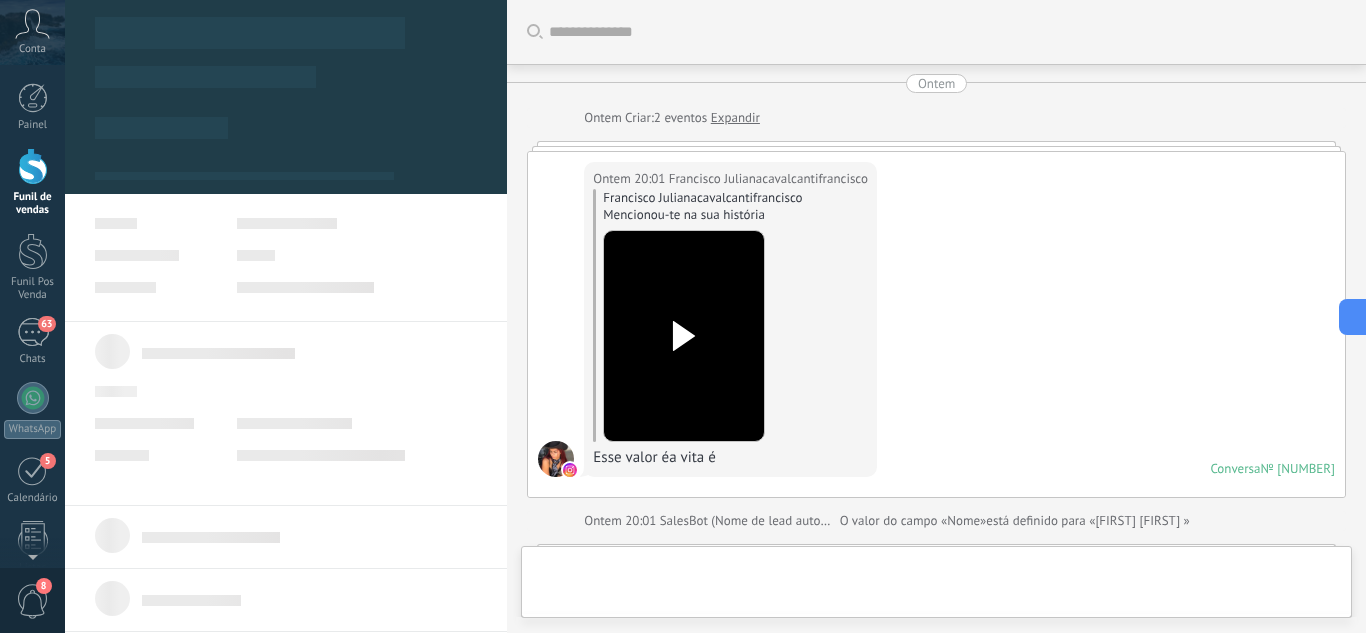 scroll, scrollTop: 30, scrollLeft: 0, axis: vertical 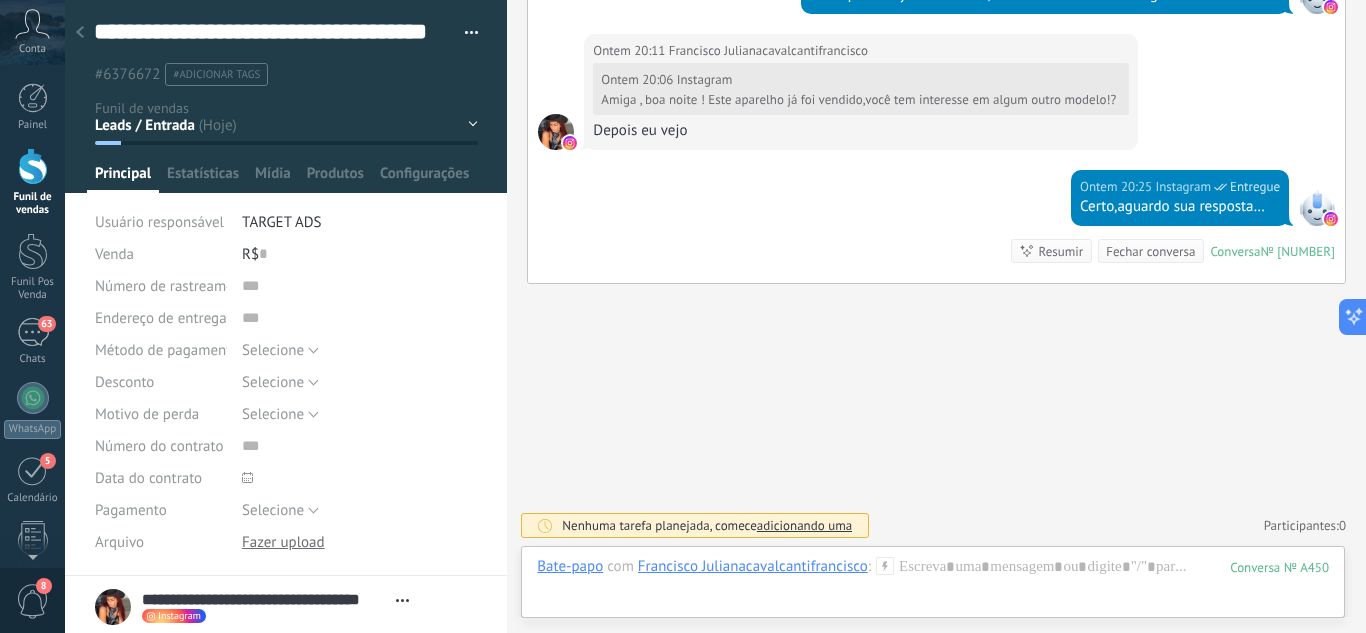 click on "Leads / Entrada
Atendimento
Atendimento Responder
Orçamento Enviado
Orçamento Responder
Negociação / Fechamento
-" at bounding box center (0, 0) 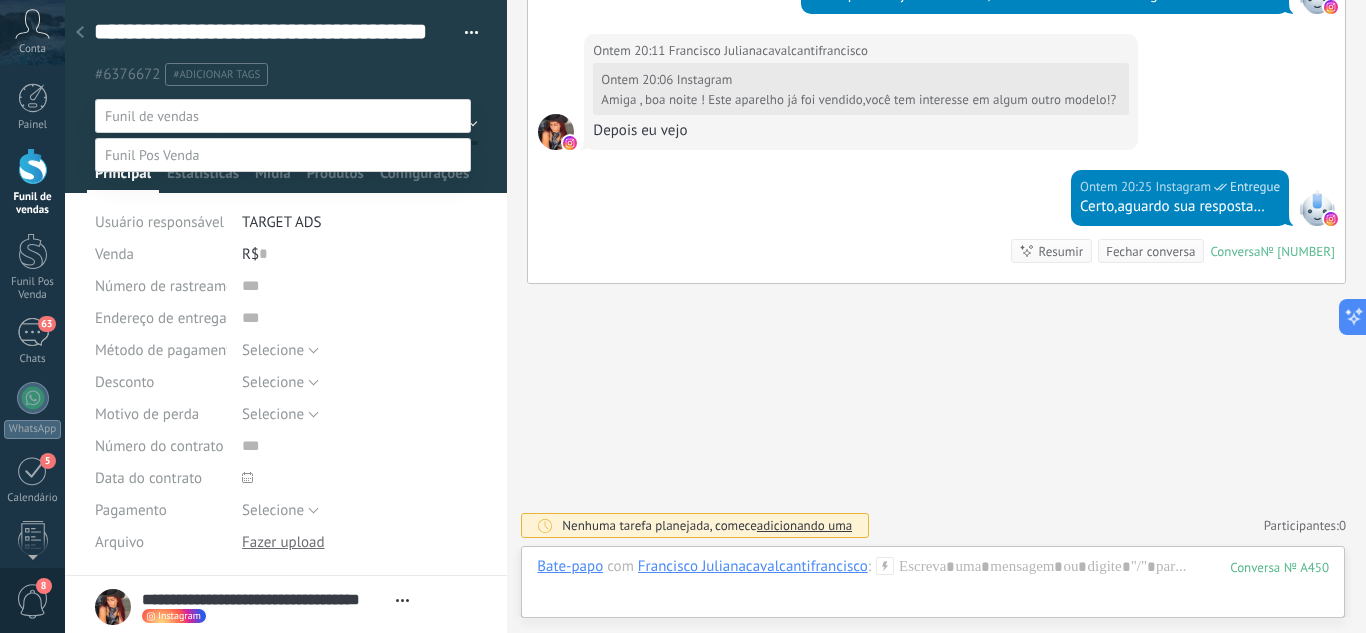 click on "Orçamento Enviado" at bounding box center [0, 0] 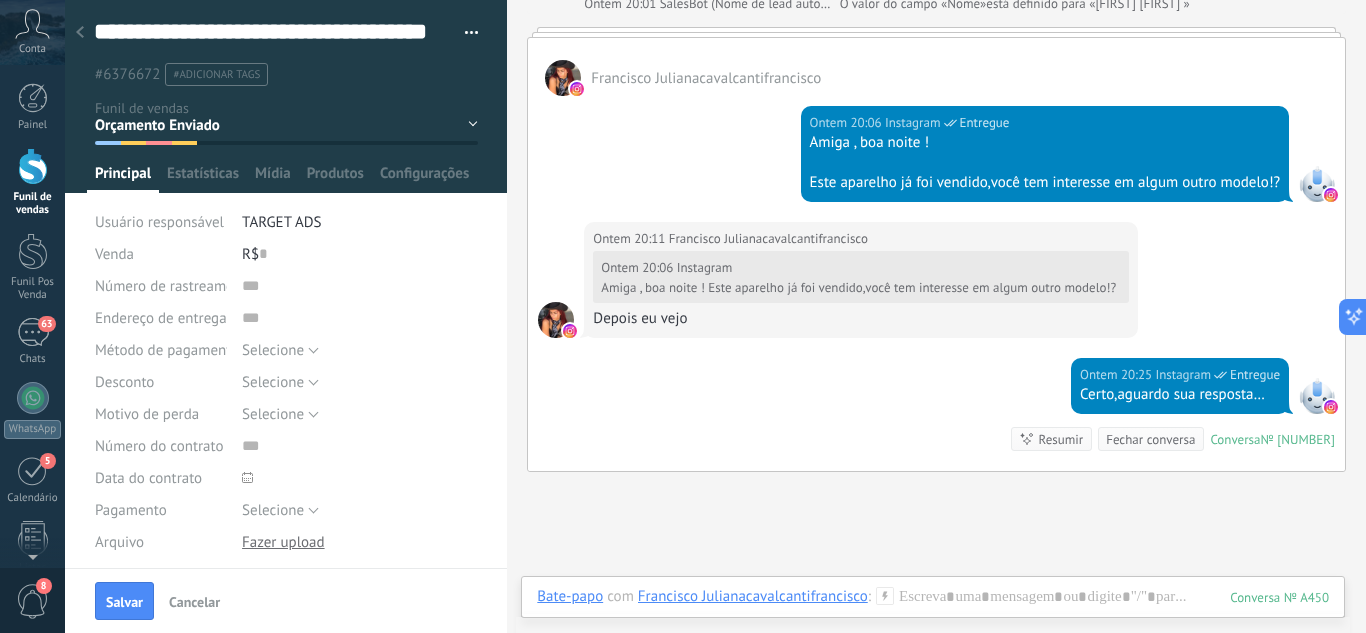scroll, scrollTop: 505, scrollLeft: 0, axis: vertical 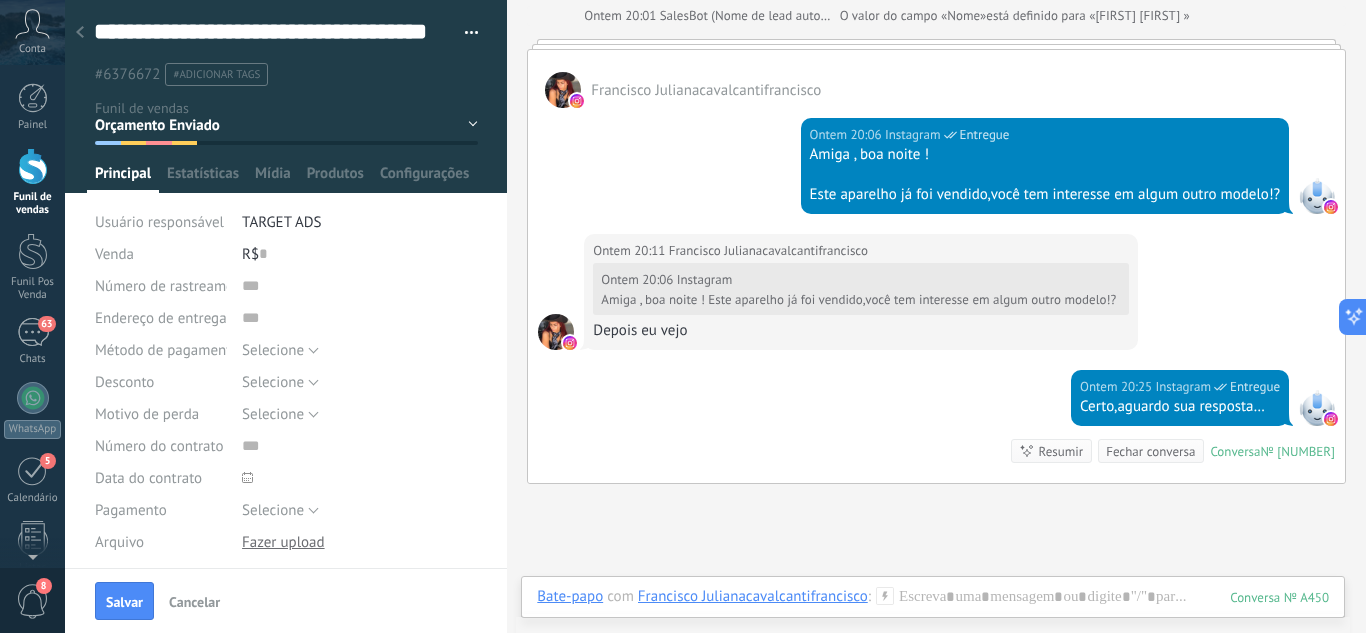 click on "Leads / Entrada
Atendimento
Atendimento Responder
Orçamento Enviado
Orçamento Responder
Negociação / Fechamento
-" at bounding box center [0, 0] 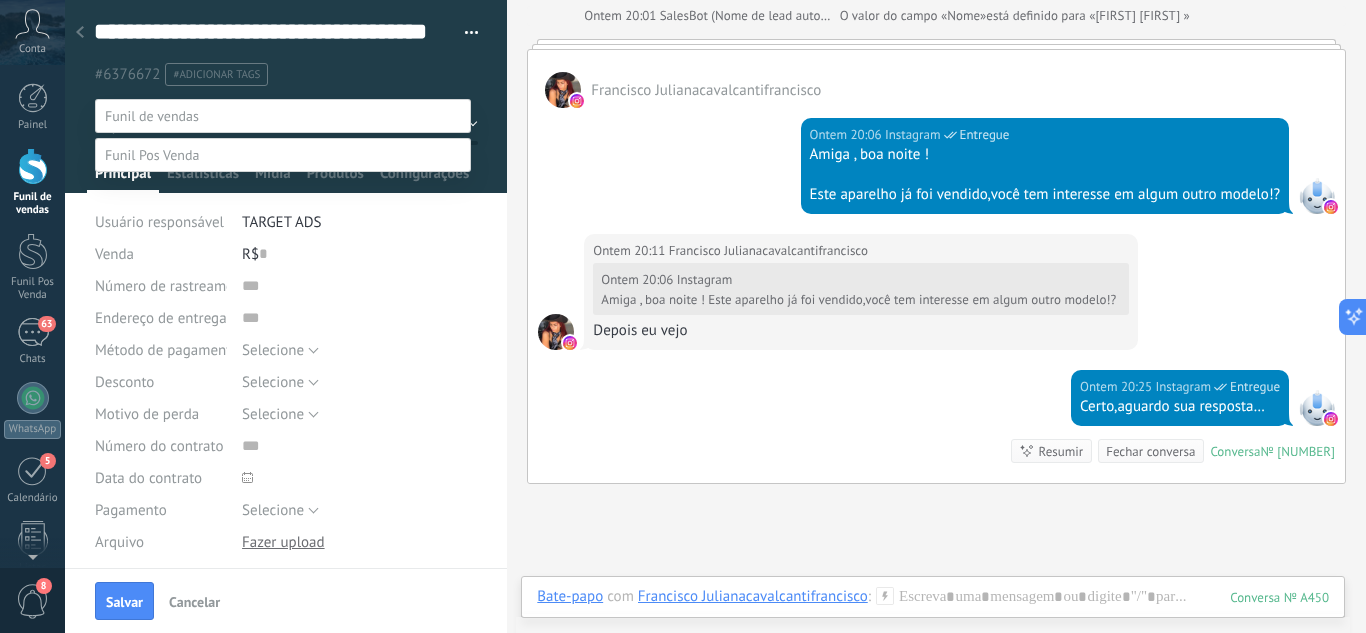 click on "Negociação / Fechamento" at bounding box center [0, 0] 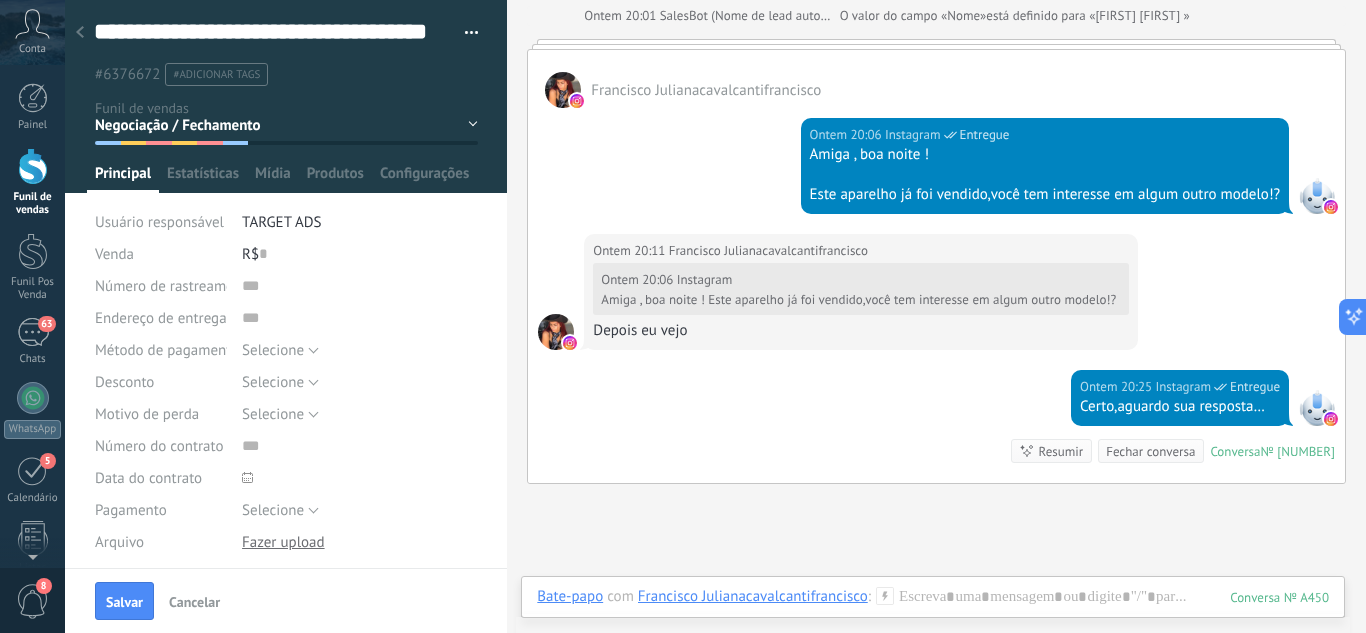 click on "Leads / Entrada
Atendimento
Atendimento Responder
Orçamento Enviado
Orçamento Responder
Negociação / Fechamento
-" at bounding box center [0, 0] 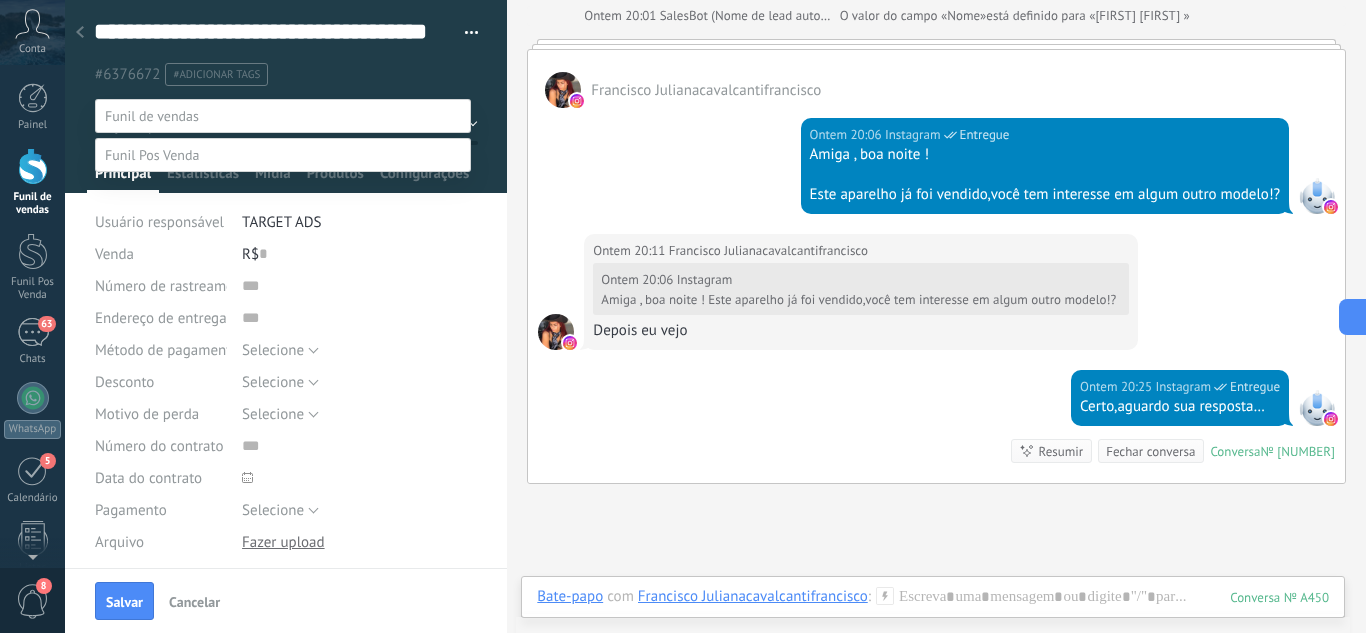 click on "Atendimento" at bounding box center (0, 0) 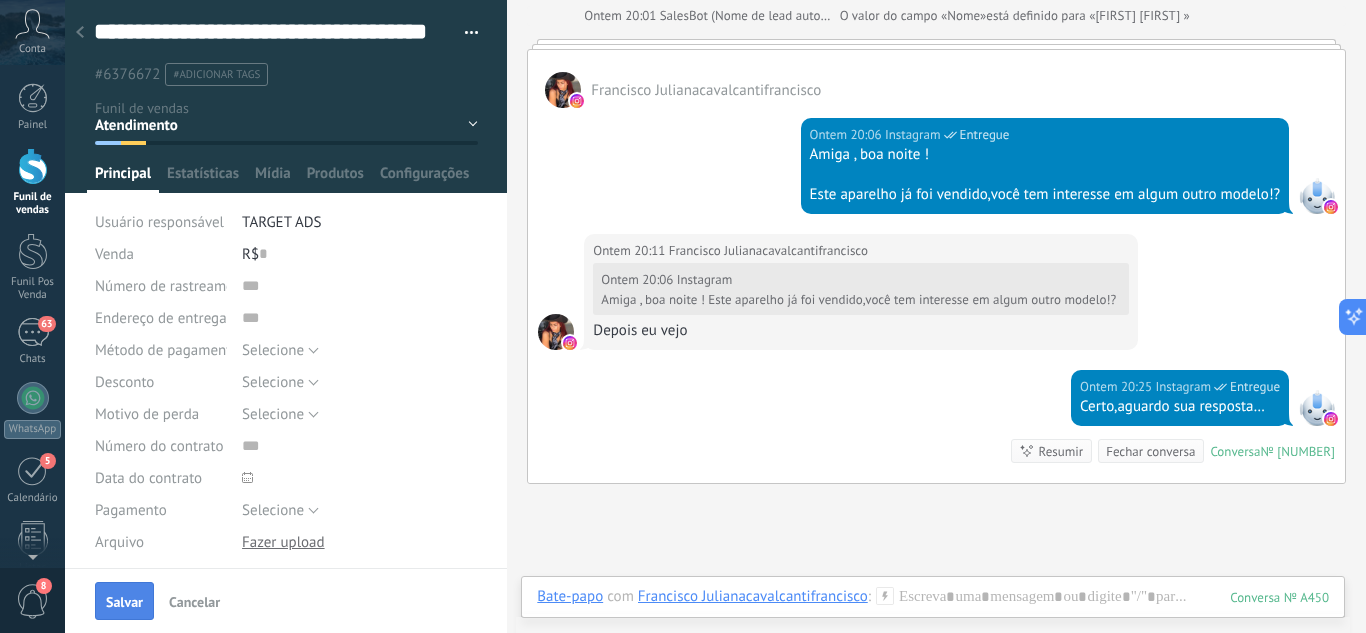 click on "Salvar" at bounding box center [124, 601] 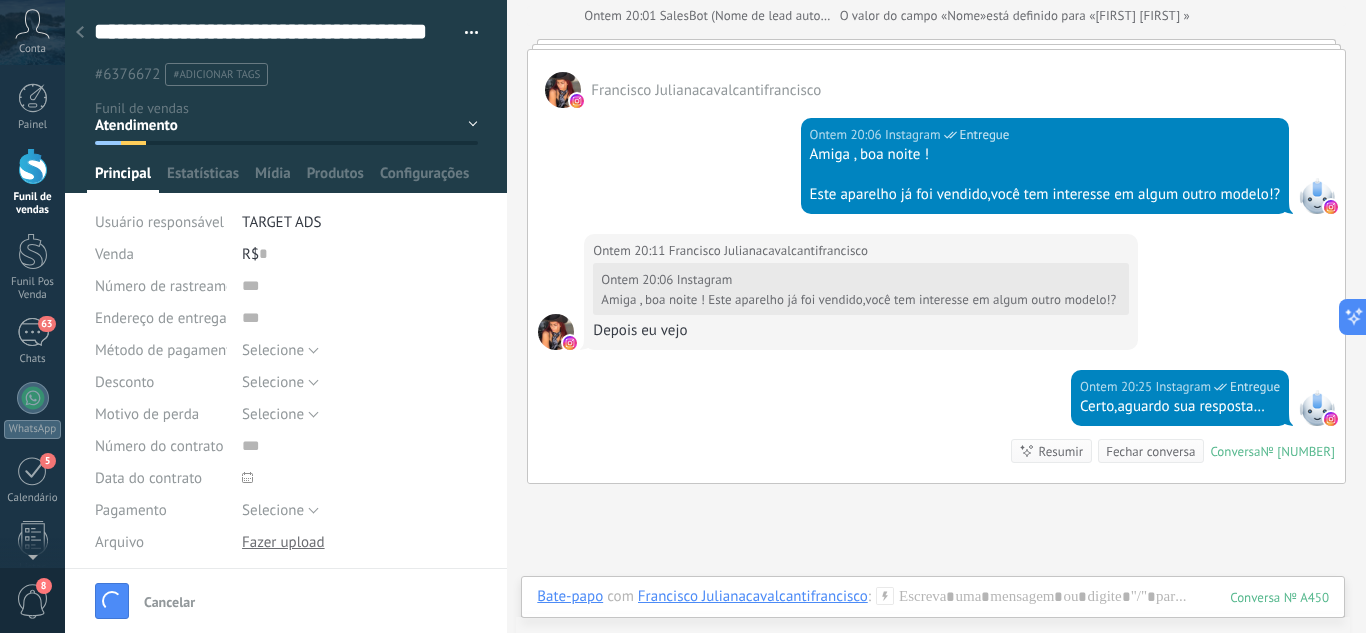 scroll, scrollTop: 575, scrollLeft: 0, axis: vertical 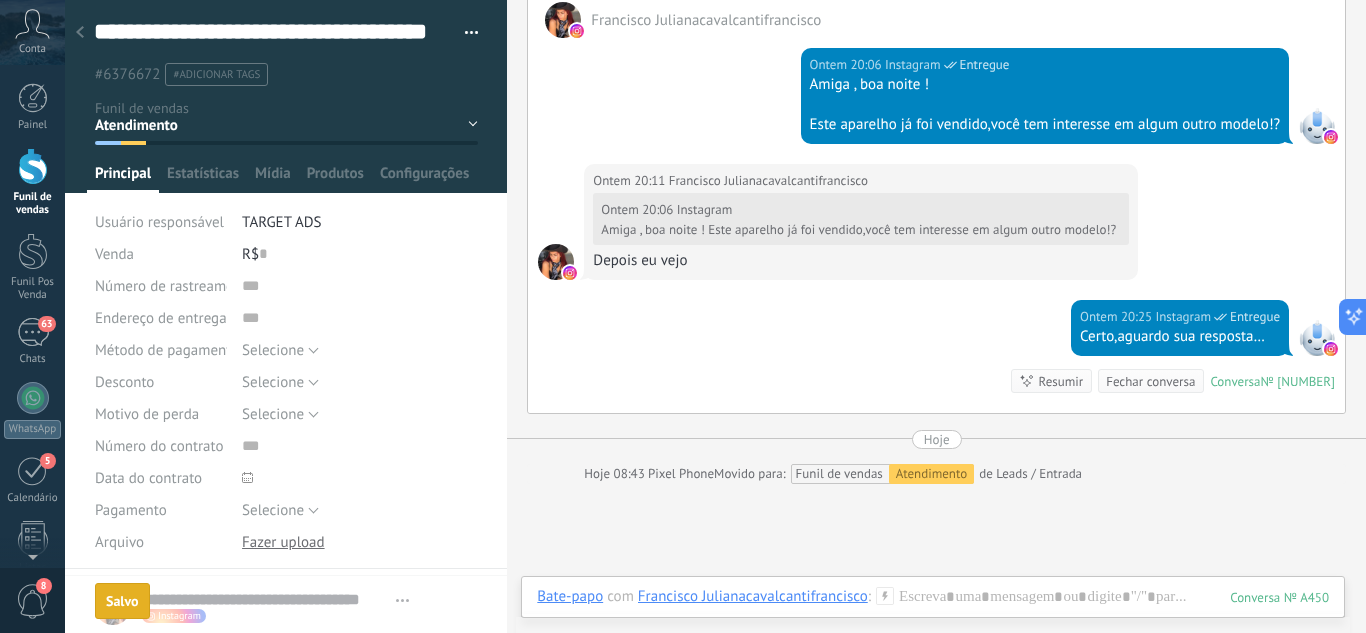 click at bounding box center [80, 33] 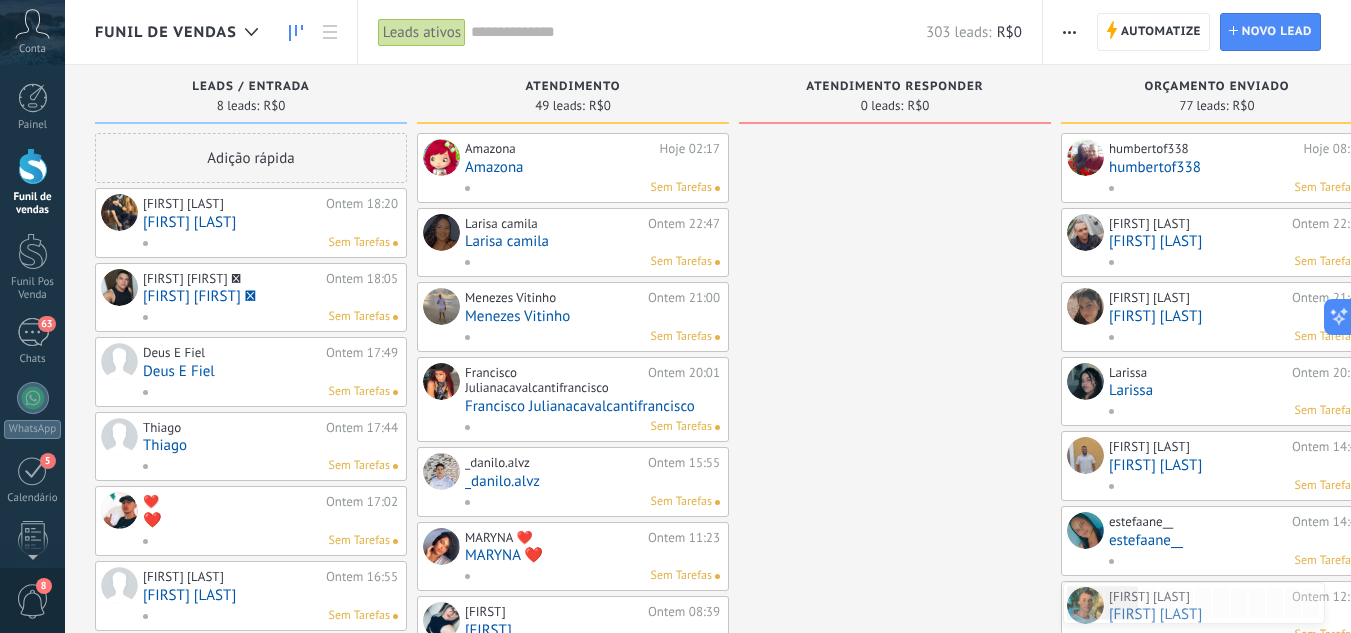 click on "[FIRST] [LAST]" at bounding box center [270, 222] 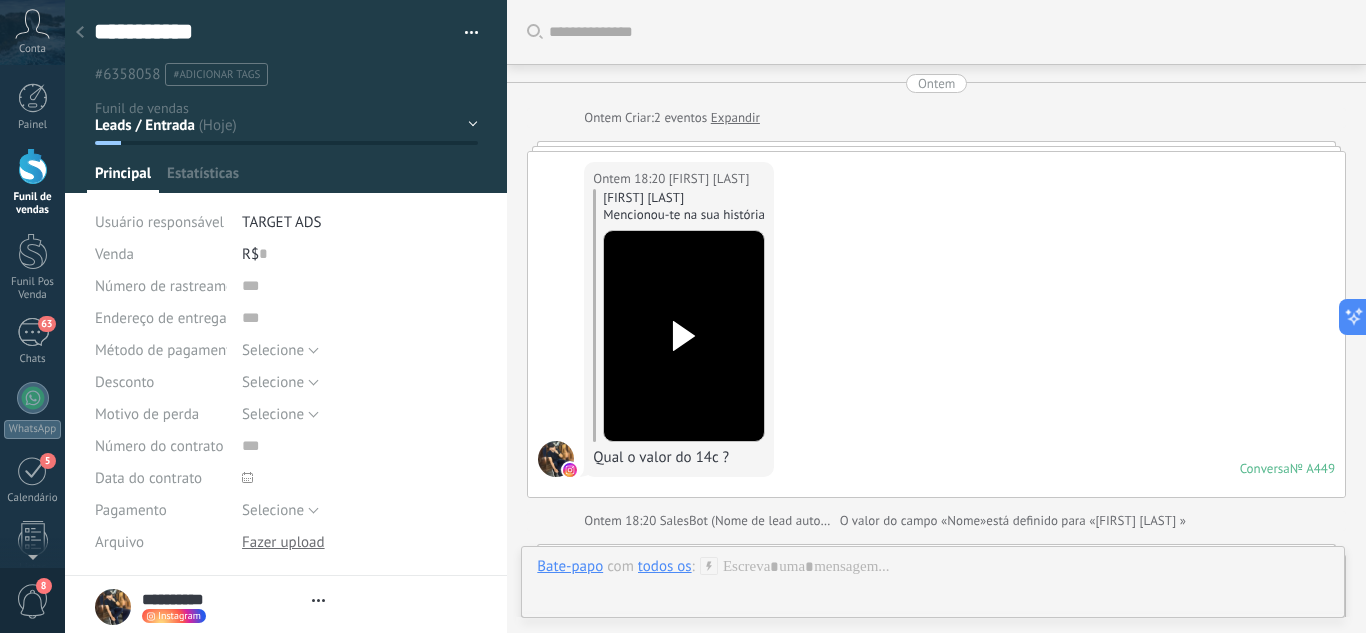 scroll, scrollTop: 1188, scrollLeft: 0, axis: vertical 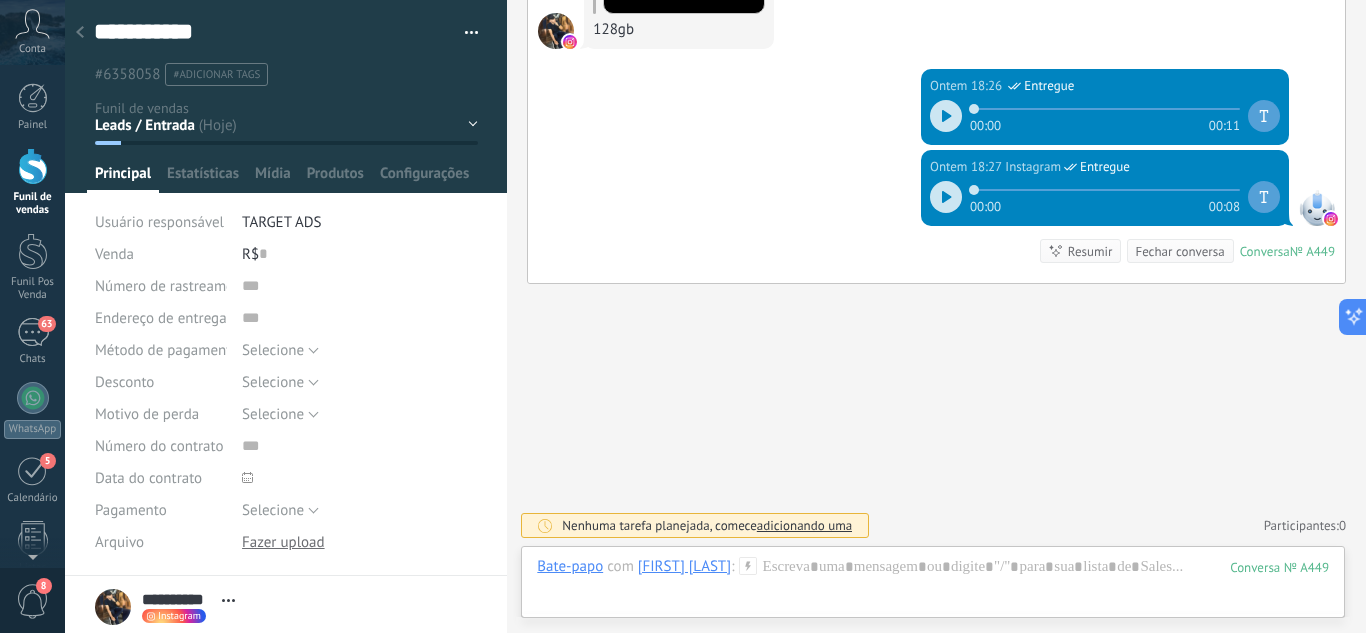 click 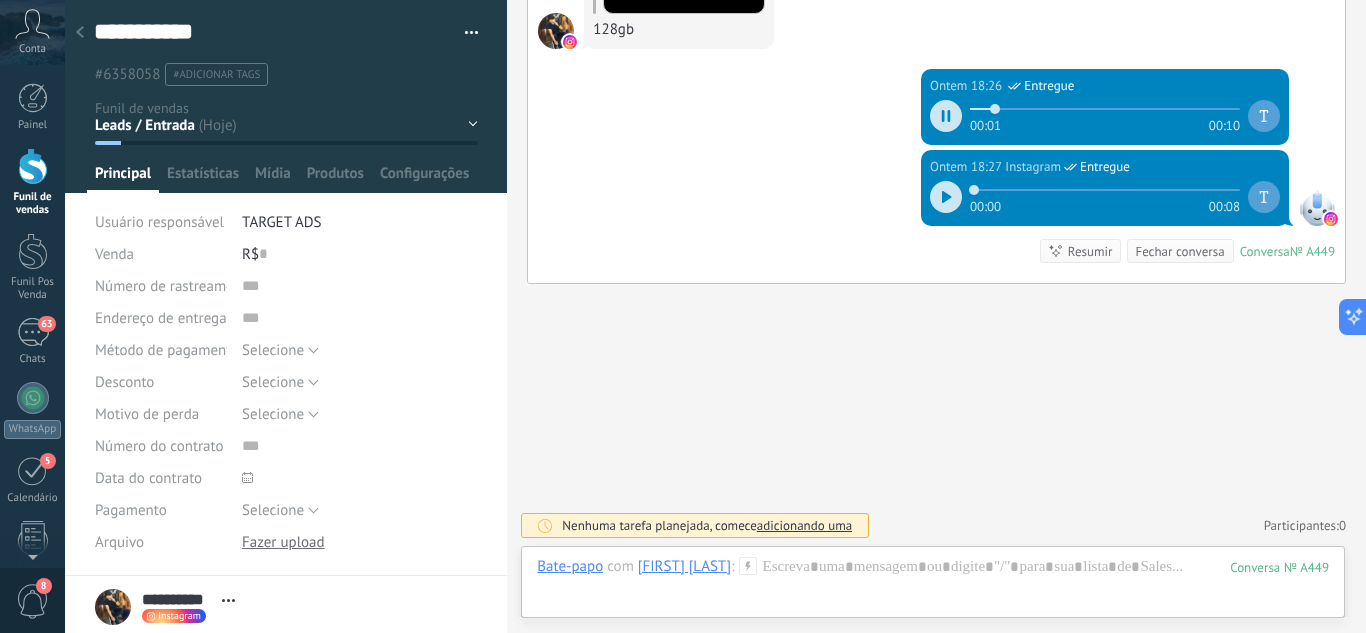 click at bounding box center [80, 33] 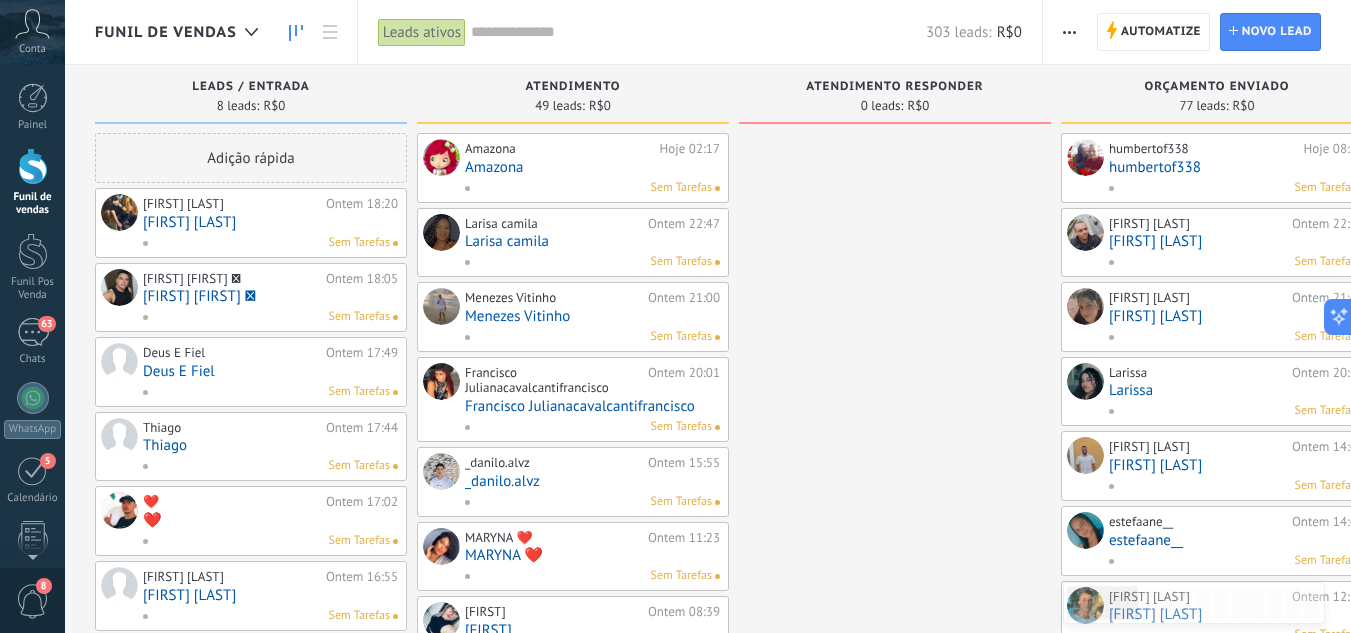 click on "[FIRST] [LAST] " at bounding box center (270, 296) 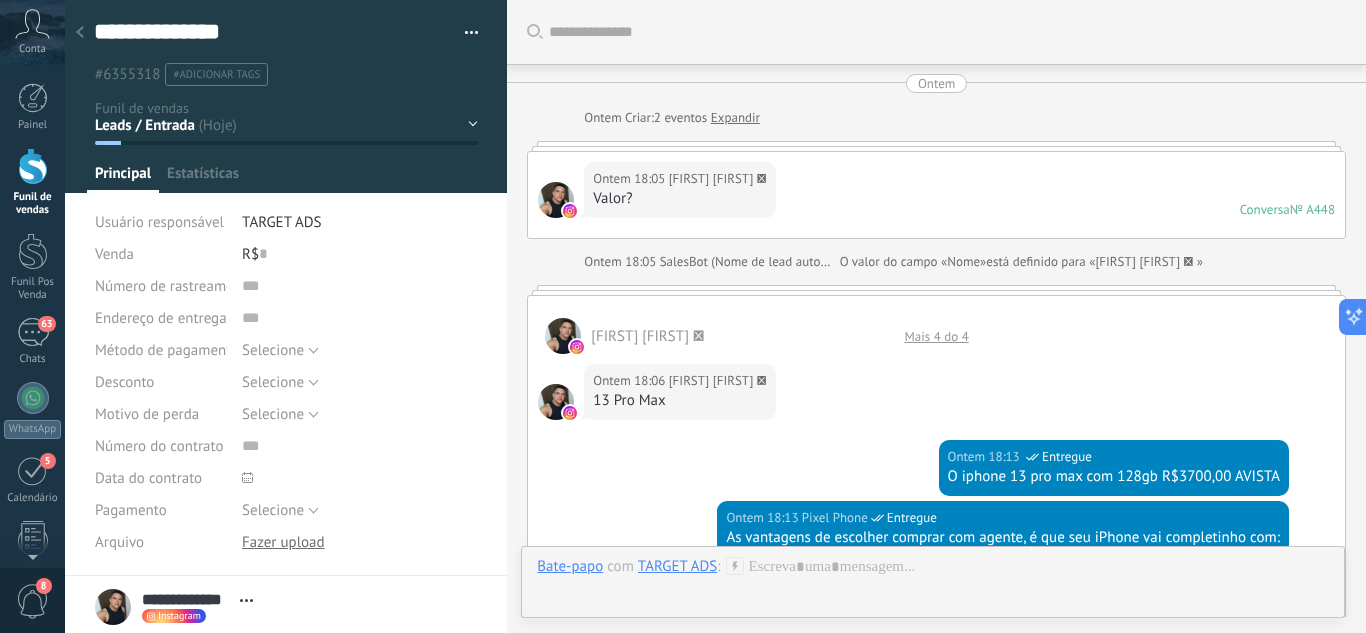 scroll, scrollTop: 30, scrollLeft: 0, axis: vertical 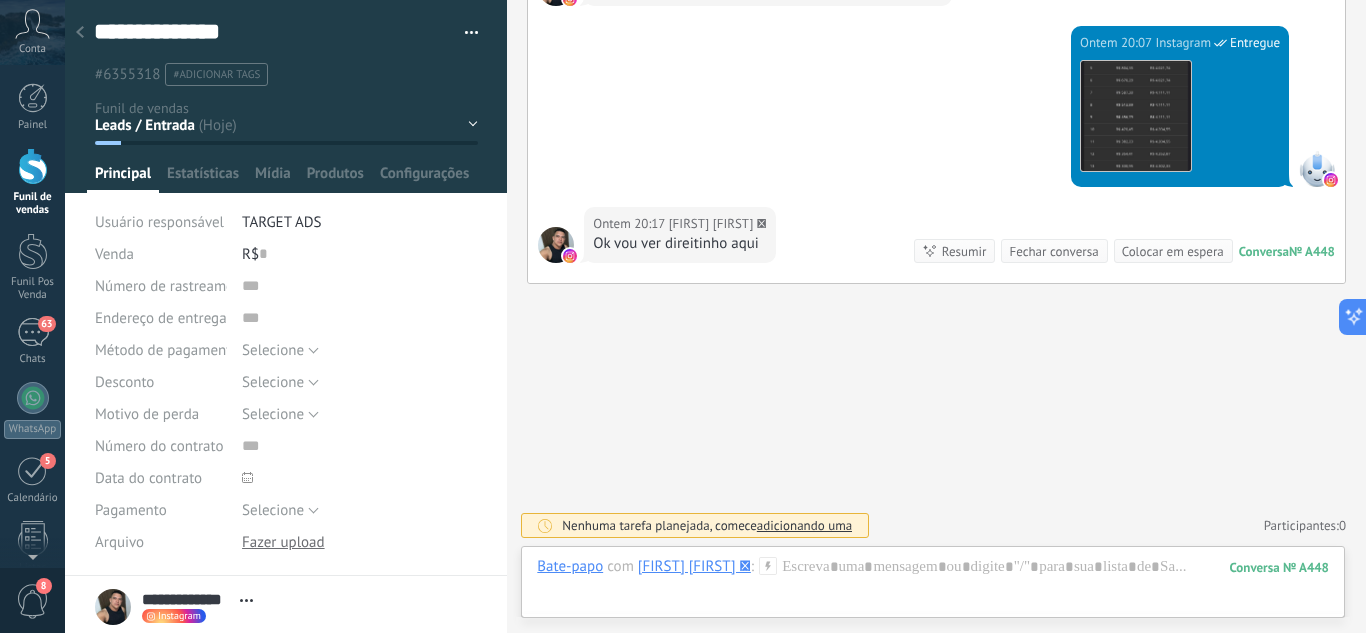 click on "Leads / Entrada
Atendimento
Atendimento Responder
Orçamento Enviado
Orçamento Responder
Negociação / Fechamento
-" at bounding box center [0, 0] 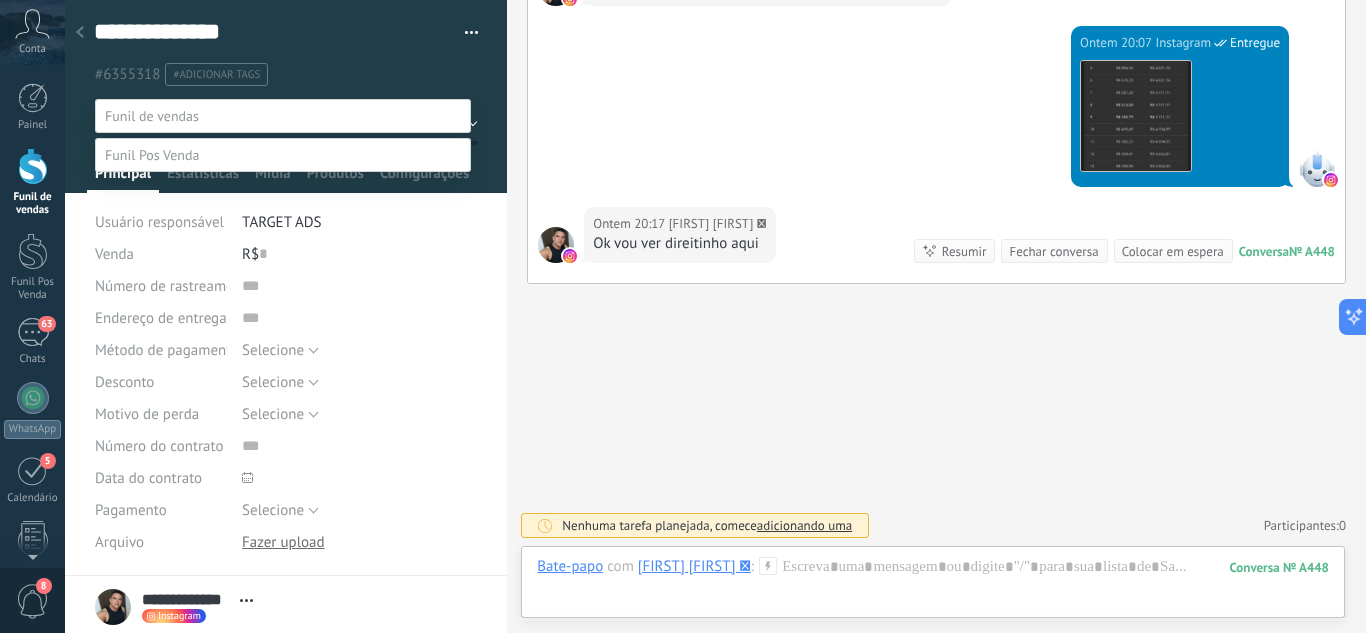 click on "Orçamento Enviado" at bounding box center (0, 0) 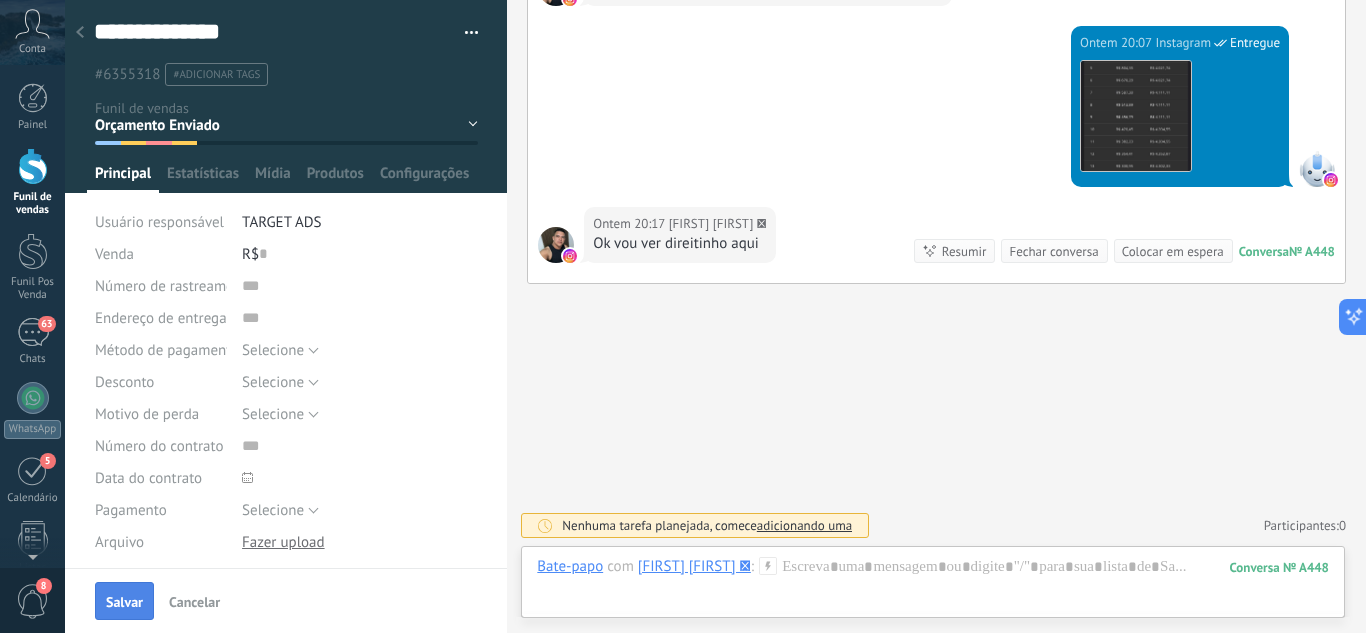 click on "Salvar" at bounding box center [124, 602] 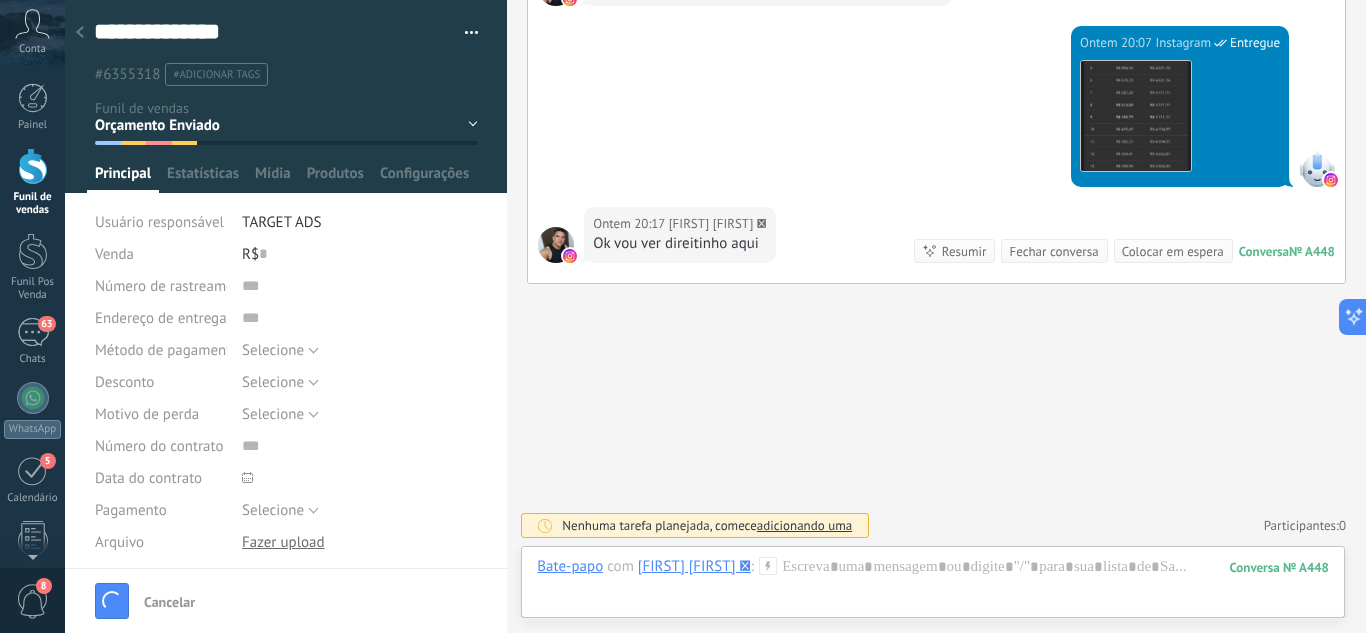 scroll, scrollTop: 1297, scrollLeft: 0, axis: vertical 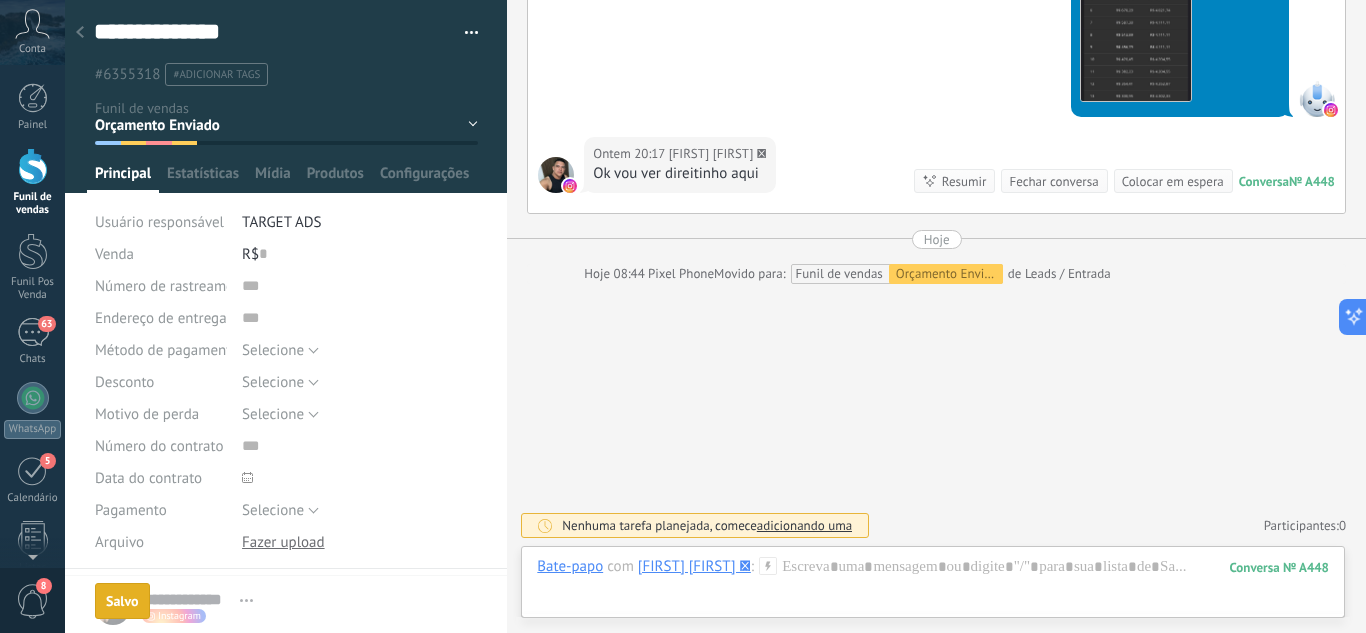 click 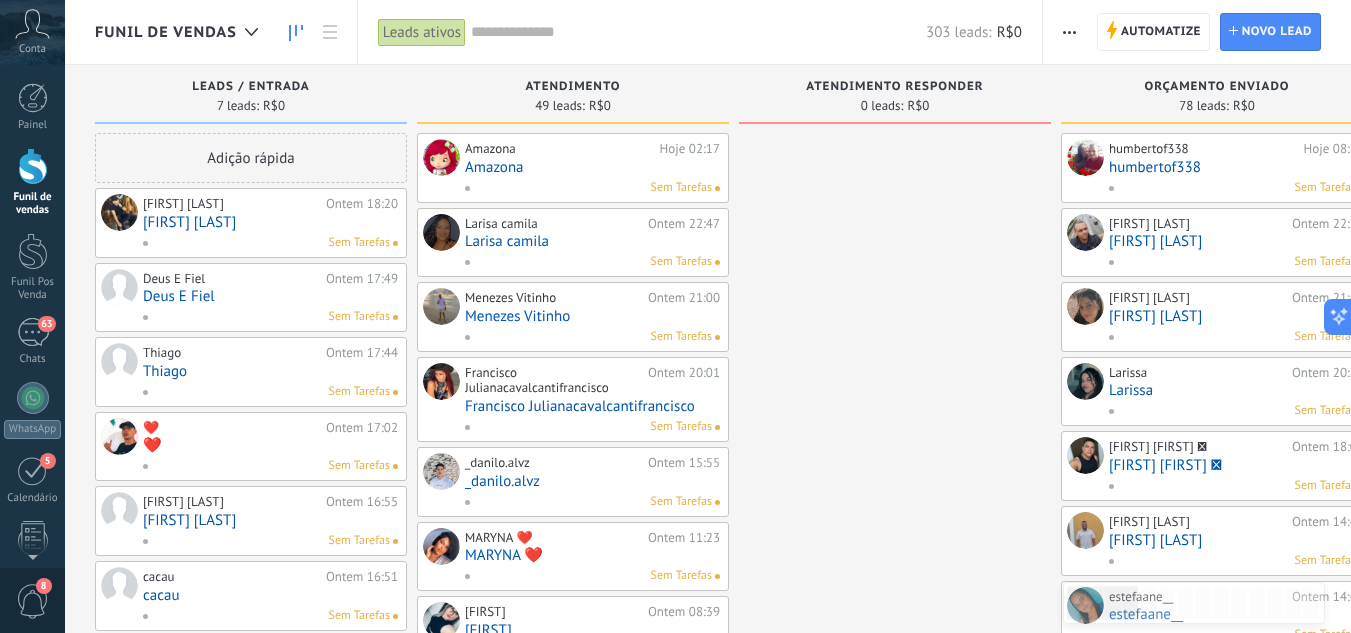 click on "Deus E Fiel" at bounding box center (270, 296) 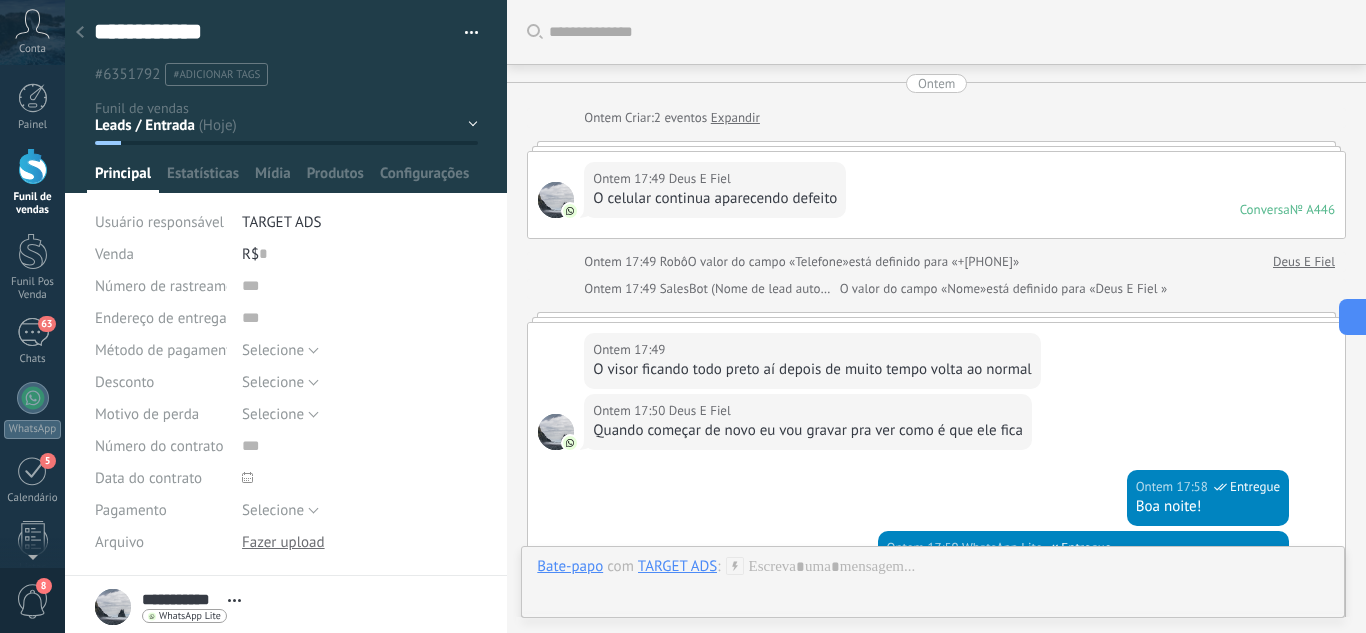 scroll, scrollTop: 30, scrollLeft: 0, axis: vertical 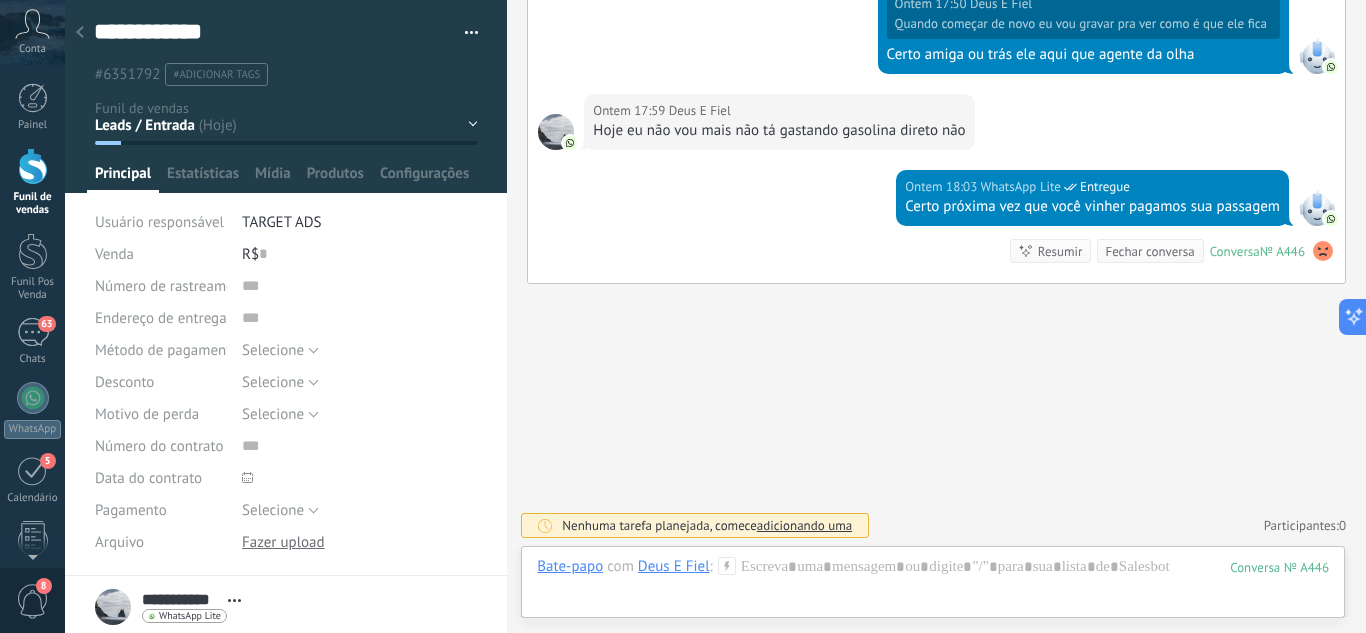 click on "Leads / Entrada
Atendimento
Atendimento Responder
Orçamento Enviado
Orçamento Responder
Negociação / Fechamento
-" at bounding box center [0, 0] 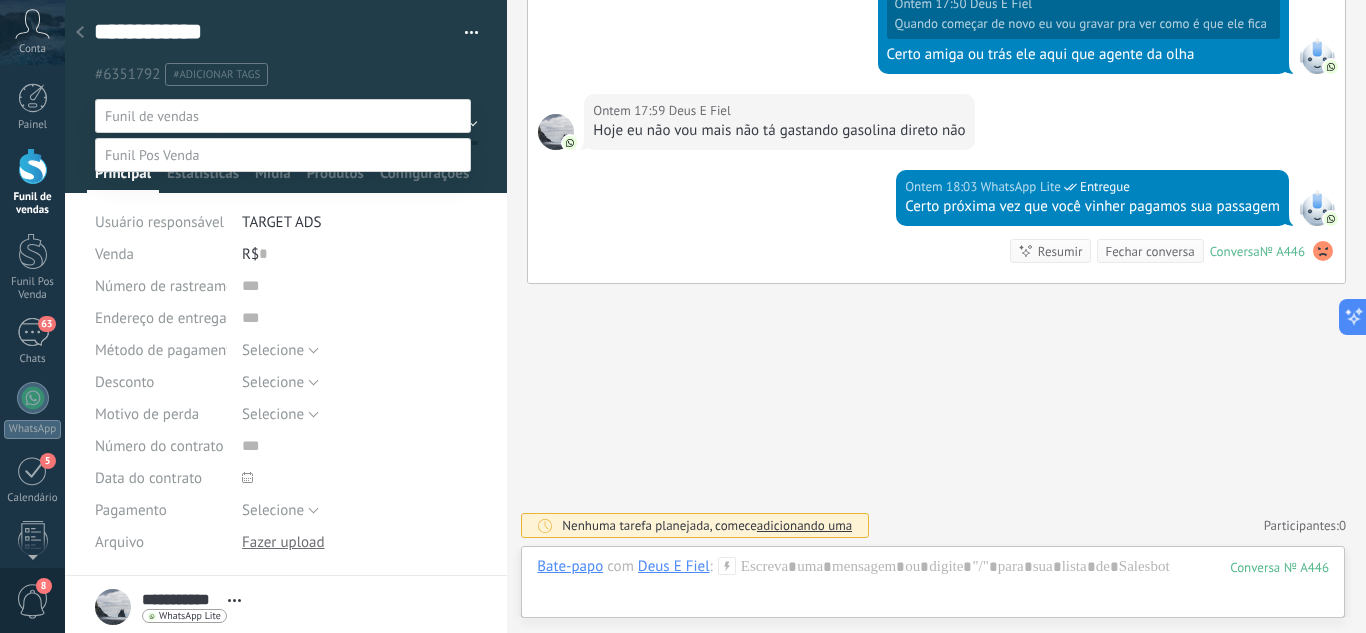 click on "Retorno" at bounding box center (0, 0) 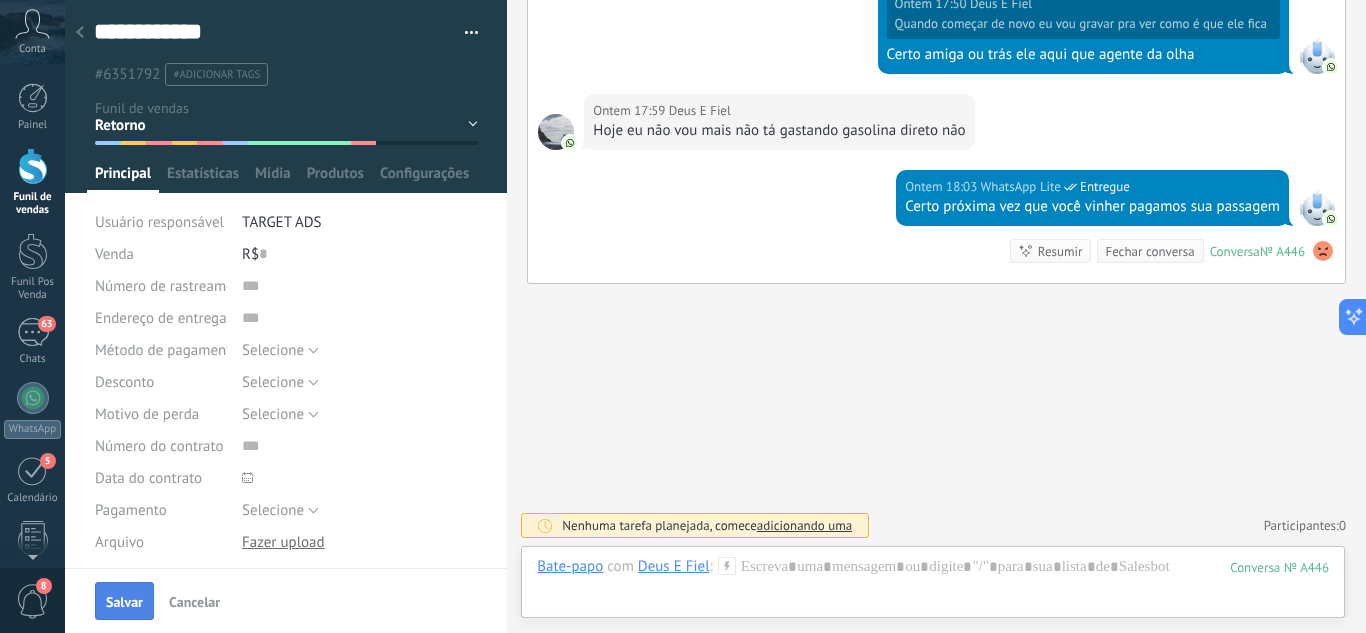 click on "Salvar" at bounding box center [124, 602] 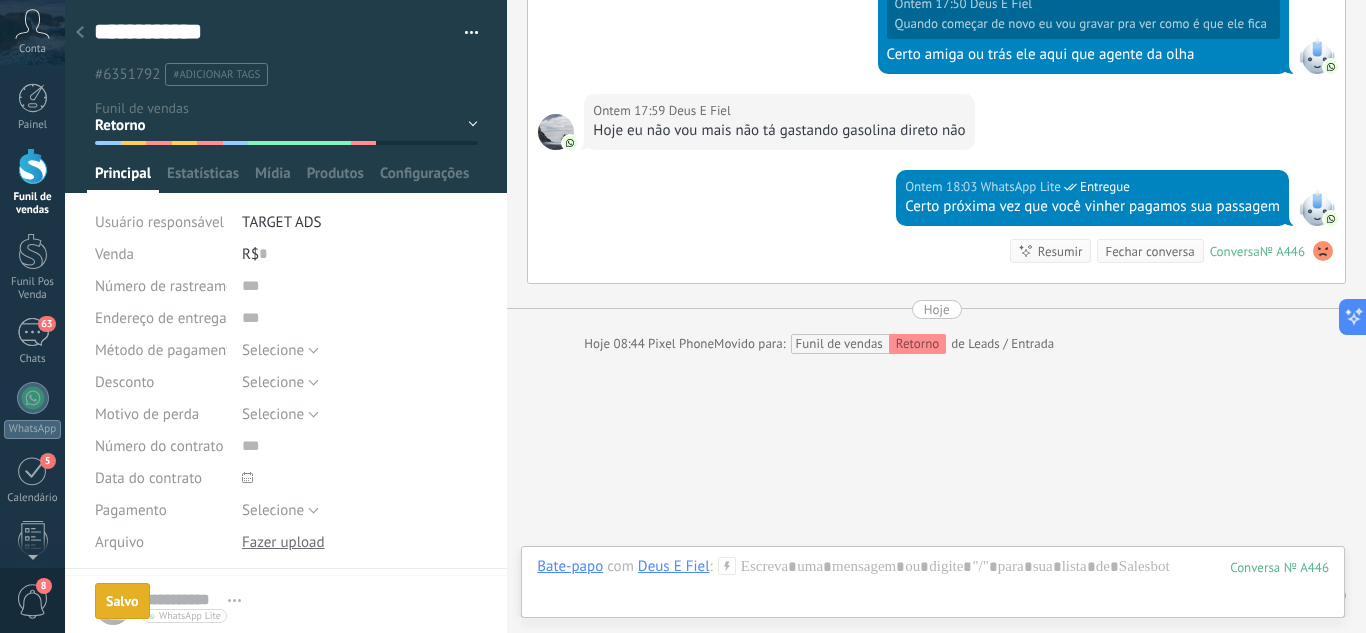 scroll, scrollTop: 643, scrollLeft: 0, axis: vertical 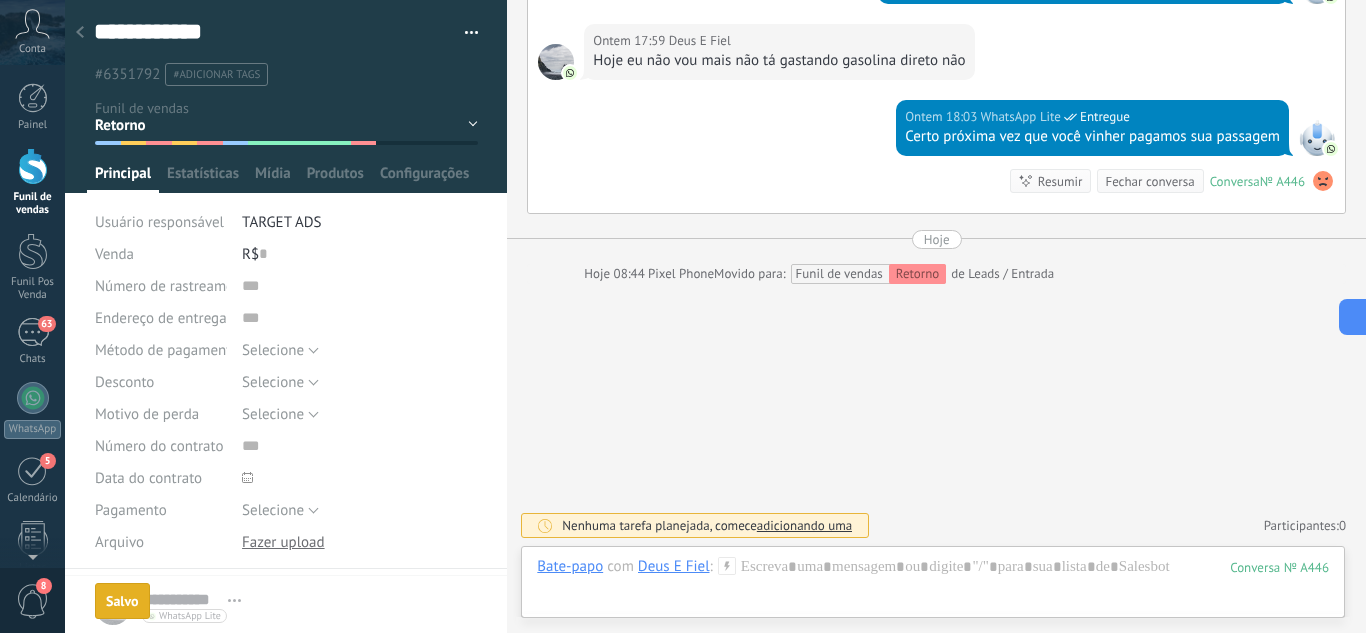 click at bounding box center (80, 33) 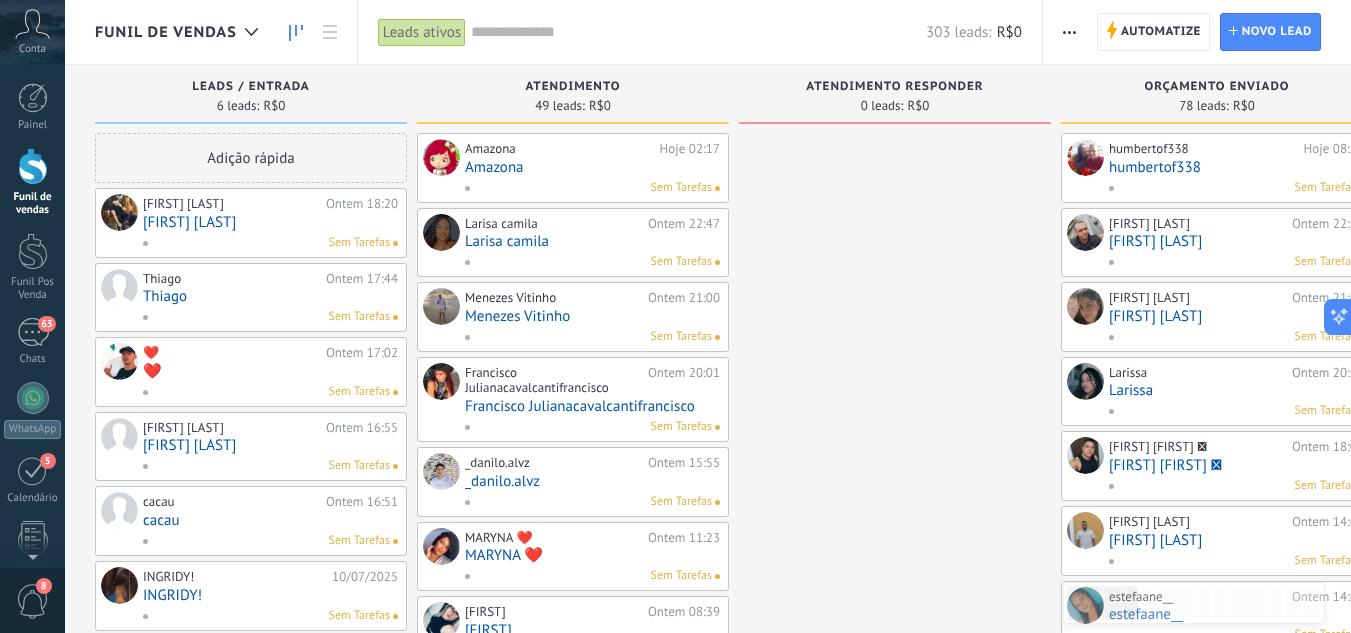 click on "Thiago" at bounding box center [270, 296] 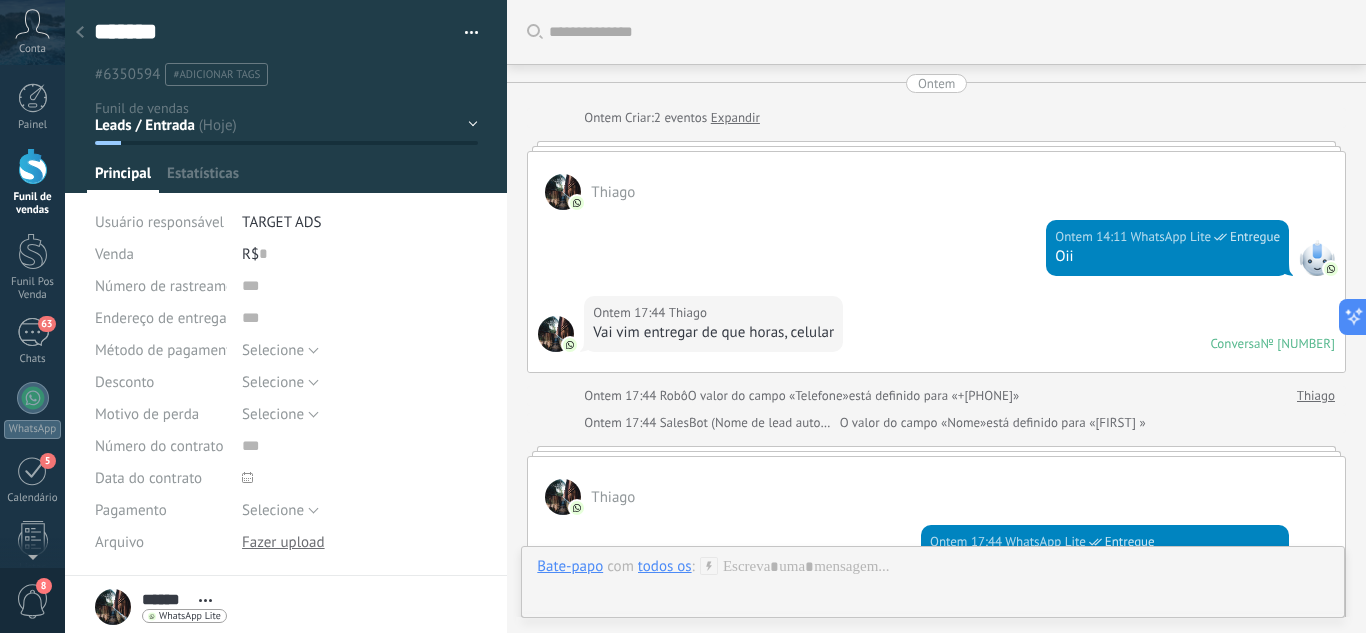 scroll, scrollTop: 30, scrollLeft: 0, axis: vertical 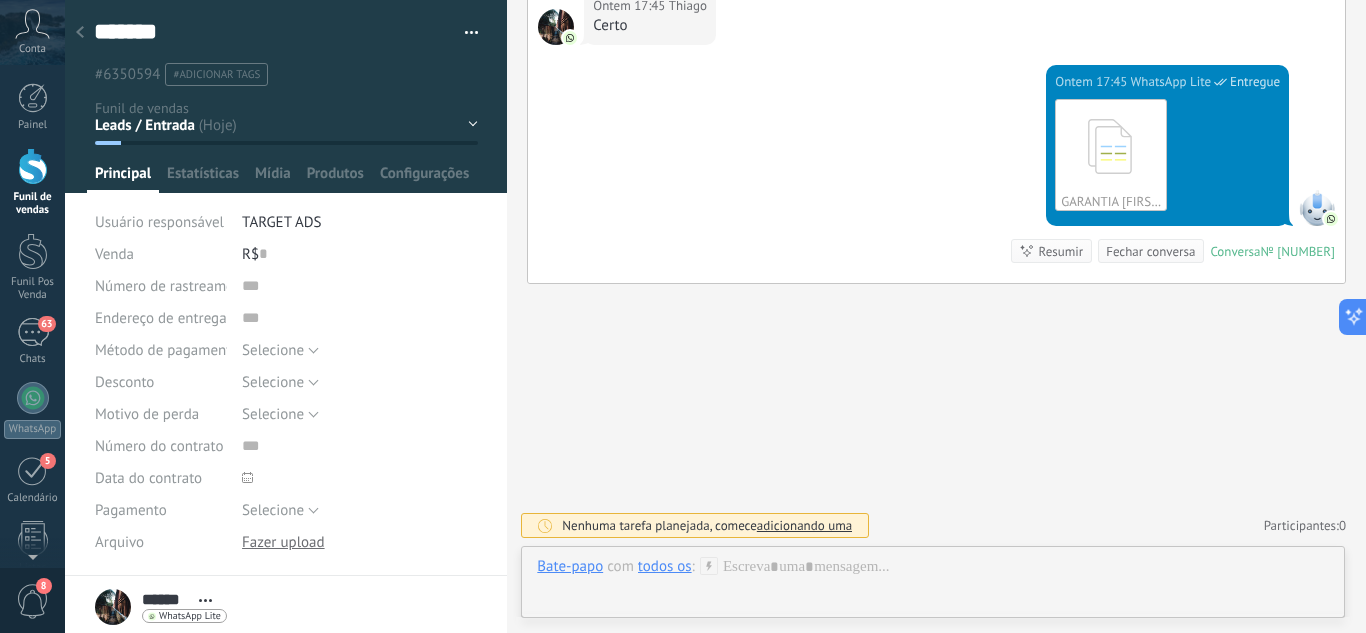 click on "Leads / Entrada
Atendimento
Atendimento Responder
Orçamento Enviado
Orçamento Responder
Negociação / Fechamento
-" at bounding box center (0, 0) 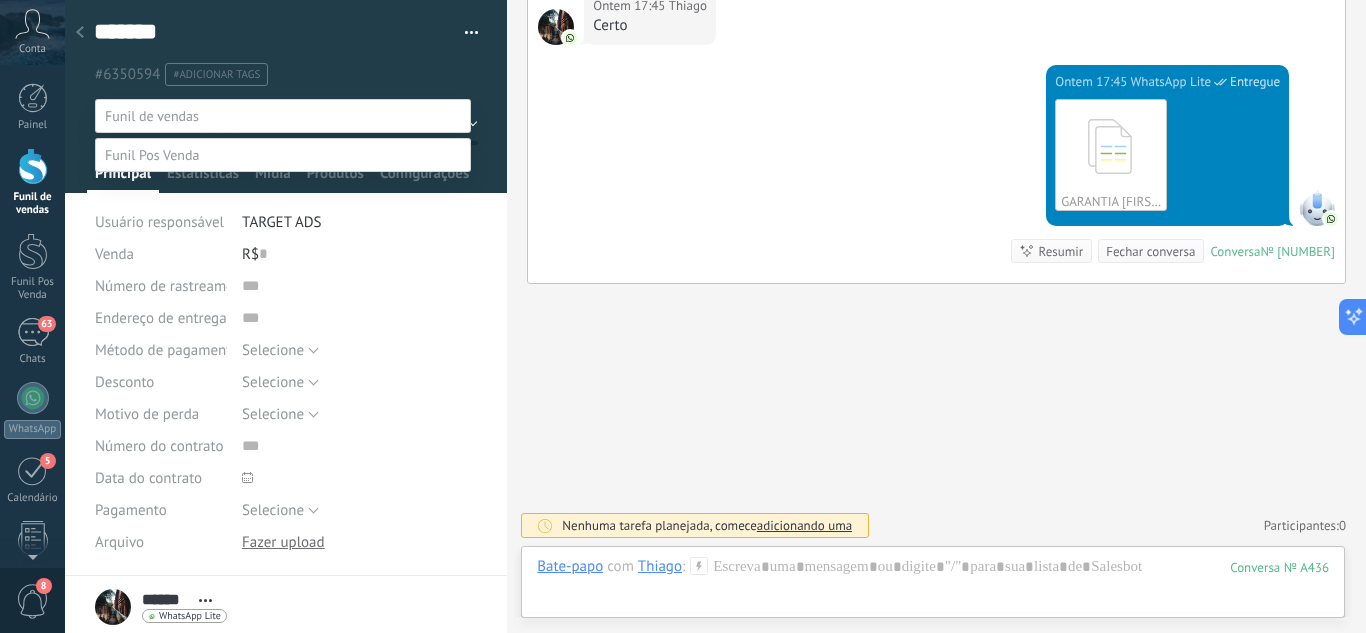 click on "Fechamento (iPhones) Whats - Pós-venda" at bounding box center [0, 0] 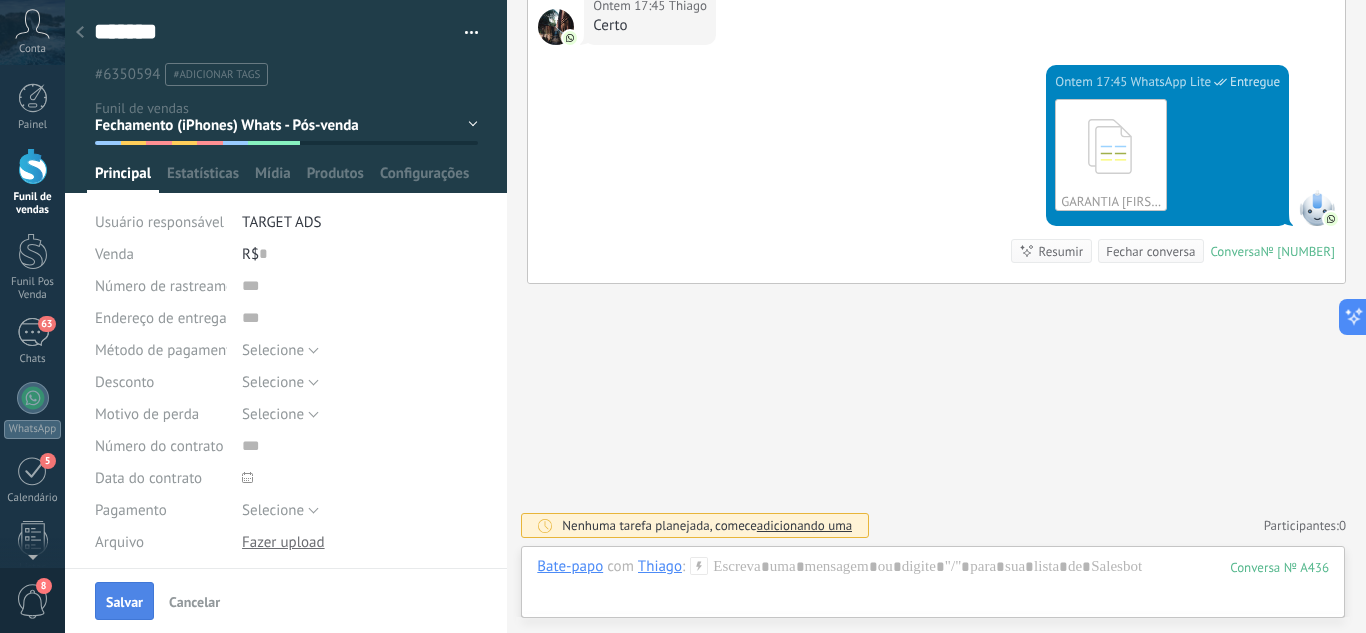 click on "Salvar" at bounding box center [124, 601] 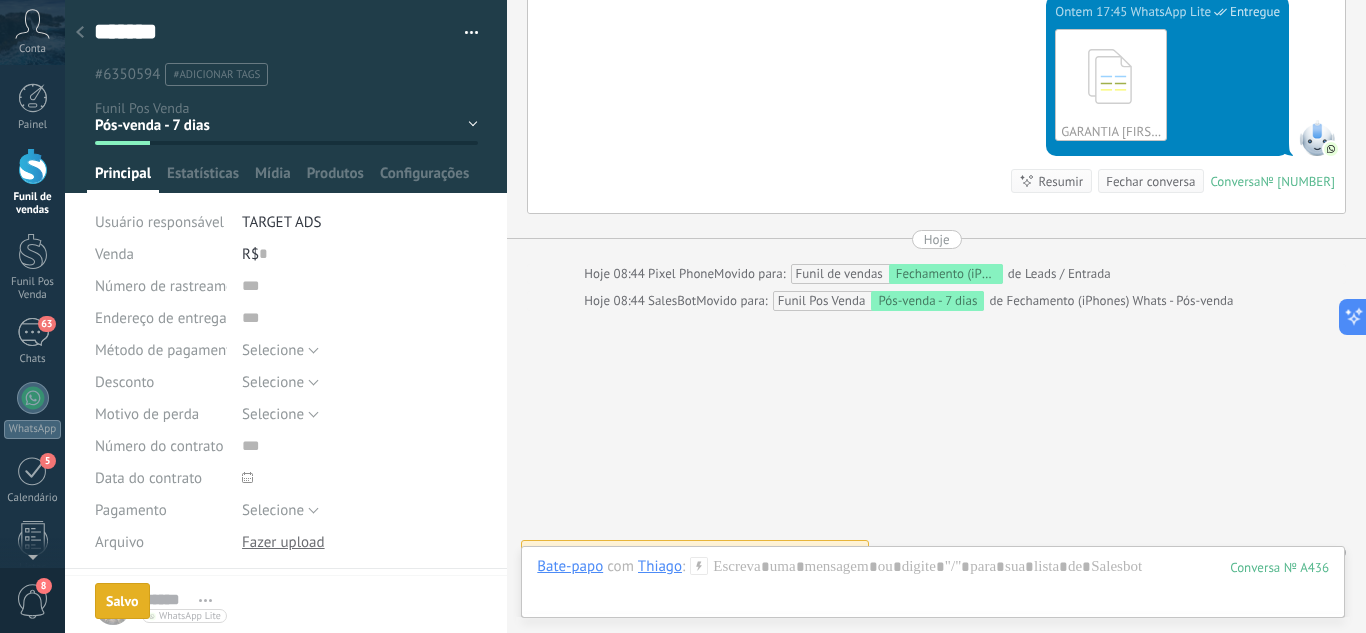 scroll, scrollTop: 729, scrollLeft: 0, axis: vertical 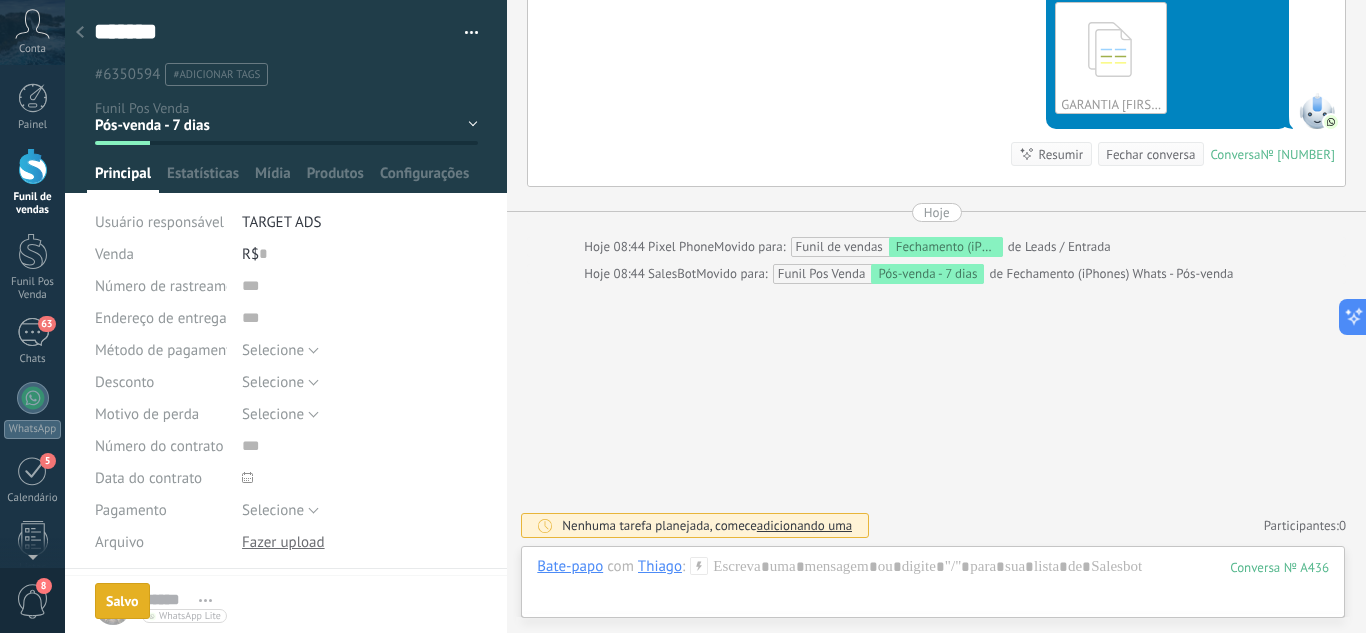 click 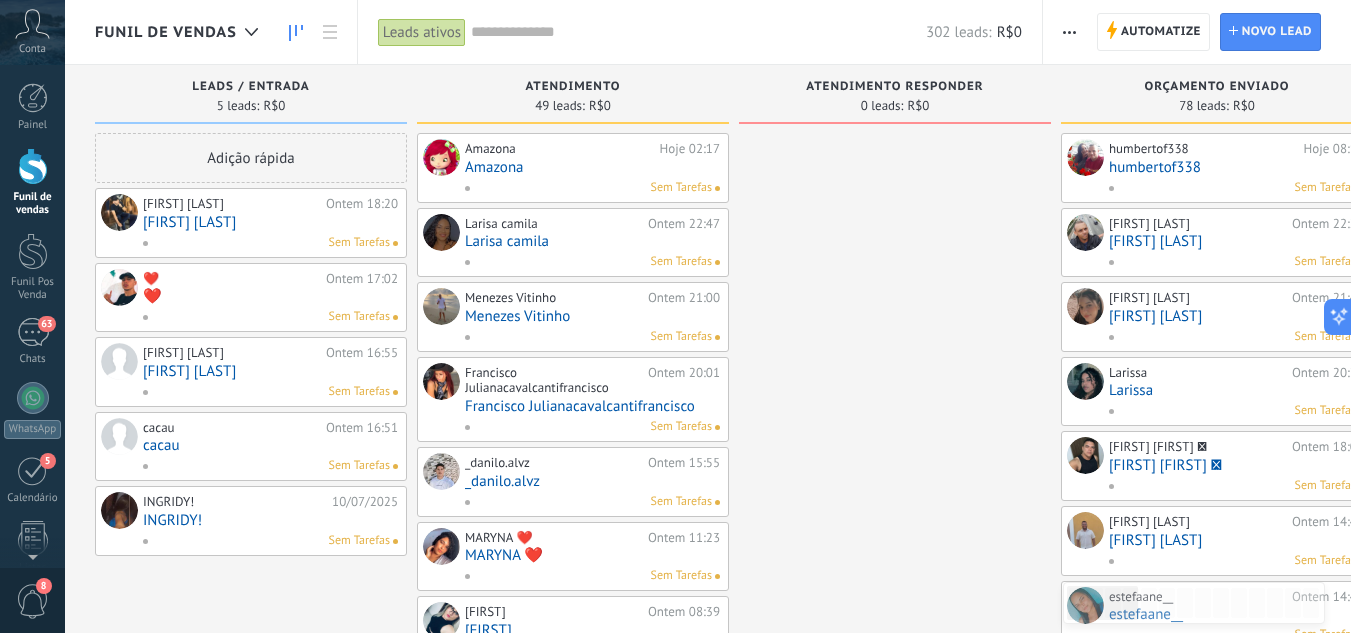 click on "❤️‍" at bounding box center (270, 296) 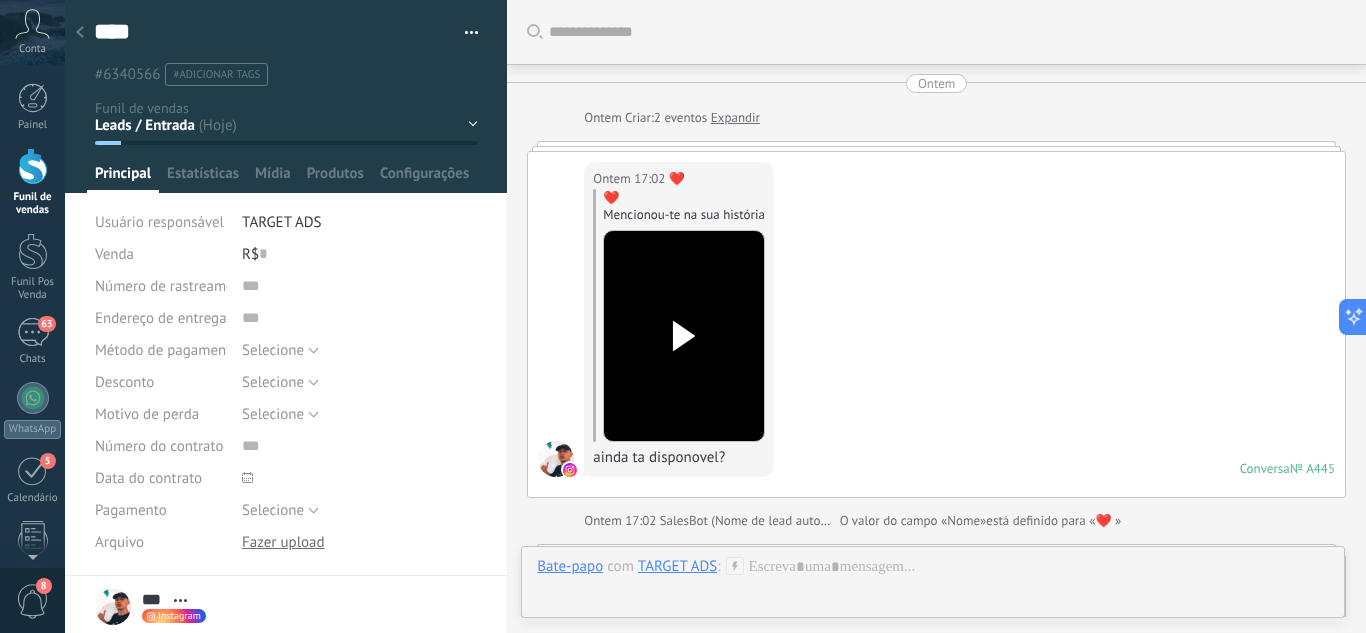 scroll, scrollTop: 1227, scrollLeft: 0, axis: vertical 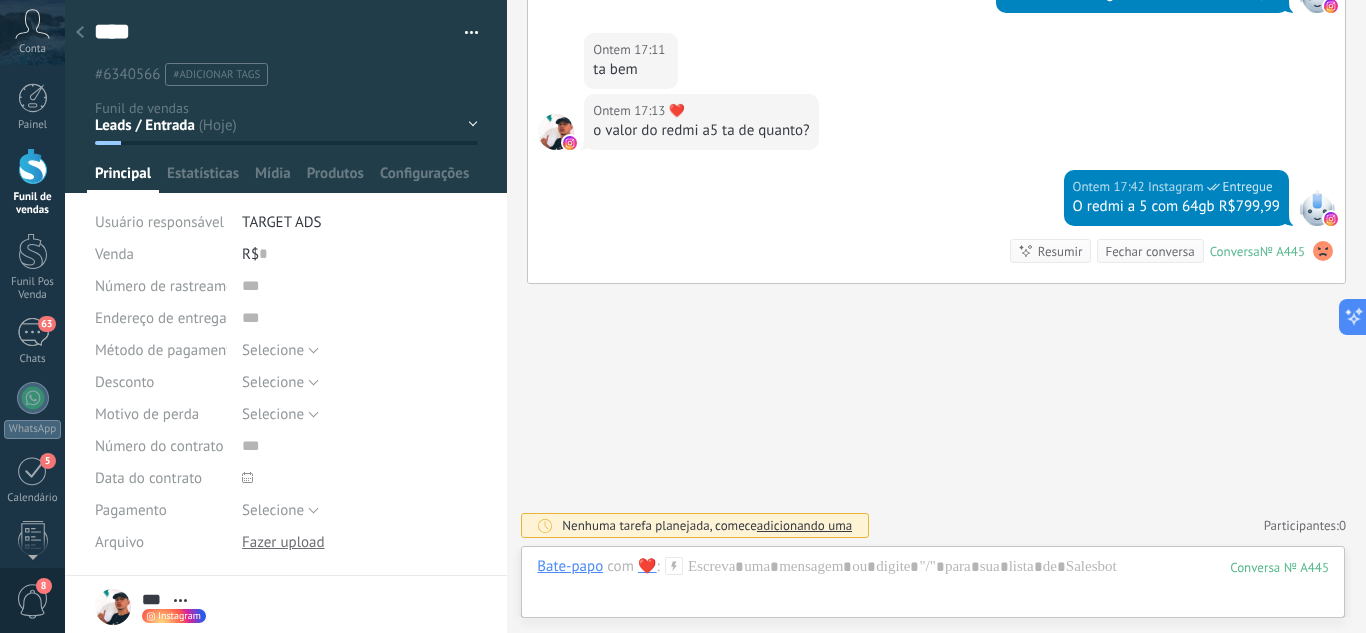 click at bounding box center (286, 96) 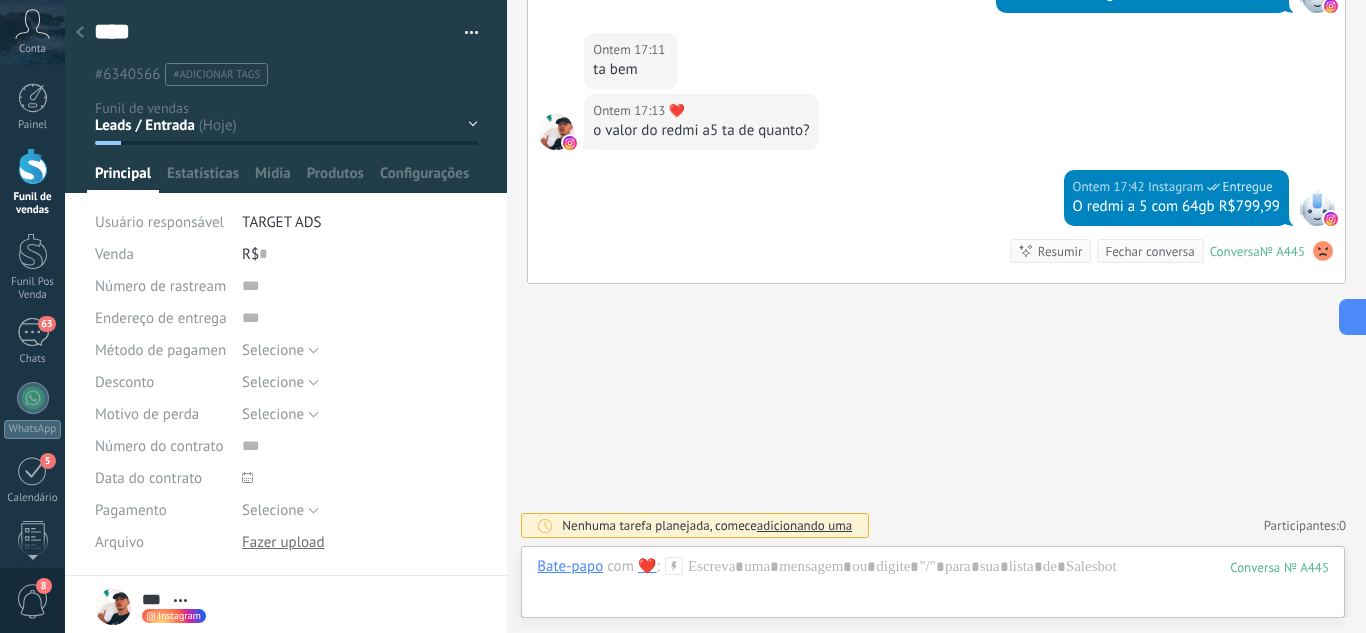 click on "Leads / Entrada
Atendimento
Atendimento Responder
Orçamento Enviado
Orçamento Responder
Negociação / Fechamento
-" at bounding box center [0, 0] 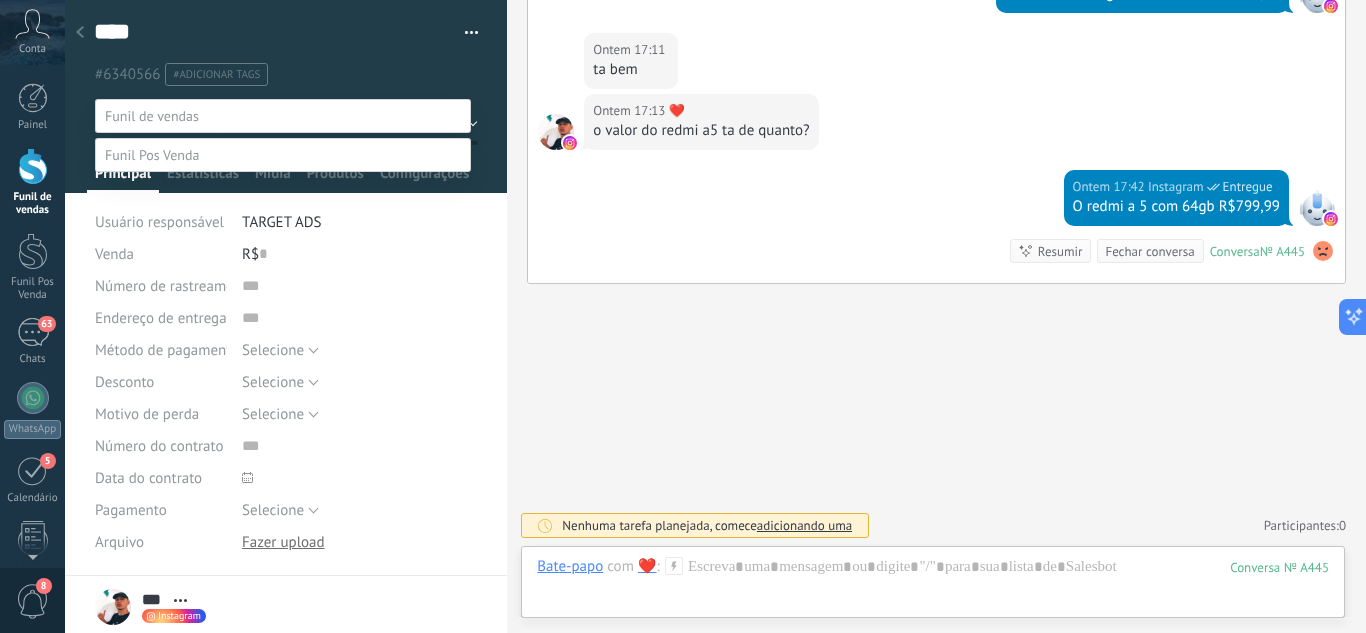 click on "Orçamento Enviado" at bounding box center [0, 0] 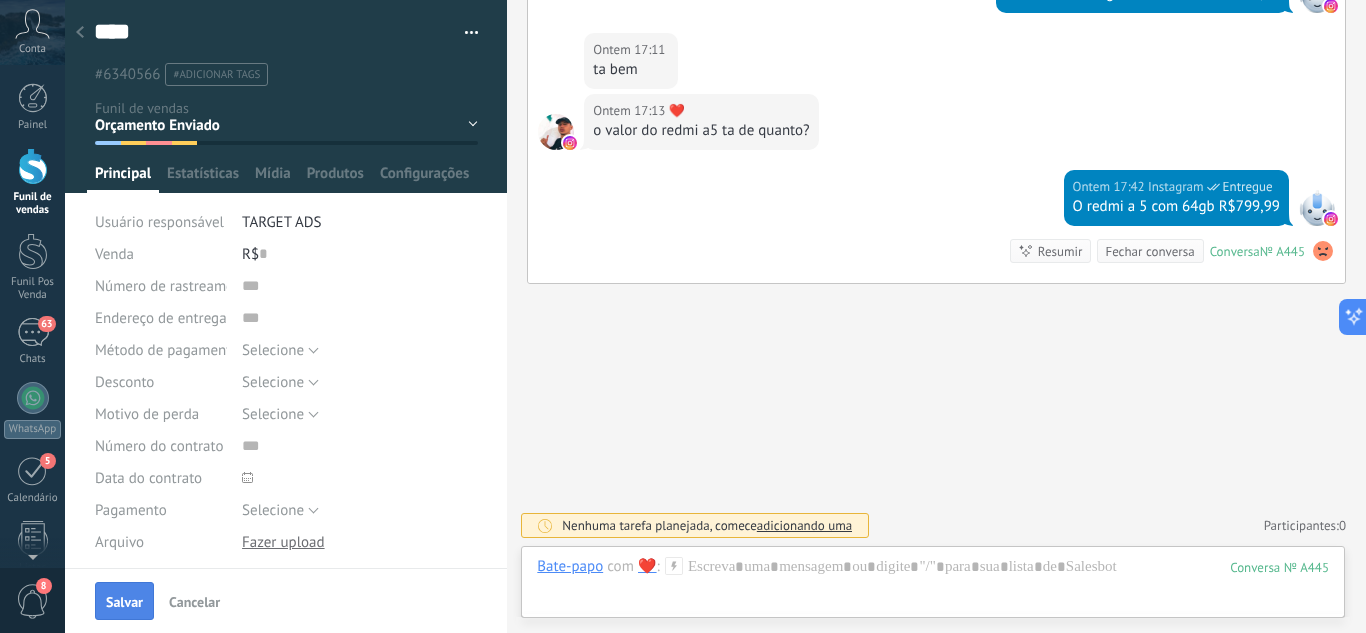 click on "Salvar" at bounding box center (124, 601) 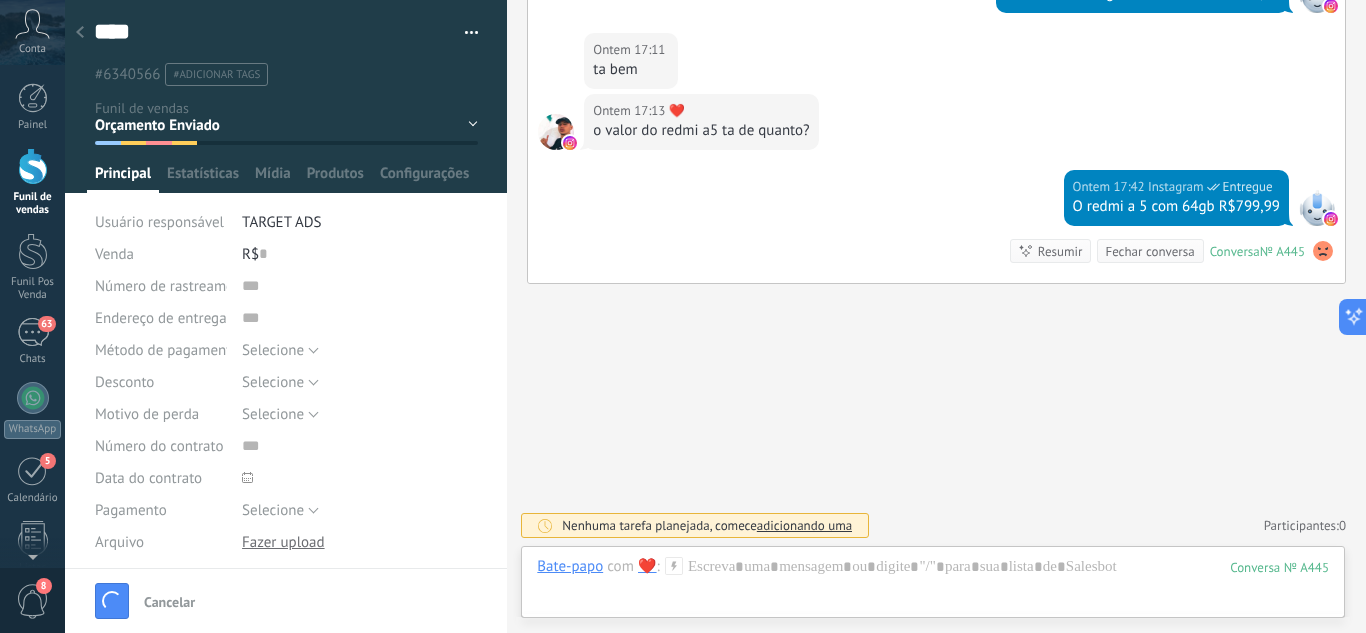 scroll, scrollTop: 1297, scrollLeft: 0, axis: vertical 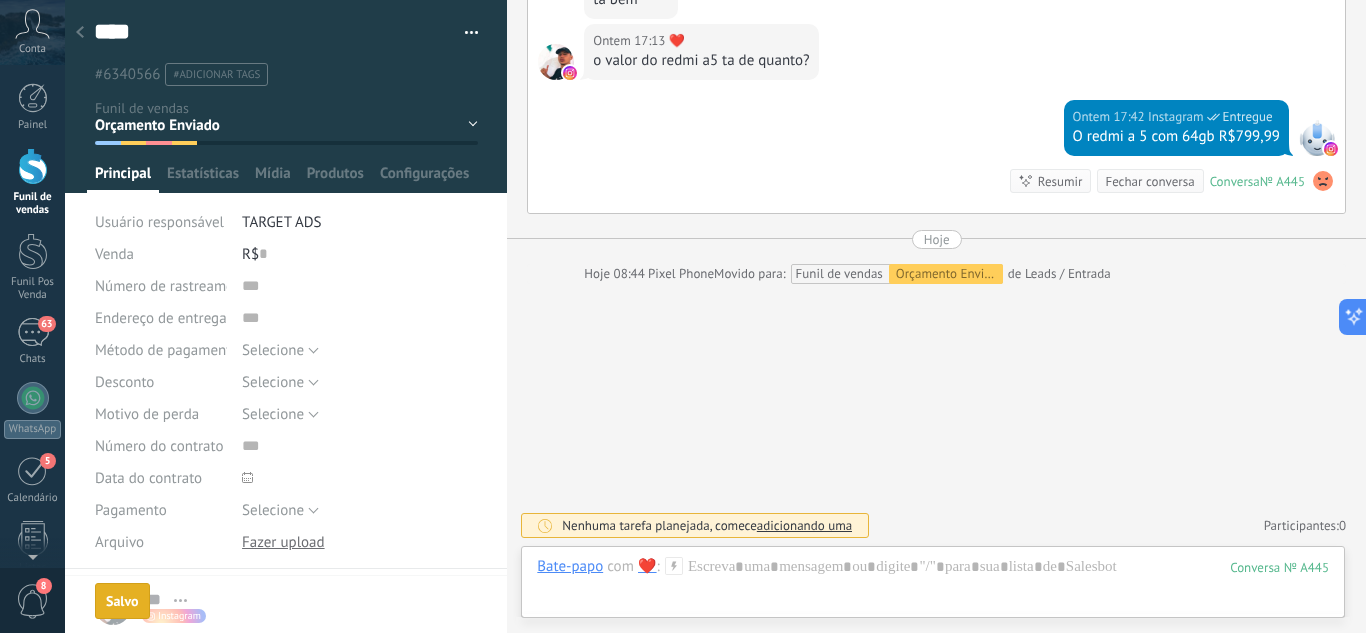 click at bounding box center [80, 33] 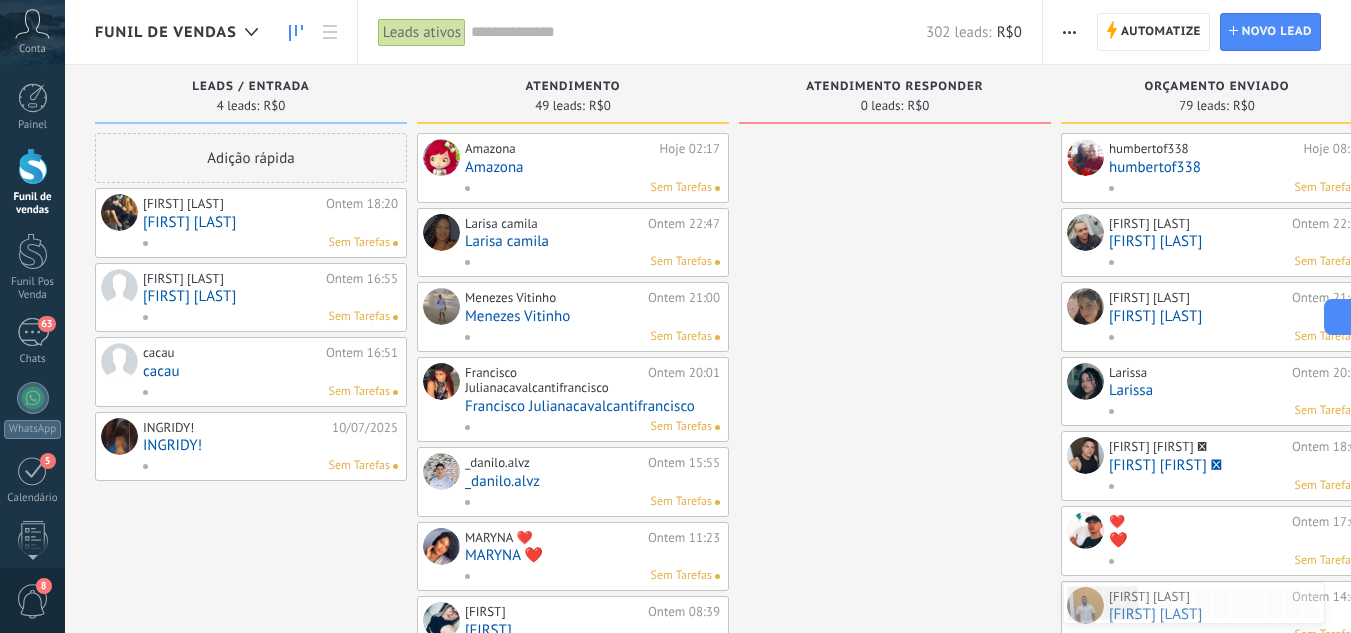 click on "[FIRST] [LAST]" at bounding box center (270, 296) 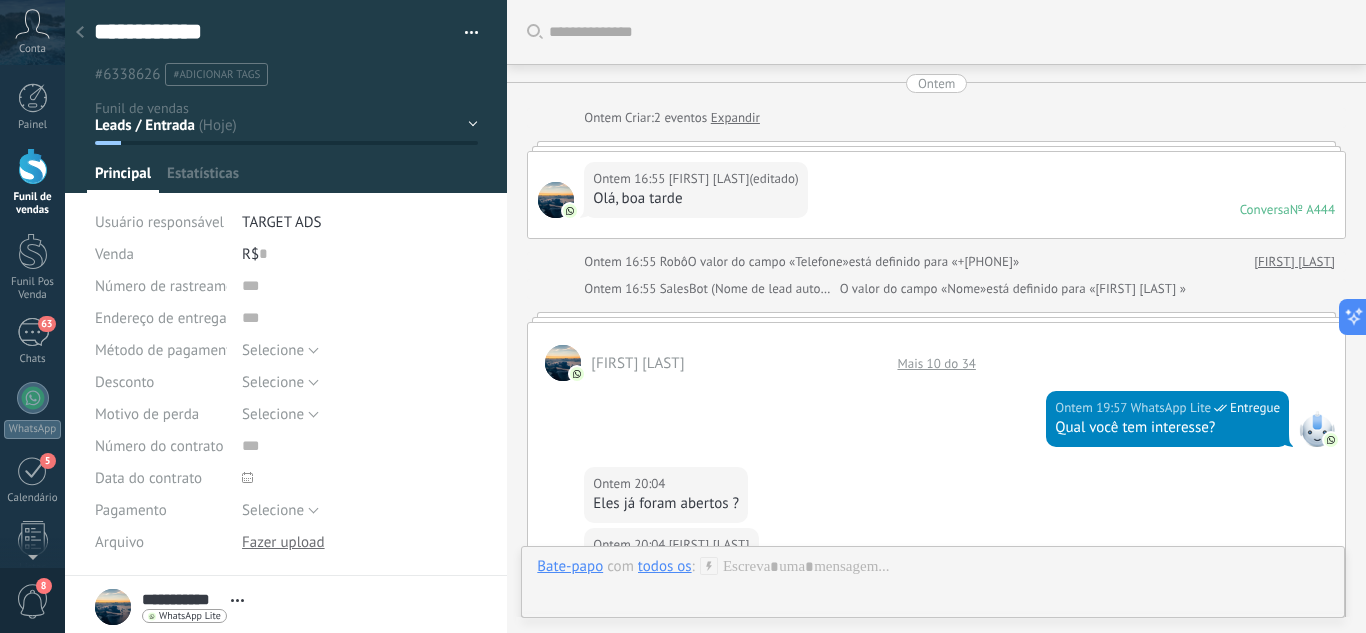 scroll, scrollTop: 950, scrollLeft: 0, axis: vertical 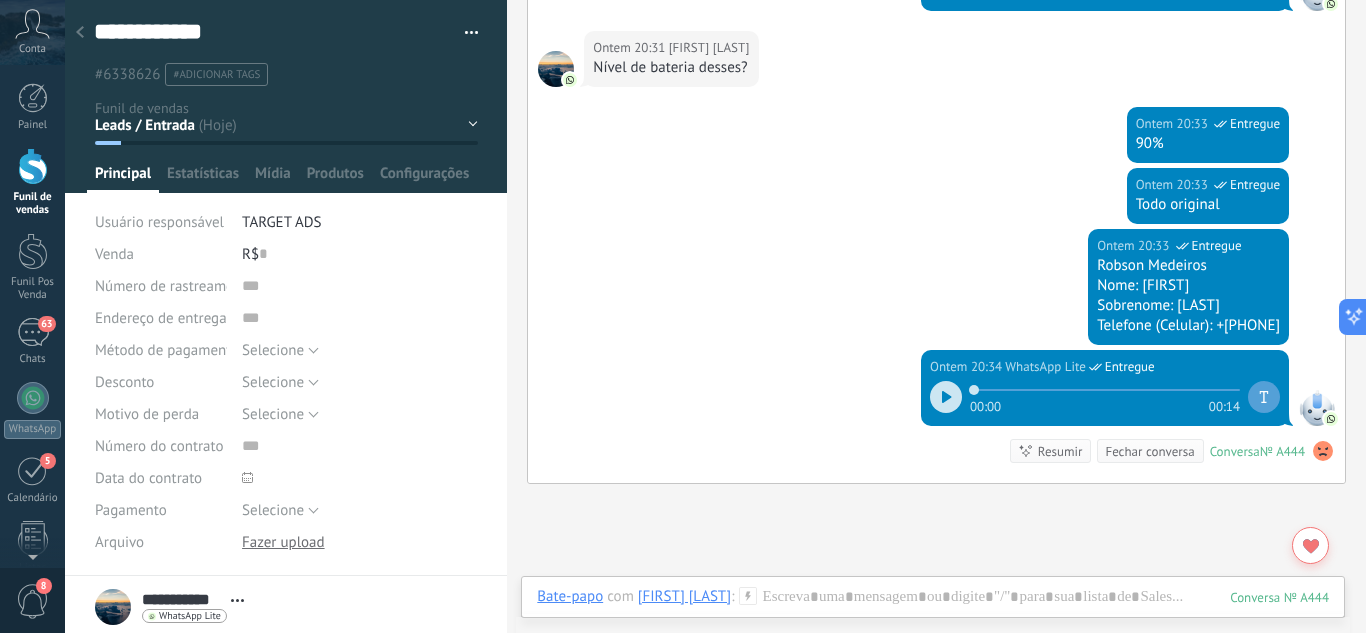 drag, startPoint x: 884, startPoint y: 225, endPoint x: 833, endPoint y: 211, distance: 52.886673 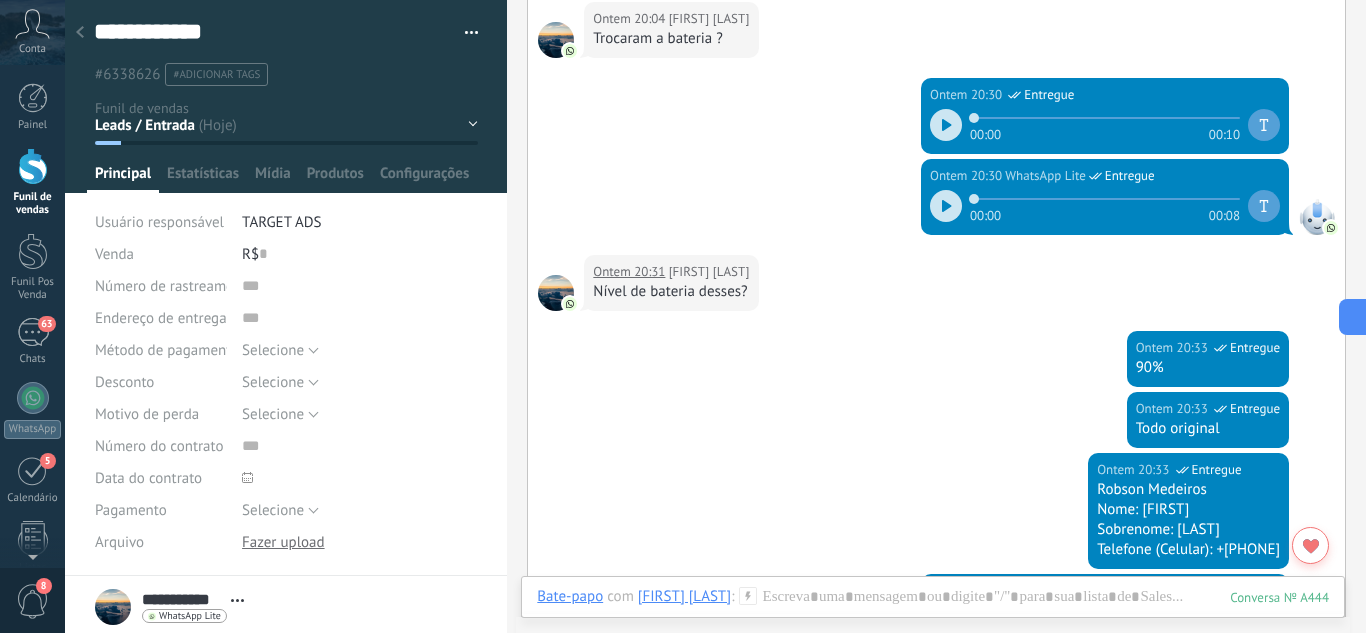 scroll, scrollTop: 950, scrollLeft: 0, axis: vertical 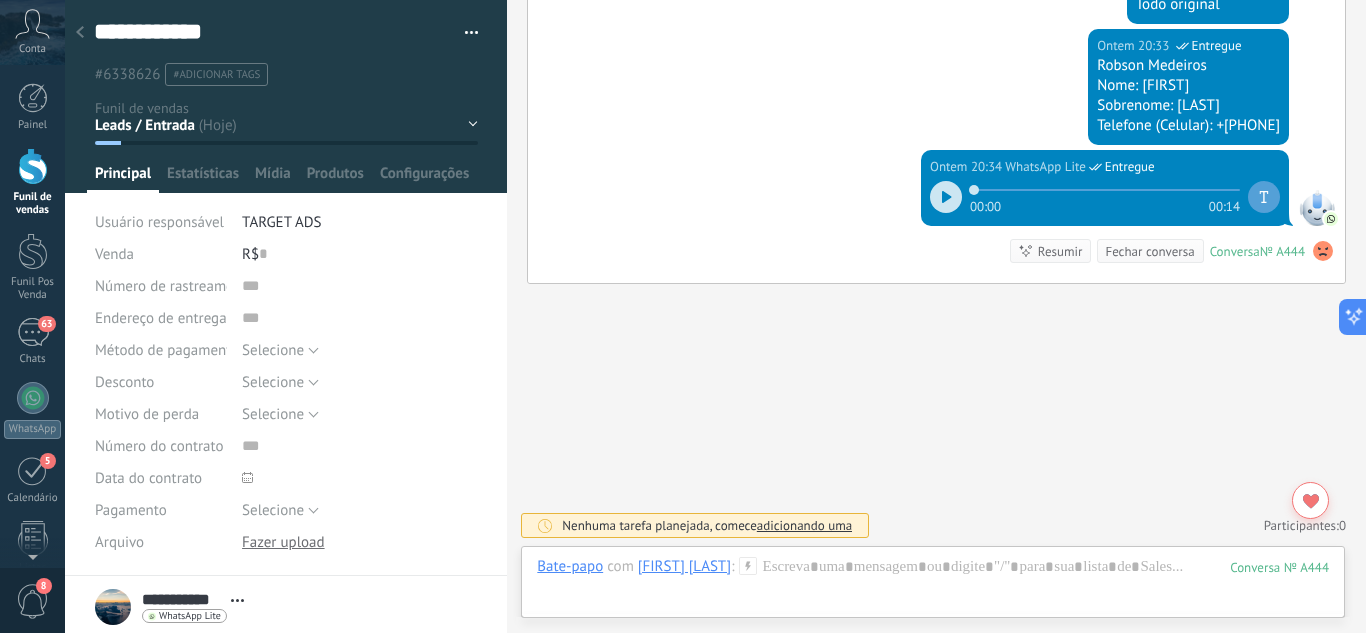 click on "Leads / Entrada
Atendimento
Atendimento Responder
Orçamento Enviado
Orçamento Responder
Negociação / Fechamento
-" at bounding box center [0, 0] 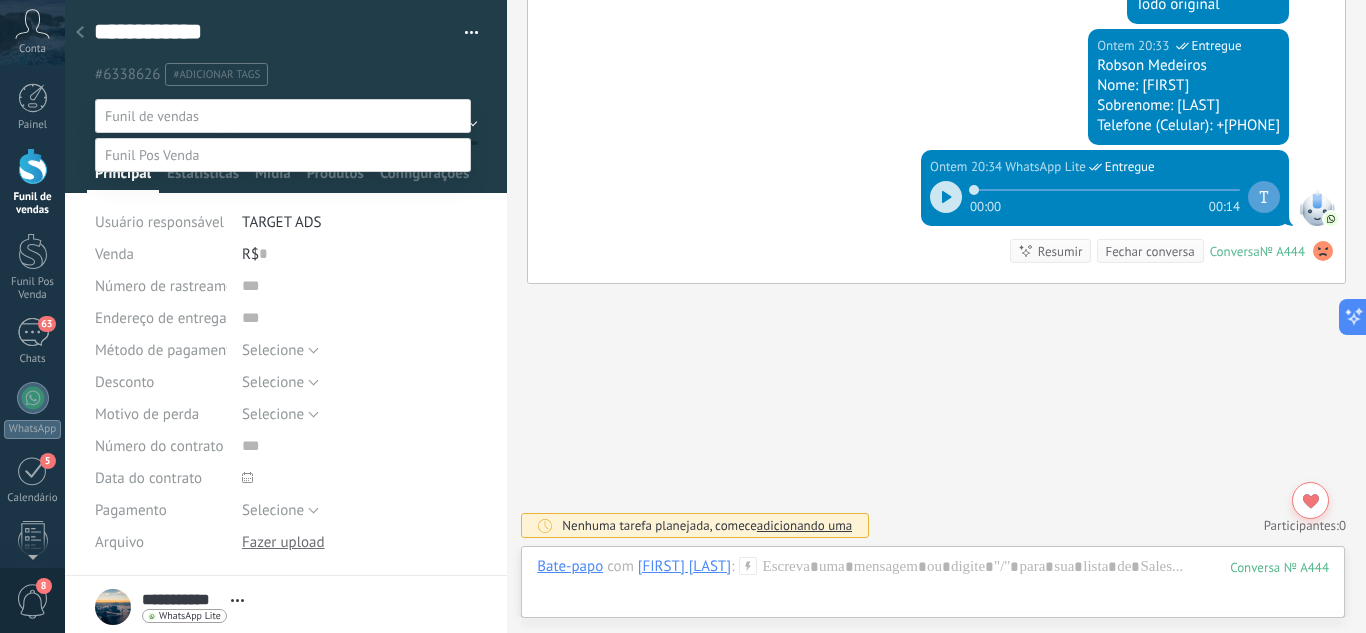 click on "Negociação / Fechamento" at bounding box center (0, 0) 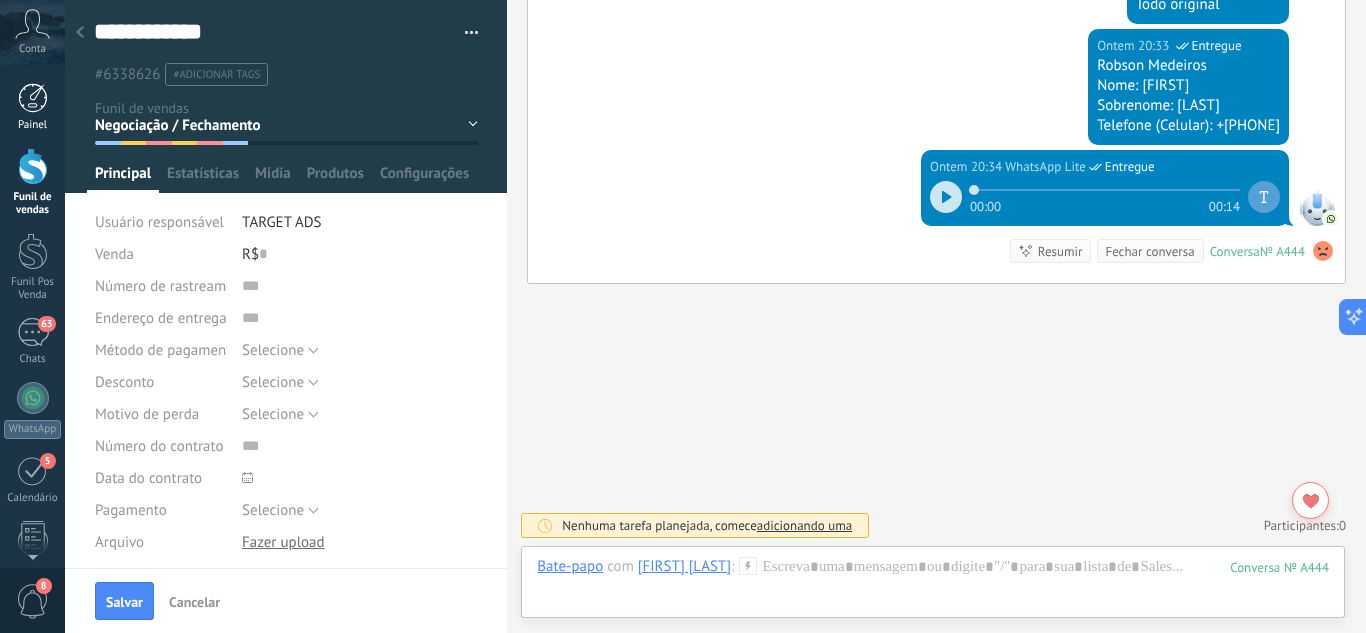 drag, startPoint x: 123, startPoint y: 599, endPoint x: 0, endPoint y: 85, distance: 528.5121 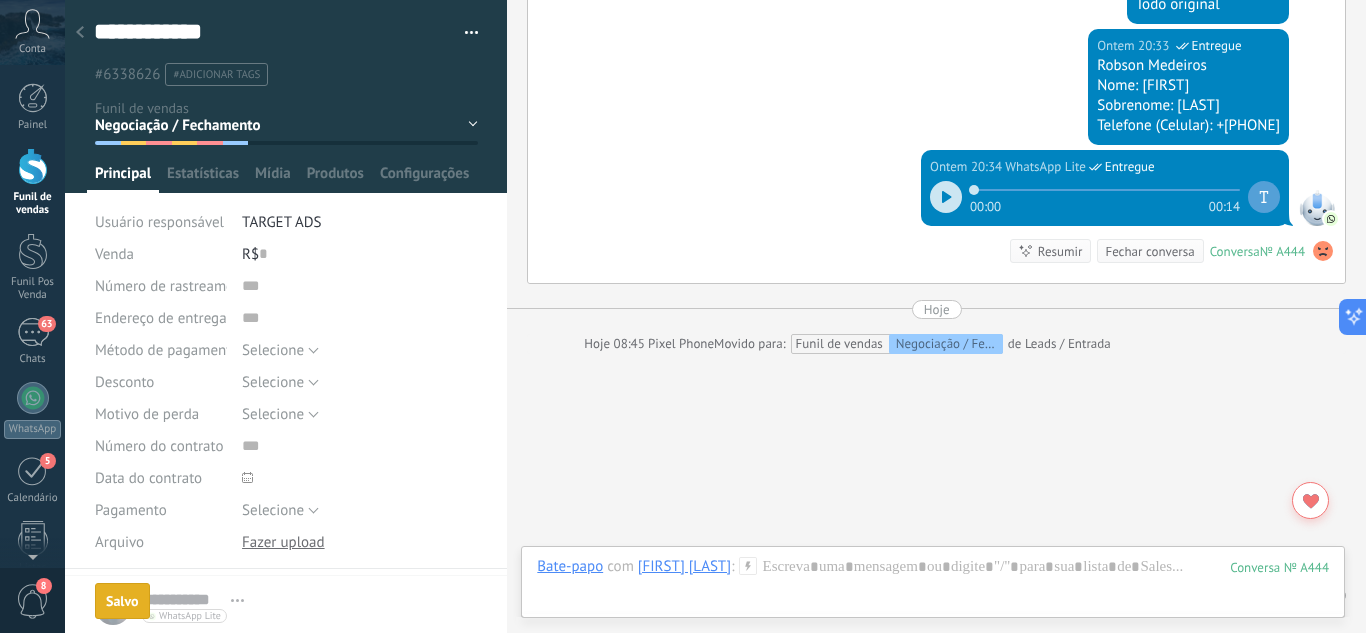 scroll, scrollTop: 1020, scrollLeft: 0, axis: vertical 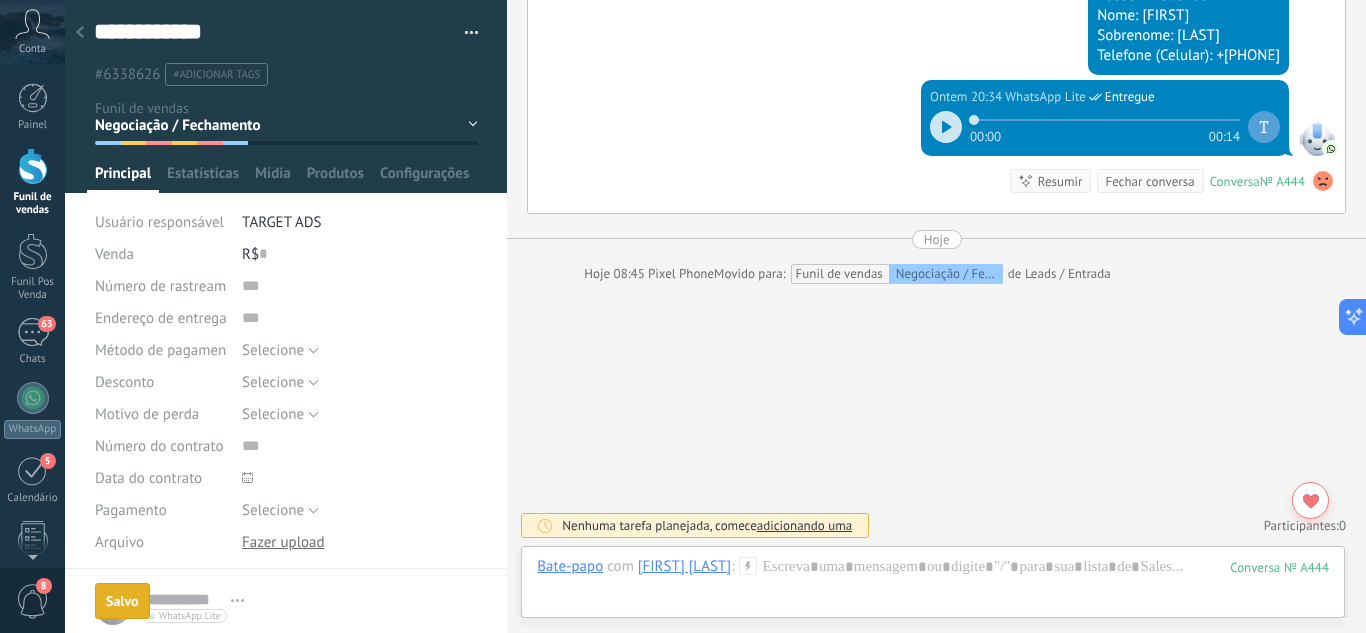click at bounding box center (80, 33) 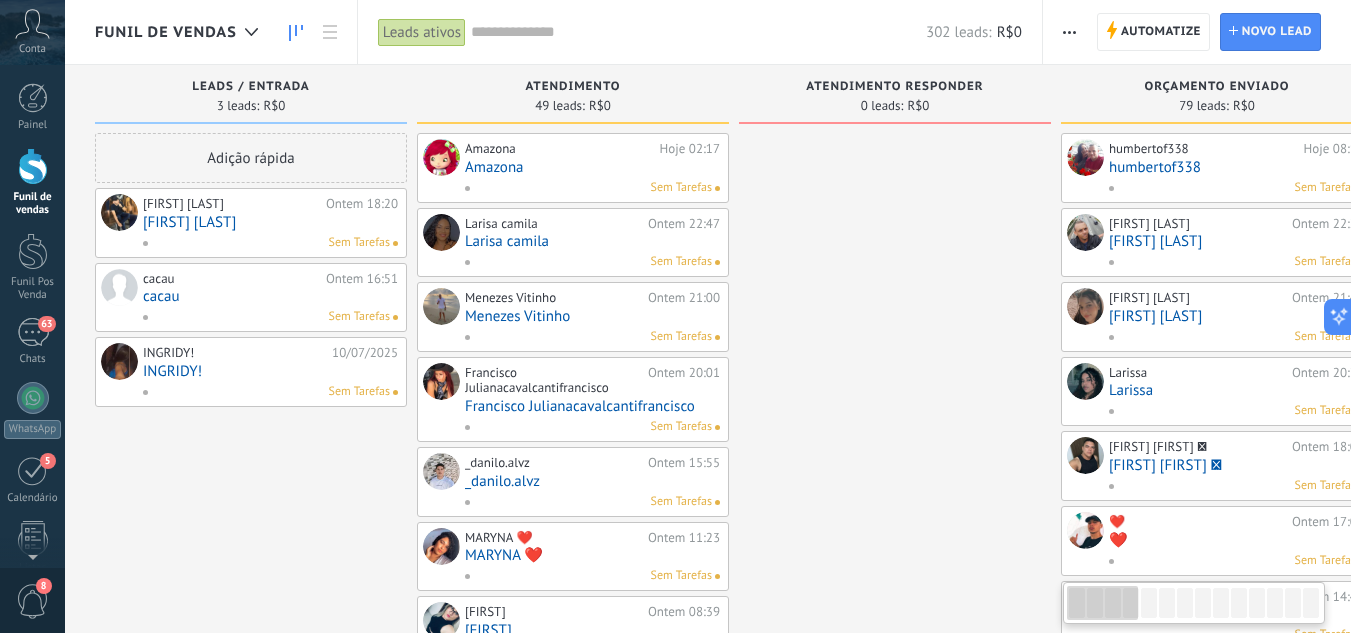 click on "cacau" at bounding box center (270, 296) 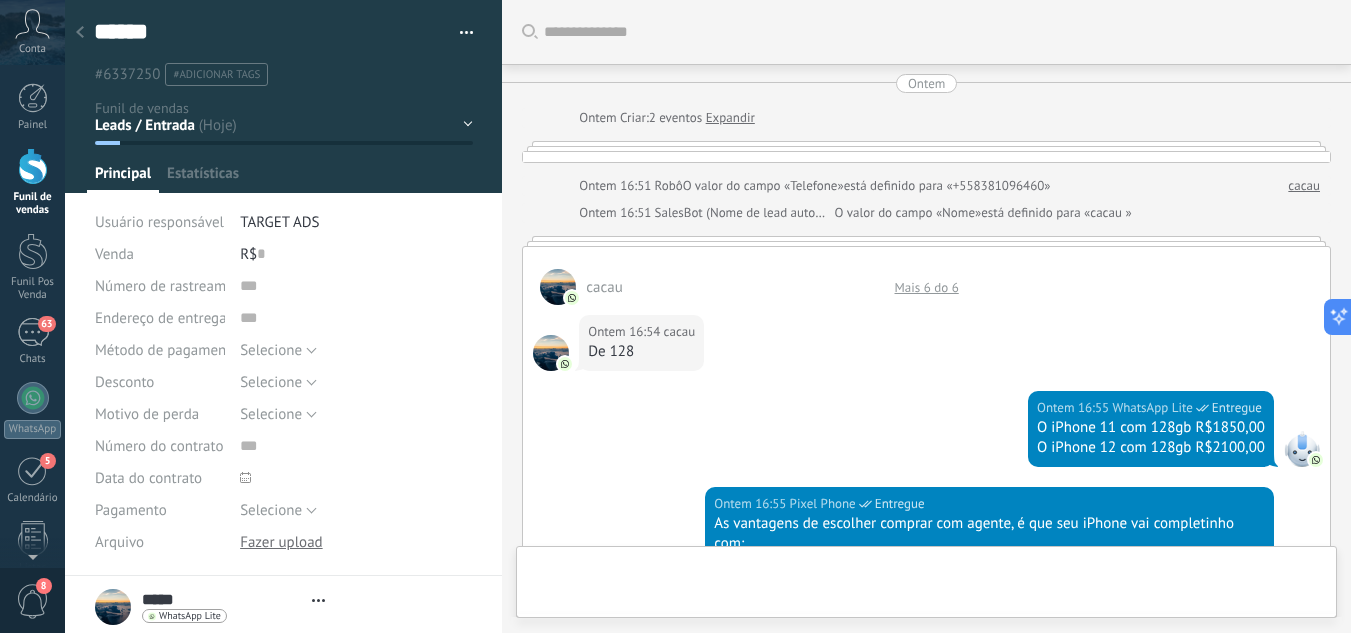 type on "*****" 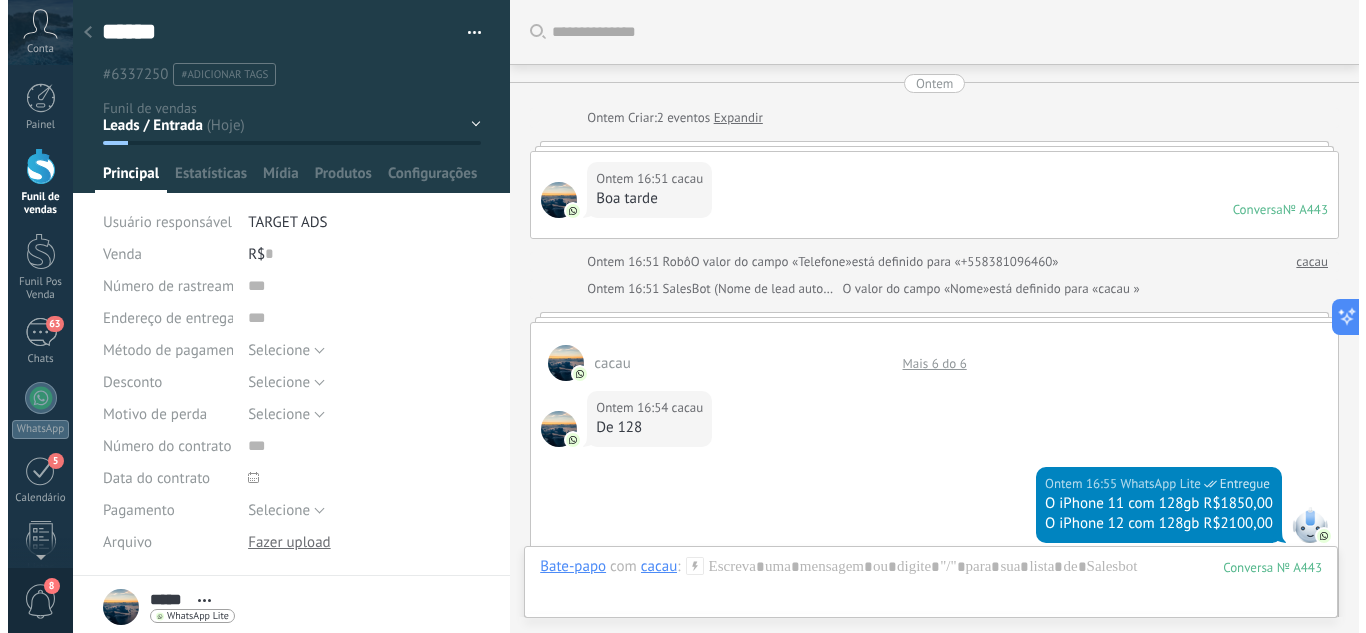 scroll, scrollTop: 30, scrollLeft: 0, axis: vertical 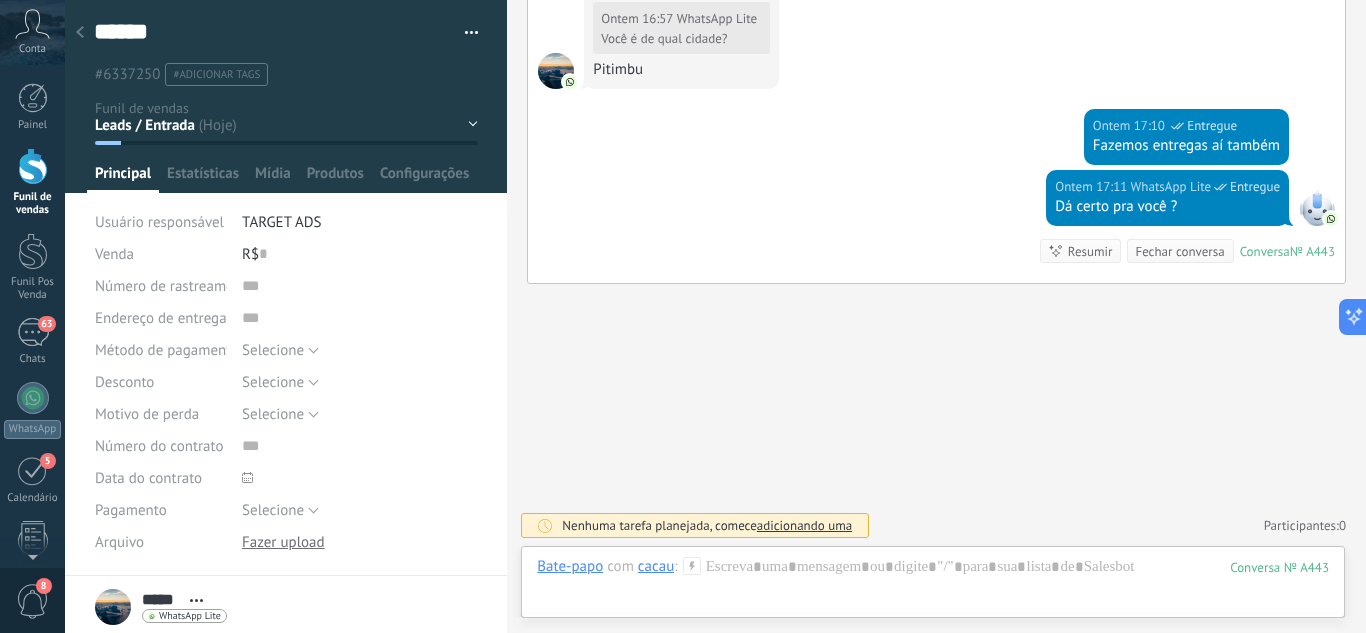 click on "Leads / Entrada
Atendimento
Atendimento Responder
Orçamento Enviado
Orçamento Responder
Negociação / Fechamento
-" at bounding box center (0, 0) 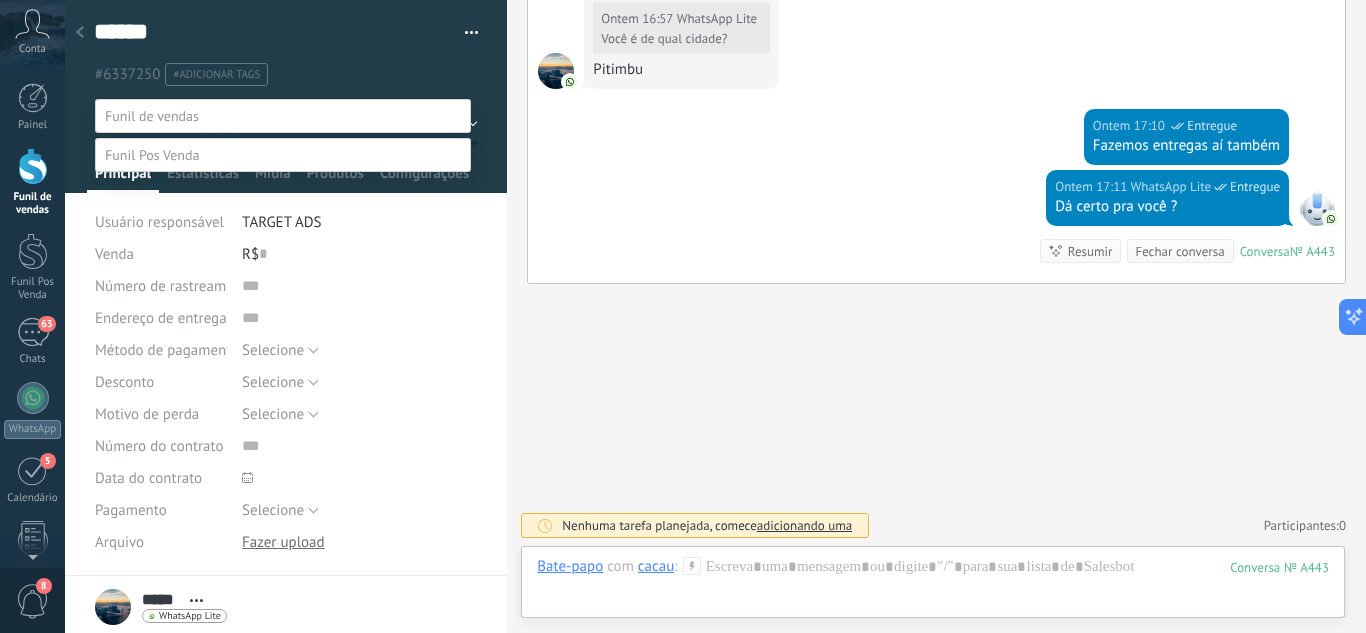 click on "Orçamento Enviado" at bounding box center [0, 0] 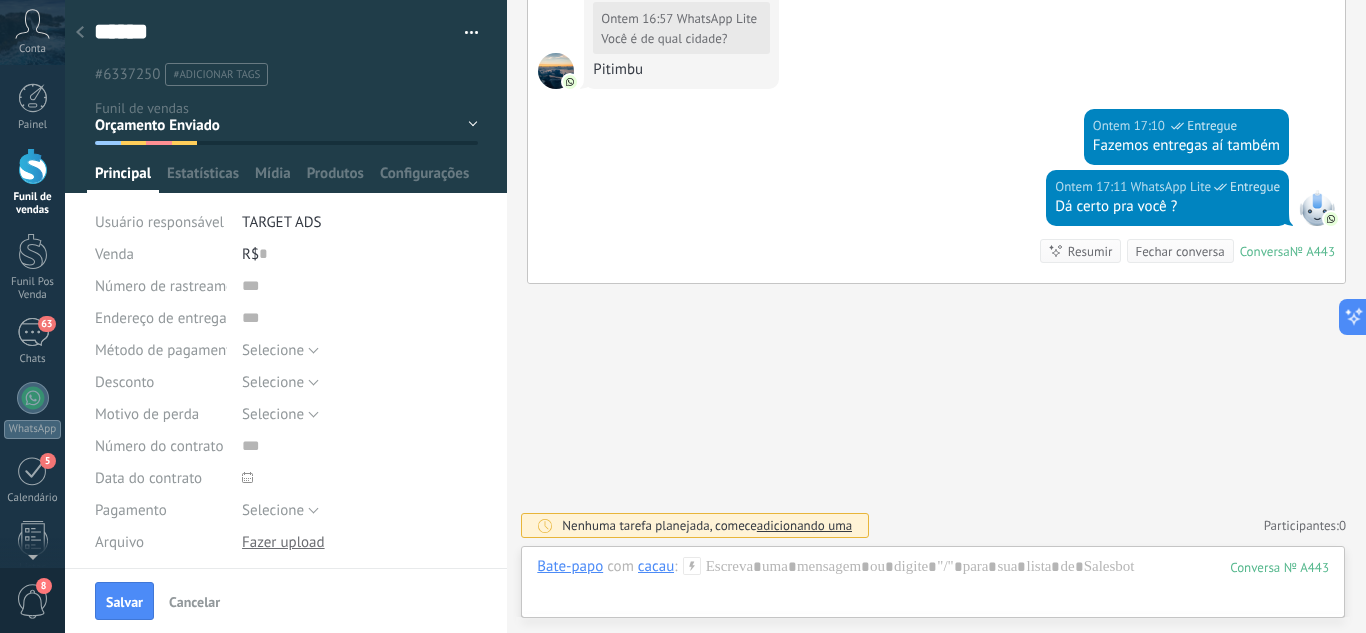click on "Salvar
Cancelar" at bounding box center [286, 600] 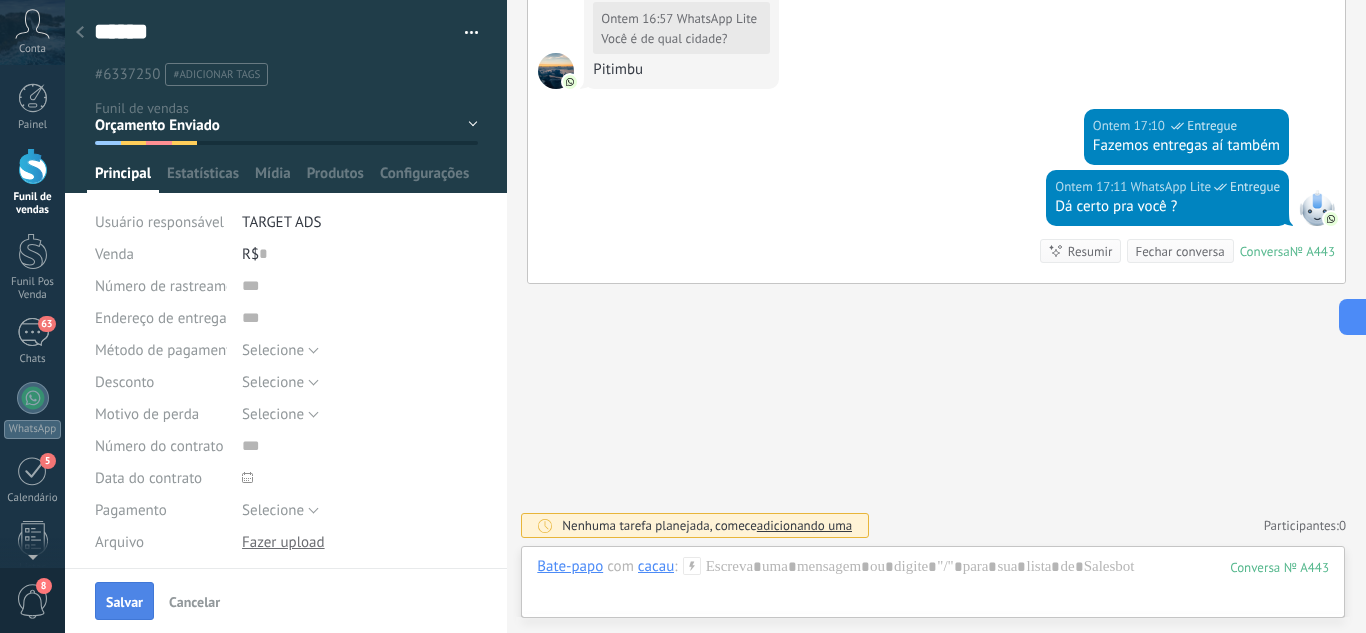 click on "Salvar" at bounding box center (124, 601) 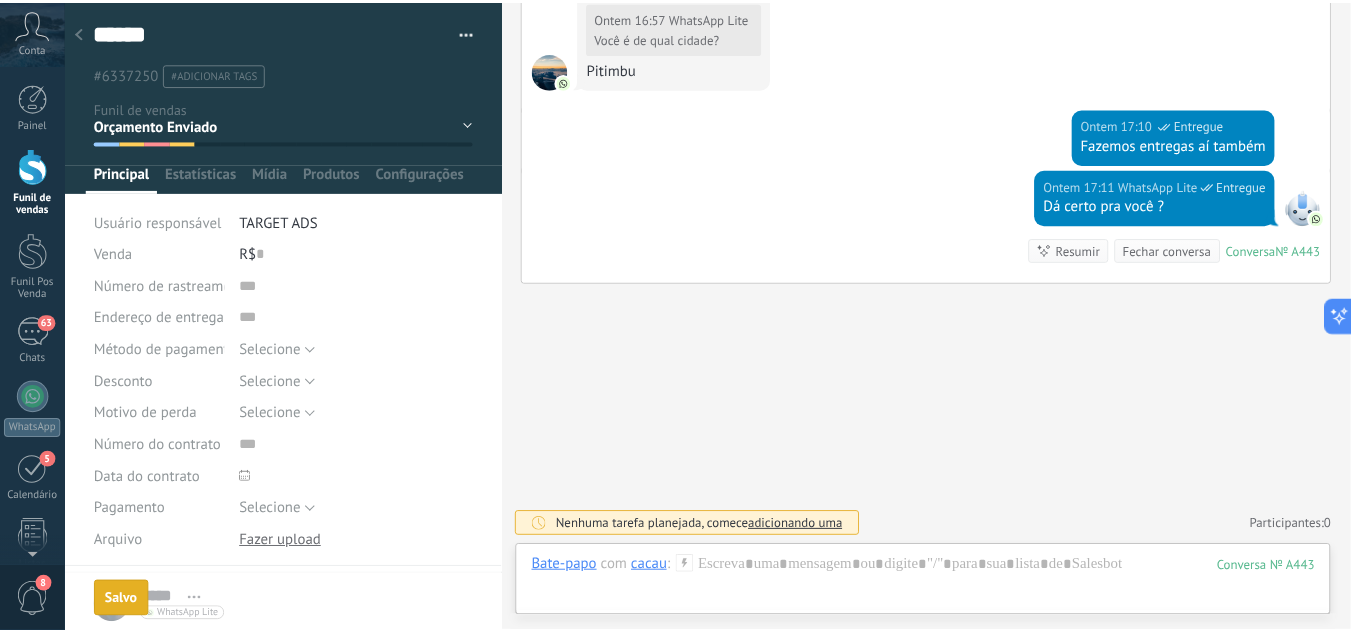 scroll, scrollTop: 1210, scrollLeft: 0, axis: vertical 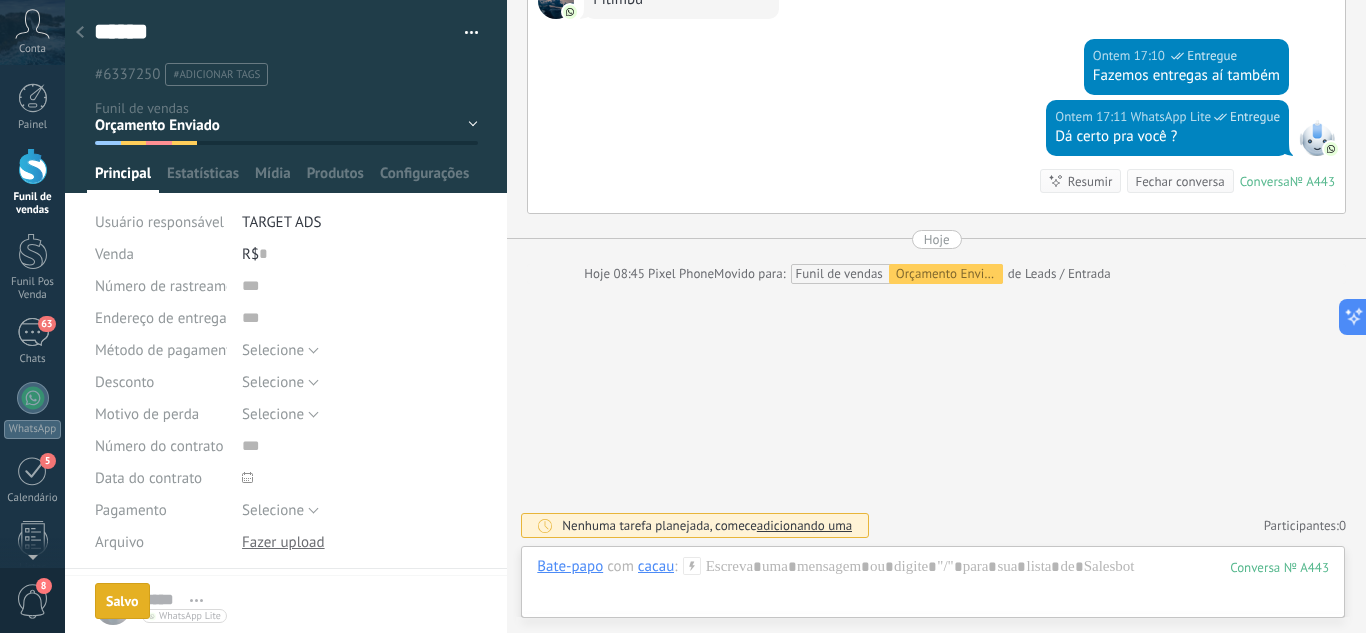 click at bounding box center (80, 33) 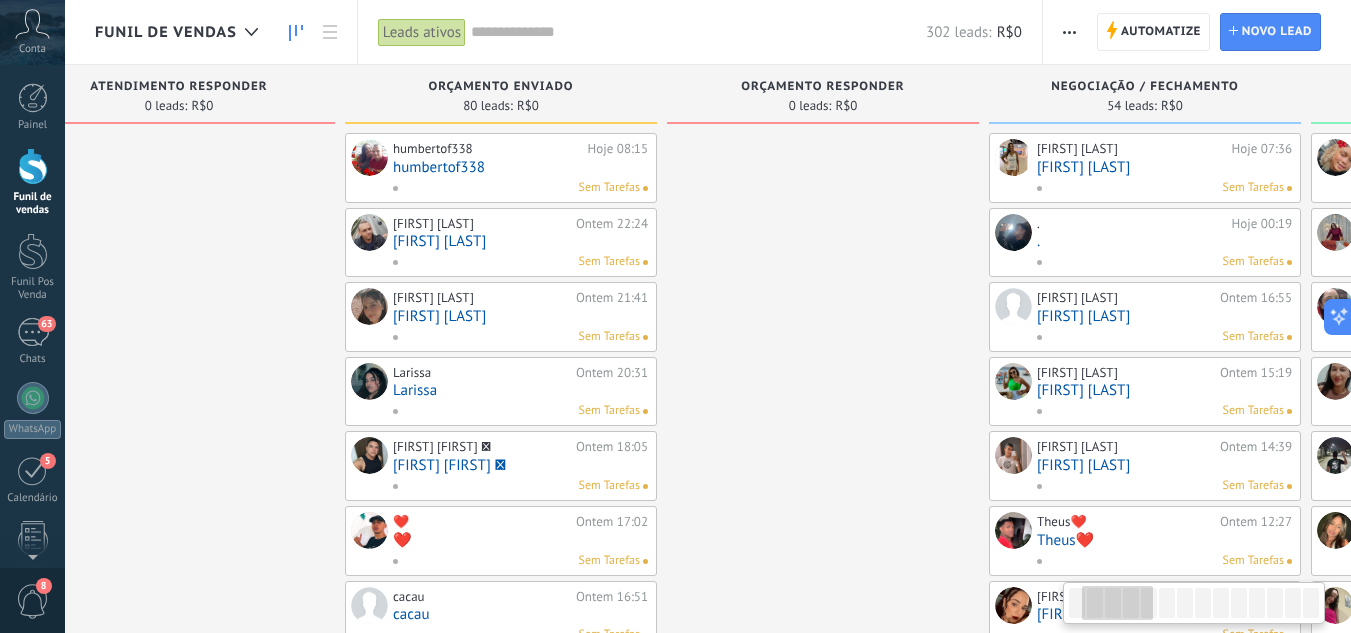drag, startPoint x: 532, startPoint y: 286, endPoint x: 980, endPoint y: 260, distance: 448.75385 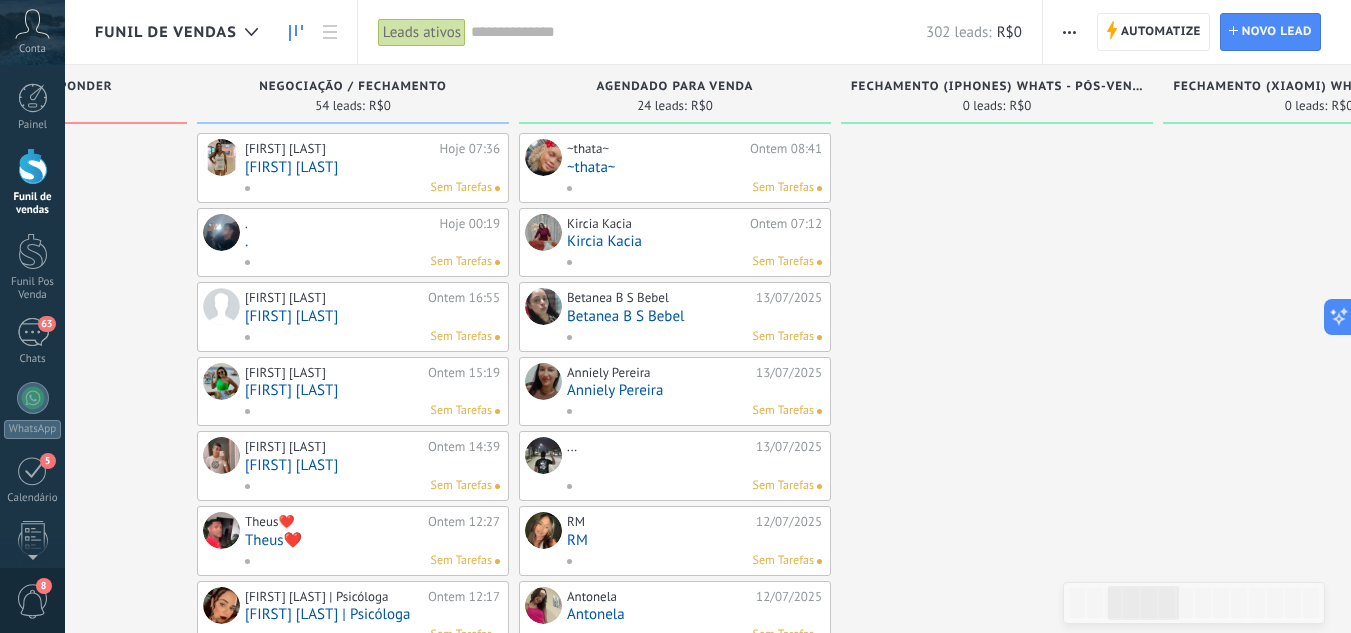 drag, startPoint x: 873, startPoint y: 260, endPoint x: 863, endPoint y: 277, distance: 19.723083 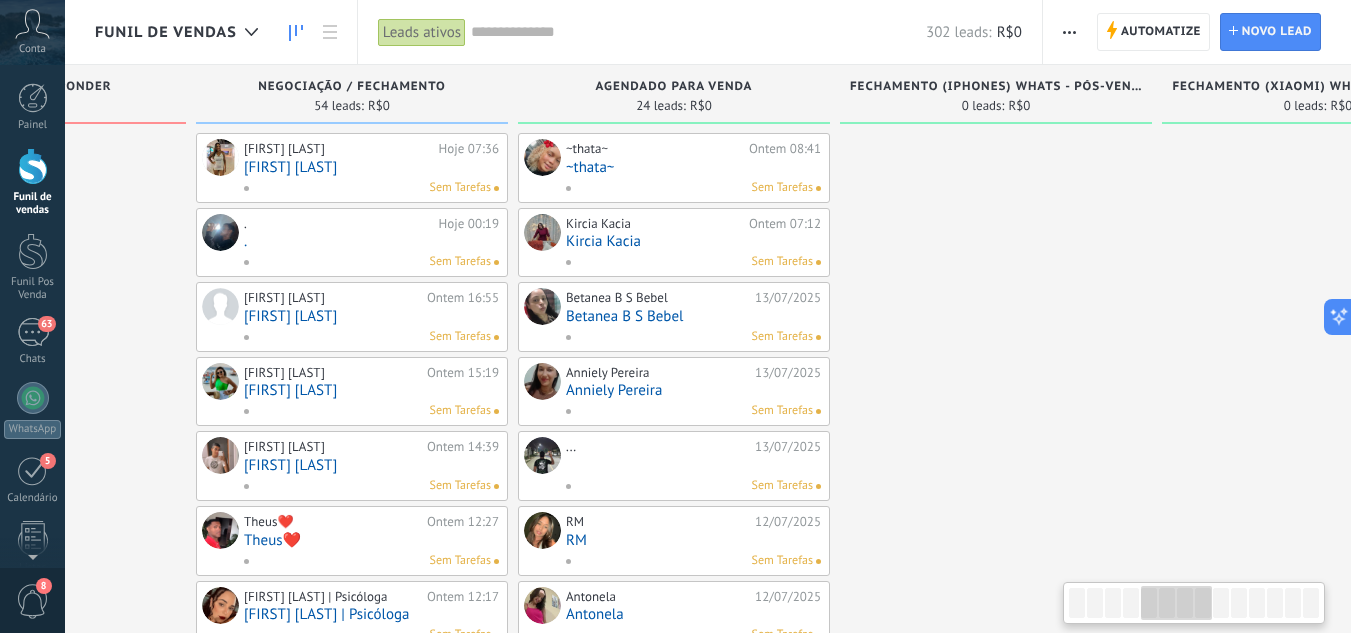 drag, startPoint x: 352, startPoint y: 304, endPoint x: 885, endPoint y: 291, distance: 533.1585 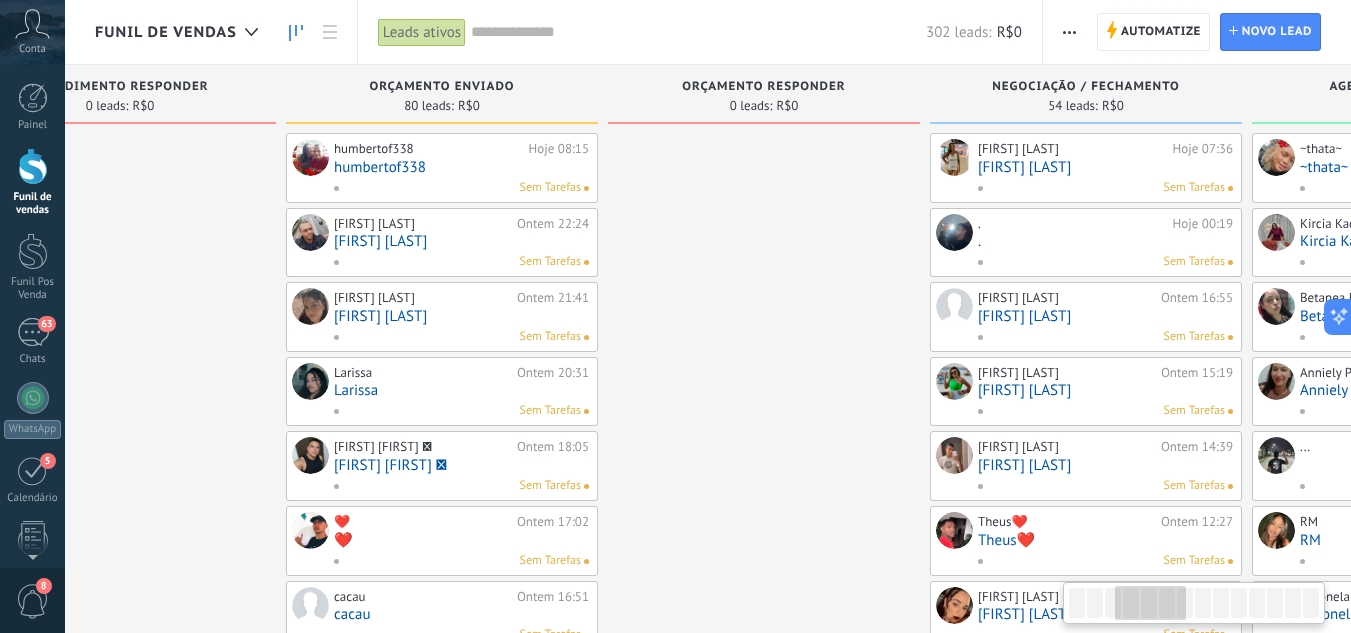 drag, startPoint x: 296, startPoint y: 362, endPoint x: 74, endPoint y: 328, distance: 224.58852 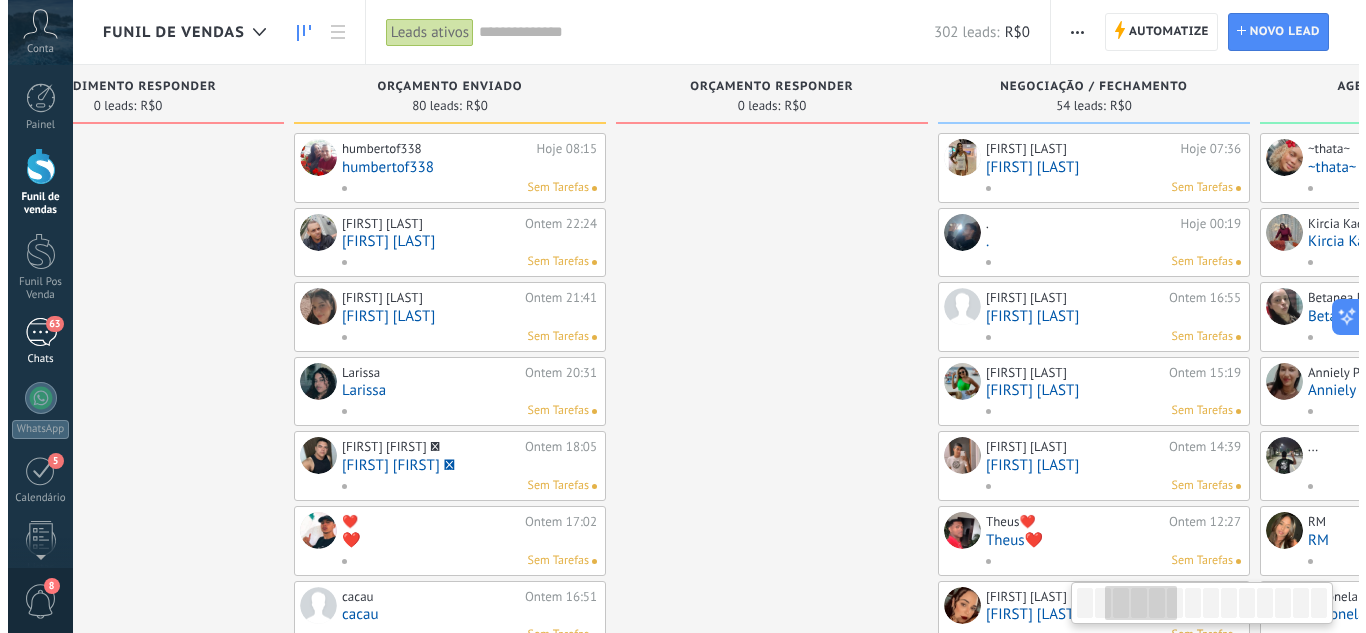 scroll, scrollTop: 0, scrollLeft: 550, axis: horizontal 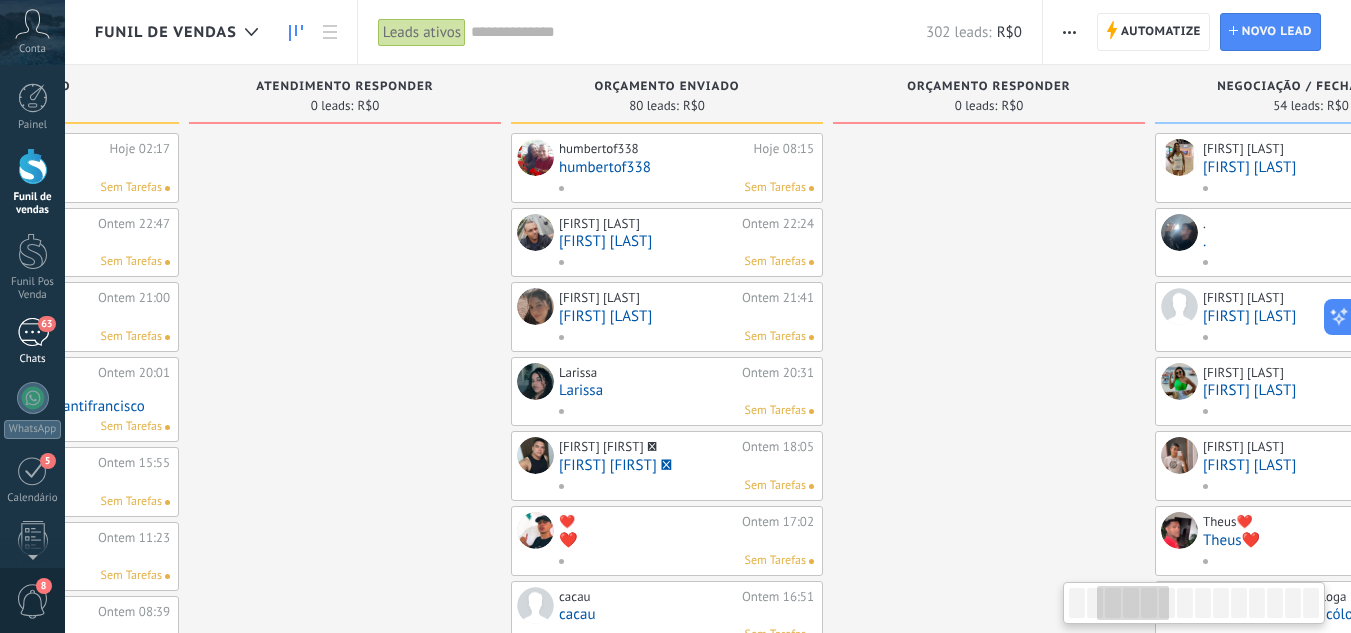 click on "63
Chats" at bounding box center (32, 342) 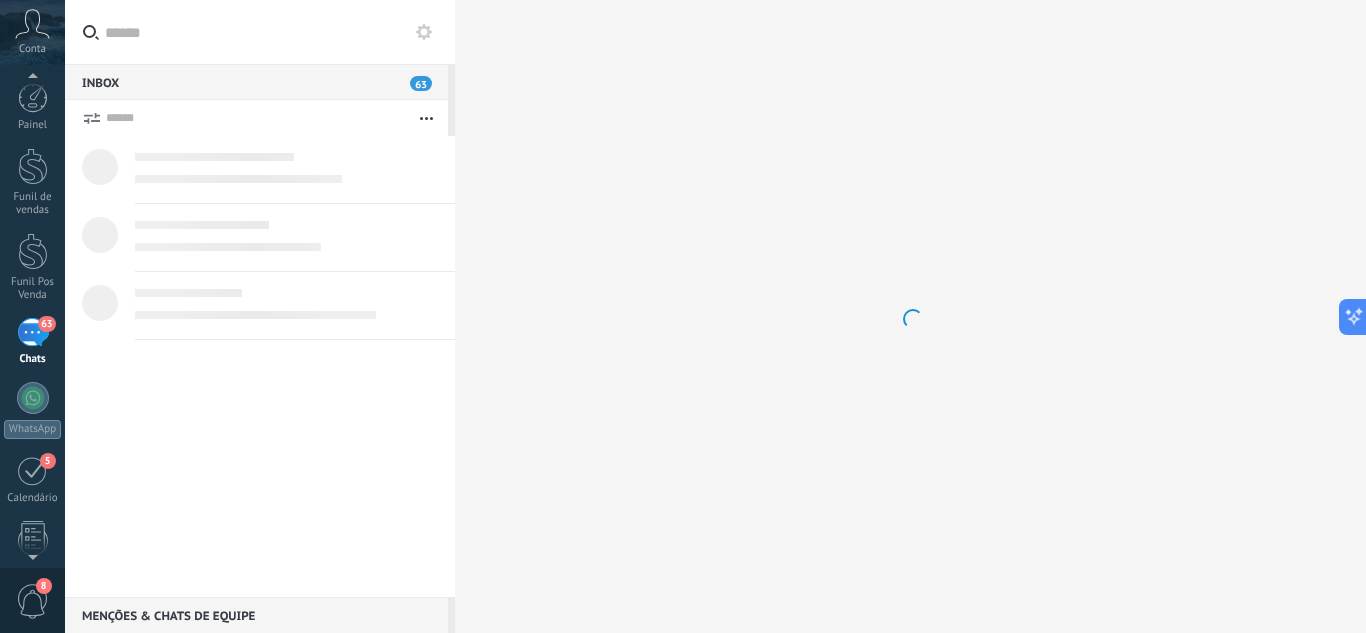 scroll, scrollTop: 19, scrollLeft: 0, axis: vertical 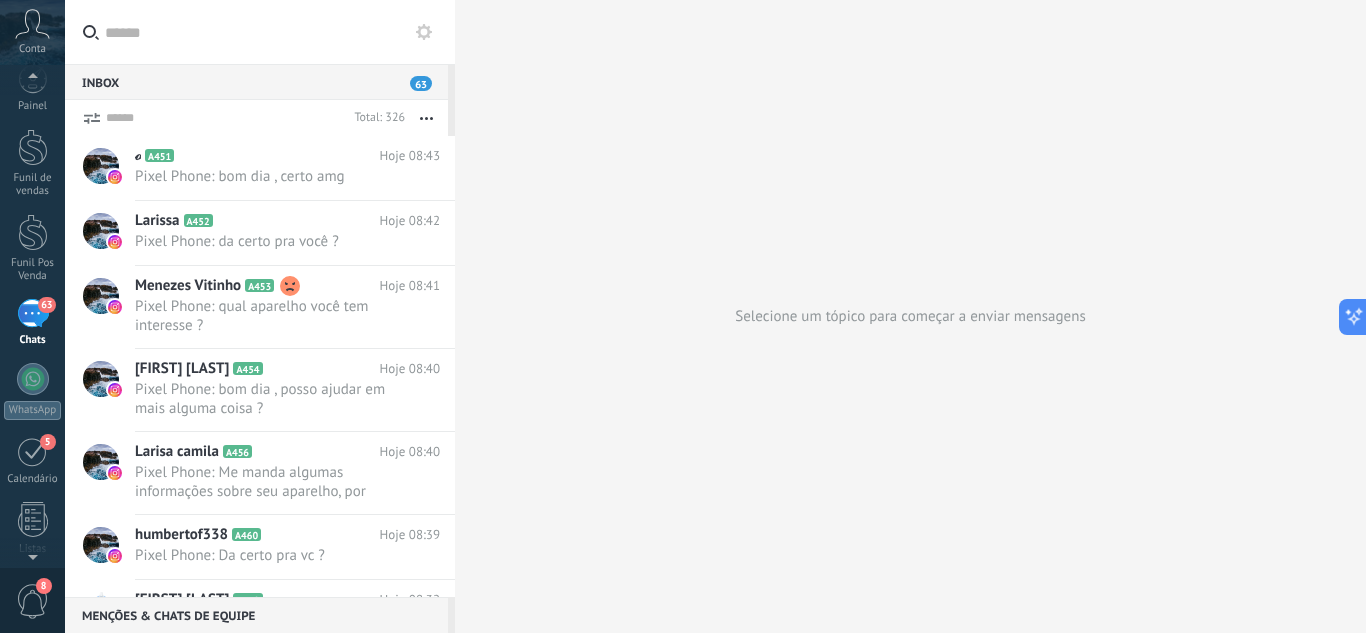 click at bounding box center (33, 147) 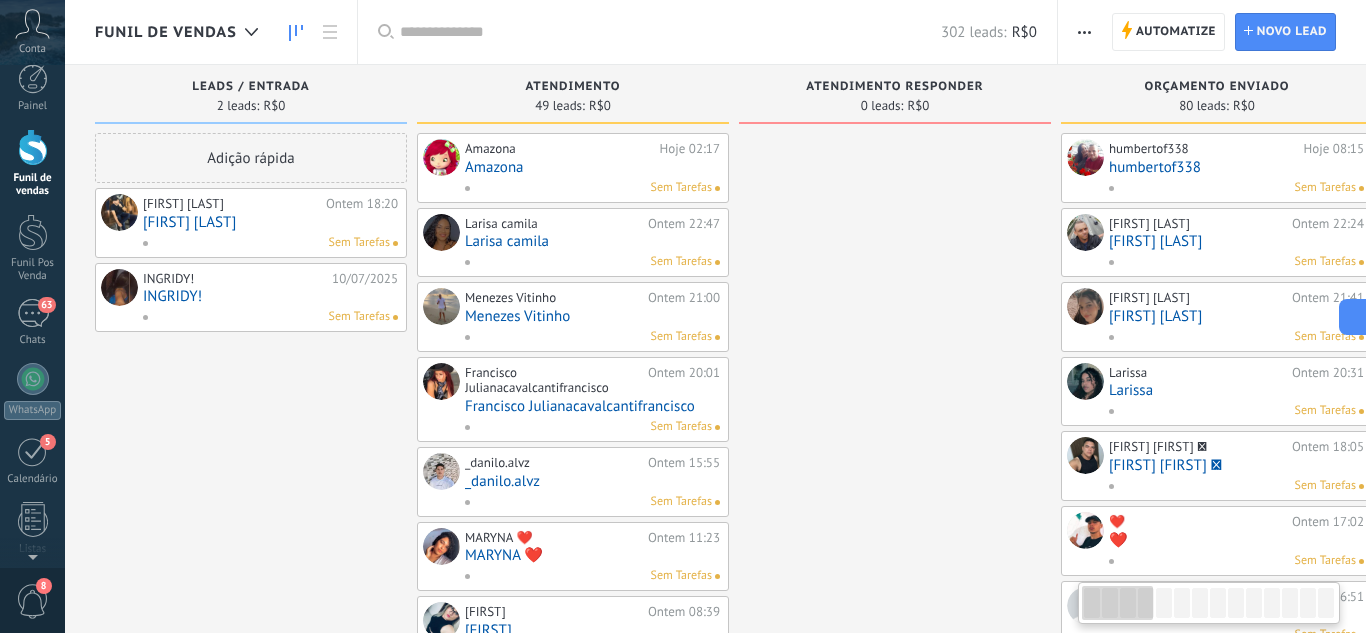 scroll, scrollTop: 0, scrollLeft: 0, axis: both 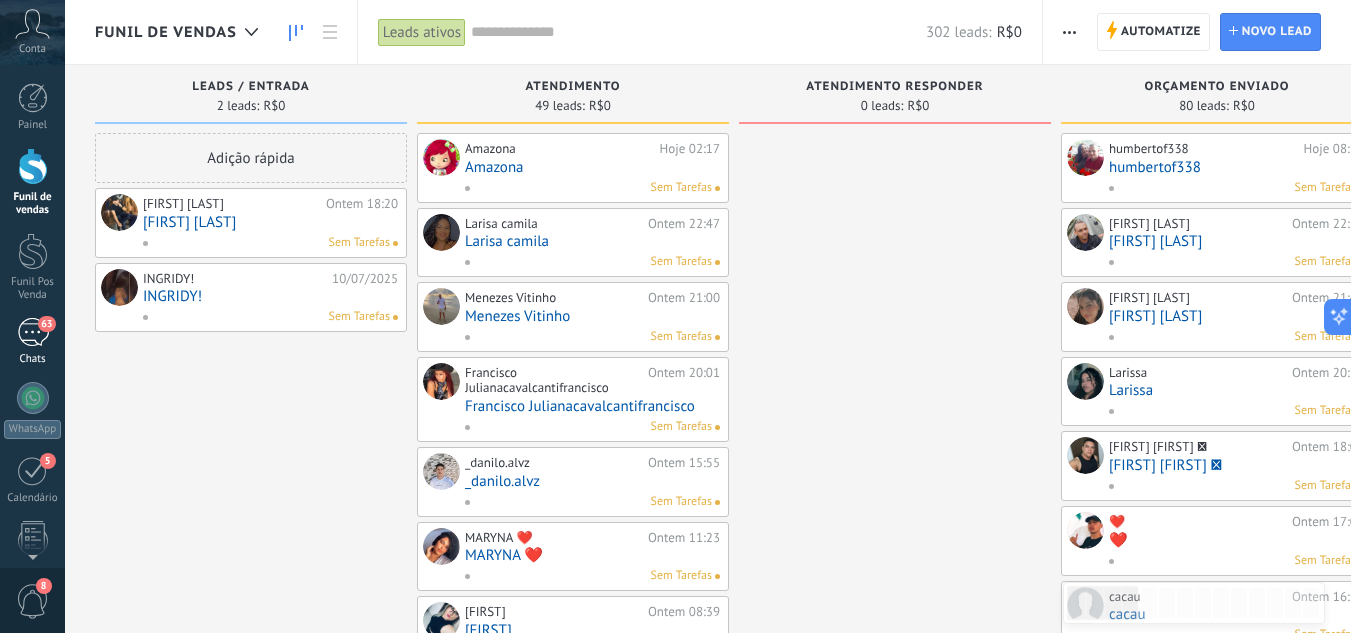 click on "63
Chats" at bounding box center [32, 342] 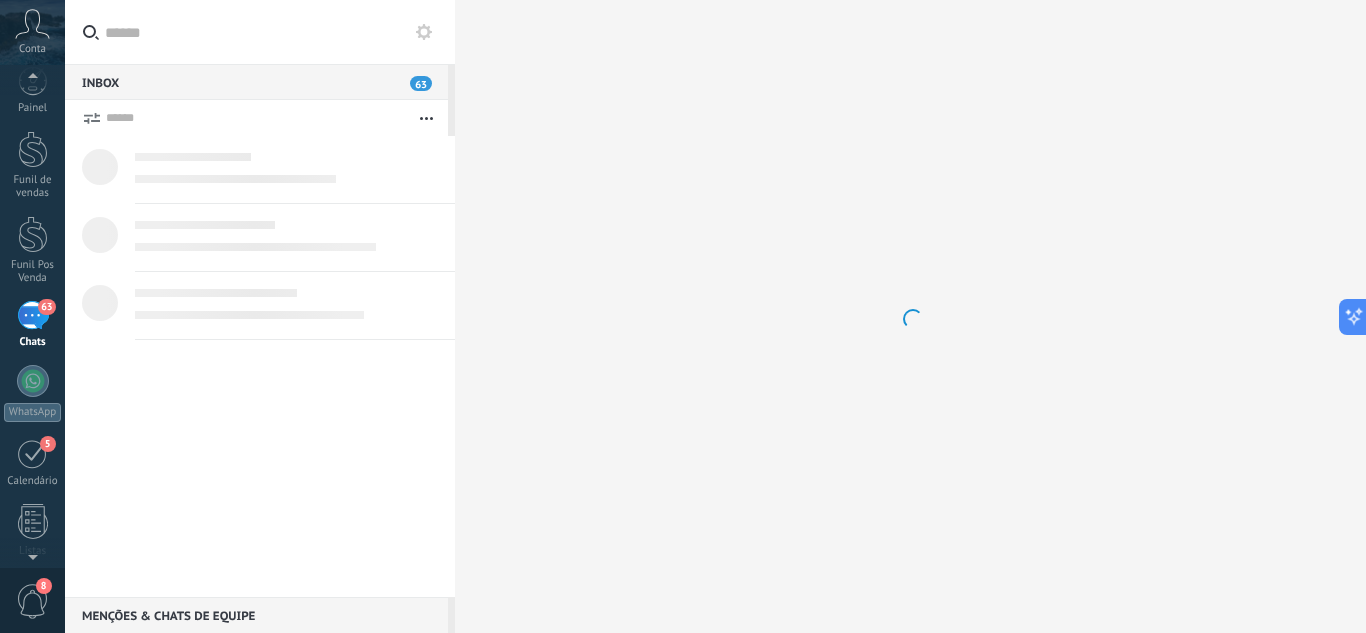 scroll, scrollTop: 19, scrollLeft: 0, axis: vertical 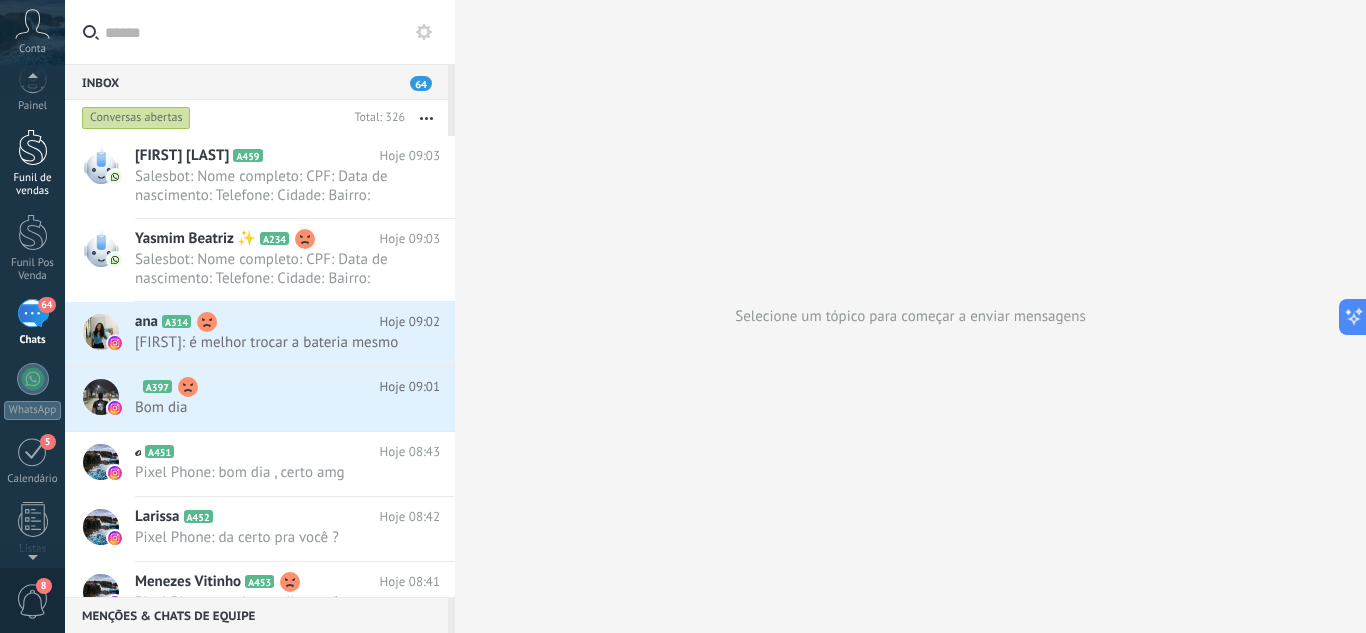 click on "Funil de vendas" at bounding box center (32, 163) 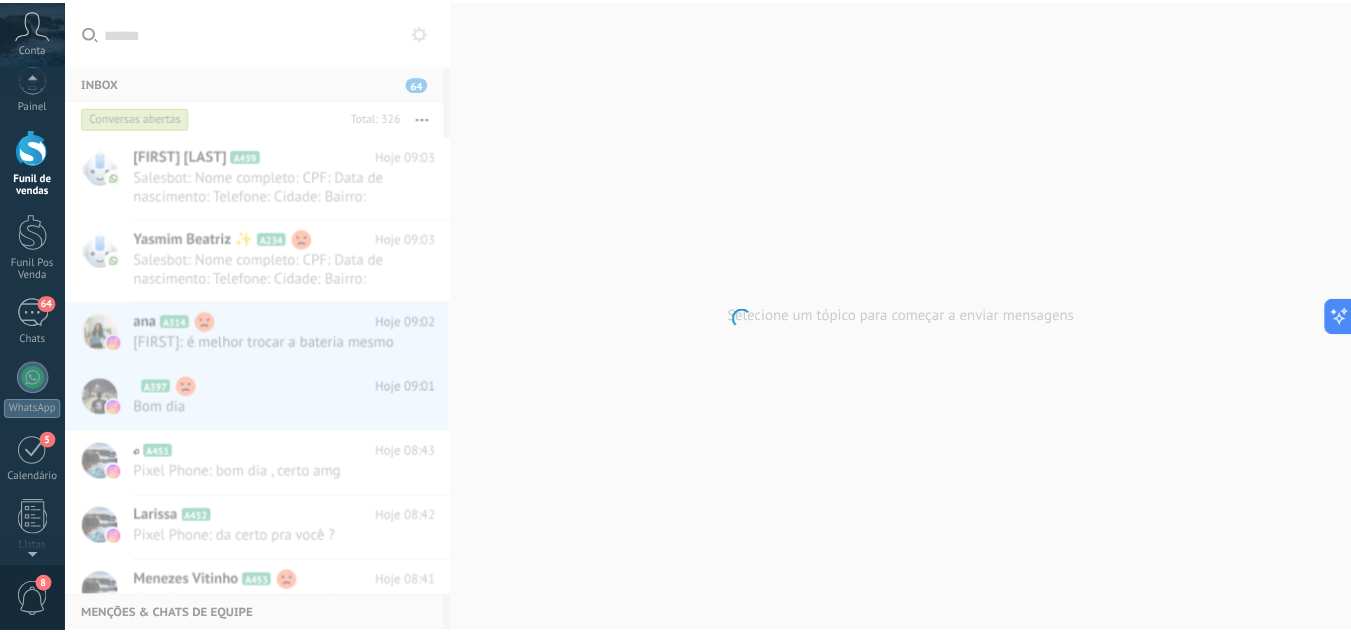 scroll, scrollTop: 0, scrollLeft: 0, axis: both 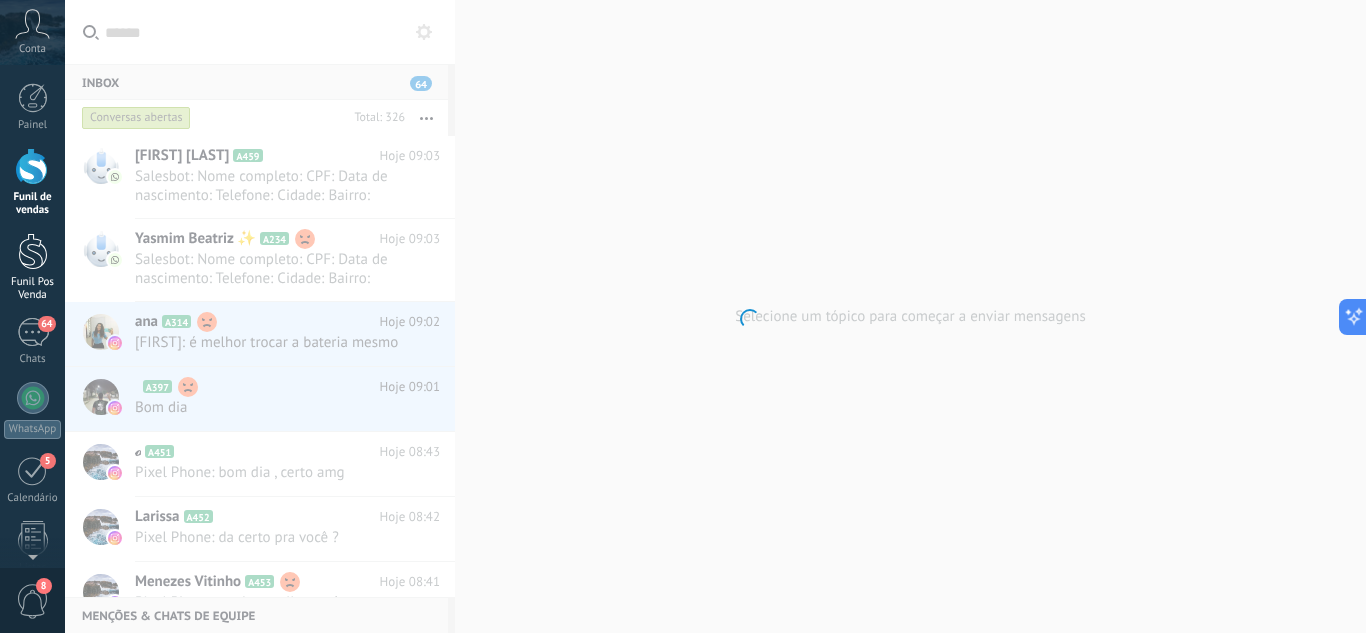 click at bounding box center (33, 251) 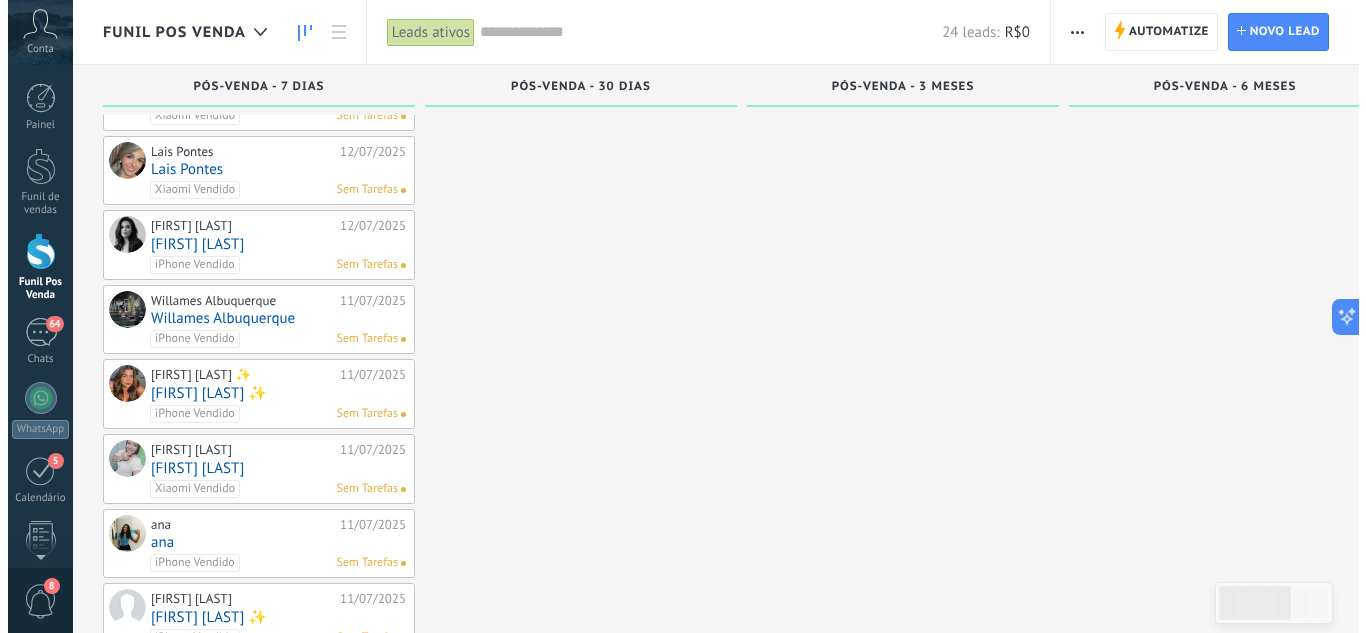 scroll, scrollTop: 0, scrollLeft: 0, axis: both 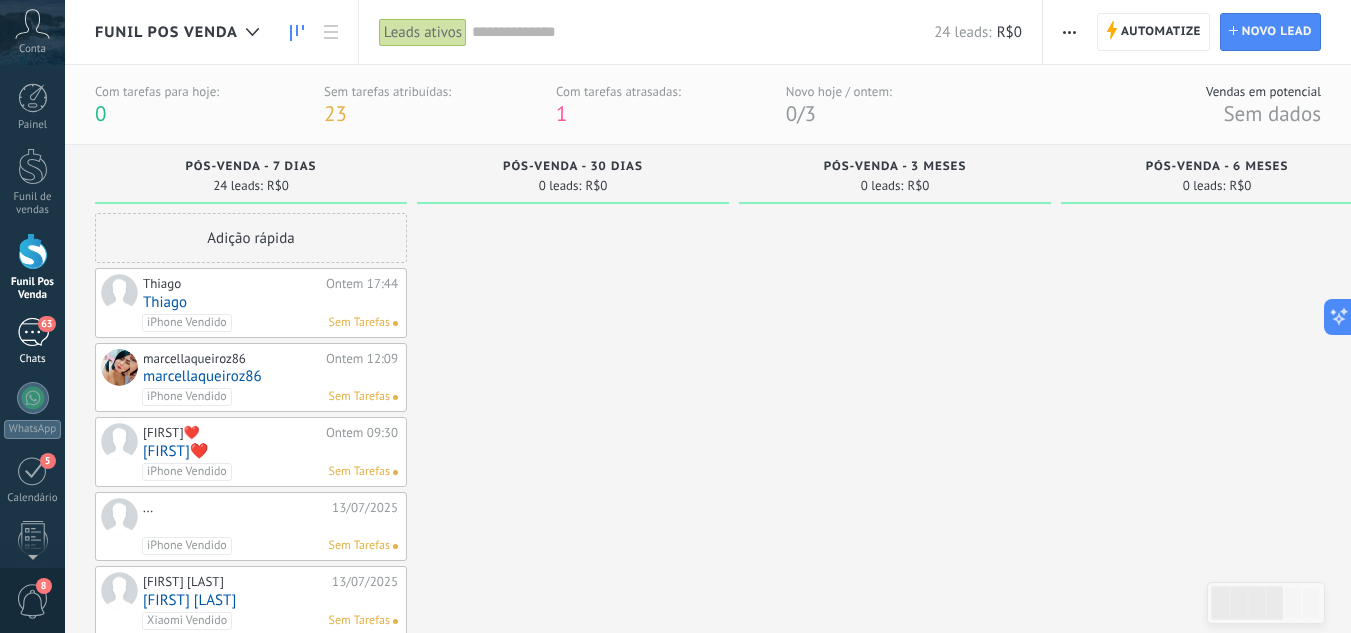 click on "Chats" at bounding box center (33, 359) 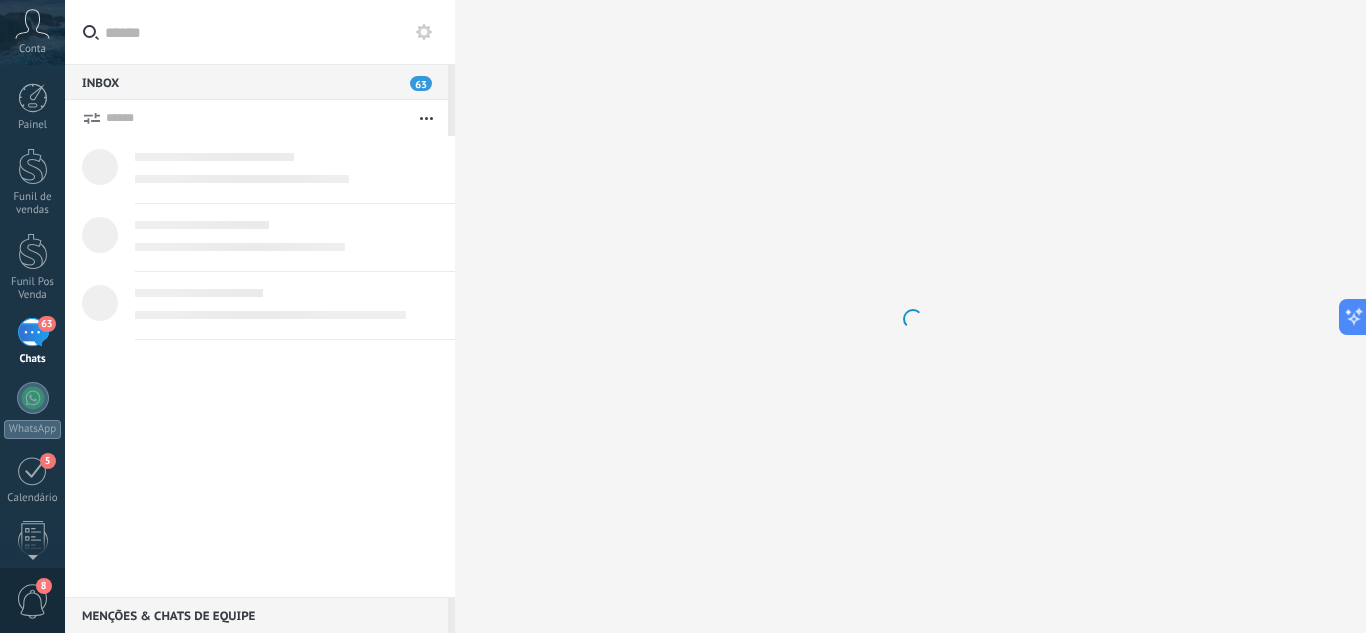 scroll, scrollTop: 19, scrollLeft: 0, axis: vertical 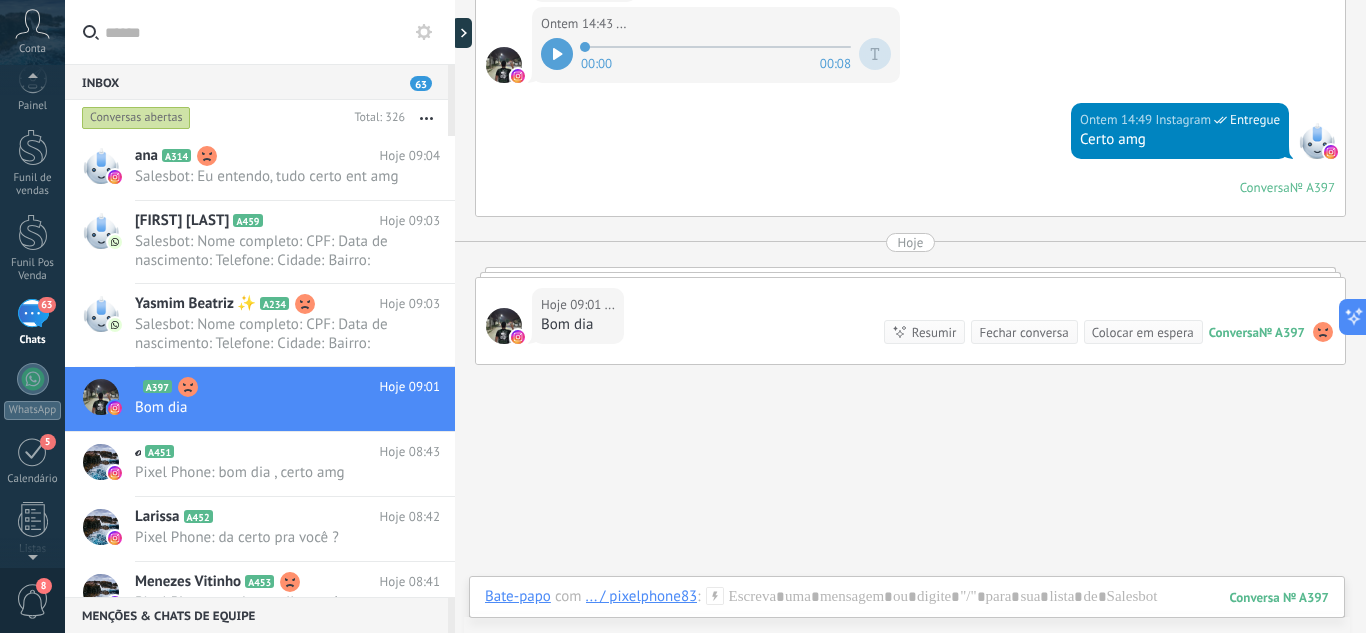 click 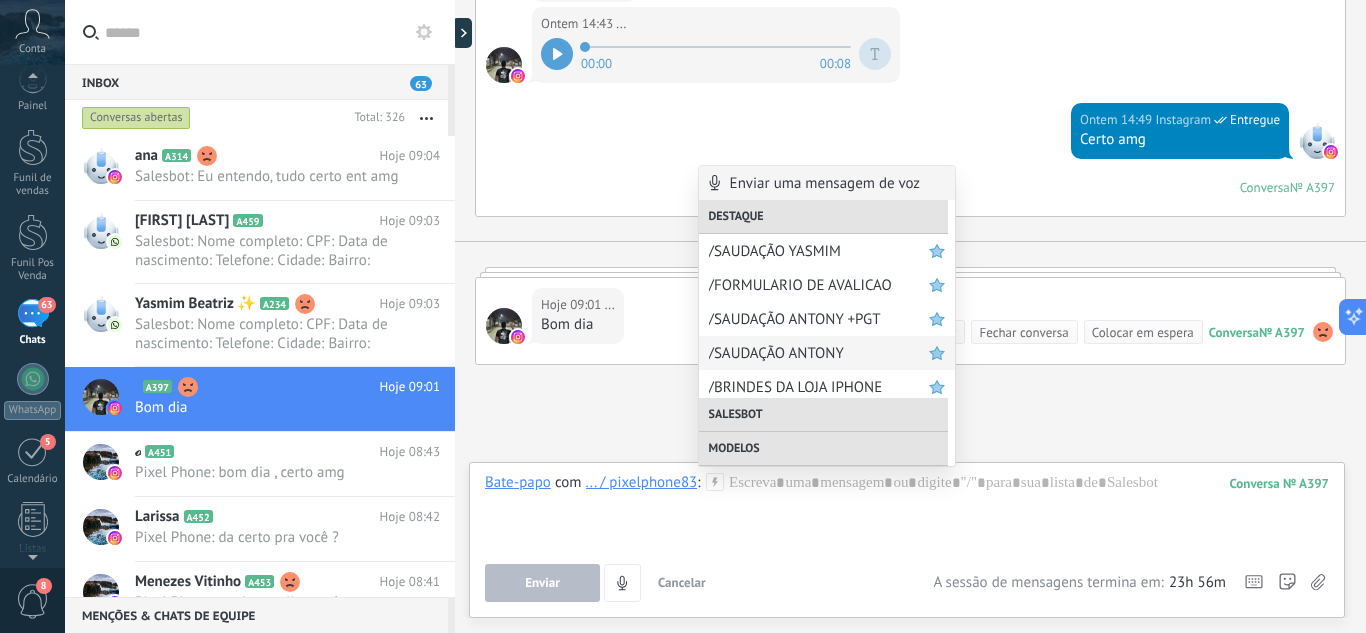 click on "/SAUDAÇÃO ANTONY" at bounding box center [819, 353] 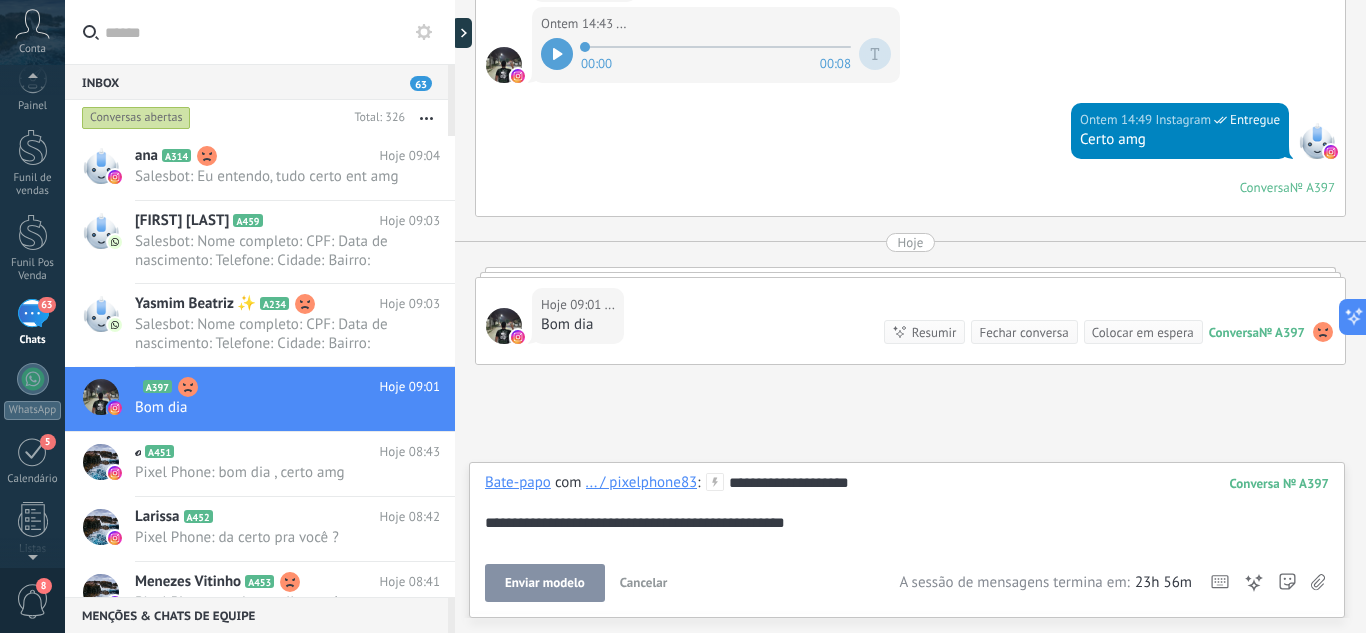 drag, startPoint x: 664, startPoint y: 581, endPoint x: 721, endPoint y: 475, distance: 120.353645 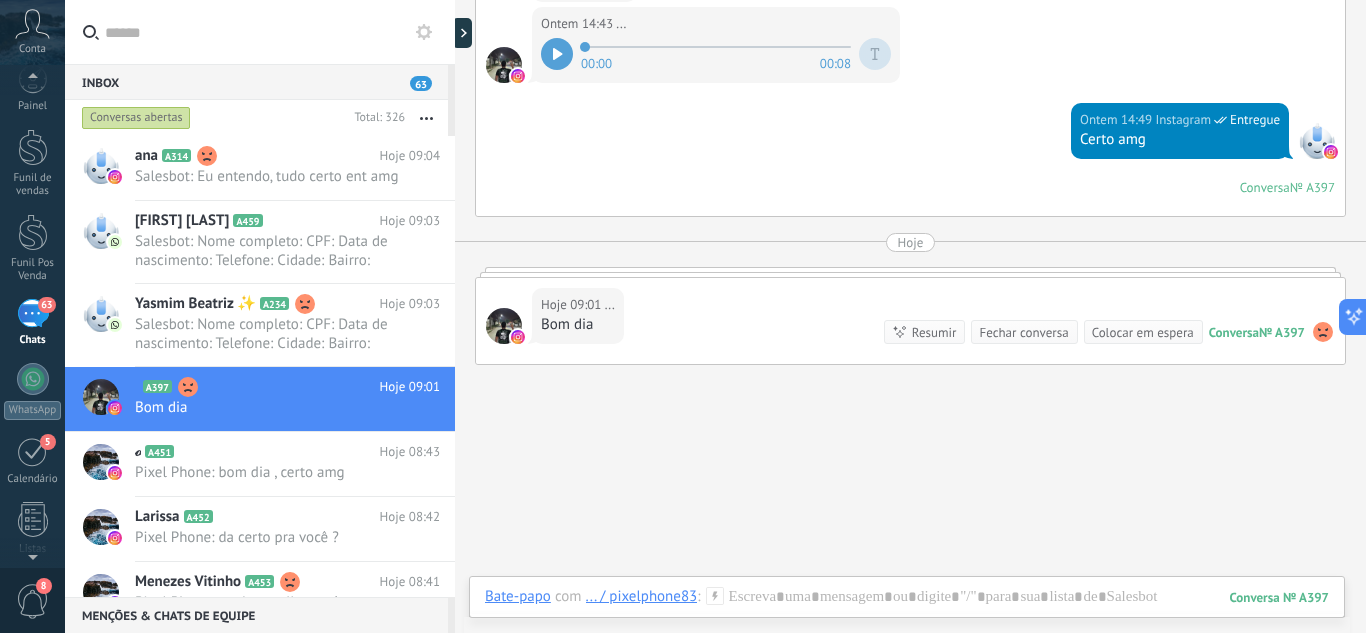 click 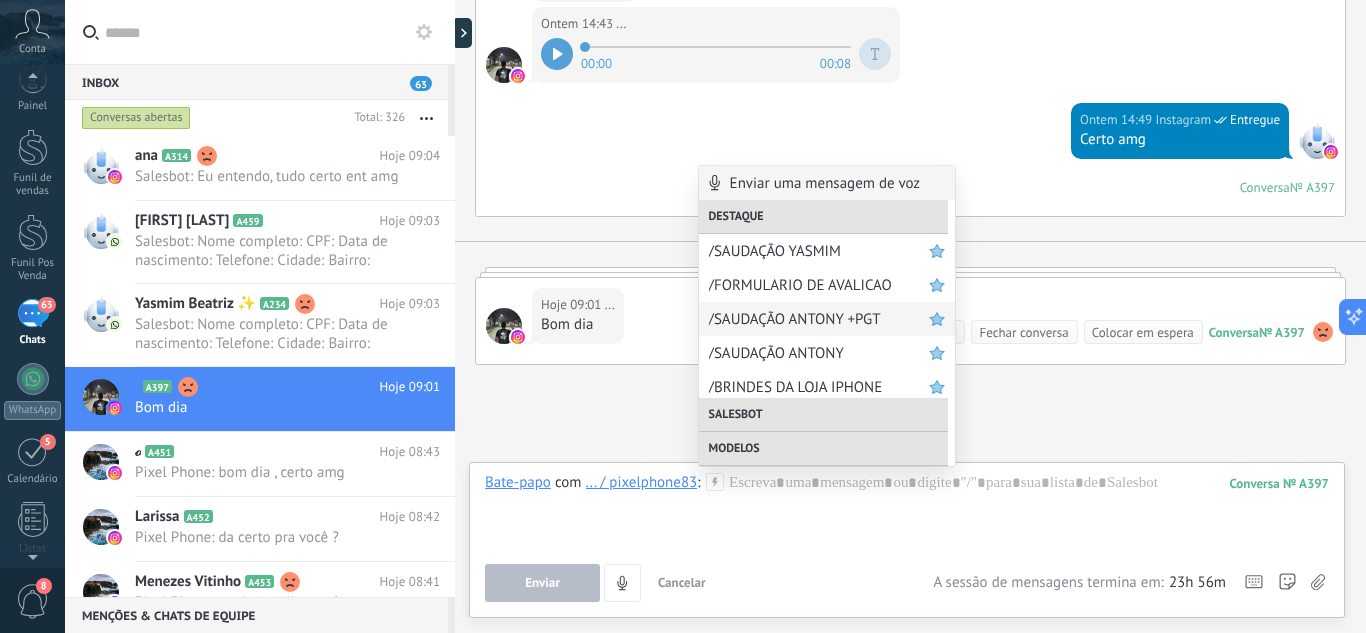 click on "/SAUDAÇÃO ANTONY +PGT" at bounding box center [819, 319] 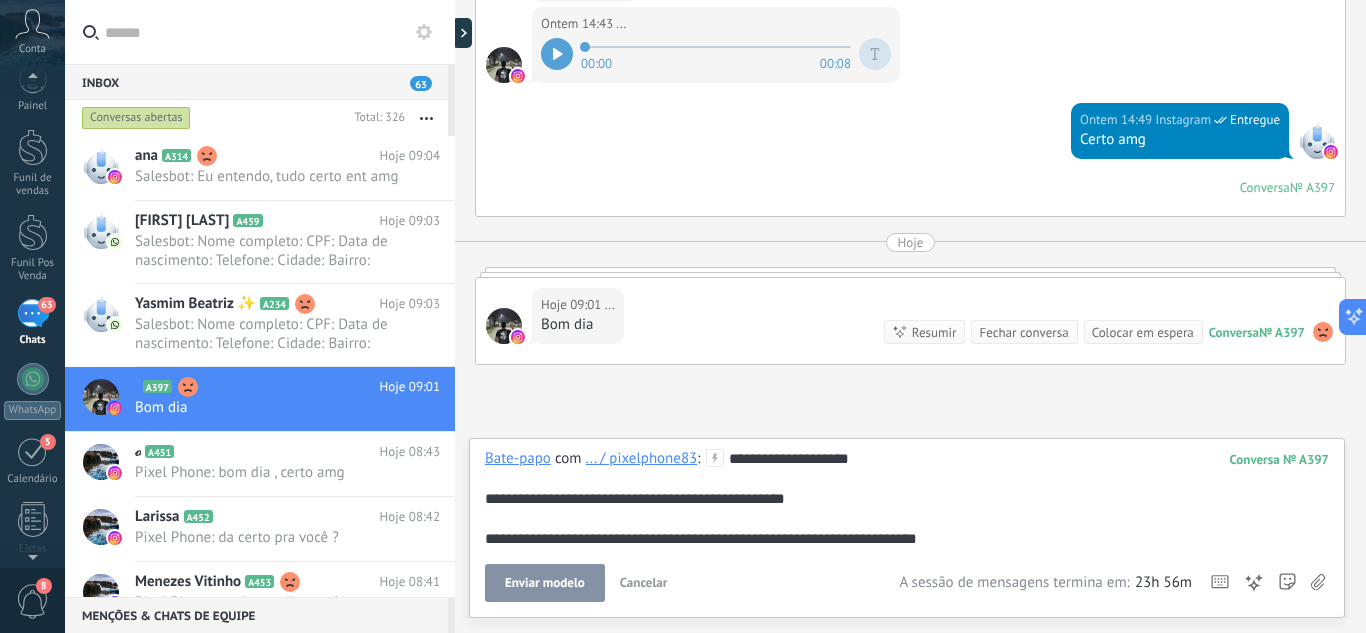 drag, startPoint x: 542, startPoint y: 582, endPoint x: 616, endPoint y: 523, distance: 94.641426 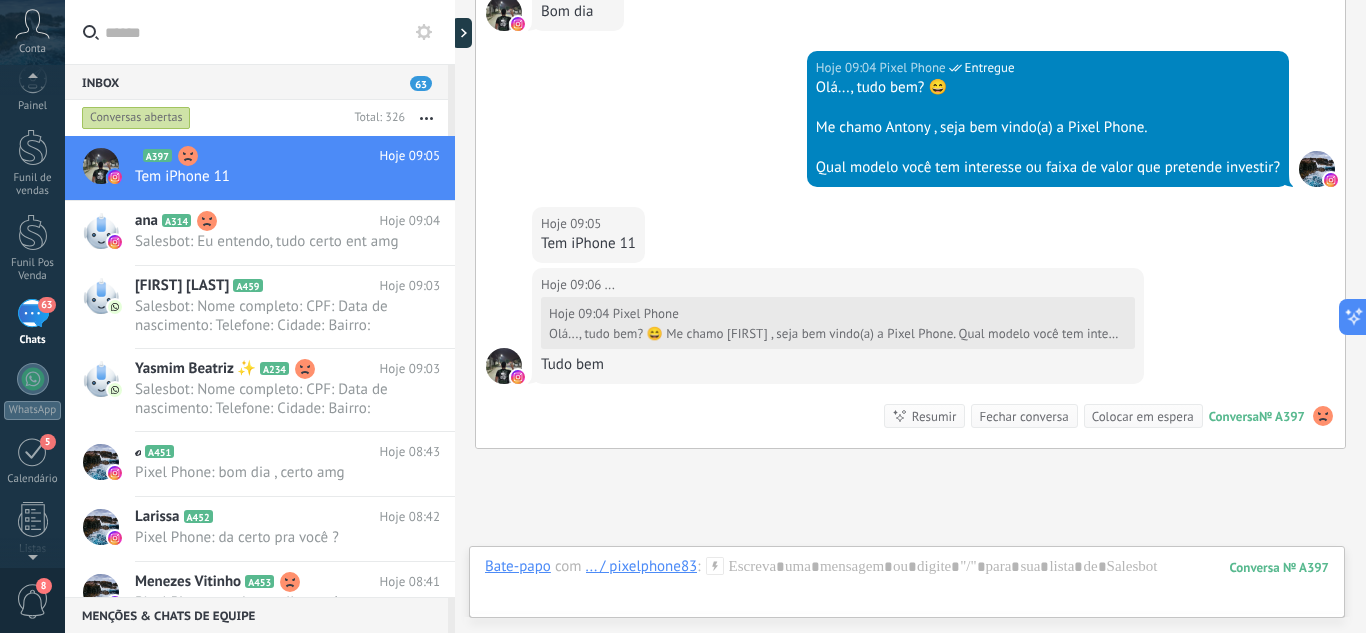 scroll, scrollTop: 2469, scrollLeft: 0, axis: vertical 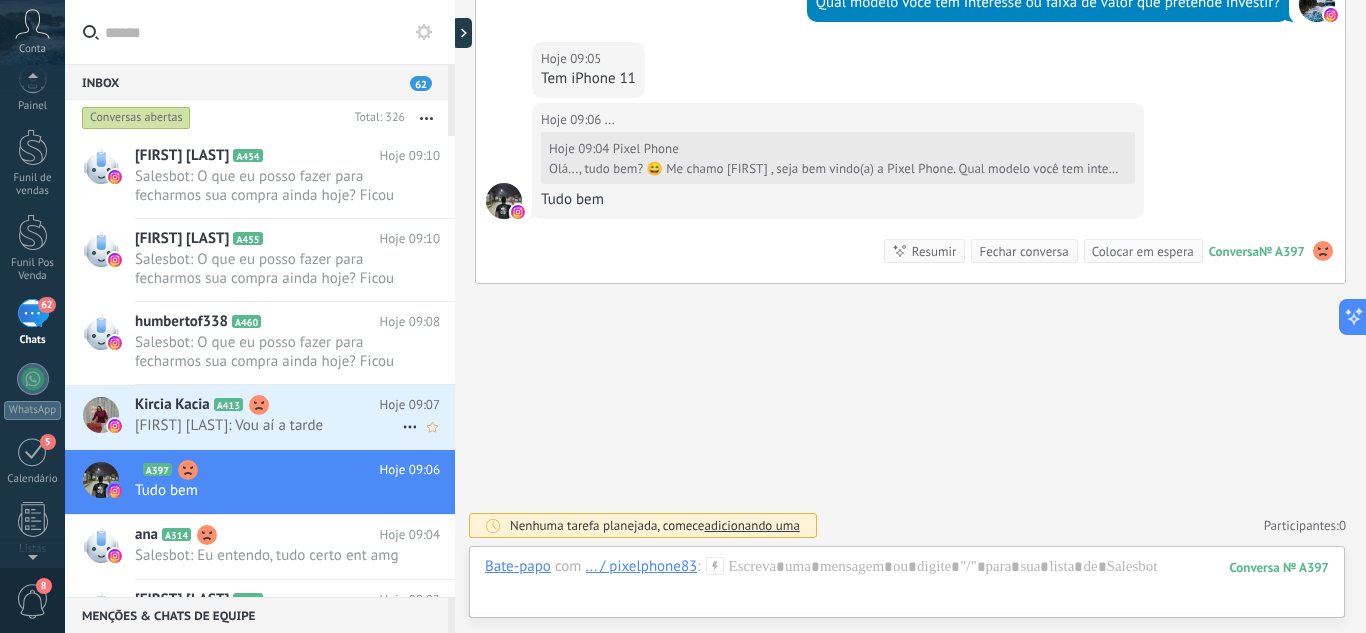click on "Kircia Kacia: Vou aí a tarde" at bounding box center (268, 425) 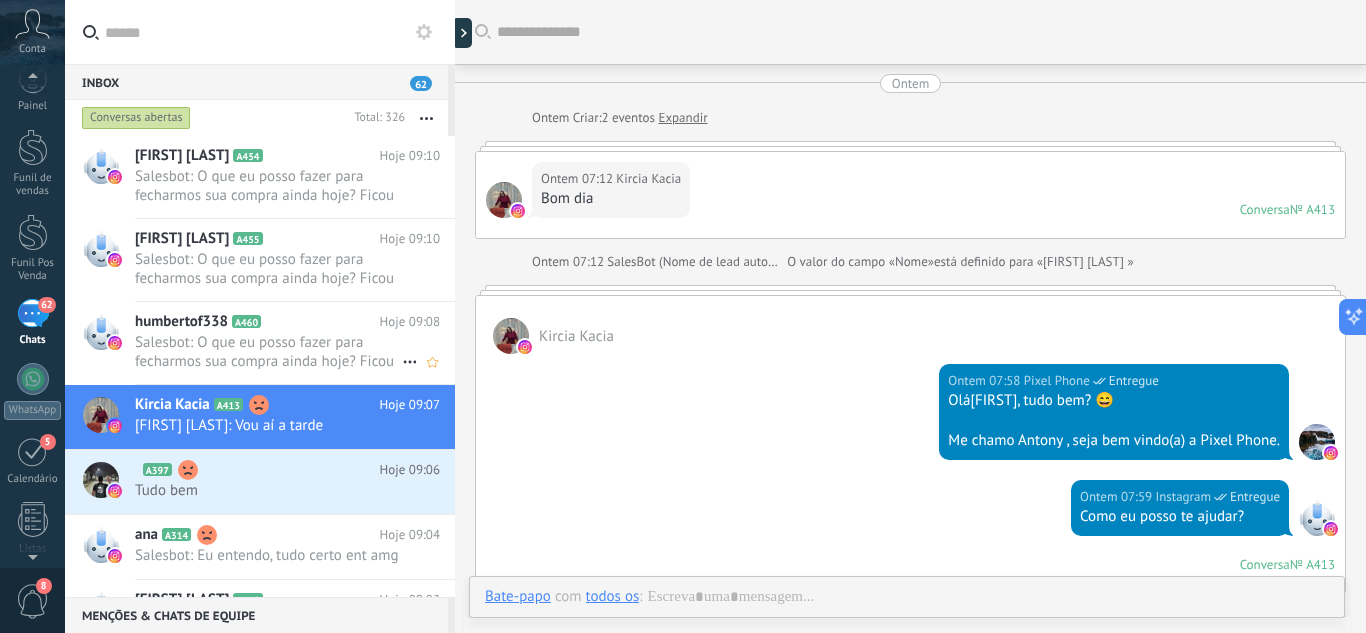 scroll, scrollTop: 3153, scrollLeft: 0, axis: vertical 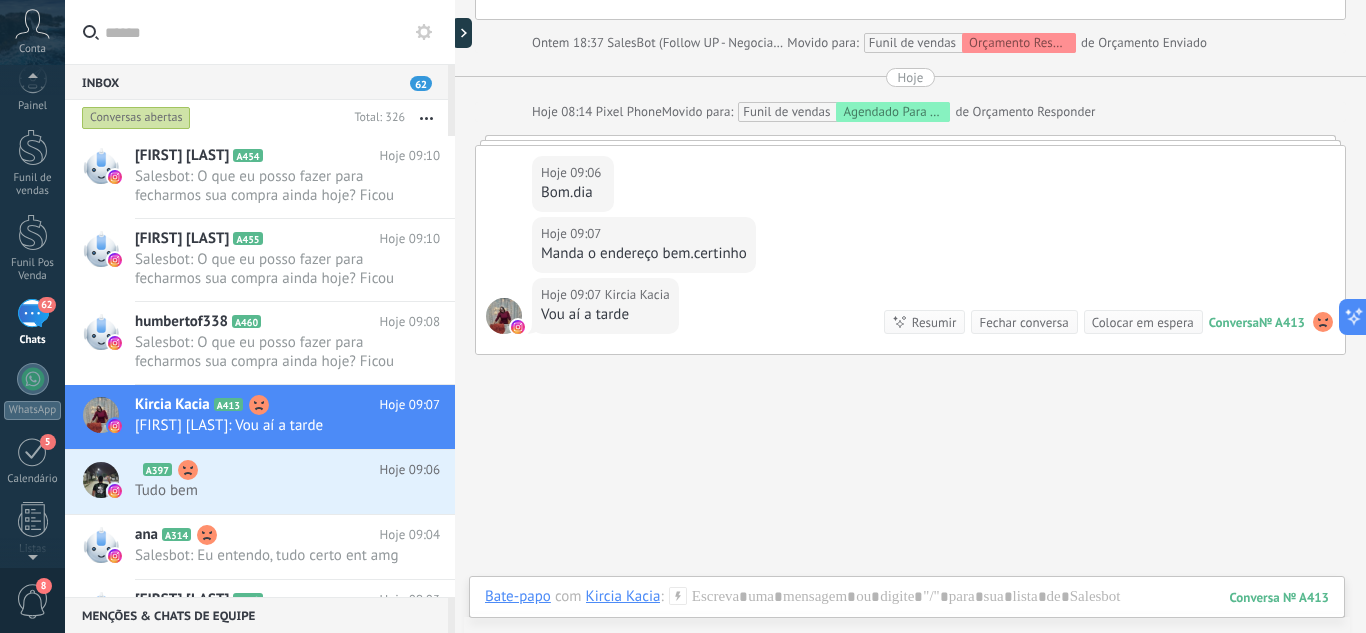 click 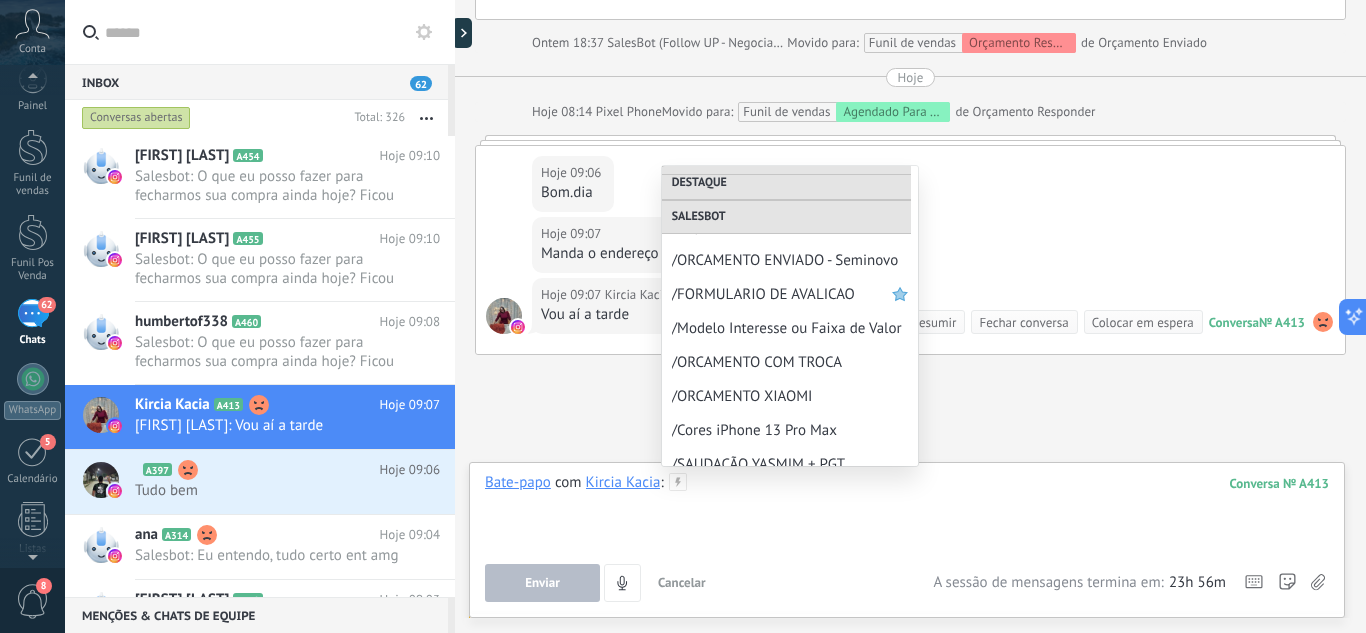 scroll, scrollTop: 788, scrollLeft: 0, axis: vertical 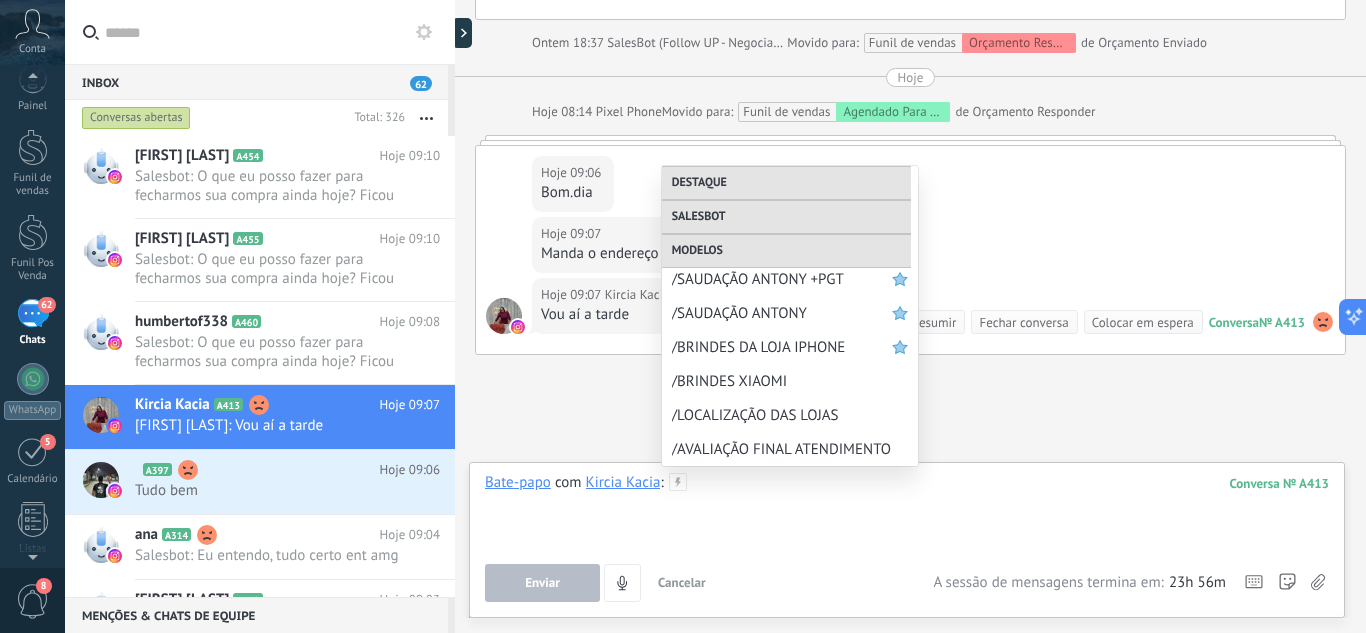 drag, startPoint x: 715, startPoint y: 546, endPoint x: 731, endPoint y: 524, distance: 27.202942 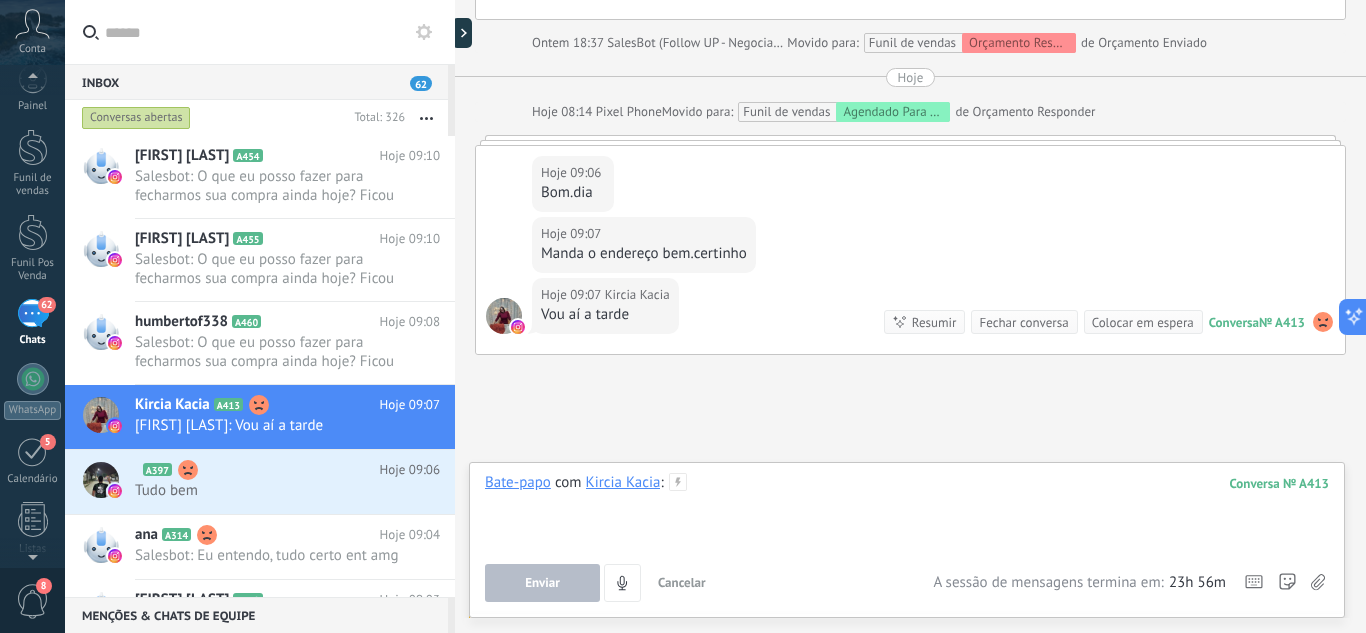 type 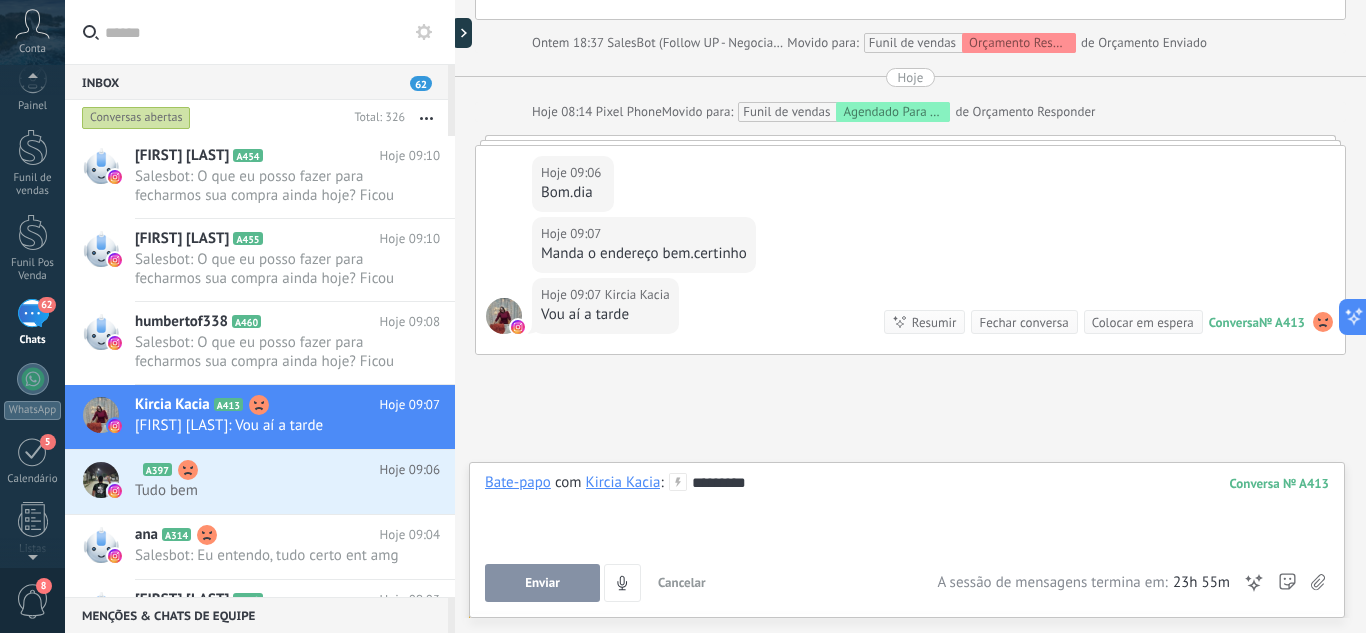 click on "Enviar" at bounding box center [542, 583] 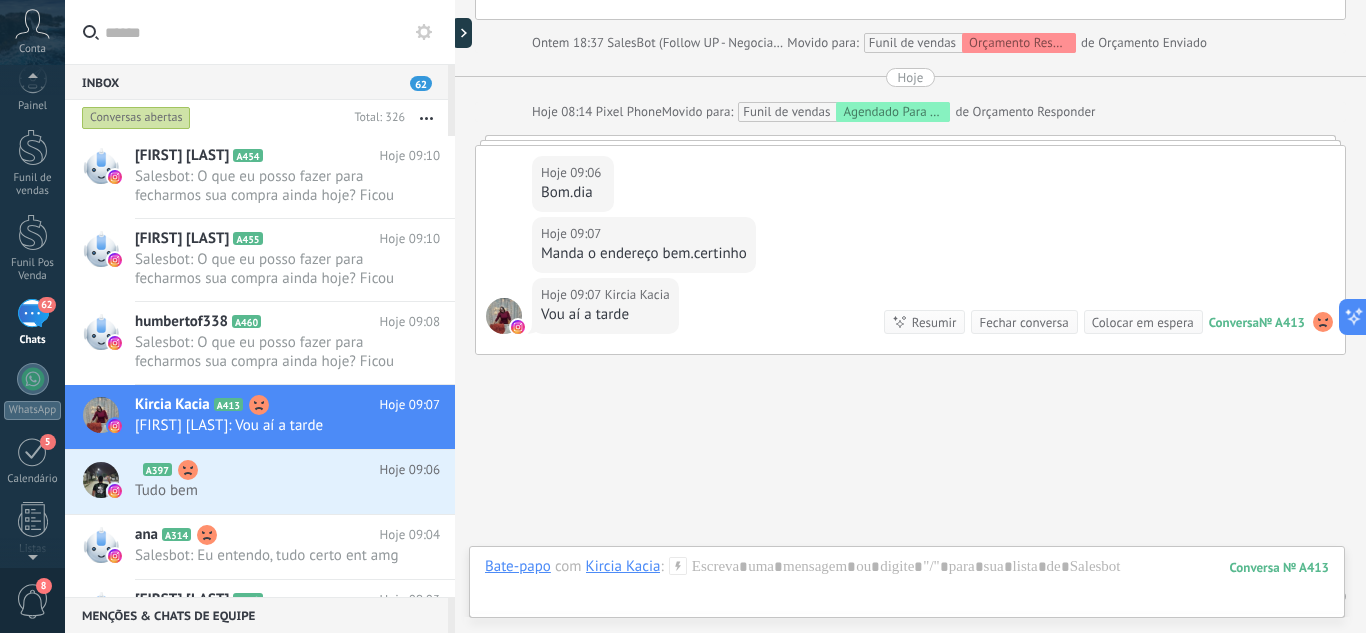 scroll, scrollTop: 3337, scrollLeft: 0, axis: vertical 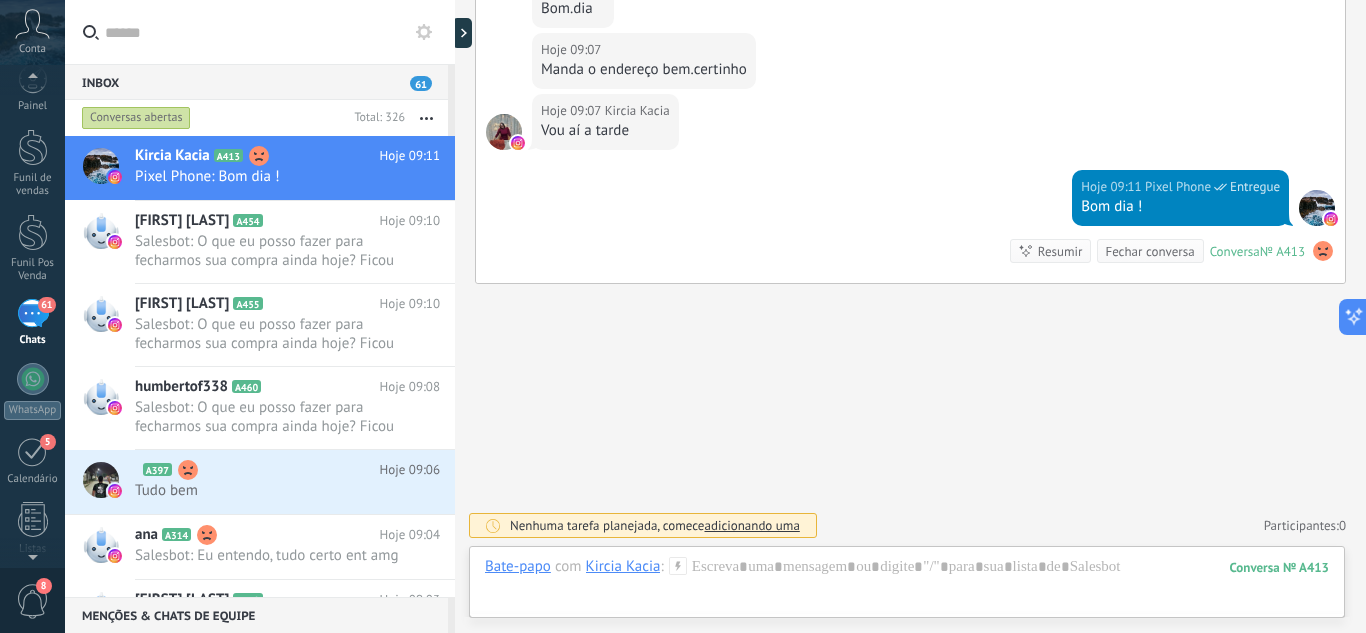 click 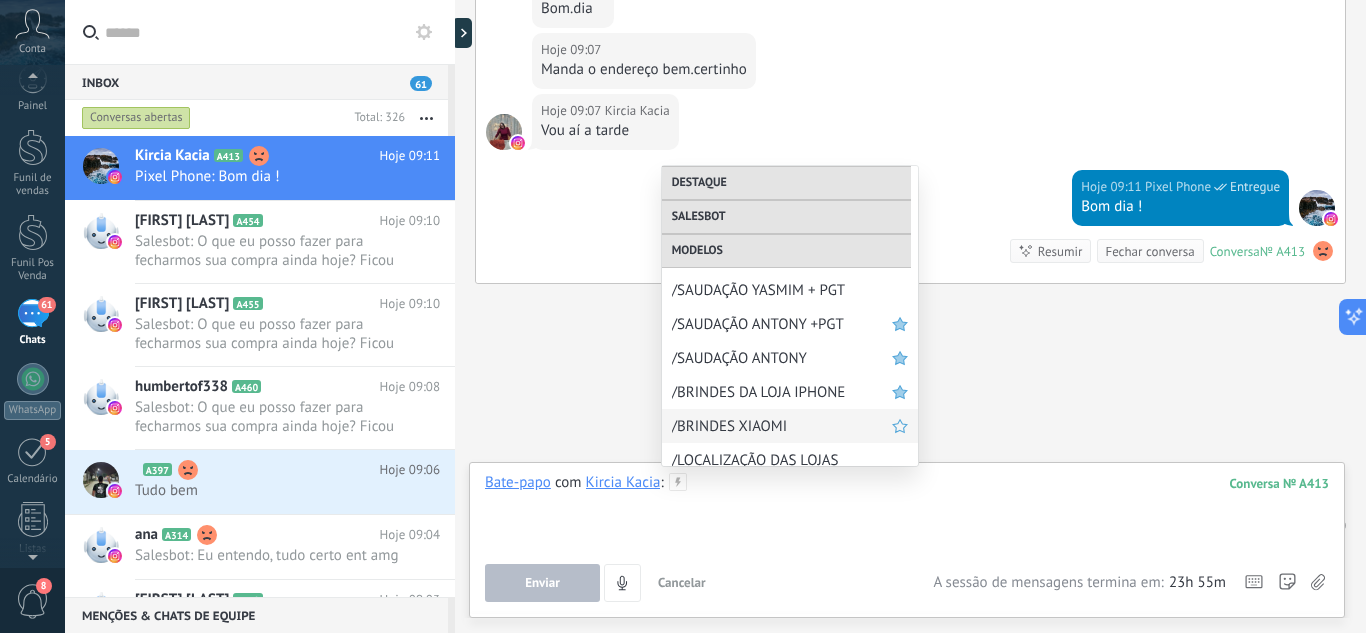 scroll, scrollTop: 788, scrollLeft: 0, axis: vertical 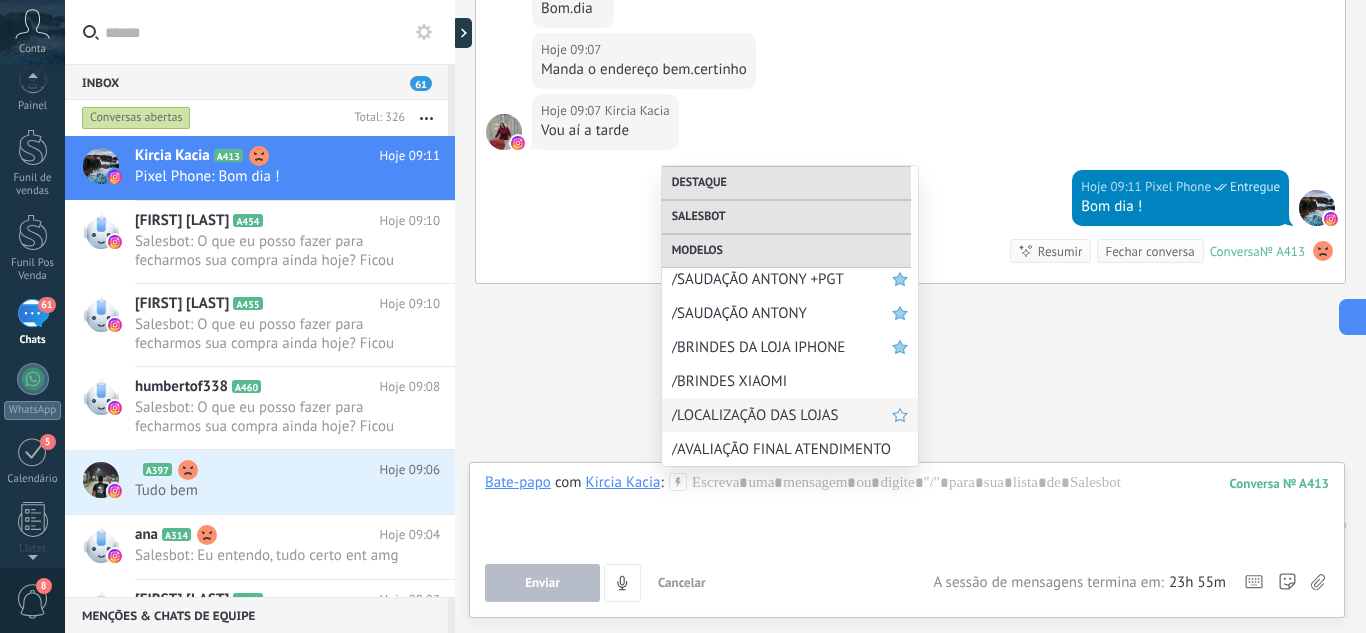 click on "/LOCALIZAÇÃO DAS LOJAS" at bounding box center (782, 415) 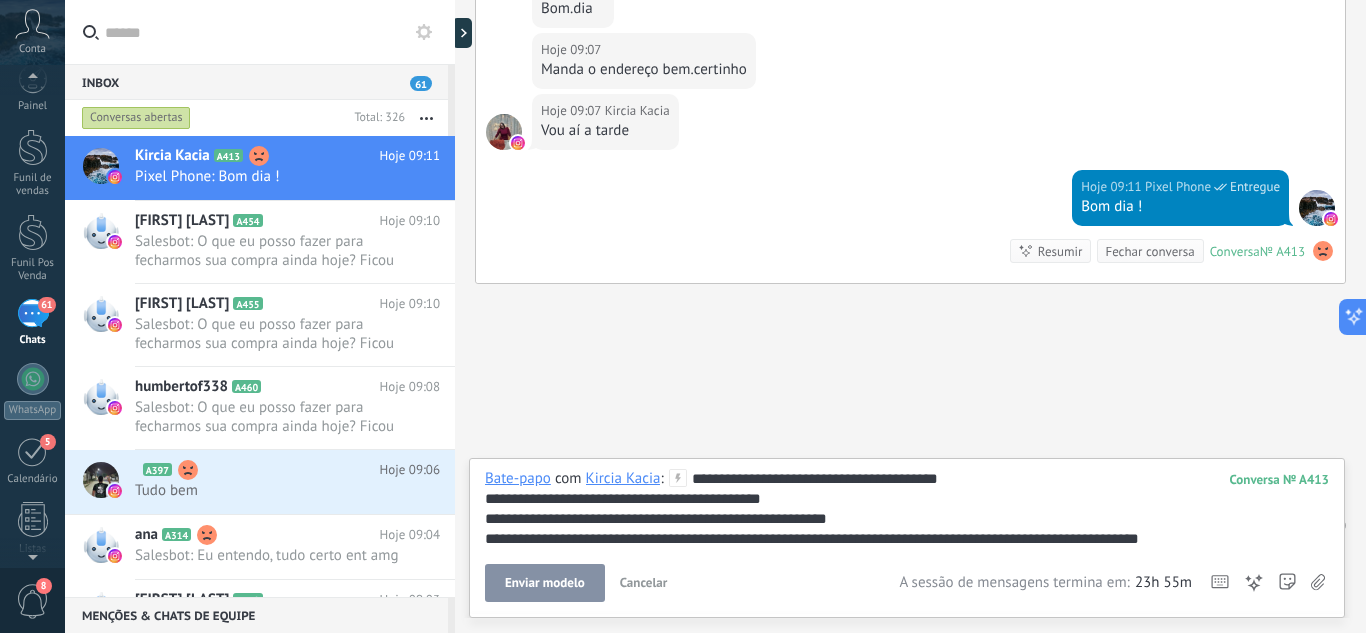 click on "Enviar modelo" at bounding box center [545, 583] 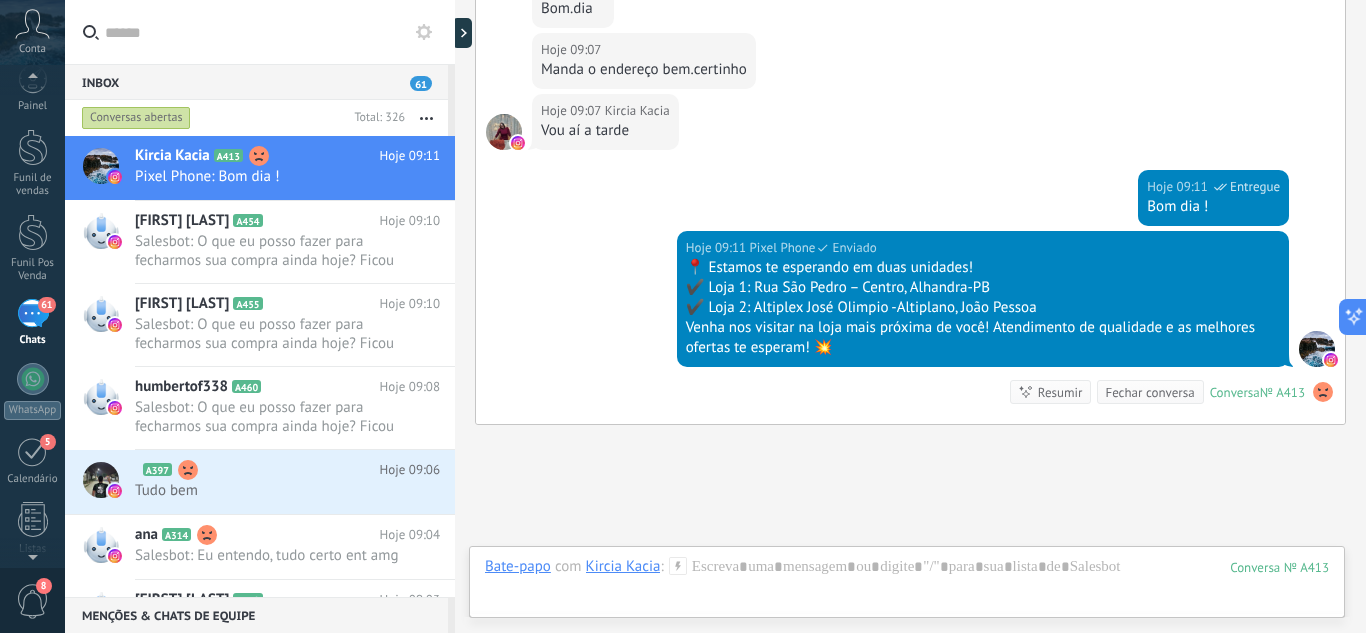 scroll, scrollTop: 3478, scrollLeft: 0, axis: vertical 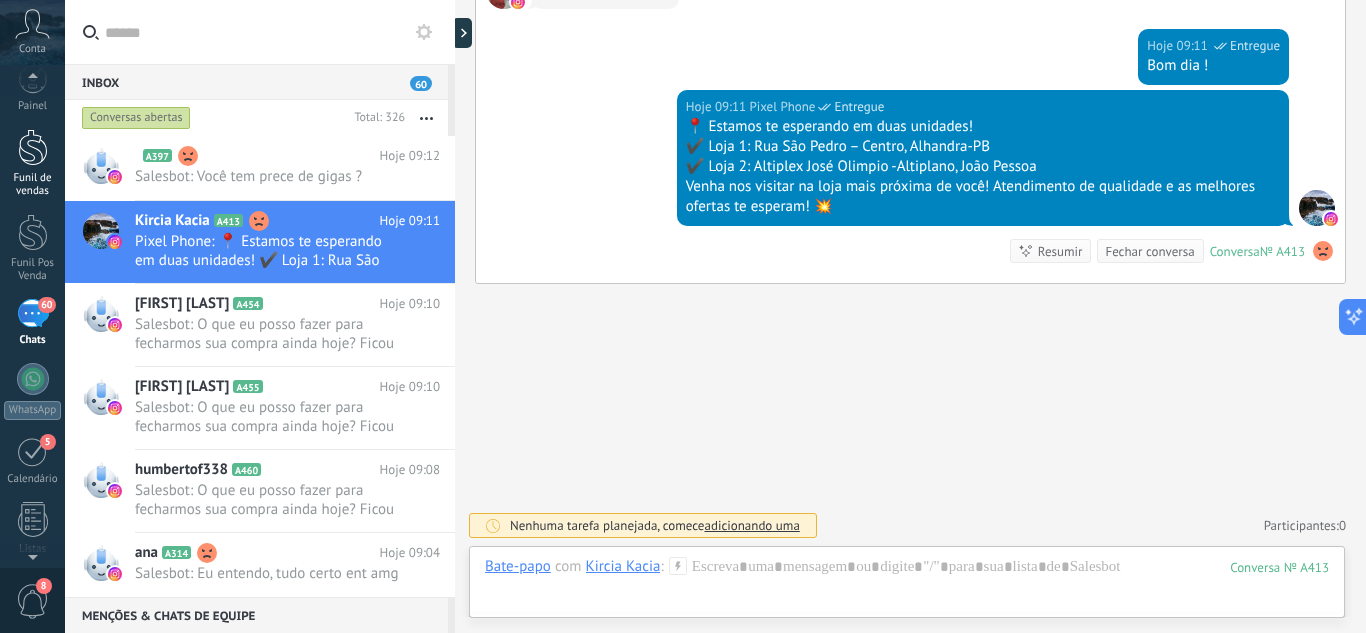 click at bounding box center [33, 147] 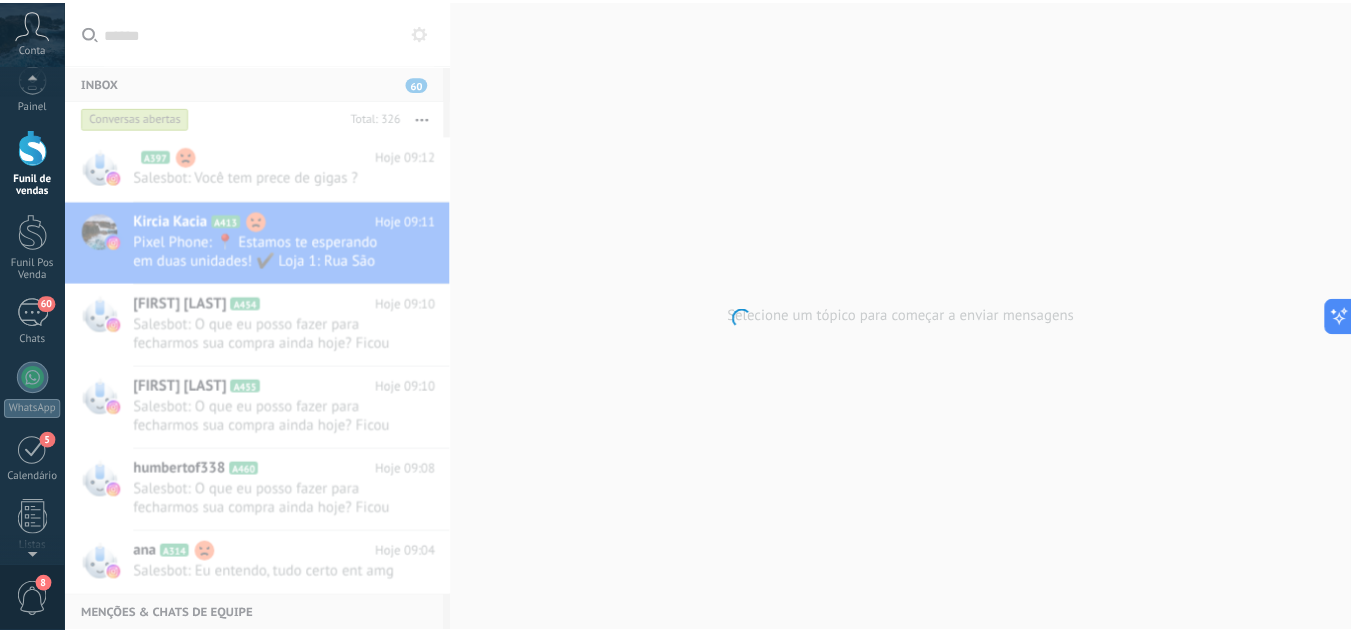 scroll, scrollTop: 0, scrollLeft: 0, axis: both 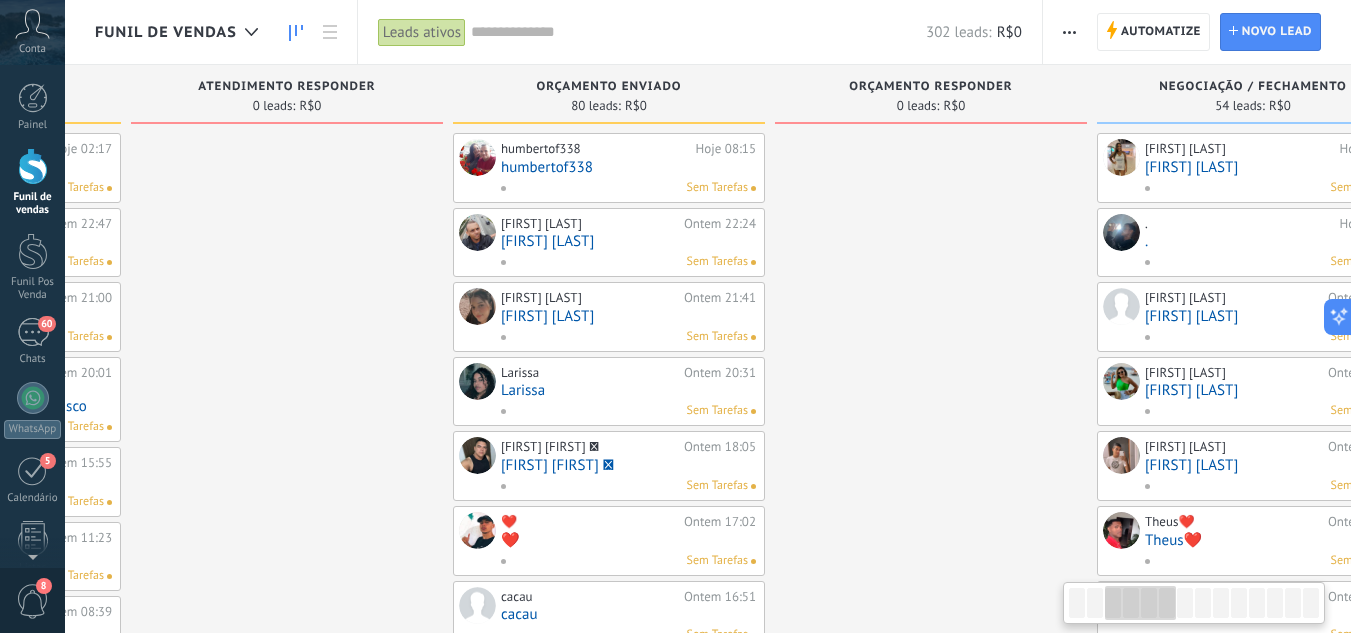 drag, startPoint x: 378, startPoint y: 275, endPoint x: 818, endPoint y: 133, distance: 462.3462 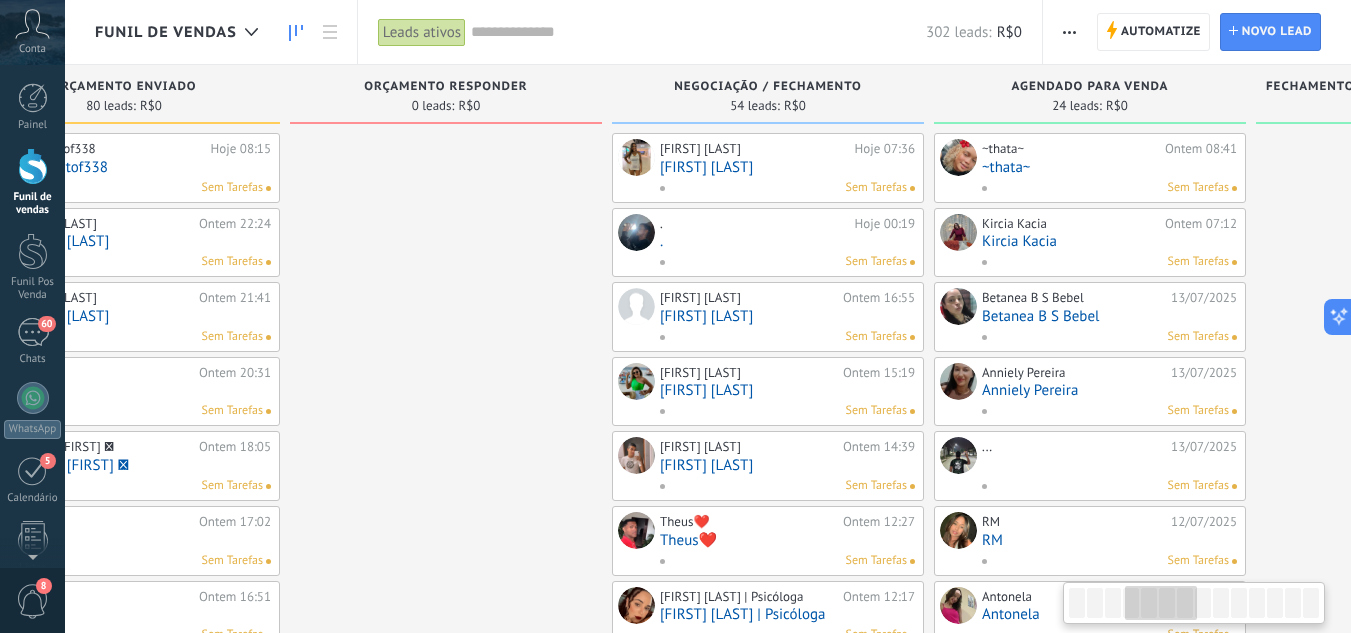drag, startPoint x: 478, startPoint y: 220, endPoint x: 1029, endPoint y: 181, distance: 552.3785 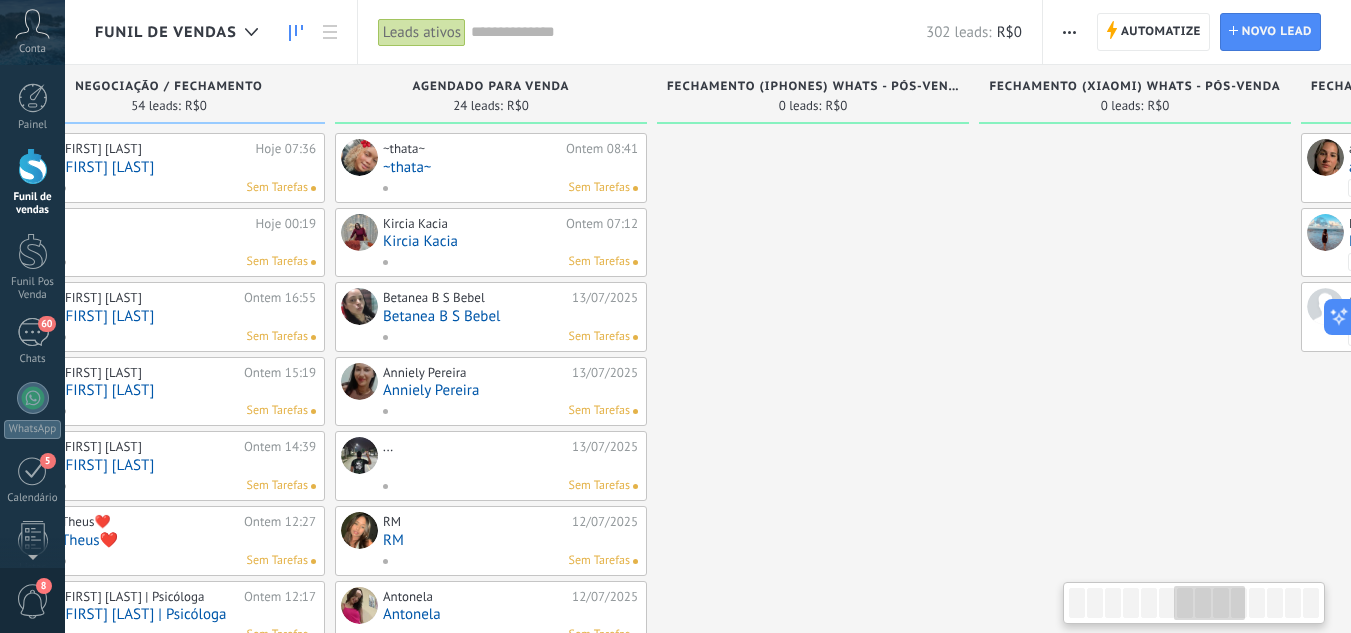 drag, startPoint x: 858, startPoint y: 277, endPoint x: 740, endPoint y: 346, distance: 136.69308 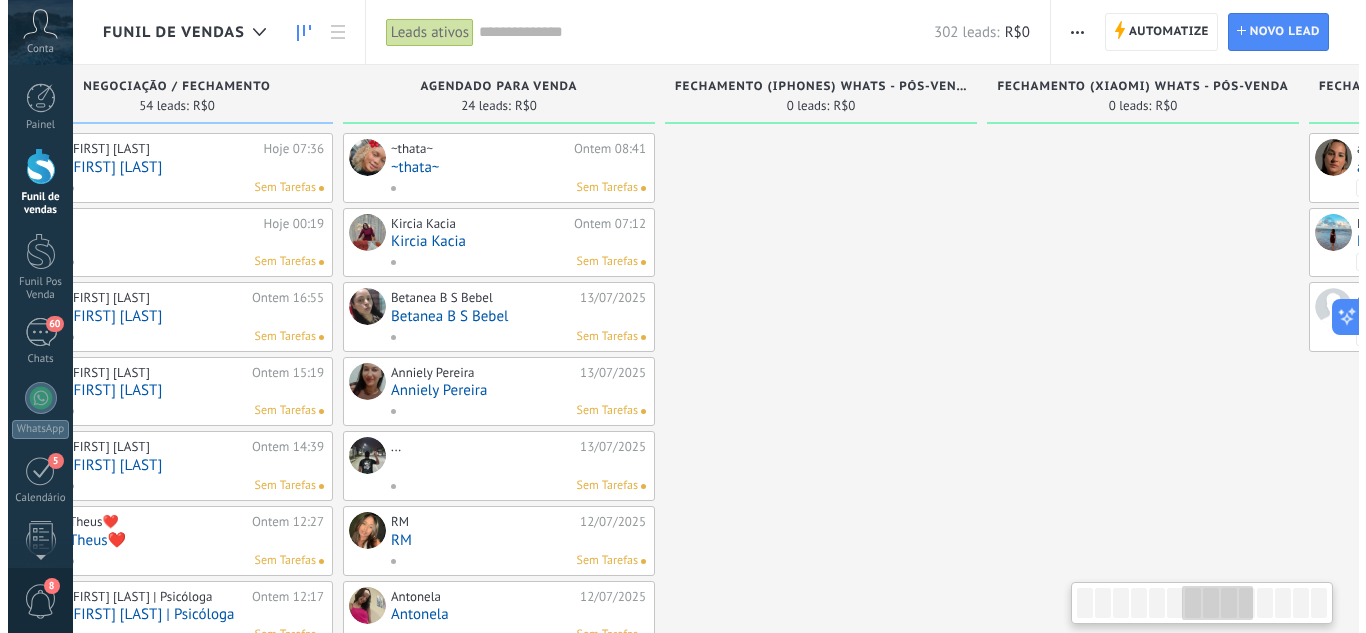 scroll, scrollTop: 0, scrollLeft: 1630, axis: horizontal 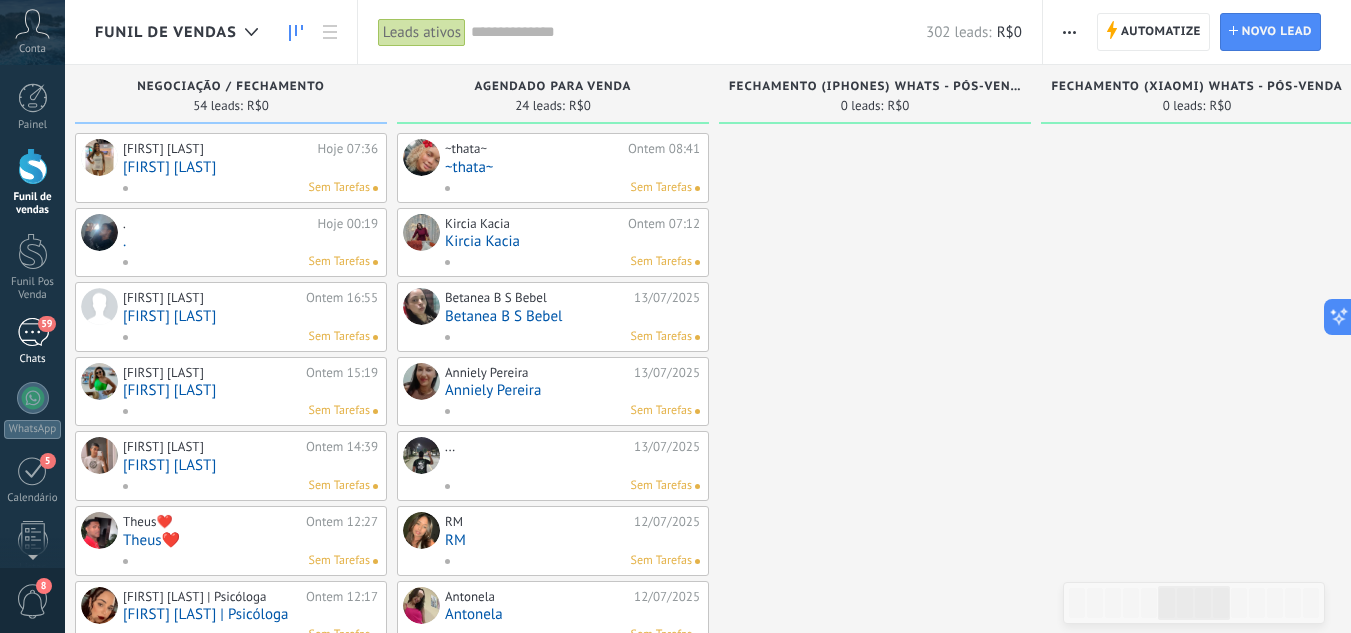 drag, startPoint x: 38, startPoint y: 320, endPoint x: 49, endPoint y: 321, distance: 11.045361 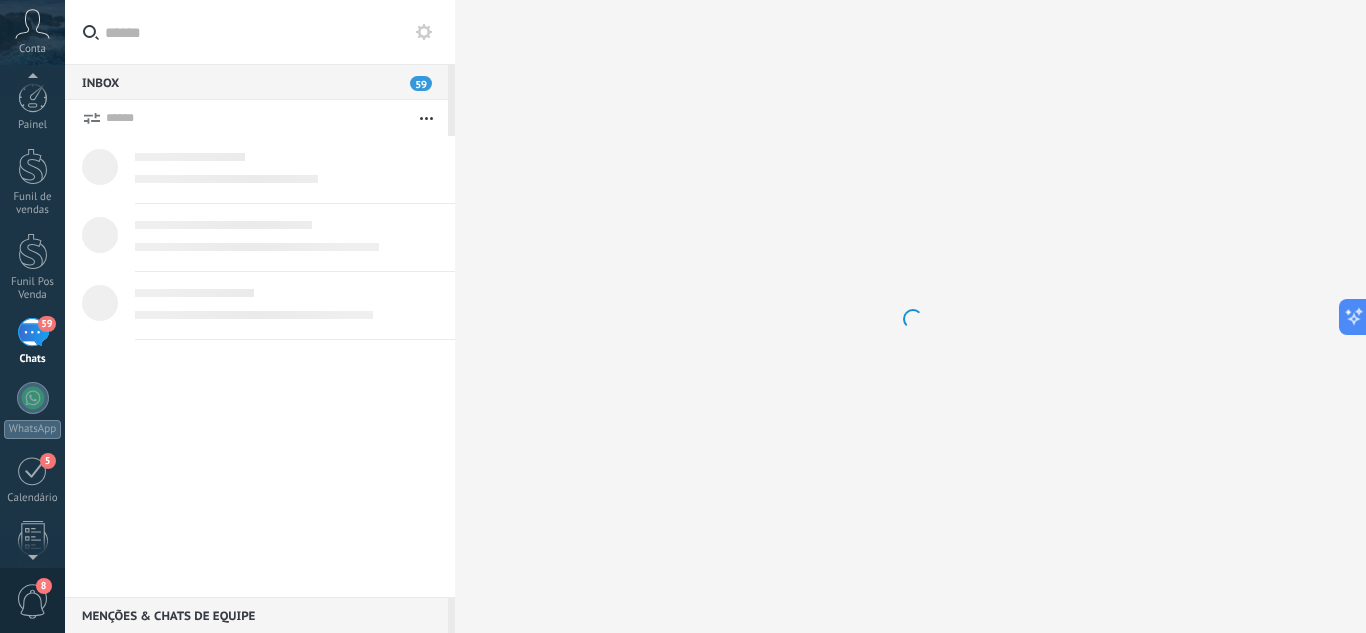 scroll, scrollTop: 19, scrollLeft: 0, axis: vertical 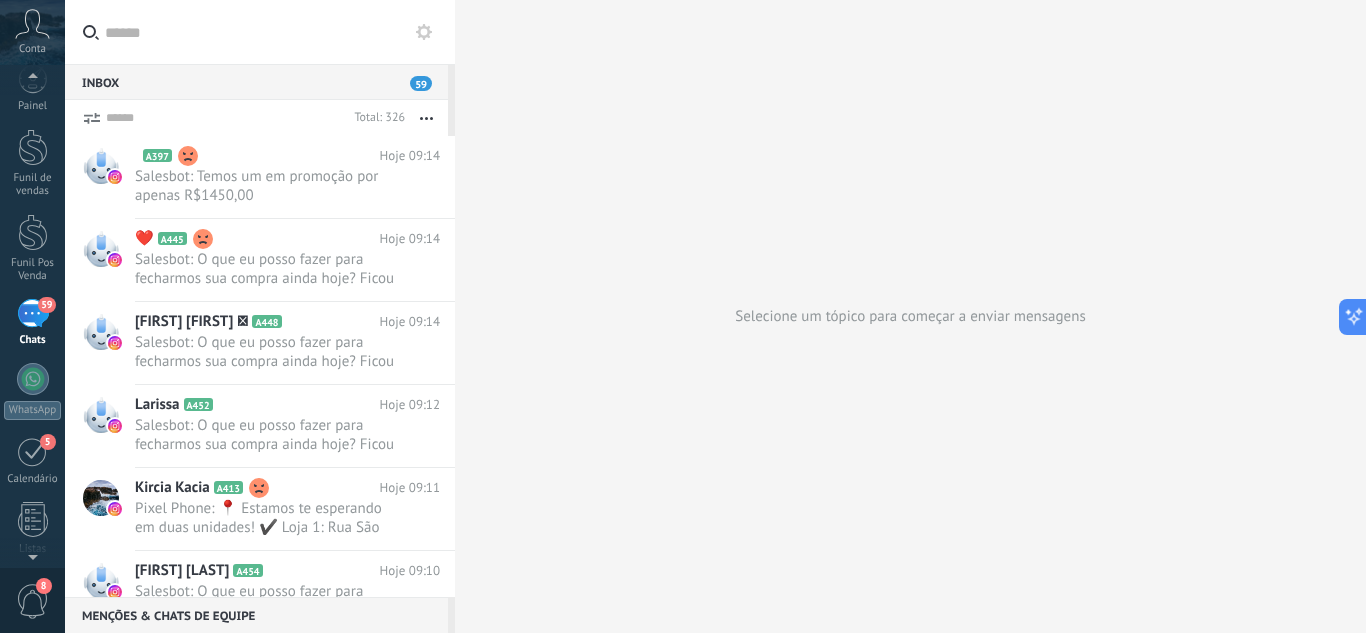 click on "A397
Hoje 09:14
Salesbot: Temos um em promoção por apenas R$1450,00" at bounding box center (295, 177) 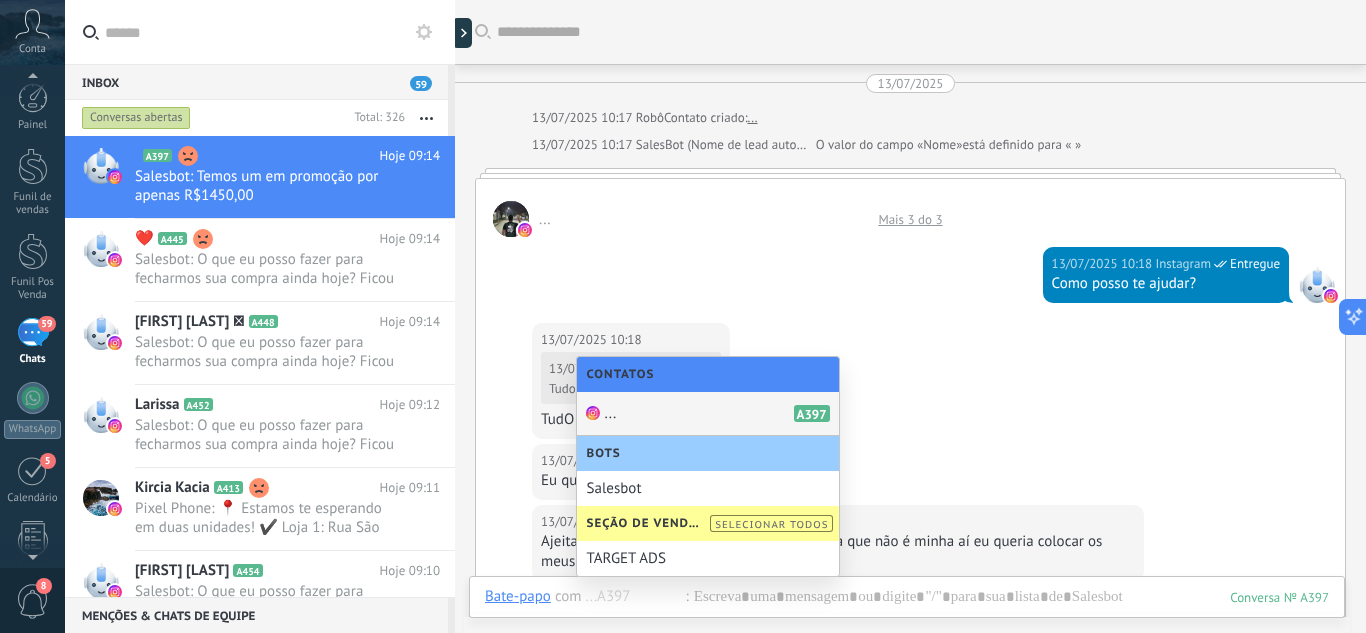 scroll, scrollTop: 0, scrollLeft: 0, axis: both 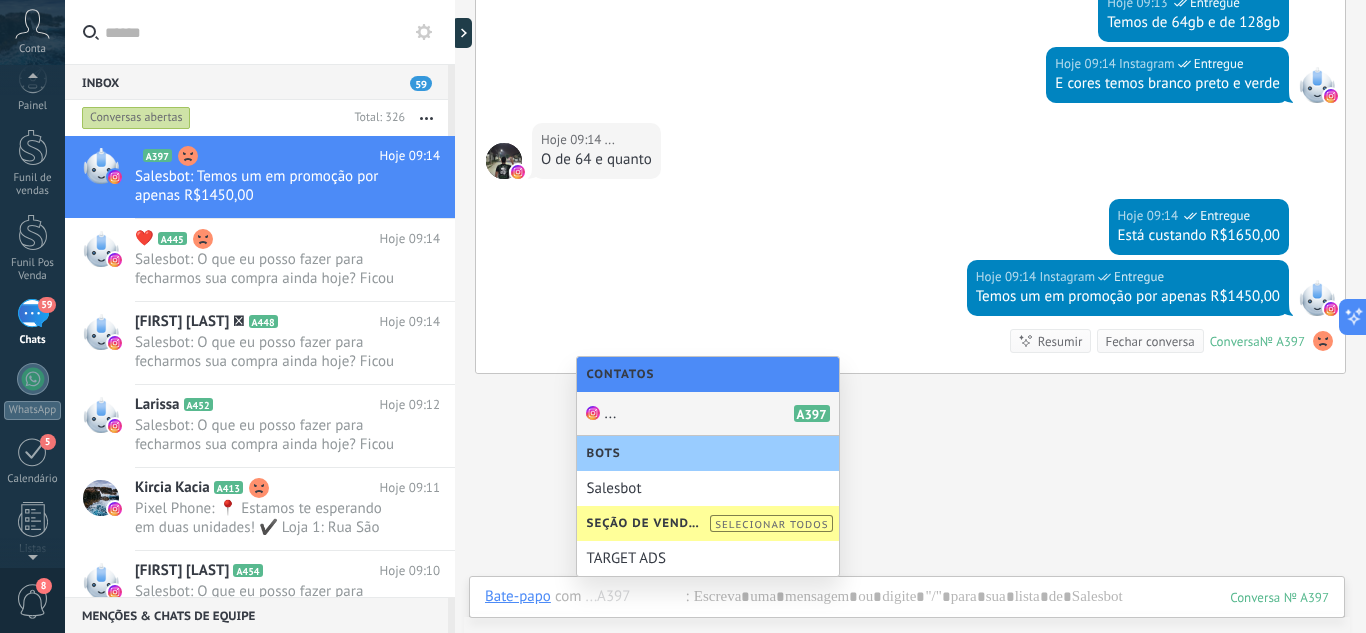 drag, startPoint x: 1018, startPoint y: 545, endPoint x: 633, endPoint y: 556, distance: 385.1571 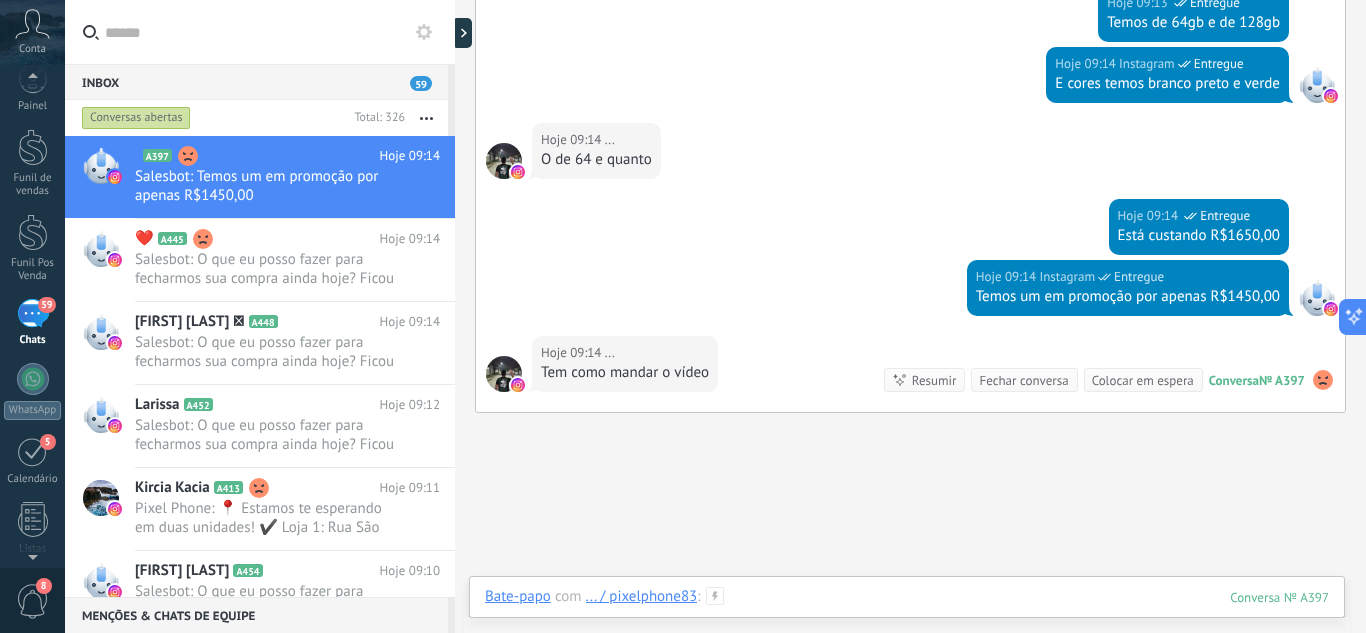 scroll, scrollTop: 2736, scrollLeft: 0, axis: vertical 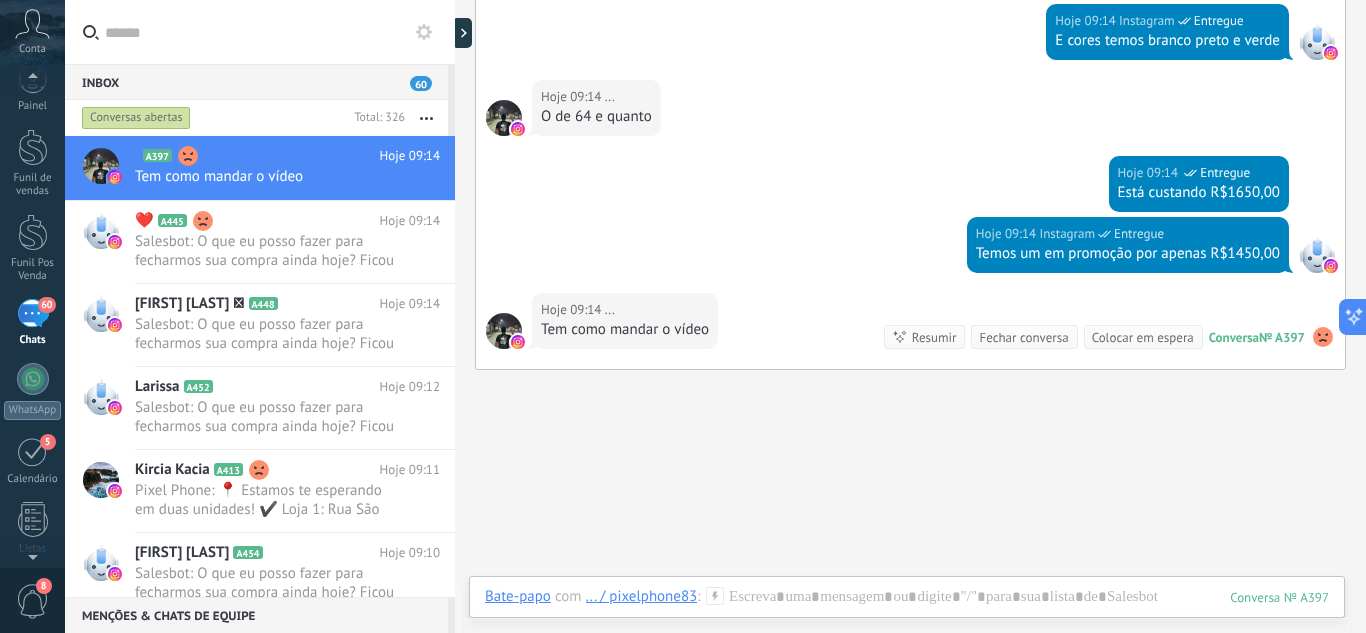 click 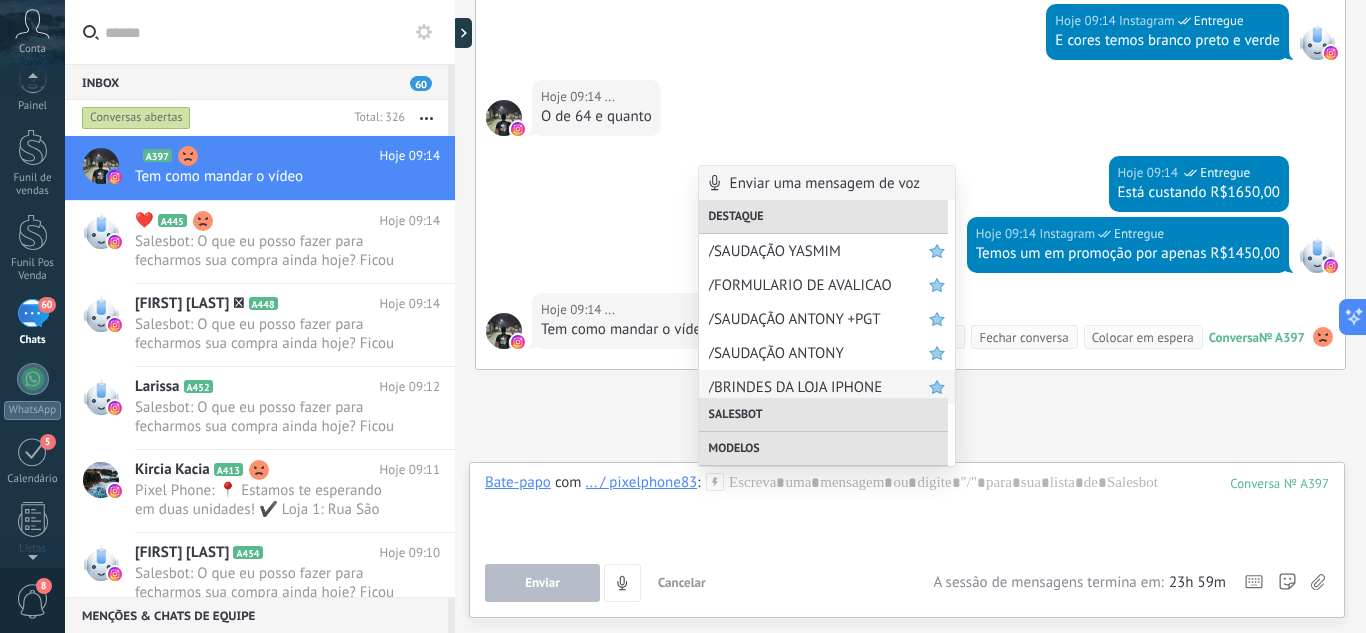 click on "/BRINDES DA LOJA IPHONE" at bounding box center [819, 387] 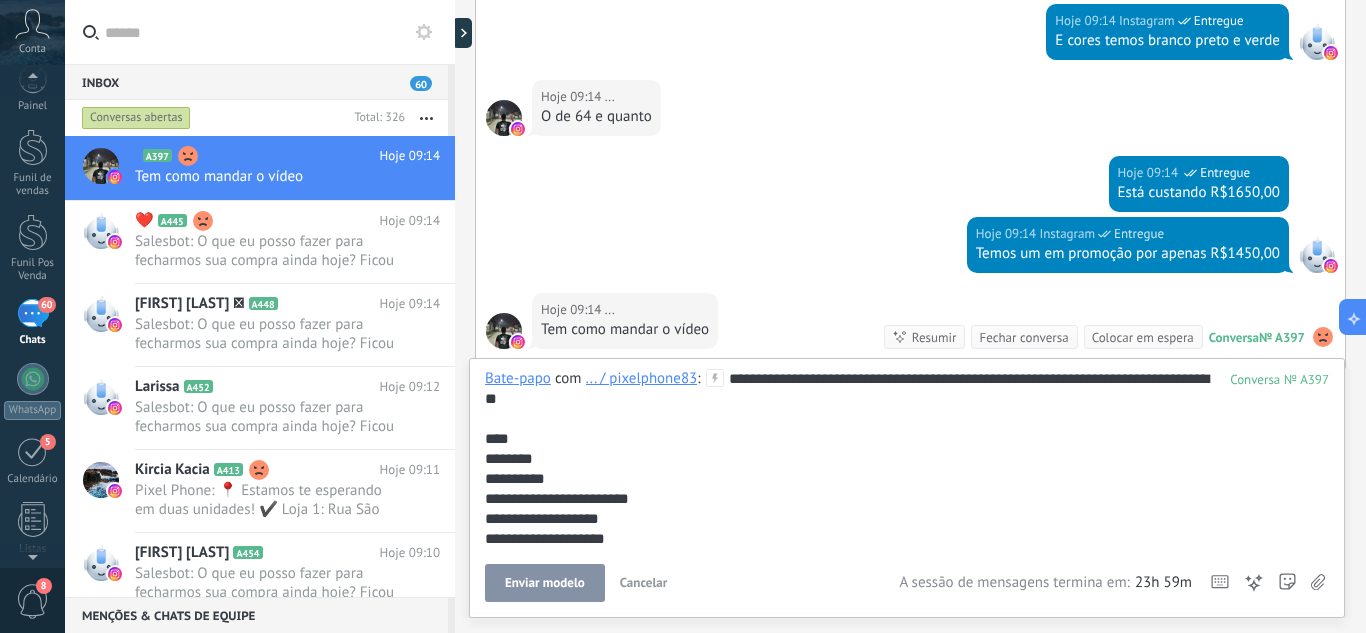 click on "Enviar modelo" at bounding box center [545, 583] 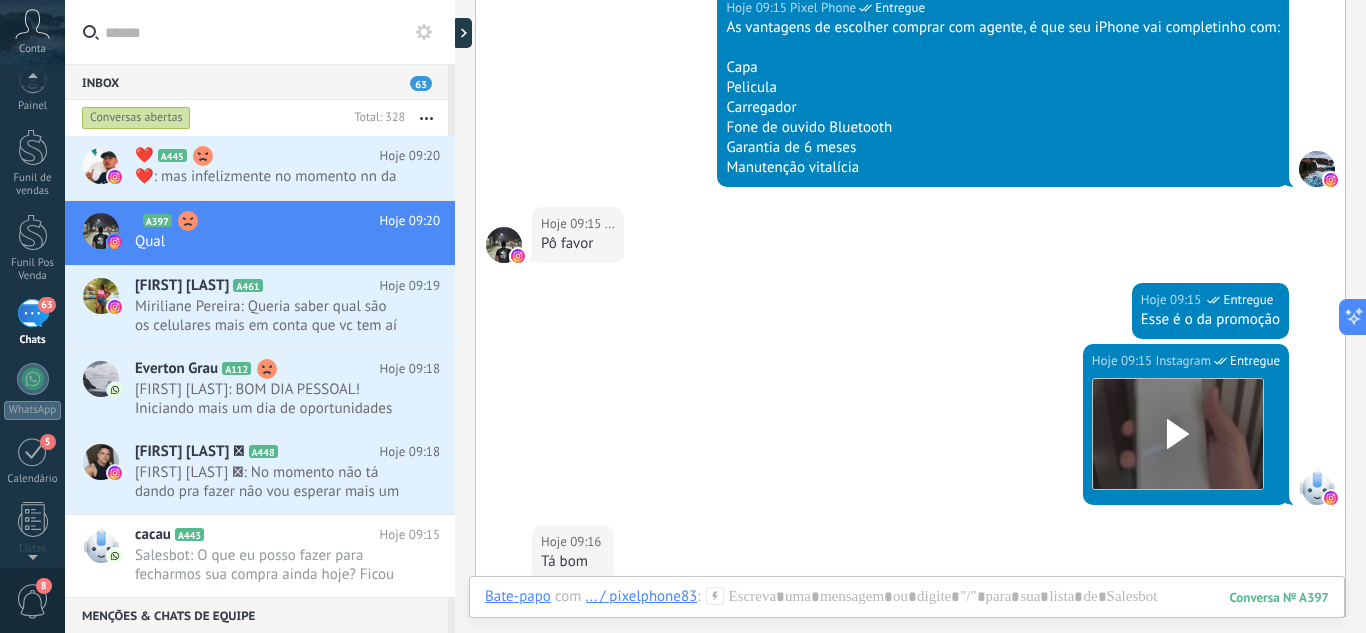 scroll, scrollTop: 3857, scrollLeft: 0, axis: vertical 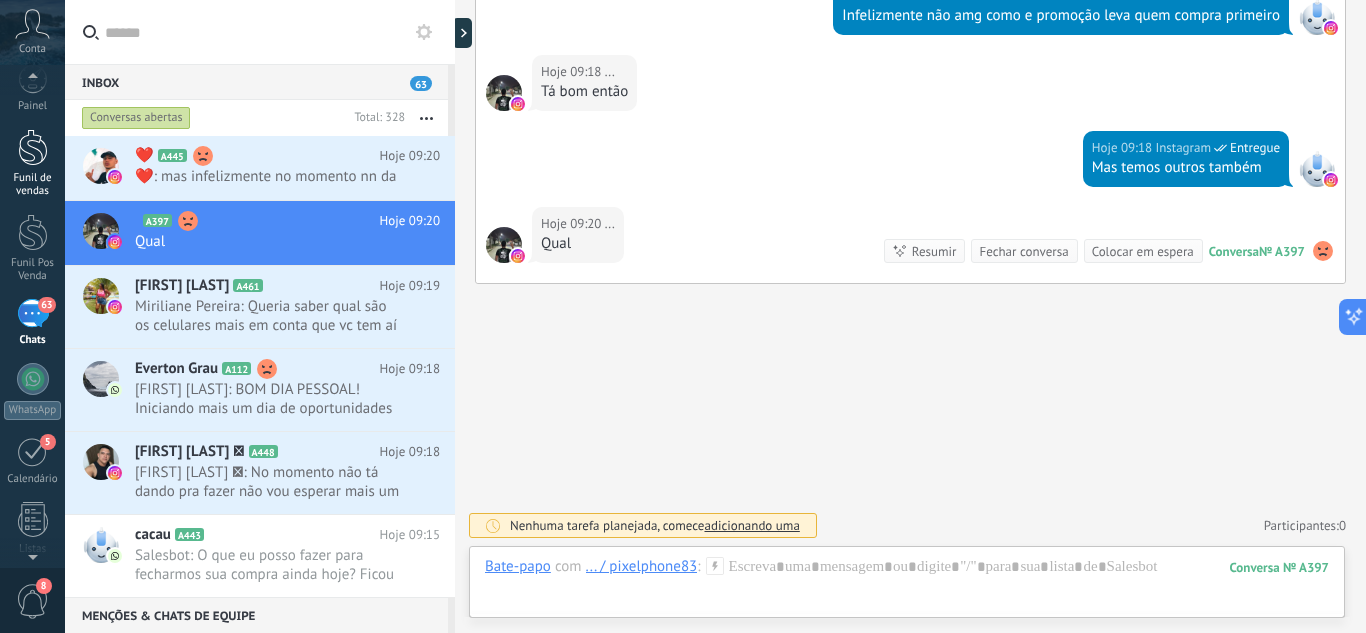 click on "Funil de vendas" at bounding box center [32, 163] 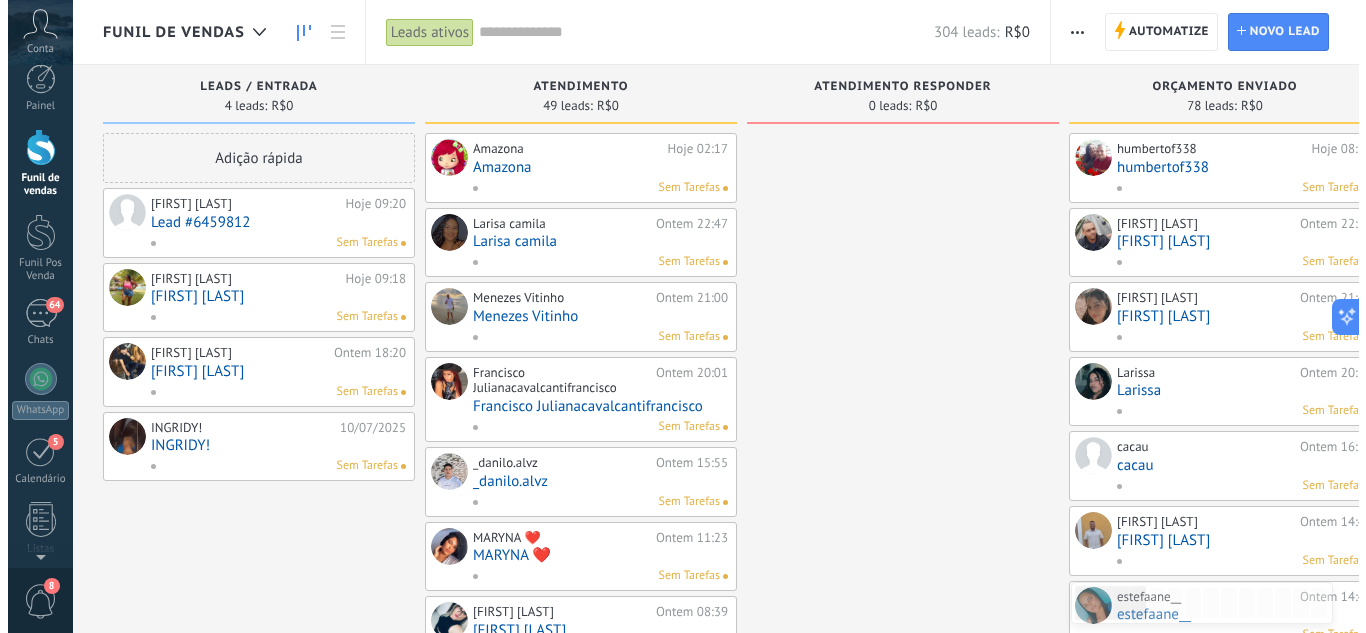 scroll, scrollTop: 0, scrollLeft: 0, axis: both 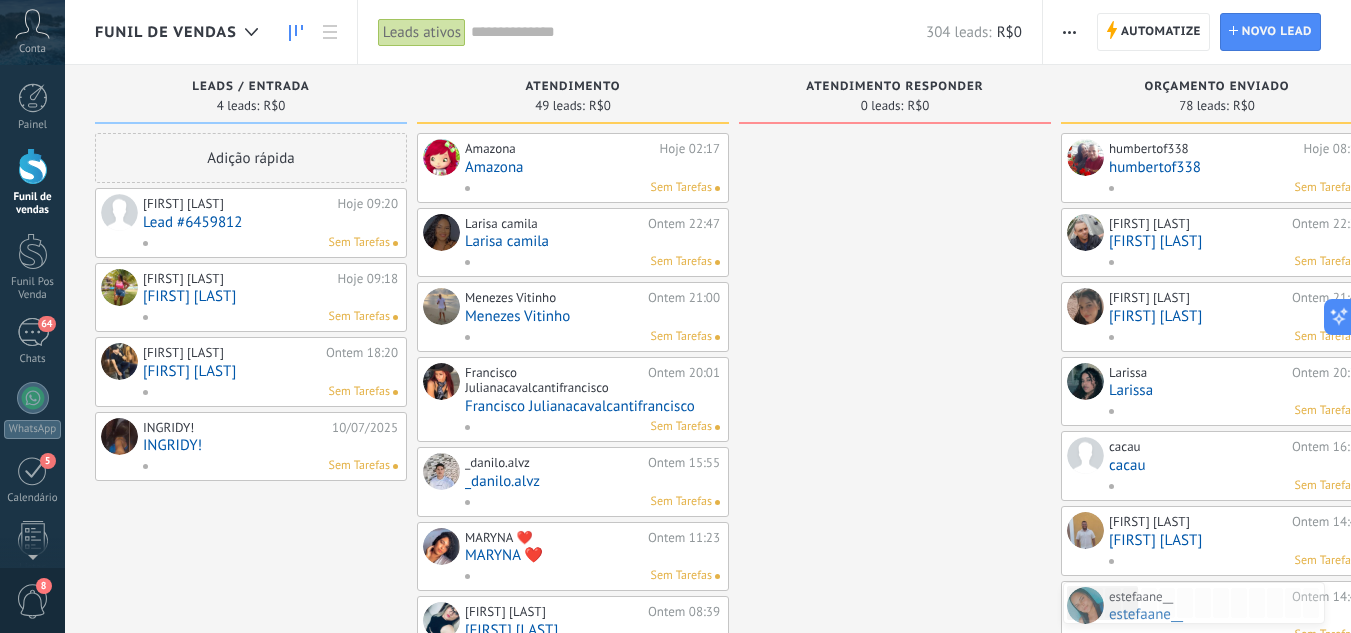 click on "[FIRST] [LAST]" at bounding box center [238, 279] 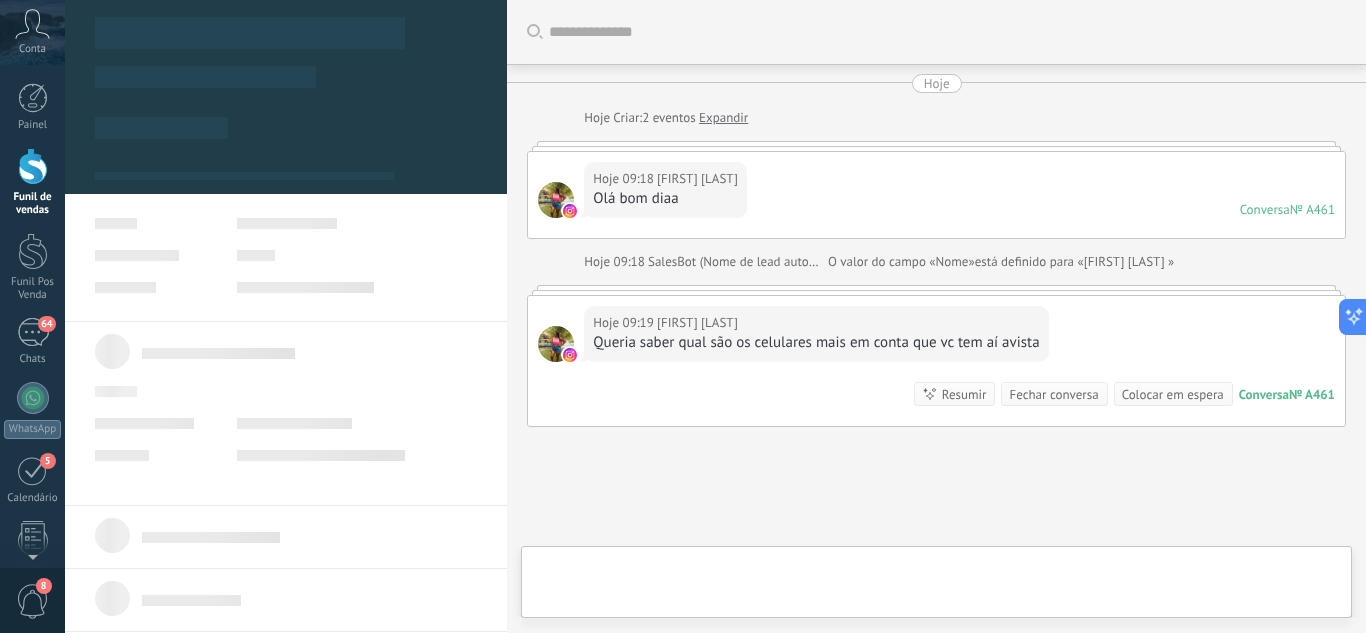 scroll, scrollTop: 143, scrollLeft: 0, axis: vertical 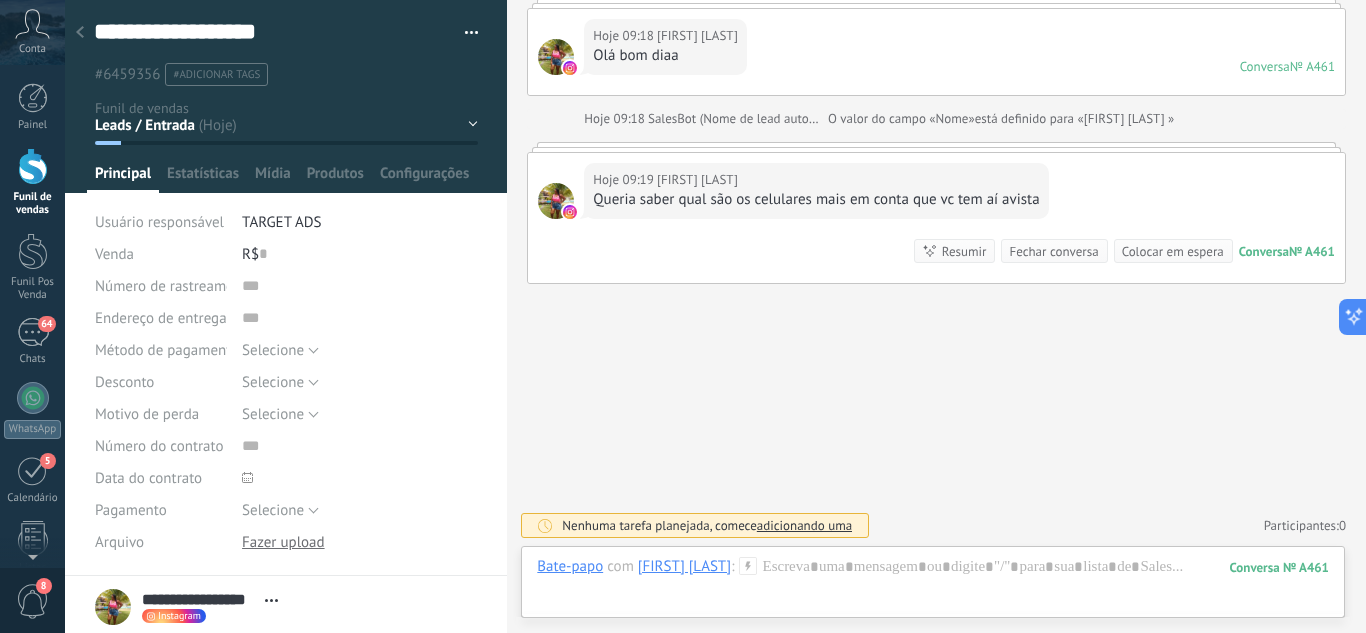 click on "[FIRST] [LAST]" at bounding box center (684, 566) 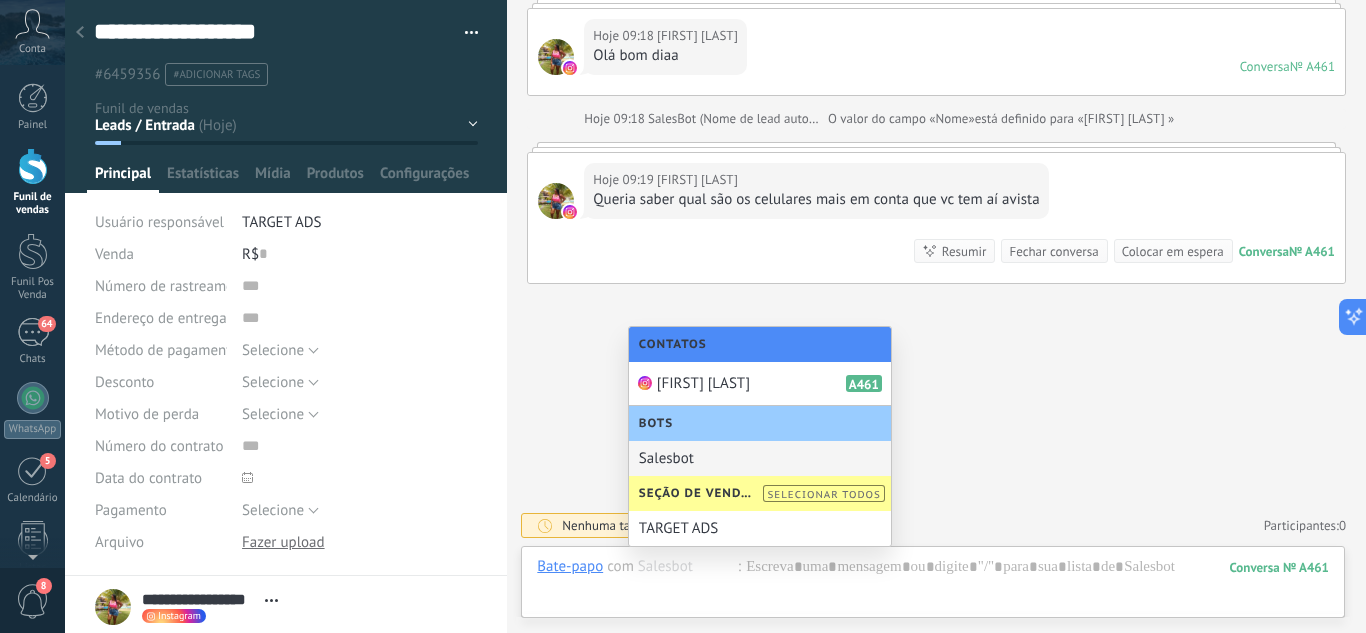 drag, startPoint x: 1028, startPoint y: 416, endPoint x: 722, endPoint y: 537, distance: 329.05472 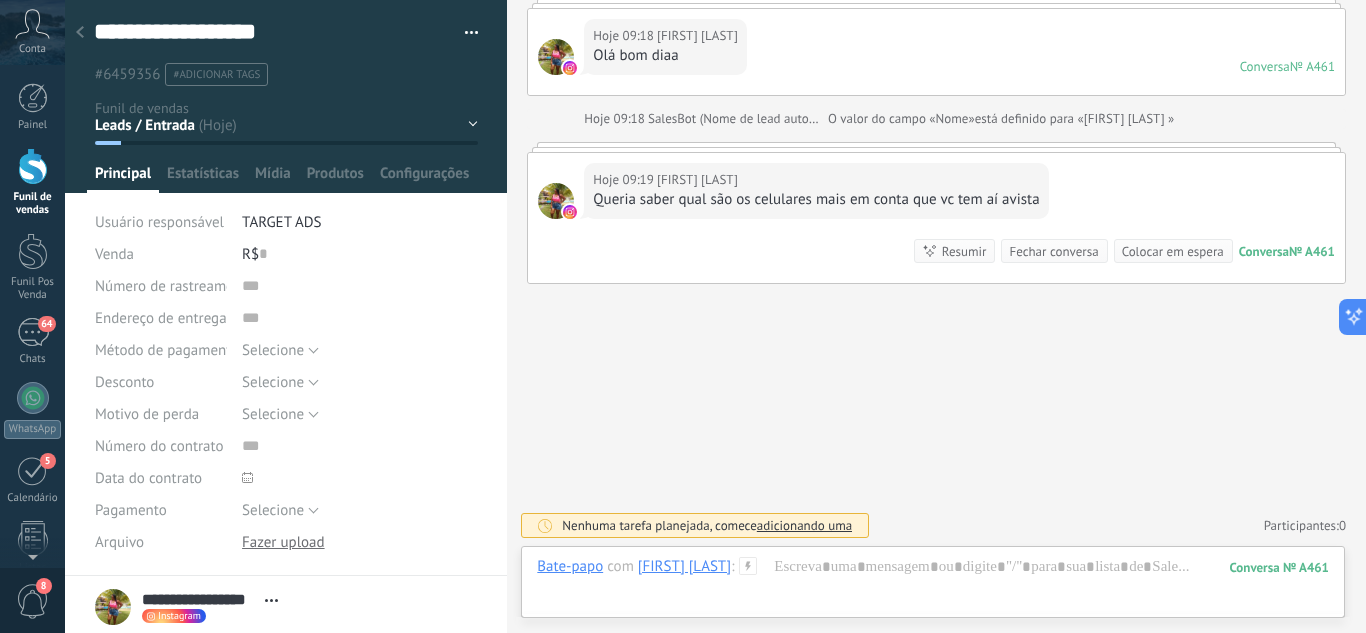 click on "Bate-papo com [FIRST] [LAST] :" at bounding box center (647, 567) 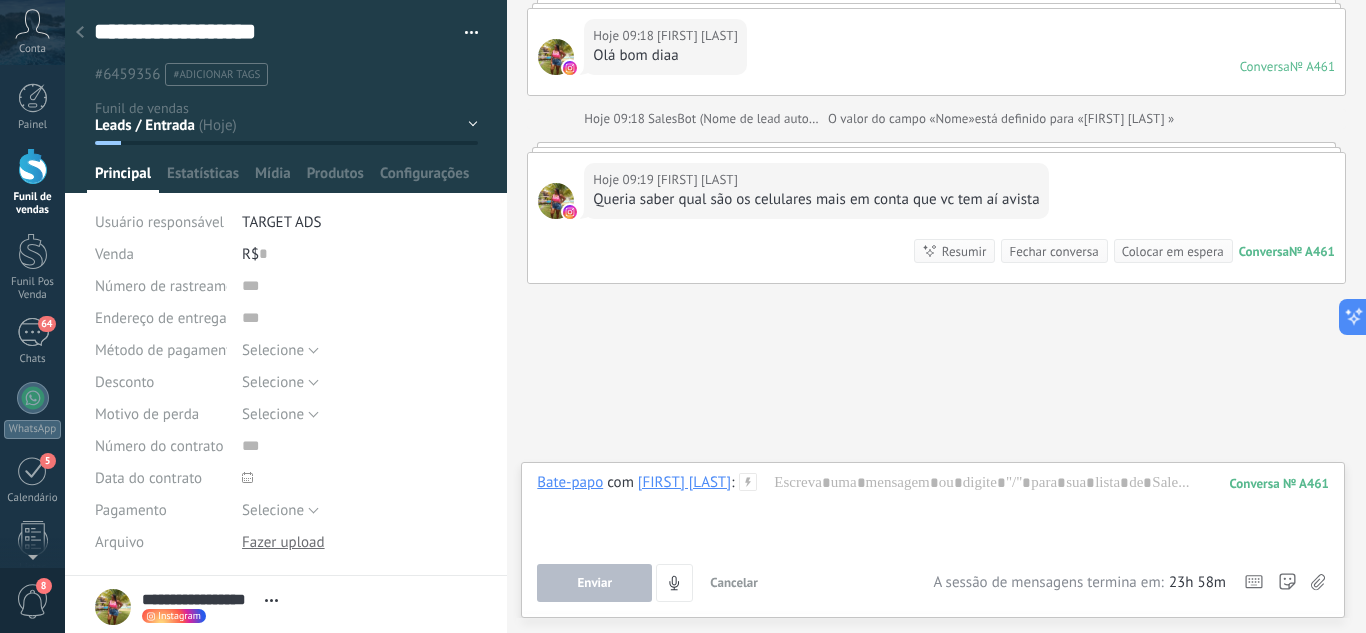 click 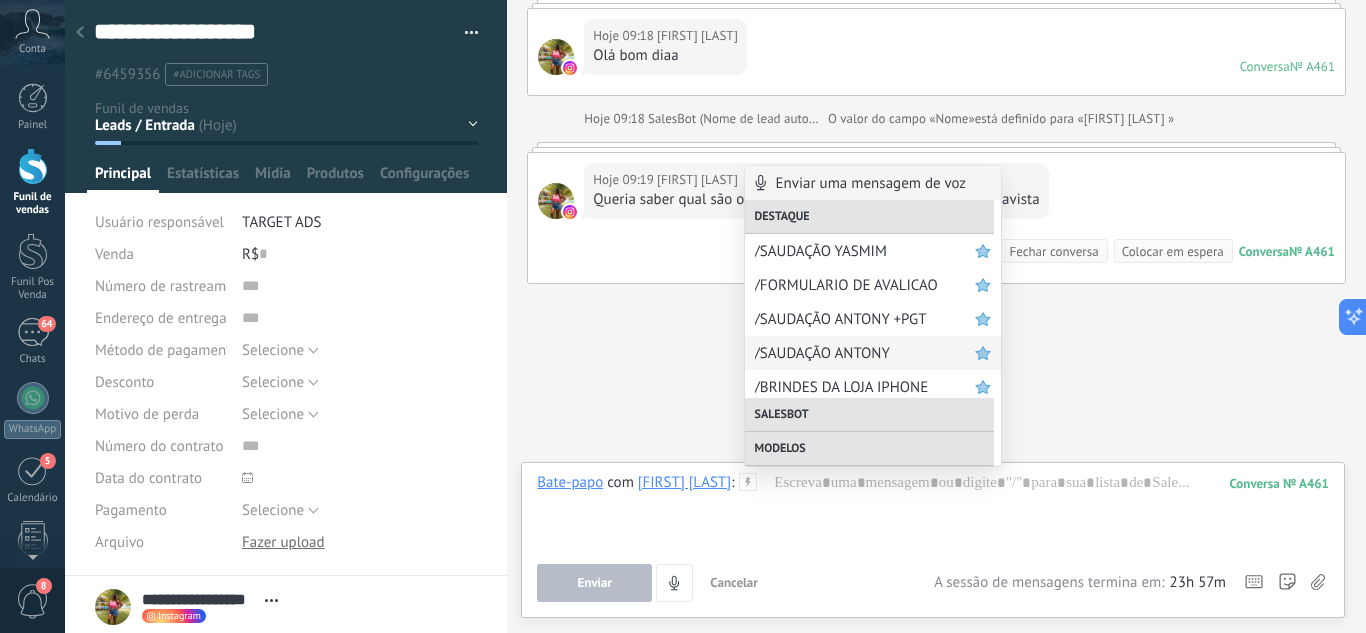 click on "/SAUDAÇÃO ANTONY" at bounding box center (865, 353) 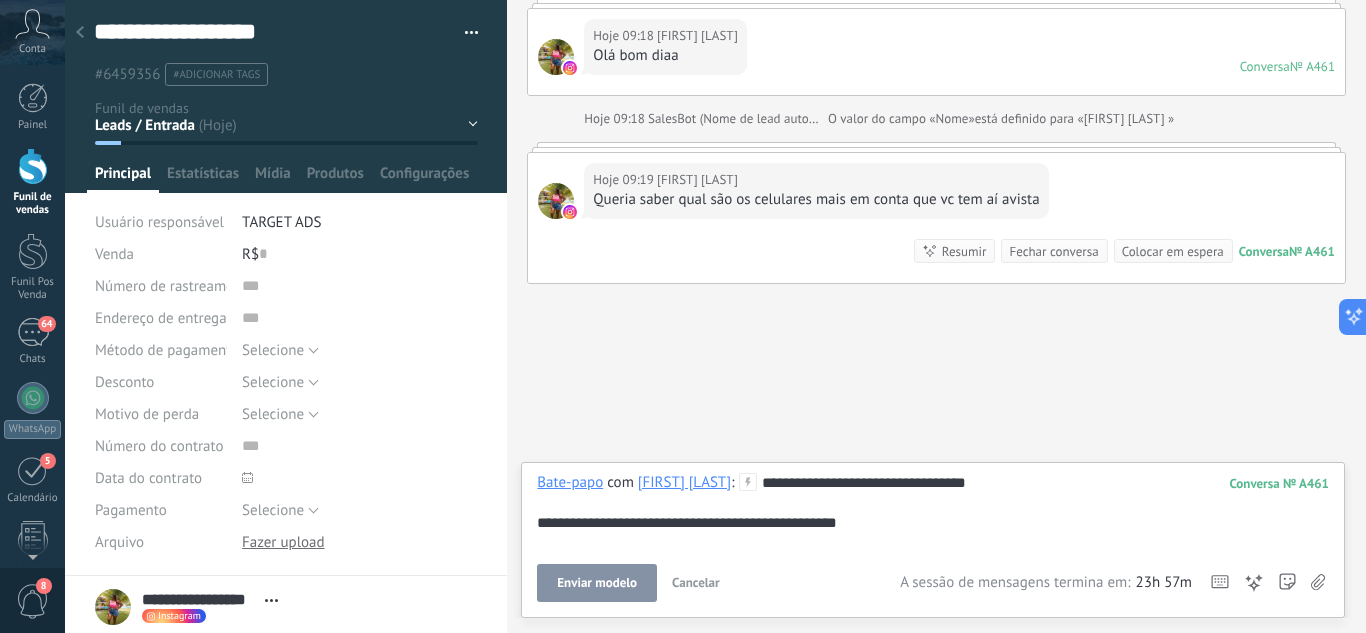click on "Enviar modelo" at bounding box center [597, 583] 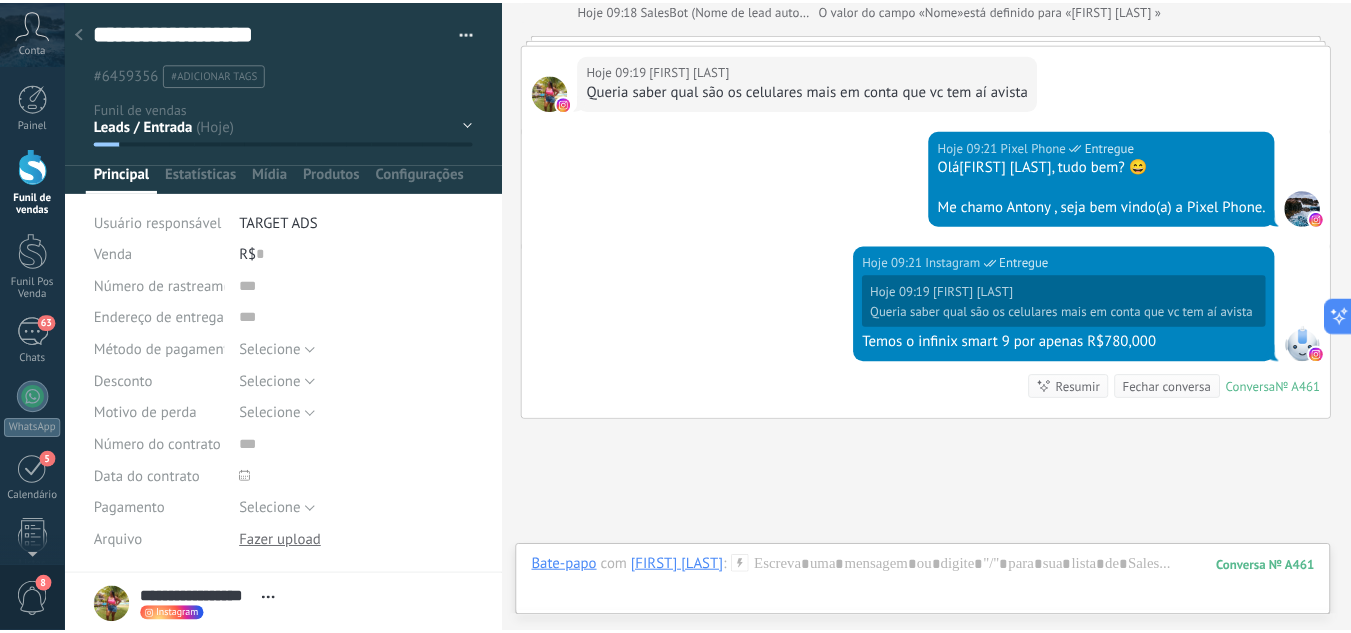 scroll, scrollTop: 388, scrollLeft: 0, axis: vertical 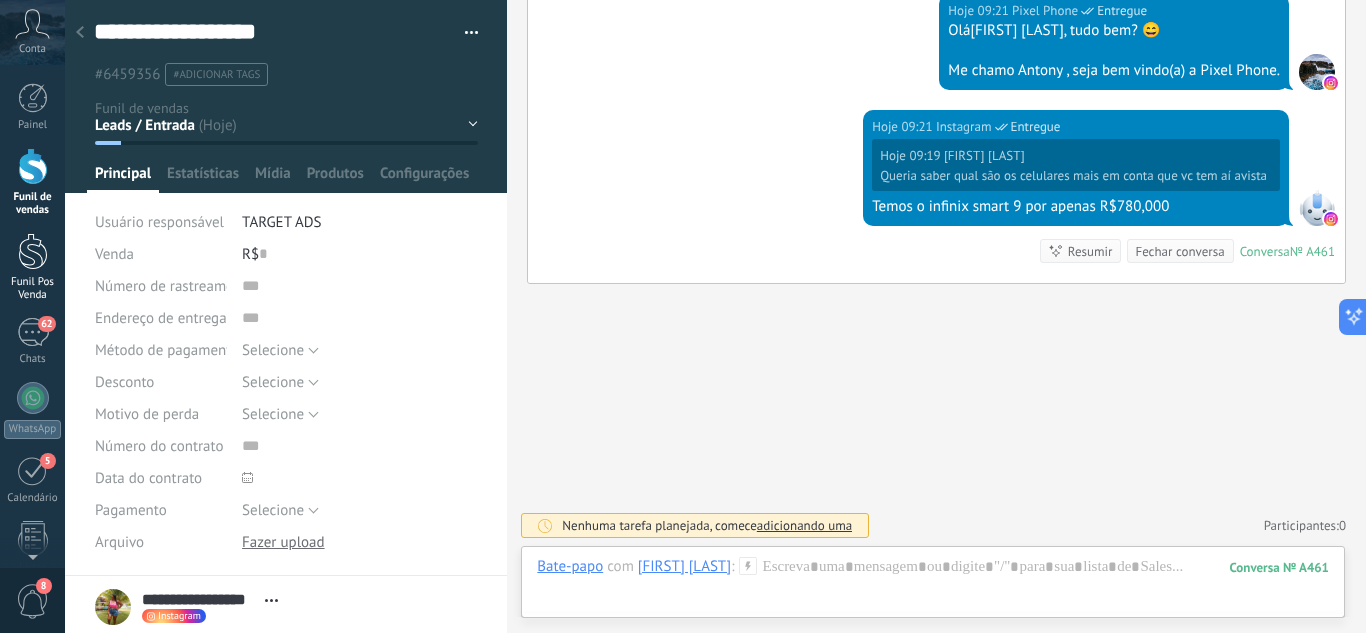 click on "Funil Pos Venda" at bounding box center [33, 289] 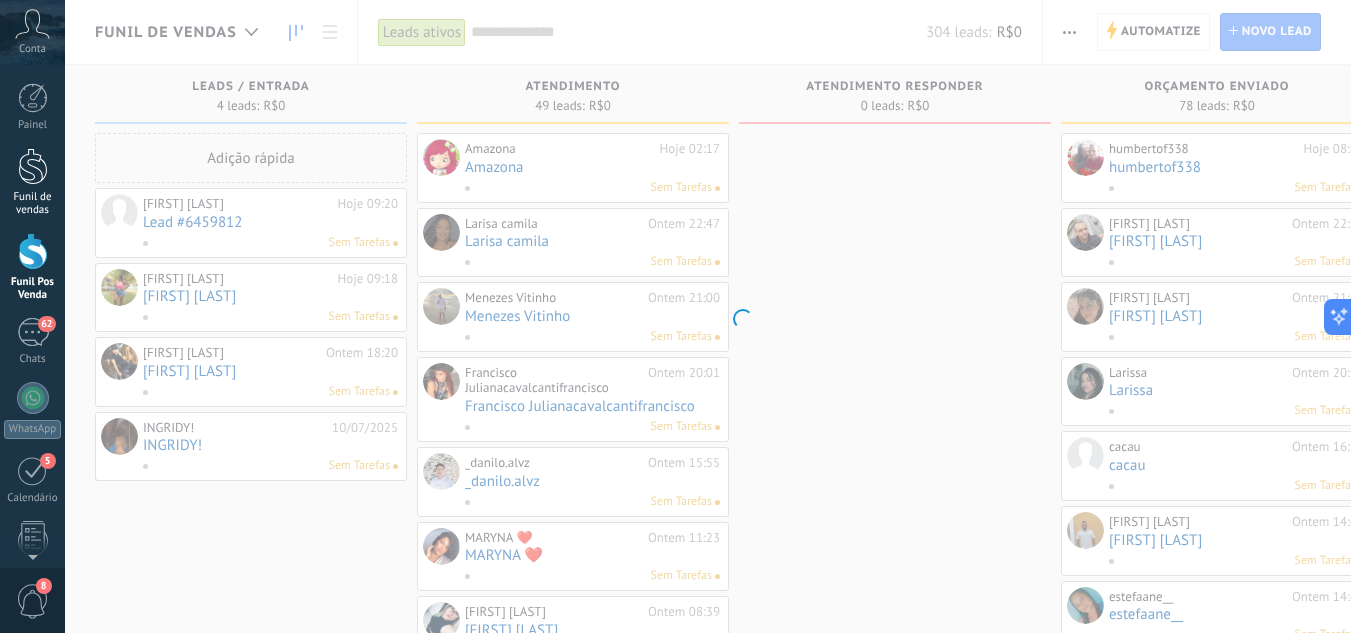 click at bounding box center (33, 166) 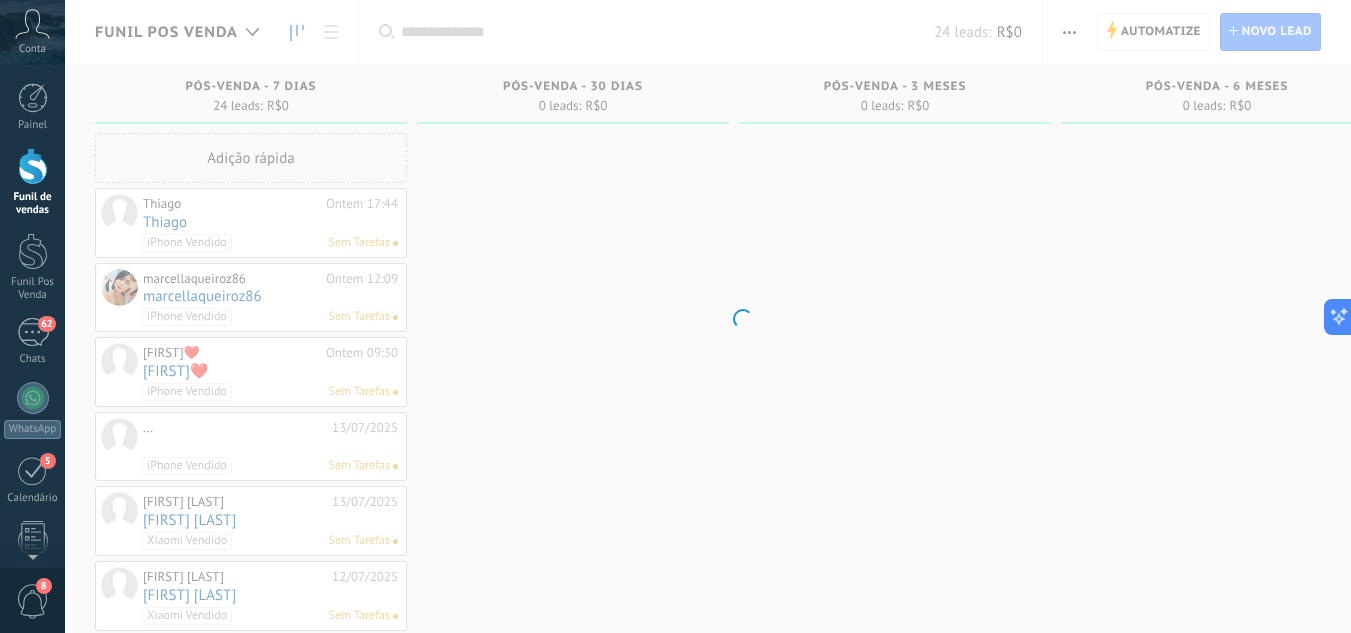 click at bounding box center (33, 166) 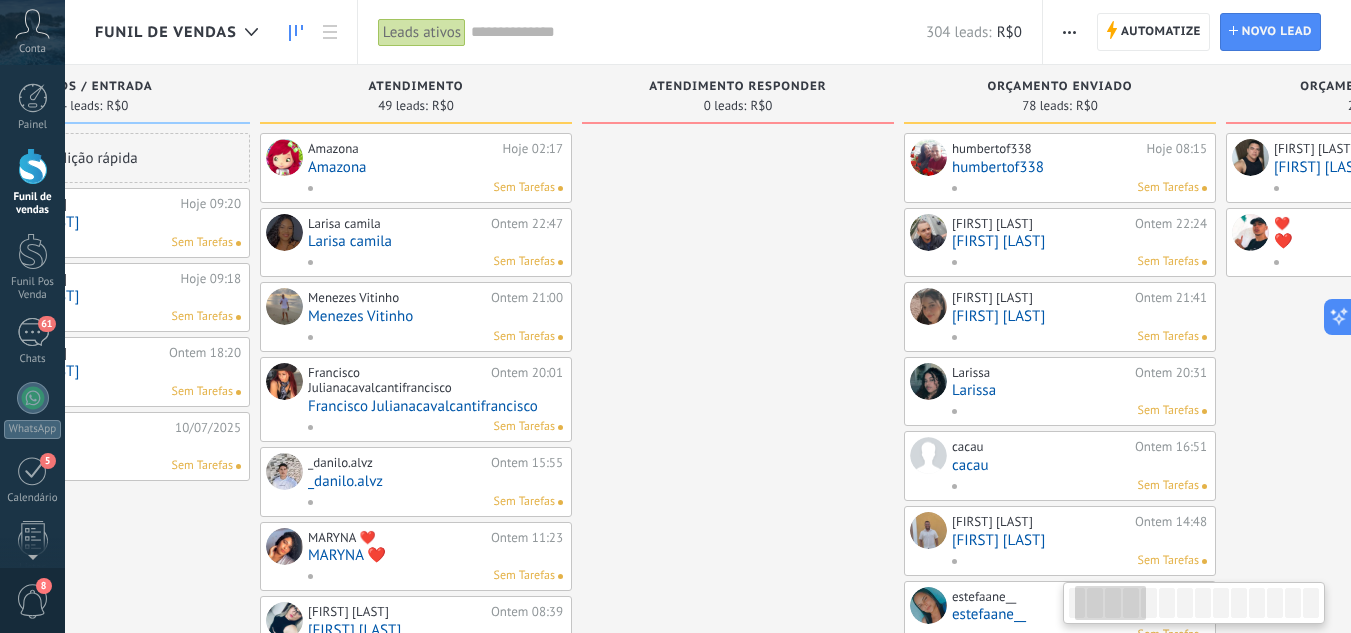 scroll, scrollTop: 0, scrollLeft: 0, axis: both 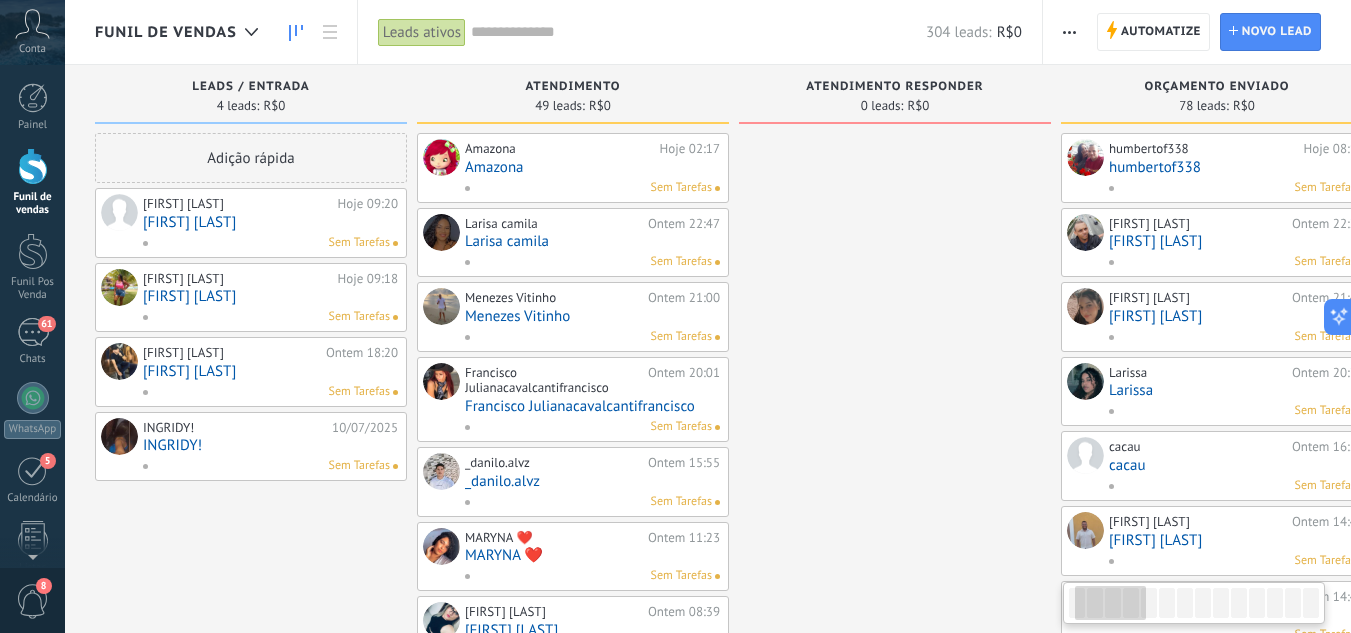 drag, startPoint x: 872, startPoint y: 320, endPoint x: 903, endPoint y: 350, distance: 43.13931 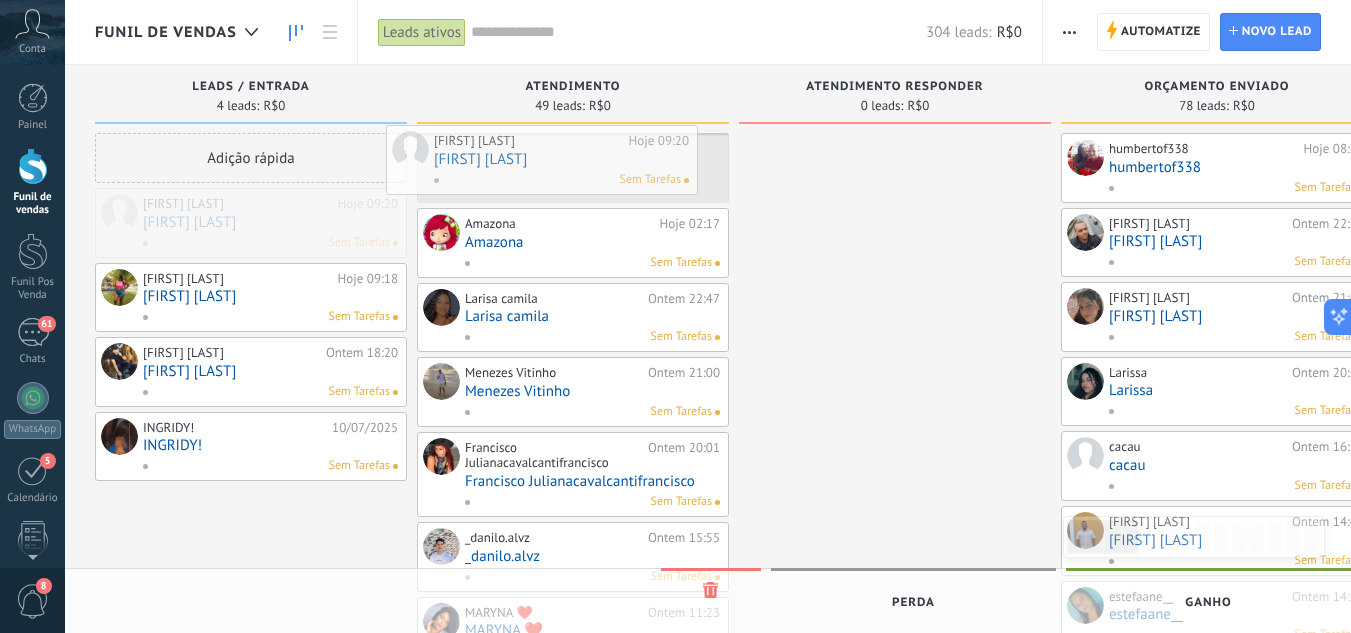 drag, startPoint x: 266, startPoint y: 219, endPoint x: 557, endPoint y: 156, distance: 297.7415 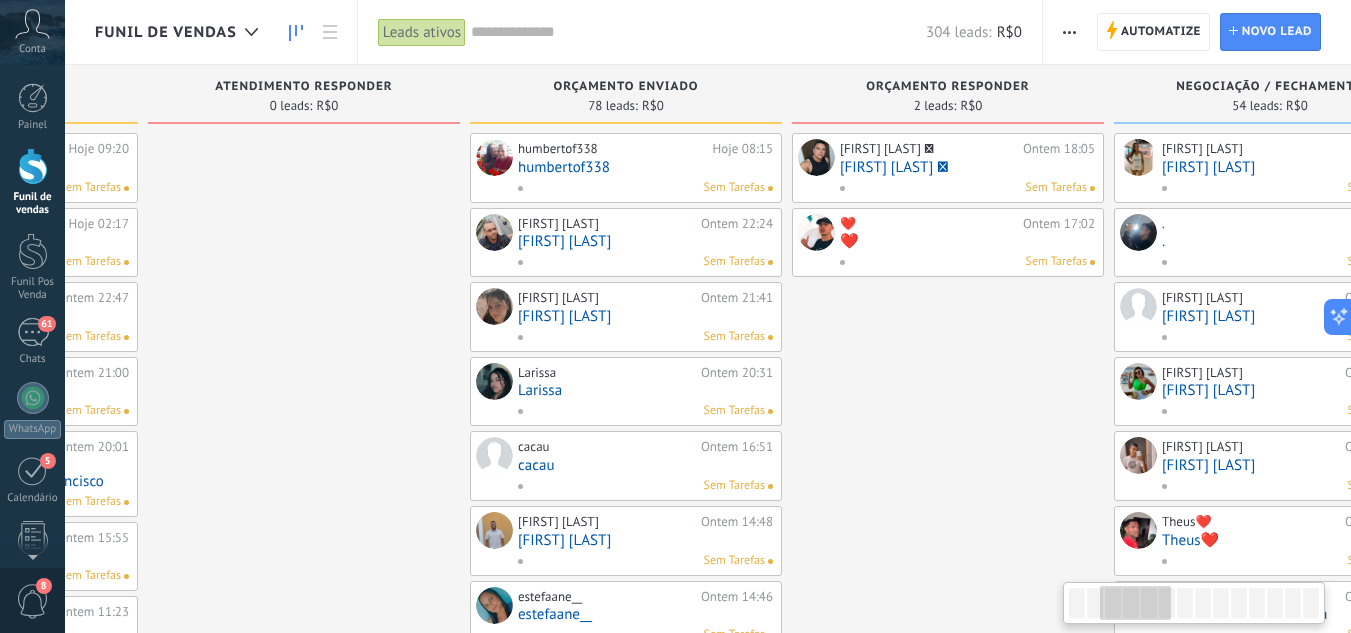 drag, startPoint x: 875, startPoint y: 332, endPoint x: 714, endPoint y: 331, distance: 161.00311 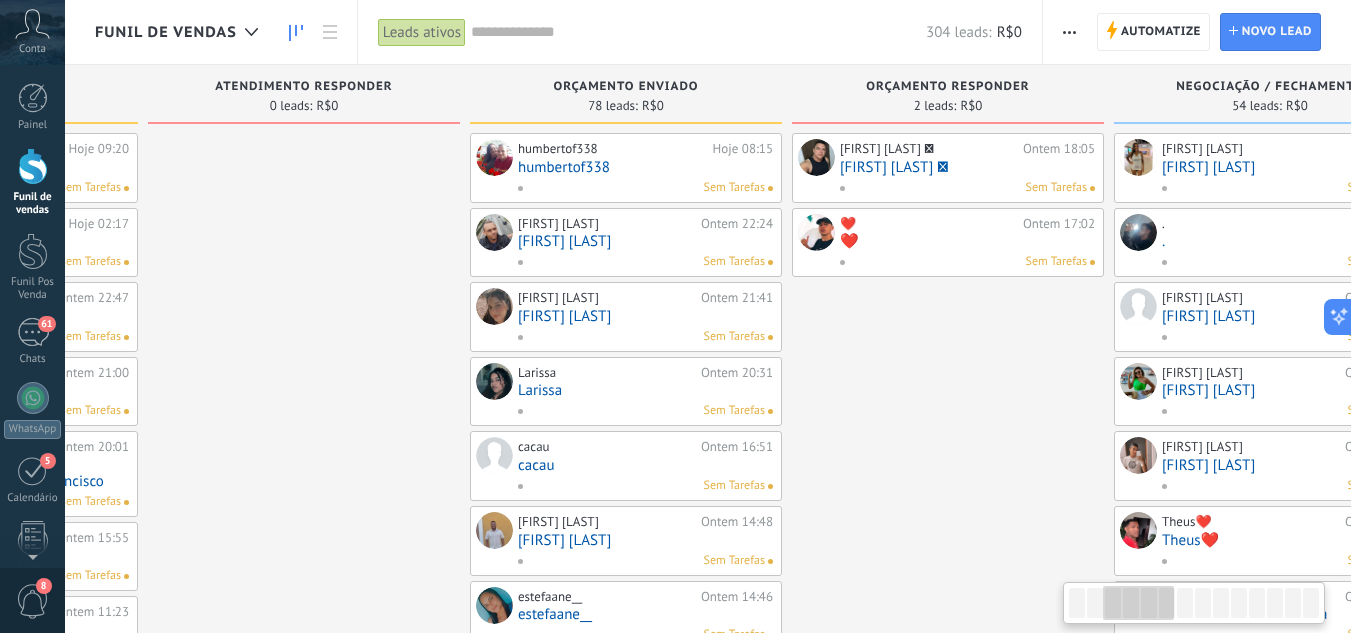 scroll, scrollTop: 0, scrollLeft: 617, axis: horizontal 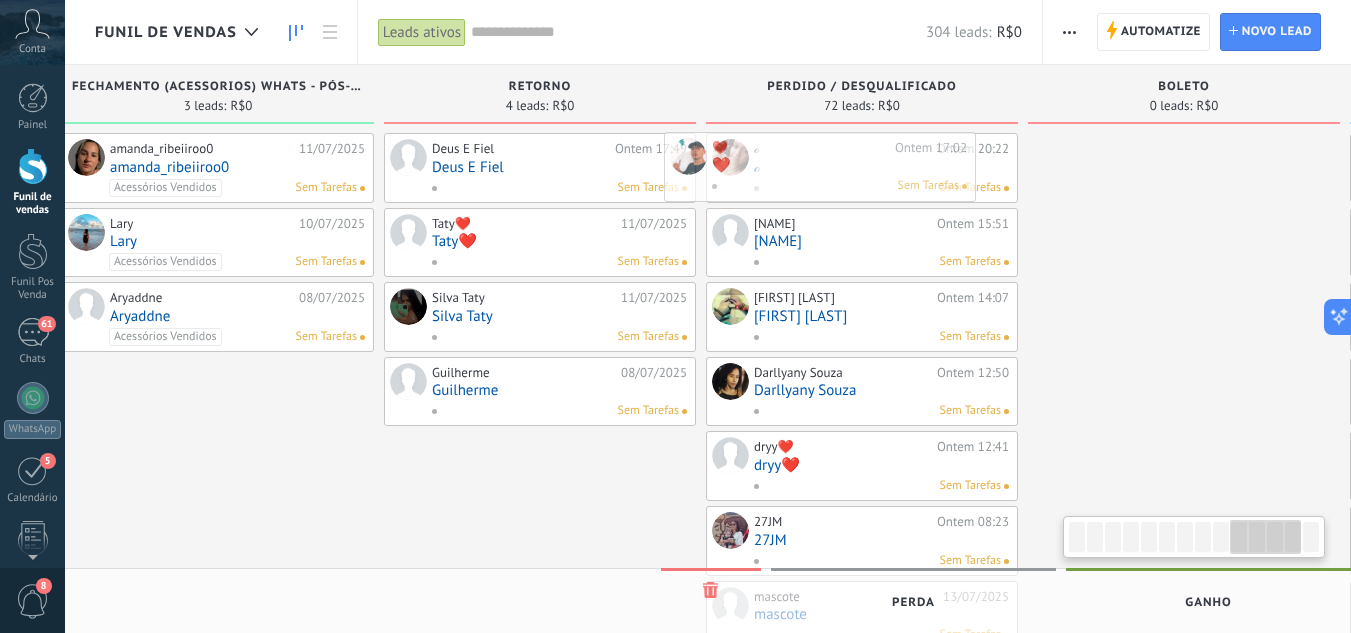 drag, startPoint x: 820, startPoint y: 251, endPoint x: 718, endPoint y: 175, distance: 127.20063 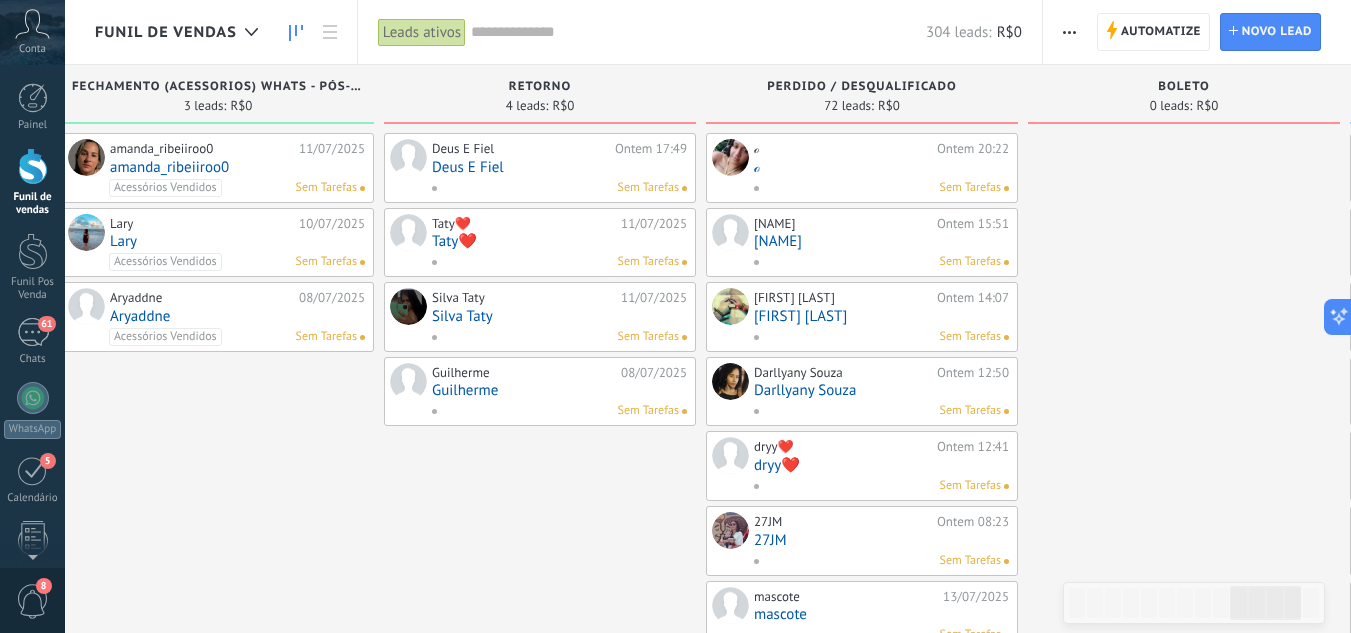 click on "ℴ Ontem 20:22 ℴ Sem Tarefas" at bounding box center [862, 168] 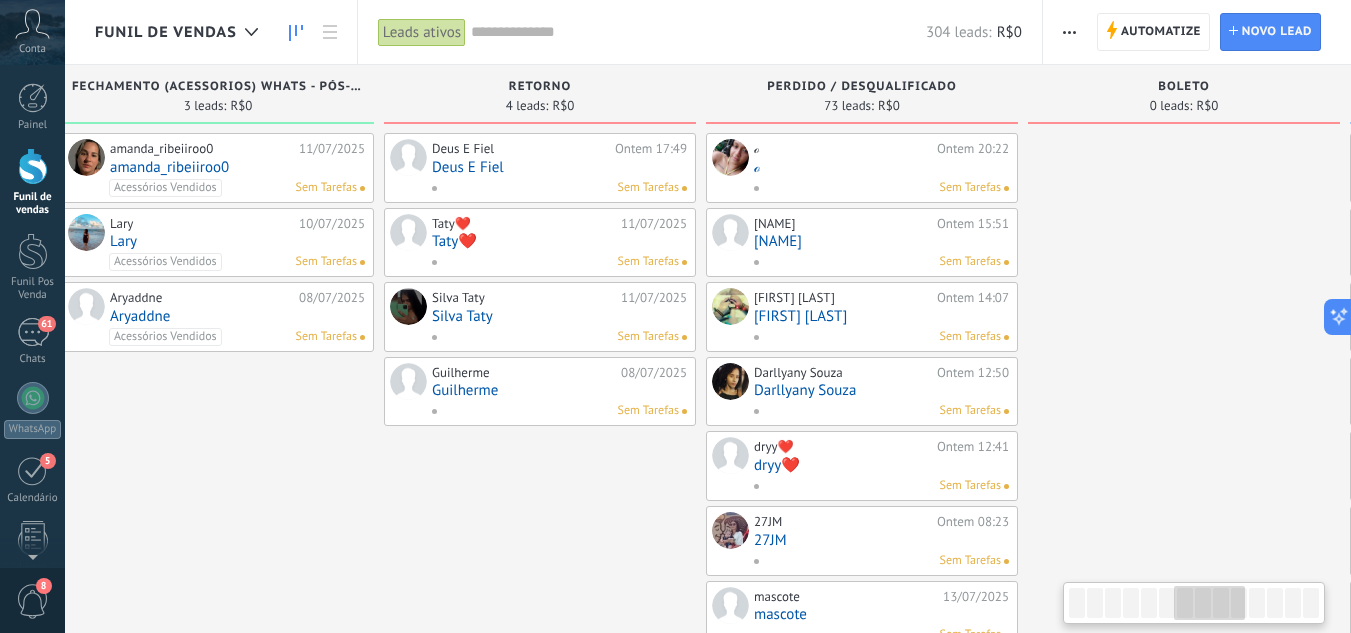 drag, startPoint x: 1314, startPoint y: 548, endPoint x: 847, endPoint y: 524, distance: 467.6163 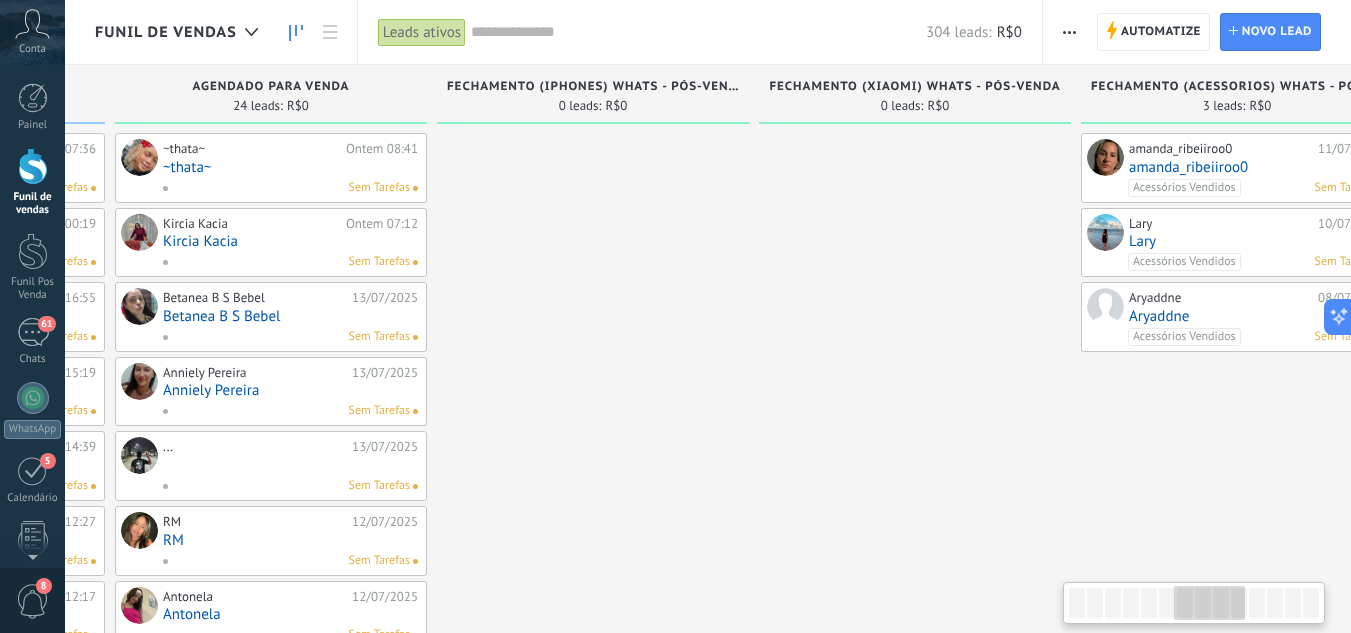 click on ".abccls-1,.abccls-2{fill-rule:evenodd}.abccls-2{fill:#fff} .abfcls-1{fill:none}.abfcls-2{fill:#fff} .abncls-1{isolation:isolate}.abncls-2{opacity:.06}.abncls-2,.abncls-3,.abncls-6{mix-blend-mode:multiply}.abncls-3{opacity:.15}.abncls-4,.abncls-8{fill:#fff}.abncls-5{fill:url(#abnlinear-gradient)}.abncls-6{opacity:.04}.abncls-7{fill:url(#abnlinear-gradient-2)}.abncls-8{fill-rule:evenodd} .abqst0{fill:#ffa200} .abwcls-1{fill:#252525} .cls-1{isolation:isolate} .acicls-1{fill:none} .aclcls-1{fill:#232323} .acnst0{display:none} .addcls-1,.addcls-2{fill:none;stroke-miterlimit:10}.addcls-1{stroke:#dfe0e5}.addcls-2{stroke:#a1a7ab} .adecls-1,.adecls-2{fill:none;stroke-miterlimit:10}.adecls-1{stroke:#dfe0e5}.adecls-2{stroke:#a1a7ab} .adqcls-1{fill:#8591a5;fill-rule:evenodd} .aeccls-1{fill:#5c9f37} .aeecls-1{fill:#f86161} .aejcls-1{fill:#8591a5;fill-rule:evenodd} .aekcls-1{fill-rule:evenodd} .aelcls-1{fill-rule:evenodd;fill:currentColor} .aemcls-1{fill-rule:evenodd;fill:currentColor} .aercls-2{fill:#24bc8c}" at bounding box center (675, 316) 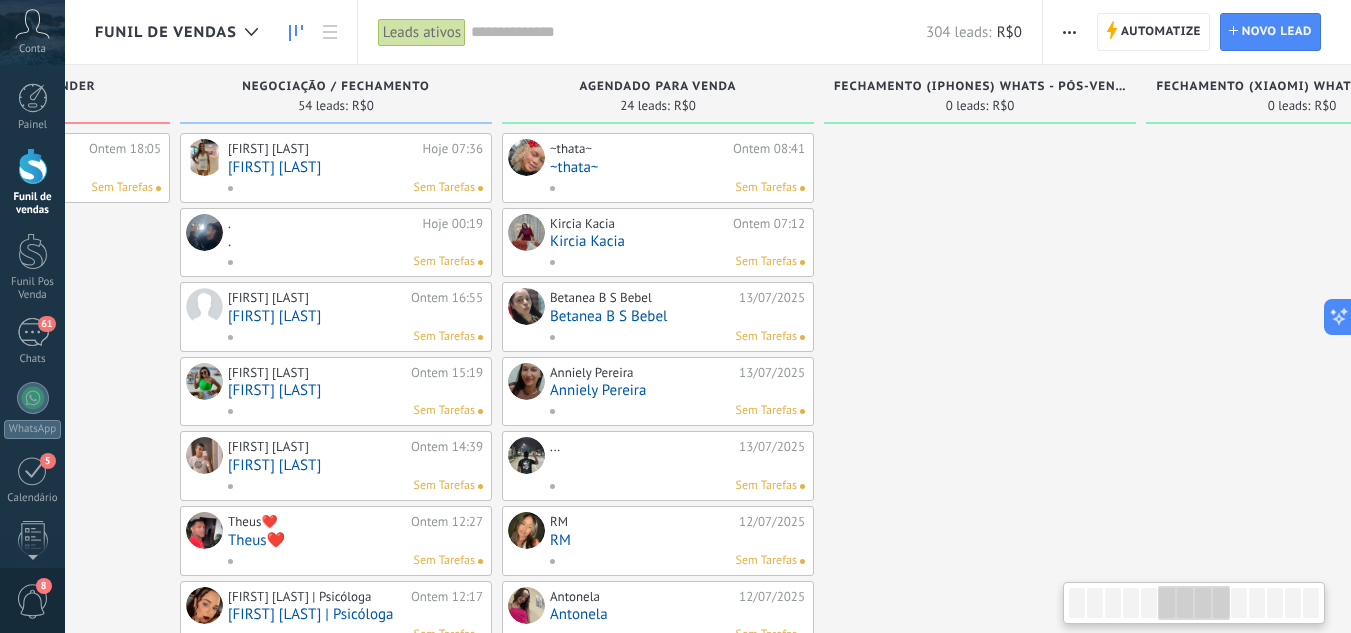 drag, startPoint x: 1009, startPoint y: 423, endPoint x: 827, endPoint y: 467, distance: 187.24316 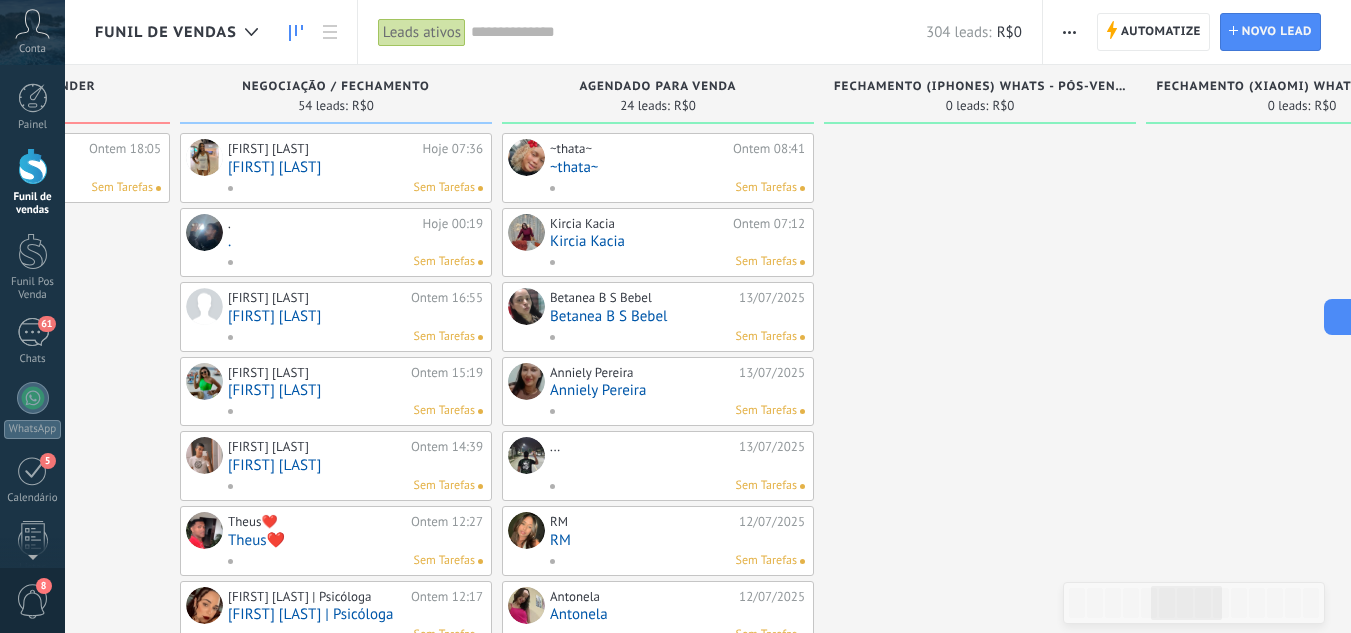 scroll, scrollTop: 0, scrollLeft: 1155, axis: horizontal 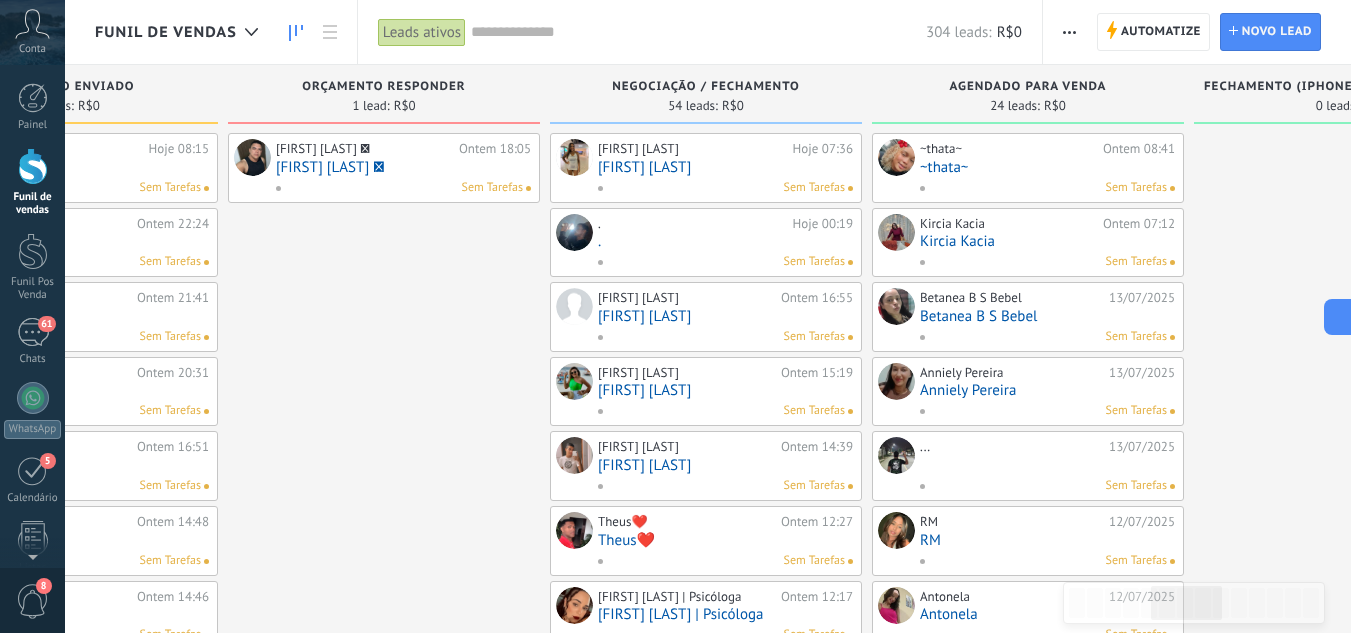 drag, startPoint x: 1365, startPoint y: 453, endPoint x: 463, endPoint y: 313, distance: 912.8001 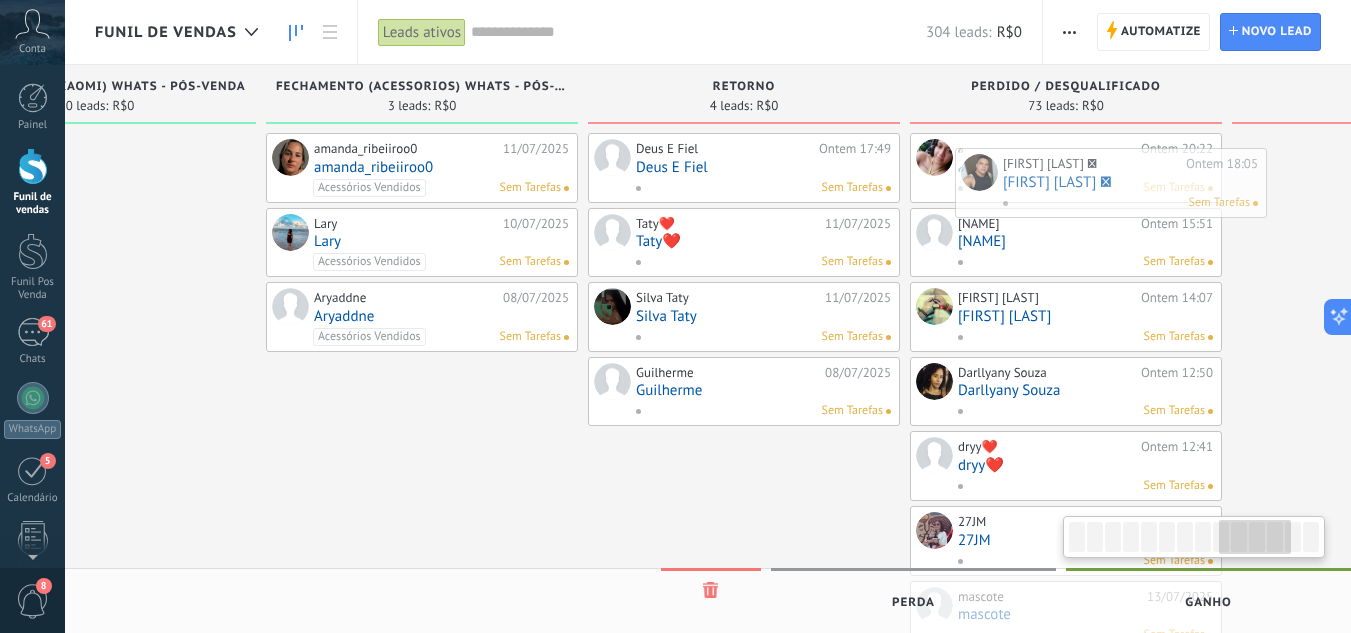 scroll, scrollTop: 0, scrollLeft: 2769, axis: horizontal 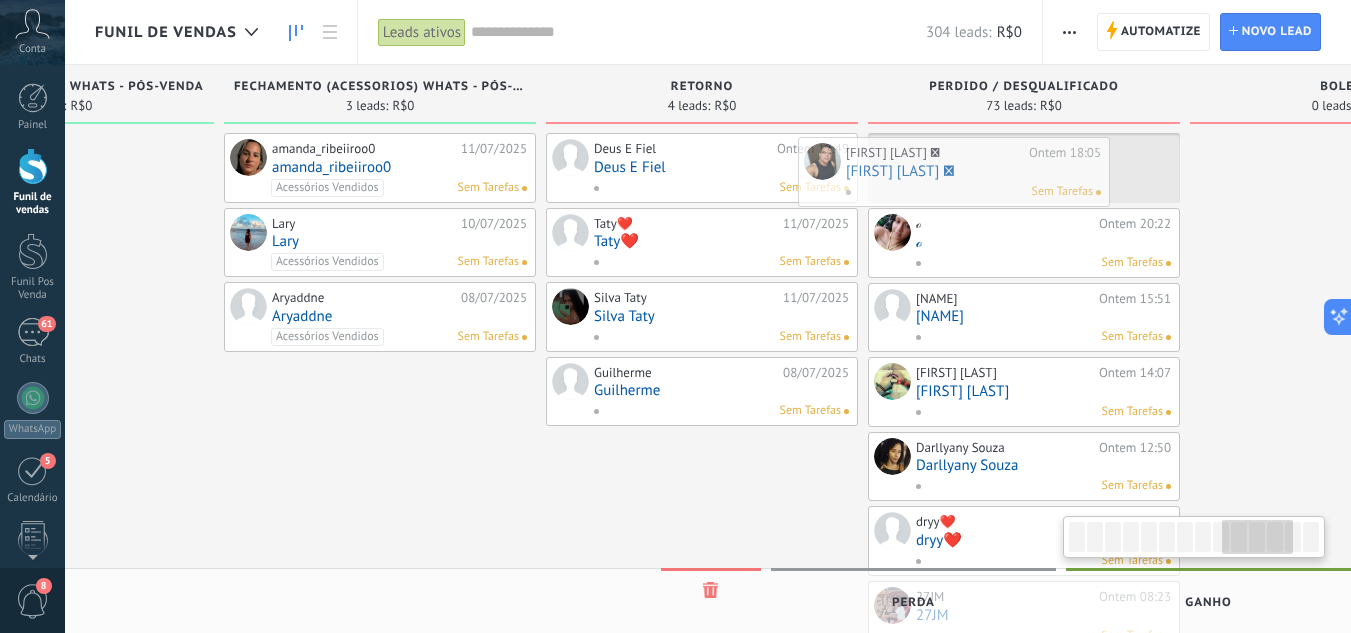 drag, startPoint x: 411, startPoint y: 194, endPoint x: 983, endPoint y: 196, distance: 572.0035 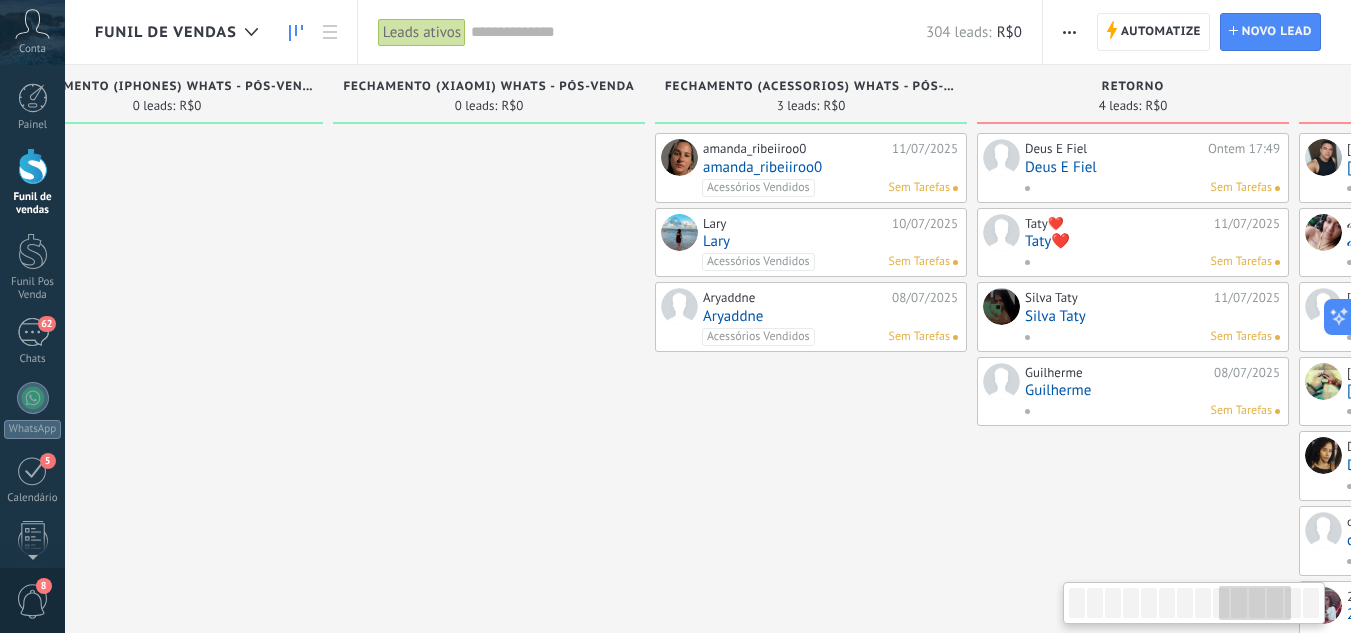 drag, startPoint x: 413, startPoint y: 459, endPoint x: 815, endPoint y: 28, distance: 589.3768 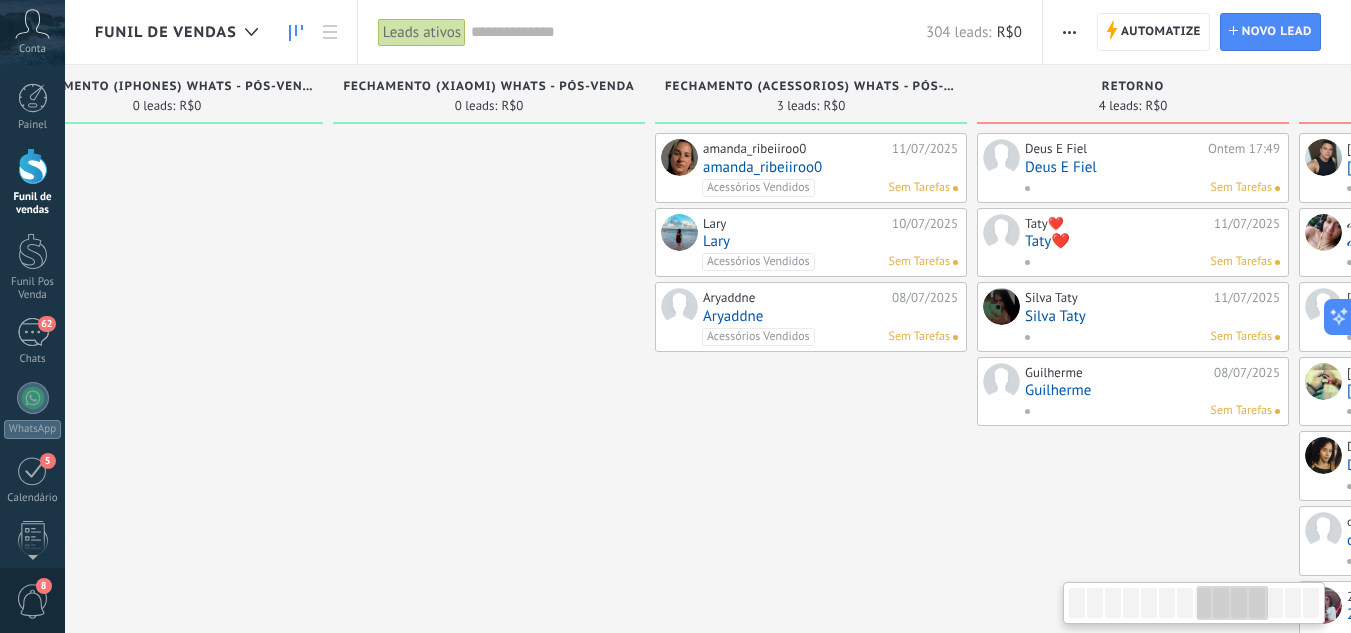 scroll, scrollTop: 0, scrollLeft: 2339, axis: horizontal 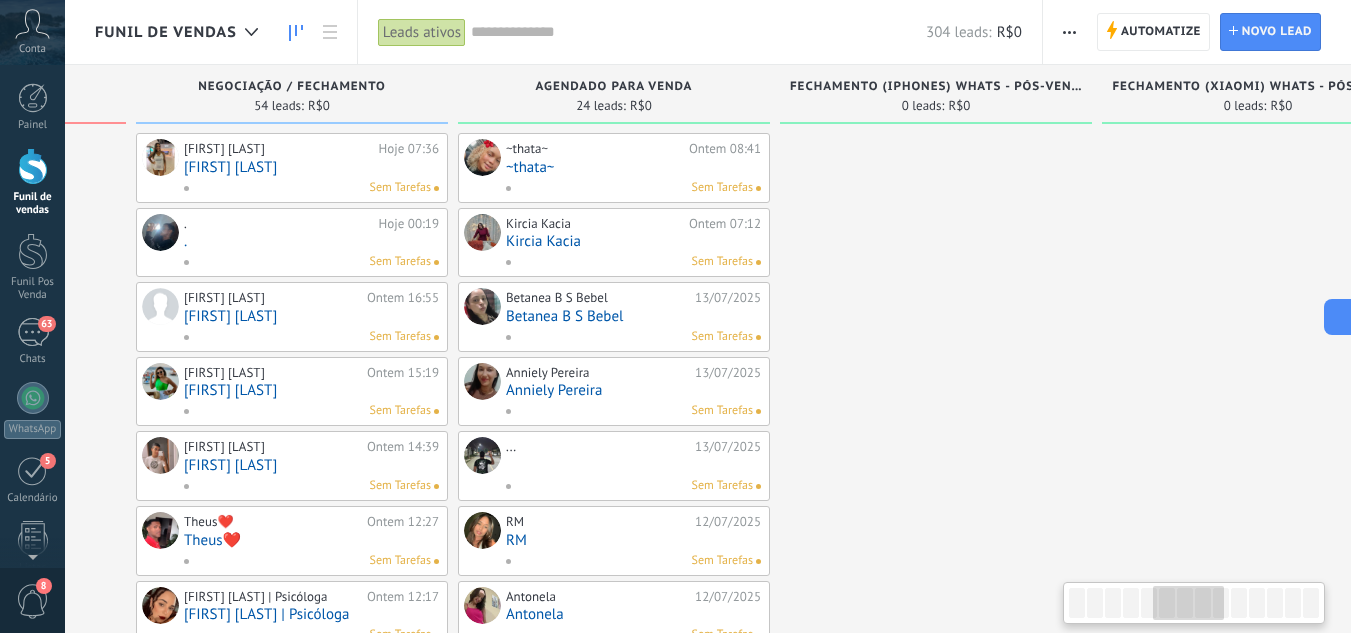 drag, startPoint x: 1014, startPoint y: 246, endPoint x: 1013, endPoint y: 233, distance: 13.038404 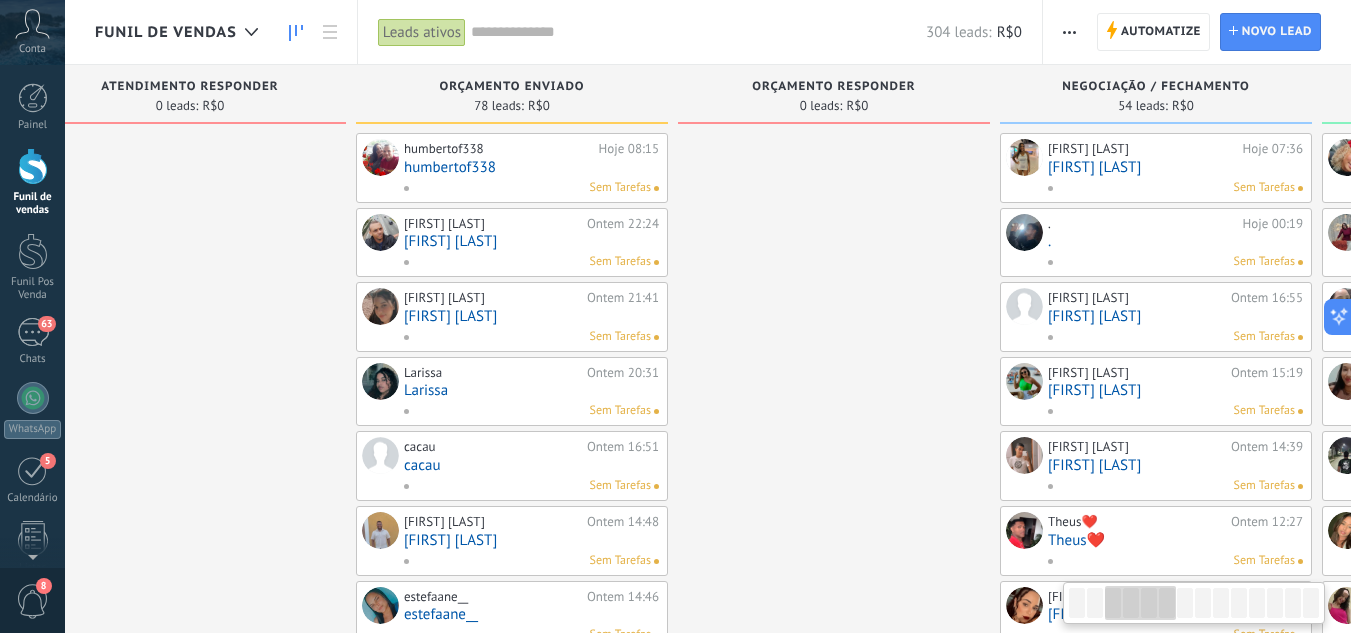drag, startPoint x: 329, startPoint y: 242, endPoint x: 907, endPoint y: 236, distance: 578.0311 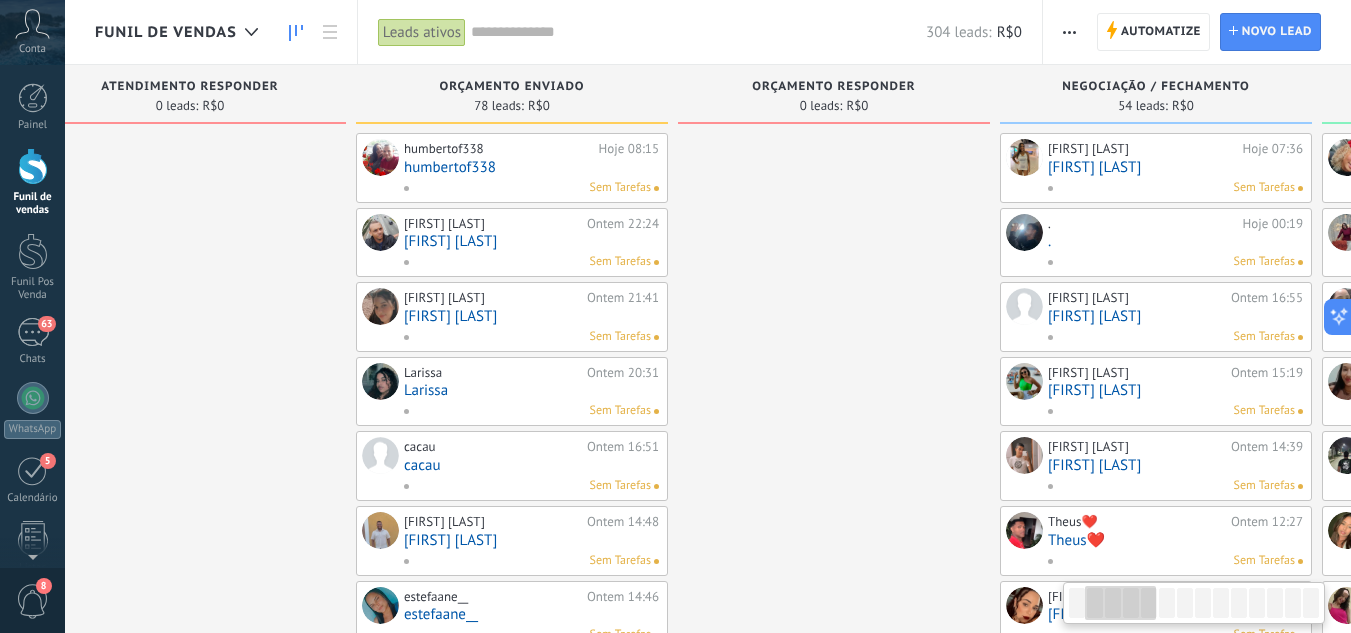 scroll, scrollTop: 0, scrollLeft: 179, axis: horizontal 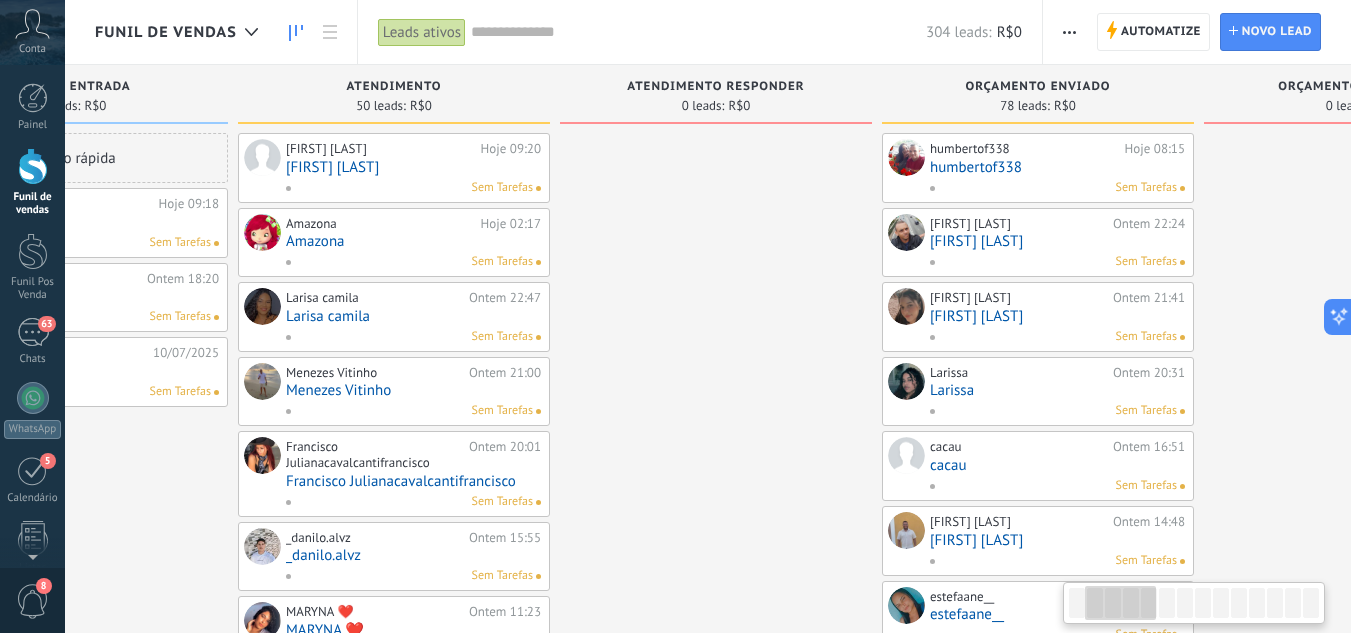 drag, startPoint x: 297, startPoint y: 242, endPoint x: 359, endPoint y: 221, distance: 65.459915 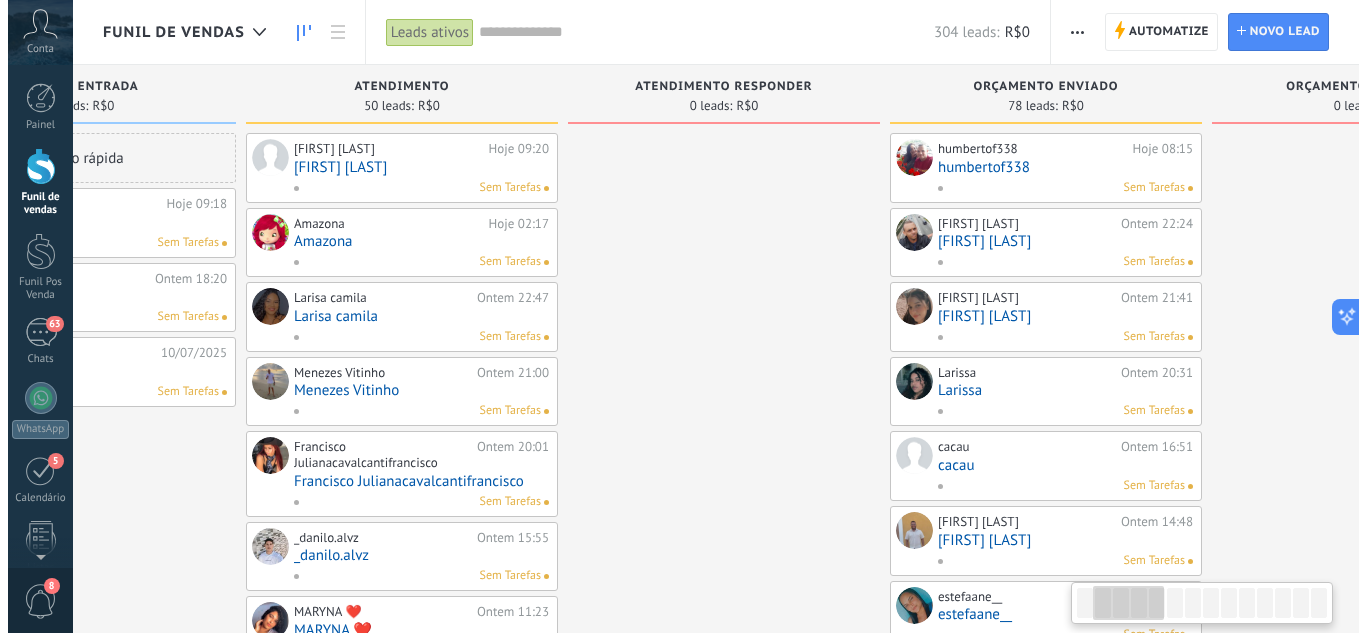 scroll, scrollTop: 0, scrollLeft: 0, axis: both 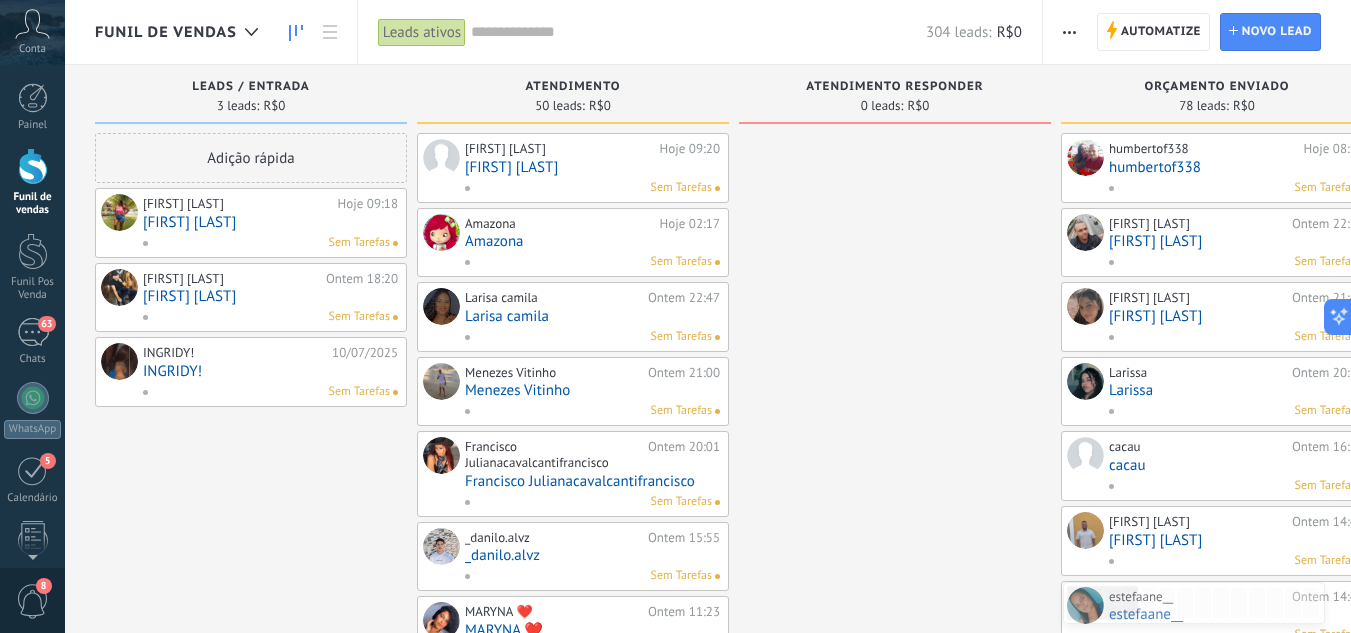 click on "[FIRST] [LAST] Hoje 09:18 [FIRST] [LAST] Sem Tarefas" at bounding box center [270, 223] 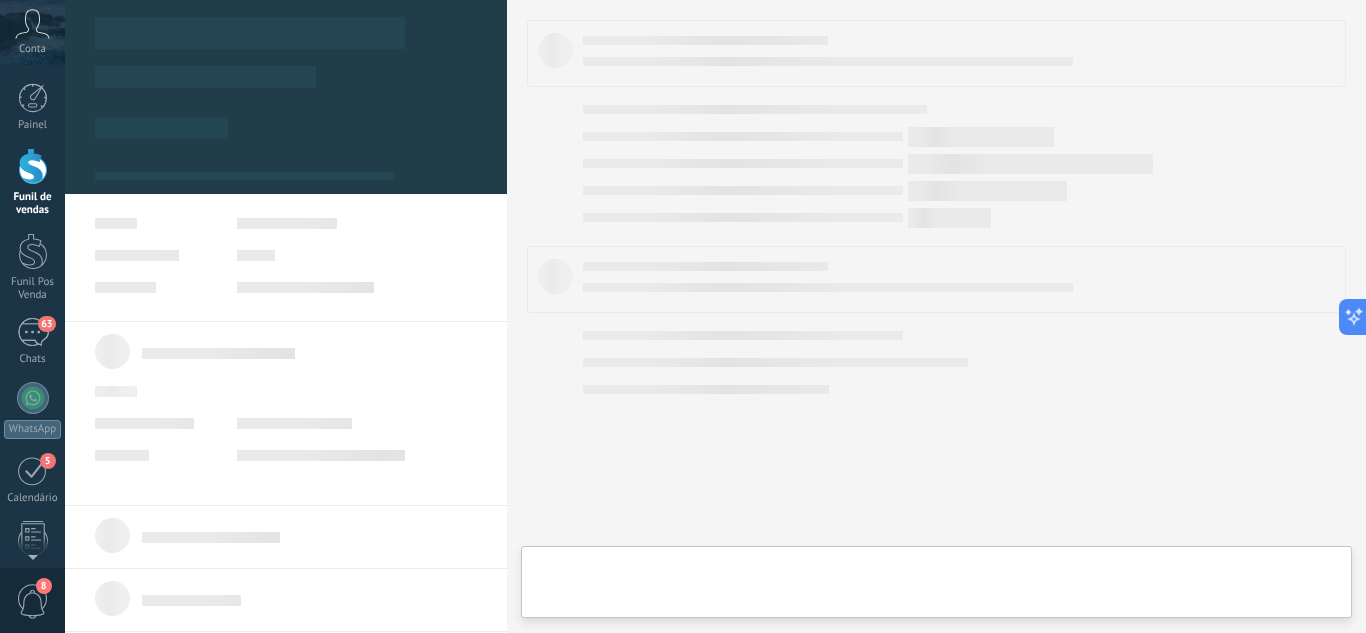 type on "**********" 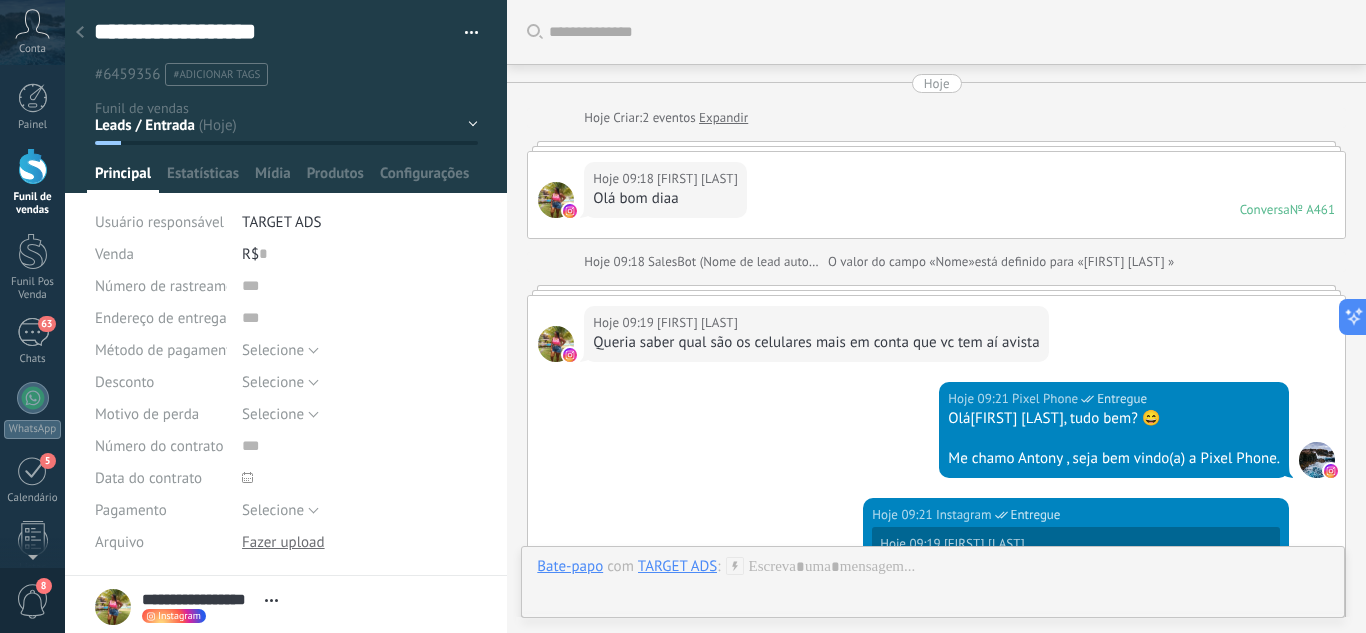 scroll, scrollTop: 30, scrollLeft: 0, axis: vertical 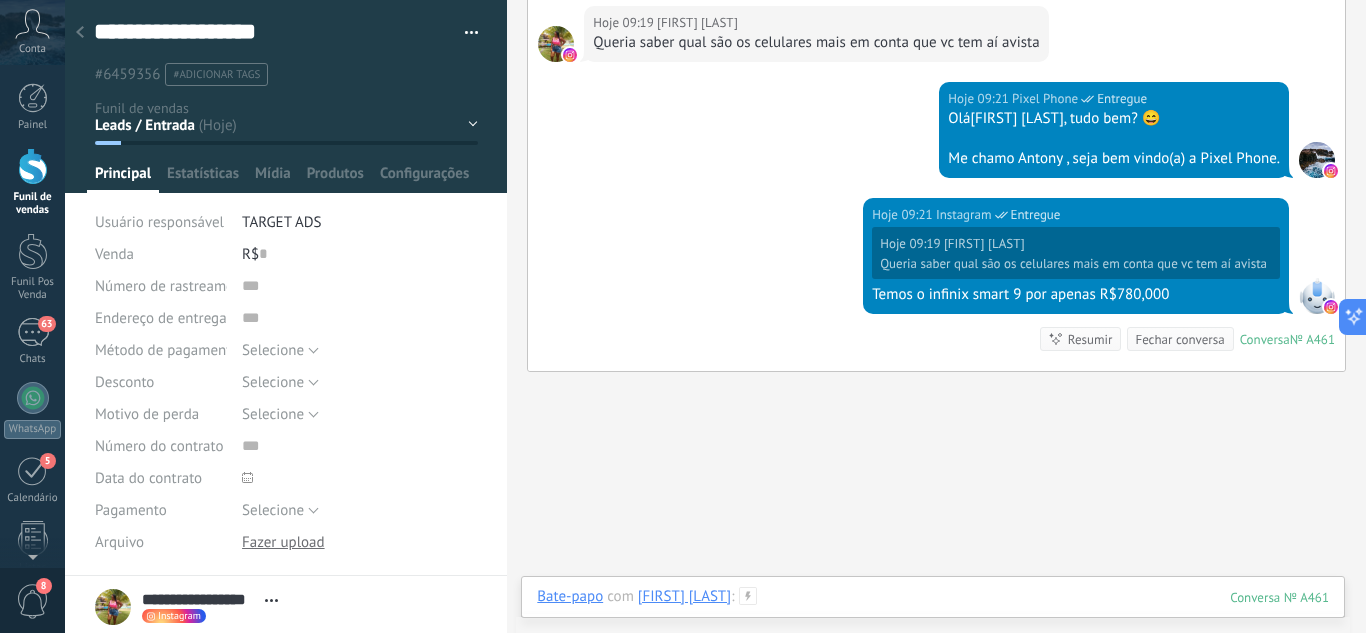 click at bounding box center (933, 617) 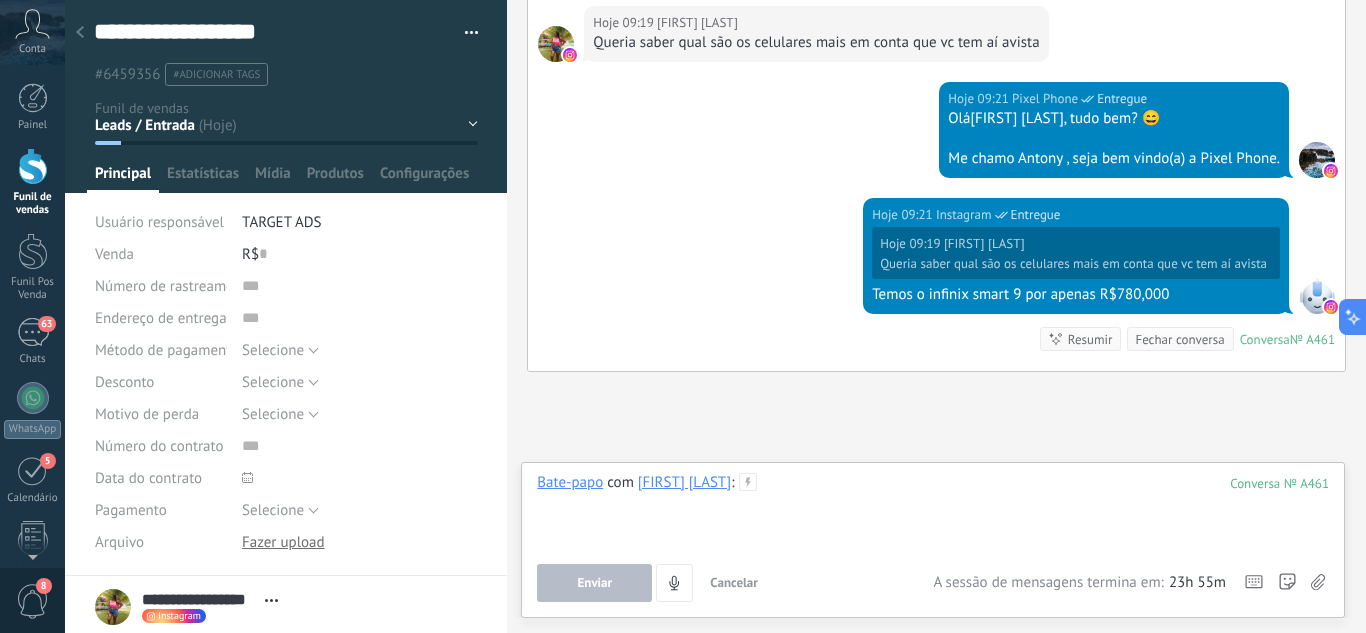 type 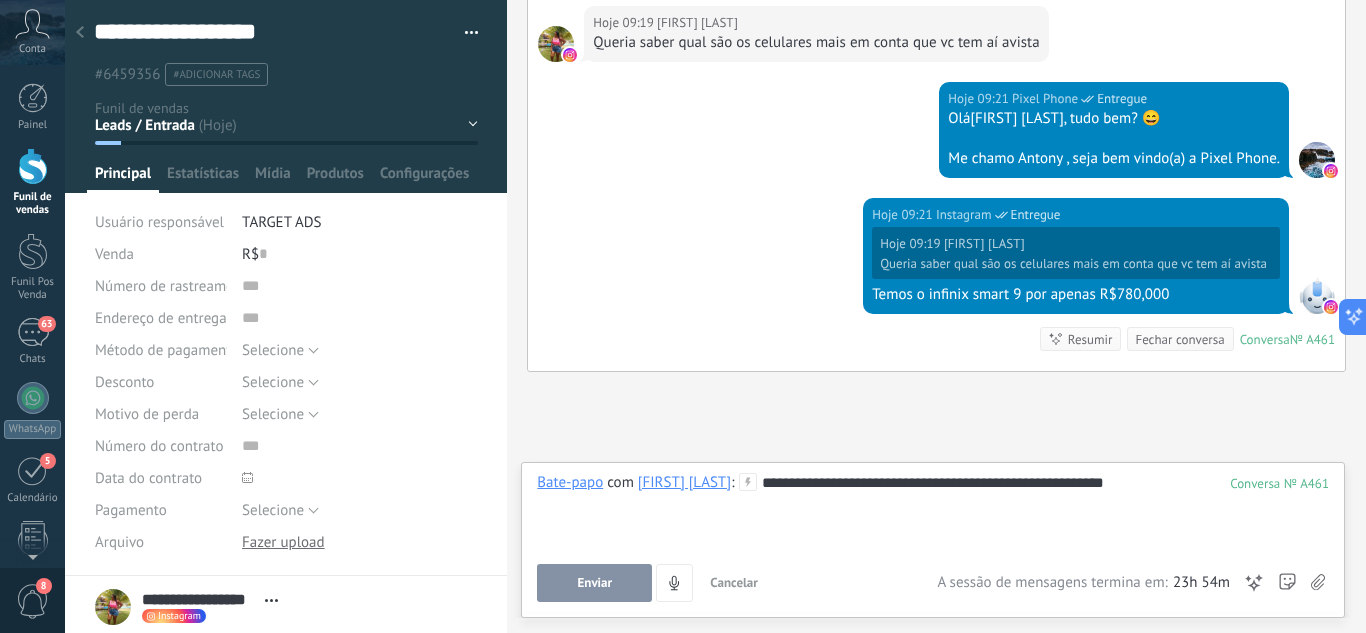 drag, startPoint x: 609, startPoint y: 596, endPoint x: 687, endPoint y: 568, distance: 82.8734 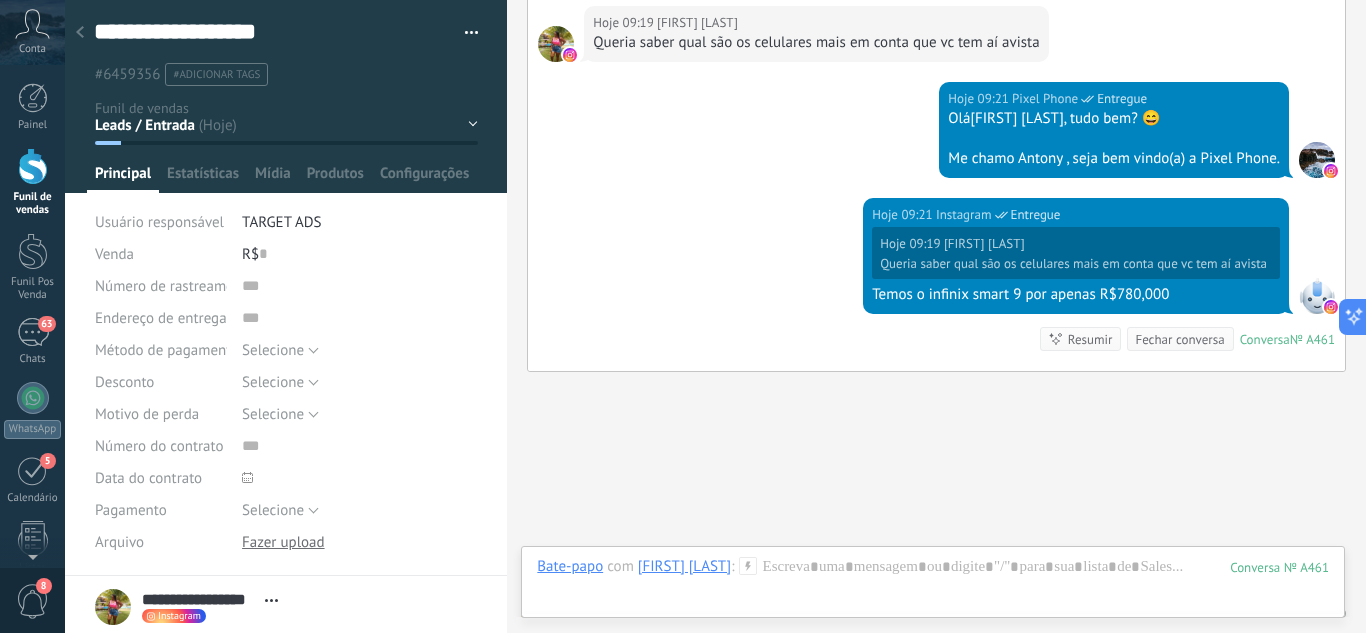 scroll, scrollTop: 464, scrollLeft: 0, axis: vertical 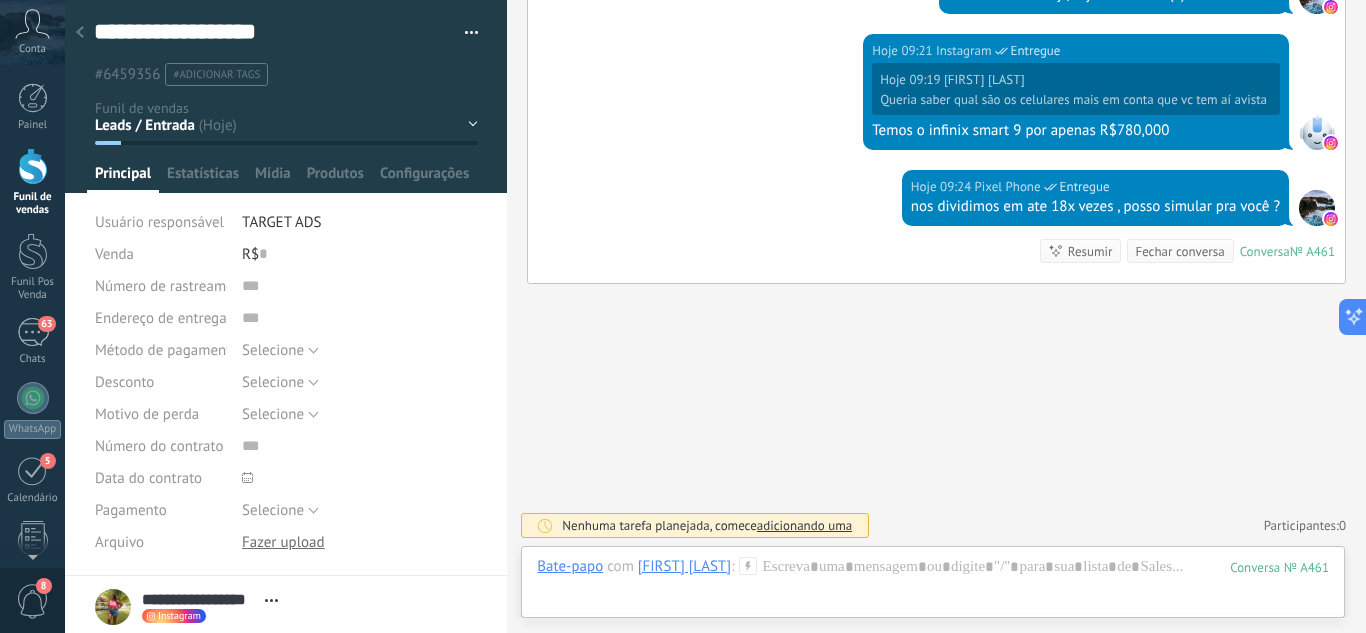 click 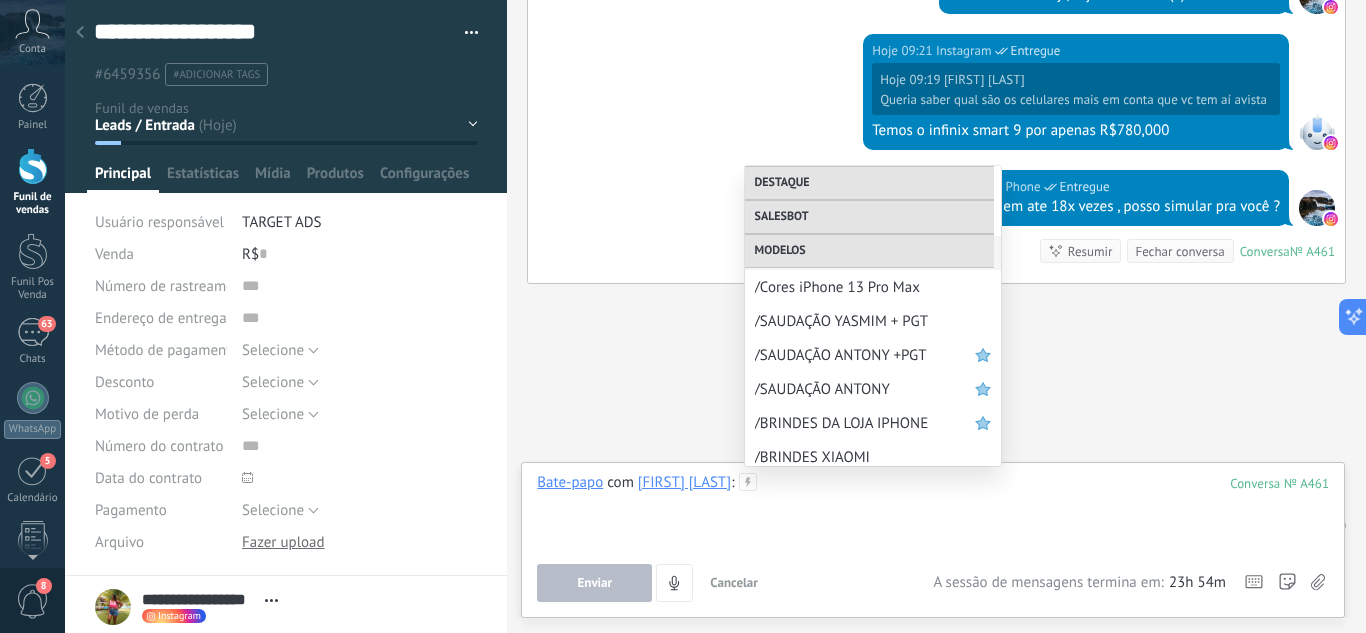 scroll, scrollTop: 788, scrollLeft: 0, axis: vertical 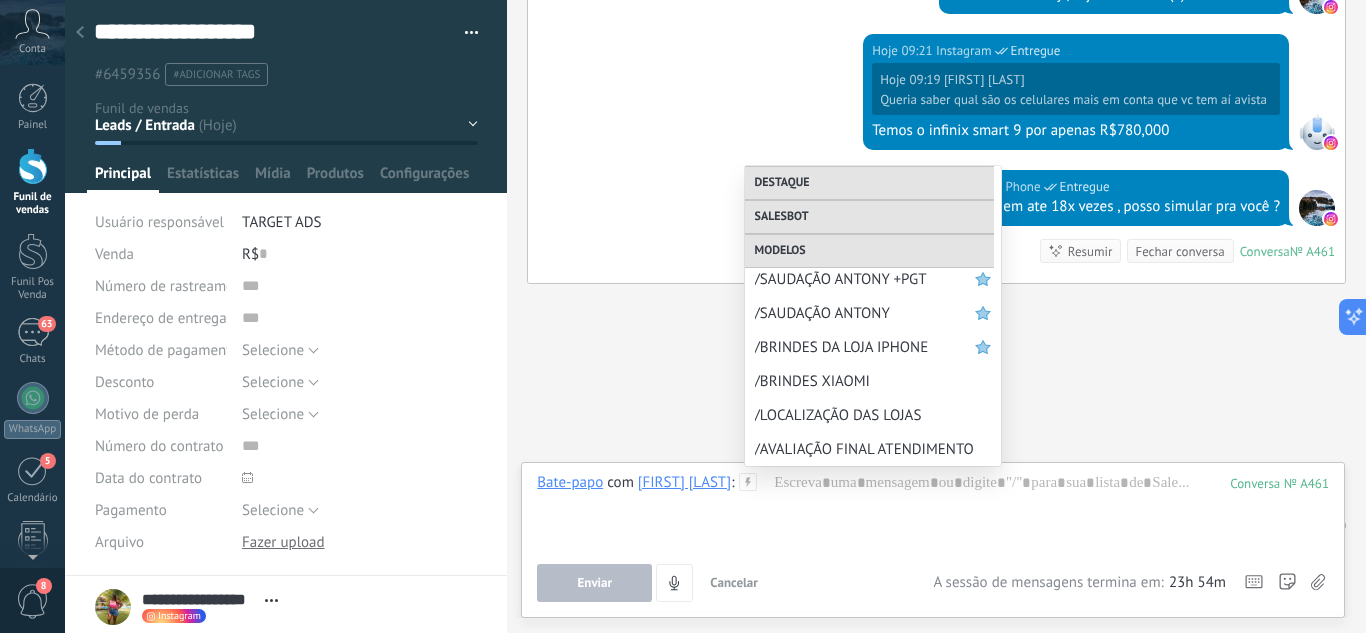 click on "/BRINDES XIAOMI" at bounding box center (873, 381) 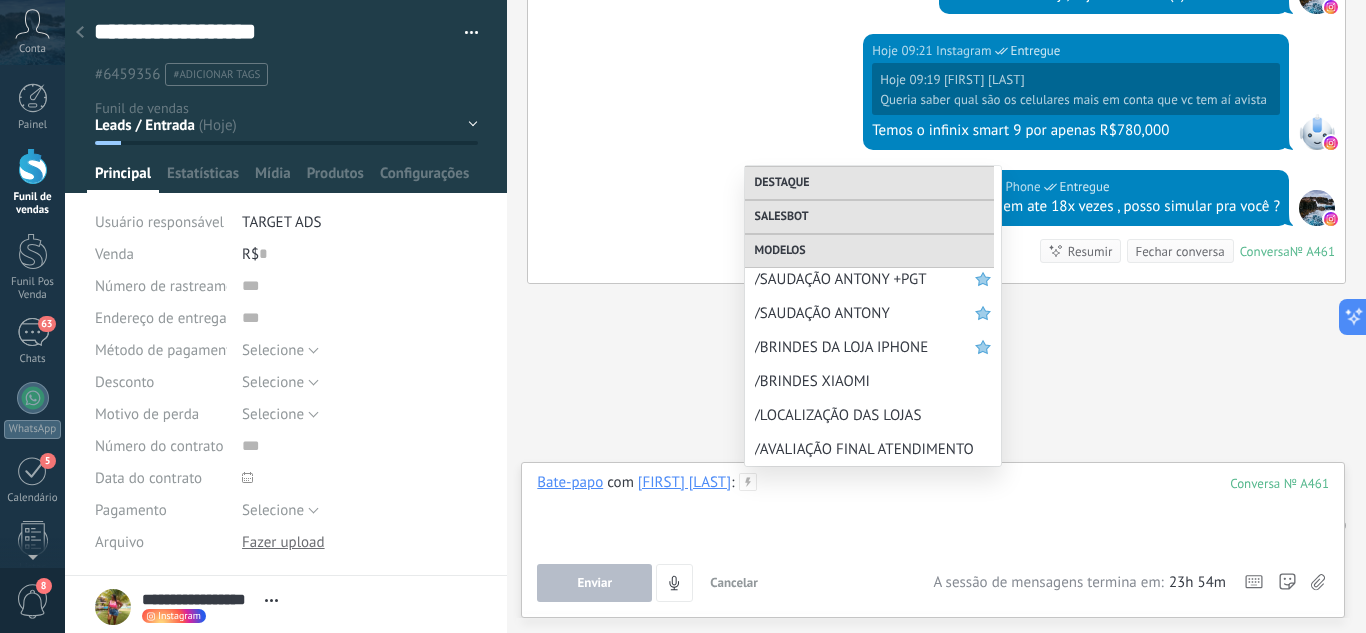 click at bounding box center (933, 511) 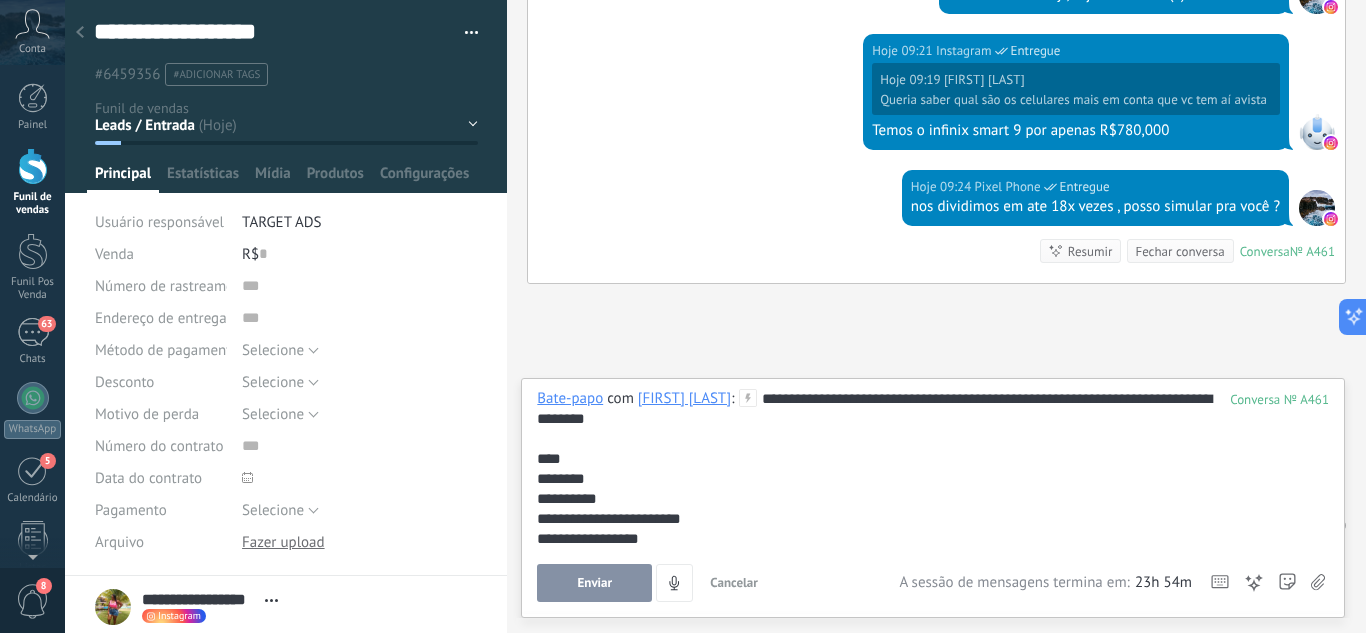 click on "**********" at bounding box center (933, 498) 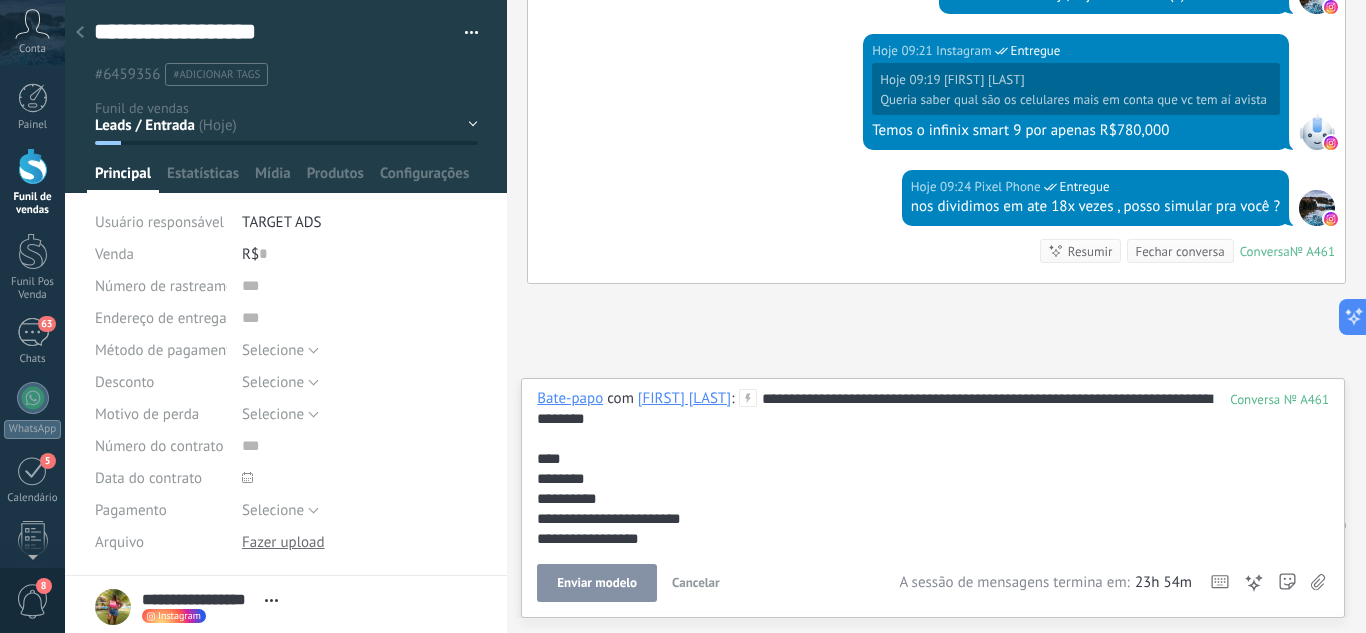 drag, startPoint x: 616, startPoint y: 581, endPoint x: 653, endPoint y: 560, distance: 42.544094 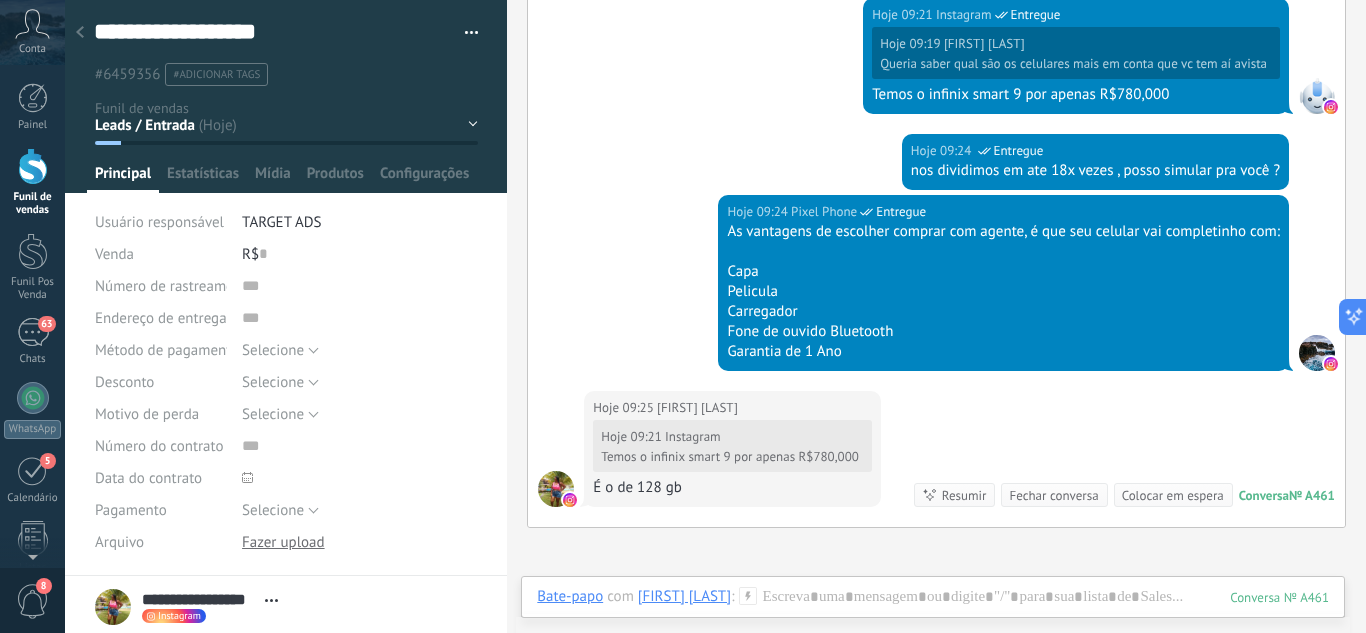 scroll, scrollTop: 744, scrollLeft: 0, axis: vertical 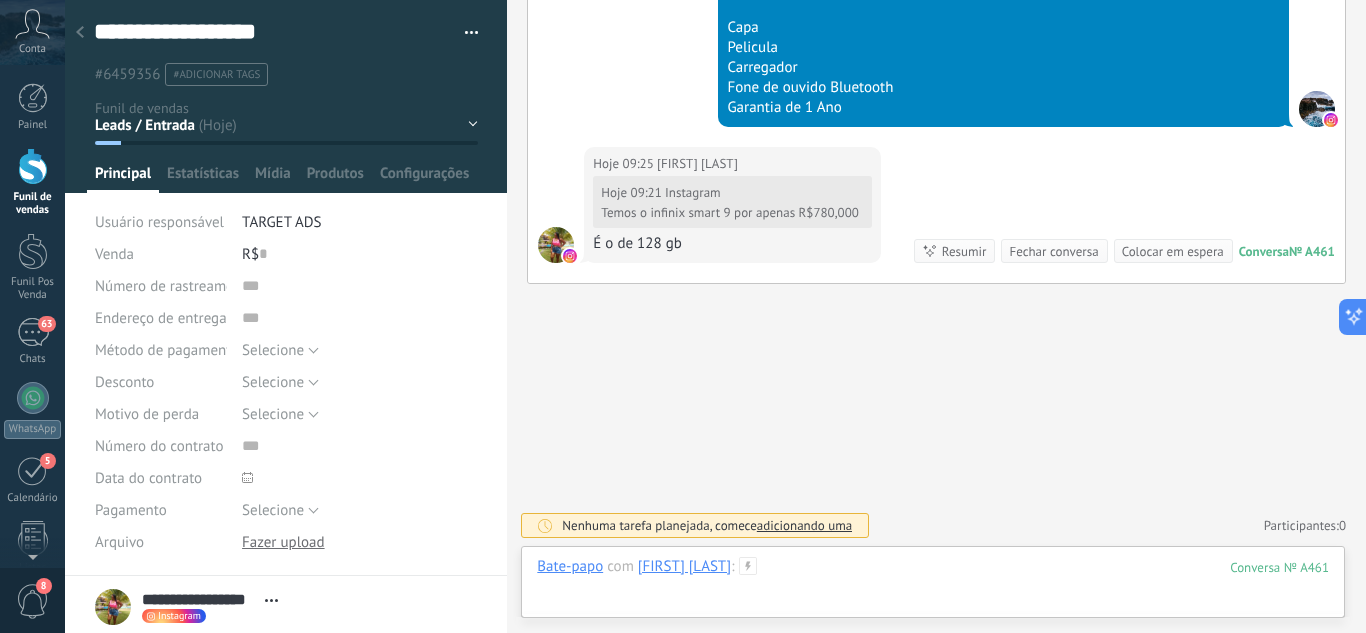 click at bounding box center (933, 587) 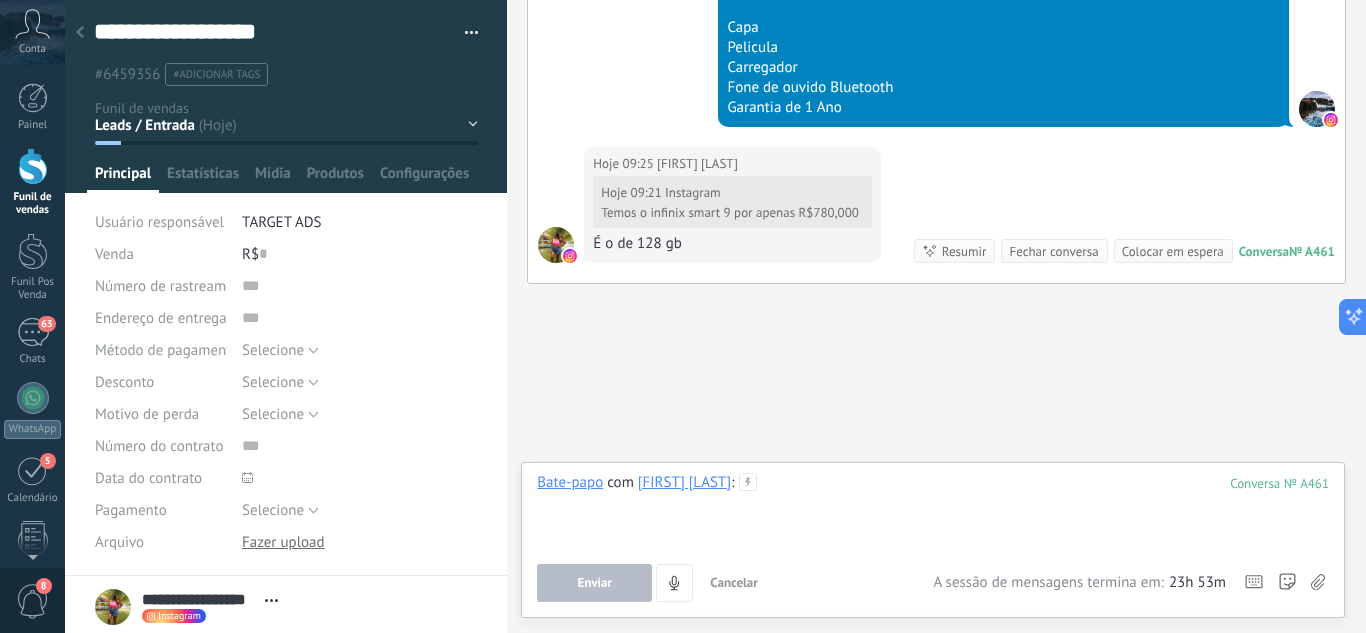 type 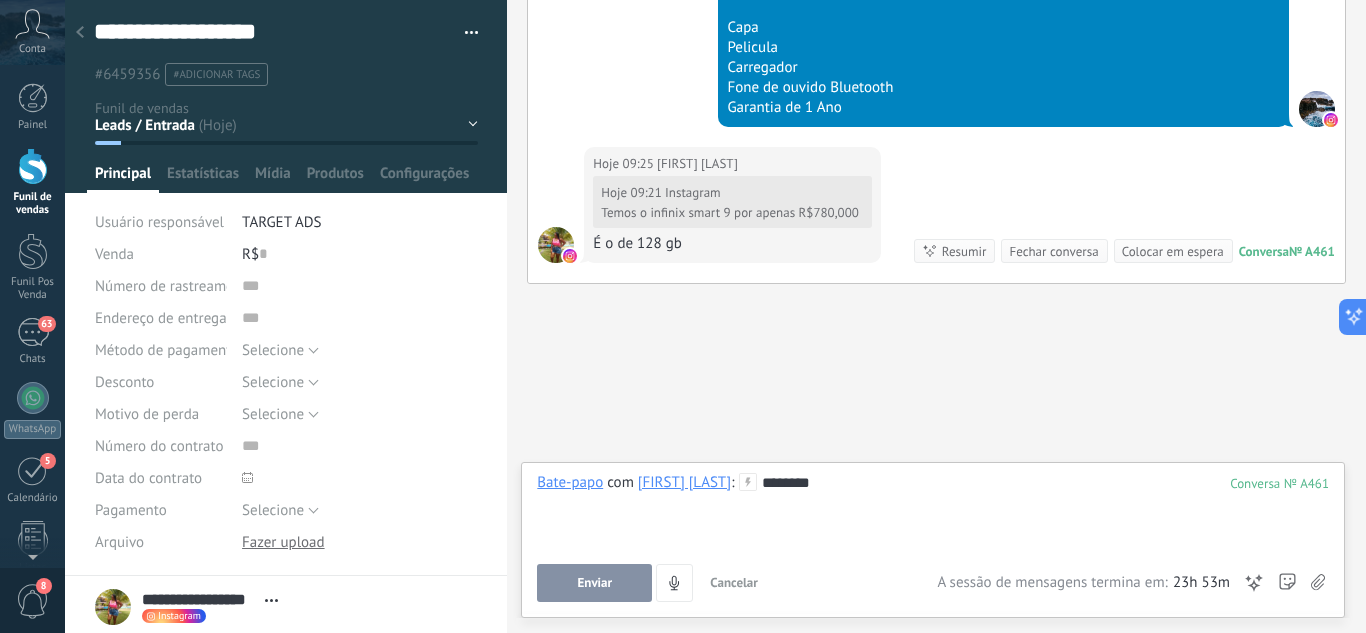 click on "Enviar" at bounding box center (594, 583) 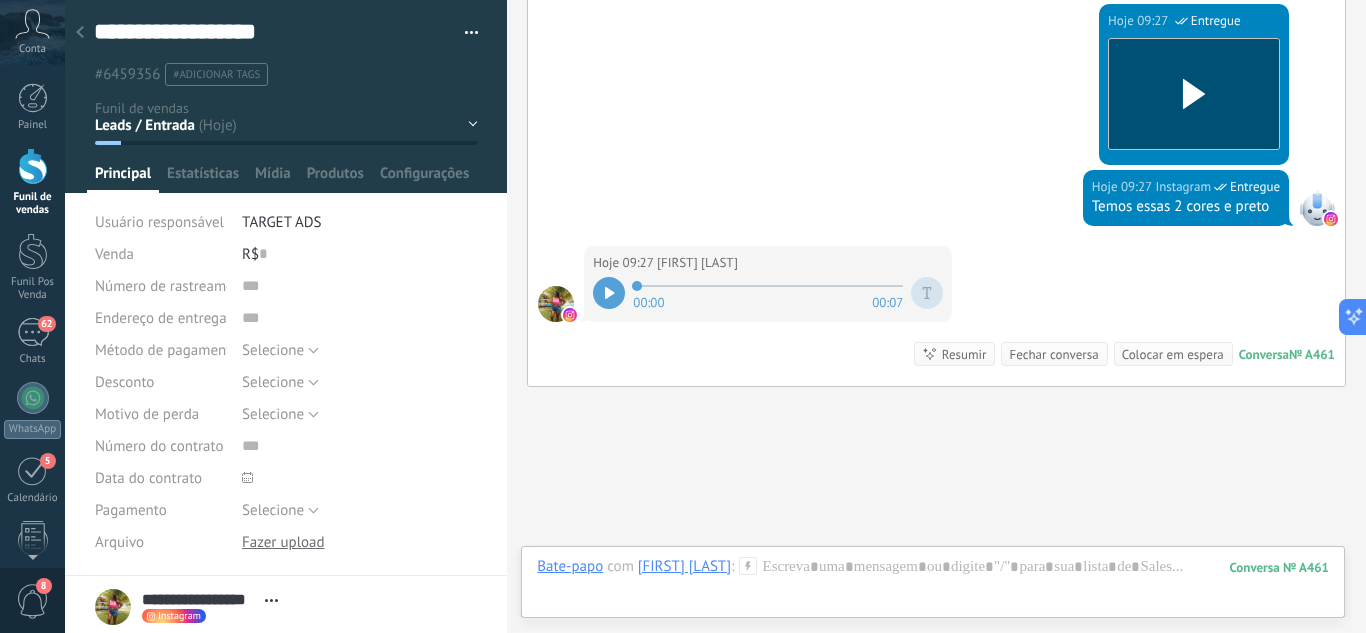 scroll, scrollTop: 1531, scrollLeft: 0, axis: vertical 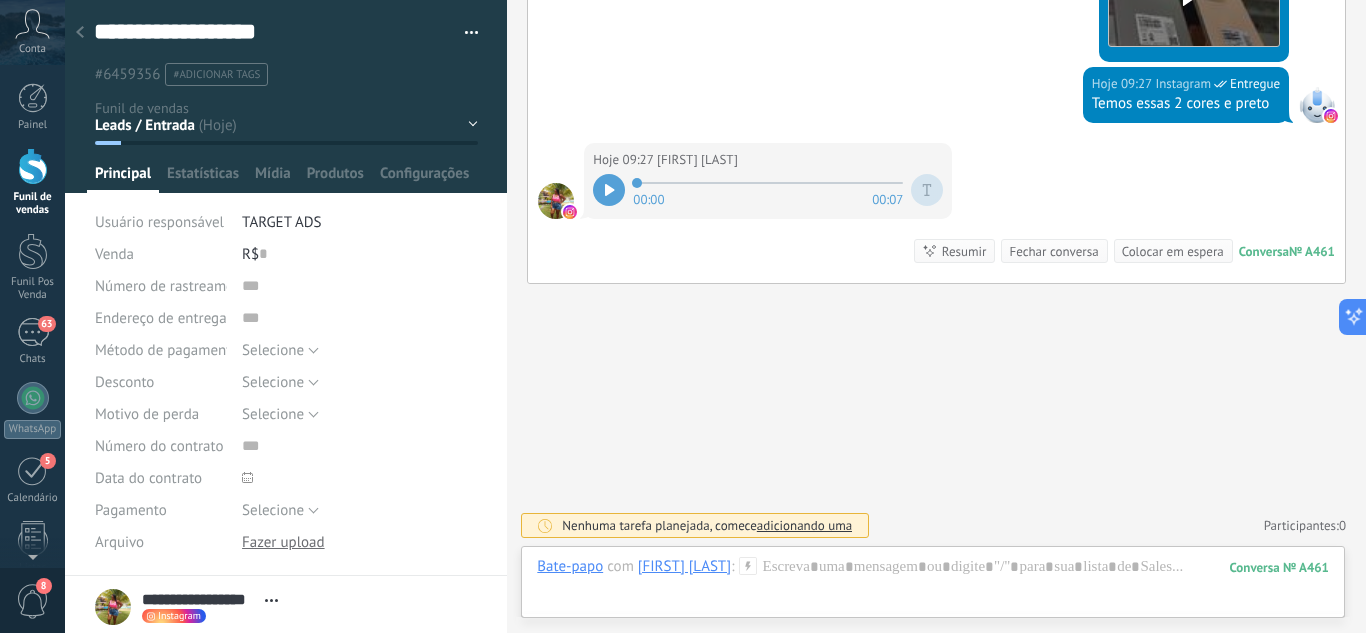 click at bounding box center (33, 166) 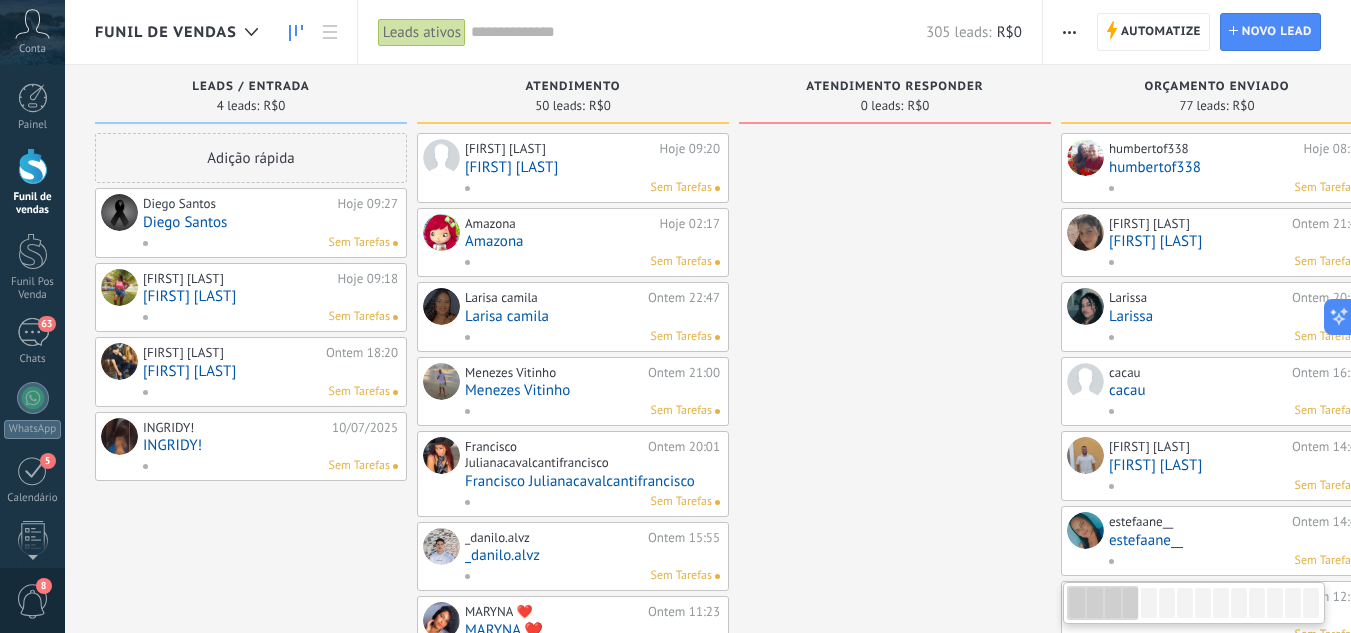 click on "Diego Santos" at bounding box center (270, 222) 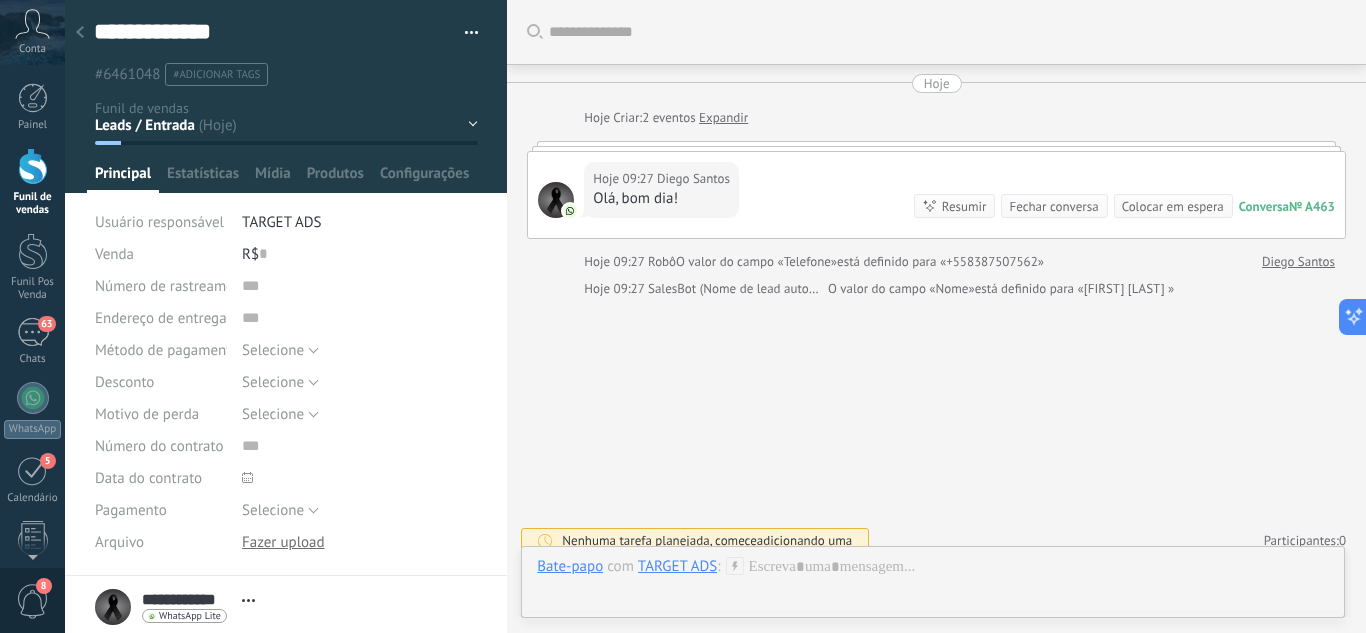 scroll, scrollTop: 30, scrollLeft: 0, axis: vertical 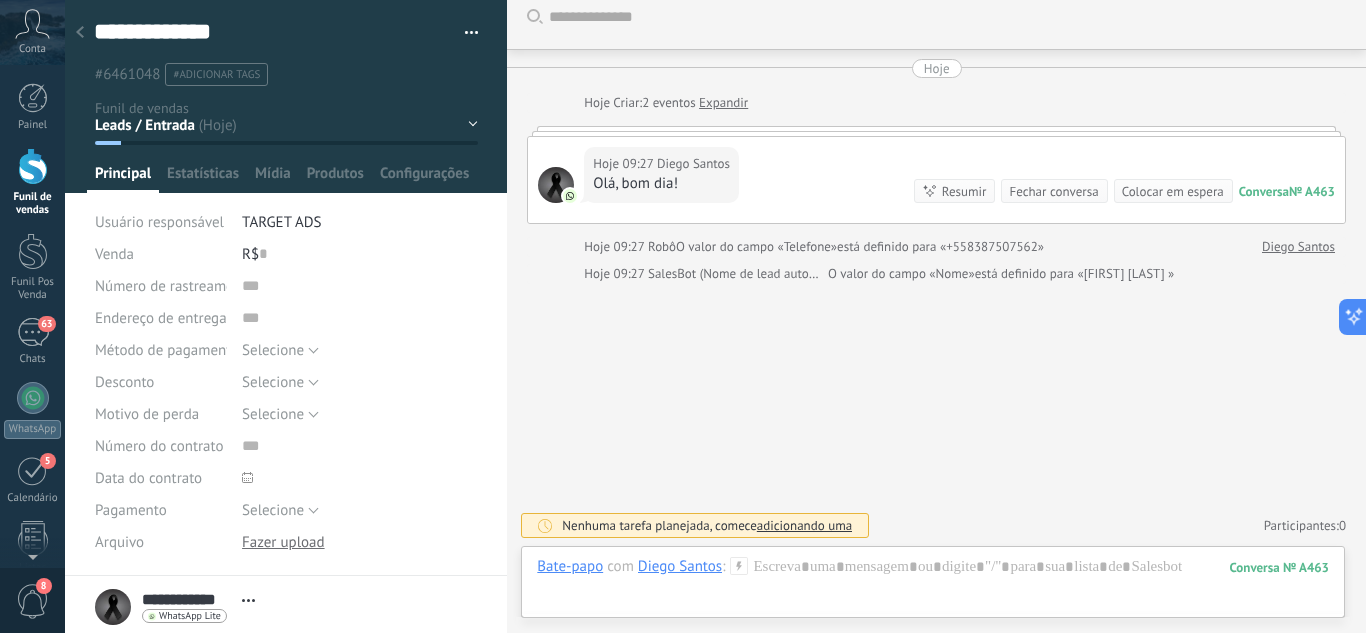 click 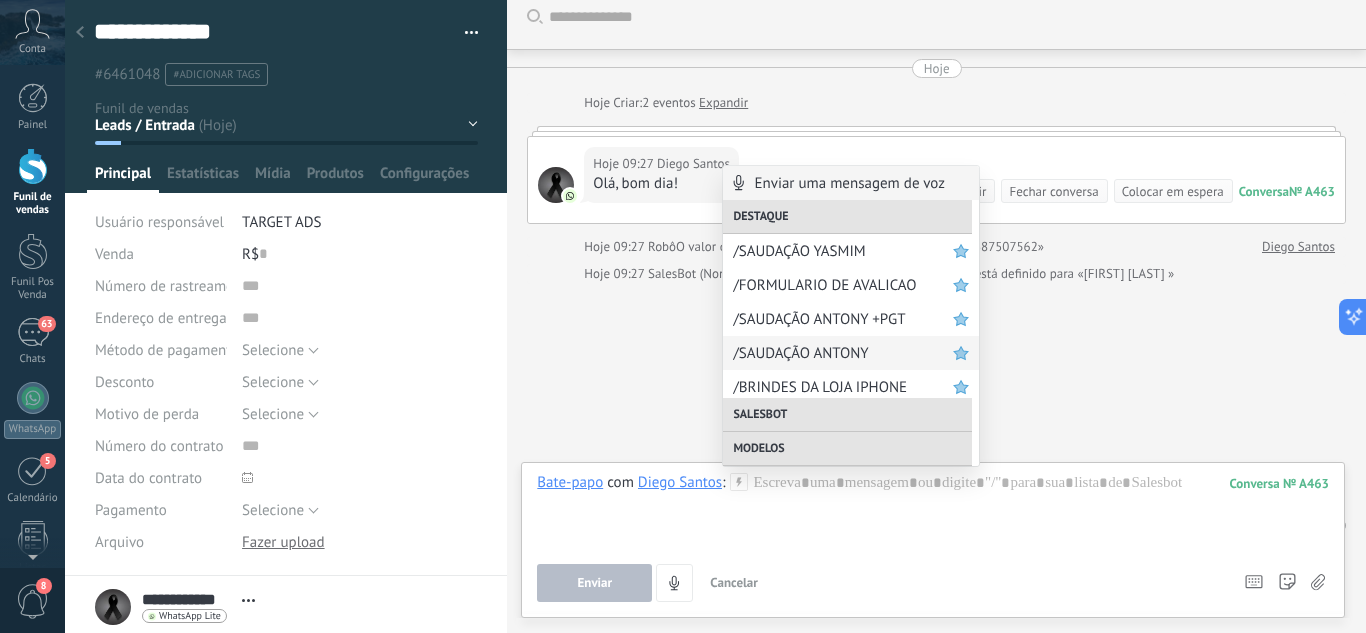 click on "/SAUDAÇÃO ANTONY" at bounding box center (843, 353) 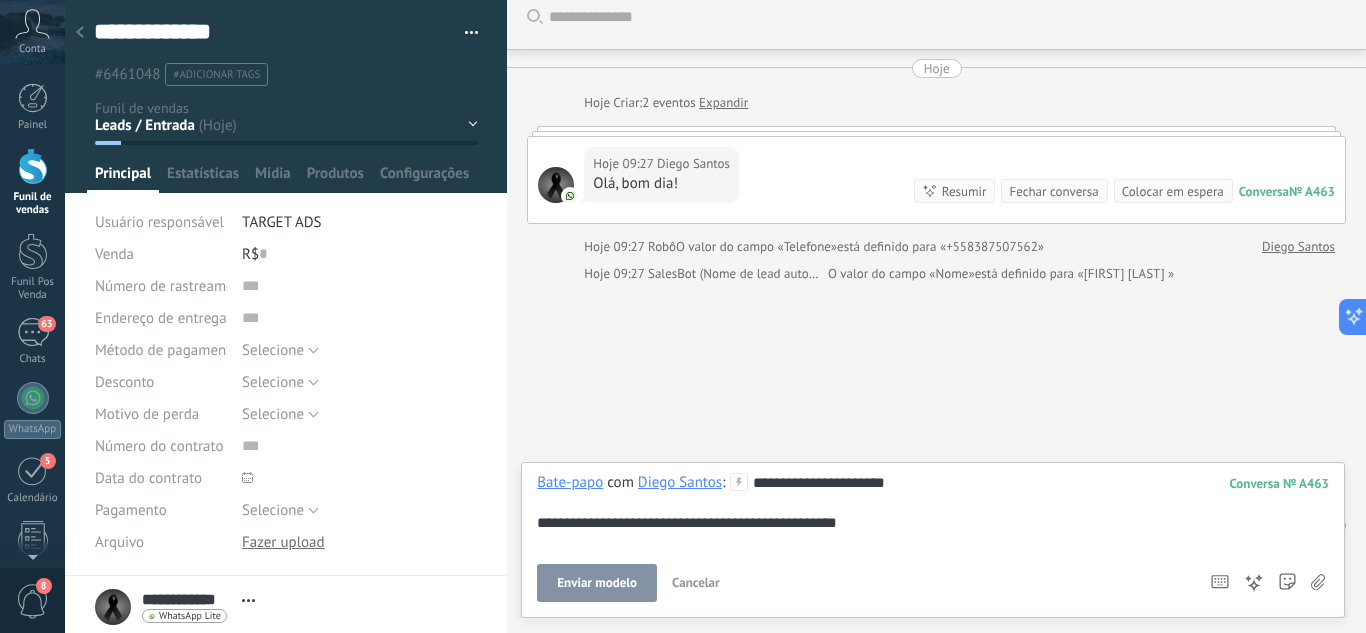 click on "Enviar modelo" at bounding box center (597, 583) 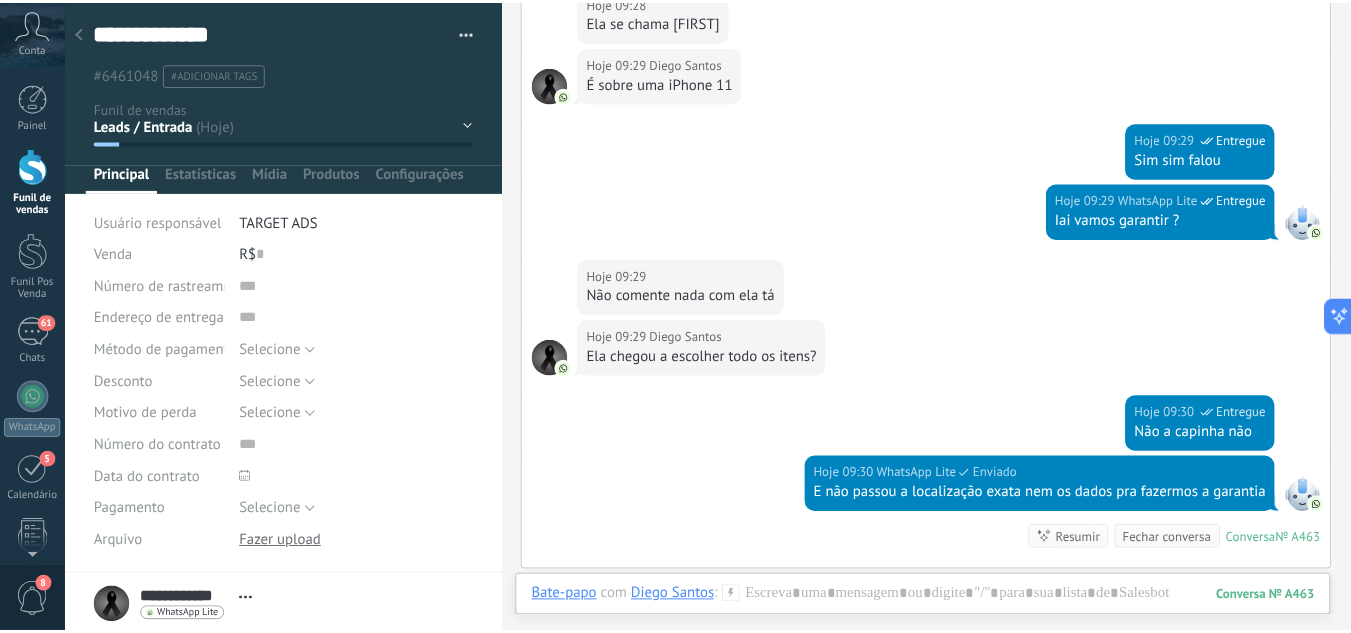 scroll, scrollTop: 647, scrollLeft: 0, axis: vertical 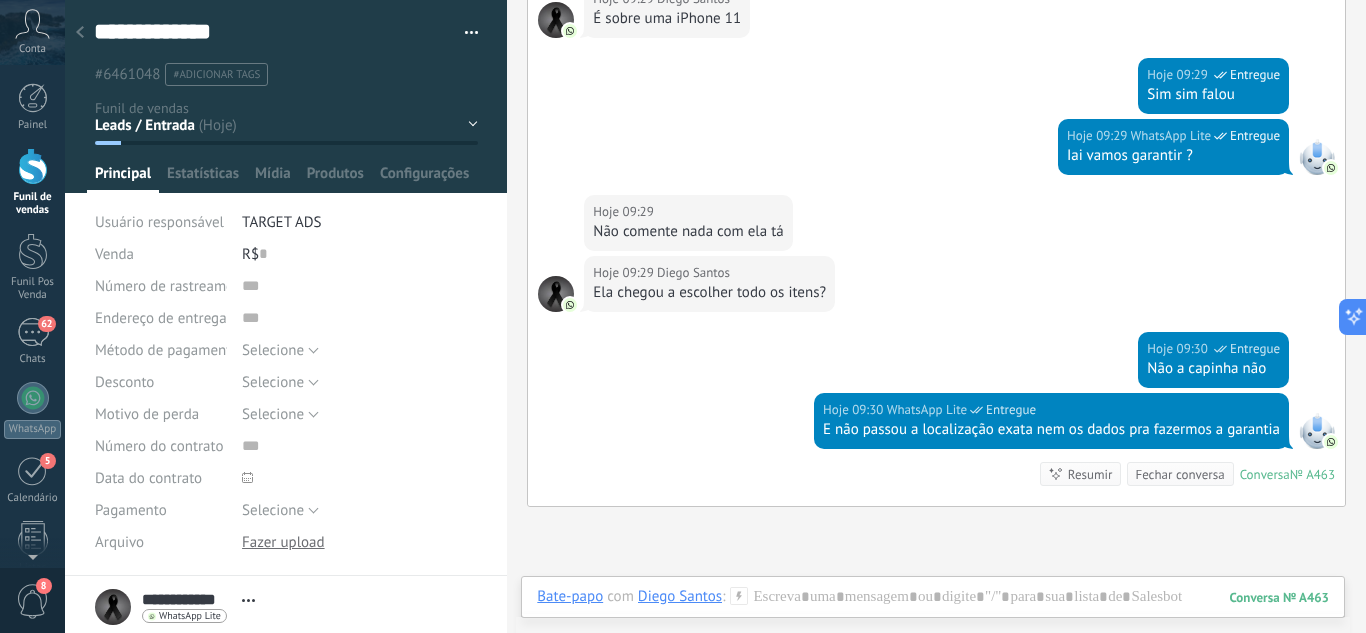 click at bounding box center (33, 166) 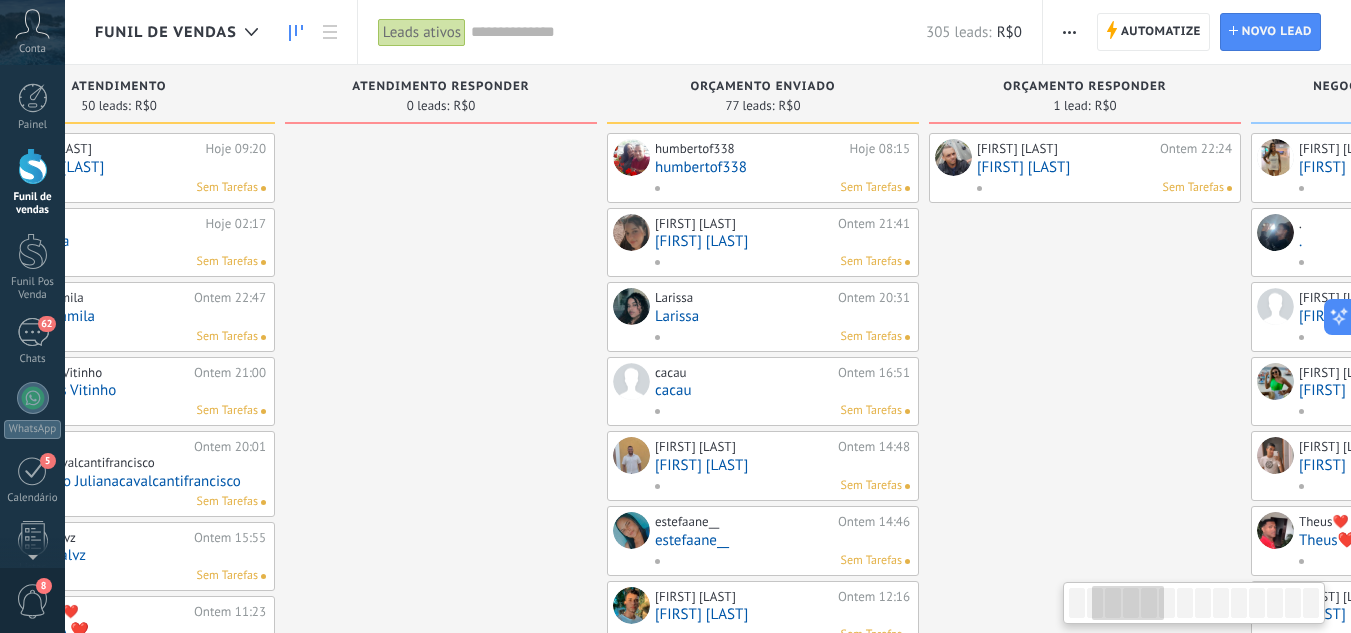 drag, startPoint x: 852, startPoint y: 224, endPoint x: 1001, endPoint y: 253, distance: 151.79591 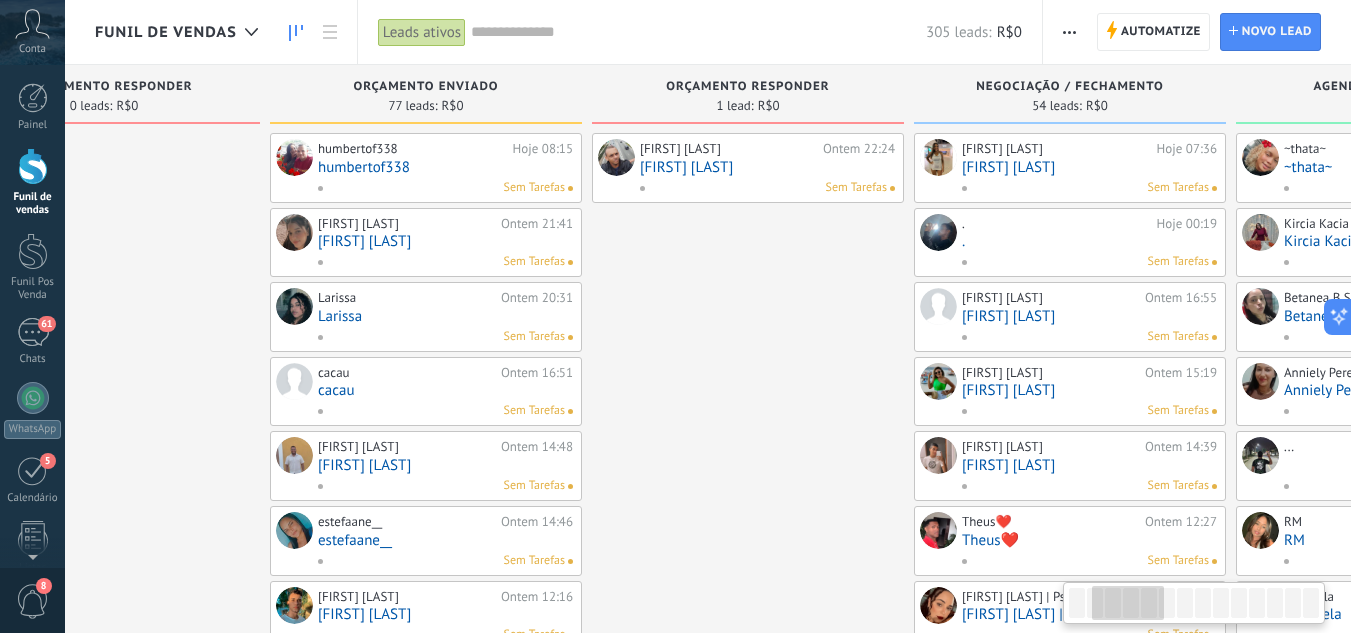 drag, startPoint x: 696, startPoint y: 304, endPoint x: 711, endPoint y: 181, distance: 123.911255 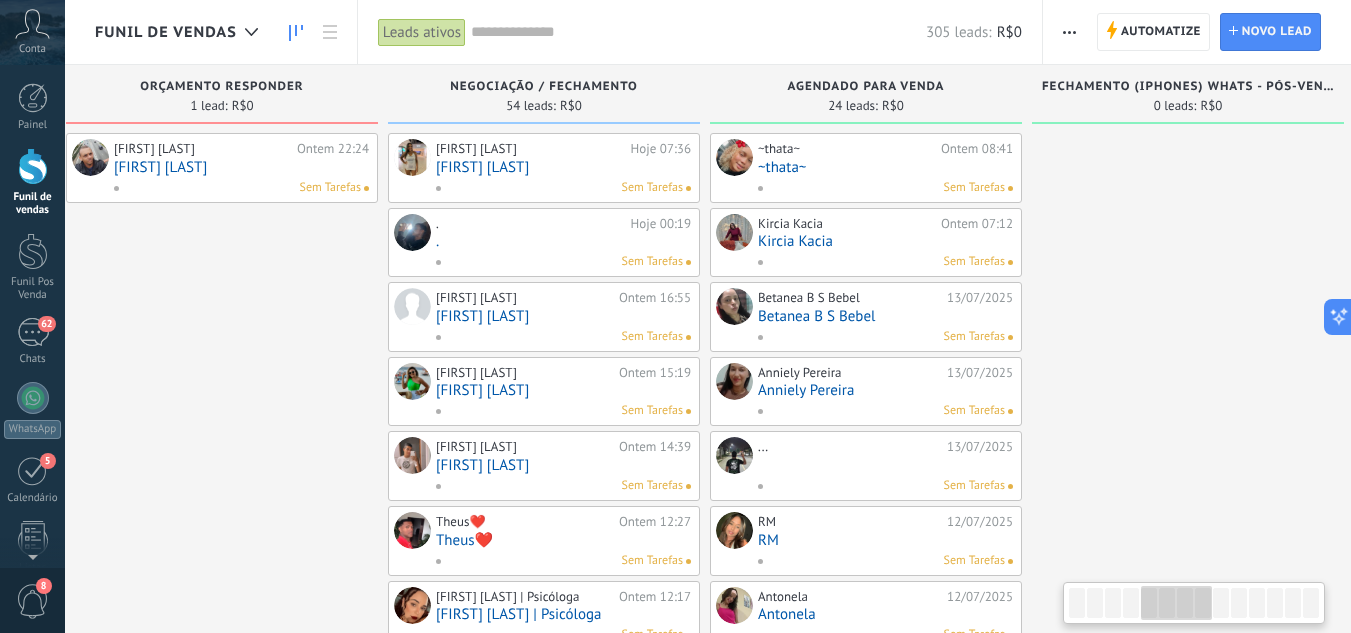 drag, startPoint x: 522, startPoint y: 349, endPoint x: 223, endPoint y: 391, distance: 301.93542 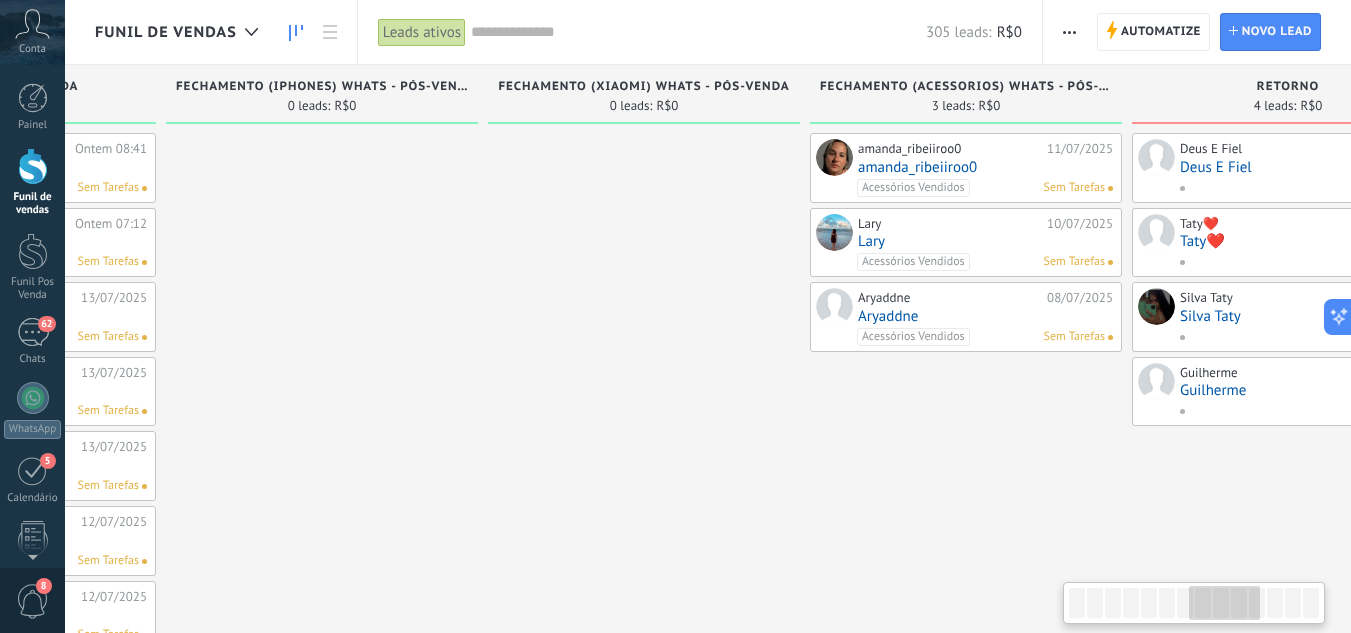 drag, startPoint x: 313, startPoint y: 366, endPoint x: 516, endPoint y: 318, distance: 208.5977 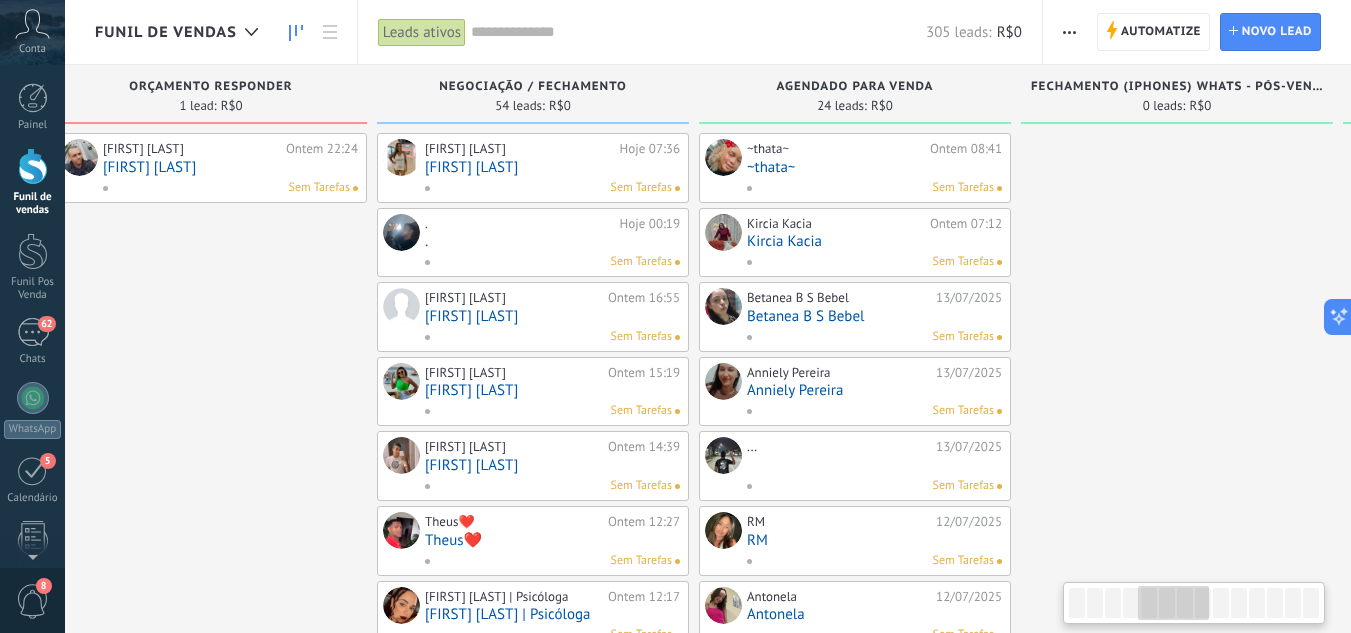 drag, startPoint x: 335, startPoint y: 393, endPoint x: 543, endPoint y: 398, distance: 208.06009 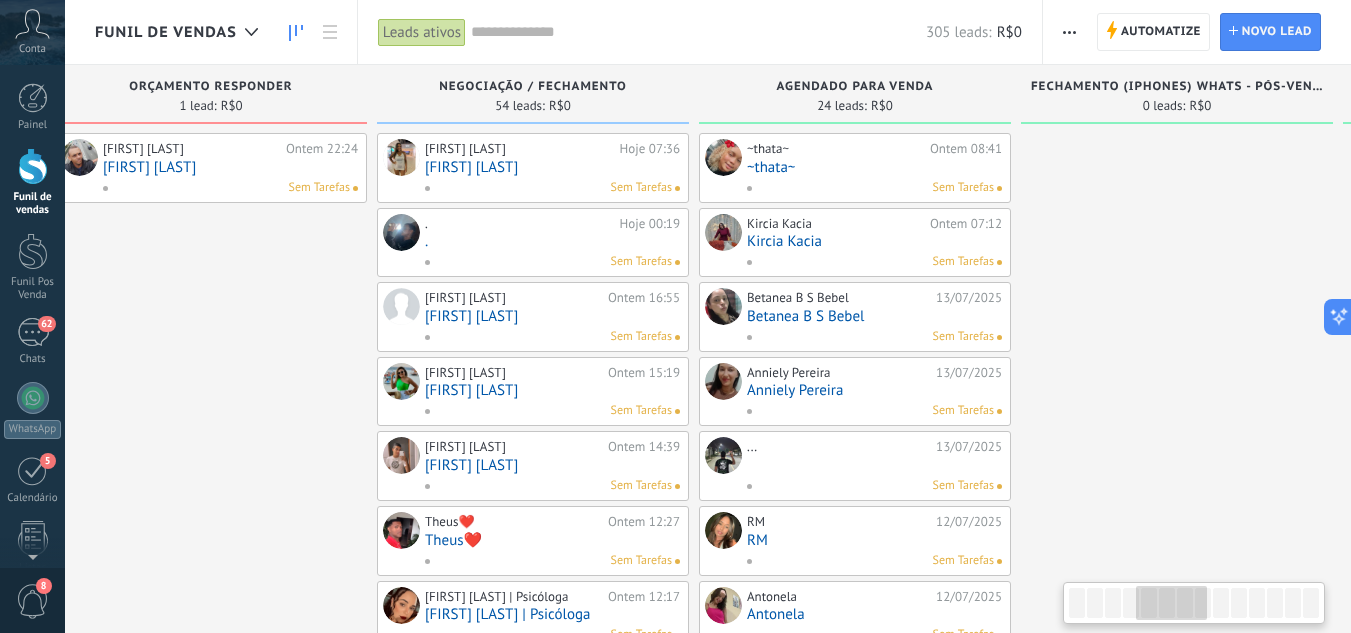 scroll, scrollTop: 0, scrollLeft: 1253, axis: horizontal 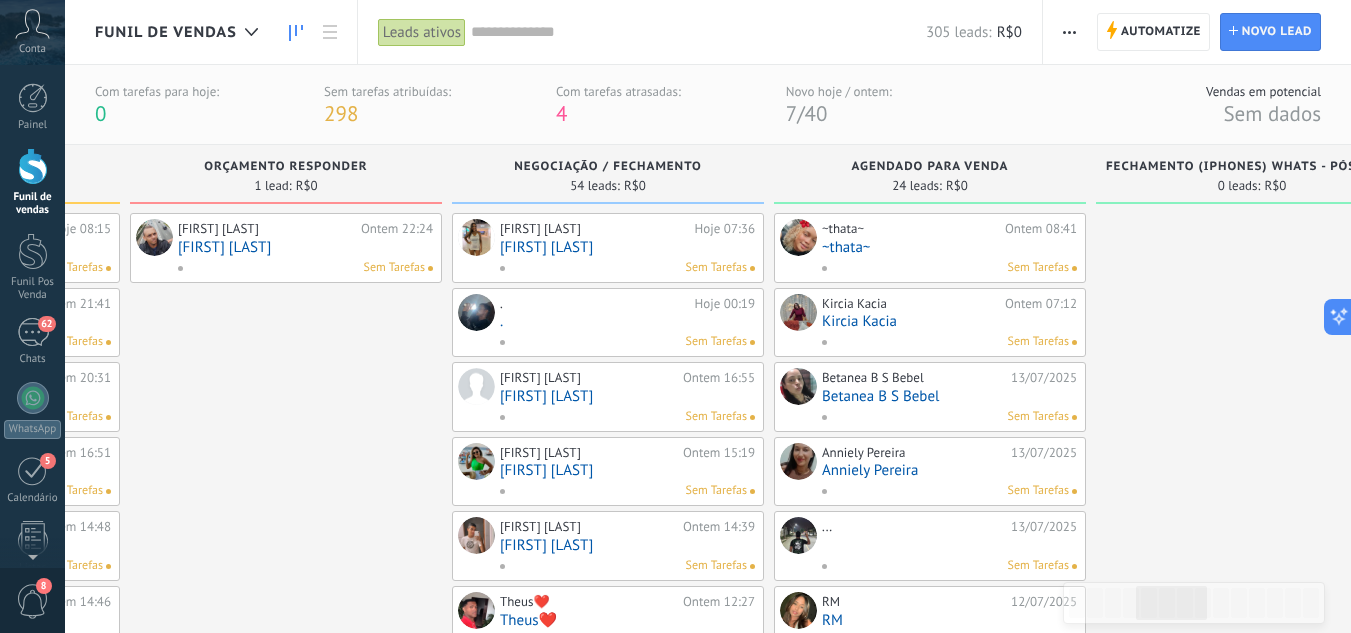click on "[FIRST] [LAST]" at bounding box center [305, 247] 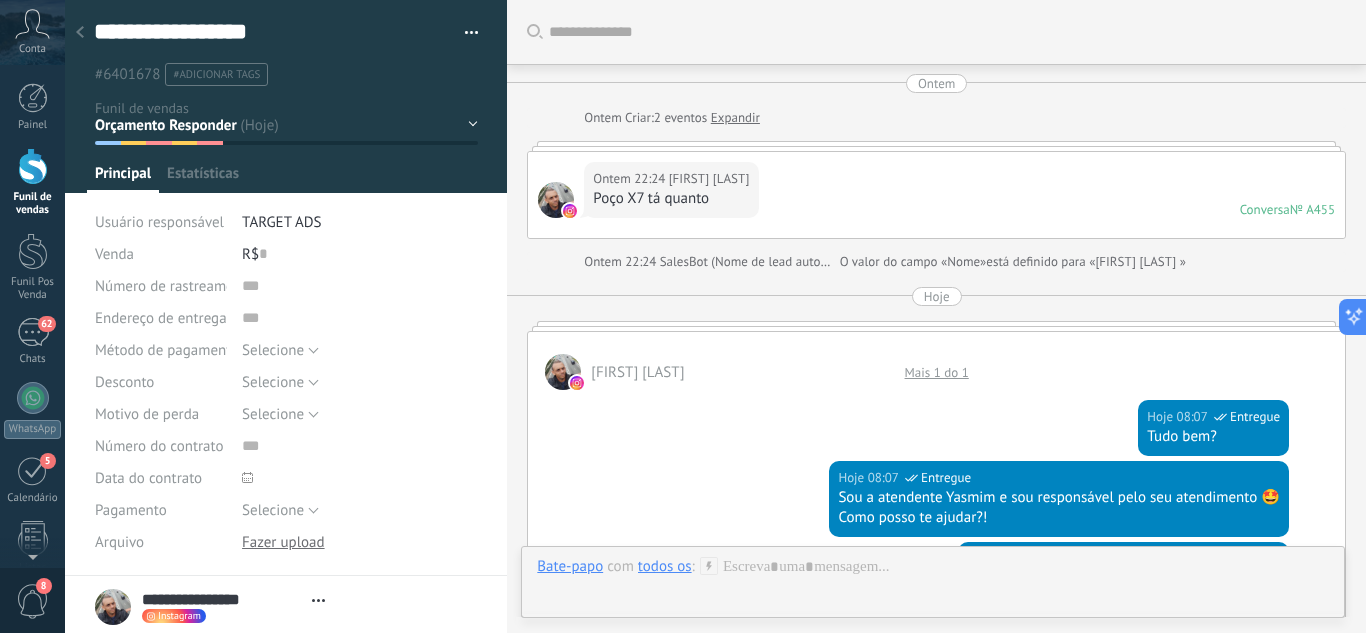 scroll, scrollTop: 1705, scrollLeft: 0, axis: vertical 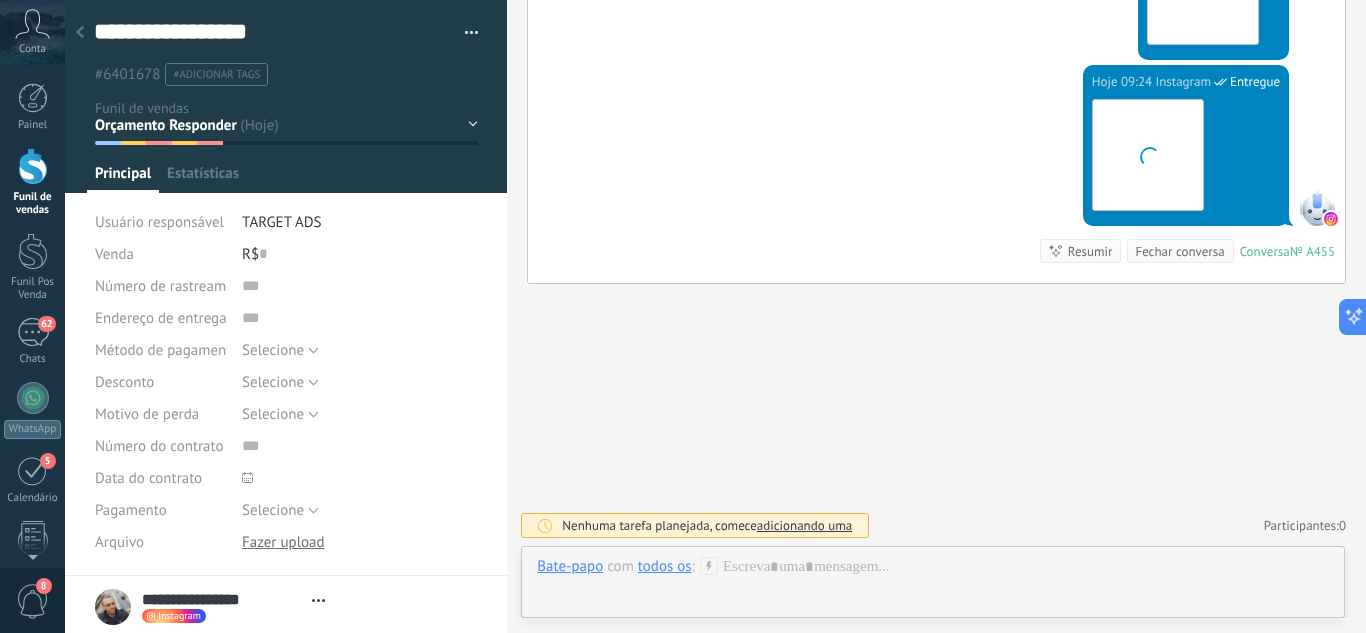 type on "**********" 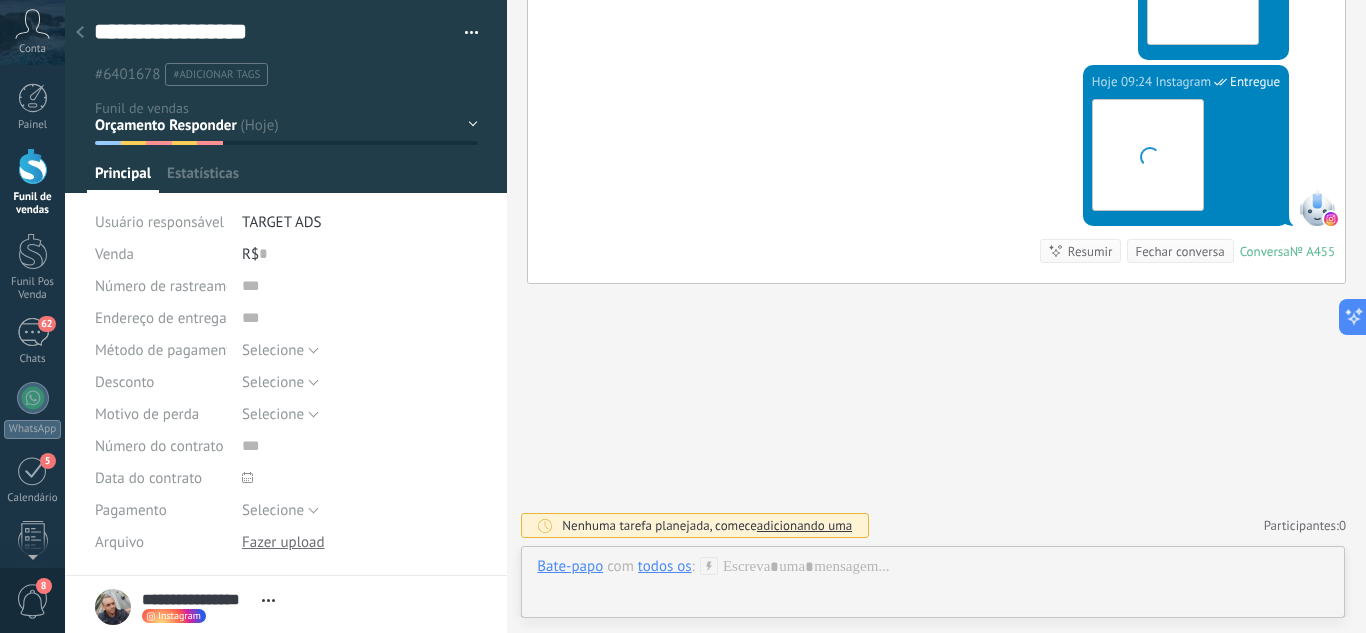 scroll, scrollTop: 30, scrollLeft: 0, axis: vertical 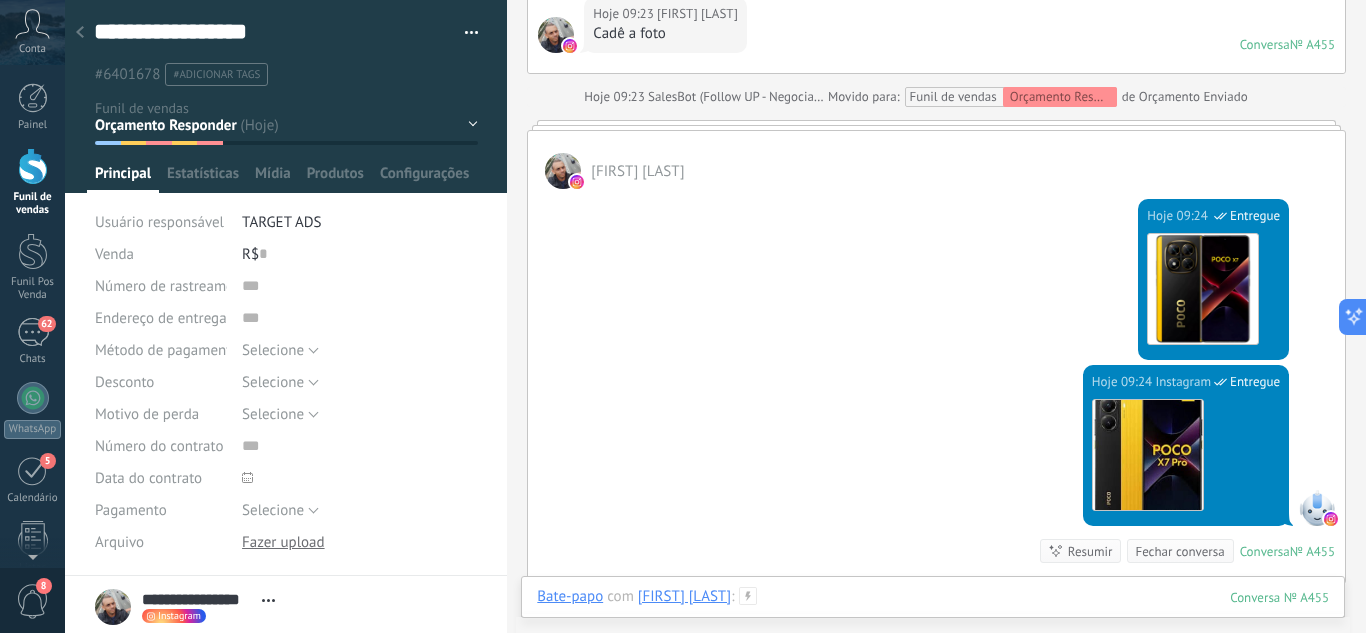 click at bounding box center [933, 617] 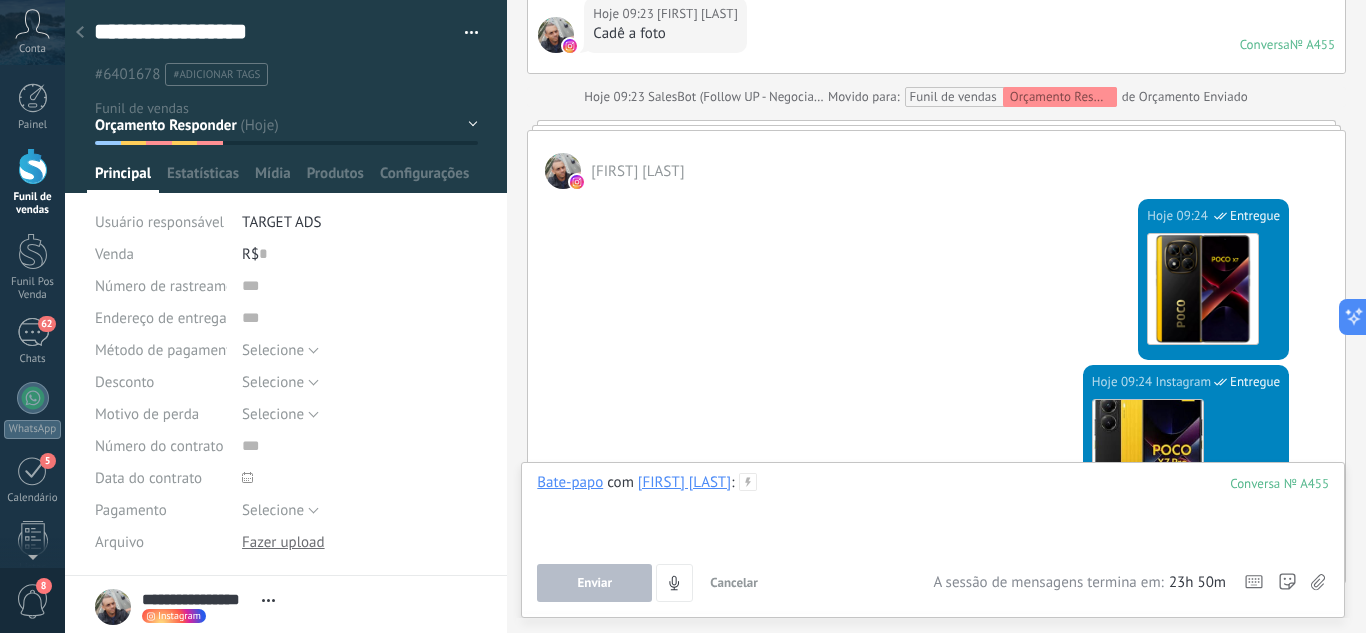 type 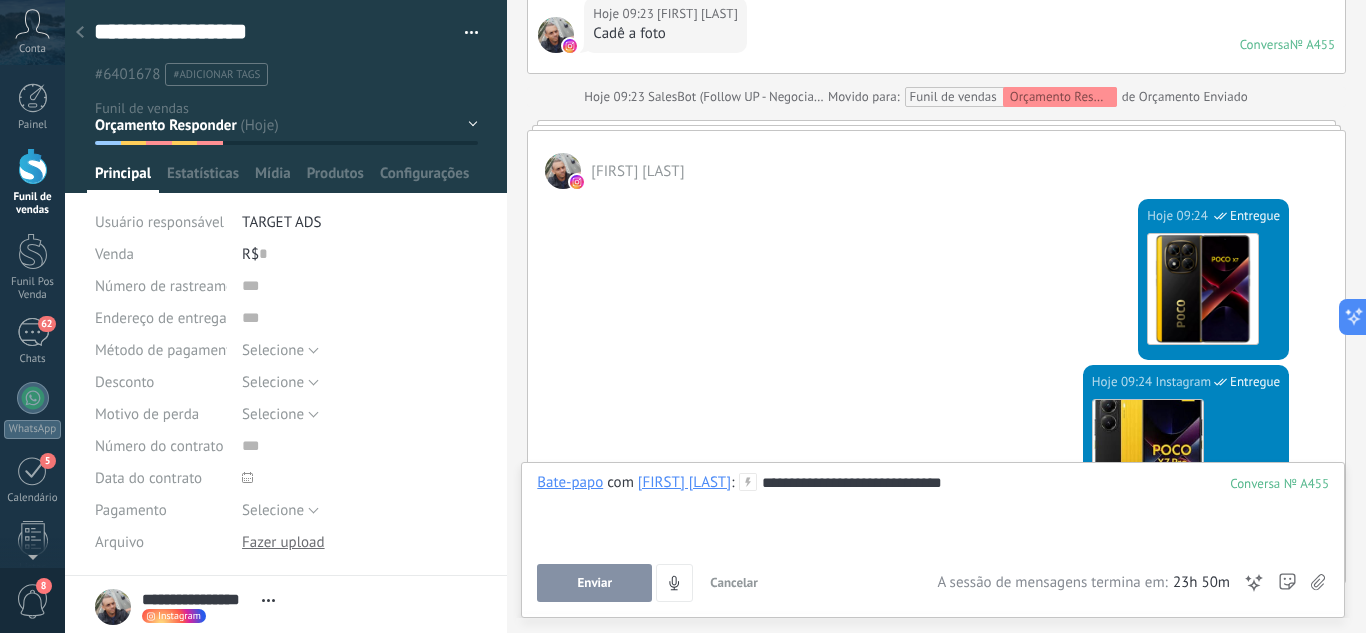 click on "Enviar" at bounding box center [594, 583] 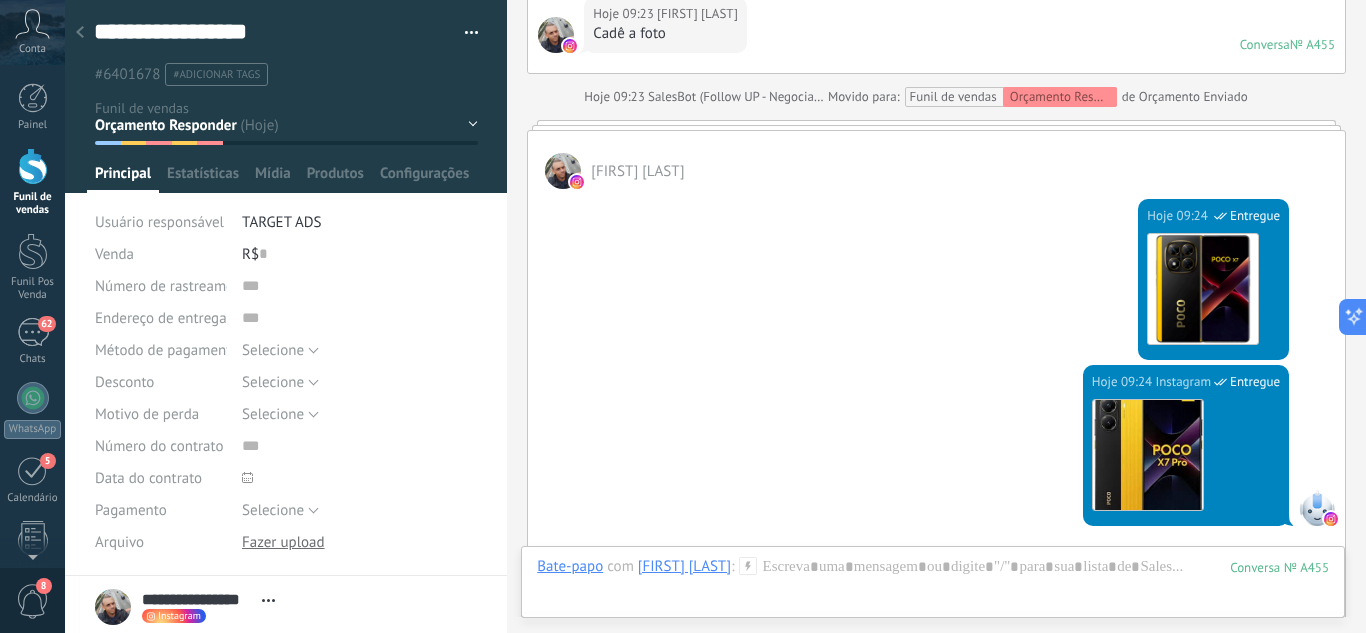 scroll, scrollTop: 1781, scrollLeft: 0, axis: vertical 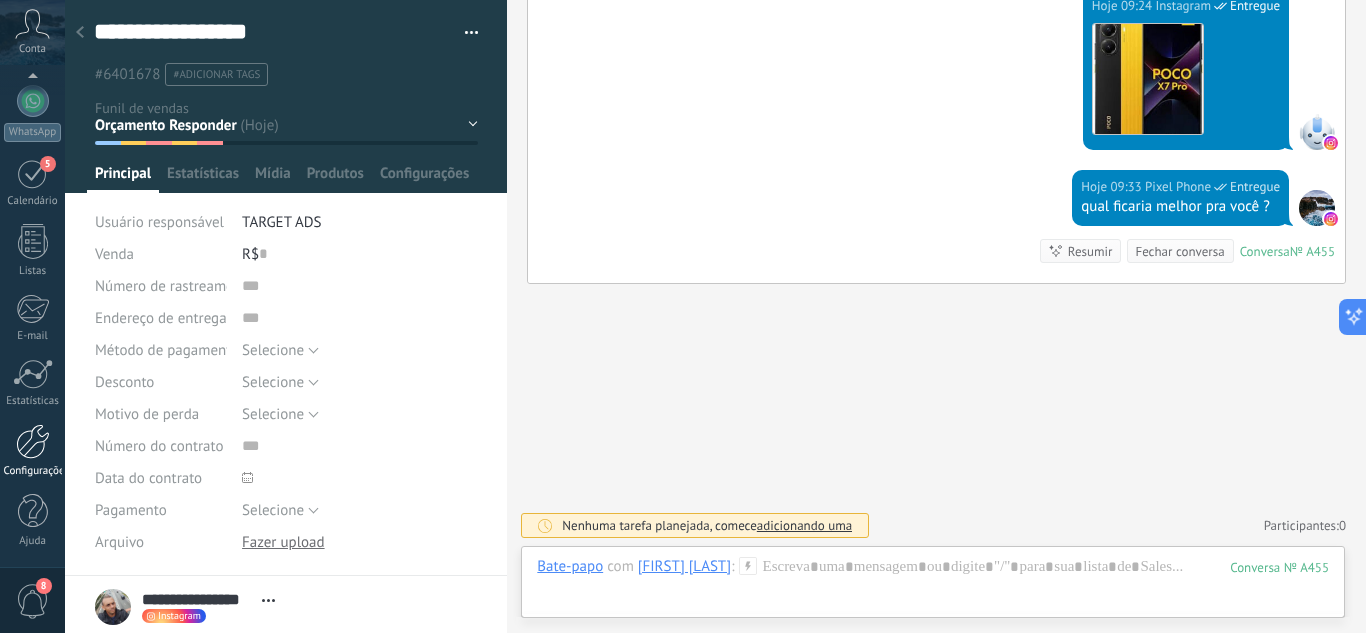 click at bounding box center [33, 441] 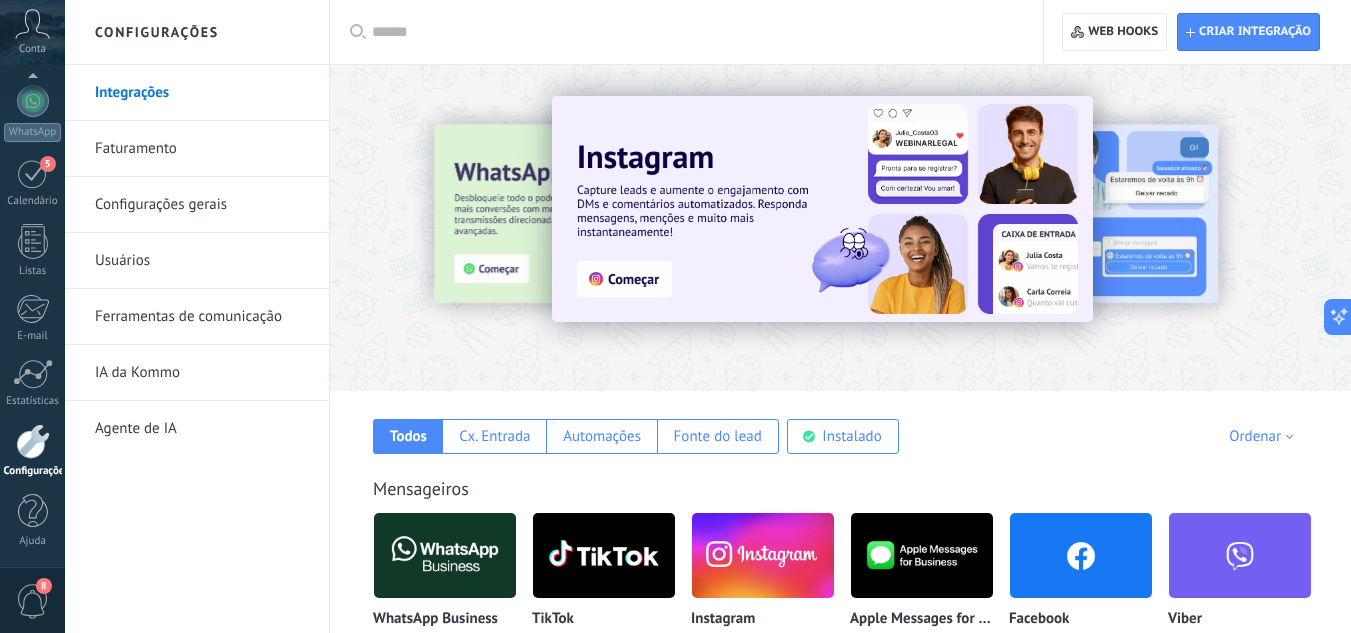 click at bounding box center (840, 222) 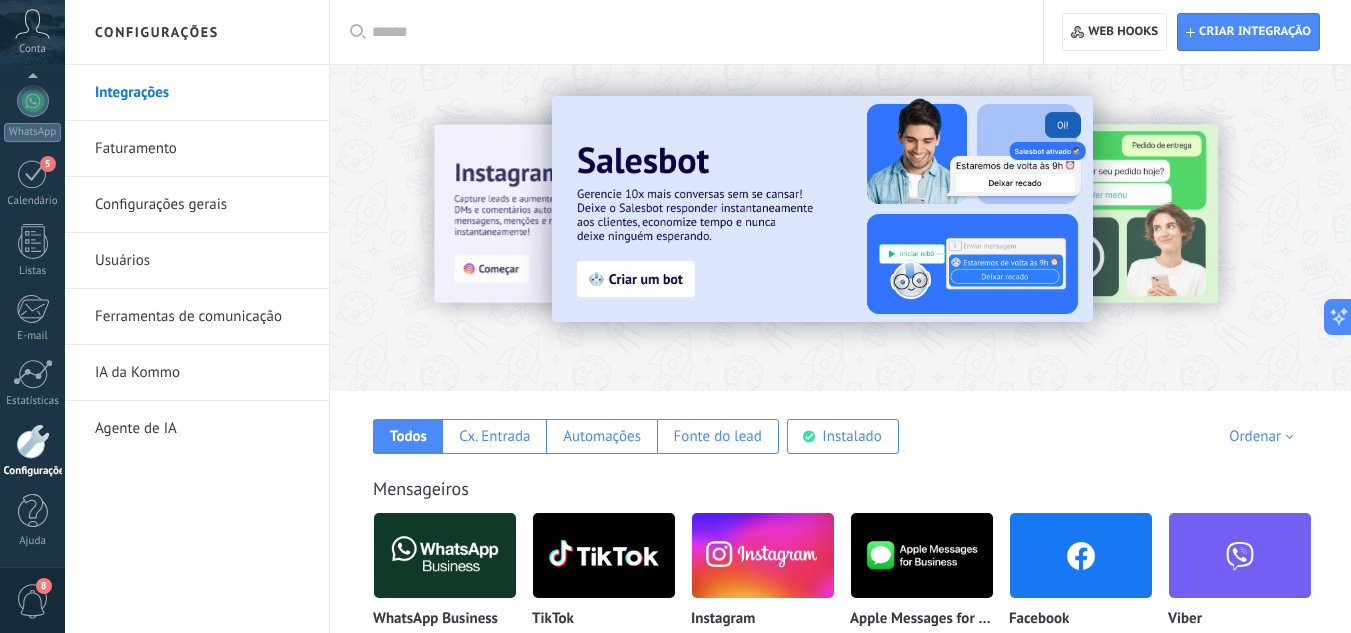 click on "Configurações gerais" at bounding box center (202, 205) 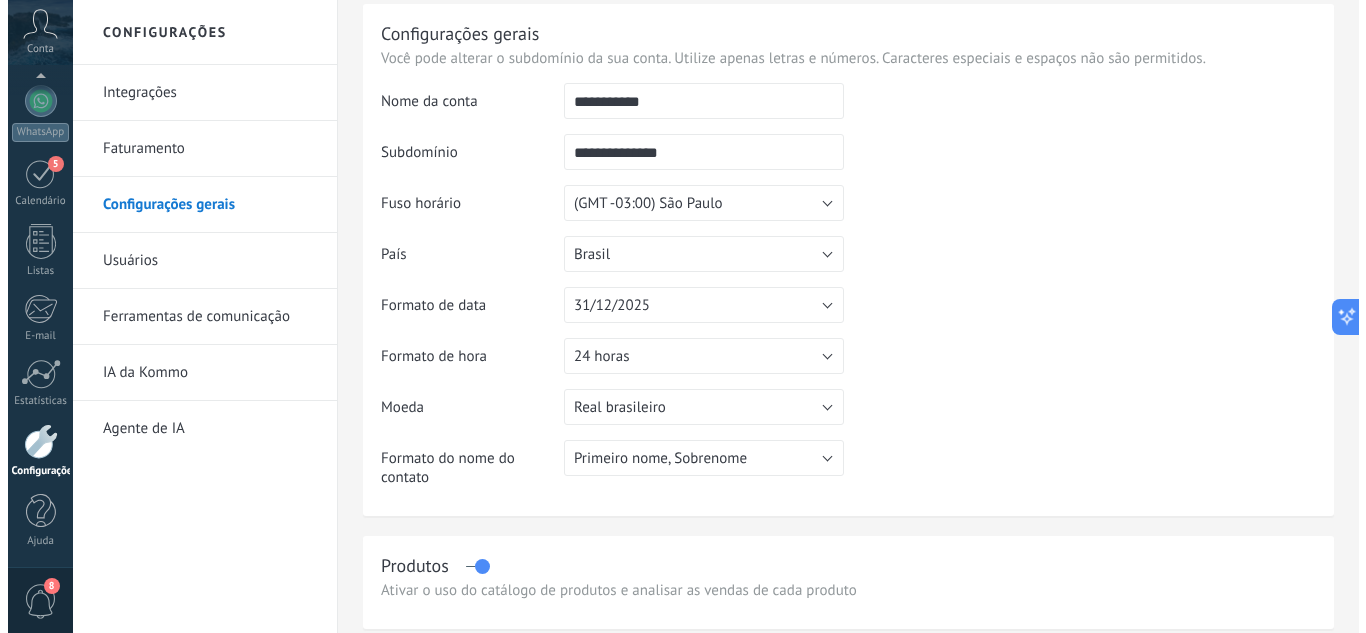 scroll, scrollTop: 0, scrollLeft: 0, axis: both 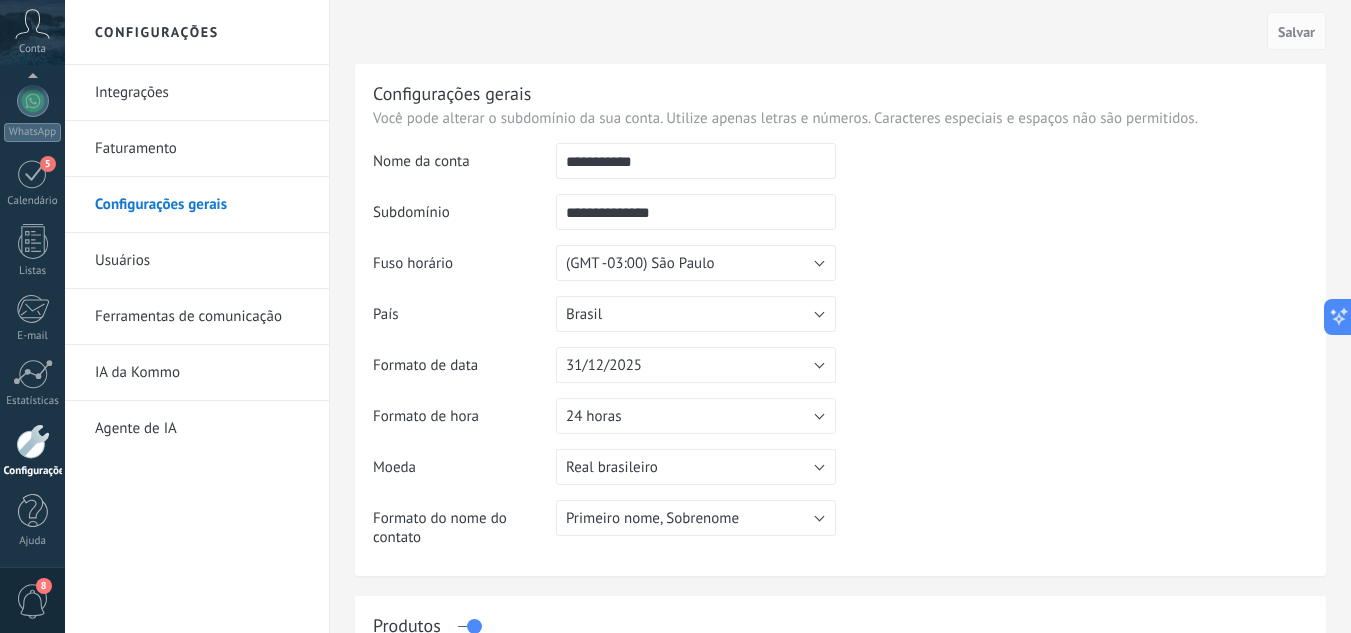 click on "Ferramentas de comunicação" at bounding box center [202, 317] 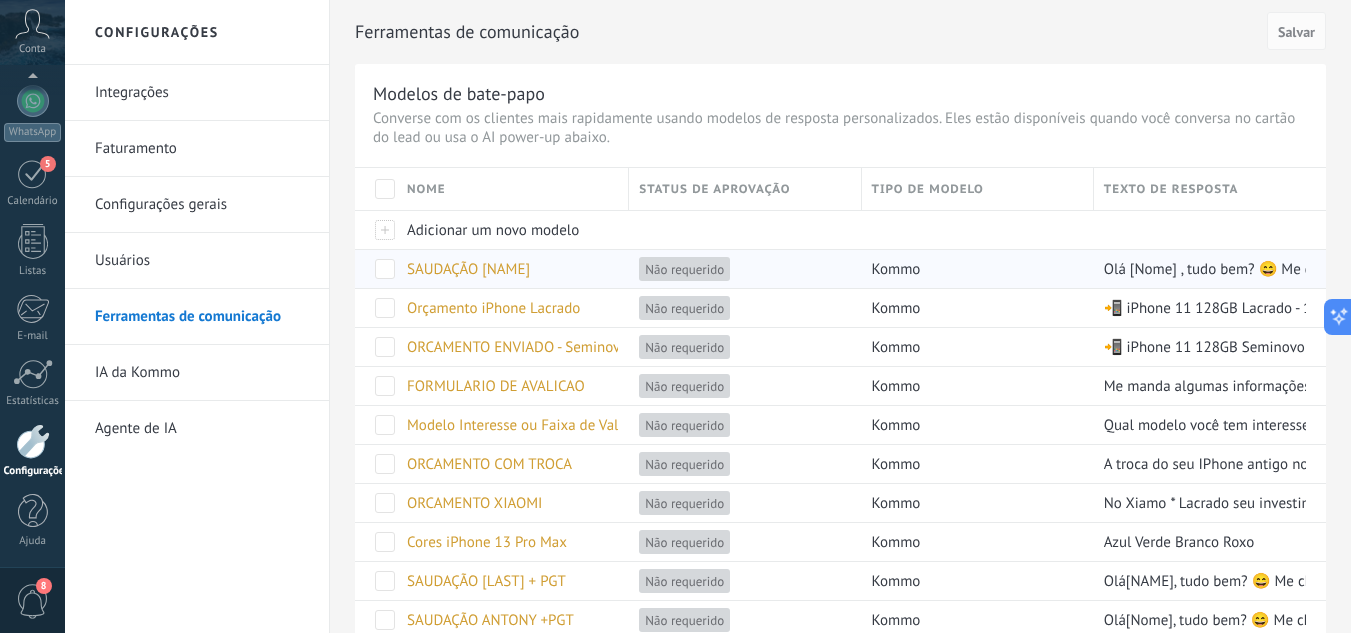 click on "SAUDAÇÃO [NAME]" at bounding box center [468, 269] 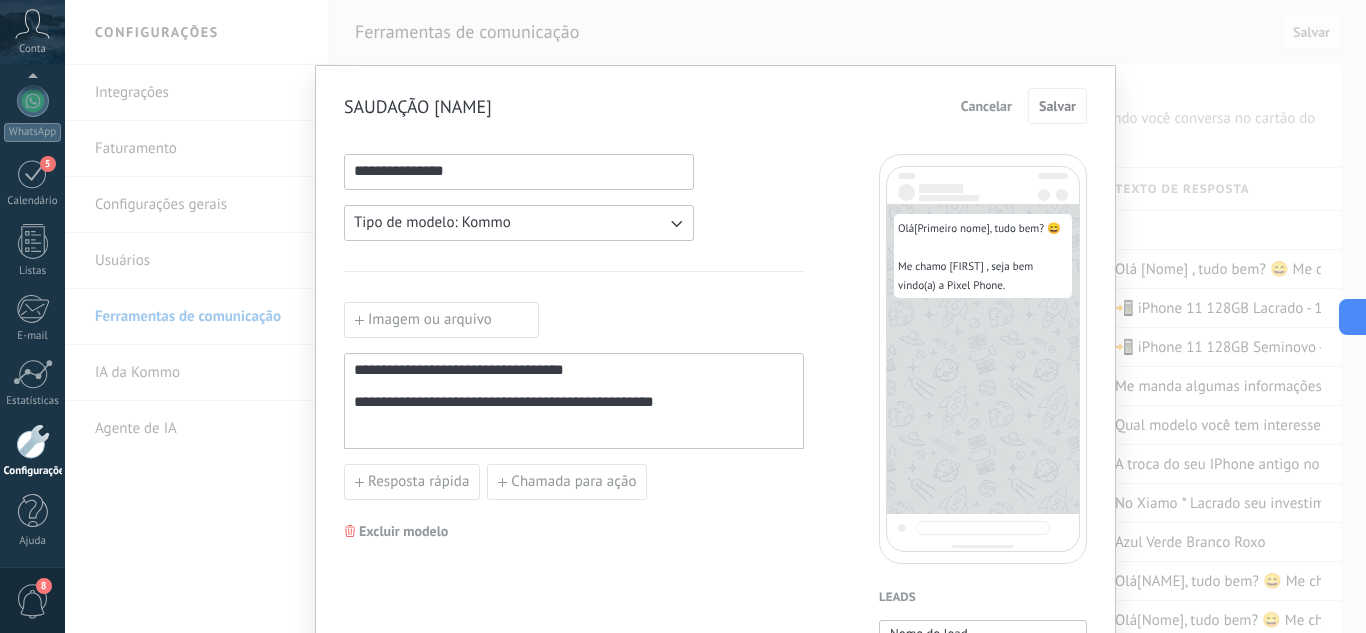 click on "**********" at bounding box center (519, 171) 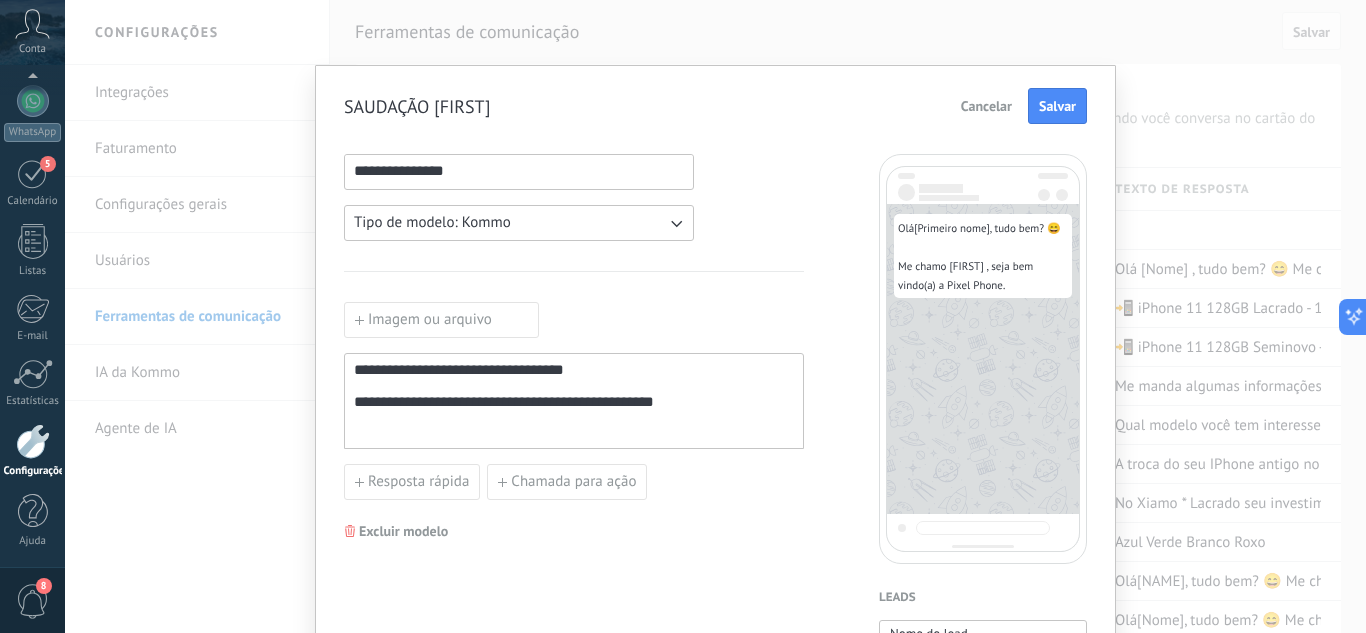 type on "**********" 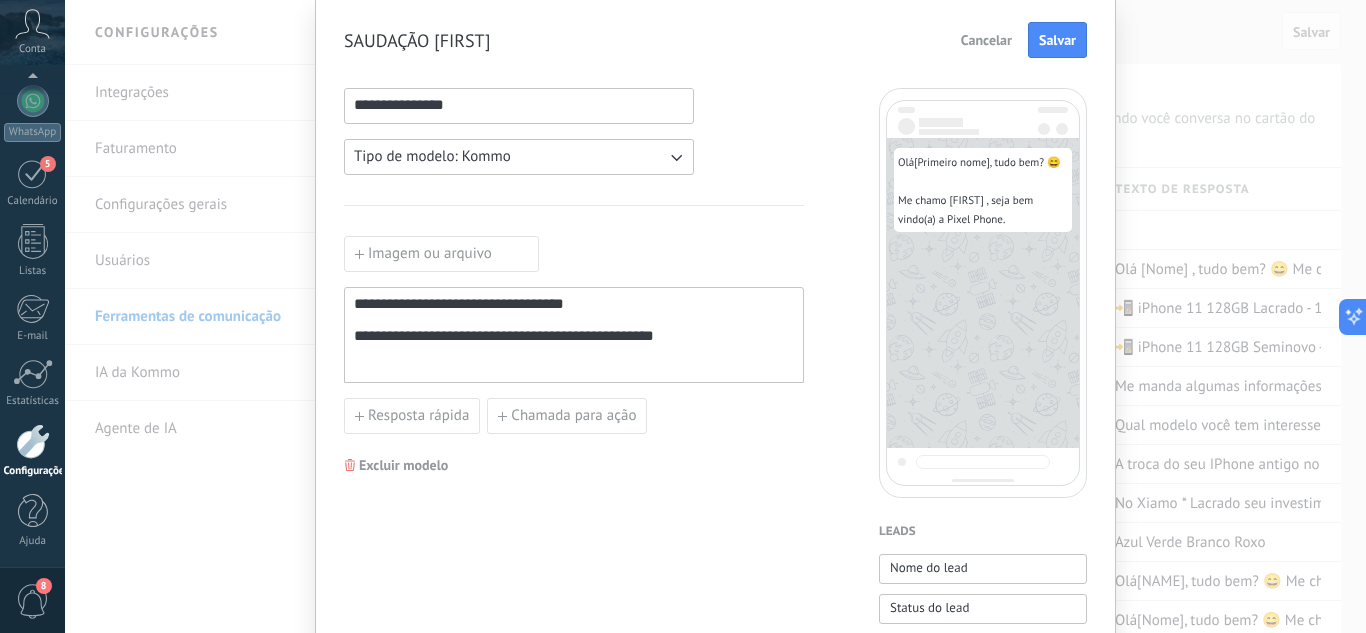 scroll, scrollTop: 100, scrollLeft: 0, axis: vertical 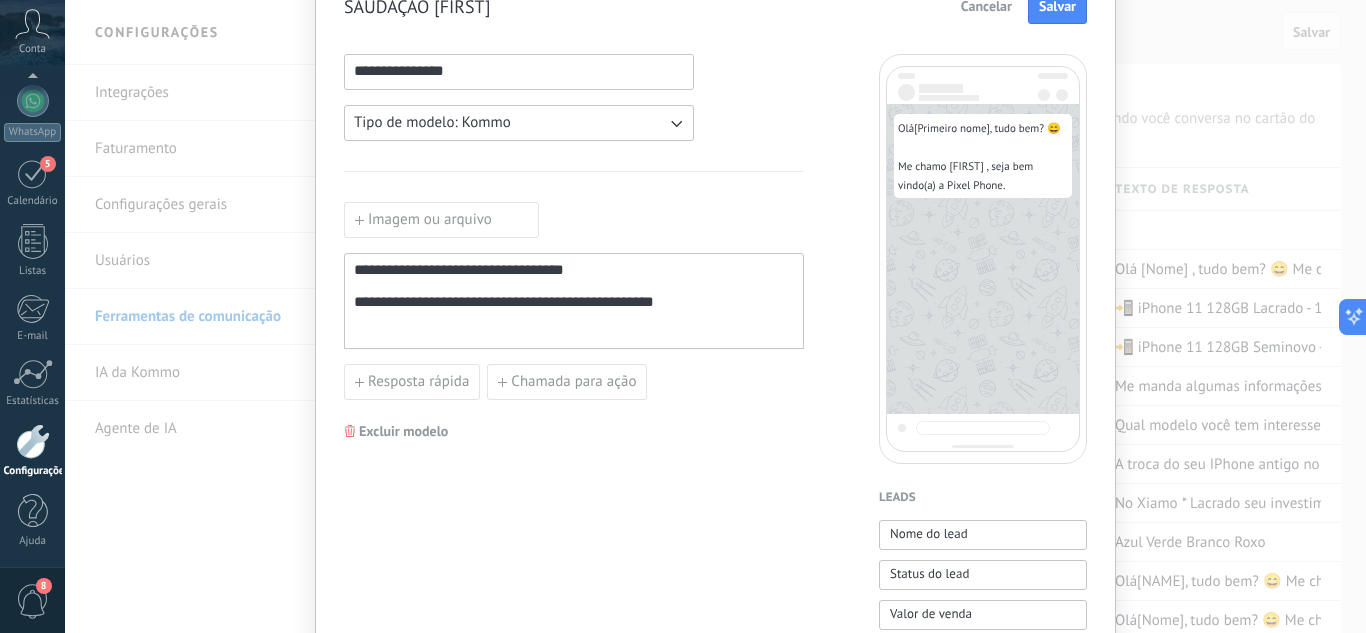 click on "**********" at bounding box center (574, 301) 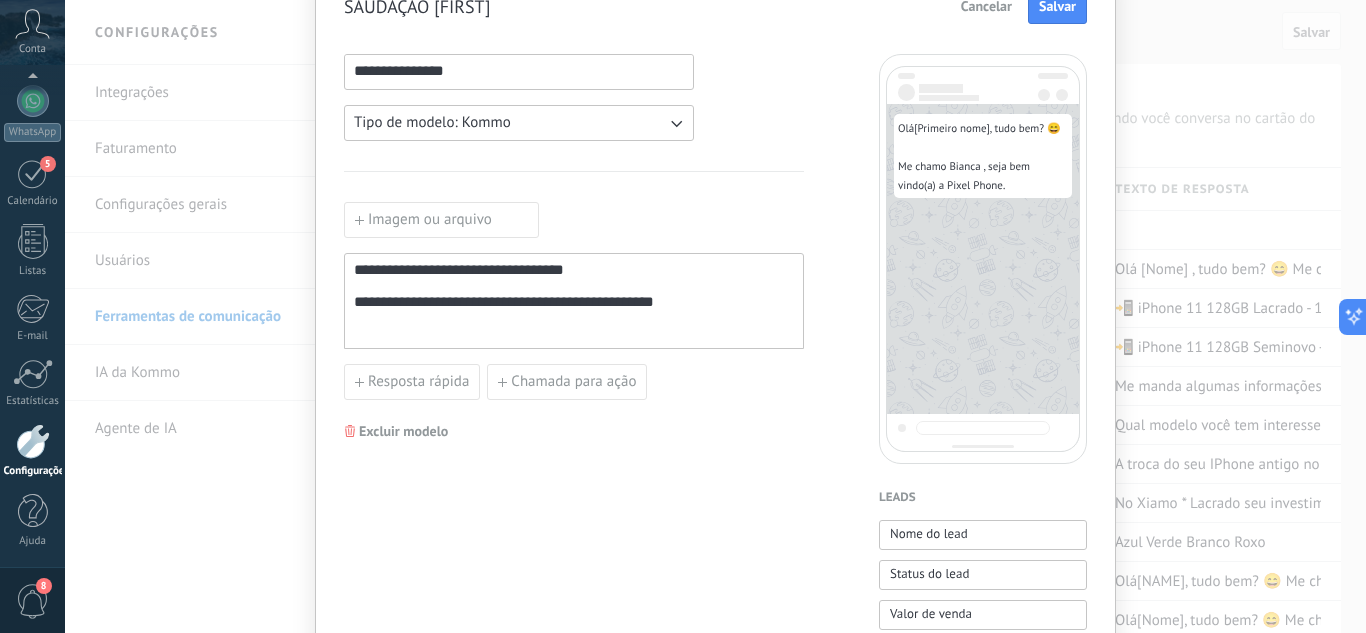 click on "**********" at bounding box center (574, 909) 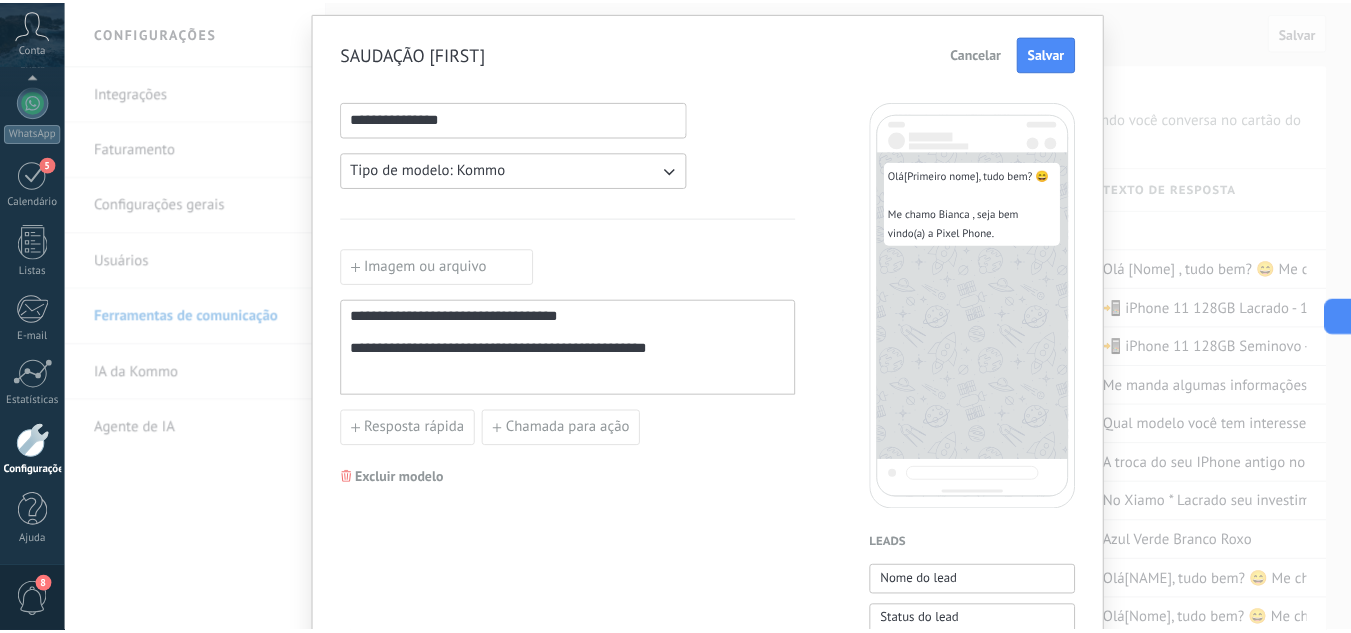 scroll, scrollTop: 0, scrollLeft: 0, axis: both 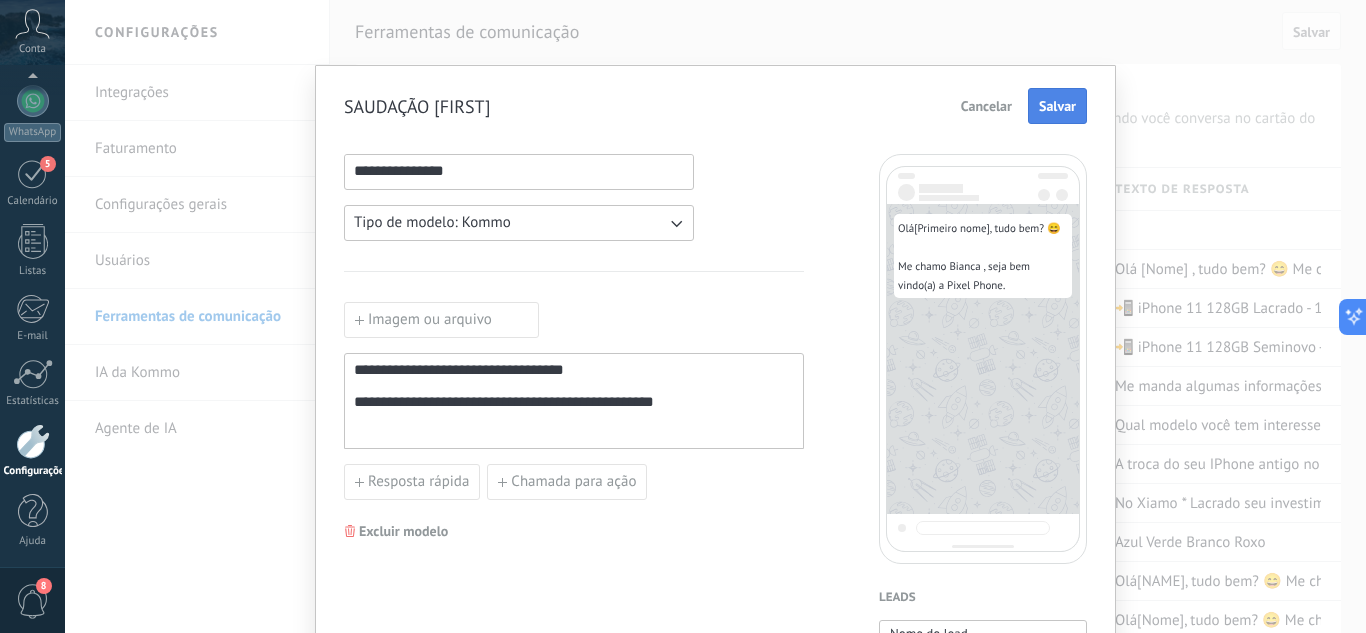 click on "Salvar" at bounding box center [1057, 106] 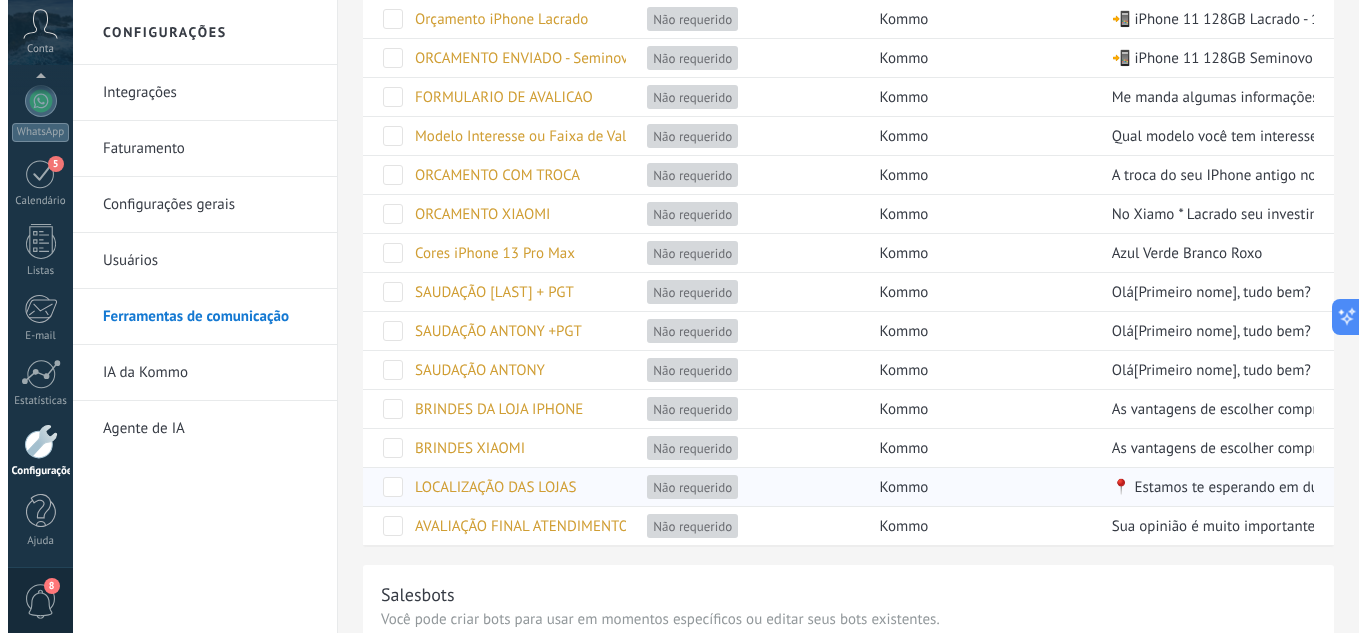 scroll, scrollTop: 189, scrollLeft: 0, axis: vertical 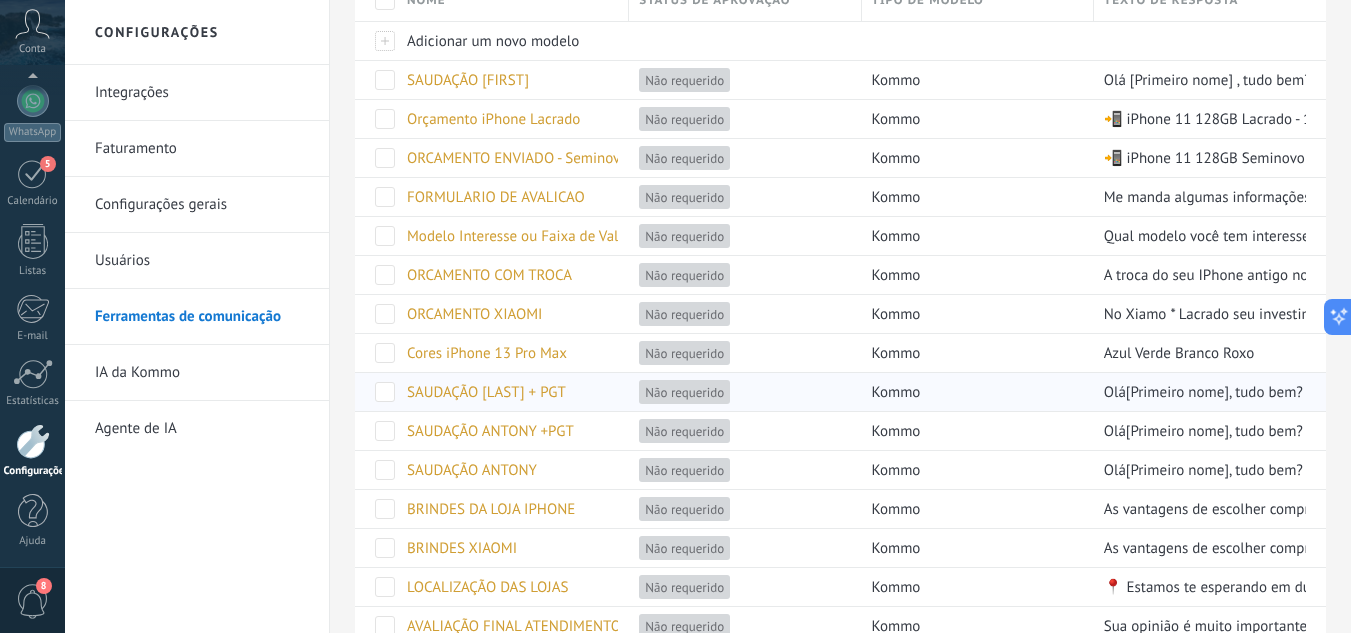 click on "SAUDAÇÃO [LAST] + PGT" at bounding box center (486, 392) 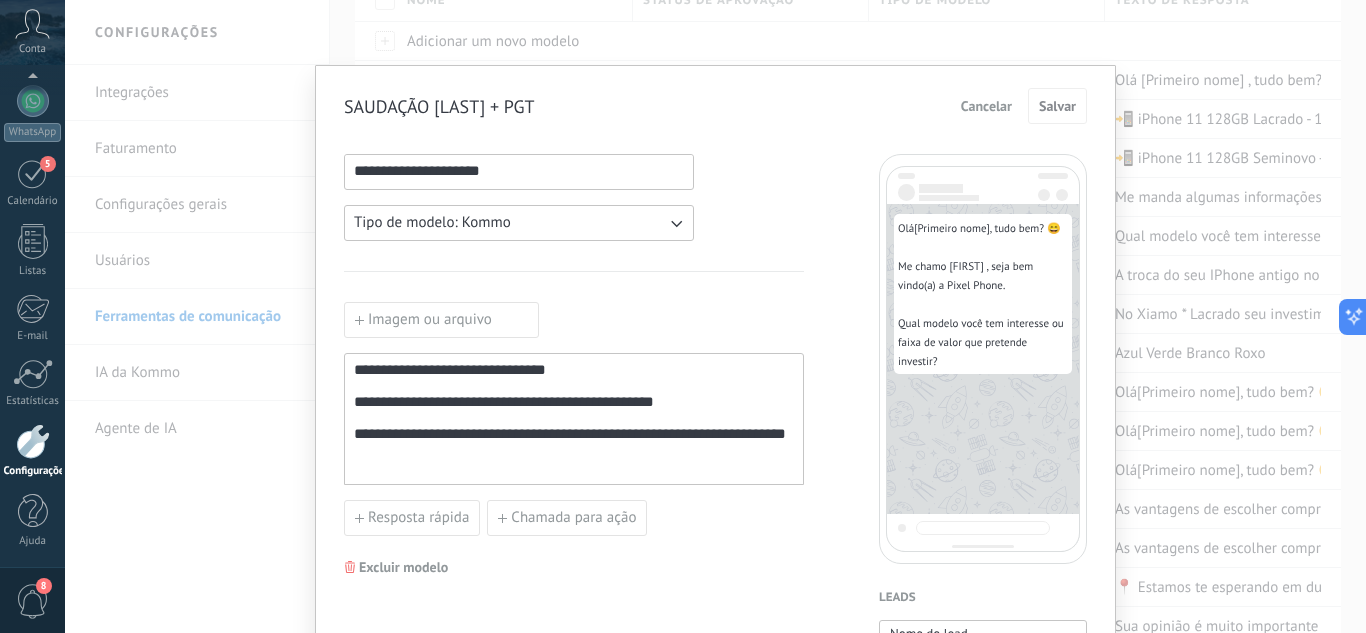 click on "**********" at bounding box center (519, 171) 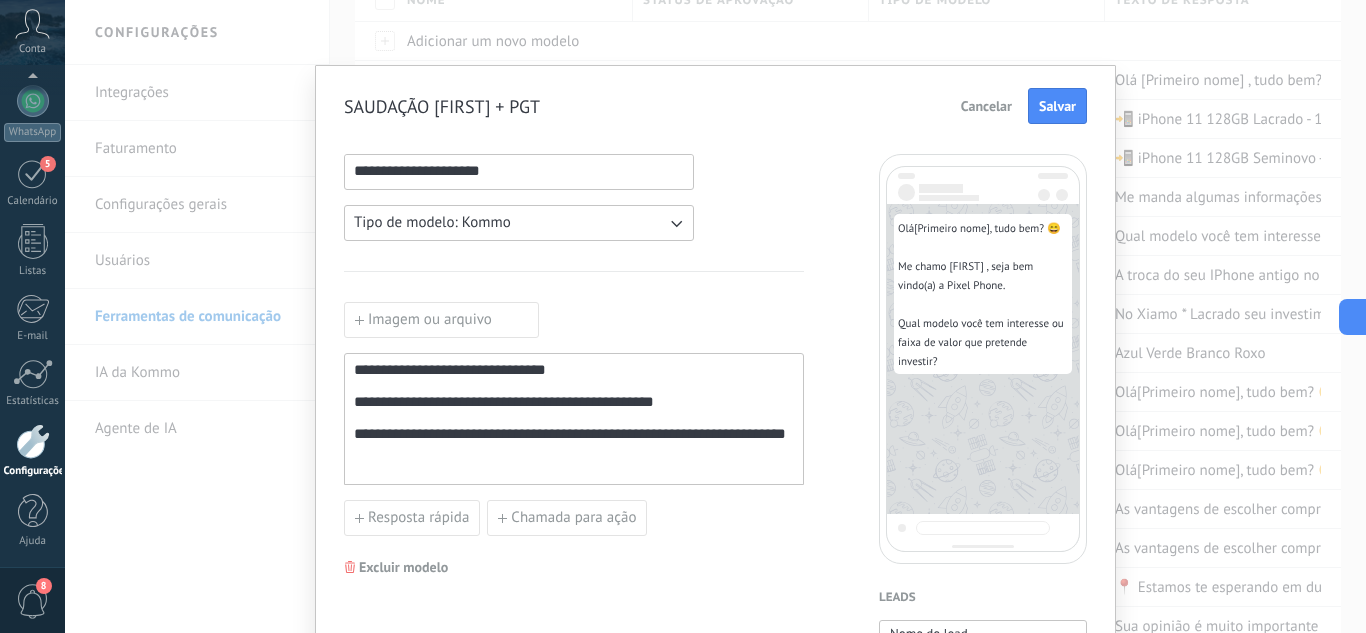 type on "**********" 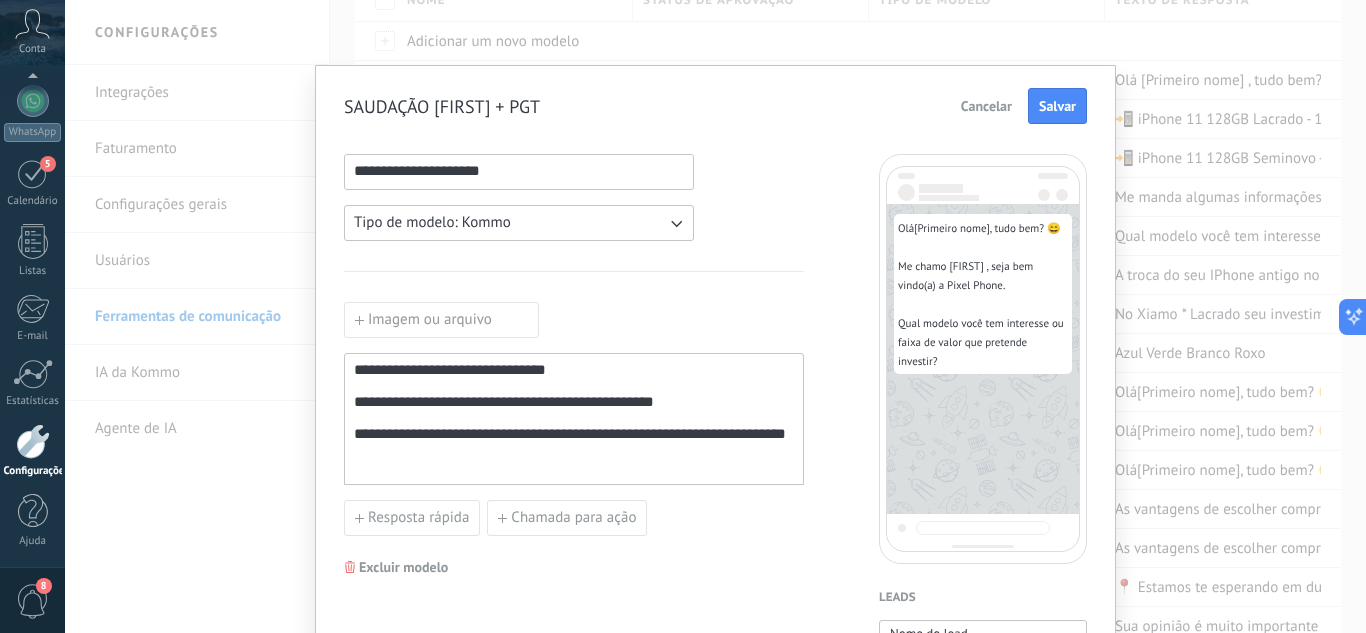 click on "**********" at bounding box center [574, 419] 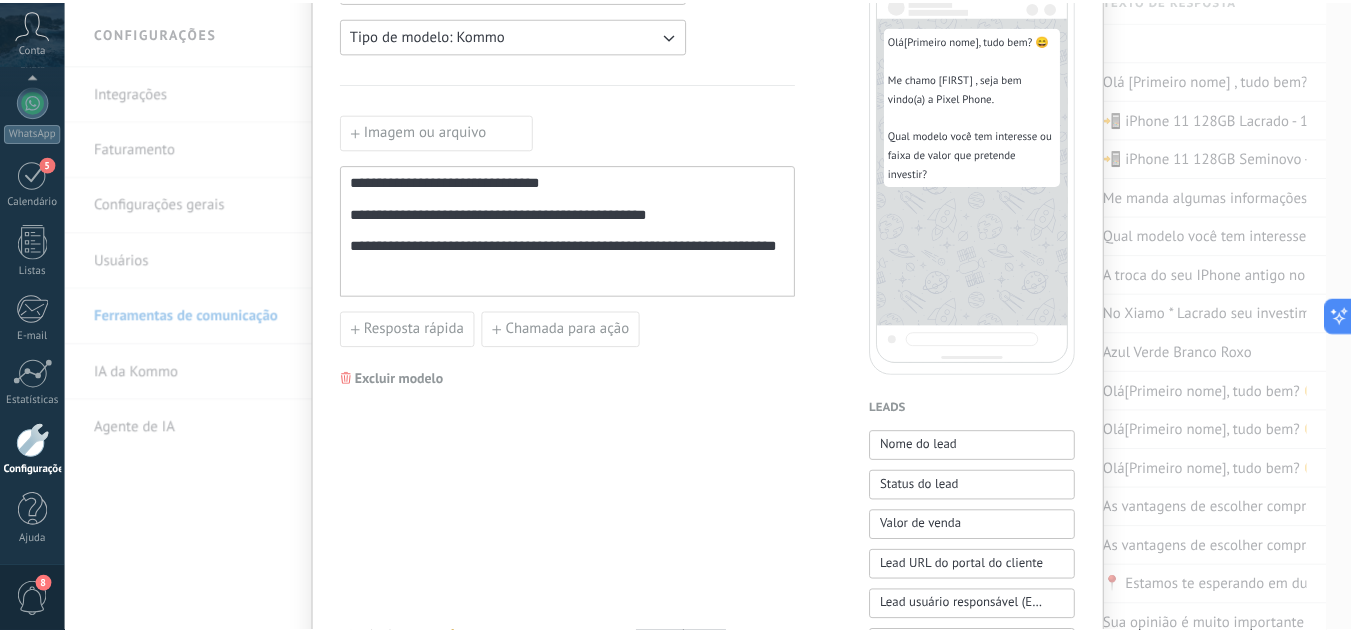 scroll, scrollTop: 0, scrollLeft: 0, axis: both 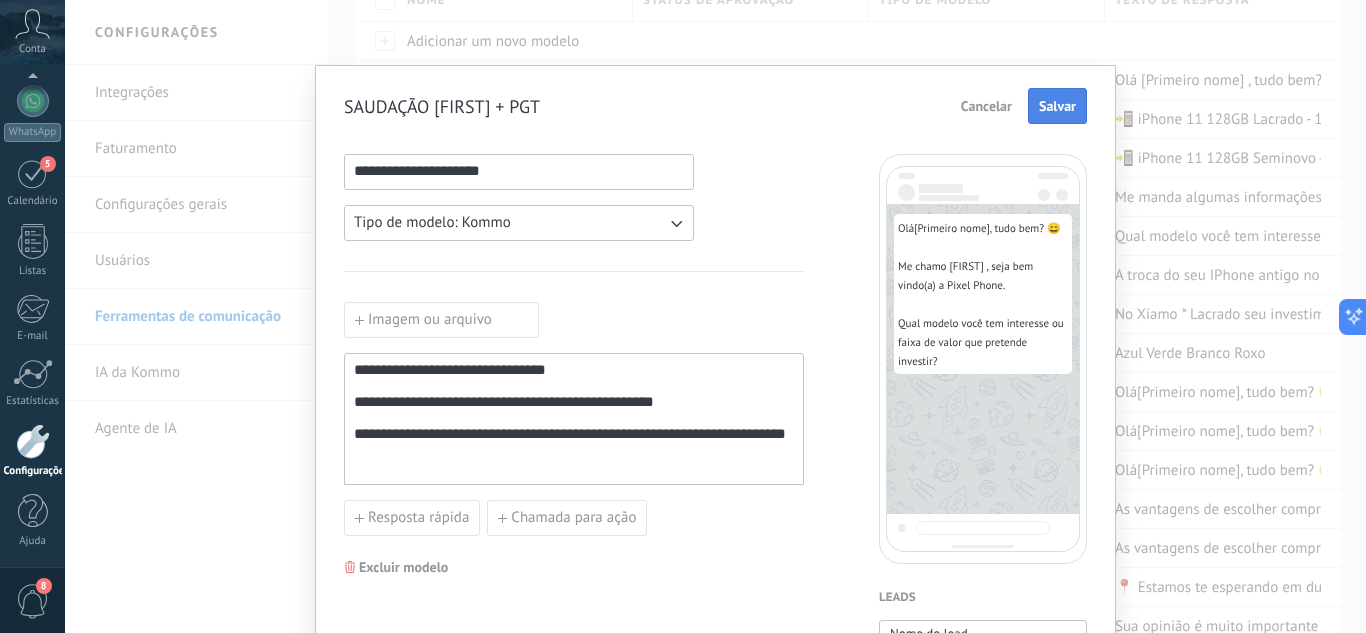 click on "Salvar" at bounding box center [1057, 106] 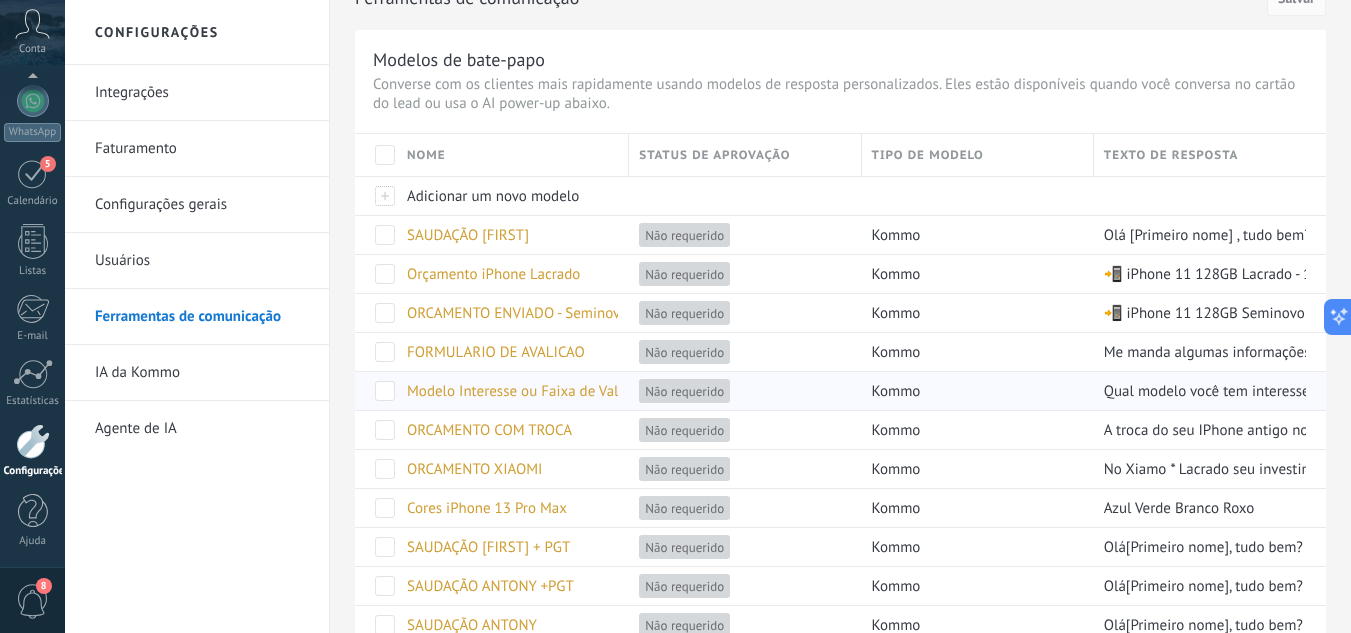 scroll, scrollTop: 0, scrollLeft: 0, axis: both 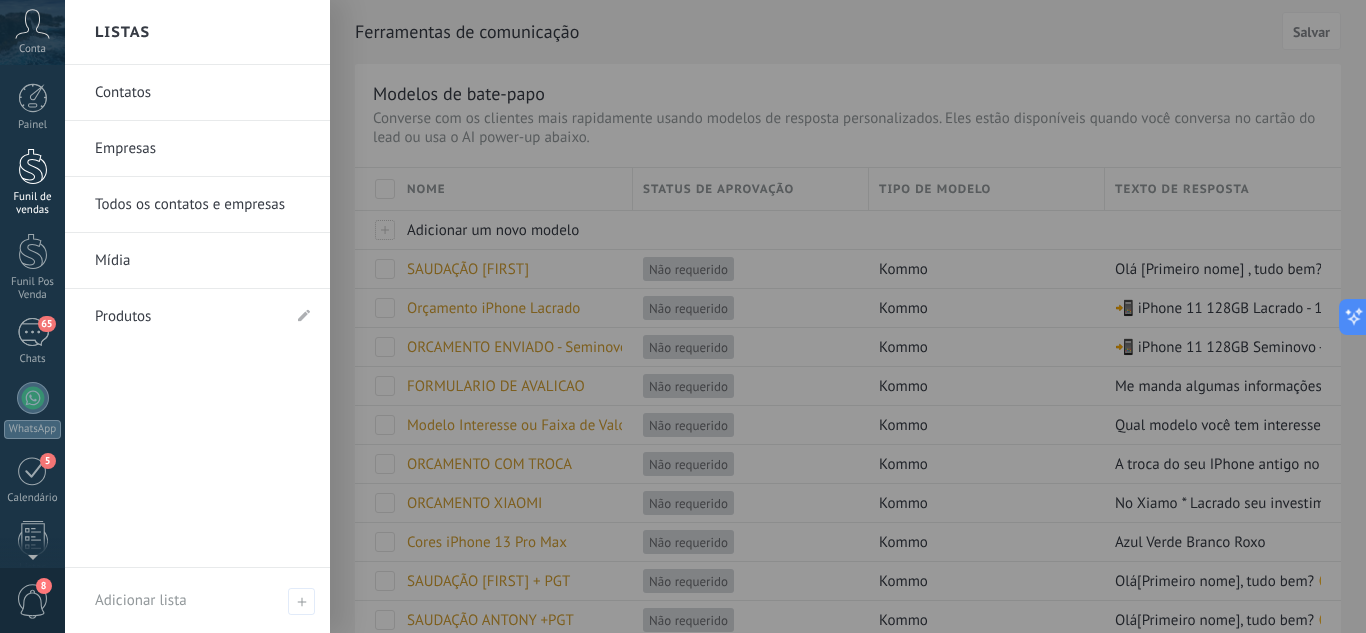 click at bounding box center [33, 166] 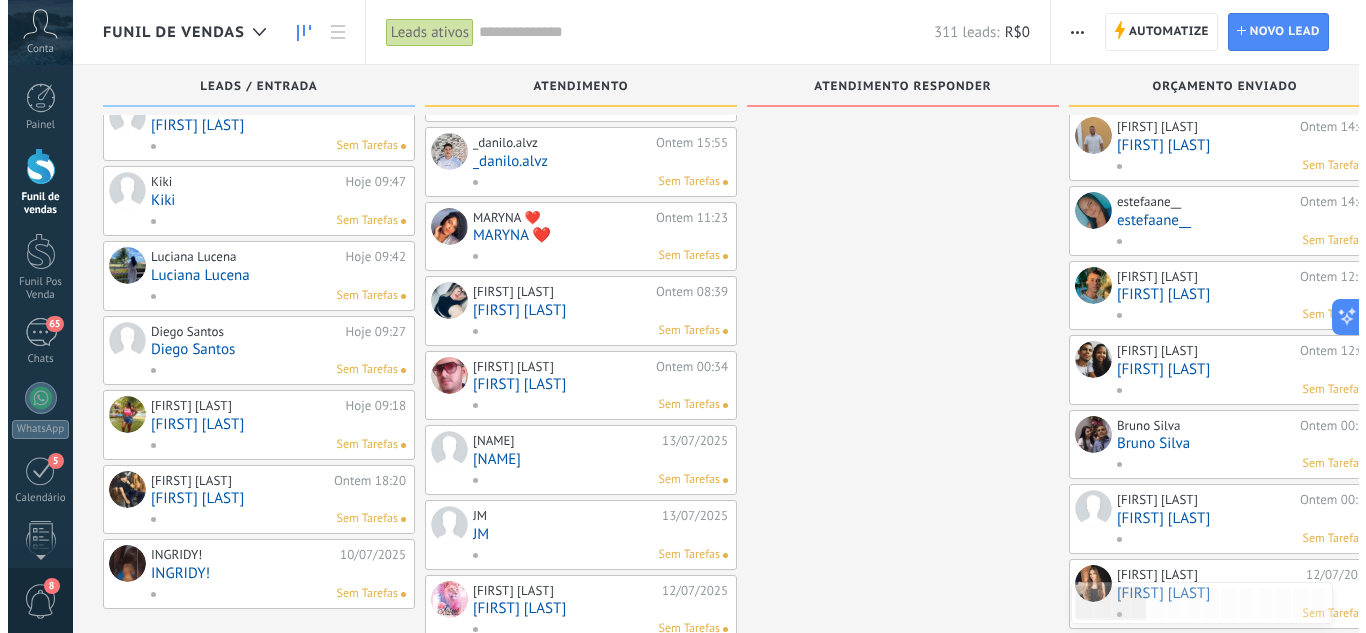 scroll, scrollTop: 620, scrollLeft: 0, axis: vertical 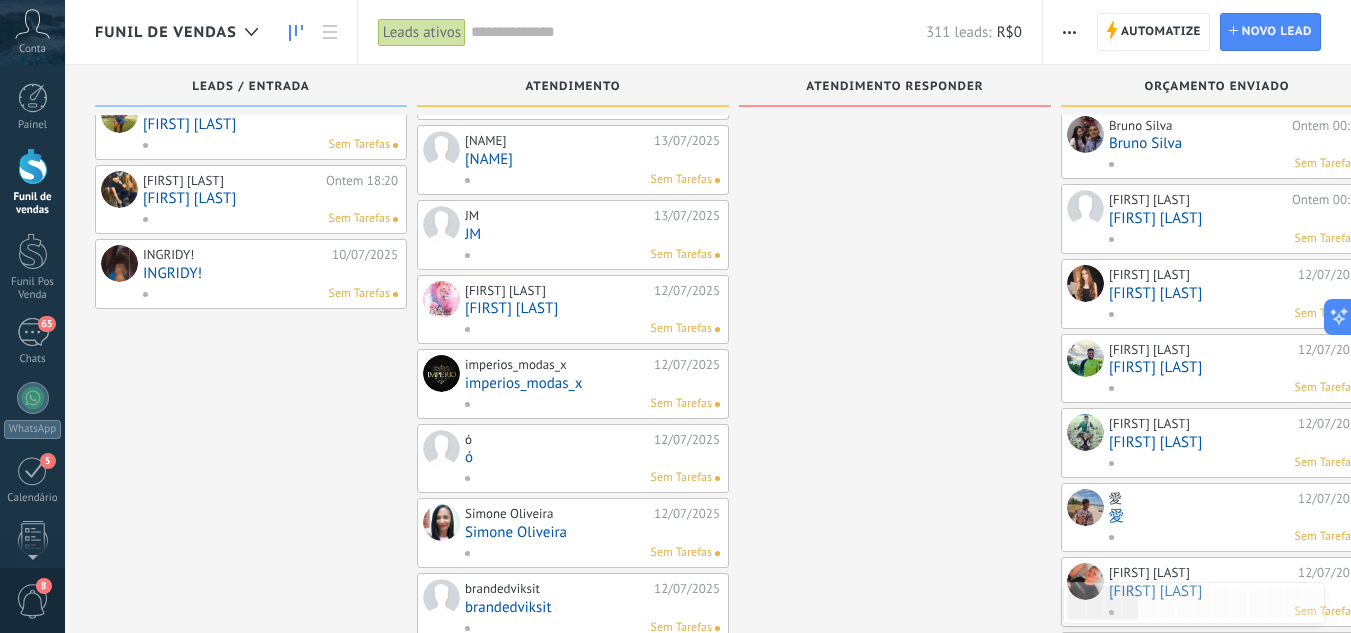 click on "INGRIDY!" at bounding box center (270, 273) 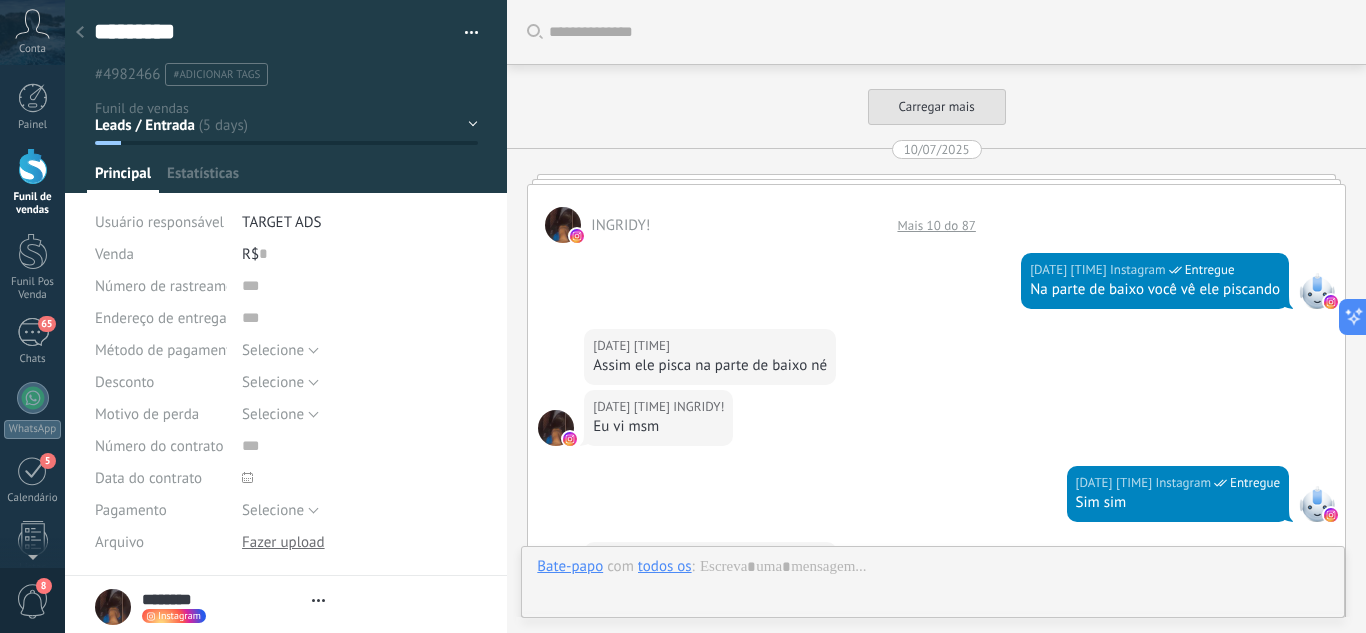 scroll, scrollTop: 0, scrollLeft: 0, axis: both 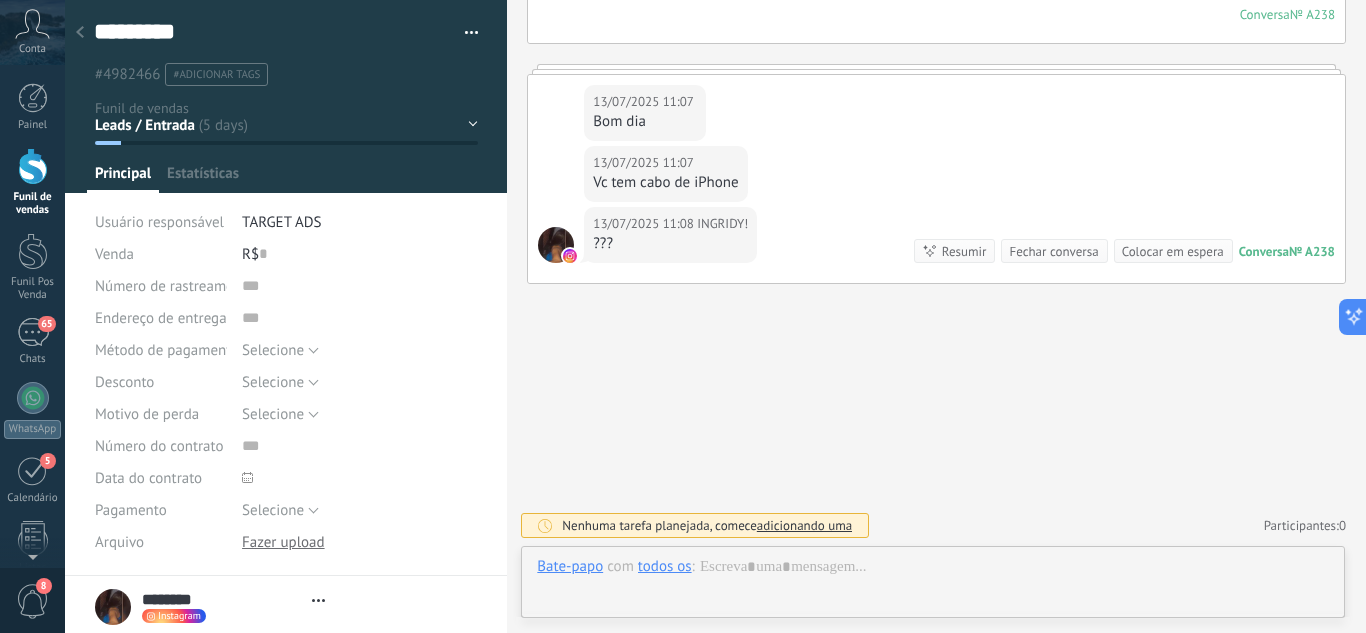 type on "********" 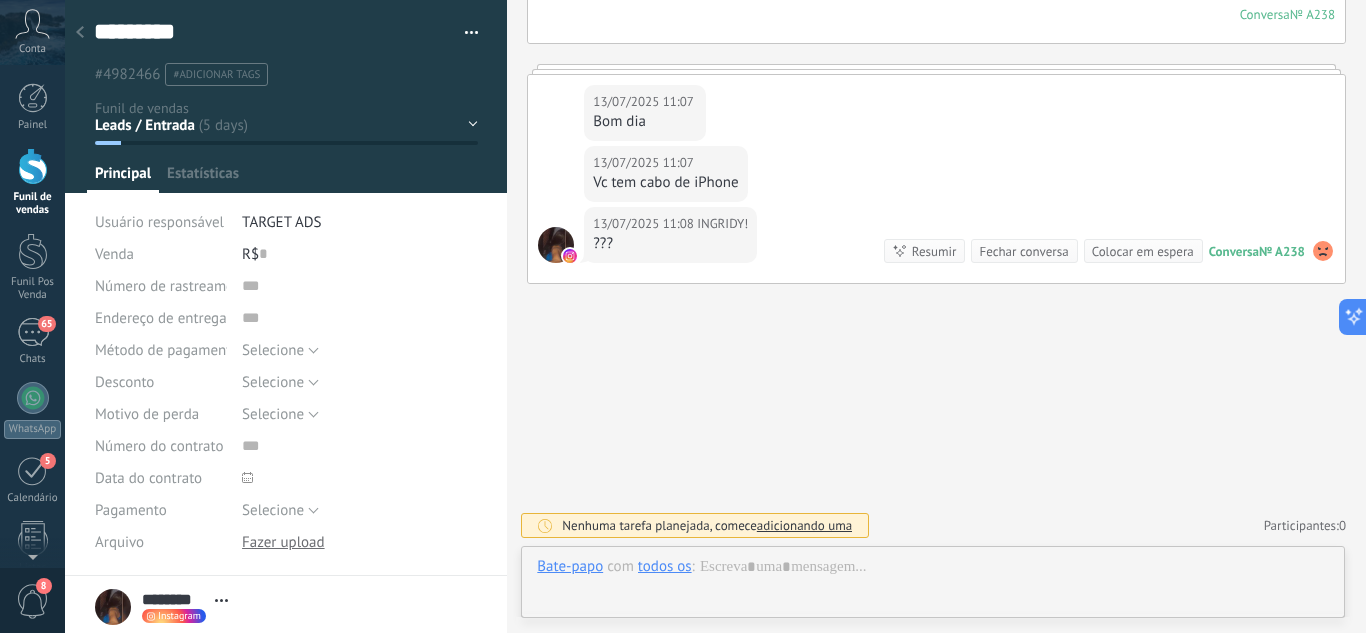 scroll, scrollTop: 30, scrollLeft: 0, axis: vertical 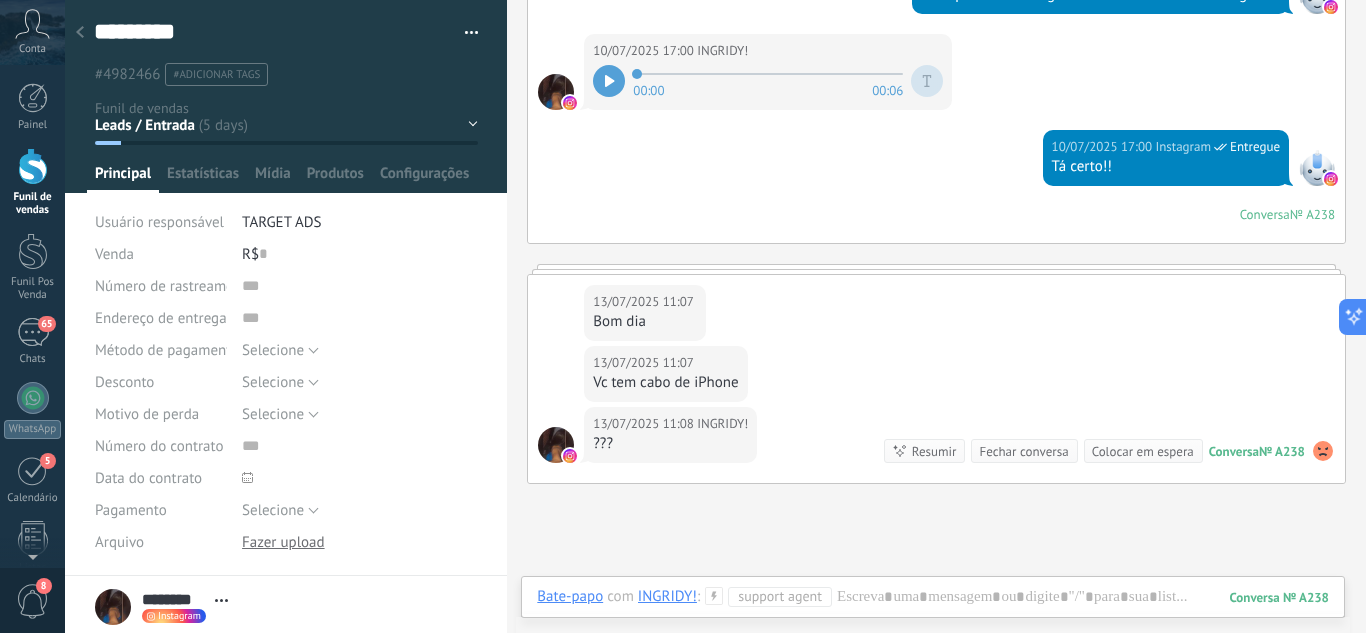 click 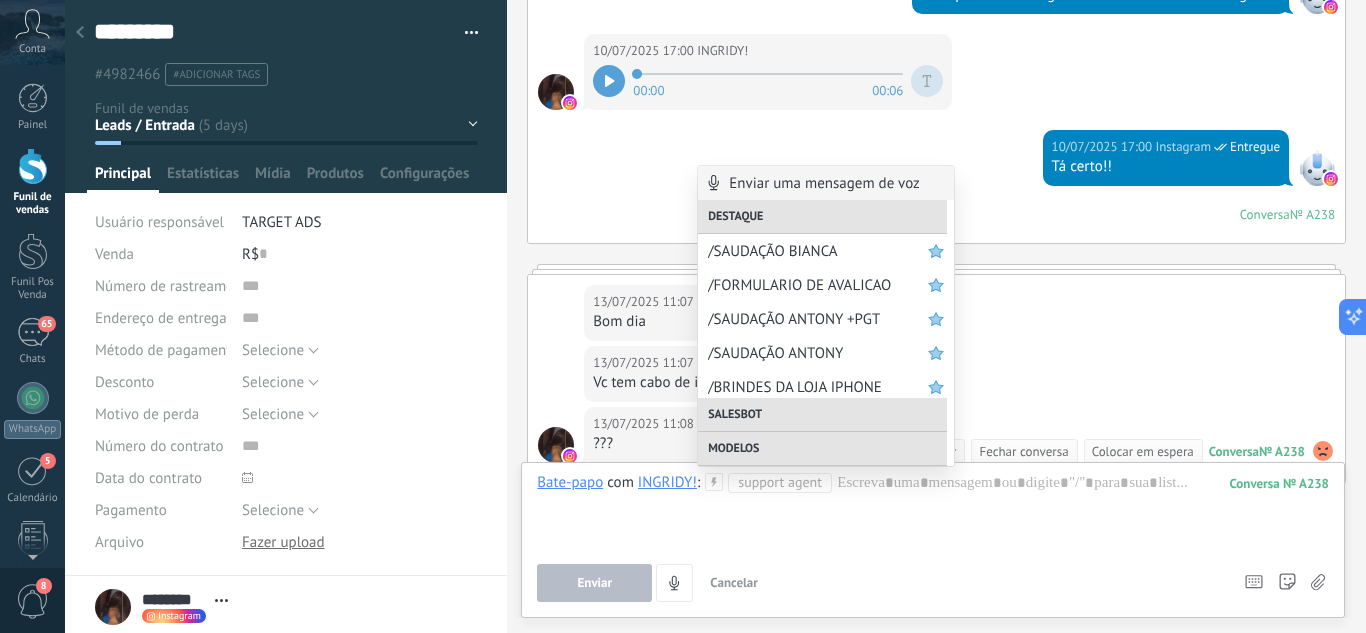 click on "/SAUDAÇÃO BIANCA" at bounding box center (818, 251) 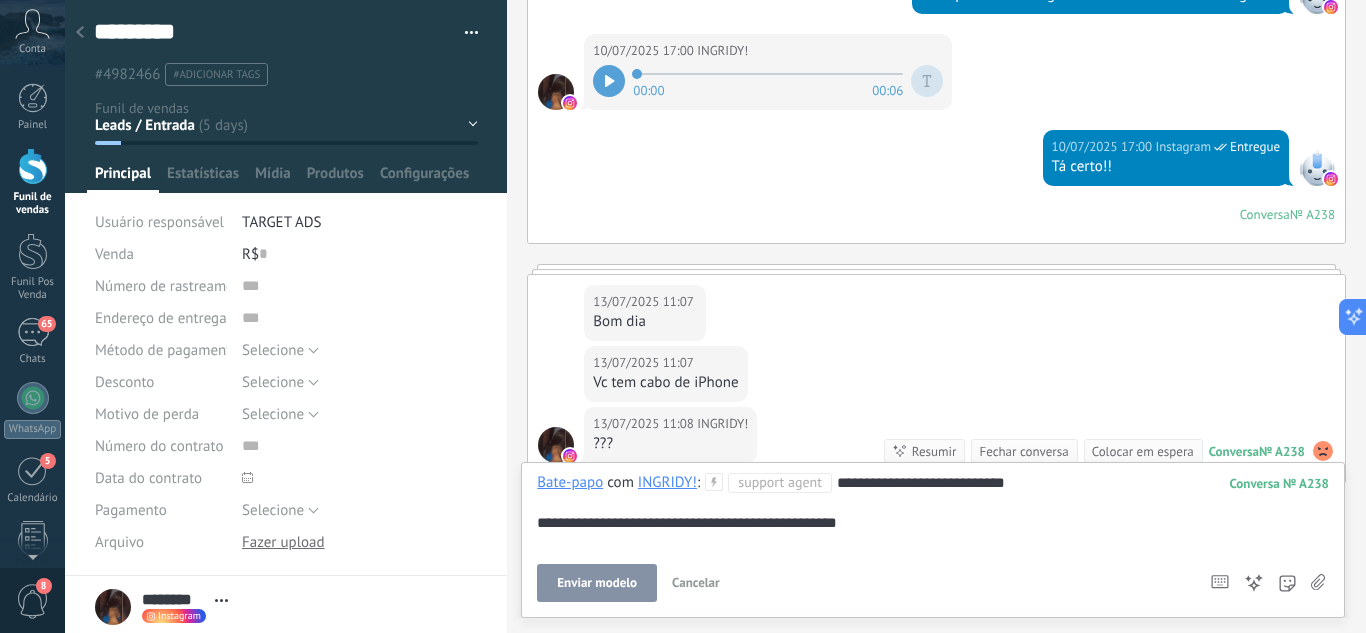 click on "Enviar modelo" at bounding box center [597, 583] 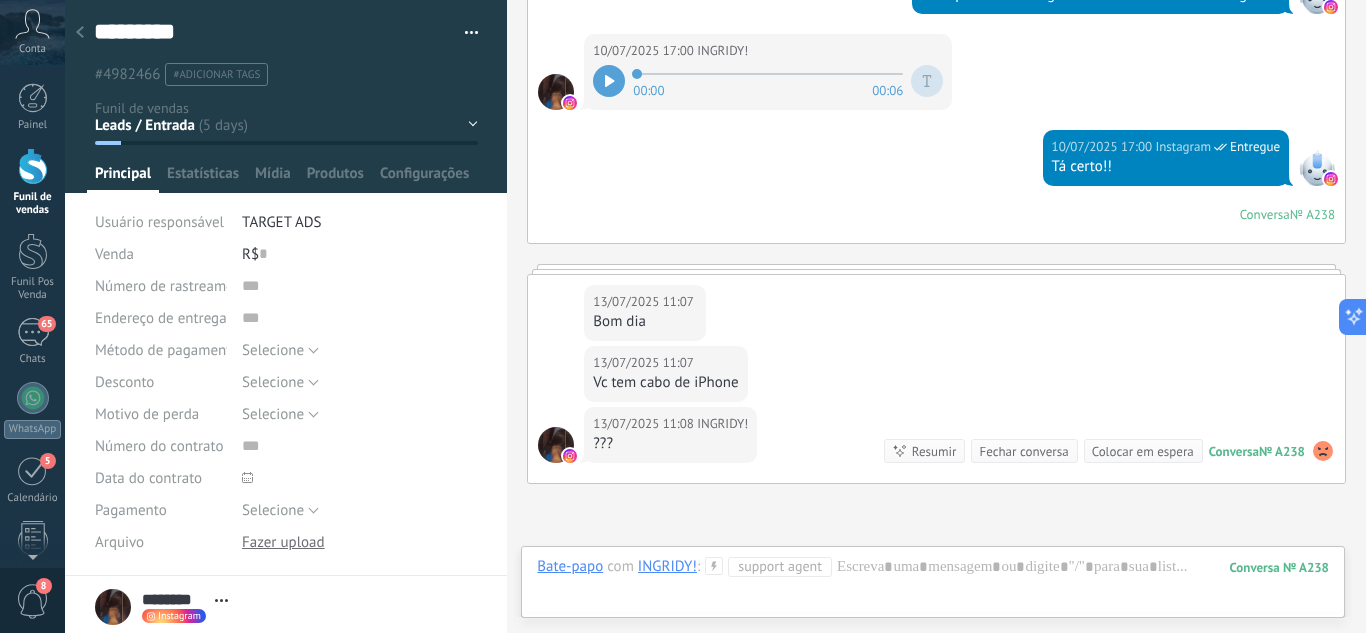 scroll, scrollTop: 982, scrollLeft: 0, axis: vertical 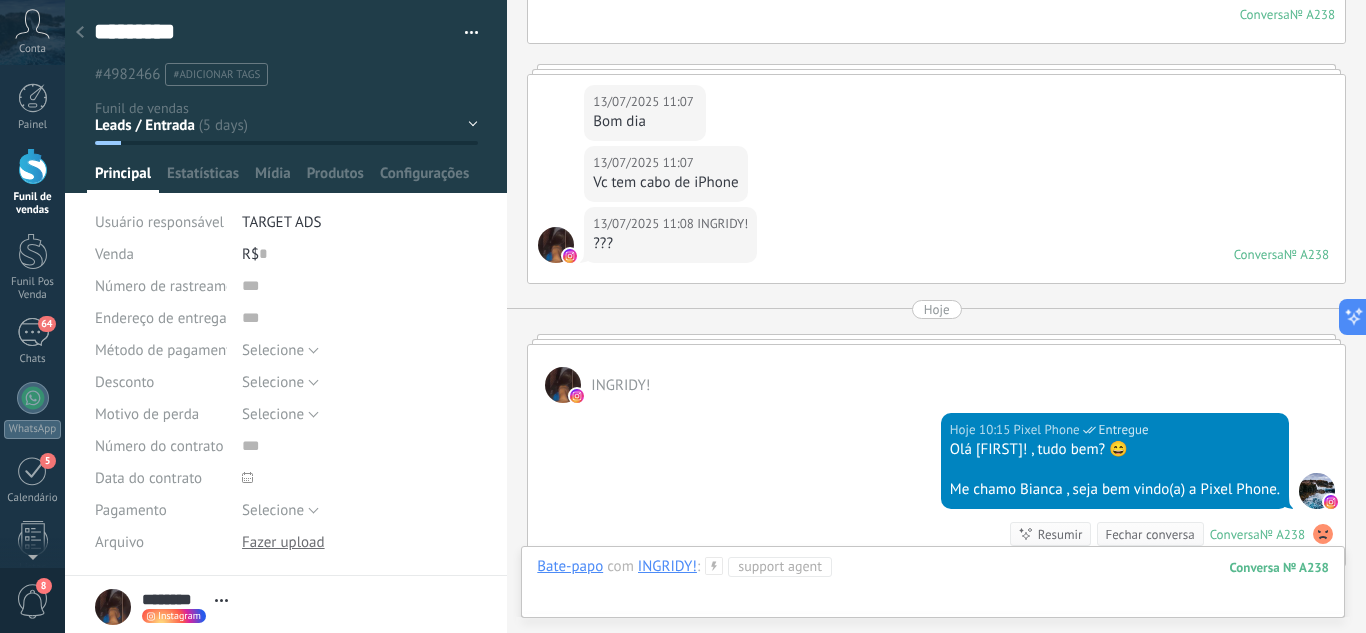 click at bounding box center (933, 587) 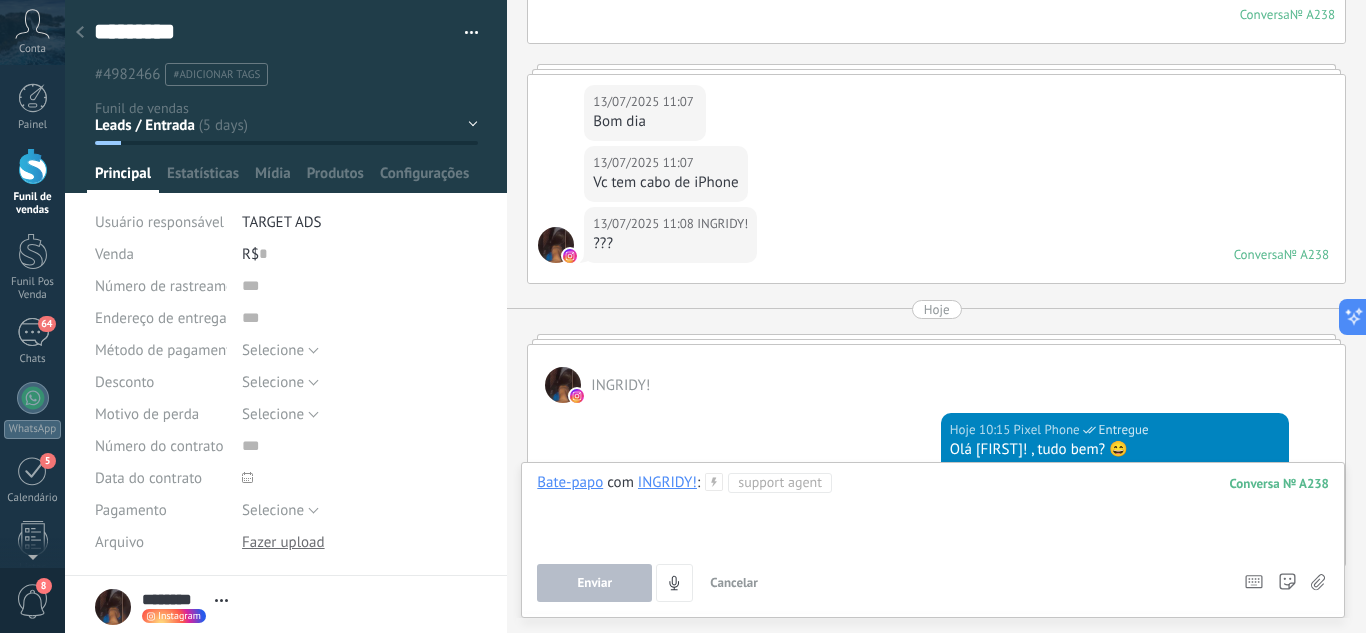 type 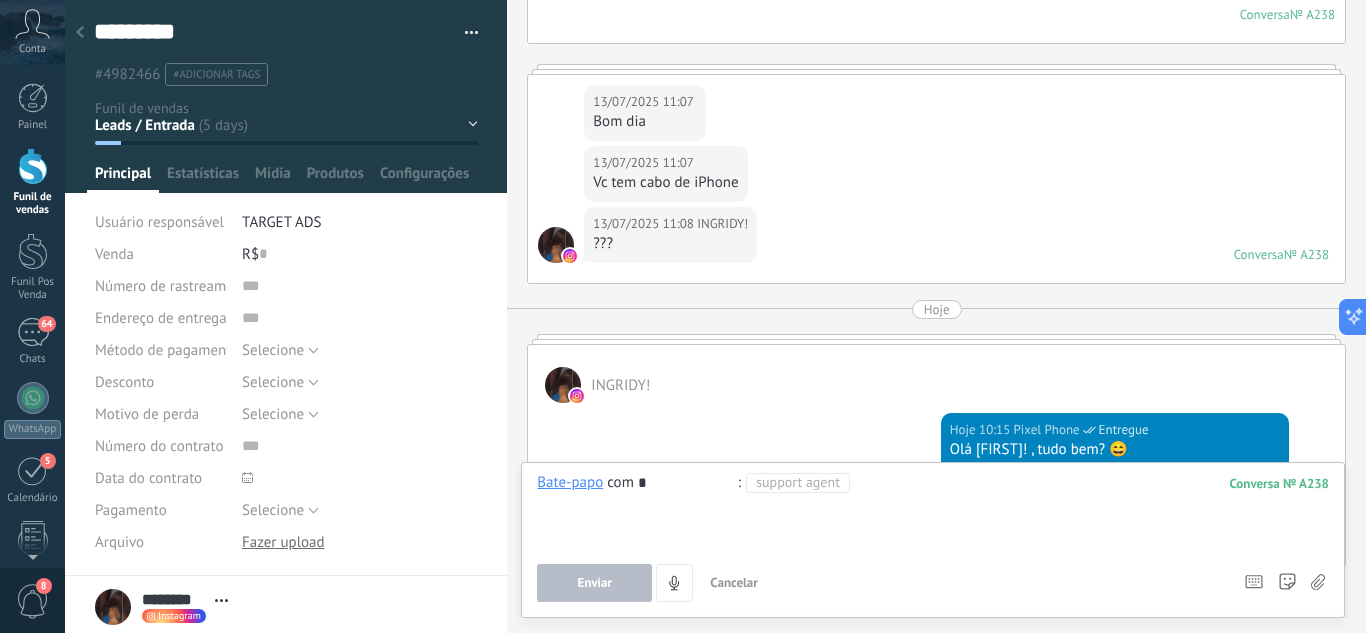type on "*" 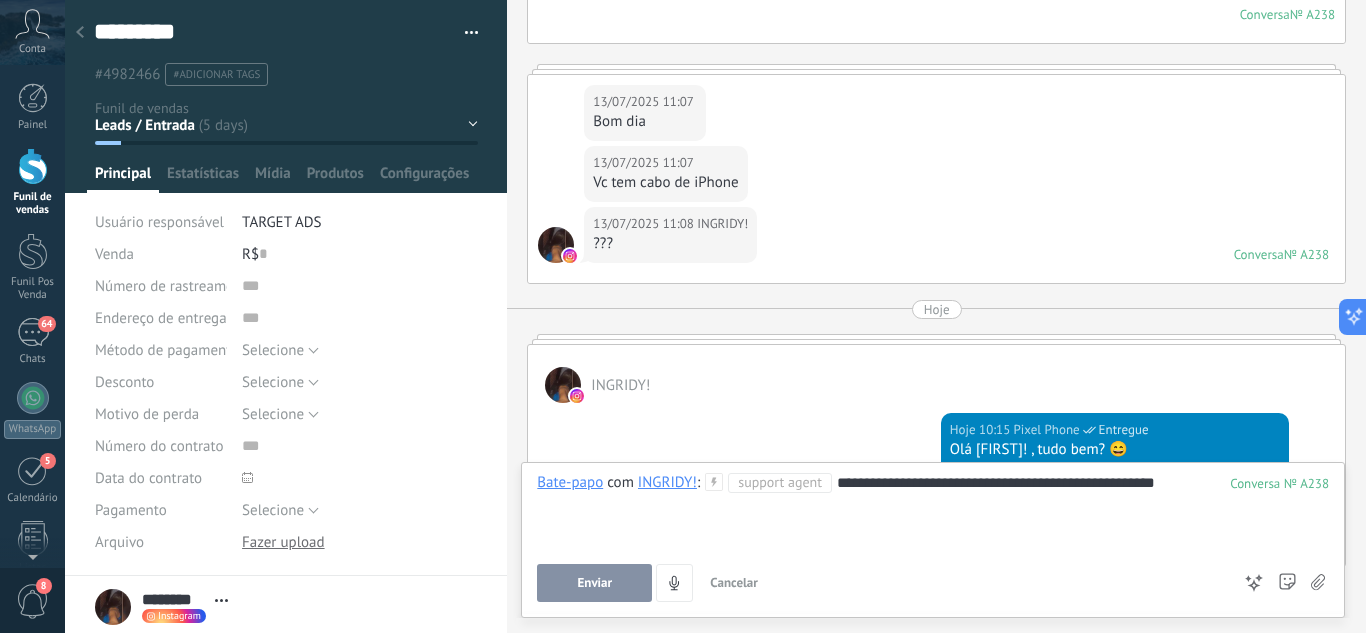 click on "Enviar" at bounding box center [594, 583] 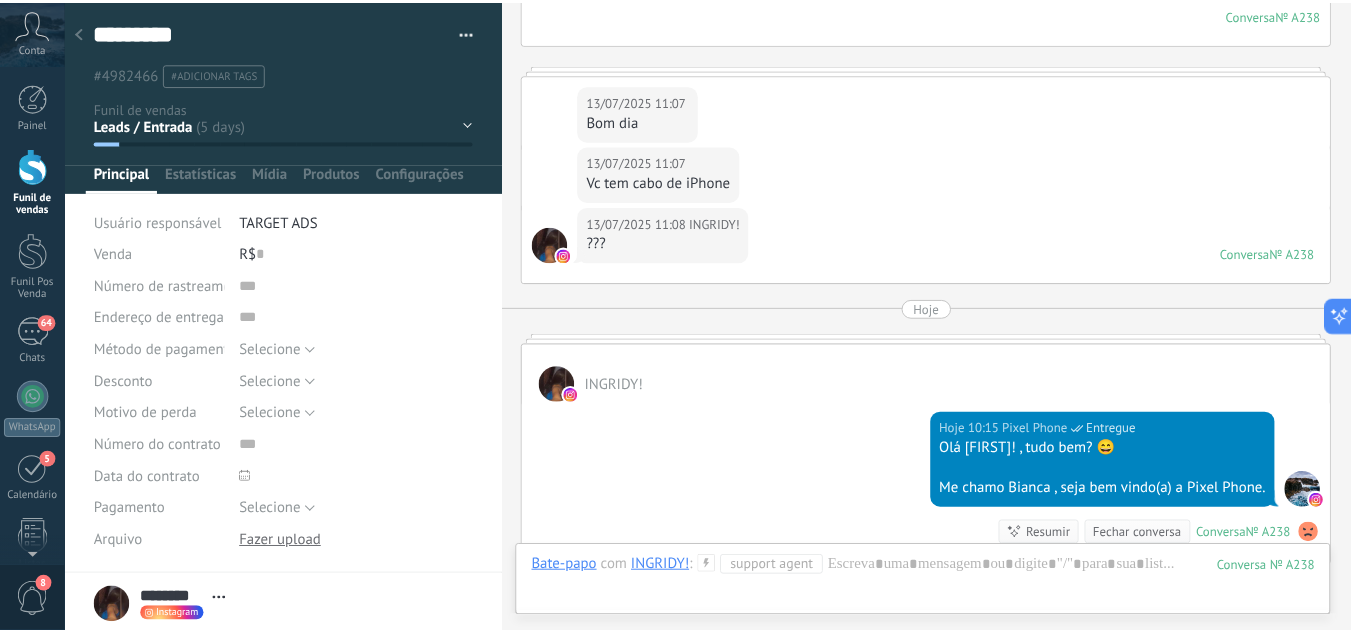 scroll, scrollTop: 1326, scrollLeft: 0, axis: vertical 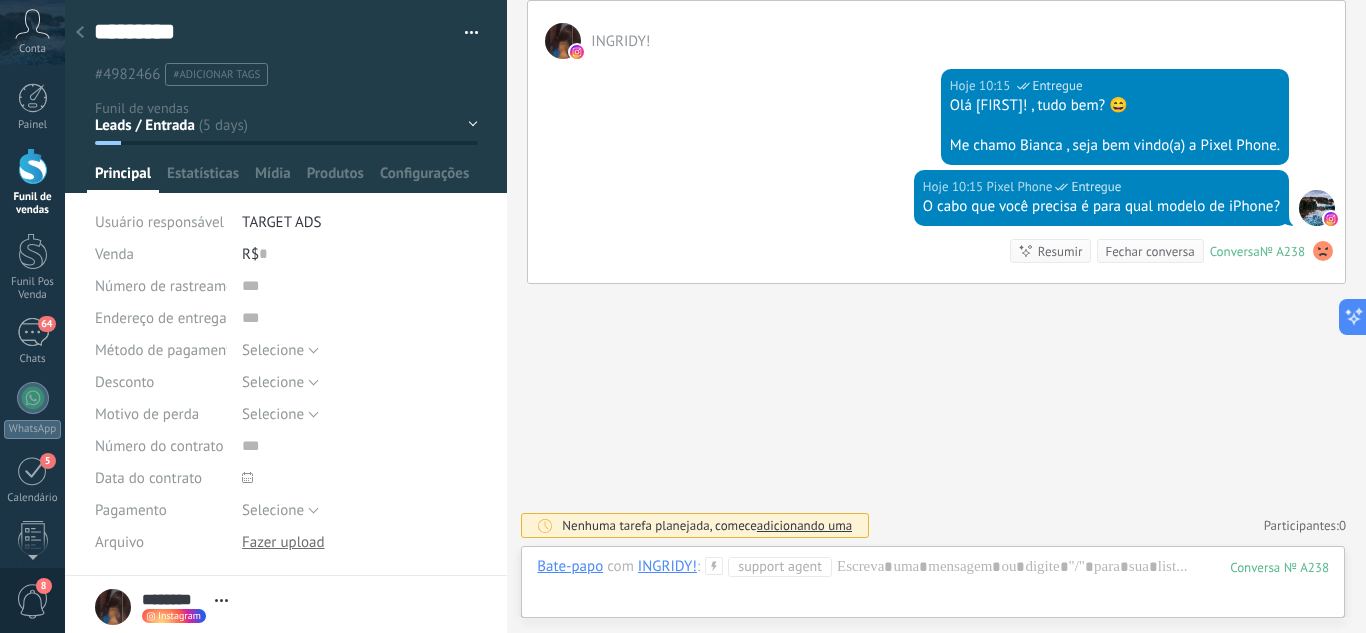 click at bounding box center [33, 166] 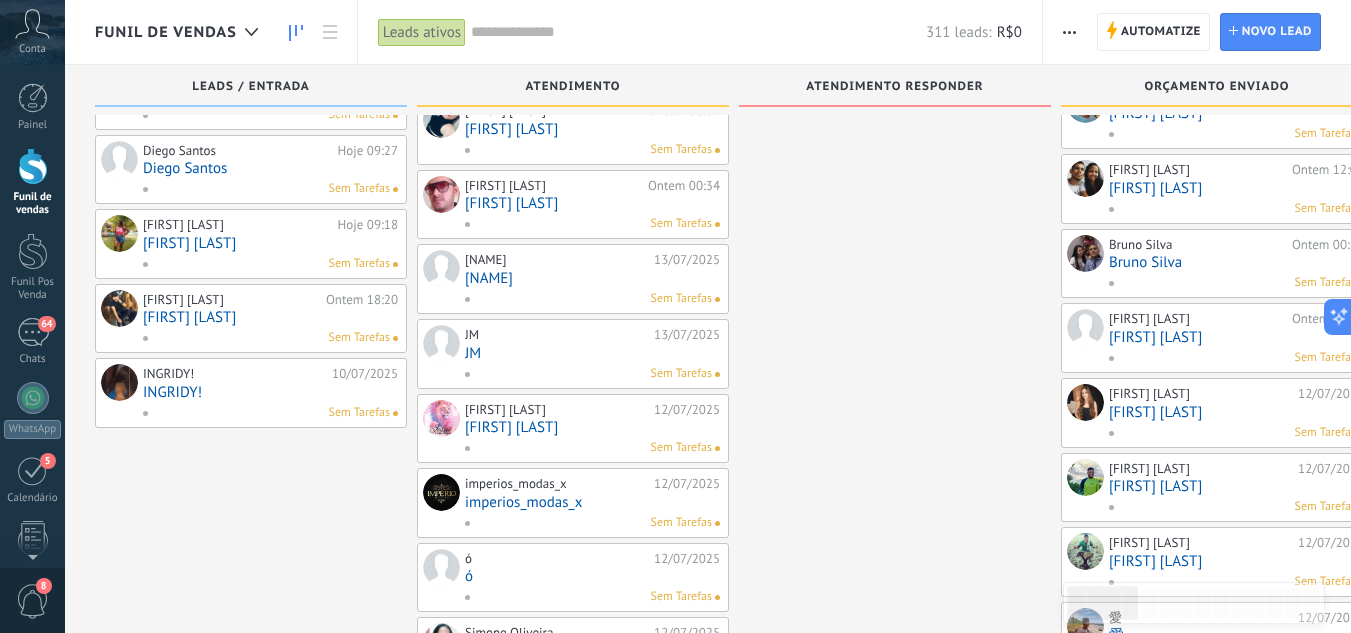 scroll, scrollTop: 500, scrollLeft: 0, axis: vertical 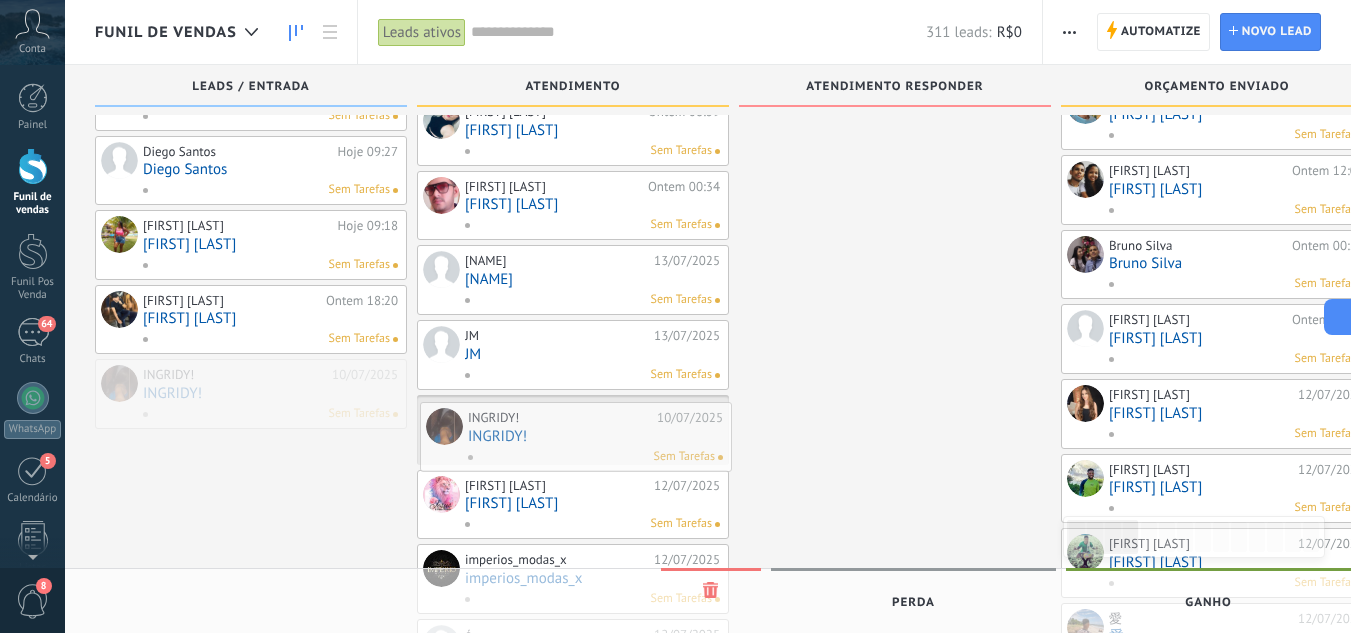 drag, startPoint x: 215, startPoint y: 398, endPoint x: 540, endPoint y: 441, distance: 327.83228 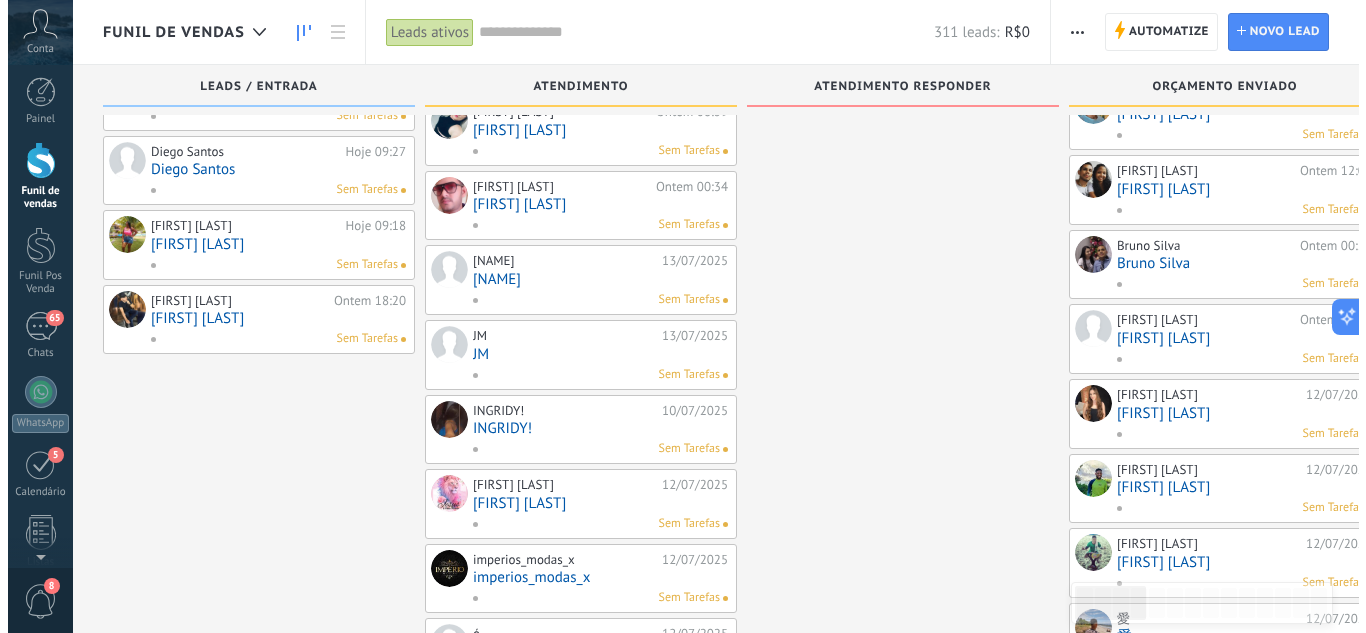 scroll, scrollTop: 0, scrollLeft: 0, axis: both 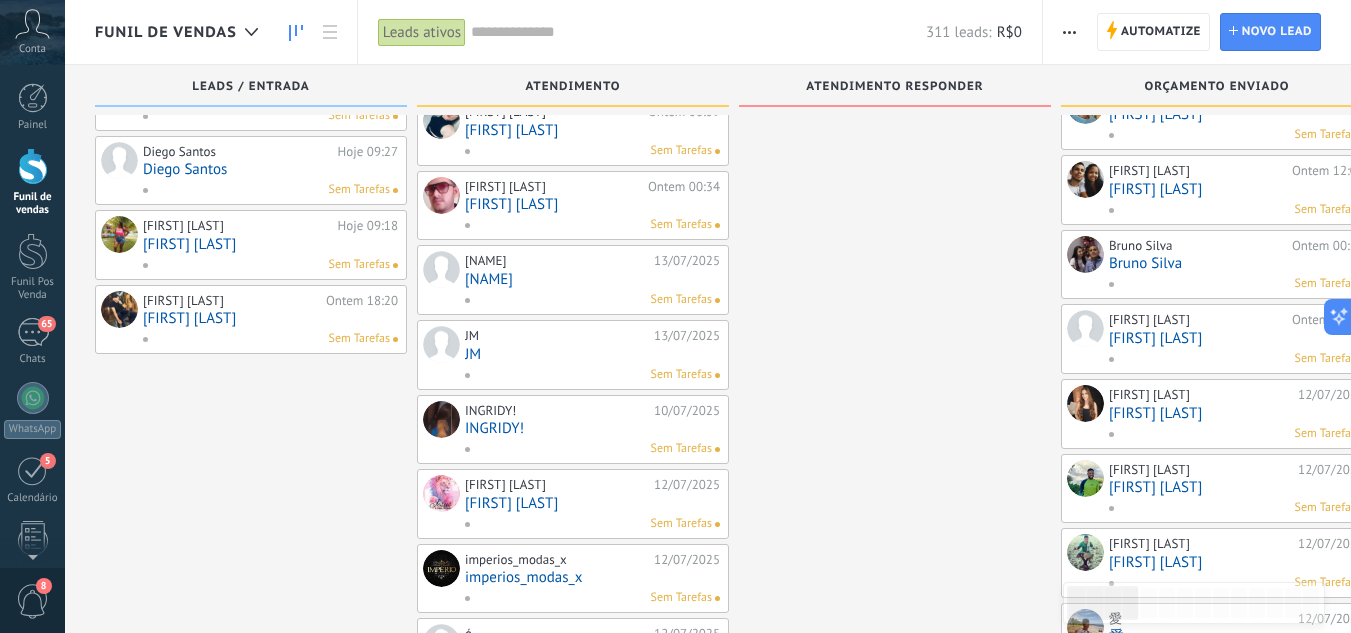 click on "[FIRST] [LAST]" at bounding box center [270, 318] 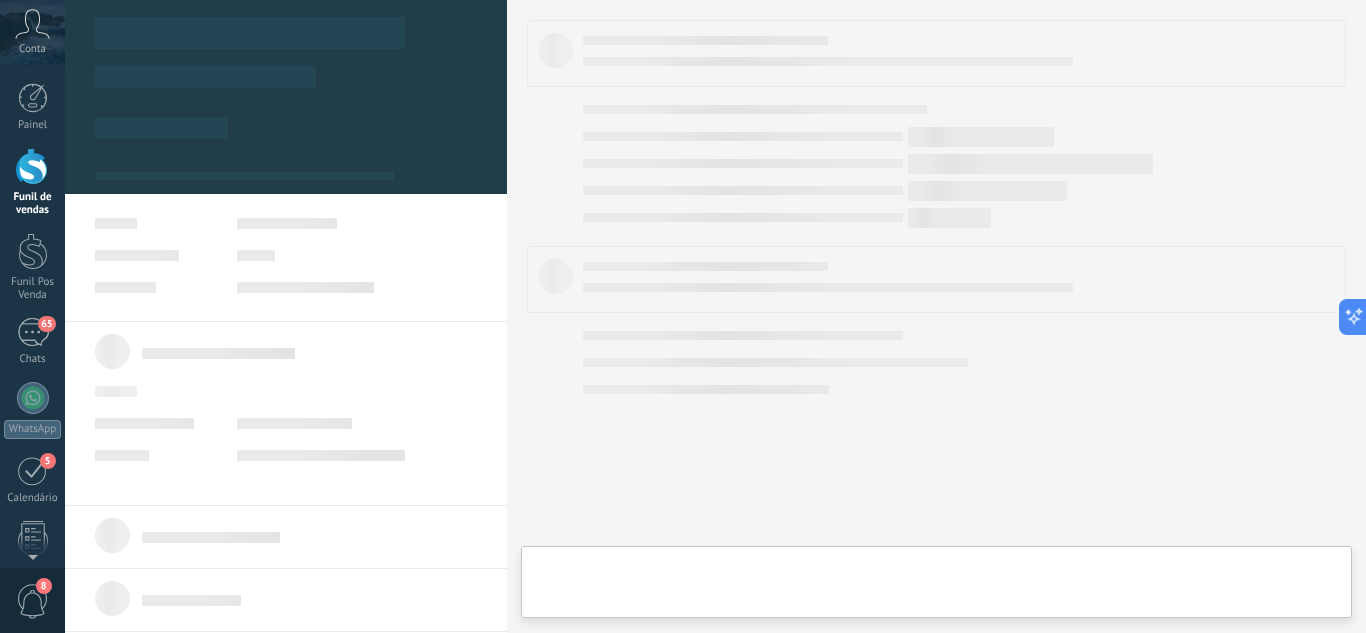 scroll, scrollTop: 0, scrollLeft: 0, axis: both 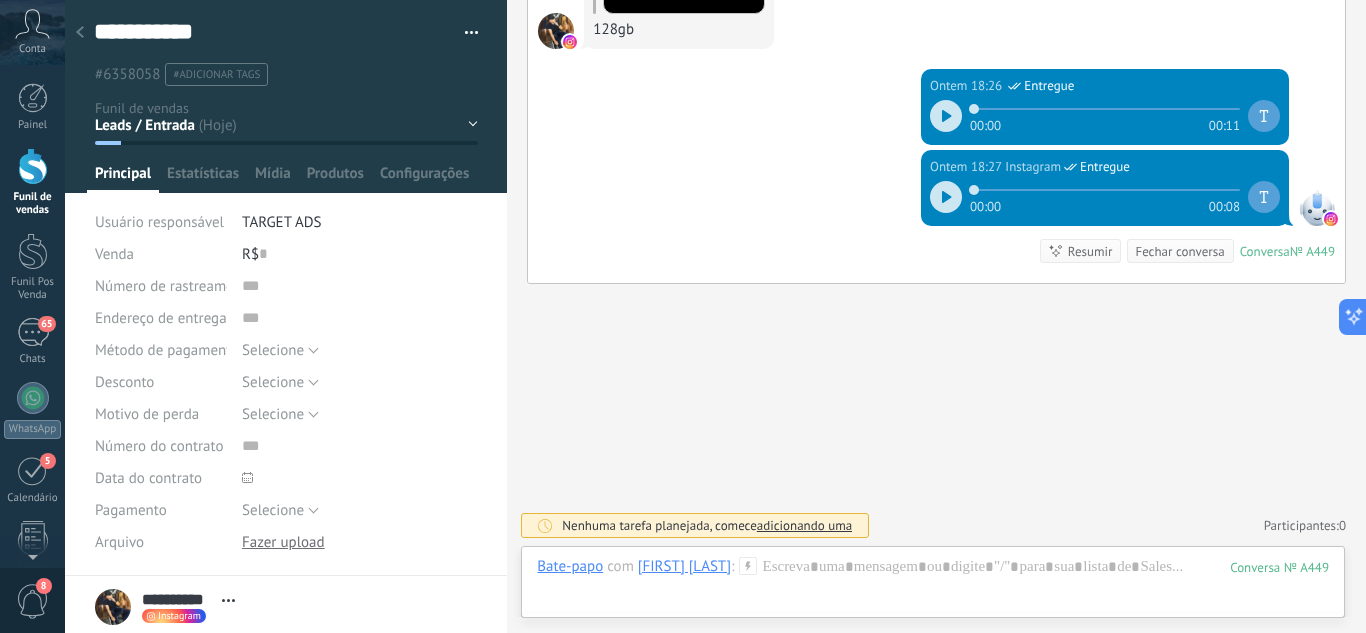 click 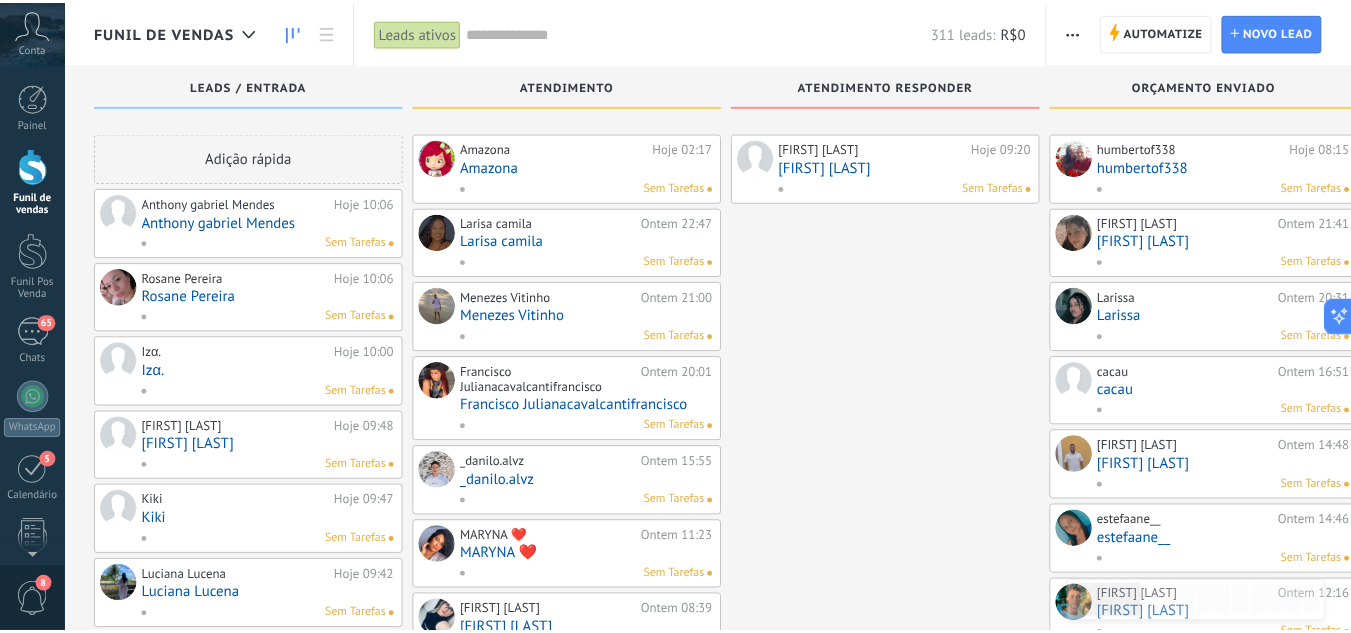 scroll, scrollTop: 500, scrollLeft: 0, axis: vertical 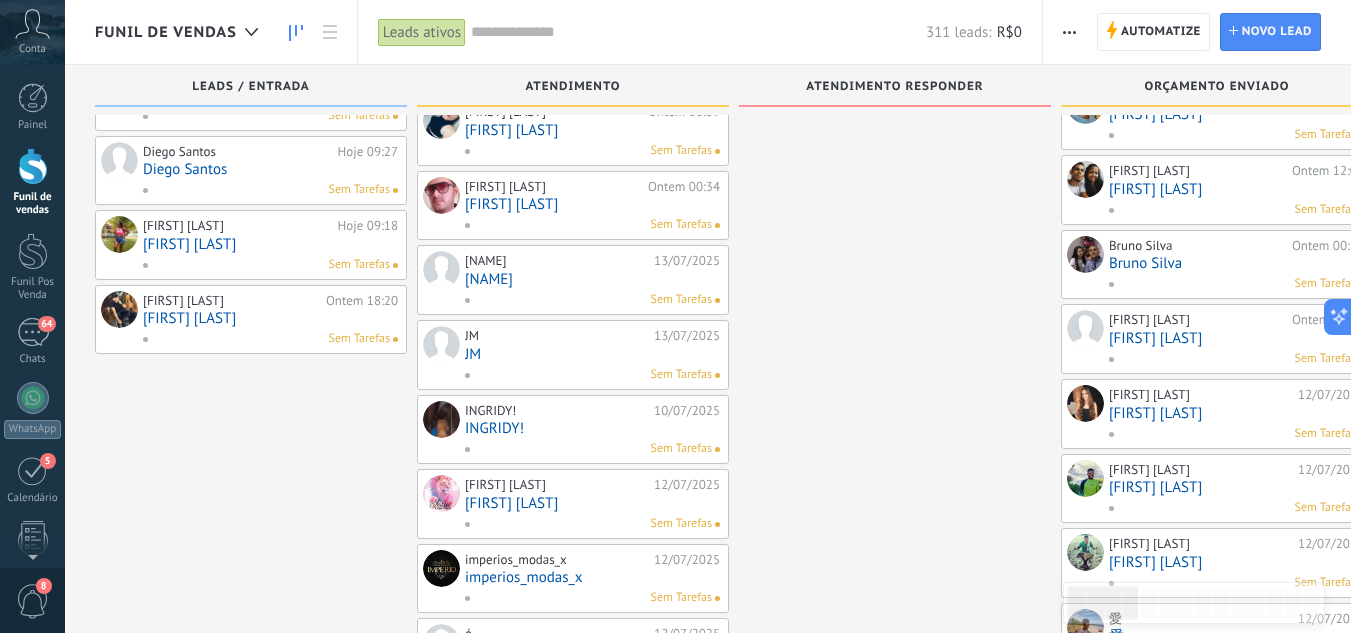 click at bounding box center (1119, 210) 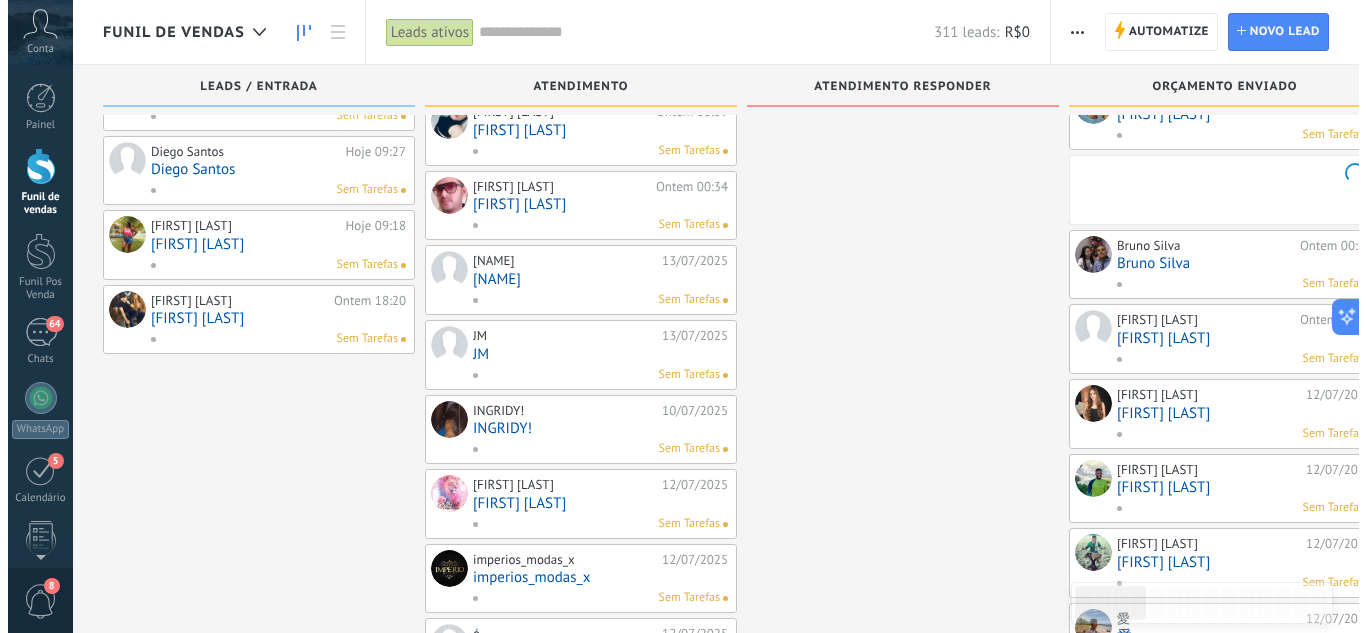 scroll, scrollTop: 0, scrollLeft: 7, axis: horizontal 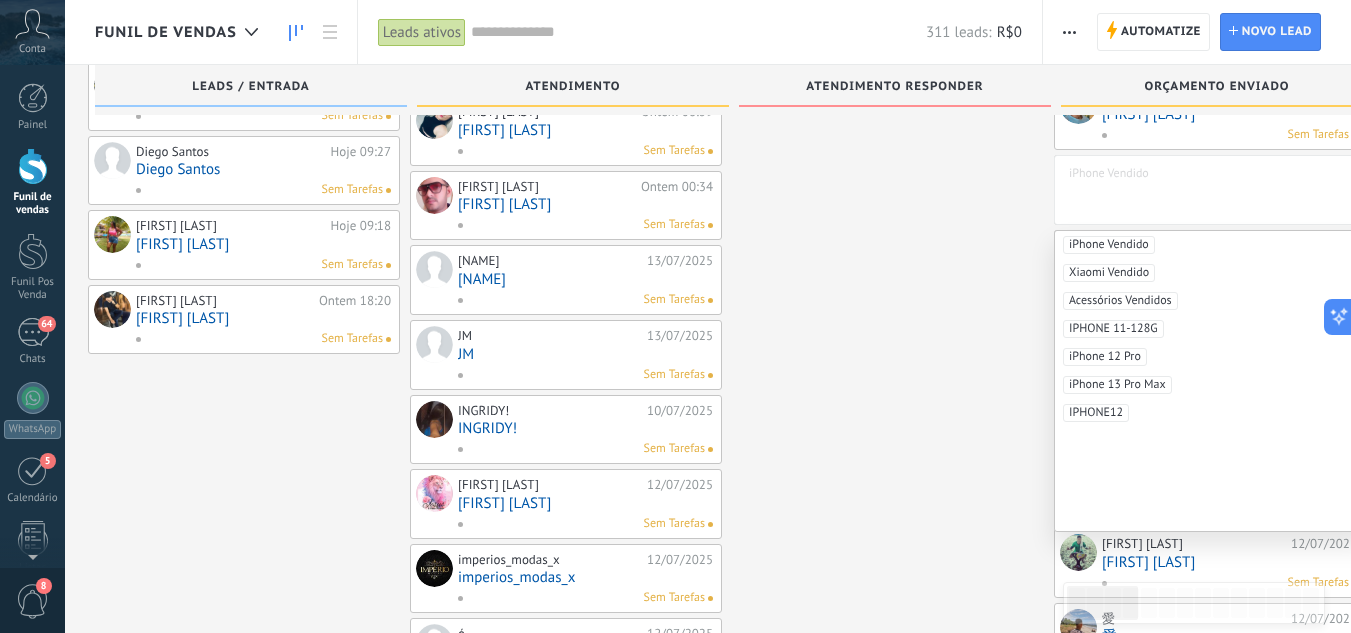 drag, startPoint x: 951, startPoint y: 185, endPoint x: 1042, endPoint y: 175, distance: 91.5478 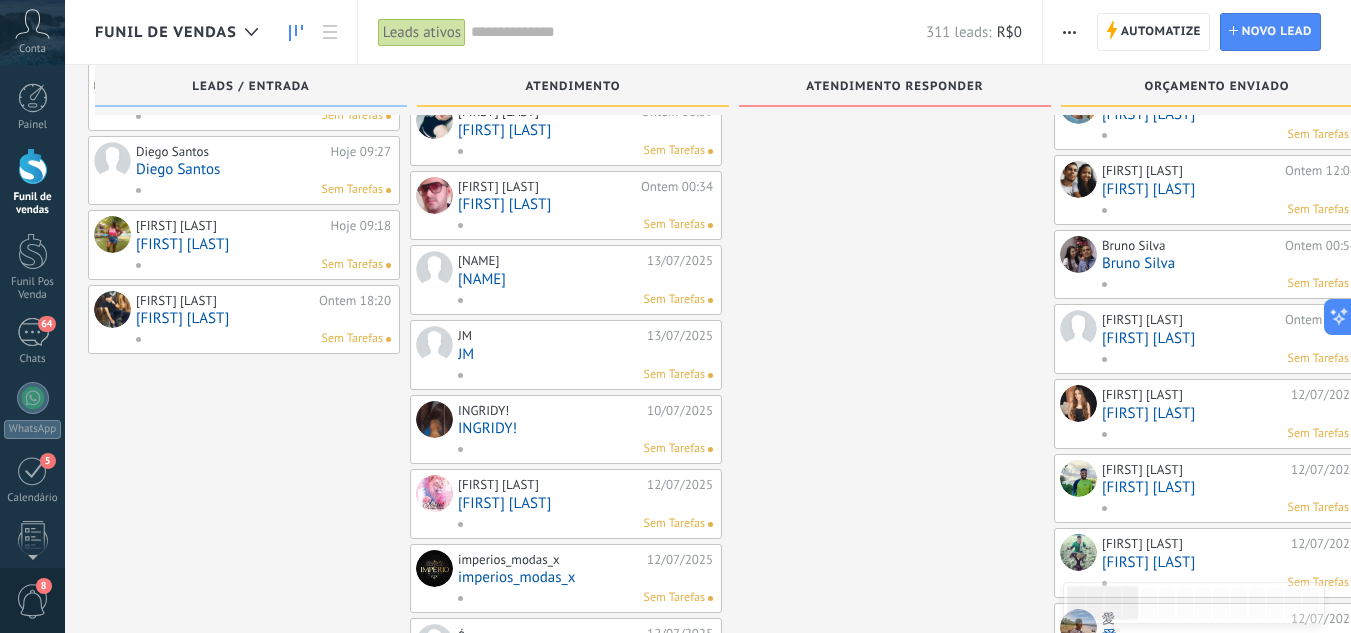 click on "Sem Tarefas" at bounding box center (1225, 210) 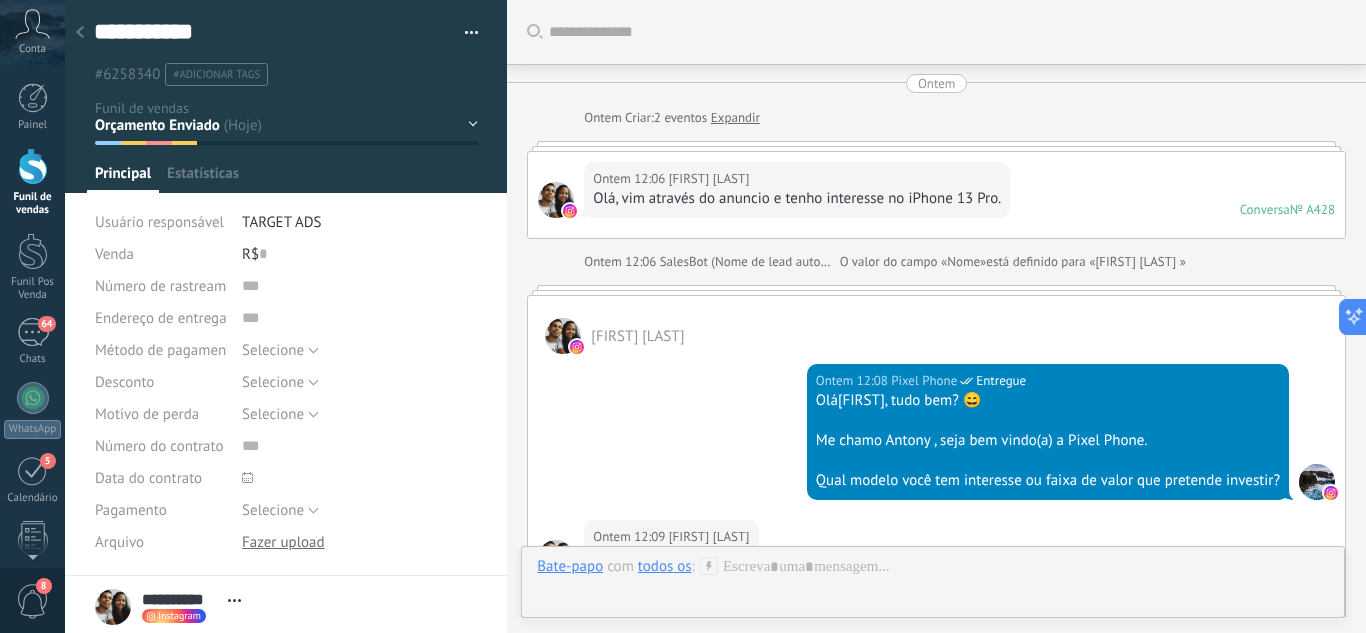 scroll, scrollTop: 0, scrollLeft: 0, axis: both 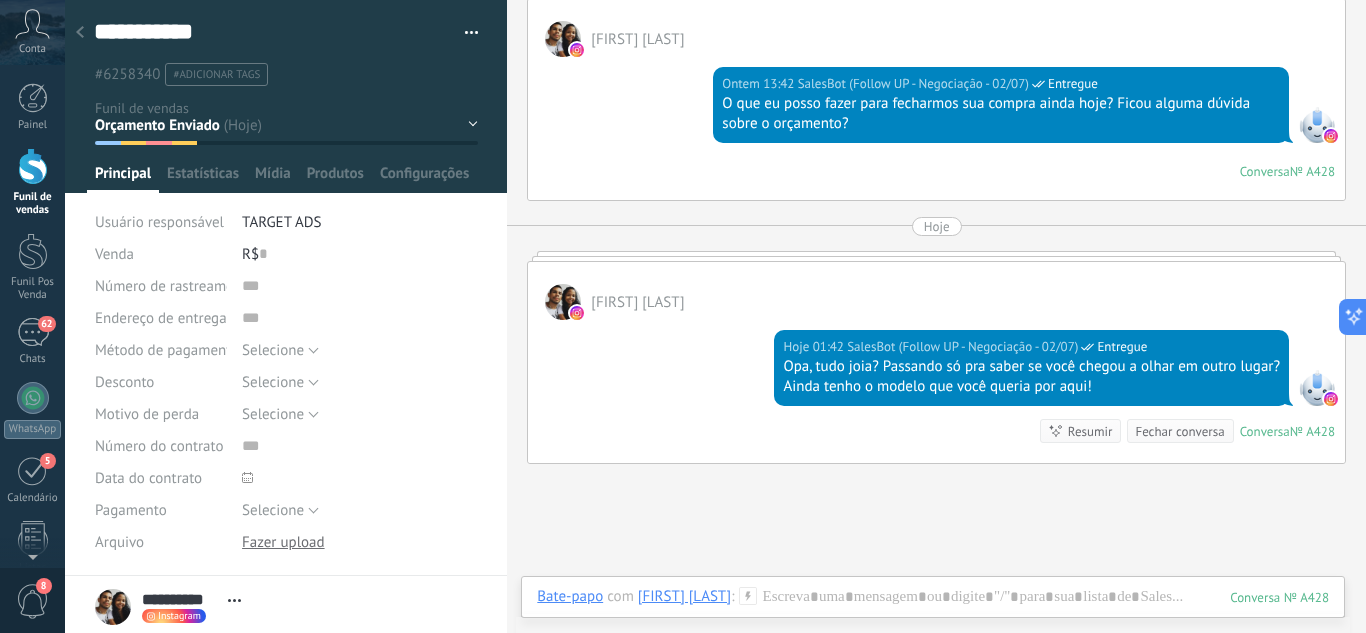 click at bounding box center (33, 166) 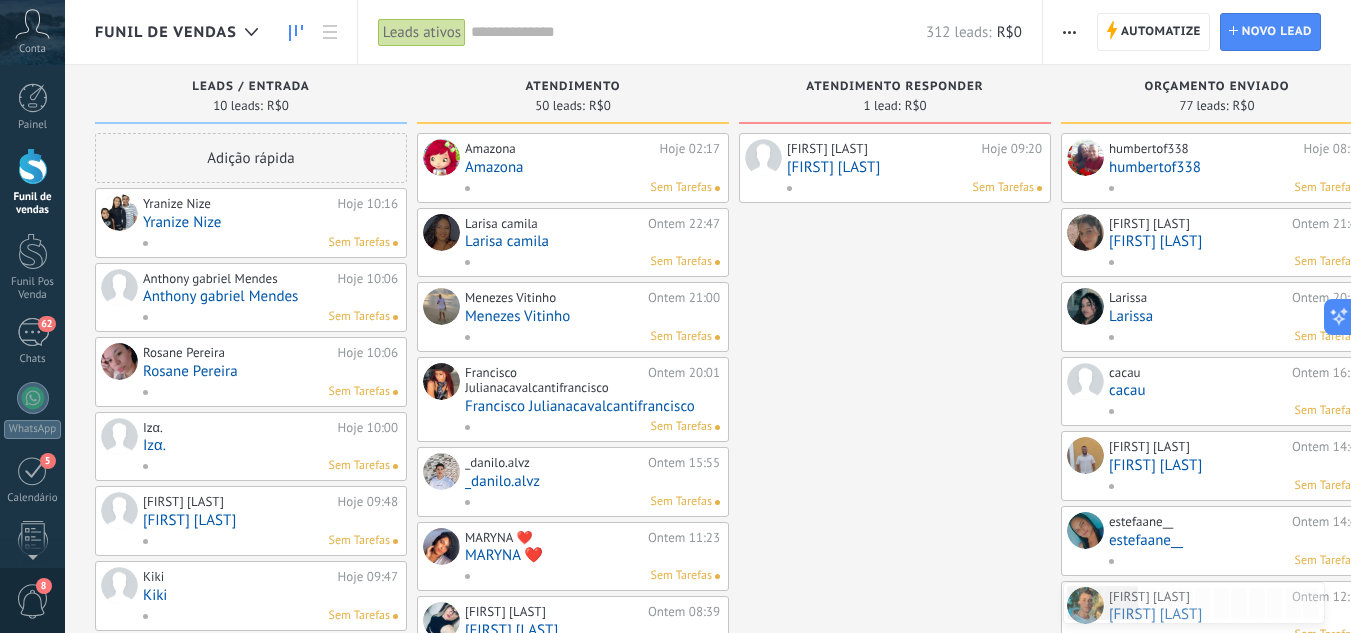 click on "[FIRST] [LAST] Hoje 09:20 [FIRST] [LAST] Sem Tarefas" at bounding box center [895, 884] 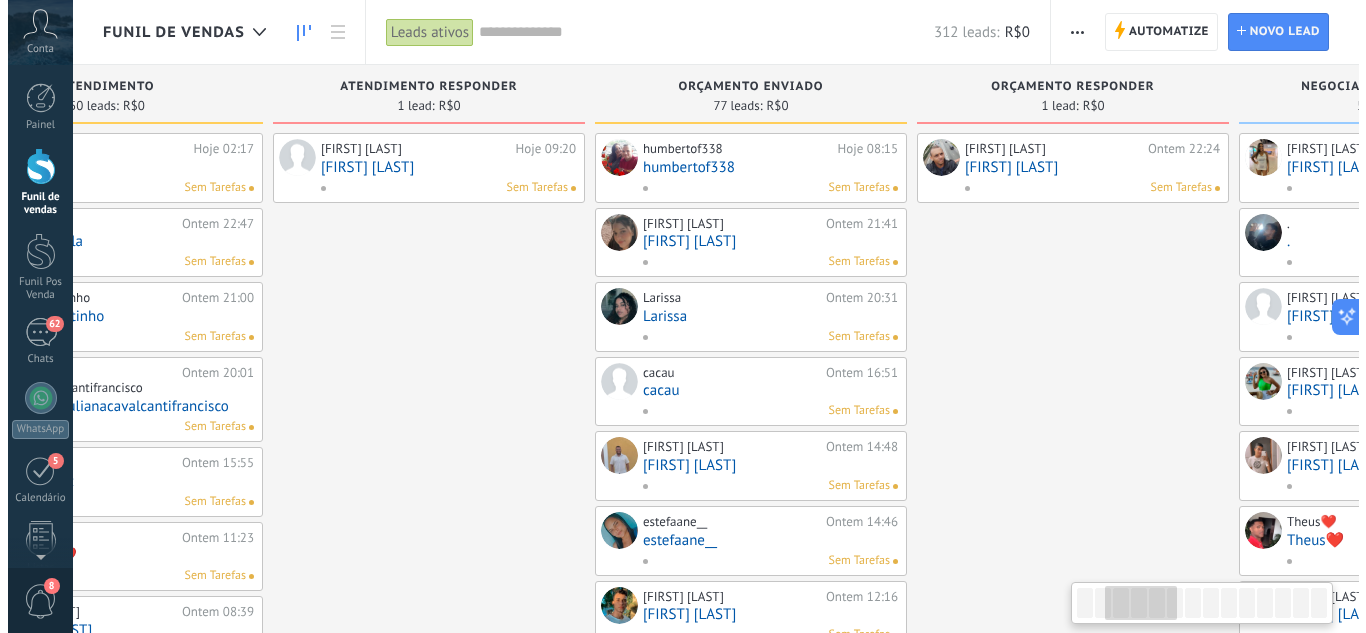 scroll, scrollTop: 0, scrollLeft: 528, axis: horizontal 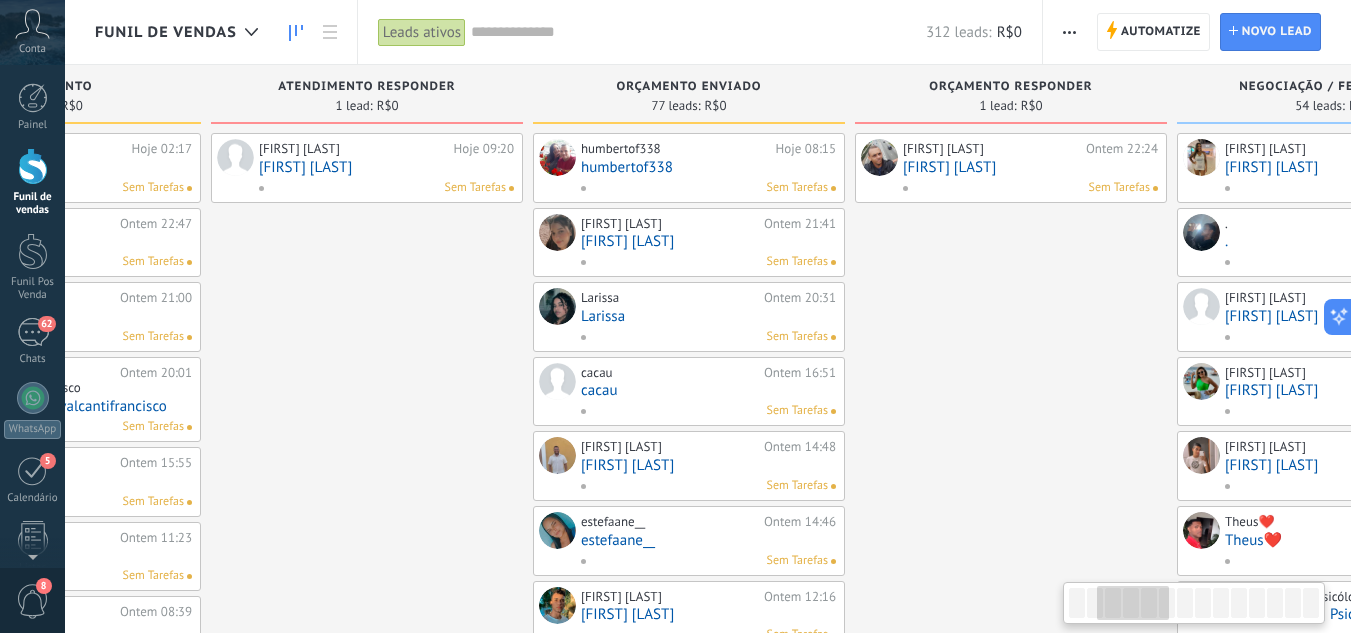 drag, startPoint x: 850, startPoint y: 376, endPoint x: 322, endPoint y: 360, distance: 528.2424 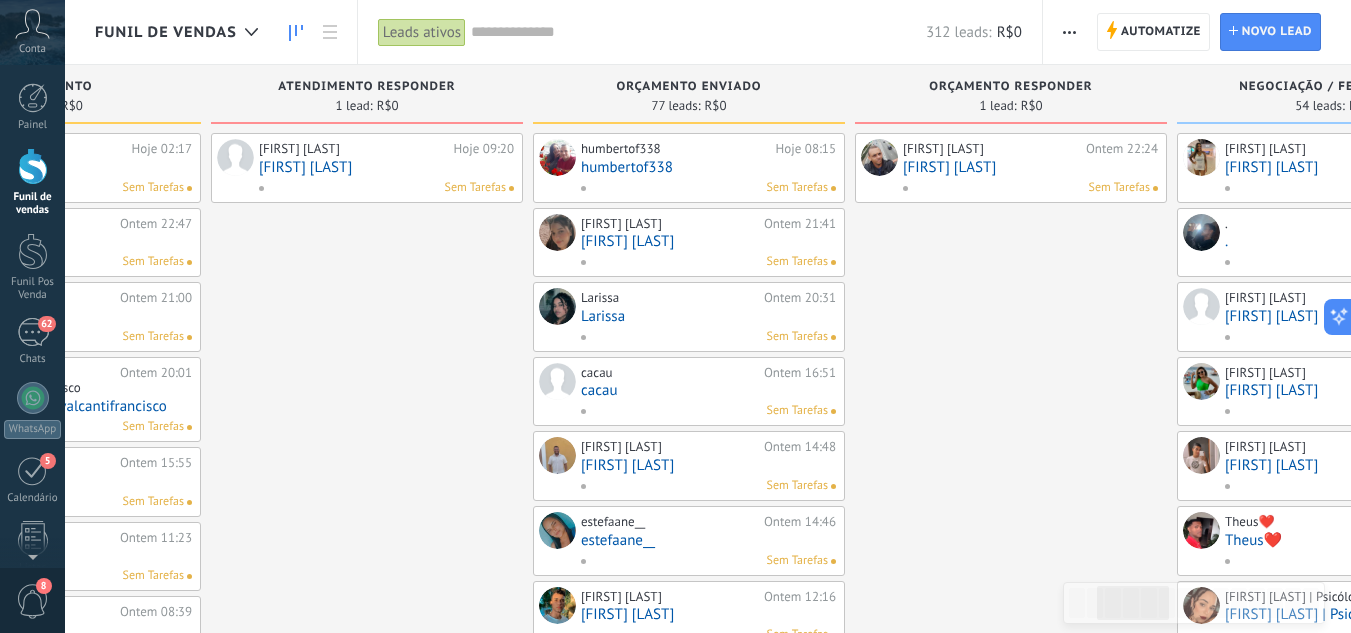 click on "[FIRST] [LAST]" at bounding box center [1030, 167] 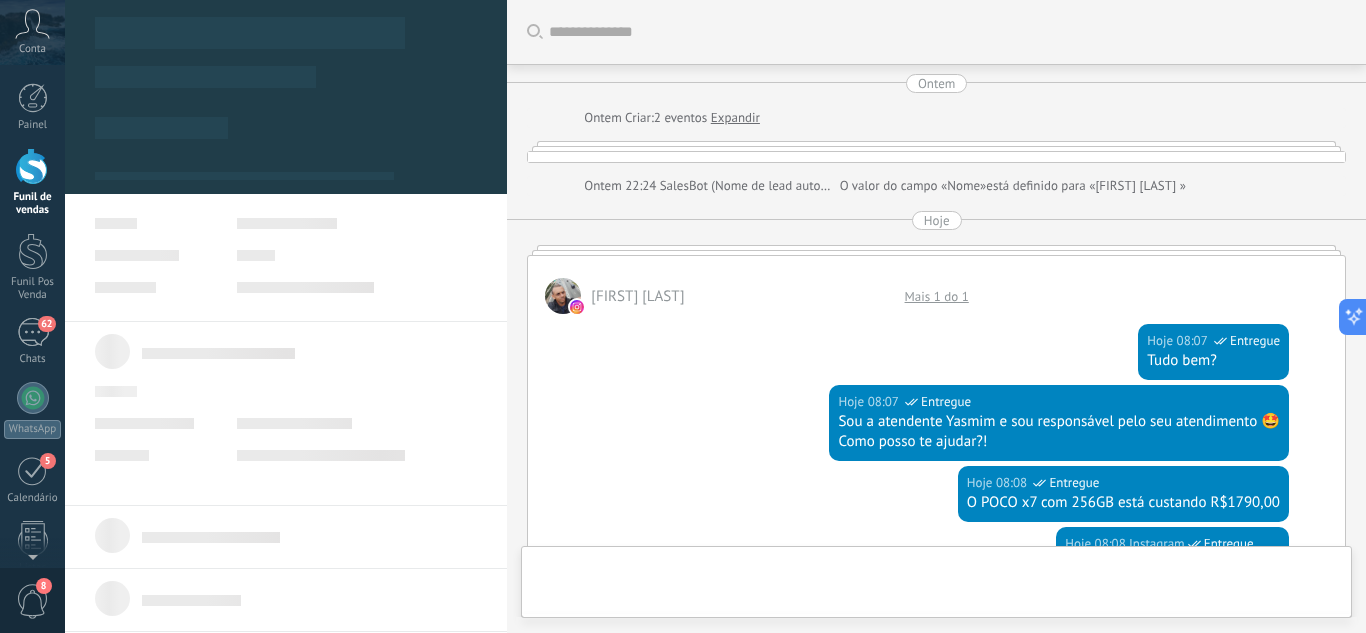 scroll, scrollTop: 1705, scrollLeft: 0, axis: vertical 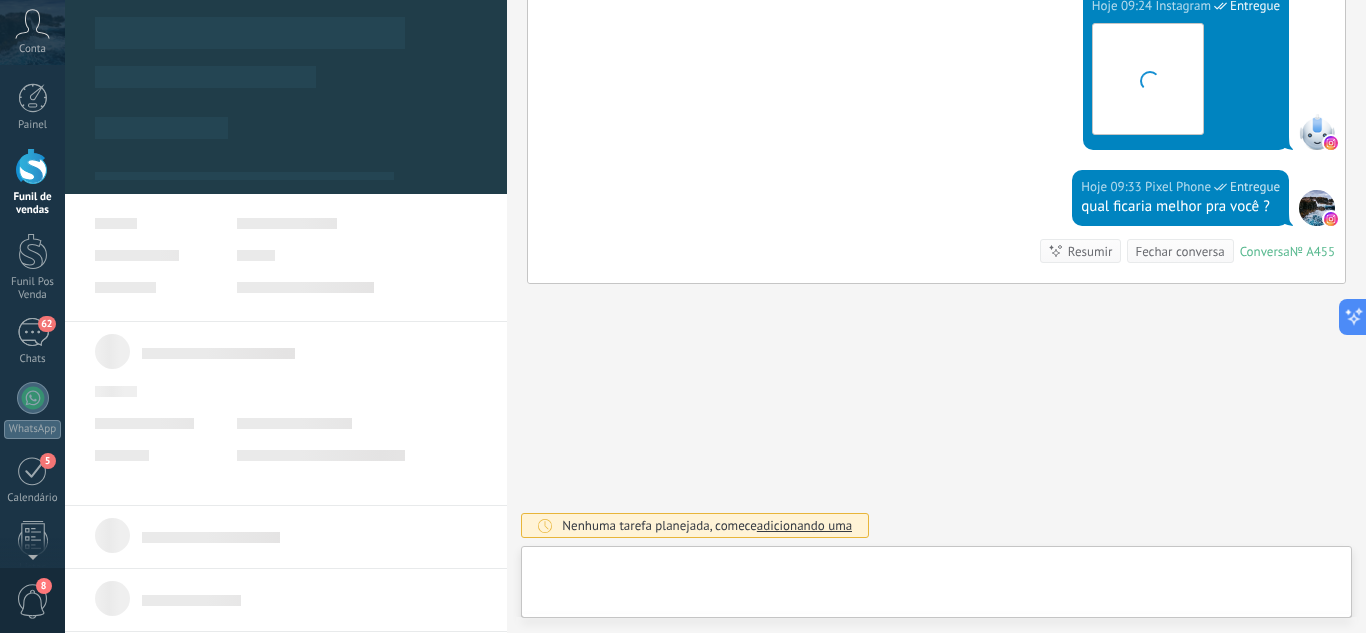 type on "**********" 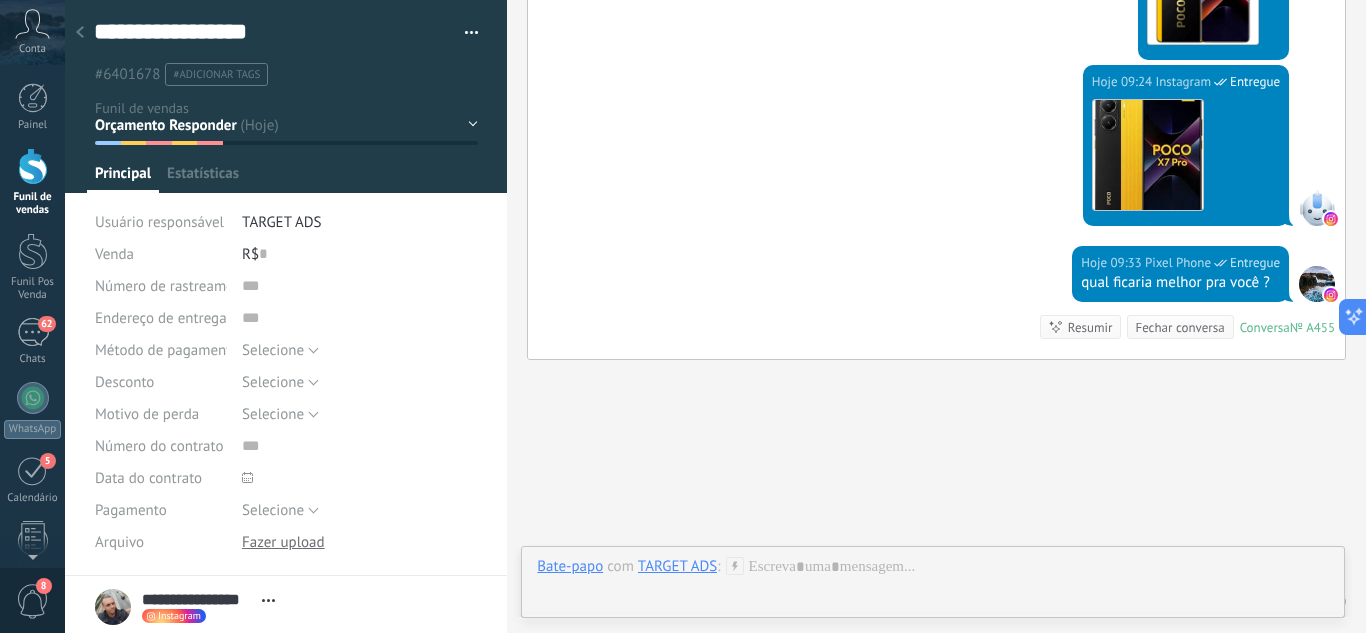 scroll, scrollTop: 30, scrollLeft: 0, axis: vertical 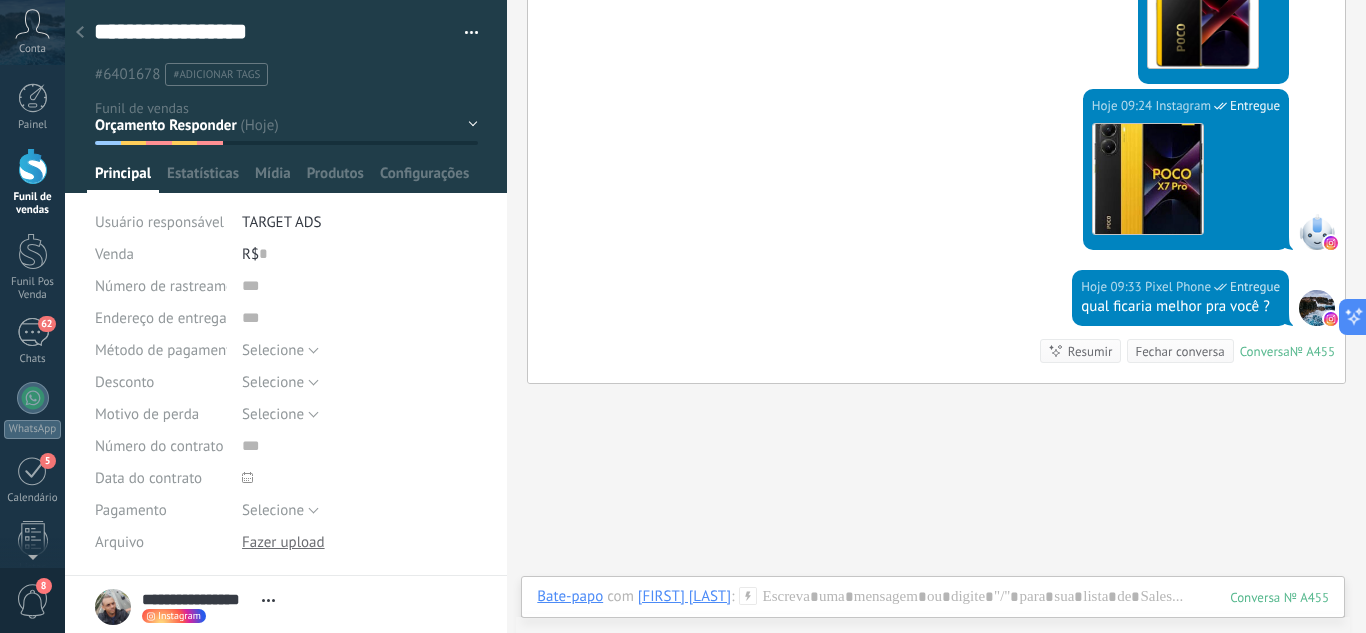 click 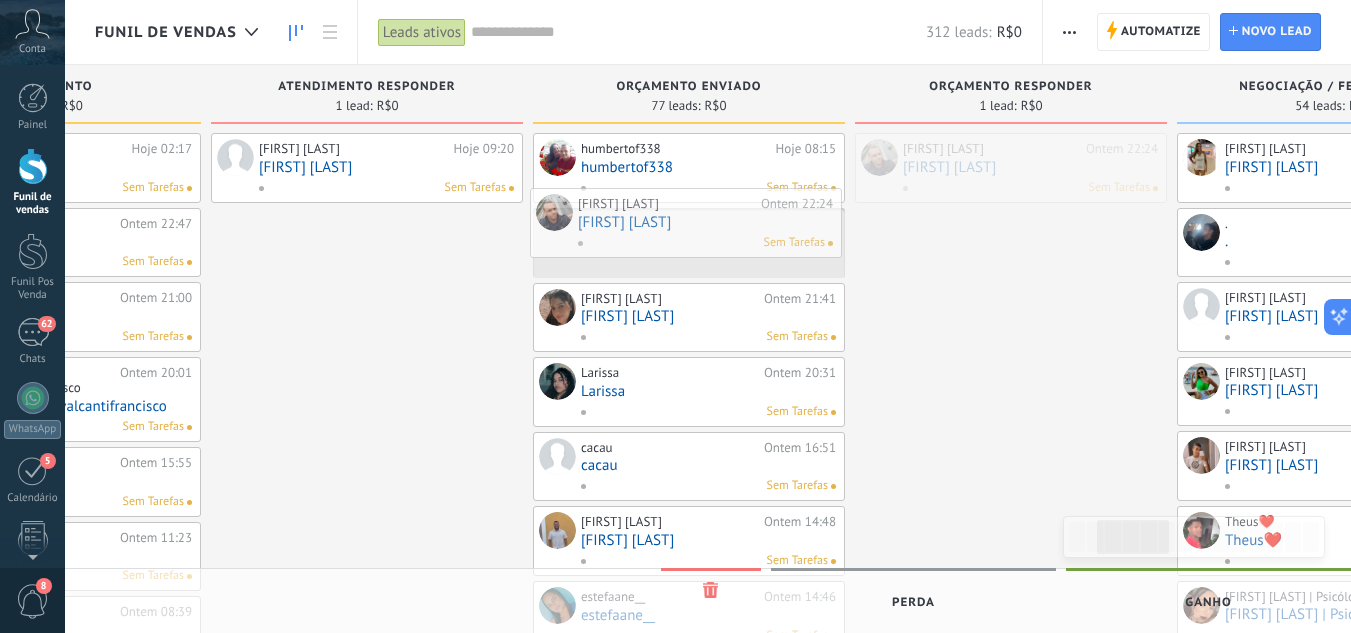 drag, startPoint x: 1048, startPoint y: 189, endPoint x: 723, endPoint y: 244, distance: 329.621 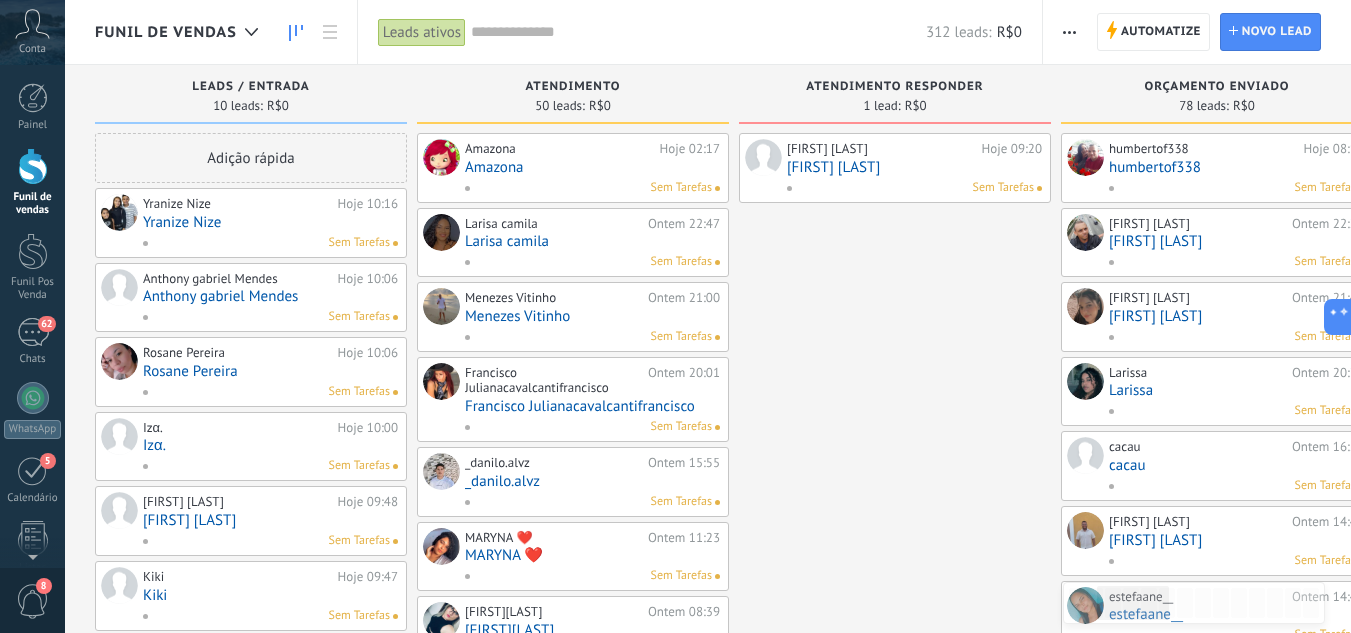 scroll, scrollTop: 0, scrollLeft: 0, axis: both 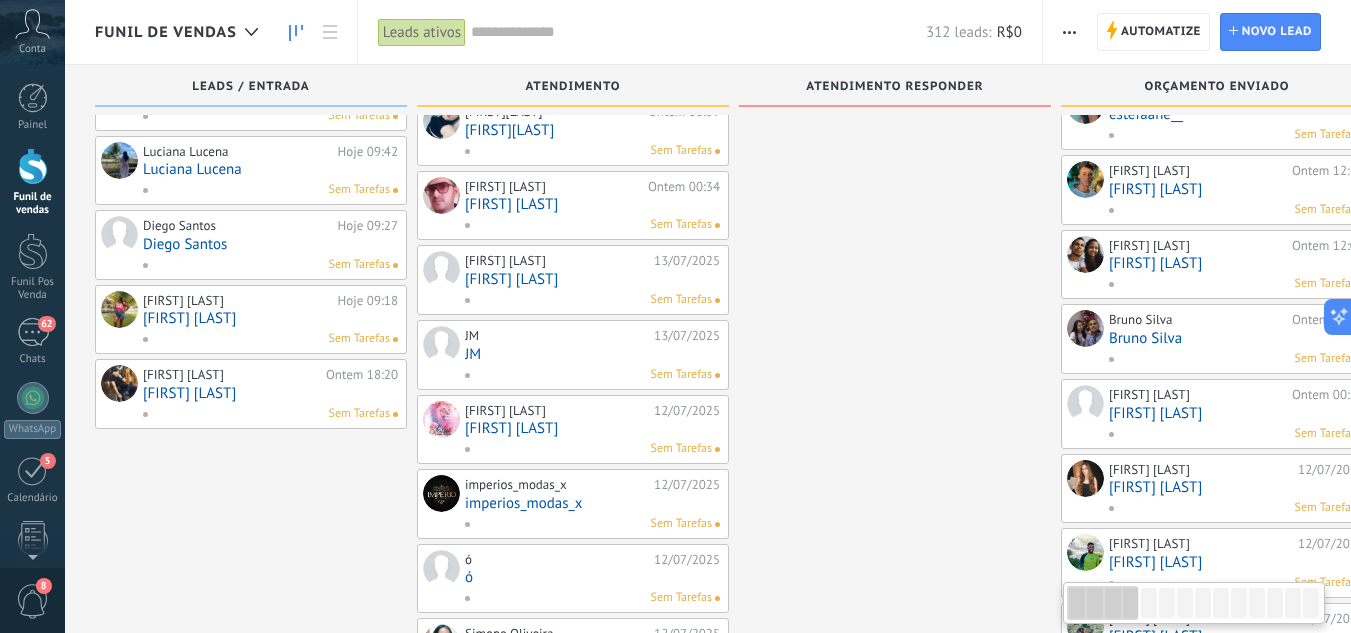 drag, startPoint x: 341, startPoint y: 444, endPoint x: 356, endPoint y: 520, distance: 77.46612 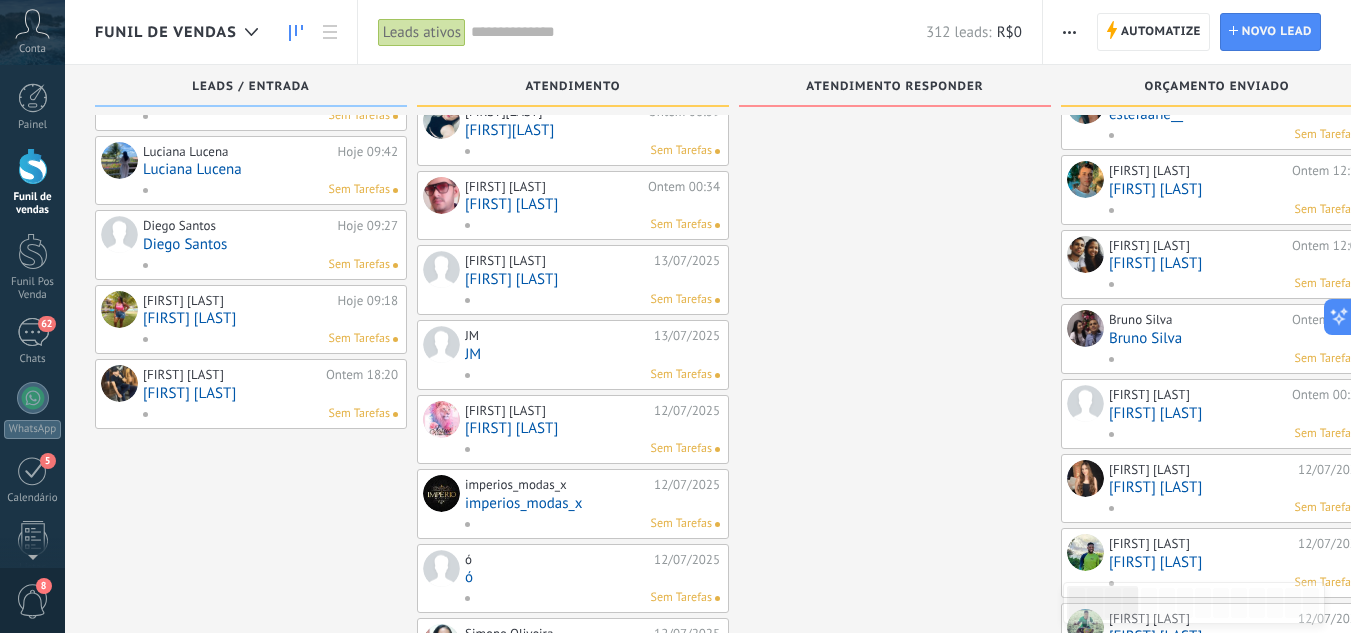 click on "Adição rápida Yranize Nize Hoje 10:16 Yranize Nize  Sem Tarefas Anthony gabriel Mendes Hoje 10:06 Anthony gabriel Mendes  Sem Tarefas Rosane Pereira Hoje 10:06 Rosane Pereira  Sem Tarefas Izα. Hoje 10:00 Izα.  Sem Tarefas João Paulo Hoje 09:48 João Paulo  Sem Tarefas Kiki Hoje 09:47 Kiki  Sem Tarefas Luciana Lucena Hoje 09:42 Luciana Lucena  Sem Tarefas Diego Santos Hoje 09:27 Diego Santos  Sem Tarefas Miriliane Pereira Hoje 09:18 Miriliane Pereira  Sem Tarefas Caio César Ontem 18:20 Caio César  Sem Tarefas" at bounding box center (251, 413) 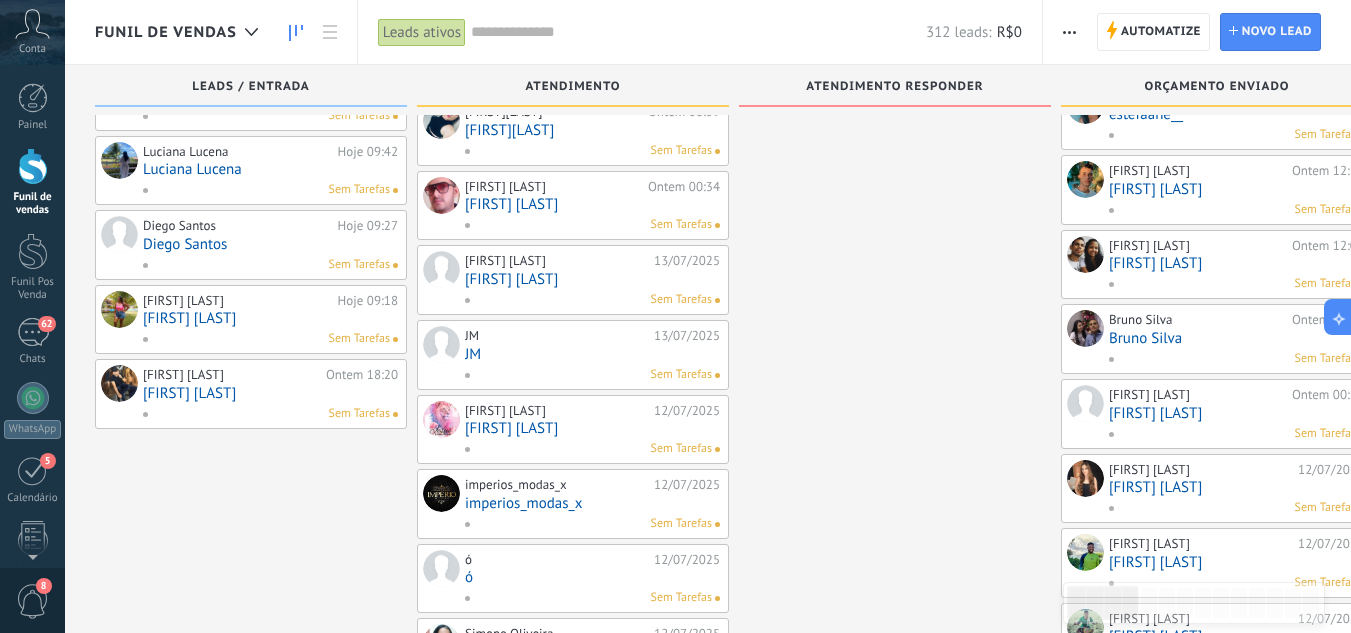 click on "Diego Santos" at bounding box center (270, 244) 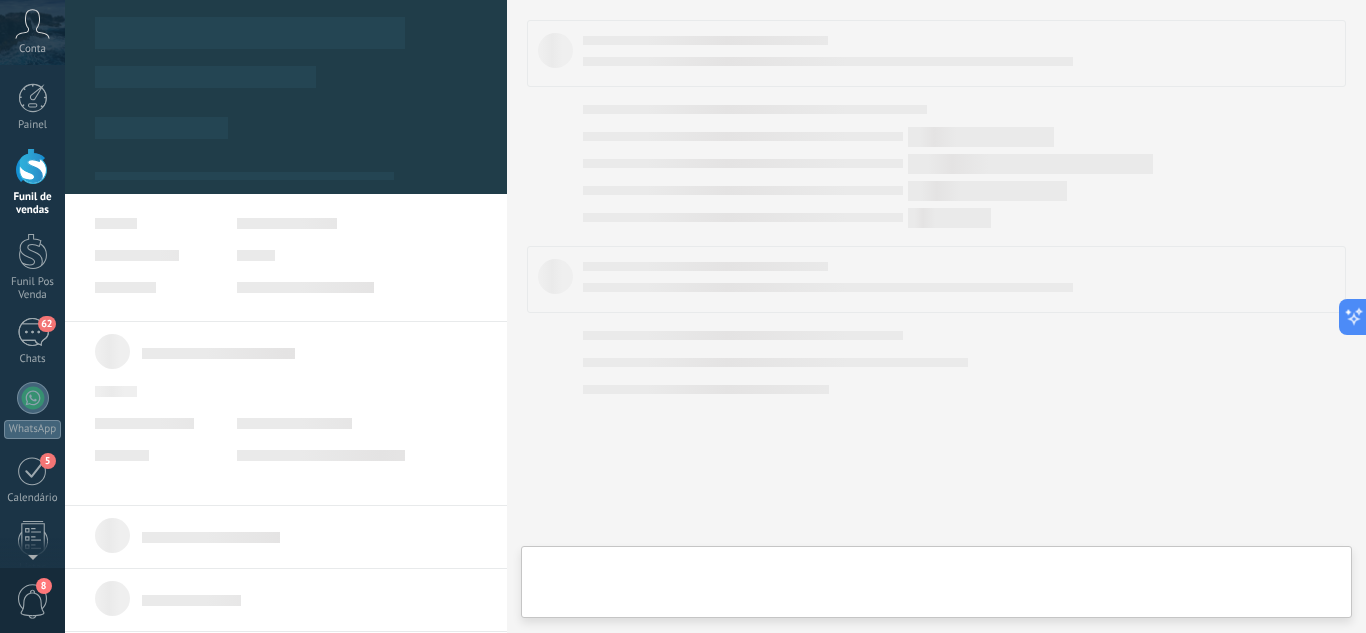 scroll, scrollTop: 0, scrollLeft: 0, axis: both 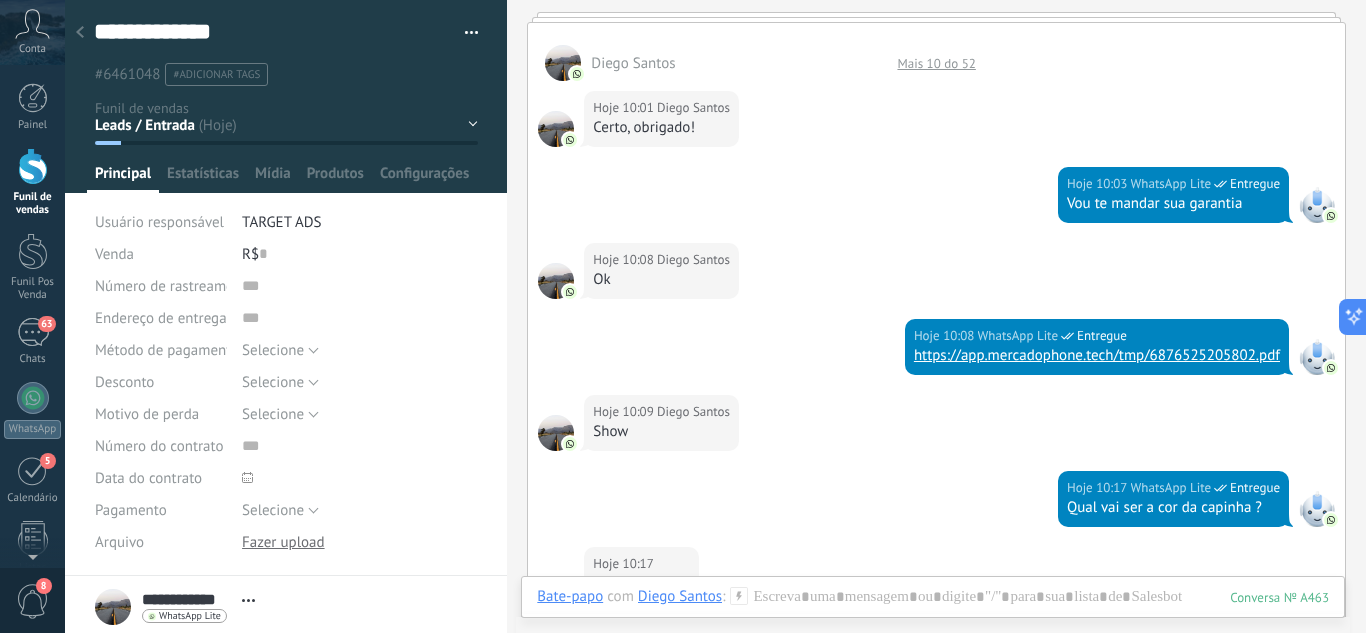 click at bounding box center (33, 166) 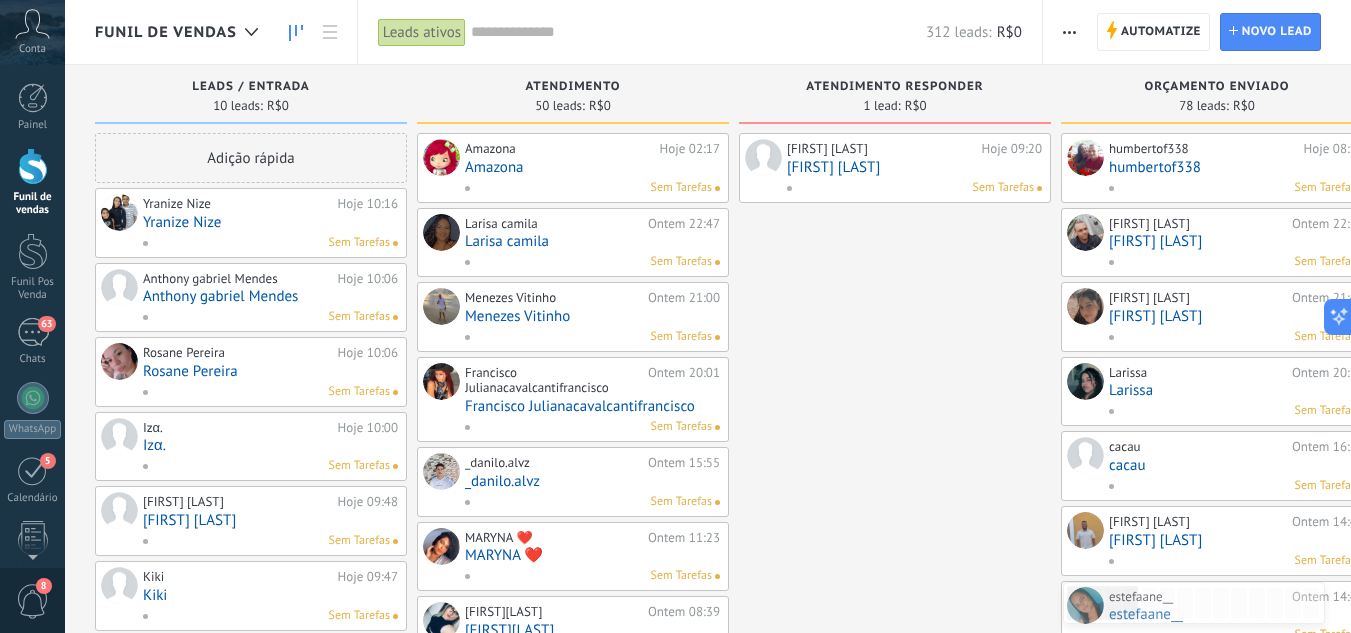 click on "Rosane Pereira" at bounding box center [270, 371] 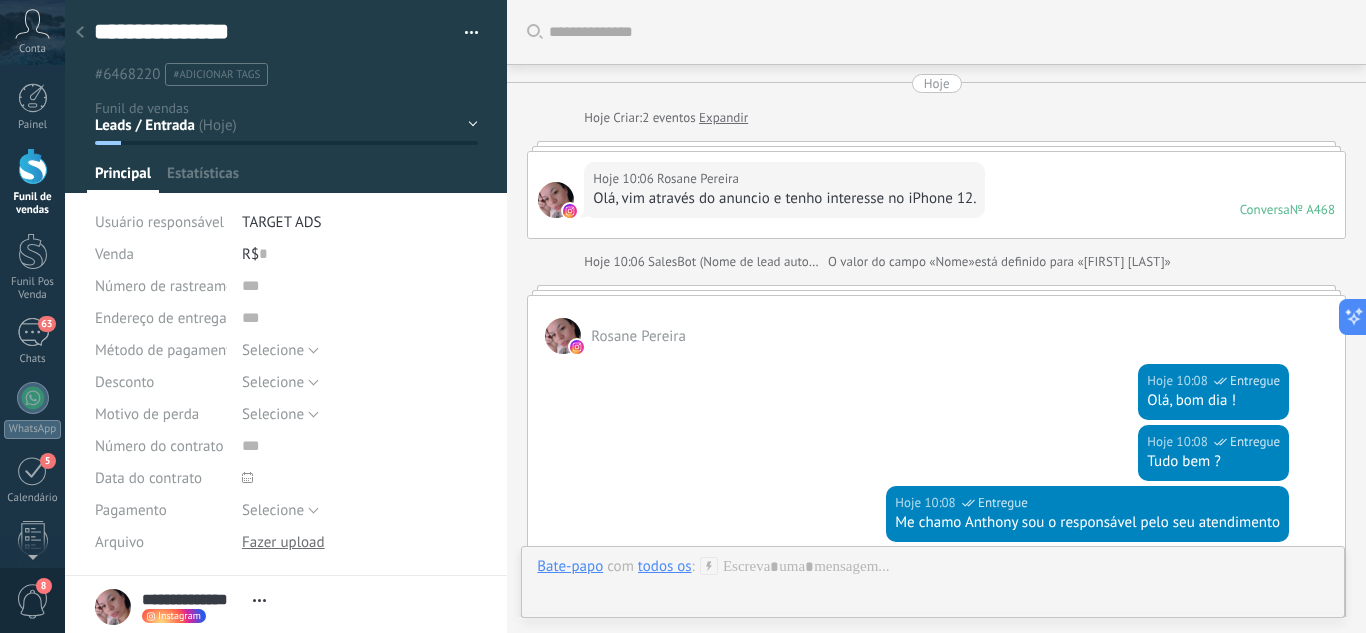 scroll, scrollTop: 377, scrollLeft: 0, axis: vertical 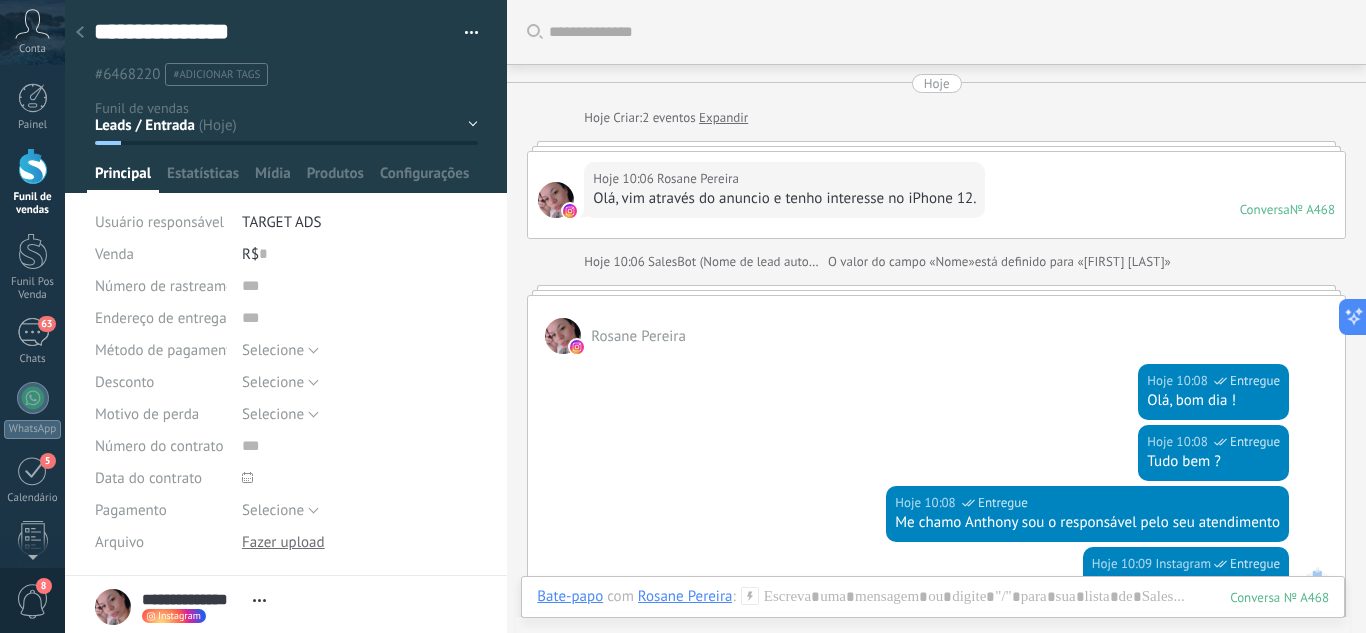 click at bounding box center [80, 33] 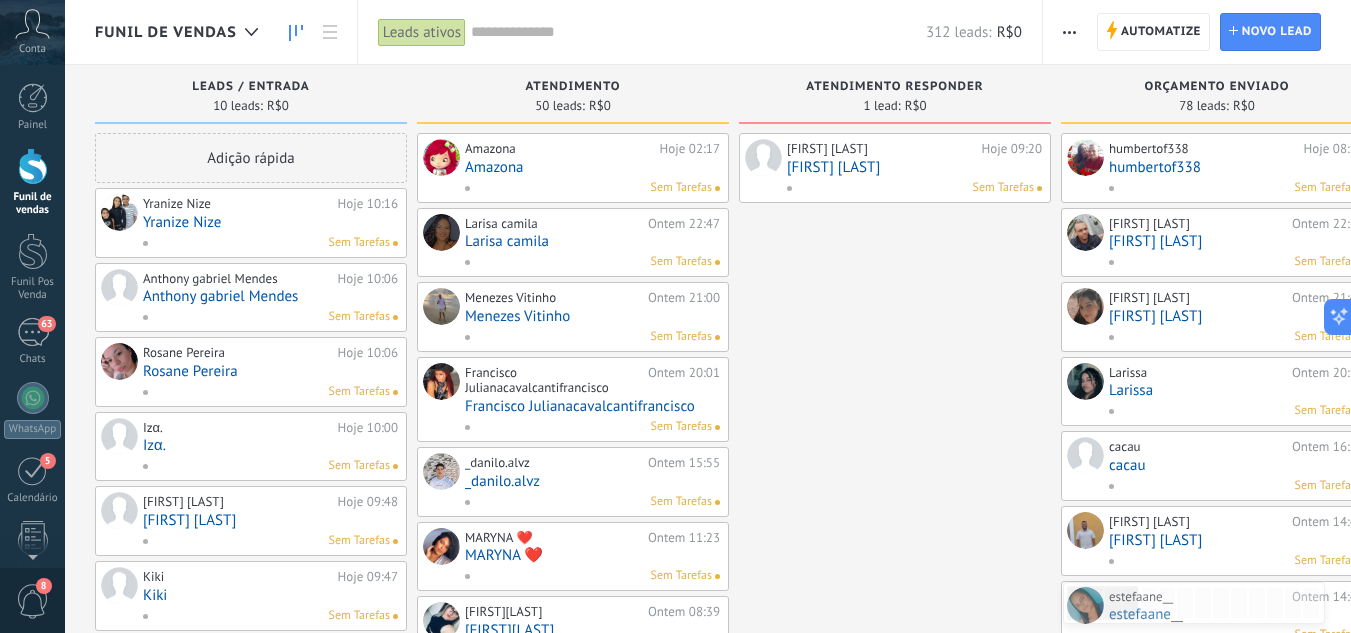 click on "Rosane Pereira" at bounding box center [270, 371] 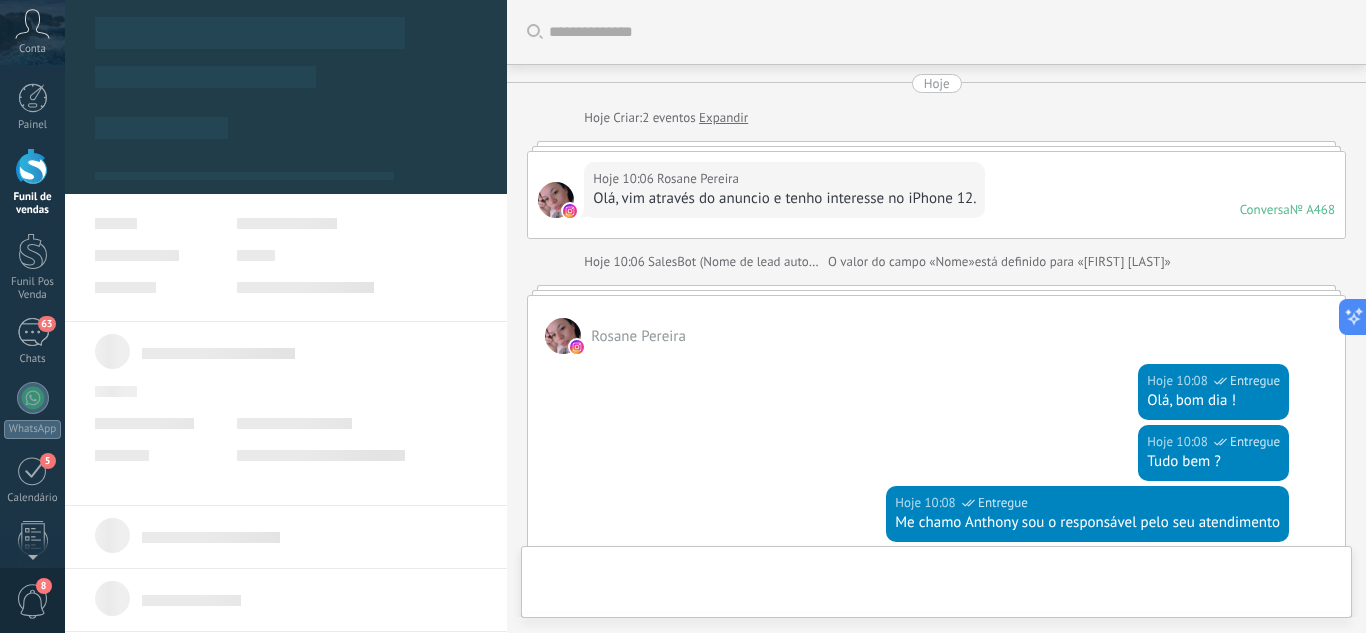 scroll, scrollTop: 377, scrollLeft: 0, axis: vertical 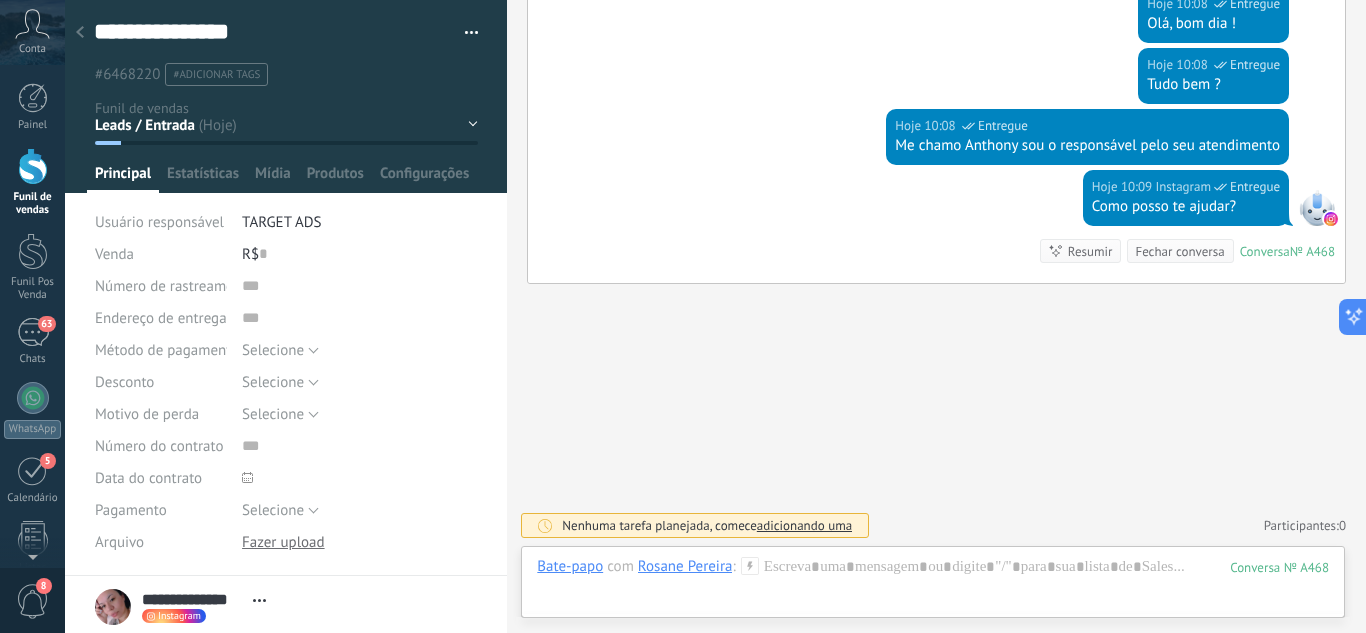 click on "Leads / Entrada
Atendimento
Atendimento Responder
Orçamento Enviado
Orçamento Responder
Negociação / Fechamento
-" at bounding box center [0, 0] 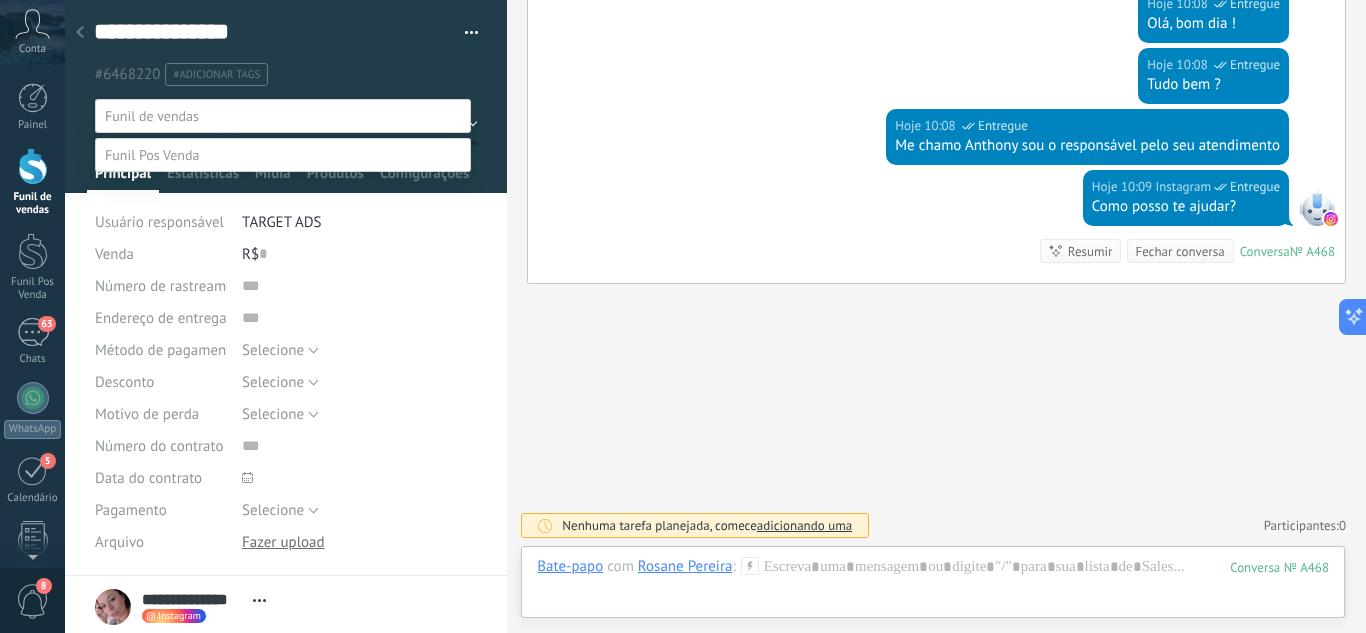 click on "Atendimento" at bounding box center [0, 0] 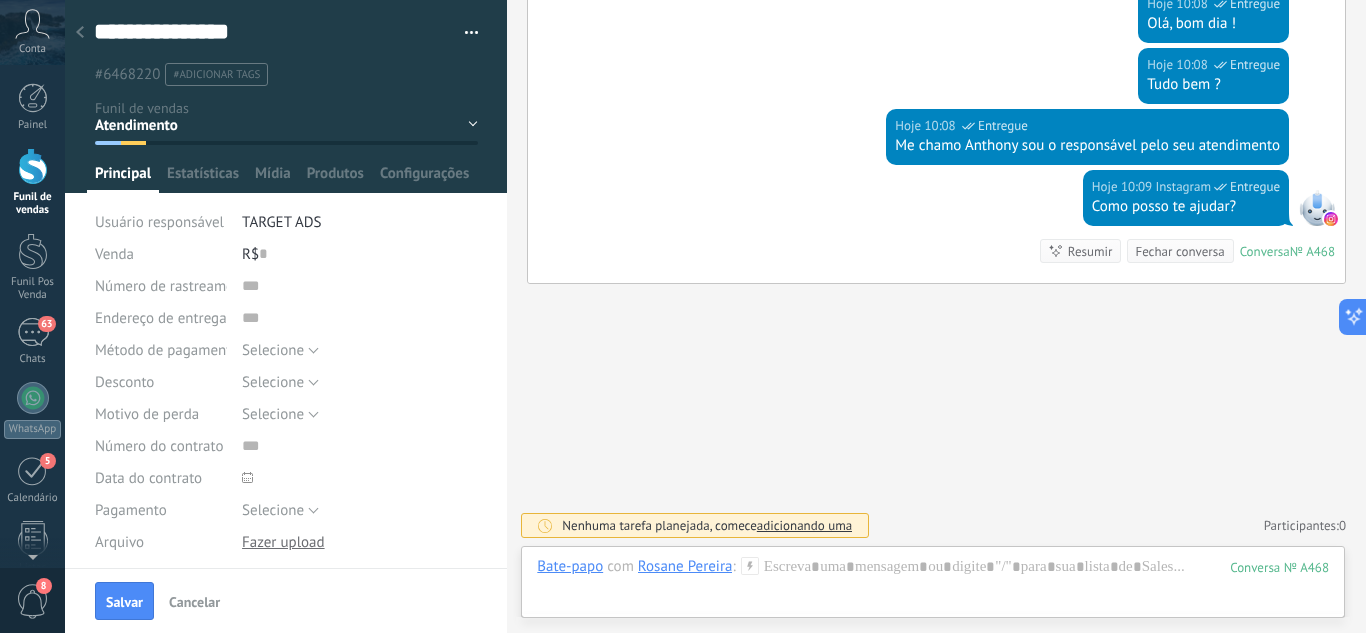 click on "#adicionar tags" at bounding box center [216, 75] 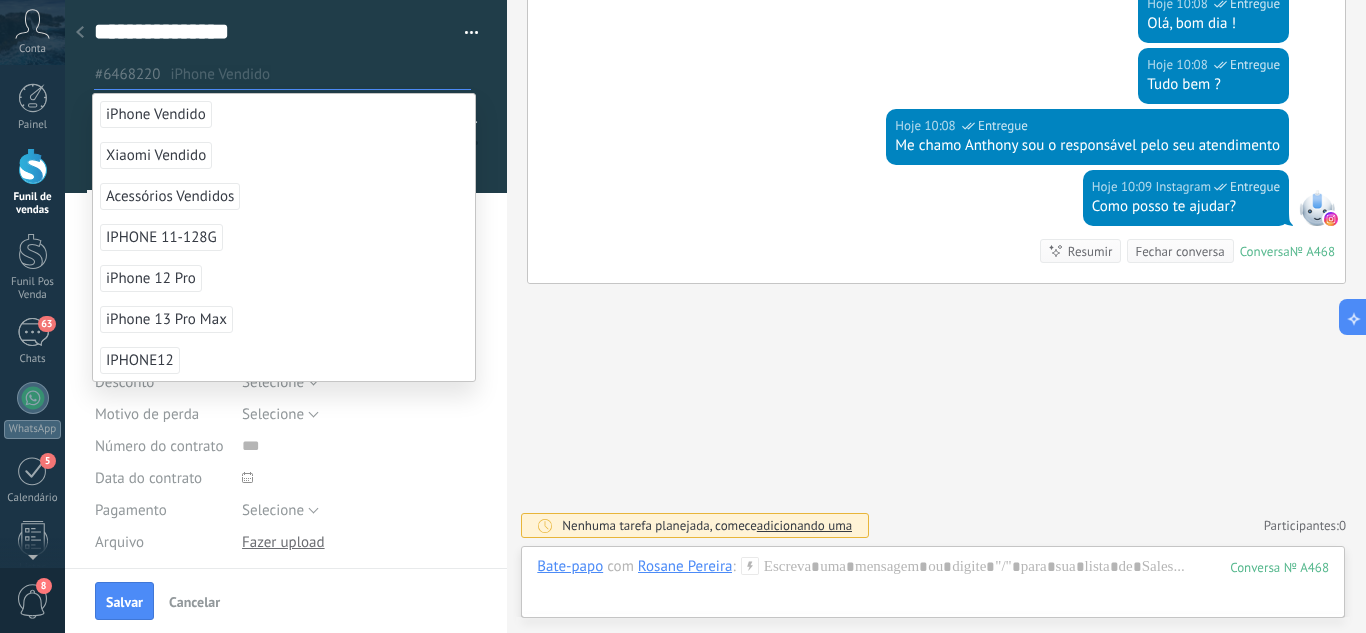 click on "Hoje 10:08 Instagram  Entregue Me chamo Anthony sou o responsável pelo seu atendimento" at bounding box center (936, 139) 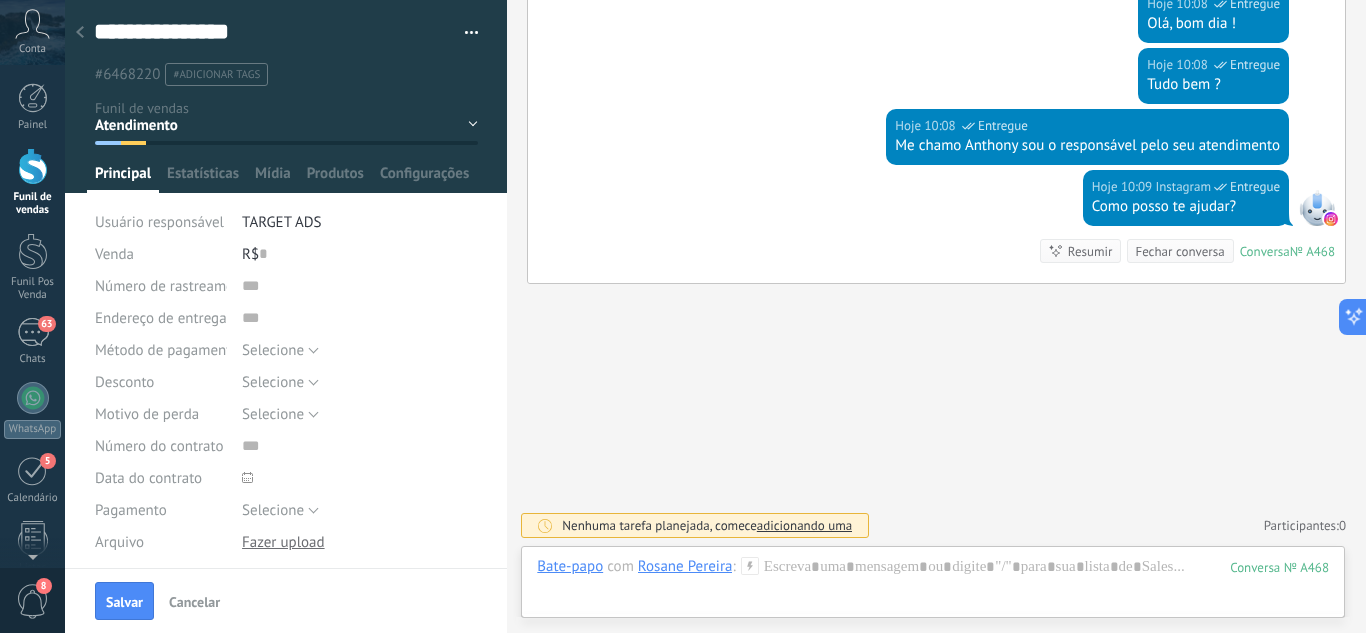 click at bounding box center (33, 166) 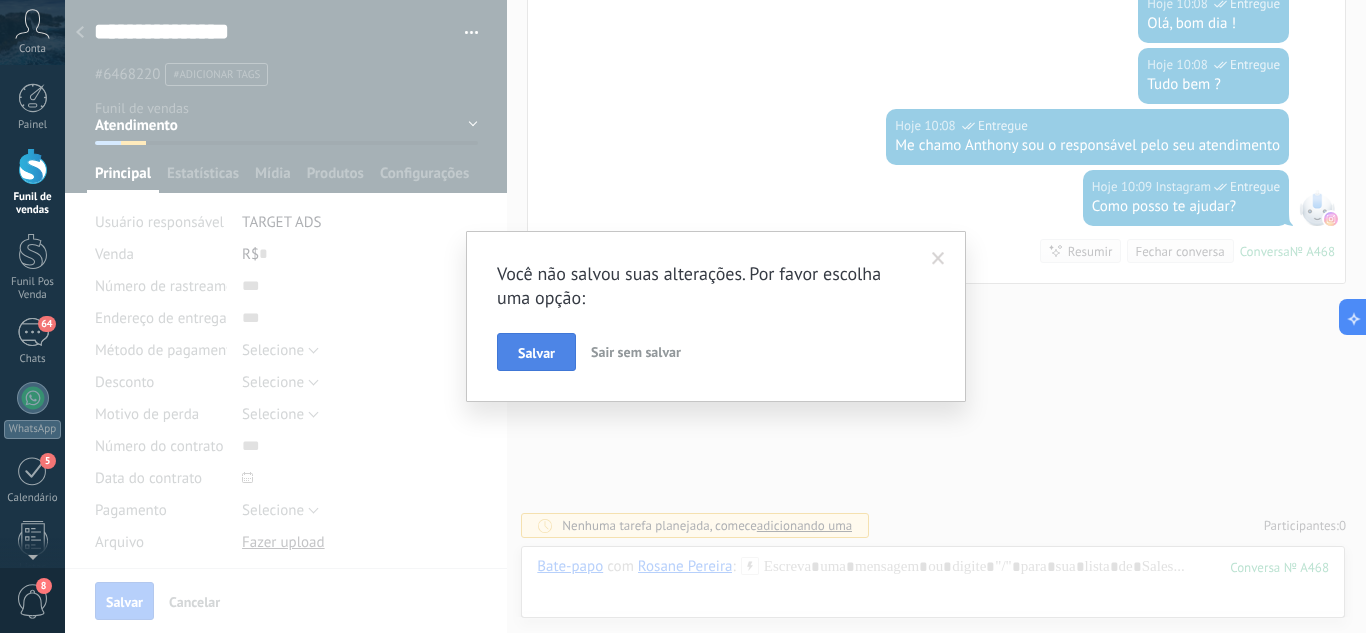 click on "Salvar" at bounding box center [536, 353] 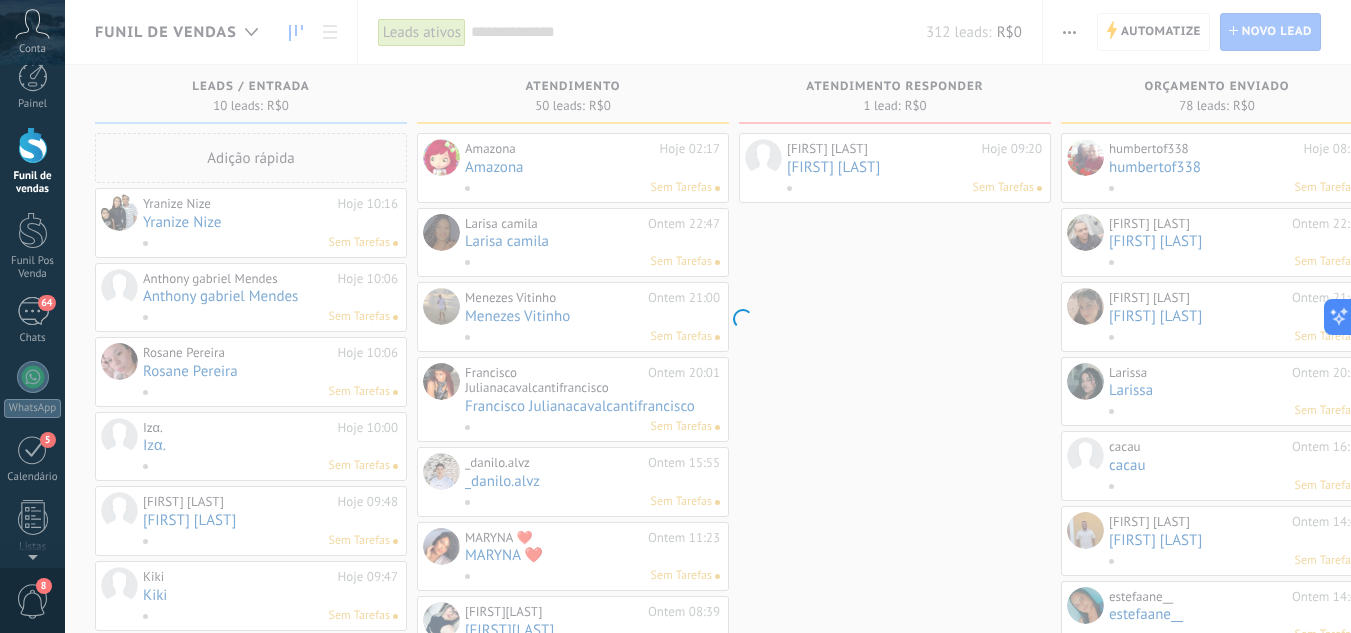 scroll, scrollTop: 0, scrollLeft: 0, axis: both 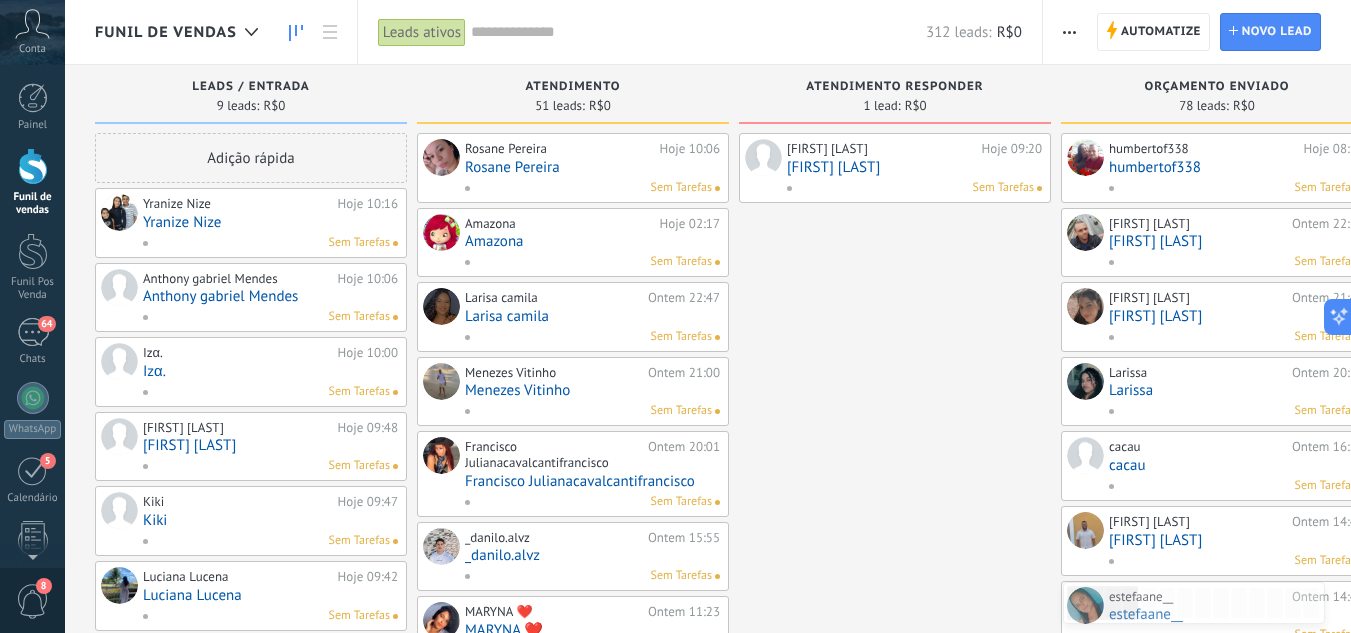 click on "Izα." at bounding box center (270, 371) 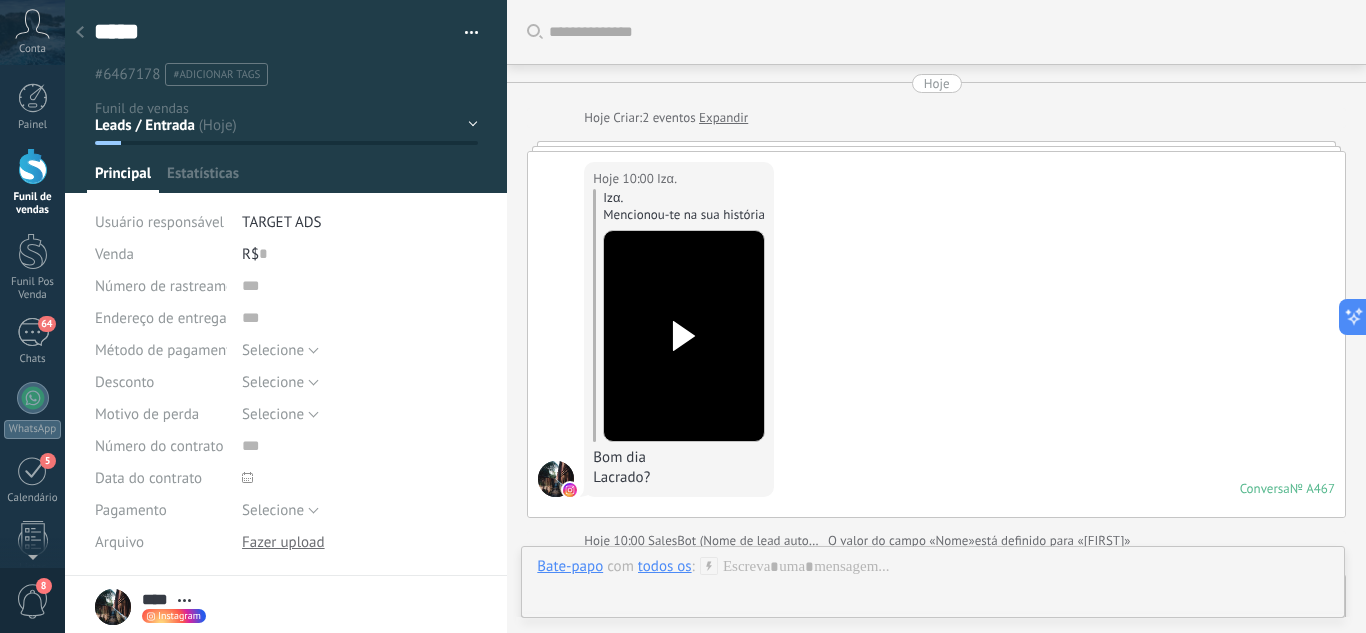 scroll, scrollTop: 1302, scrollLeft: 0, axis: vertical 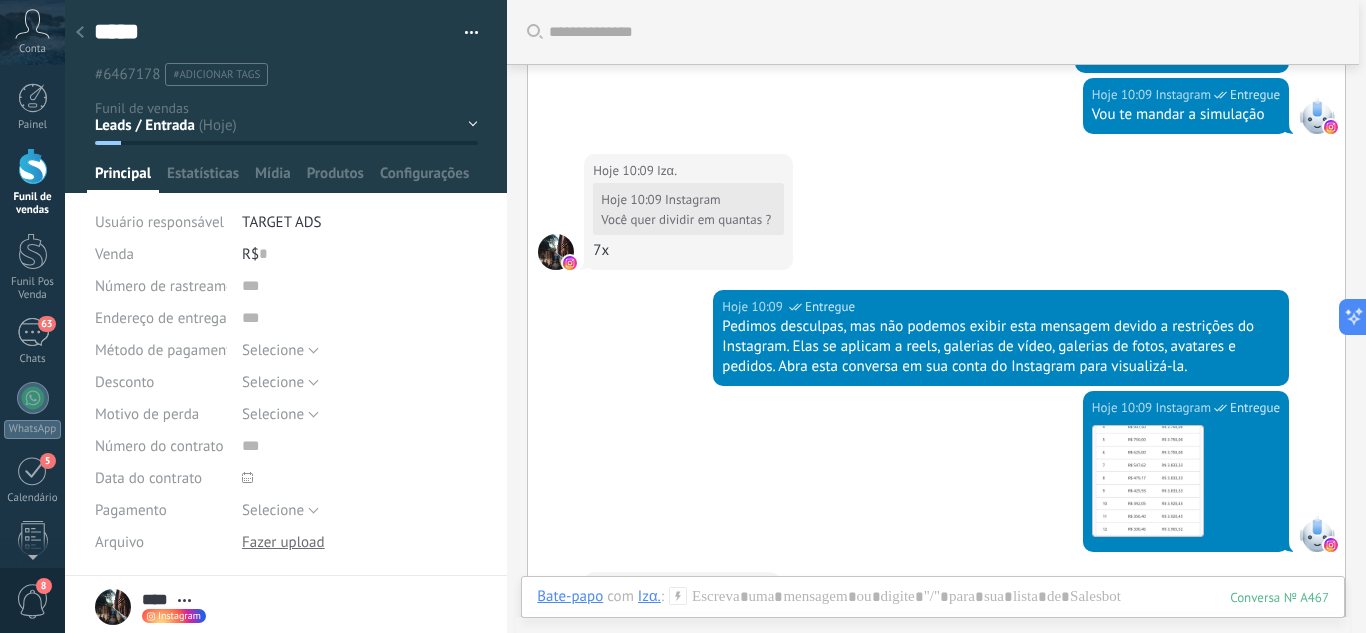 click on "Leads / Entrada
Atendimento
Atendimento Responder
Orçamento Enviado
Orçamento Responder
Negociação / Fechamento
-" at bounding box center [0, 0] 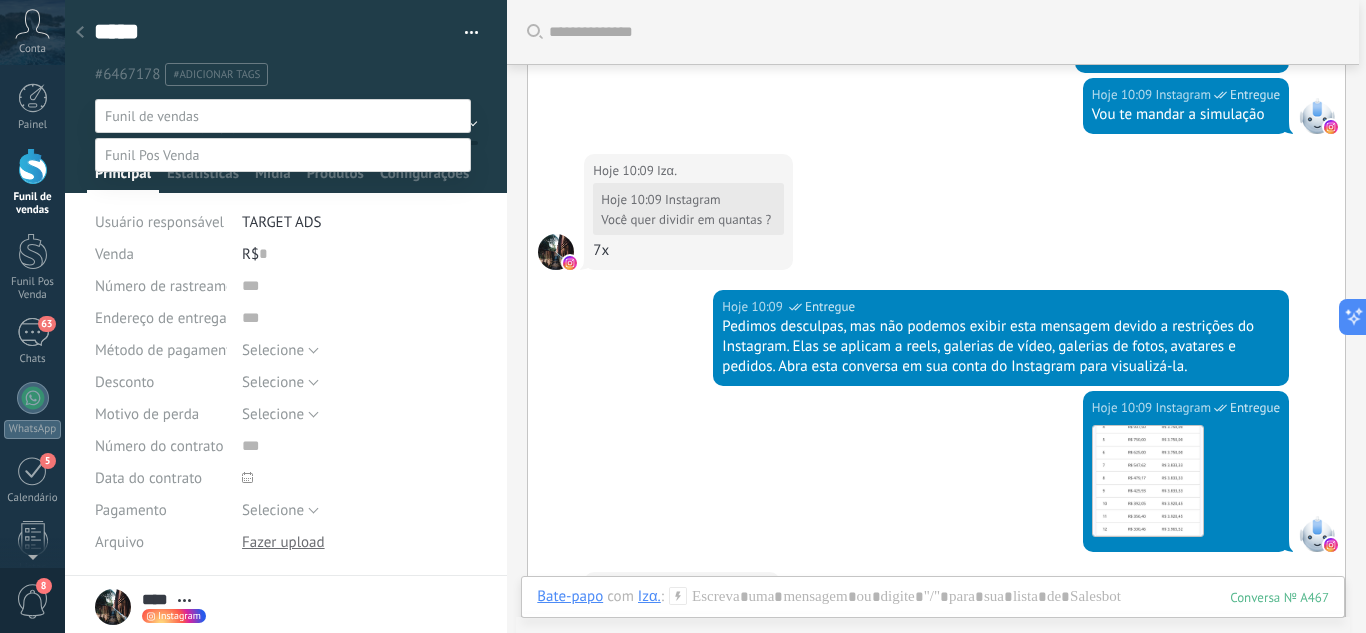 click on "Orçamento Enviado" at bounding box center [0, 0] 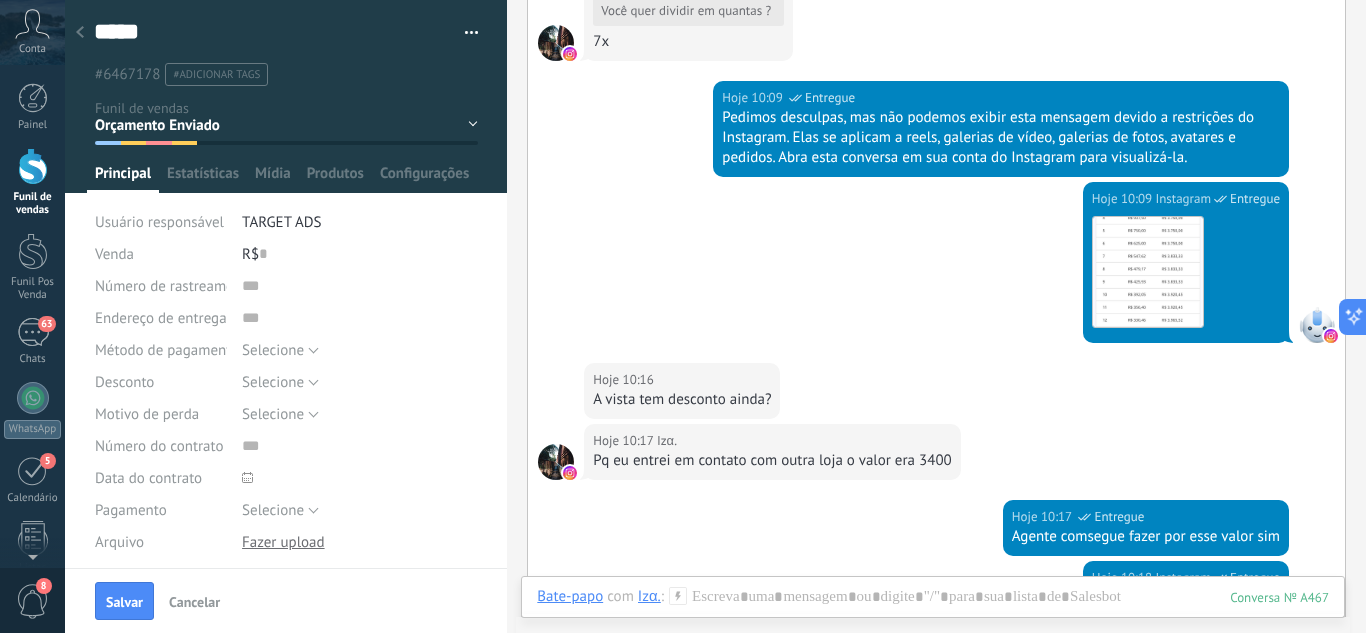 scroll, scrollTop: 1002, scrollLeft: 0, axis: vertical 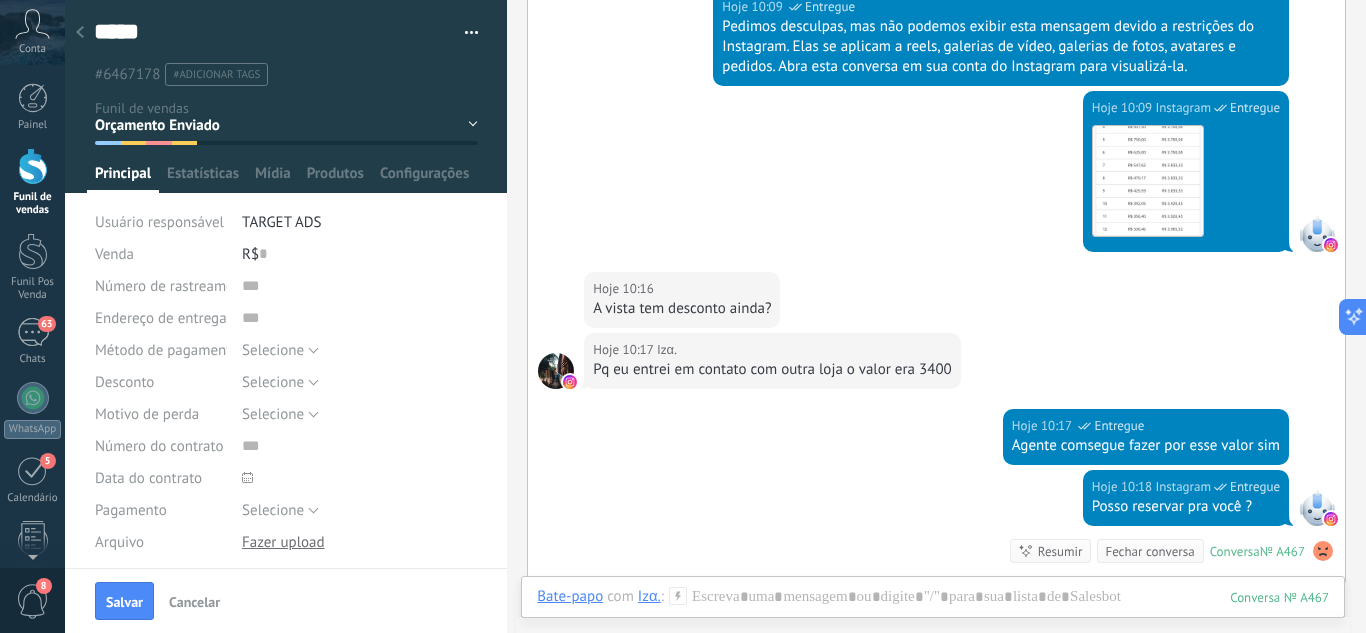 click at bounding box center [33, 166] 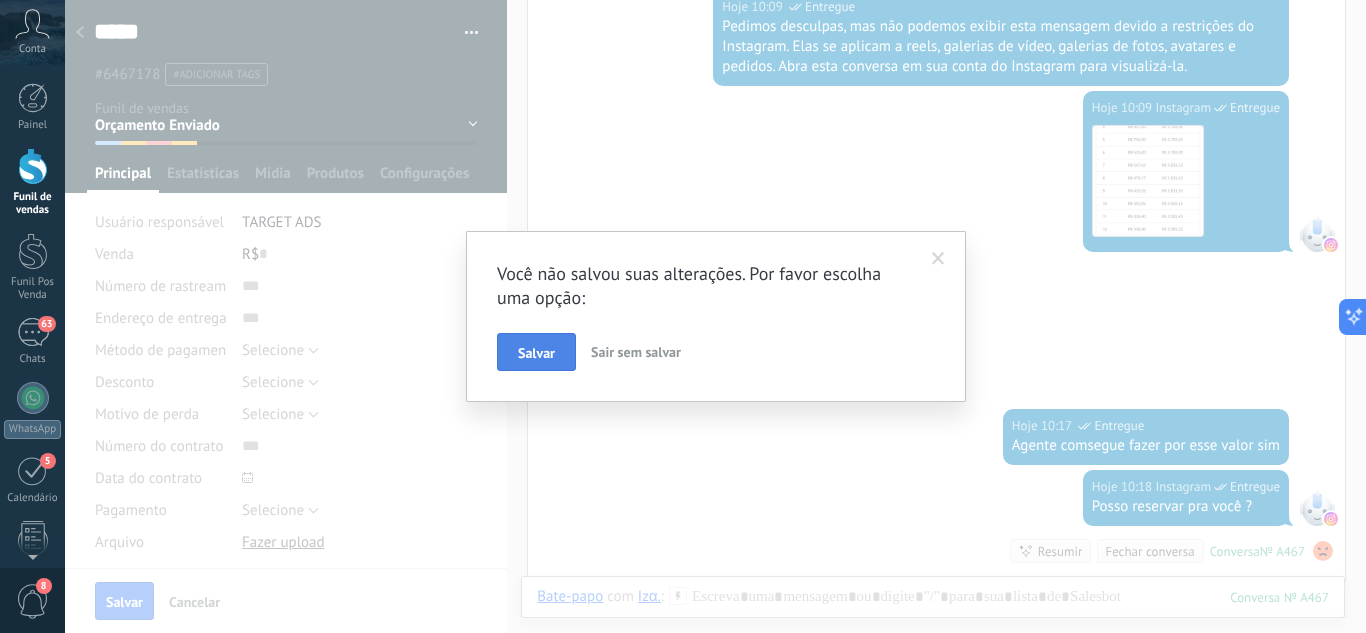 click on "Salvar" at bounding box center (536, 352) 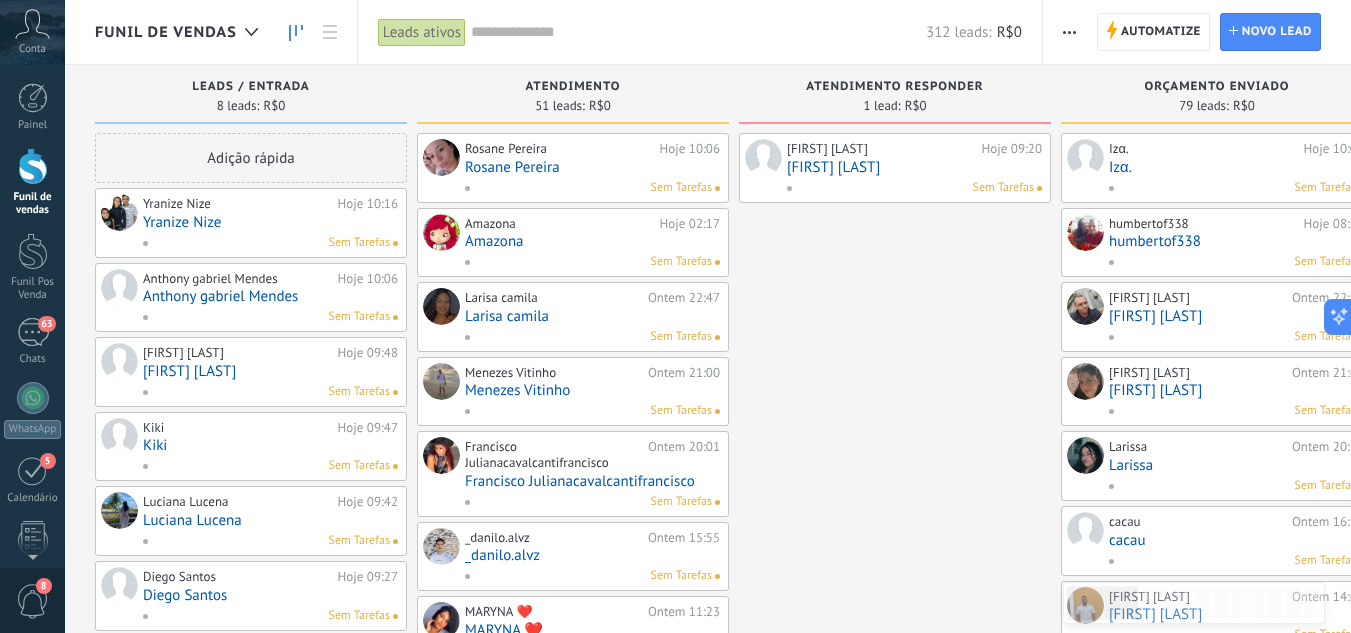 click on "Sem Tarefas" at bounding box center (266, 243) 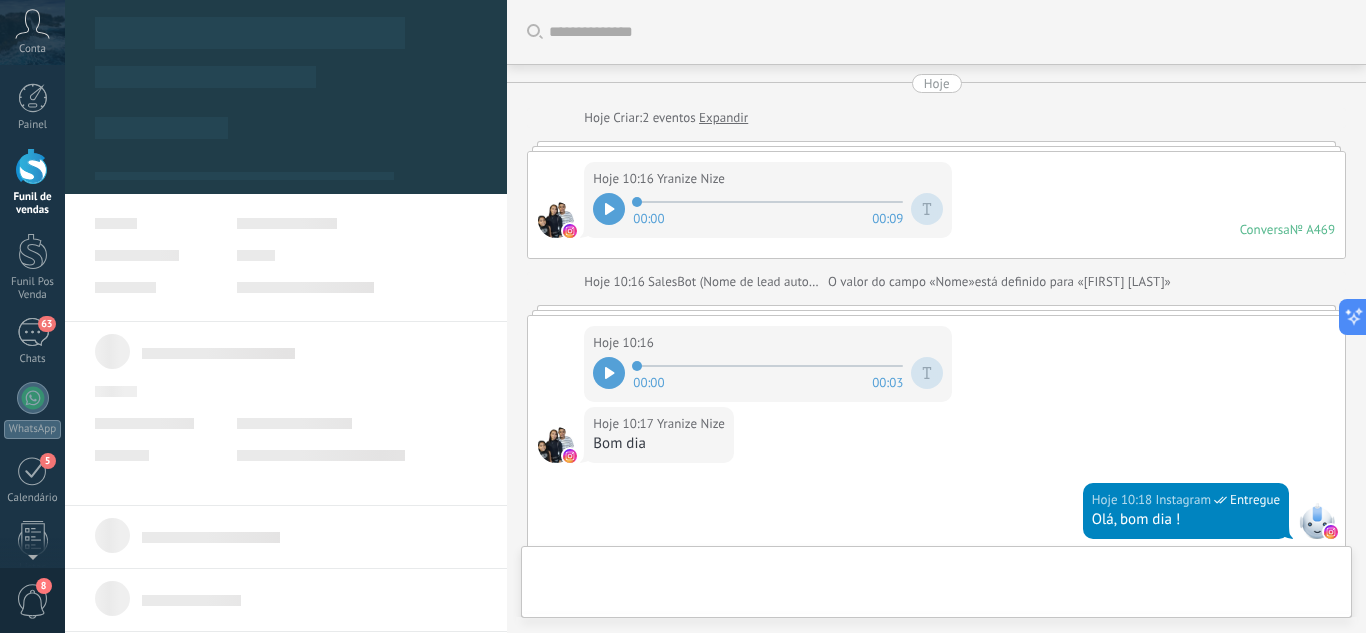 type on "**********" 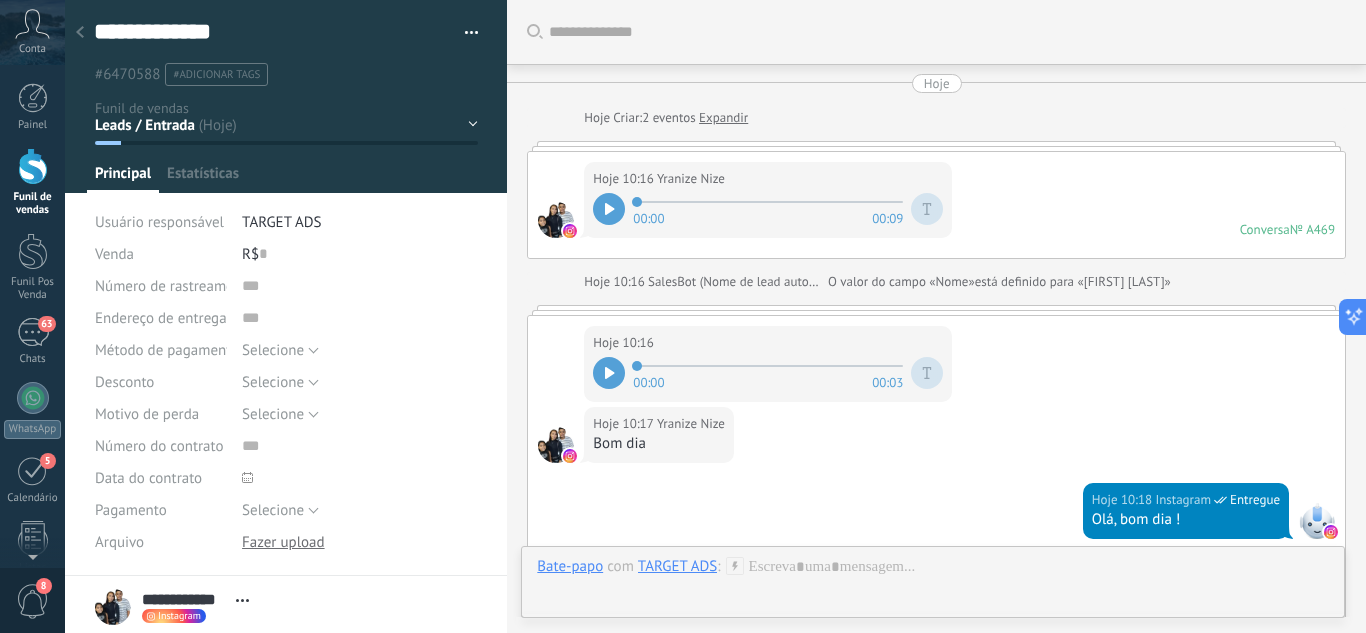 scroll, scrollTop: 692, scrollLeft: 0, axis: vertical 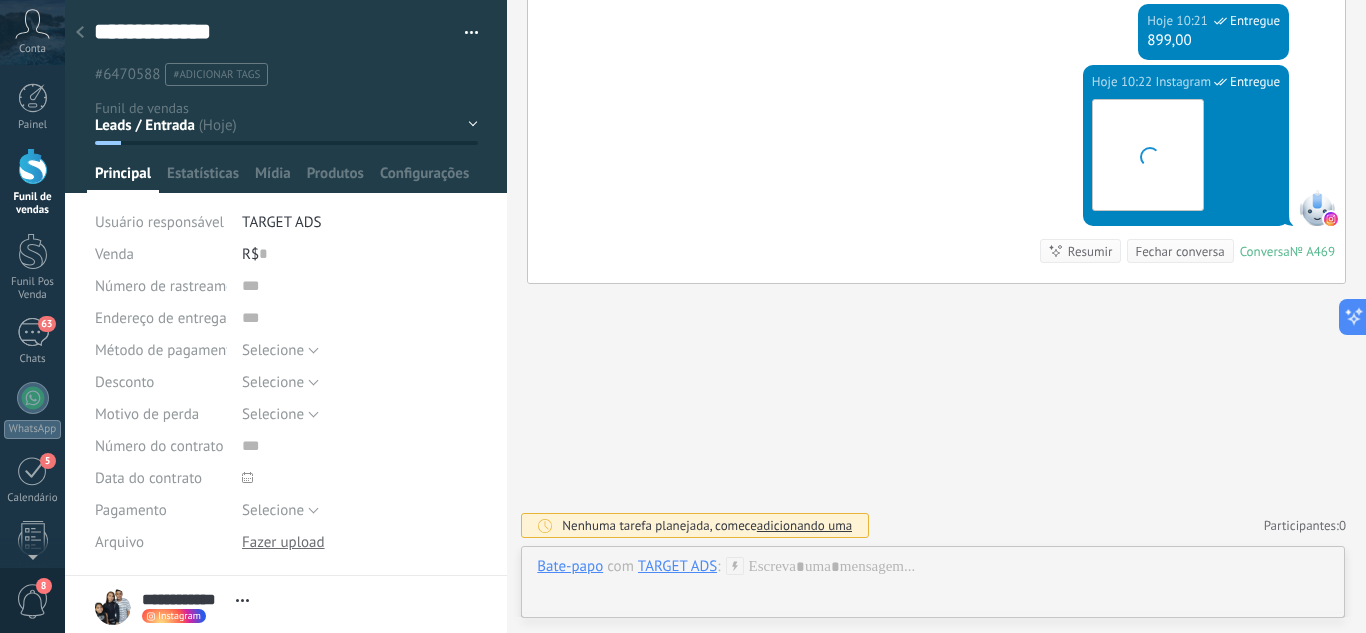 click on "Leads / Entrada
Atendimento
Atendimento Responder
Orçamento Enviado
Orçamento Responder
Negociação / Fechamento
-" at bounding box center [0, 0] 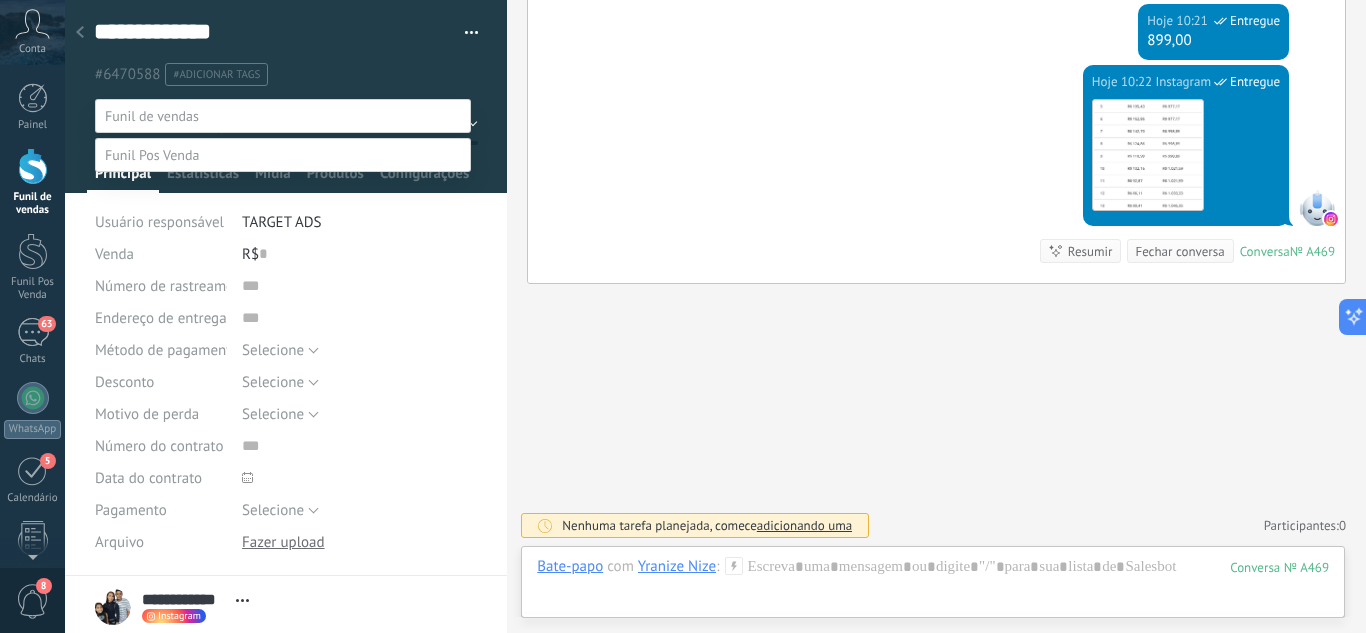 click at bounding box center [33, 166] 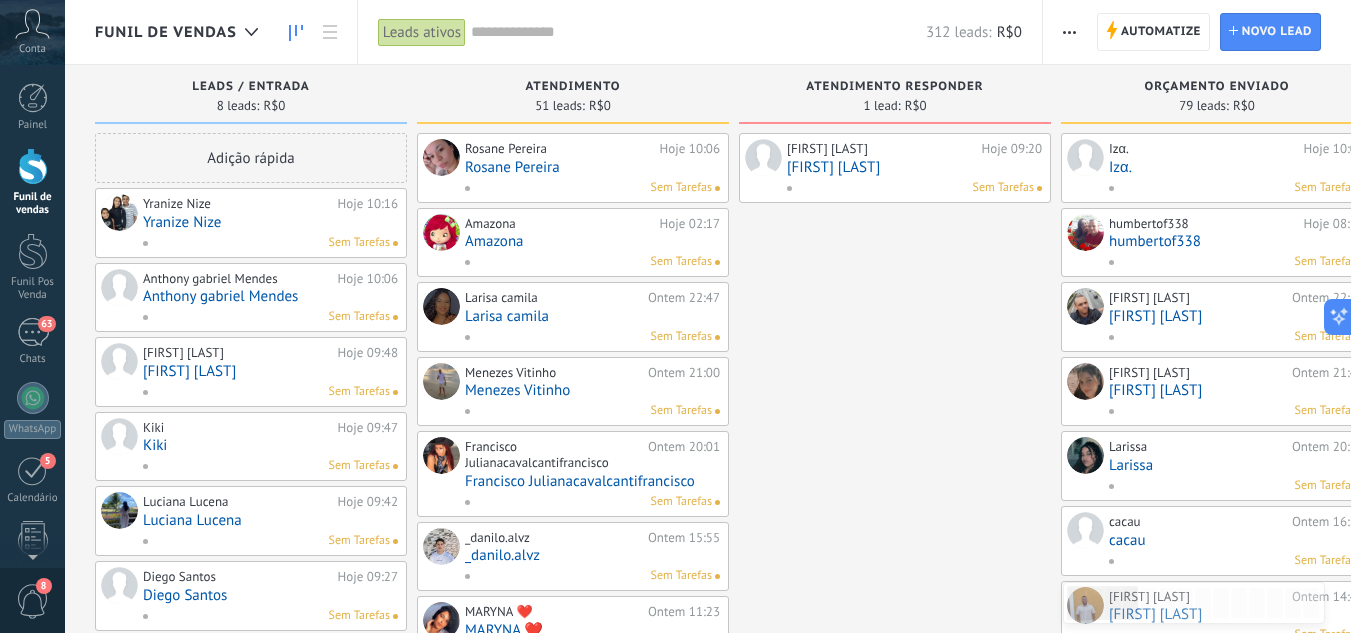 click on "[FIRST] [LAST] Hoje 09:20 [FIRST] [LAST] Sem Tarefas" at bounding box center [895, 884] 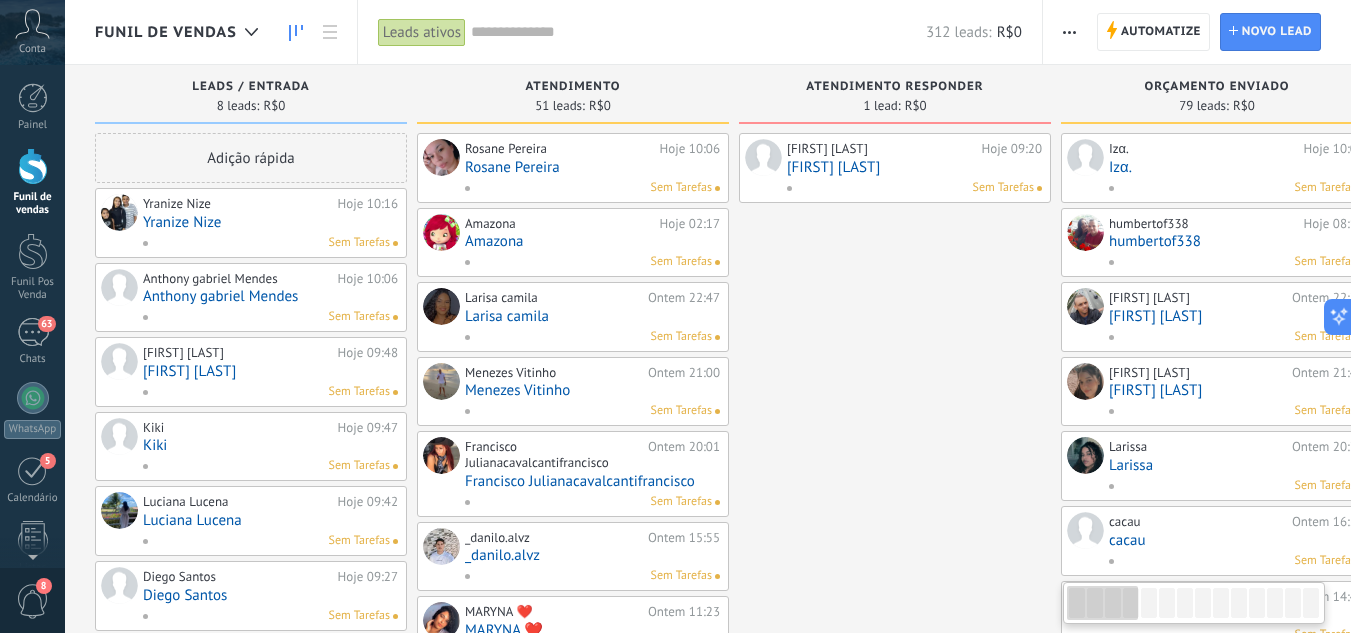 scroll, scrollTop: 0, scrollLeft: 1, axis: horizontal 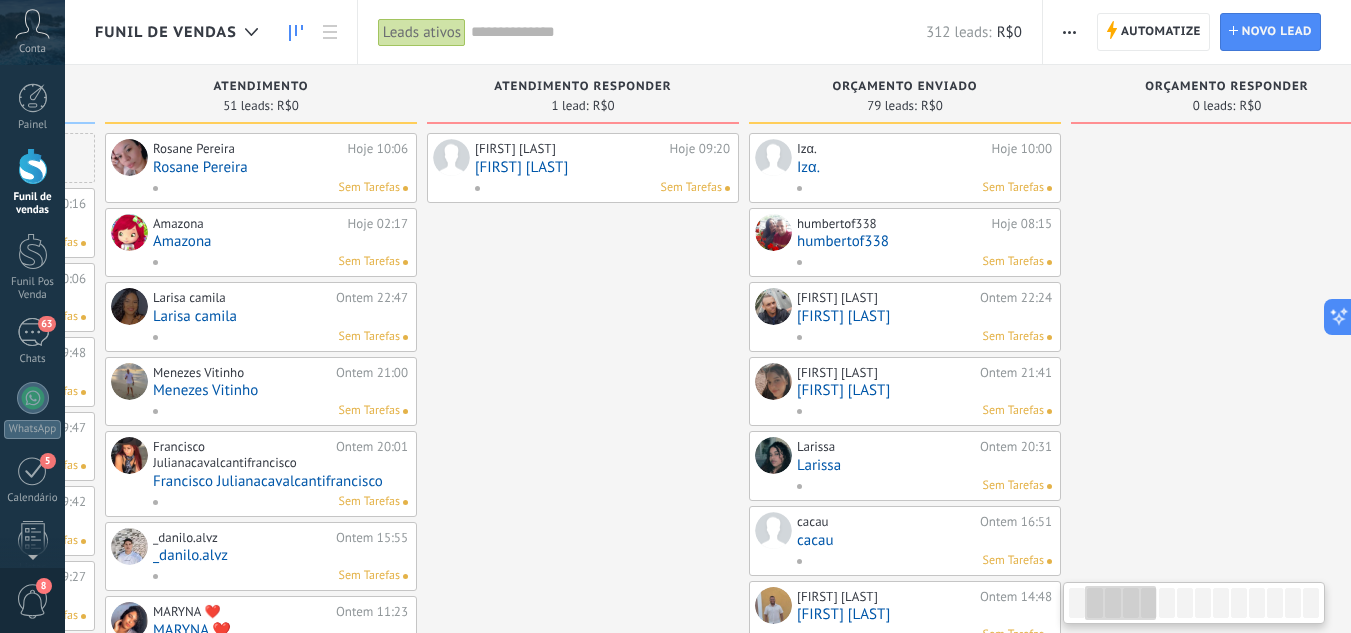drag, startPoint x: 887, startPoint y: 346, endPoint x: 606, endPoint y: 159, distance: 337.5352 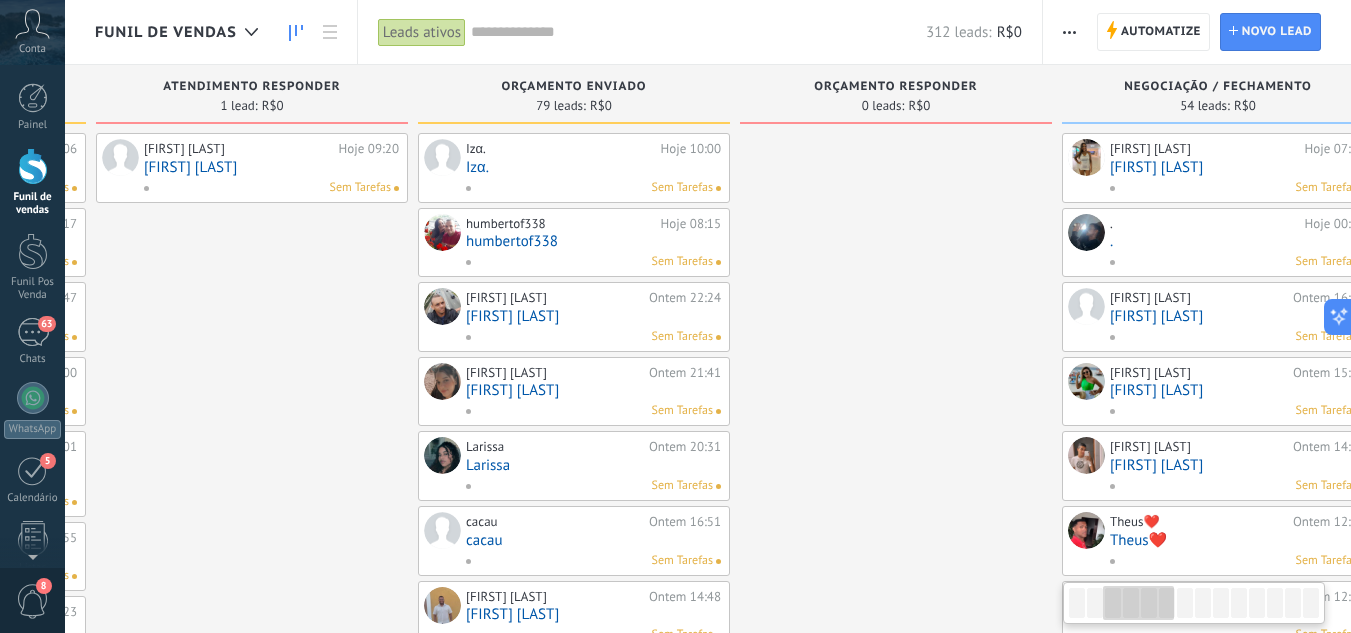 drag, startPoint x: 1206, startPoint y: 259, endPoint x: 684, endPoint y: 171, distance: 529.36566 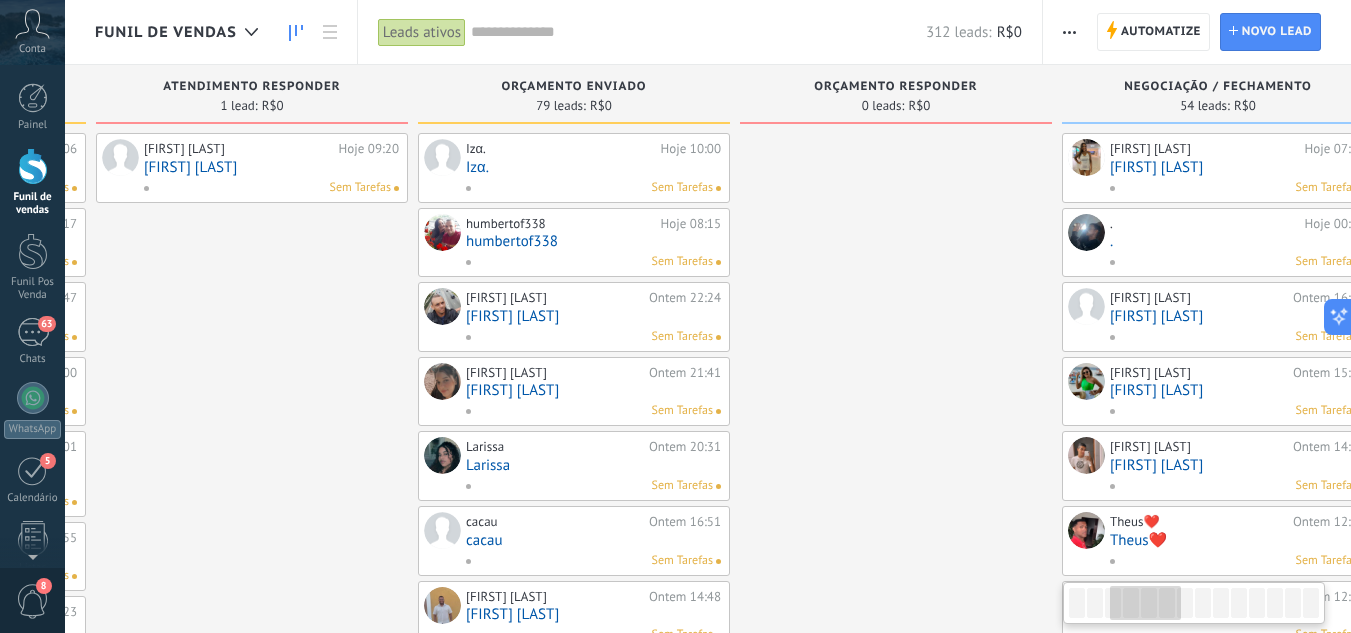 scroll, scrollTop: 0, scrollLeft: 786, axis: horizontal 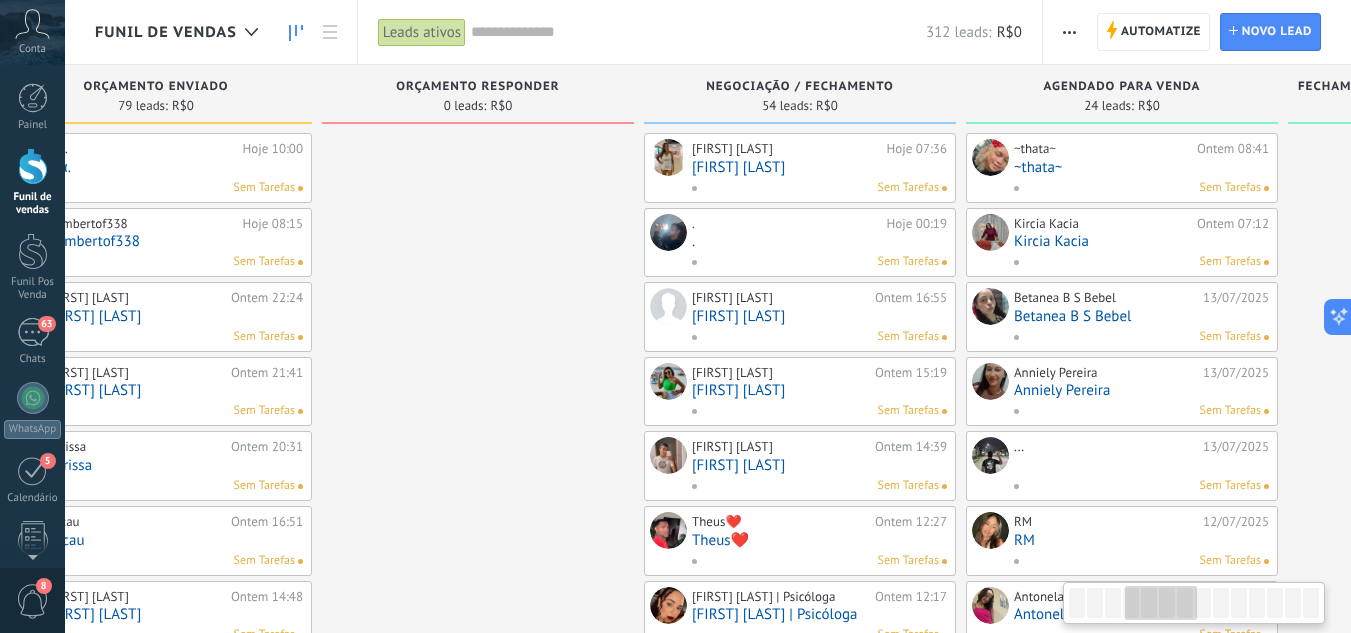 drag, startPoint x: 794, startPoint y: 254, endPoint x: 519, endPoint y: 255, distance: 275.00183 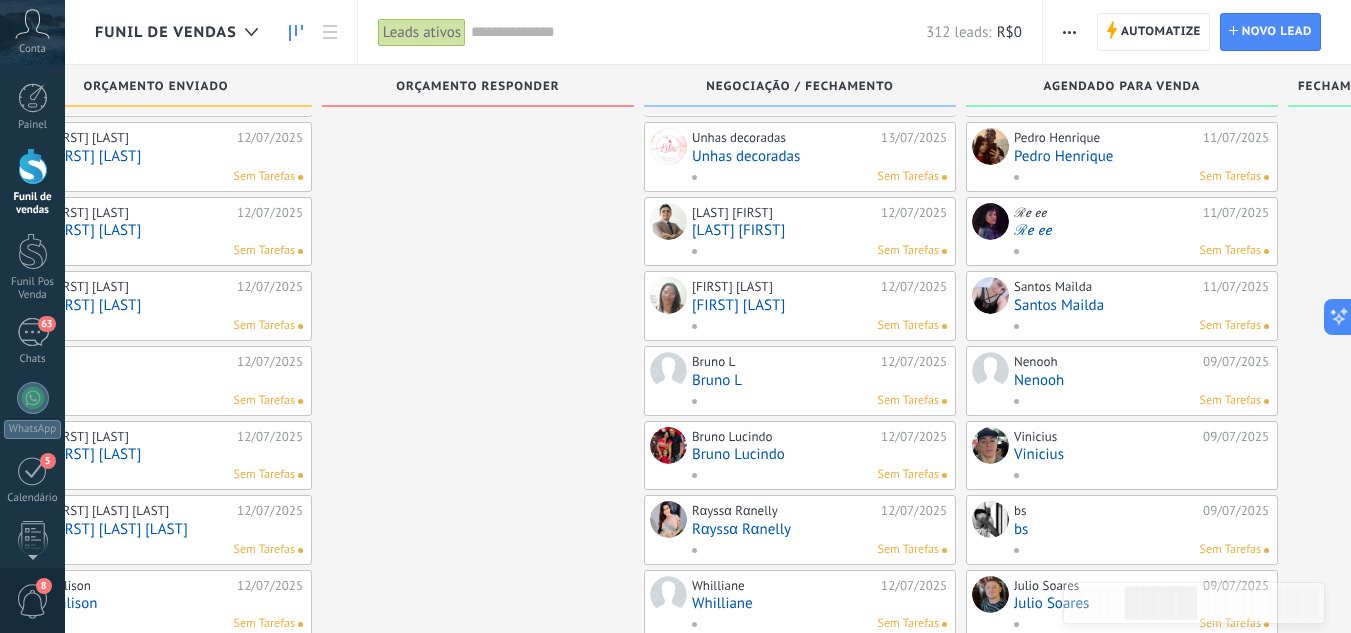 scroll, scrollTop: 1051, scrollLeft: 0, axis: vertical 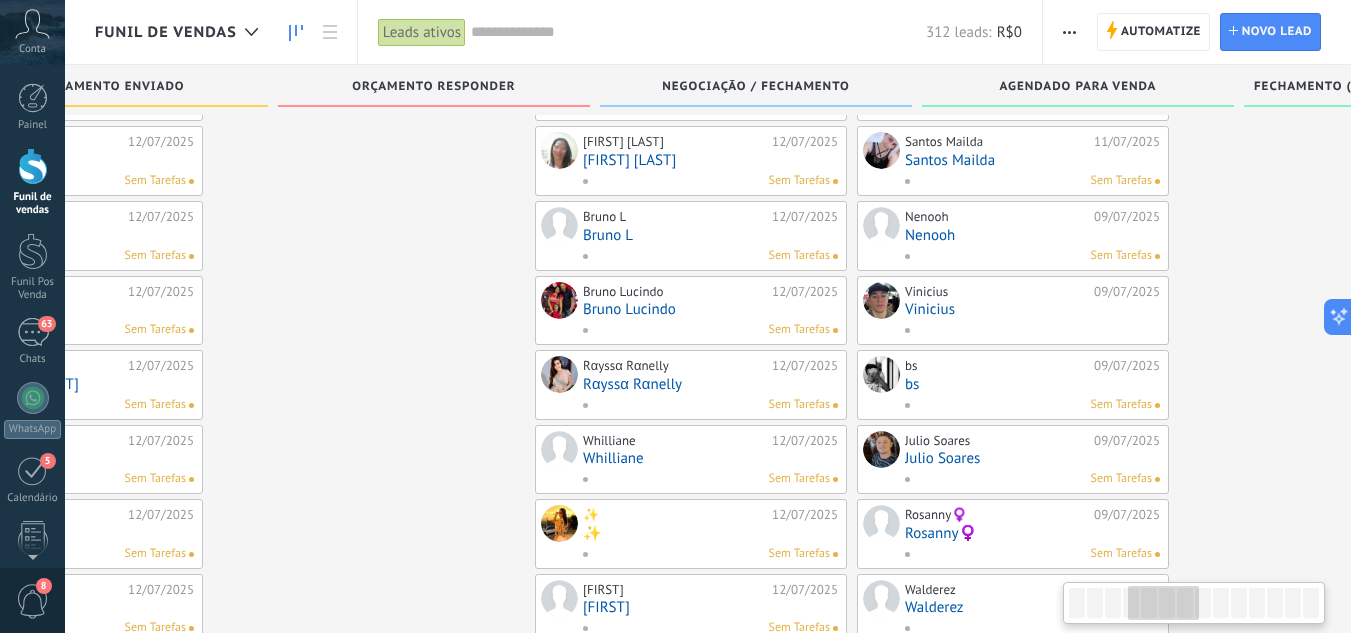 drag, startPoint x: 486, startPoint y: 262, endPoint x: 1118, endPoint y: 365, distance: 640.3382 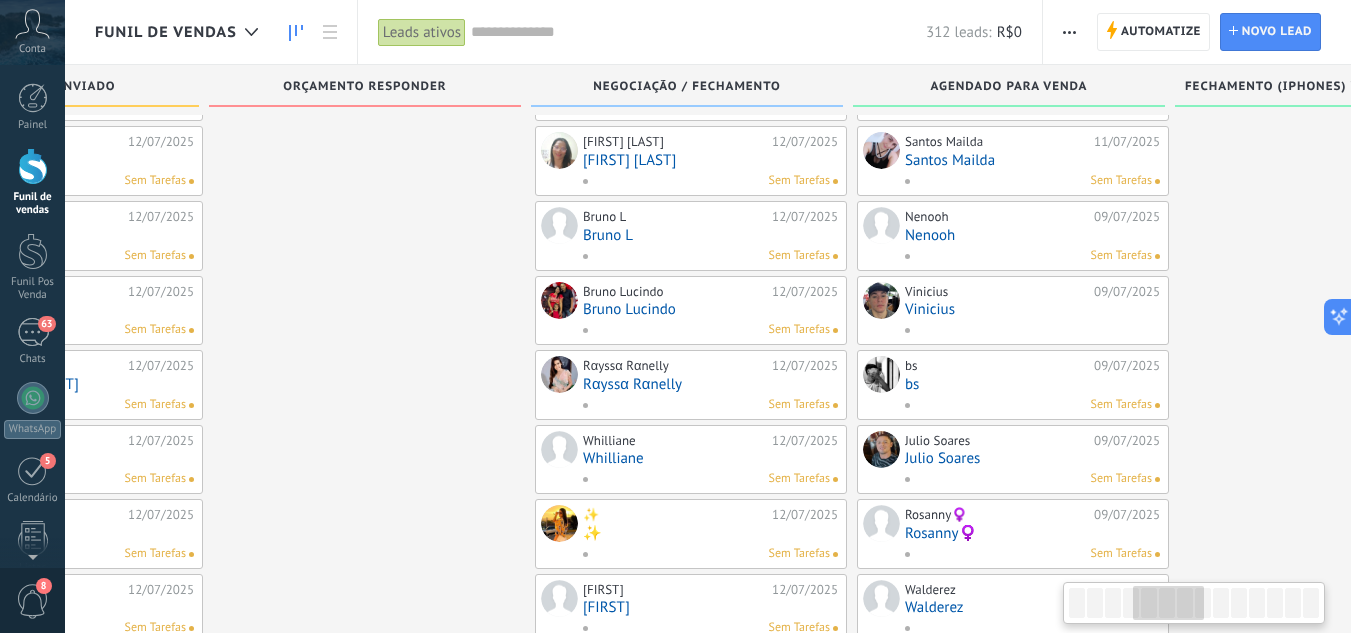 scroll, scrollTop: 0, scrollLeft: 1174, axis: horizontal 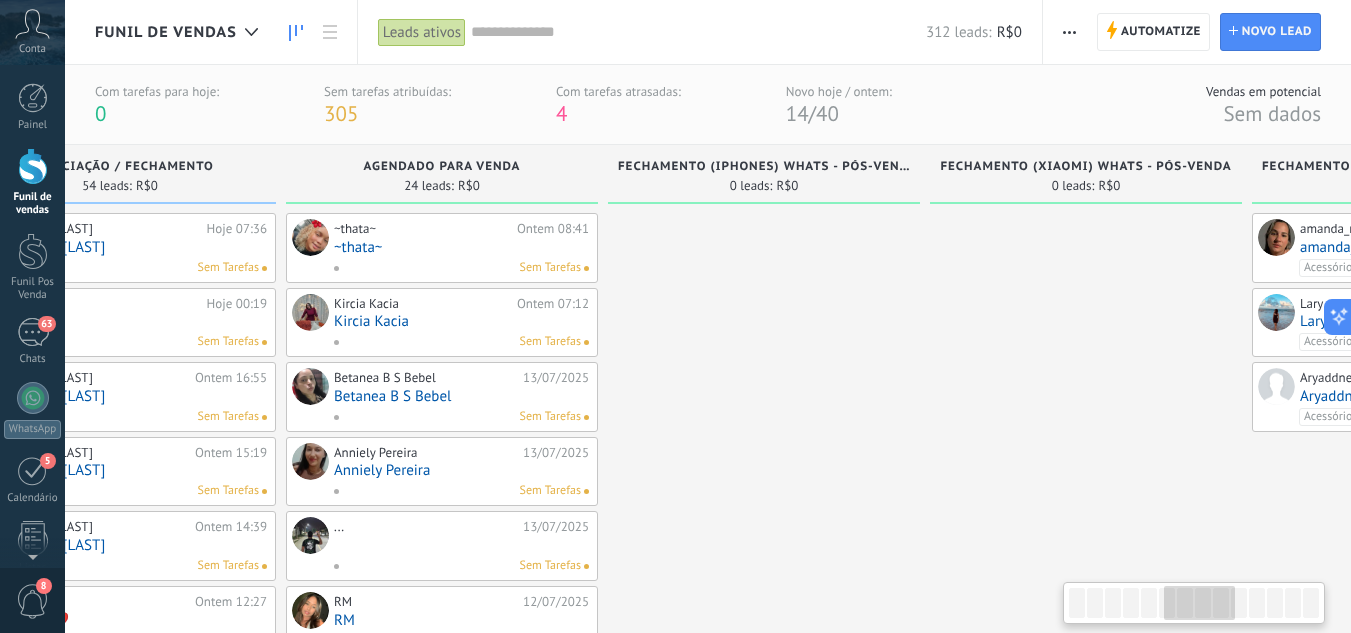 drag, startPoint x: 1265, startPoint y: 252, endPoint x: 431, endPoint y: 108, distance: 846.34033 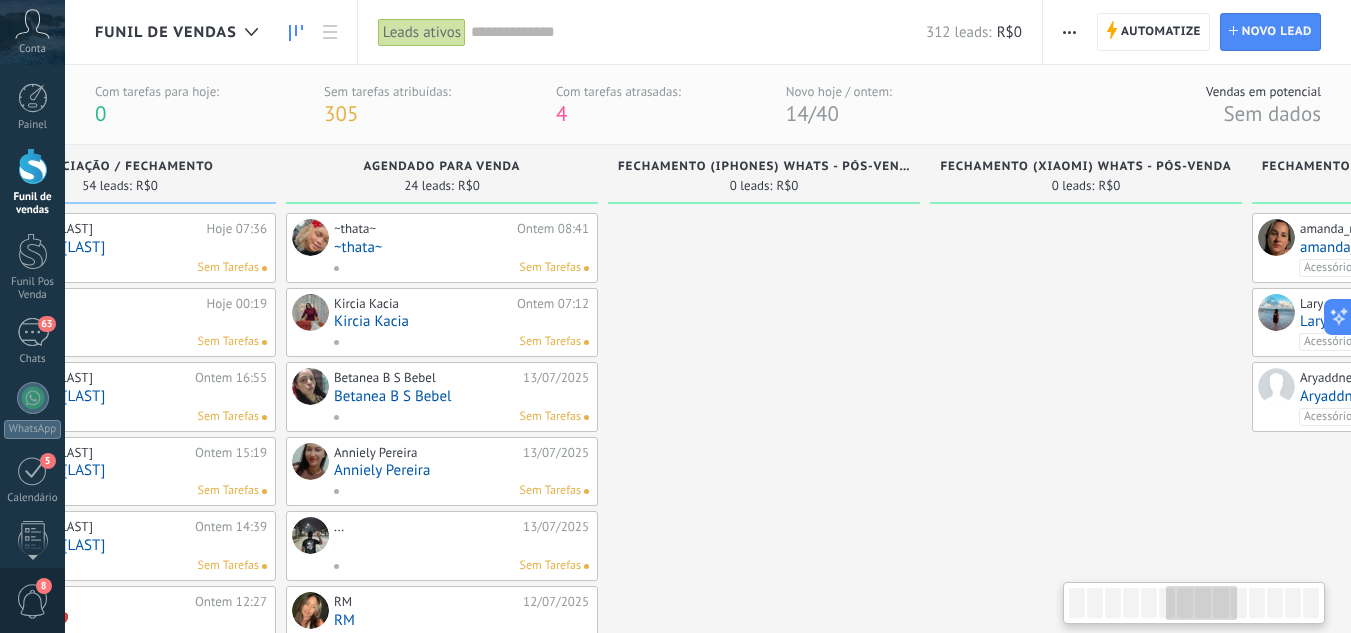 scroll, scrollTop: 0, scrollLeft: 1758, axis: horizontal 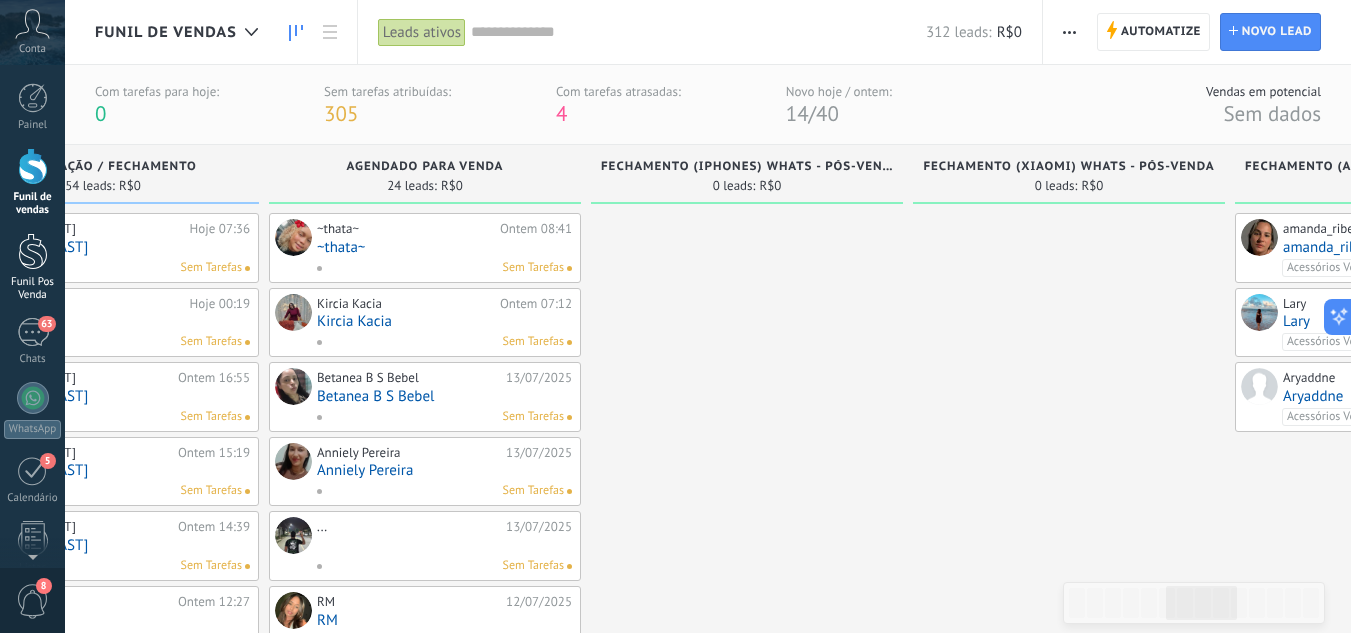 click at bounding box center (33, 251) 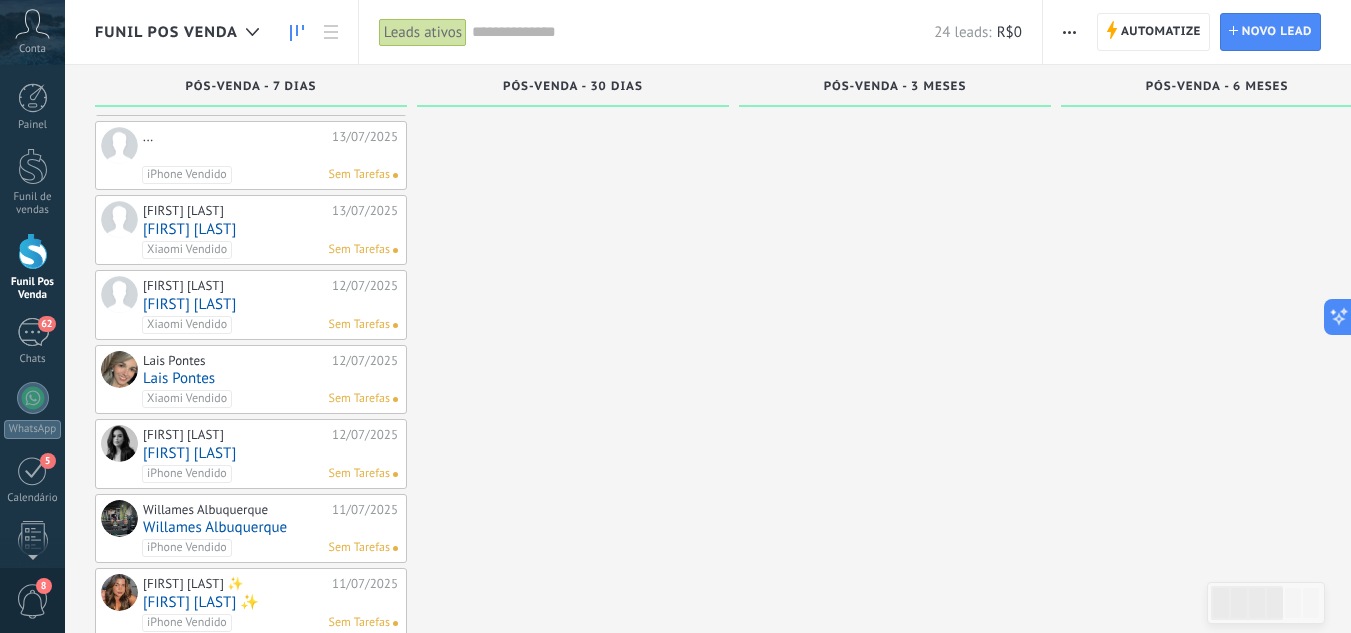 scroll, scrollTop: 0, scrollLeft: 0, axis: both 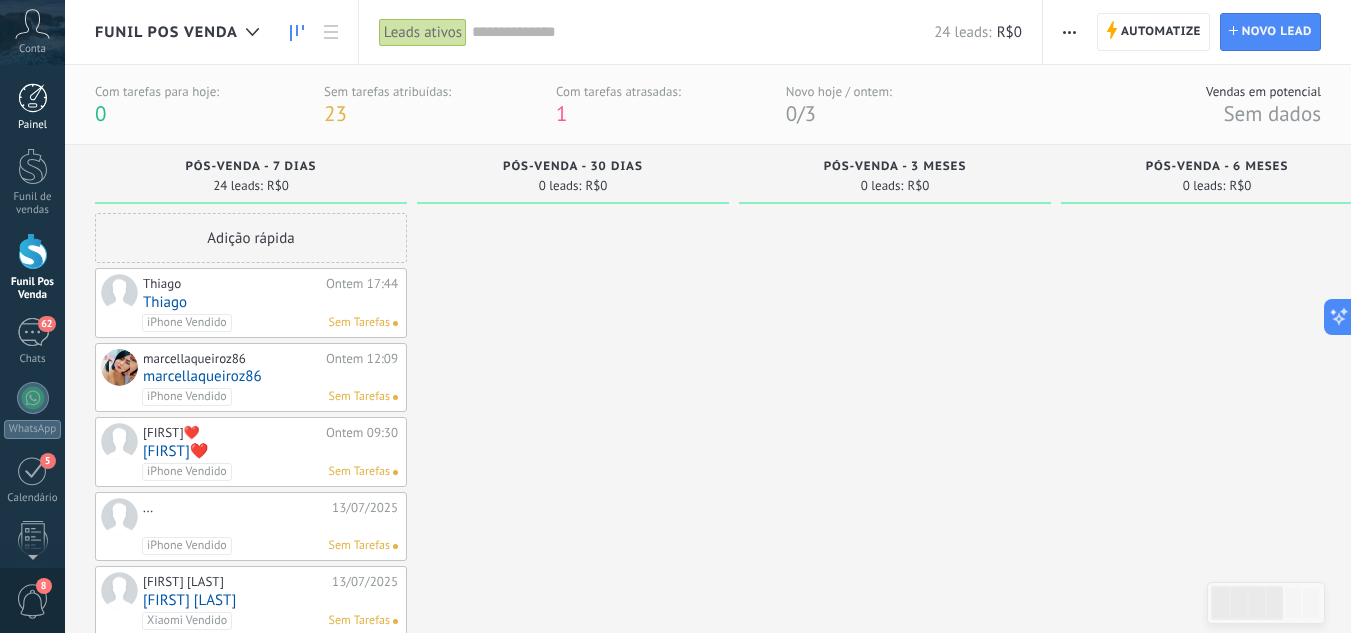 click at bounding box center (33, 98) 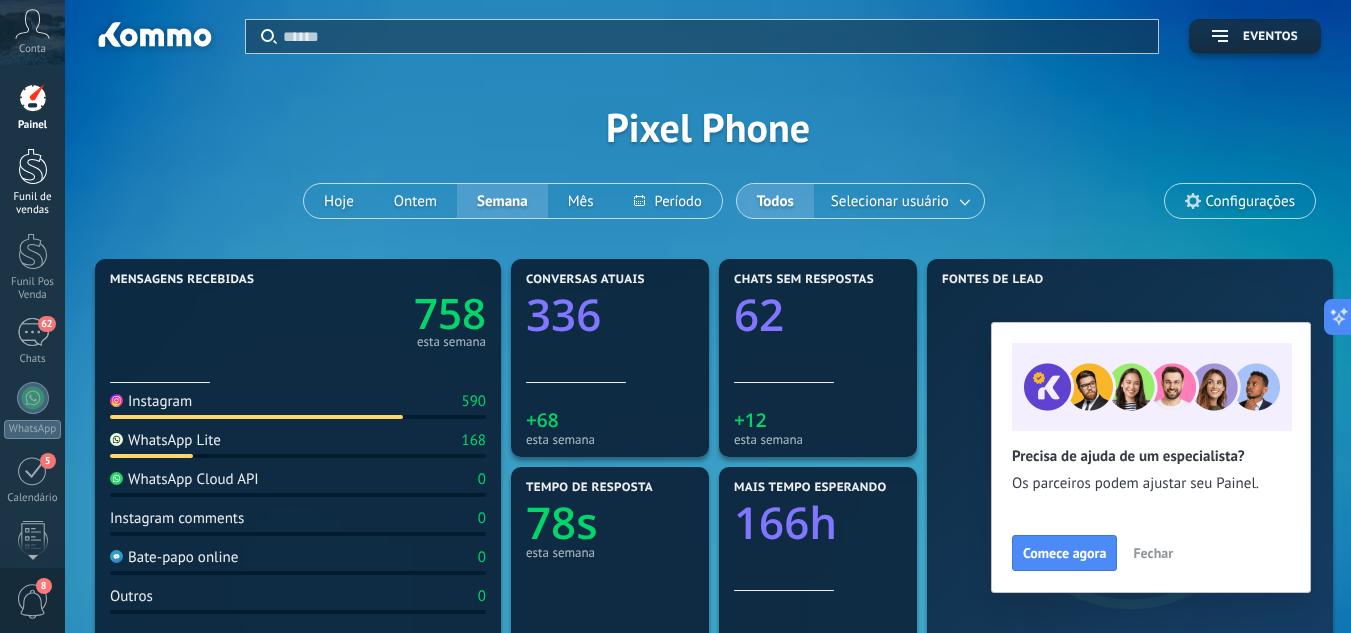 click at bounding box center [33, 166] 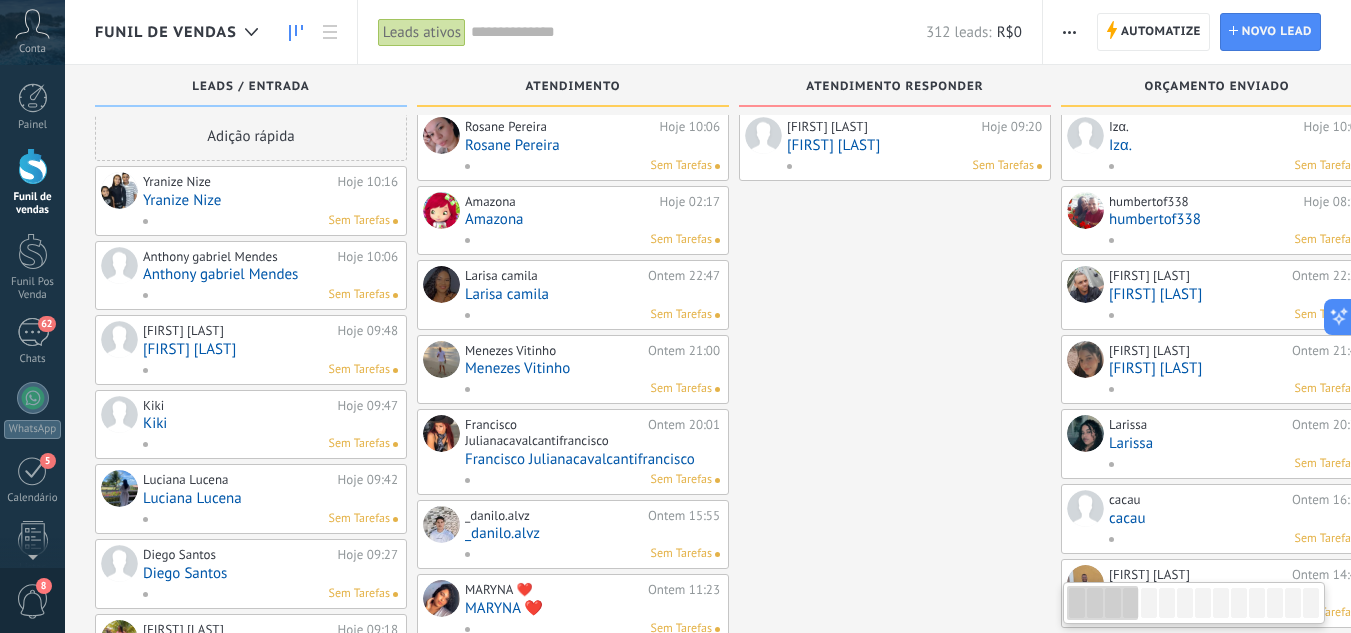 scroll, scrollTop: 20, scrollLeft: 0, axis: vertical 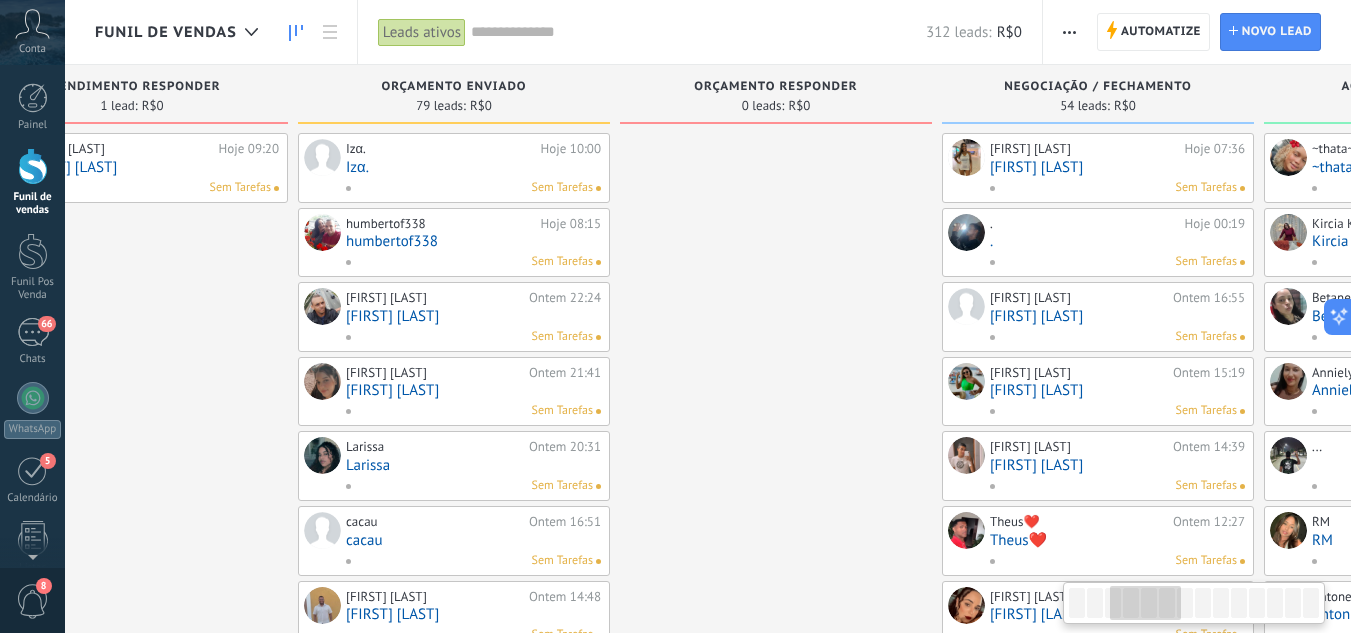 drag, startPoint x: 833, startPoint y: 309, endPoint x: 0, endPoint y: 517, distance: 858.5762 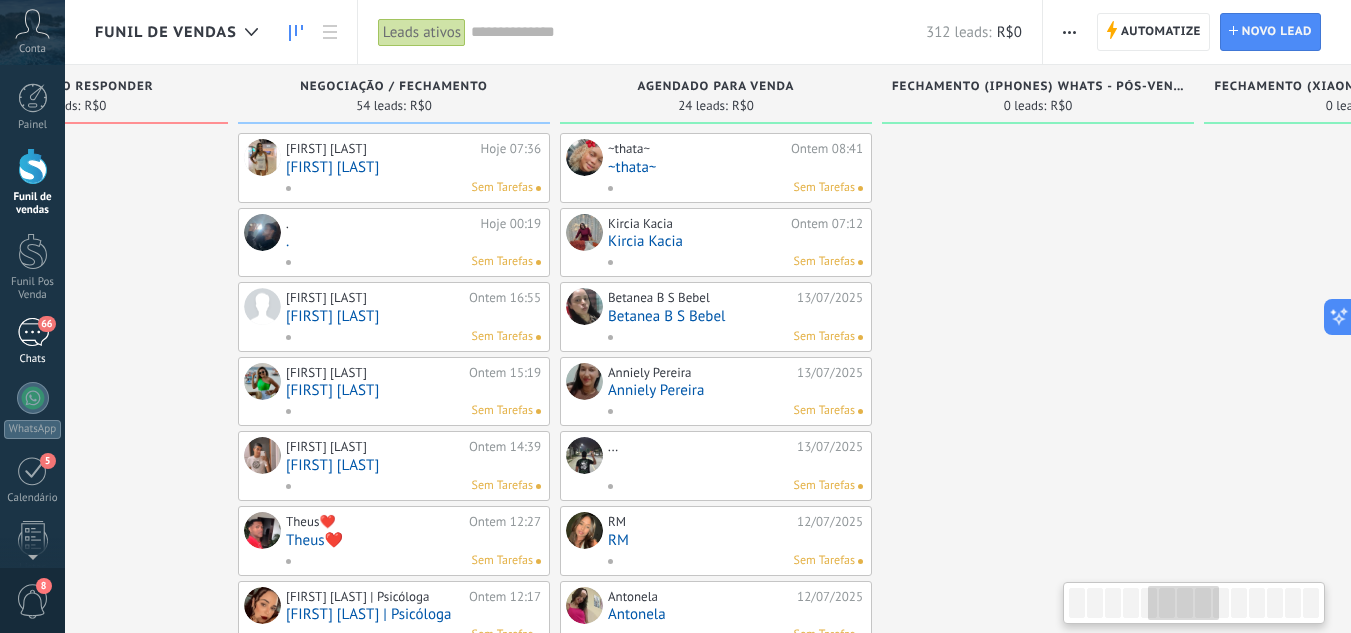 drag, startPoint x: 770, startPoint y: 350, endPoint x: 7, endPoint y: 334, distance: 763.1677 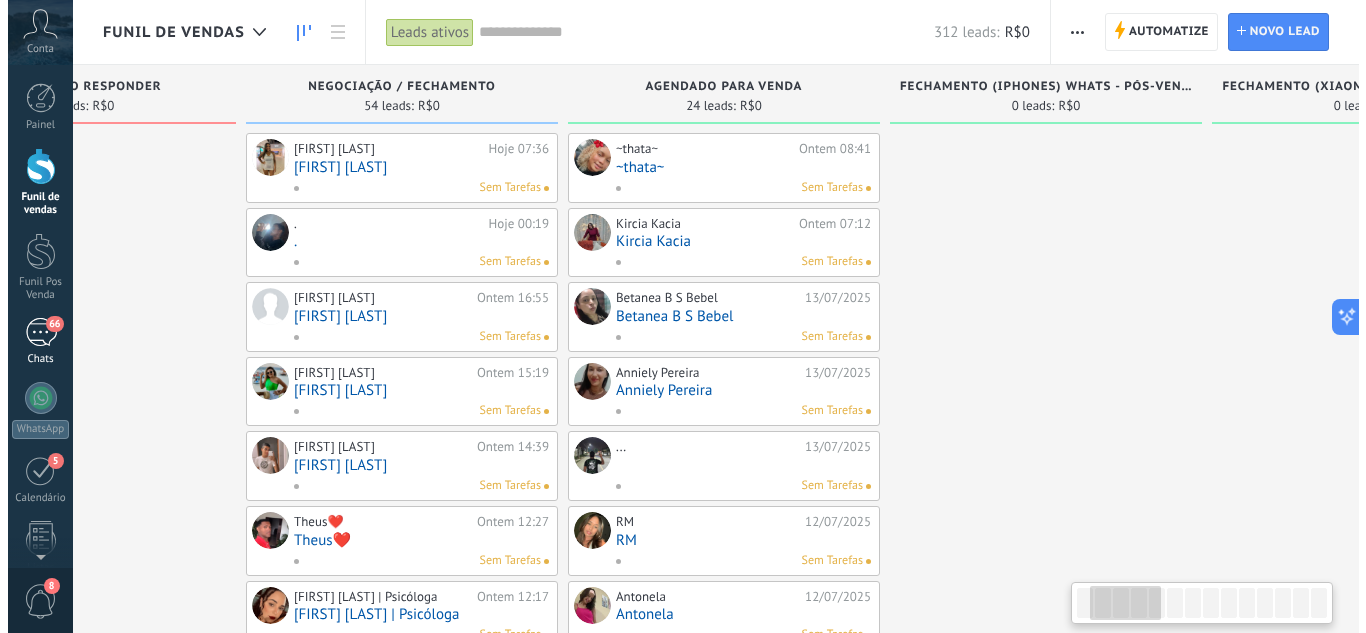 scroll, scrollTop: 0, scrollLeft: 264, axis: horizontal 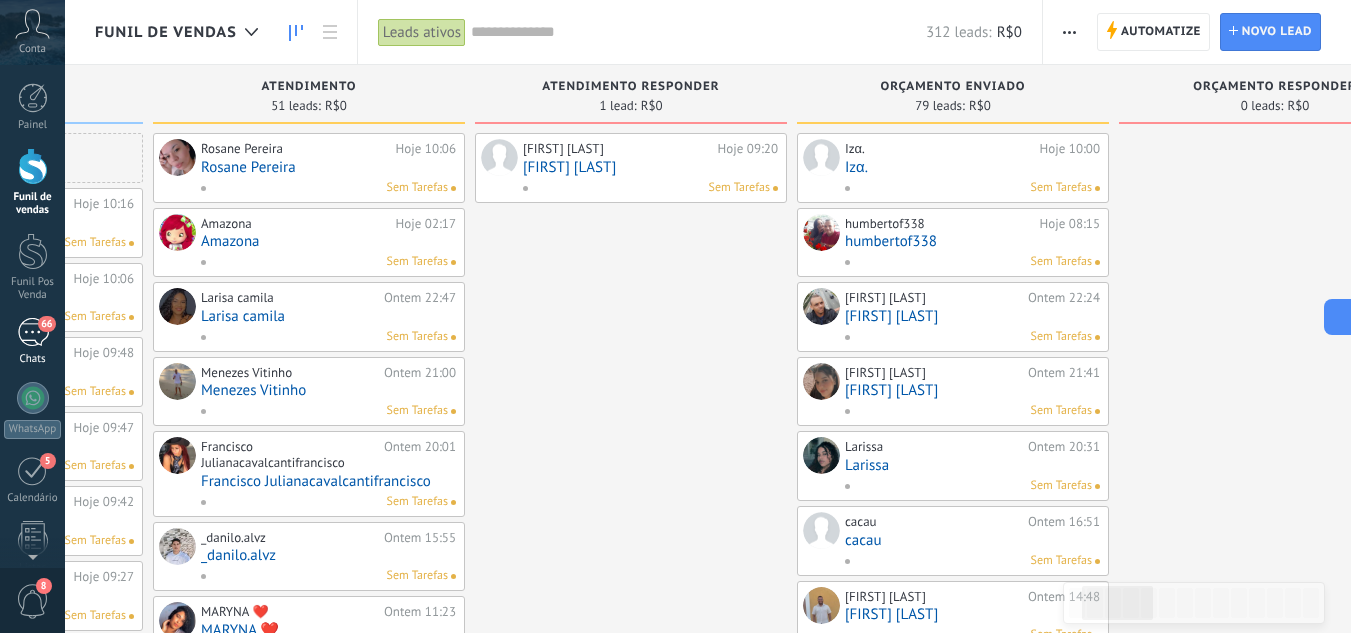 click on "66" at bounding box center [33, 332] 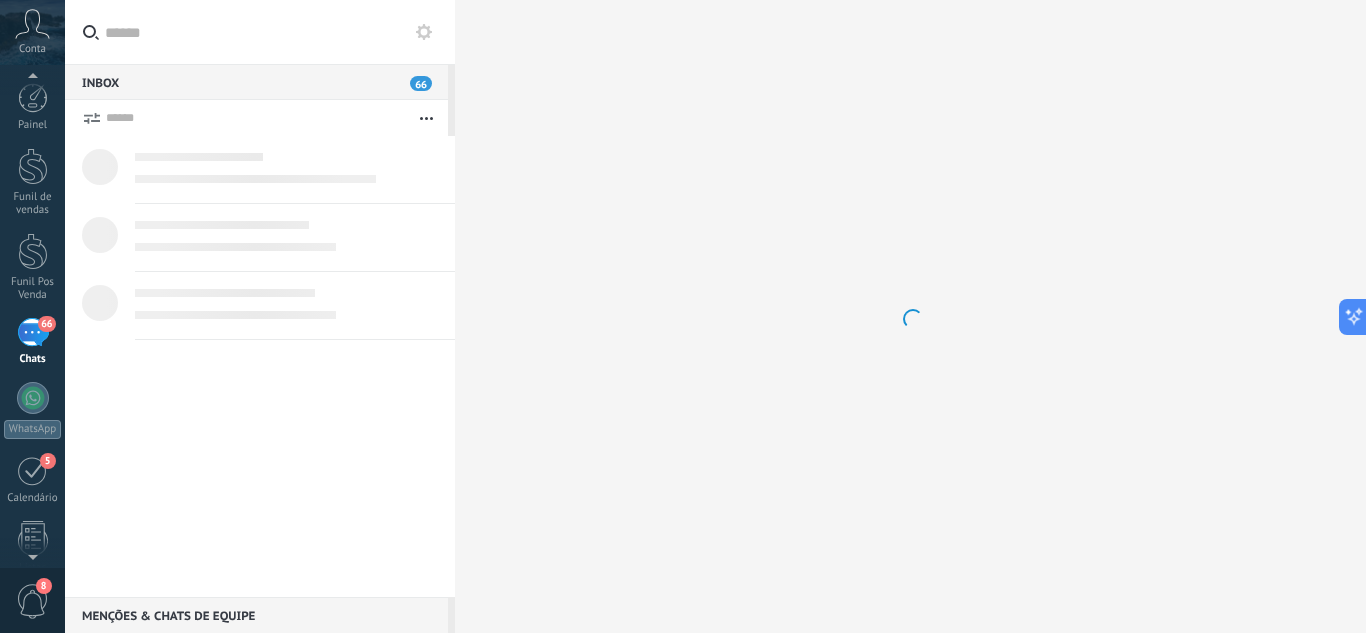 scroll, scrollTop: 19, scrollLeft: 0, axis: vertical 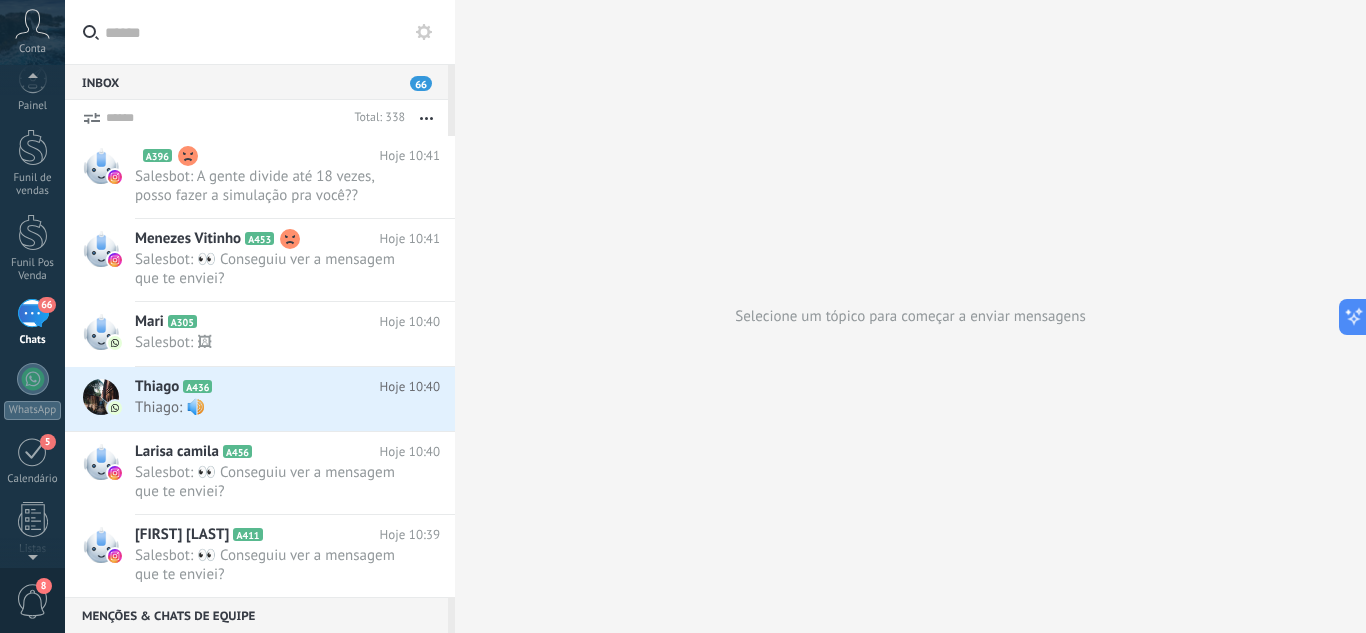 click at bounding box center [272, 32] 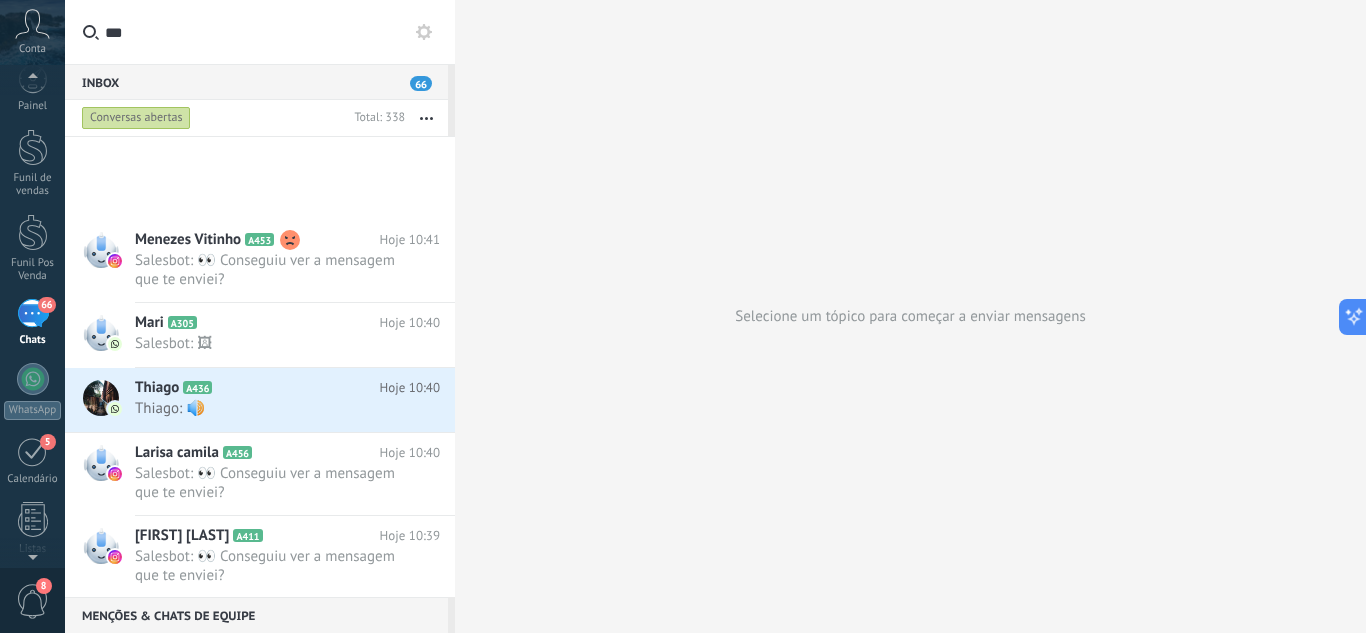 click on "66" at bounding box center [33, 313] 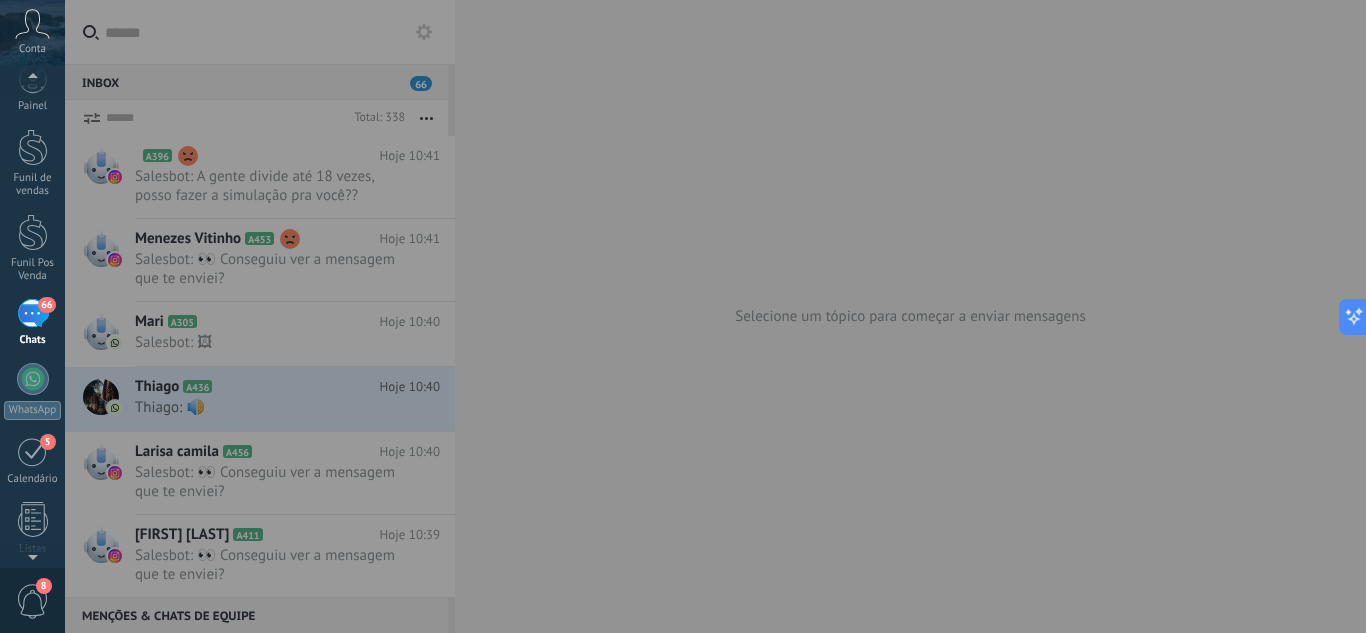 click at bounding box center [683, 316] 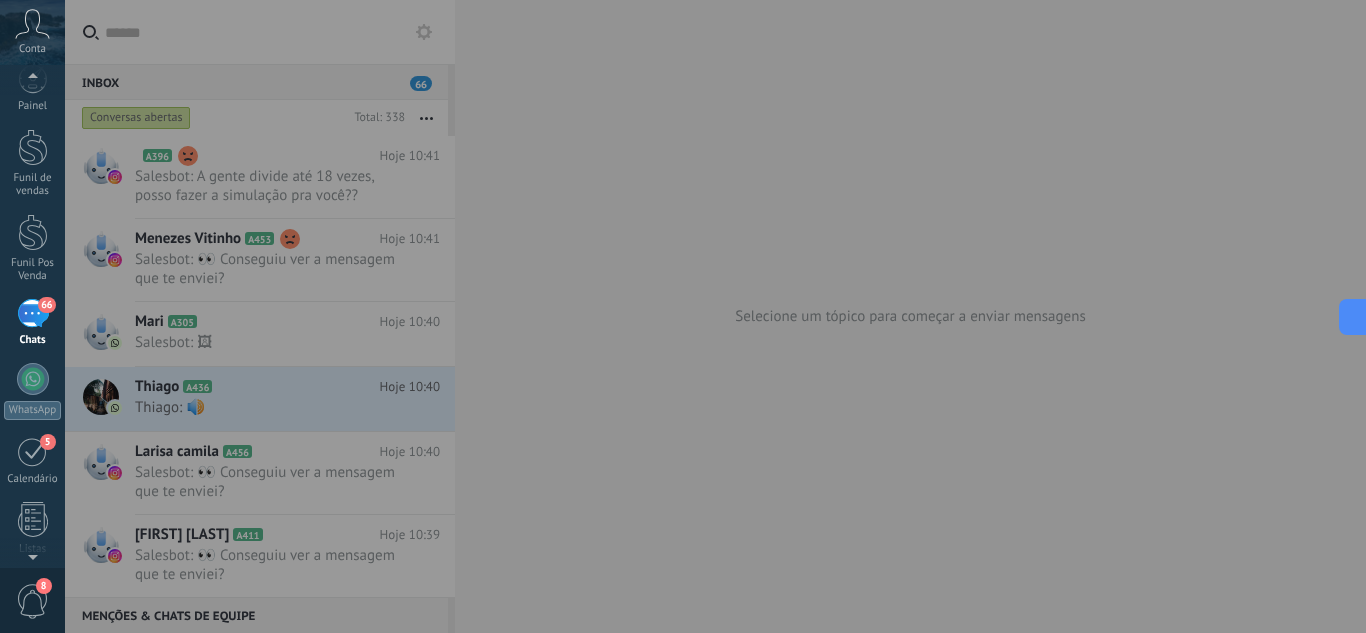 click on "Funil Pos Venda" at bounding box center [32, 248] 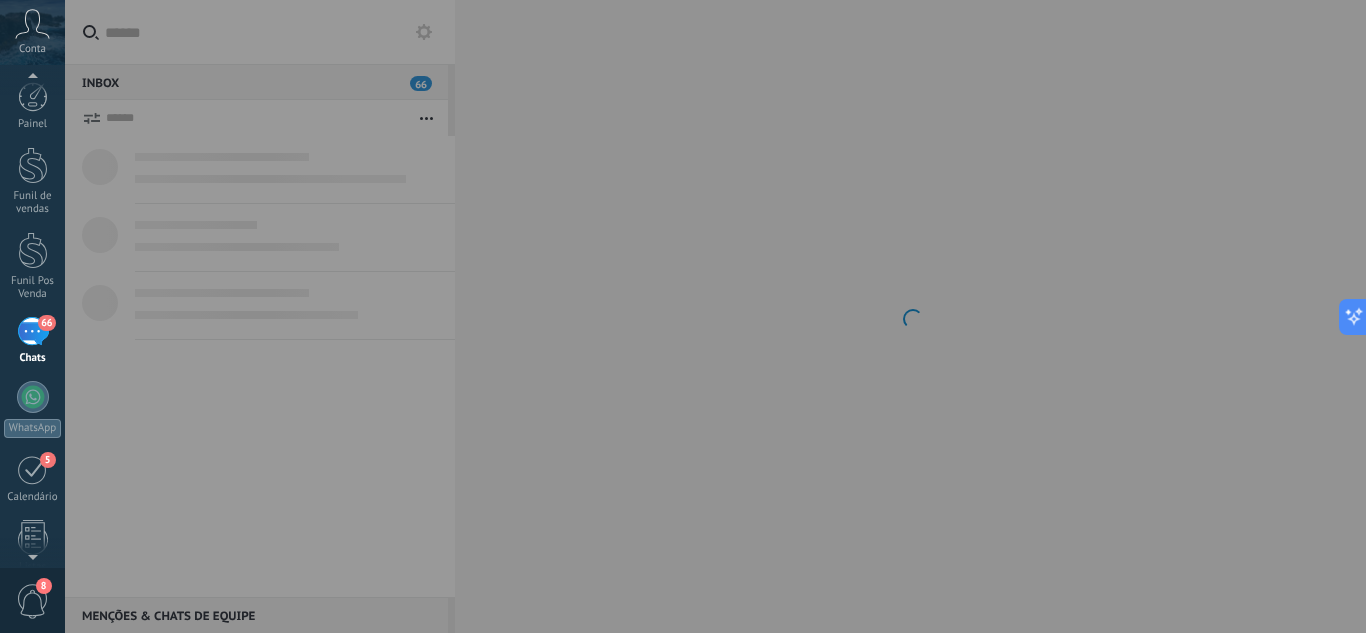 scroll, scrollTop: 19, scrollLeft: 0, axis: vertical 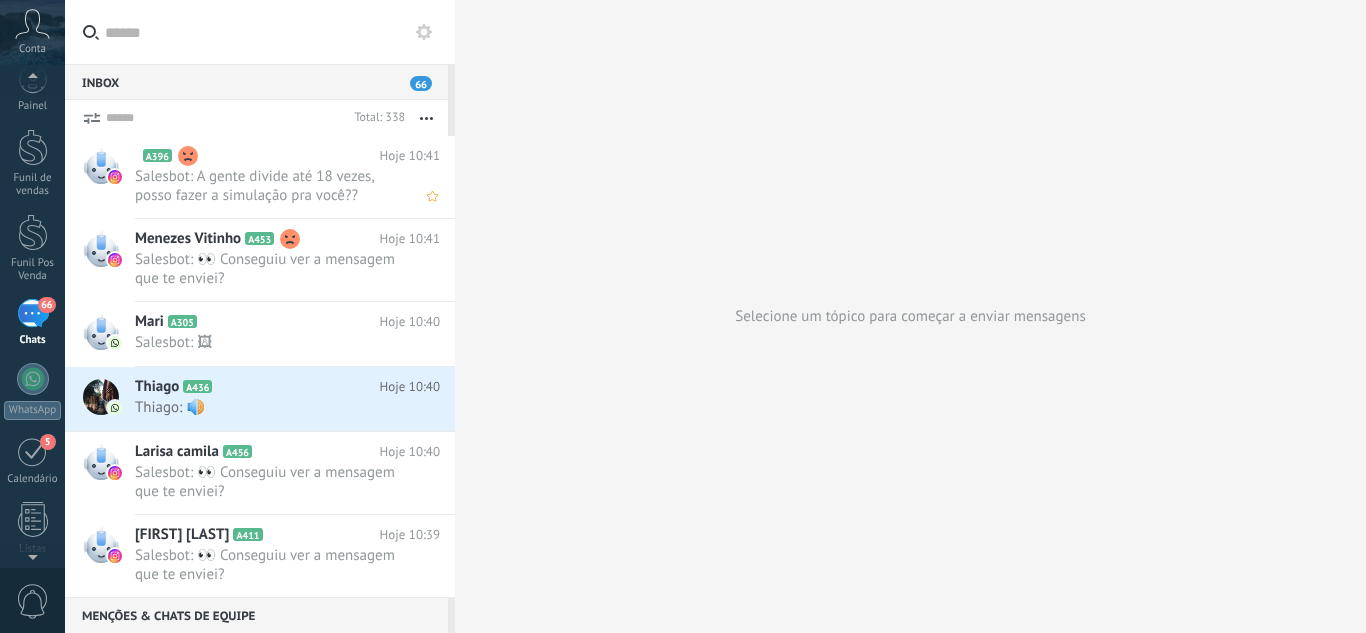 click on "Salesbot: A gente divide até 18 vezes, posso fazer a simulação pra você??" at bounding box center [268, 186] 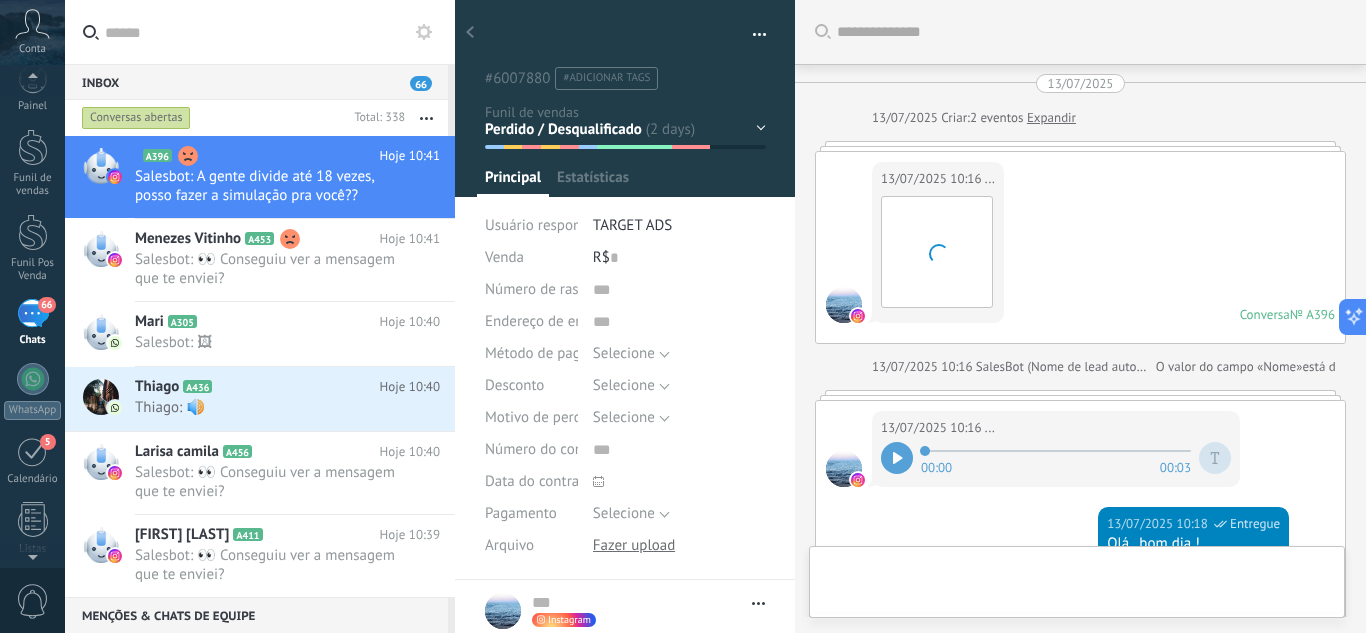 scroll, scrollTop: 30, scrollLeft: 0, axis: vertical 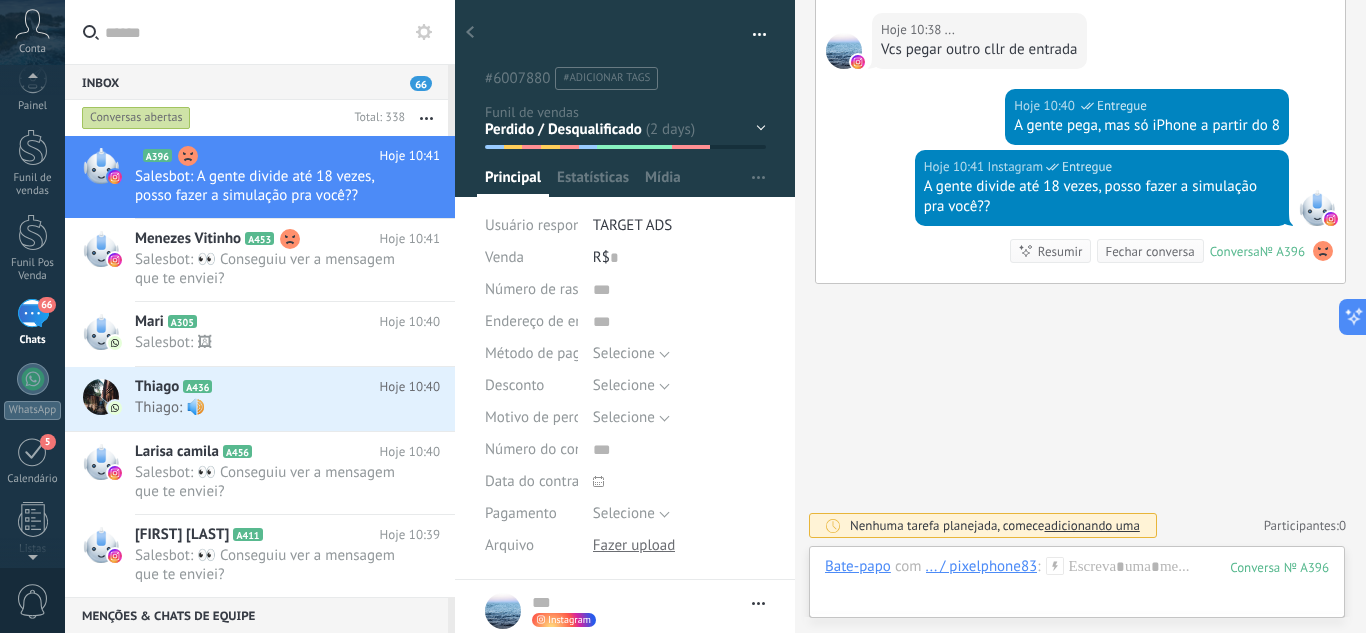click 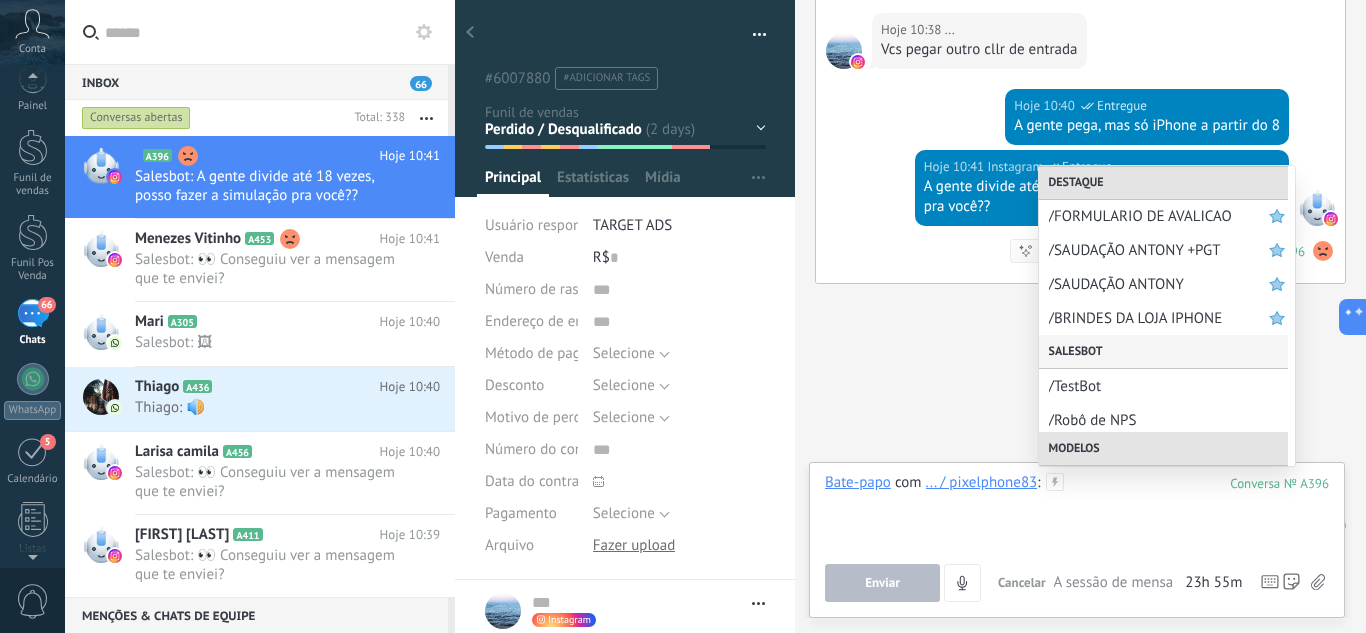 scroll, scrollTop: 100, scrollLeft: 0, axis: vertical 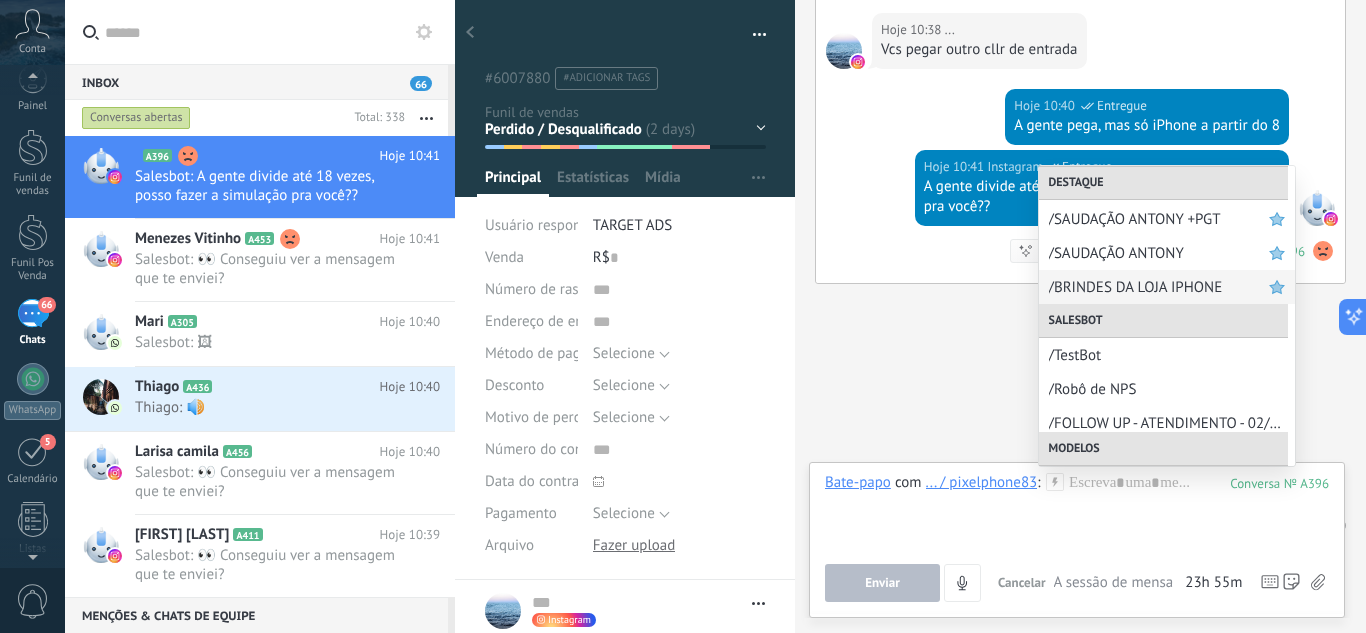 click on "/BRINDES DA LOJA IPHONE" at bounding box center (1159, 287) 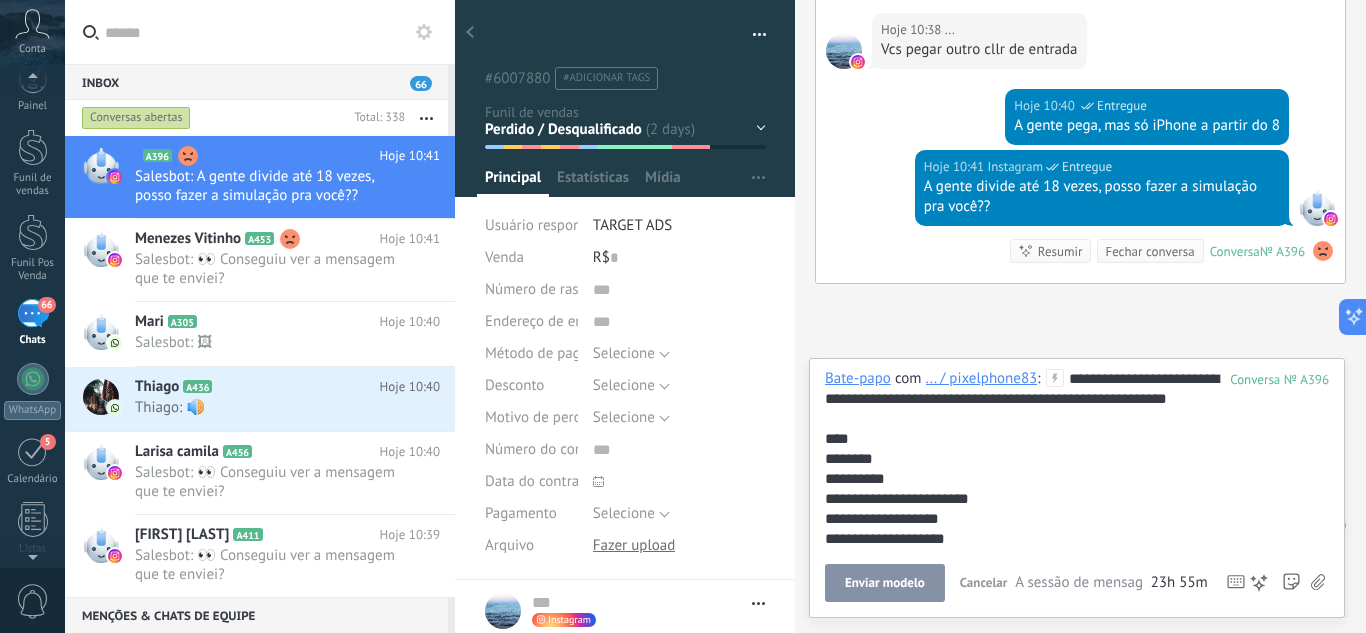click on "Enviar modelo" at bounding box center [885, 583] 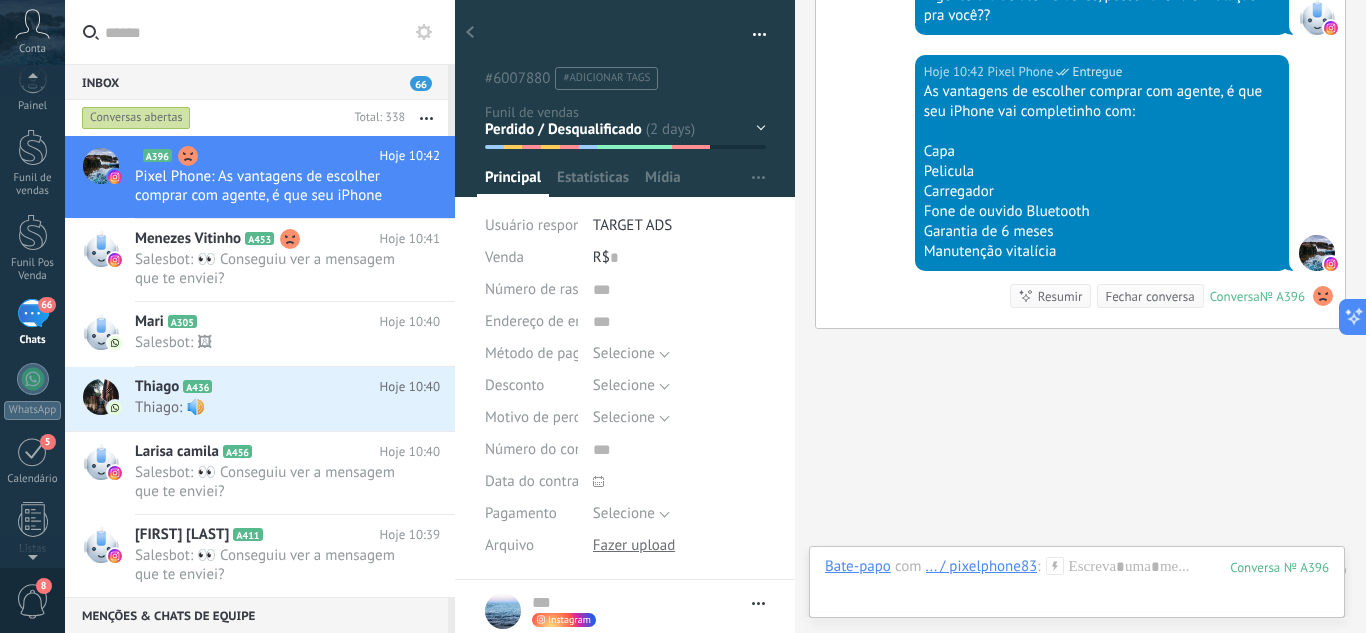 scroll, scrollTop: 2142, scrollLeft: 0, axis: vertical 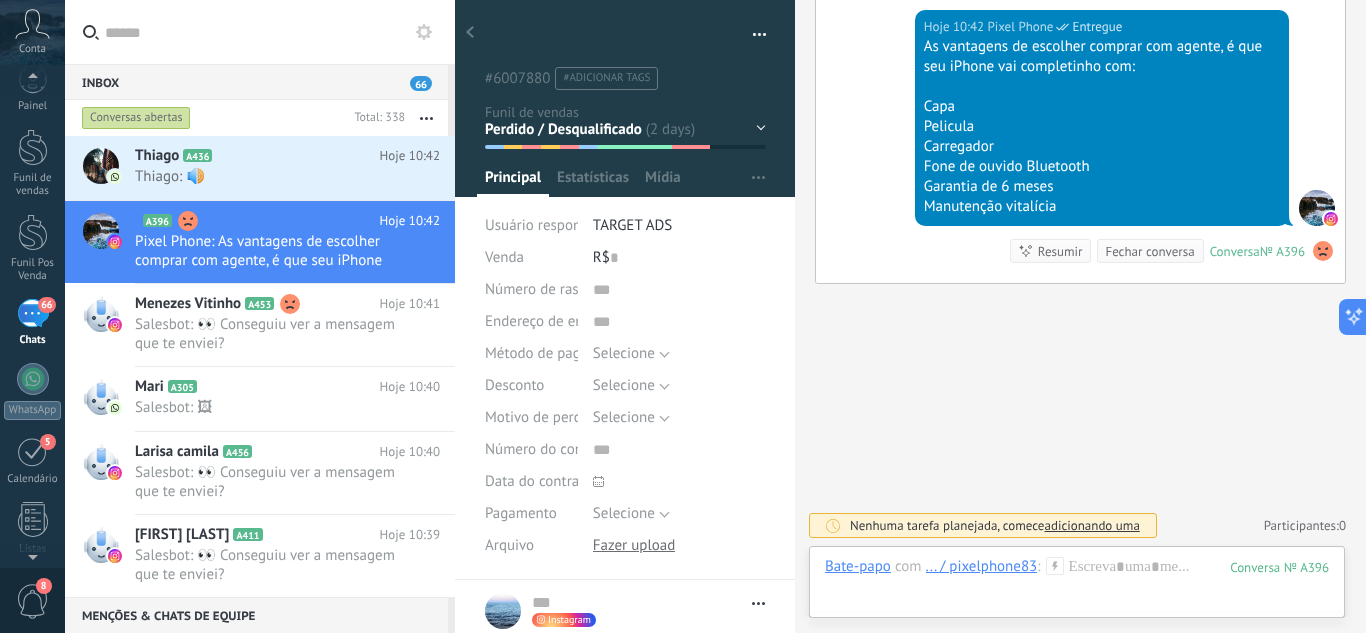 click on "Leads / Entrada
Atendimento
Atendimento Responder
Orçamento Enviado
Orçamento Responder
Negociação / Fechamento
-" at bounding box center [0, 0] 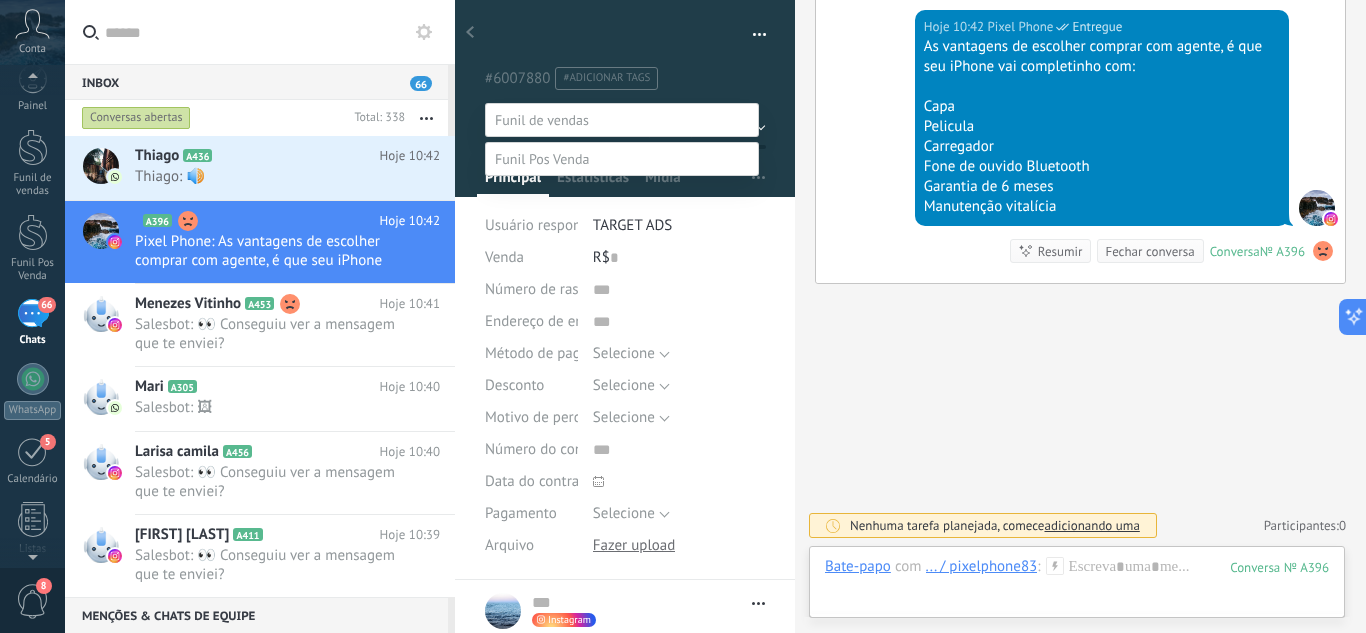 click on "Orçamento Enviado" at bounding box center [0, 0] 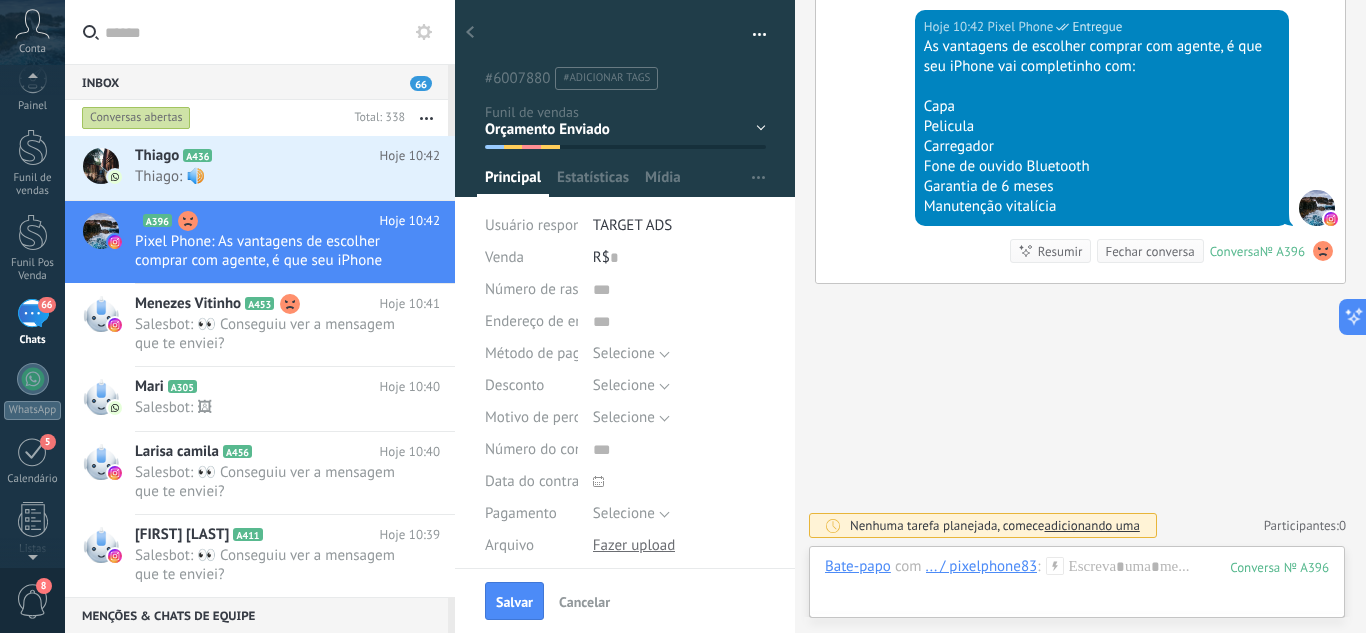 scroll, scrollTop: 0, scrollLeft: 0, axis: both 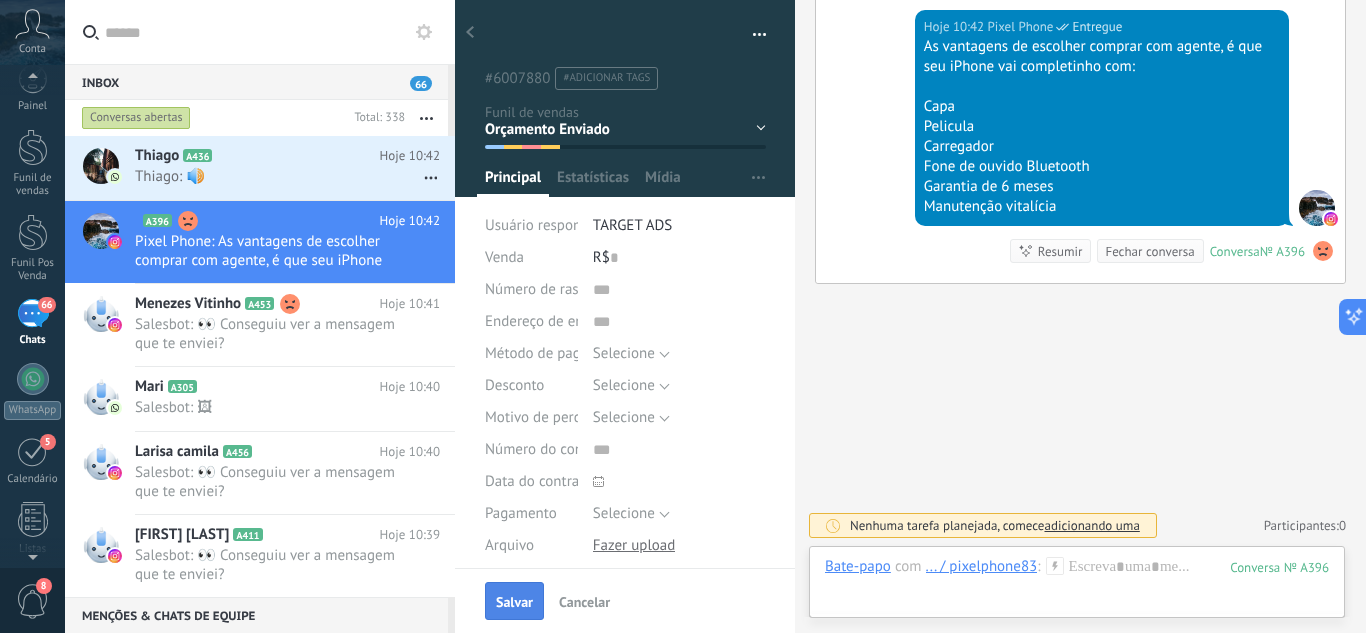 click on "Salvar" at bounding box center [514, 601] 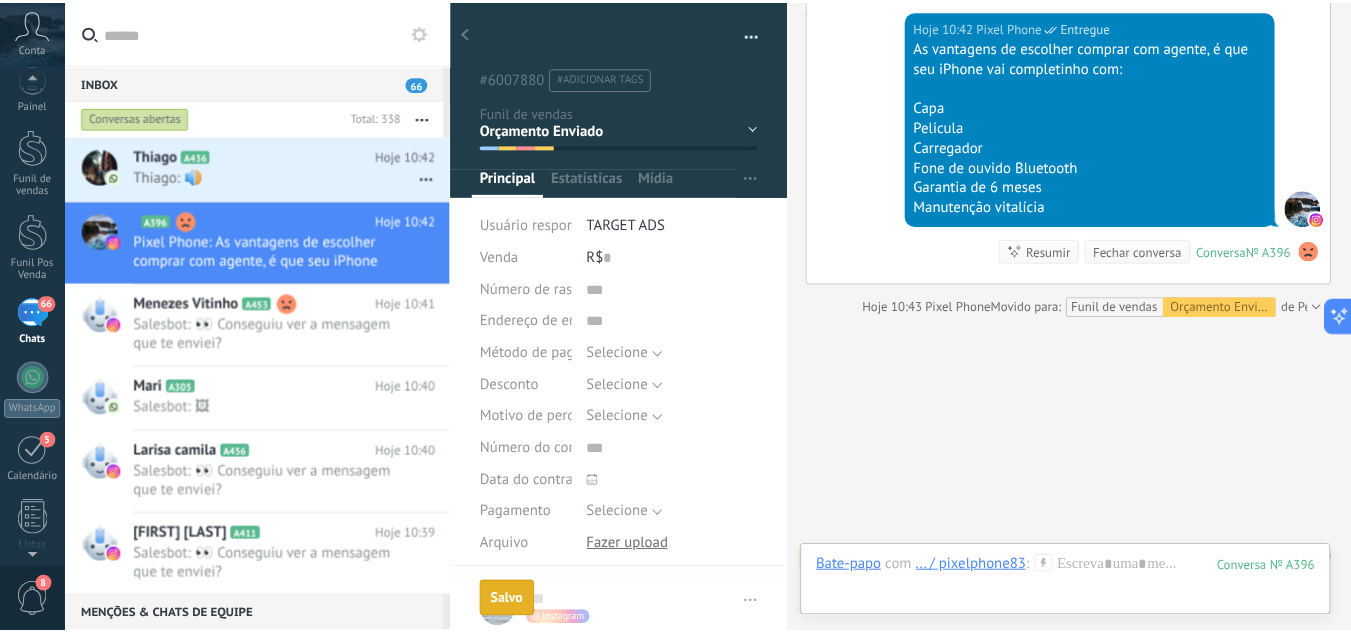 scroll, scrollTop: 2175, scrollLeft: 0, axis: vertical 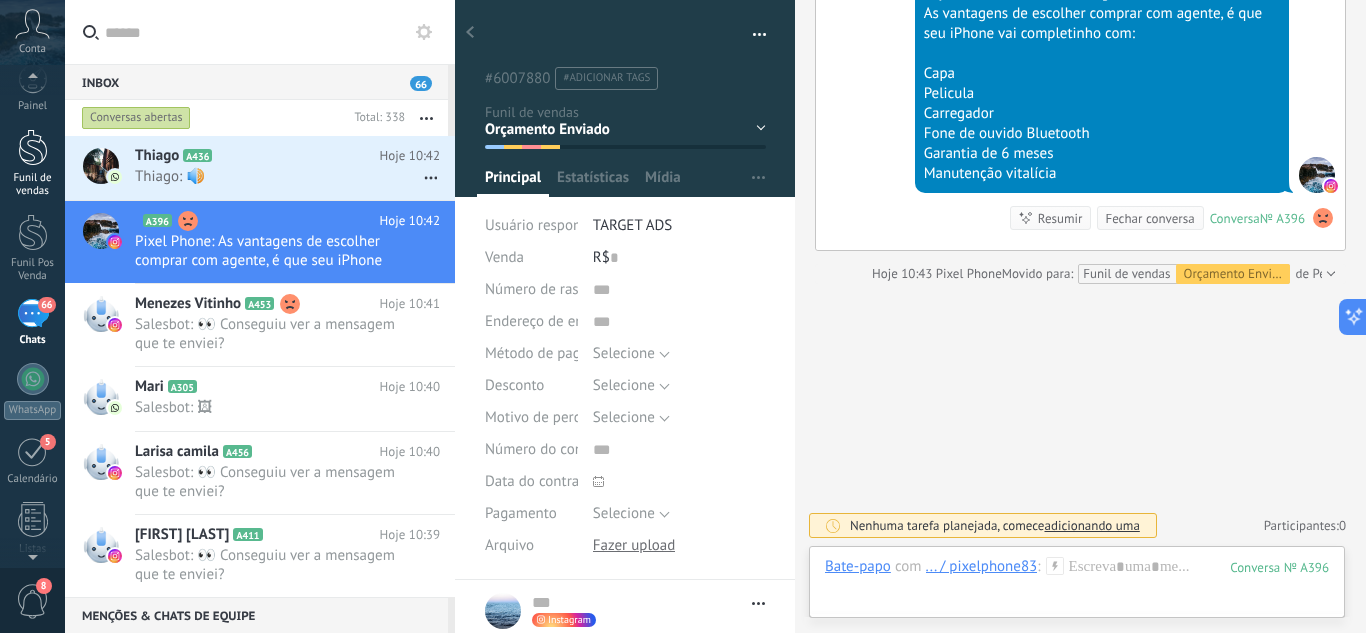 click on "Funil de vendas" at bounding box center [32, 163] 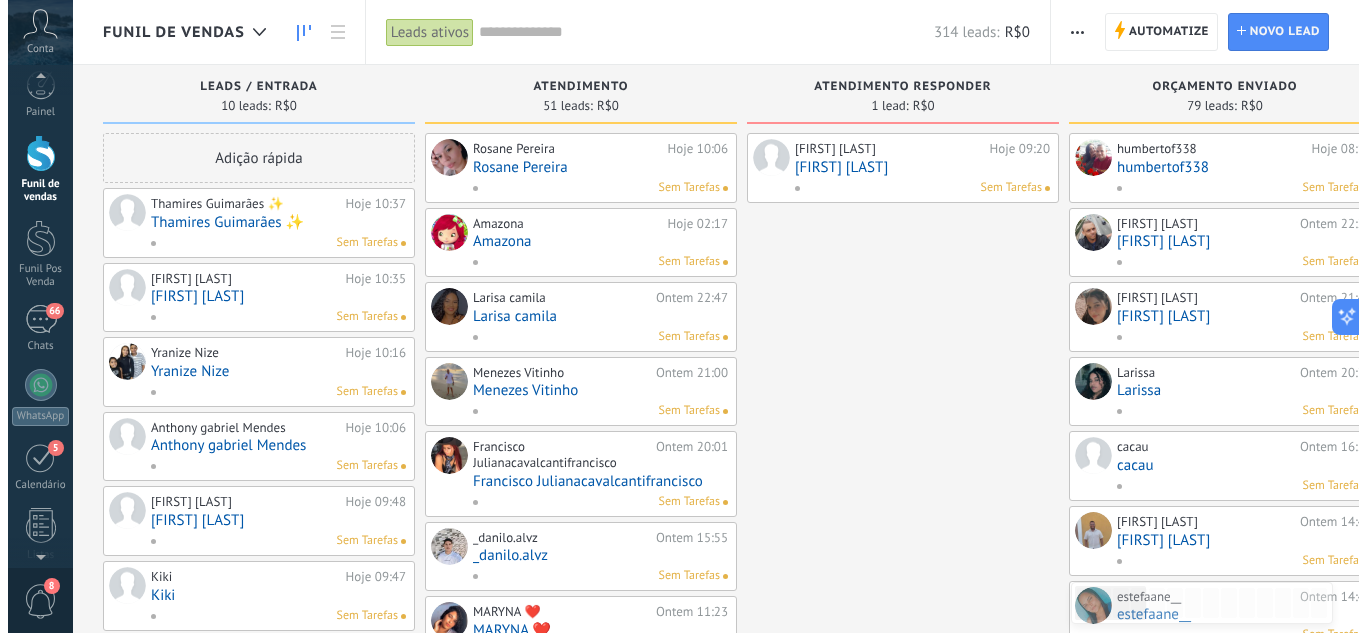scroll, scrollTop: 0, scrollLeft: 0, axis: both 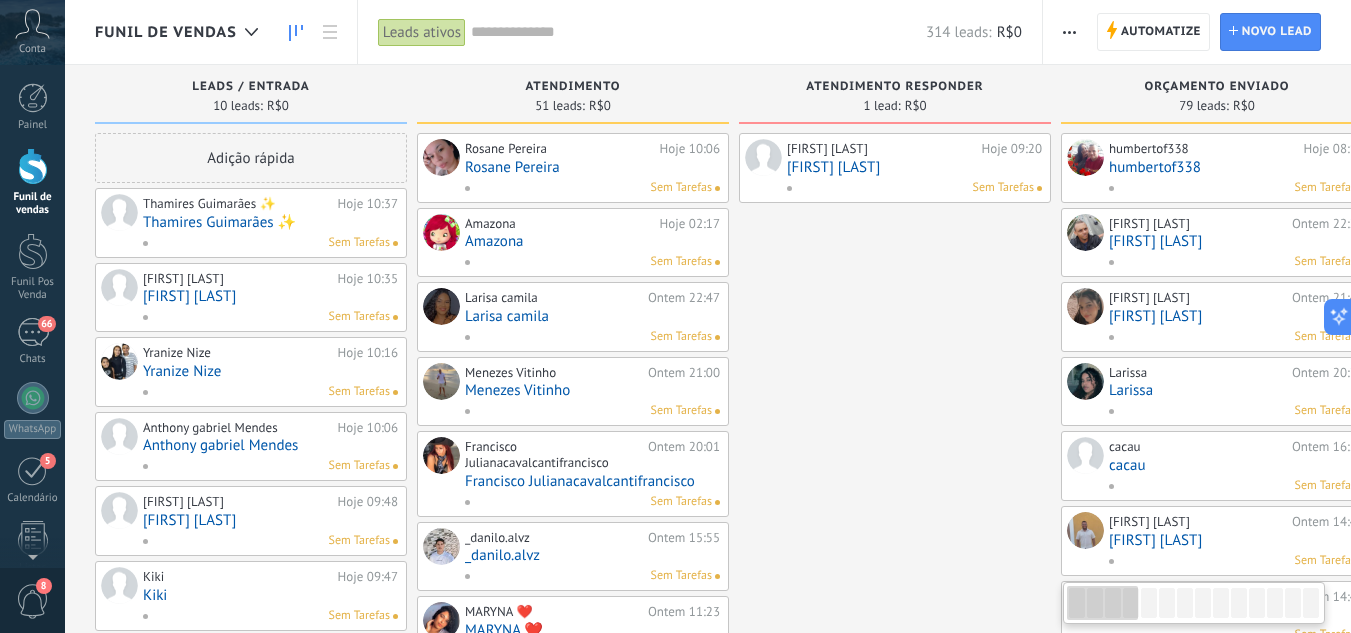 click on "[FIRST] [LAST]" at bounding box center [914, 167] 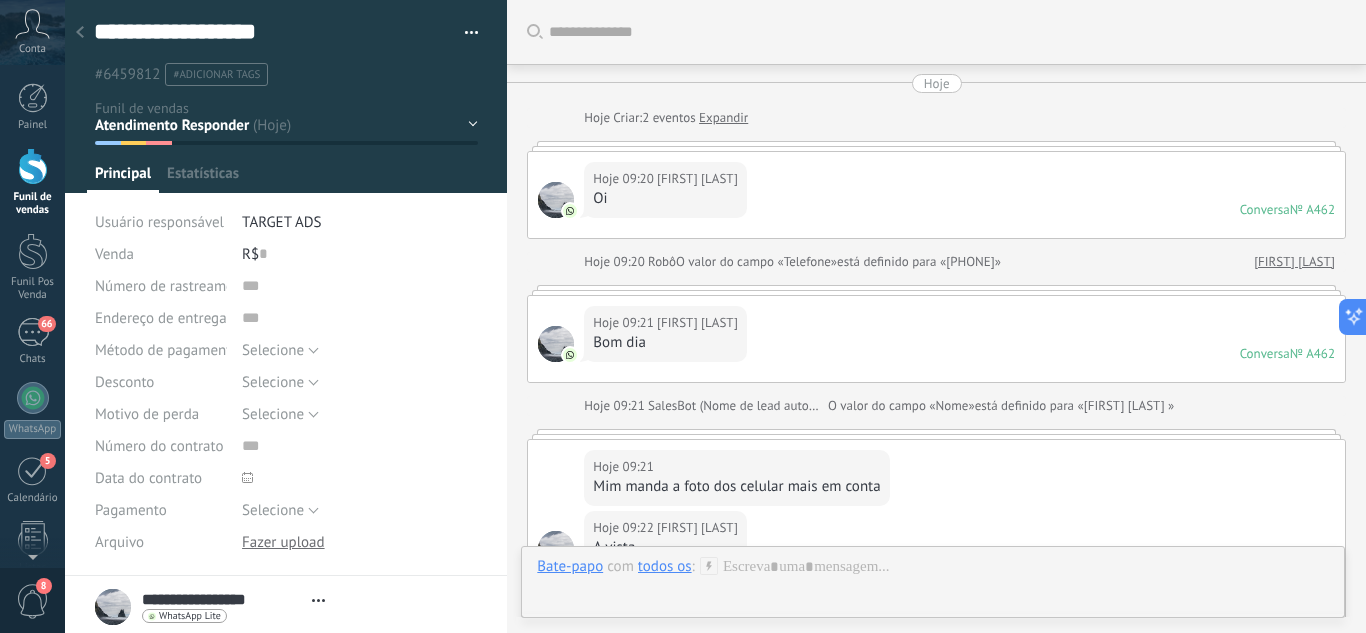 scroll, scrollTop: 1656, scrollLeft: 0, axis: vertical 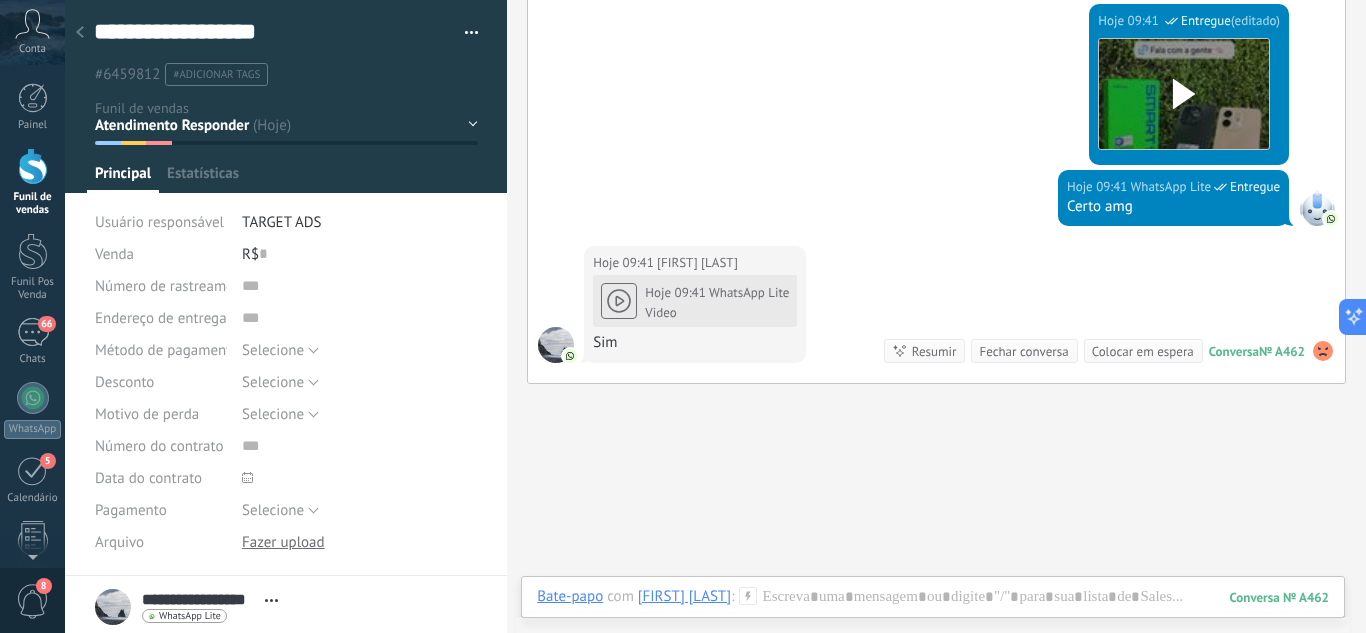 click on "Leads / Entrada
Atendimento
Atendimento Responder
Orçamento Enviado
Orçamento Responder
Negociação / Fechamento
-" at bounding box center [0, 0] 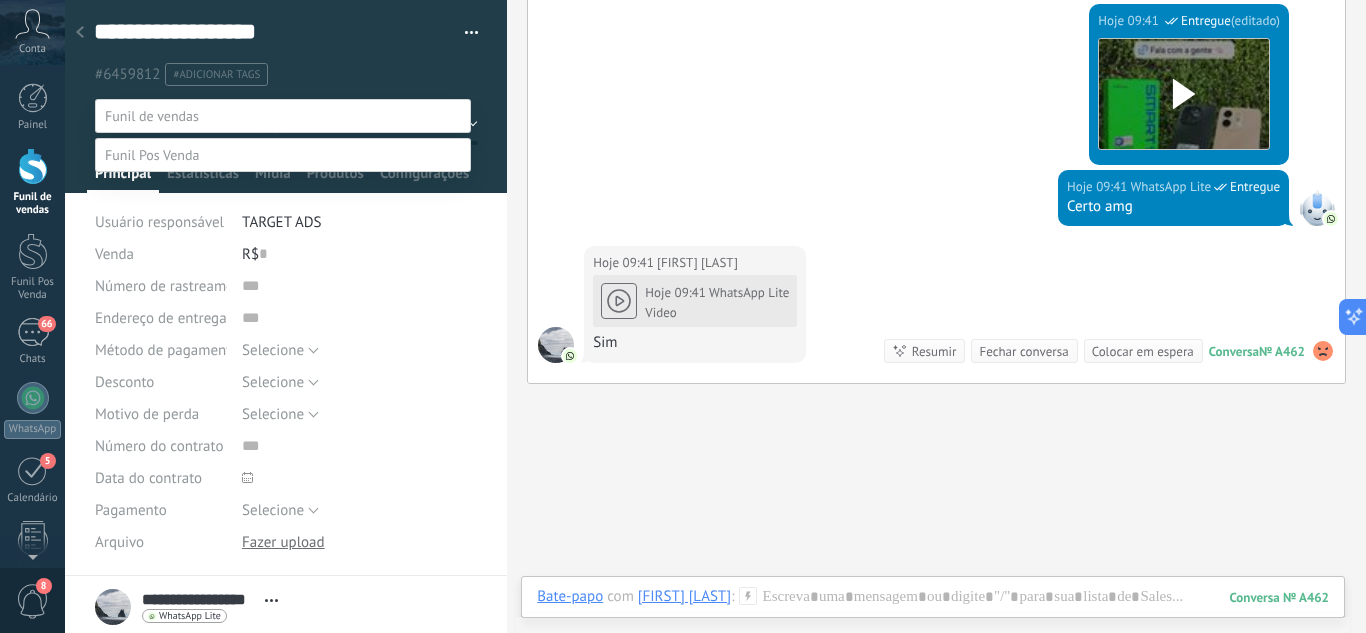 click on "Fechamento (XIAOMI) Whats - Pós-venda" at bounding box center (0, 0) 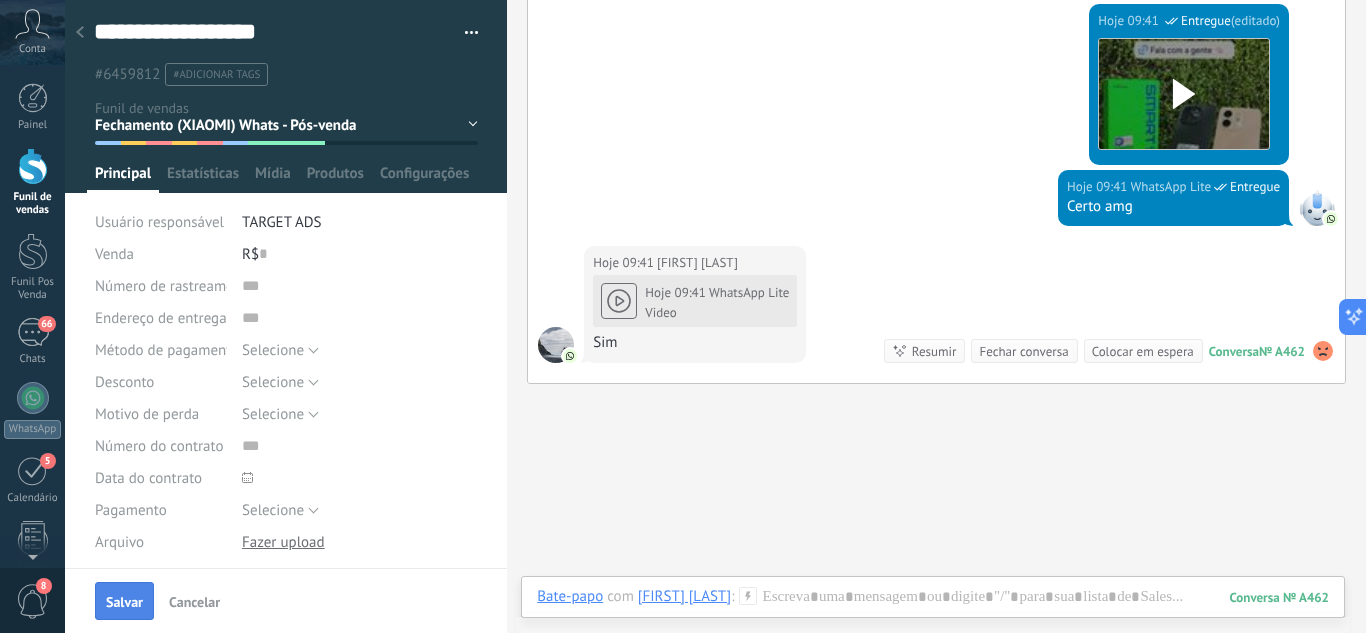 click on "Salvar" at bounding box center [124, 601] 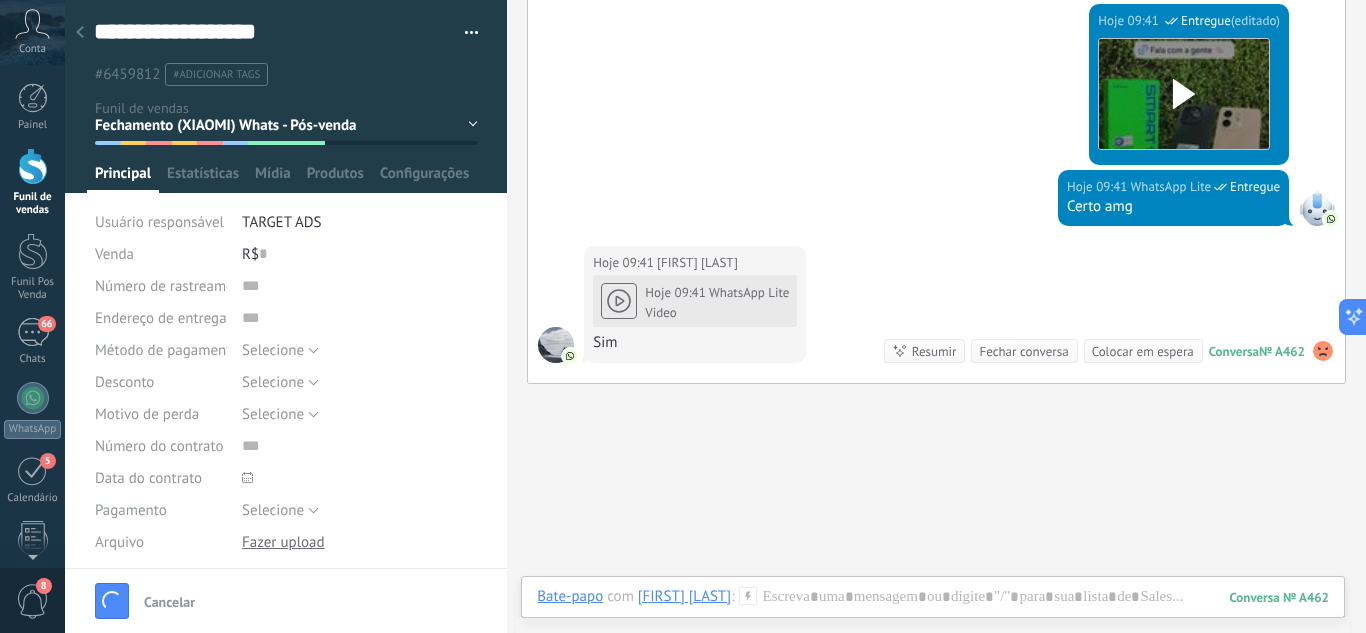 click 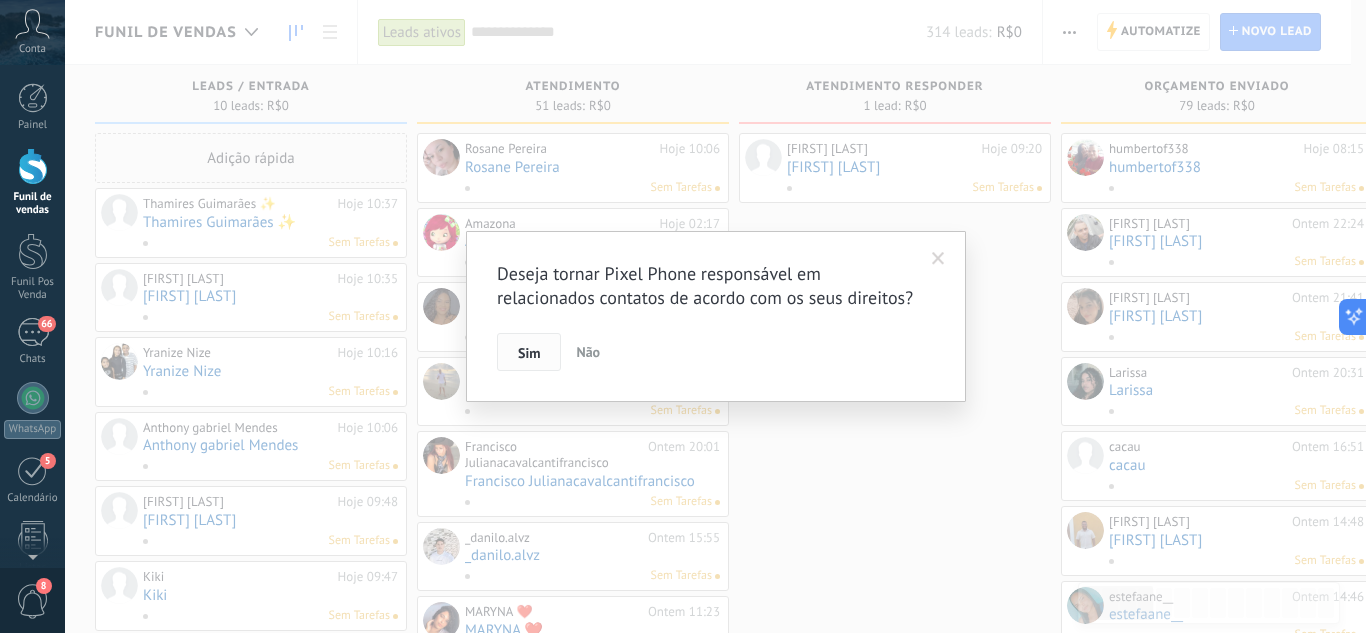 click on "Sim" at bounding box center (529, 353) 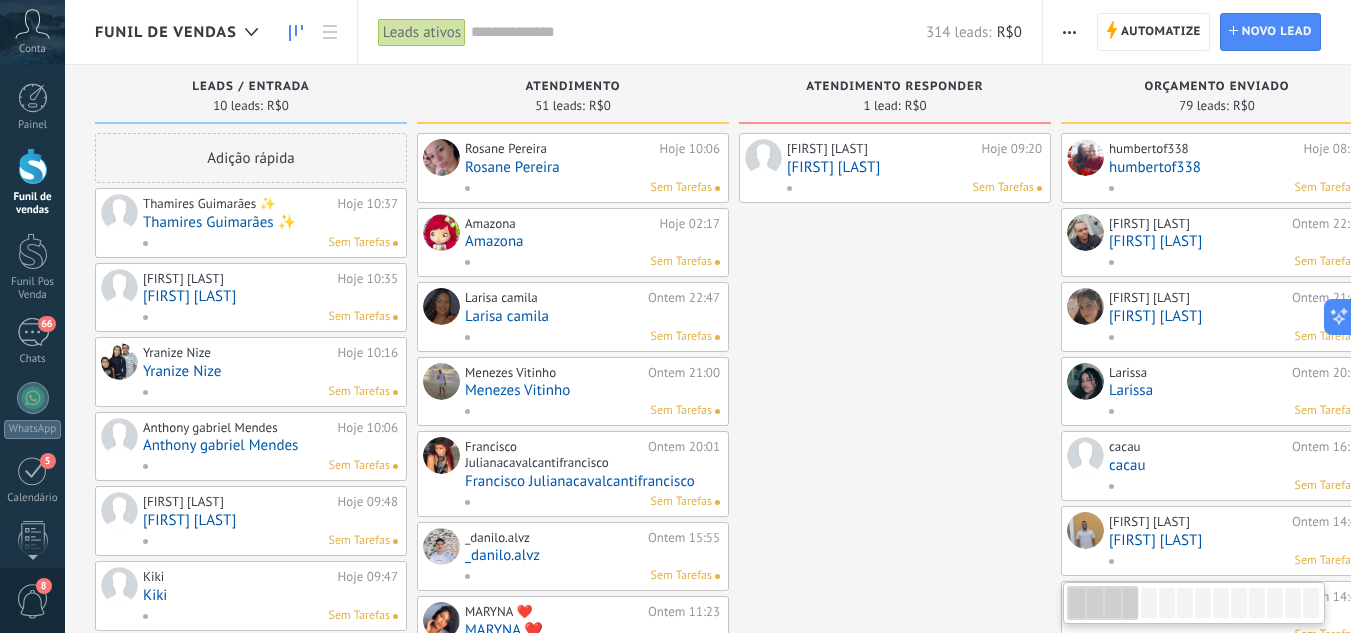scroll, scrollTop: 0, scrollLeft: 227, axis: horizontal 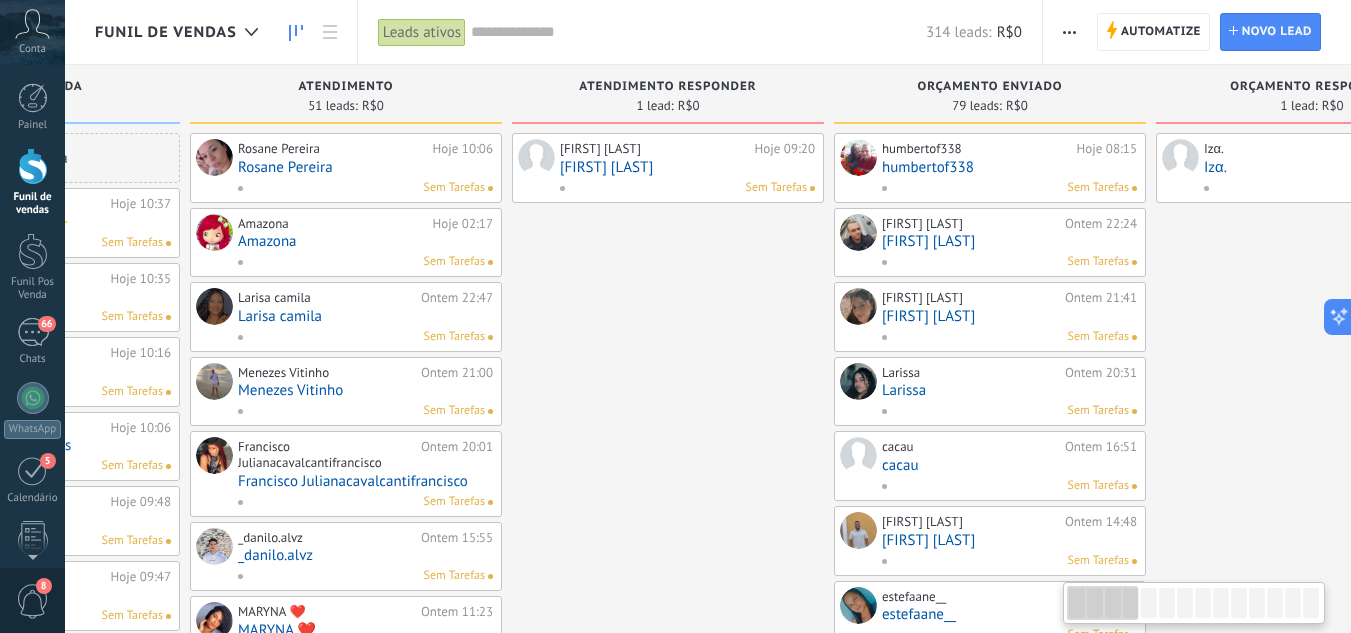 drag, startPoint x: 878, startPoint y: 312, endPoint x: 660, endPoint y: 289, distance: 219.20995 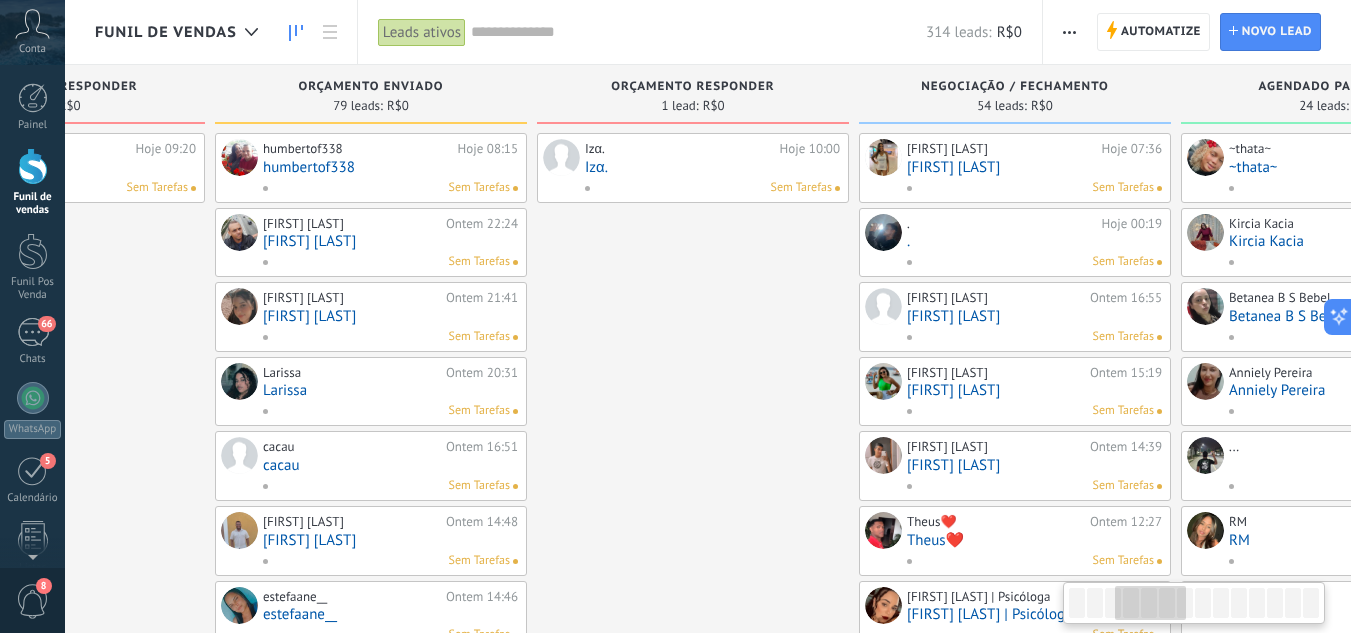 drag, startPoint x: 468, startPoint y: 323, endPoint x: 144, endPoint y: 270, distance: 328.30627 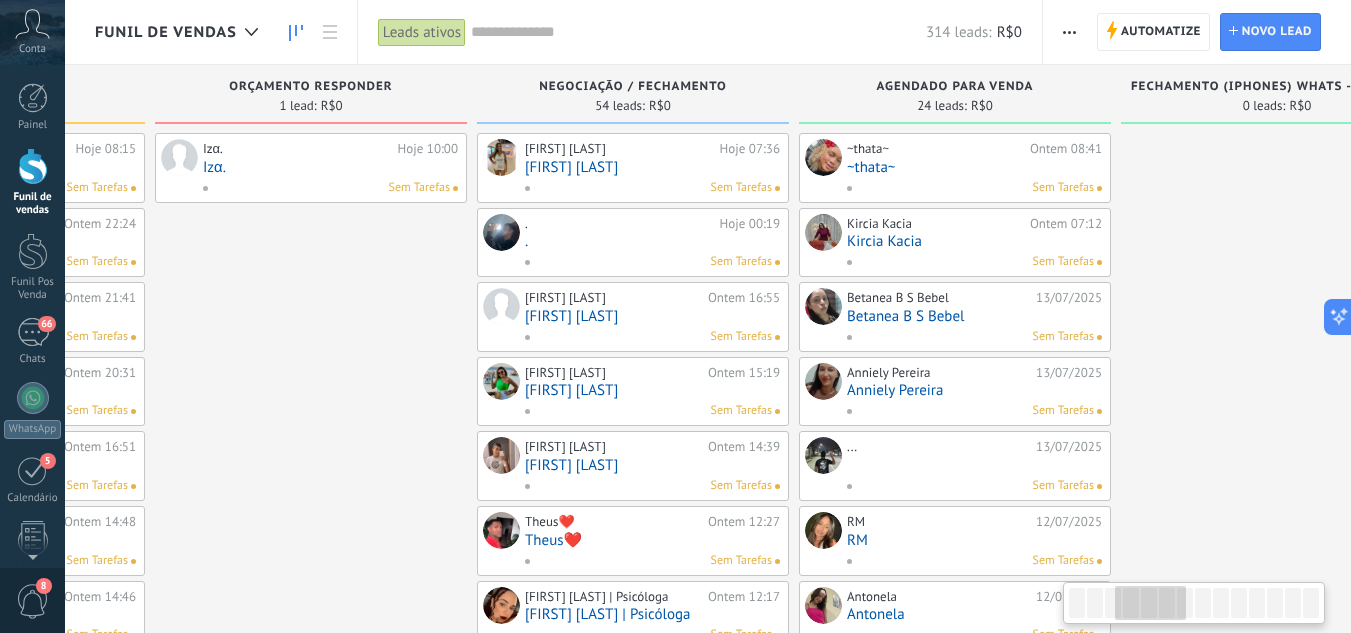 drag, startPoint x: 615, startPoint y: 249, endPoint x: 345, endPoint y: 262, distance: 270.31277 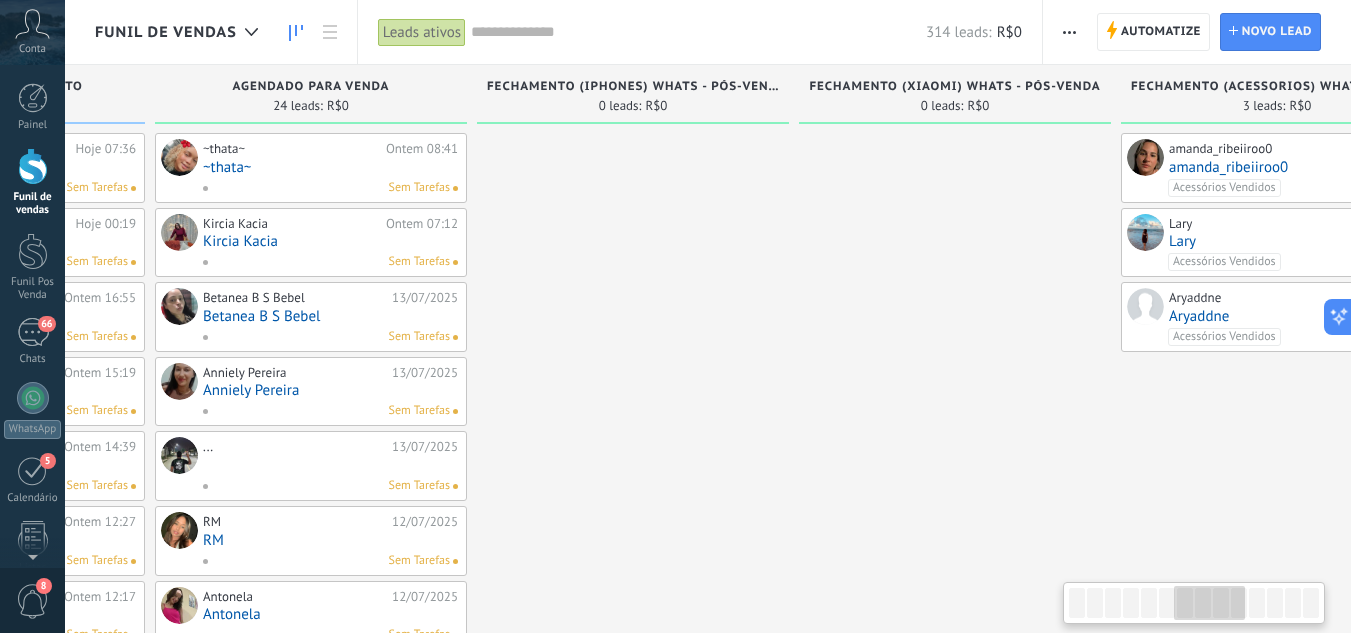 drag, startPoint x: 1070, startPoint y: 210, endPoint x: 593, endPoint y: 211, distance: 477.00104 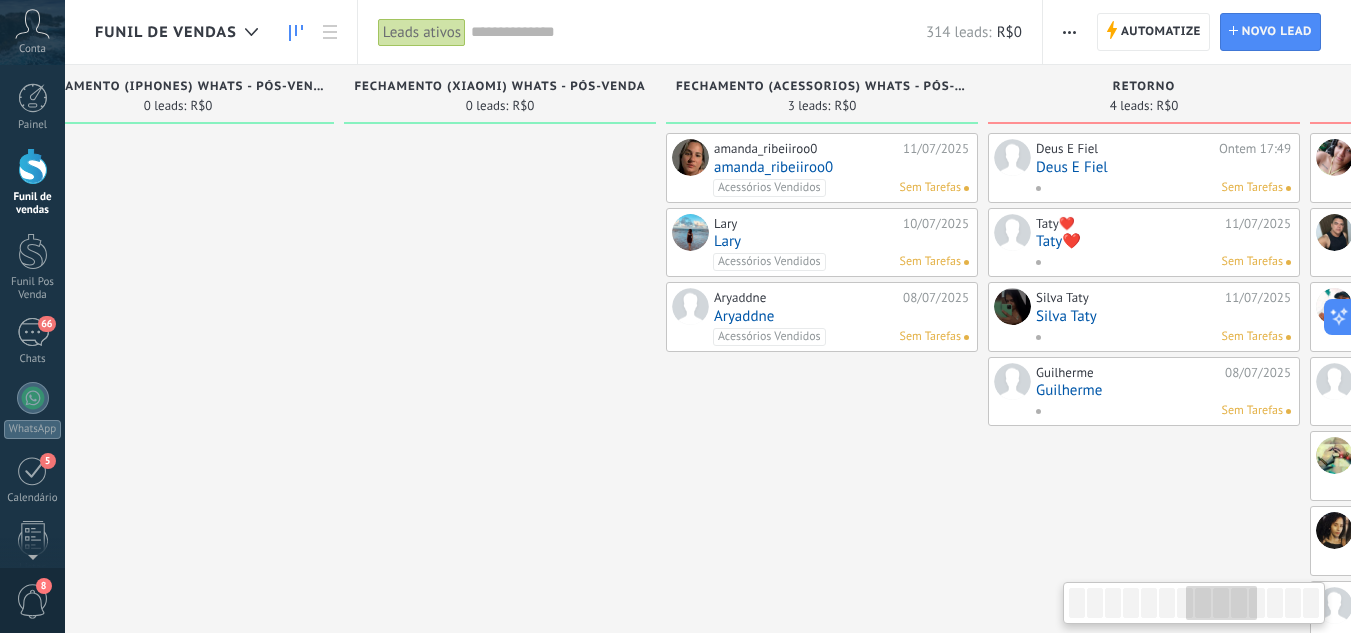 drag, startPoint x: 796, startPoint y: 210, endPoint x: 586, endPoint y: 205, distance: 210.05951 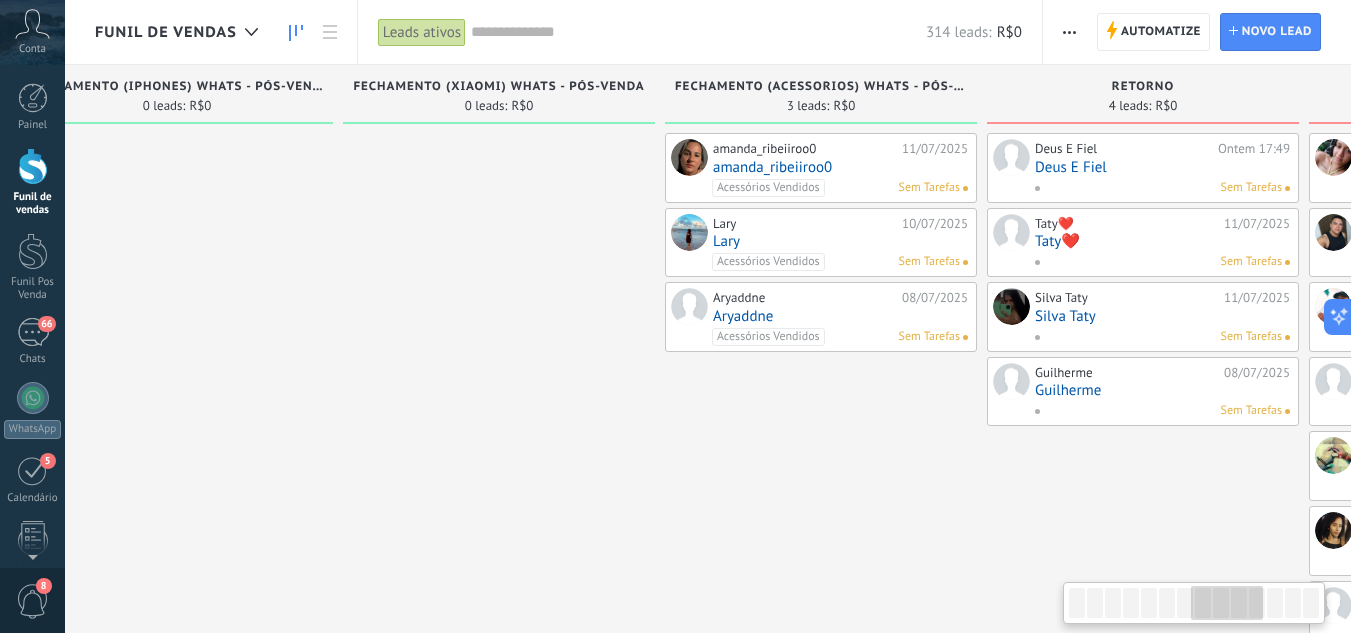 drag, startPoint x: 261, startPoint y: 280, endPoint x: 420, endPoint y: 219, distance: 170.29973 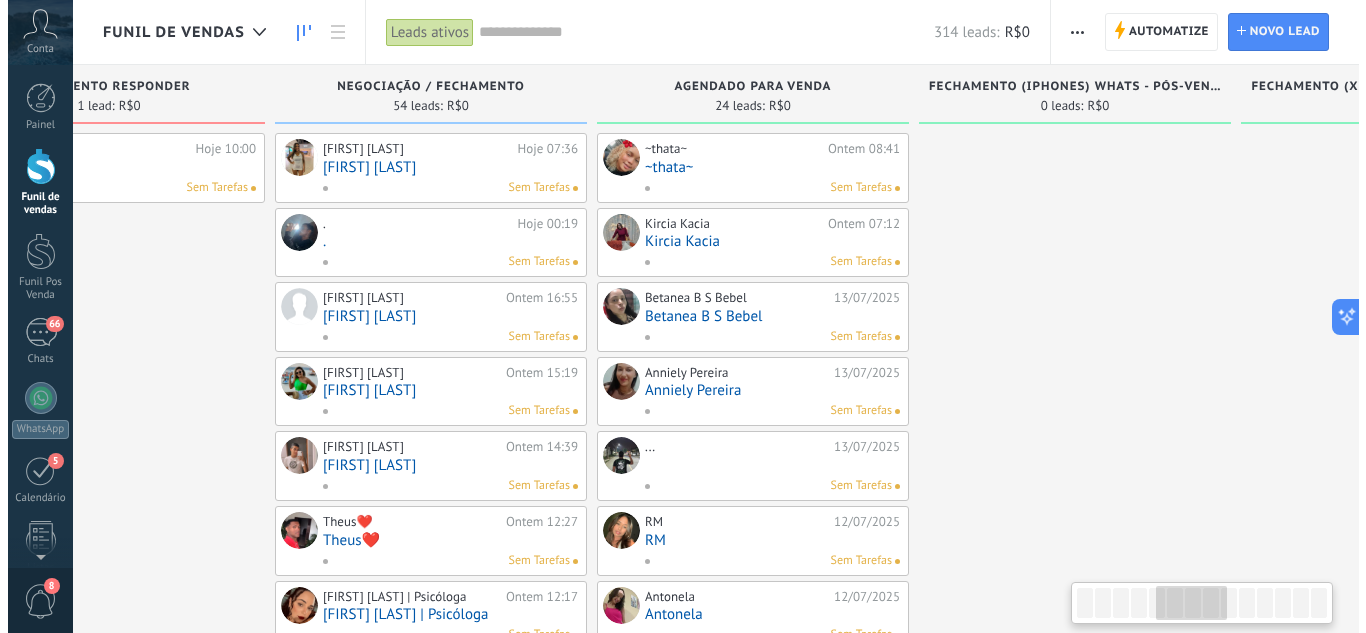 scroll, scrollTop: 0, scrollLeft: 1143, axis: horizontal 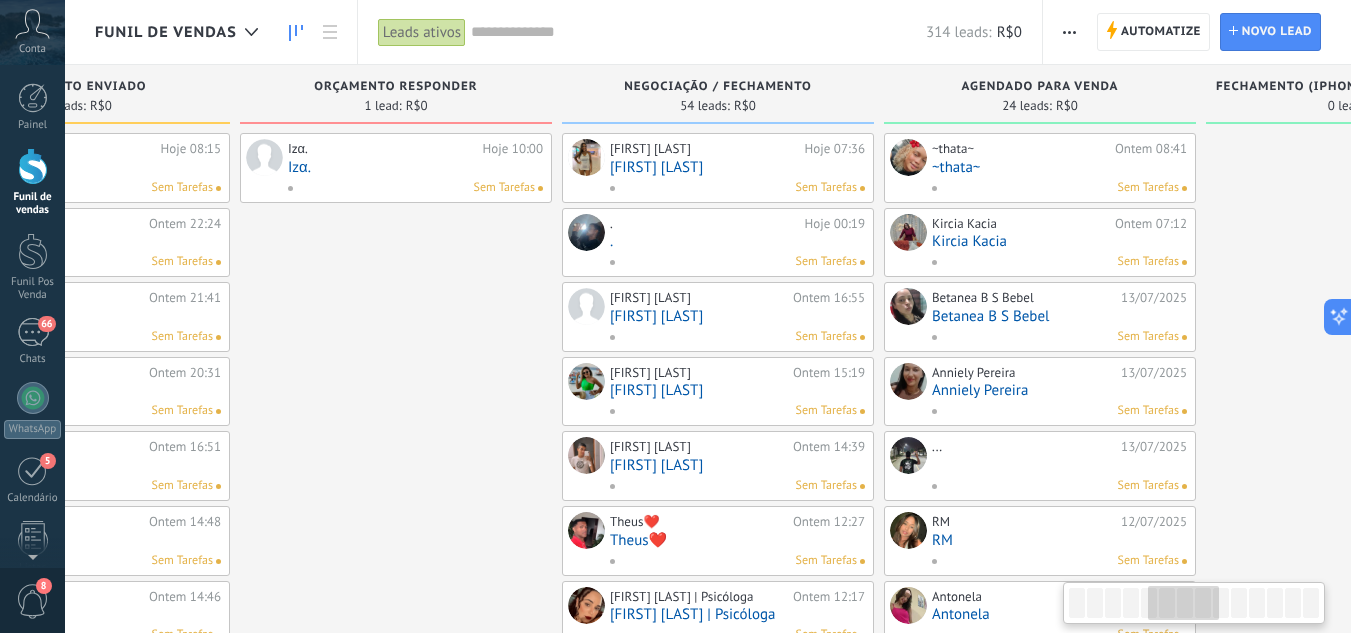 drag, startPoint x: 248, startPoint y: 287, endPoint x: 1301, endPoint y: 74, distance: 1074.3268 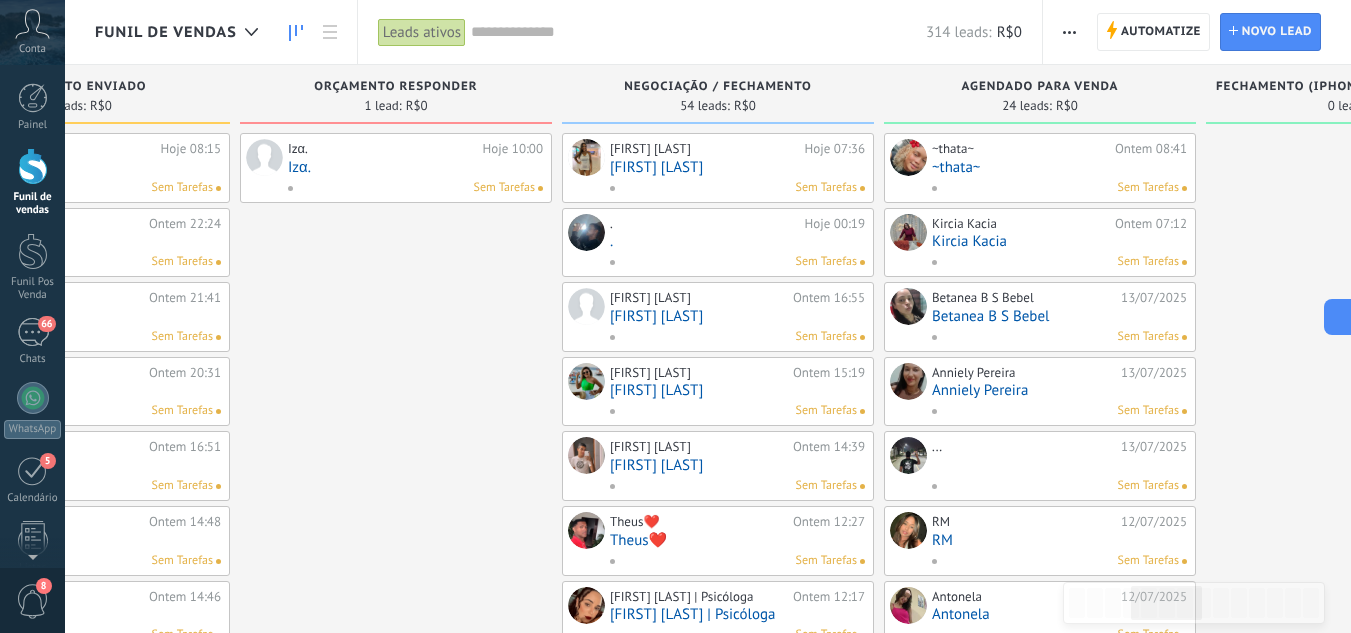 click on "Izα." at bounding box center (415, 167) 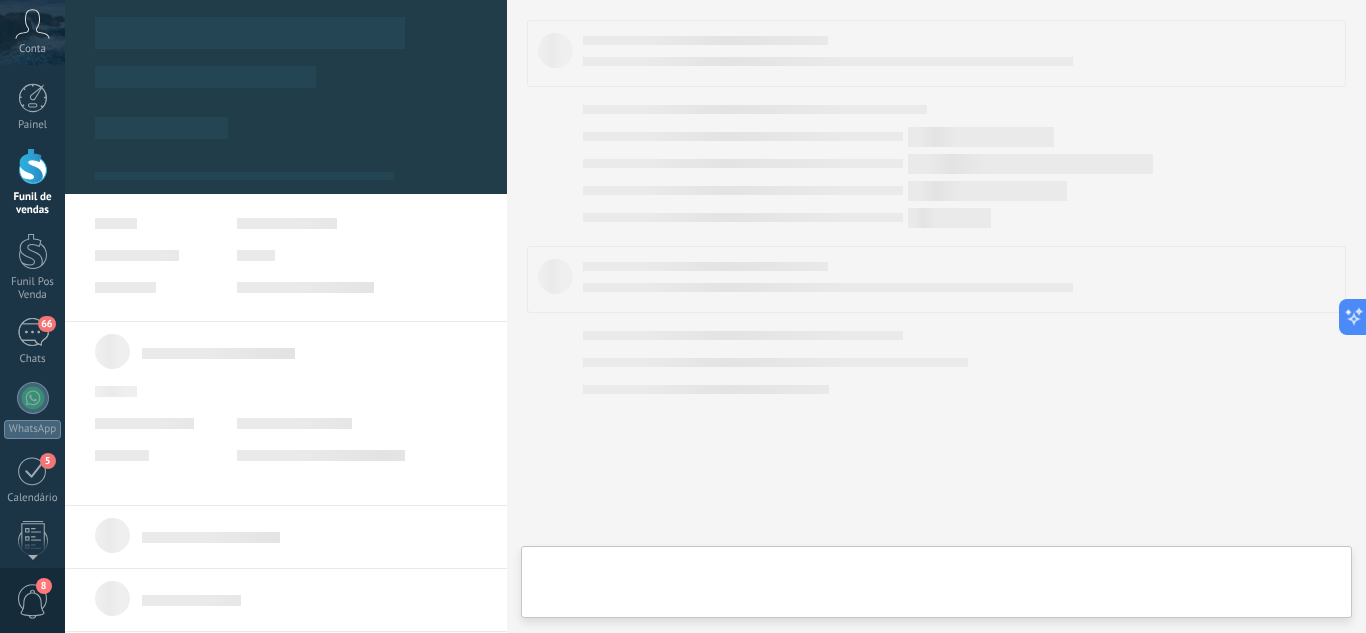 type on "****" 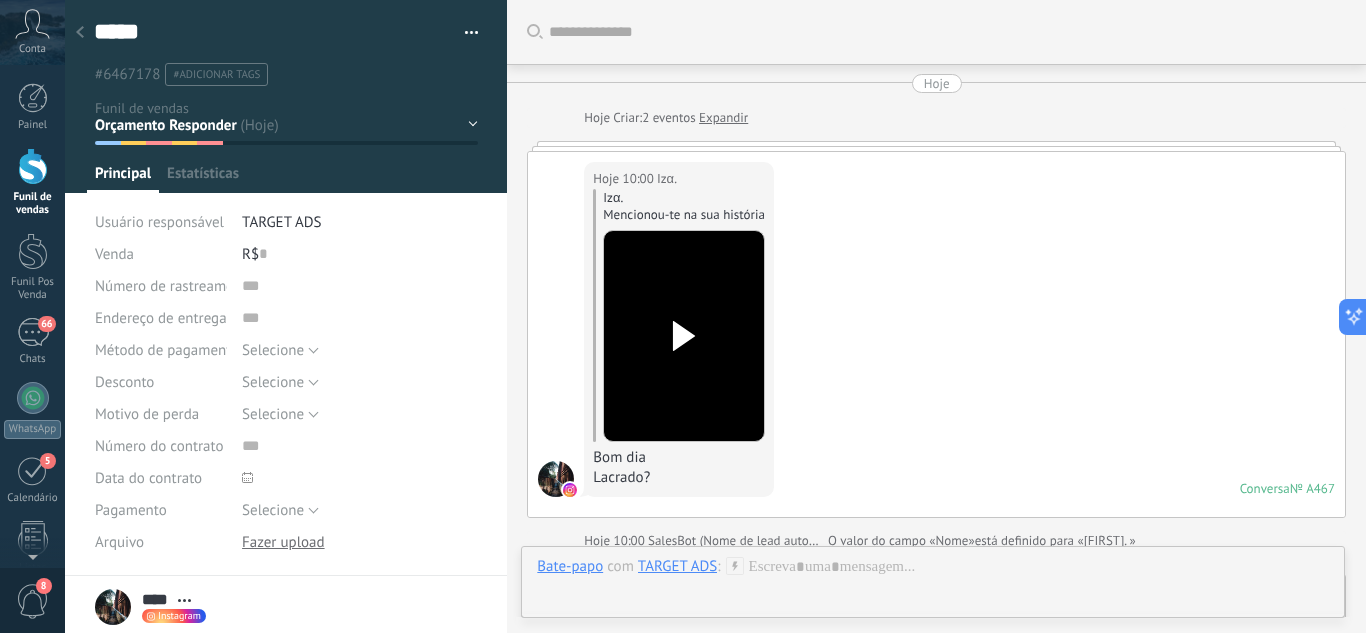 scroll, scrollTop: 30, scrollLeft: 0, axis: vertical 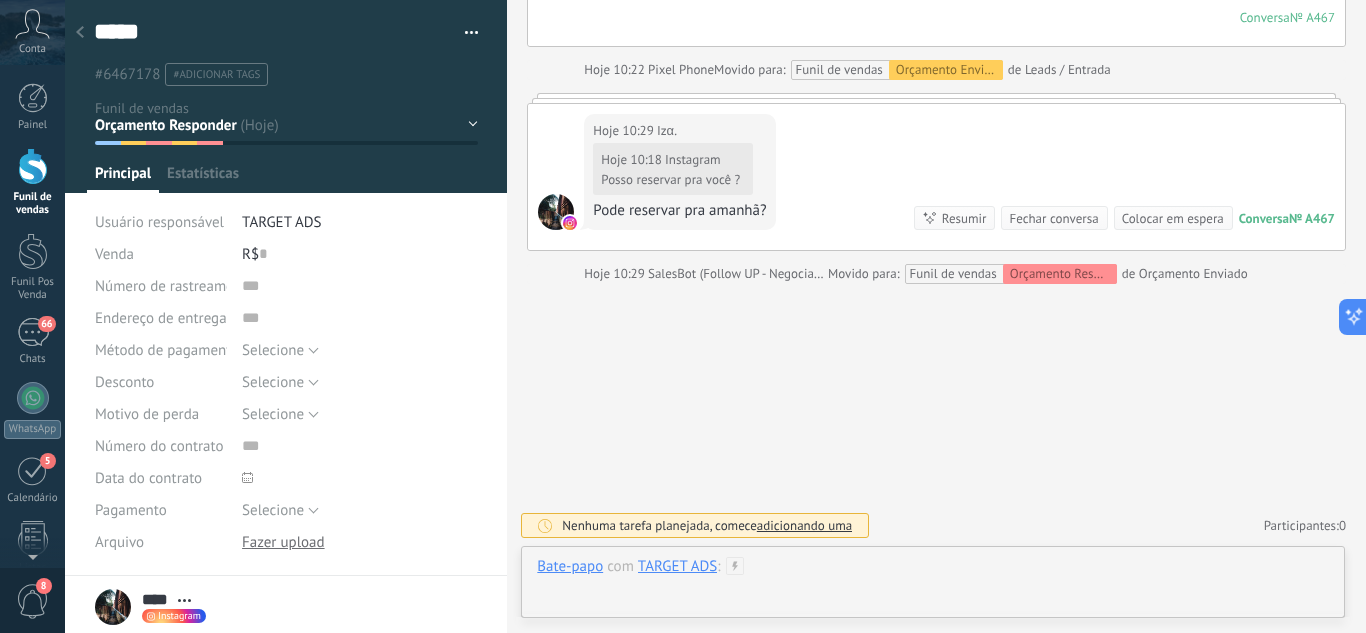 click at bounding box center (933, 587) 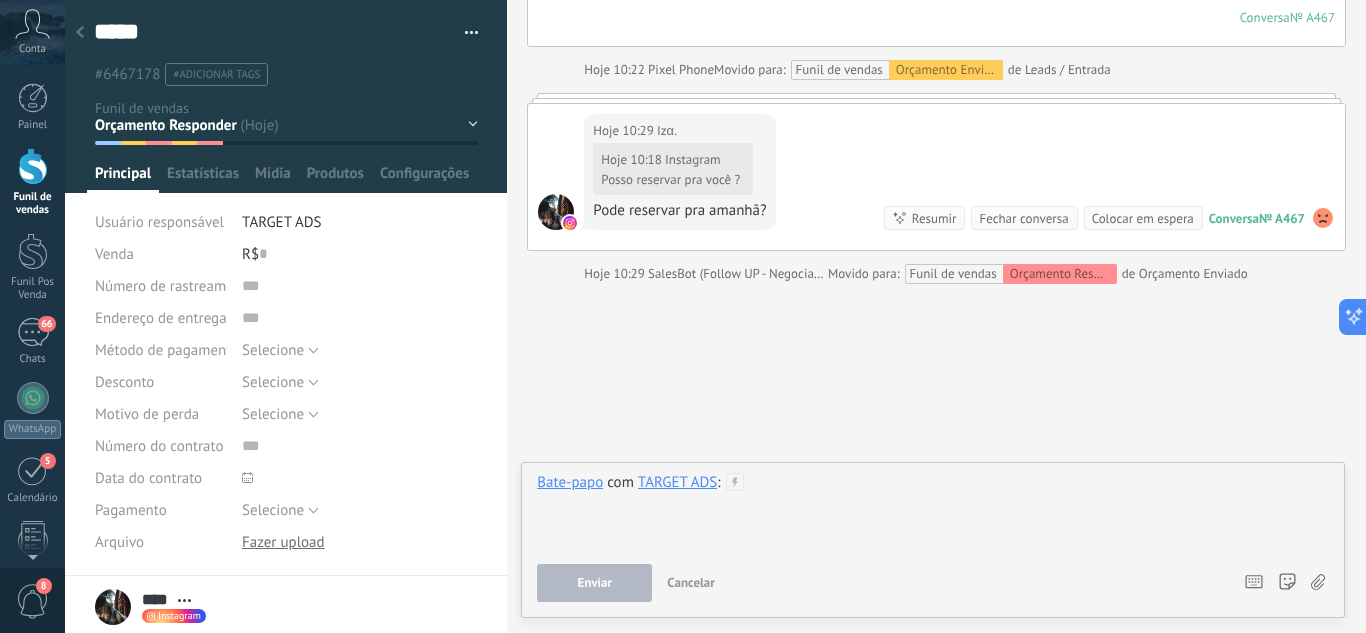 type 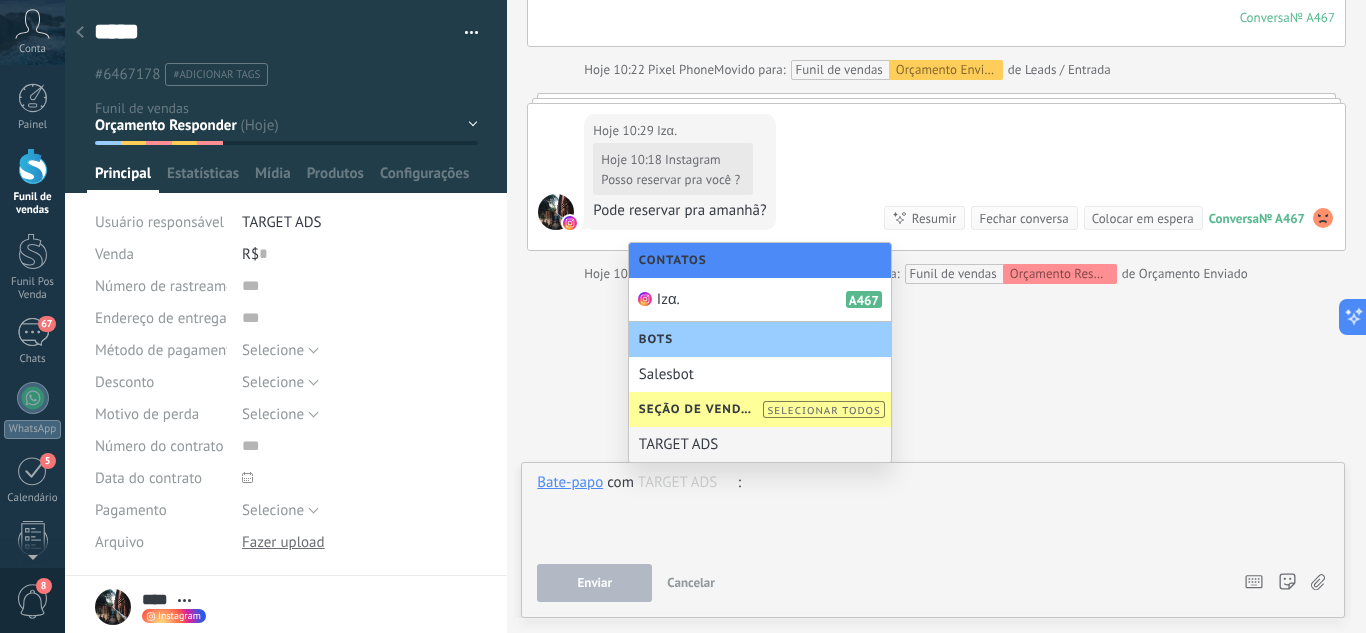drag, startPoint x: 901, startPoint y: 351, endPoint x: 903, endPoint y: 362, distance: 11.18034 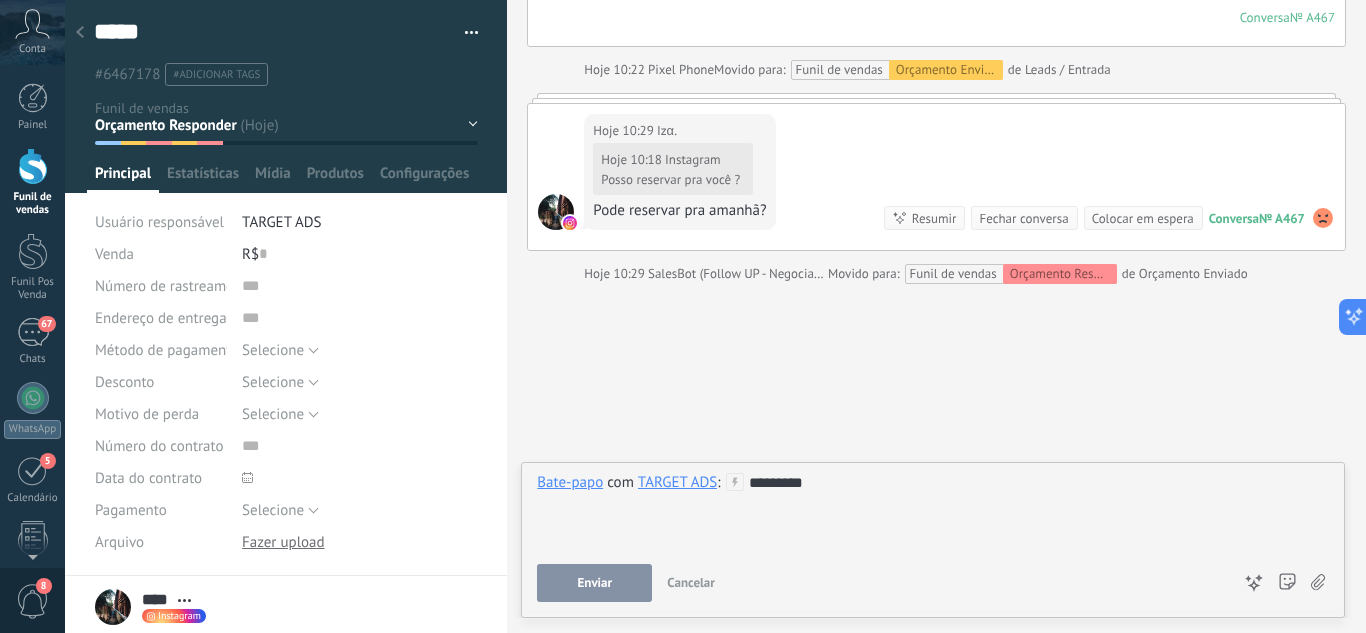 click on "Enviar" at bounding box center [594, 583] 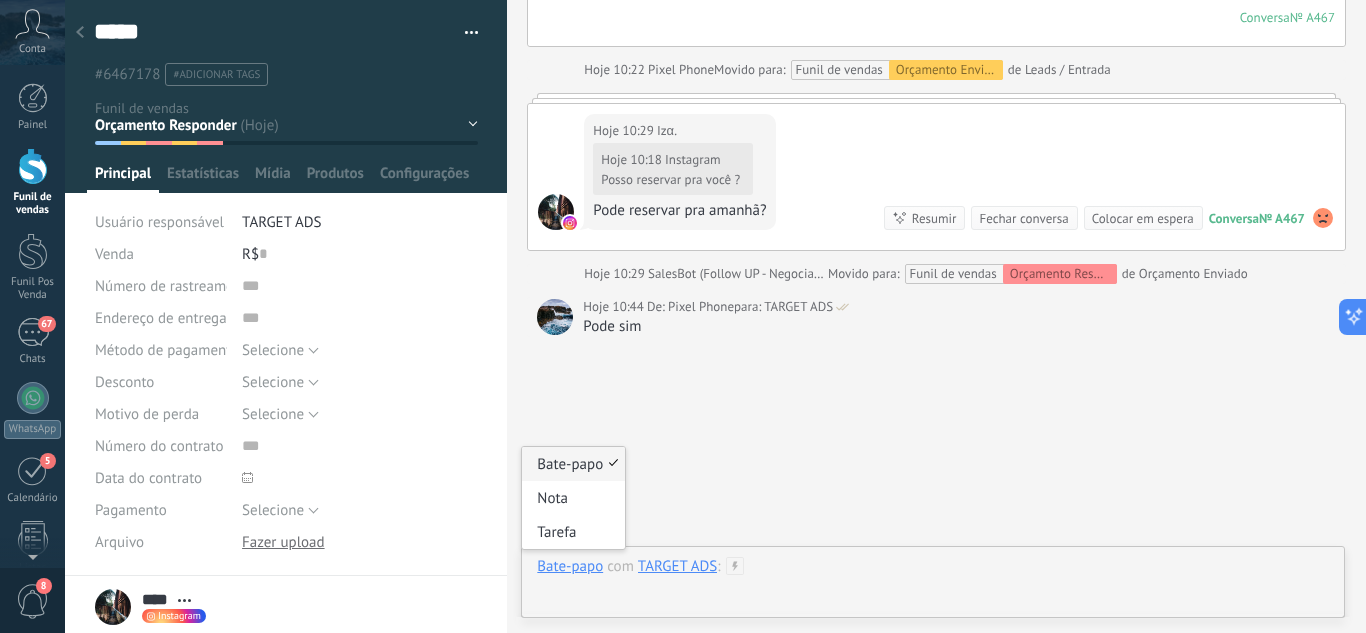 click at bounding box center (933, 587) 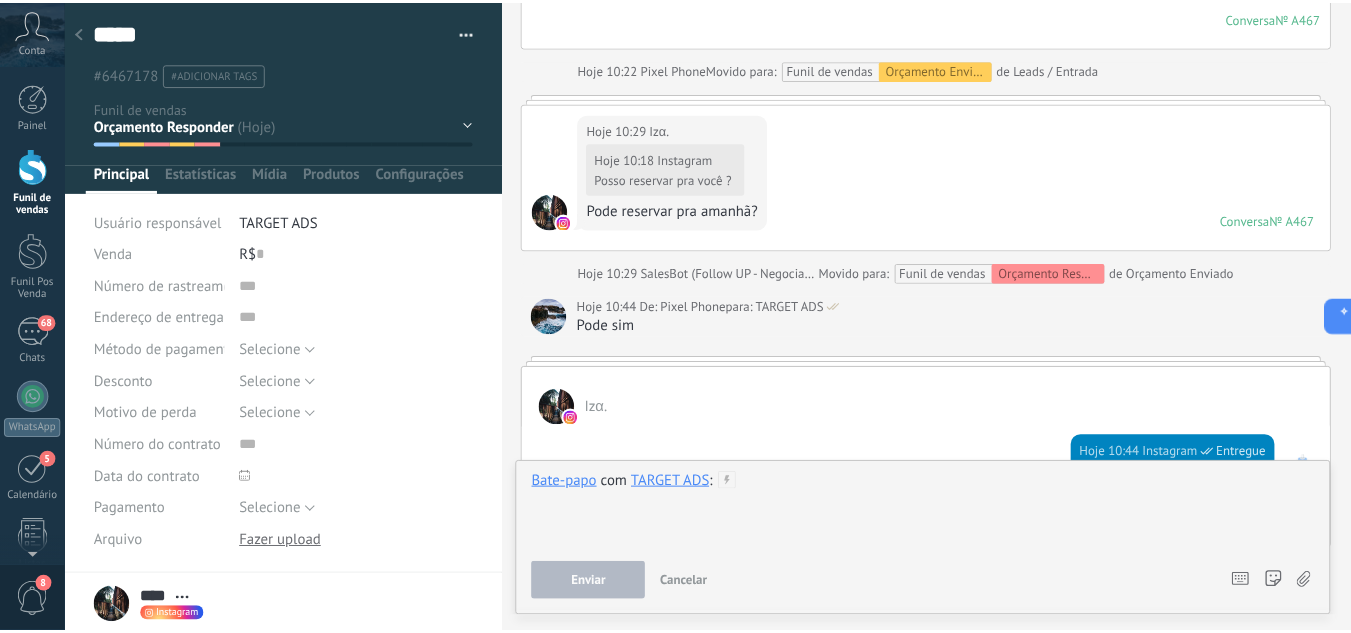 scroll, scrollTop: 1558, scrollLeft: 0, axis: vertical 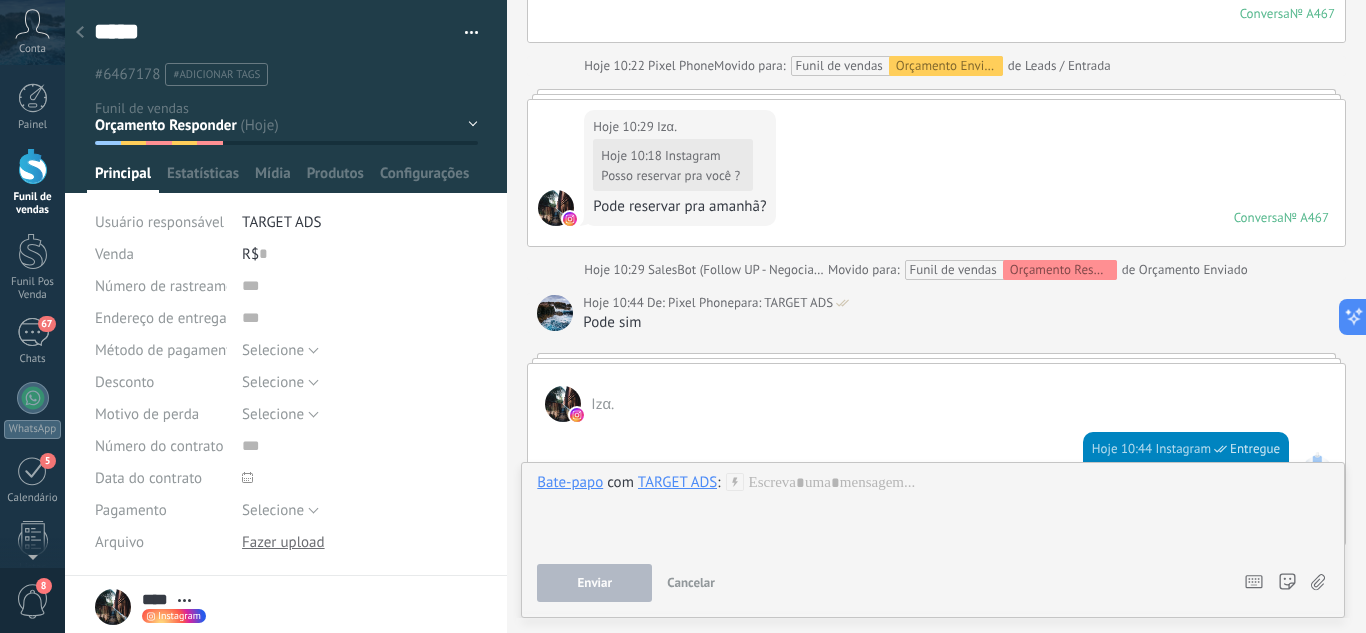 click at bounding box center (80, 33) 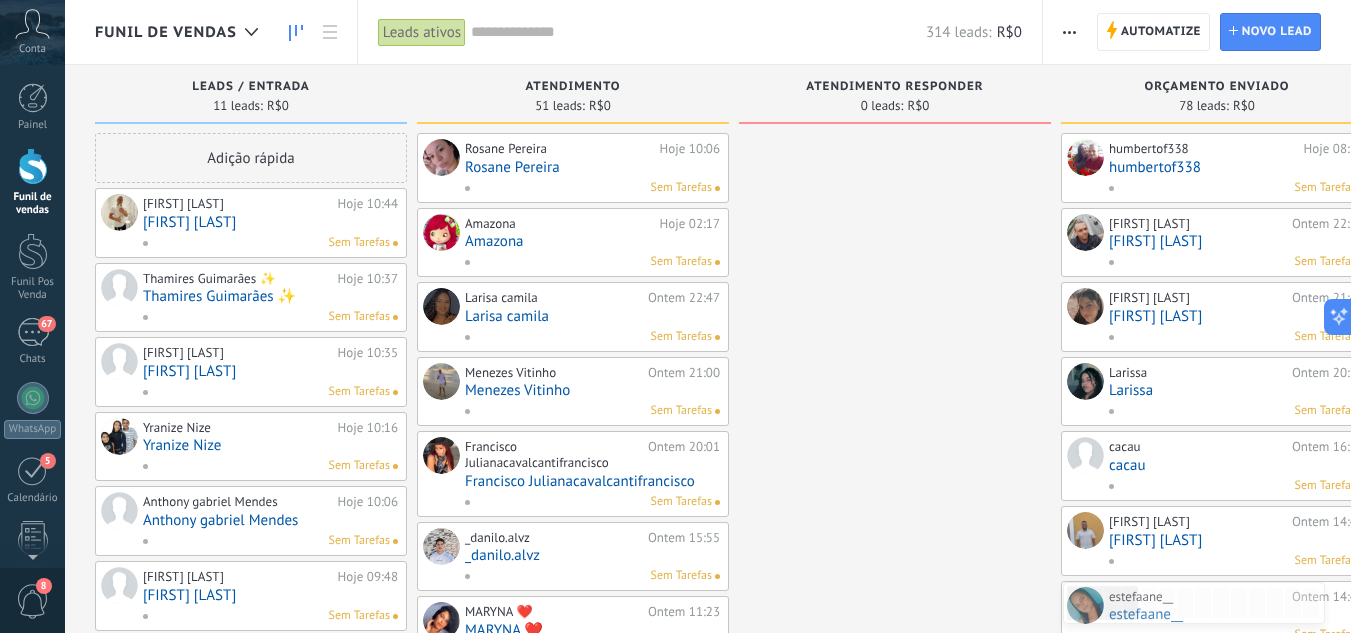 drag, startPoint x: 975, startPoint y: 278, endPoint x: 922, endPoint y: 248, distance: 60.90156 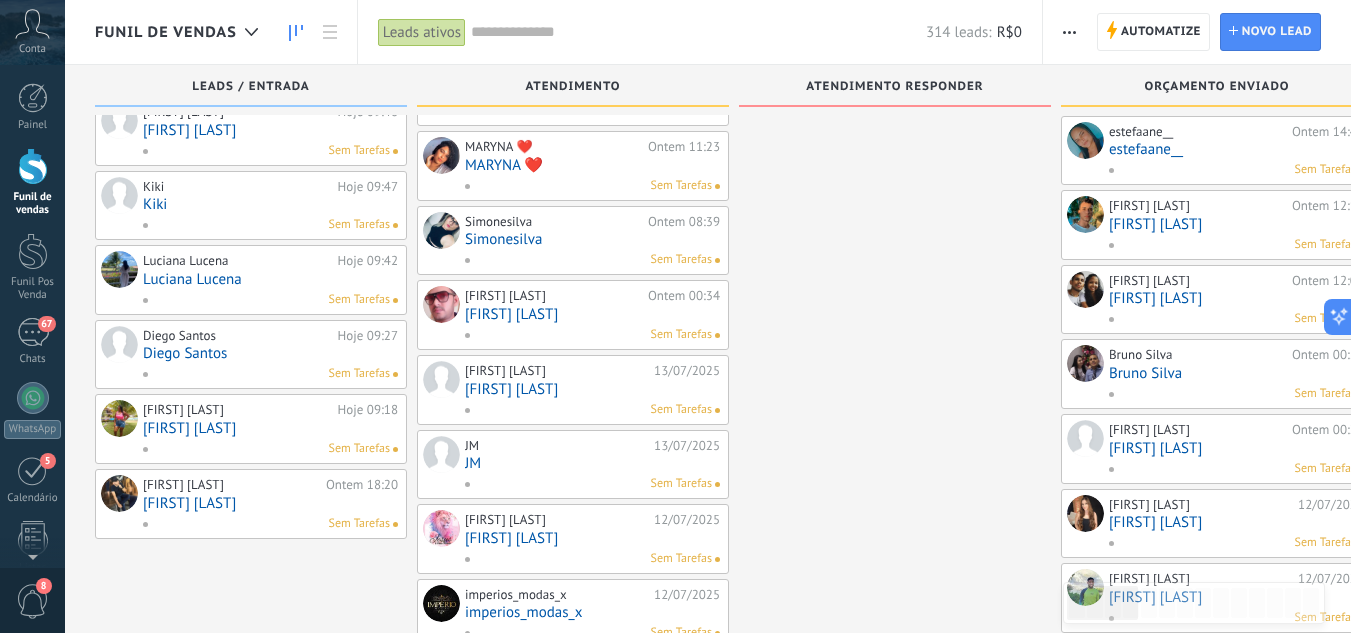 scroll, scrollTop: 500, scrollLeft: 0, axis: vertical 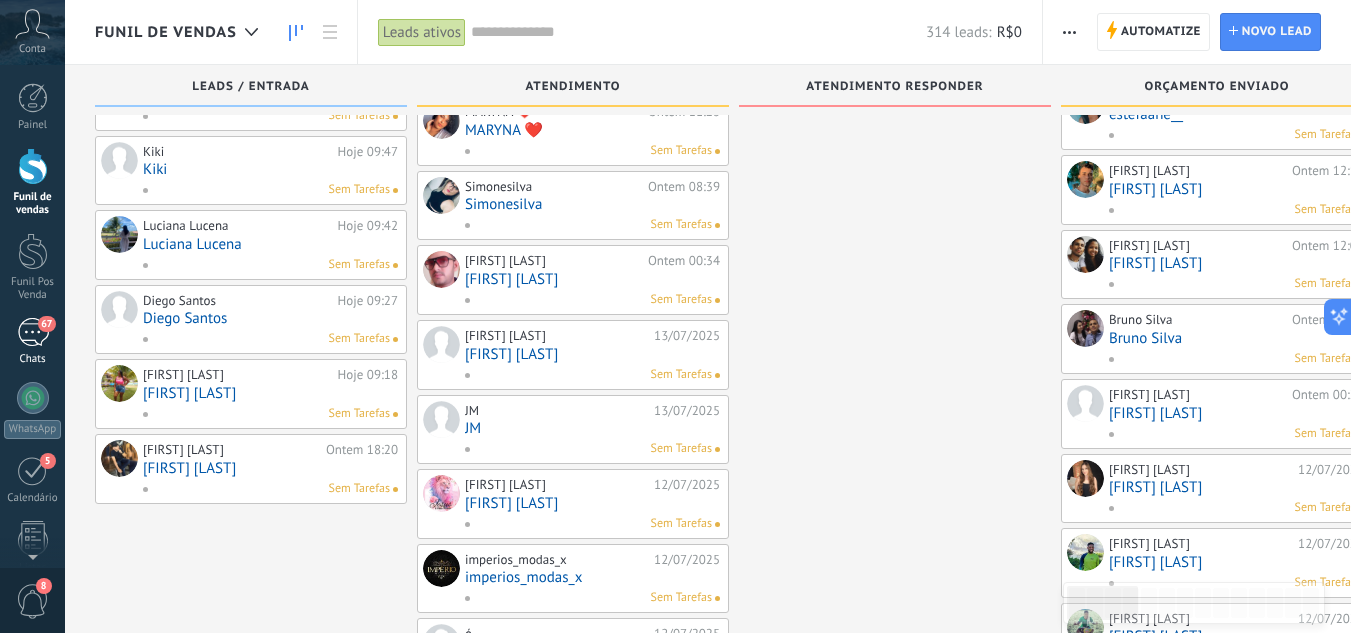 click on "67" at bounding box center (33, 332) 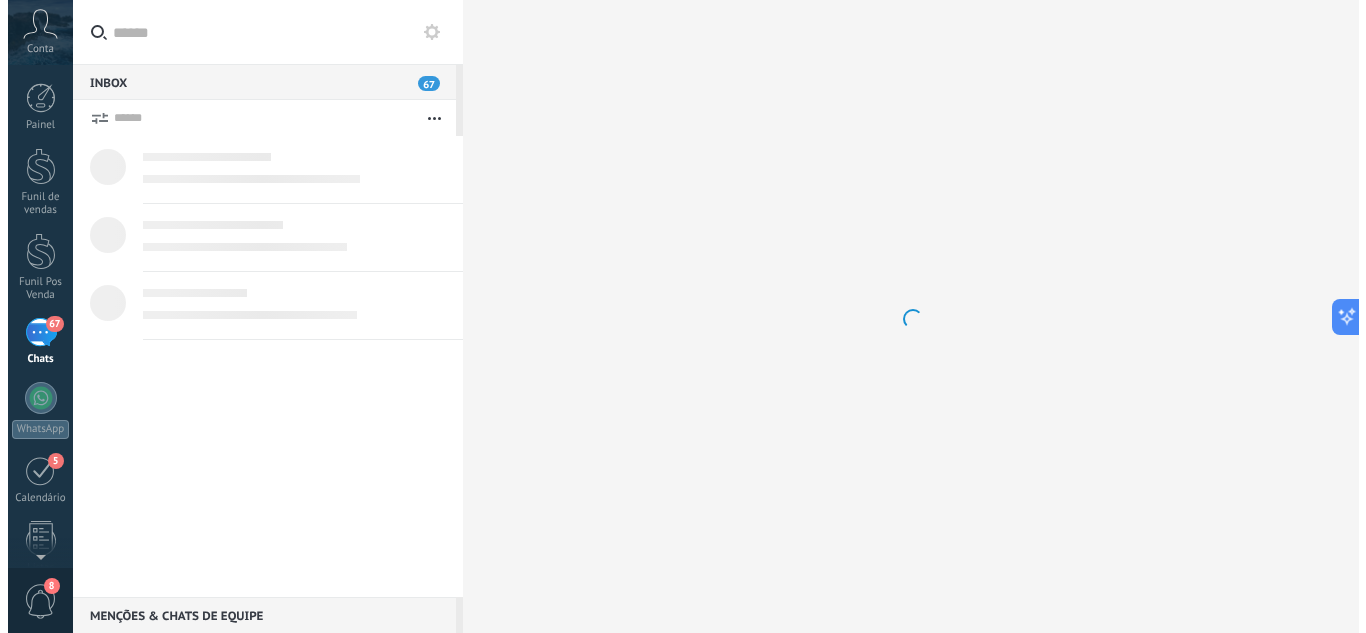 scroll, scrollTop: 0, scrollLeft: 0, axis: both 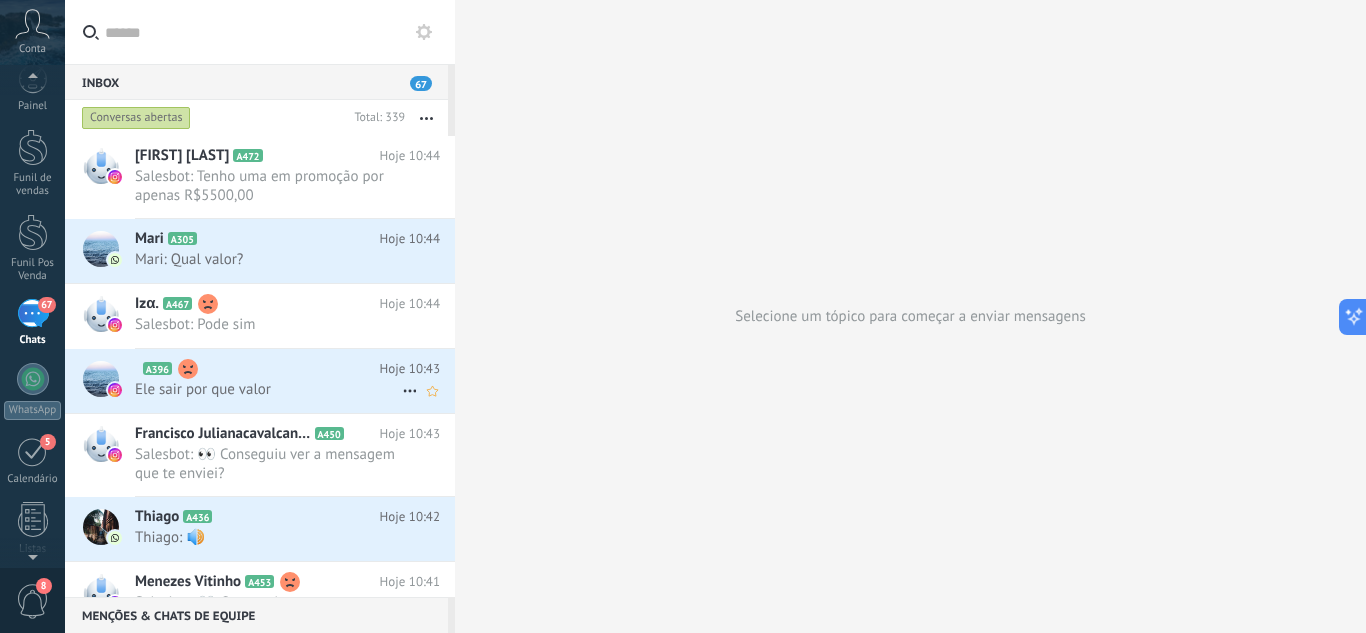 click on "A396
Hoje 10:43
Ele sair por que valor" at bounding box center (295, 380) 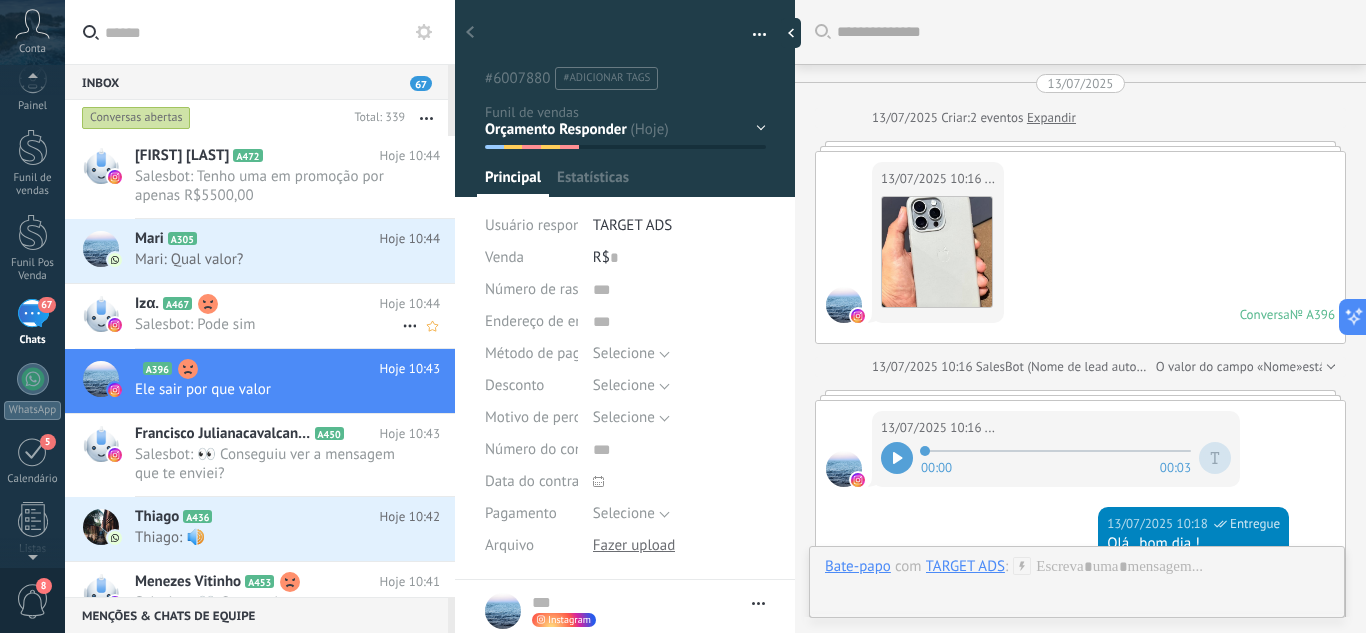 scroll, scrollTop: 30, scrollLeft: 0, axis: vertical 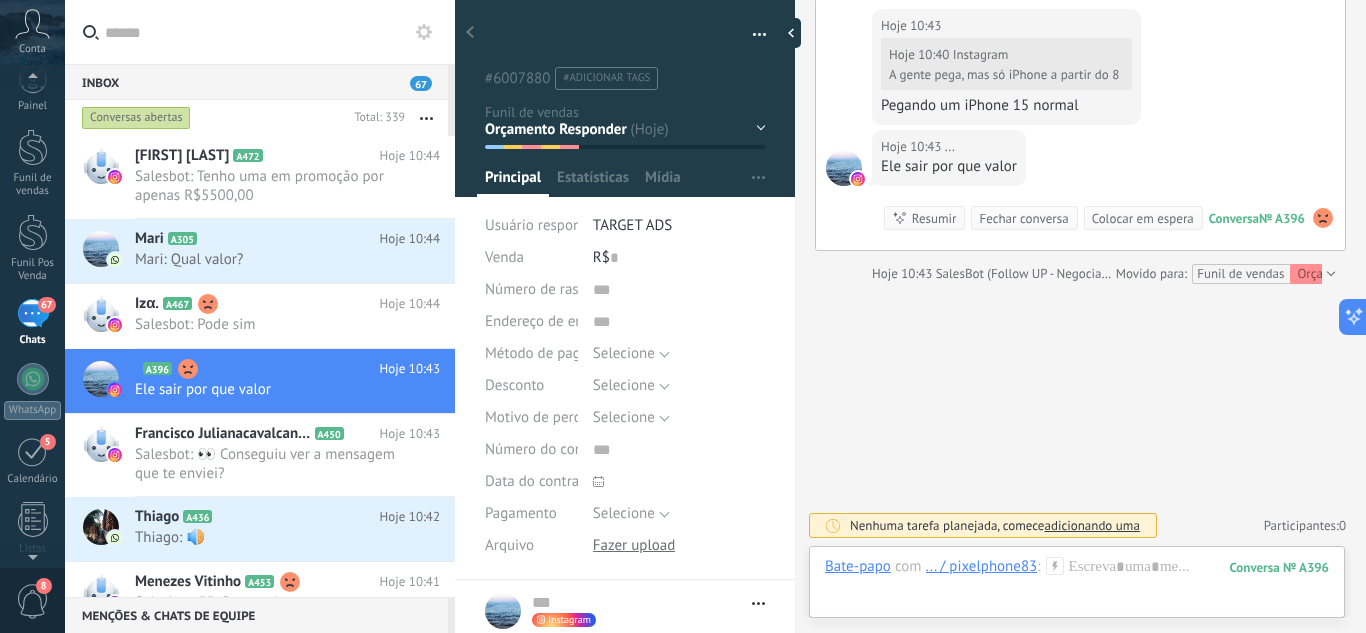 click 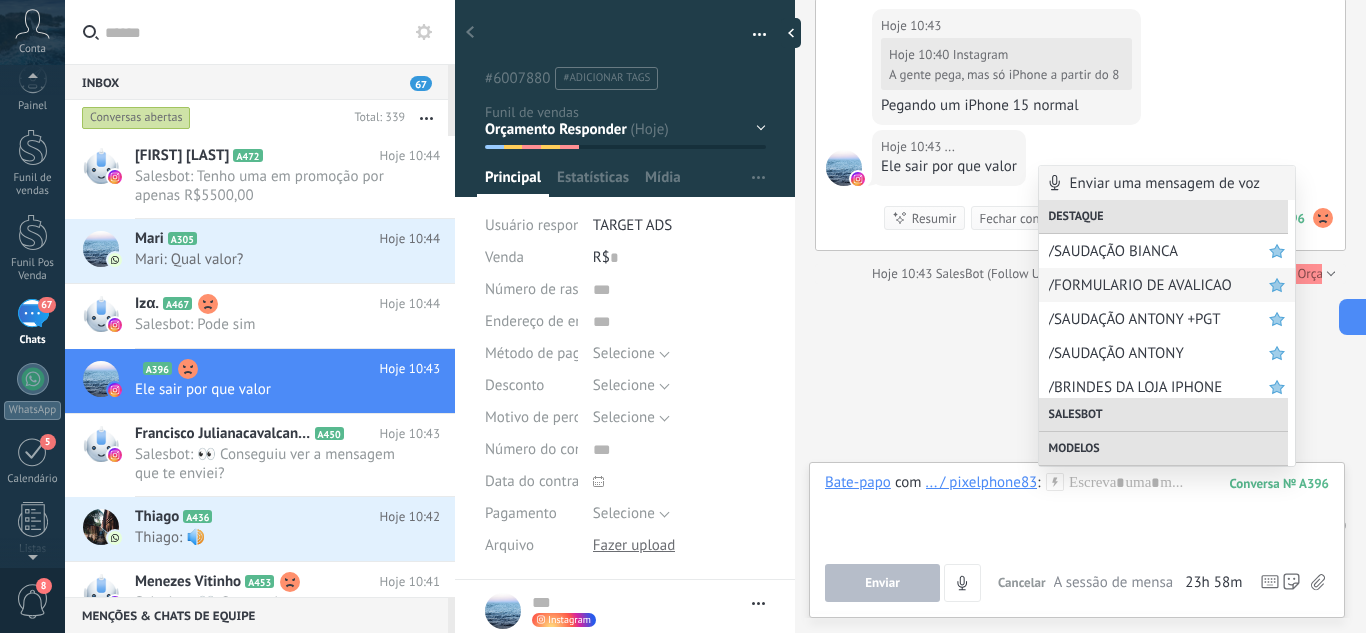 click on "/FORMULARIO DE AVALICAO" at bounding box center (1159, 285) 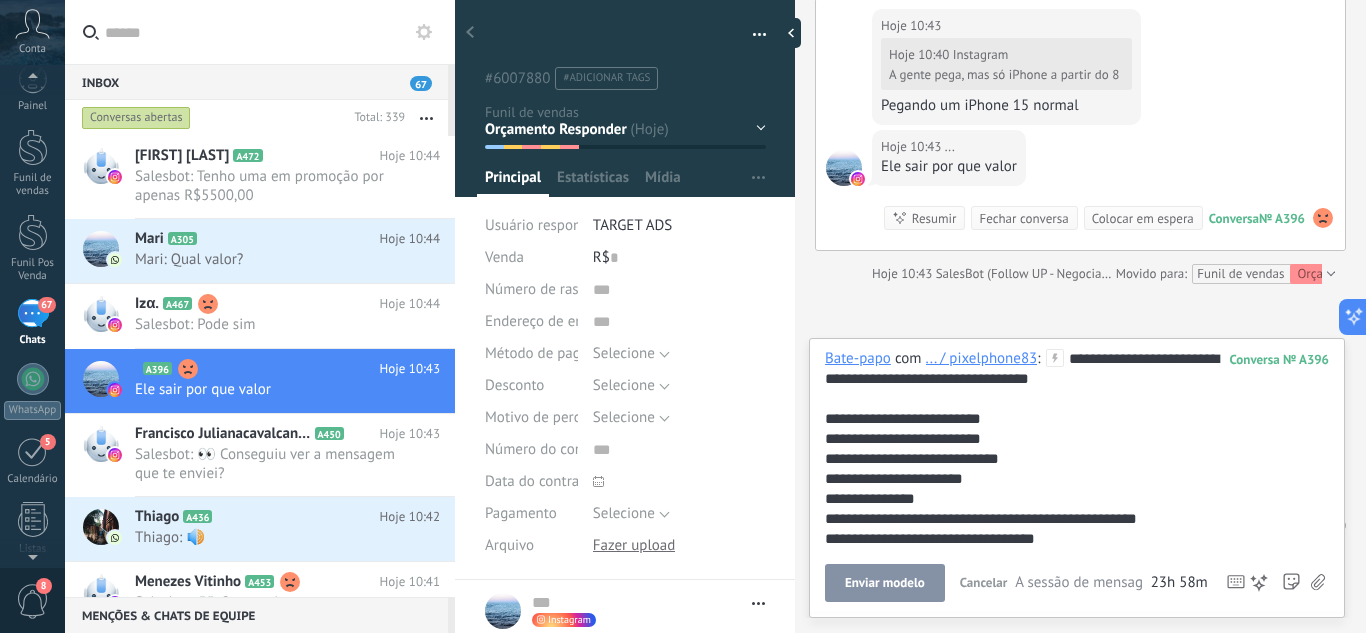 click on "Enviar modelo" at bounding box center (885, 583) 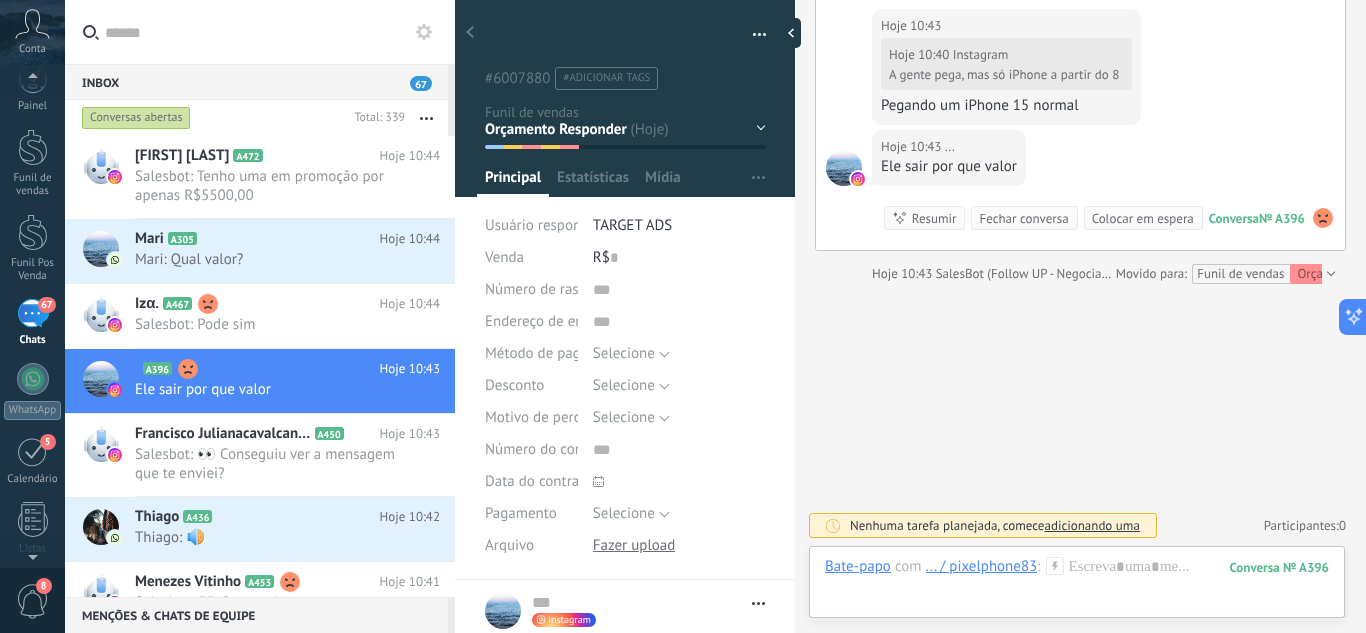 scroll, scrollTop: 2427, scrollLeft: 0, axis: vertical 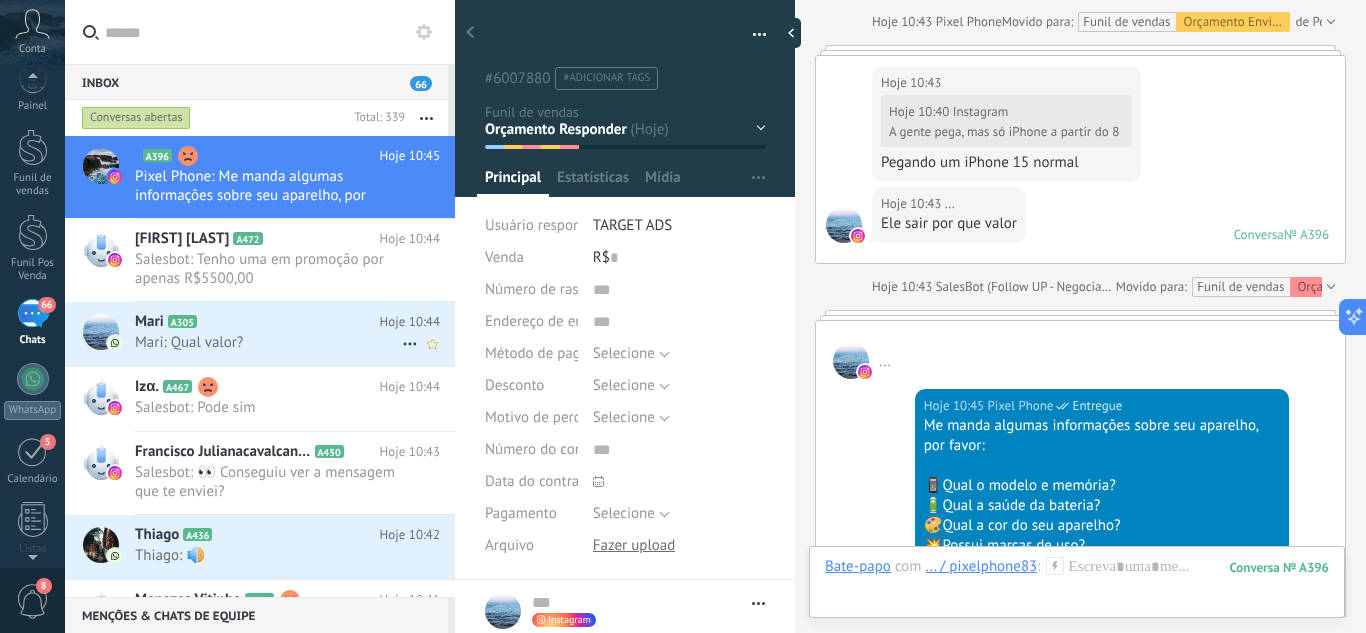 click on "Mari: Qual valor?" at bounding box center (268, 342) 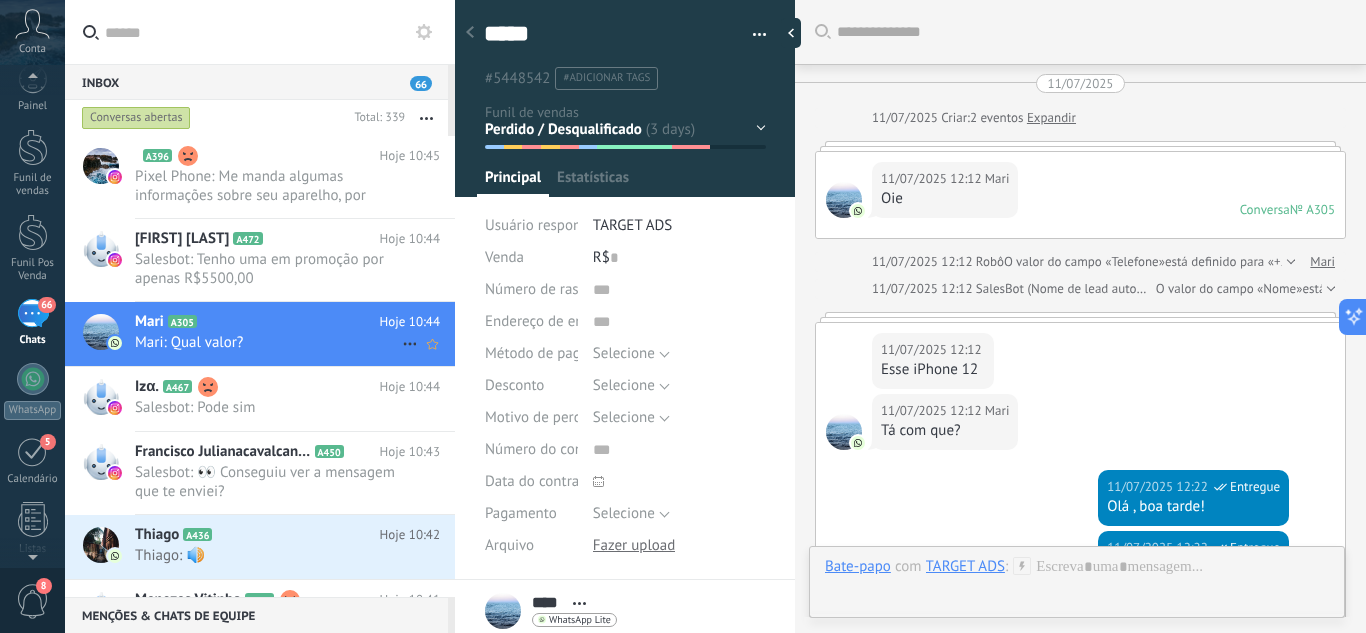 scroll, scrollTop: 30, scrollLeft: 0, axis: vertical 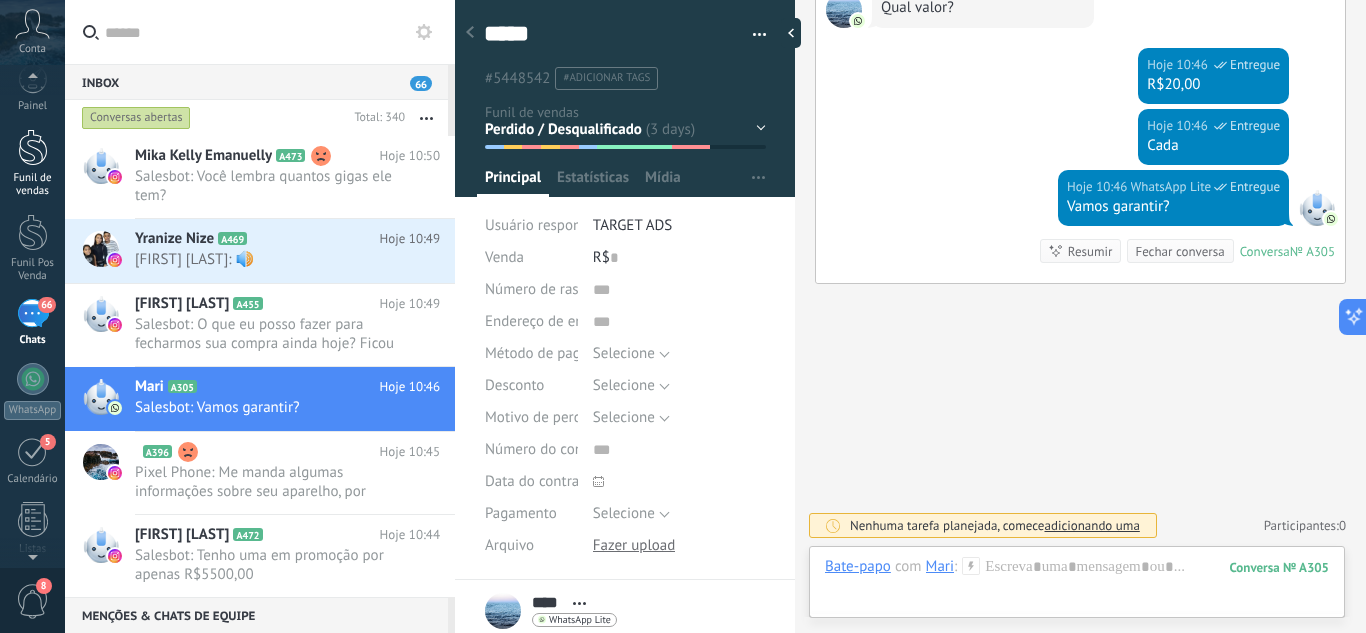 click on "Funil de vendas" at bounding box center [32, 163] 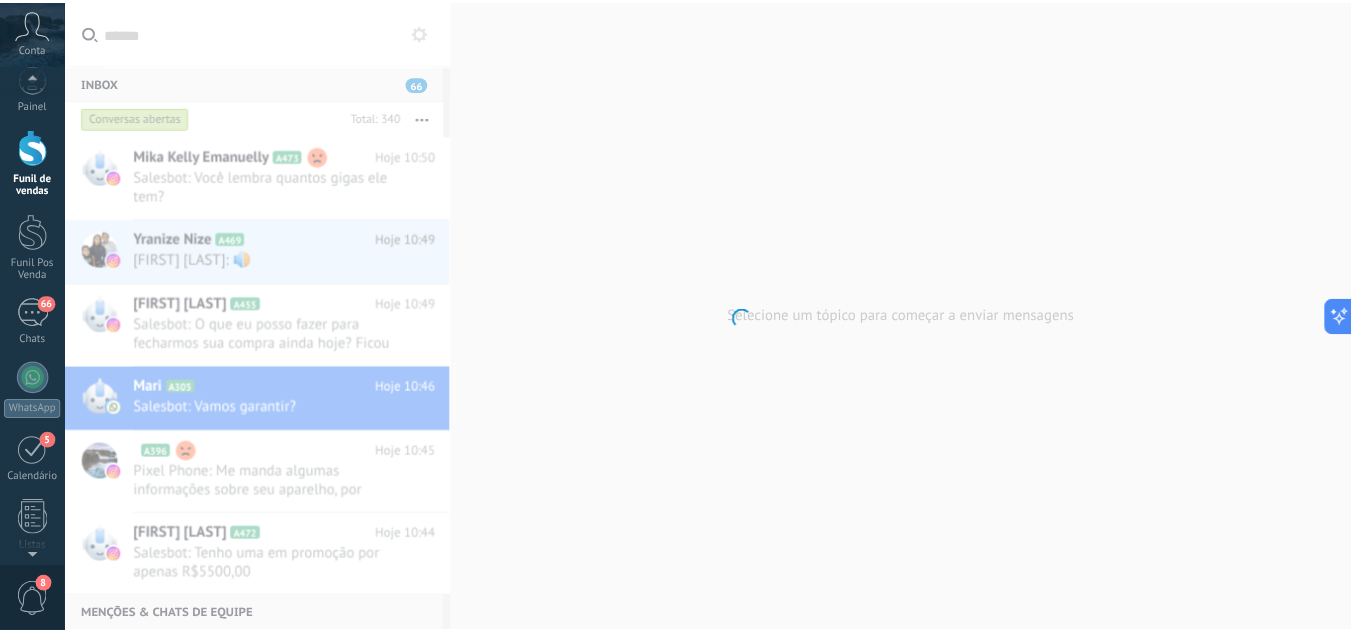 scroll, scrollTop: 0, scrollLeft: 0, axis: both 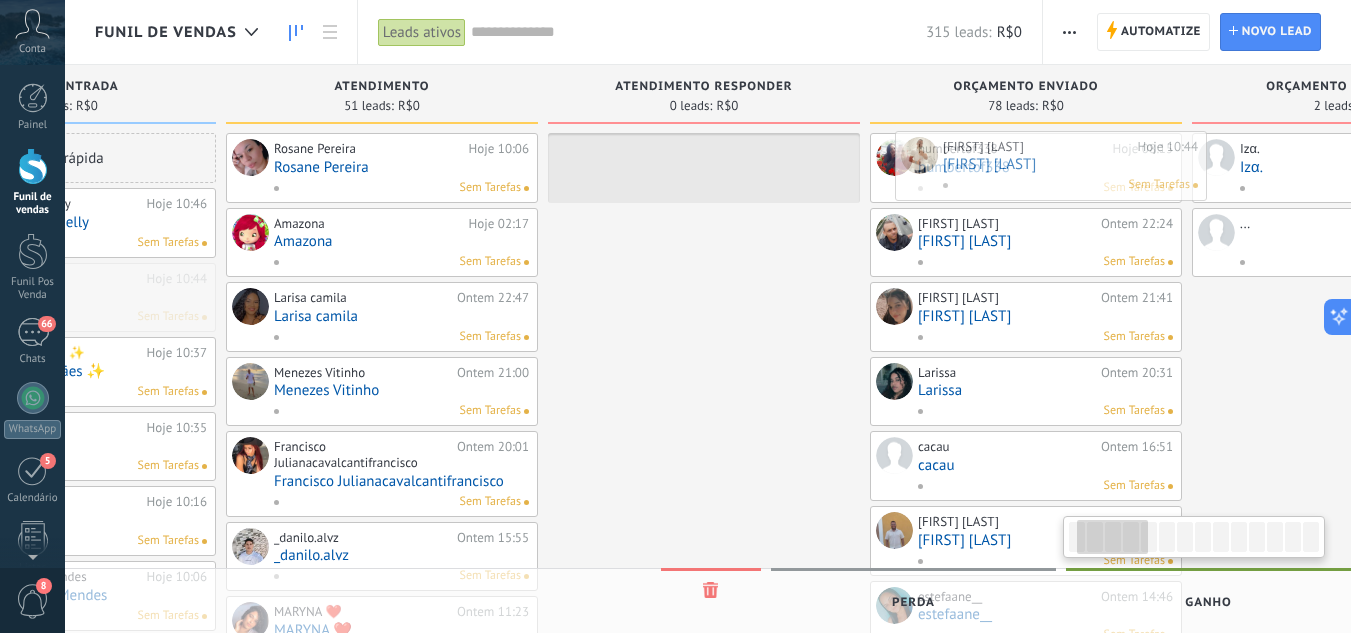 drag, startPoint x: 182, startPoint y: 300, endPoint x: 926, endPoint y: 174, distance: 754.59393 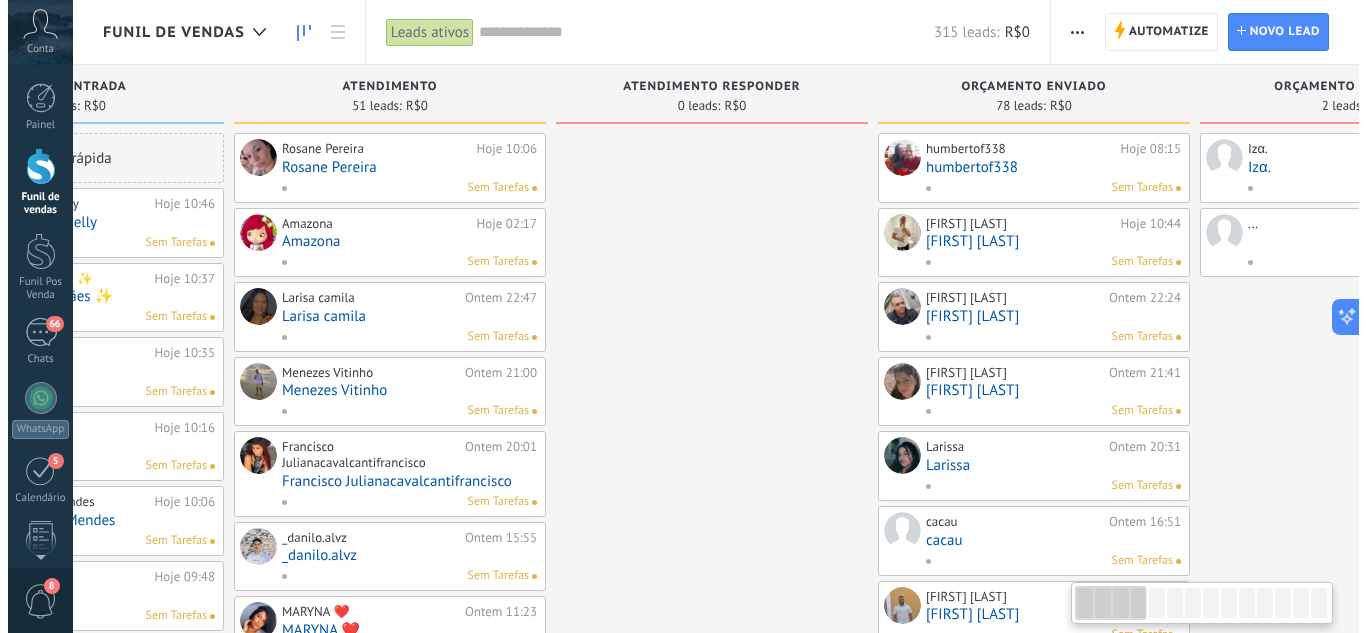 scroll, scrollTop: 0, scrollLeft: 0, axis: both 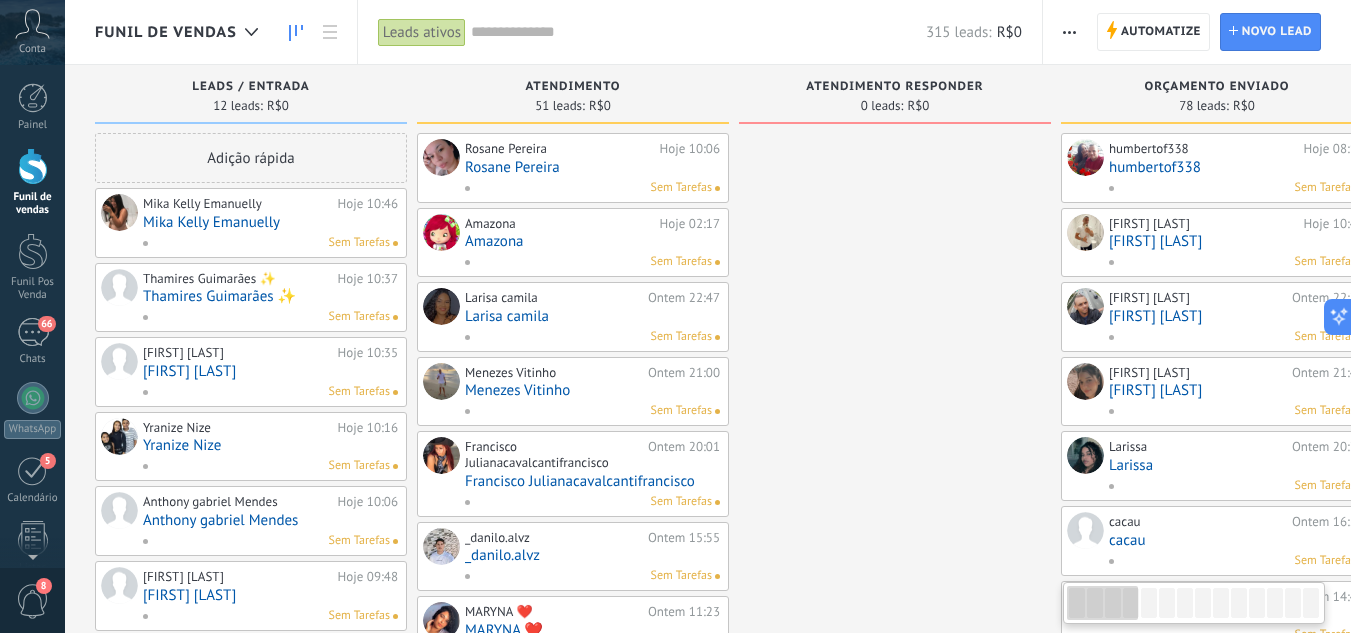 drag, startPoint x: 917, startPoint y: 238, endPoint x: 1045, endPoint y: 260, distance: 129.87686 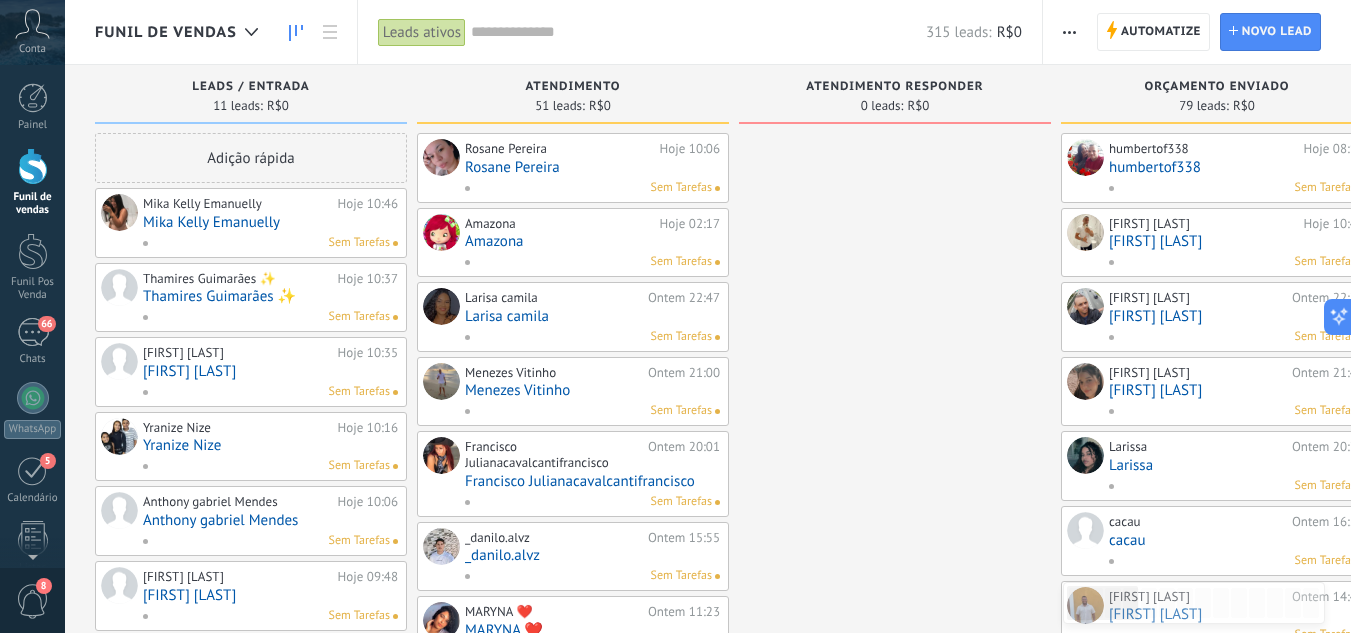 click on "Thamires Guimarães ✨" at bounding box center [270, 296] 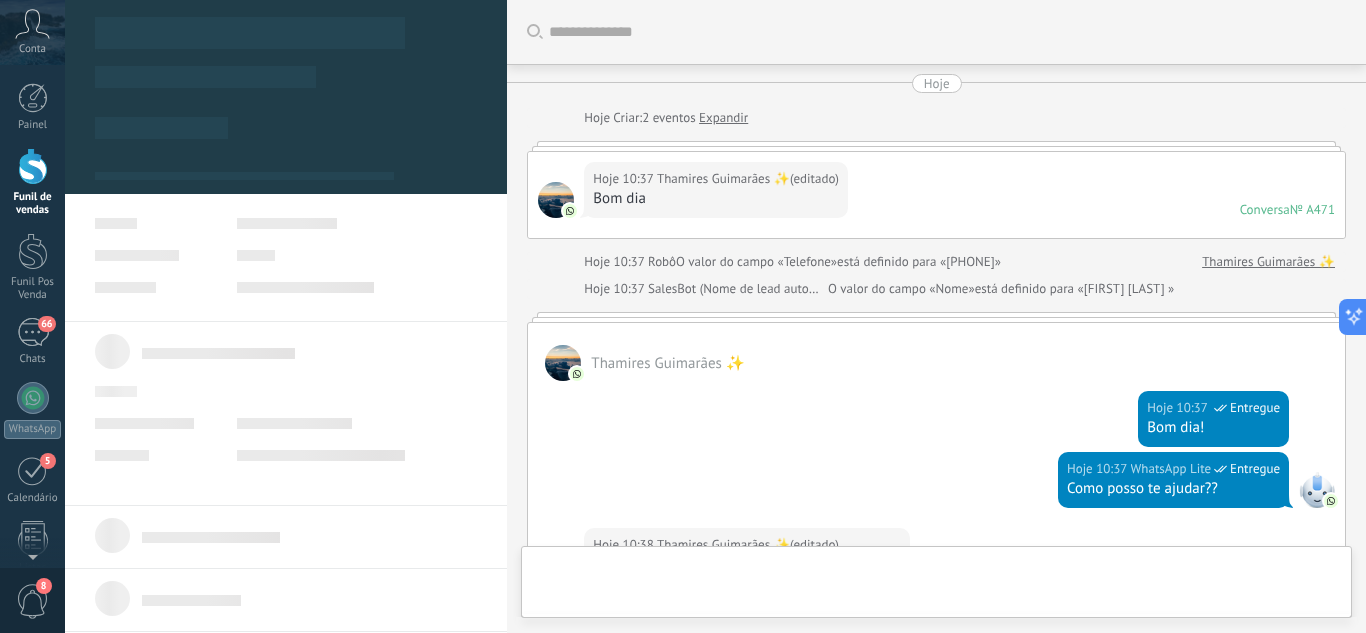 scroll, scrollTop: 473, scrollLeft: 0, axis: vertical 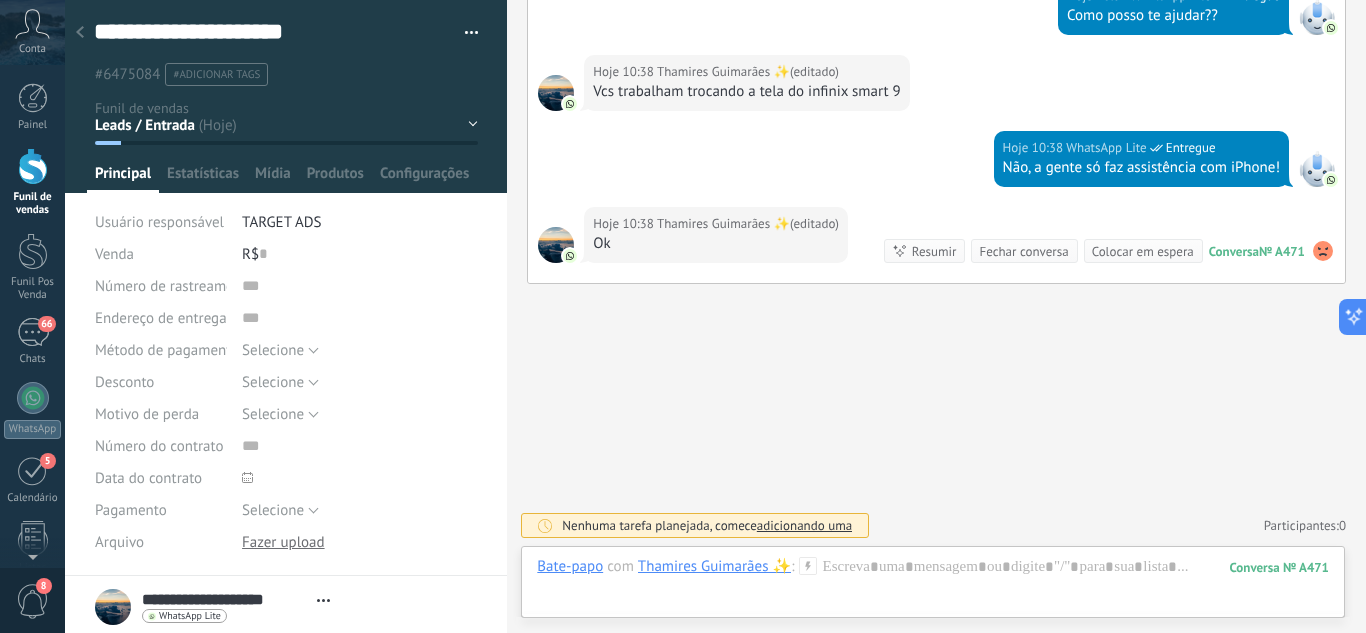 click on "Leads / Entrada
Atendimento
Atendimento Responder
Orçamento Enviado
Orçamento Responder
Negociação / Fechamento
-" at bounding box center (0, 0) 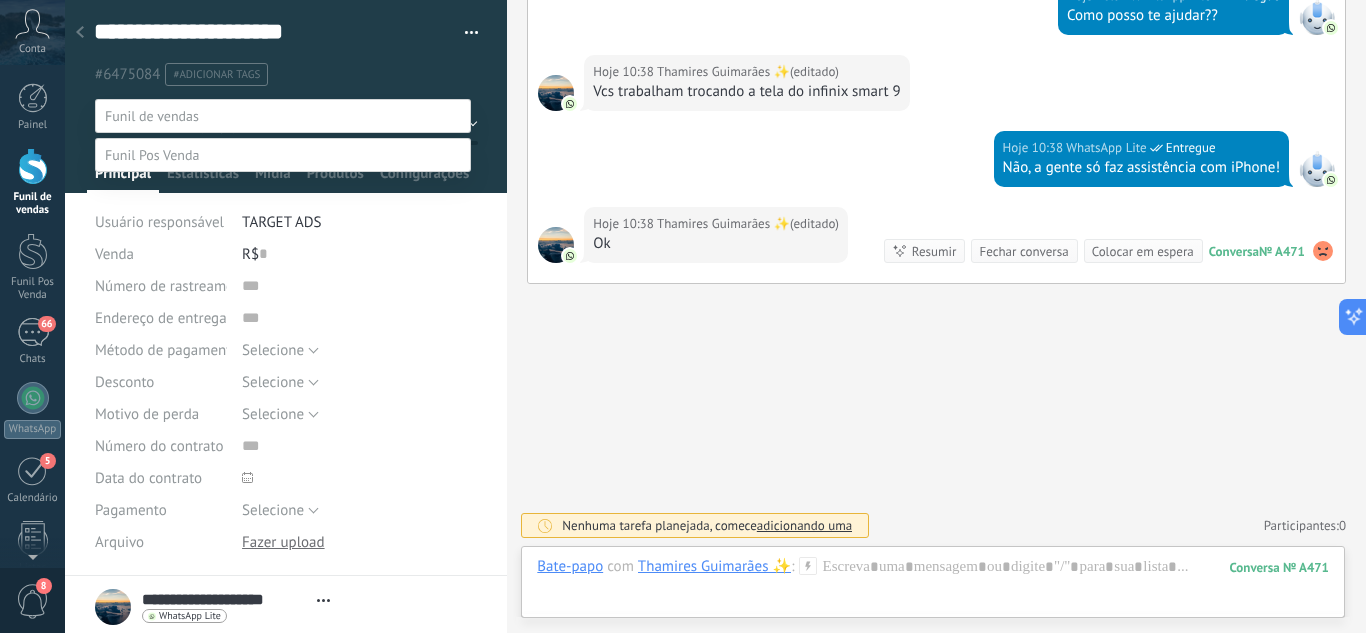 click on "Perdido / Desqualificado" at bounding box center [0, 0] 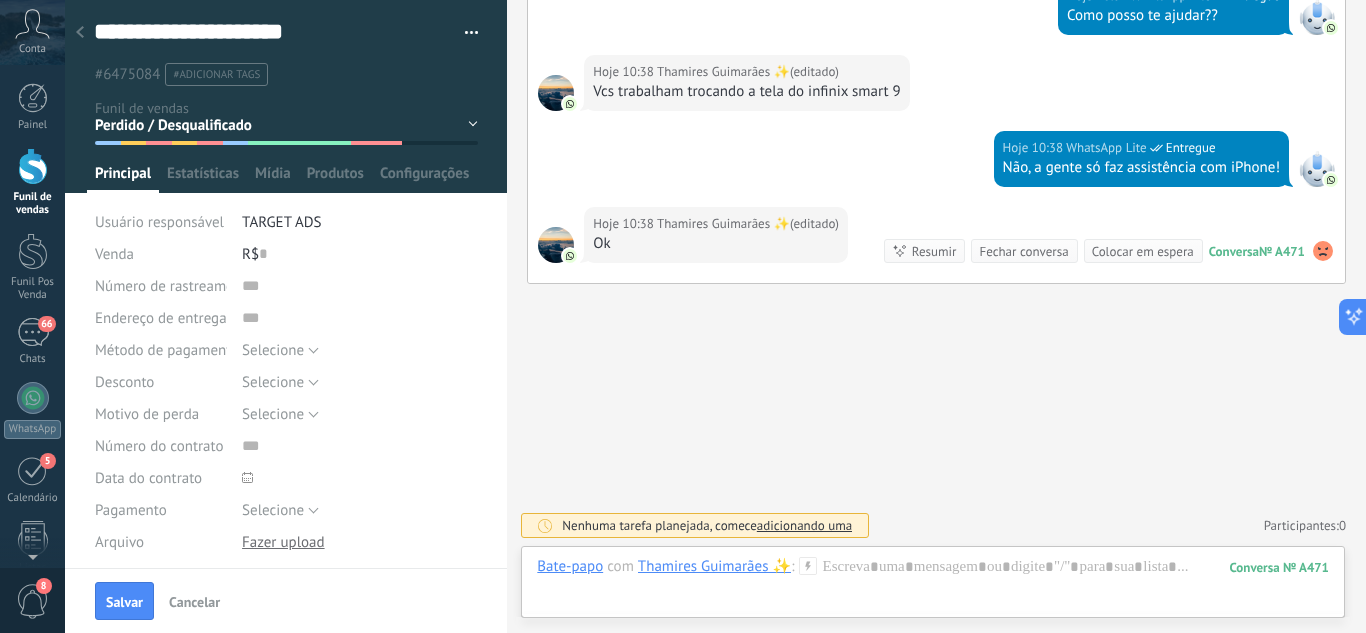 click on "Salvar" at bounding box center [124, 602] 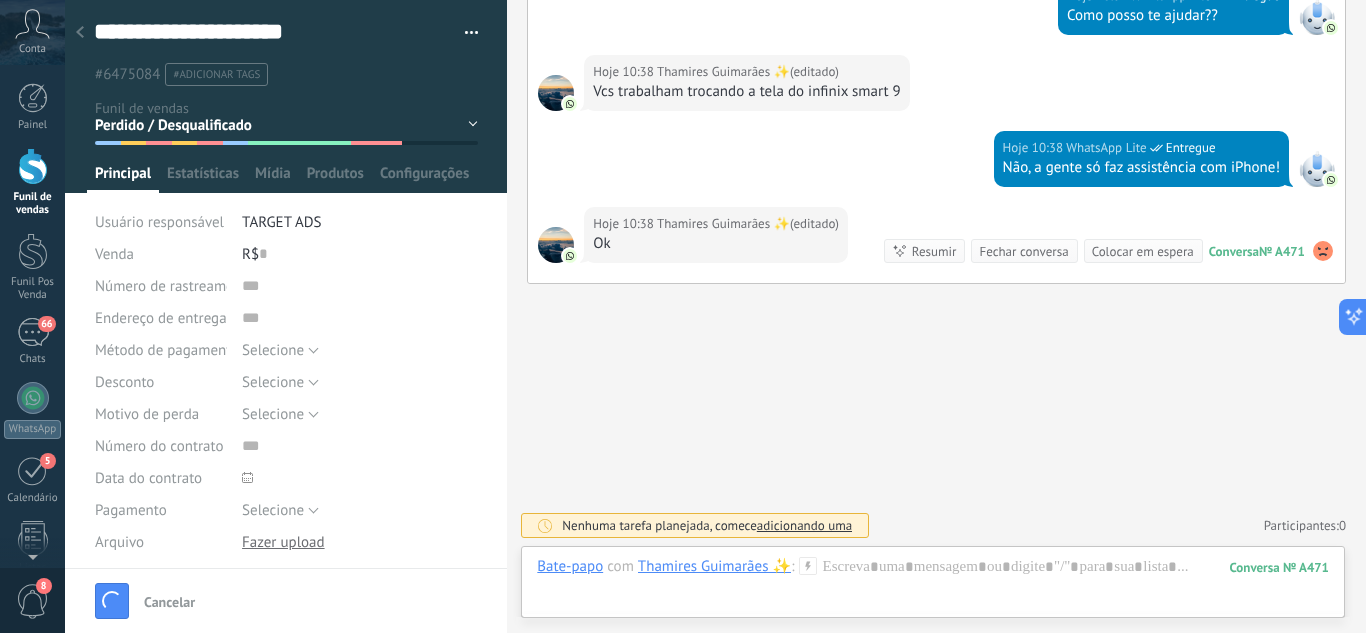 click 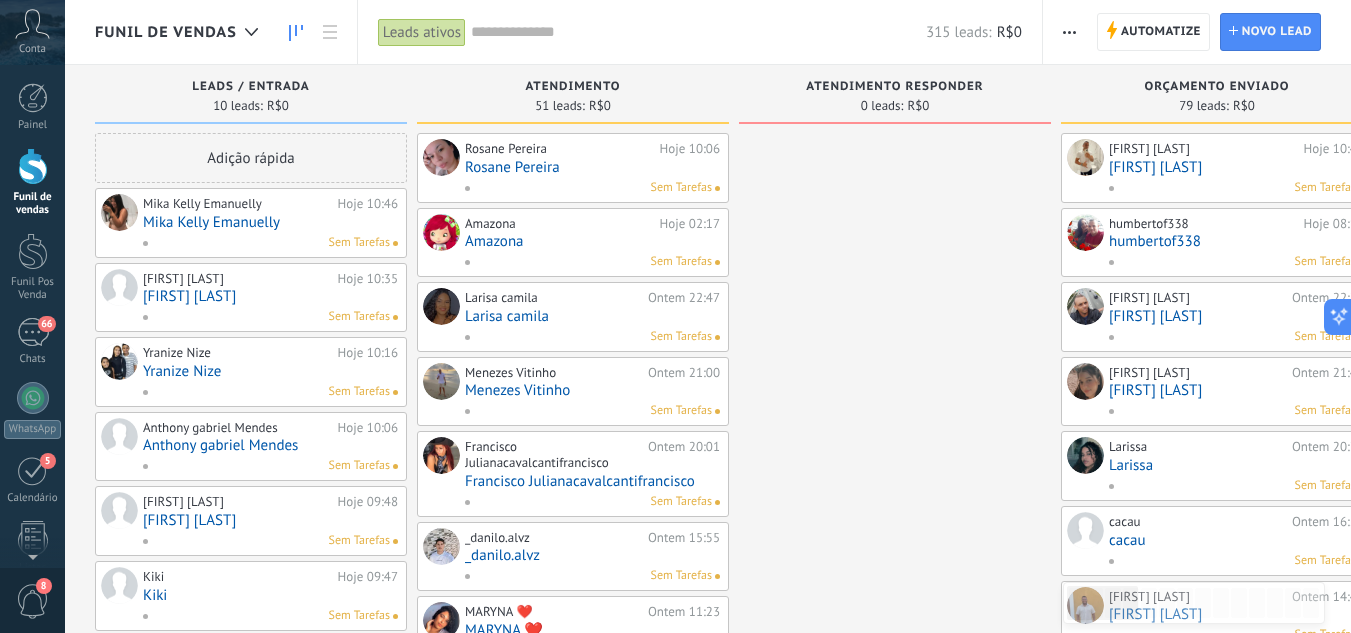 click on "[FIRST] [LAST]" at bounding box center [270, 296] 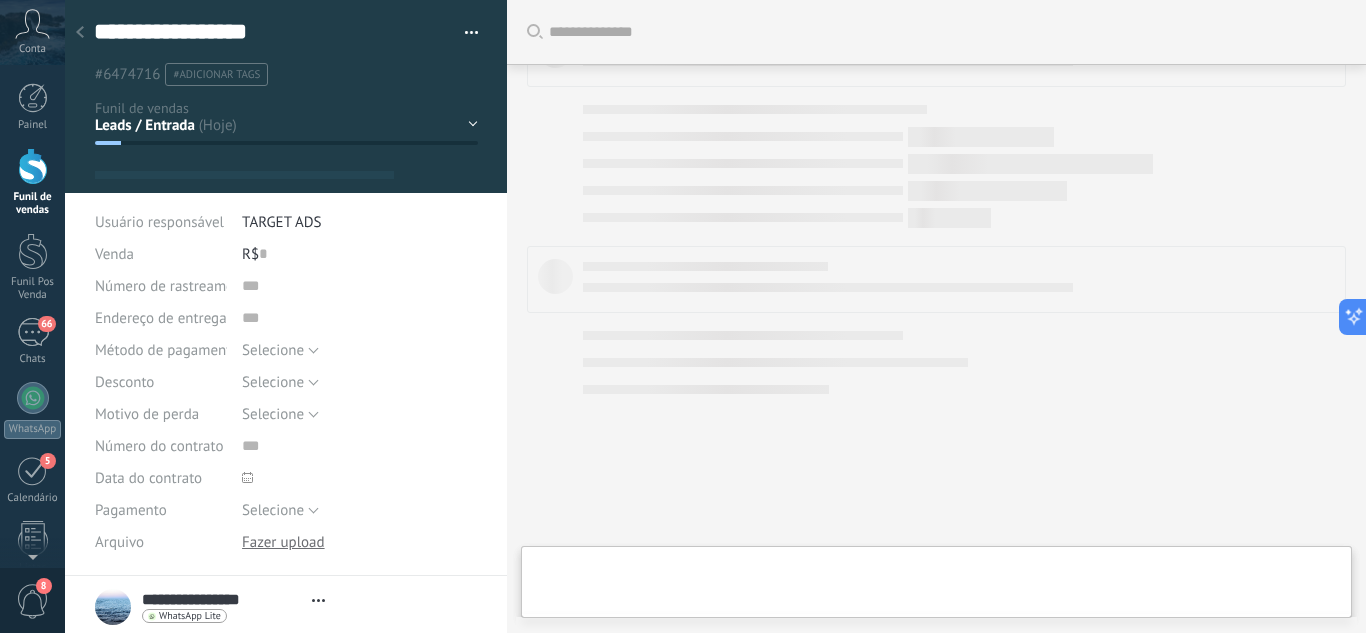 scroll, scrollTop: 322, scrollLeft: 0, axis: vertical 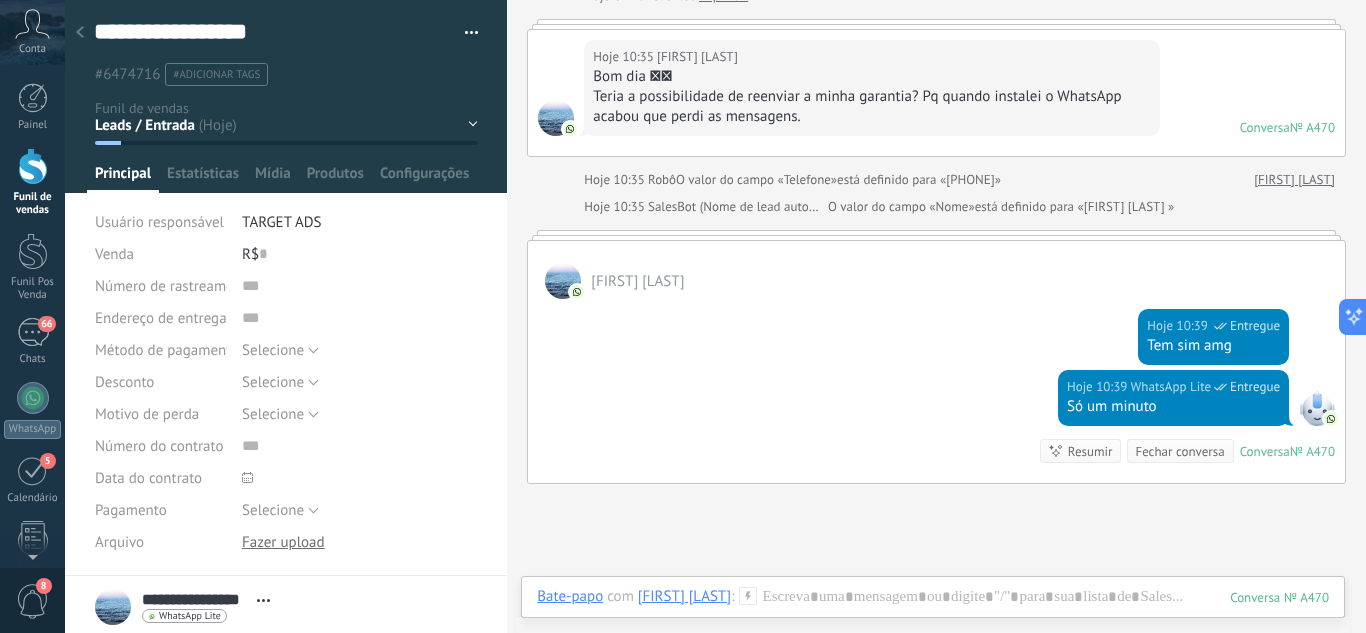 click on "Leads / Entrada
Atendimento
Atendimento Responder
Orçamento Enviado
Orçamento Responder
Negociação / Fechamento
-" at bounding box center (0, 0) 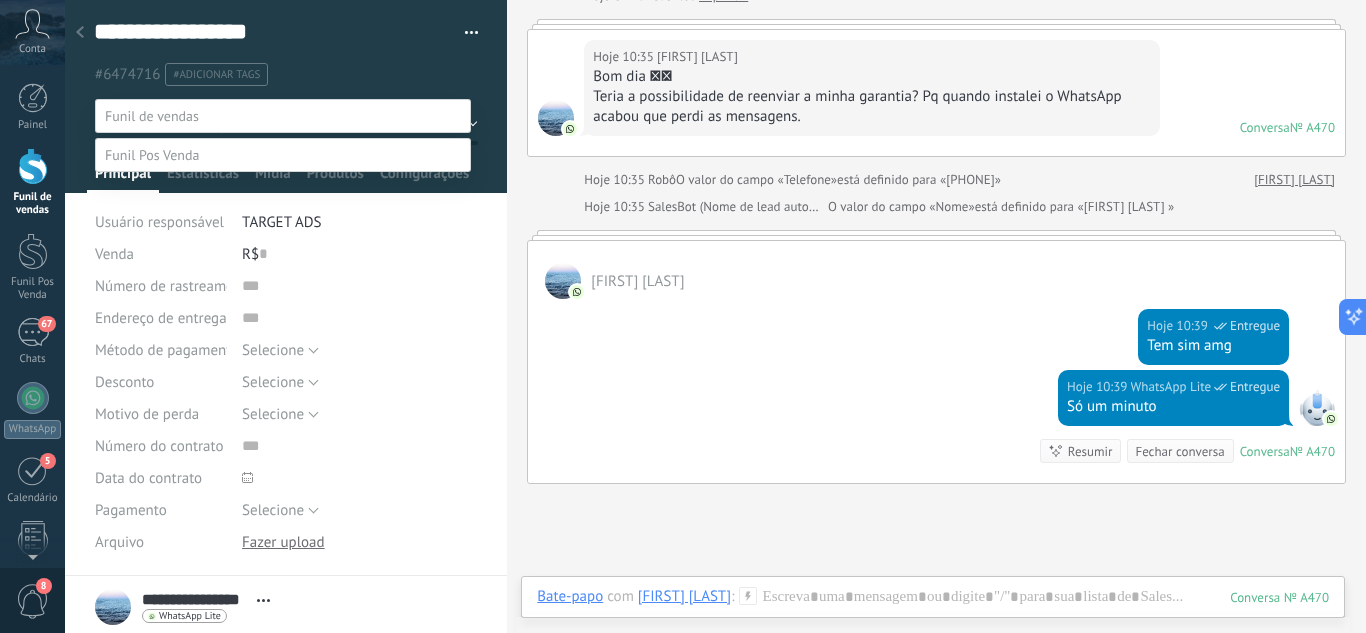 click on "Fechamento (iPhones) Whats - Pós-venda" at bounding box center (0, 0) 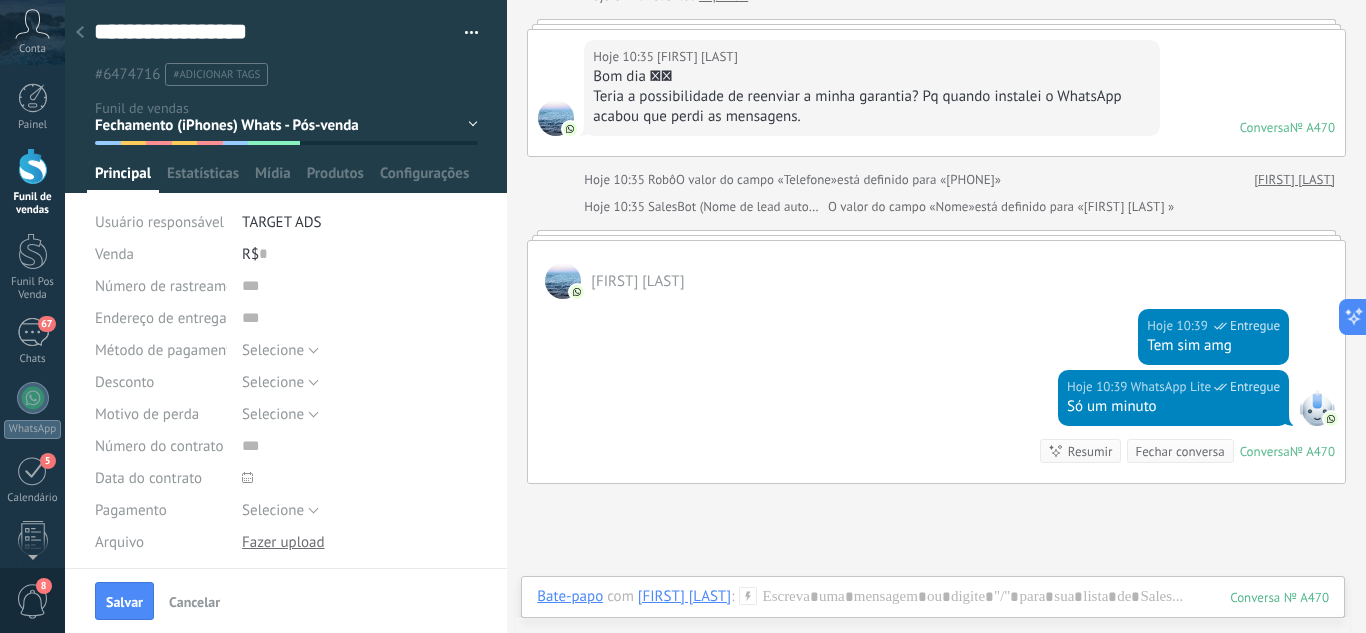 drag, startPoint x: 451, startPoint y: 106, endPoint x: 452, endPoint y: 119, distance: 13.038404 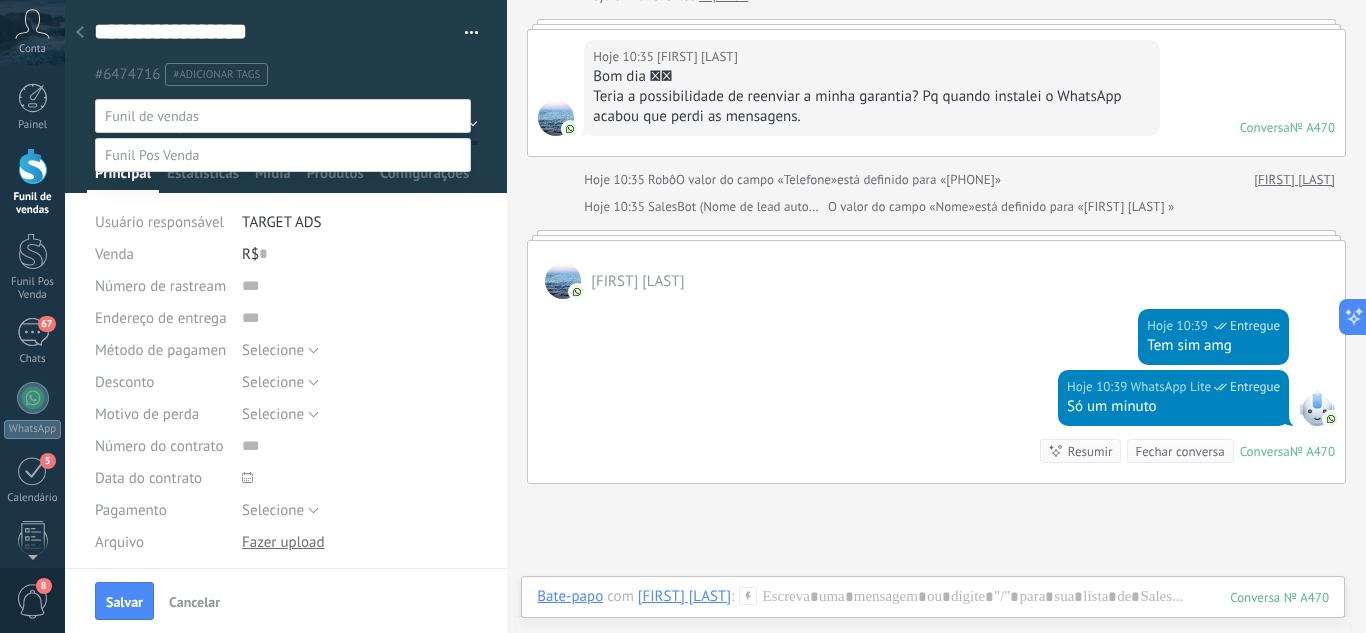 click on "CONVERSAS INTERNAS" at bounding box center [0, 0] 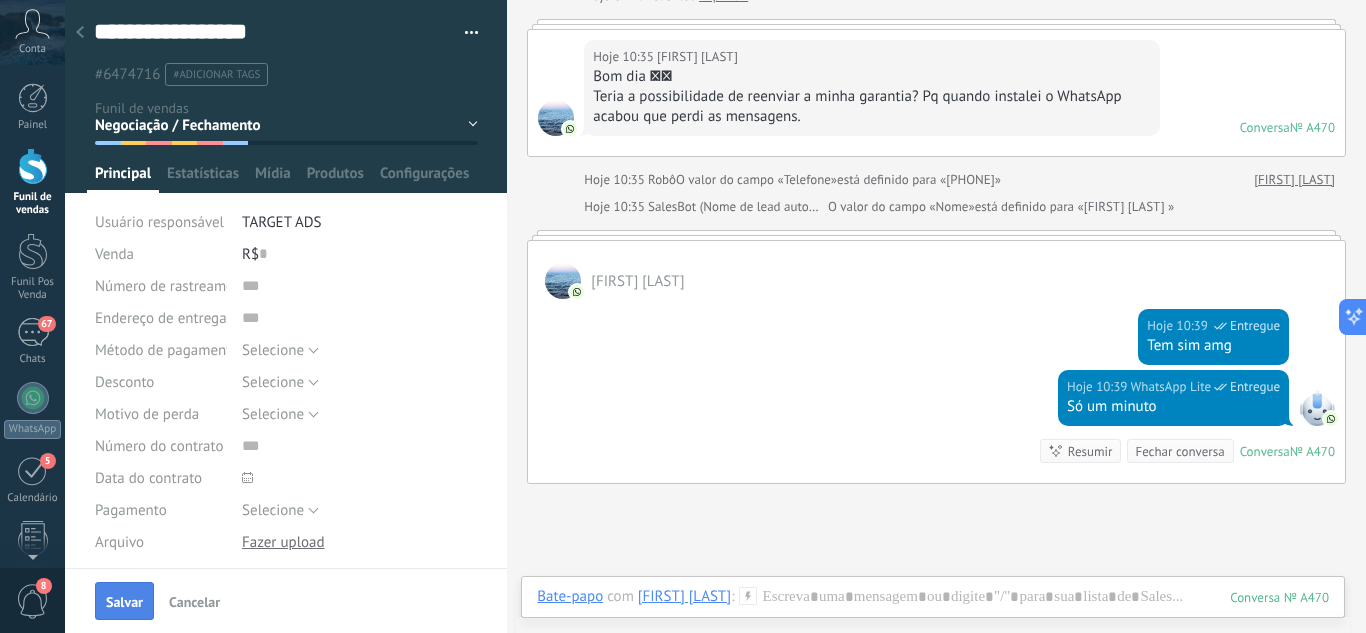 click on "Salvar" at bounding box center (124, 601) 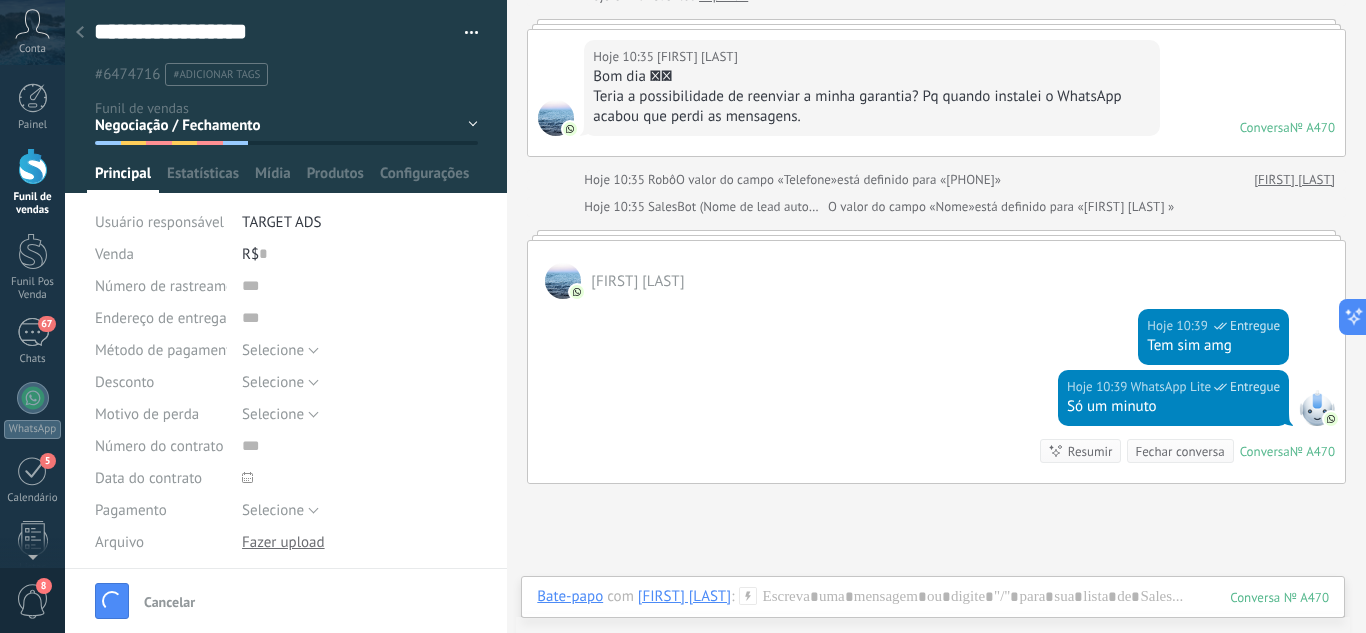 scroll, scrollTop: 155, scrollLeft: 0, axis: vertical 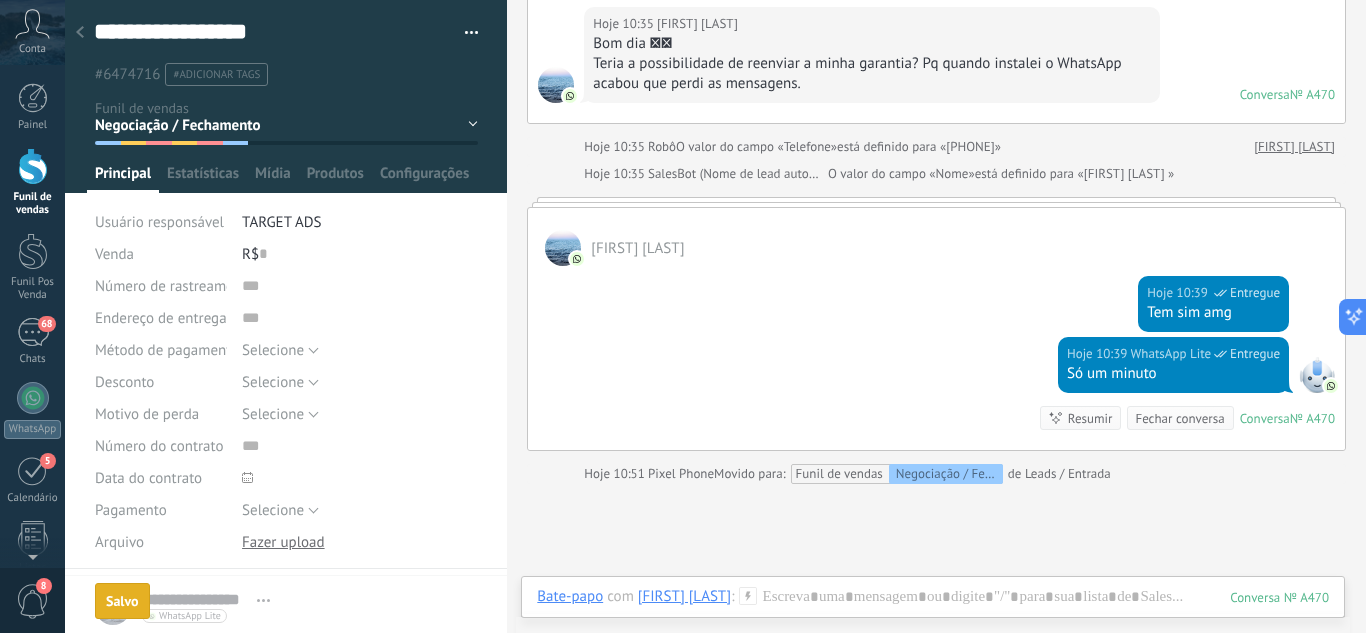 click at bounding box center [80, 33] 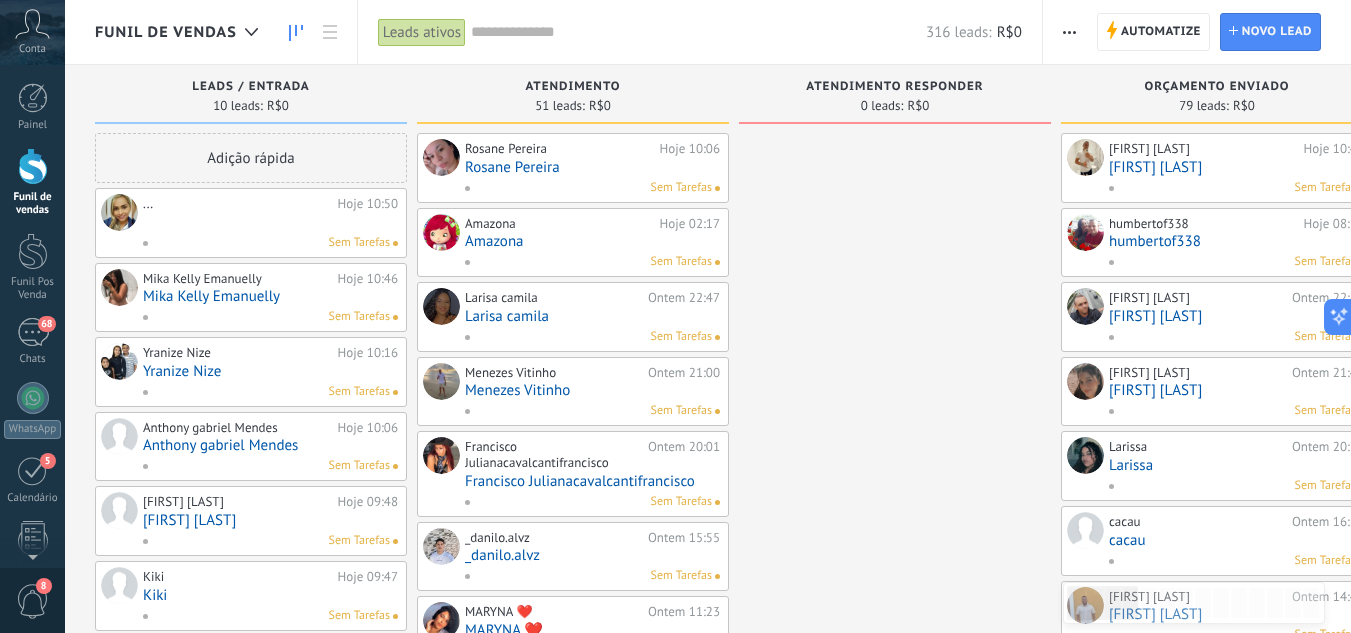 click on "Yranize Nize" at bounding box center [270, 371] 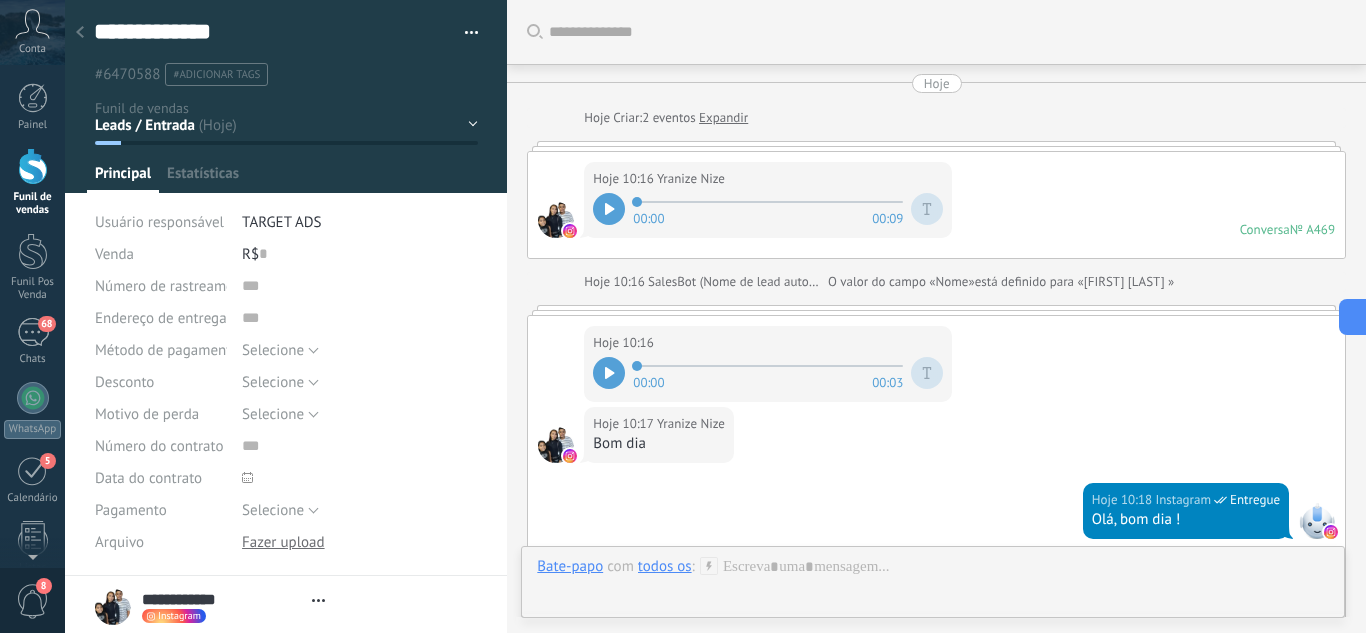 type on "**********" 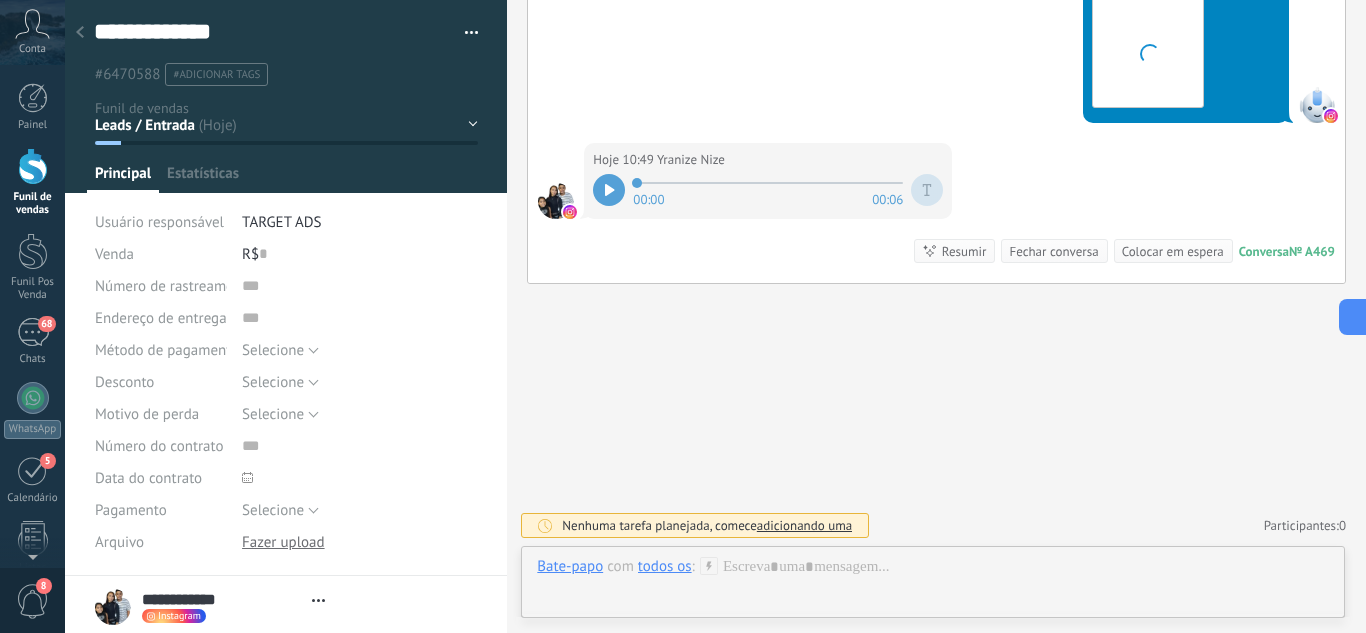 scroll, scrollTop: 30, scrollLeft: 0, axis: vertical 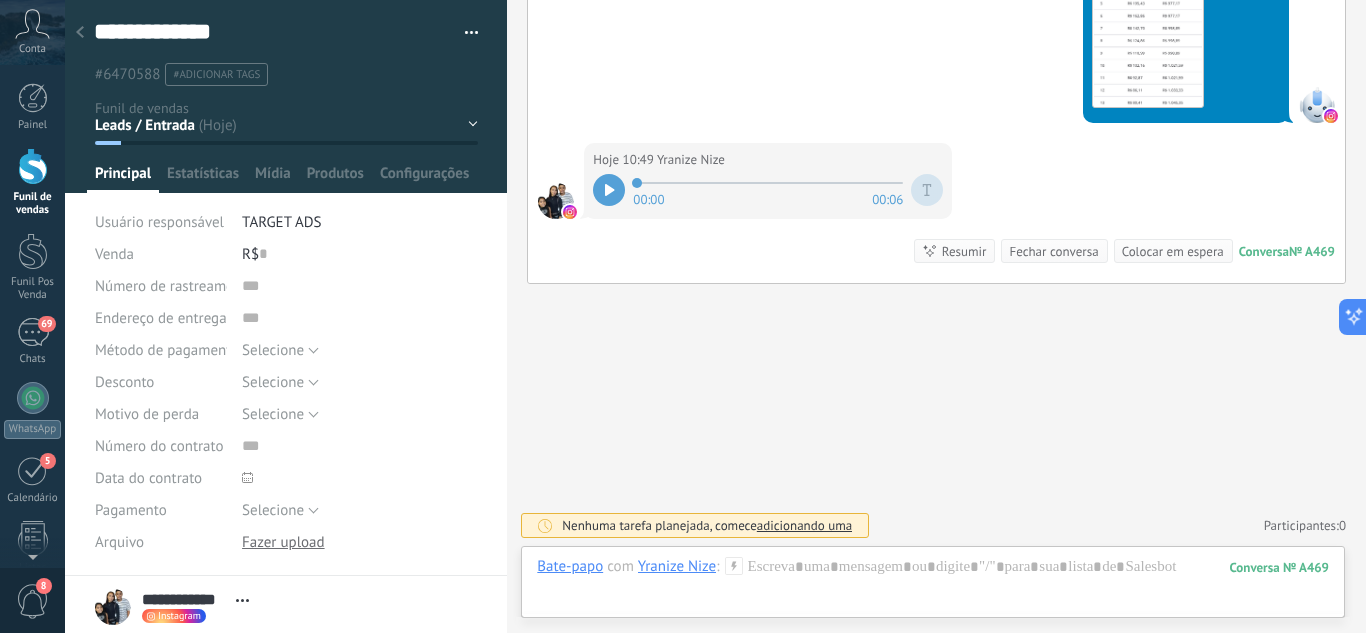 click at bounding box center (80, 33) 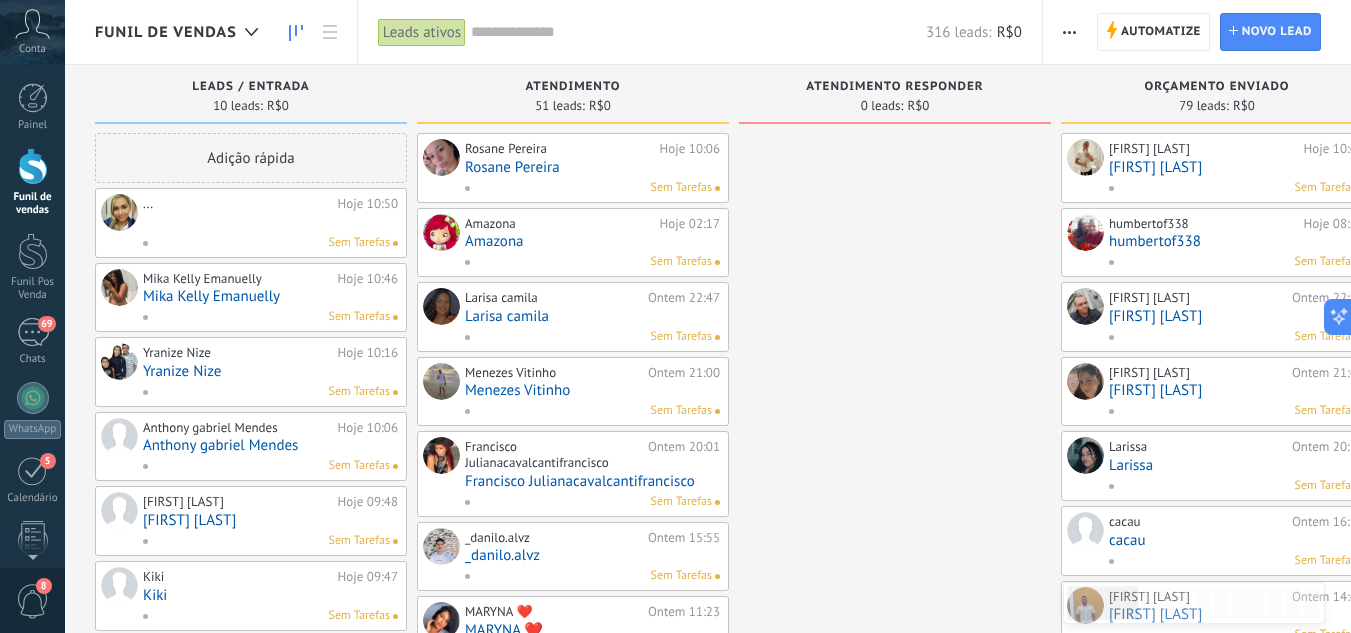 click at bounding box center (270, 222) 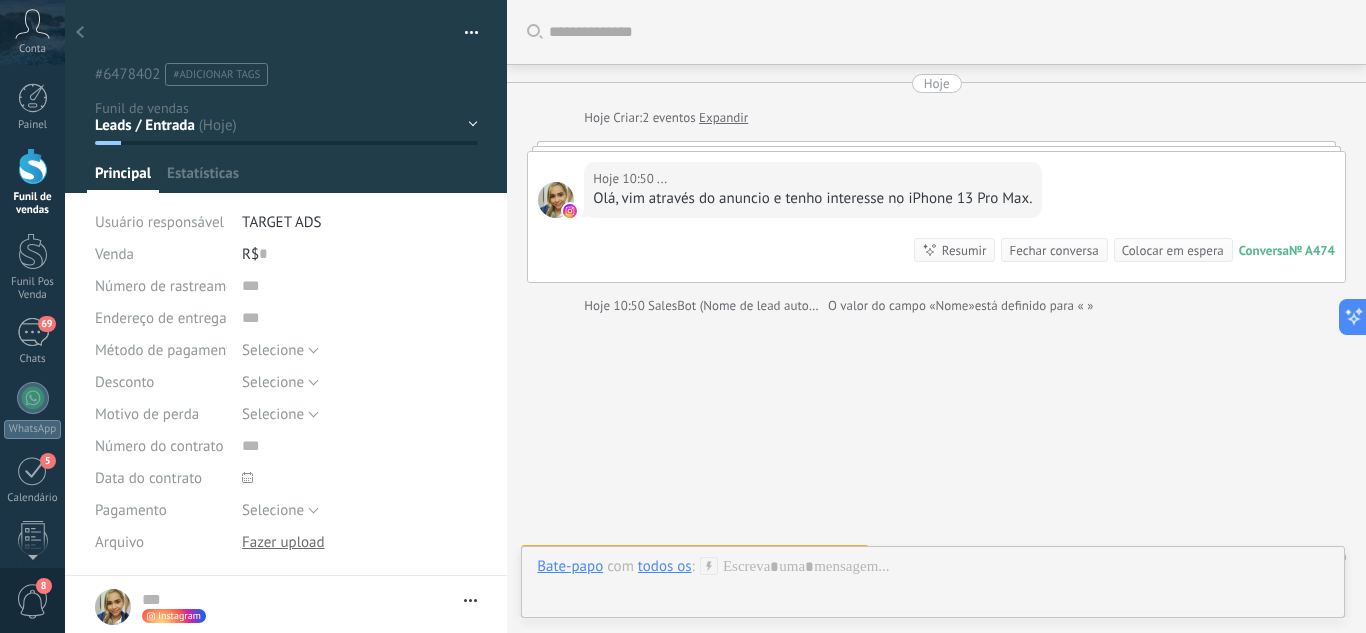 scroll, scrollTop: 30, scrollLeft: 0, axis: vertical 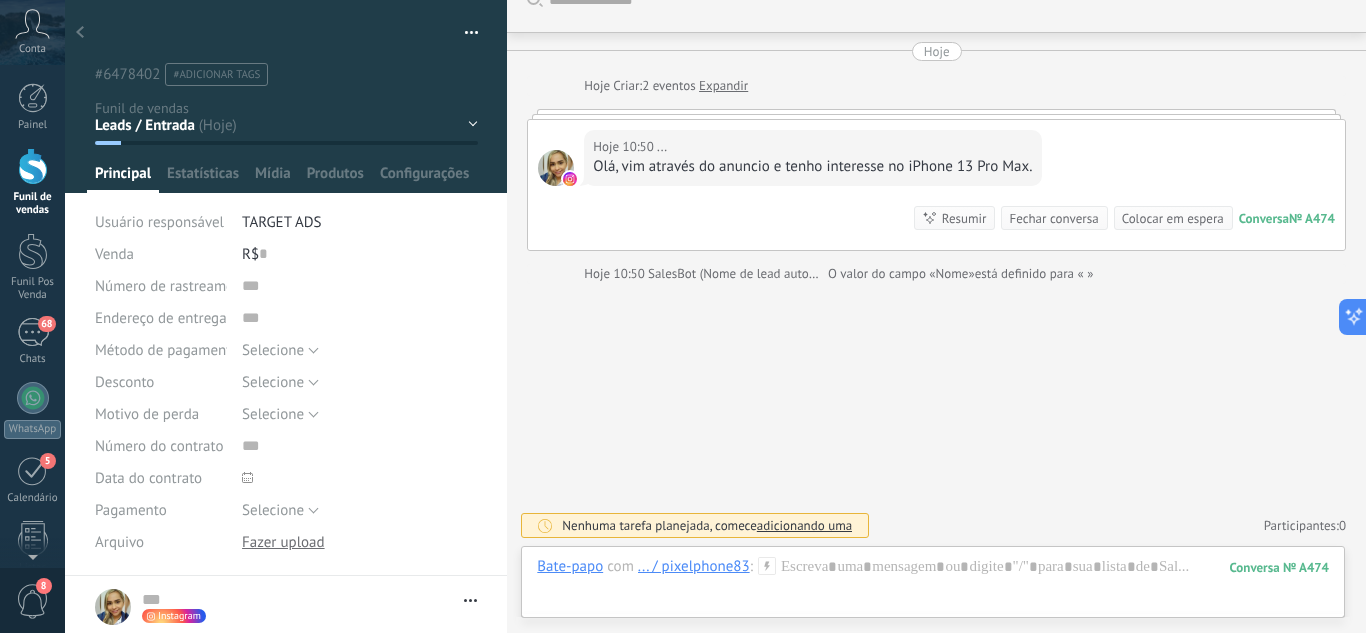click on "Bate-papo   com   ... / pixelphone83 :" at bounding box center (656, 567) 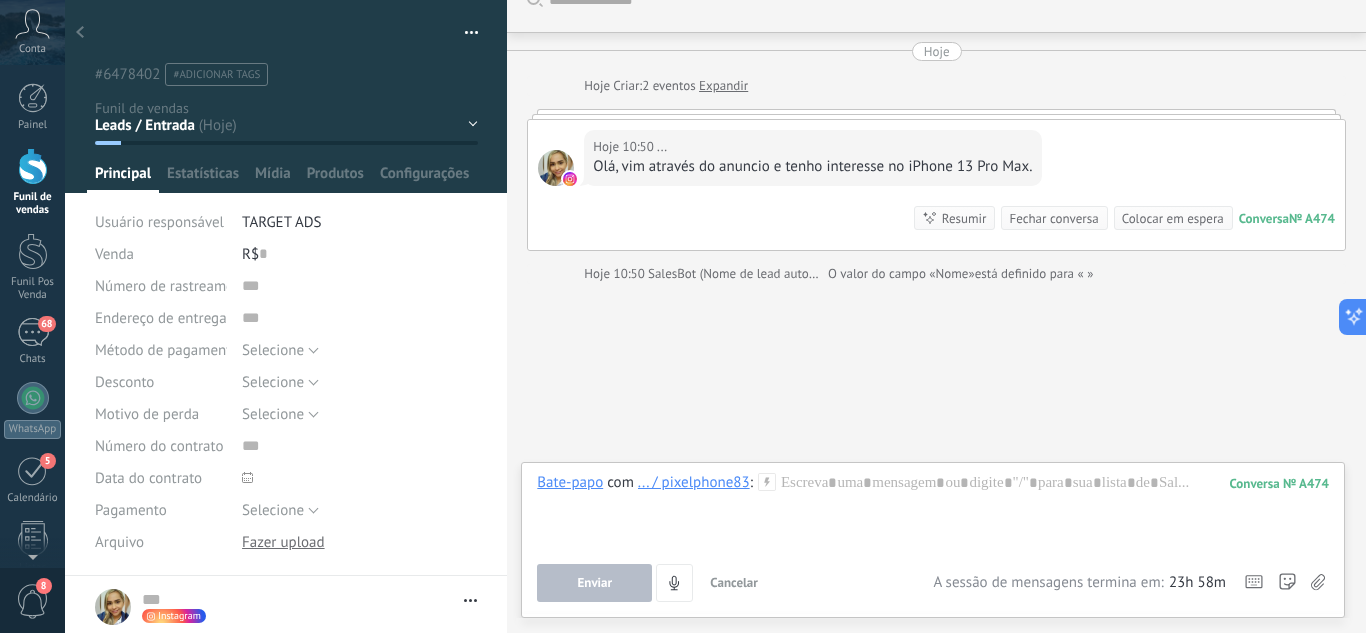 click 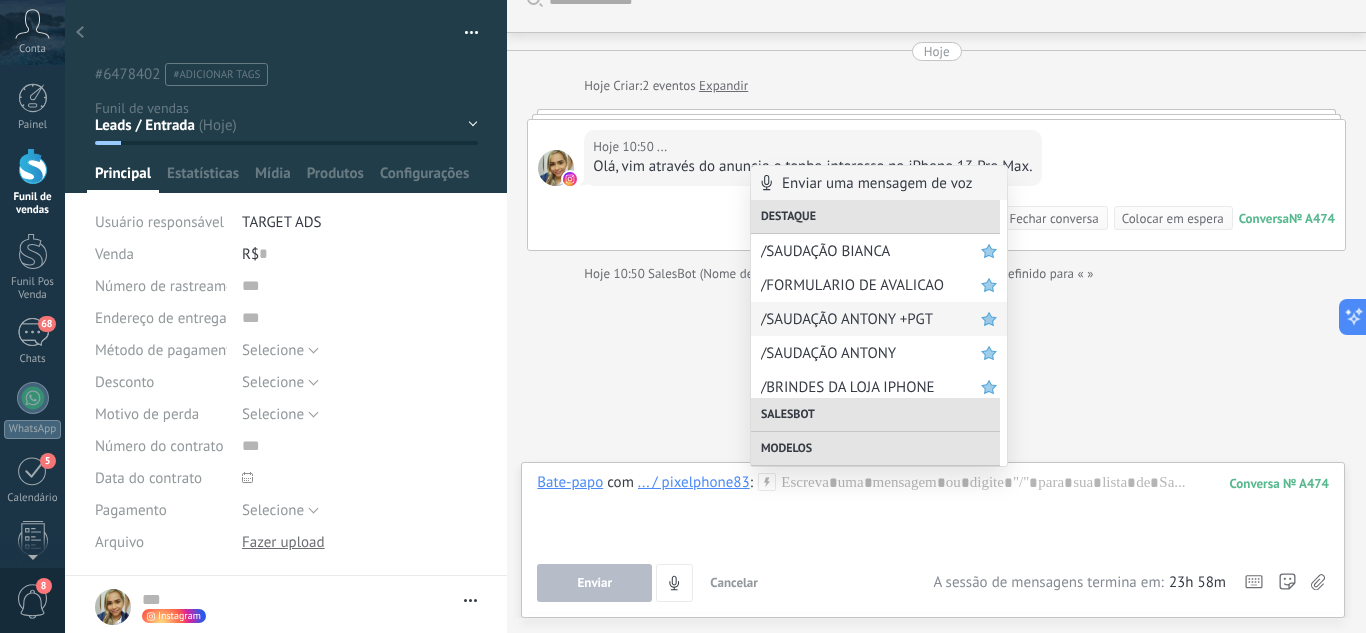 click on "/SAUDAÇÃO ANTONY +PGT" at bounding box center [871, 319] 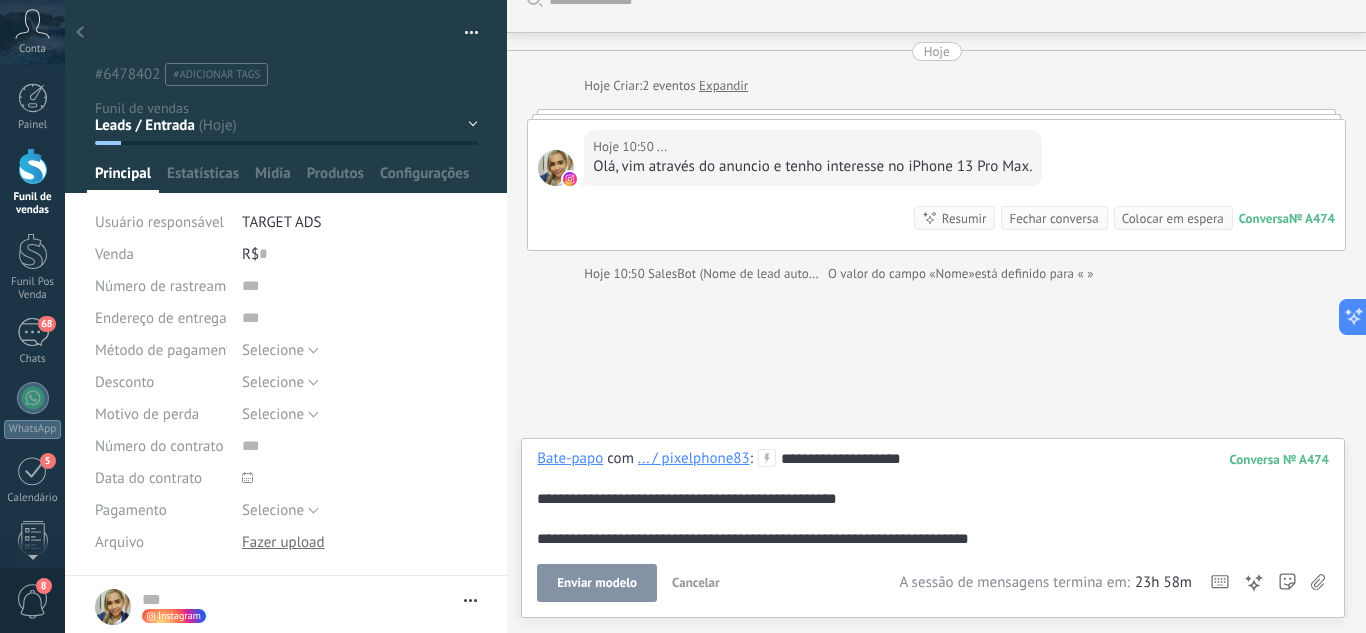 click on "Enviar modelo" at bounding box center [597, 583] 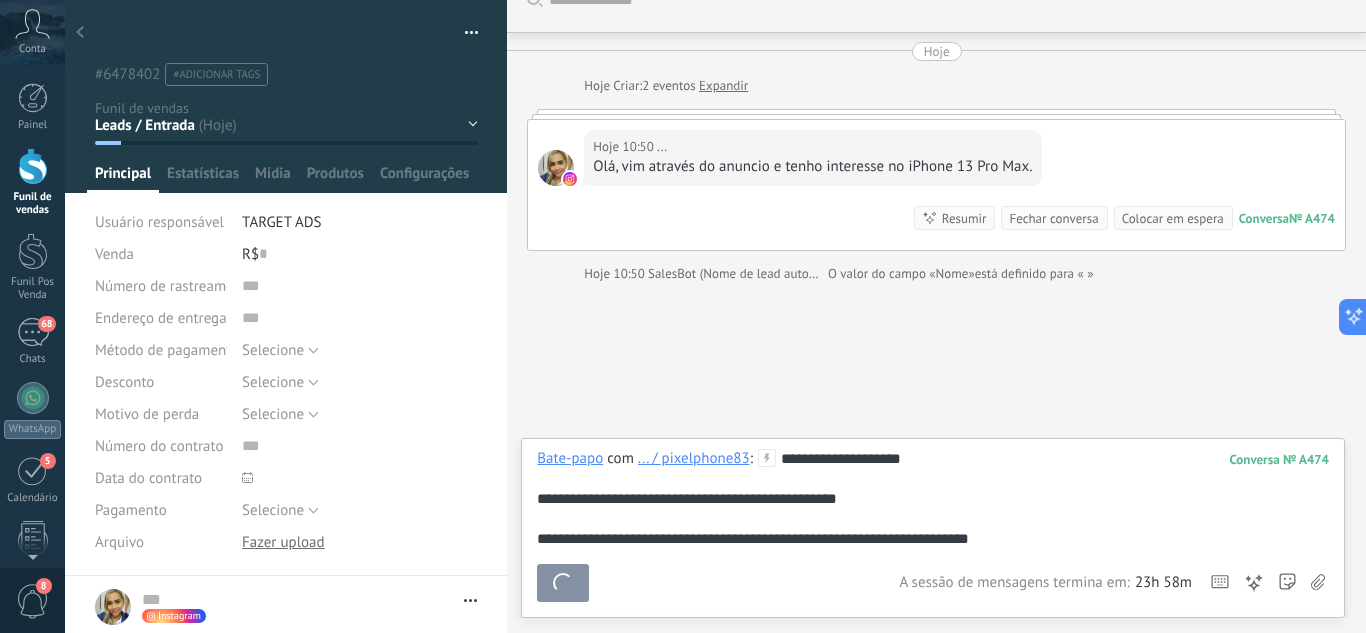 click 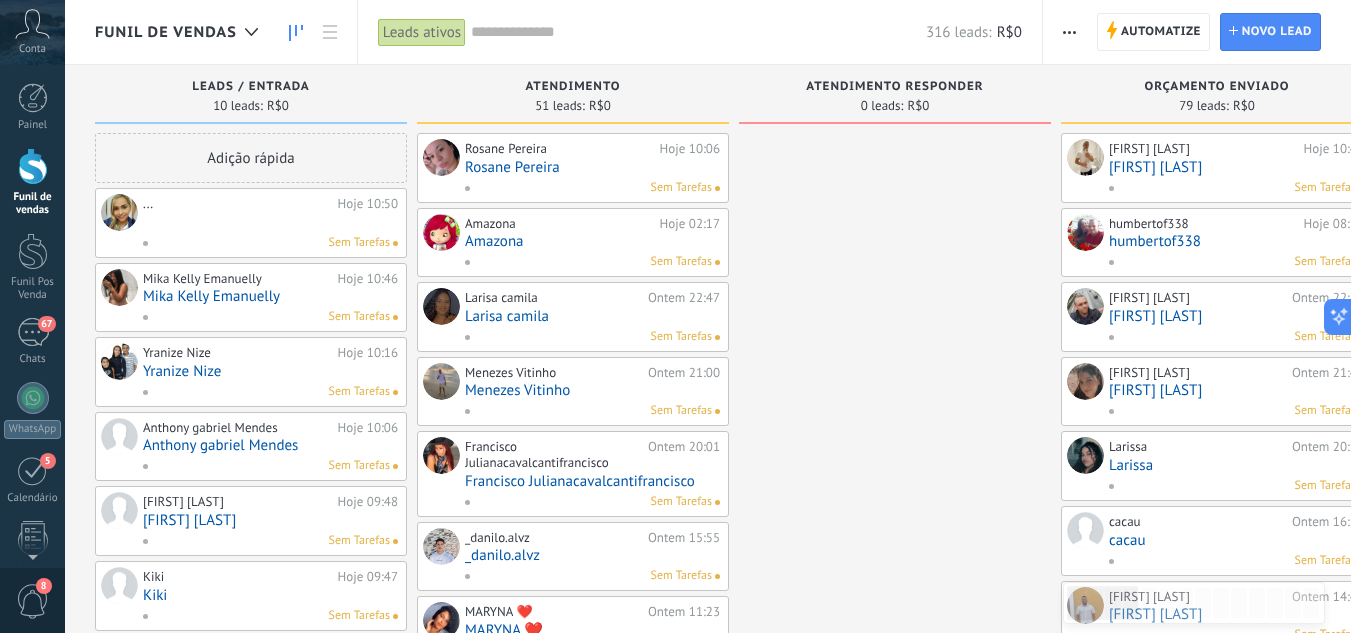 click on "Yranize Nize" at bounding box center [270, 371] 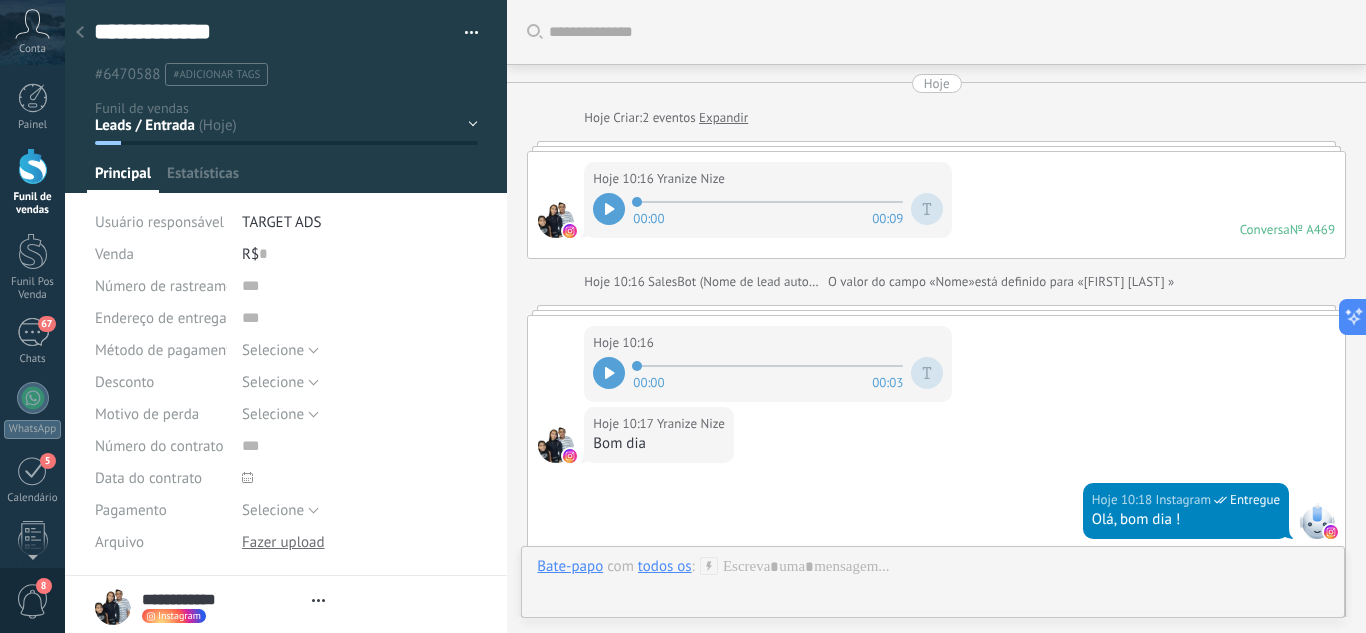 scroll, scrollTop: 795, scrollLeft: 0, axis: vertical 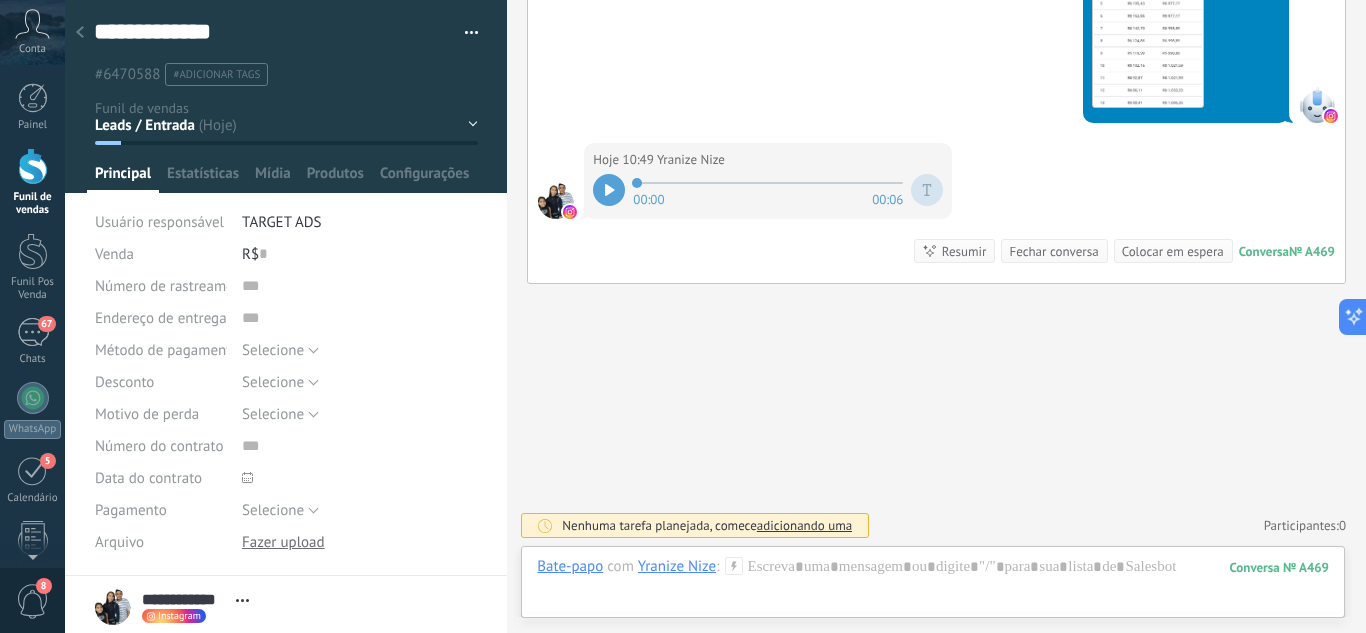 click at bounding box center [927, 190] 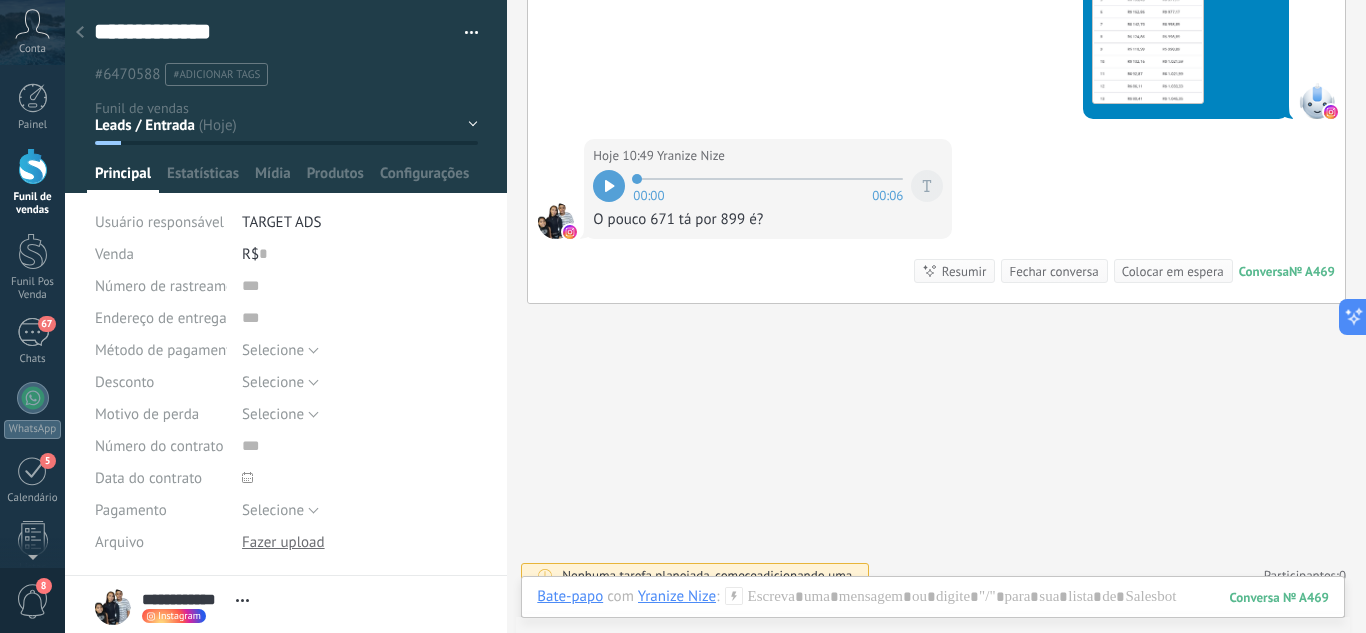 scroll, scrollTop: 888, scrollLeft: 0, axis: vertical 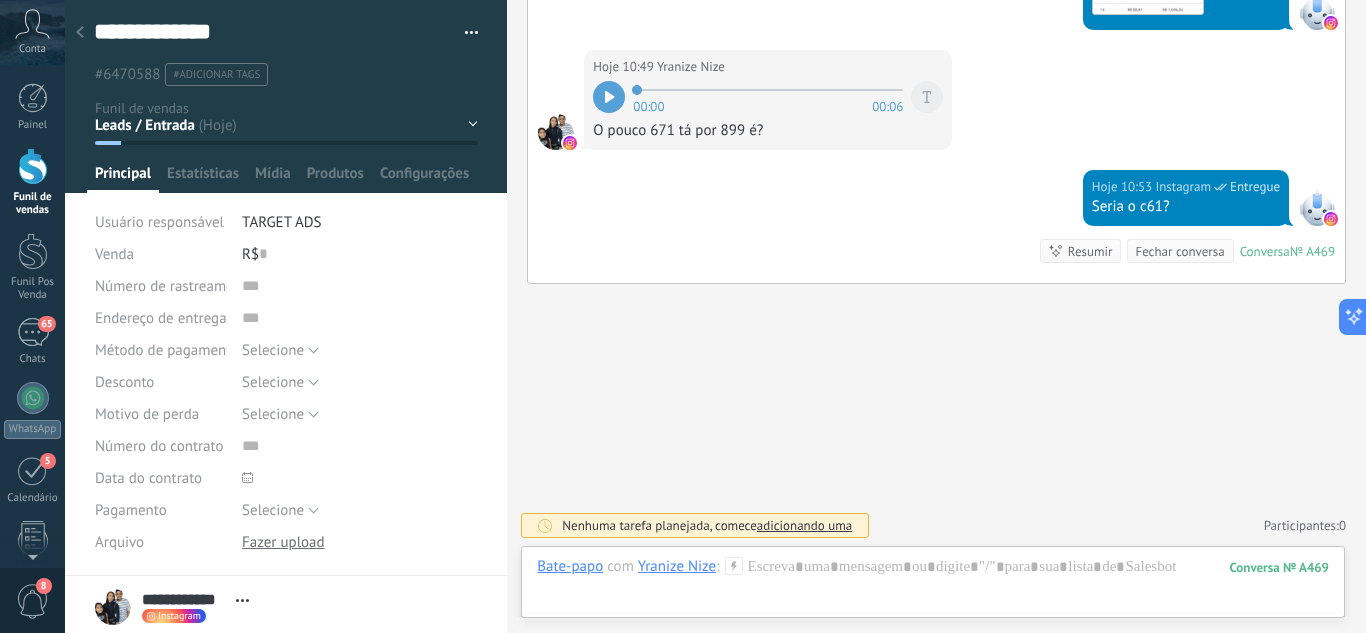 click on "Funil de vendas" at bounding box center [32, 182] 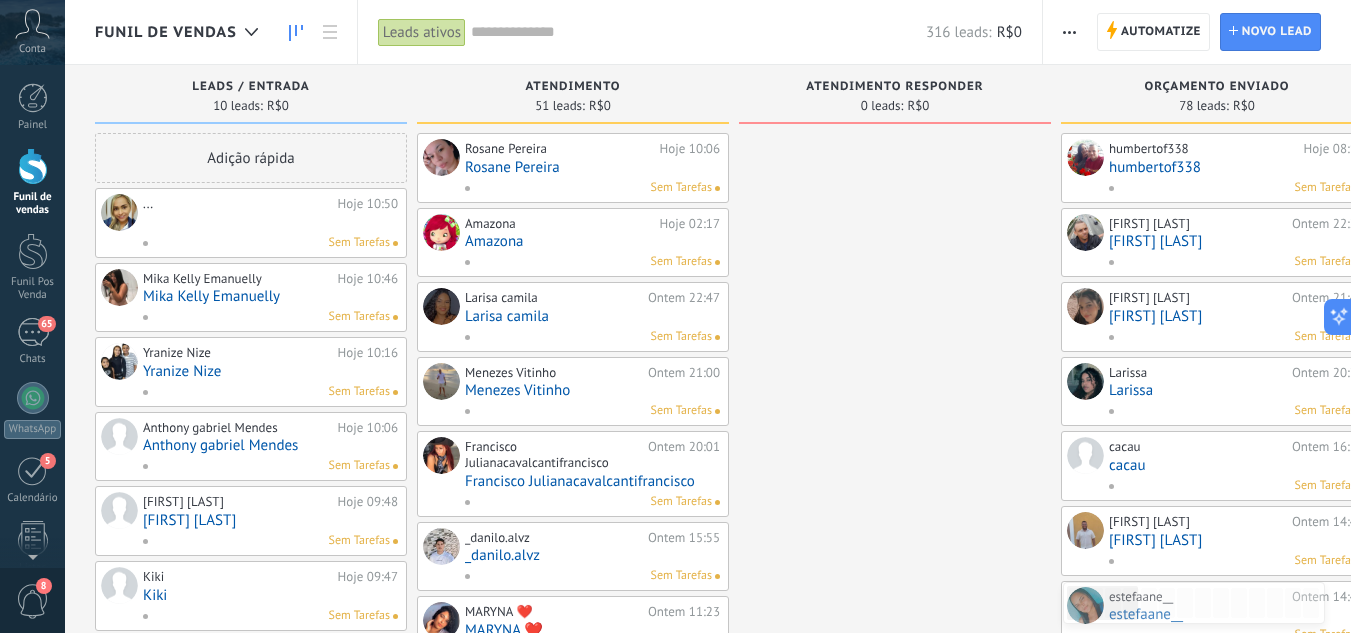 click on "Mika Kelly Emanuelly" at bounding box center [270, 296] 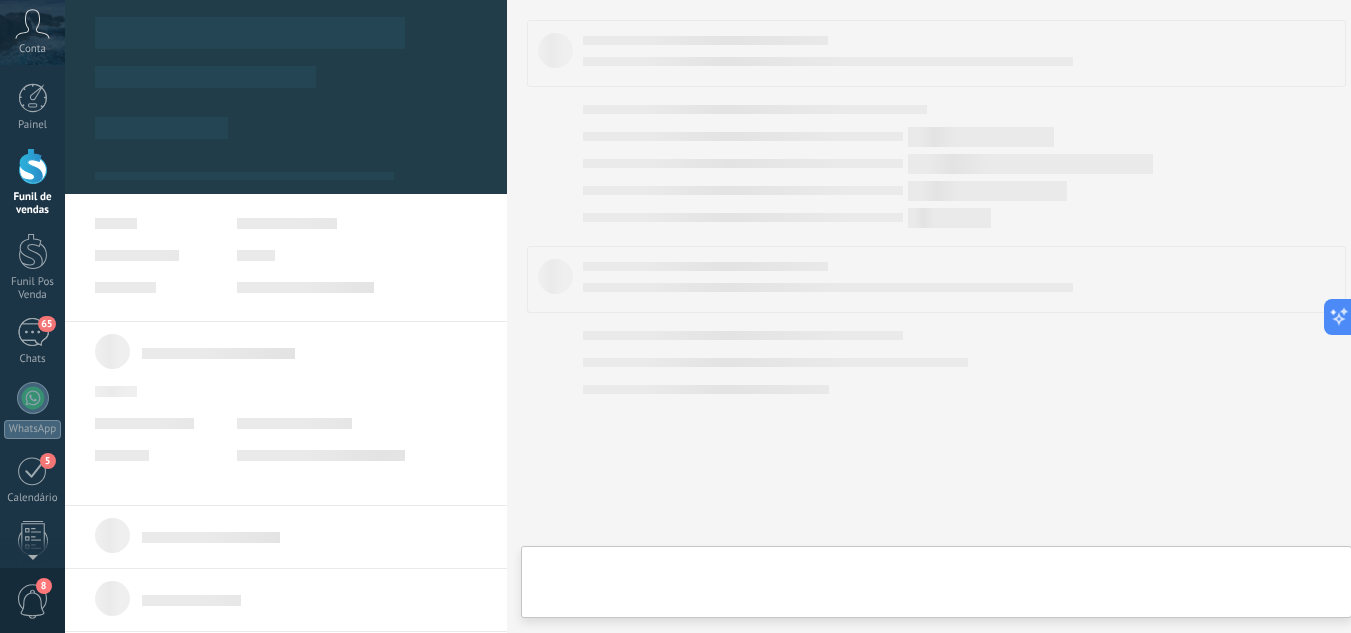 click on ".abccls-1,.abccls-2{fill-rule:evenodd}.abccls-2{fill:#fff} .abfcls-1{fill:none}.abfcls-2{fill:#fff} .abncls-1{isolation:isolate}.abncls-2{opacity:.06}.abncls-2,.abncls-3,.abncls-6{mix-blend-mode:multiply}.abncls-3{opacity:.15}.abncls-4,.abncls-8{fill:#fff}.abncls-5{fill:url(#abnlinear-gradient)}.abncls-6{opacity:.04}.abncls-7{fill:url(#abnlinear-gradient-2)}.abncls-8{fill-rule:evenodd} .abqst0{fill:#ffa200} .abwcls-1{fill:#252525} .cls-1{isolation:isolate} .acicls-1{fill:none} .aclcls-1{fill:#232323} .acnst0{display:none} .addcls-1,.addcls-2{fill:none;stroke-miterlimit:10}.addcls-1{stroke:#dfe0e5}.addcls-2{stroke:#a1a7ab} .adecls-1,.adecls-2{fill:none;stroke-miterlimit:10}.adecls-1{stroke:#dfe0e5}.adecls-2{stroke:#a1a7ab} .adqcls-1{fill:#8591a5;fill-rule:evenodd} .aeccls-1{fill:#5c9f37} .aeecls-1{fill:#f86161} .aejcls-1{fill:#8591a5;fill-rule:evenodd} .aekcls-1{fill-rule:evenodd} .aelcls-1{fill-rule:evenodd;fill:currentColor} .aemcls-1{fill-rule:evenodd;fill:currentColor} .aencls-2{fill:#f86161;opacity:.3}" at bounding box center (675, 316) 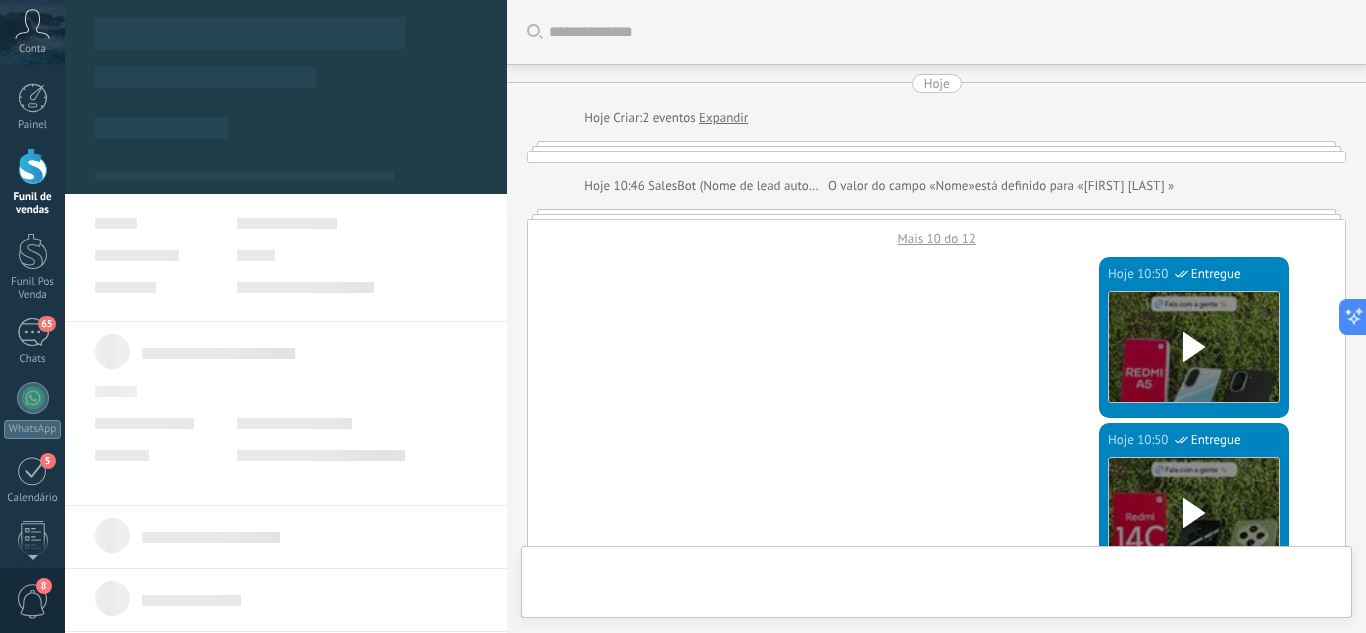 type on "**********" 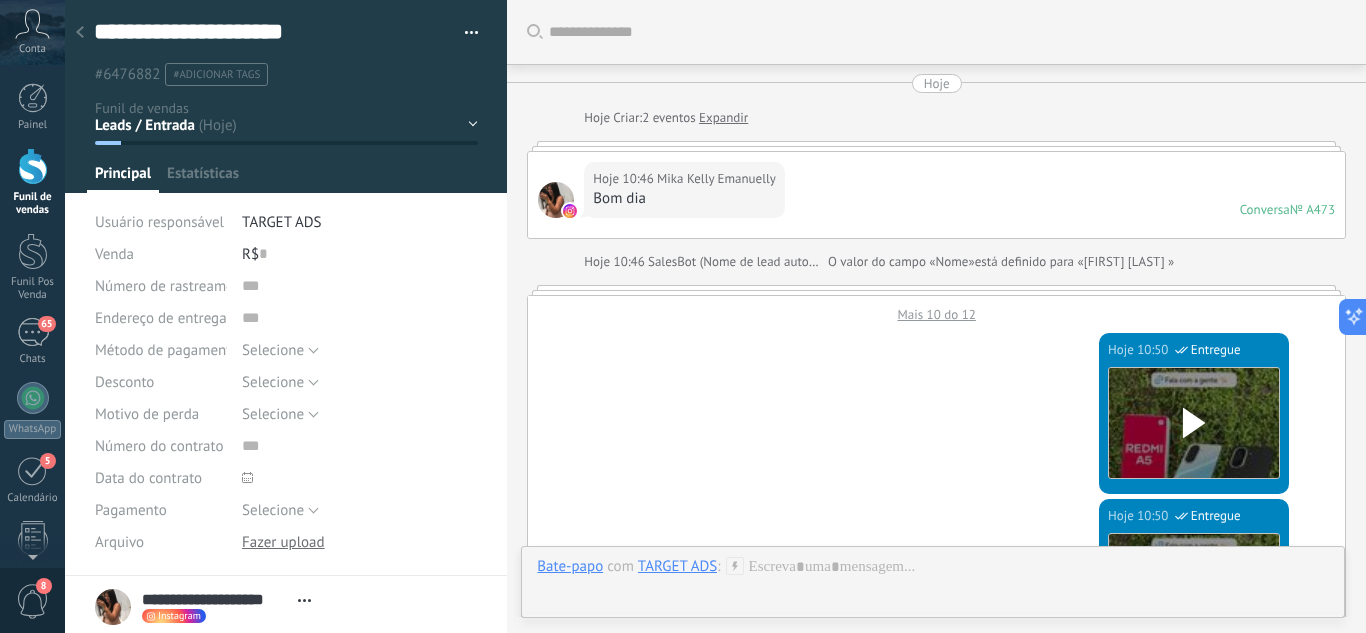 scroll, scrollTop: 30, scrollLeft: 0, axis: vertical 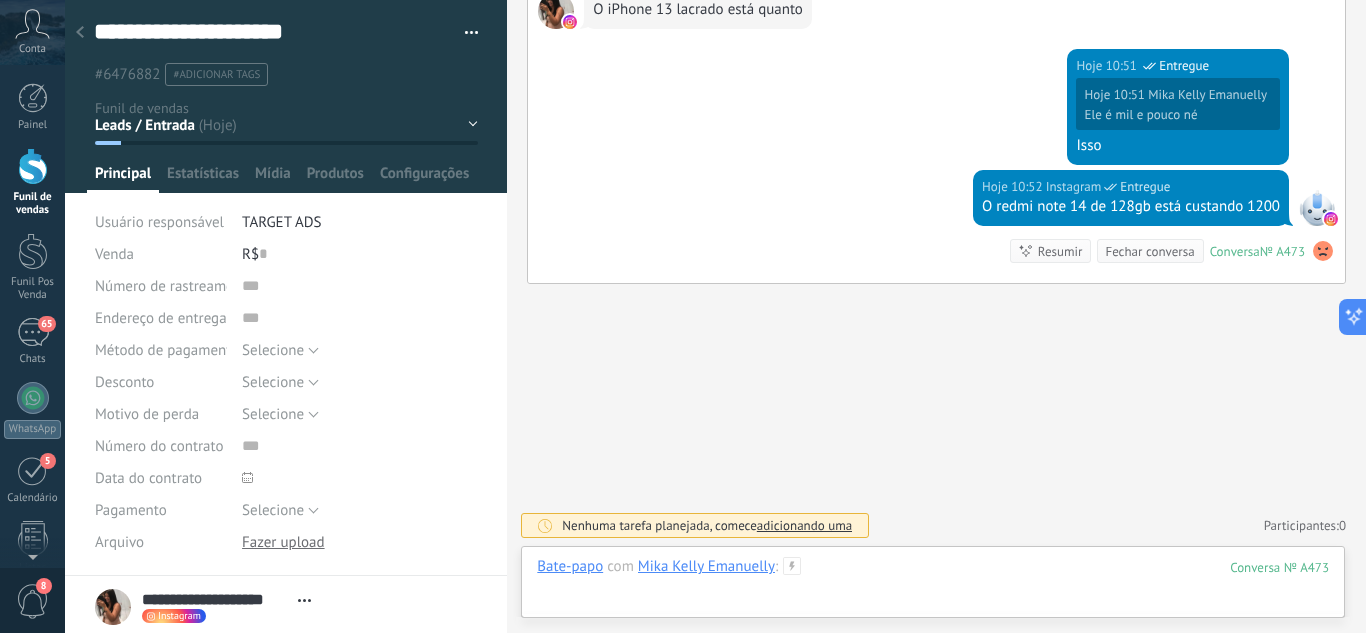 click at bounding box center (933, 587) 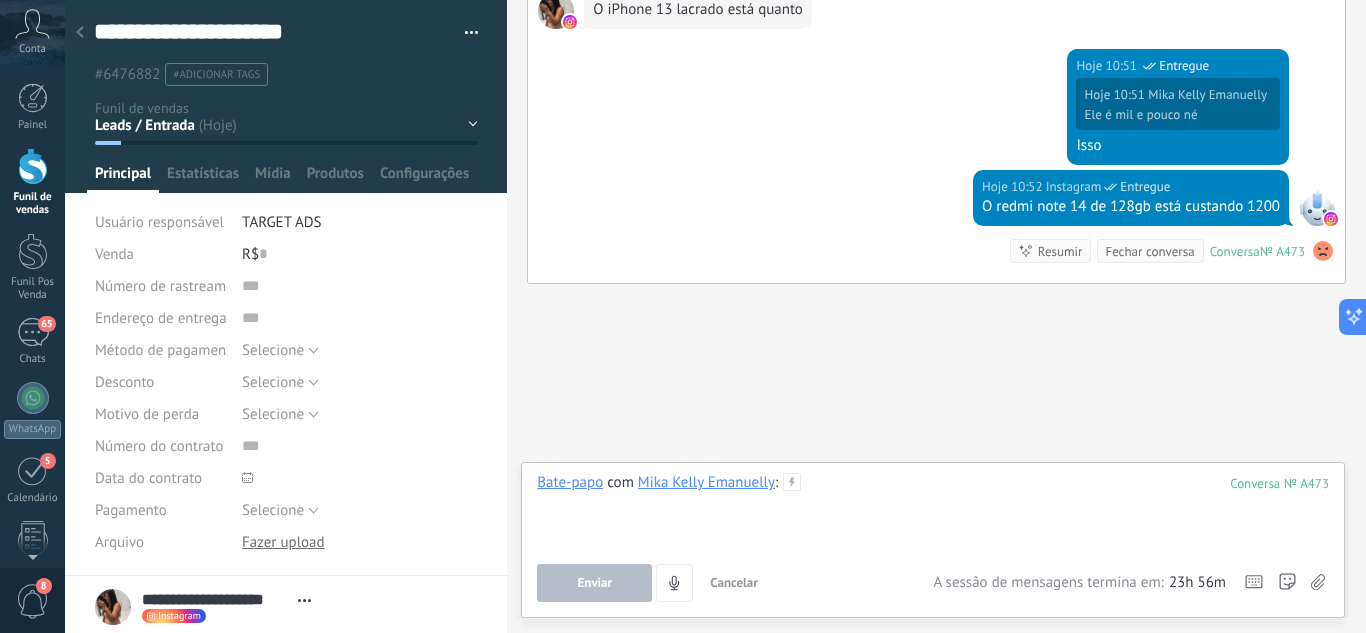 type 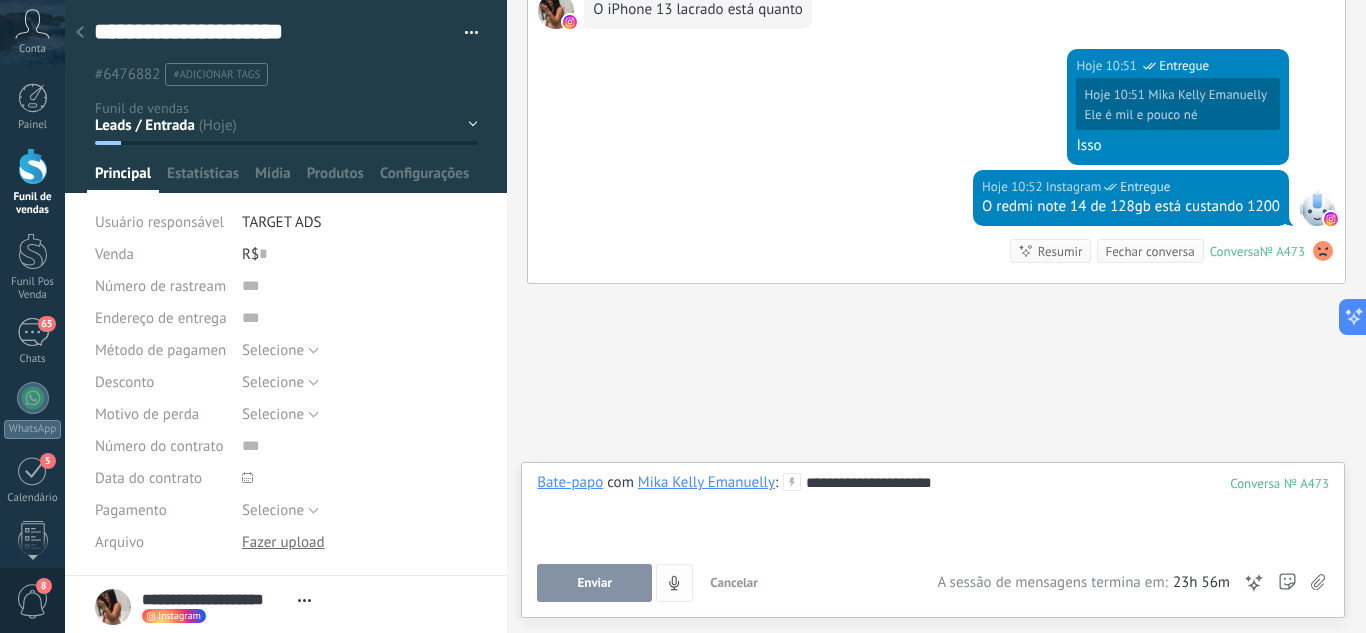 click on "Enviar" at bounding box center (595, 583) 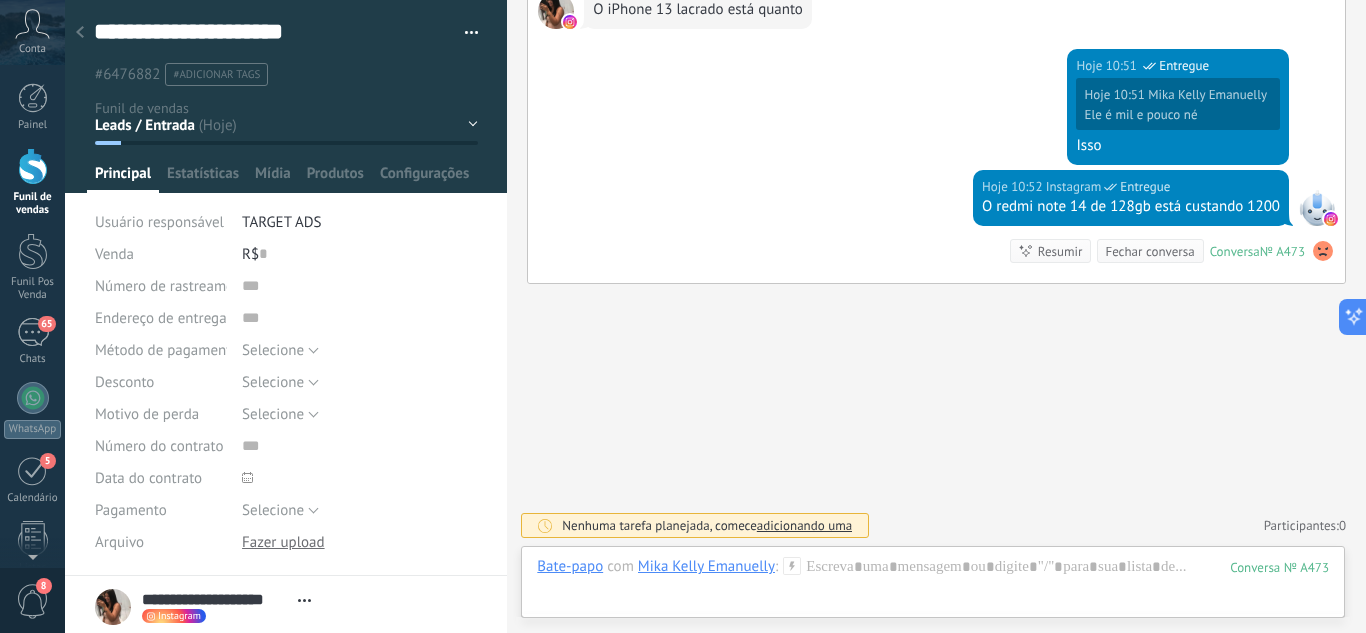 scroll, scrollTop: 1193, scrollLeft: 0, axis: vertical 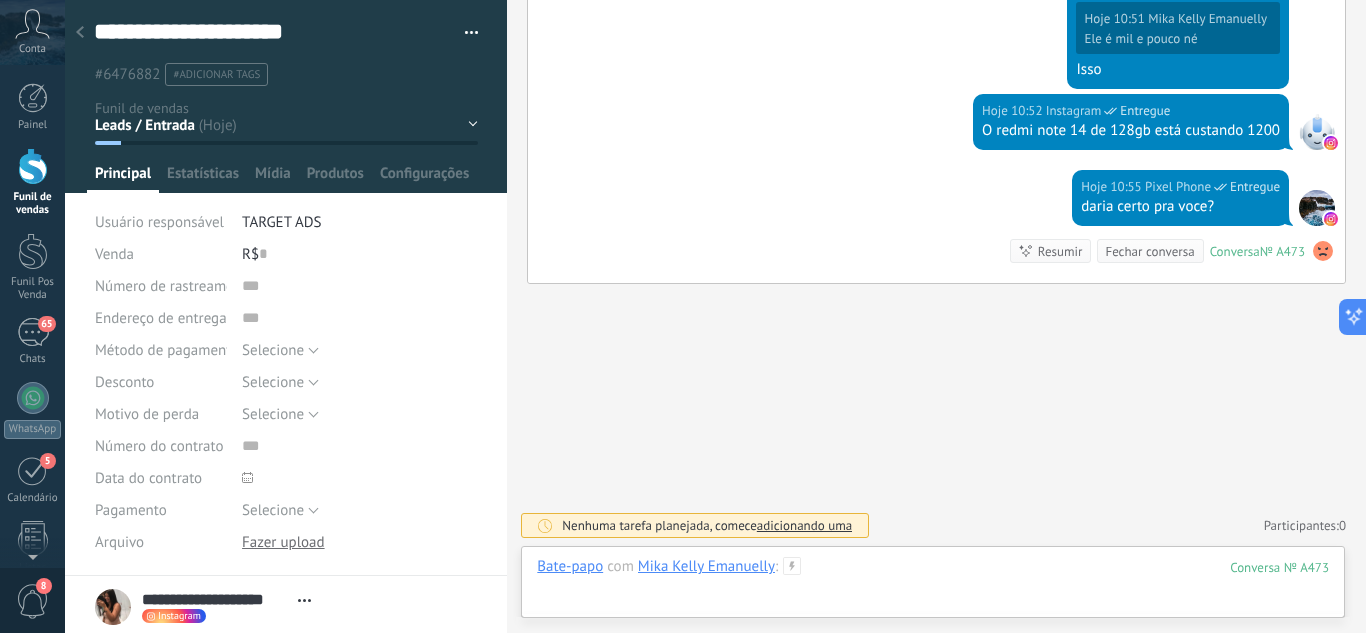click at bounding box center [933, 587] 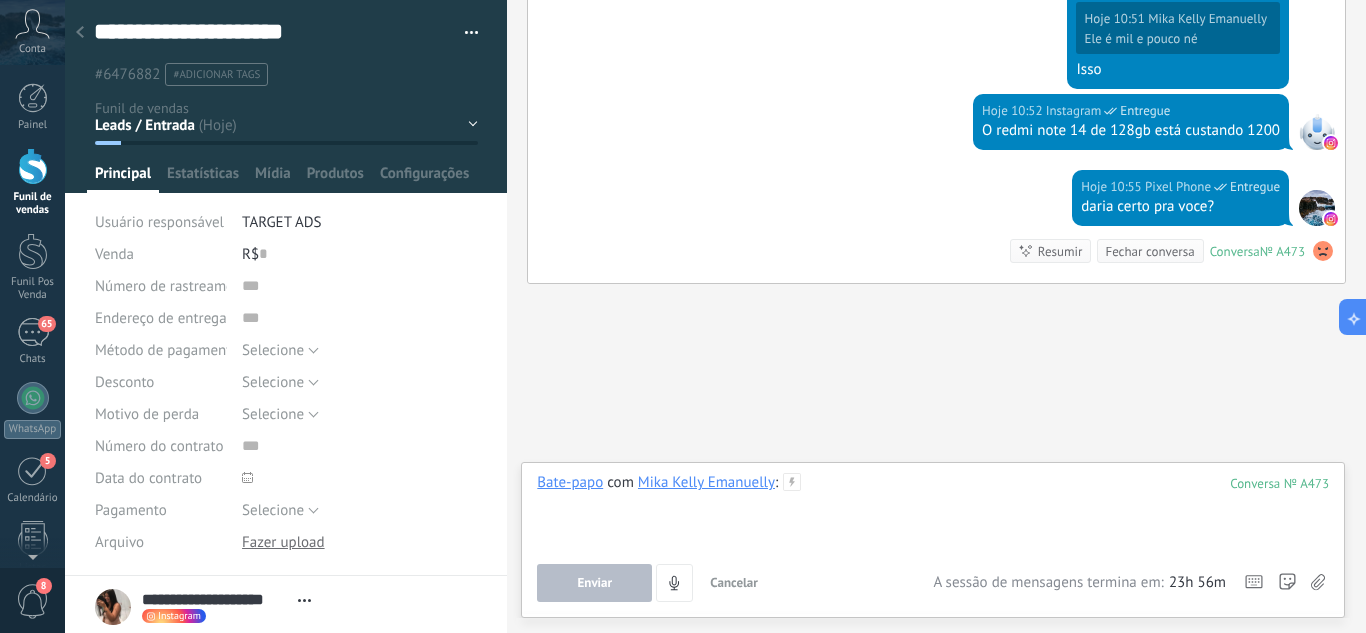 type 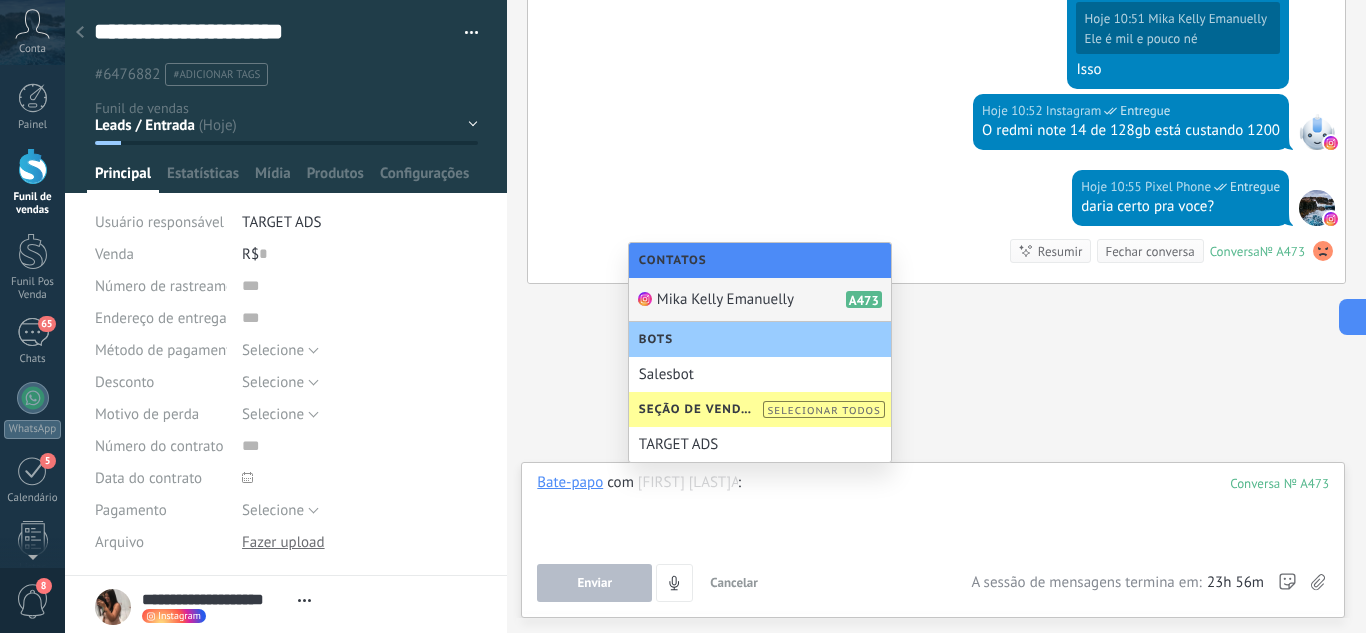 click at bounding box center [933, 511] 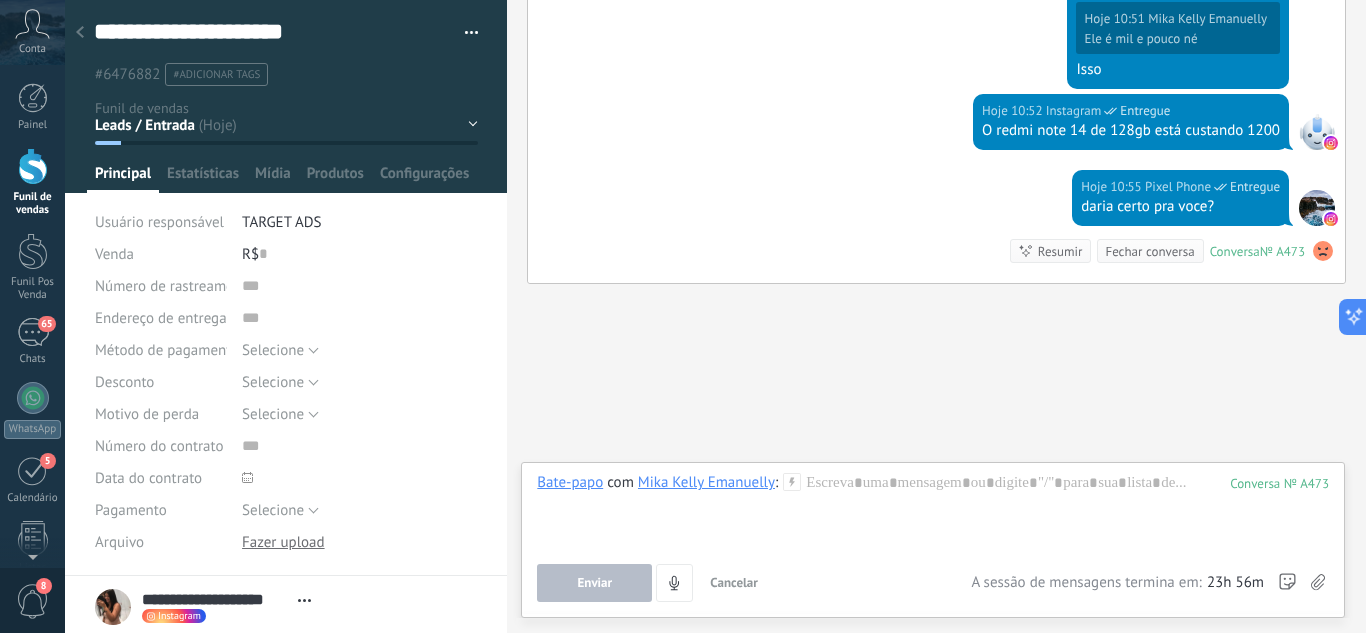 click on "Leads / Entrada
Atendimento
Atendimento Responder
Orçamento Enviado
Orçamento Responder
Negociação / Fechamento
-" at bounding box center (0, 0) 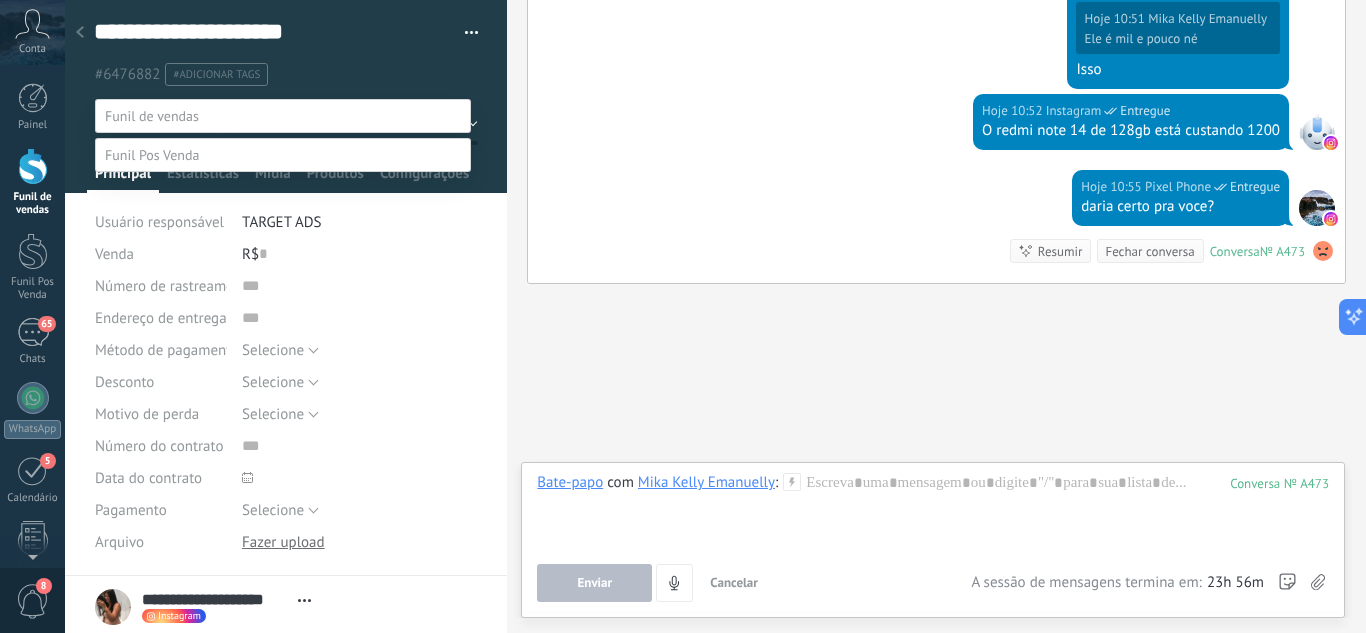 click on "Orçamento Enviado" at bounding box center (0, 0) 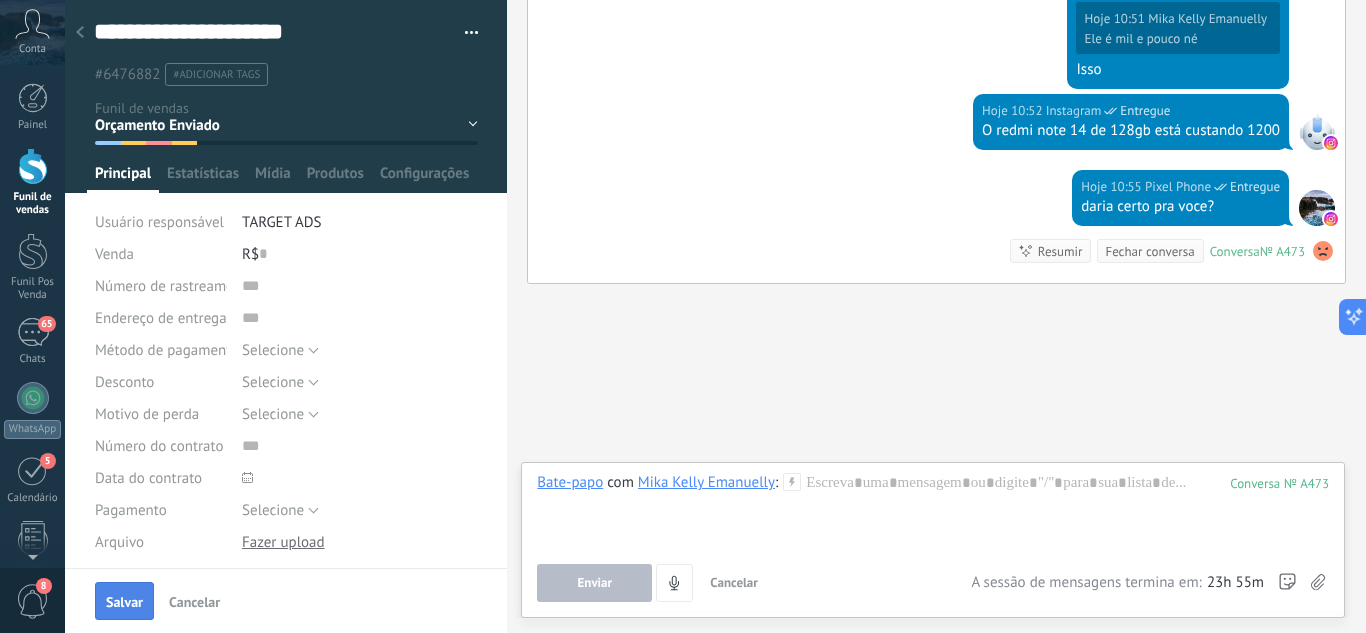 click on "Salvar" at bounding box center (124, 601) 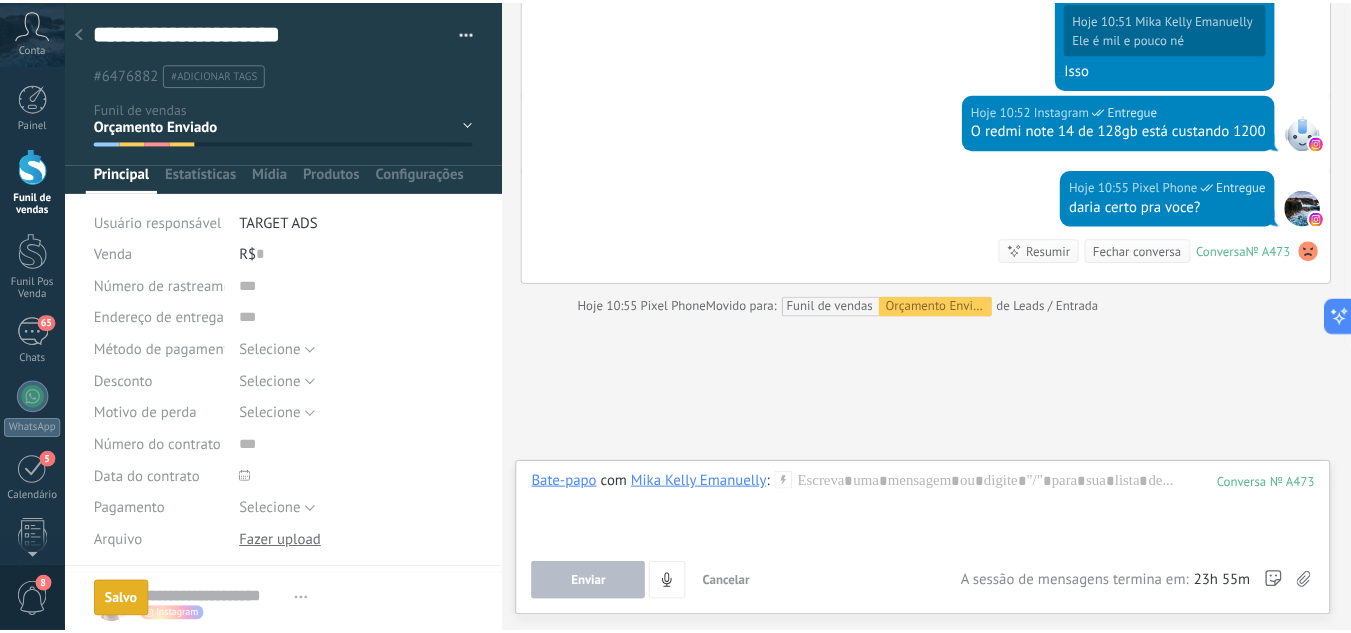 scroll, scrollTop: 1226, scrollLeft: 0, axis: vertical 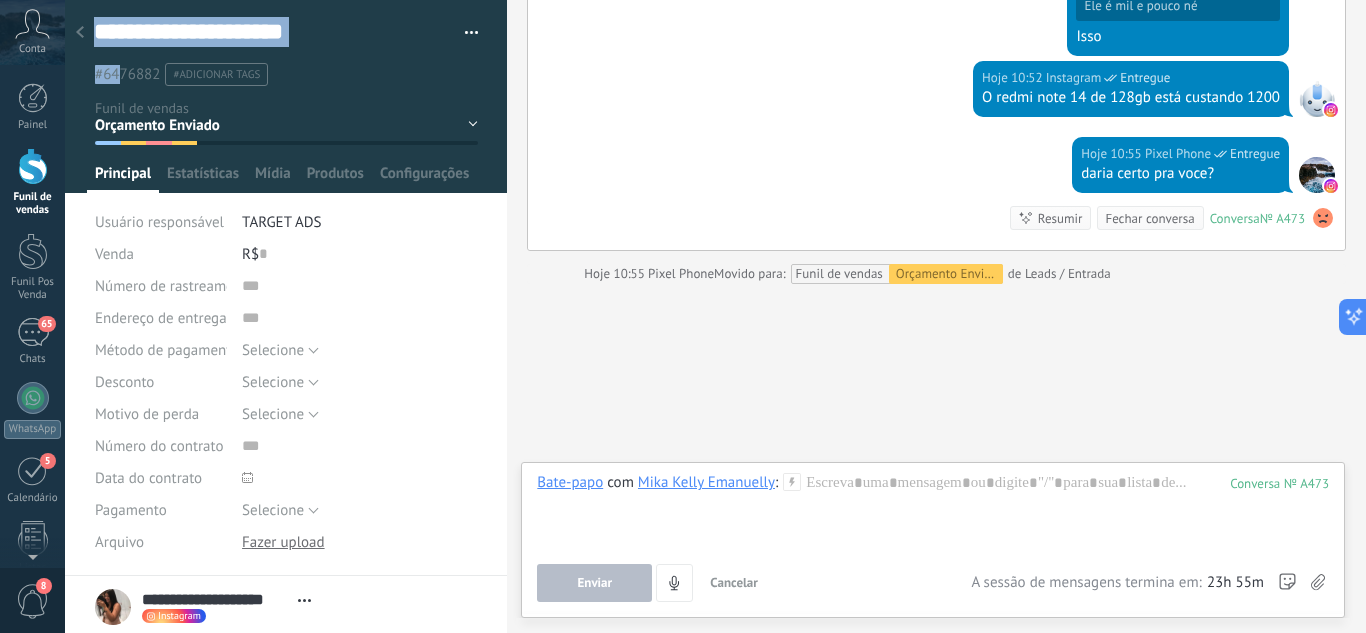 click on "**********" at bounding box center [286, 288] 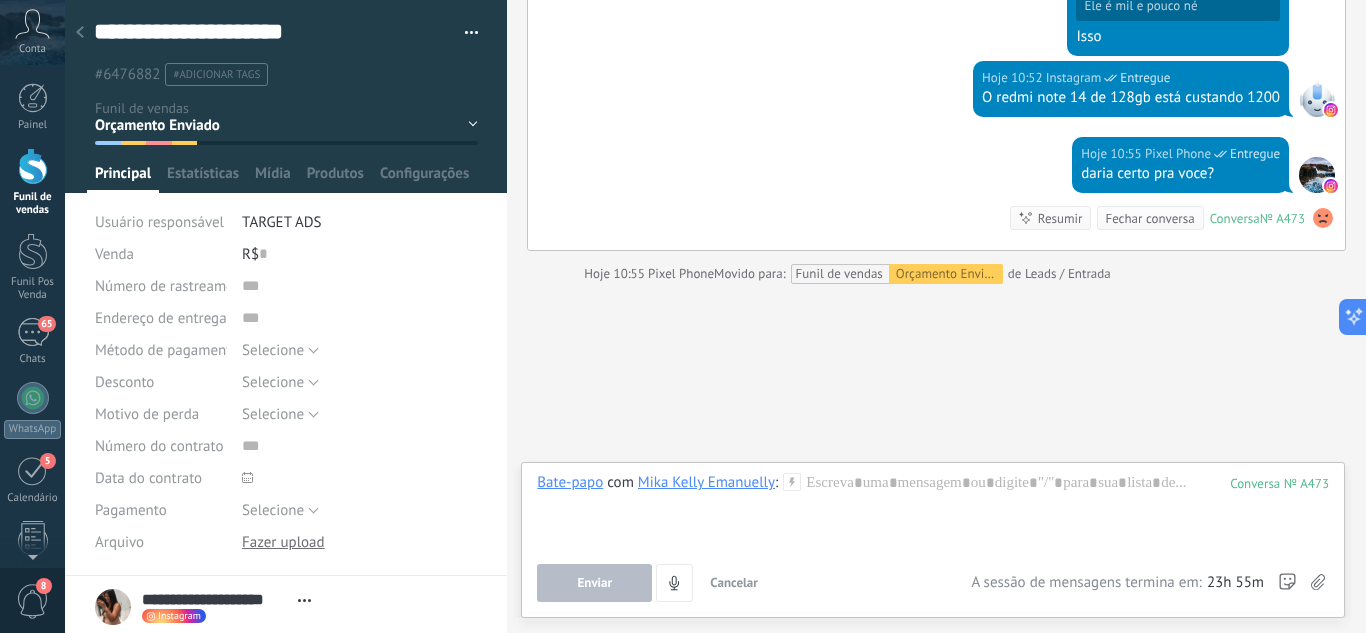 click at bounding box center [80, 33] 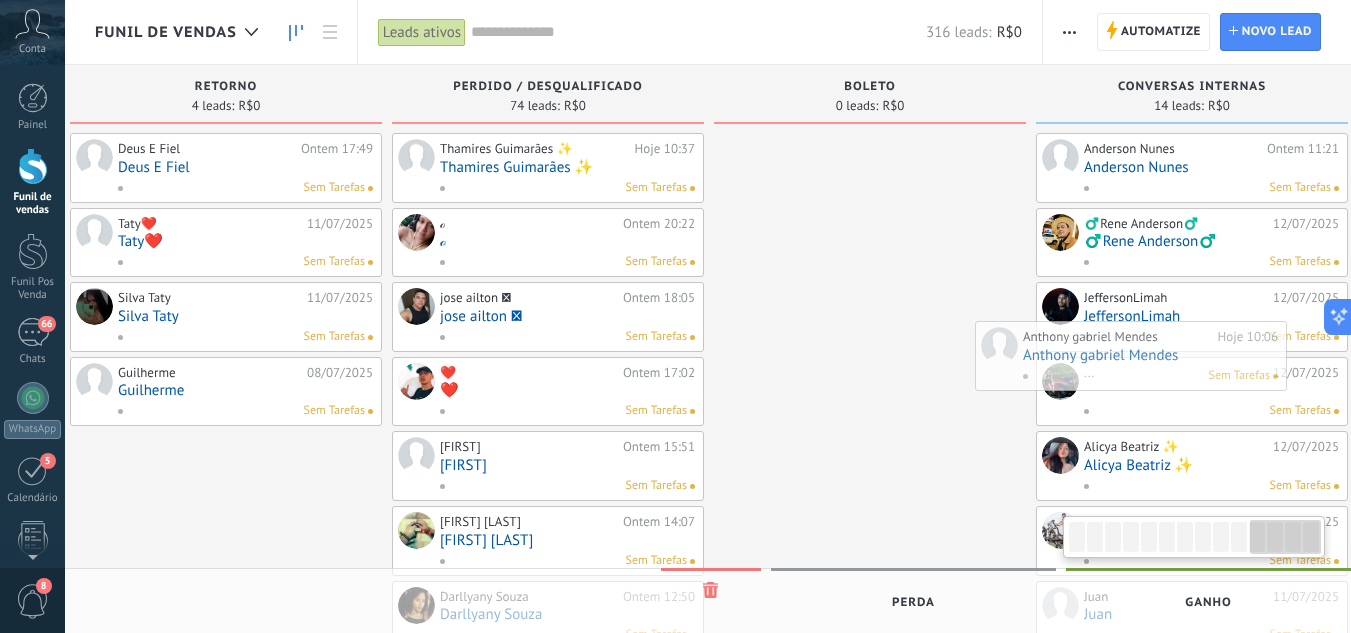 scroll, scrollTop: 0, scrollLeft: 3272, axis: horizontal 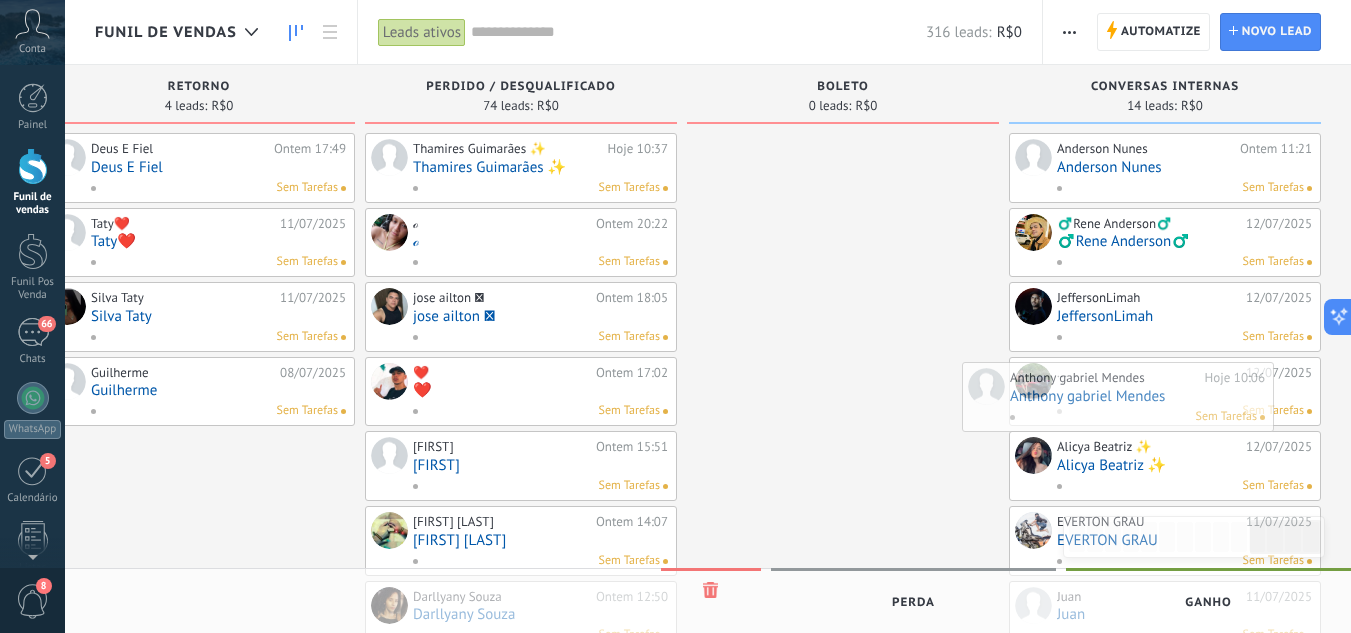 drag, startPoint x: 246, startPoint y: 373, endPoint x: 1113, endPoint y: 398, distance: 867.36035 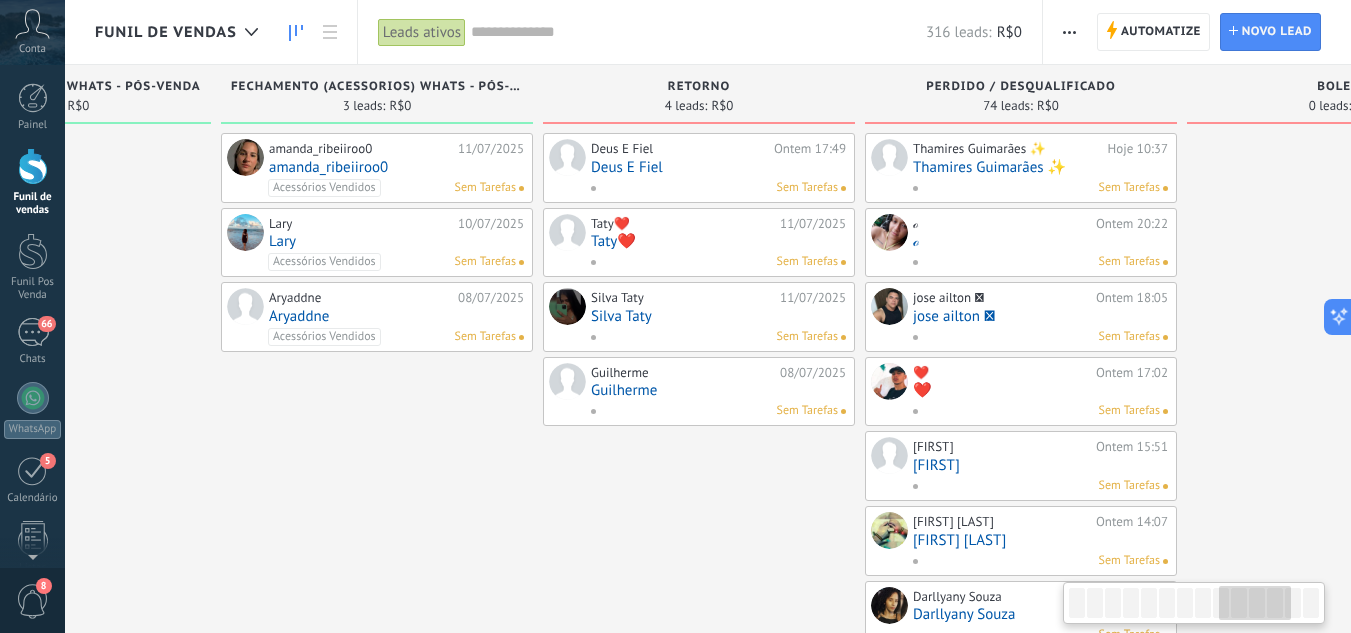 drag, startPoint x: 798, startPoint y: 473, endPoint x: 1333, endPoint y: 518, distance: 536.88916 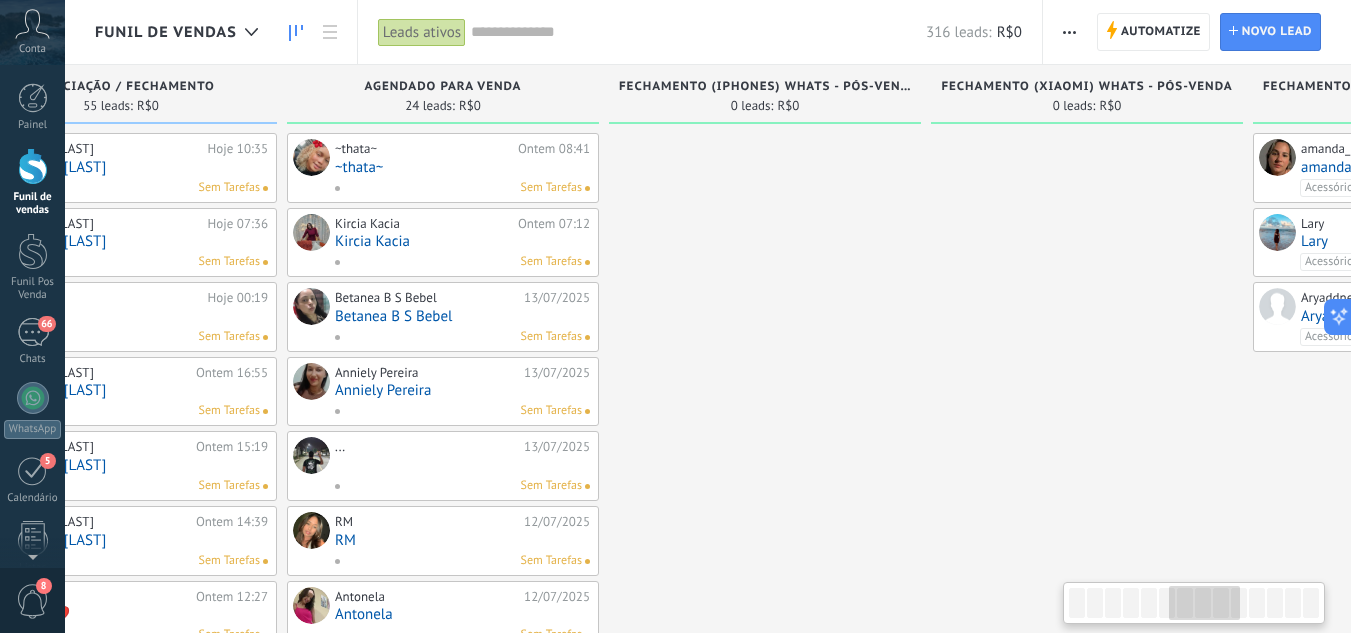 drag, startPoint x: 332, startPoint y: 384, endPoint x: 767, endPoint y: 460, distance: 441.58917 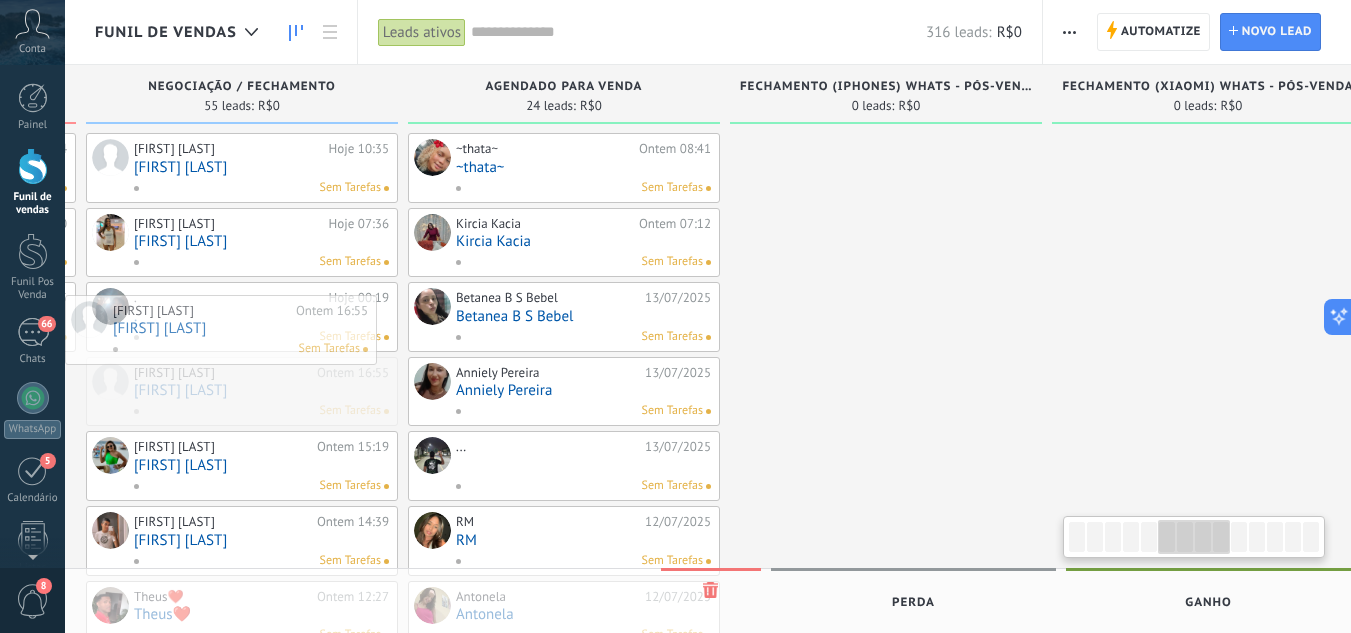 drag, startPoint x: 116, startPoint y: 401, endPoint x: 206, endPoint y: 342, distance: 107.61505 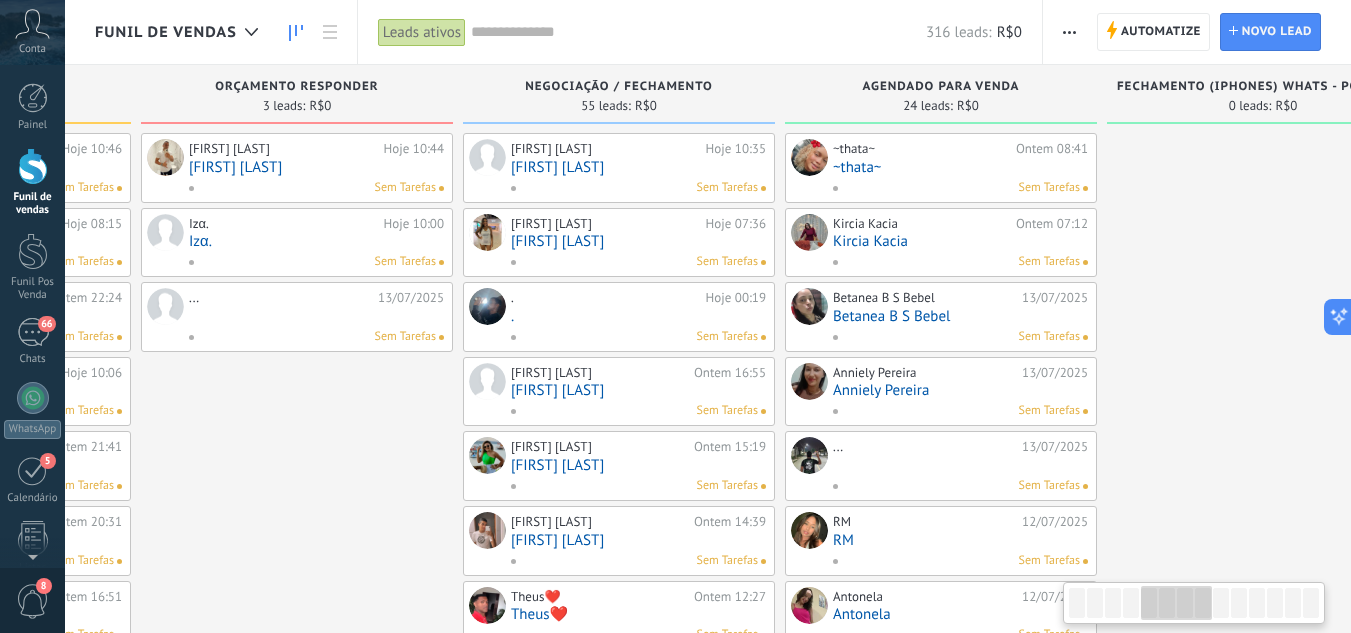 scroll, scrollTop: 0, scrollLeft: 1077, axis: horizontal 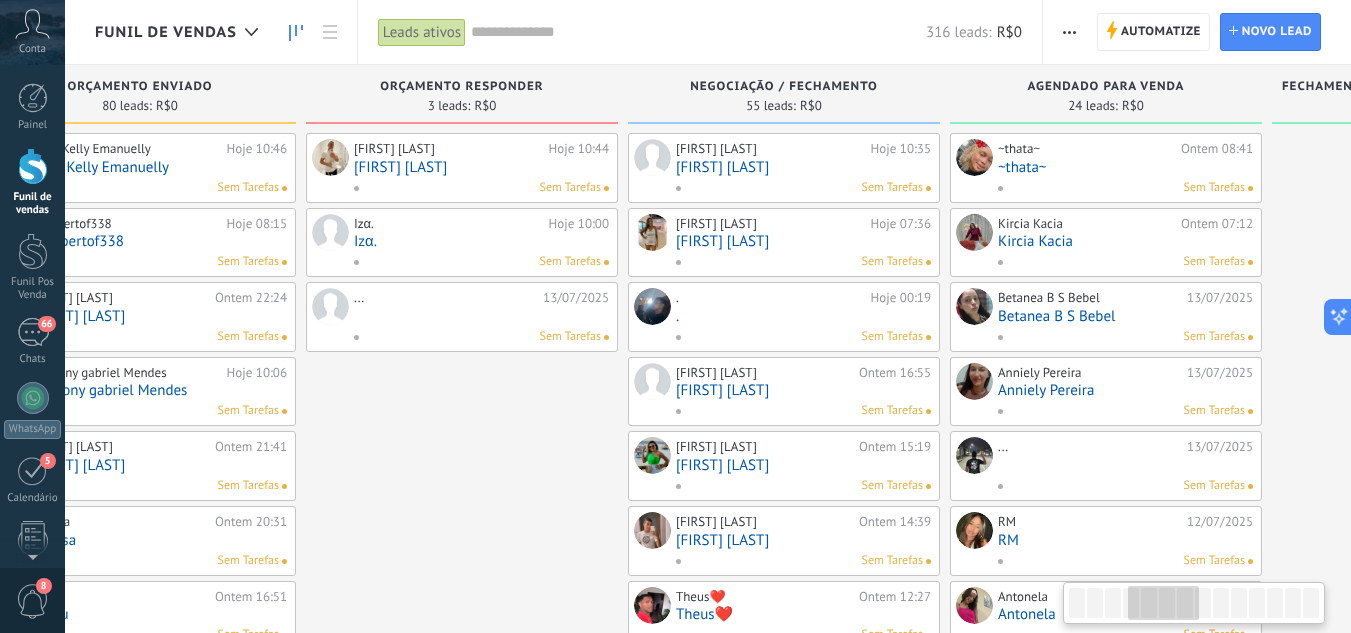 drag, startPoint x: 827, startPoint y: 409, endPoint x: 1365, endPoint y: 452, distance: 539.71564 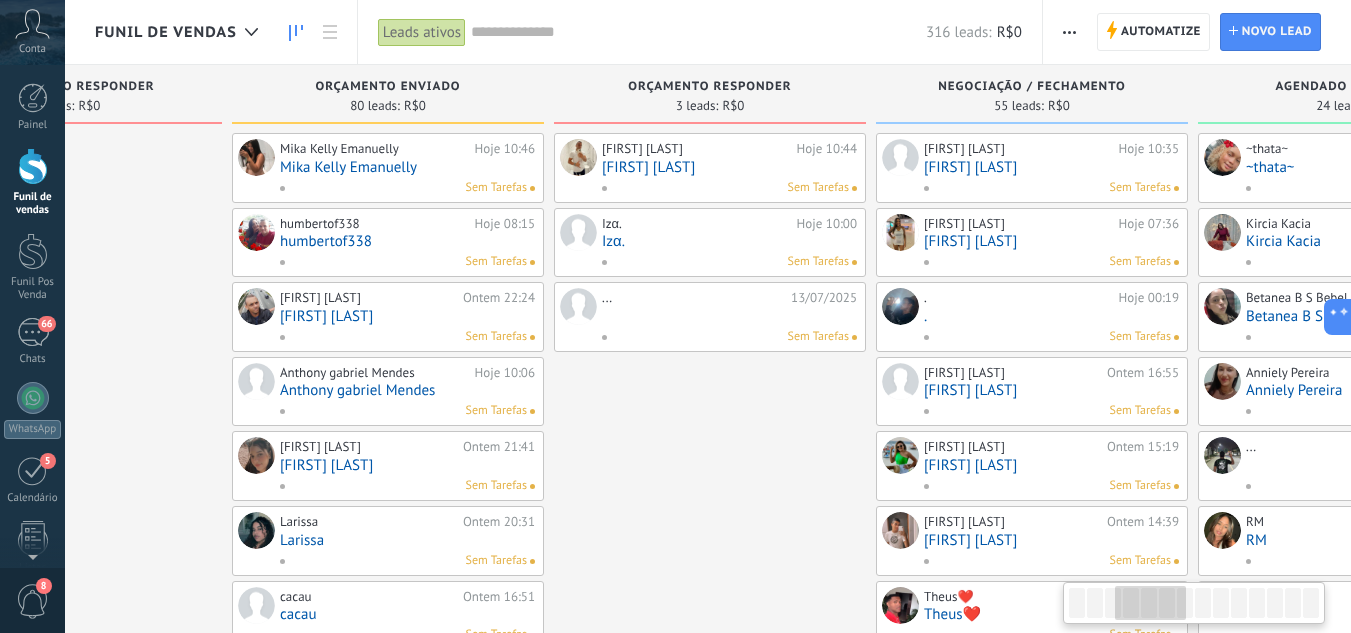 scroll, scrollTop: 0, scrollLeft: 142, axis: horizontal 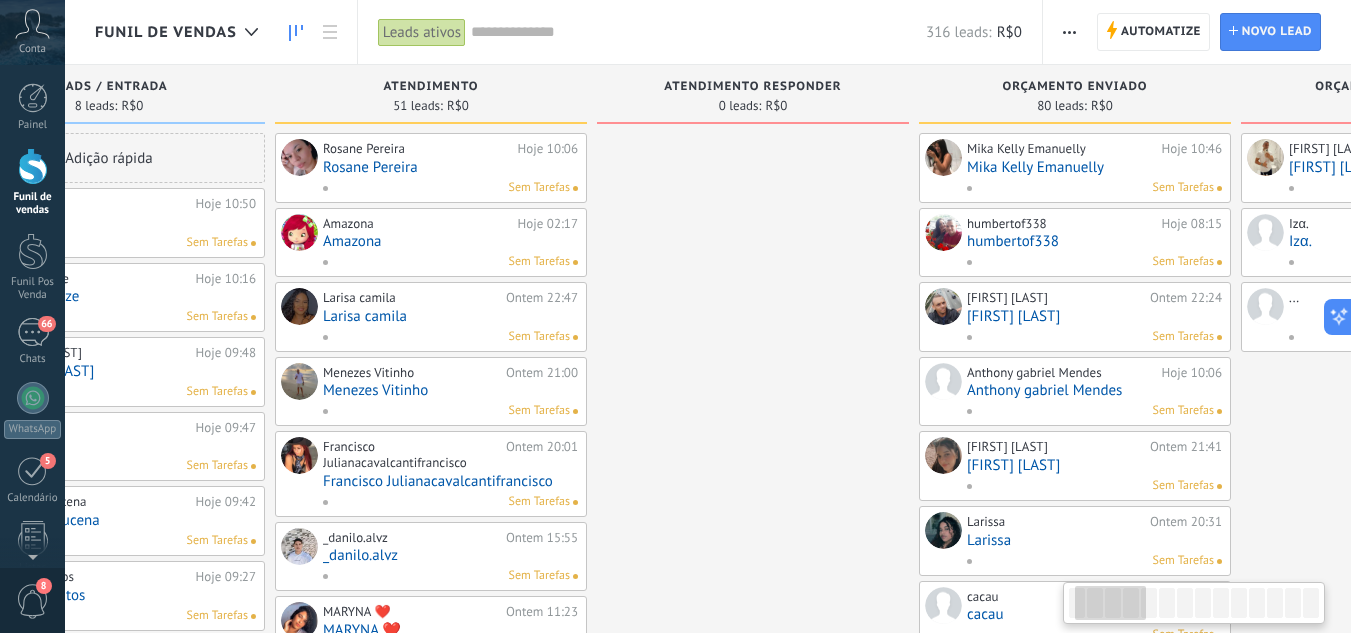 drag, startPoint x: 356, startPoint y: 487, endPoint x: 1214, endPoint y: 511, distance: 858.3356 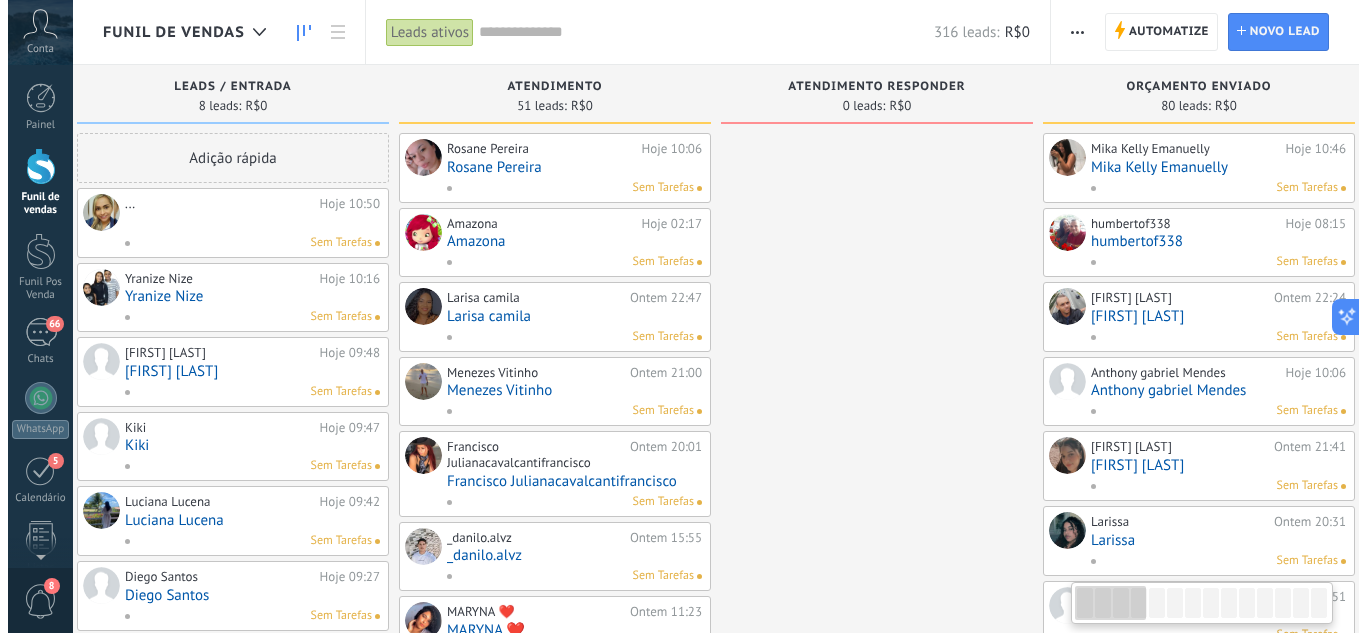 scroll, scrollTop: 0, scrollLeft: 0, axis: both 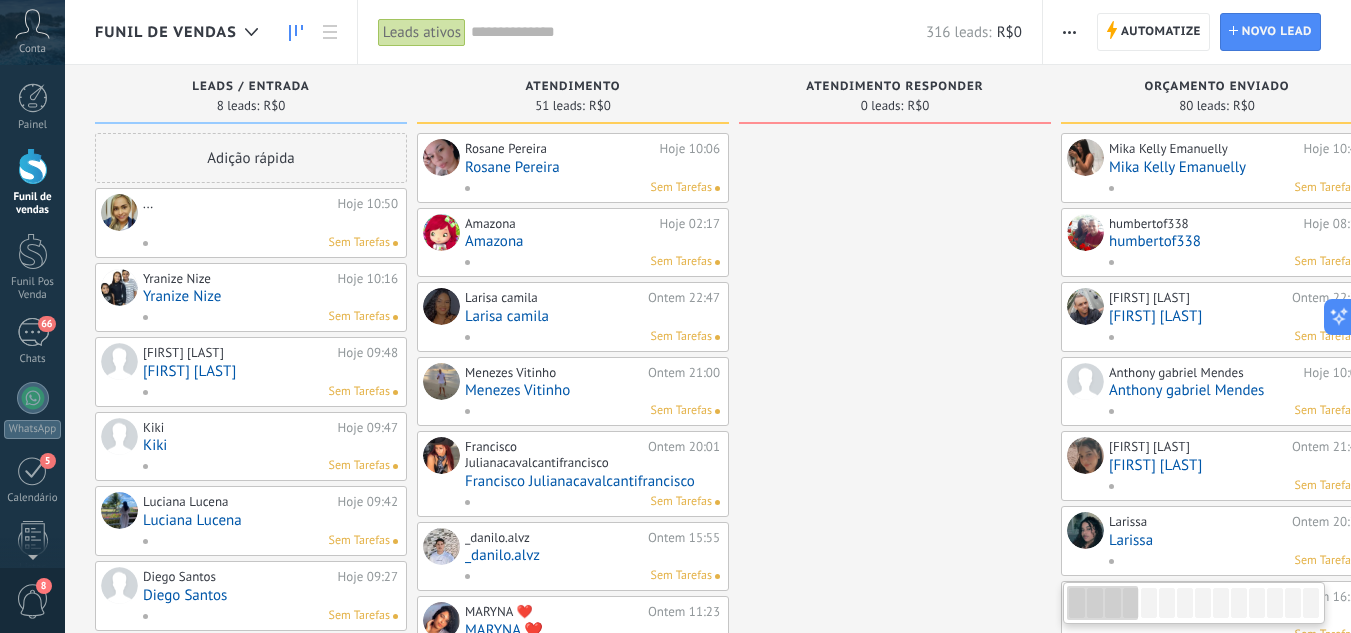 drag, startPoint x: 653, startPoint y: 508, endPoint x: 1134, endPoint y: 508, distance: 481 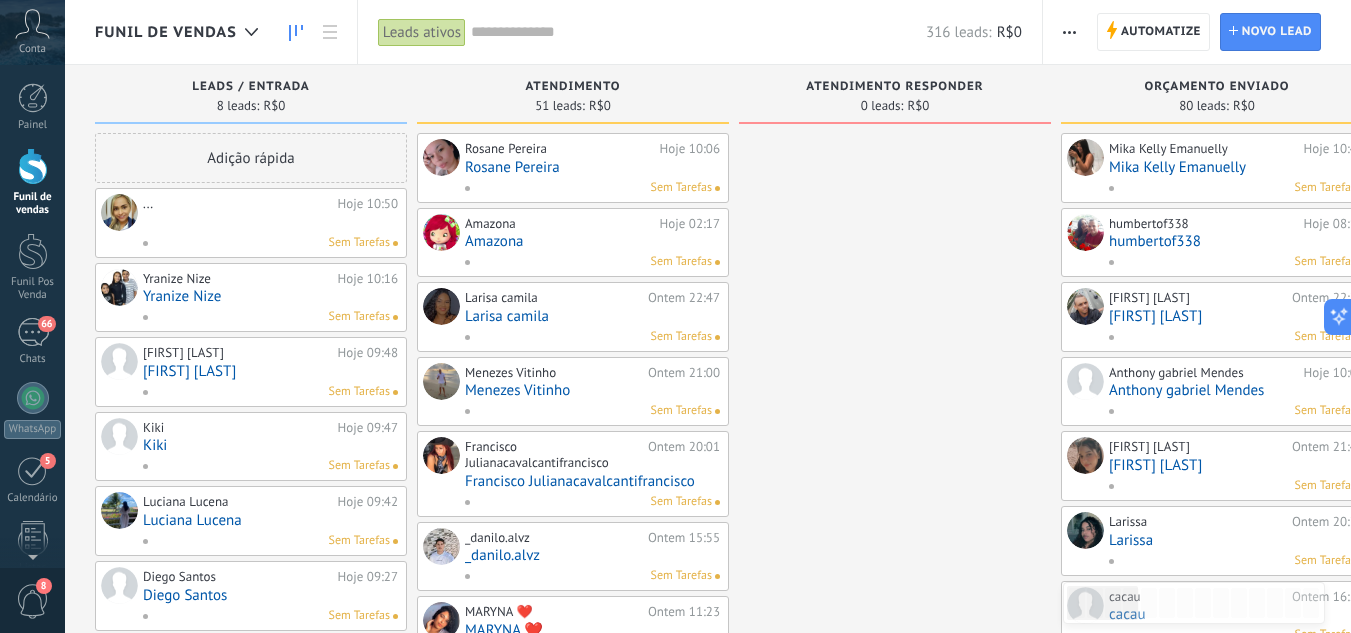 click on "[FIRST] [LAST]" at bounding box center (270, 371) 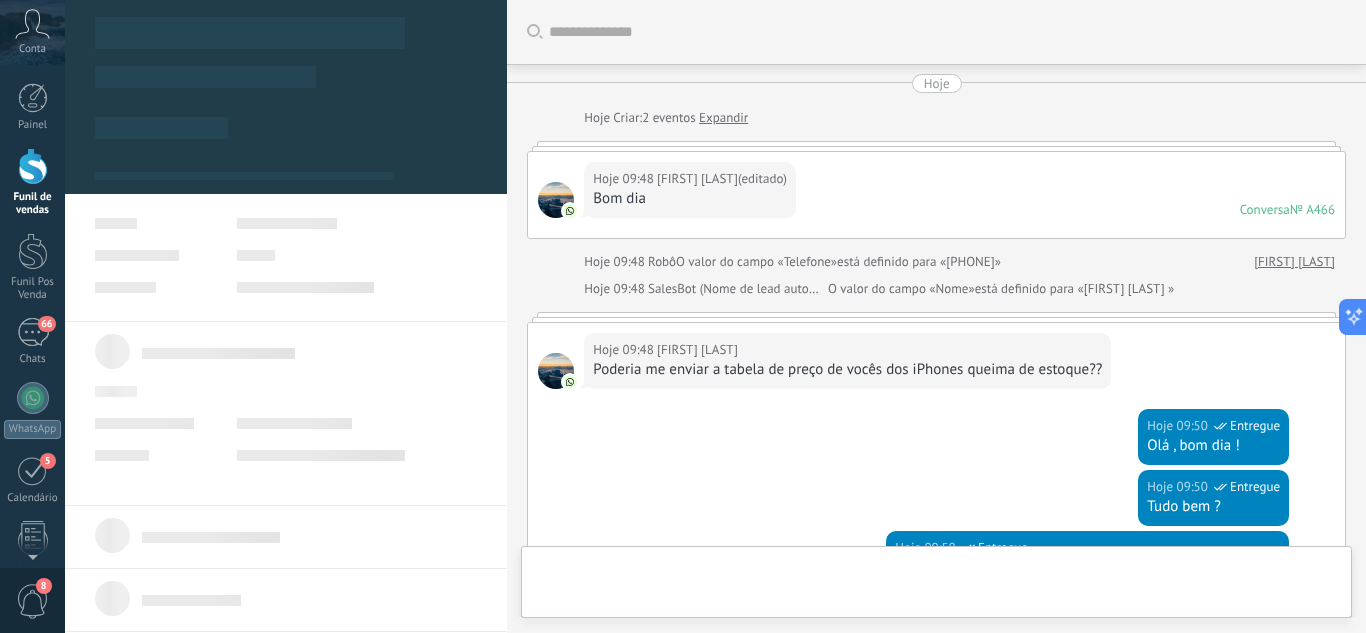 scroll, scrollTop: 654, scrollLeft: 0, axis: vertical 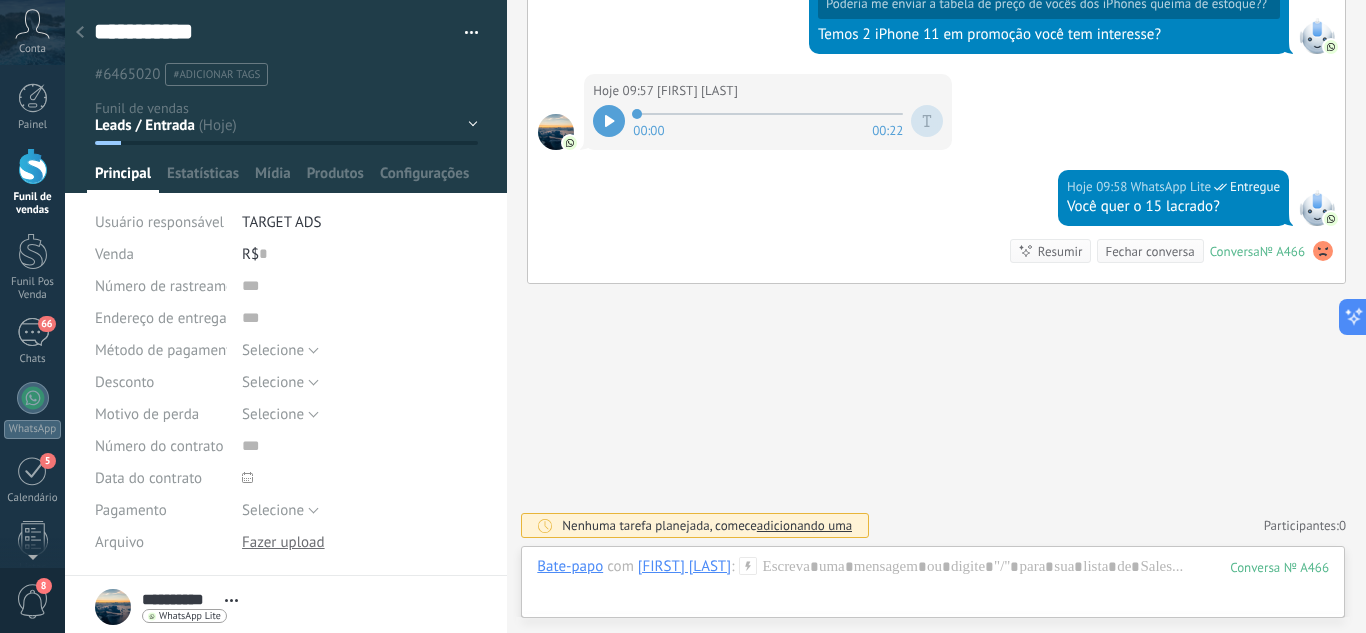 click on "Leads / Entrada
Atendimento
Atendimento Responder
Orçamento Enviado
Orçamento Responder
Negociação / Fechamento
-" at bounding box center [0, 0] 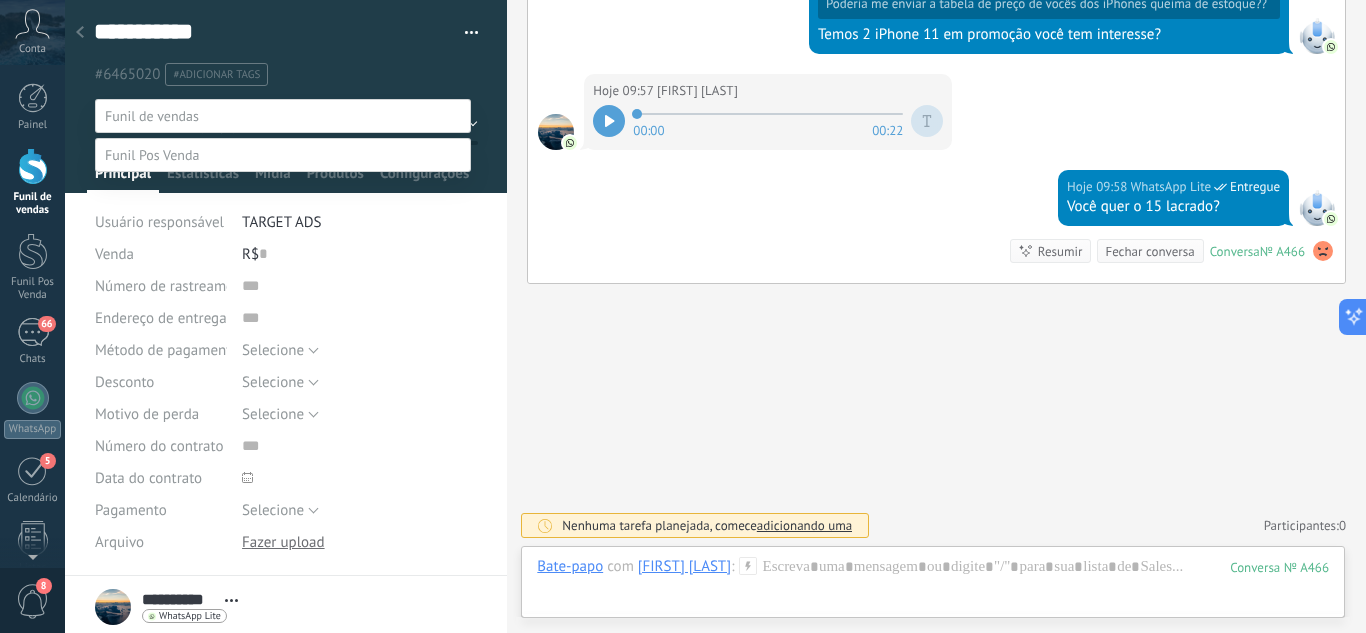 click on "Atendimento" at bounding box center [0, 0] 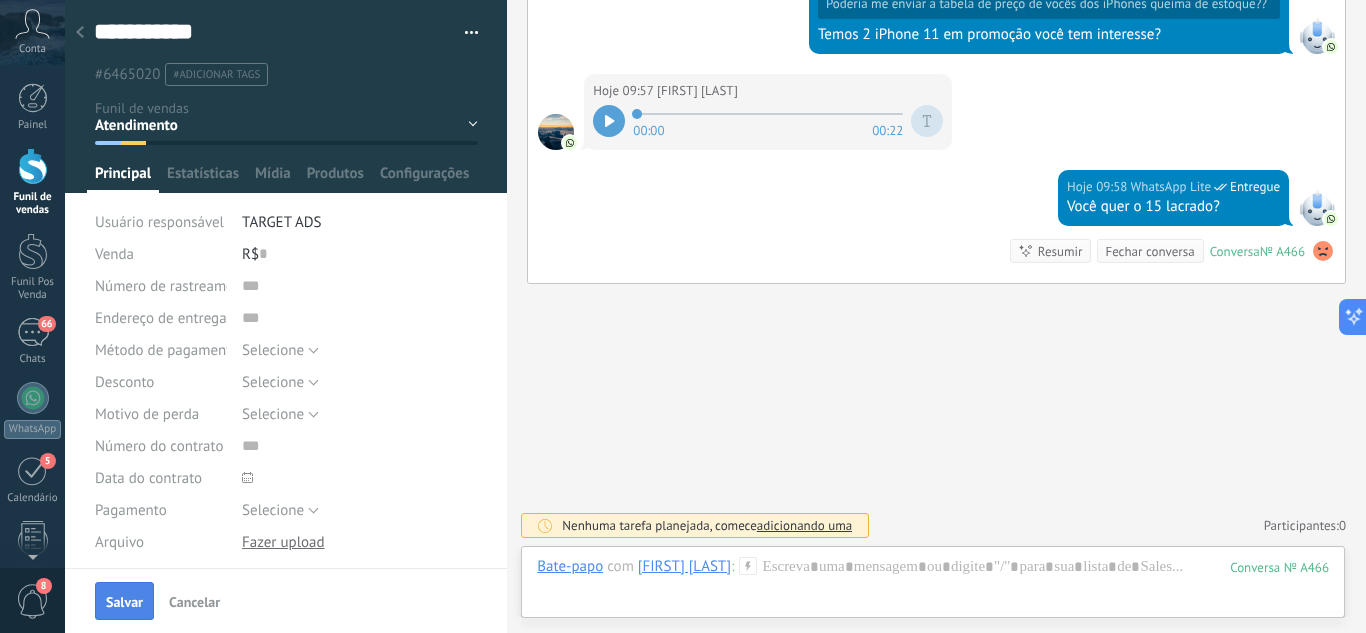 click on "Salvar" at bounding box center (124, 602) 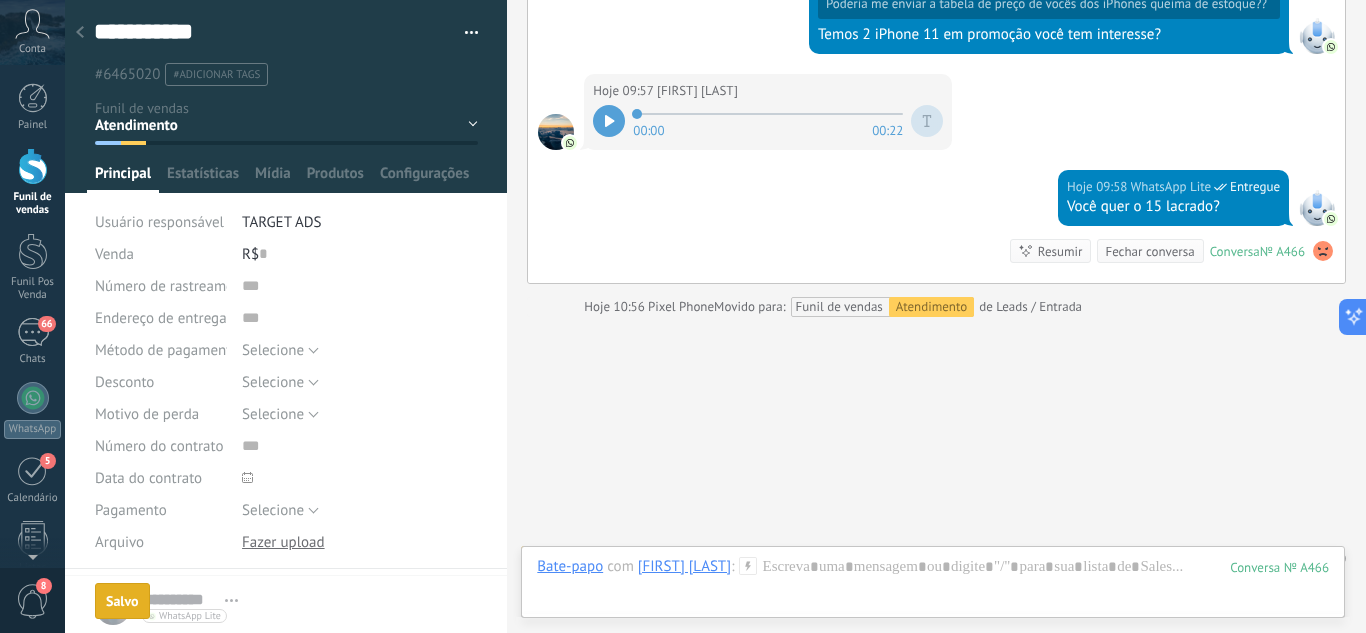scroll, scrollTop: 687, scrollLeft: 0, axis: vertical 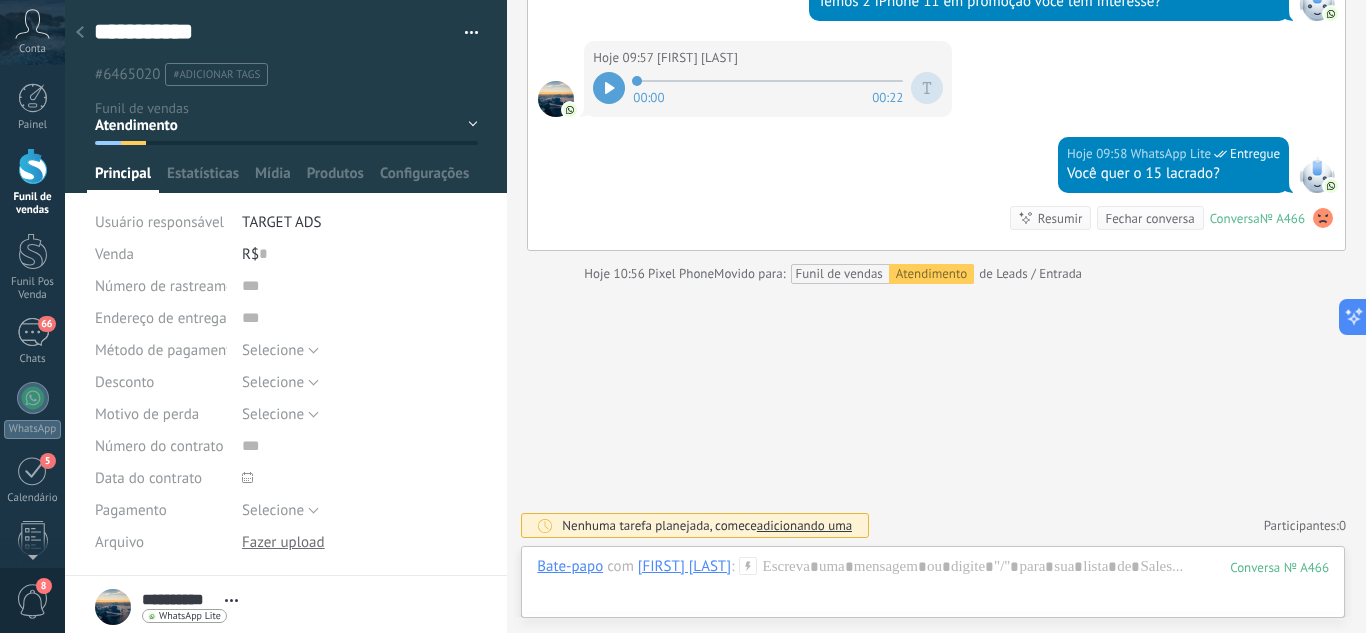 click 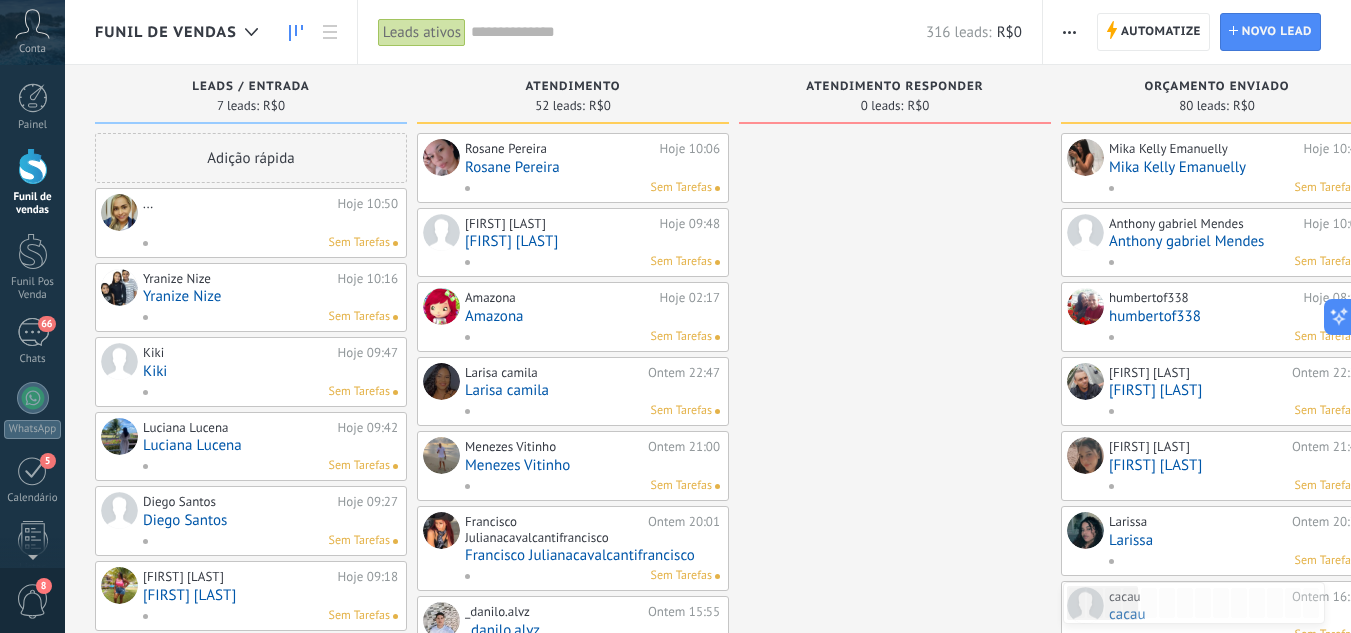 click on "Sem Tarefas" at bounding box center [266, 317] 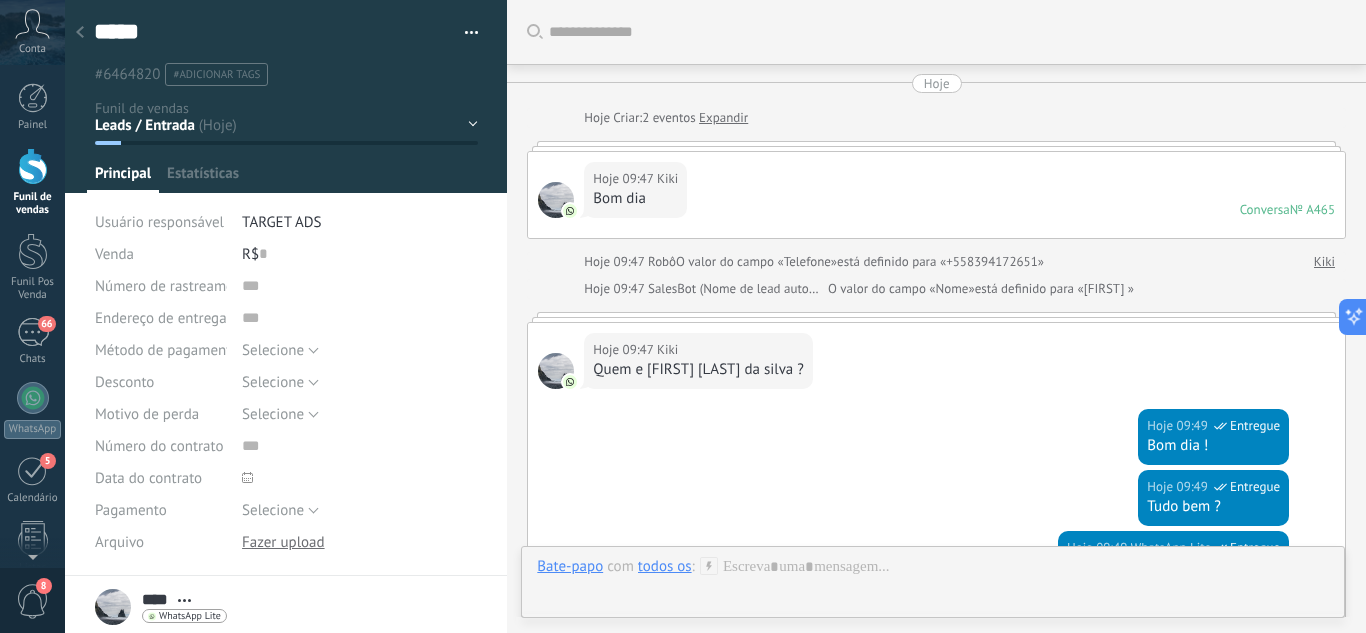 scroll, scrollTop: 524, scrollLeft: 0, axis: vertical 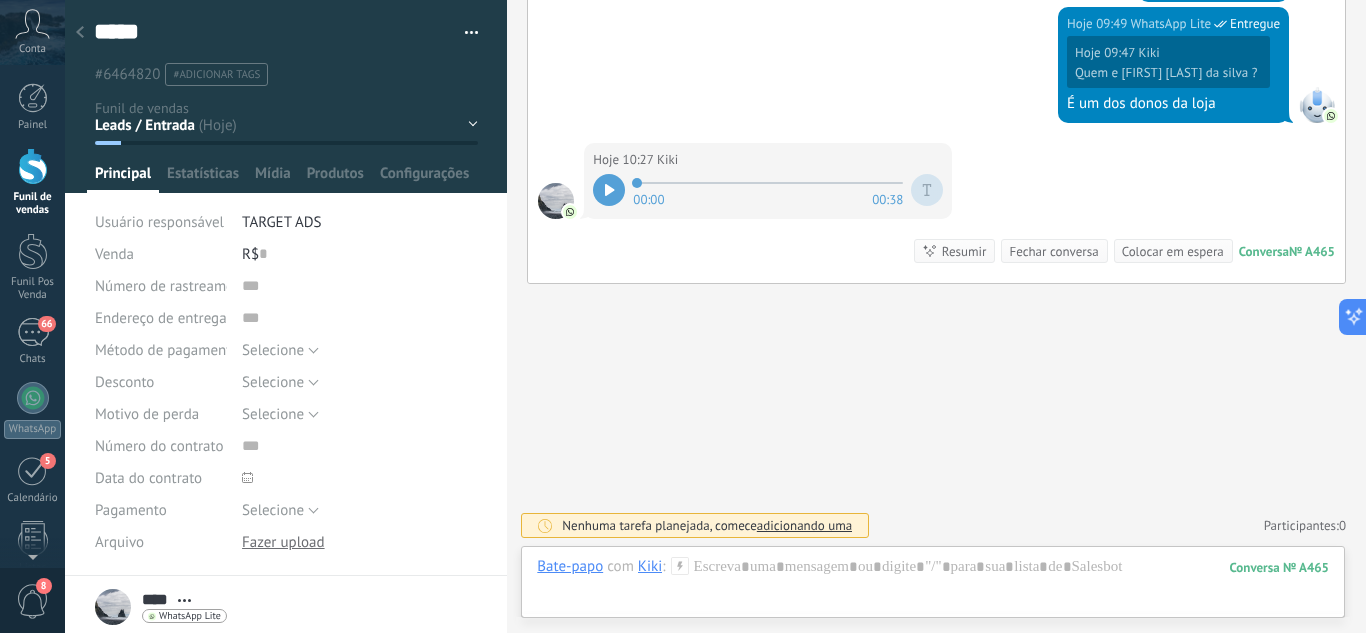 click 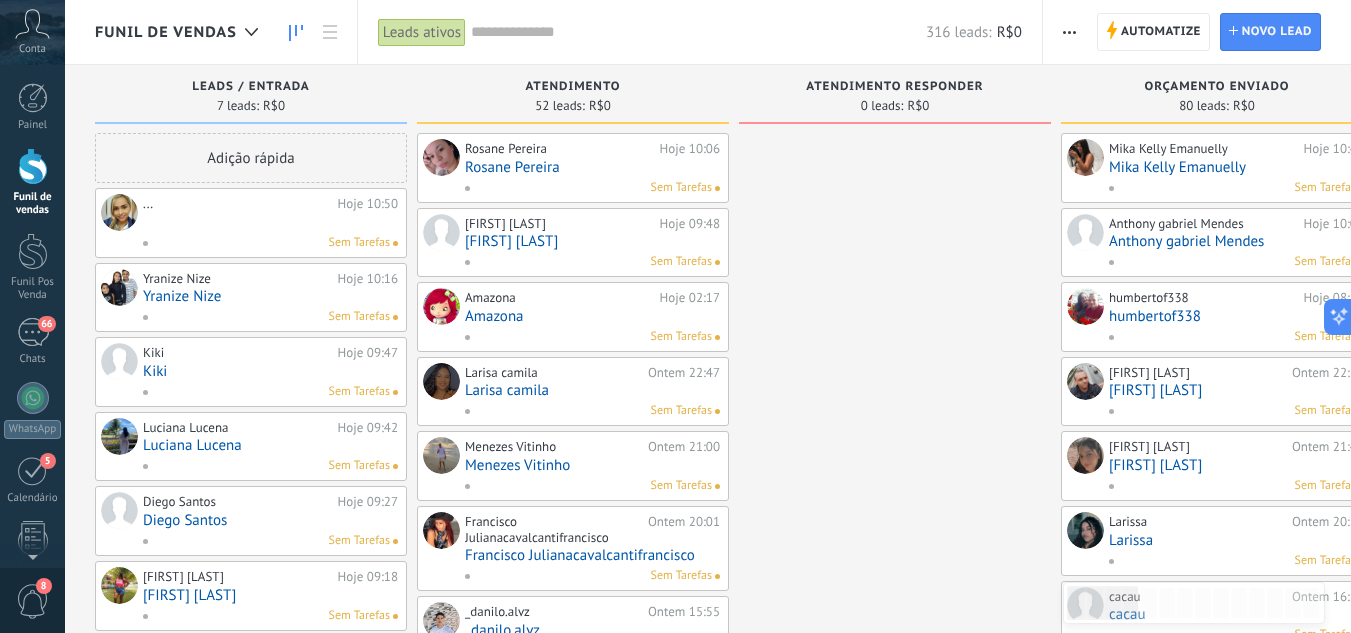 click on "Sem Tarefas" at bounding box center (266, 466) 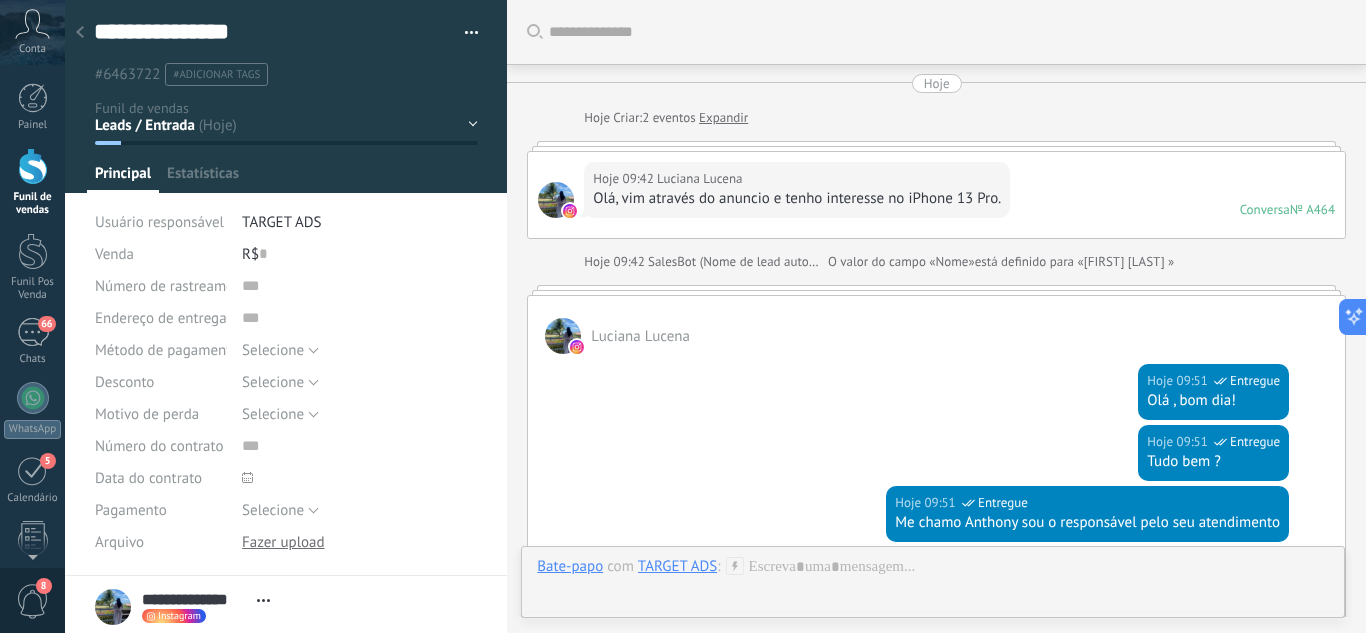 scroll, scrollTop: 952, scrollLeft: 0, axis: vertical 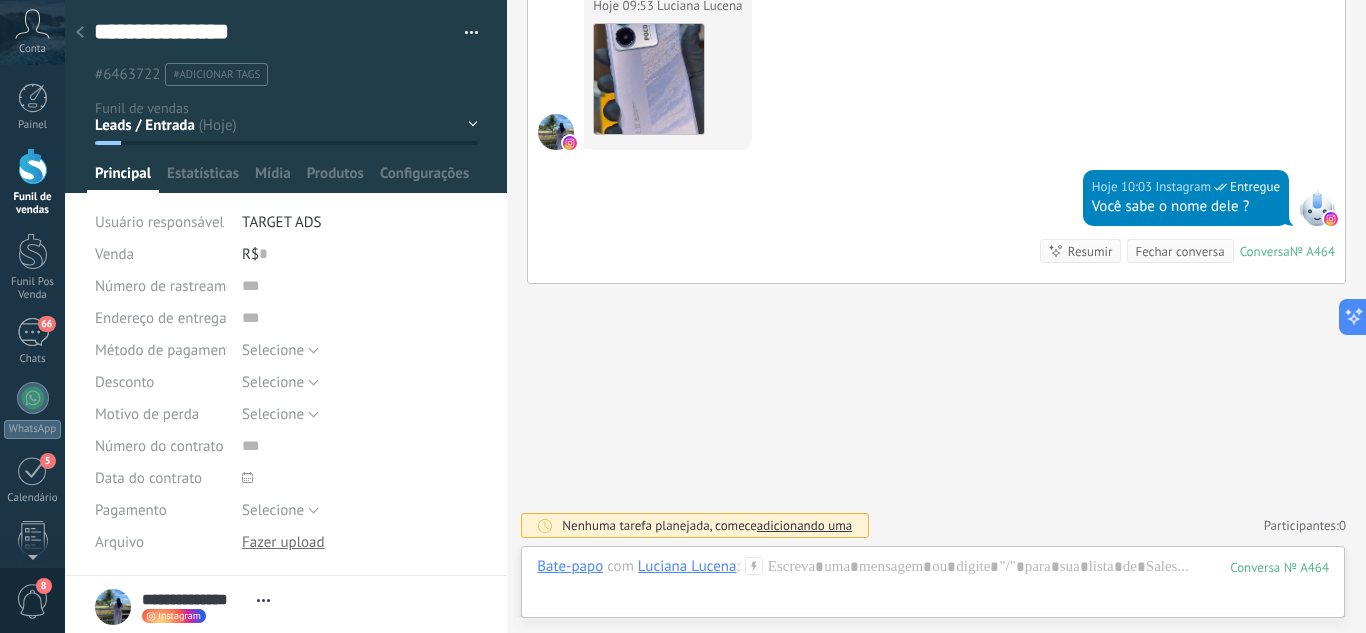 click on "Leads / Entrada
Atendimento
Atendimento Responder
Orçamento Enviado
Orçamento Responder
Negociação / Fechamento
-" at bounding box center [0, 0] 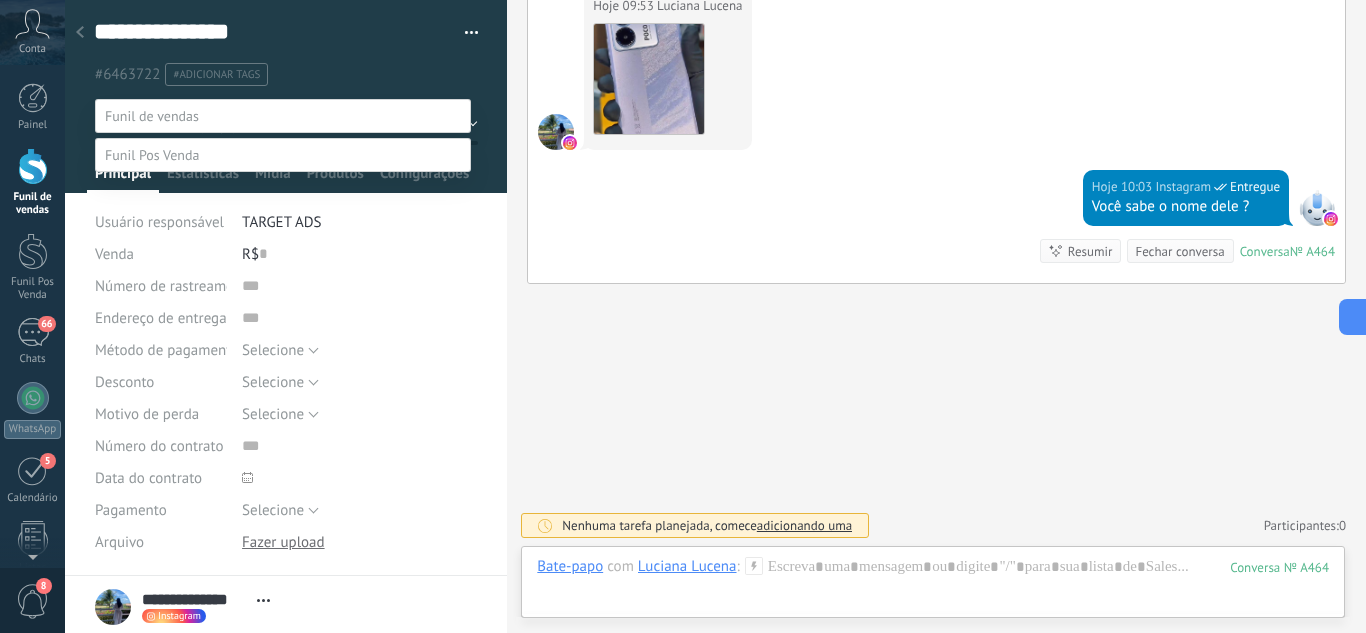 click on "Atendimento" at bounding box center [0, 0] 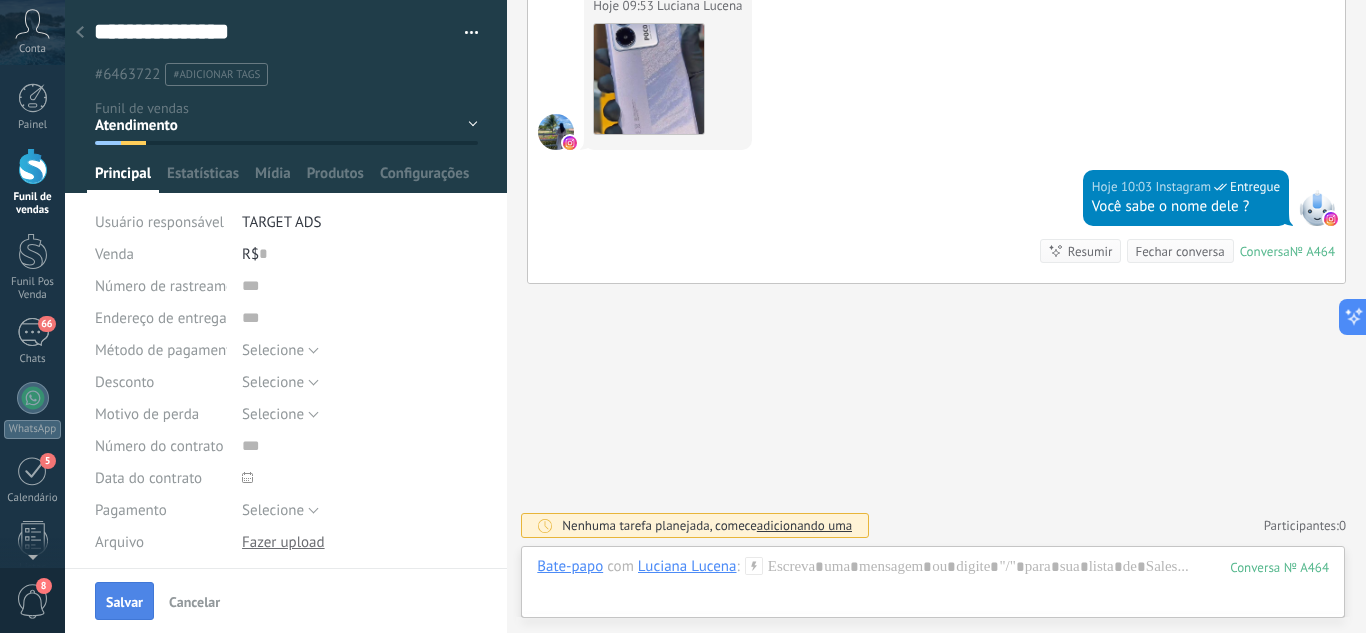 click on "Salvar" at bounding box center [124, 602] 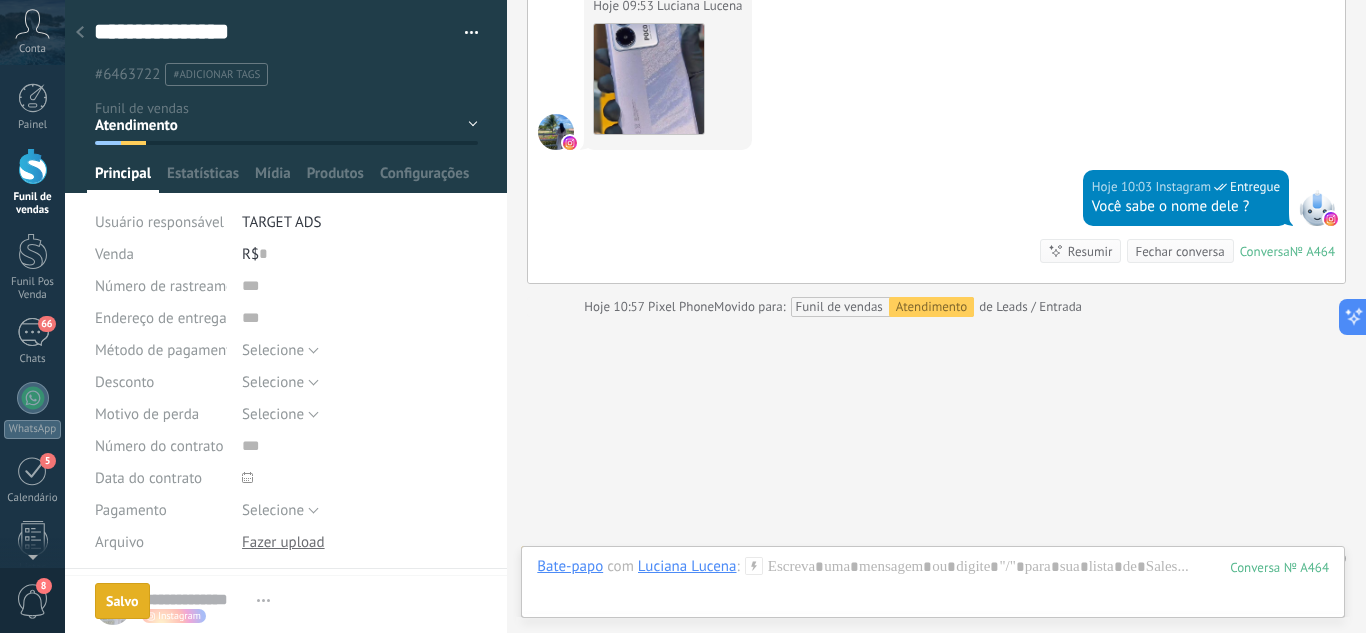 scroll, scrollTop: 985, scrollLeft: 0, axis: vertical 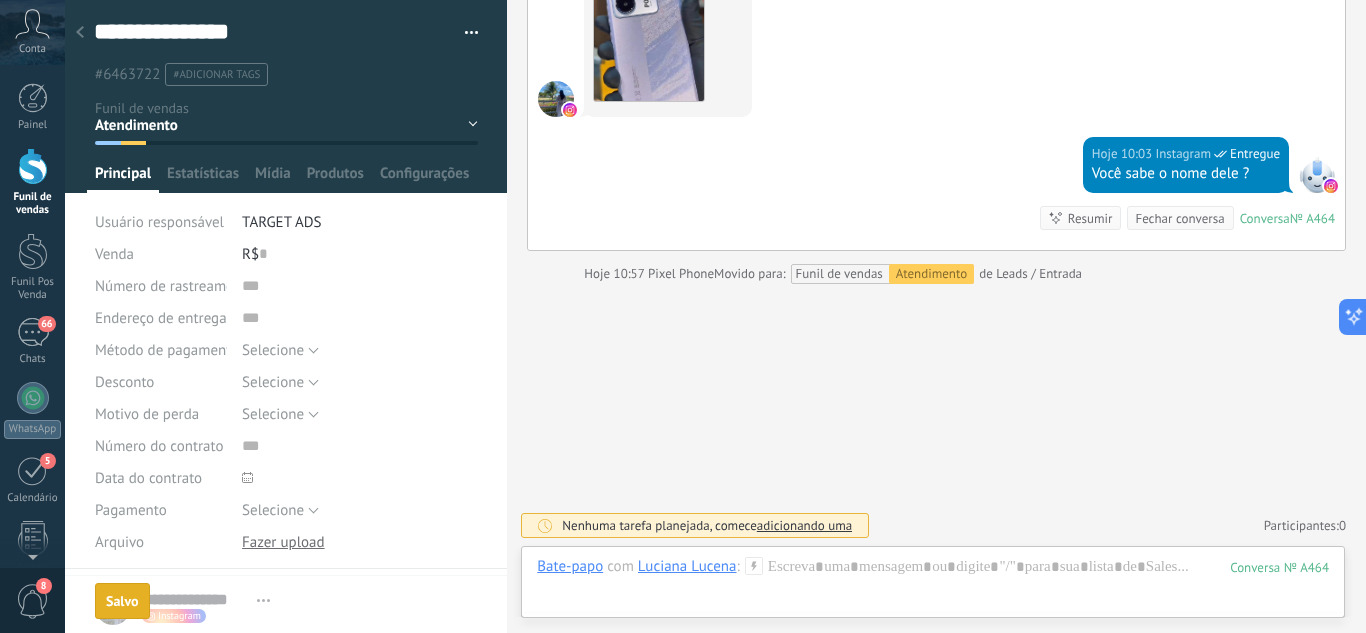 click at bounding box center (80, 33) 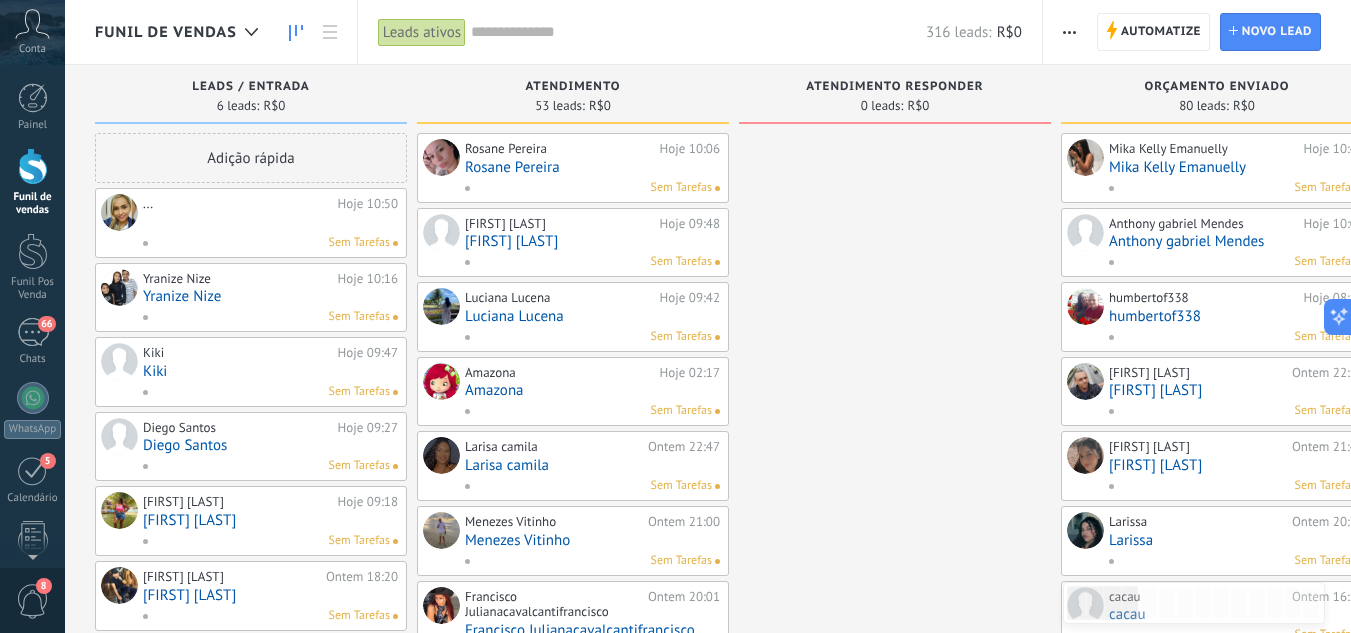 click on "Kiki" at bounding box center [270, 371] 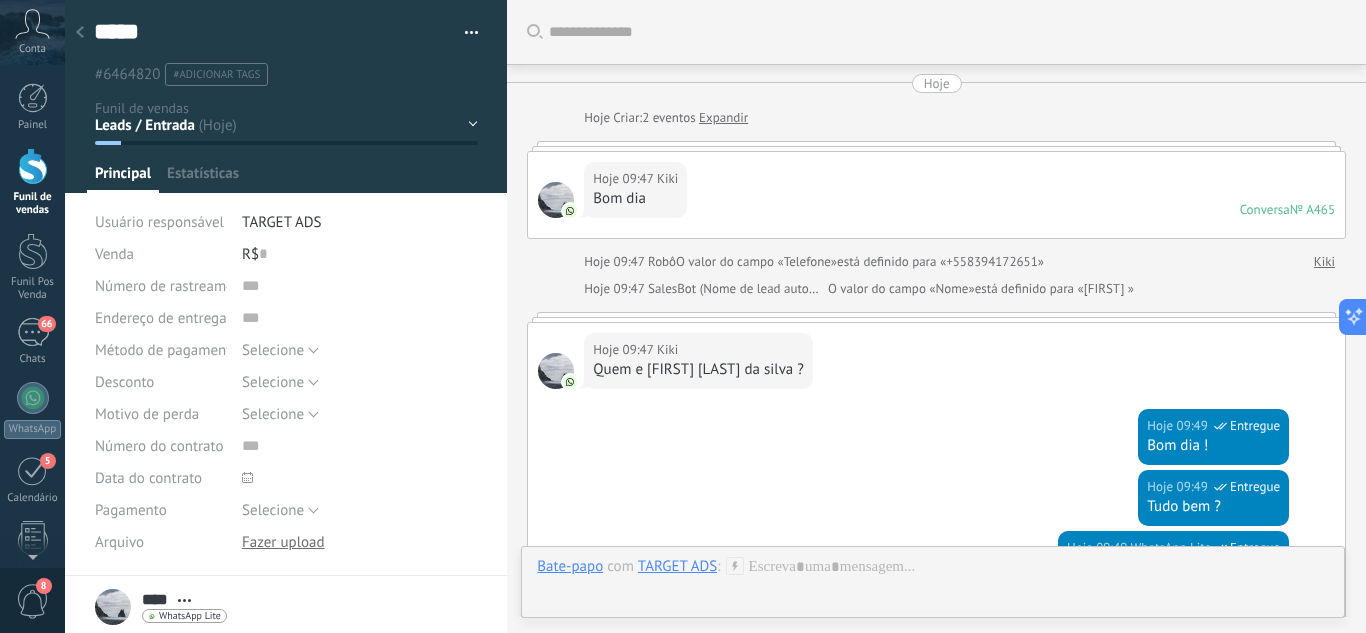 scroll, scrollTop: 30, scrollLeft: 0, axis: vertical 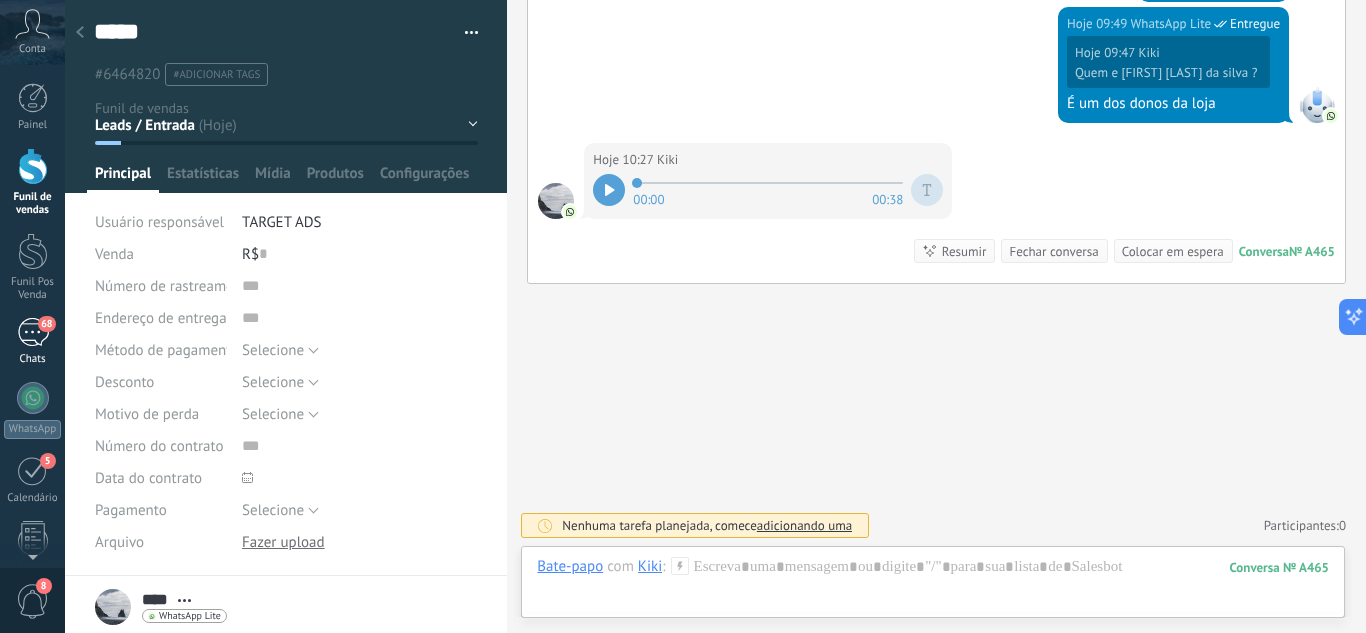 click on "68" at bounding box center [33, 332] 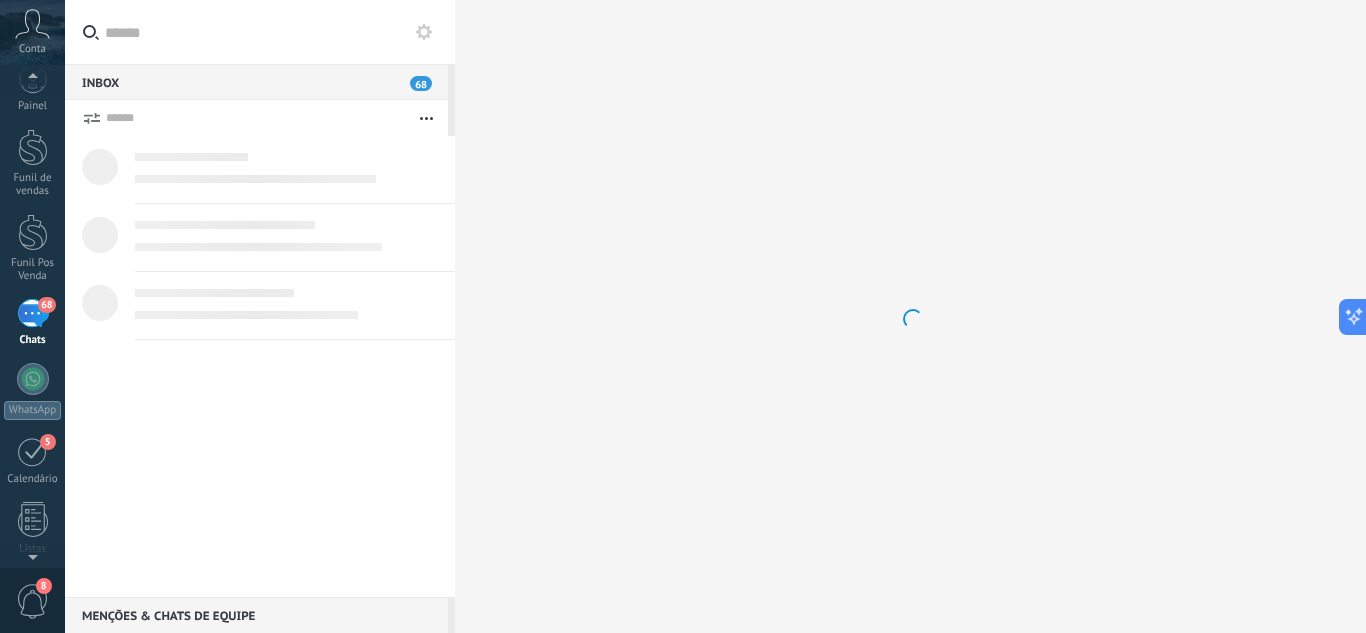 scroll, scrollTop: 19, scrollLeft: 0, axis: vertical 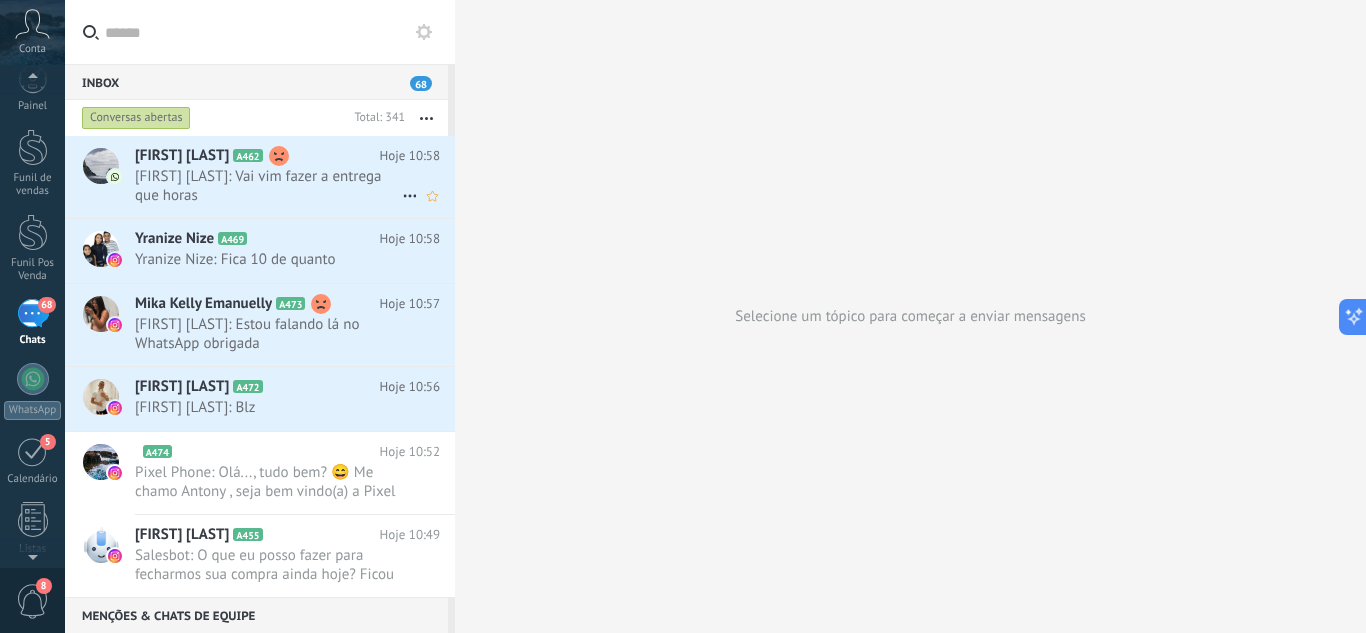 click on "Miriliane Pereira: Vai vim fazer a entrega que horas" at bounding box center [268, 186] 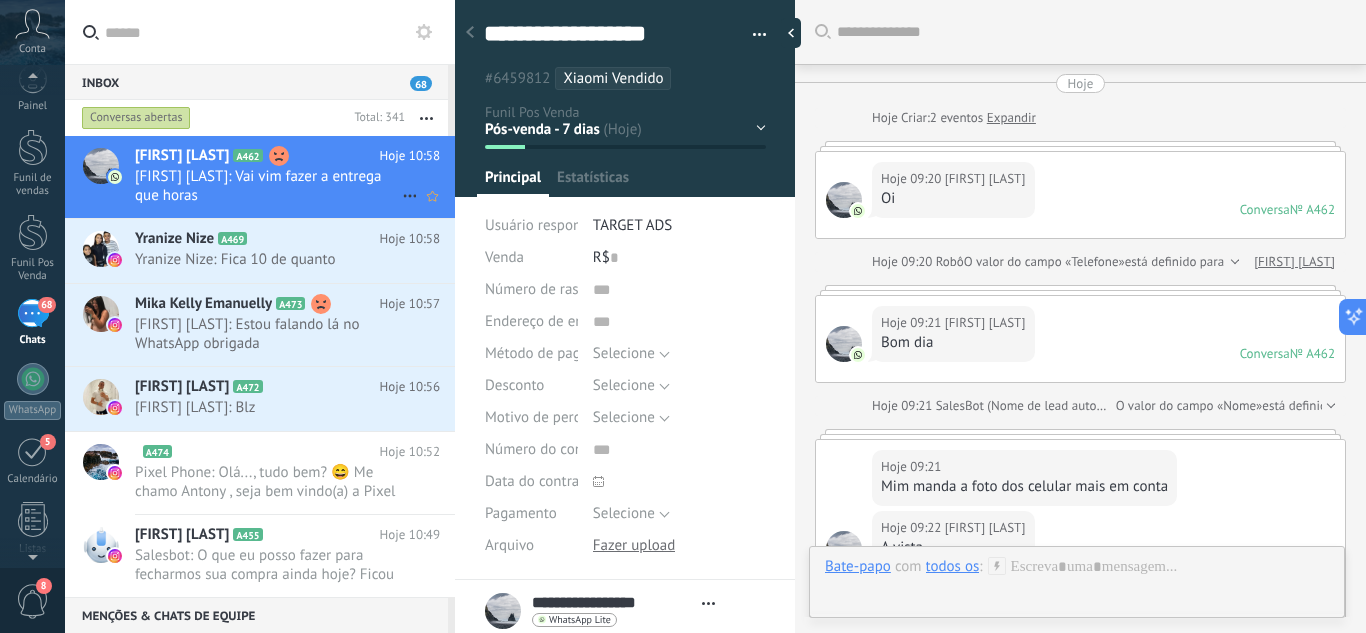 scroll, scrollTop: 30, scrollLeft: 0, axis: vertical 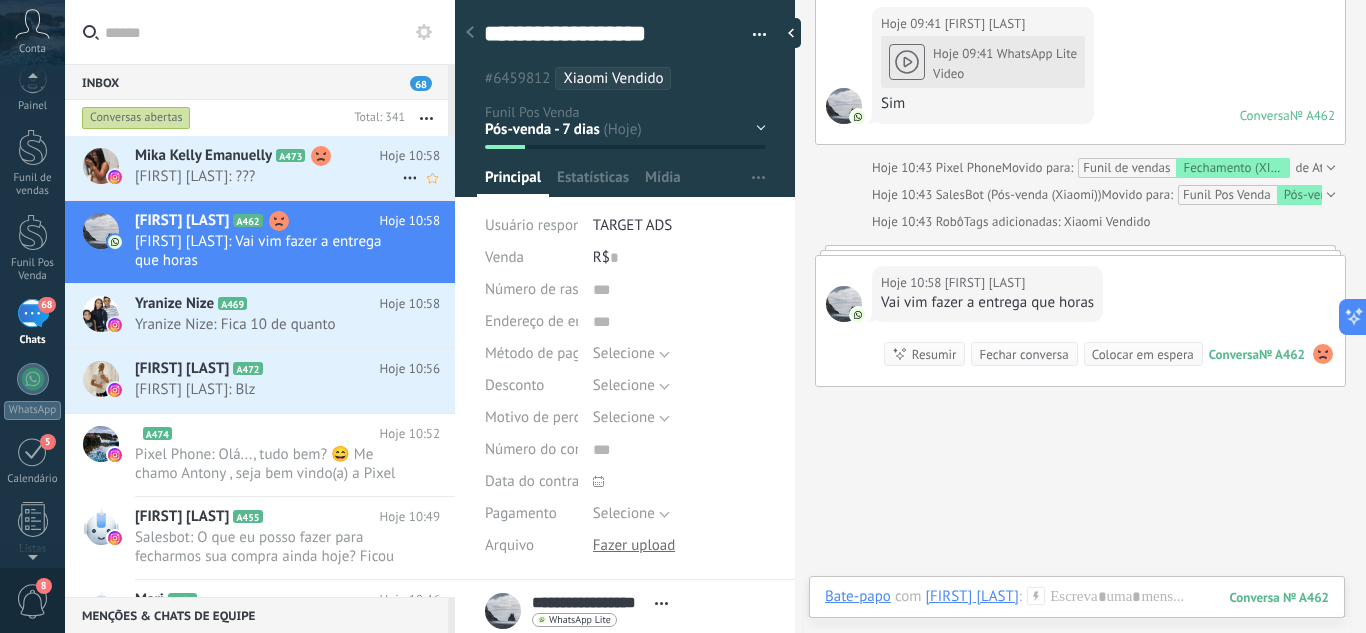 click on "Mika Kelly Emanuelly: ???" at bounding box center [268, 176] 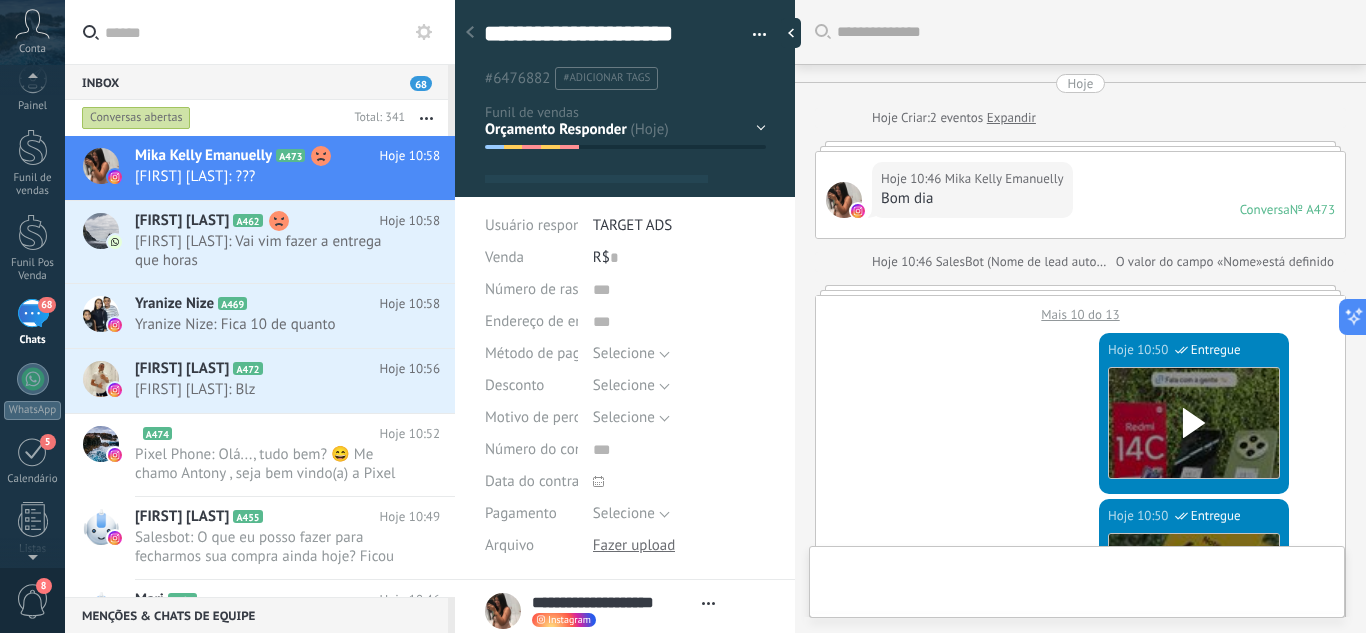 scroll, scrollTop: 30, scrollLeft: 0, axis: vertical 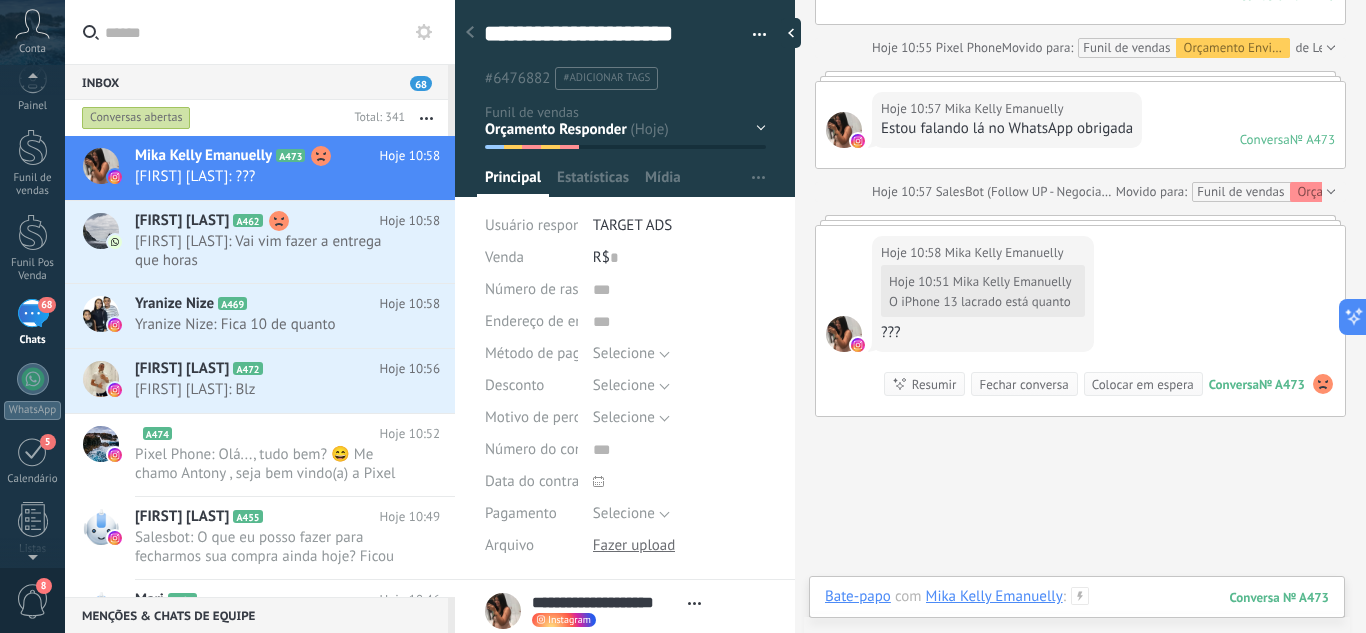 click at bounding box center [1077, 617] 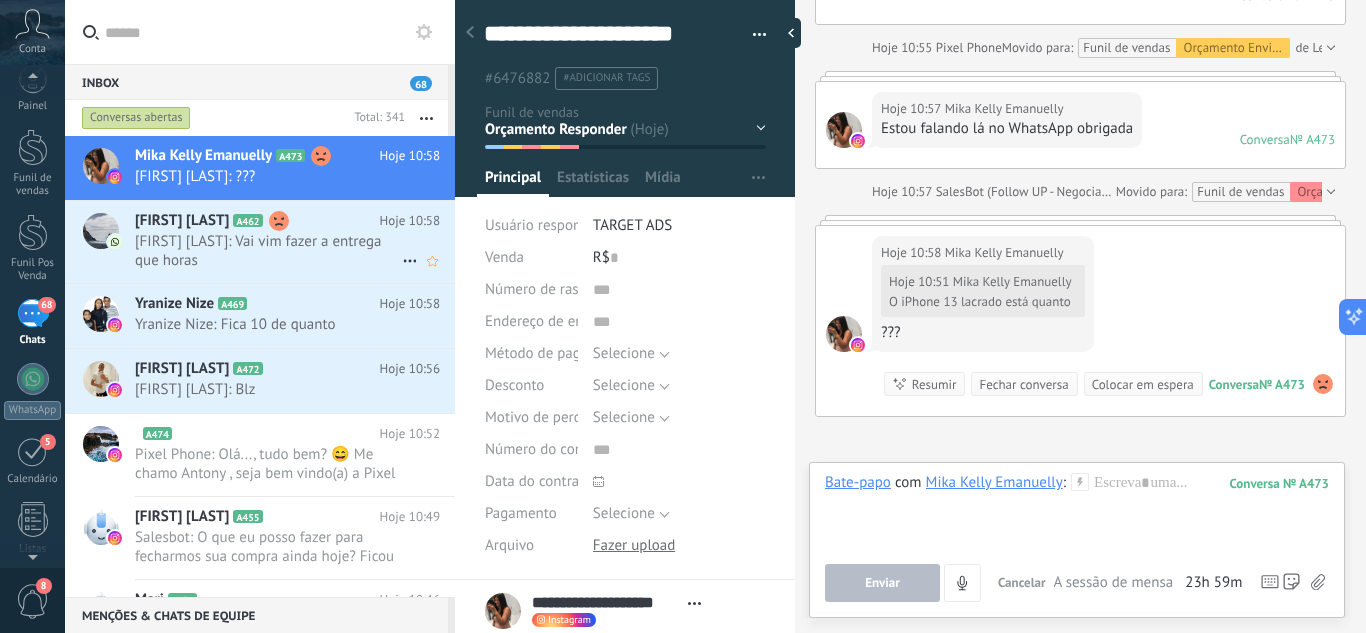 click on "Miriliane Pereira: Vai vim fazer a entrega que horas" at bounding box center [268, 251] 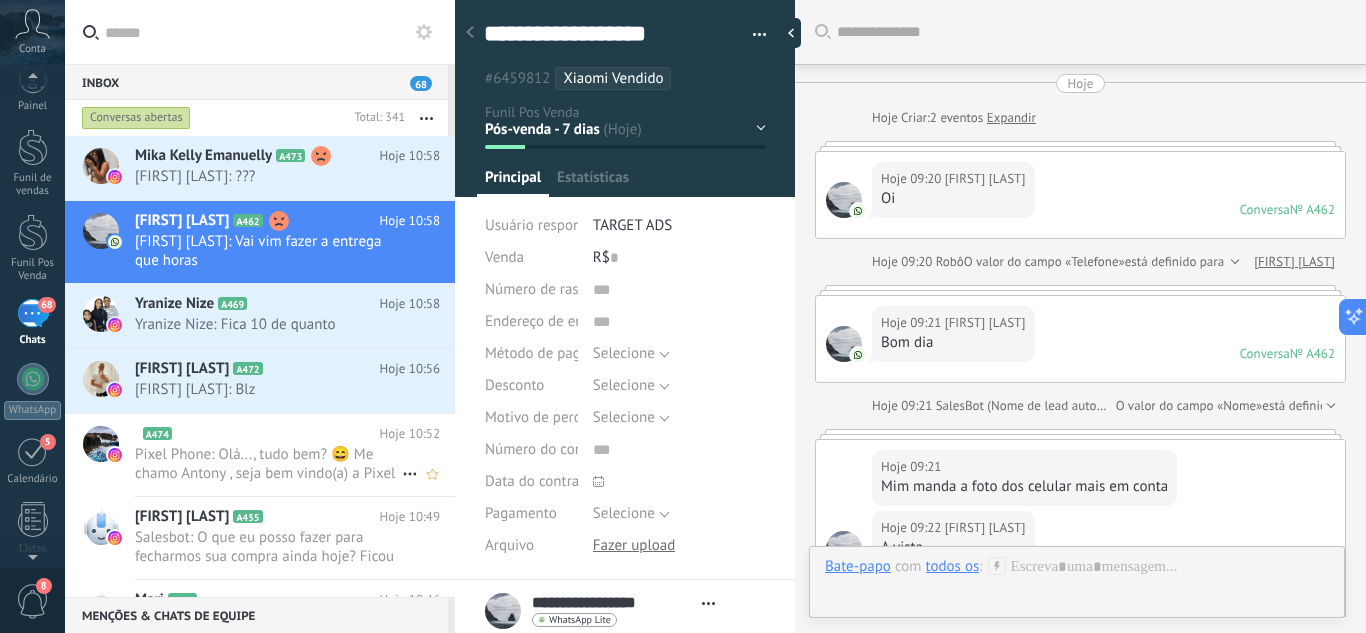 type on "**********" 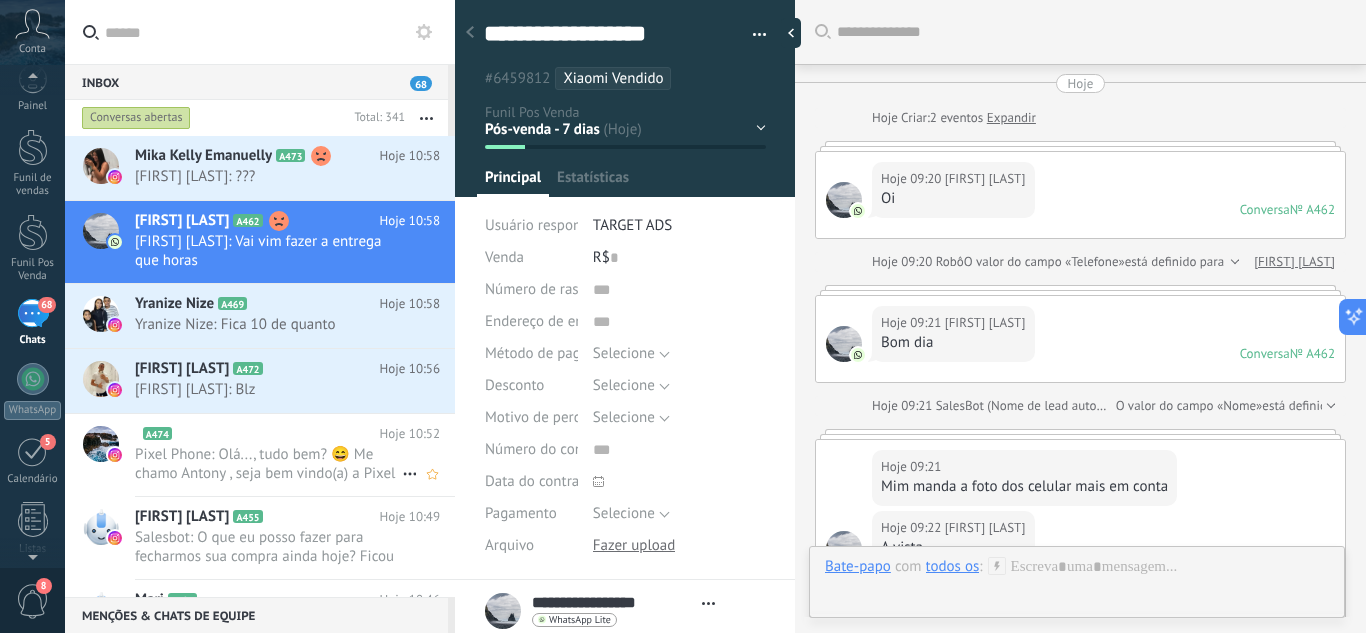 scroll, scrollTop: 30, scrollLeft: 0, axis: vertical 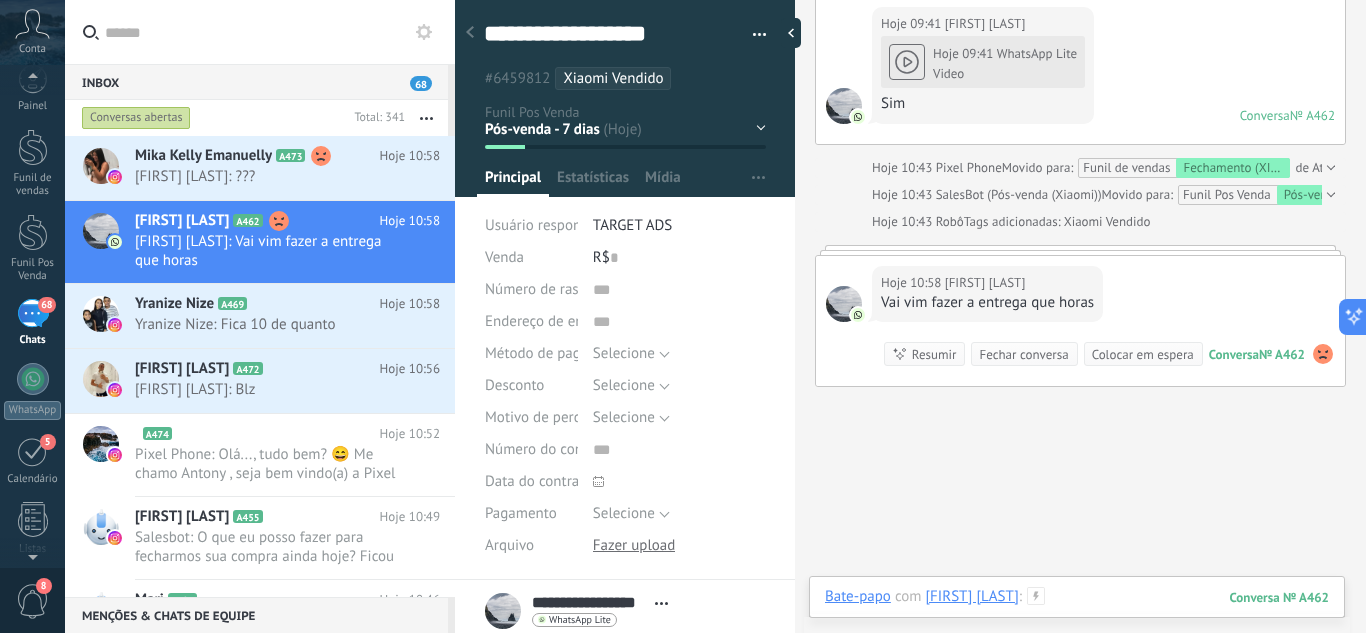 click at bounding box center [1077, 617] 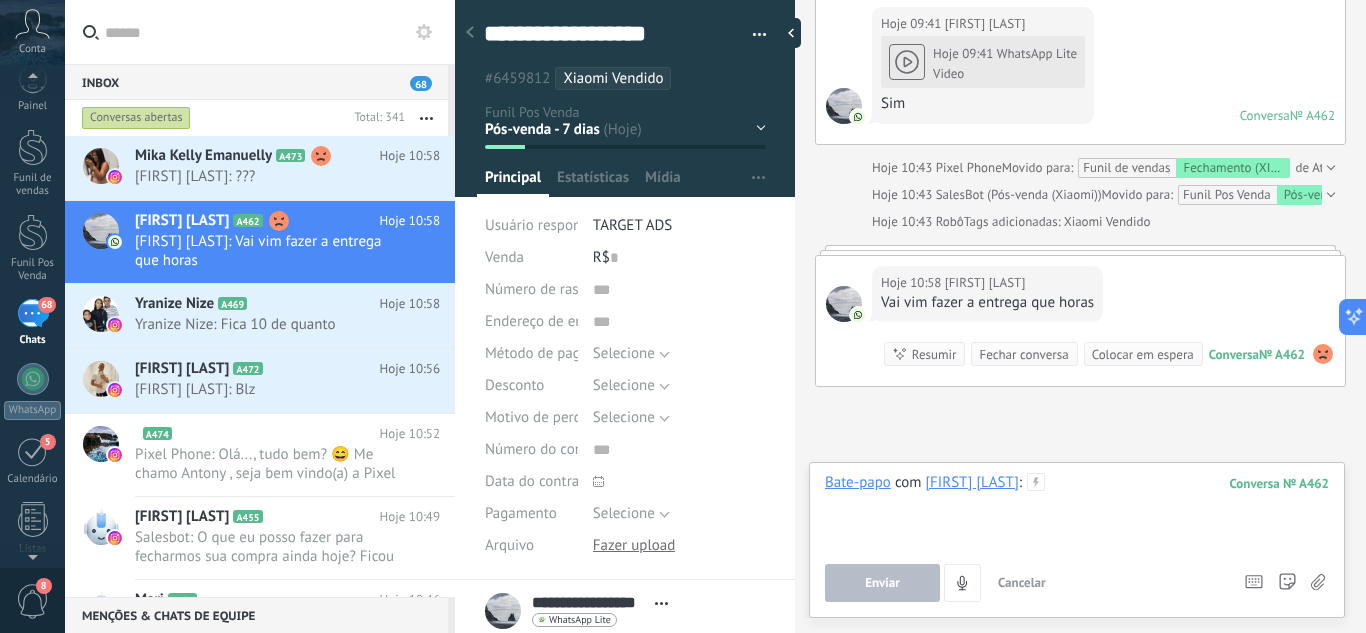 type 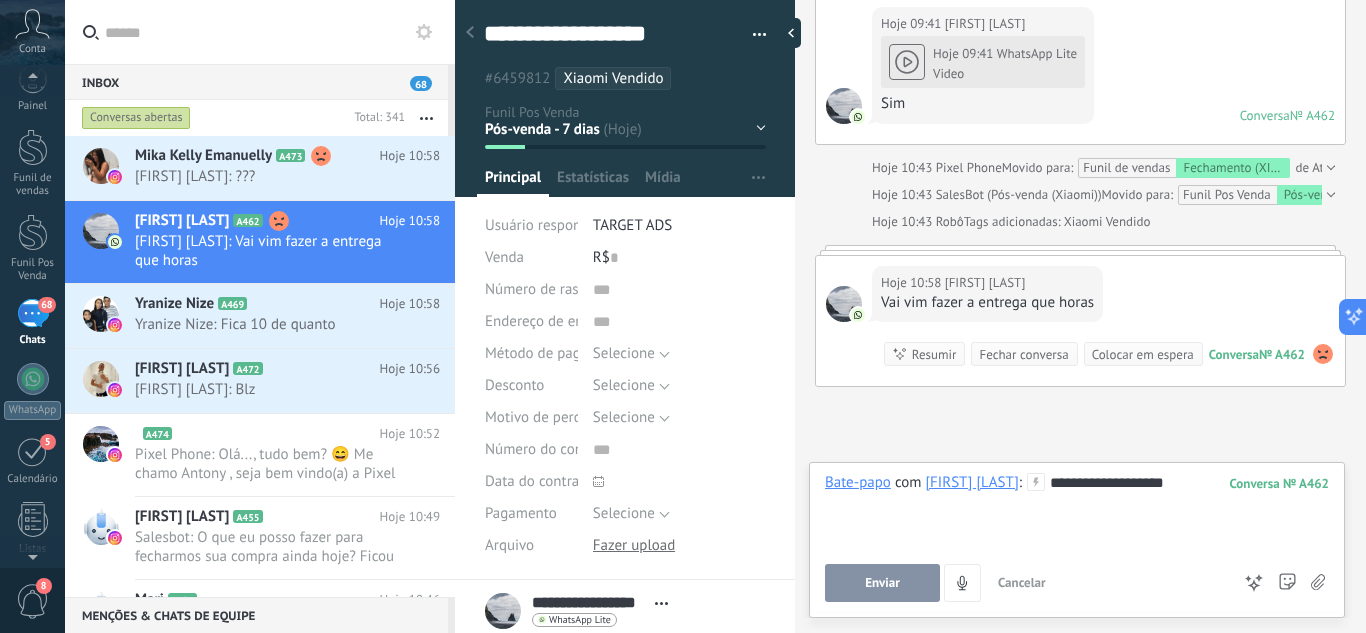 click on "Enviar" at bounding box center [882, 583] 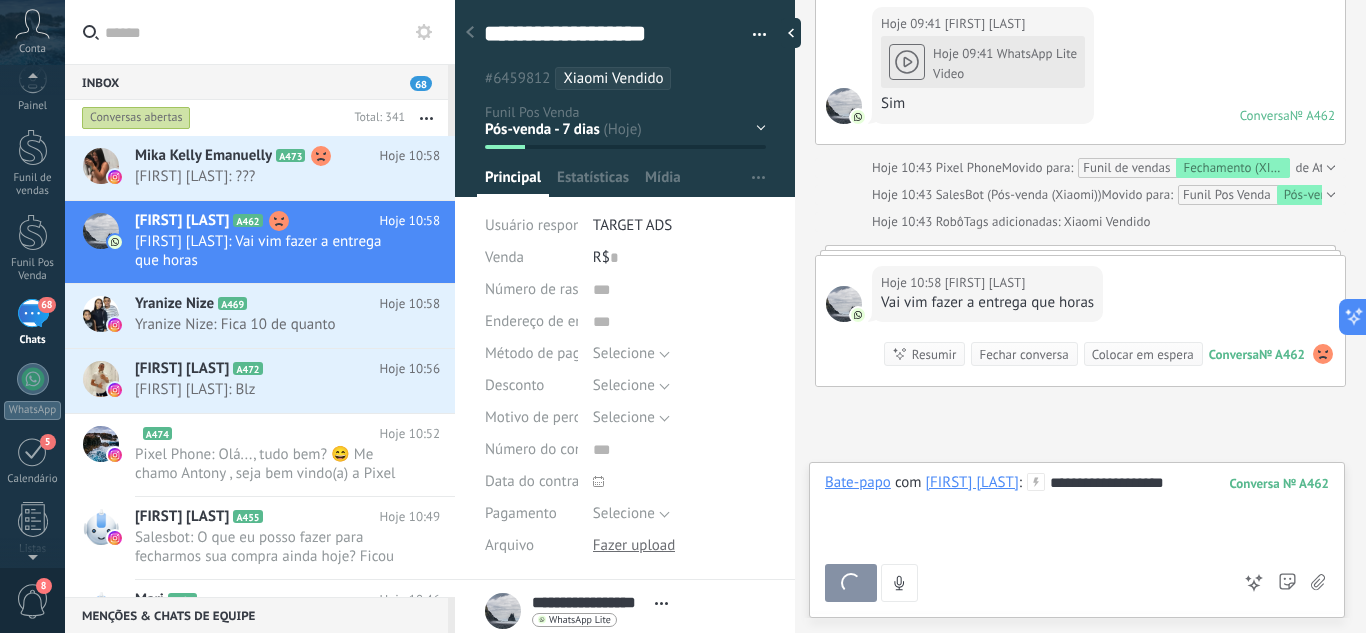 scroll, scrollTop: 1967, scrollLeft: 0, axis: vertical 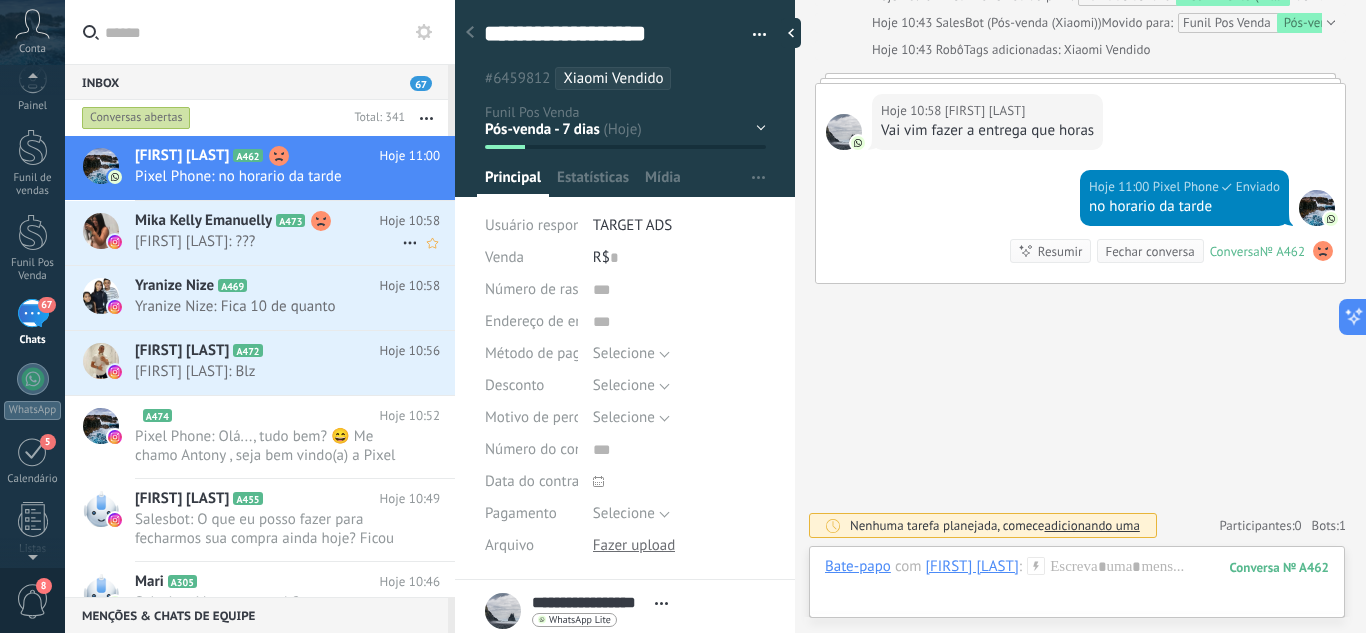 click on "Mika Kelly Emanuelly: ???" at bounding box center [268, 241] 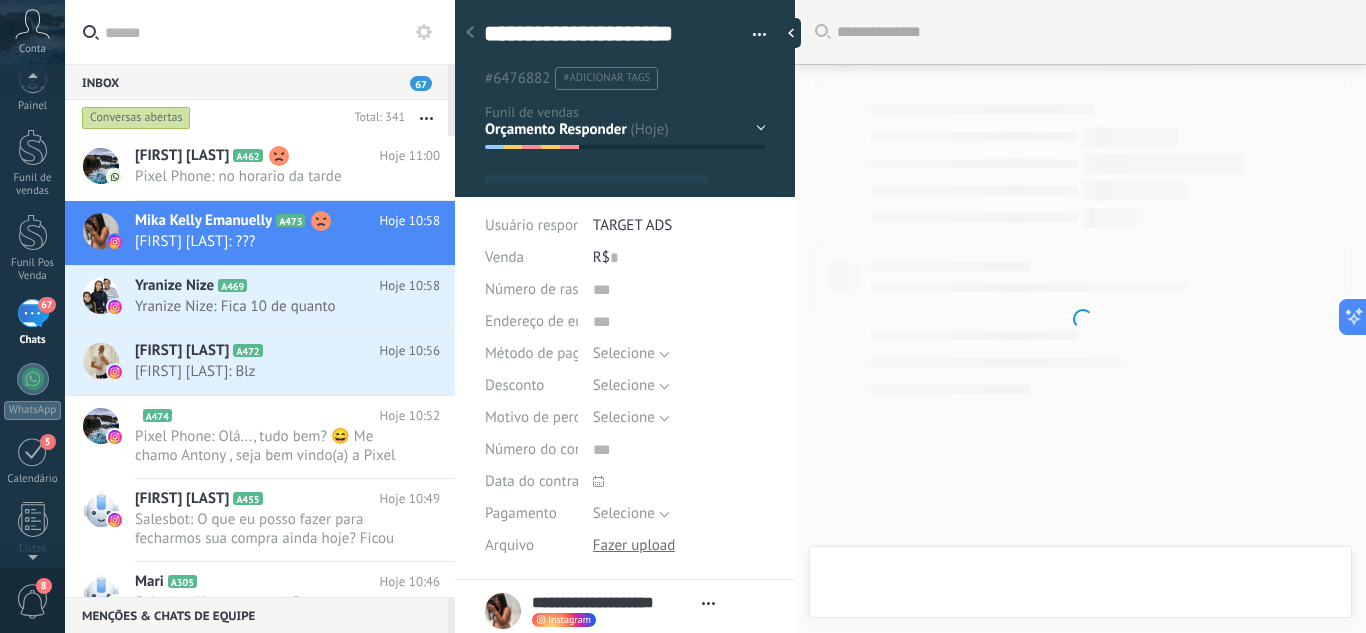 type on "**********" 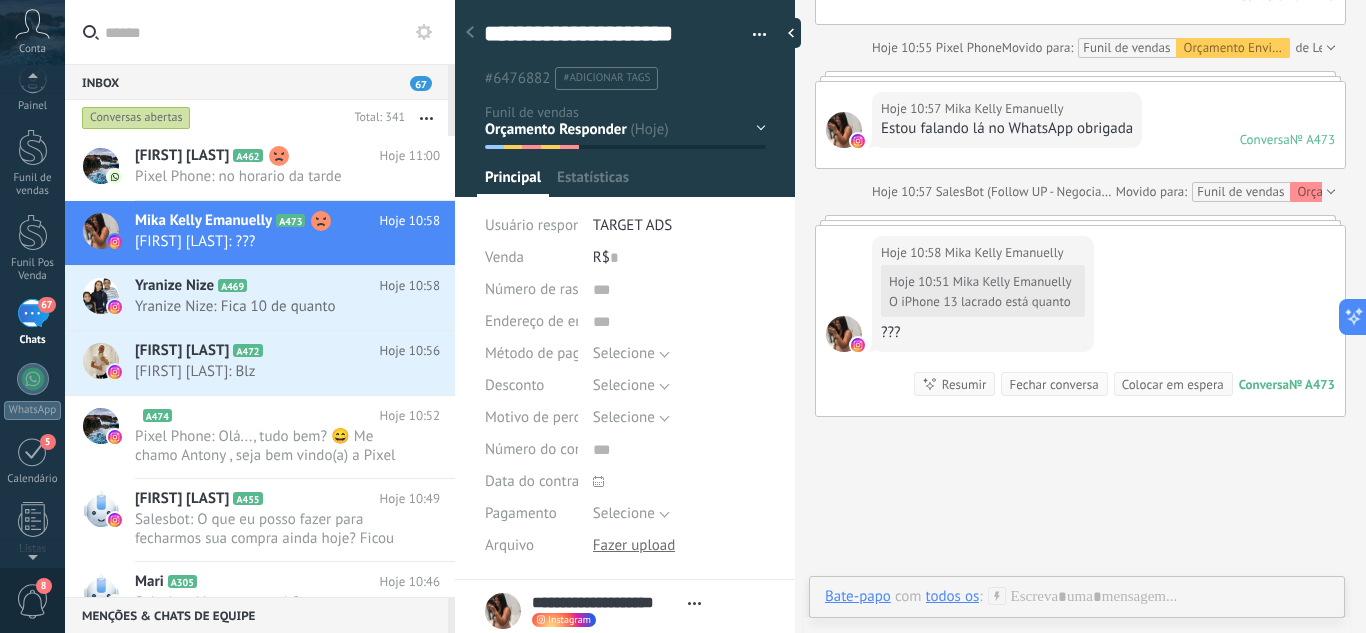 scroll, scrollTop: 30, scrollLeft: 0, axis: vertical 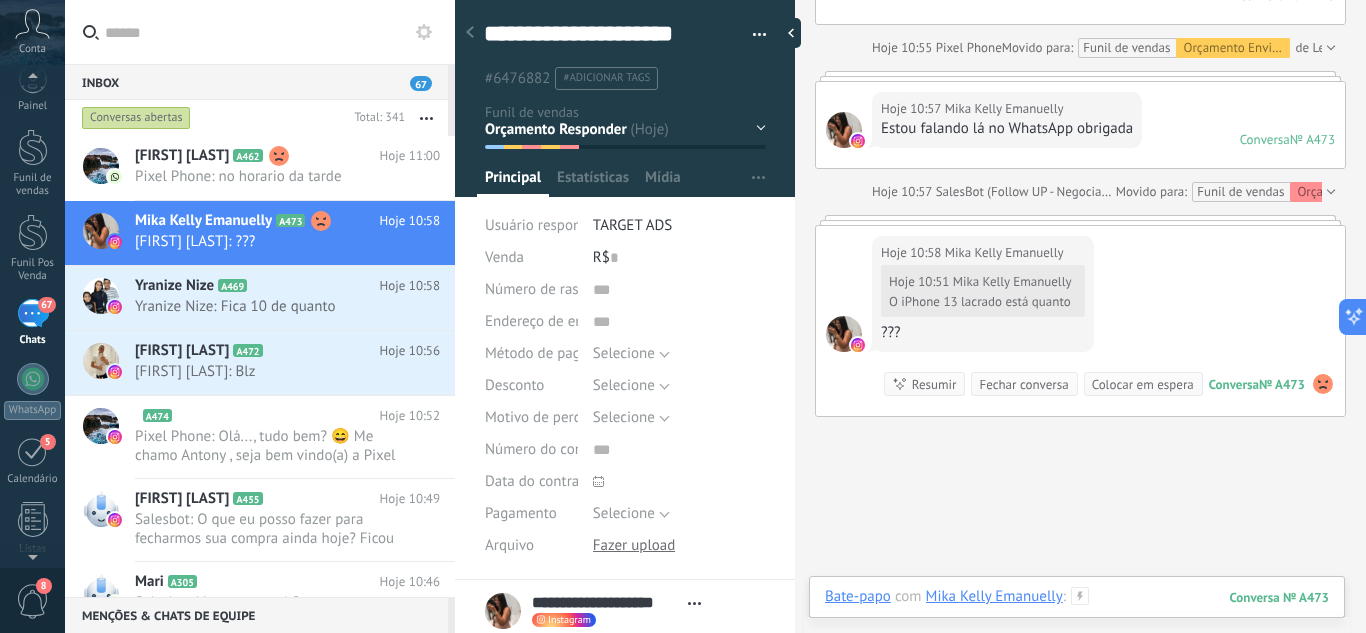 click at bounding box center (1077, 617) 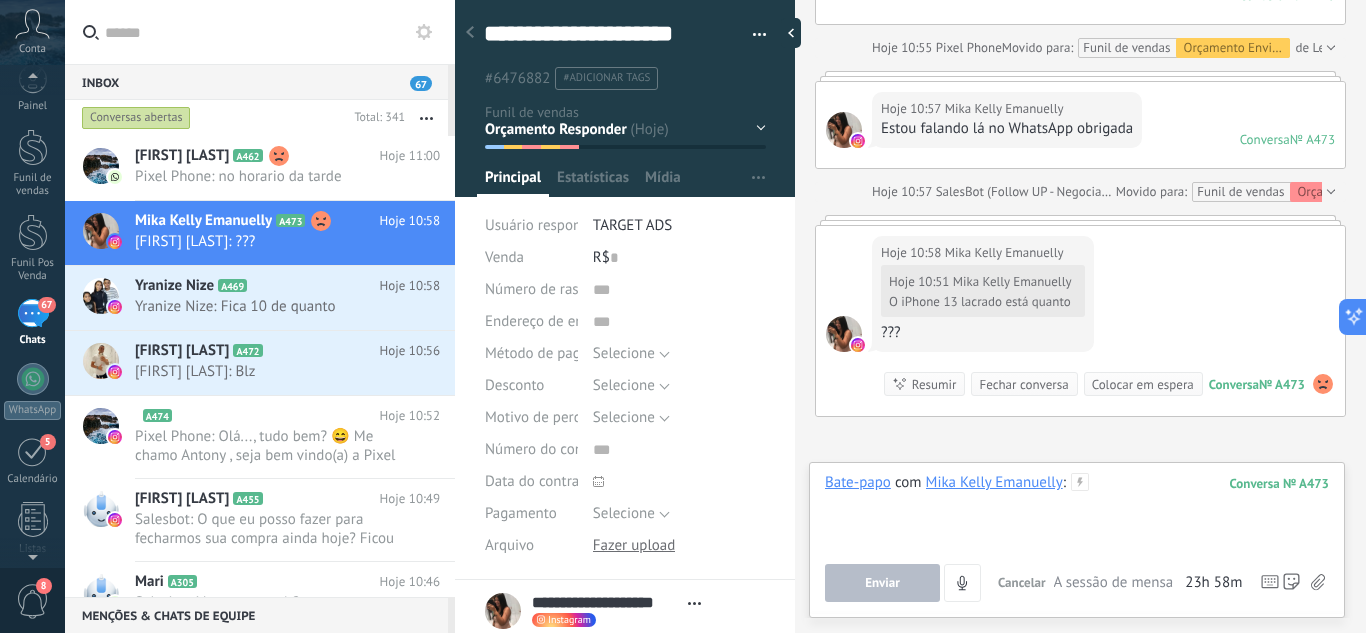 type 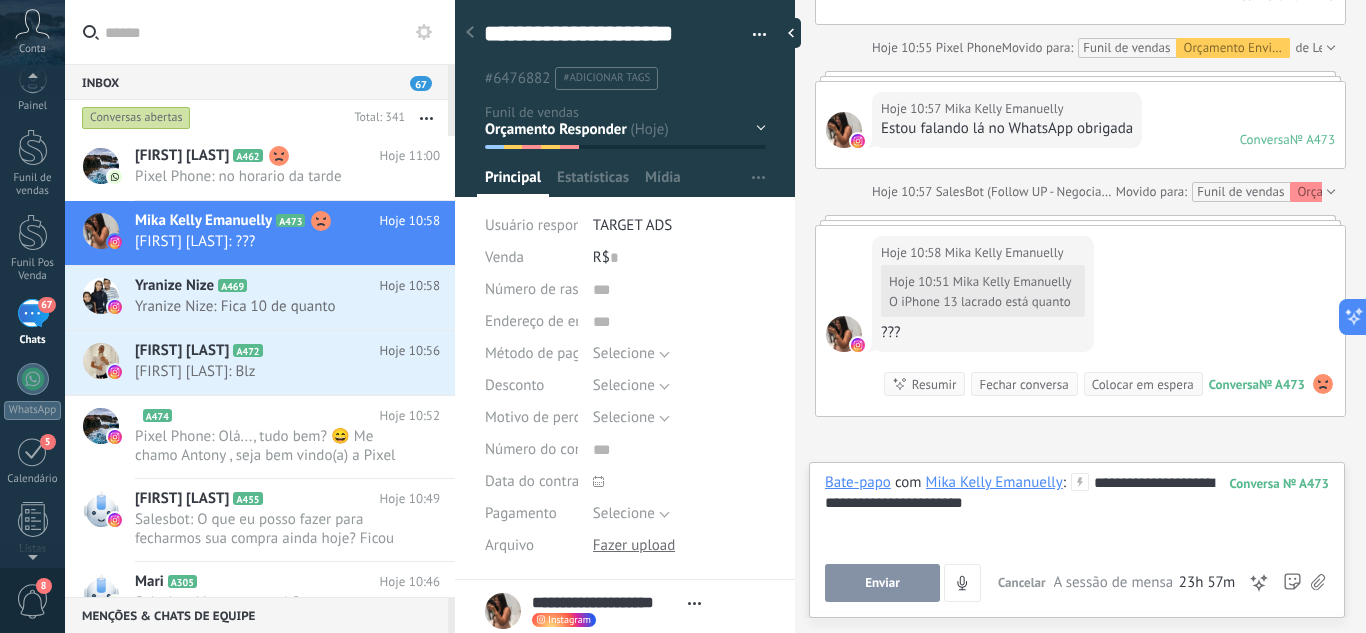 click on "Enviar" at bounding box center (882, 583) 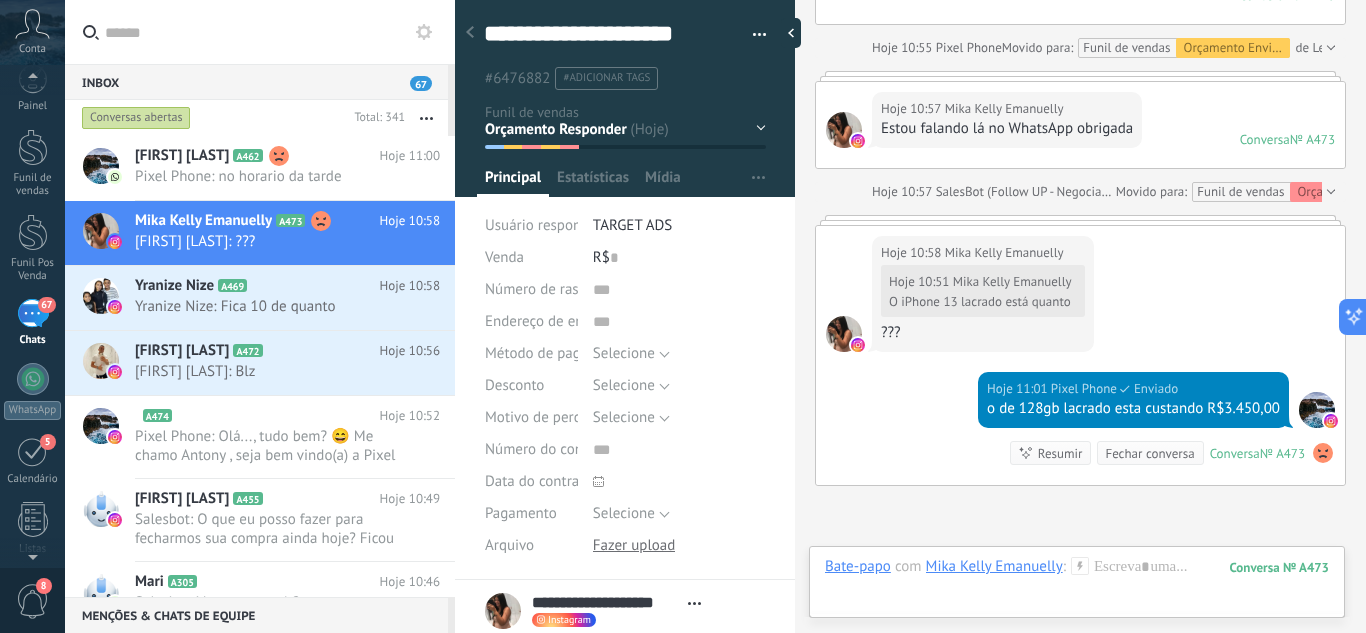 scroll, scrollTop: 1488, scrollLeft: 0, axis: vertical 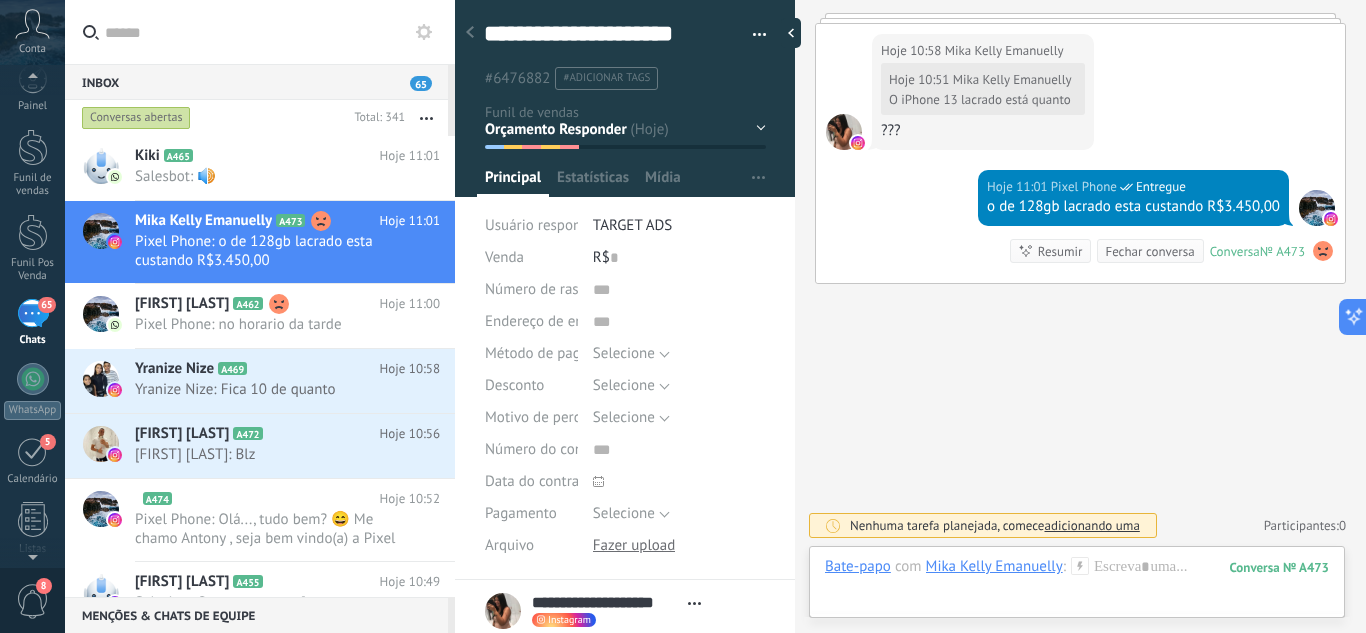 click 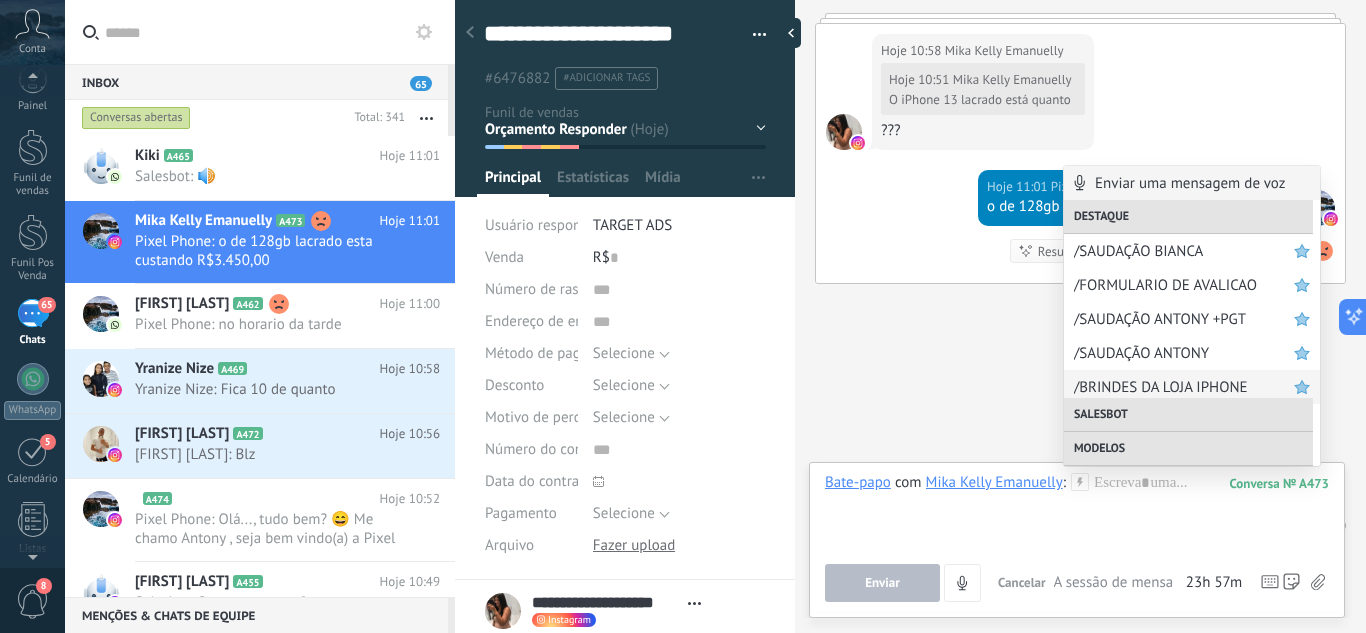 click on "/BRINDES DA LOJA IPHONE" at bounding box center (1184, 387) 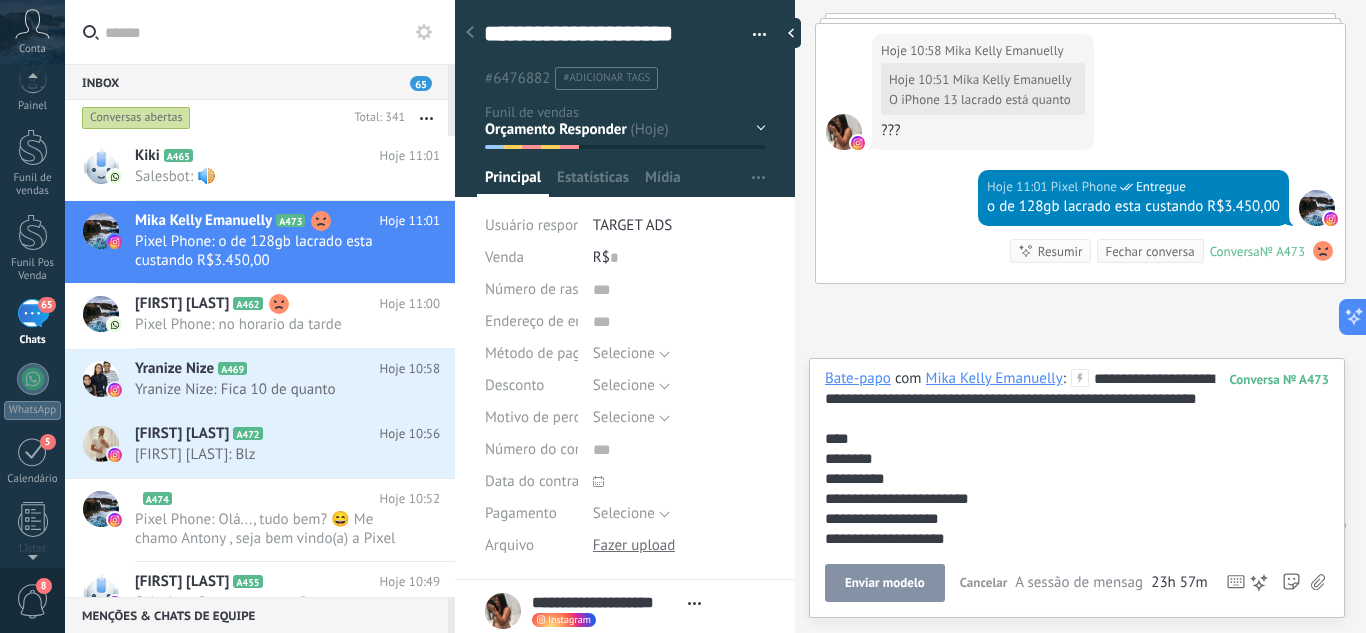 click on "Enviar modelo" at bounding box center (885, 583) 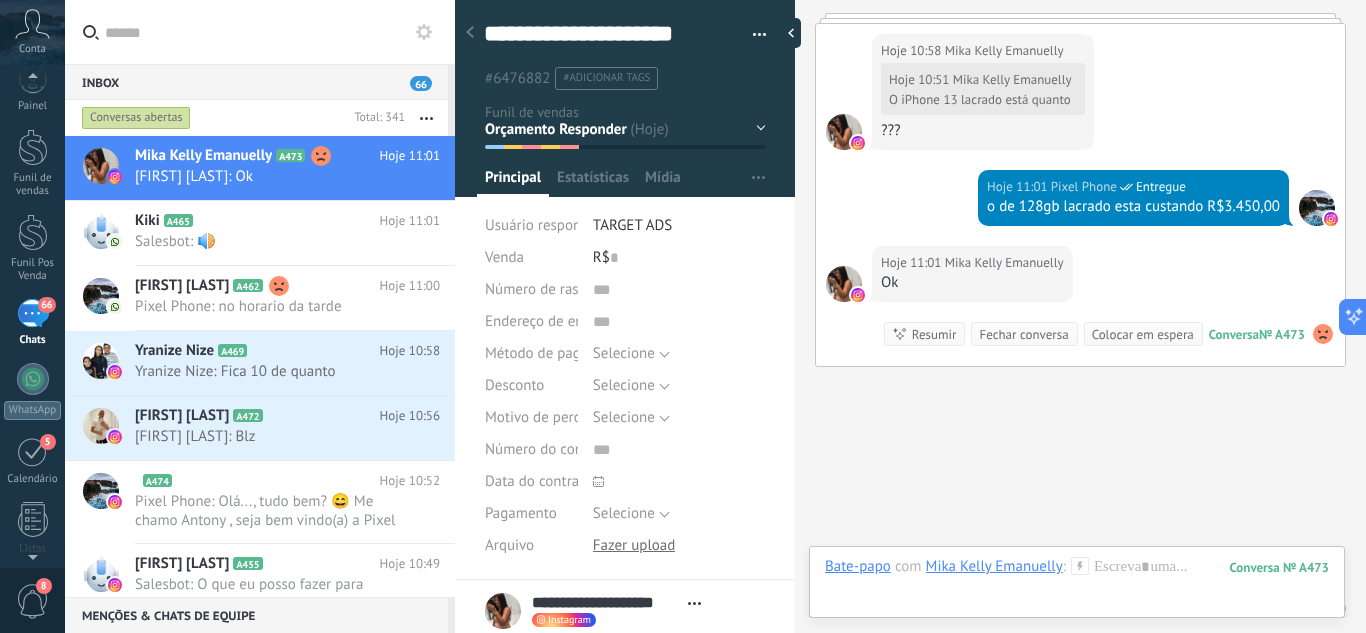 scroll, scrollTop: 1800, scrollLeft: 0, axis: vertical 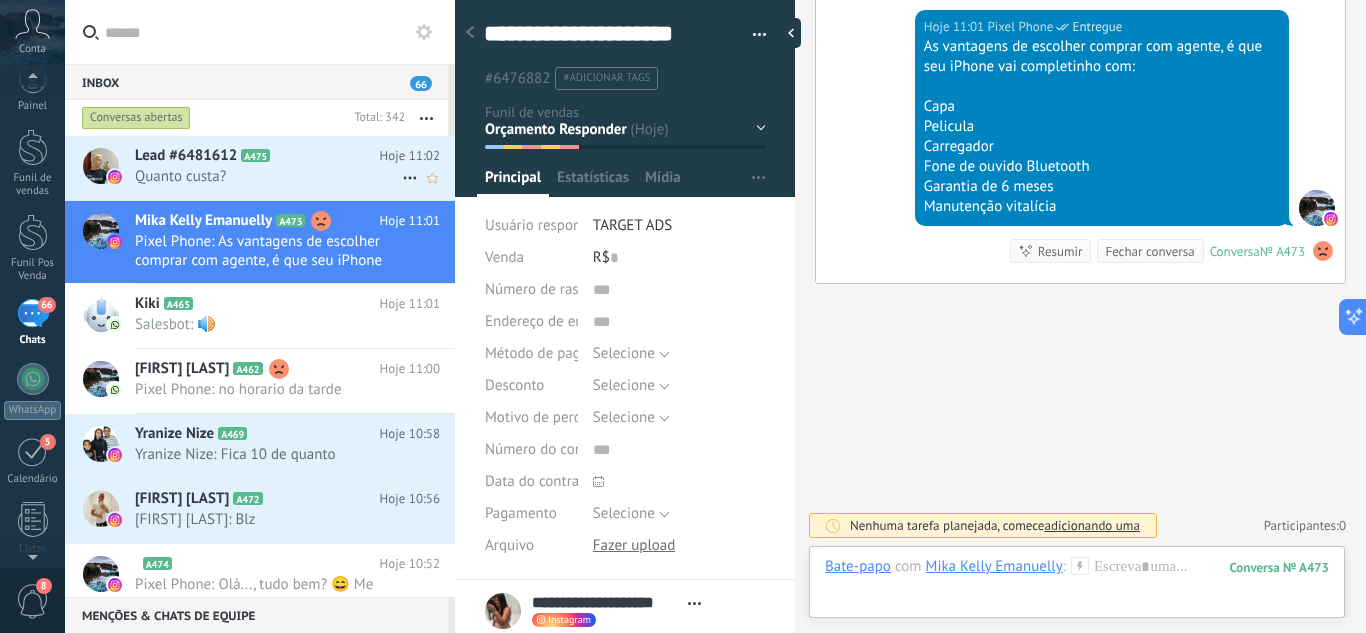 click on "Lead #6481612
A475" at bounding box center [257, 156] 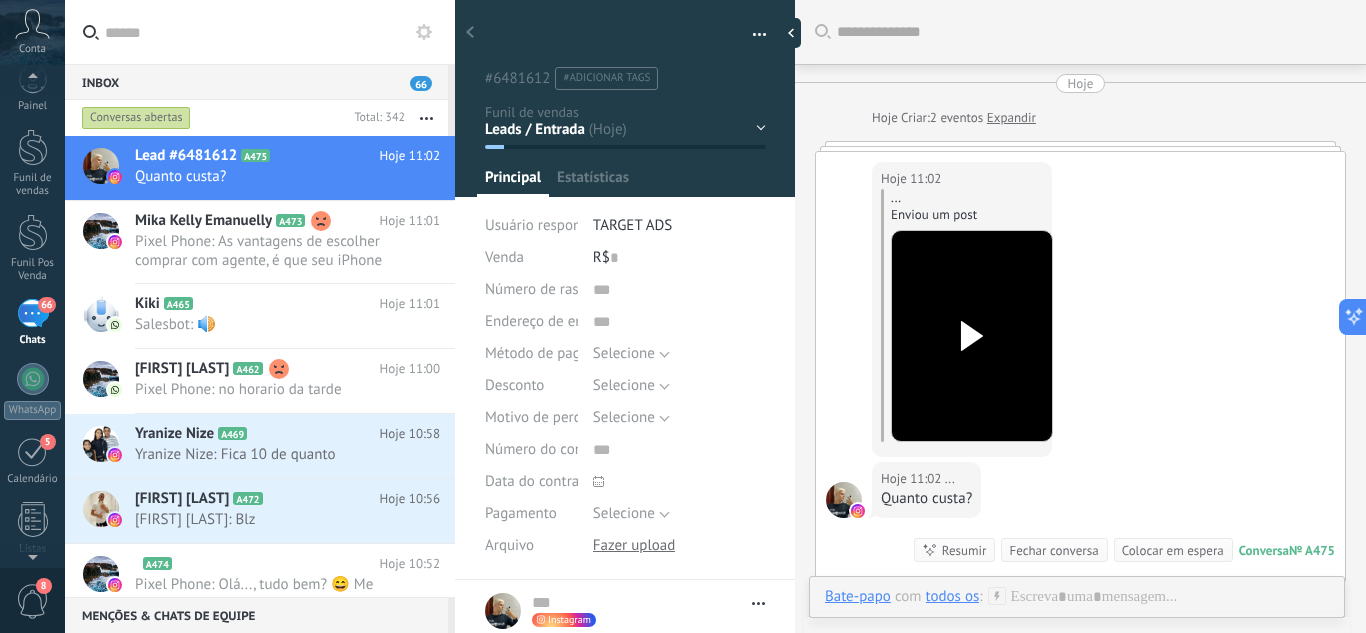 scroll, scrollTop: 30, scrollLeft: 0, axis: vertical 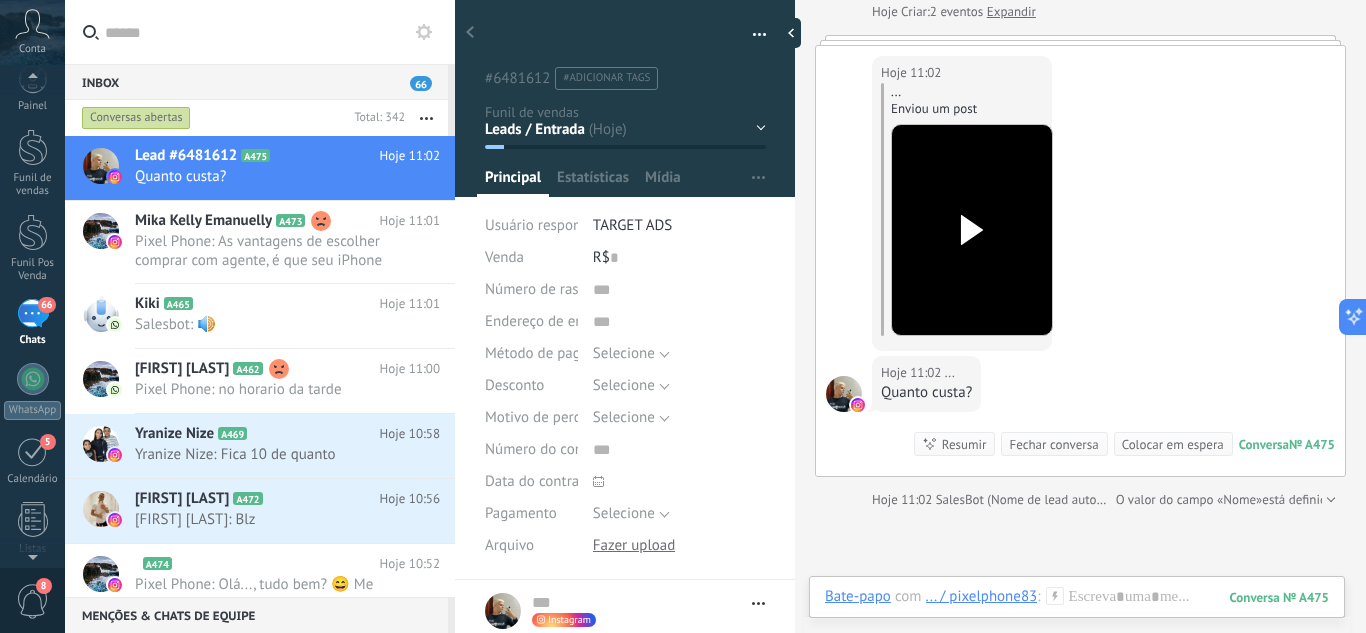 click 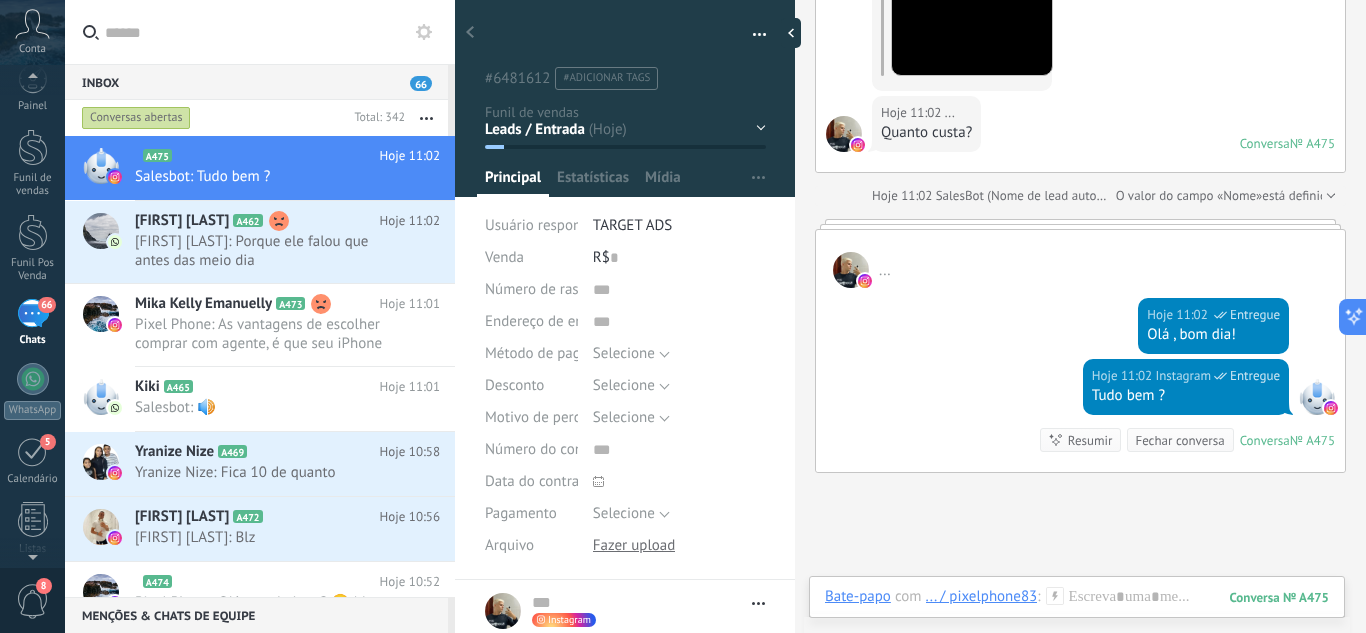 scroll, scrollTop: 371, scrollLeft: 0, axis: vertical 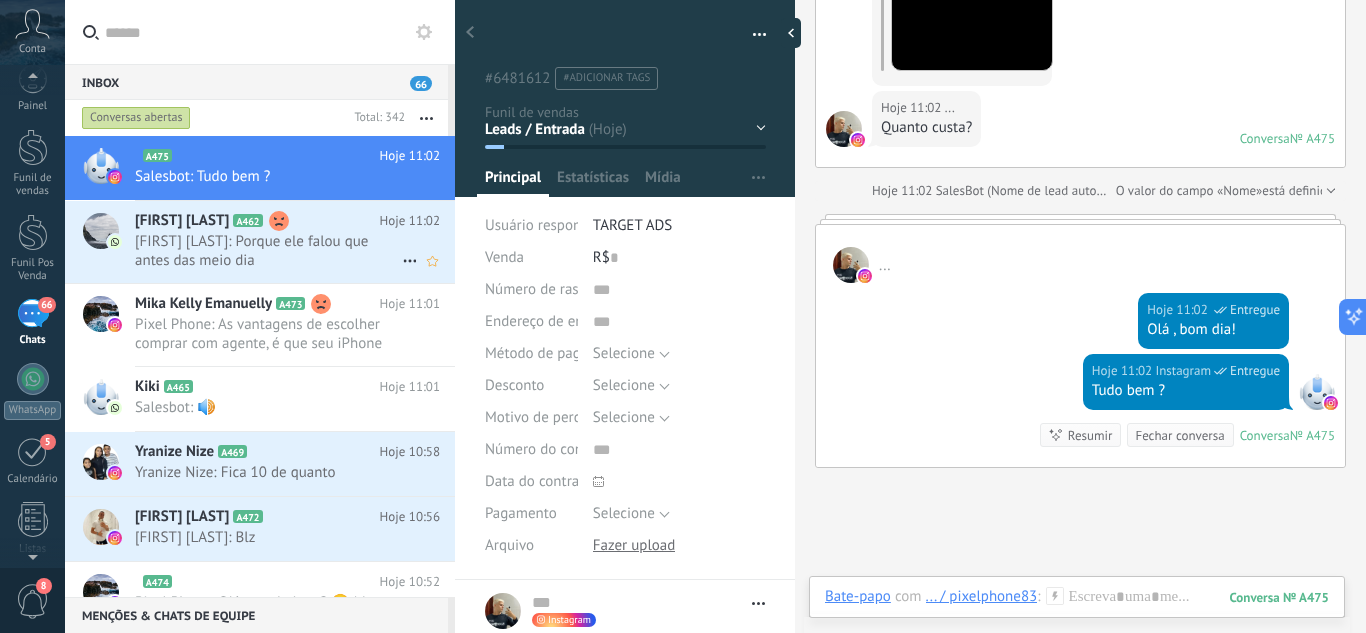 click on "[FIRST] [LAST]: Porque ele falou que antes das meio dia" at bounding box center [268, 251] 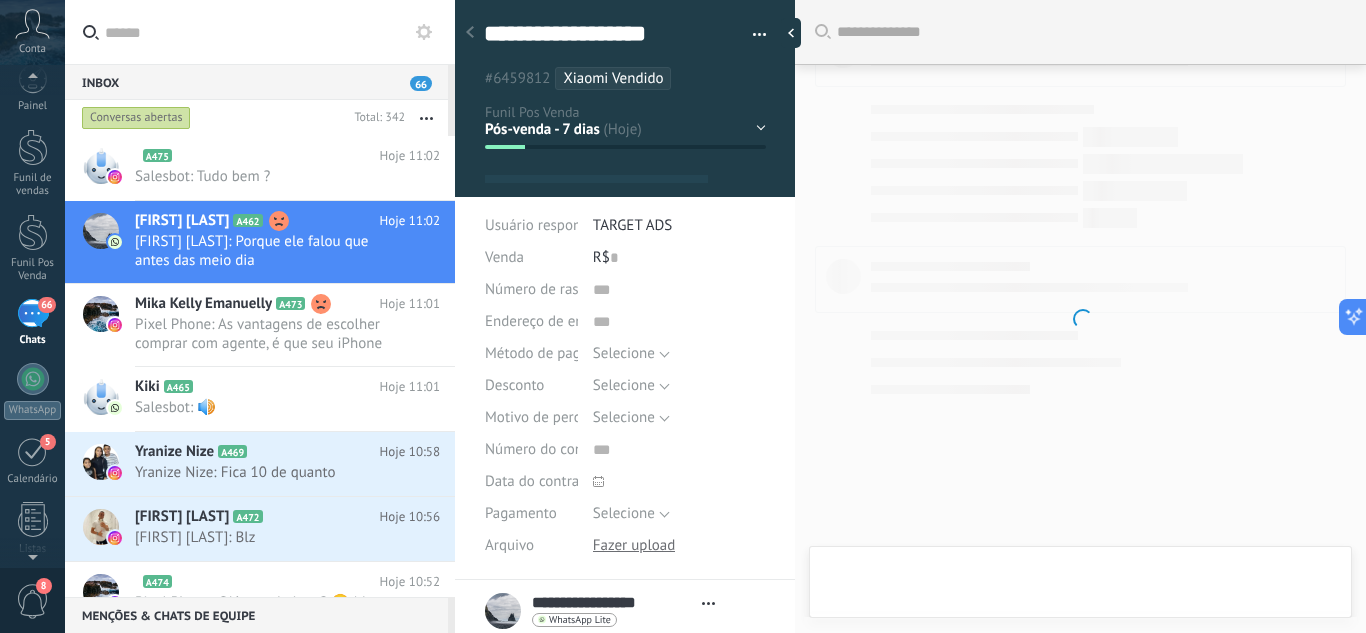 type on "**********" 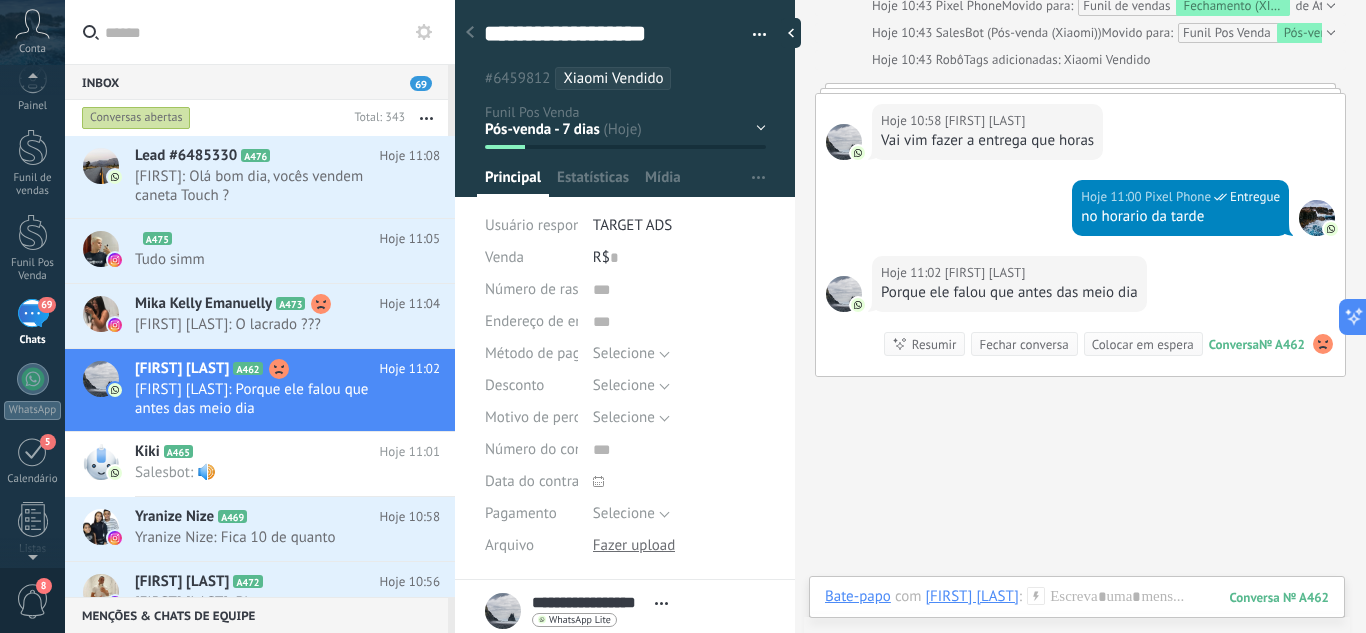 scroll, scrollTop: 2152, scrollLeft: 0, axis: vertical 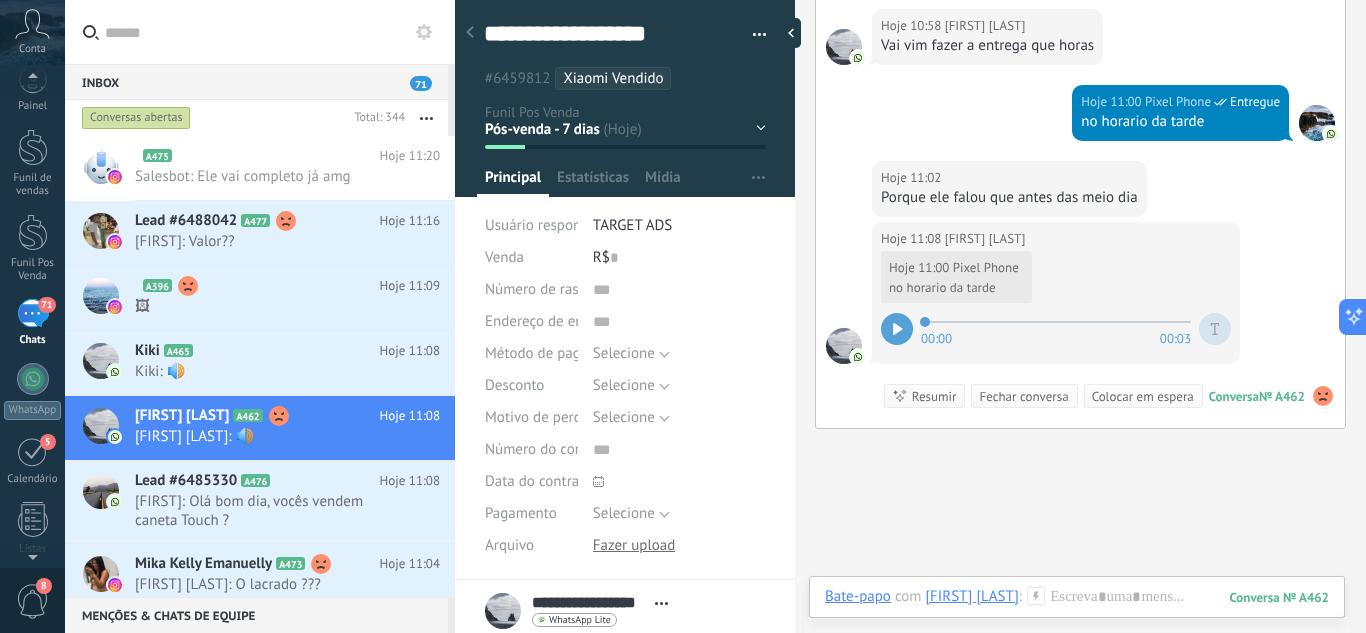click at bounding box center [1215, 329] 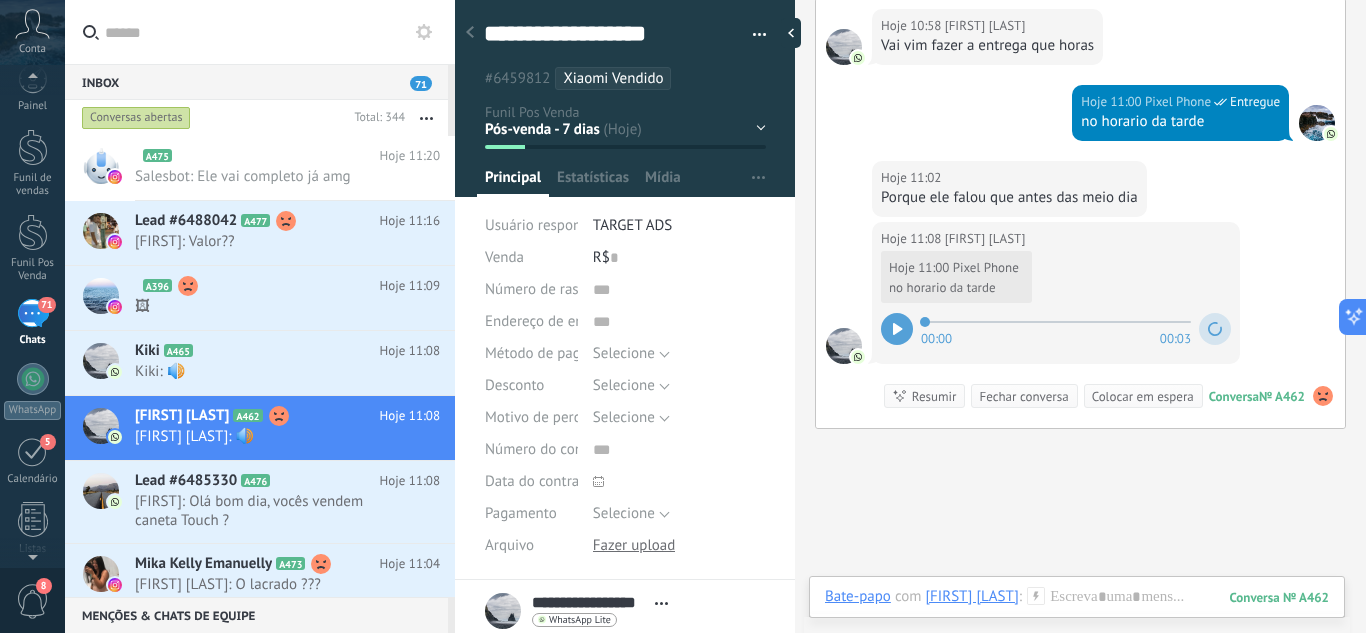 click 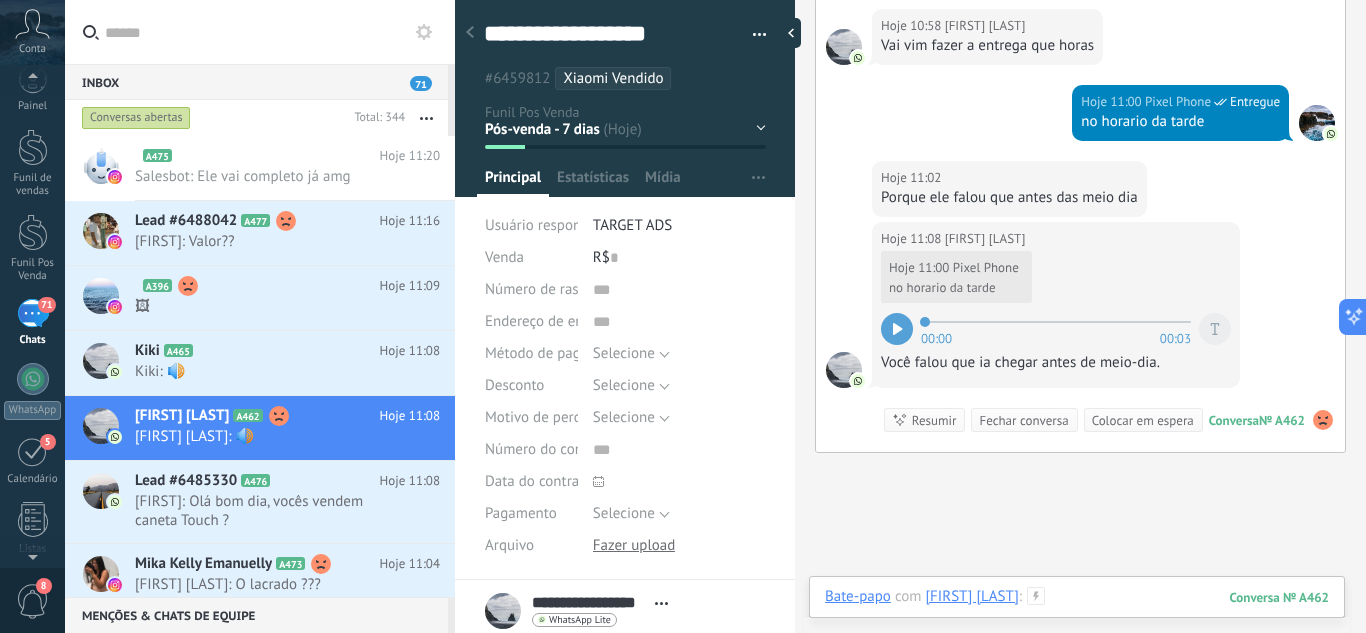 click on "Buscar Carregar mais Hoje Hoje Criar:  2  eventos   Expandir Hoje 09:20 Miriliane Pereira  Oi Conversa  № A462 Conversa № A462 Hoje 09:20 Robô  O valor do campo «Telefone»  está definido para «+558393617320» Miriliane Pereira Hoje 09:21 Miriliane Pereira  Bom dia Conversa  № A462 Conversa № A462 Hoje 09:21 SalesBot (Nome de lead automático)  O valor do campo «Nome»  está definido para «Miriliane Pereira » Hoje 09:21 Miriliane Pereira  Mim manda a foto dos celular mais em conta Hoje 09:22 Miriliane Pereira  A vista Hoje 09:22 Miriliane Pereira  ??? Conversa  № A462 Conversa № A462 Hoje 09:22 Pixel Phone  Movido para: Funil de vendas Atendimento de Leads / Entrada Hoje 09:33 Miriliane Pereira  Download Conversa  № A462 Conversa № A462 Hoje 09:33 SalesBot (FOLLOW UP - ATENDIMENTO - 02/07)  Movido para: Funil de vendas Atendimento Responder de Atendimento Miriliane Pereira  Mais 10 do 11 Hoje 09:38 Miriliane Pereira  00:00 00:07 Hoje 09:38 WhatsApp Lite  Entregue" at bounding box center (1080, 316) 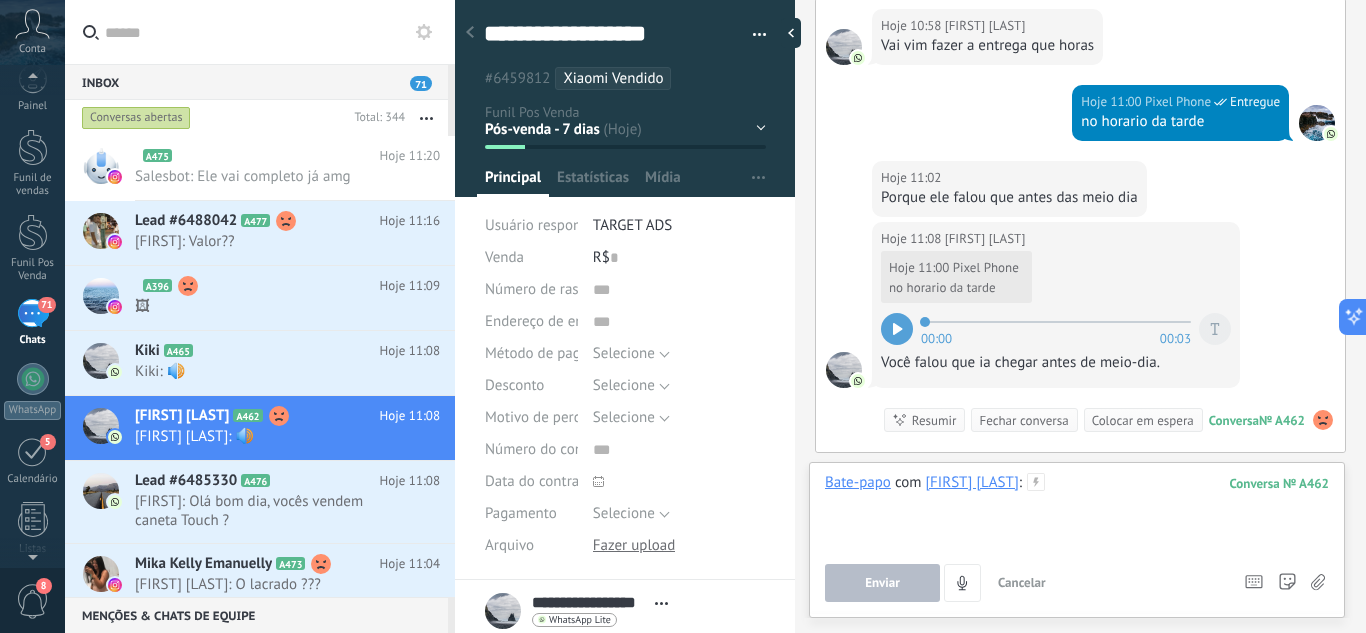 type 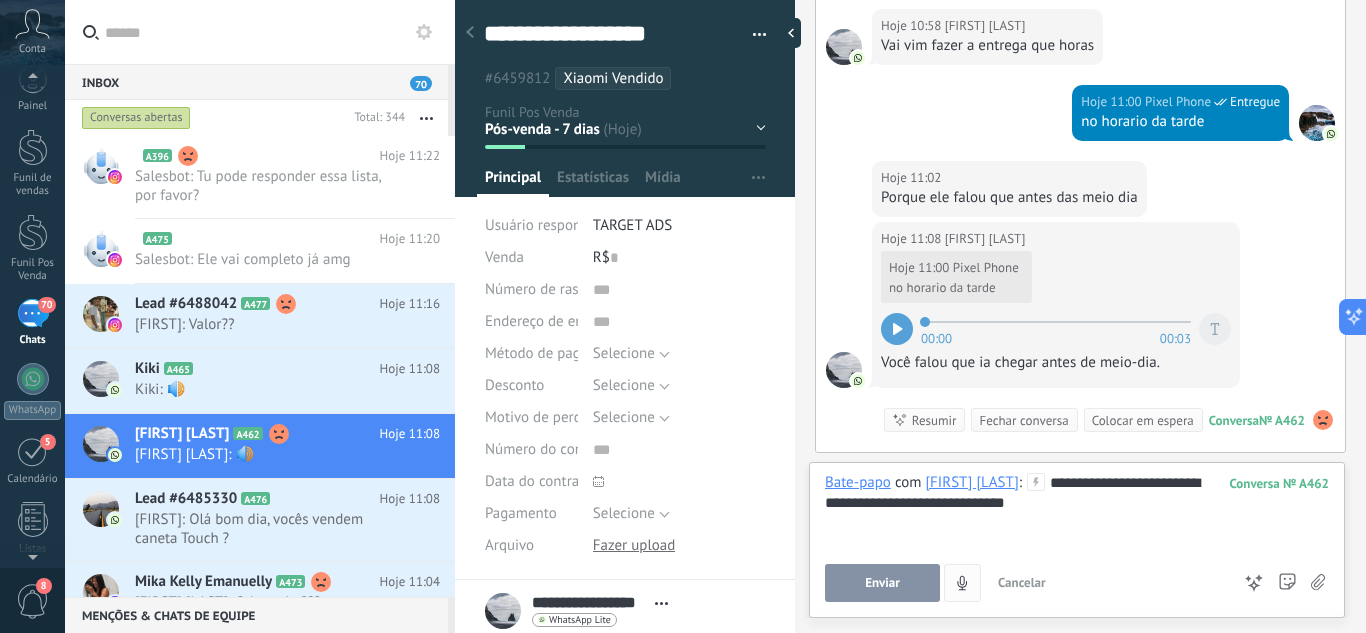 click on "Enviar" at bounding box center [882, 583] 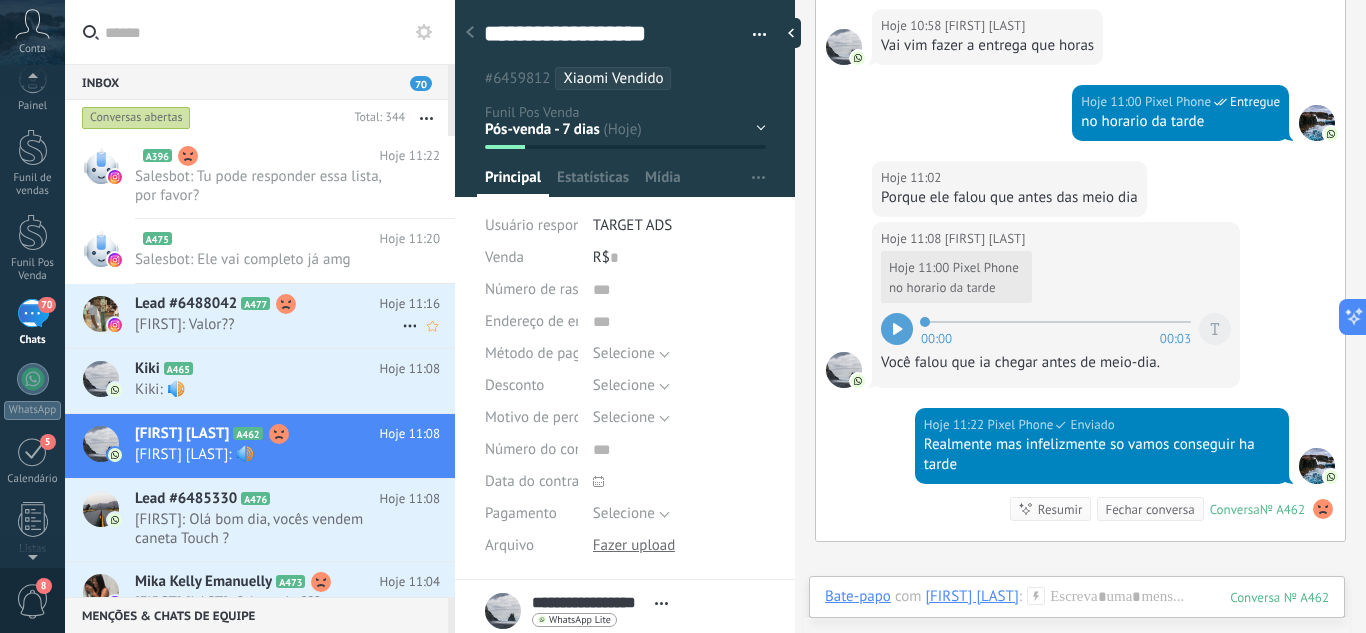 scroll, scrollTop: 2310, scrollLeft: 0, axis: vertical 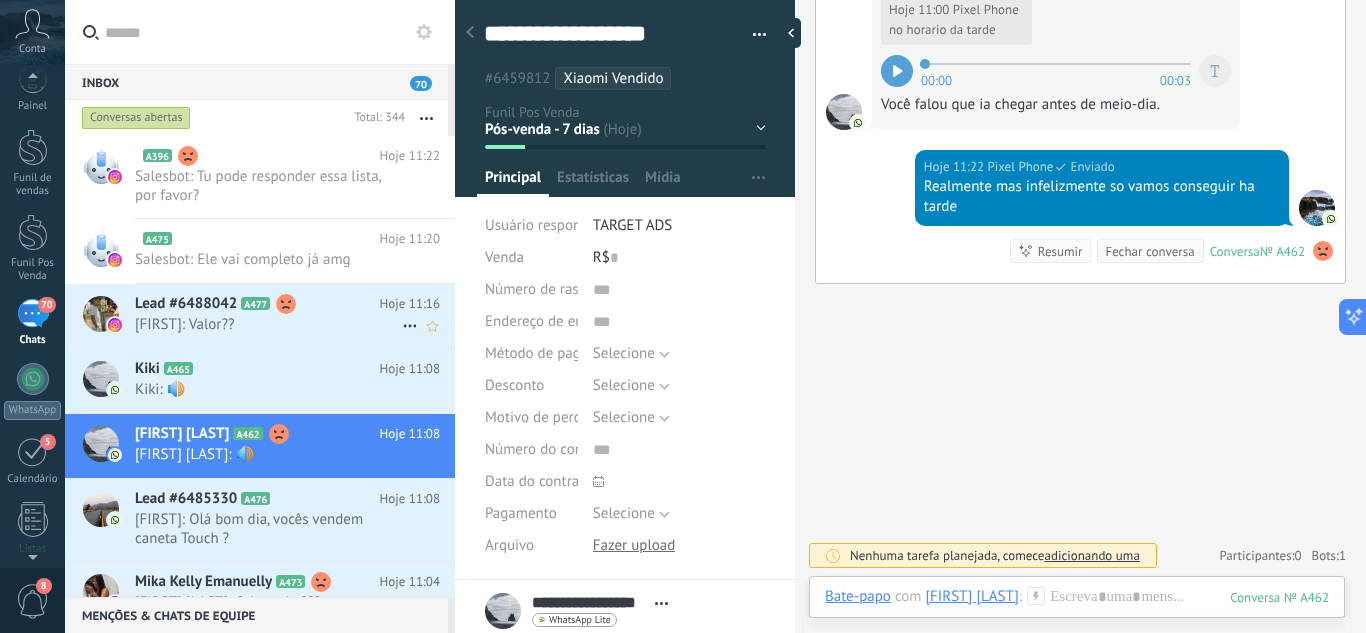 click on "DS: Valor??" at bounding box center [268, 324] 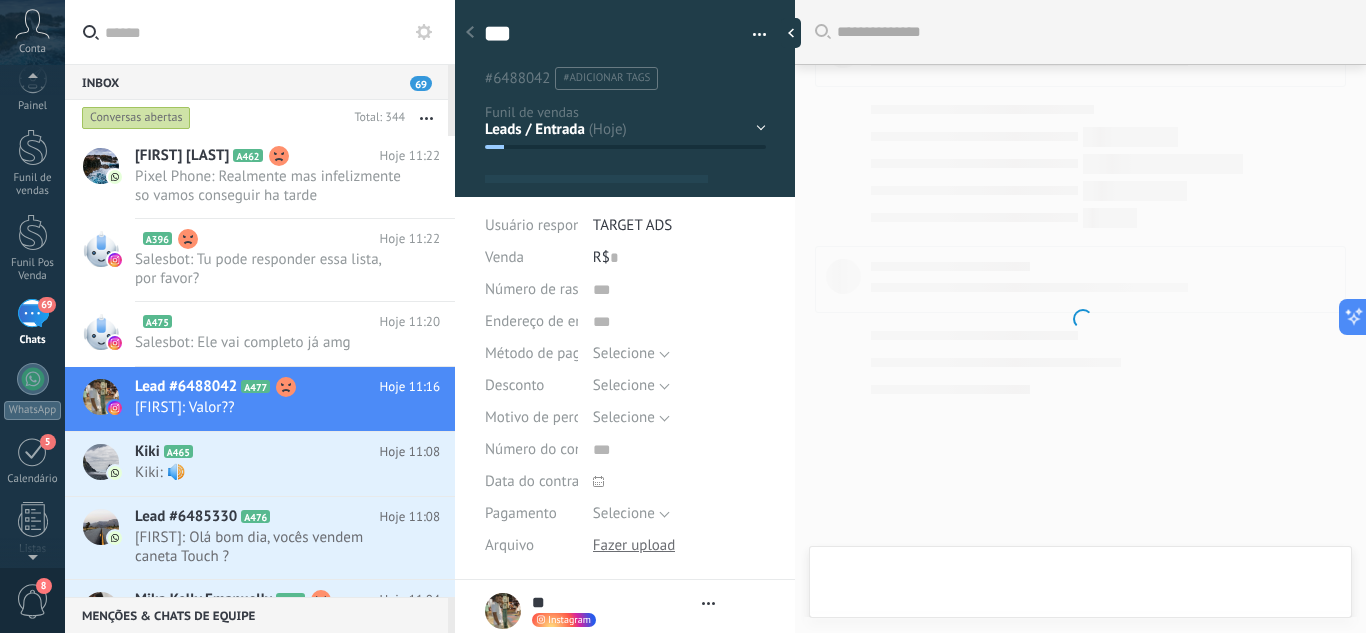 type on "**" 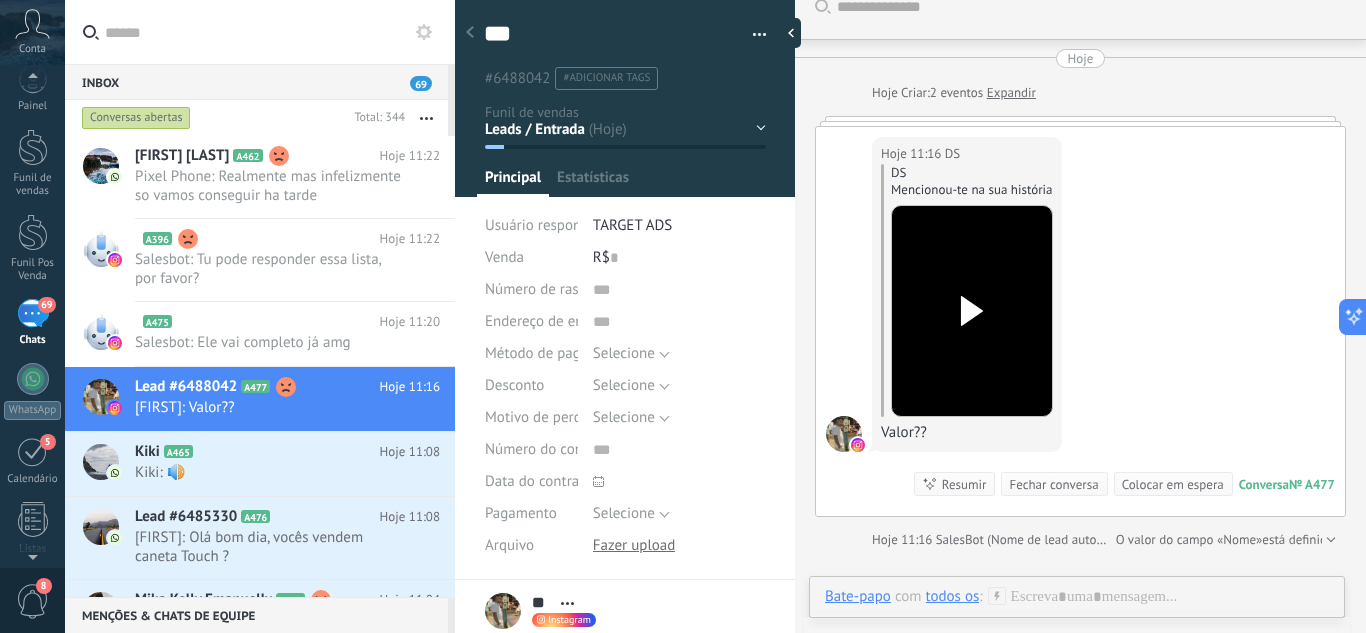 click 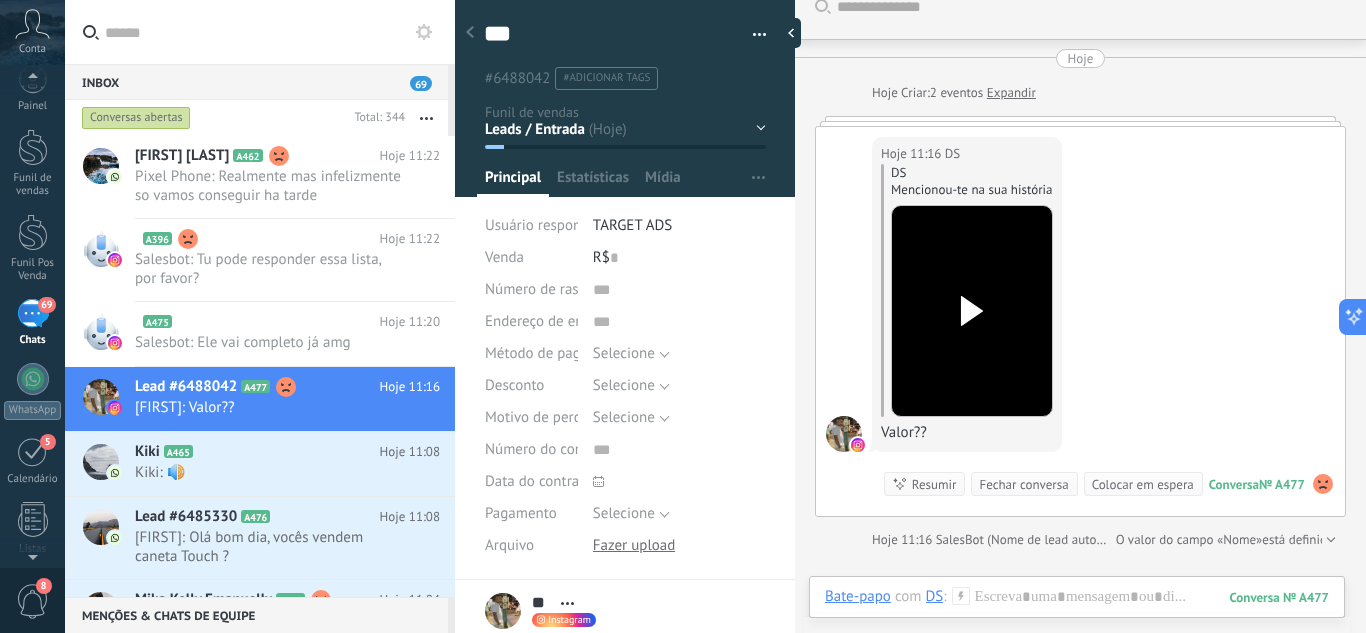 click 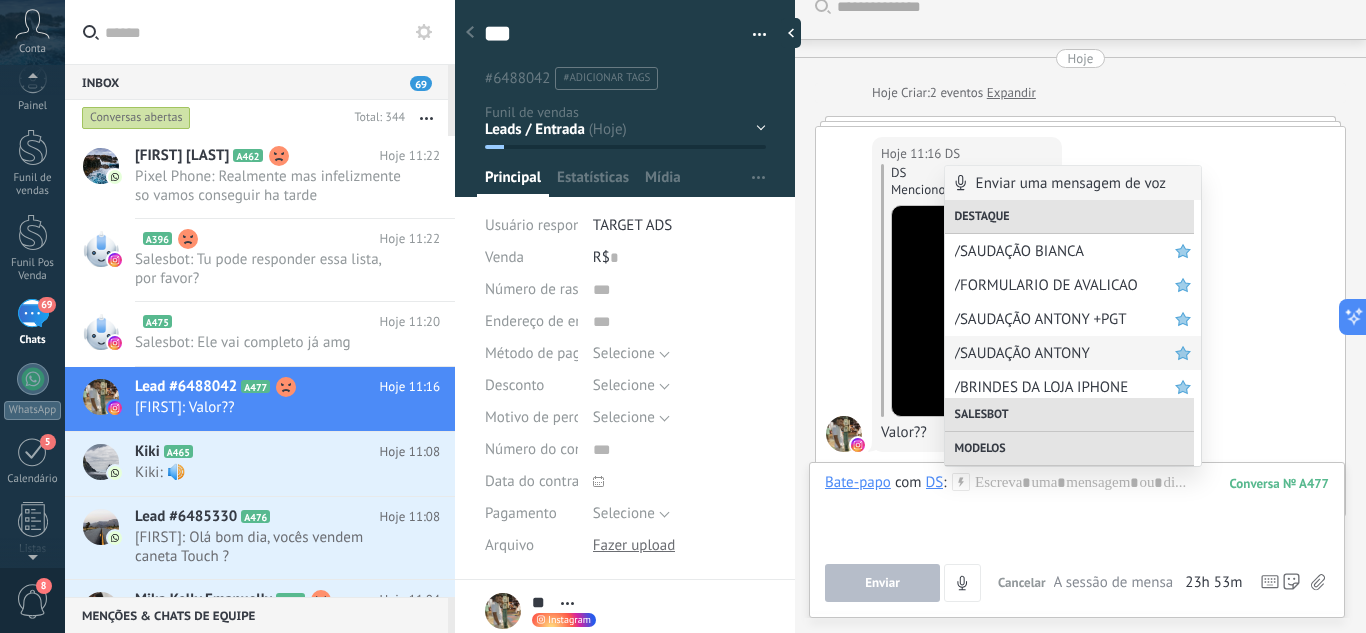 click on "/SAUDAÇÃO ANTONY" at bounding box center [1065, 353] 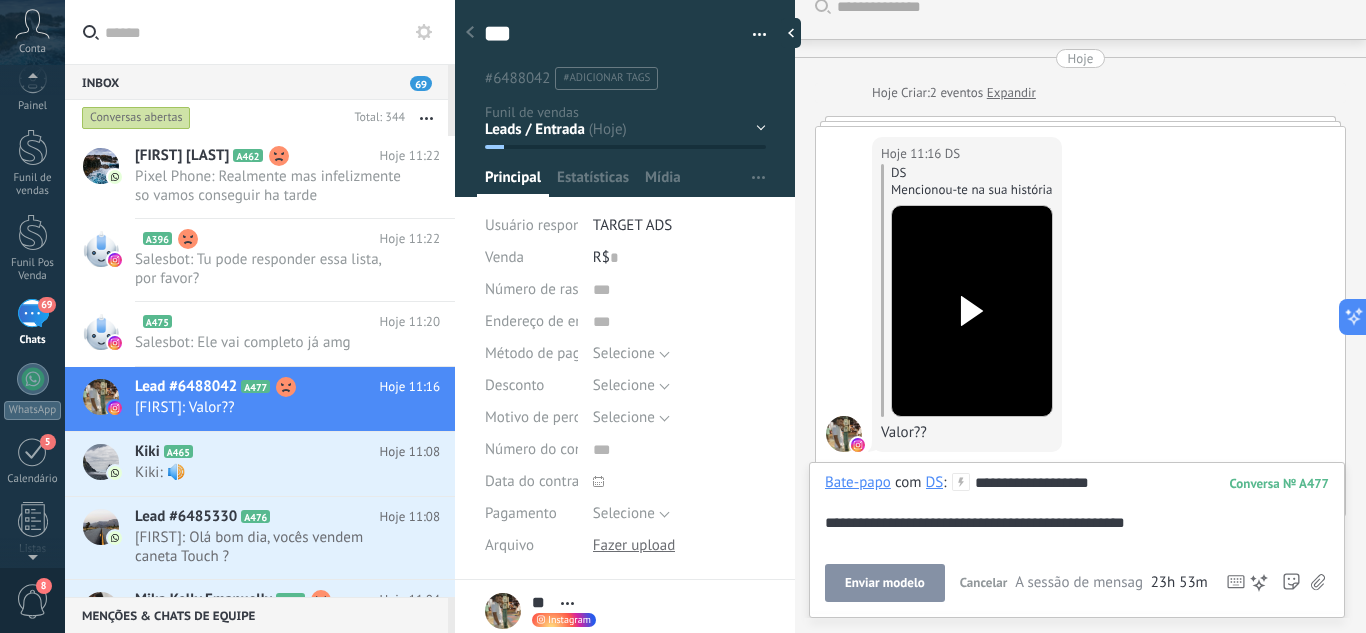 click on "Enviar modelo" at bounding box center (885, 583) 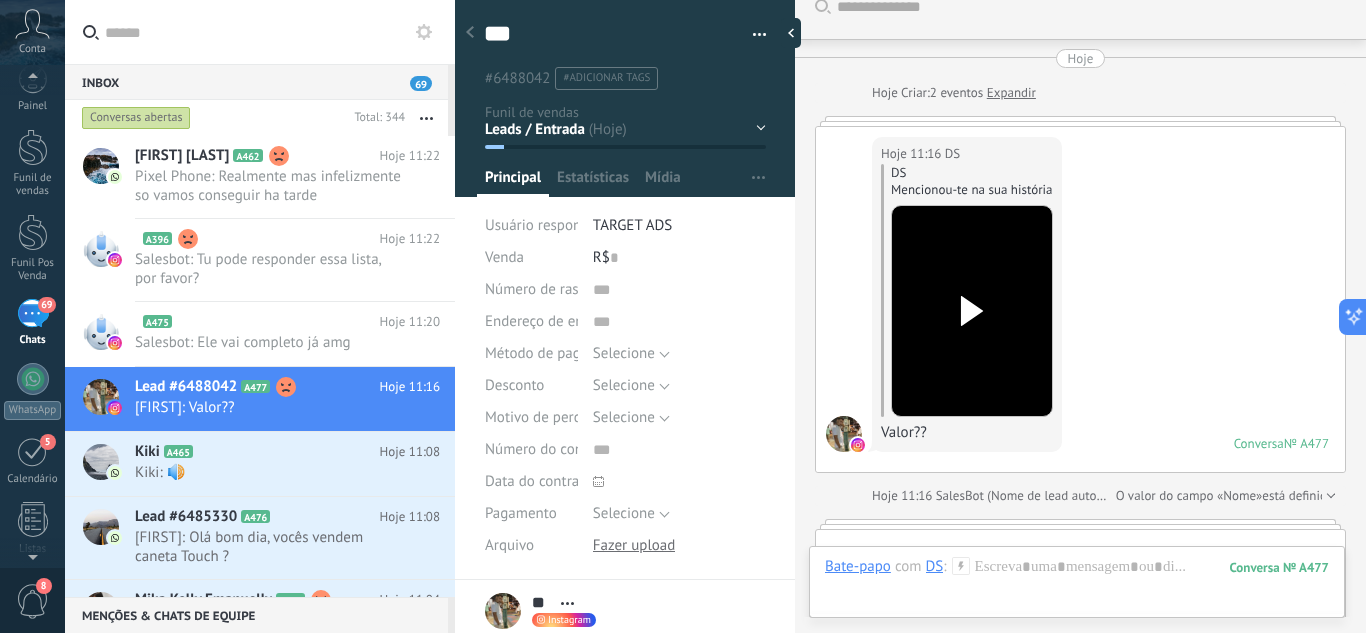 scroll, scrollTop: 234, scrollLeft: 0, axis: vertical 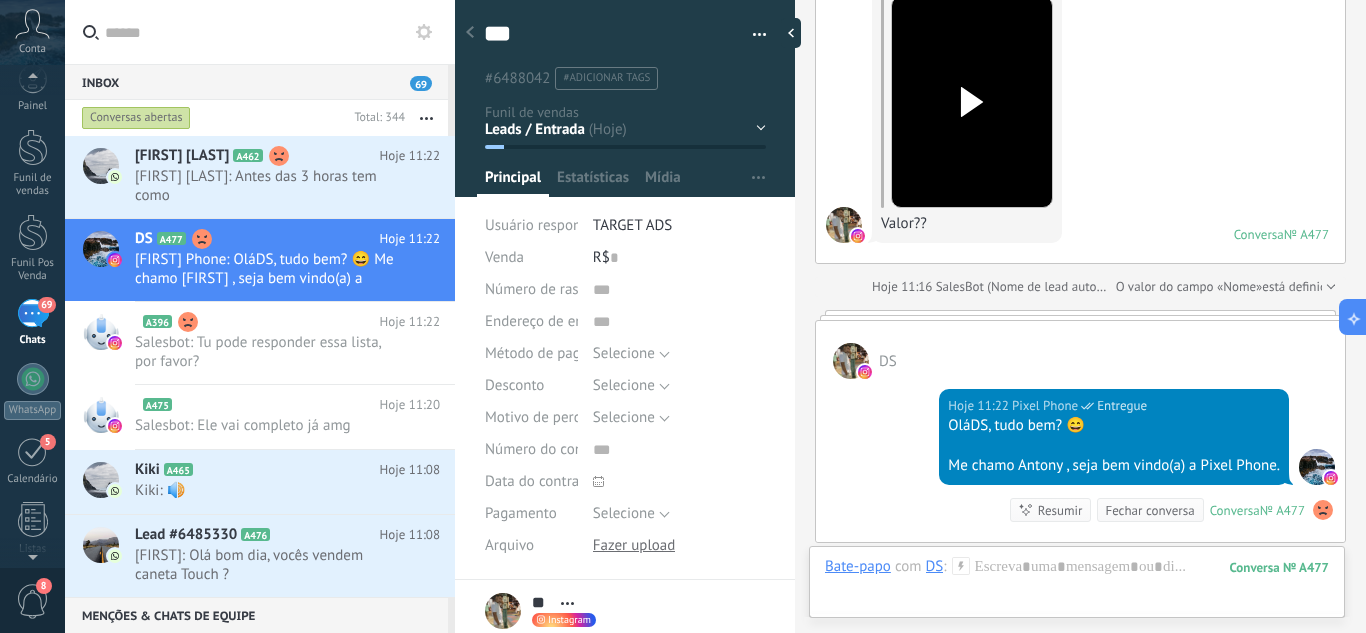 click at bounding box center [972, 102] 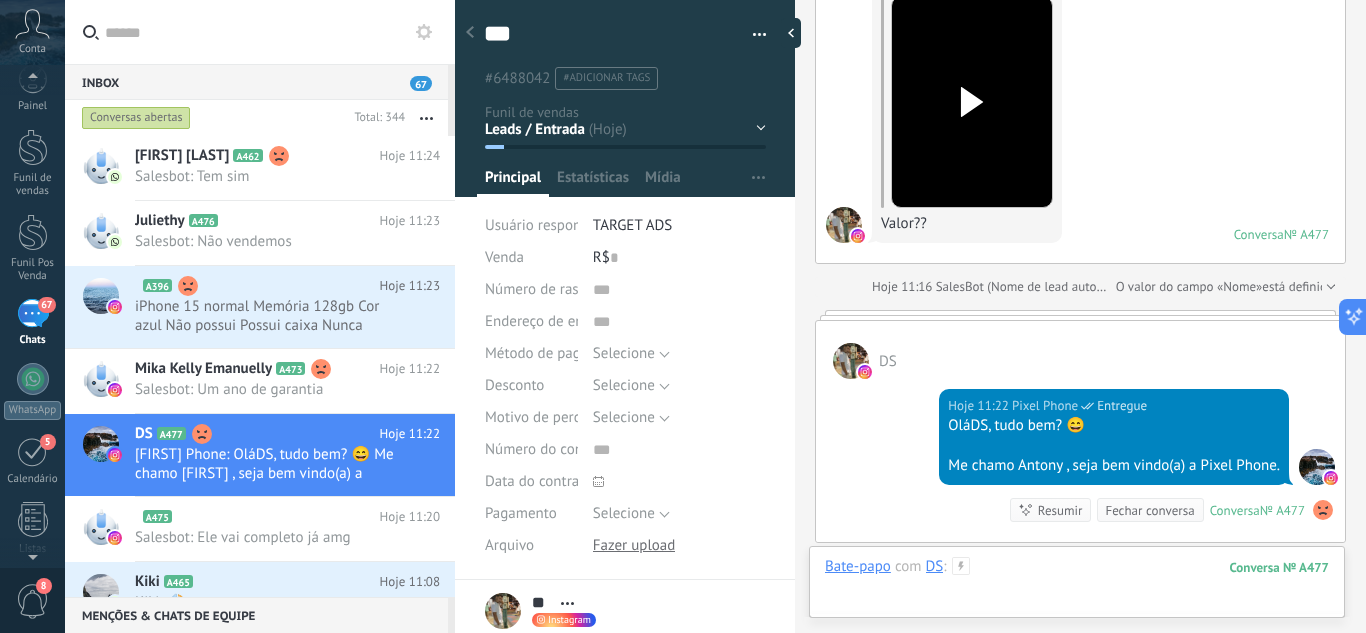 click at bounding box center [1077, 587] 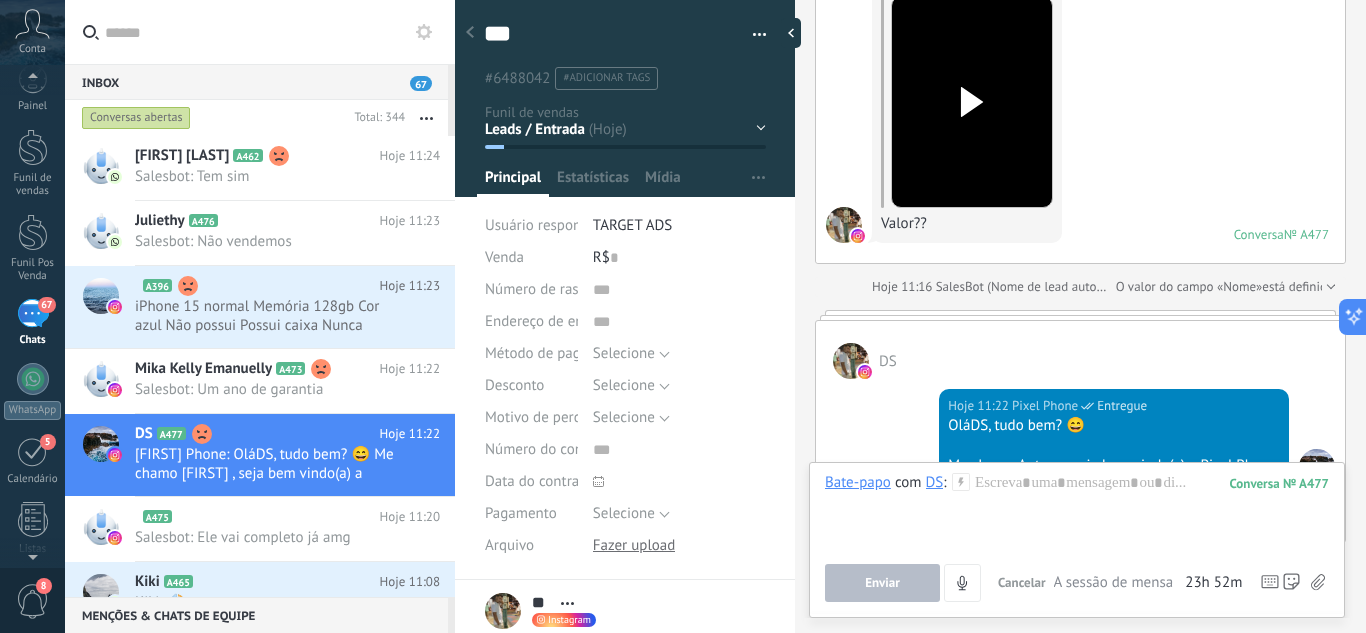 click at bounding box center [972, 102] 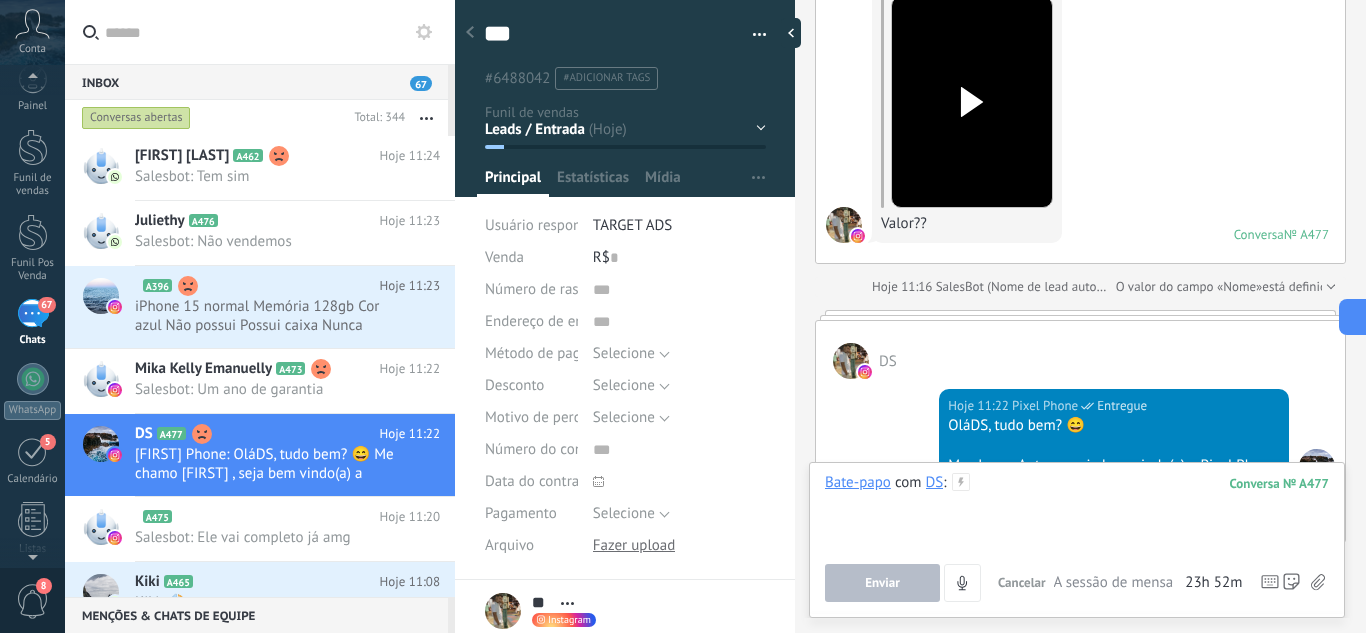 click at bounding box center [1077, 511] 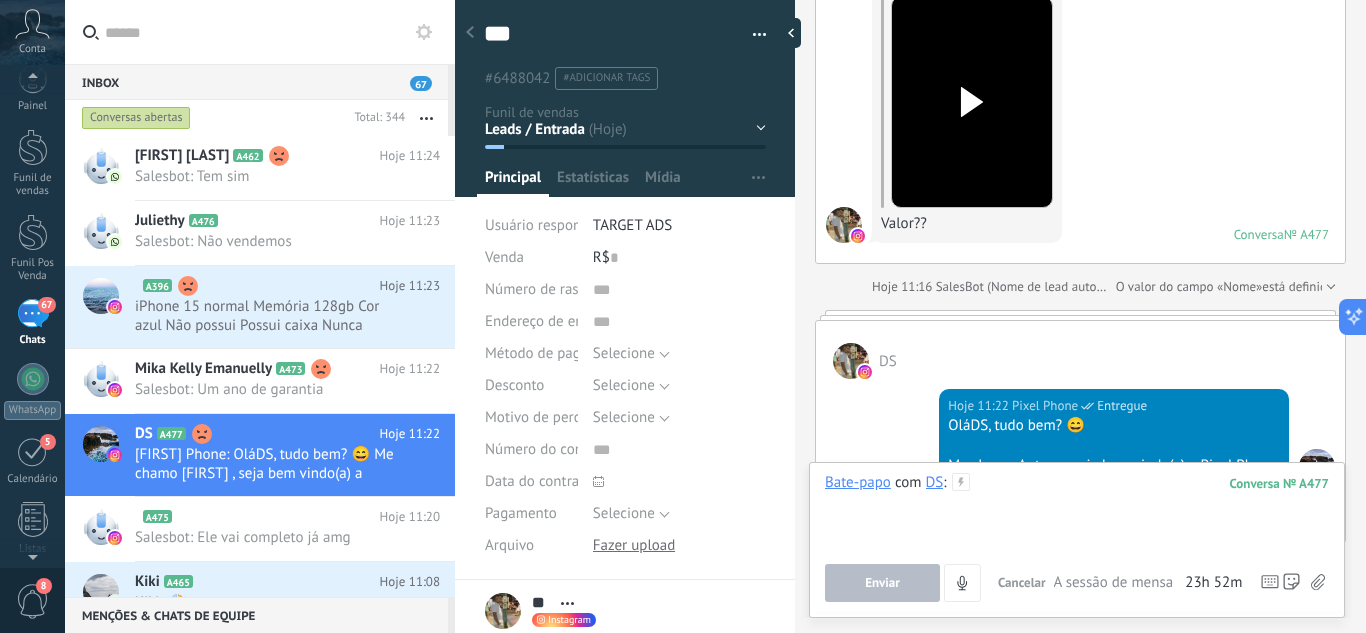 type 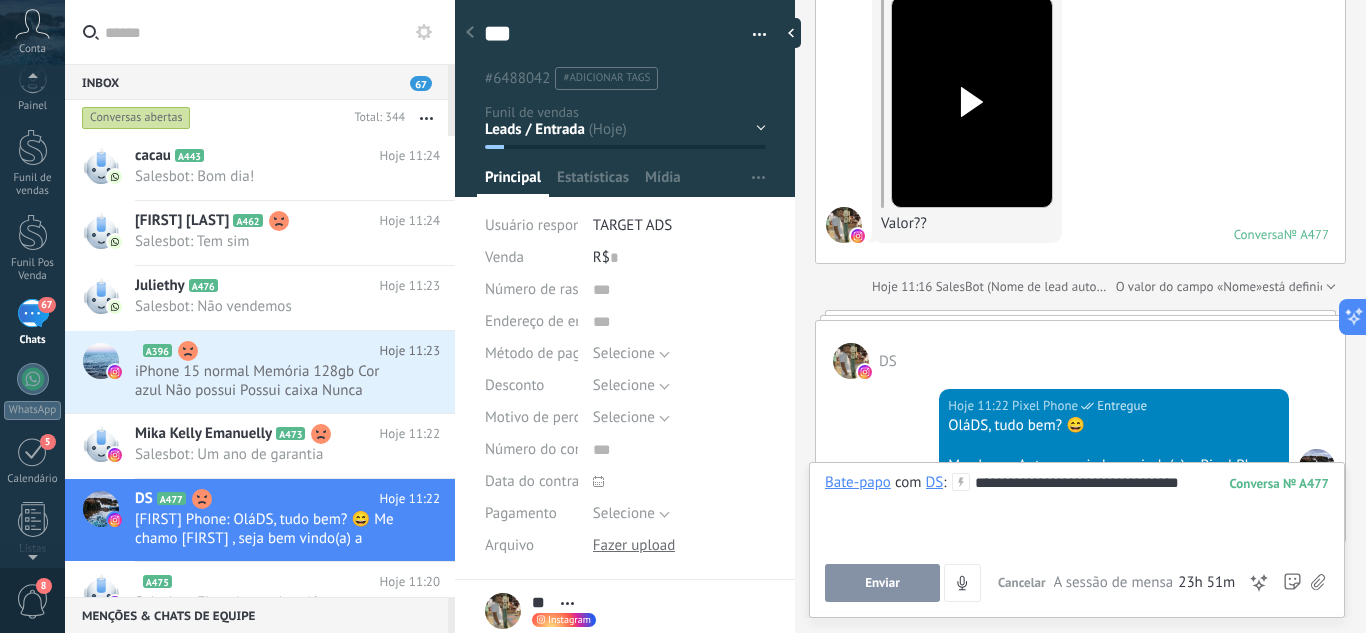 click on "Enviar" at bounding box center [882, 583] 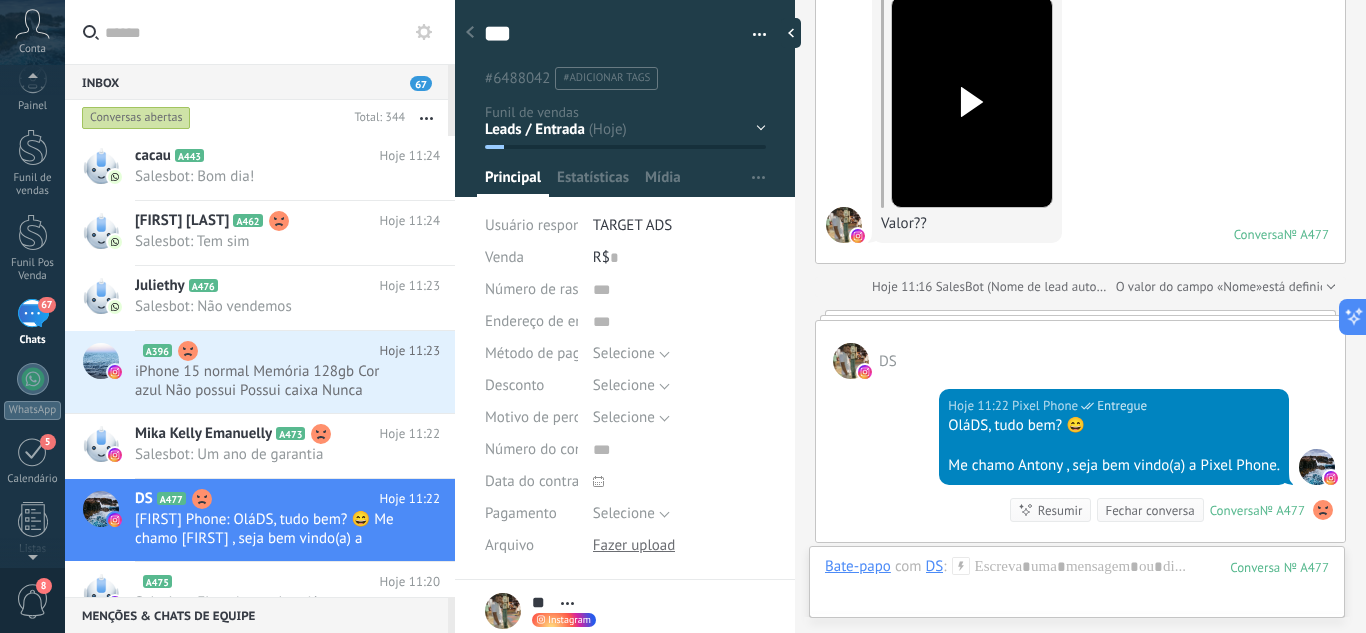 scroll, scrollTop: 554, scrollLeft: 0, axis: vertical 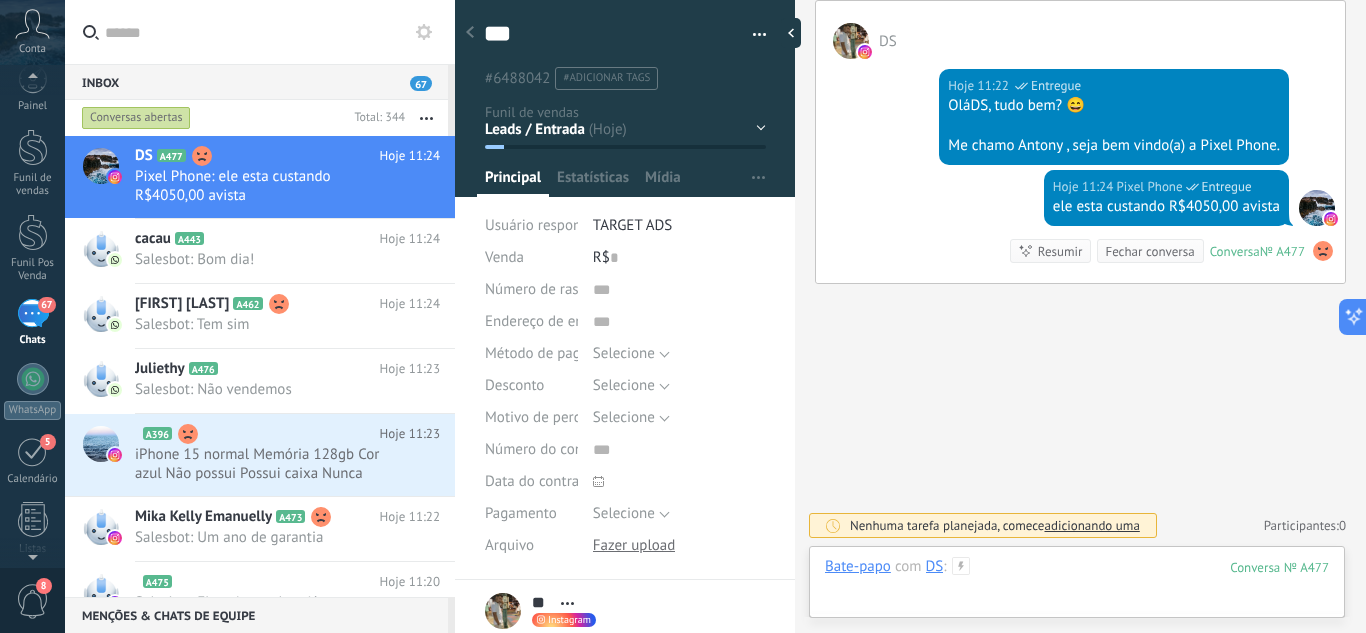 click at bounding box center (1077, 587) 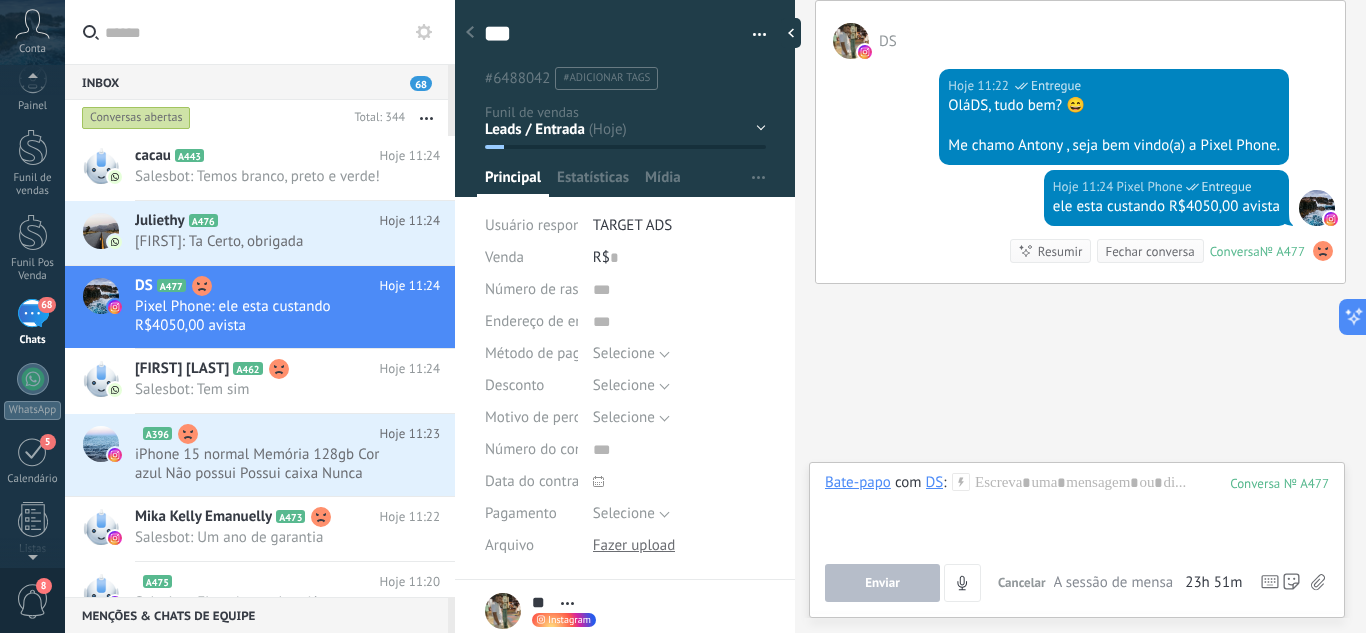 click 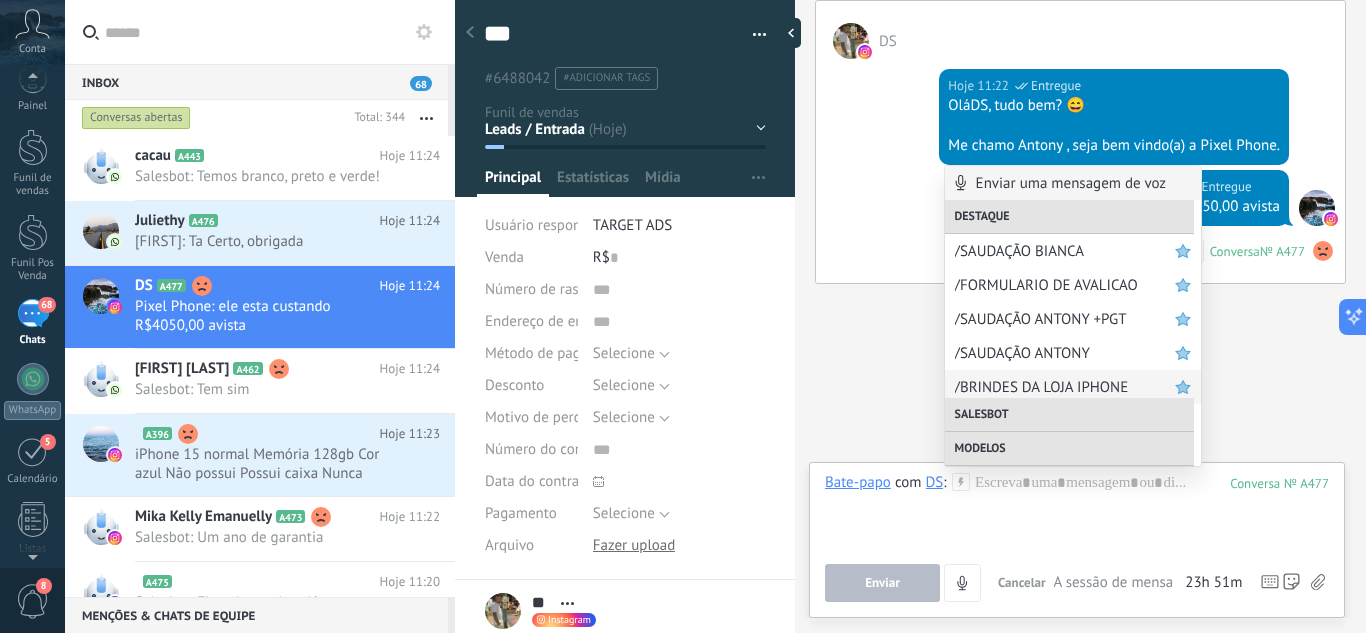 click on "/BRINDES DA LOJA IPHONE" at bounding box center [1065, 387] 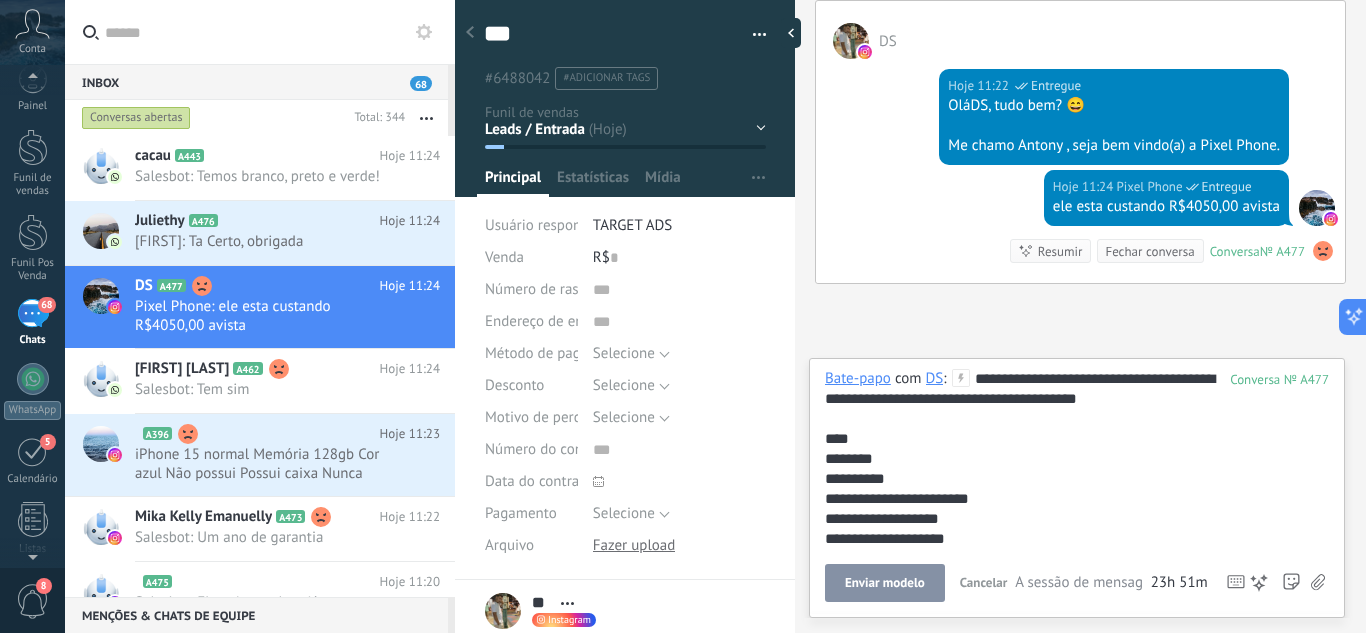 click on "Enviar modelo" at bounding box center [885, 583] 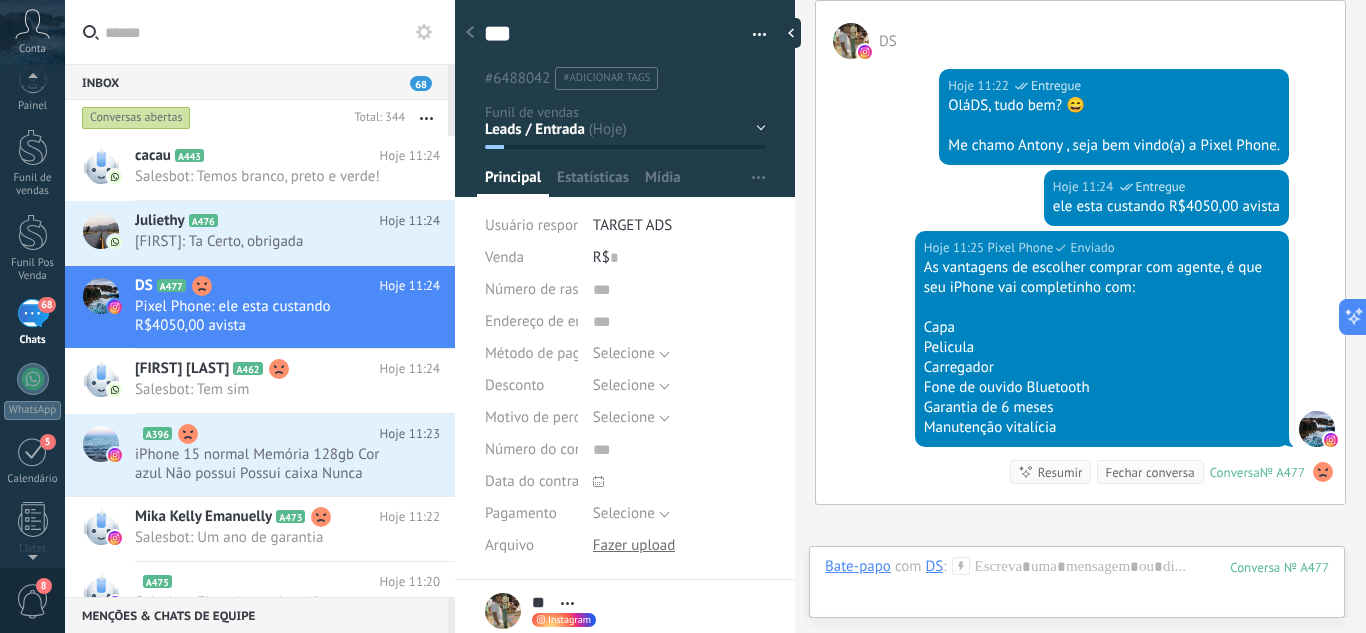scroll, scrollTop: 775, scrollLeft: 0, axis: vertical 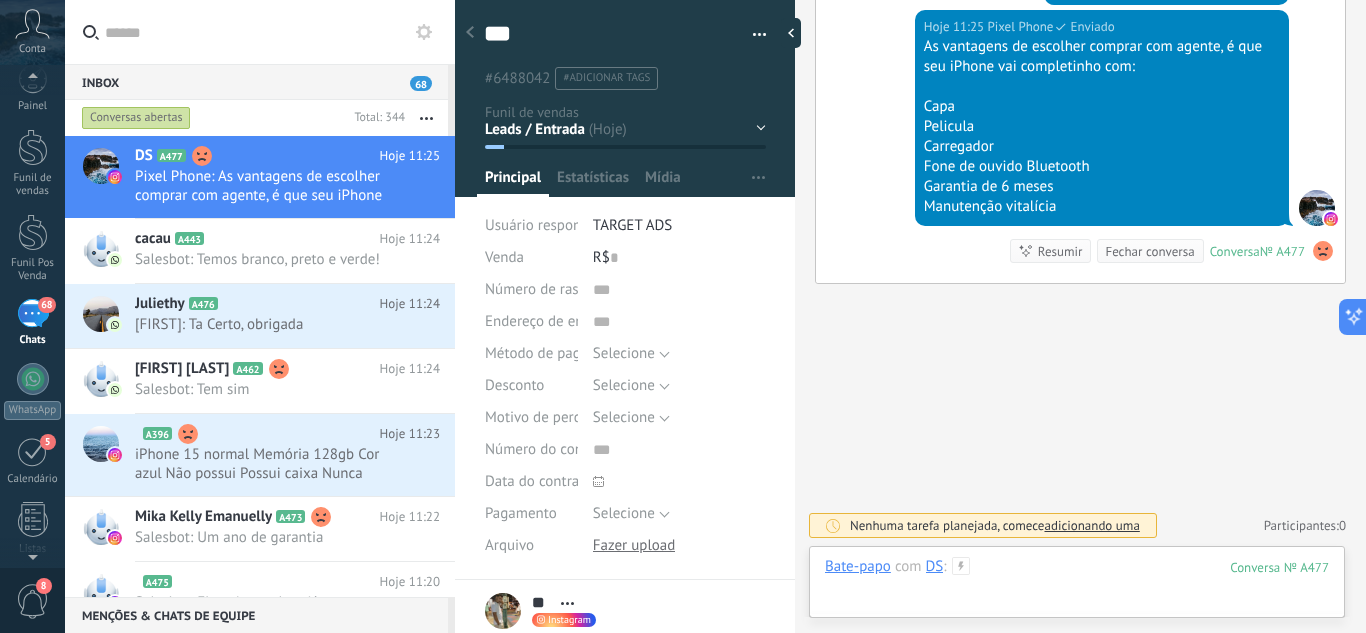 click at bounding box center (1077, 587) 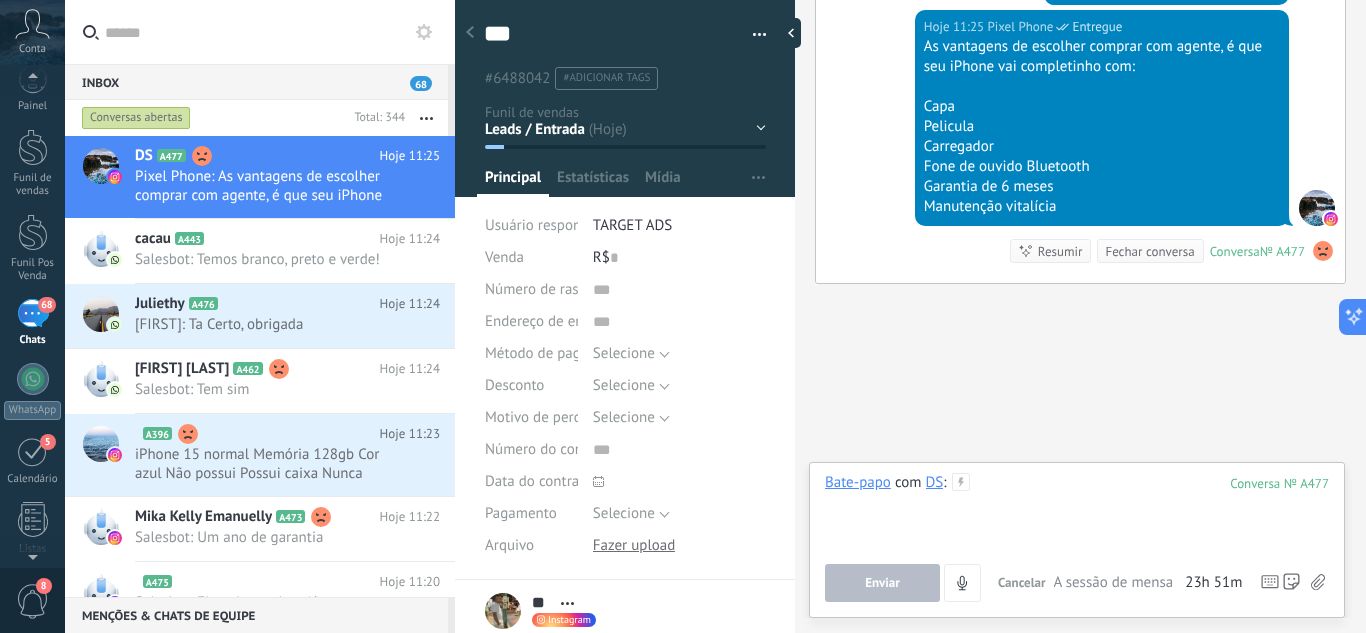 type 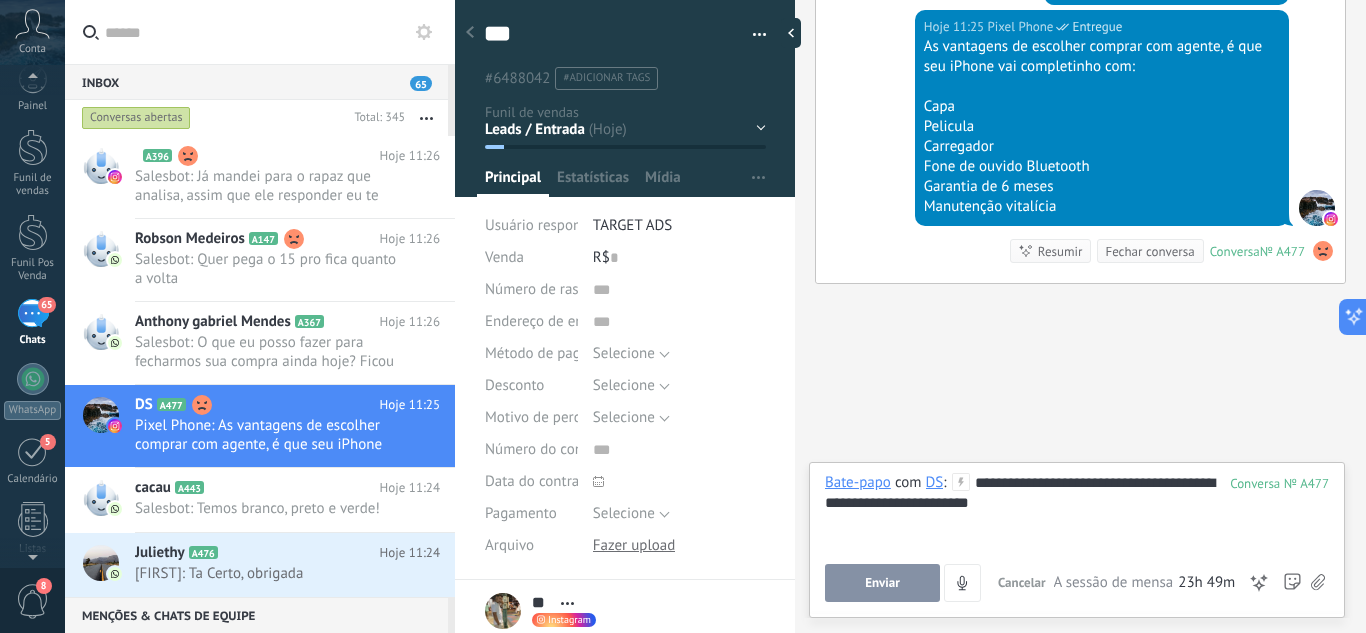 click on "**********" at bounding box center (1077, 511) 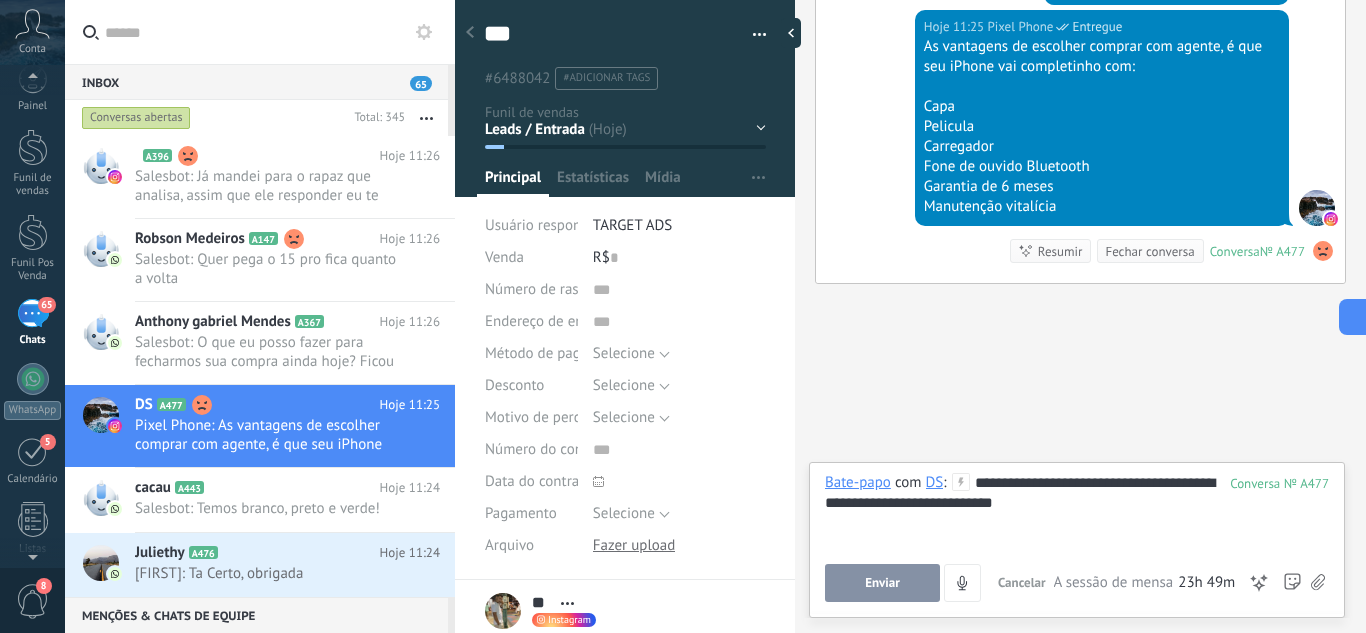 click on "Enviar" at bounding box center (882, 583) 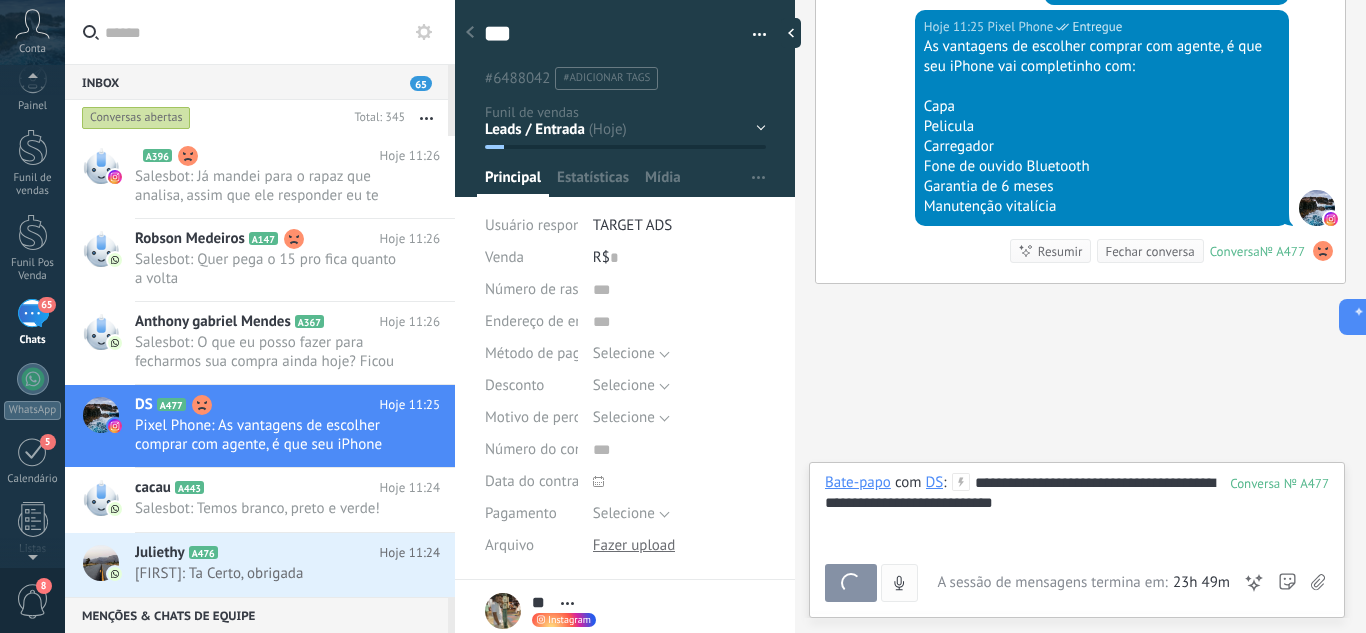 scroll, scrollTop: 856, scrollLeft: 0, axis: vertical 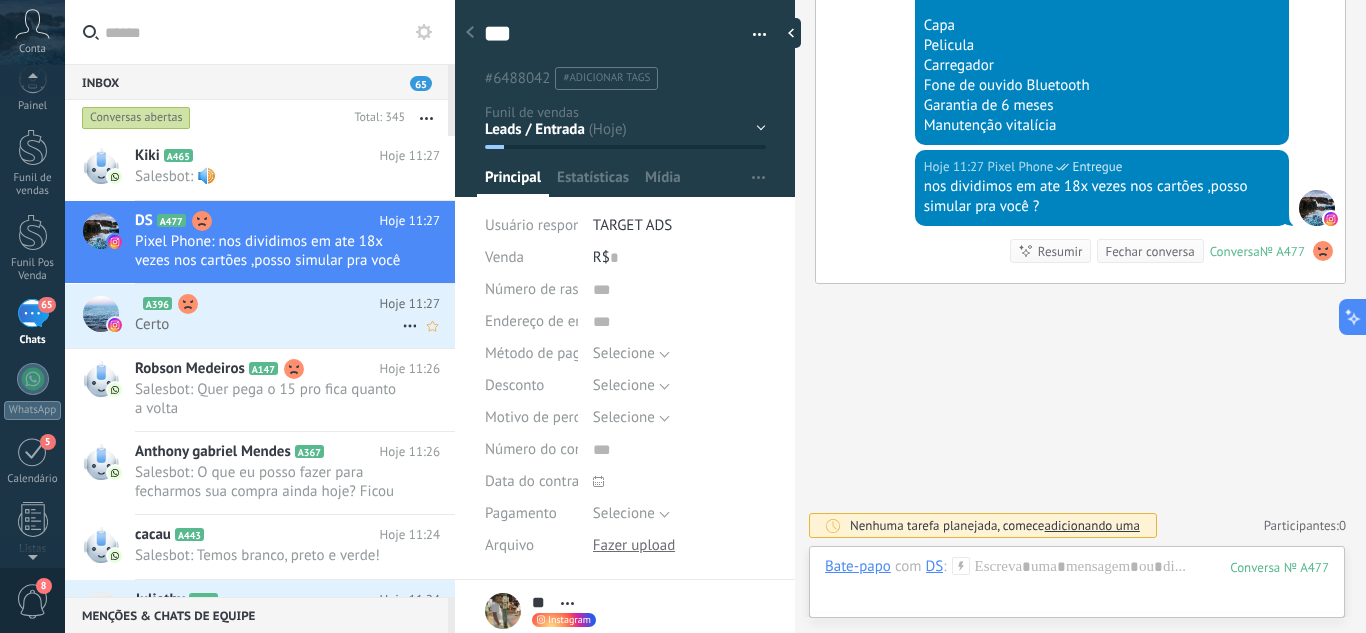 click on "Certo" at bounding box center [268, 324] 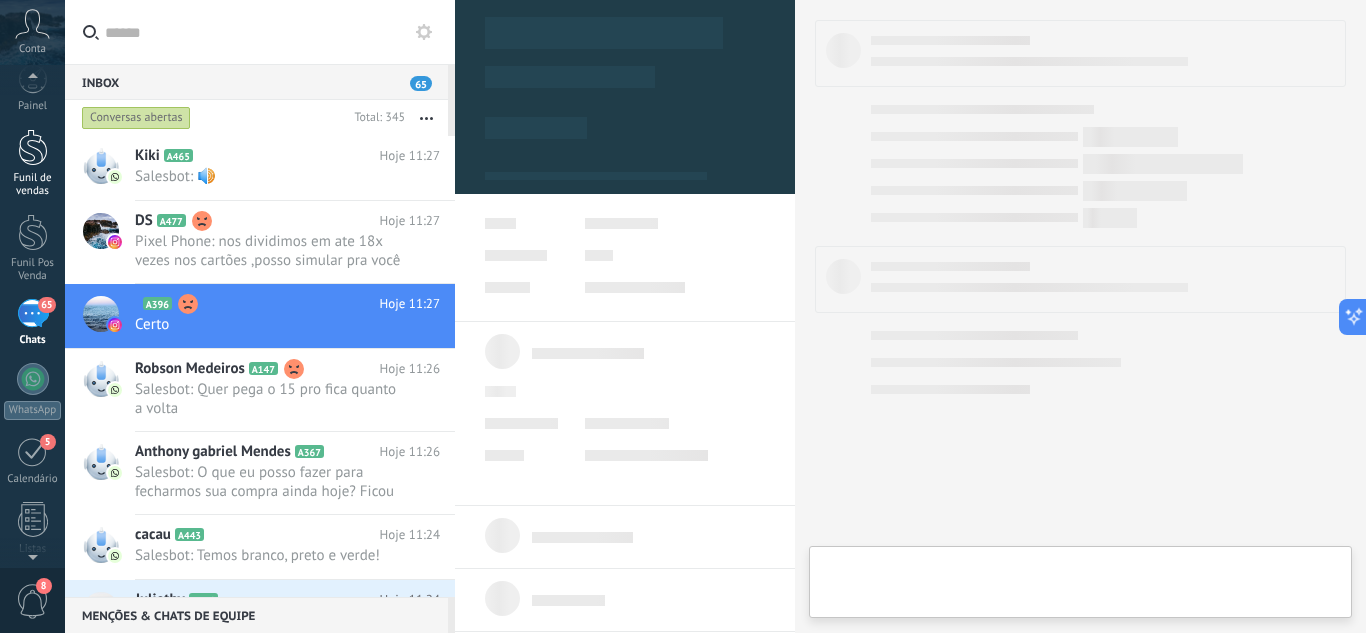 click on "Funil de vendas" at bounding box center [32, 163] 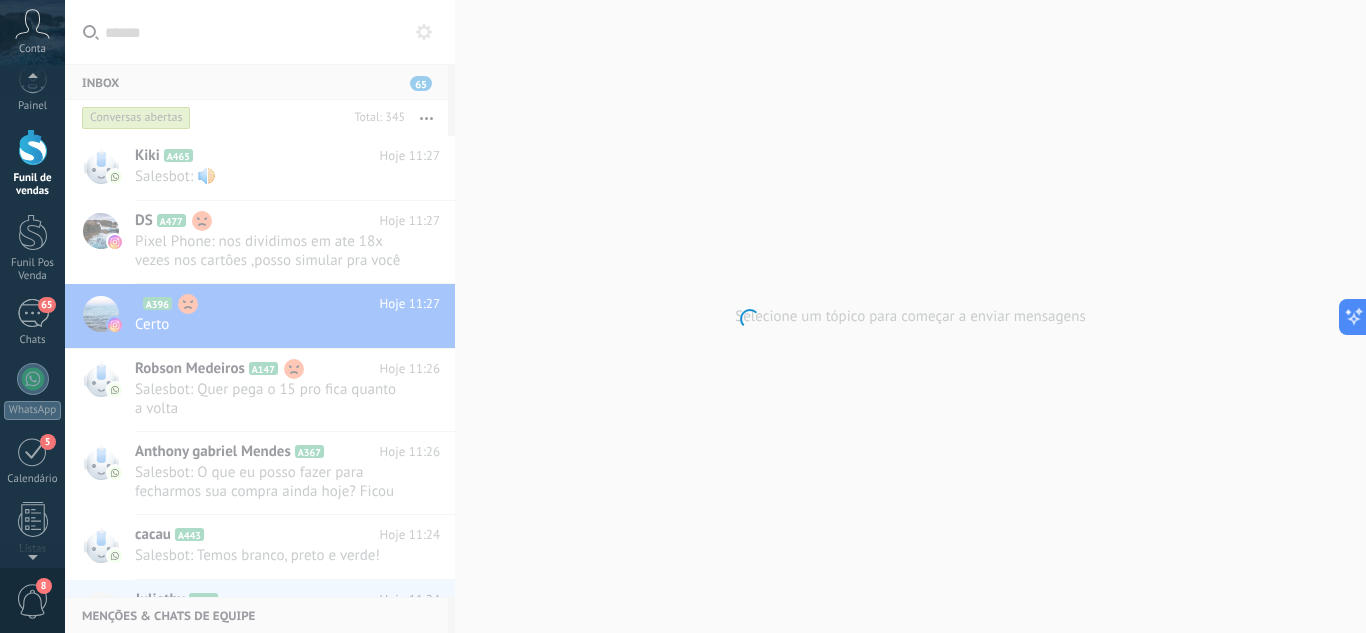 scroll, scrollTop: 0, scrollLeft: 0, axis: both 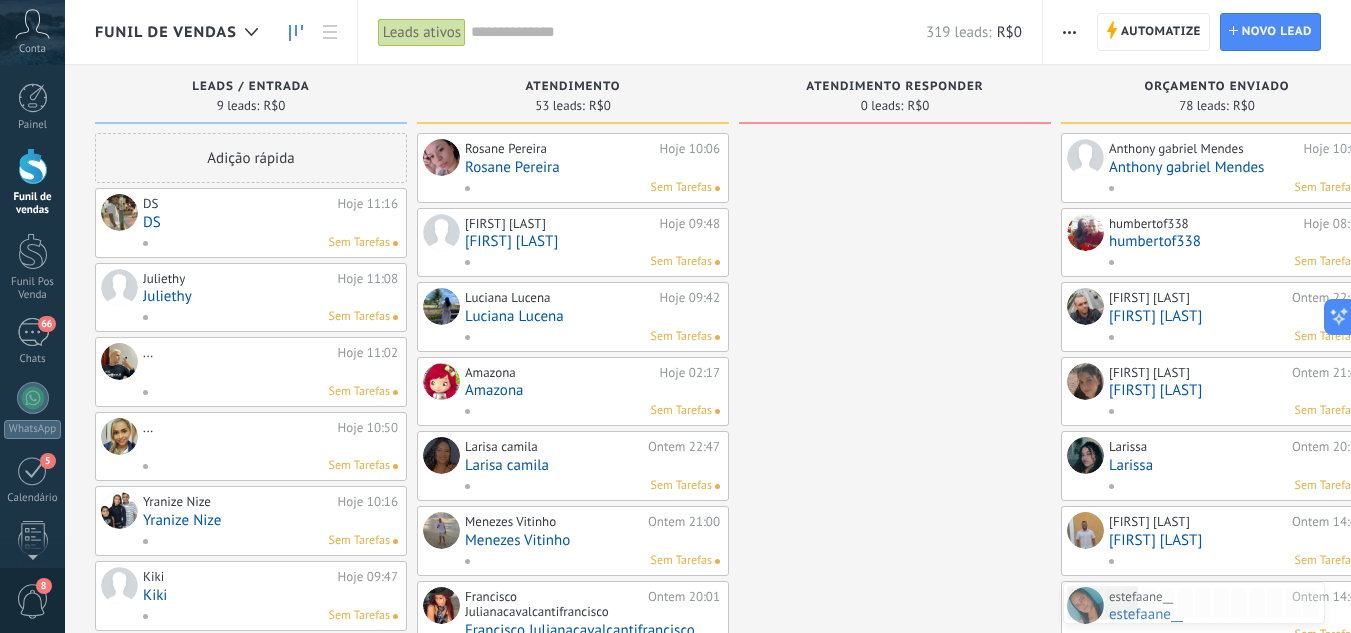 click on "DS" at bounding box center [270, 222] 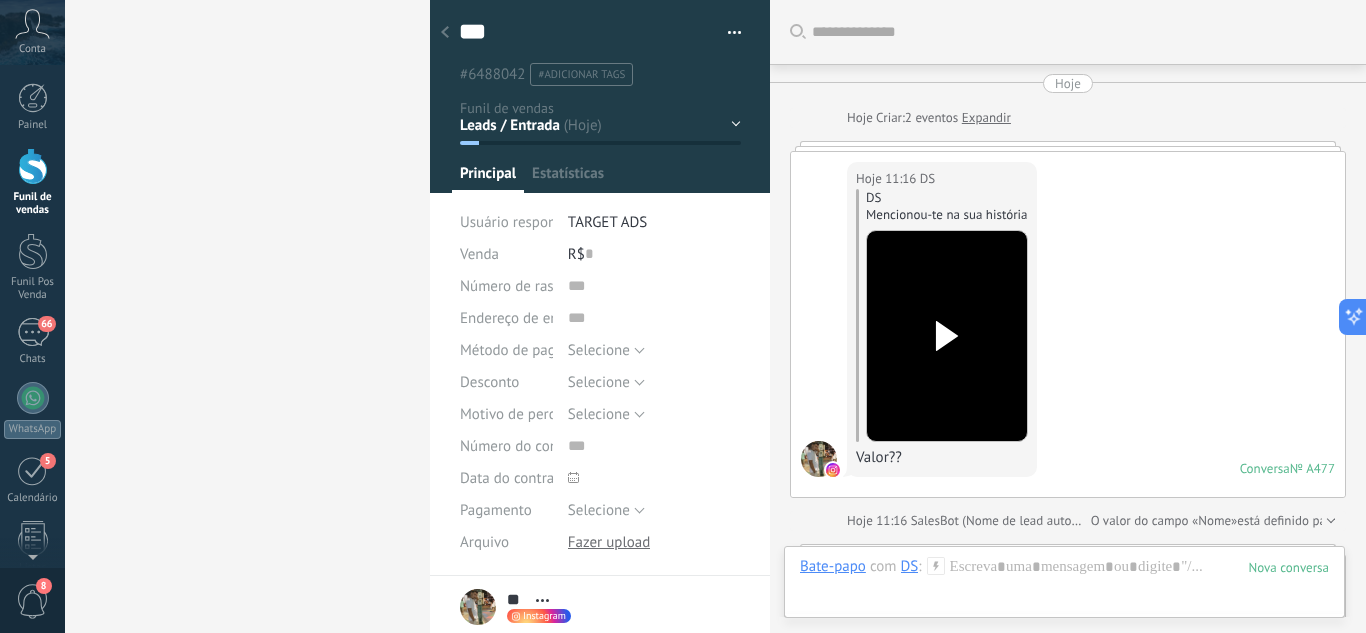 scroll, scrollTop: 856, scrollLeft: 0, axis: vertical 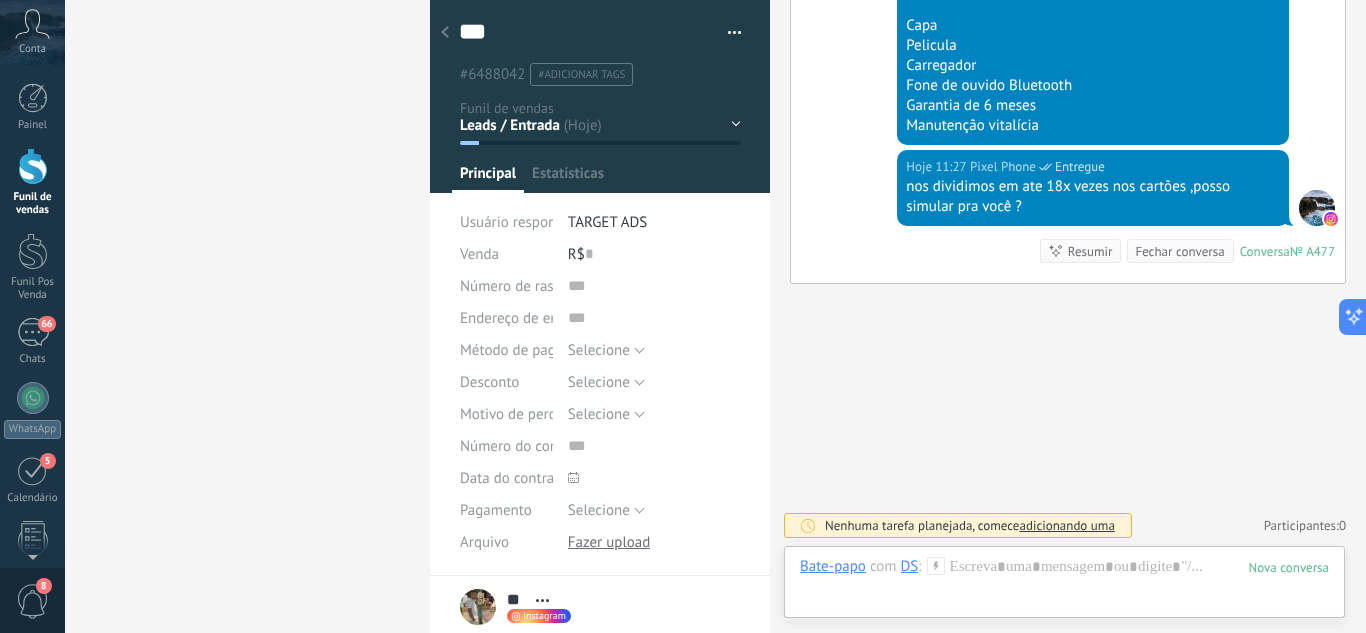 click at bounding box center [600, 96] 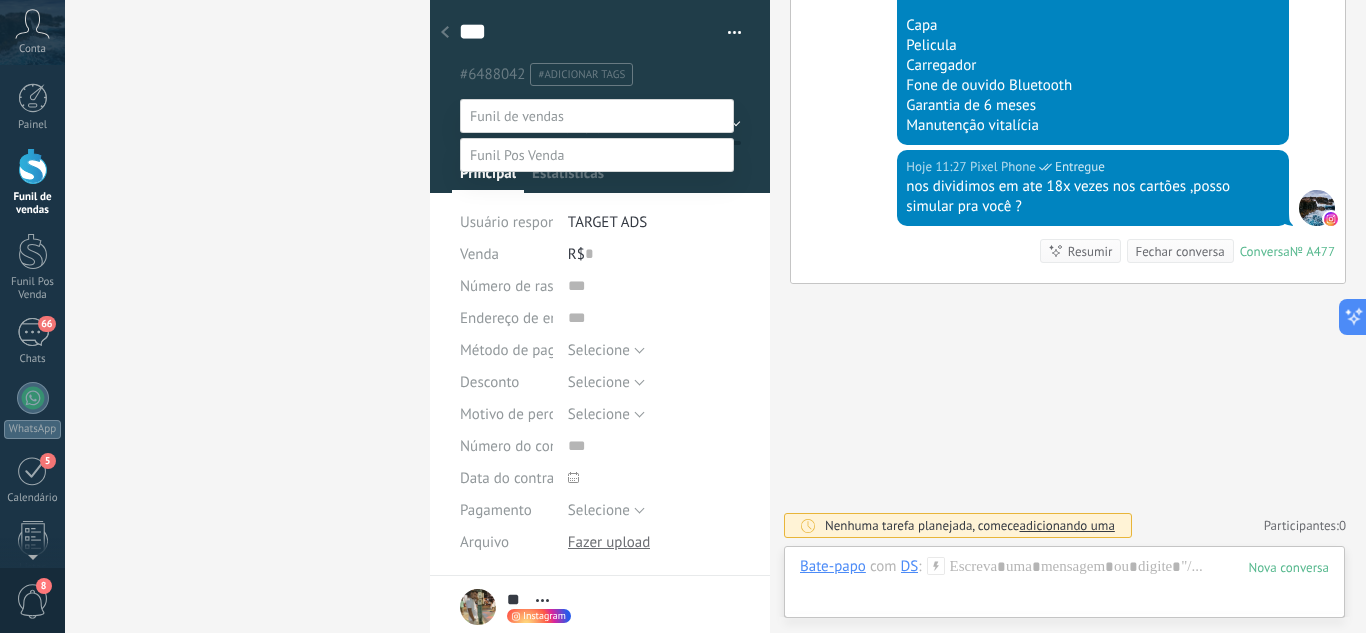 click on "Orçamento Enviado" at bounding box center (0, 0) 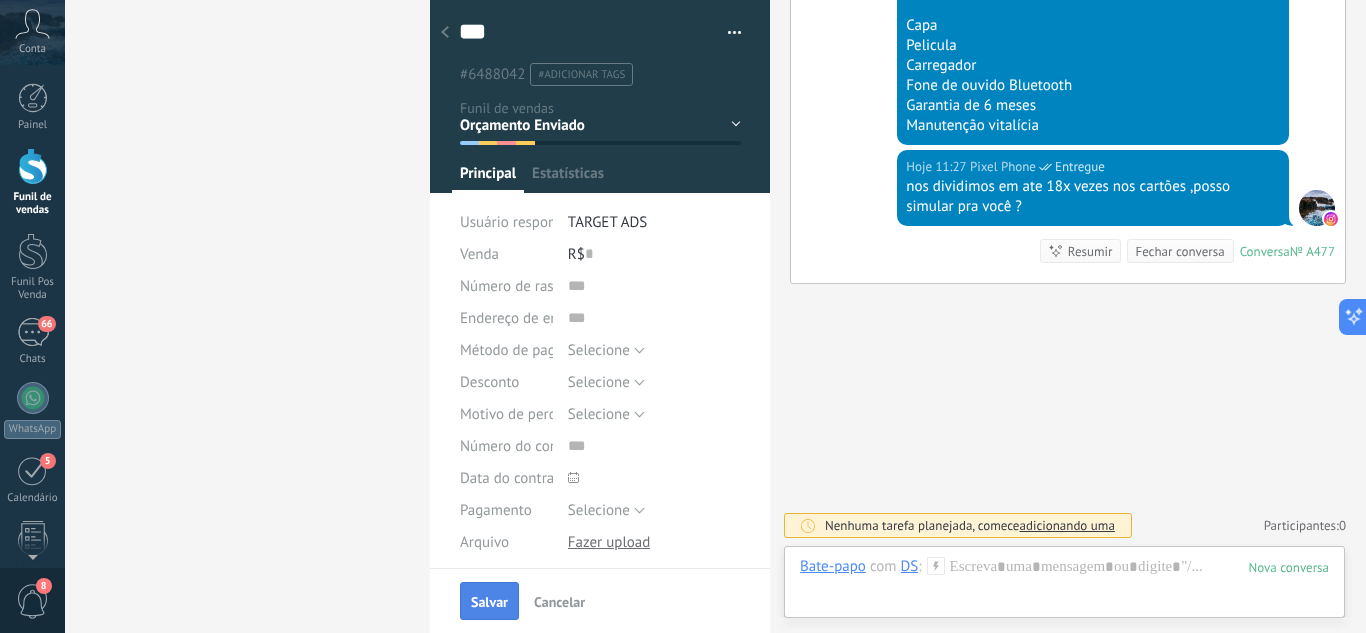 click on "Salvar" at bounding box center [489, 602] 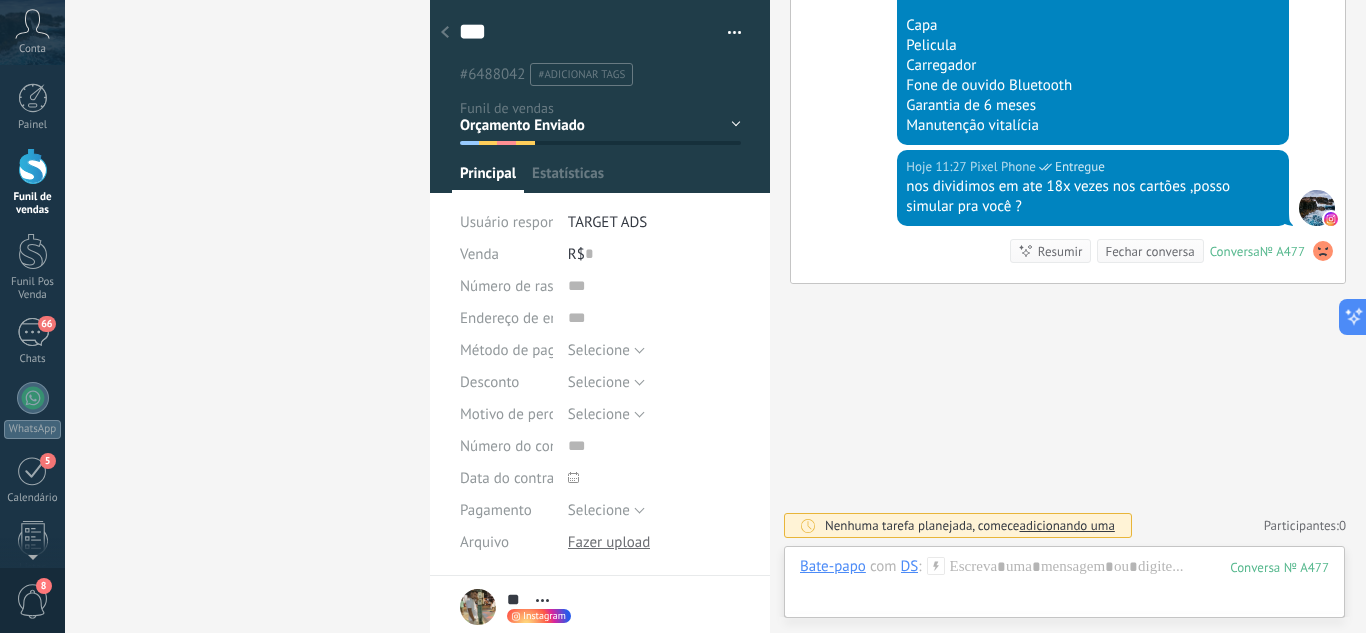 click at bounding box center [445, 33] 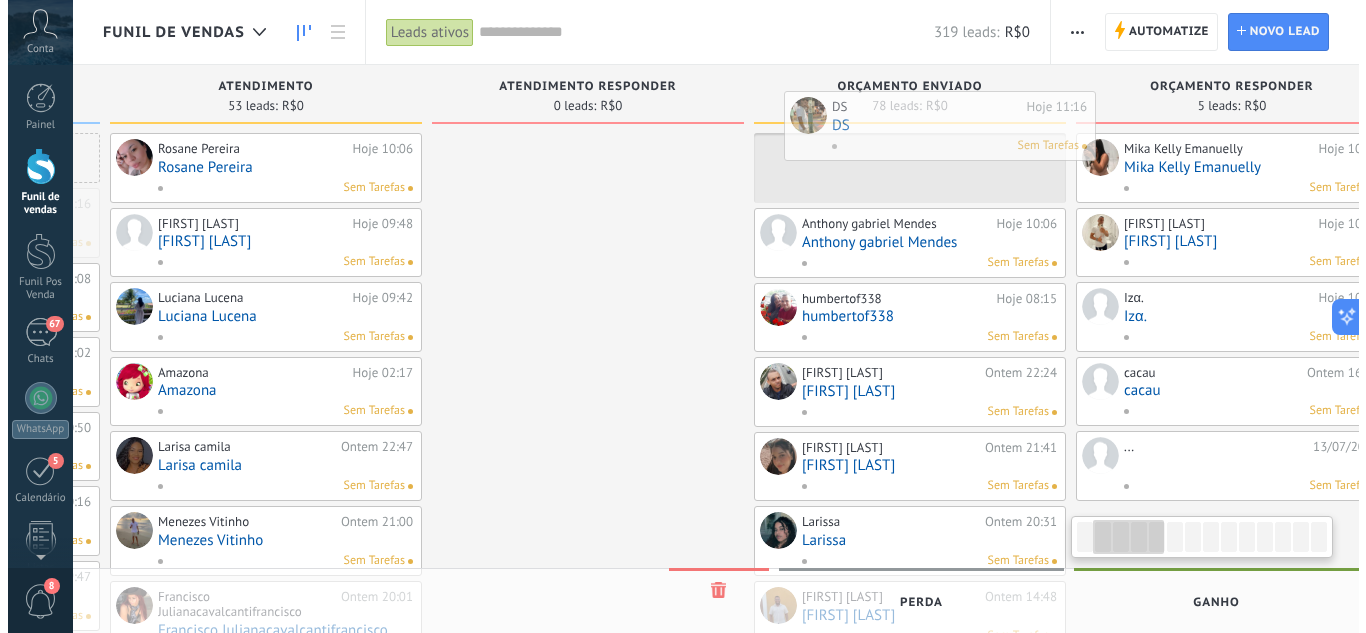 scroll, scrollTop: 0, scrollLeft: 338, axis: horizontal 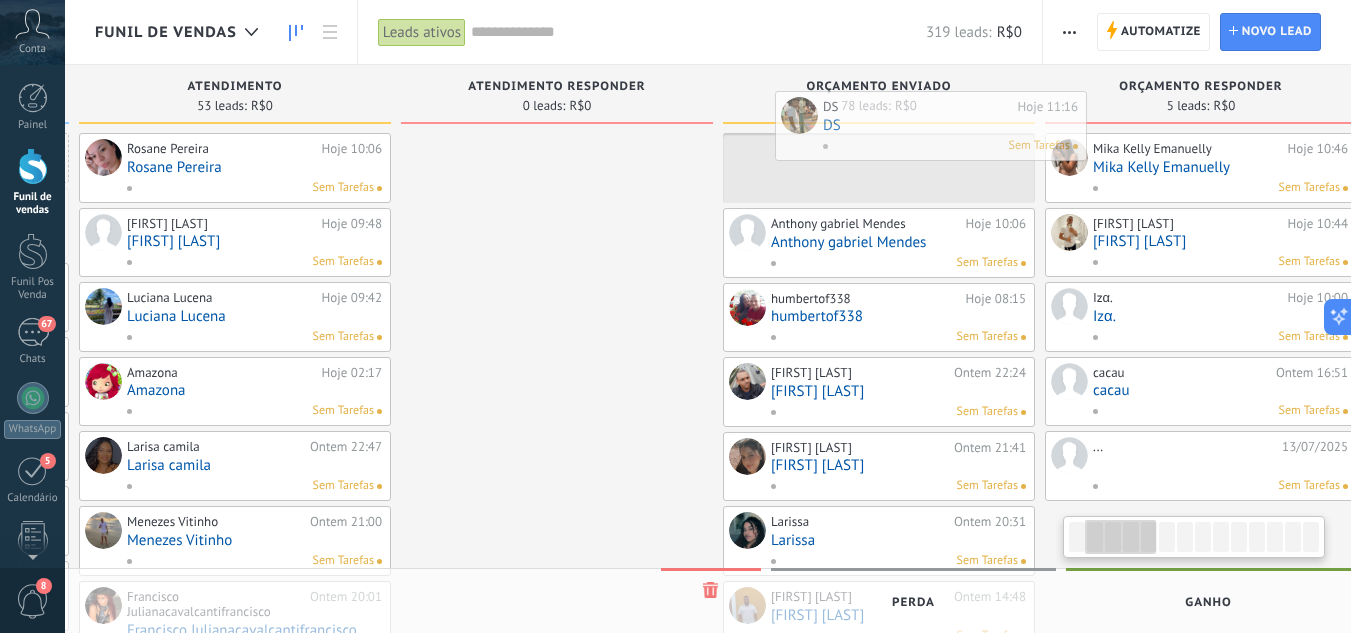 drag, startPoint x: 183, startPoint y: 227, endPoint x: 817, endPoint y: 135, distance: 640.6403 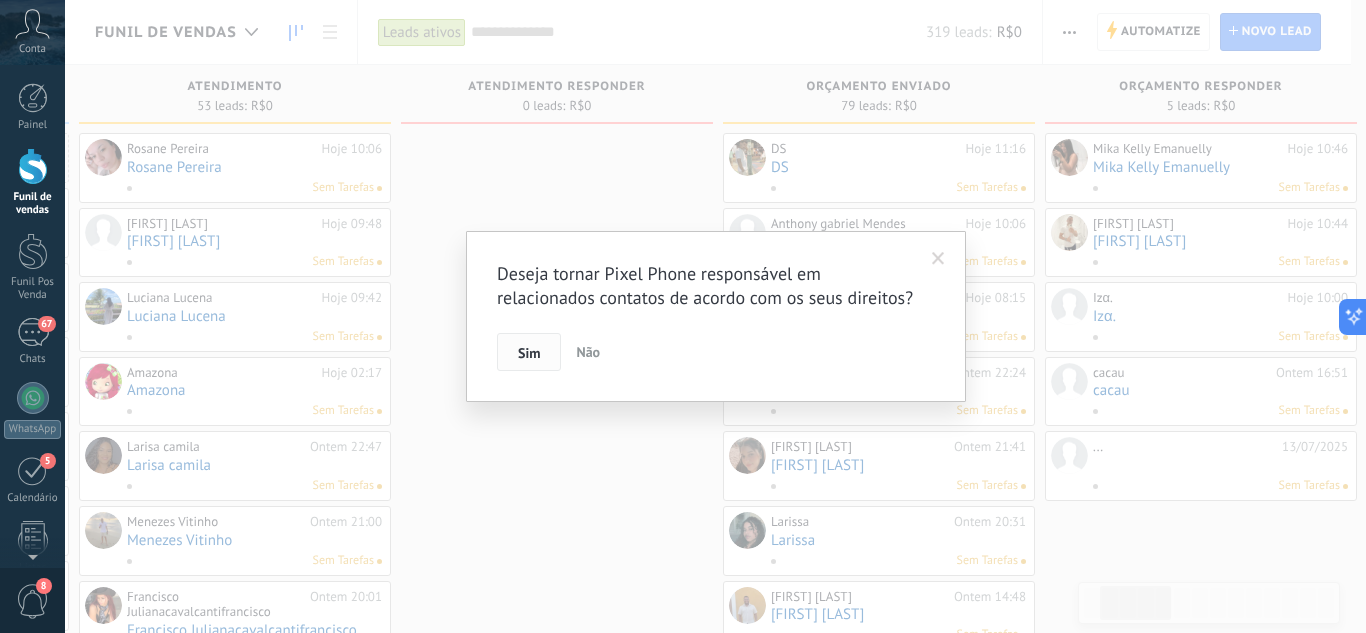 click on "Sim" at bounding box center (529, 352) 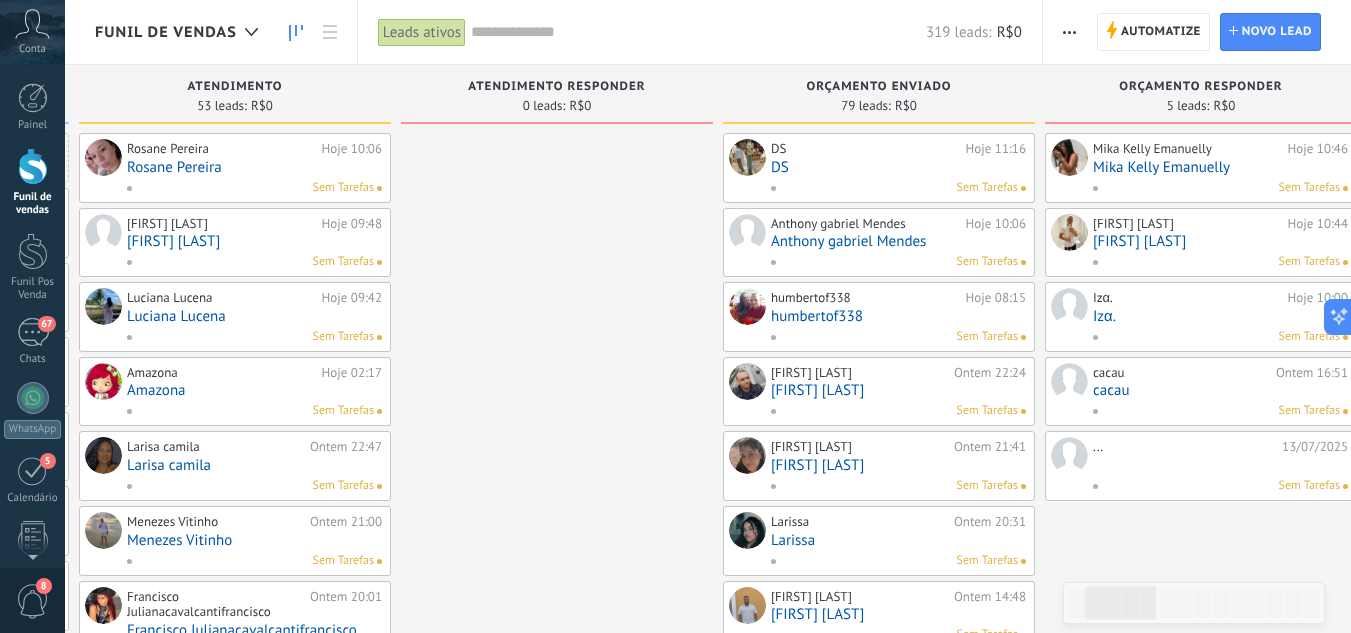 click on "Mika Kelly Emanuelly" at bounding box center (1220, 167) 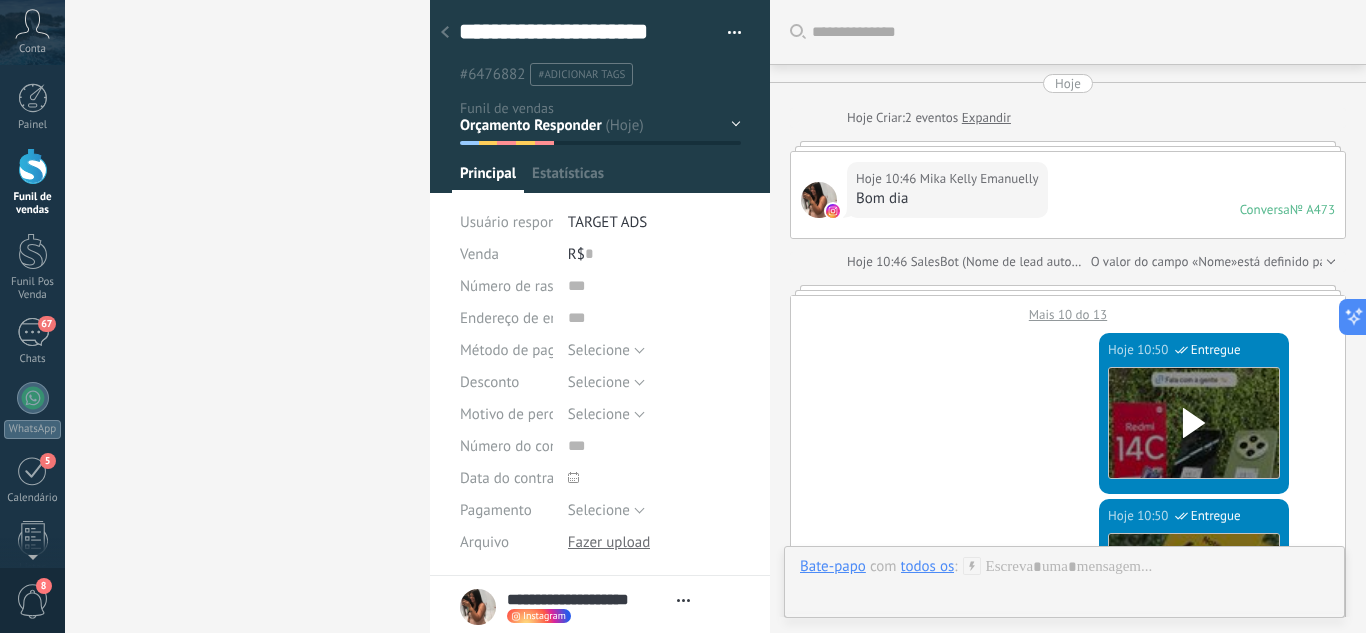 scroll, scrollTop: 30, scrollLeft: 0, axis: vertical 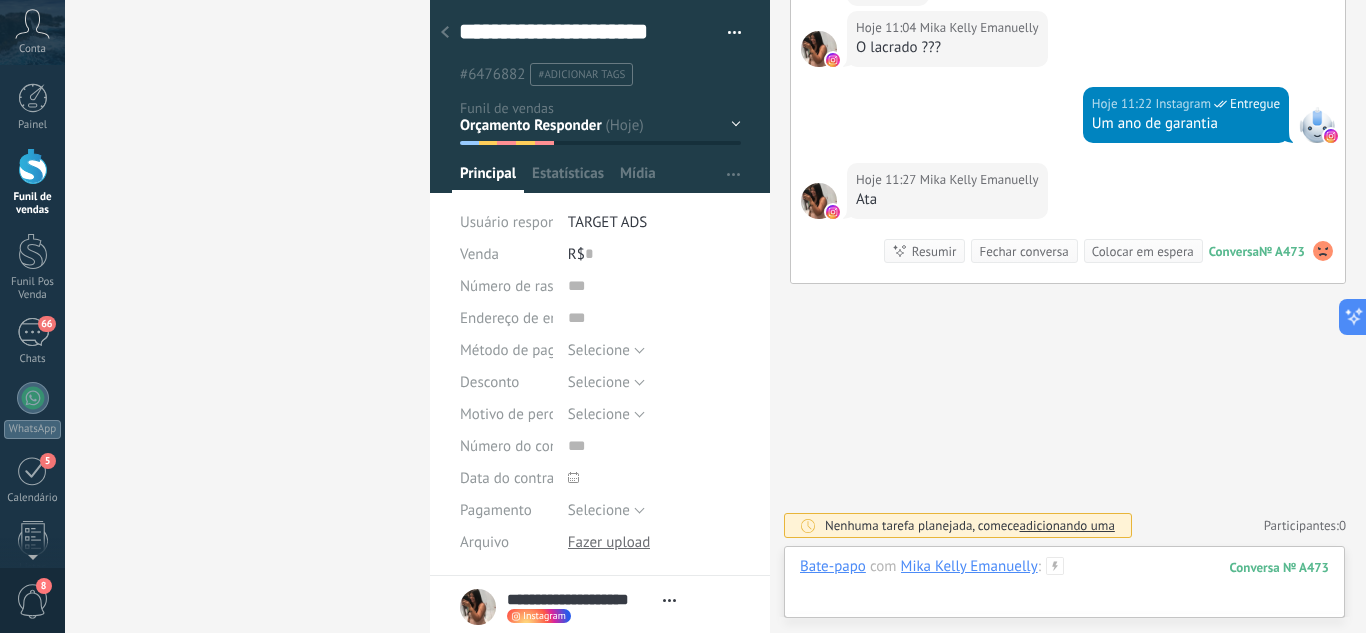 click at bounding box center [1064, 587] 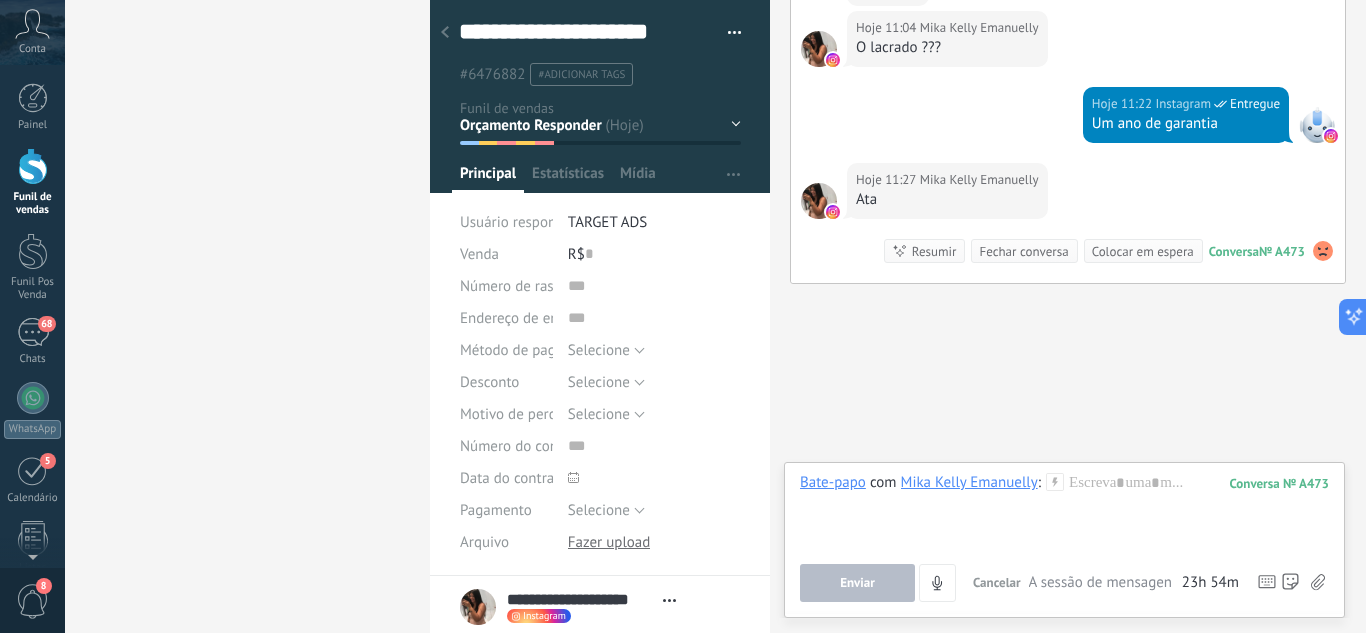 click on "Funil de vendas" at bounding box center (32, 182) 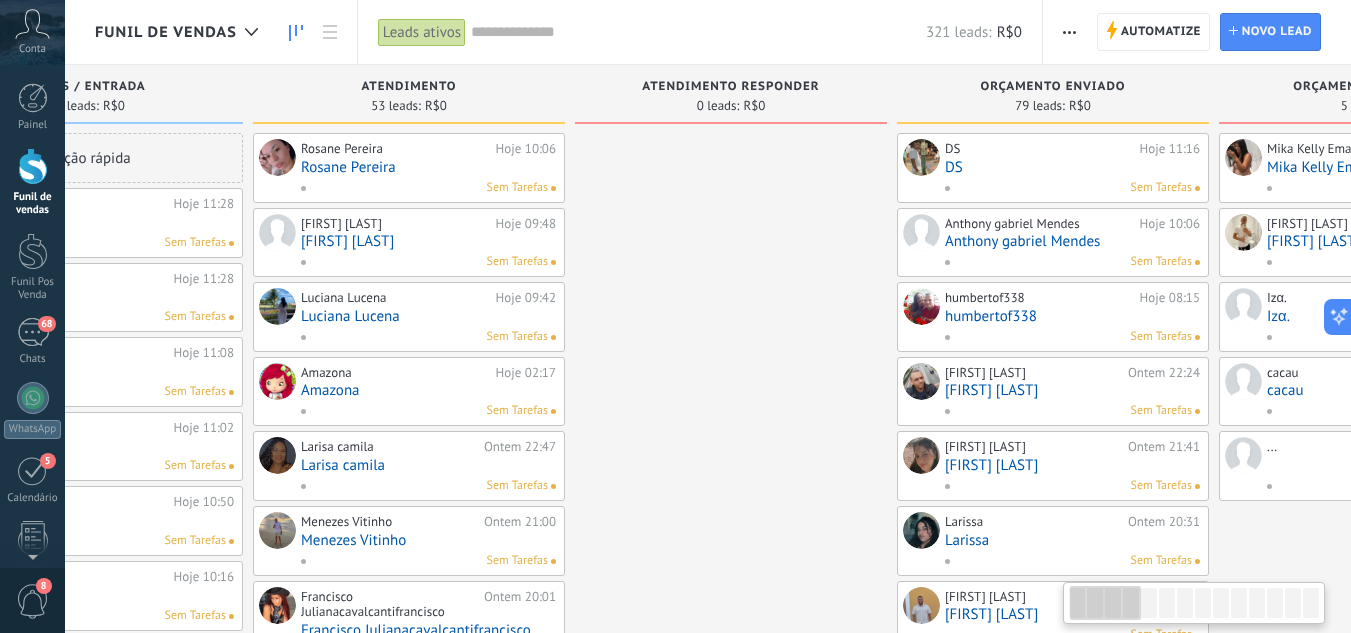scroll, scrollTop: 0, scrollLeft: 98, axis: horizontal 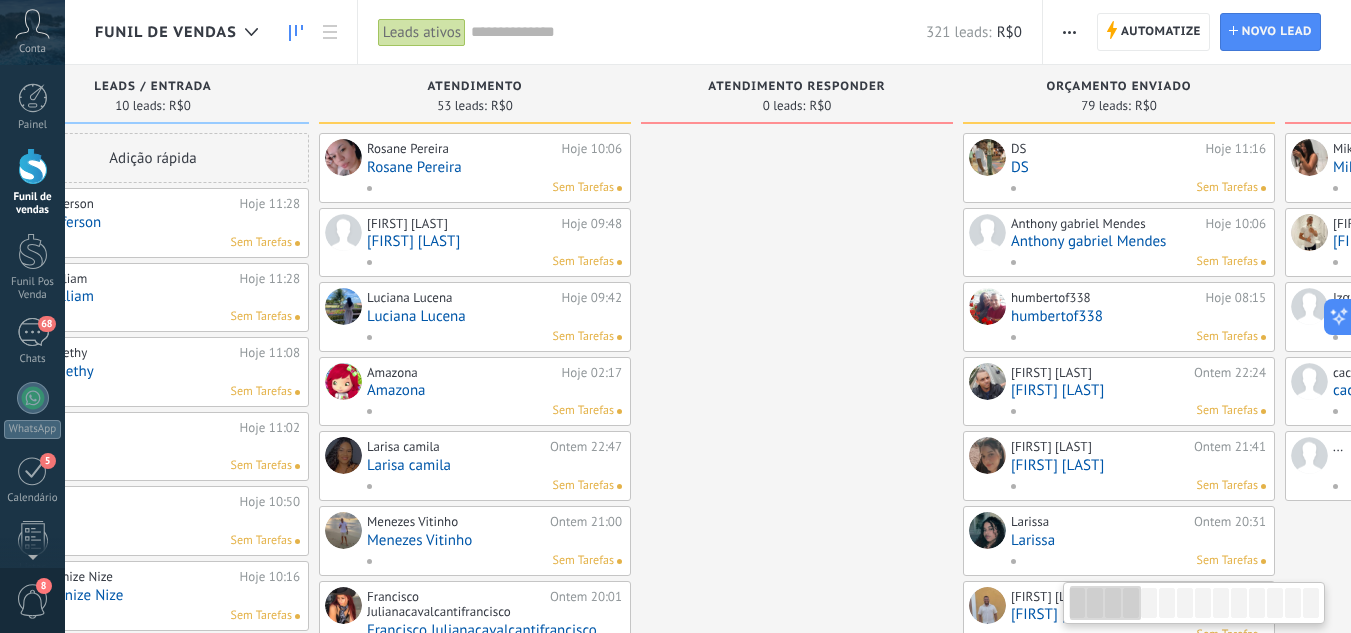 drag, startPoint x: 798, startPoint y: 179, endPoint x: 595, endPoint y: 224, distance: 207.92787 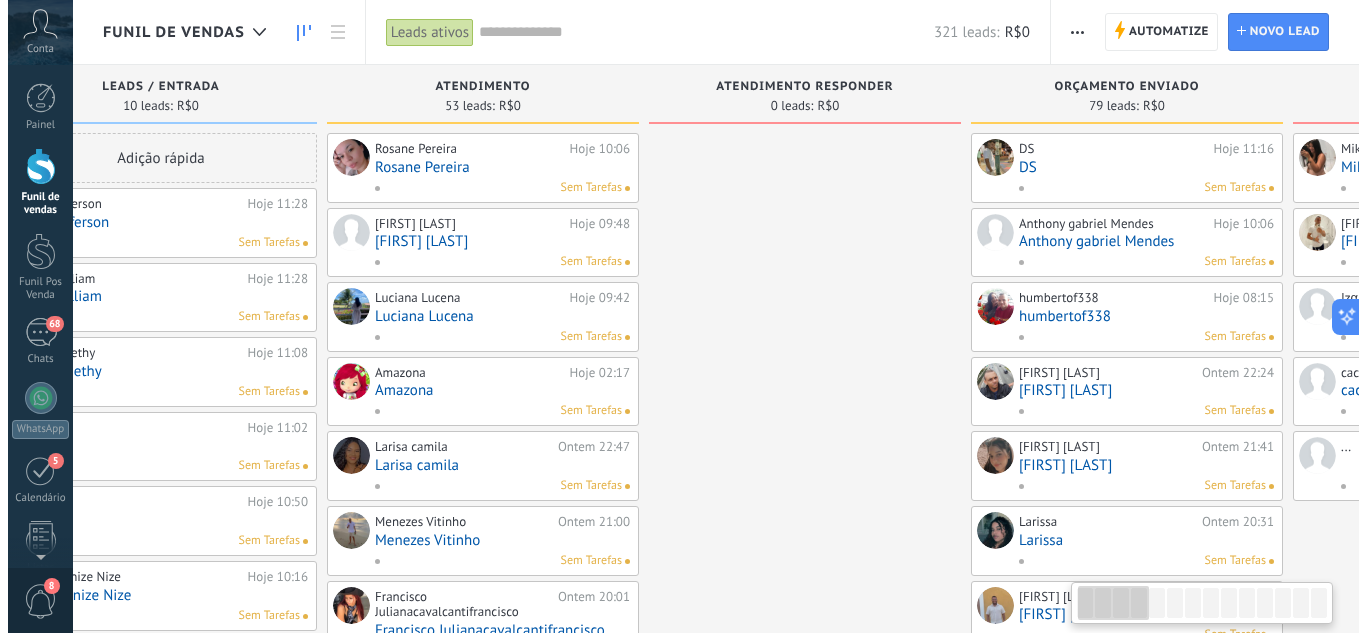 scroll, scrollTop: 0, scrollLeft: 0, axis: both 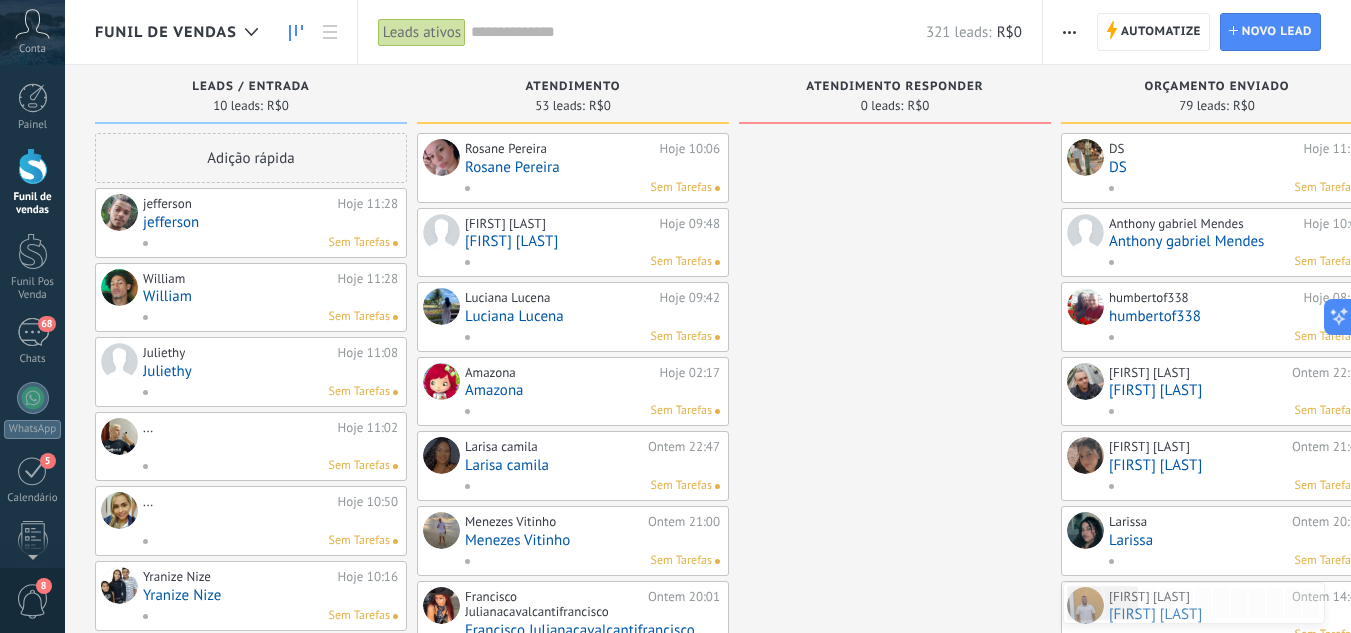 click on "jefferson" at bounding box center [270, 222] 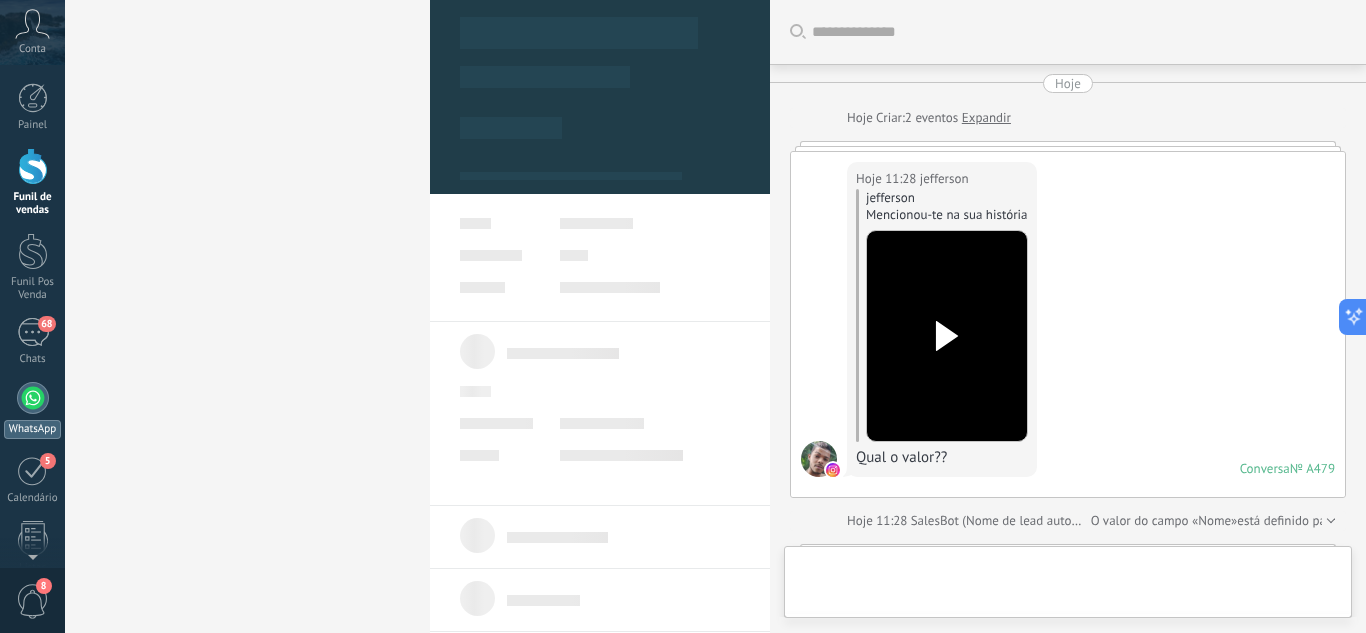 scroll, scrollTop: 798, scrollLeft: 0, axis: vertical 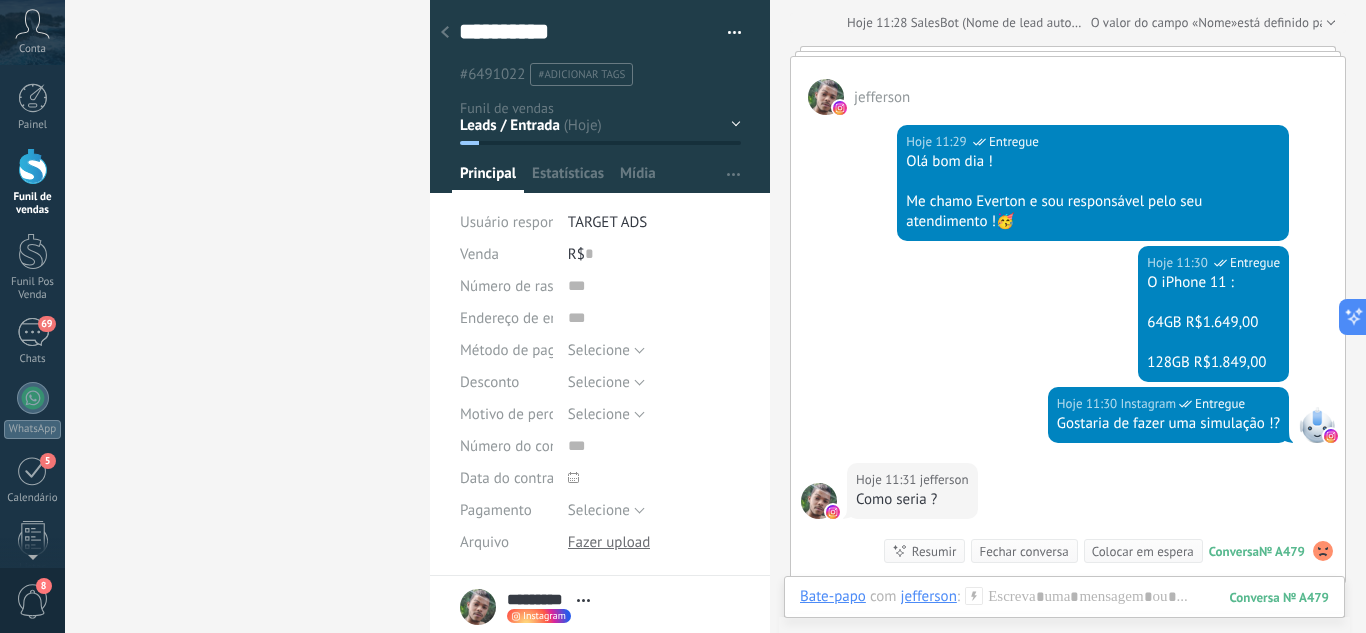 click at bounding box center [33, 166] 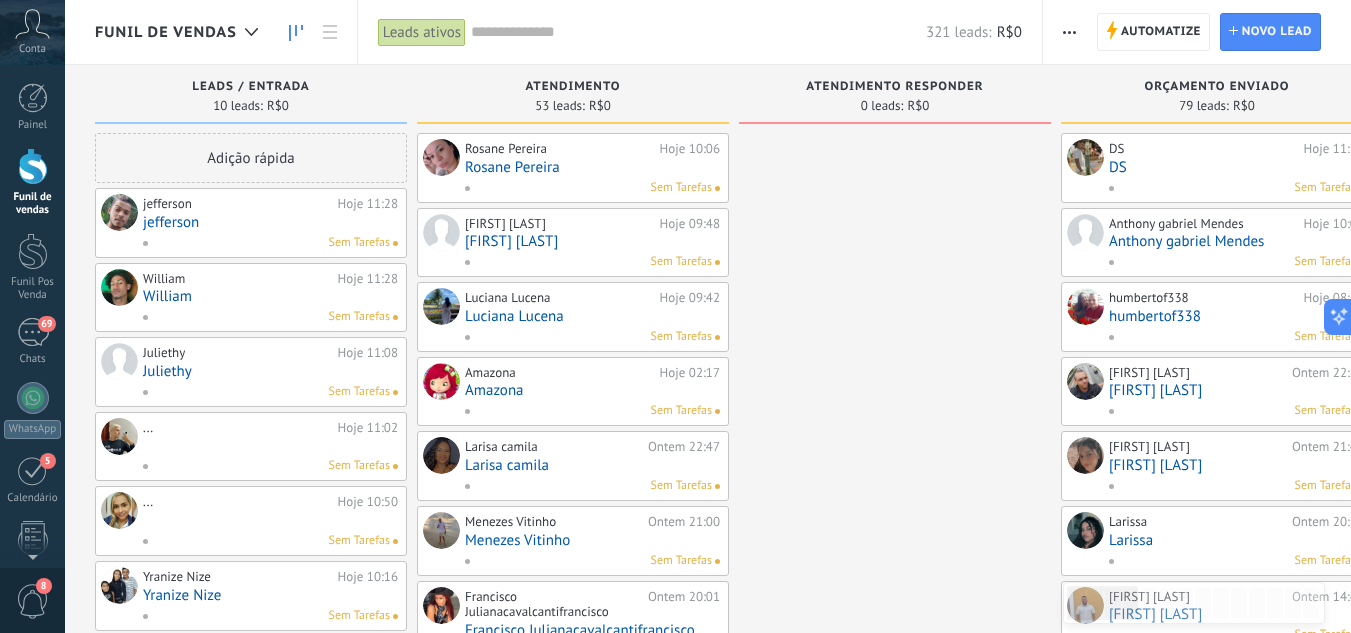 click on "William" at bounding box center (270, 296) 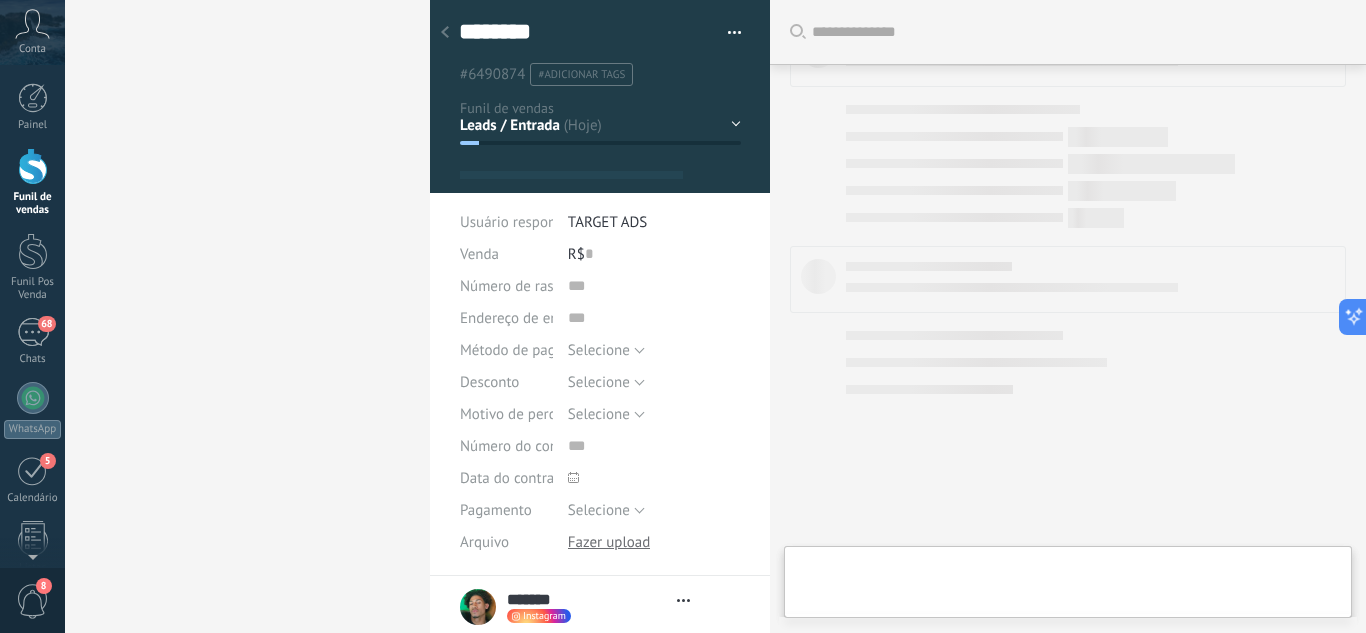scroll, scrollTop: 733, scrollLeft: 0, axis: vertical 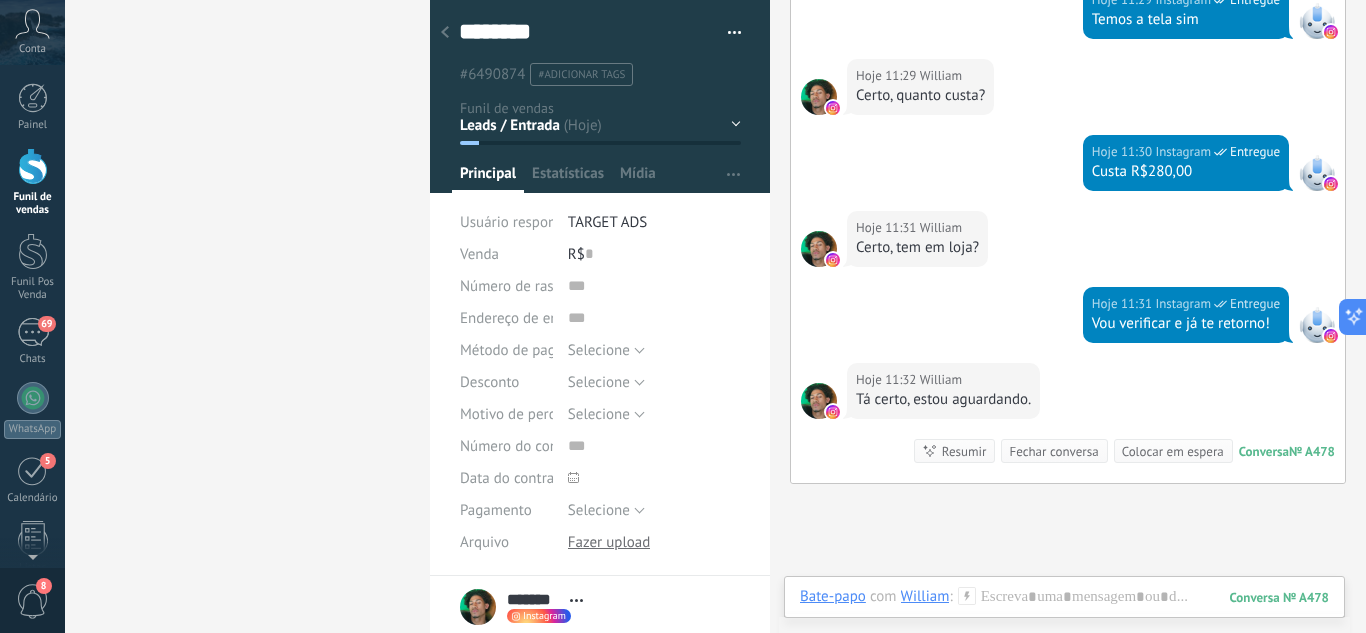 click at bounding box center [445, 33] 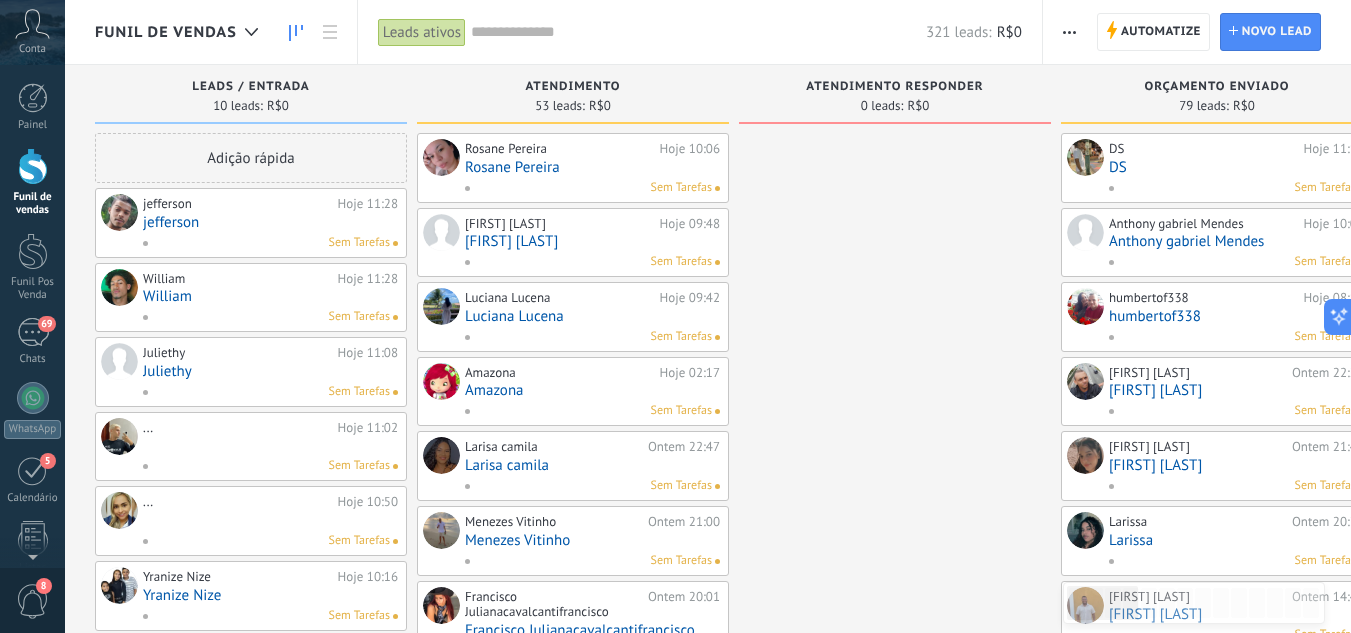 click on "Juliethy" at bounding box center [270, 371] 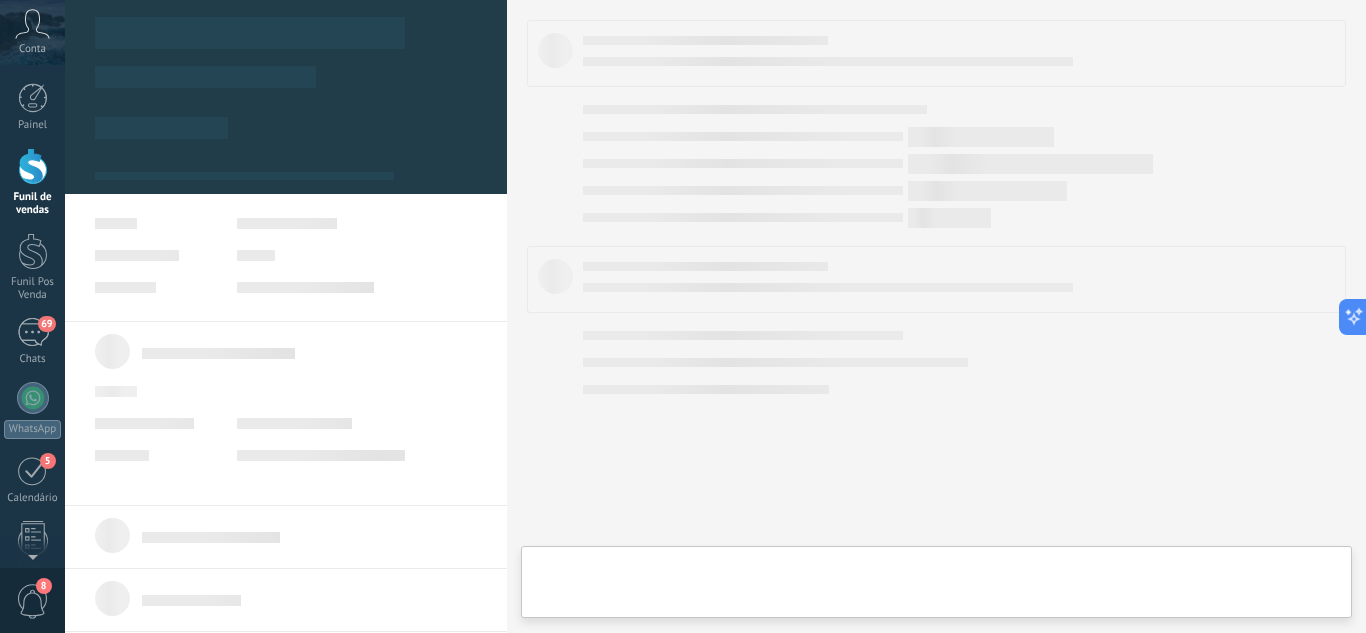 type on "********" 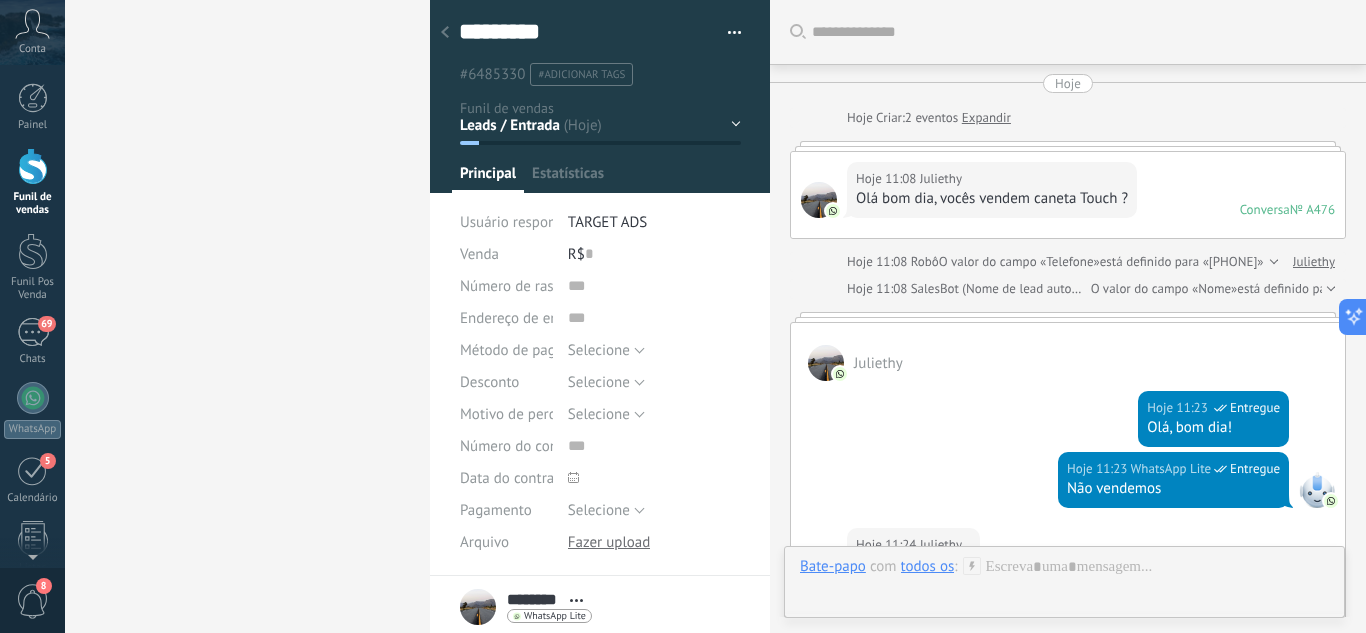 scroll, scrollTop: 30, scrollLeft: 0, axis: vertical 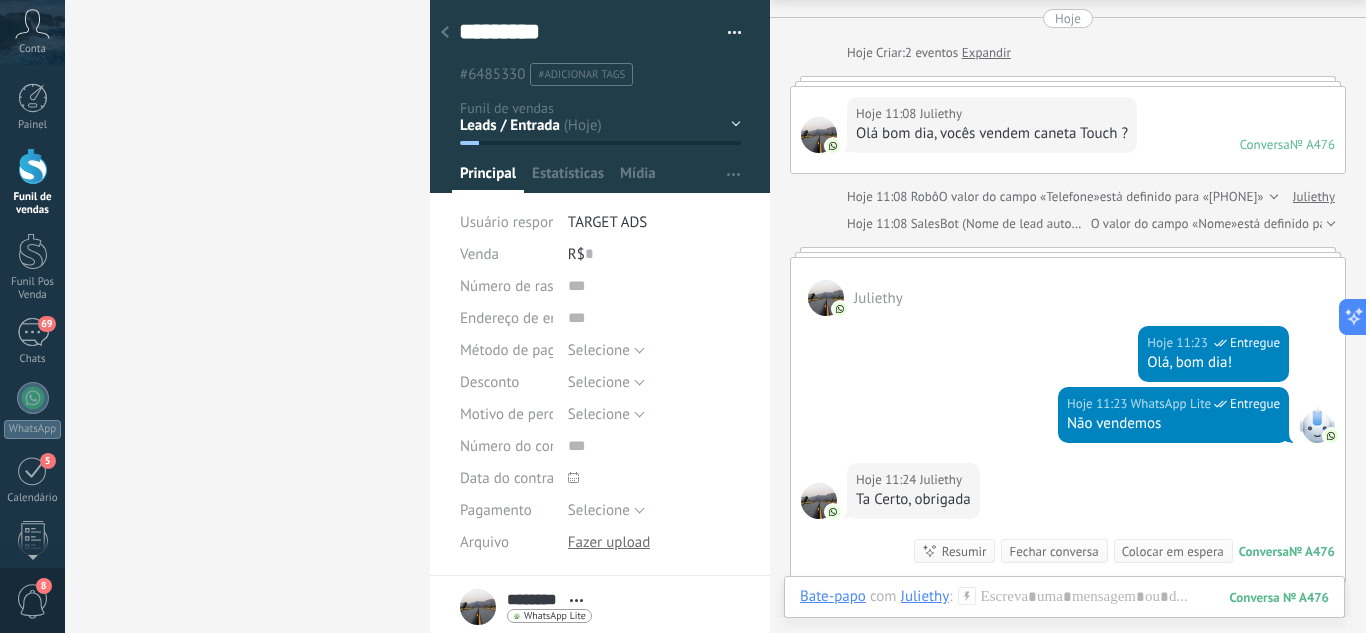 click on "Leads / Entrada
Atendimento
Atendimento Responder
Orçamento Enviado
Orçamento Responder
Negociação / Fechamento
-" at bounding box center (0, 0) 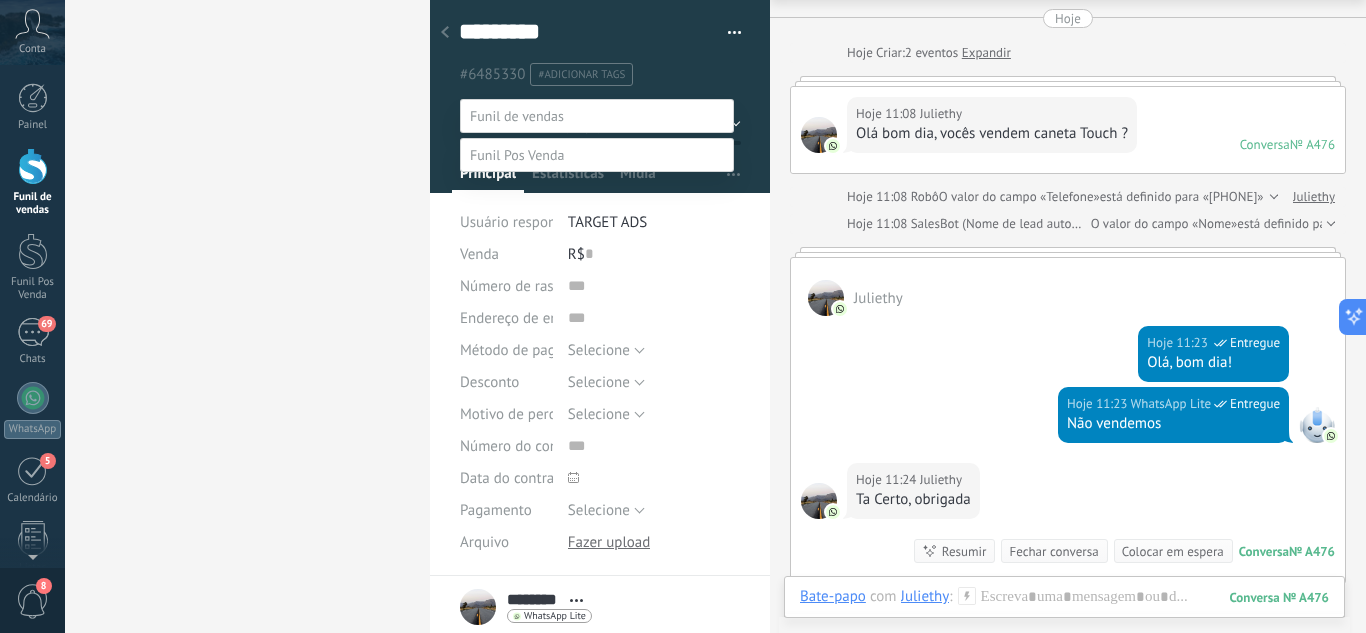 click on "Perdido / Desqualificado" at bounding box center [0, 0] 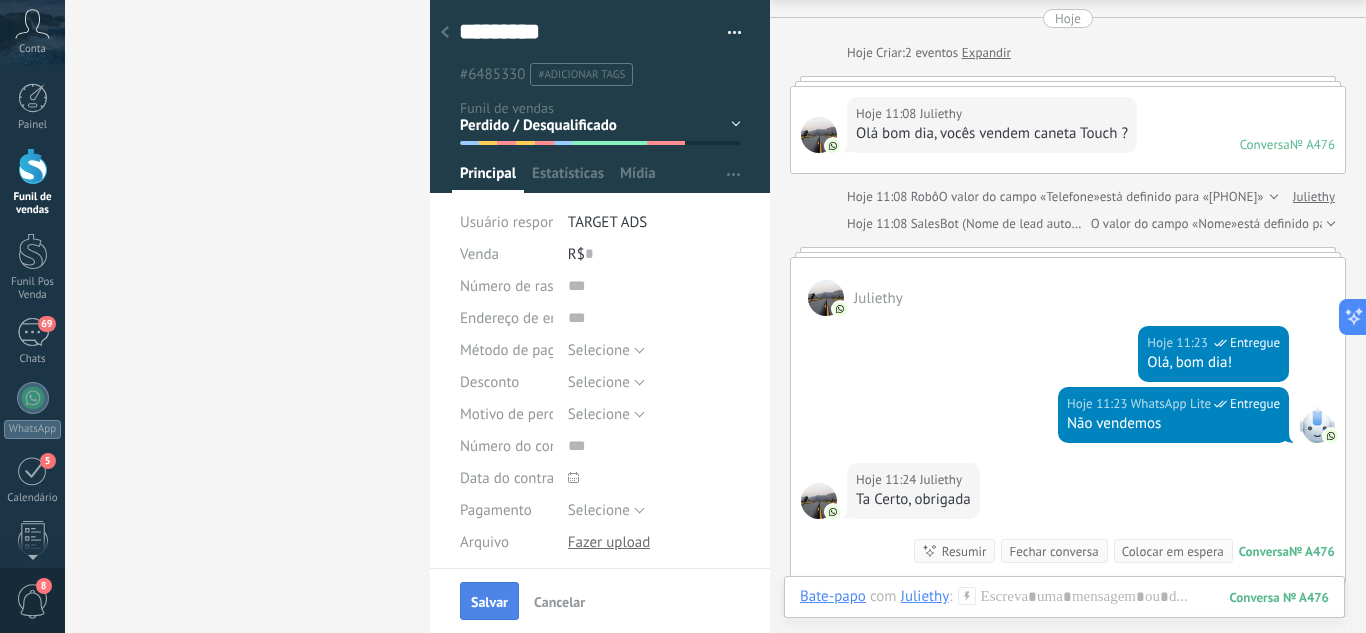click on "Salvar" at bounding box center (489, 602) 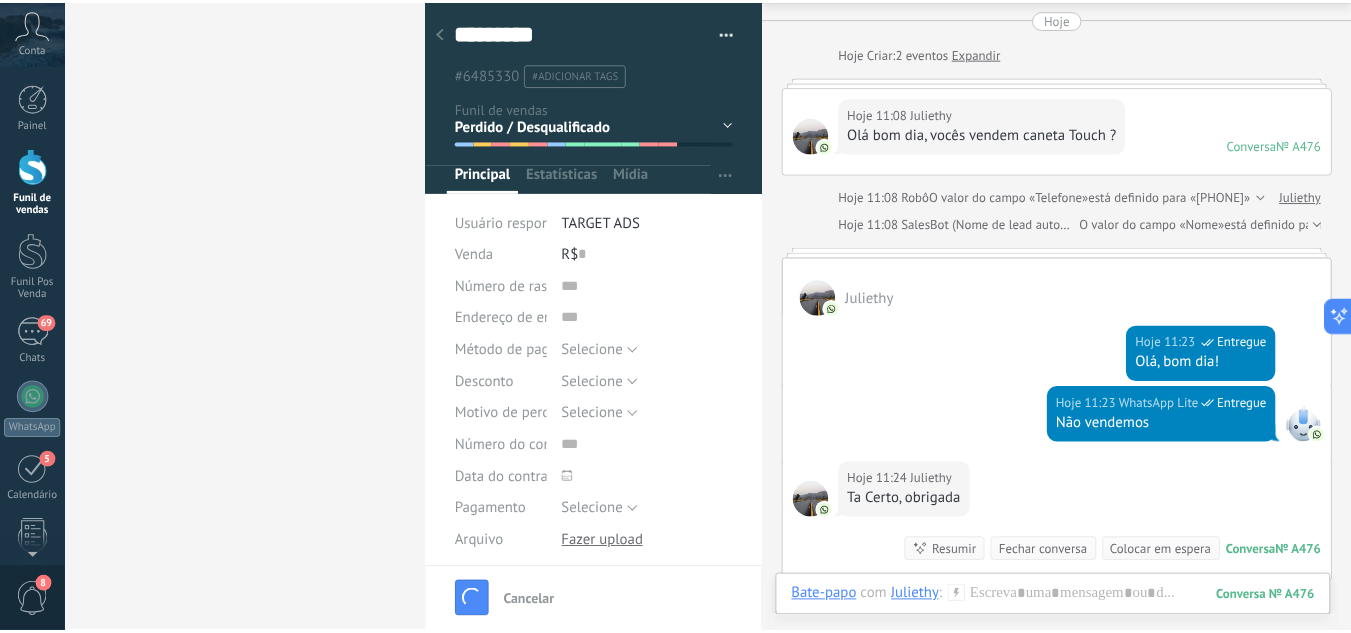 scroll, scrollTop: 98, scrollLeft: 0, axis: vertical 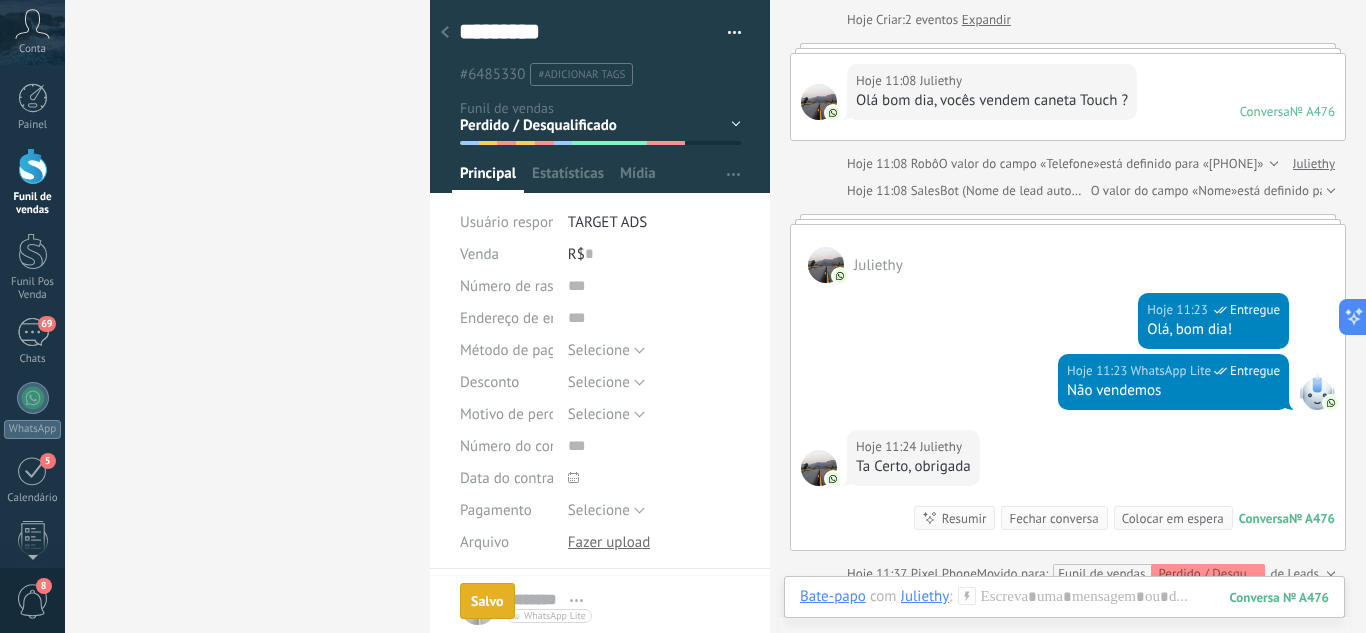 click at bounding box center [445, 33] 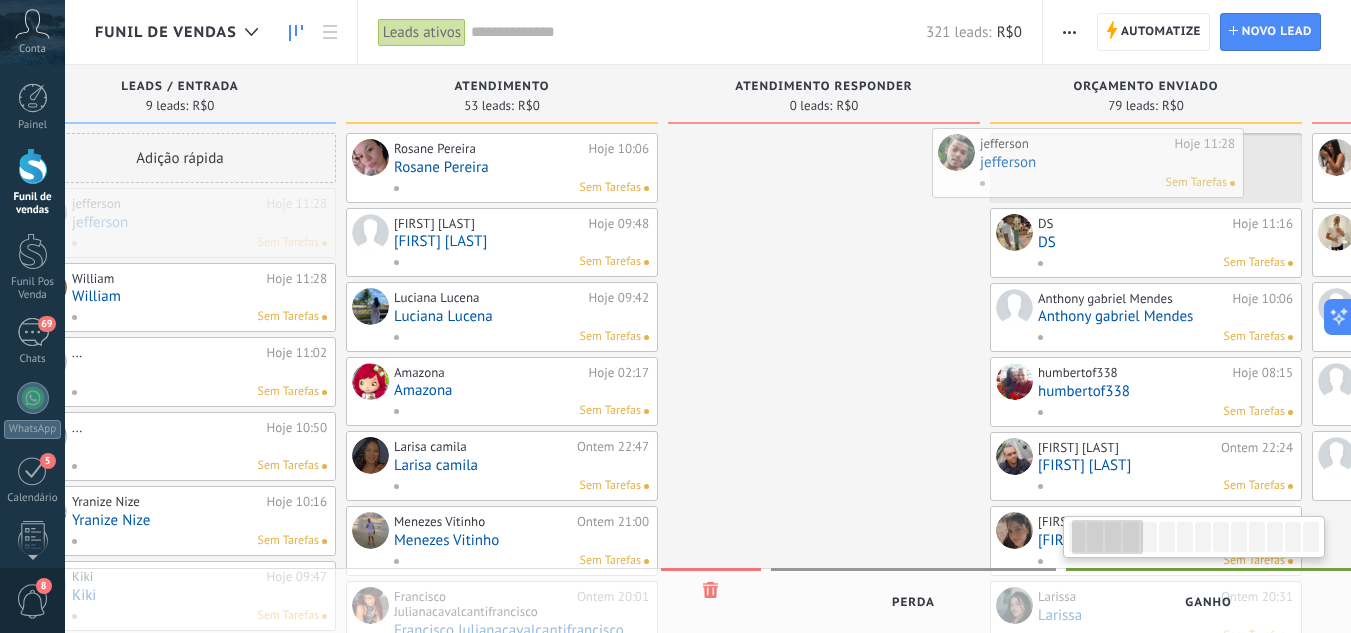 scroll, scrollTop: 0, scrollLeft: 105, axis: horizontal 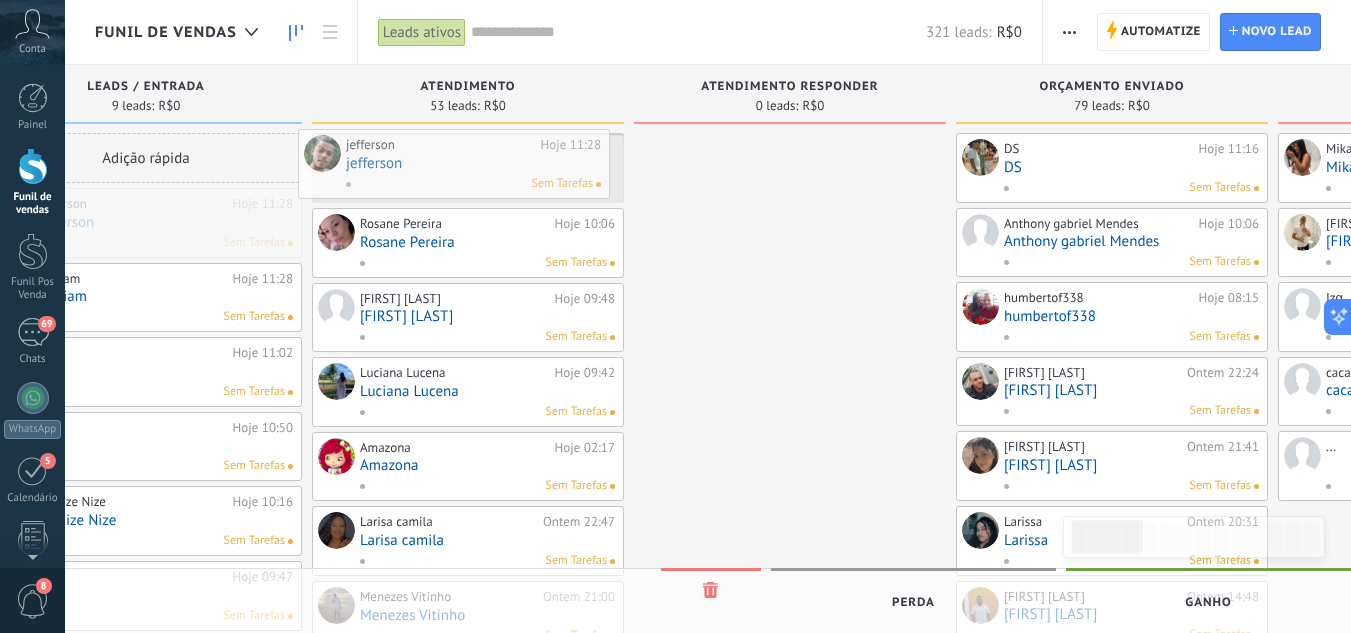 drag, startPoint x: 259, startPoint y: 214, endPoint x: 460, endPoint y: 155, distance: 209.48032 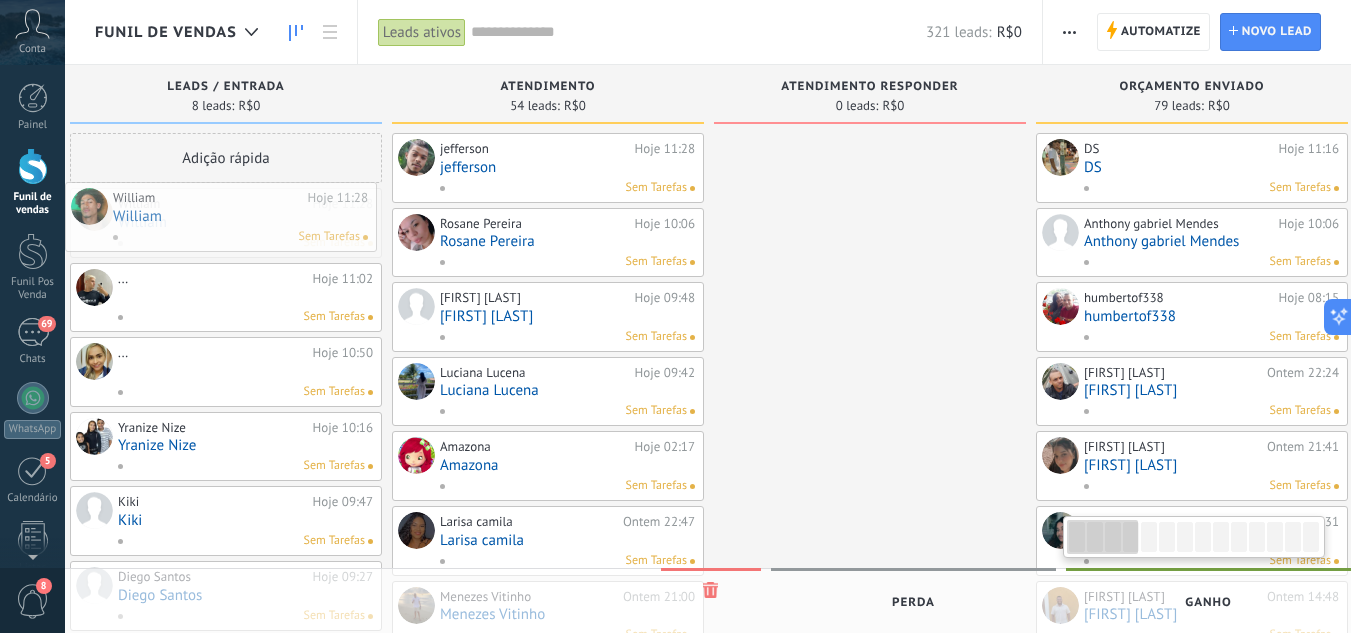 drag, startPoint x: 188, startPoint y: 220, endPoint x: 126, endPoint y: 214, distance: 62.289646 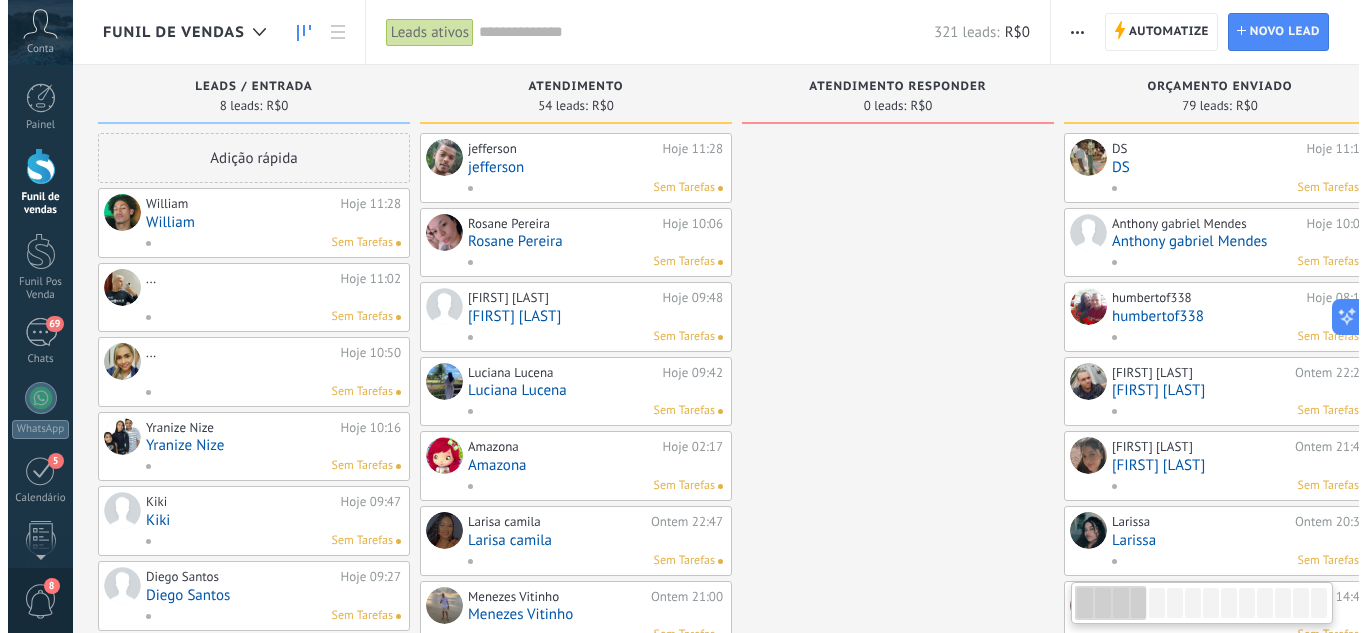 scroll, scrollTop: 0, scrollLeft: 0, axis: both 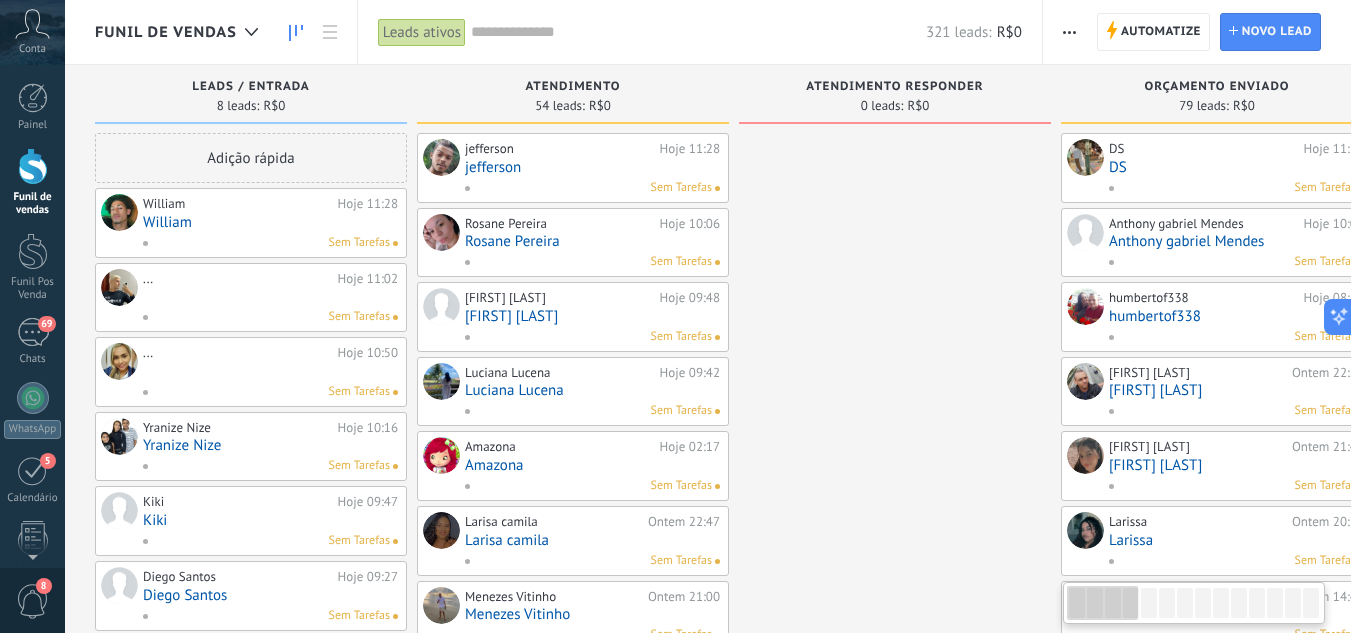drag, startPoint x: 855, startPoint y: 220, endPoint x: 982, endPoint y: 207, distance: 127.66362 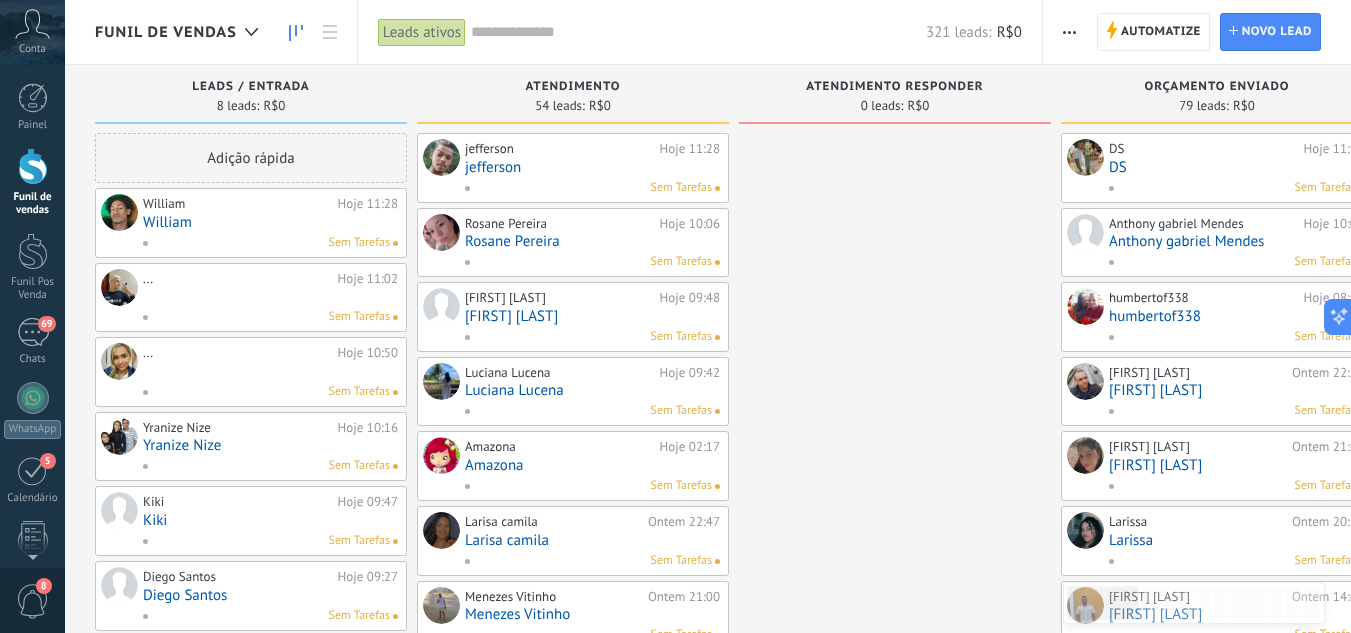 click at bounding box center [270, 296] 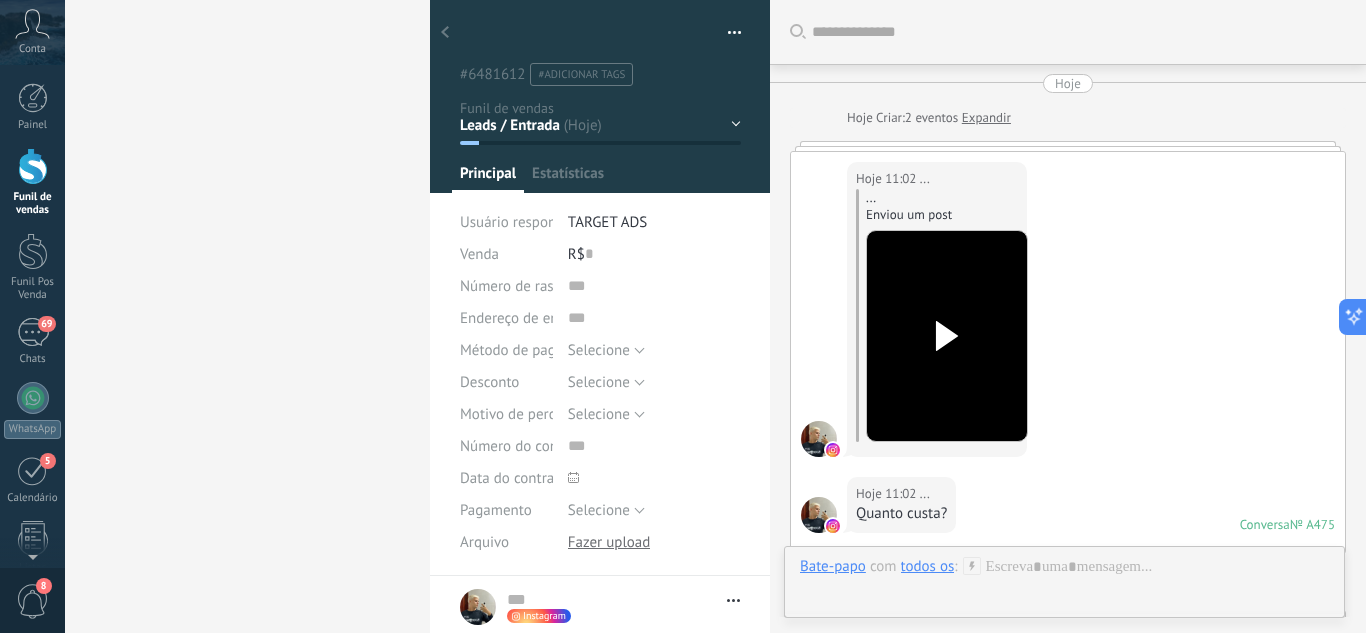 scroll, scrollTop: 30, scrollLeft: 0, axis: vertical 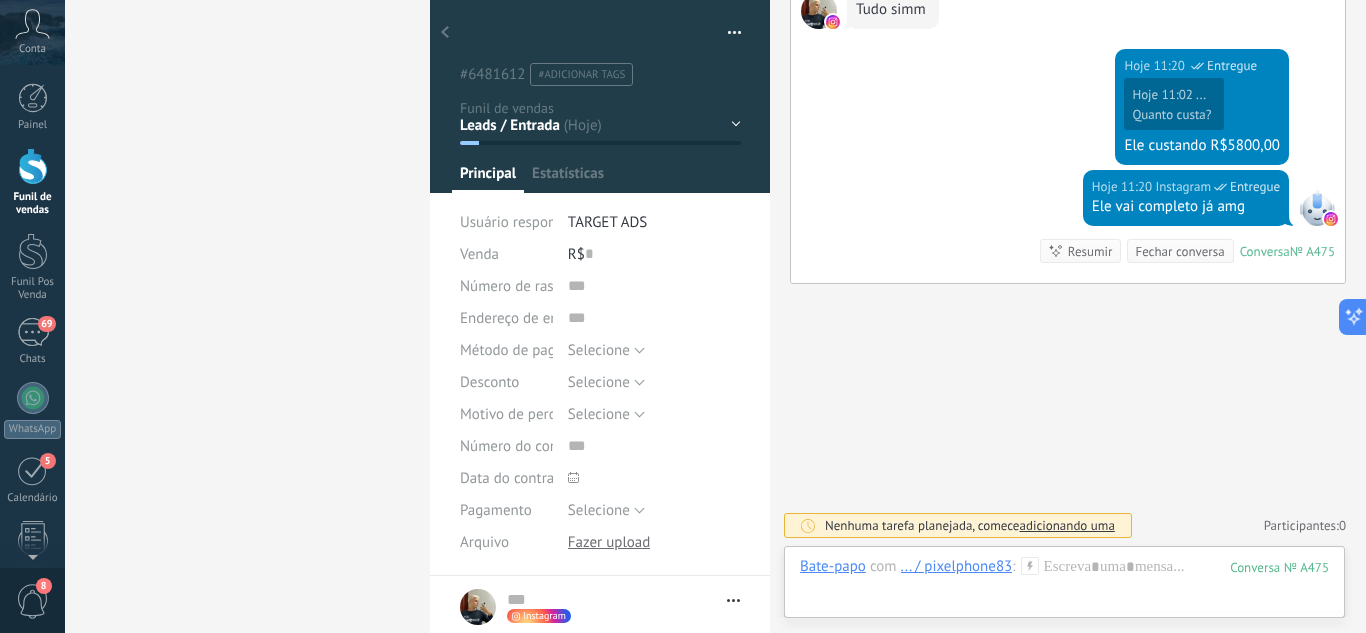 click on "Leads / Entrada
Atendimento
Atendimento Responder
Orçamento Enviado
Orçamento Responder
Negociação / Fechamento
-" at bounding box center [0, 0] 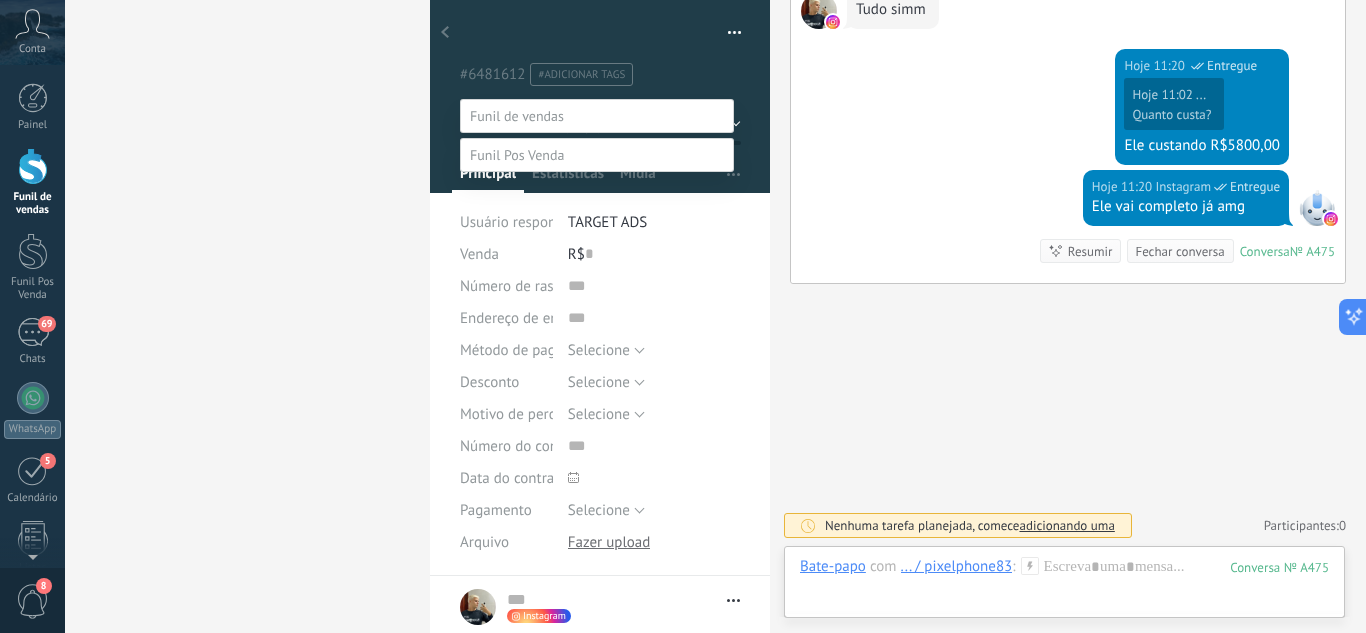 click at bounding box center [715, 316] 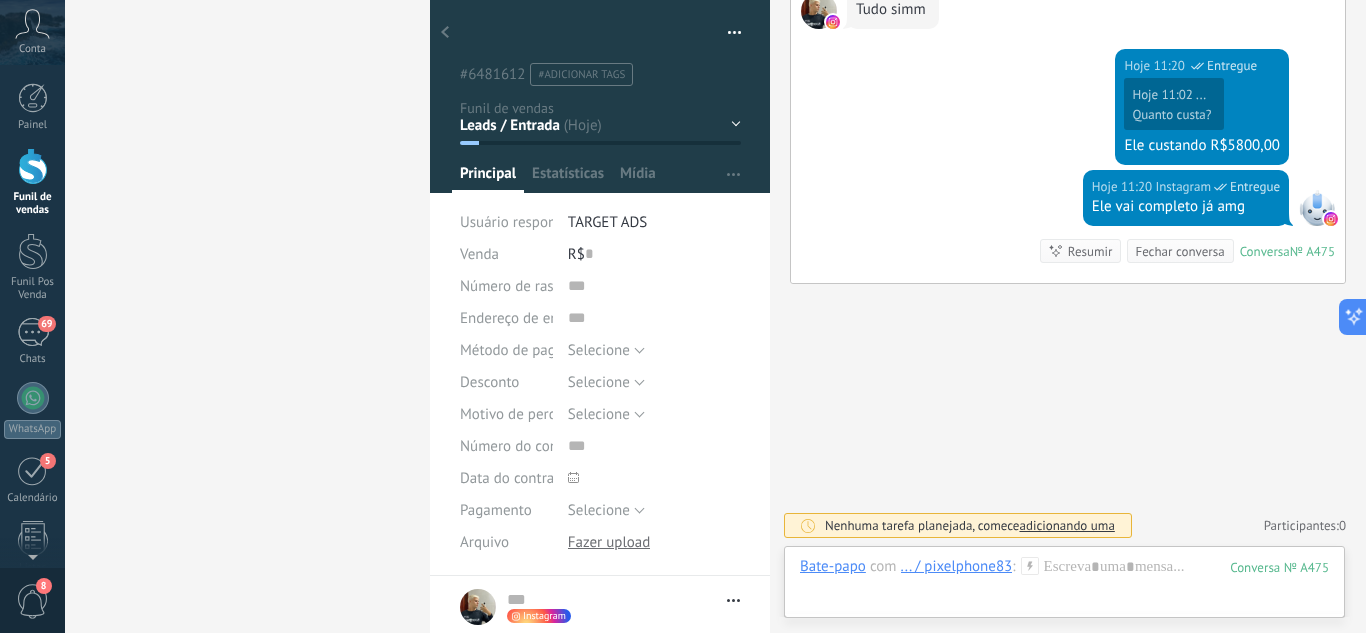 click 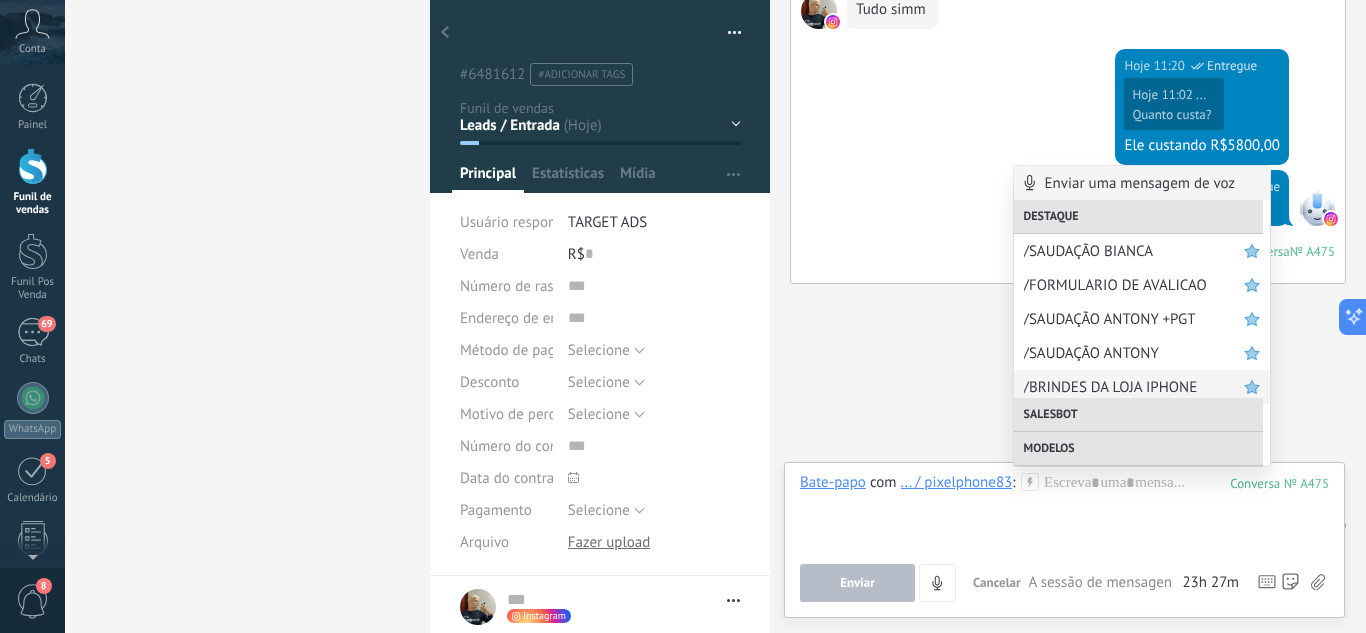 click on "/BRINDES DA LOJA IPHONE" at bounding box center (1134, 387) 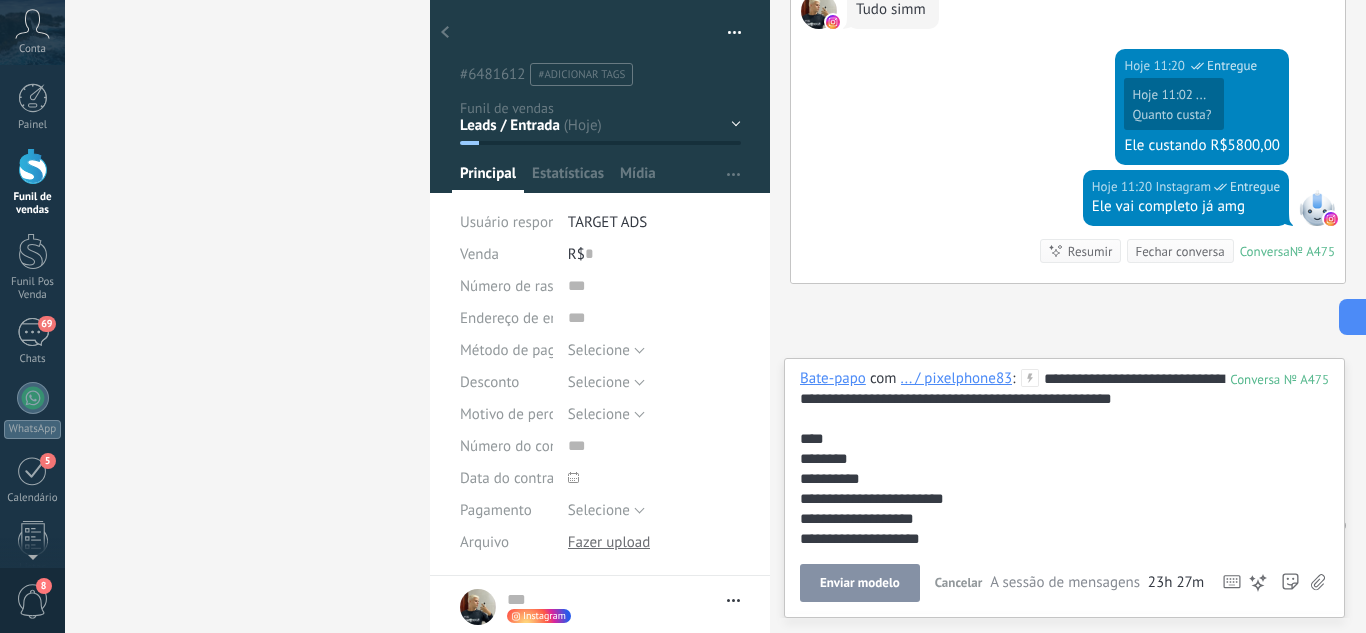 click on "Enviar modelo" at bounding box center [860, 583] 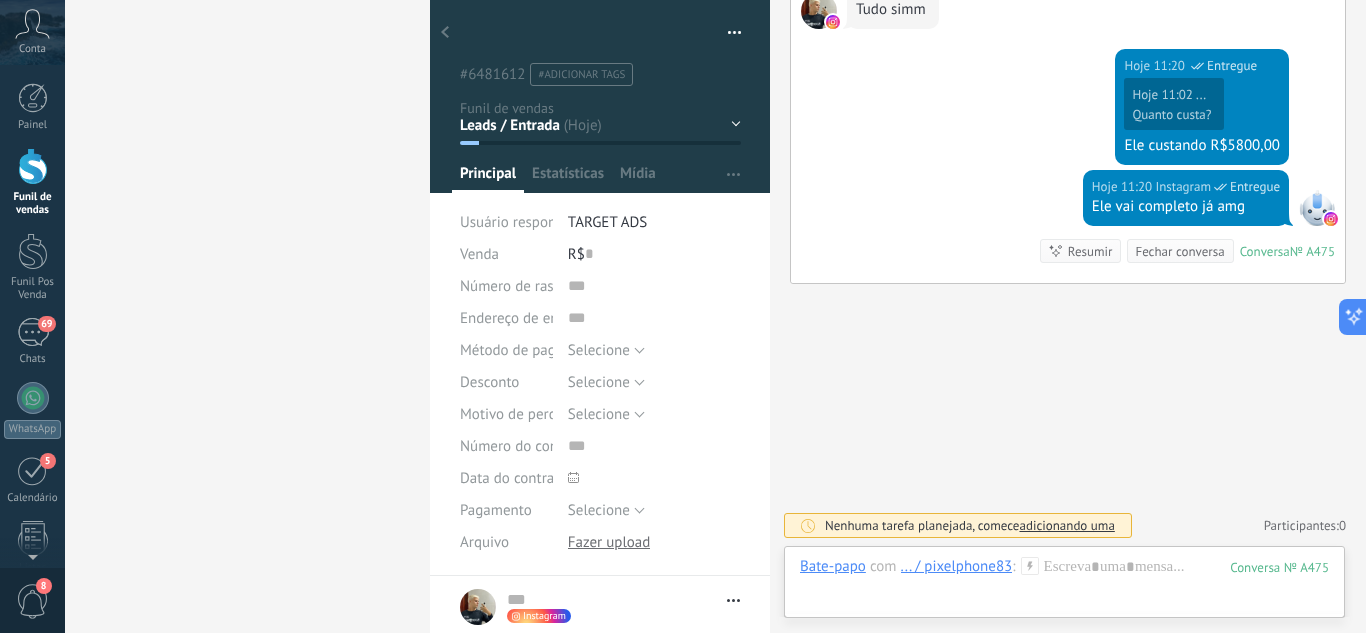 scroll, scrollTop: 1079, scrollLeft: 0, axis: vertical 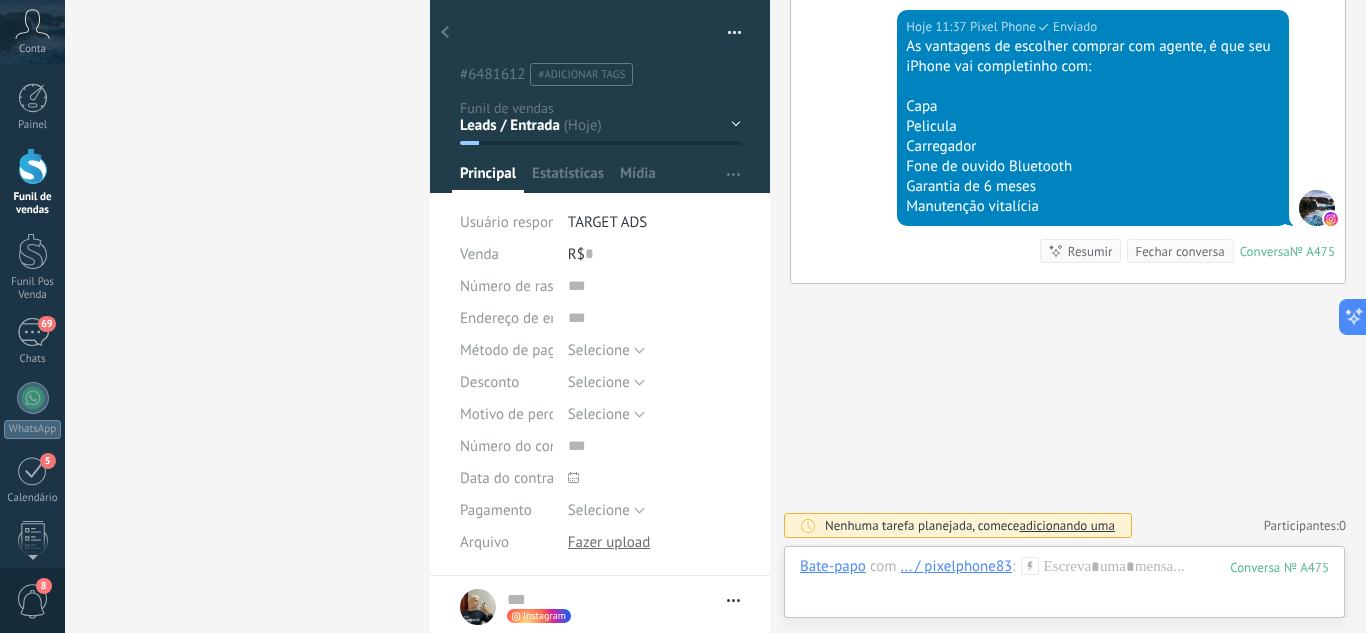 click on "Leads / Entrada
Atendimento
Atendimento Responder
Orçamento Enviado
Orçamento Responder
Negociação / Fechamento
-" at bounding box center [0, 0] 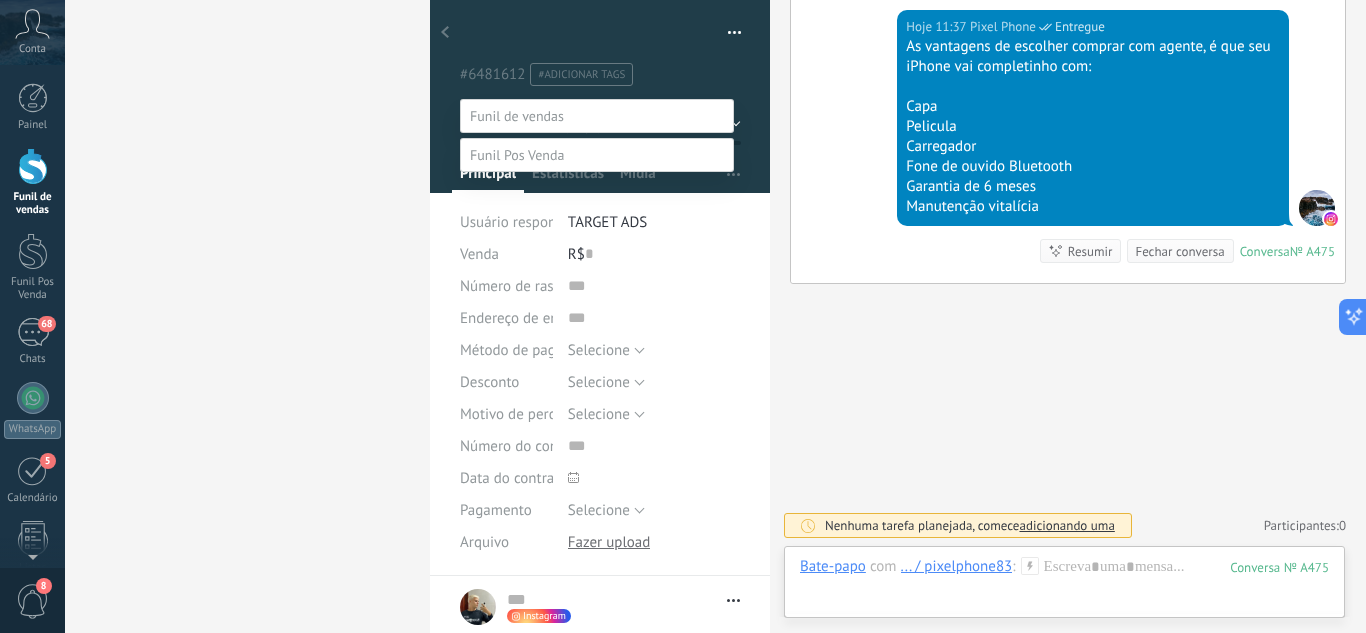 click on "Orçamento Enviado" at bounding box center [0, 0] 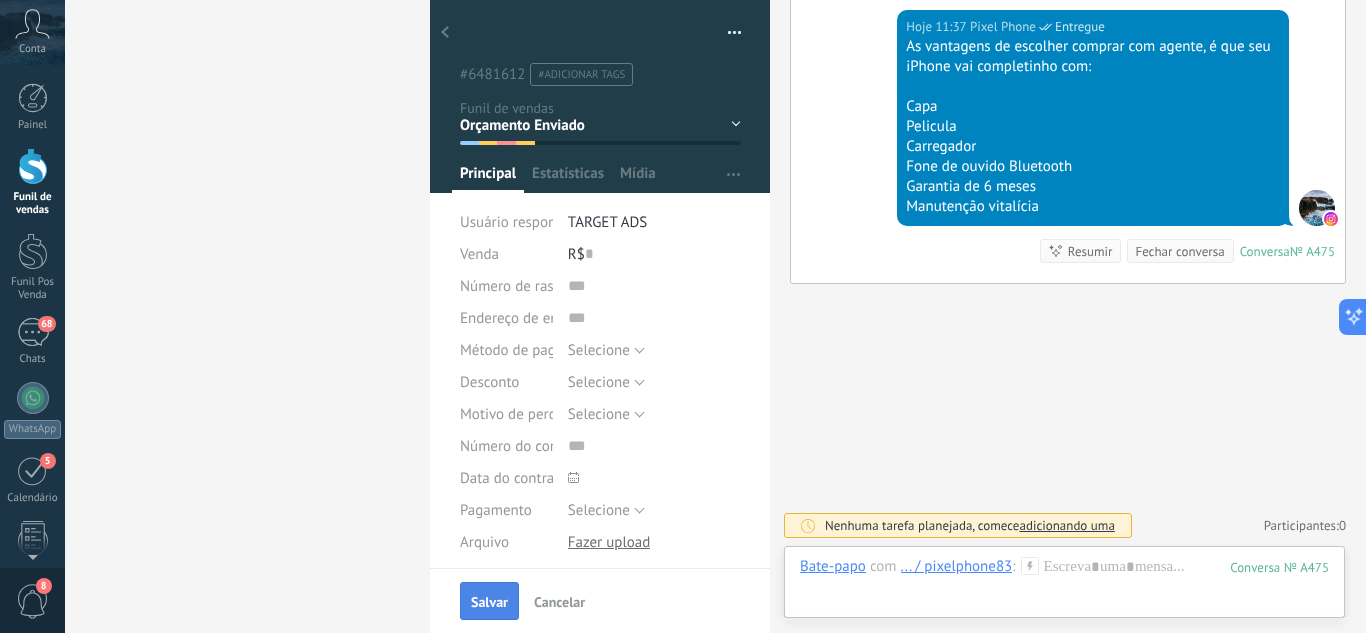 click on "Salvar" at bounding box center (489, 601) 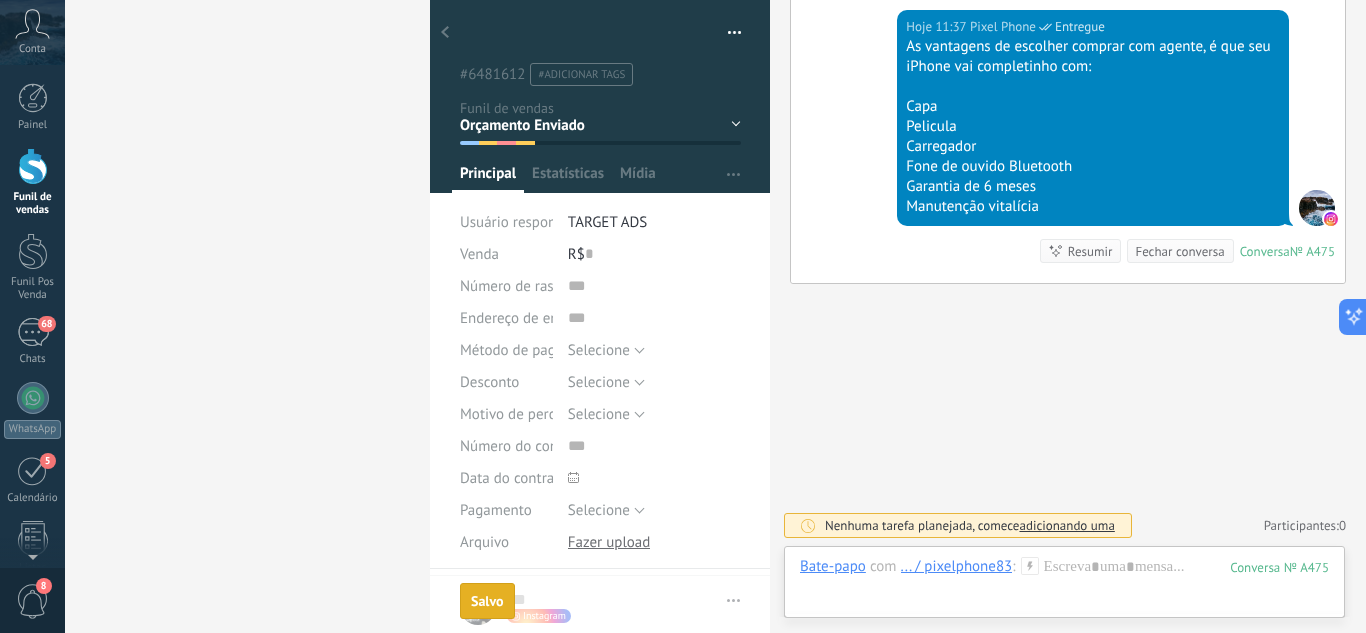 click 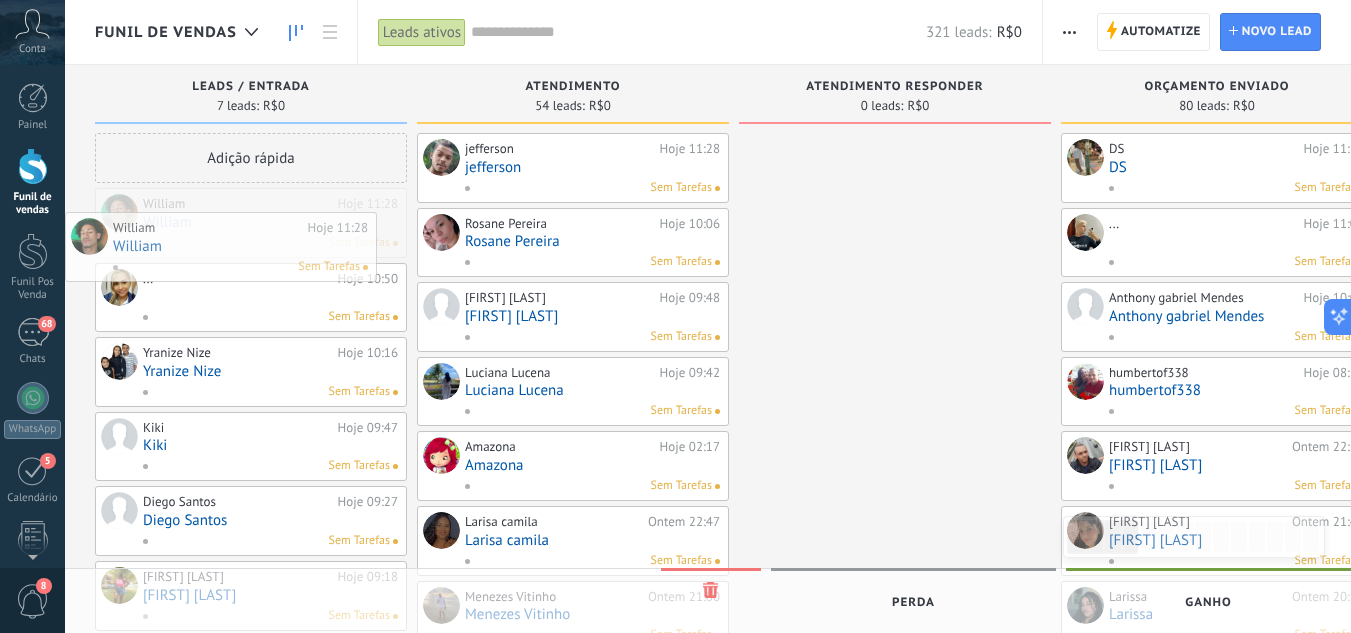drag, startPoint x: 156, startPoint y: 222, endPoint x: 100, endPoint y: 240, distance: 58.821766 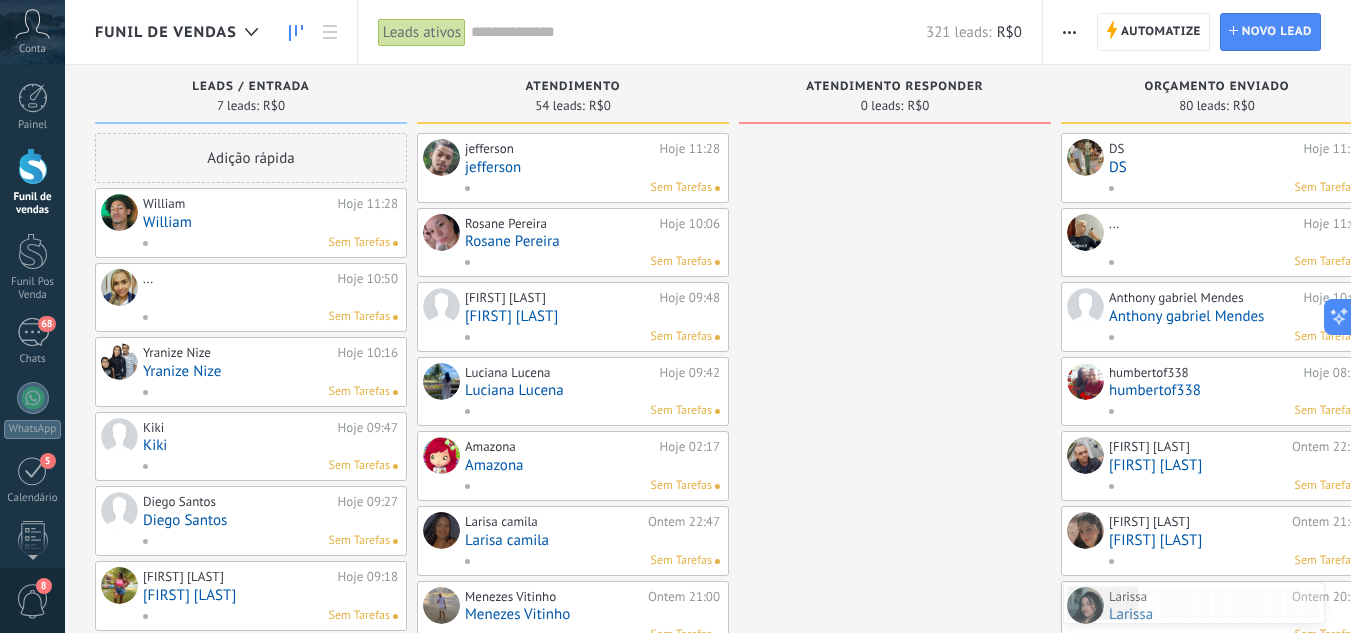 click at bounding box center [270, 296] 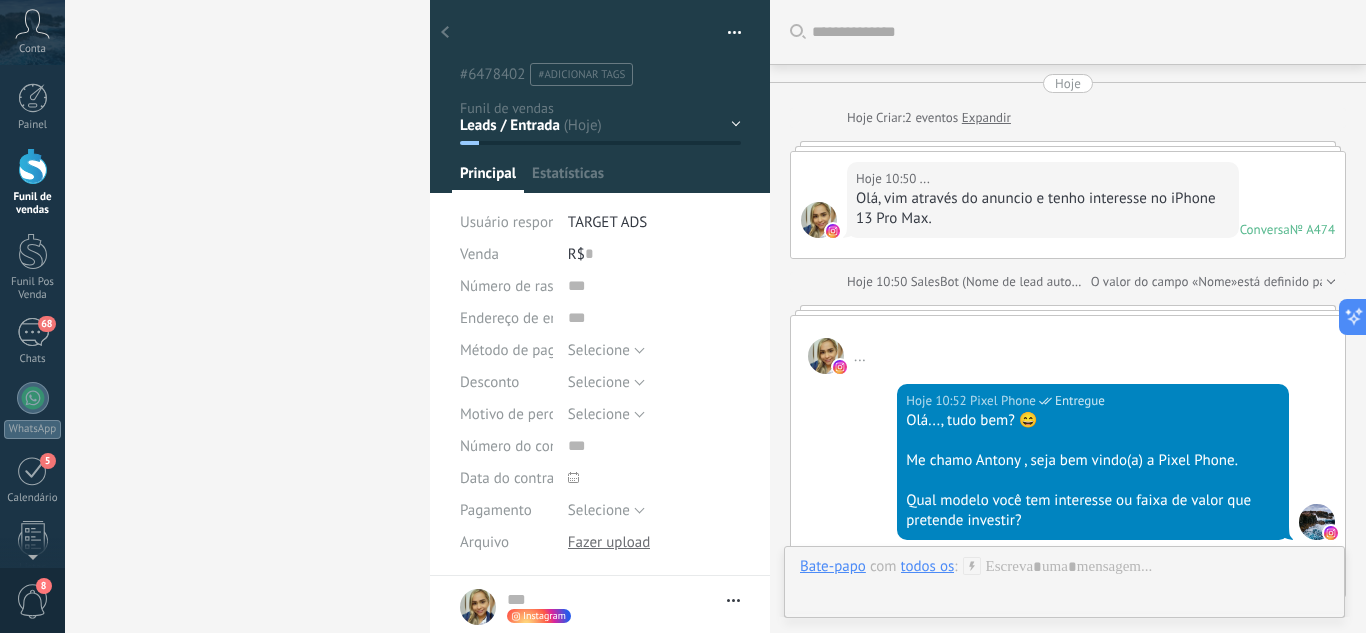 scroll, scrollTop: 30, scrollLeft: 0, axis: vertical 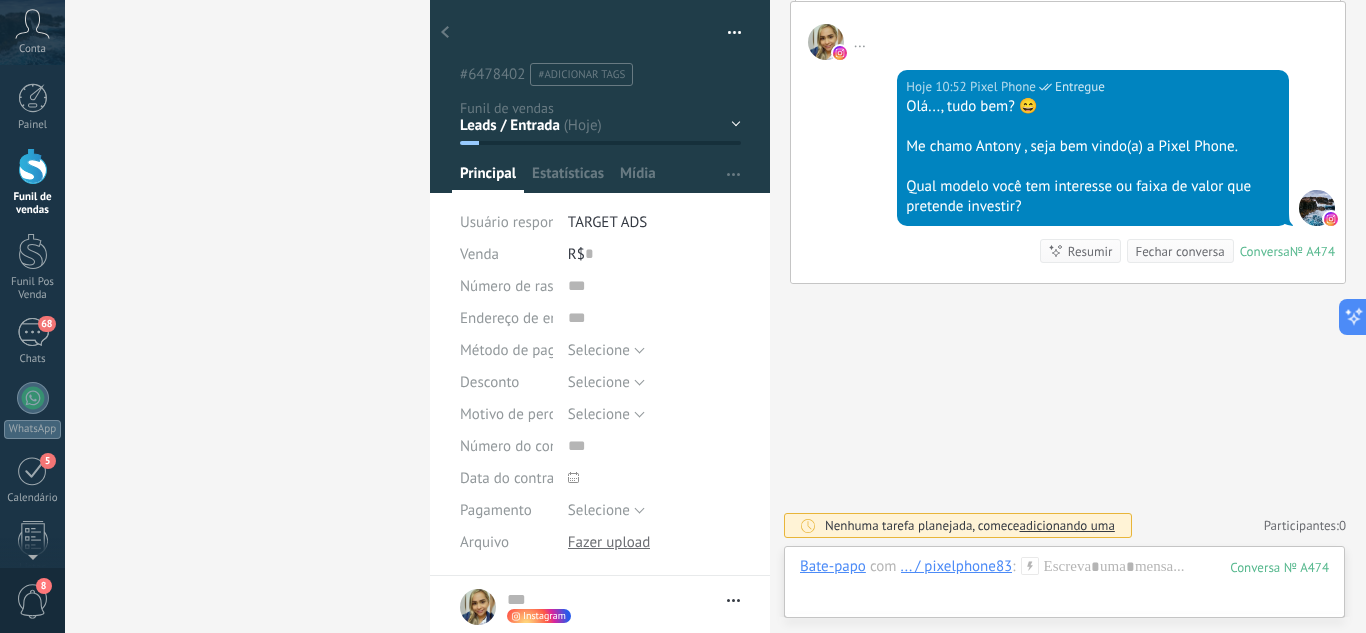 click on "Leads / Entrada
Atendimento
Atendimento Responder
Orçamento Enviado
Orçamento Responder
Negociação / Fechamento
-" at bounding box center (0, 0) 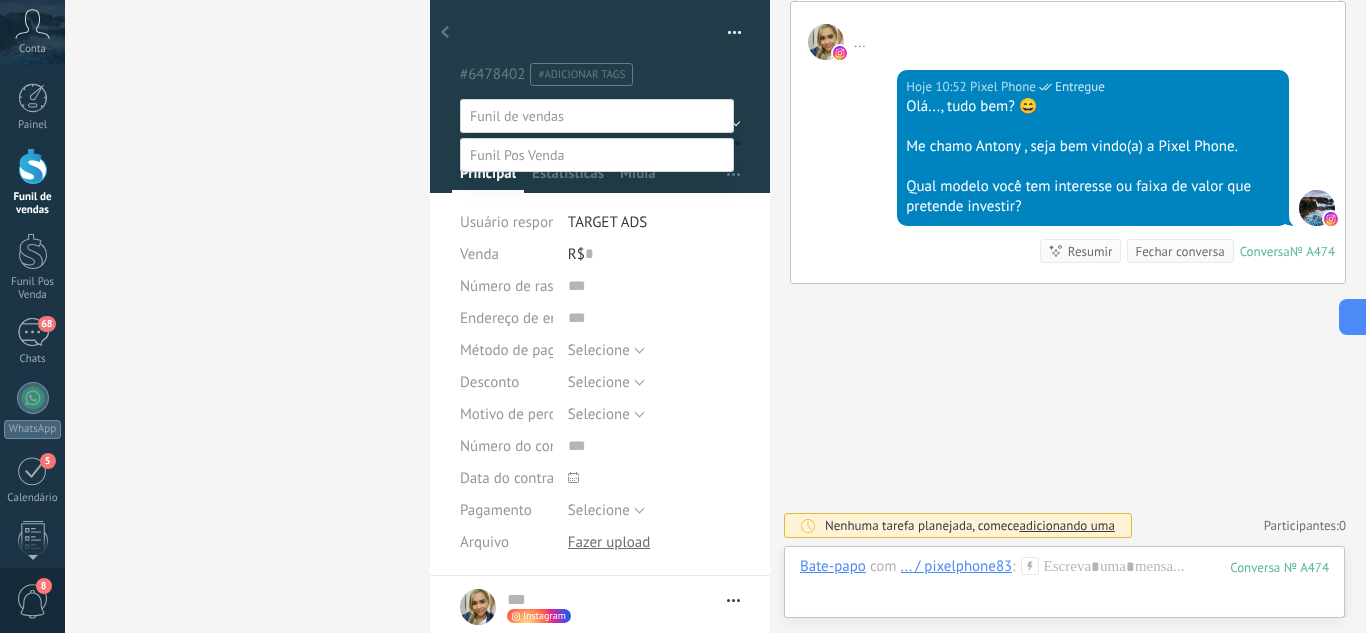 click on "Atendimento" at bounding box center [0, 0] 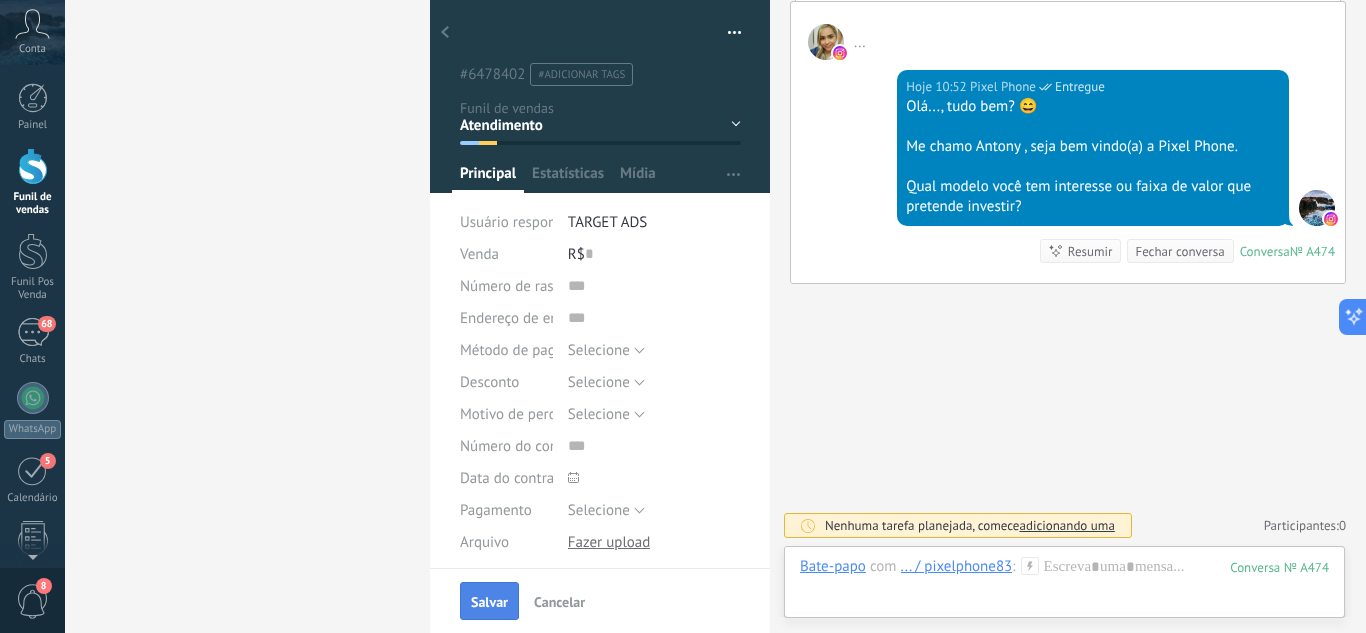 click on "Salvar" at bounding box center (489, 601) 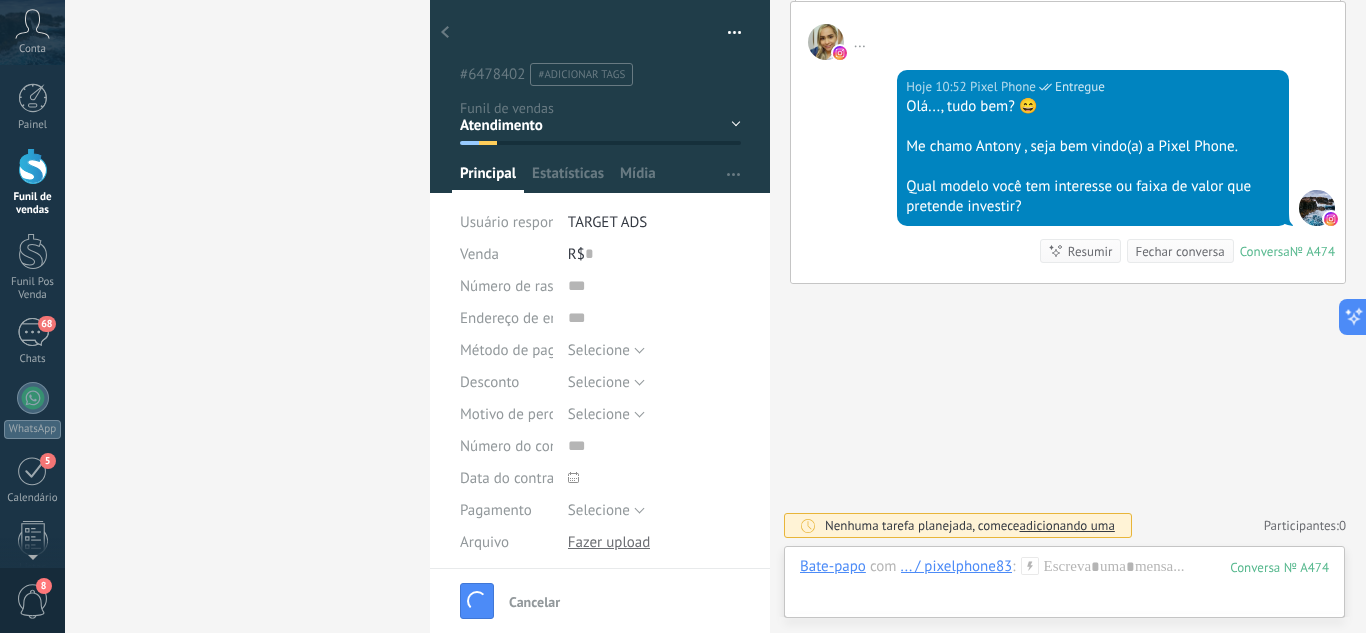 scroll, scrollTop: 384, scrollLeft: 0, axis: vertical 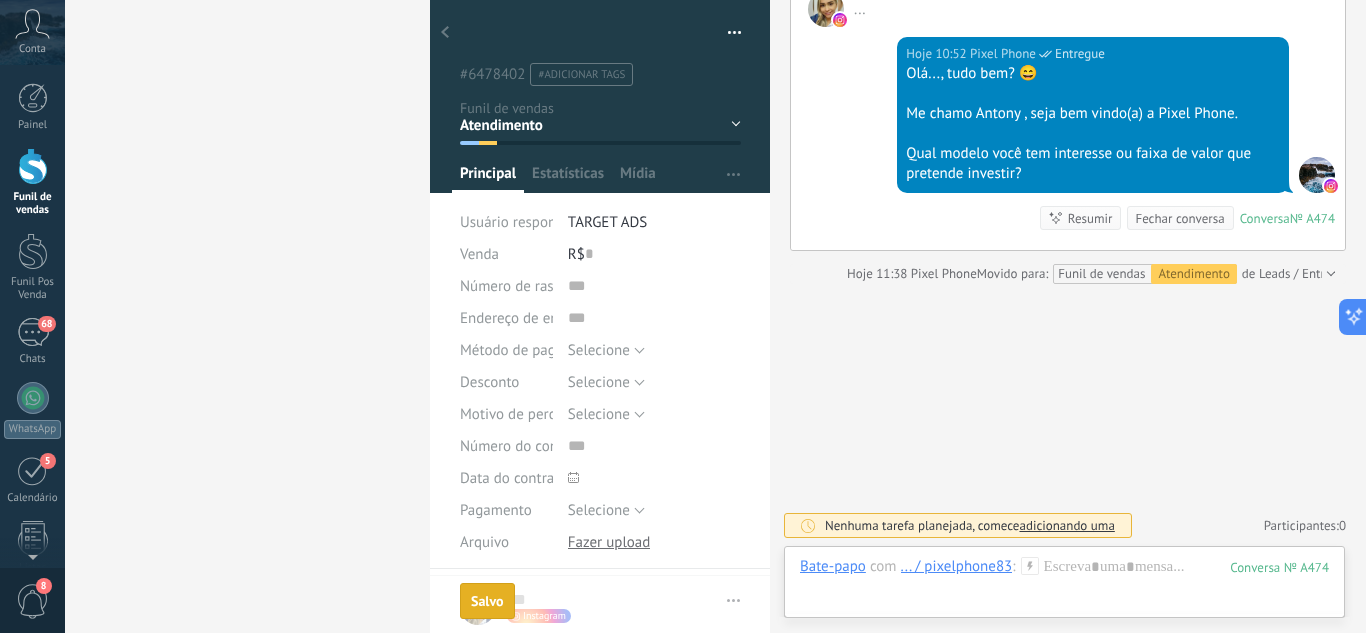 click at bounding box center (445, 33) 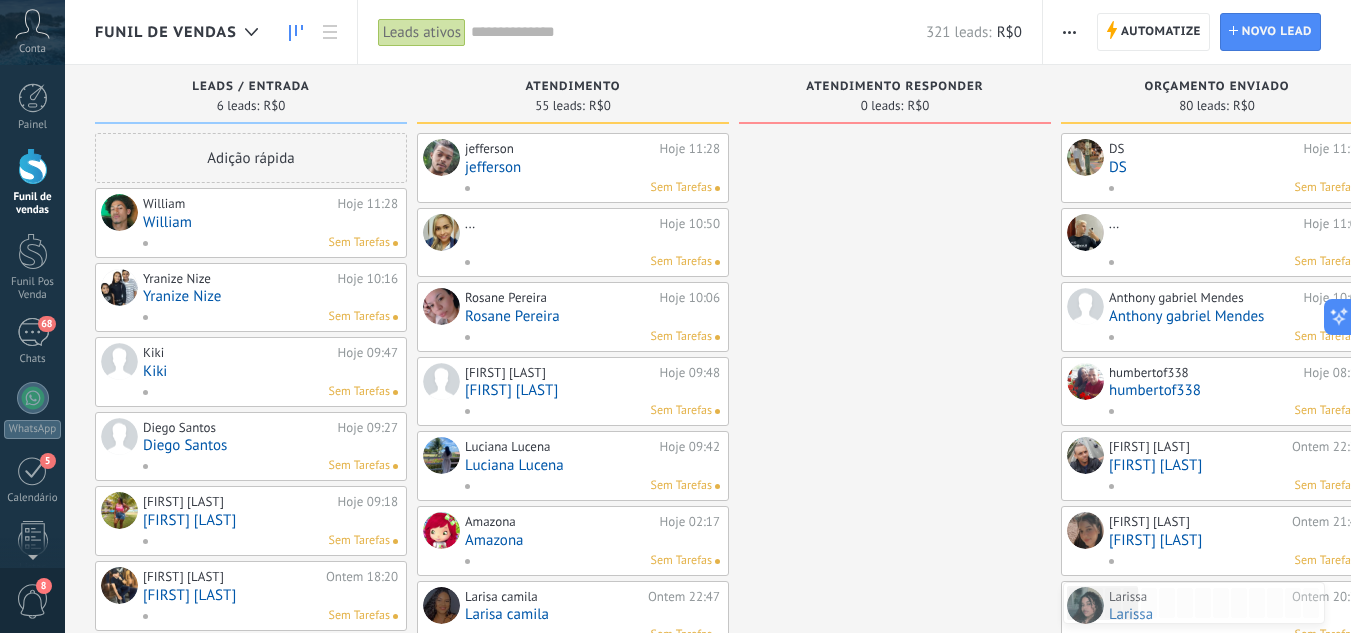 click on "Yranize Nize" at bounding box center (270, 296) 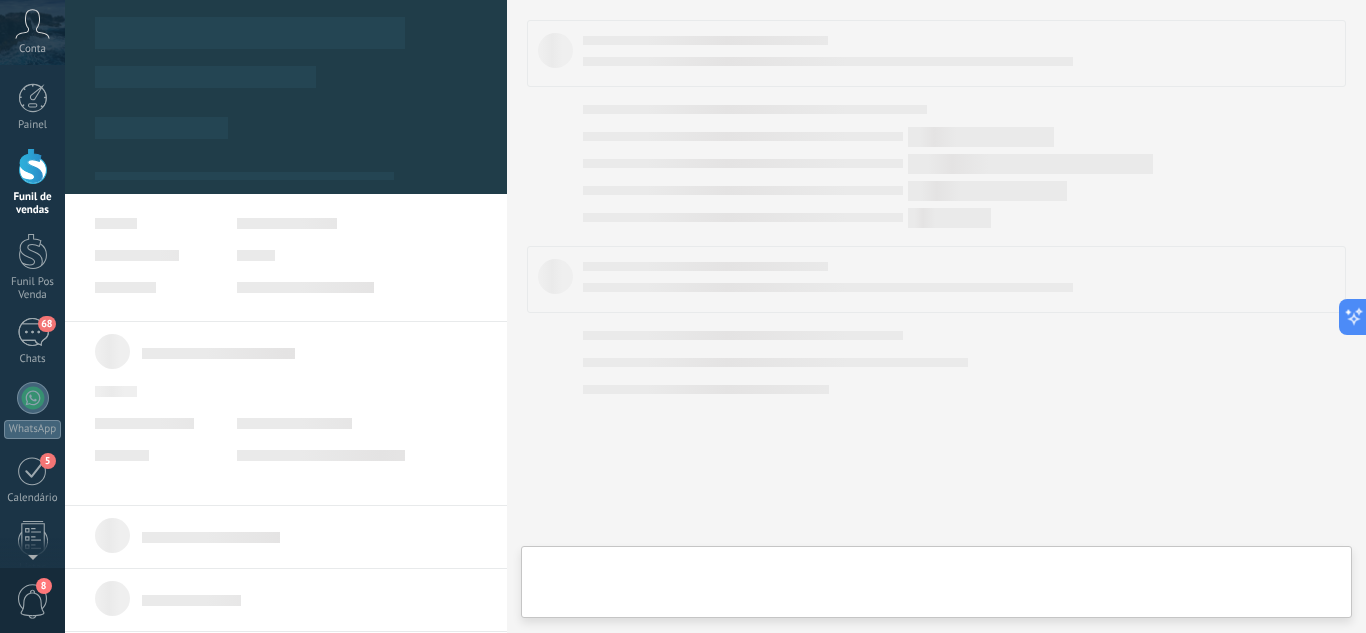 type on "**********" 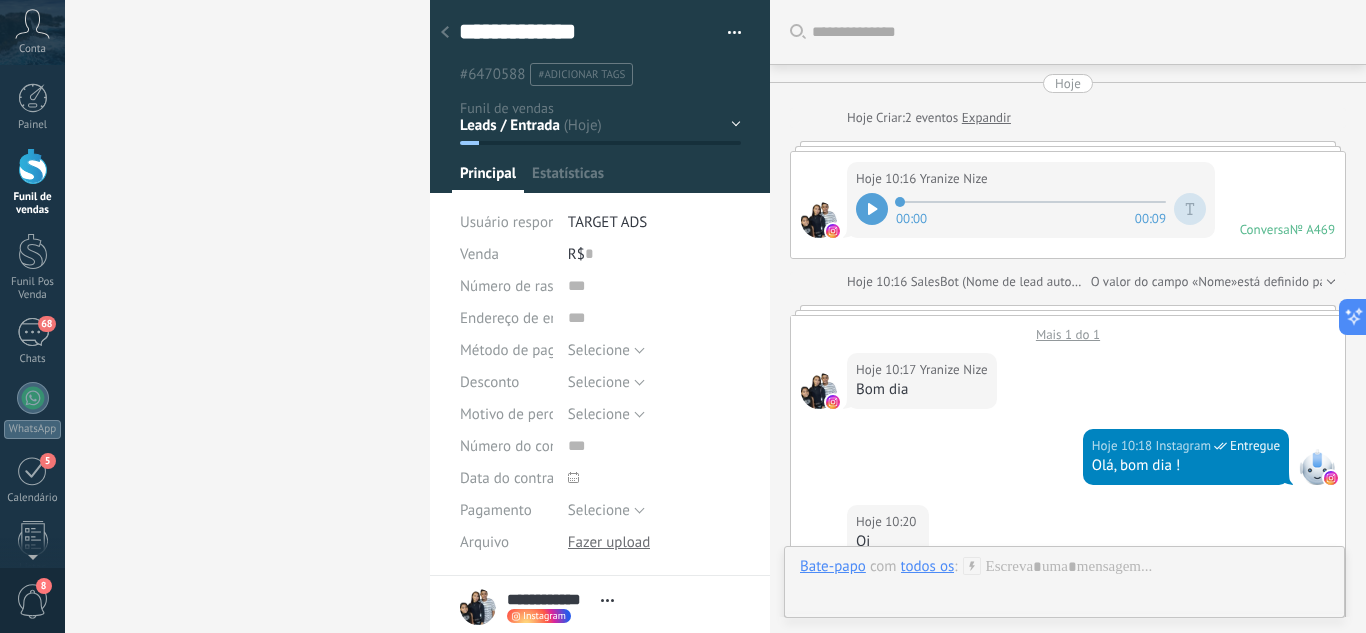 scroll, scrollTop: 30, scrollLeft: 0, axis: vertical 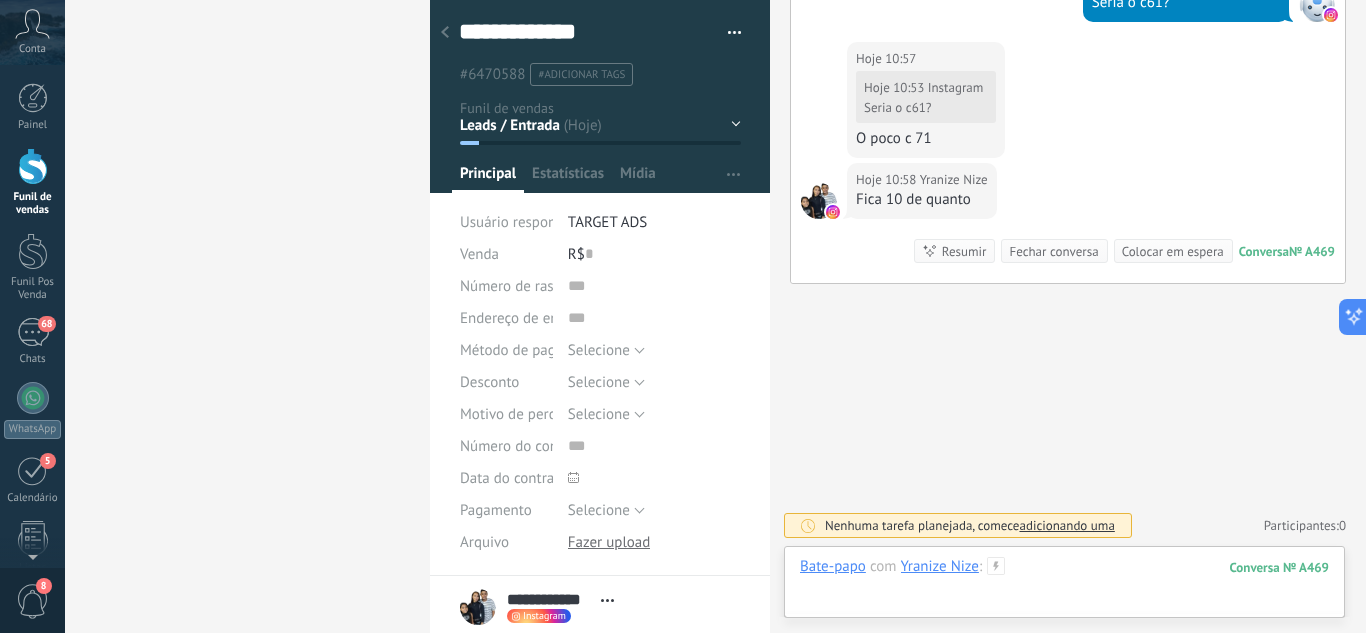 click at bounding box center [1064, 587] 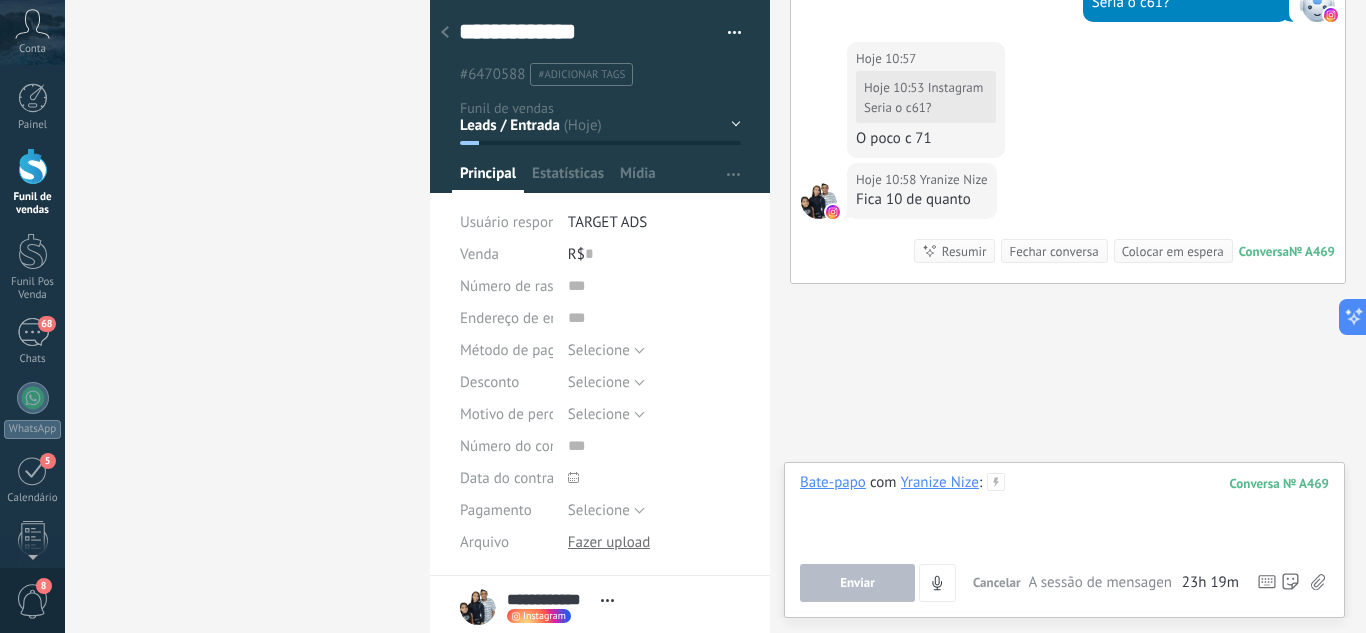 type 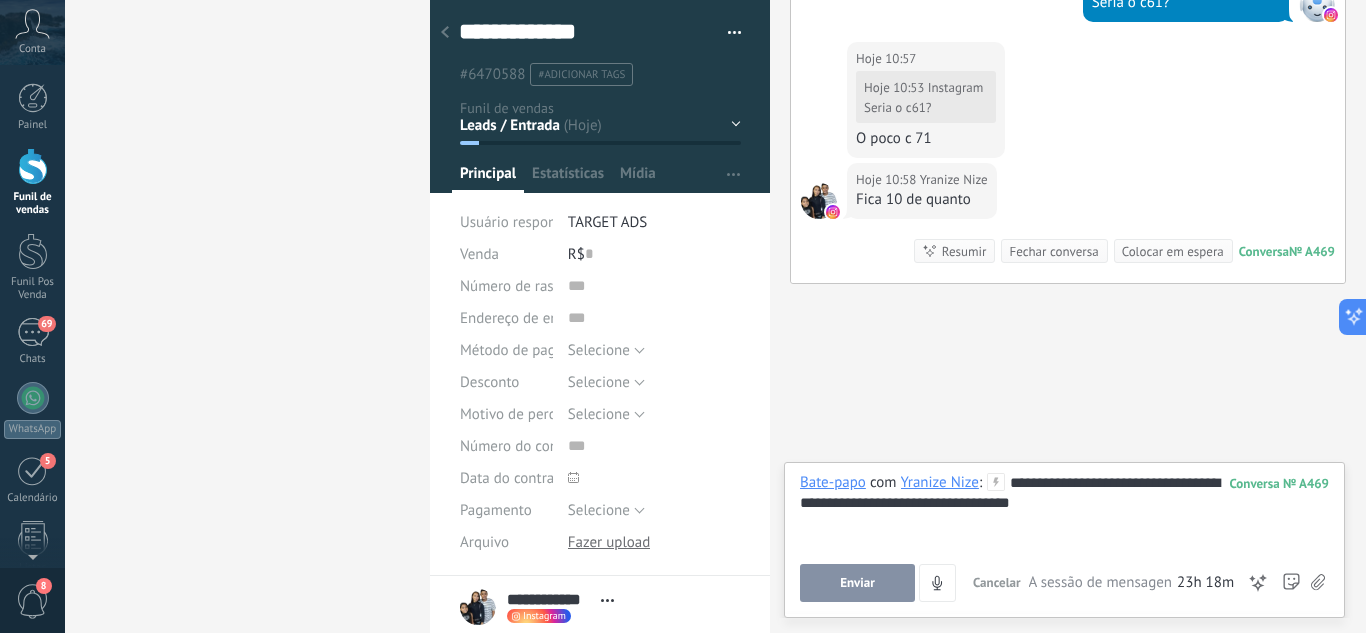 click on "Enviar" at bounding box center (857, 583) 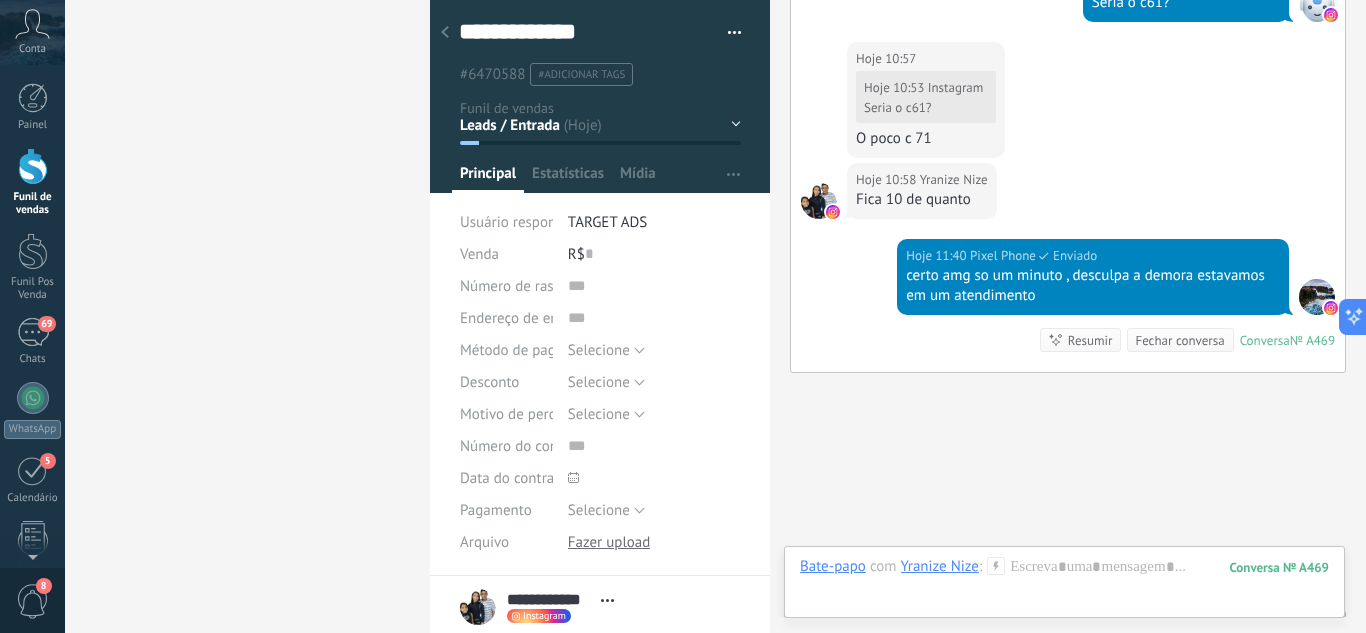 scroll, scrollTop: 1127, scrollLeft: 0, axis: vertical 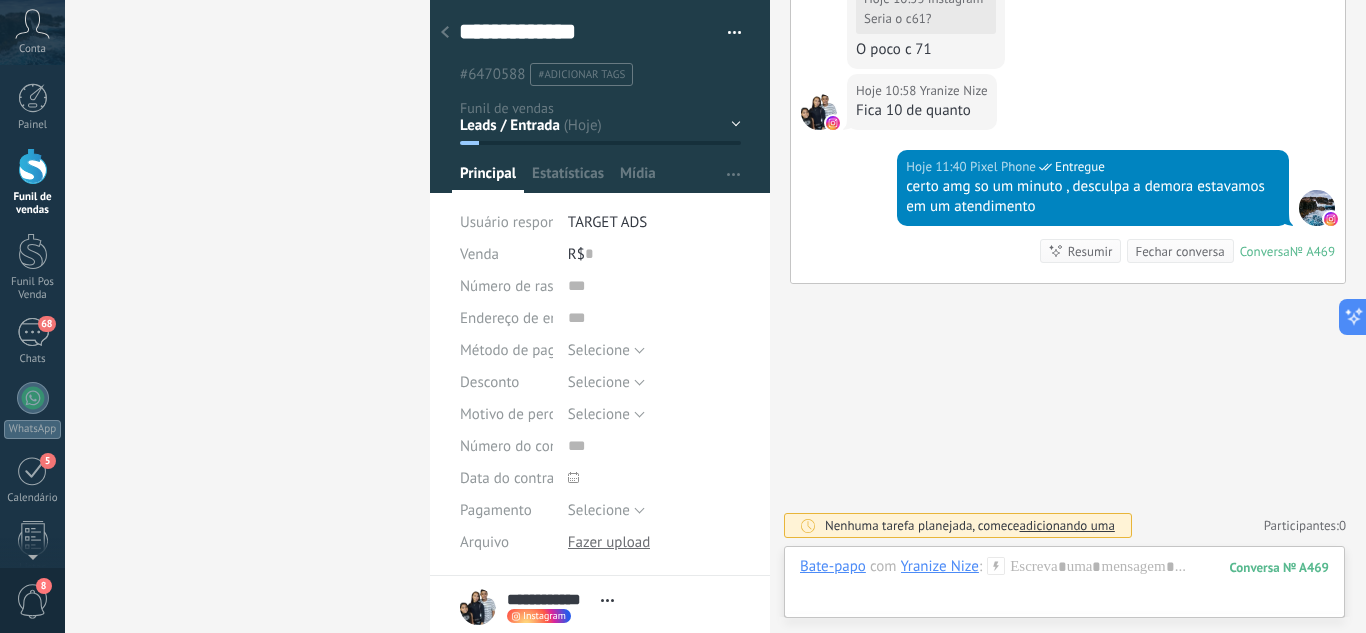 click on "Funil de vendas" at bounding box center [33, 204] 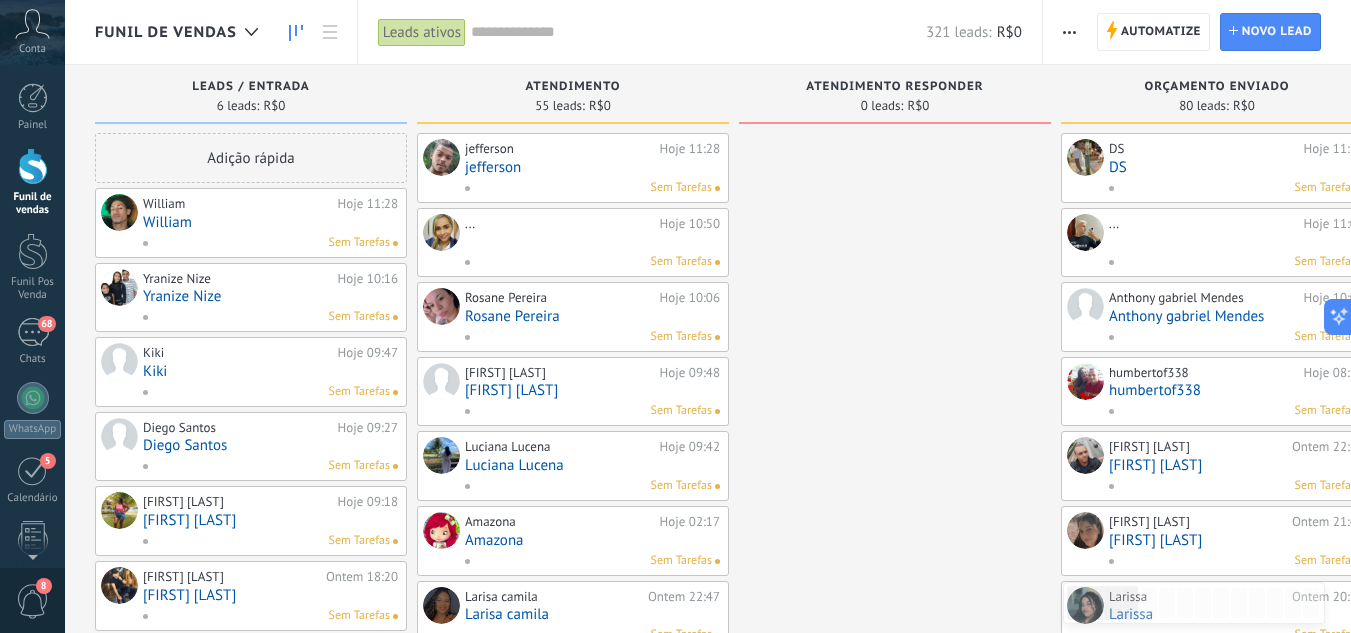click on "William" at bounding box center (270, 222) 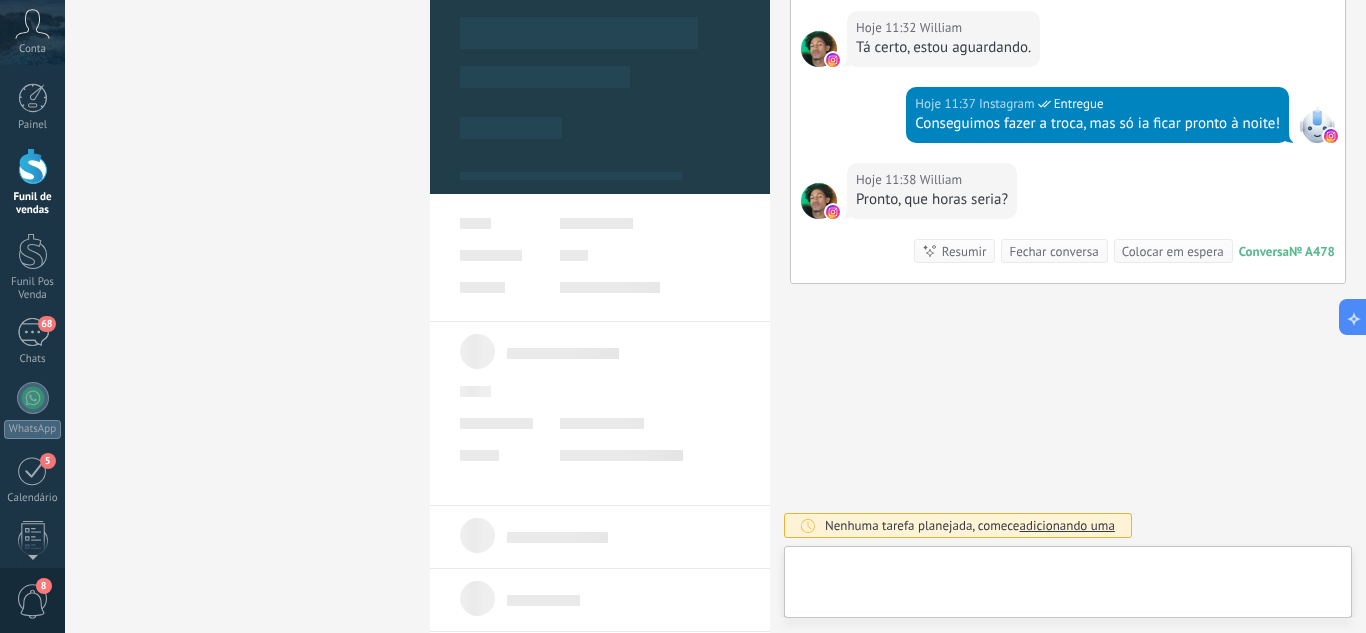 scroll, scrollTop: 885, scrollLeft: 0, axis: vertical 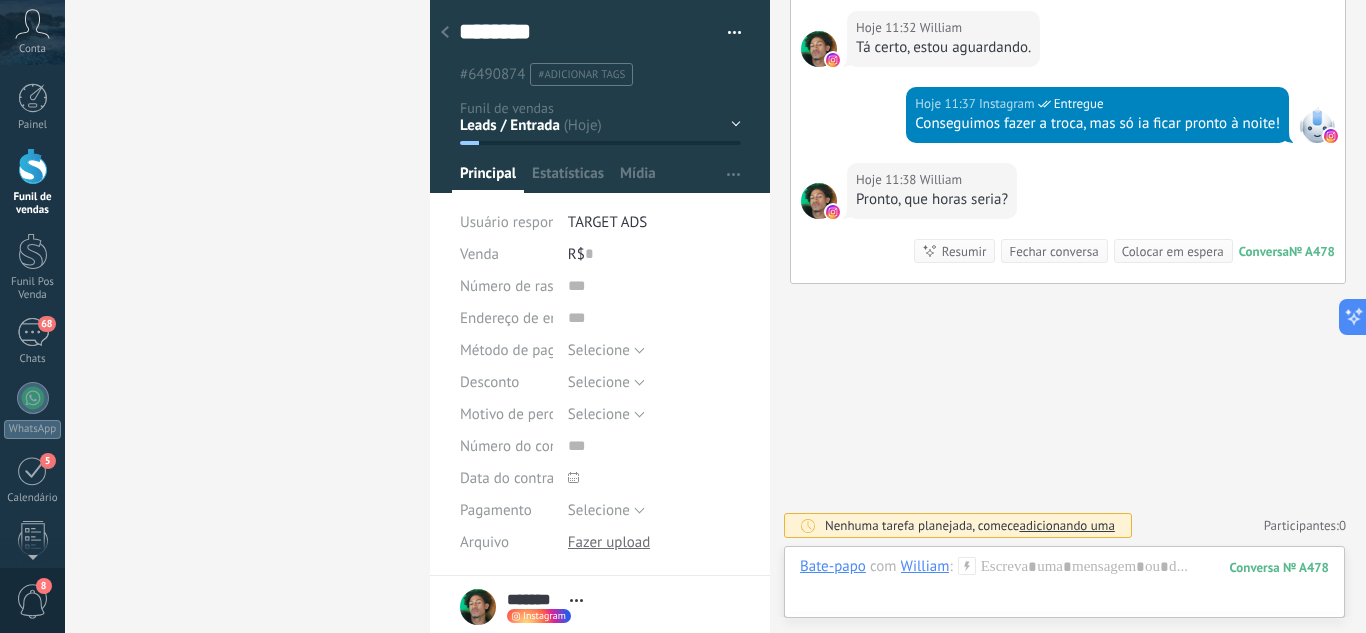 click 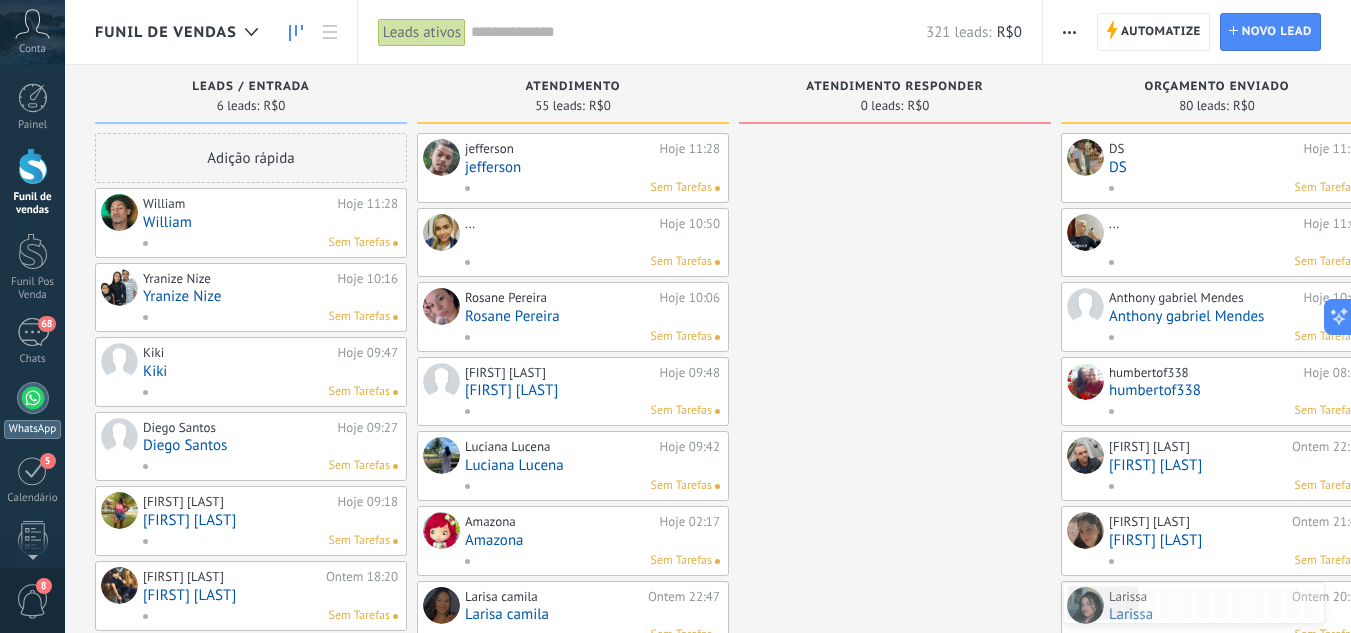 click at bounding box center (33, 398) 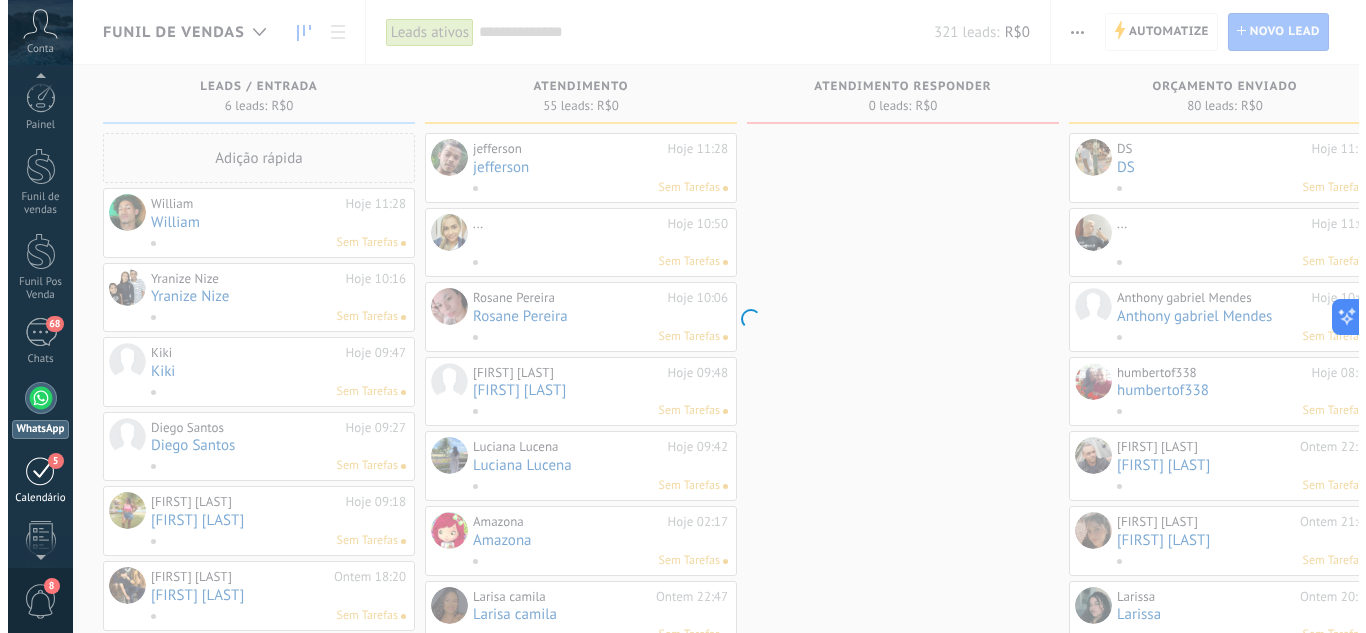 scroll, scrollTop: 83, scrollLeft: 0, axis: vertical 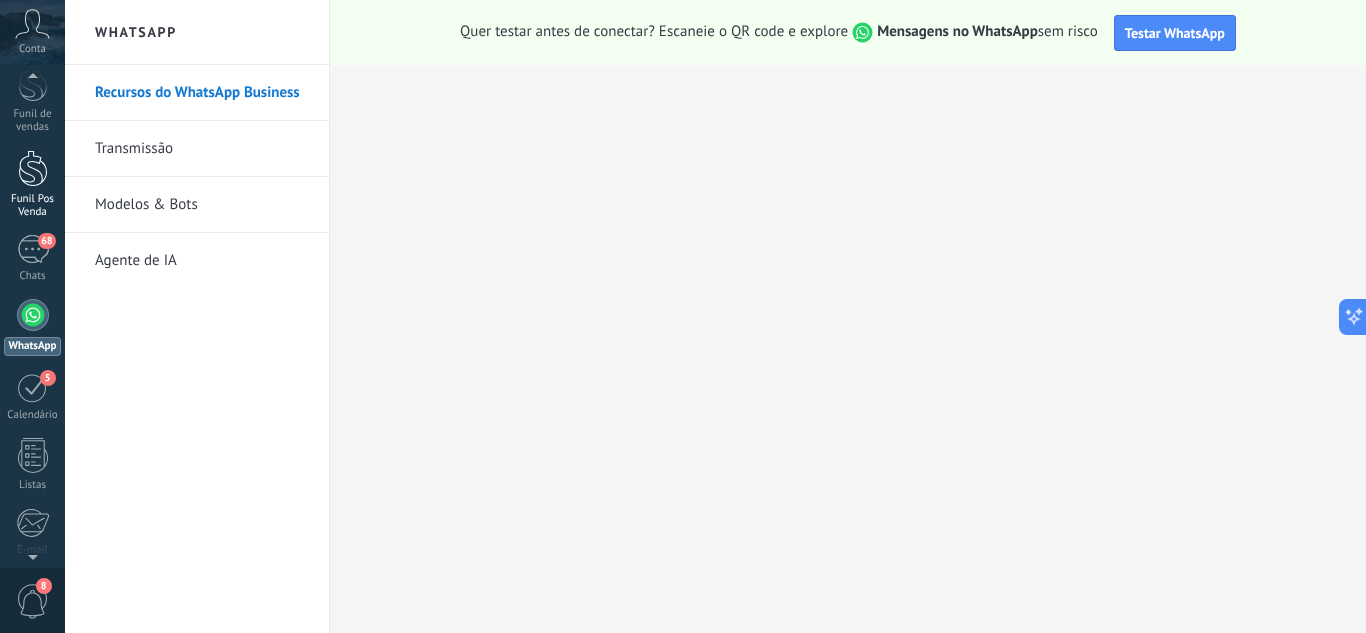 click at bounding box center [33, 168] 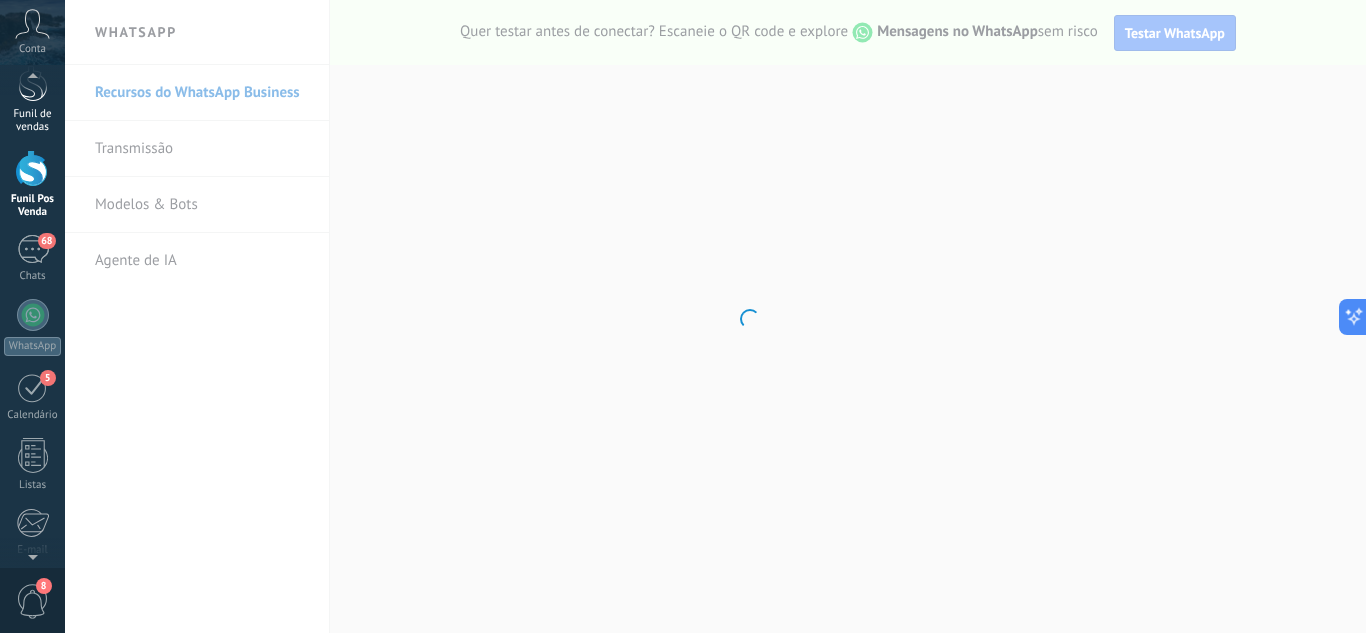 scroll, scrollTop: 0, scrollLeft: 0, axis: both 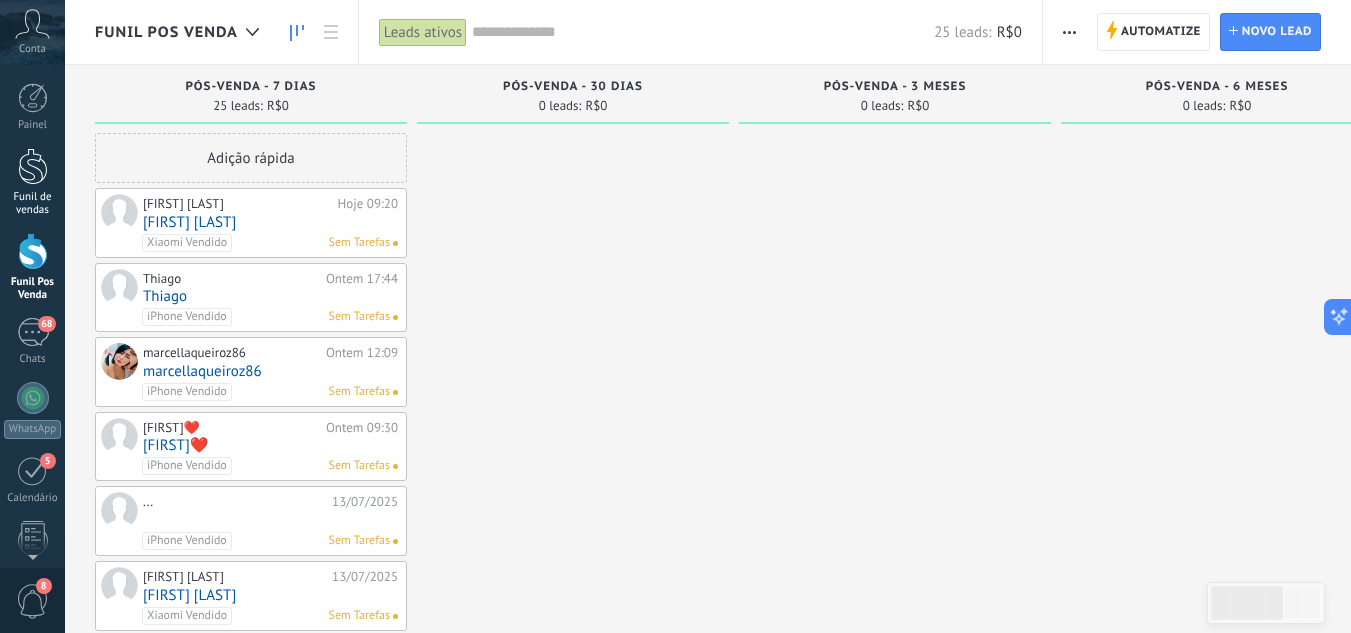 click at bounding box center (33, 166) 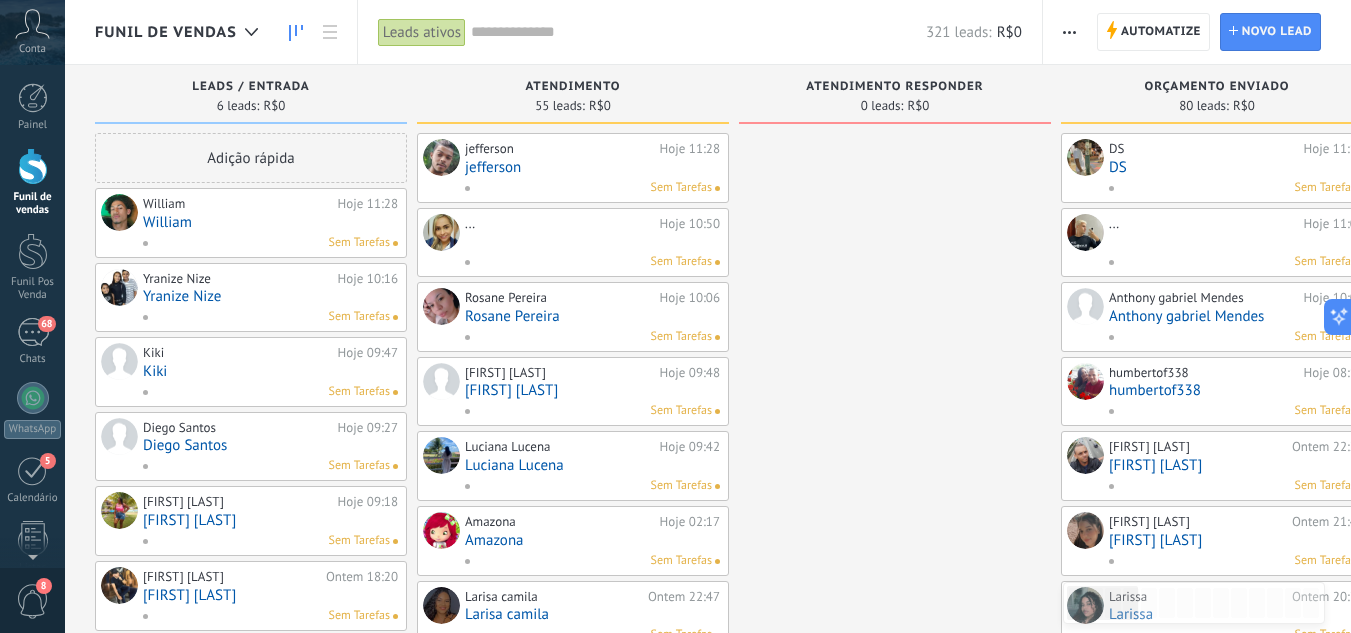 click on "Sem Tarefas" at bounding box center [266, 317] 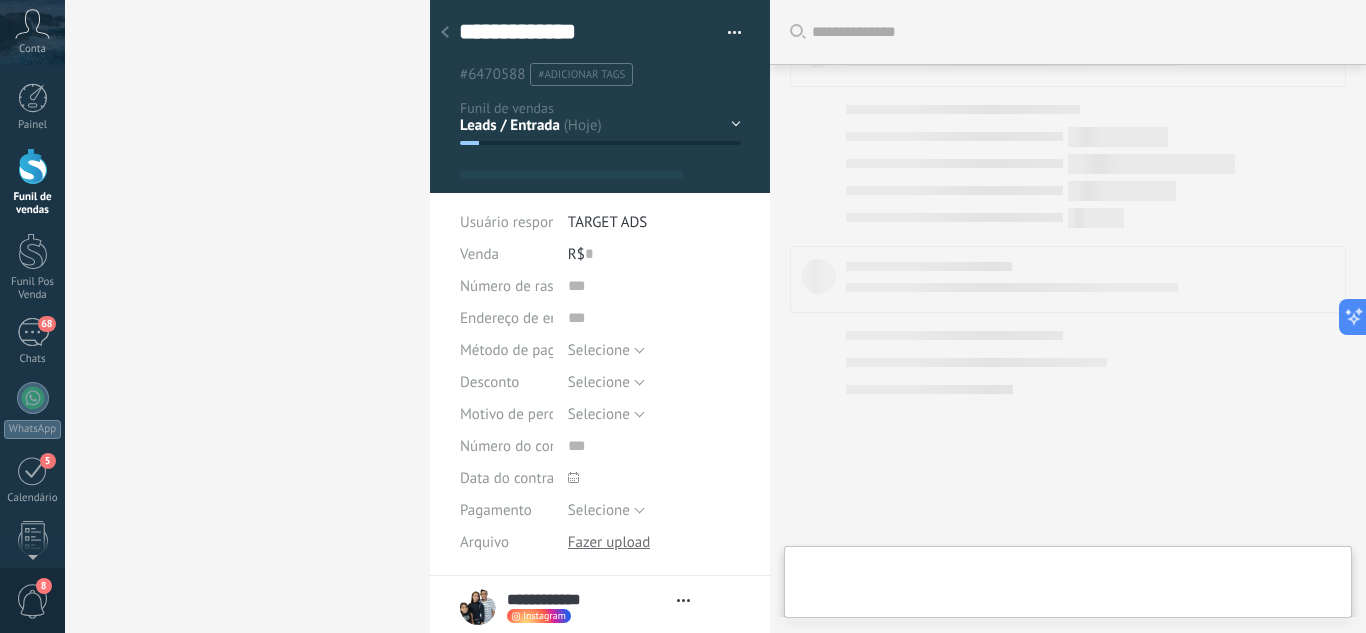 scroll, scrollTop: 1051, scrollLeft: 0, axis: vertical 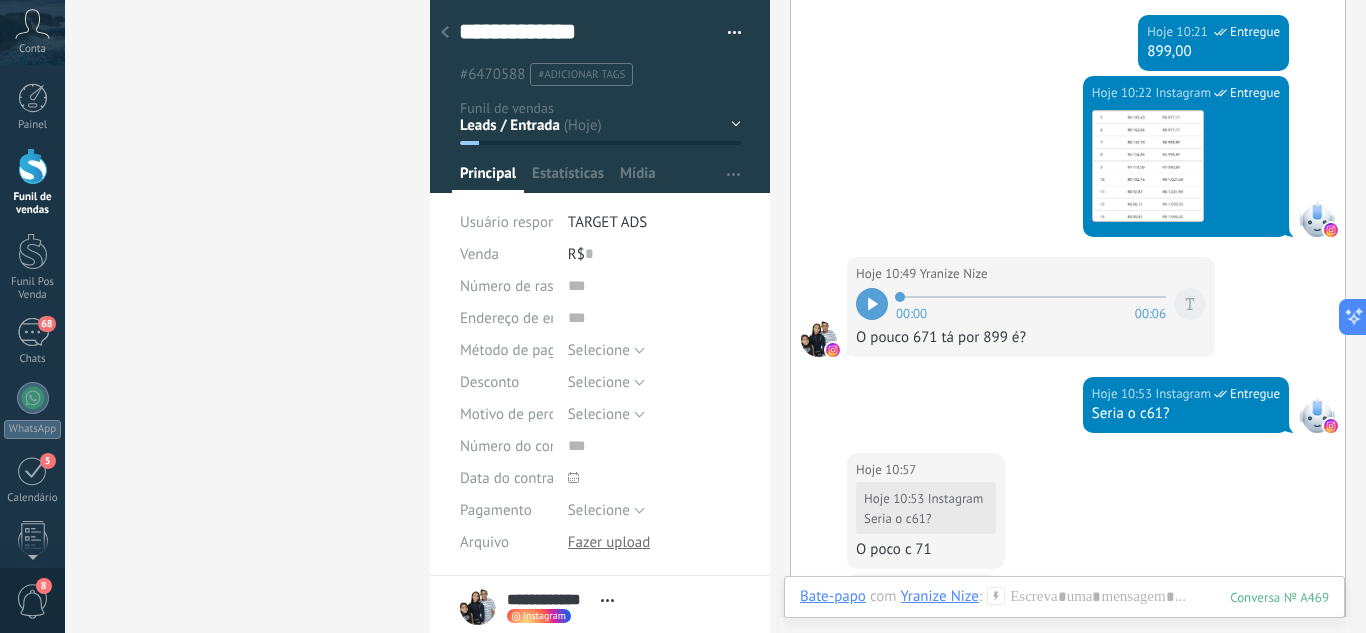click at bounding box center (33, 166) 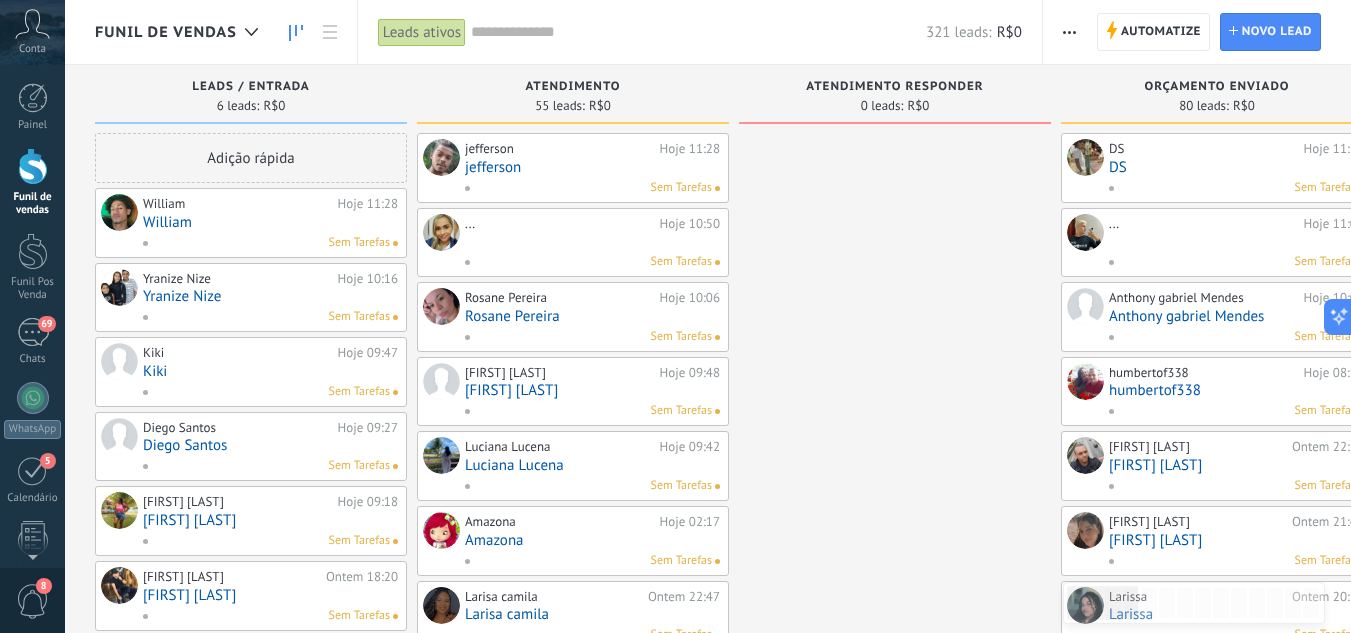click on "William" at bounding box center (270, 222) 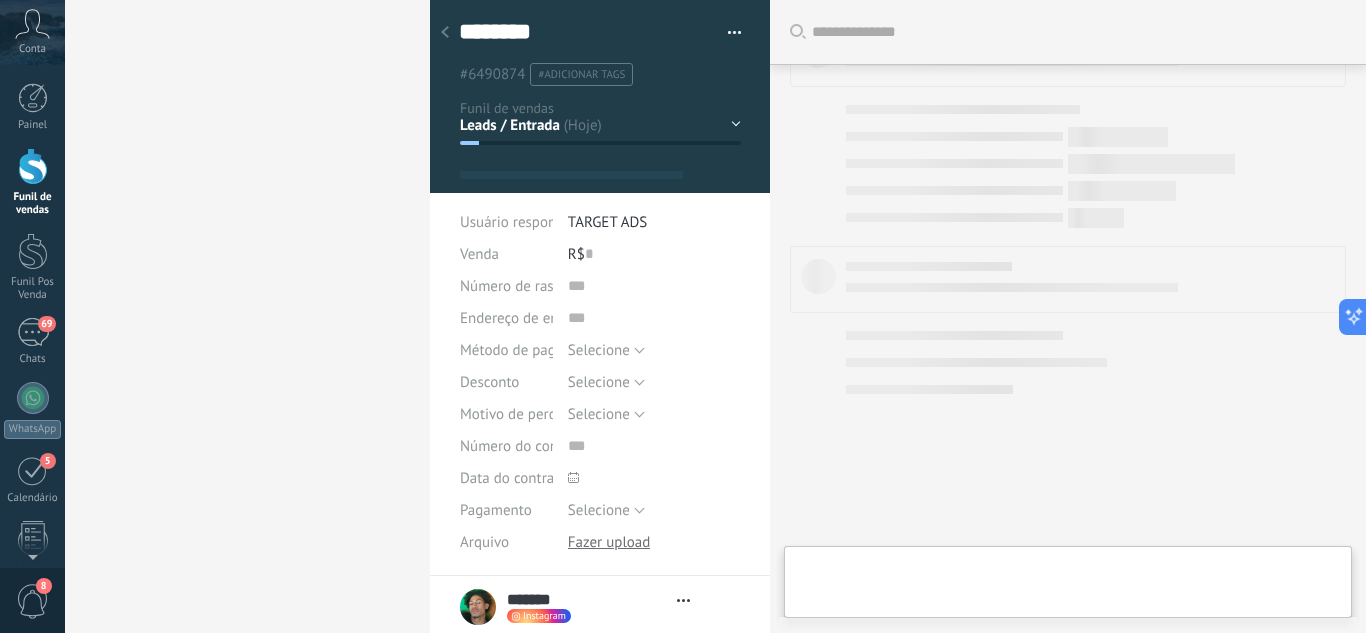 type on "*******" 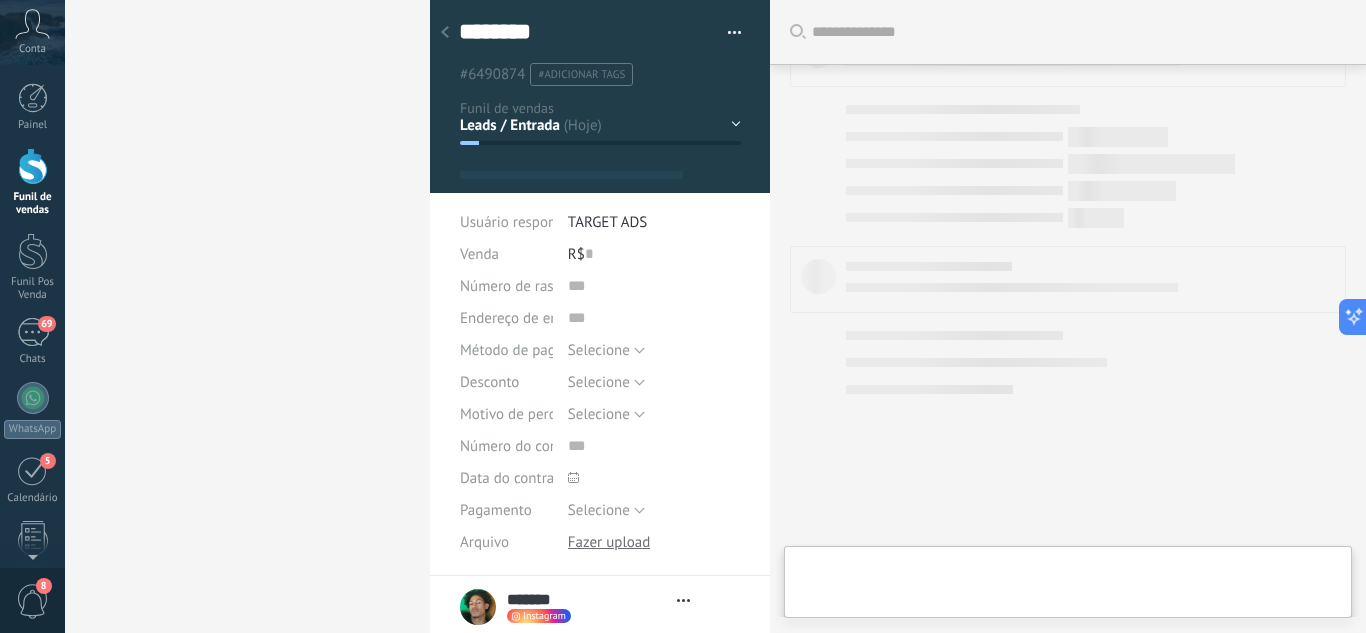 scroll, scrollTop: 885, scrollLeft: 0, axis: vertical 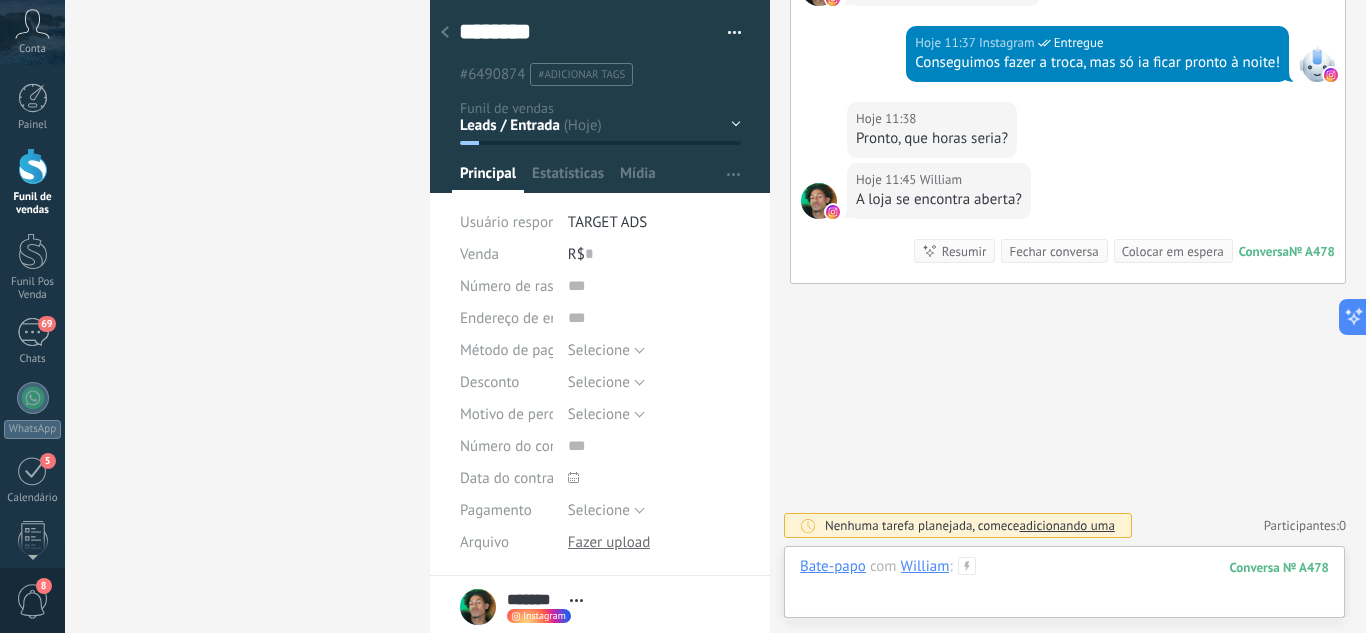 click at bounding box center [1064, 587] 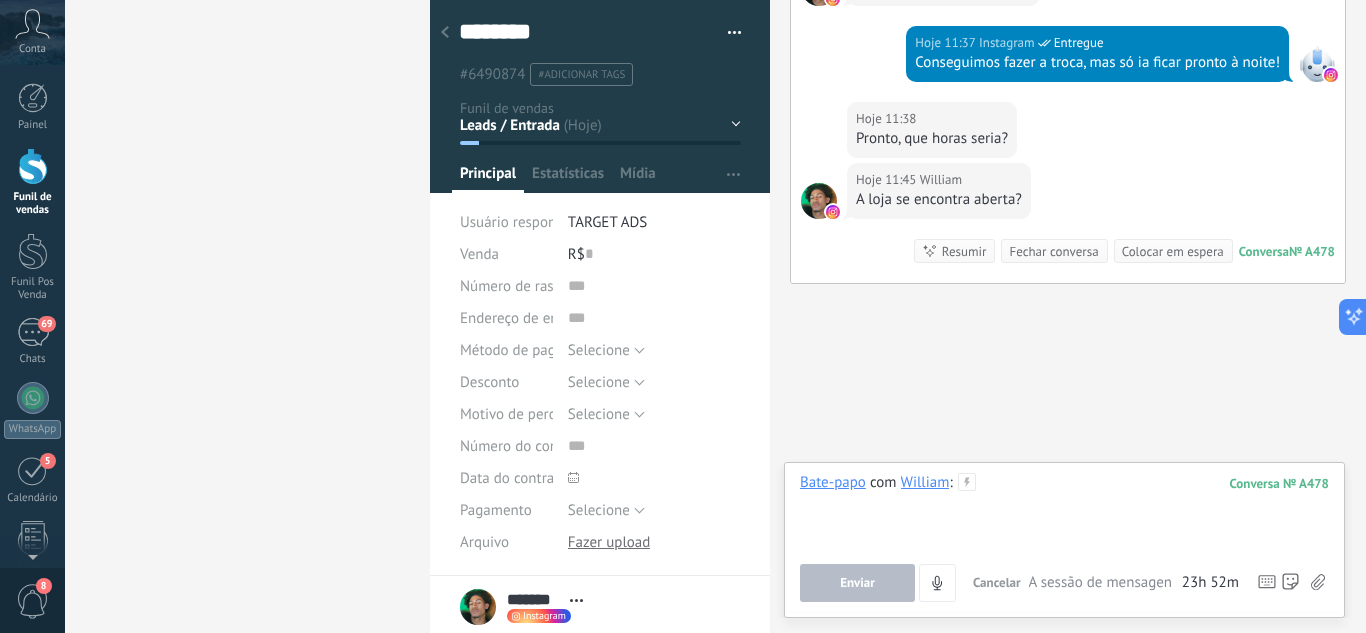 type 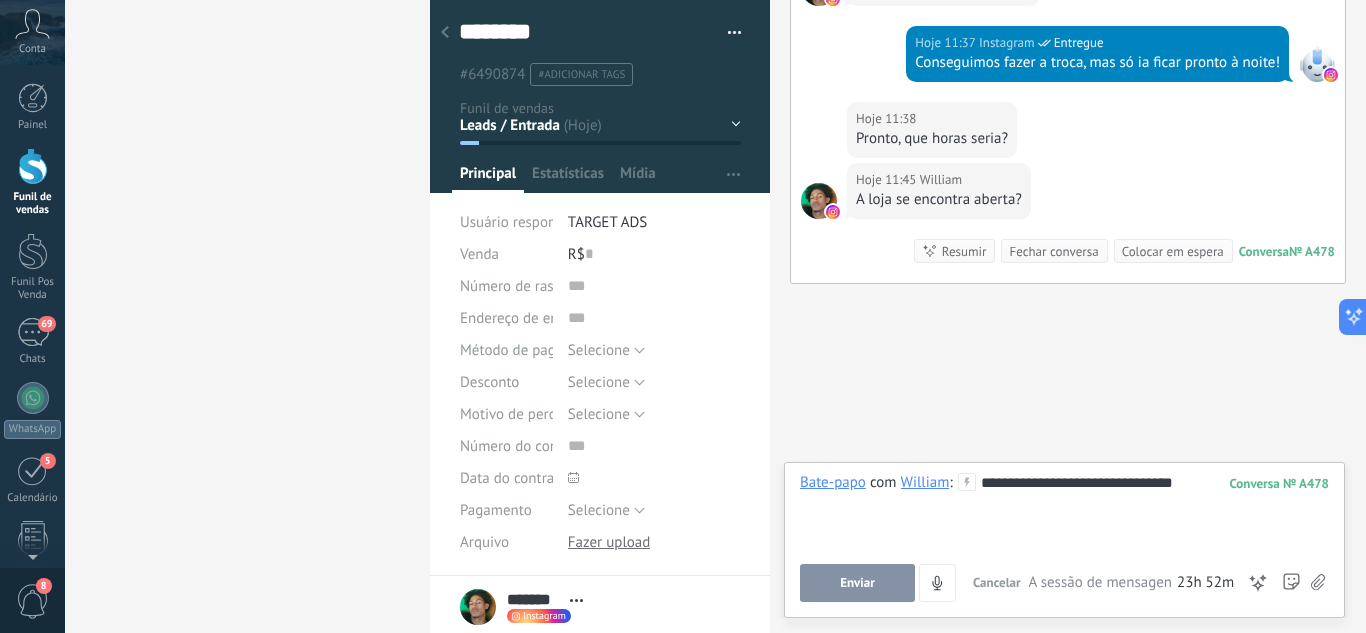 click on "Enviar" at bounding box center [857, 583] 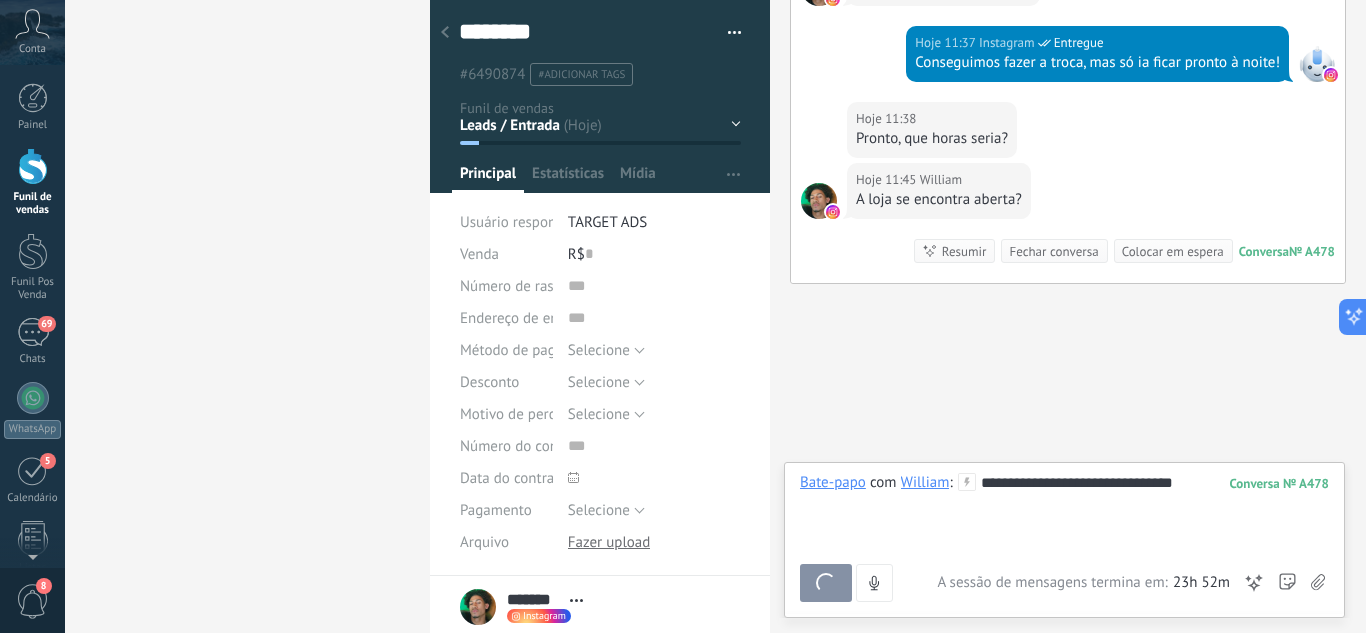 type 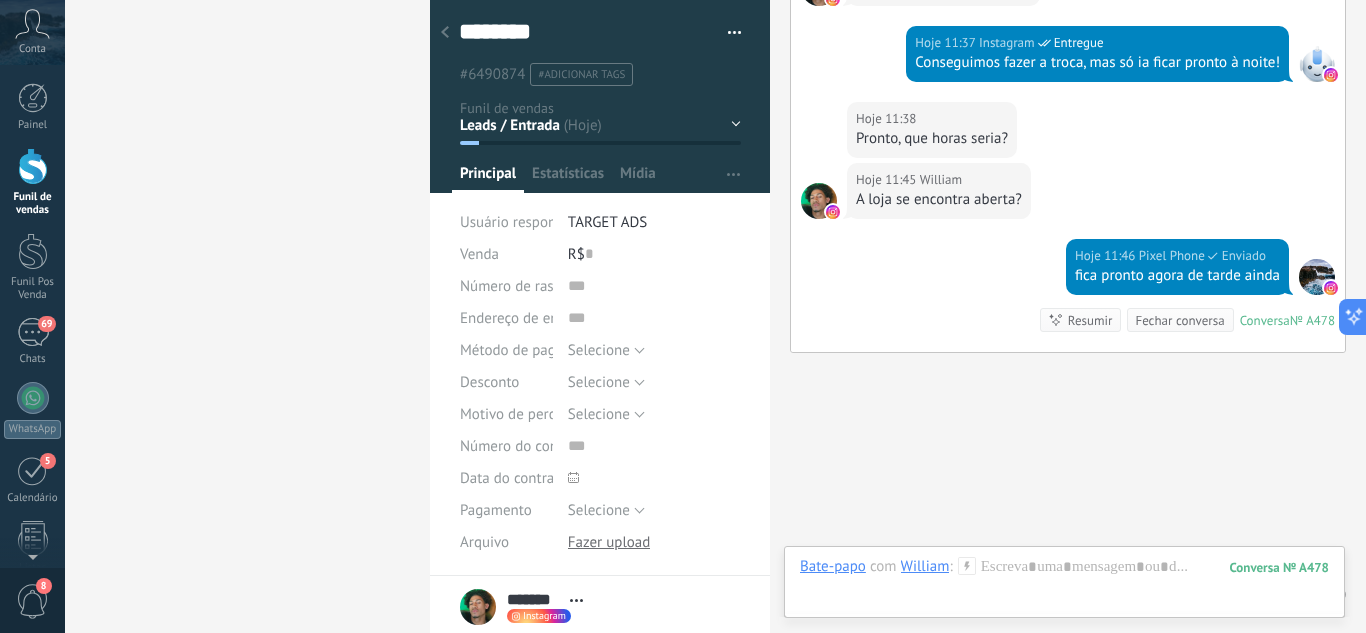 scroll, scrollTop: 1015, scrollLeft: 0, axis: vertical 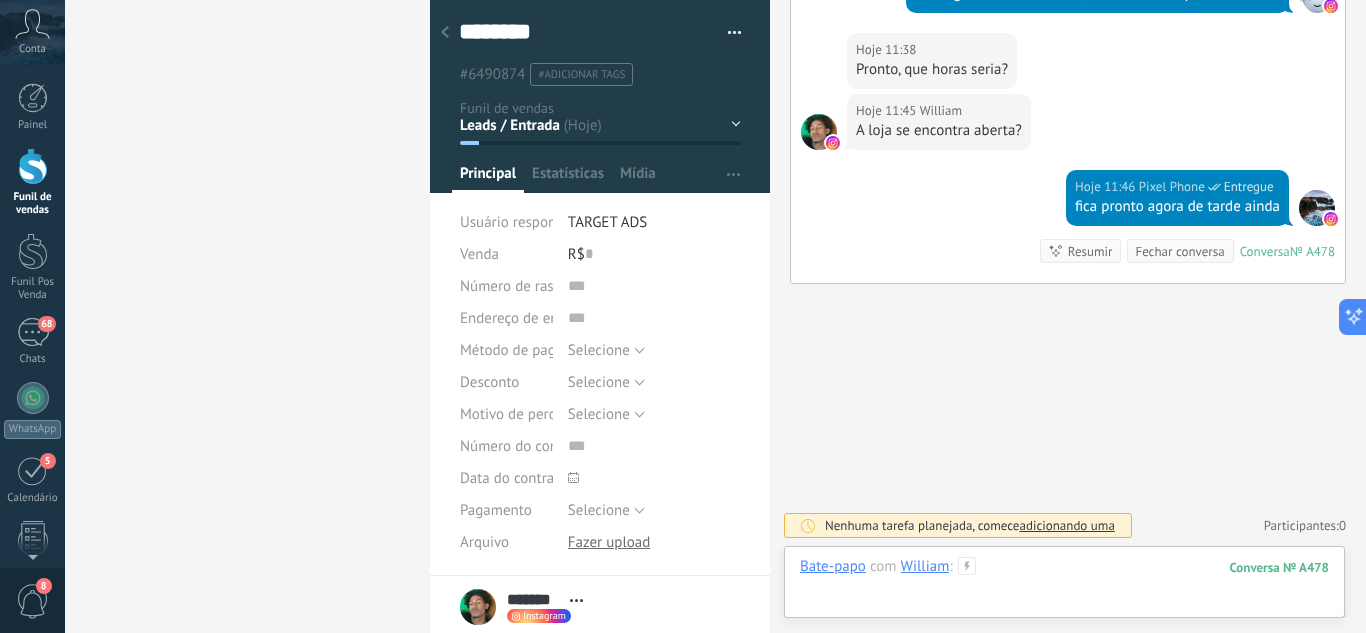 click at bounding box center (1064, 587) 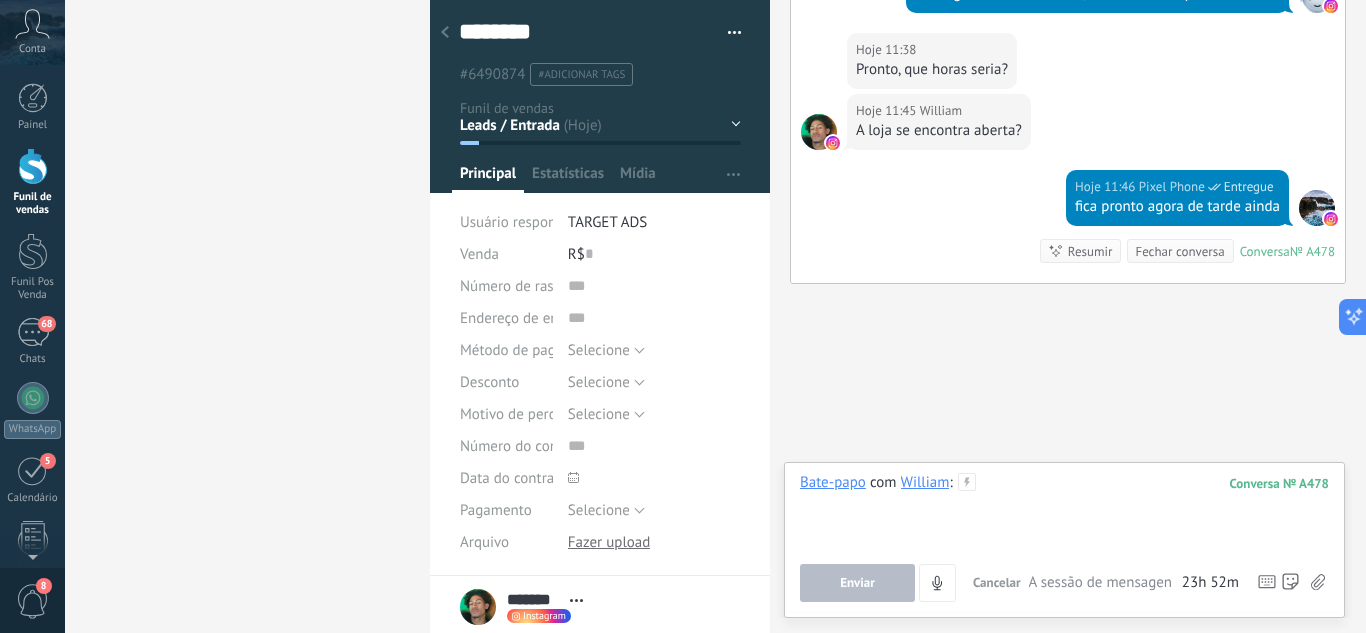 type 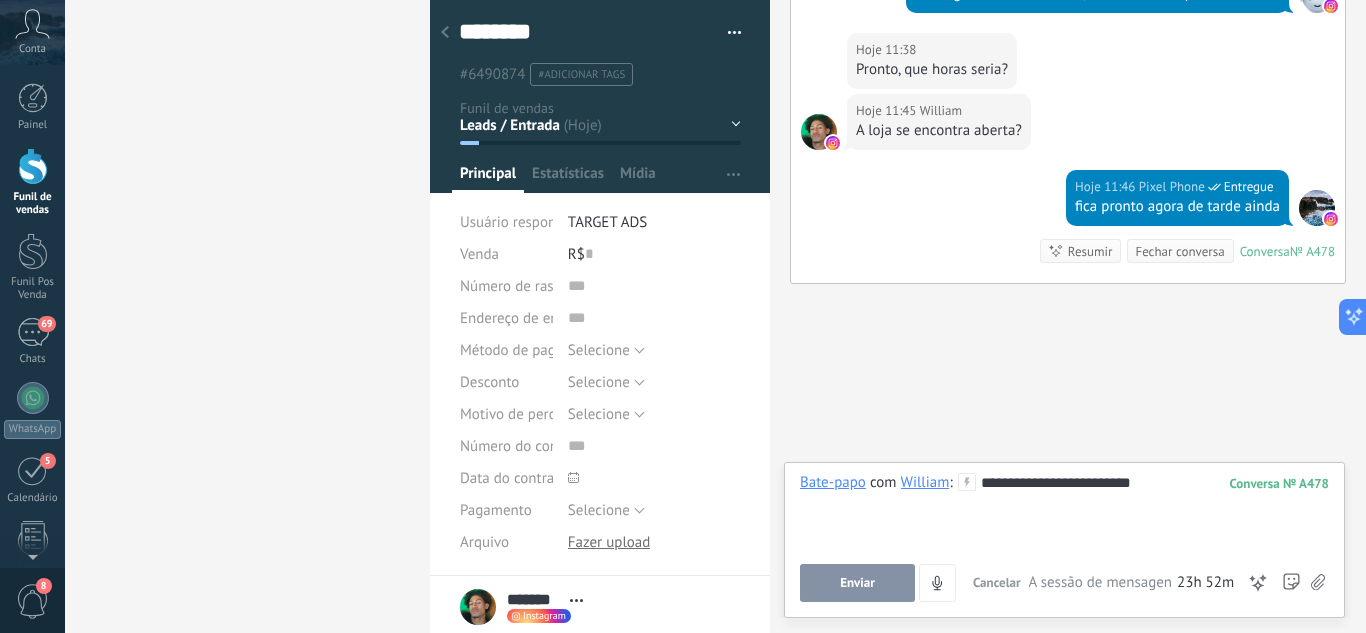 click on "Enviar" at bounding box center [857, 583] 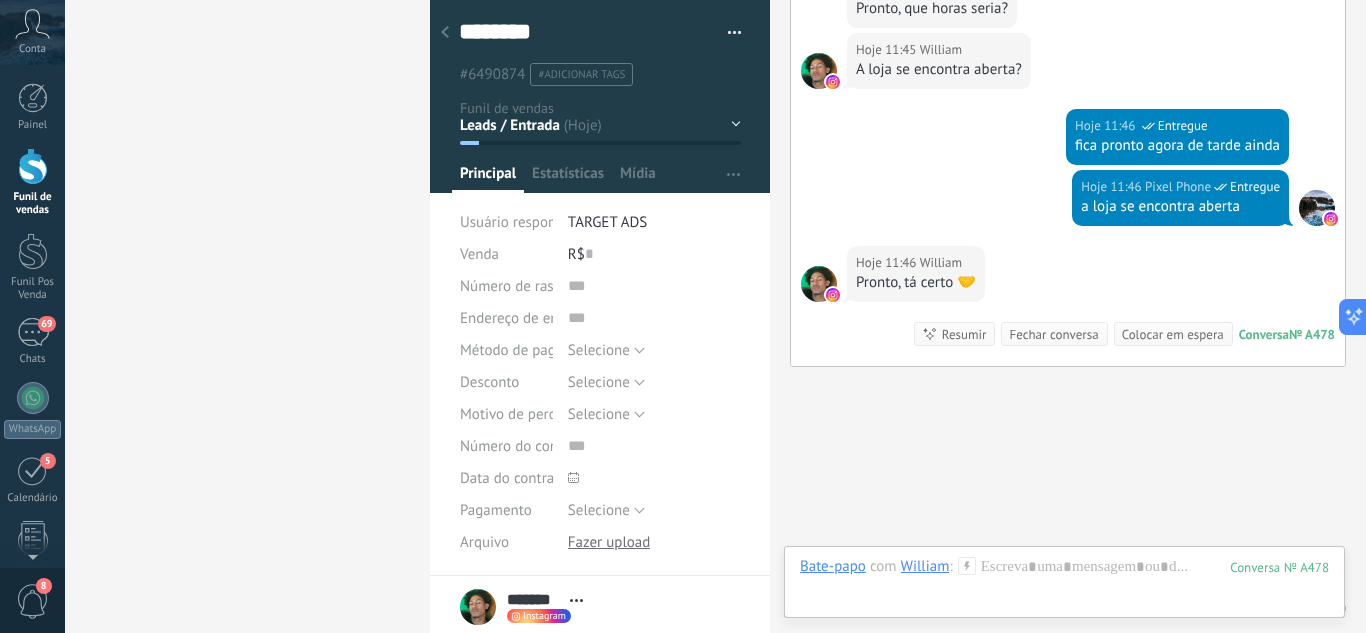 scroll, scrollTop: 1159, scrollLeft: 0, axis: vertical 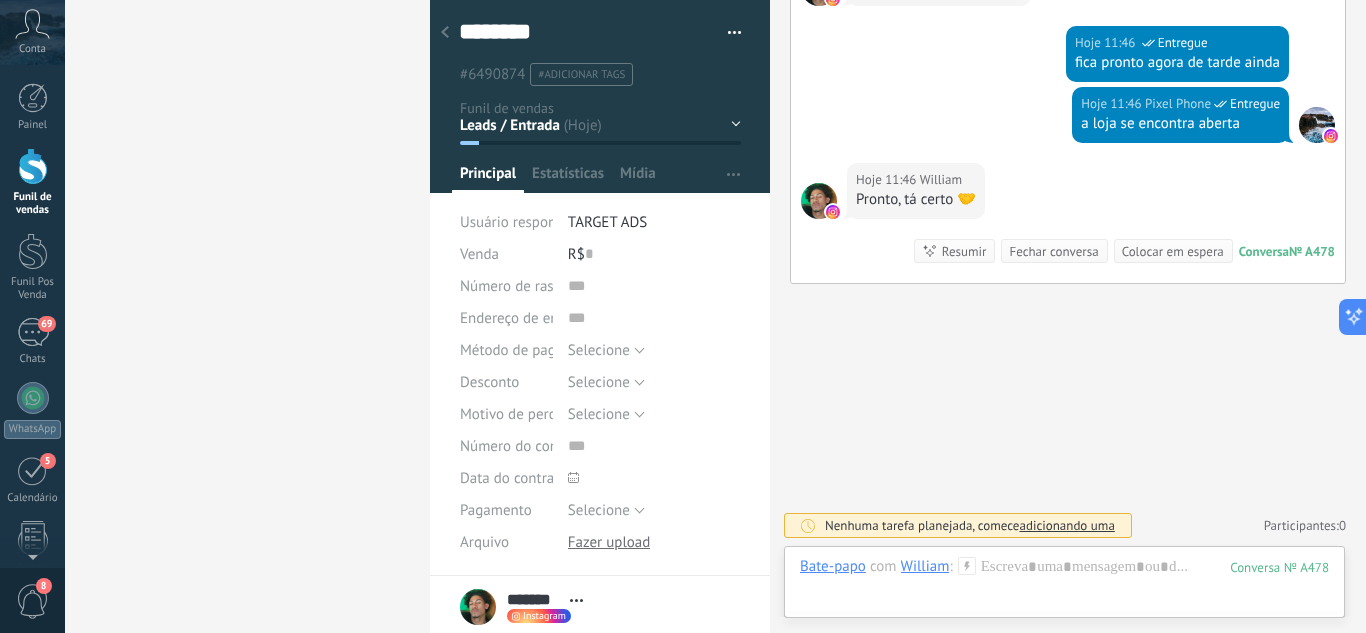 click on "Leads / Entrada
Atendimento
Atendimento Responder
Orçamento Enviado
Orçamento Responder
Negociação / Fechamento
-" at bounding box center [0, 0] 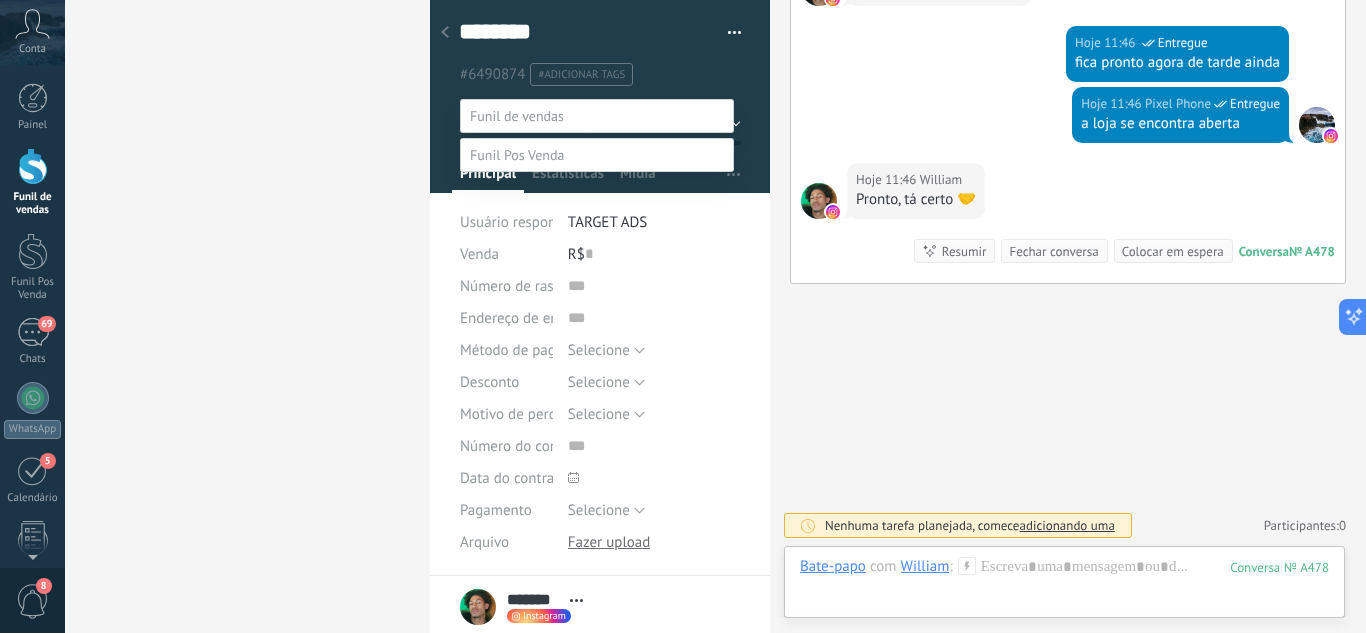 click on "Atendimento" at bounding box center (0, 0) 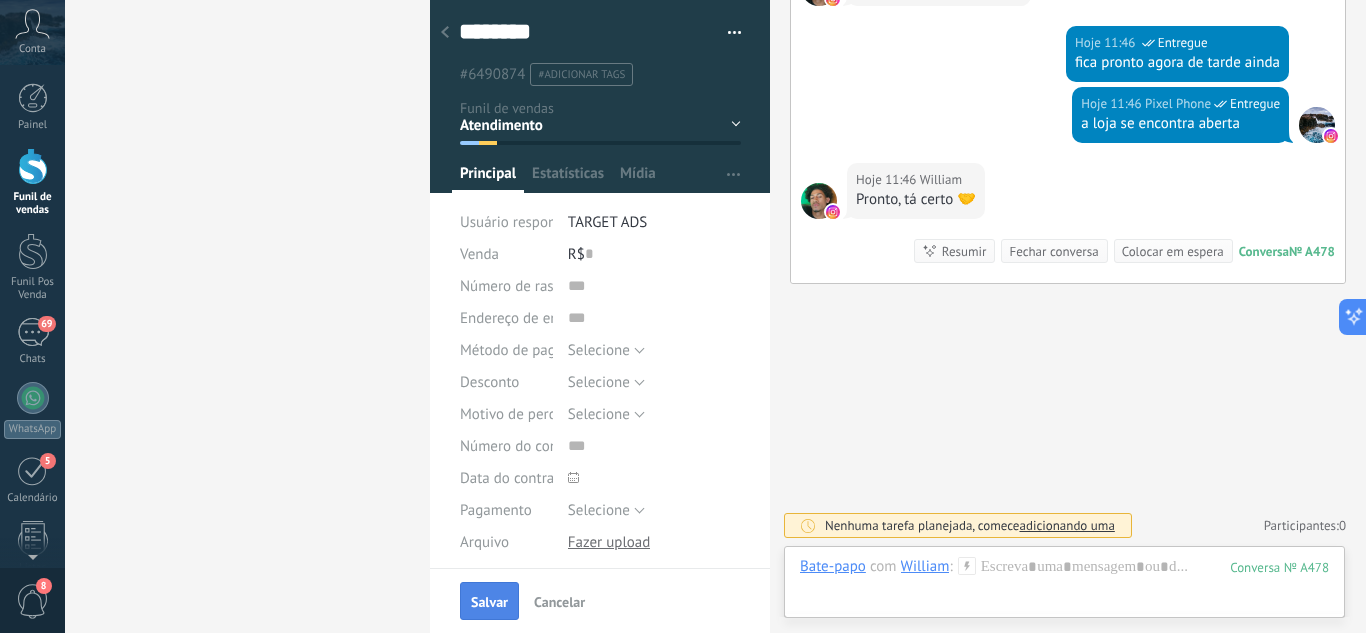 click on "Salvar" at bounding box center [489, 602] 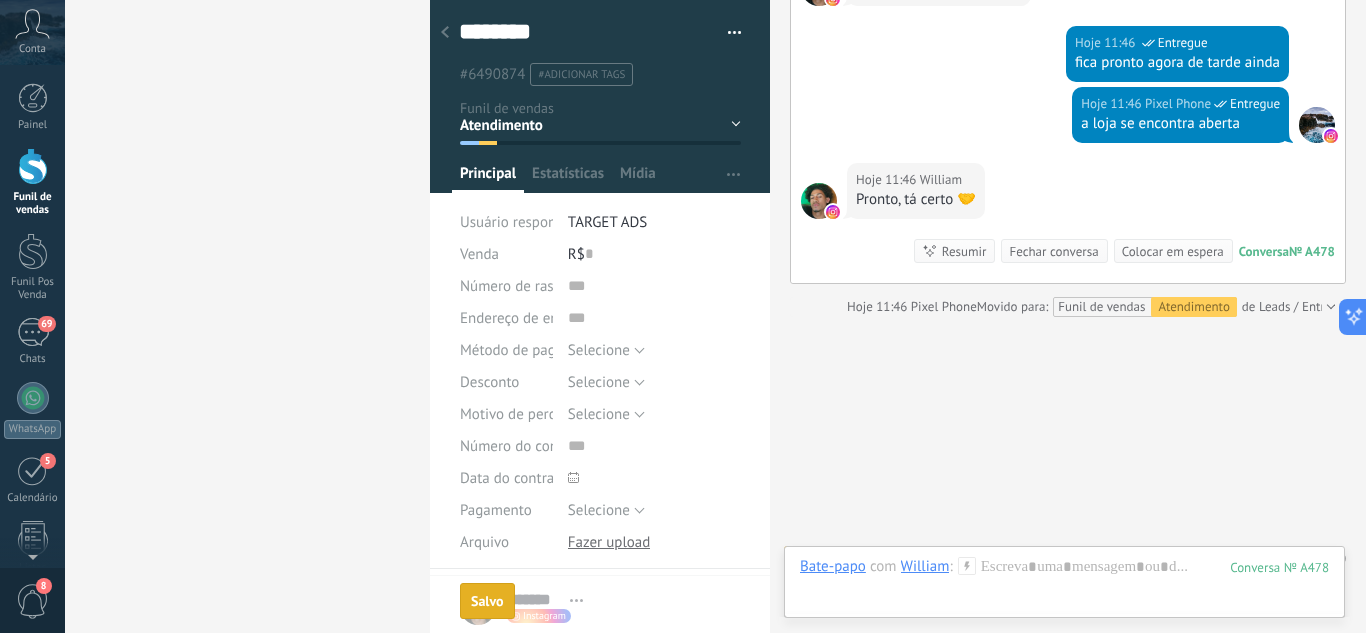 scroll, scrollTop: 1192, scrollLeft: 0, axis: vertical 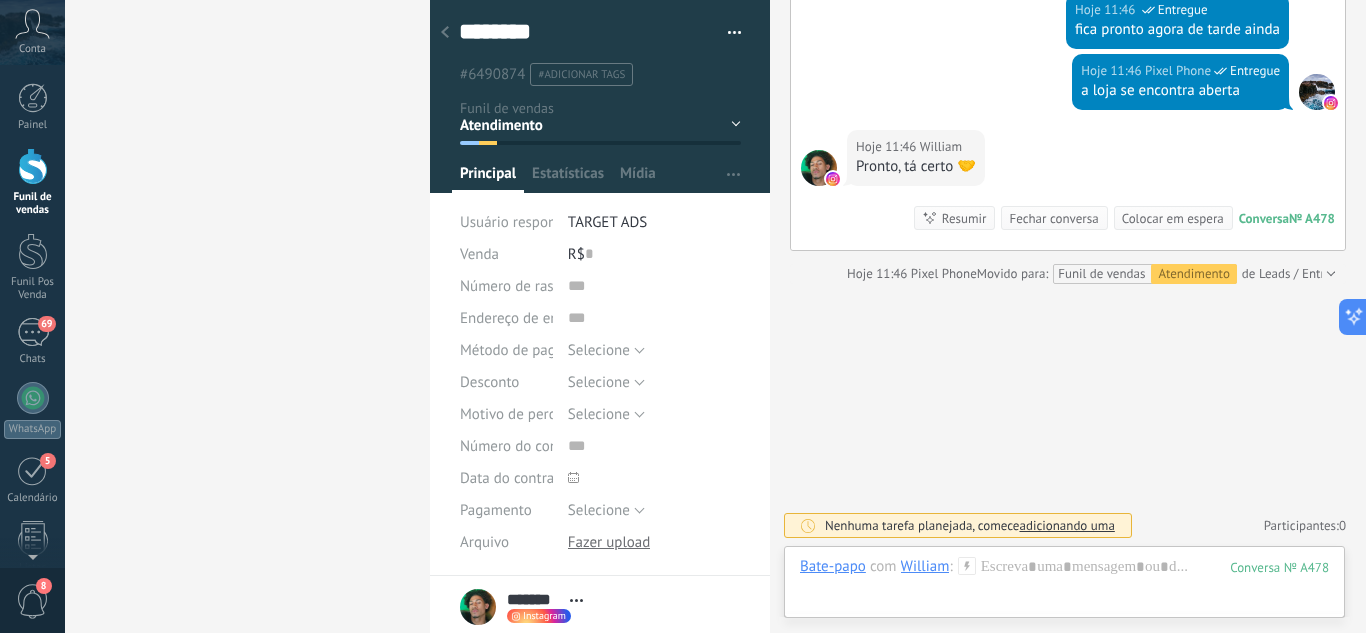 click at bounding box center [33, 166] 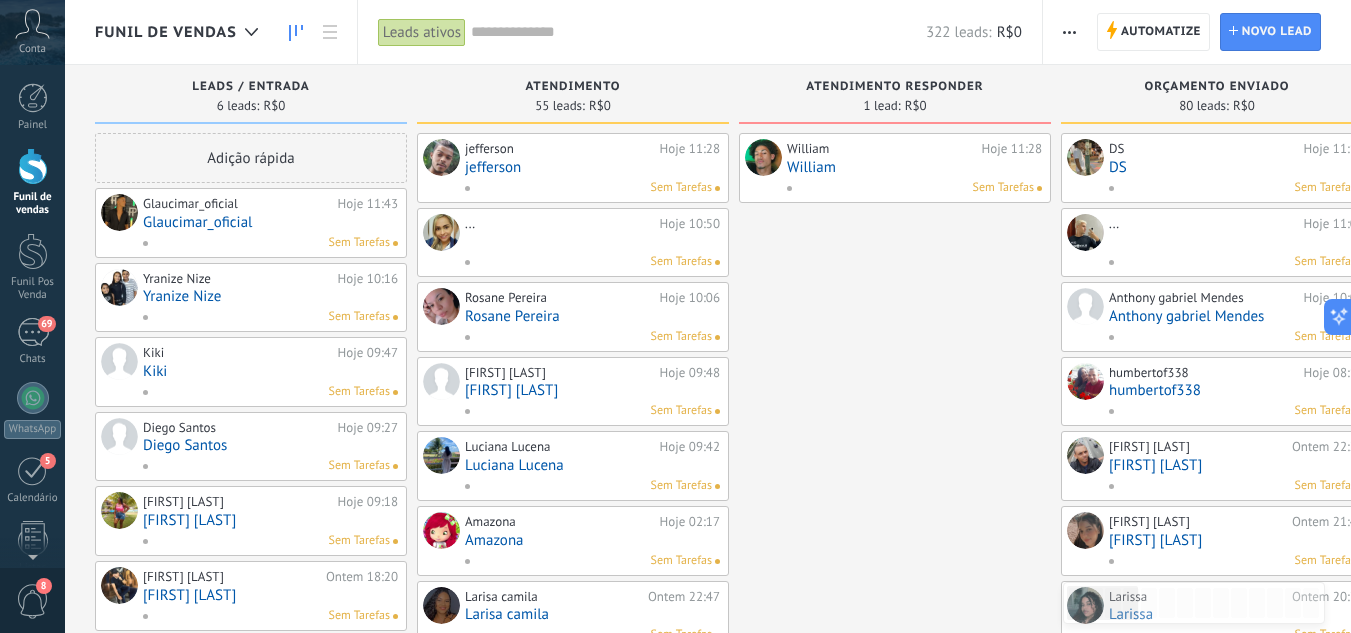 click on "Glaucimar_oficial" at bounding box center (270, 222) 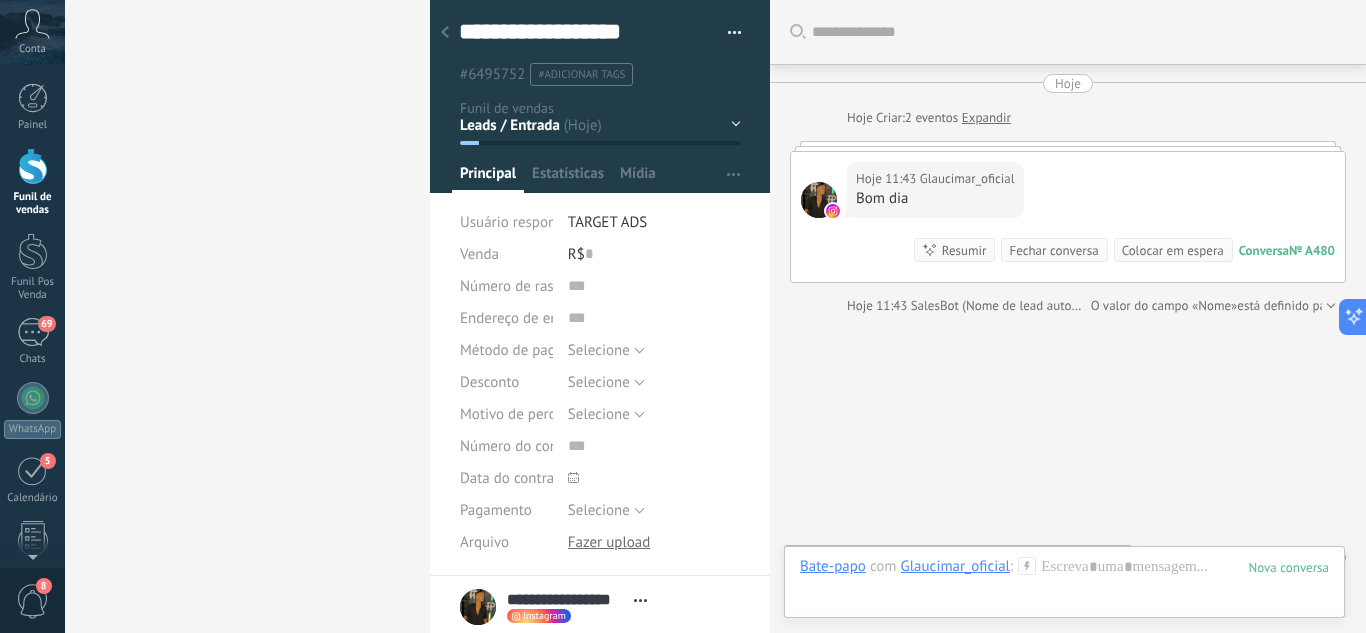 scroll, scrollTop: 0, scrollLeft: 0, axis: both 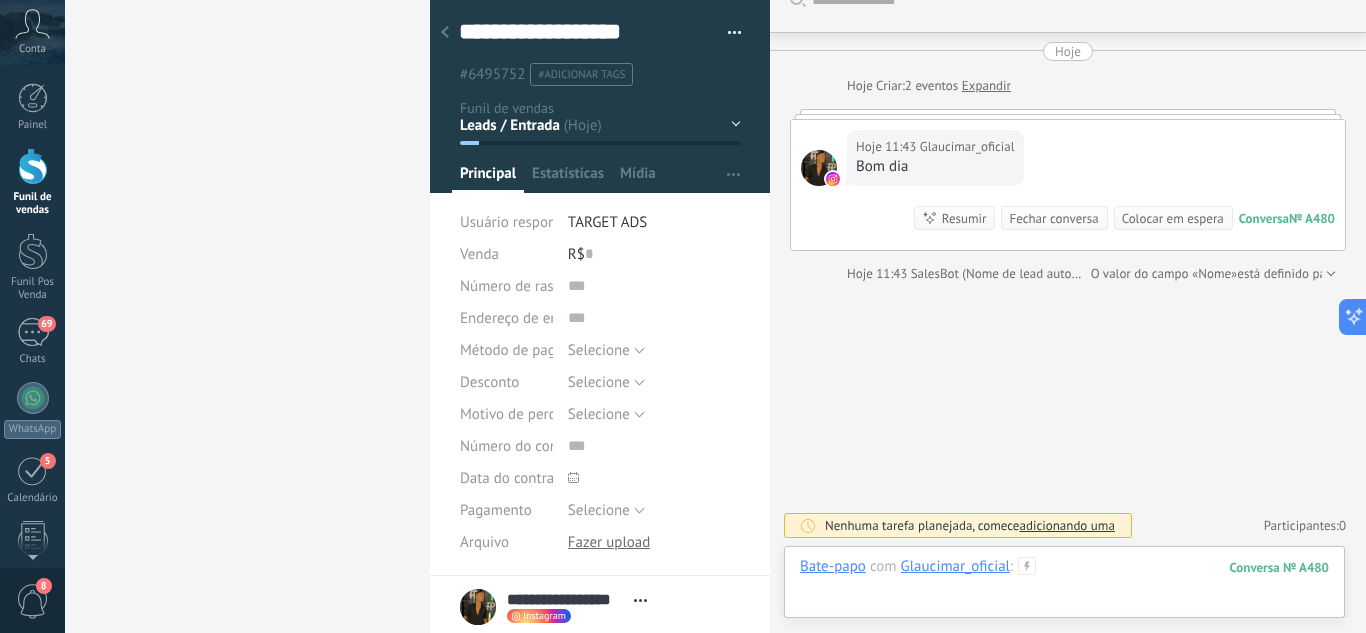 click at bounding box center (1064, 587) 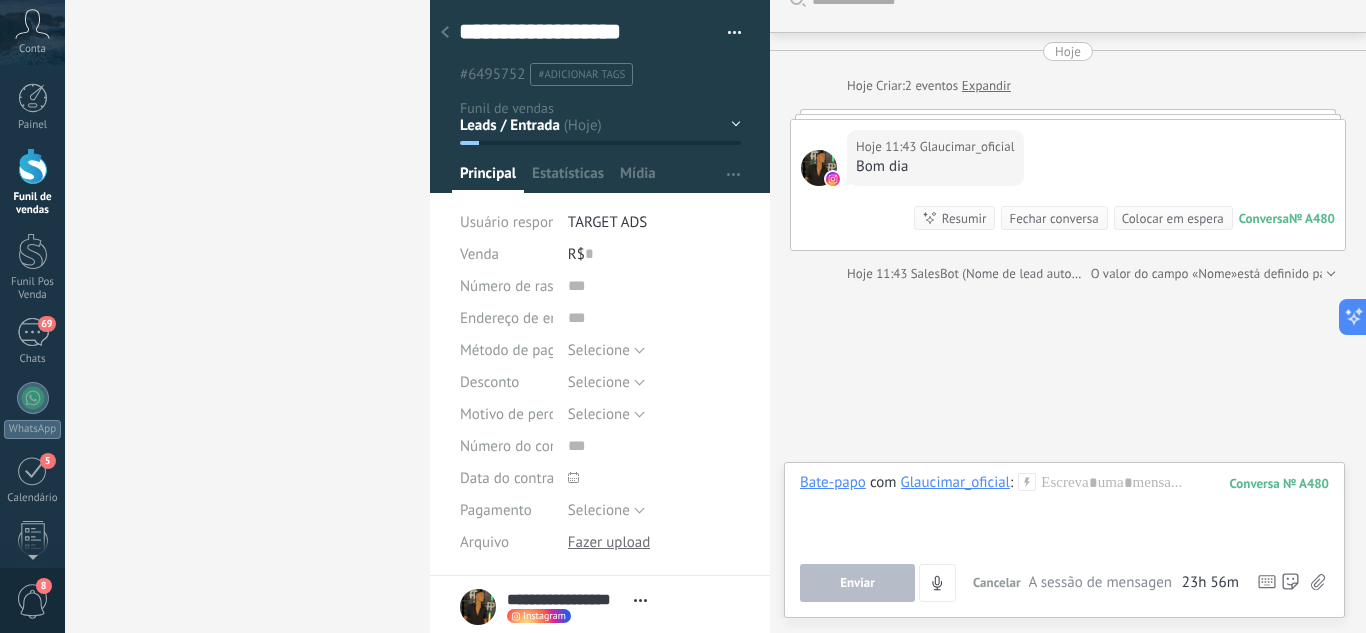 click 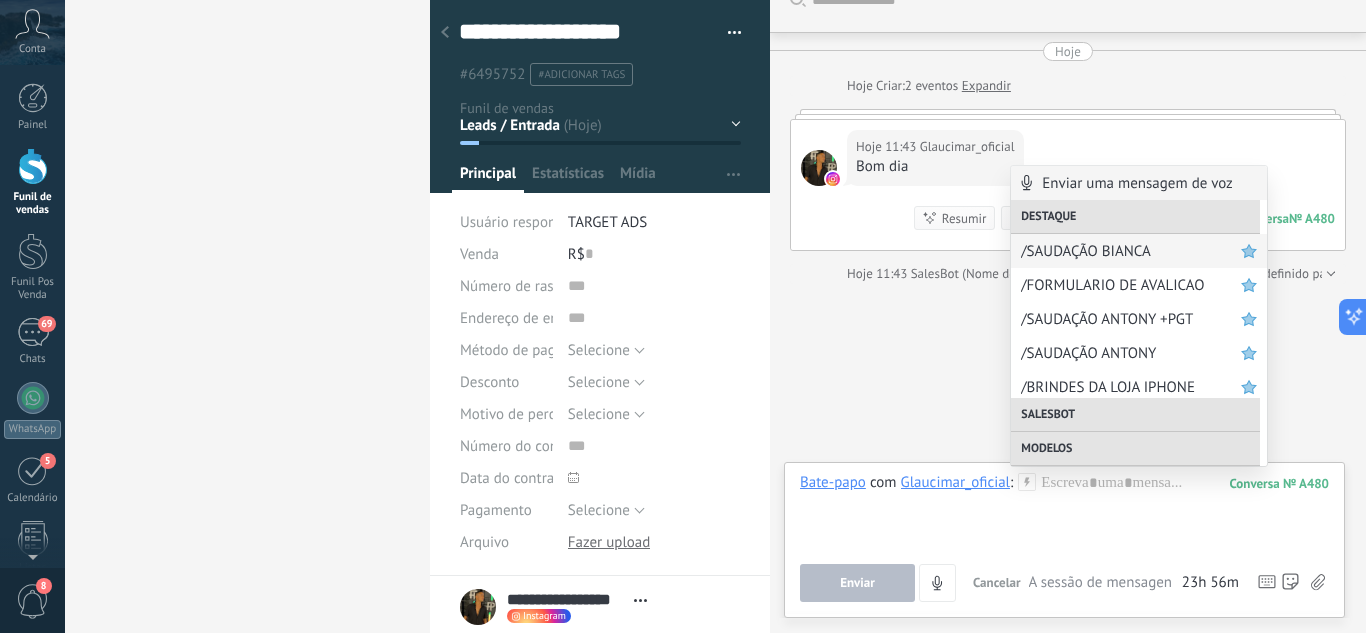 click on "/SAUDAÇÃO BIANCA" at bounding box center (1131, 251) 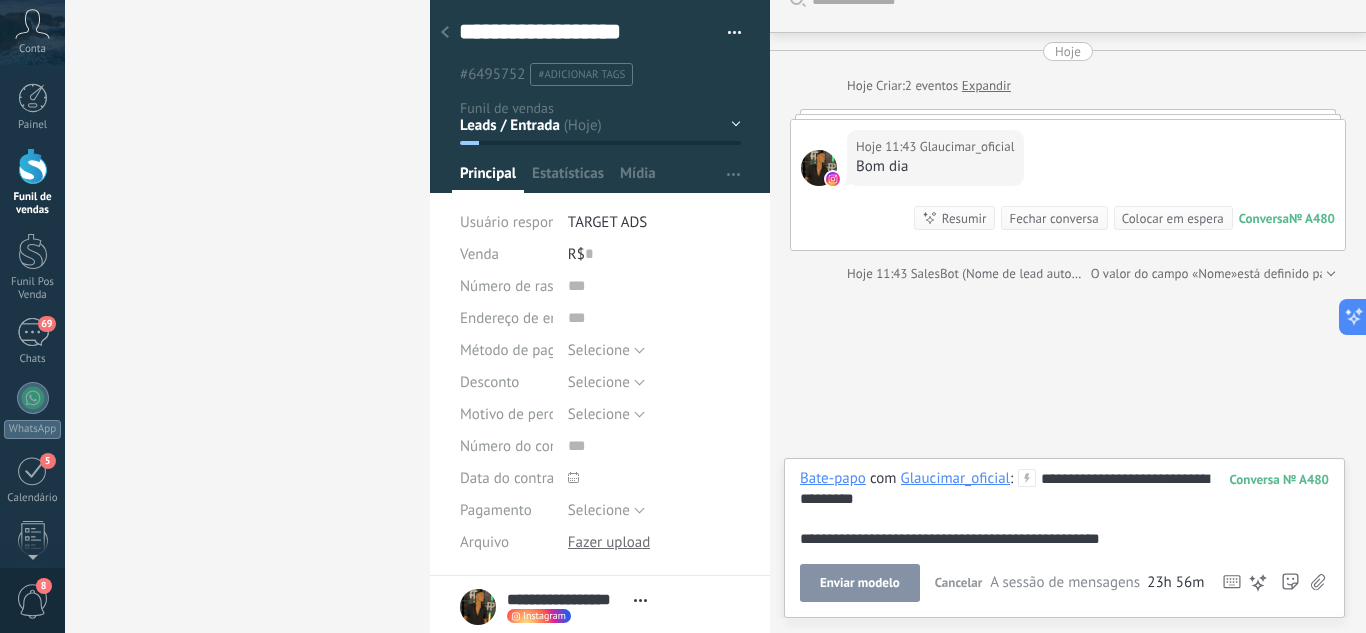click on "Enviar modelo" at bounding box center (860, 583) 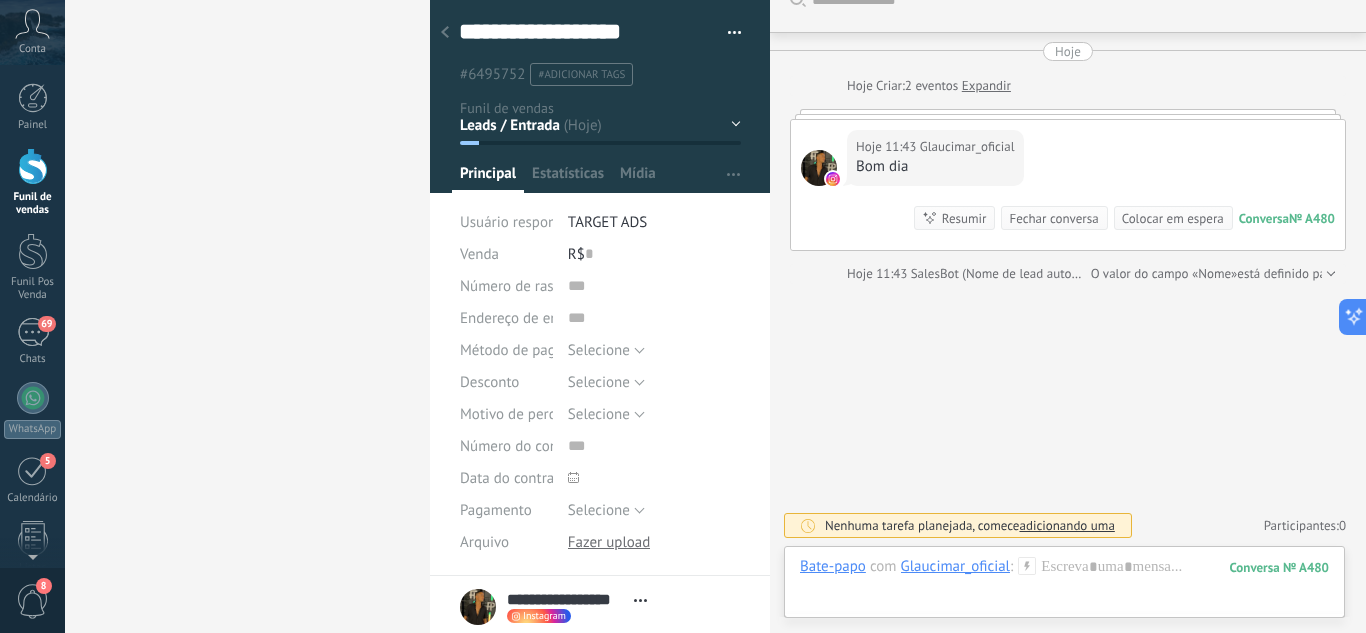 scroll, scrollTop: 234, scrollLeft: 0, axis: vertical 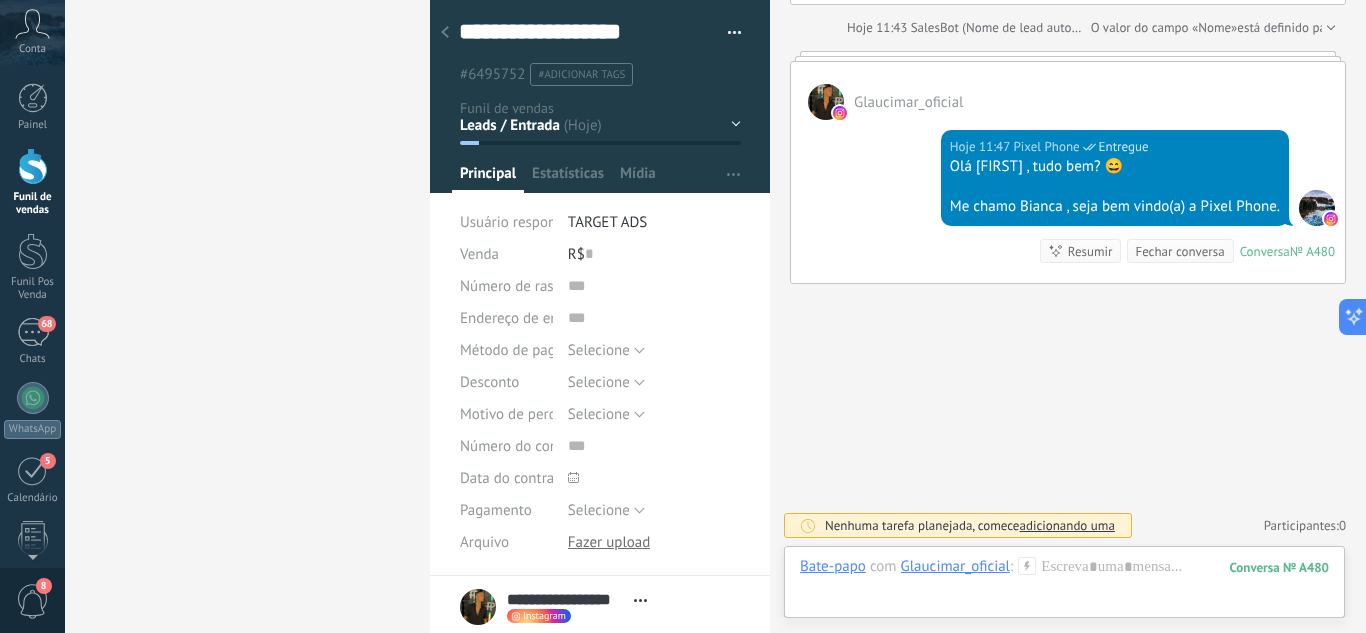 click at bounding box center [33, 166] 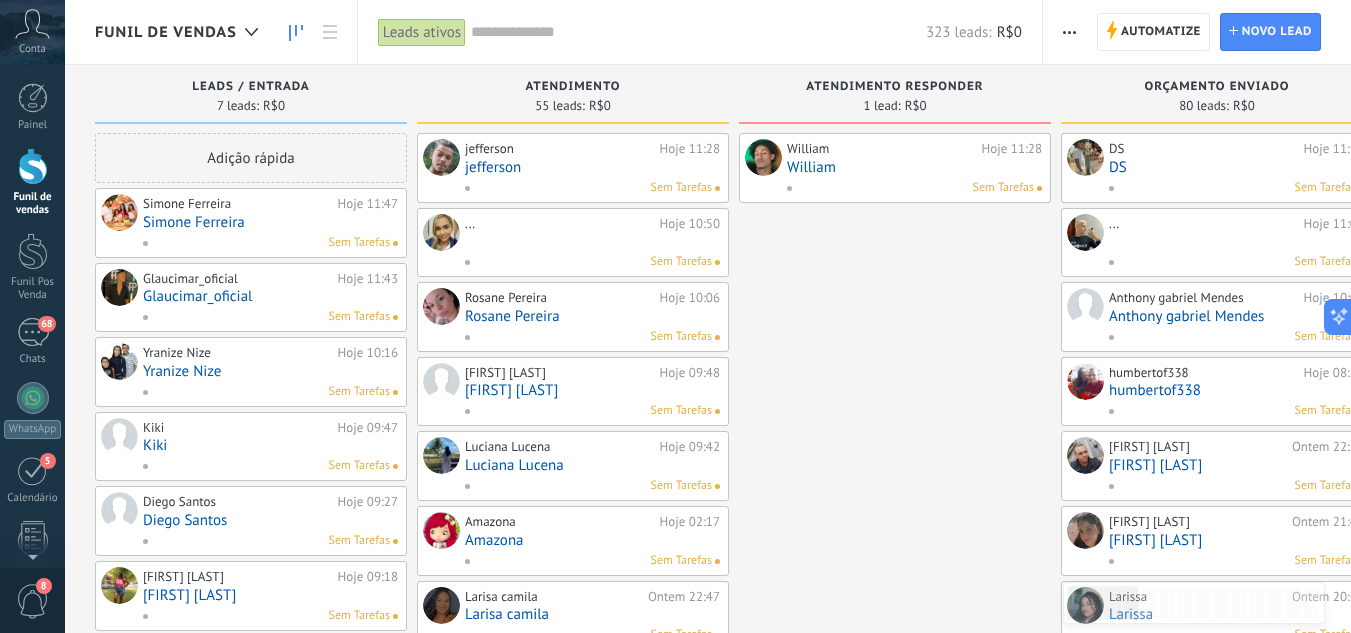 click on "Simone Ferreira" at bounding box center (270, 222) 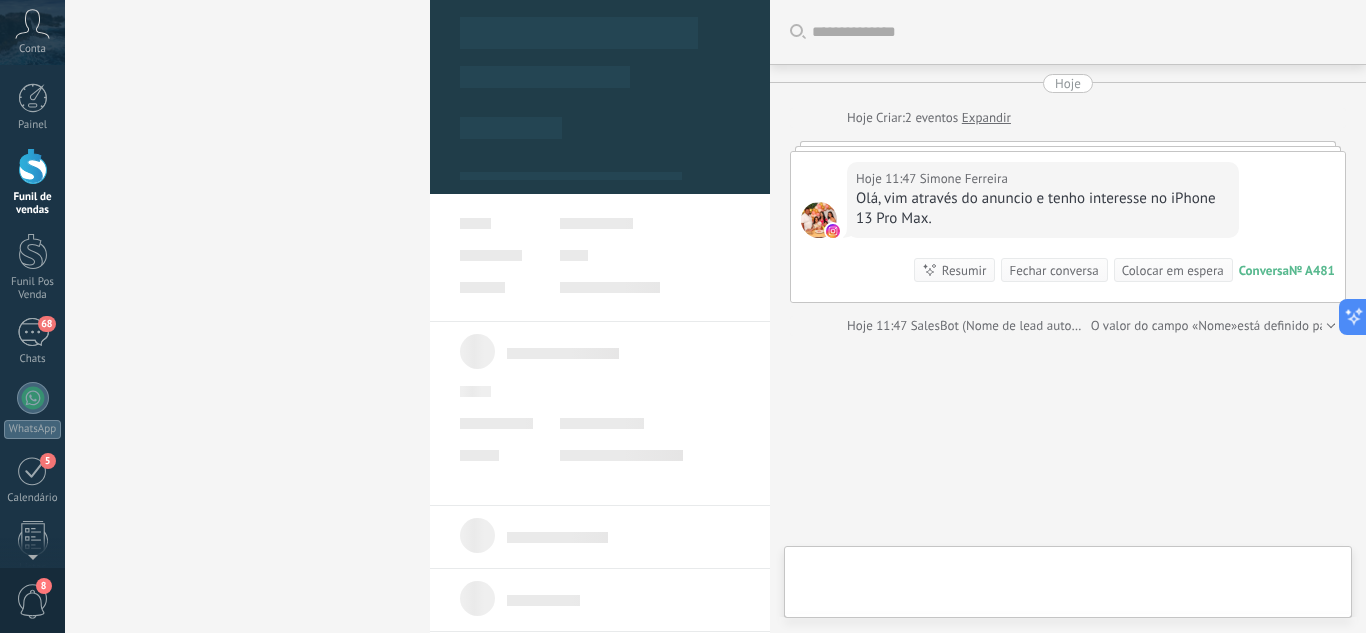scroll, scrollTop: 52, scrollLeft: 0, axis: vertical 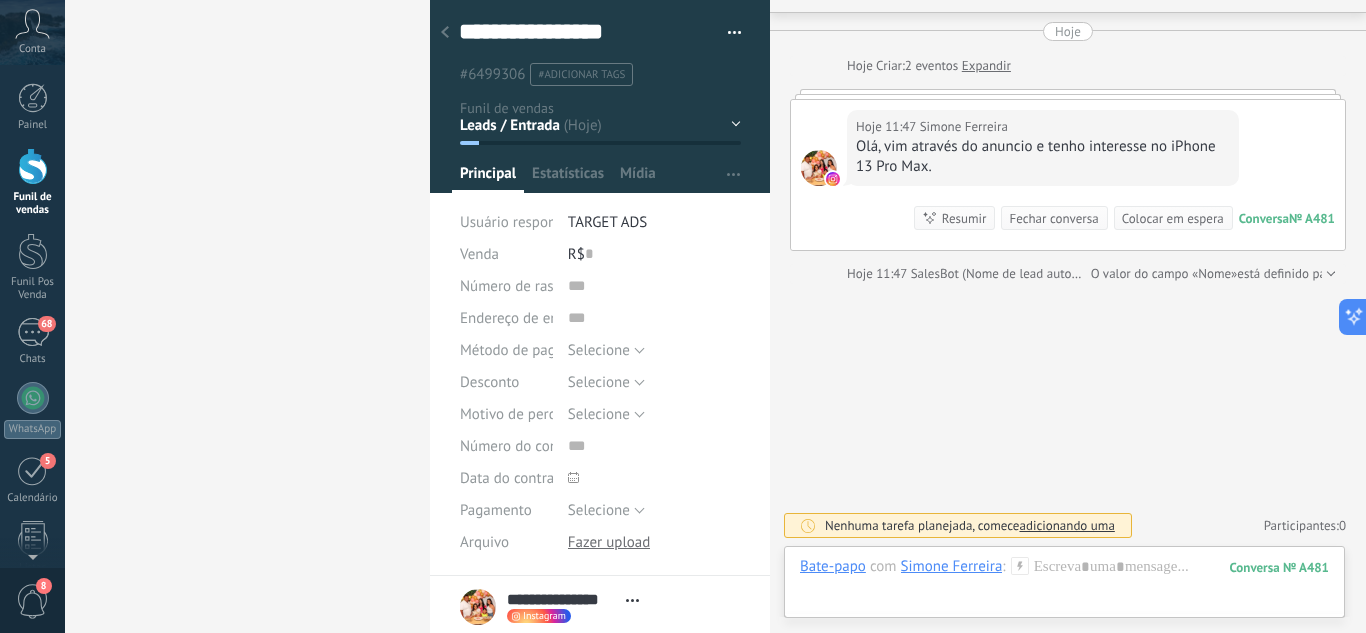 click 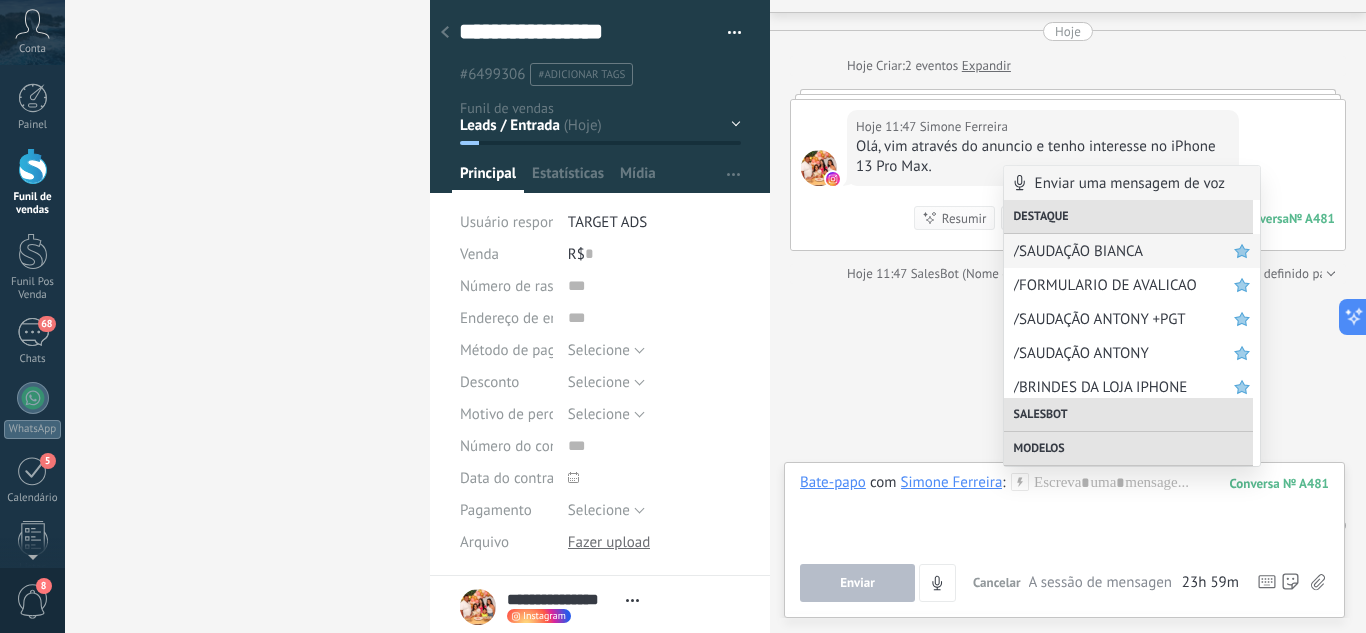 click on "/SAUDAÇÃO BIANCA" at bounding box center (1124, 251) 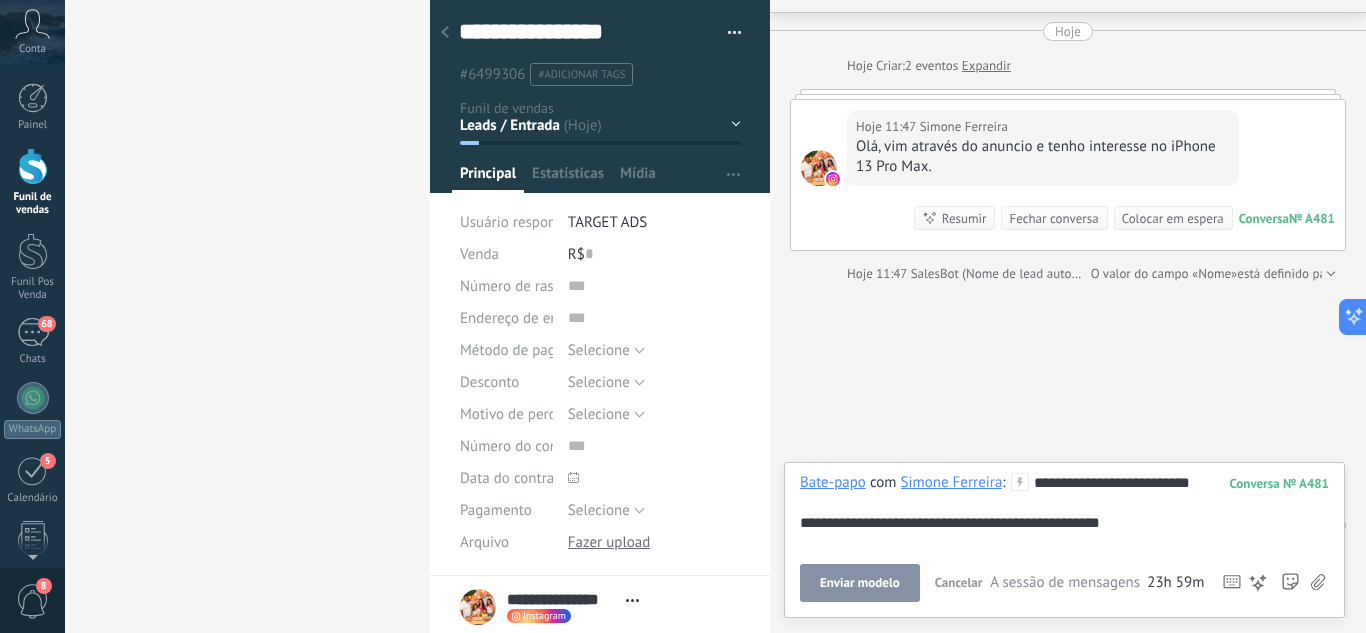click on "Enviar modelo" at bounding box center (860, 583) 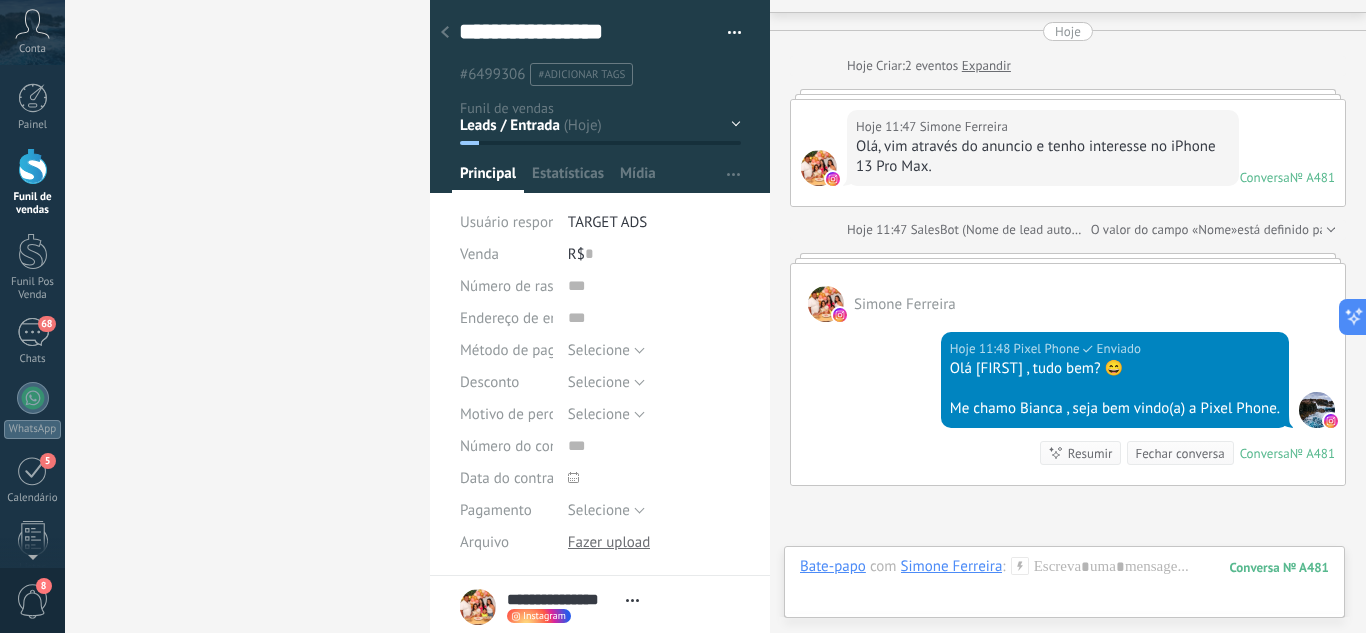 scroll, scrollTop: 32, scrollLeft: 0, axis: vertical 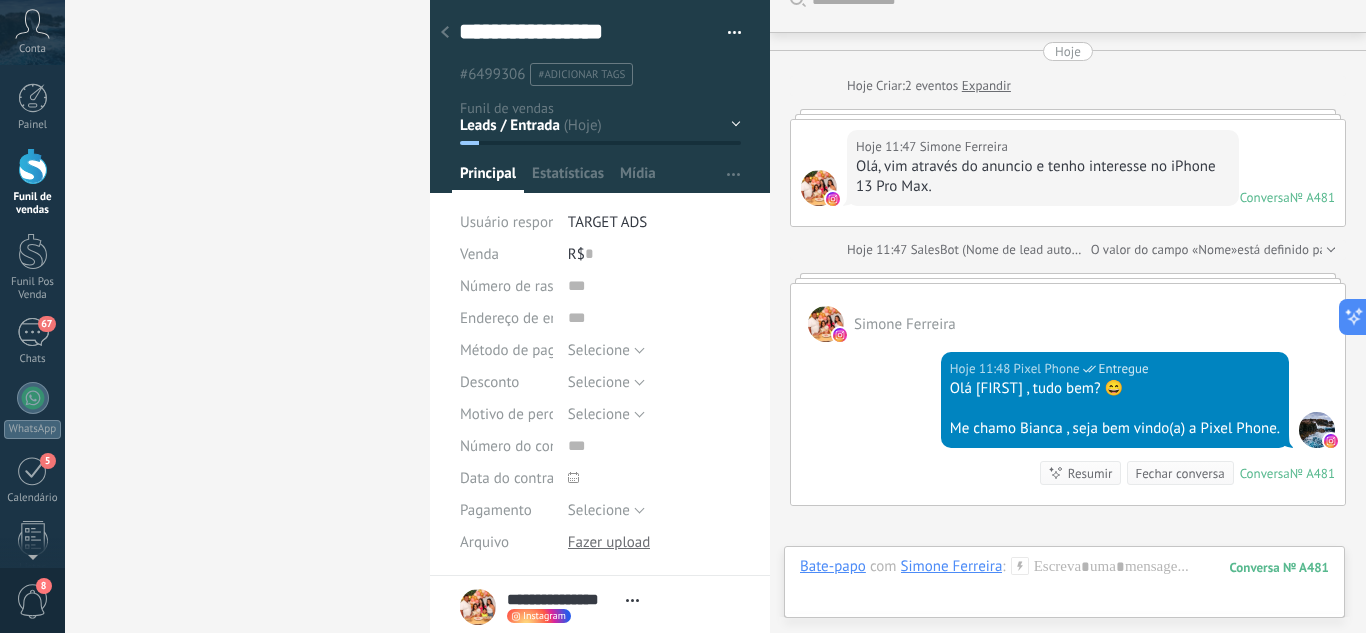 click on "Leads / Entrada
Atendimento
Atendimento Responder
Orçamento Enviado
Orçamento Responder
Negociação / Fechamento
-" at bounding box center (0, 0) 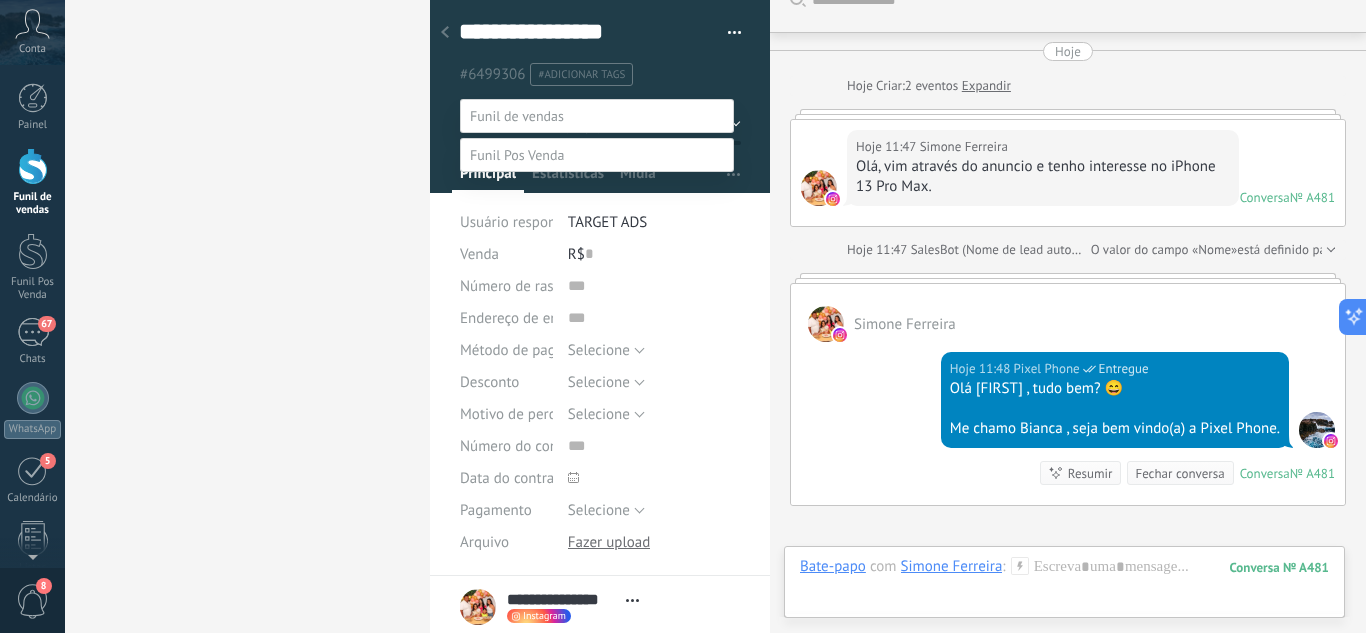 click at bounding box center (715, 316) 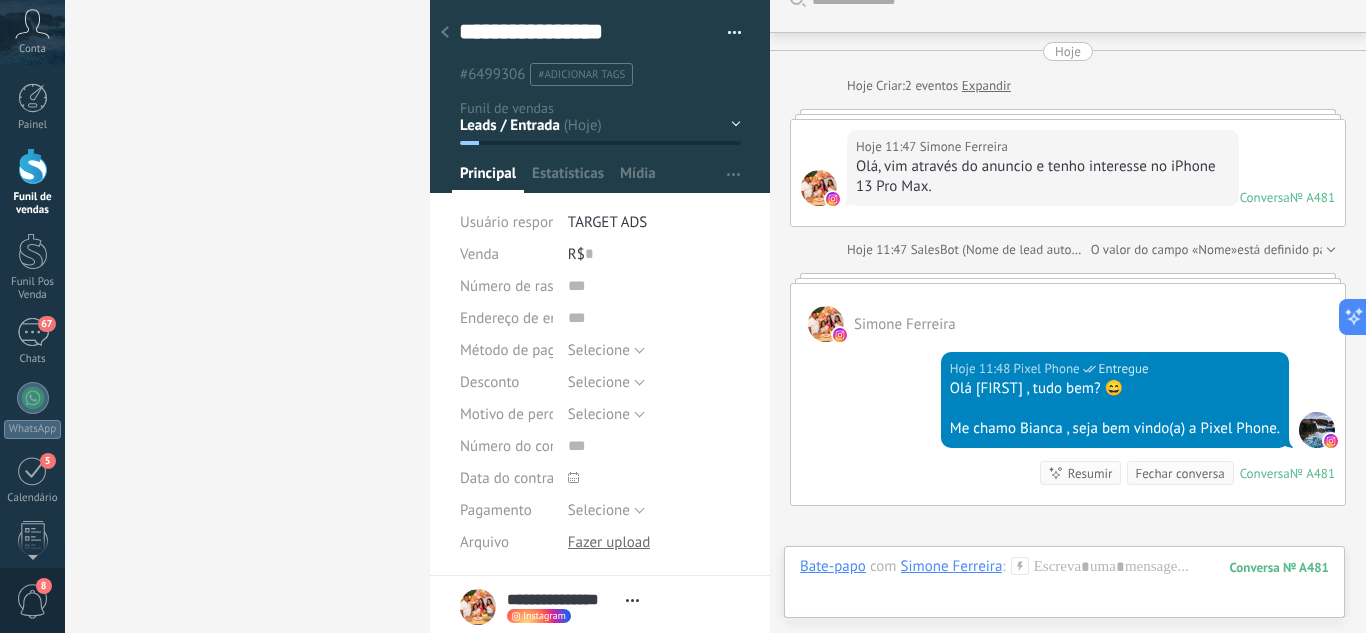 click at bounding box center (33, 166) 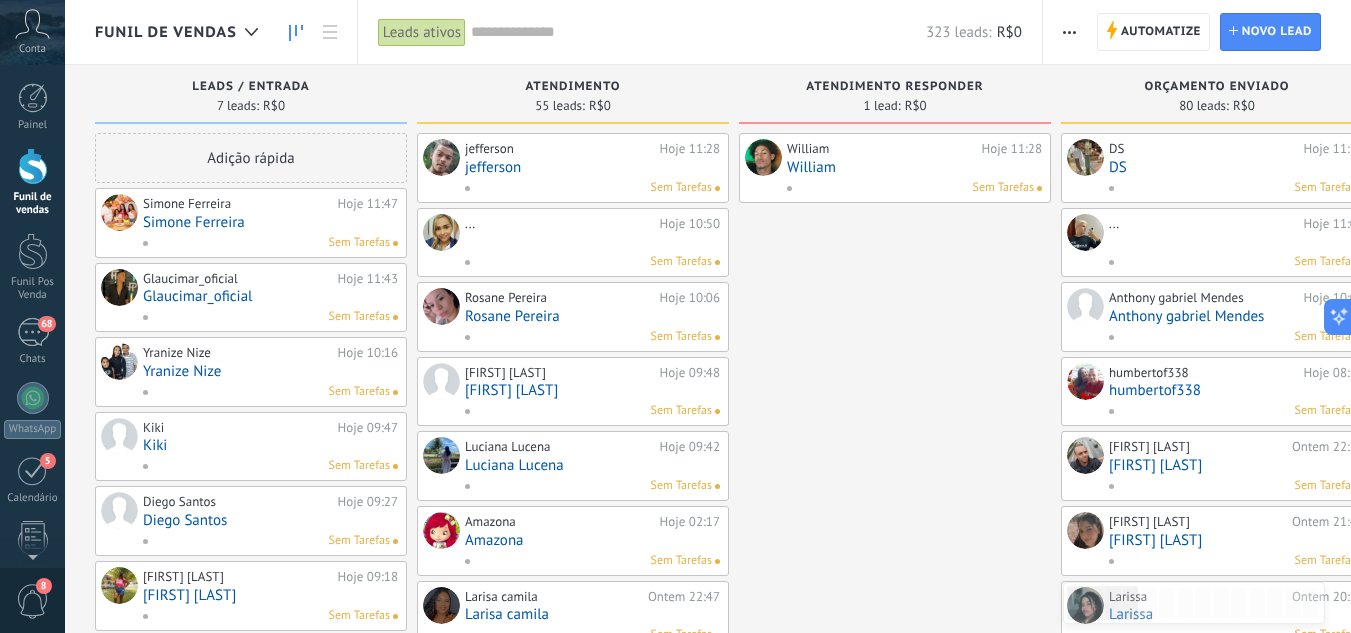 click on "Simone Ferreira" at bounding box center [270, 222] 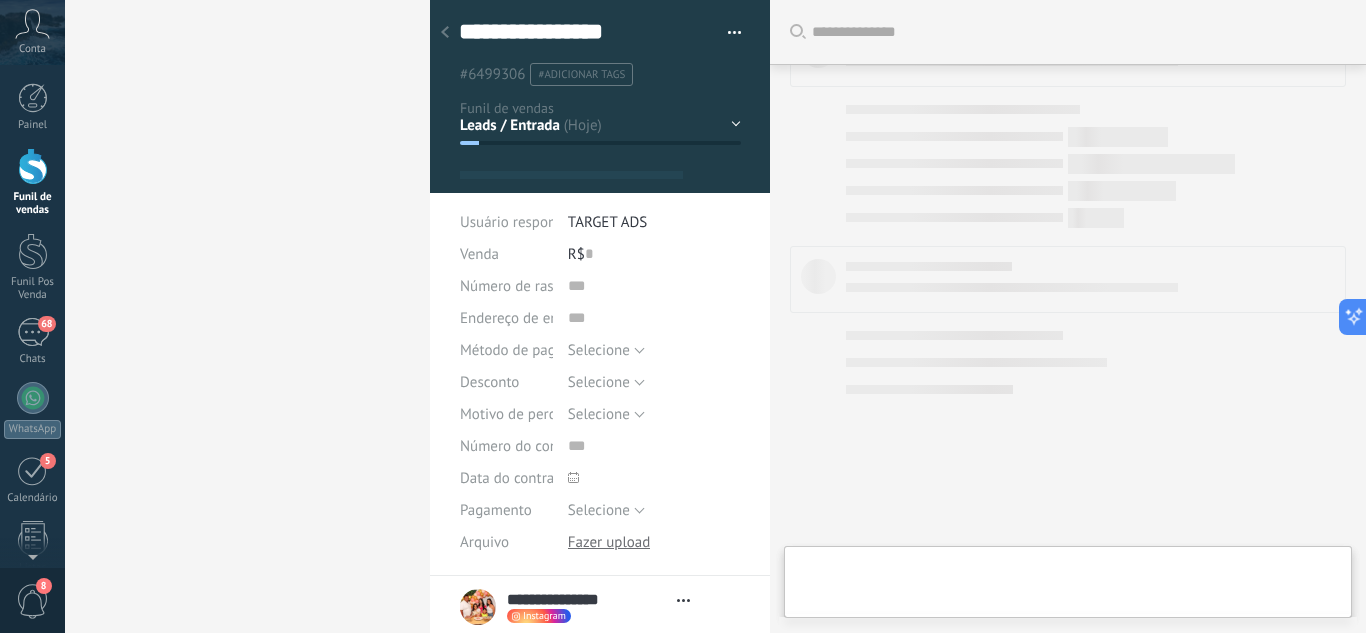 scroll, scrollTop: 291, scrollLeft: 0, axis: vertical 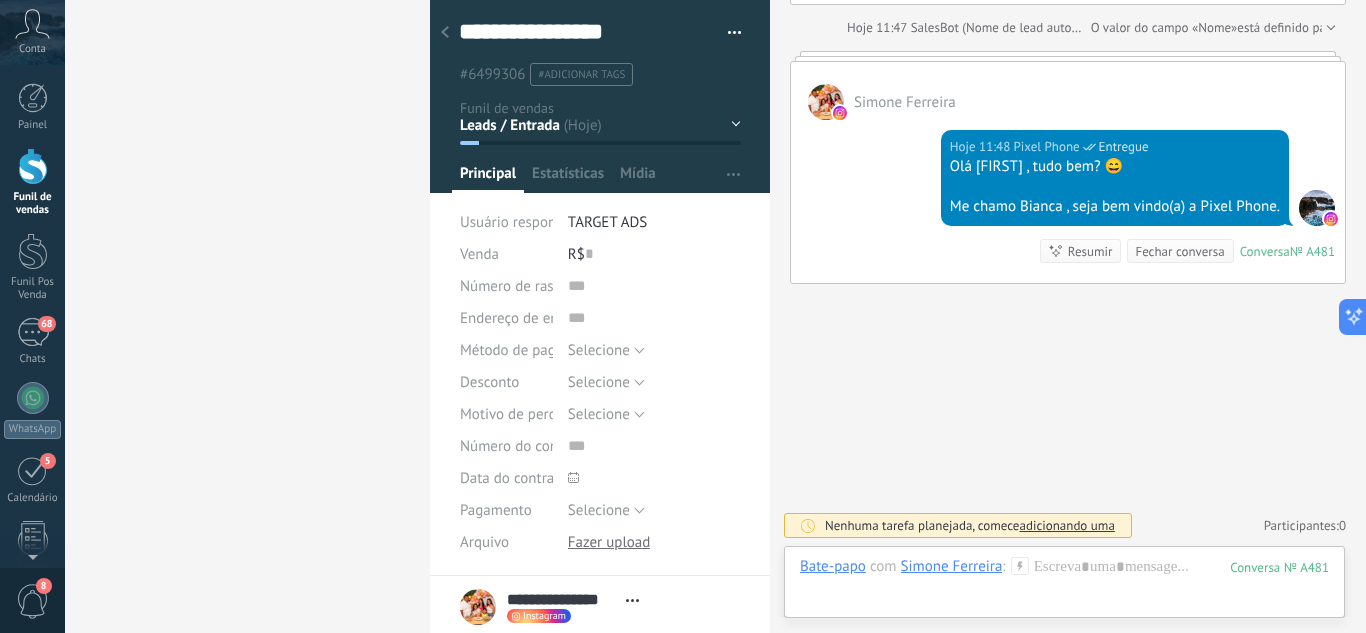 click at bounding box center (33, 166) 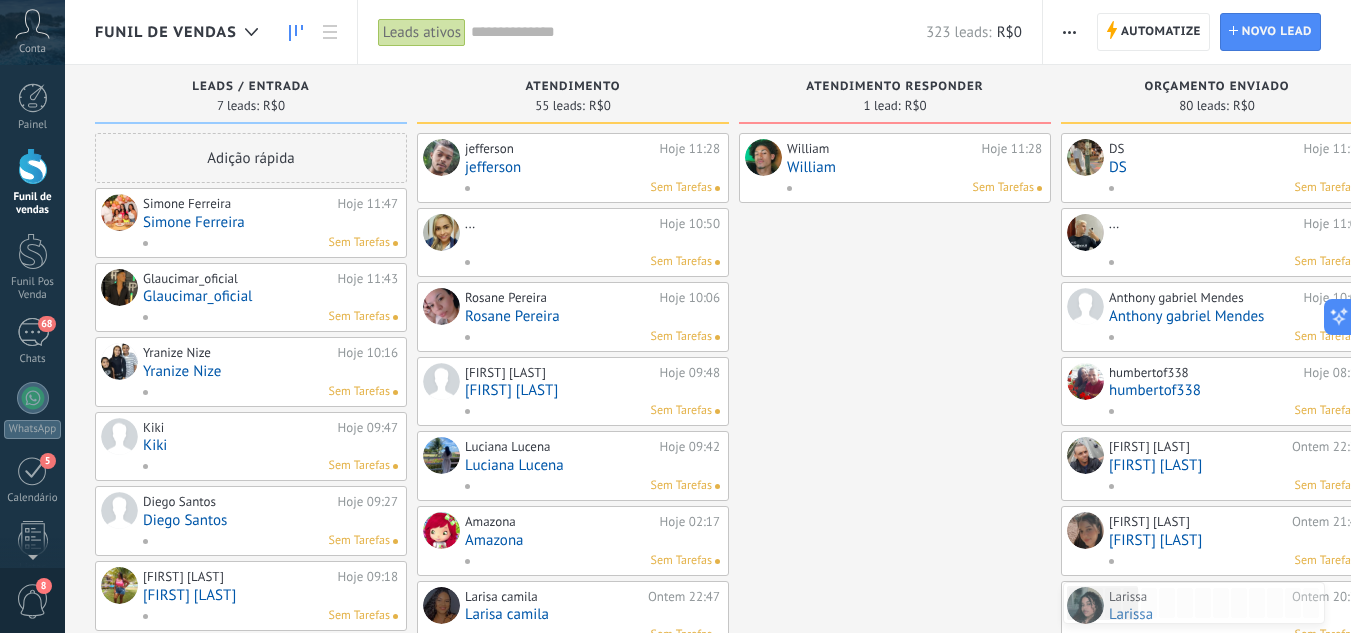 click on "William" at bounding box center (882, 149) 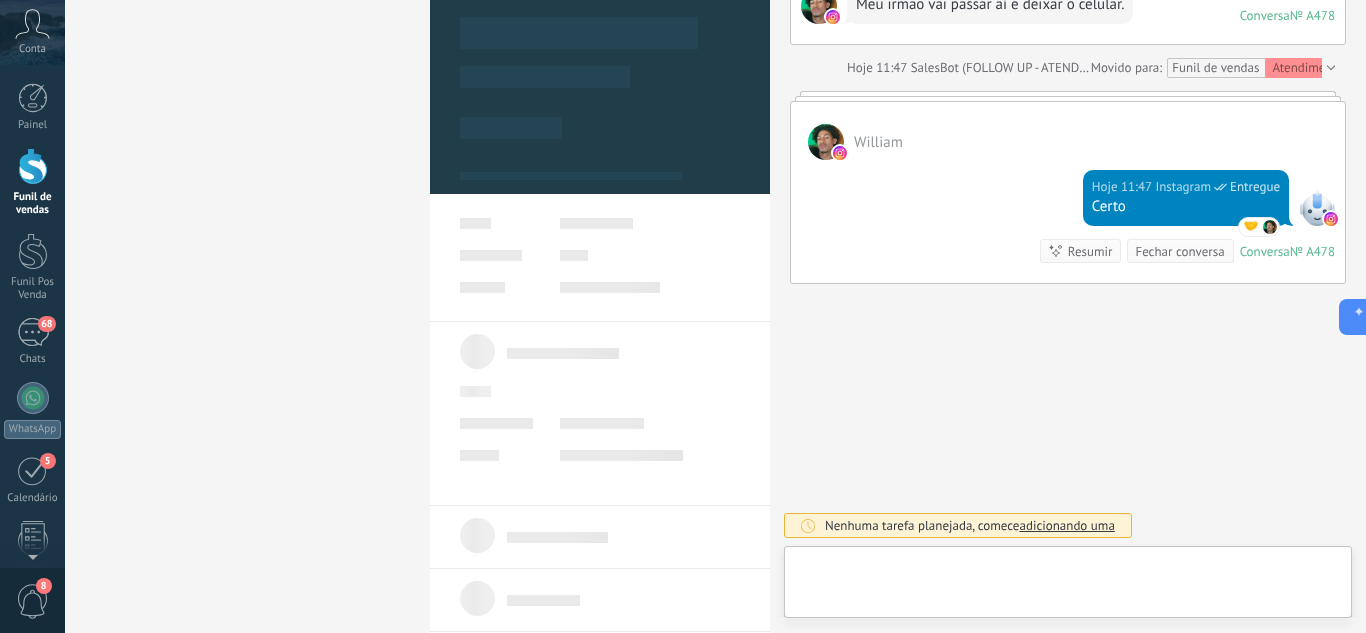 scroll, scrollTop: 1194, scrollLeft: 0, axis: vertical 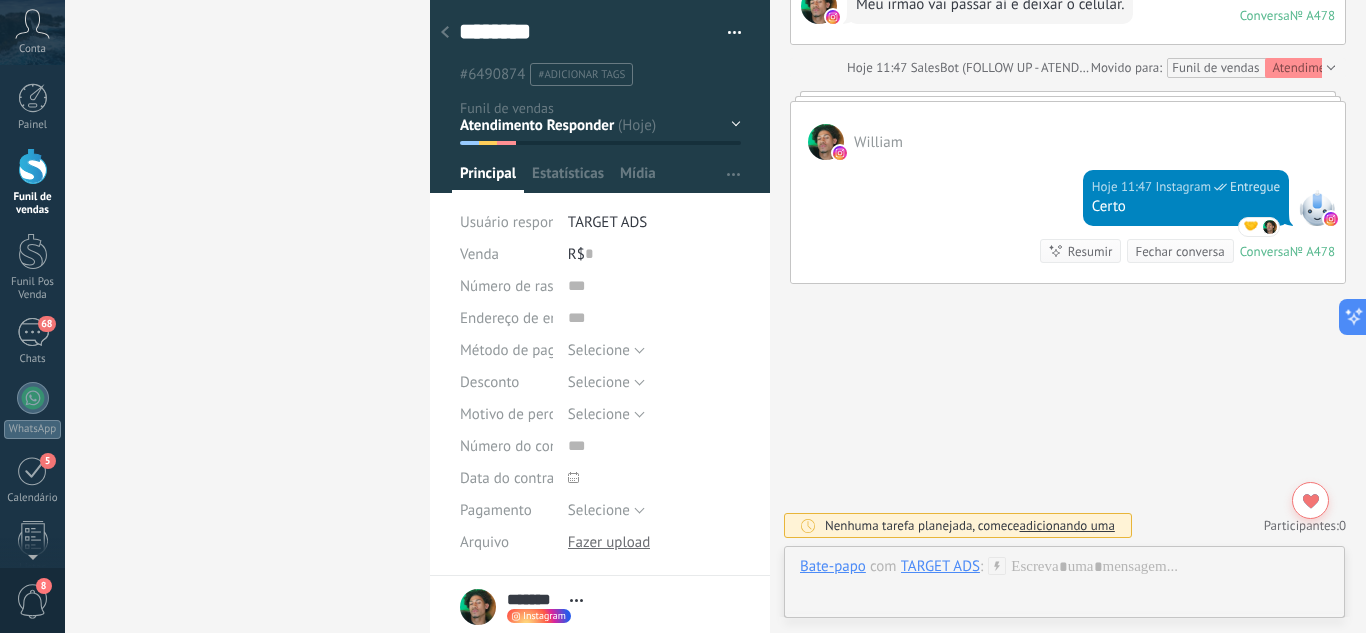 click at bounding box center (33, 166) 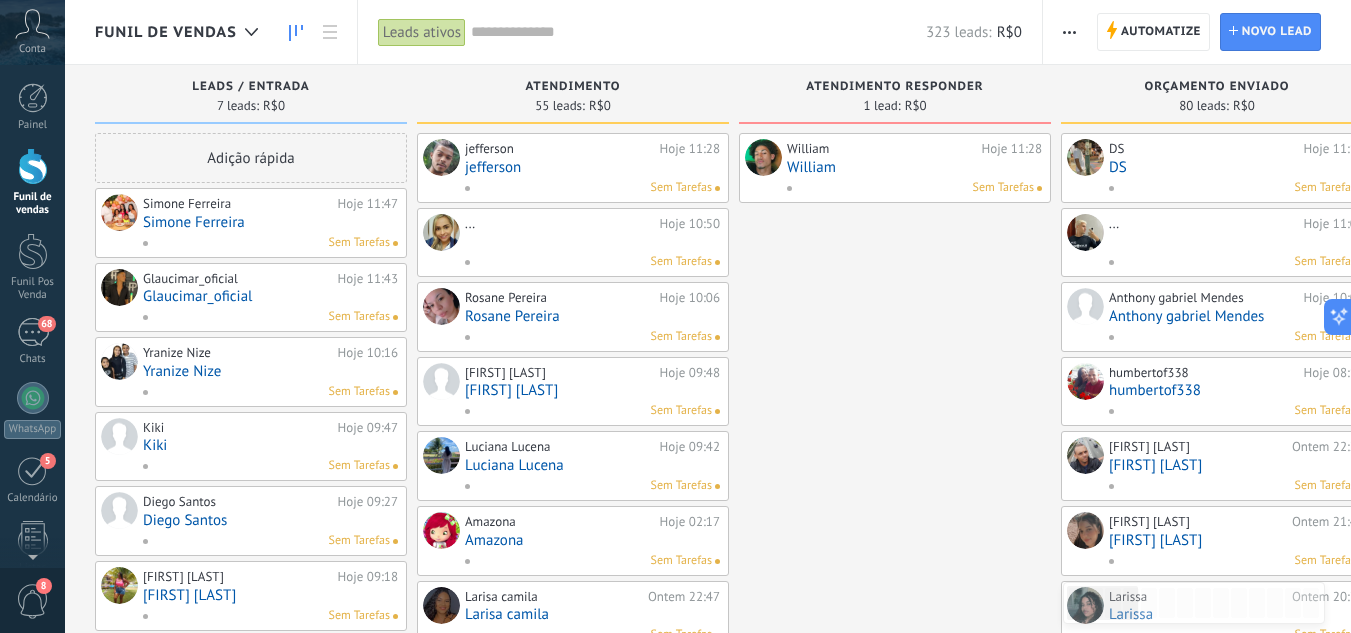 click on "William" at bounding box center [914, 167] 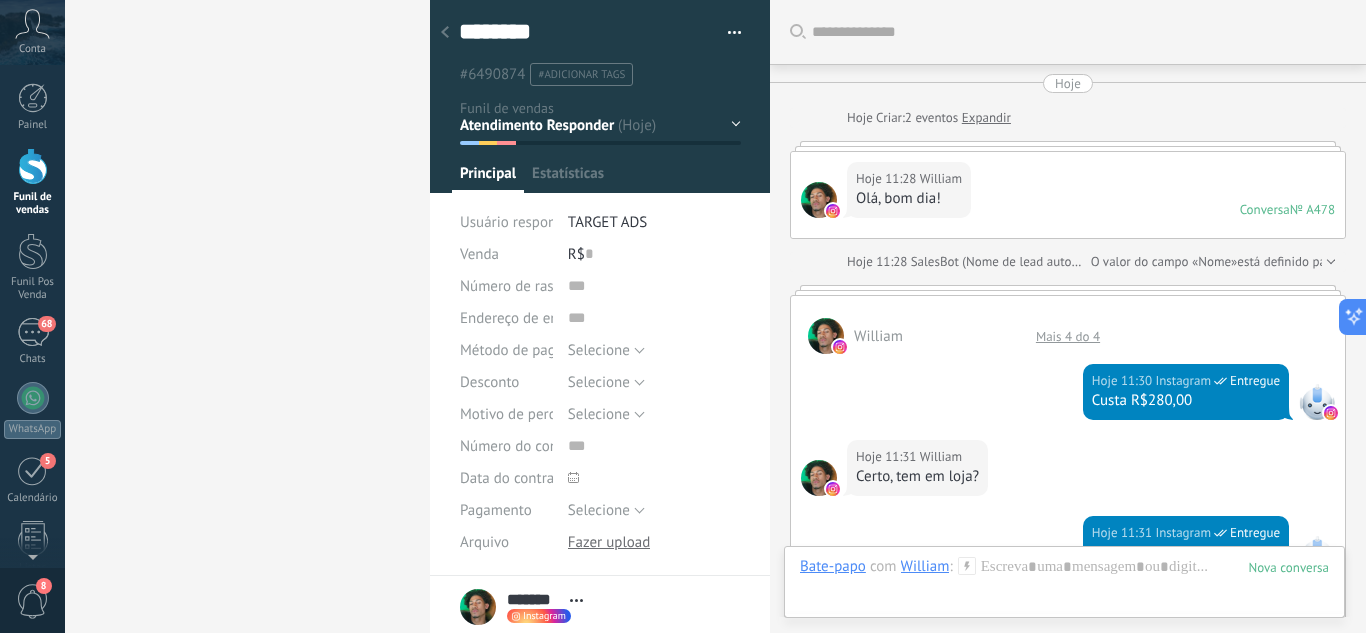 scroll, scrollTop: 30, scrollLeft: 0, axis: vertical 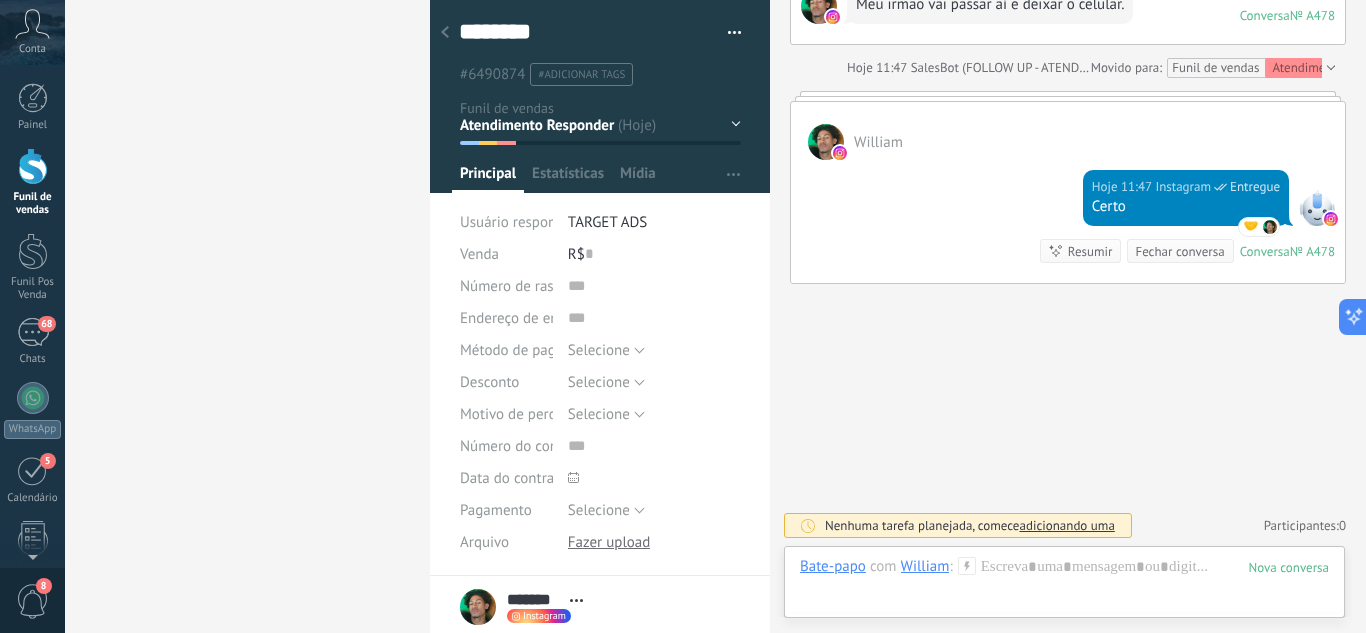 click on "Leads / Entrada
Atendimento
Atendimento Responder
Orçamento Enviado
Orçamento Responder
Negociação / Fechamento
-" at bounding box center [0, 0] 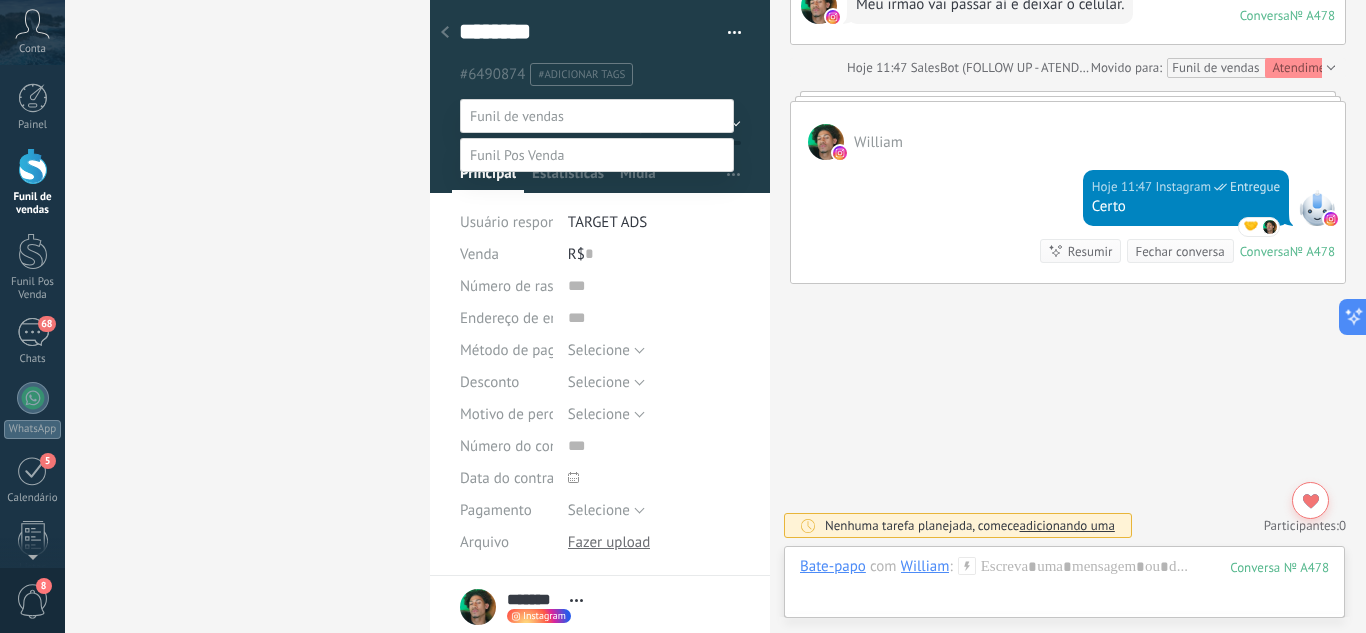 click at bounding box center (715, 316) 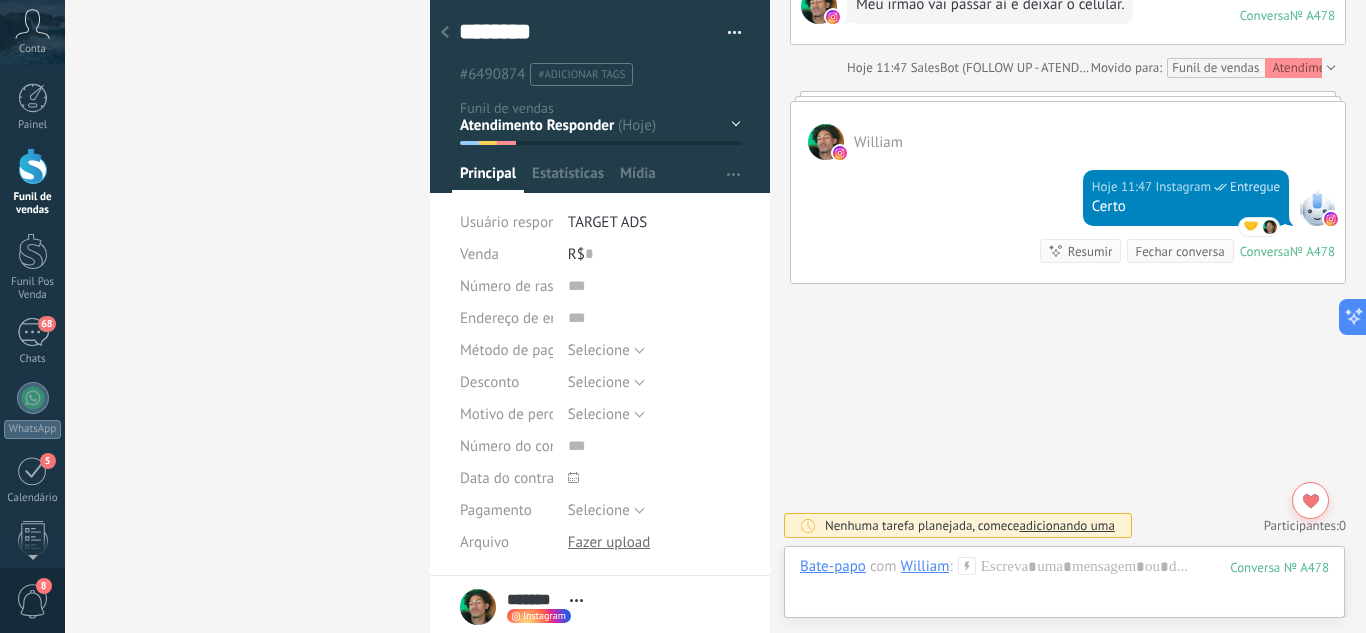 click on "Funil de vendas" at bounding box center (32, 182) 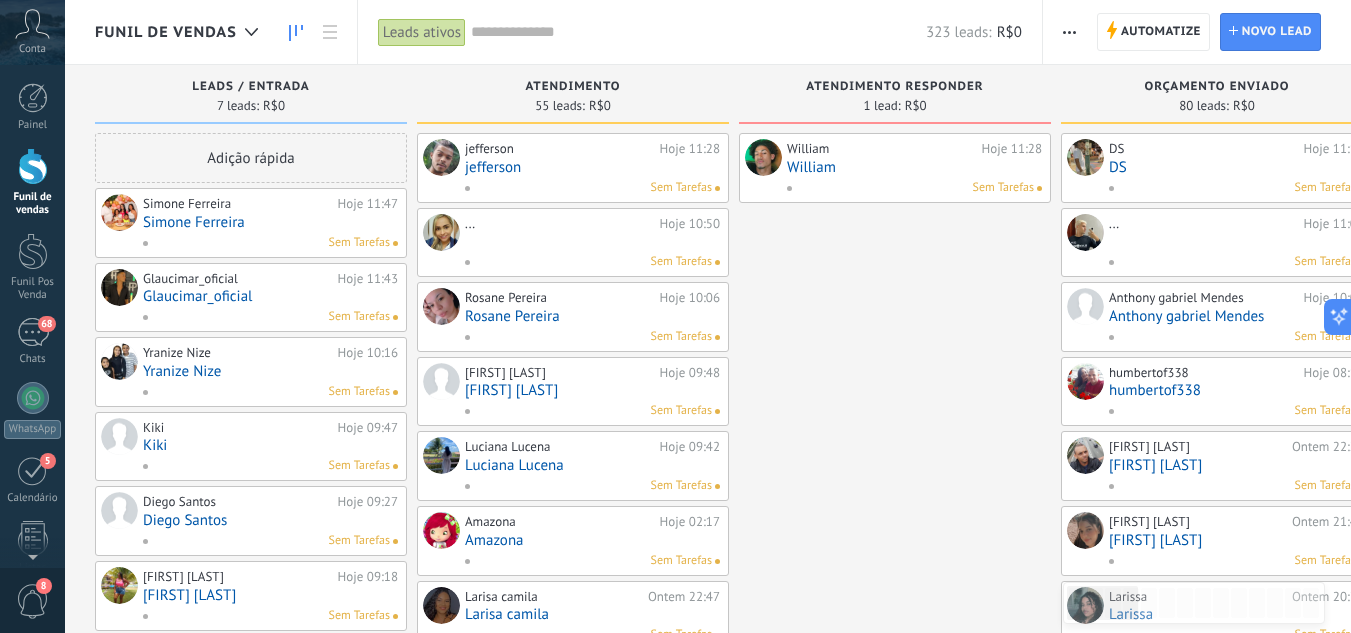 click on "Glaucimar_oficial" at bounding box center (270, 296) 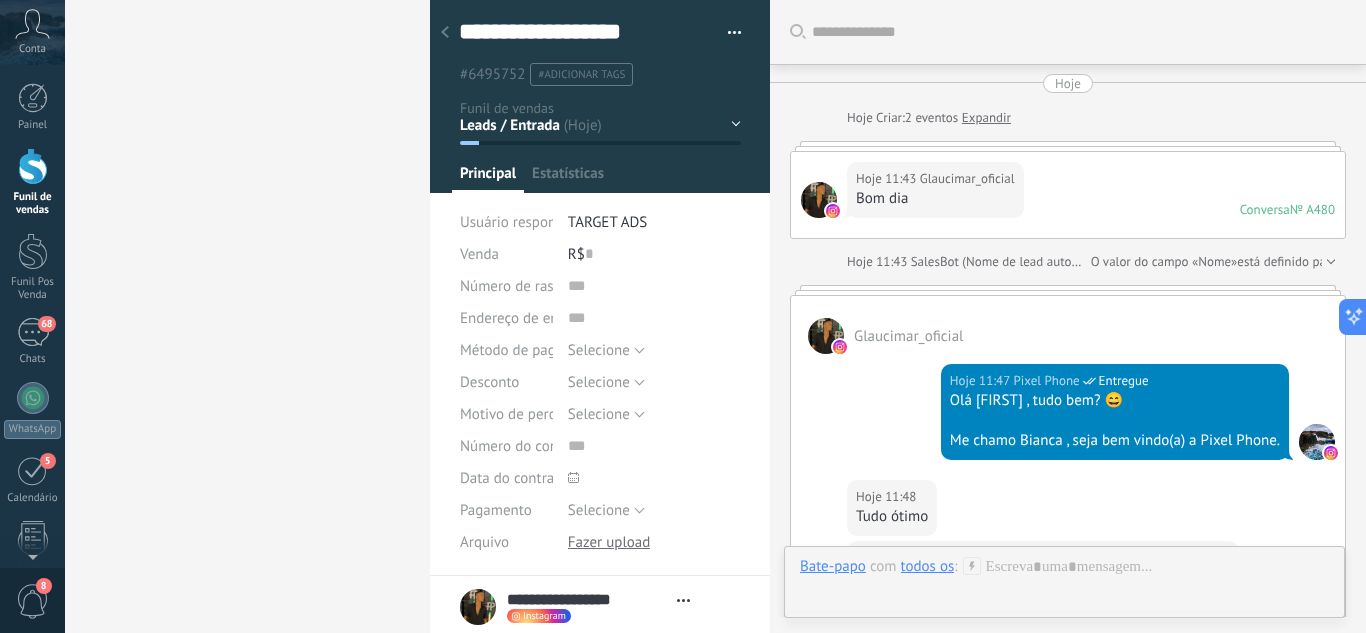 scroll, scrollTop: 30, scrollLeft: 0, axis: vertical 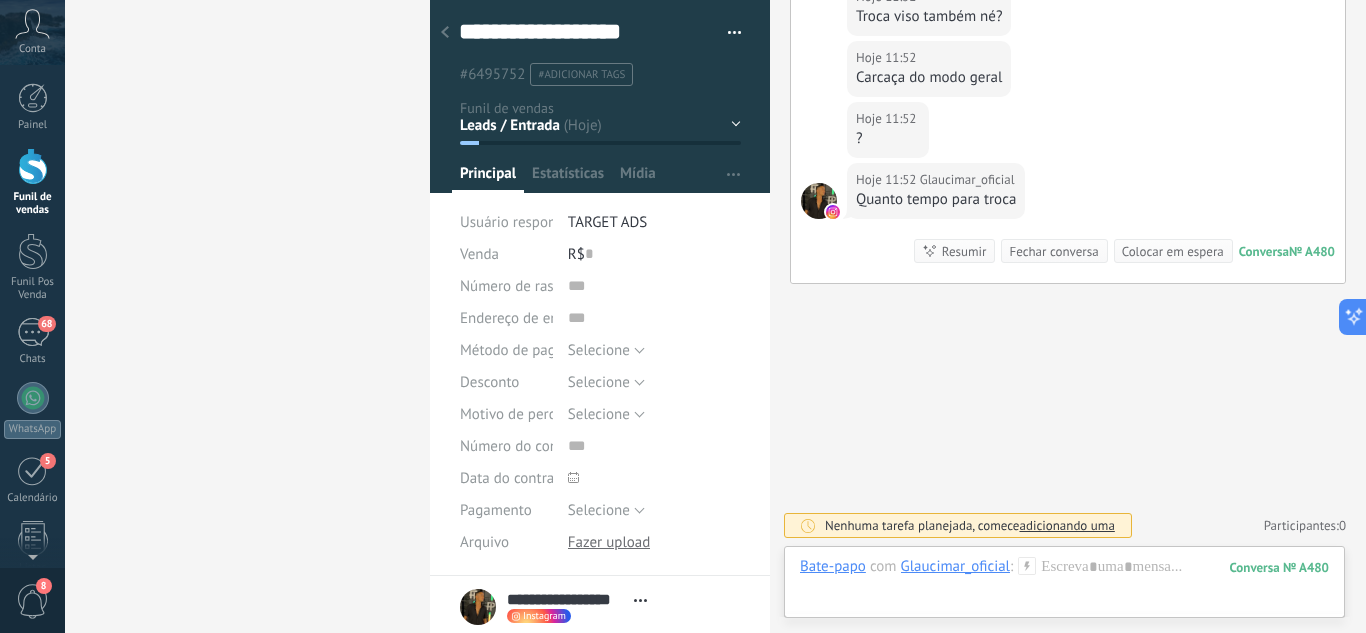click at bounding box center [33, 166] 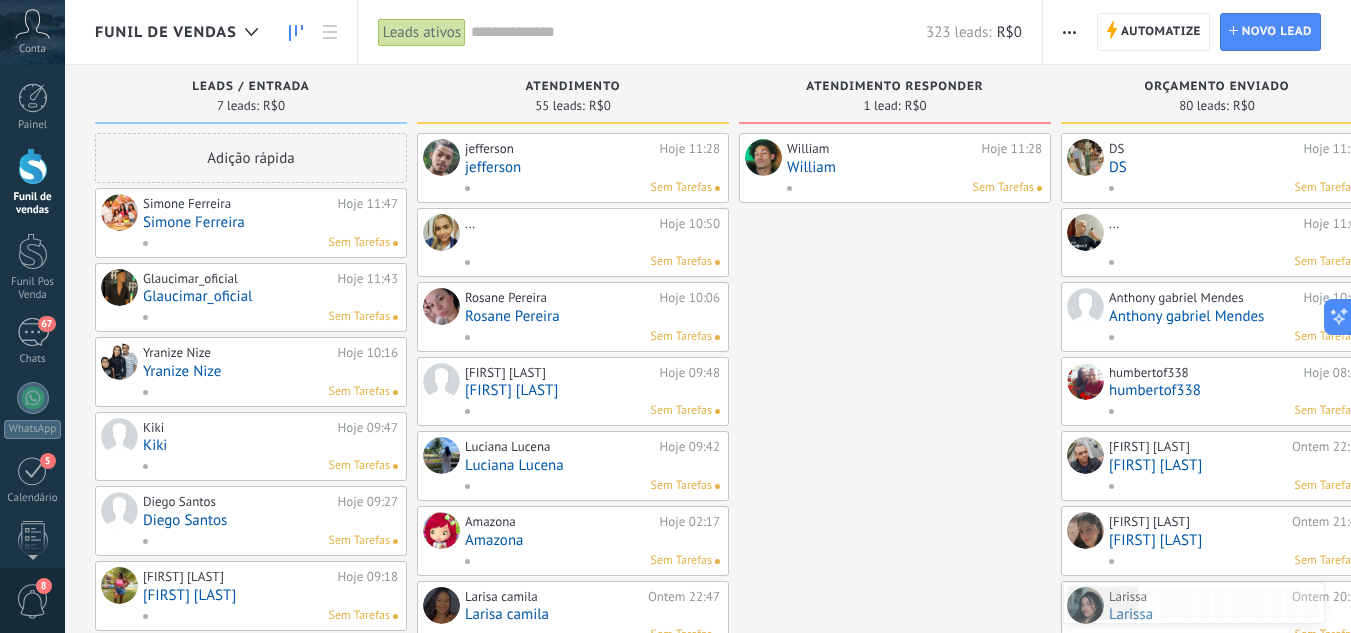 click on "Glaucimar_oficial" at bounding box center [270, 296] 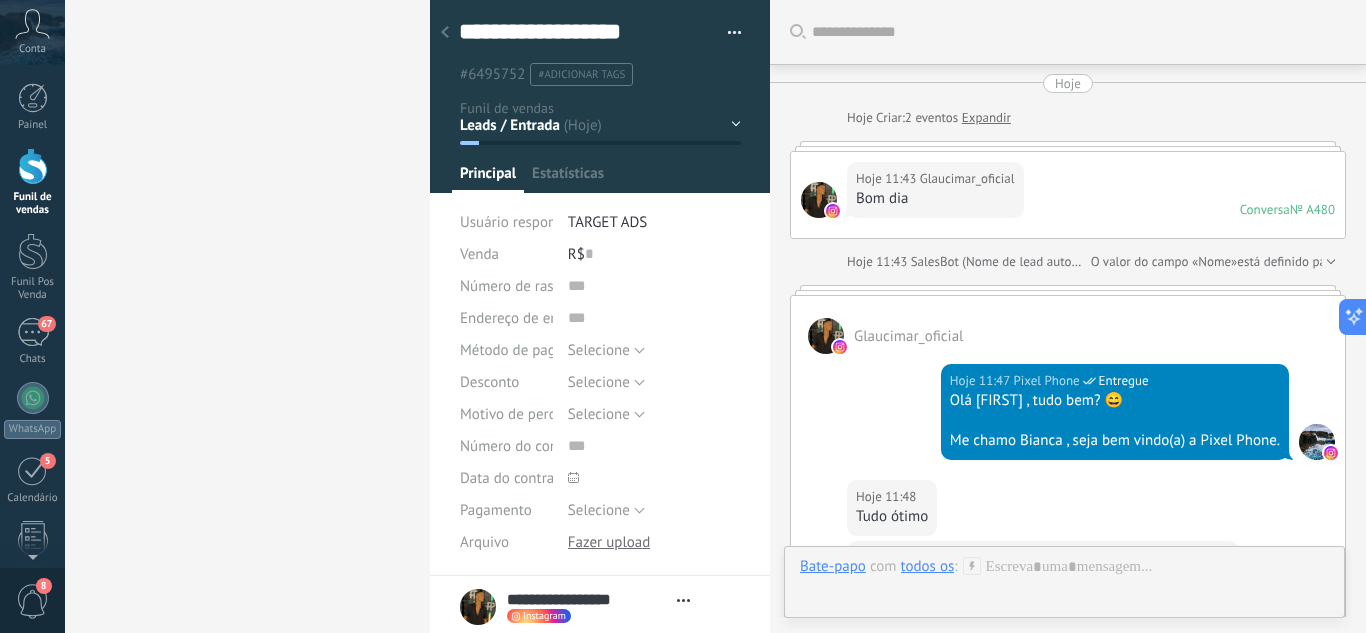 scroll, scrollTop: 822, scrollLeft: 0, axis: vertical 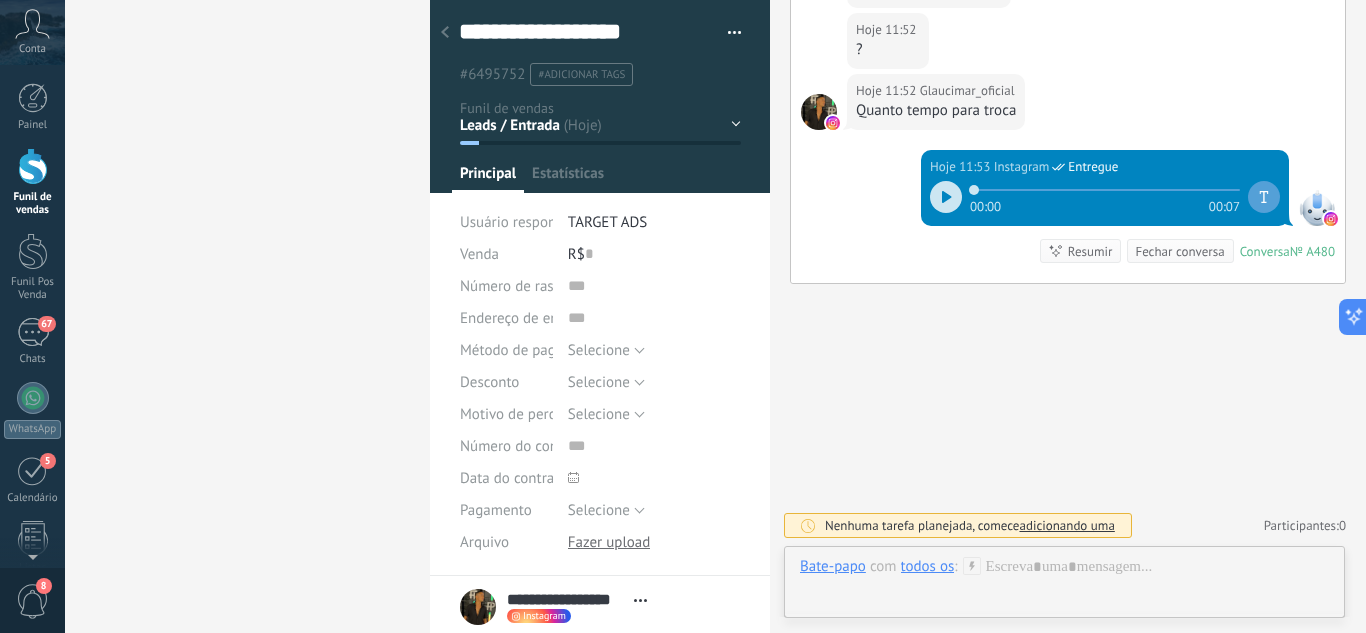 click on "Leads / Entrada
Atendimento
Atendimento Responder
Orçamento Enviado
Orçamento Responder
Negociação / Fechamento
-" at bounding box center [0, 0] 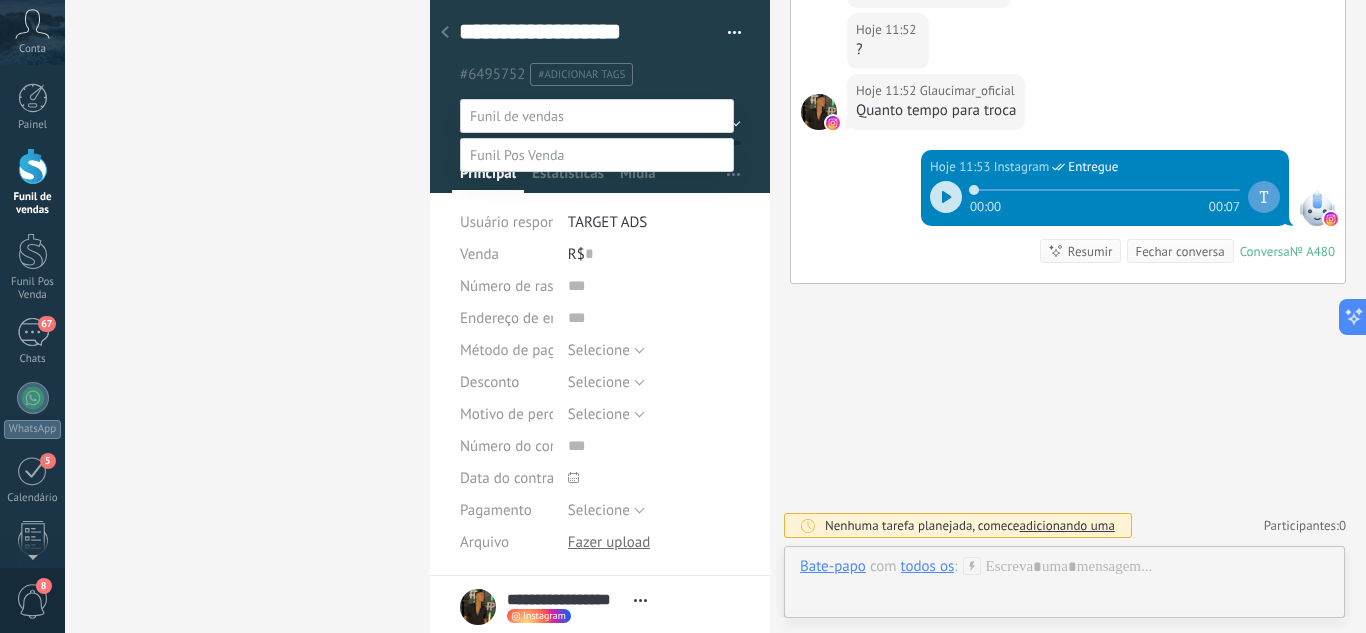 click on "Atendimento" at bounding box center (0, 0) 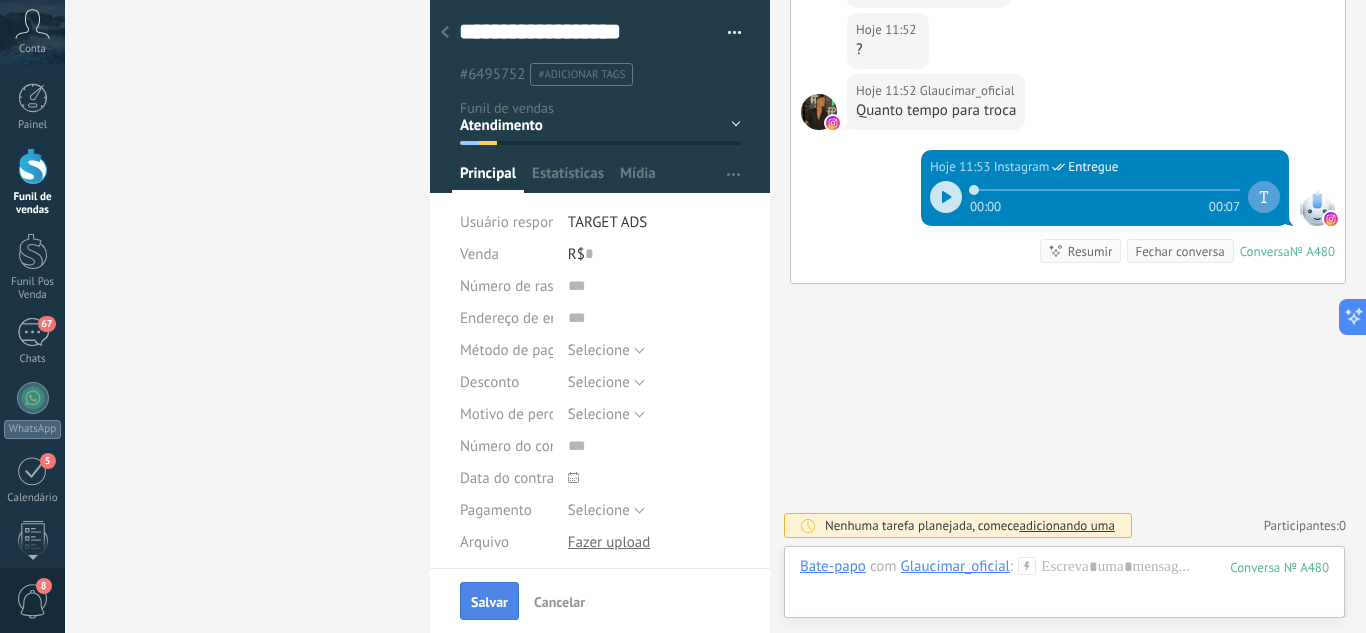 click on "Salvar" at bounding box center (489, 602) 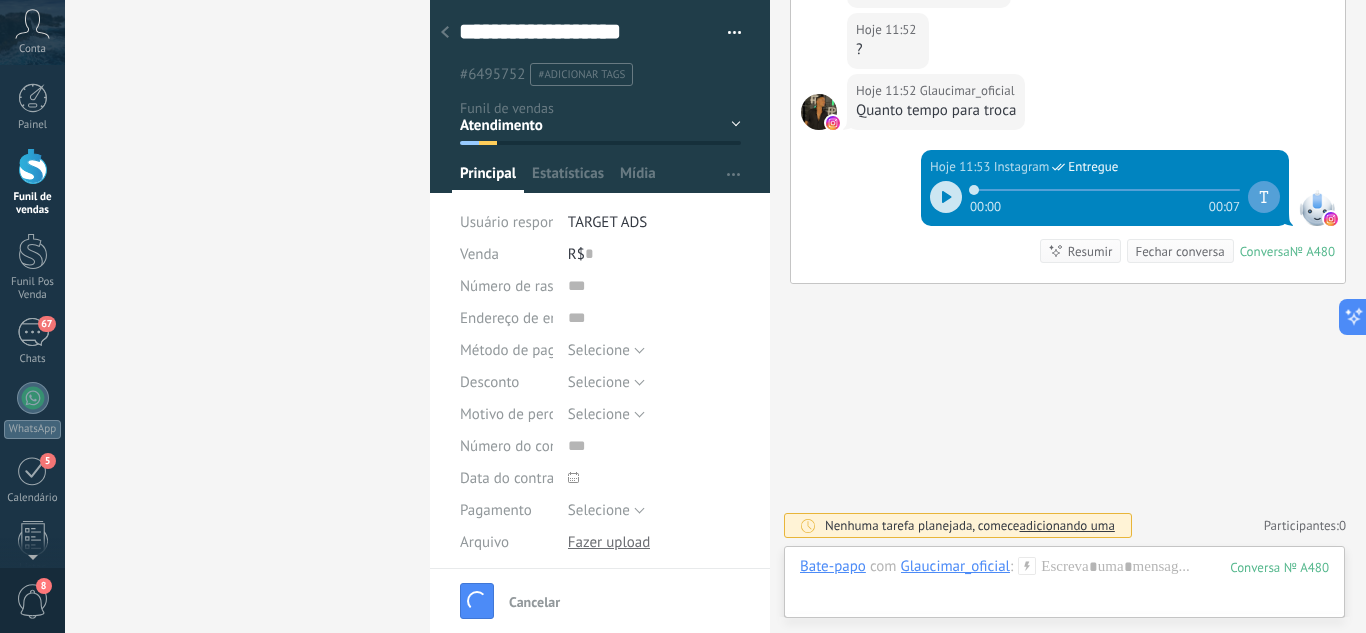 scroll, scrollTop: 855, scrollLeft: 0, axis: vertical 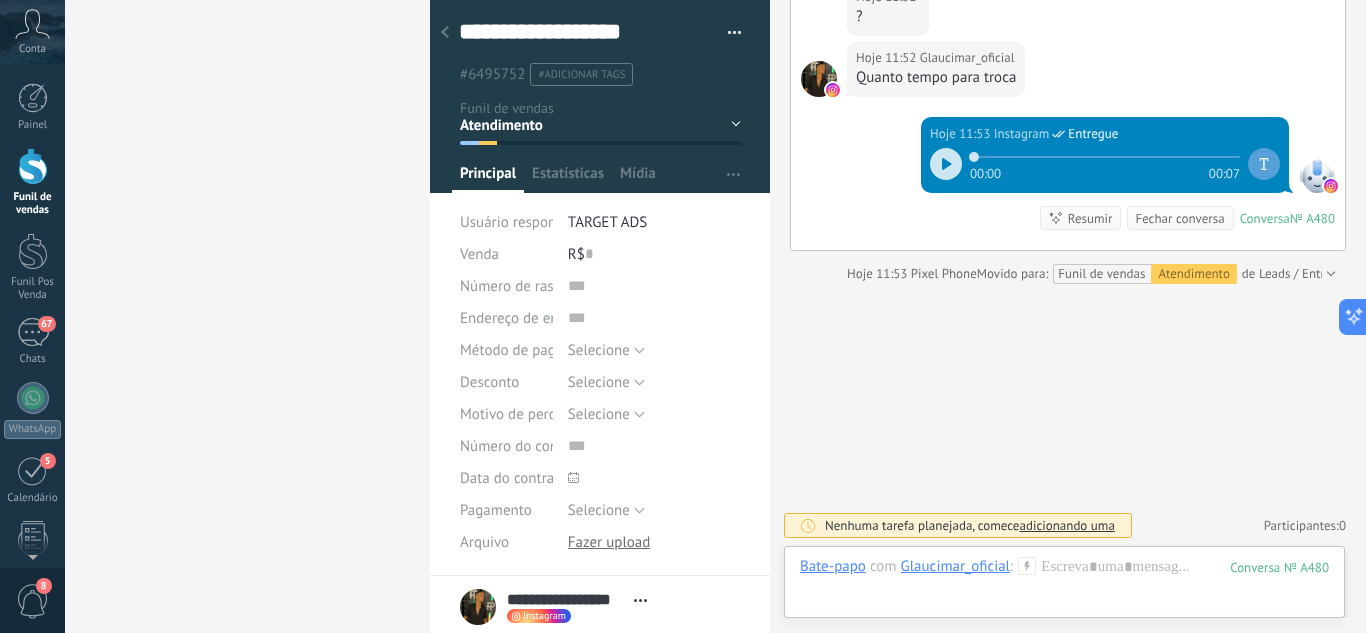 click on "Funil de vendas" at bounding box center (32, 182) 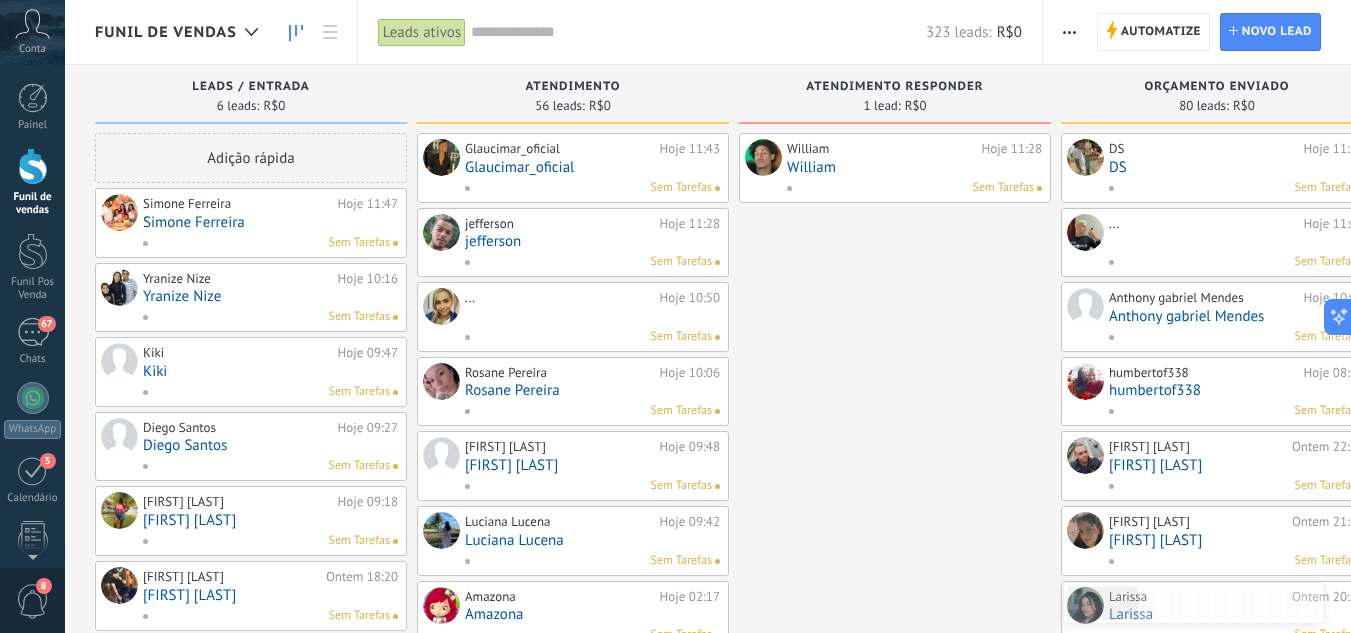 click on "Yranize Nize" at bounding box center [270, 296] 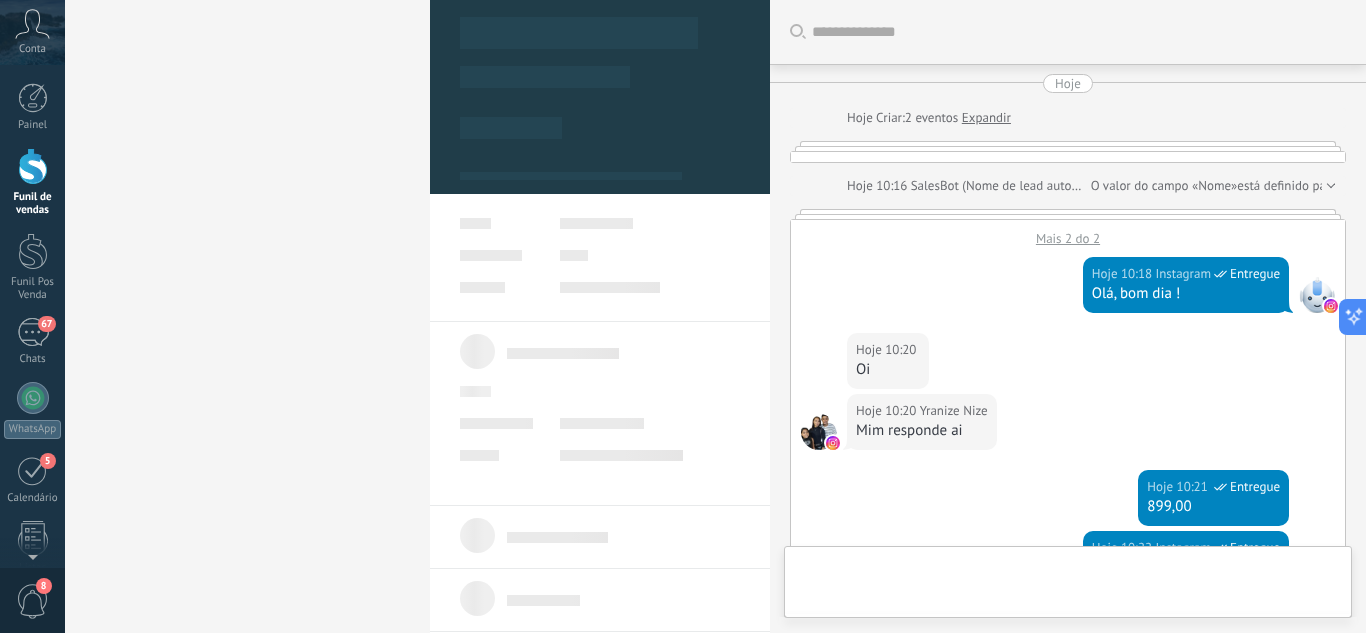 scroll, scrollTop: 955, scrollLeft: 0, axis: vertical 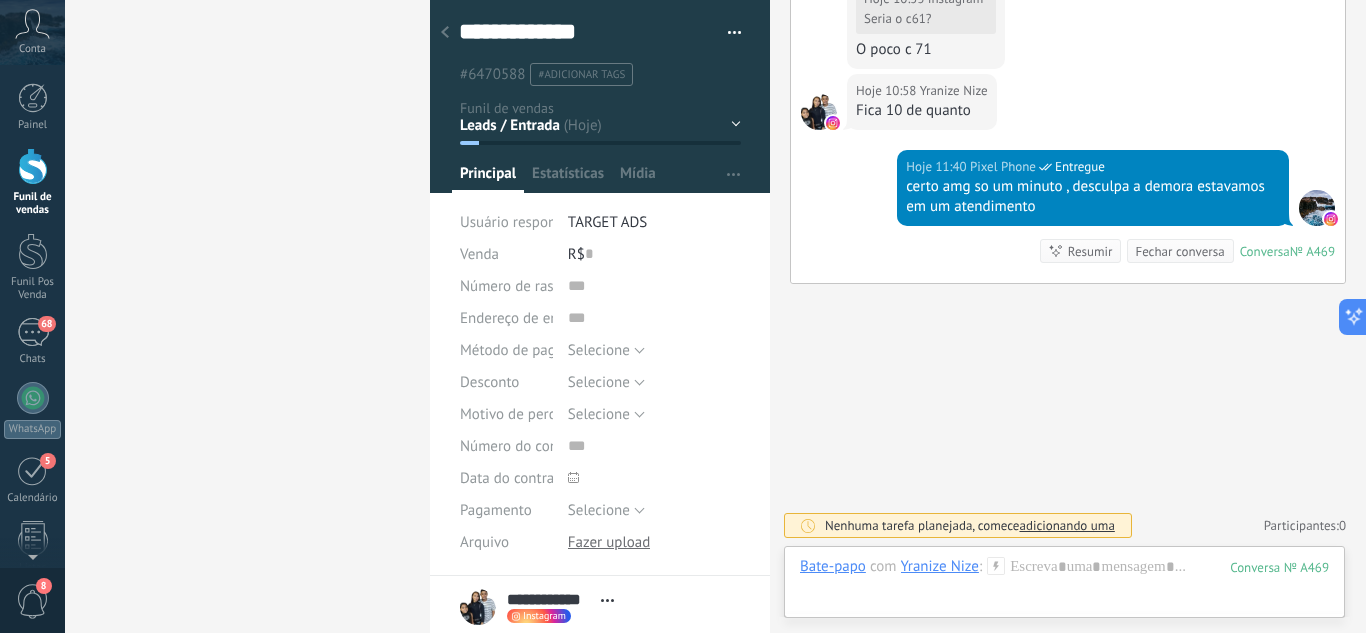 click on "Leads / Entrada
Atendimento
Atendimento Responder
Orçamento Enviado
Orçamento Responder
Negociação / Fechamento
-" at bounding box center (0, 0) 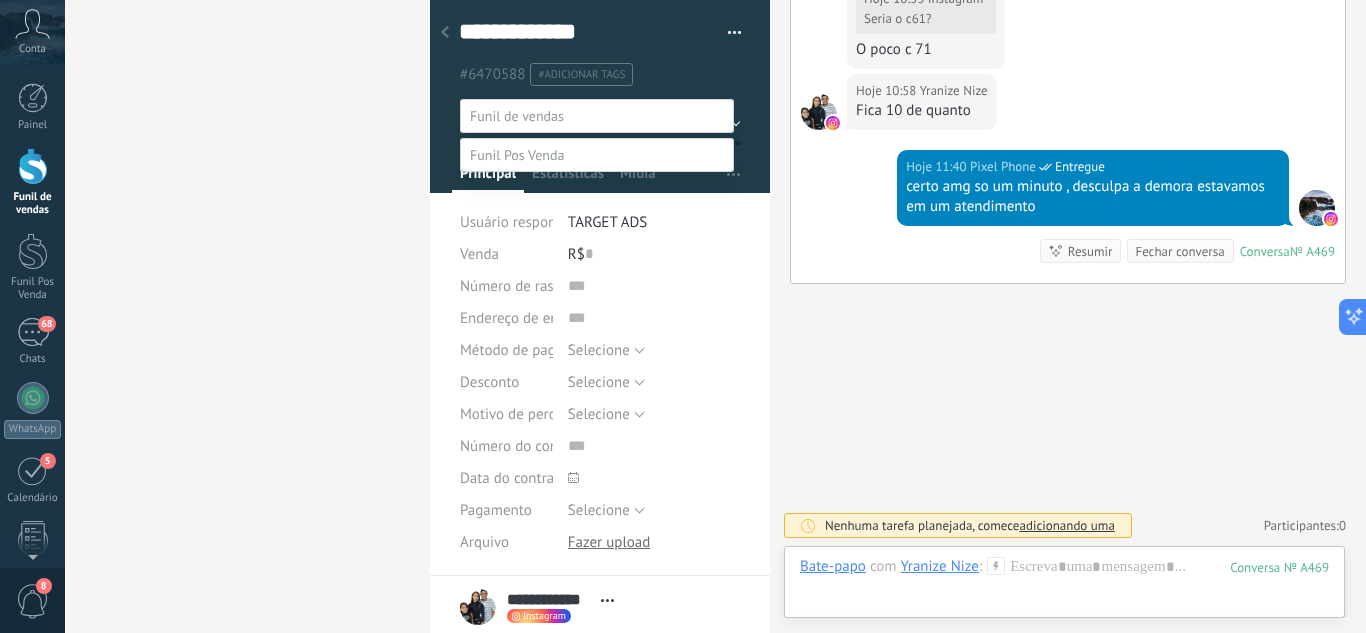 click on "Atendimento" at bounding box center (0, 0) 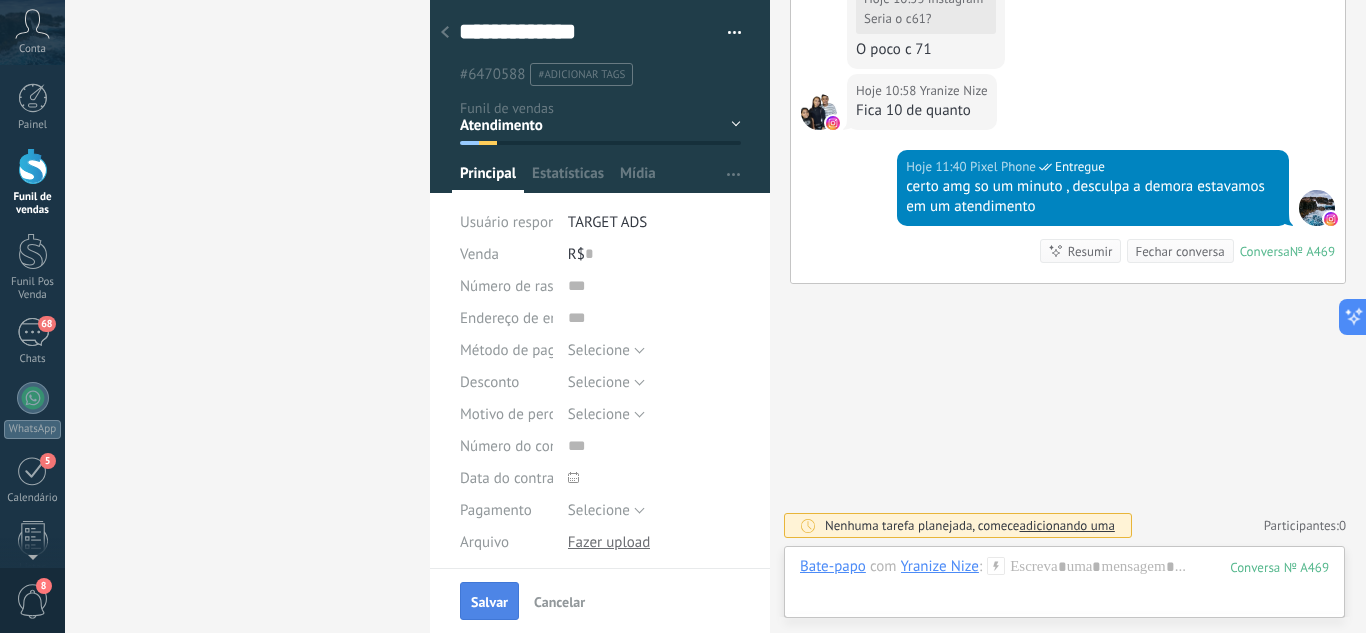 click on "Salvar" at bounding box center (489, 602) 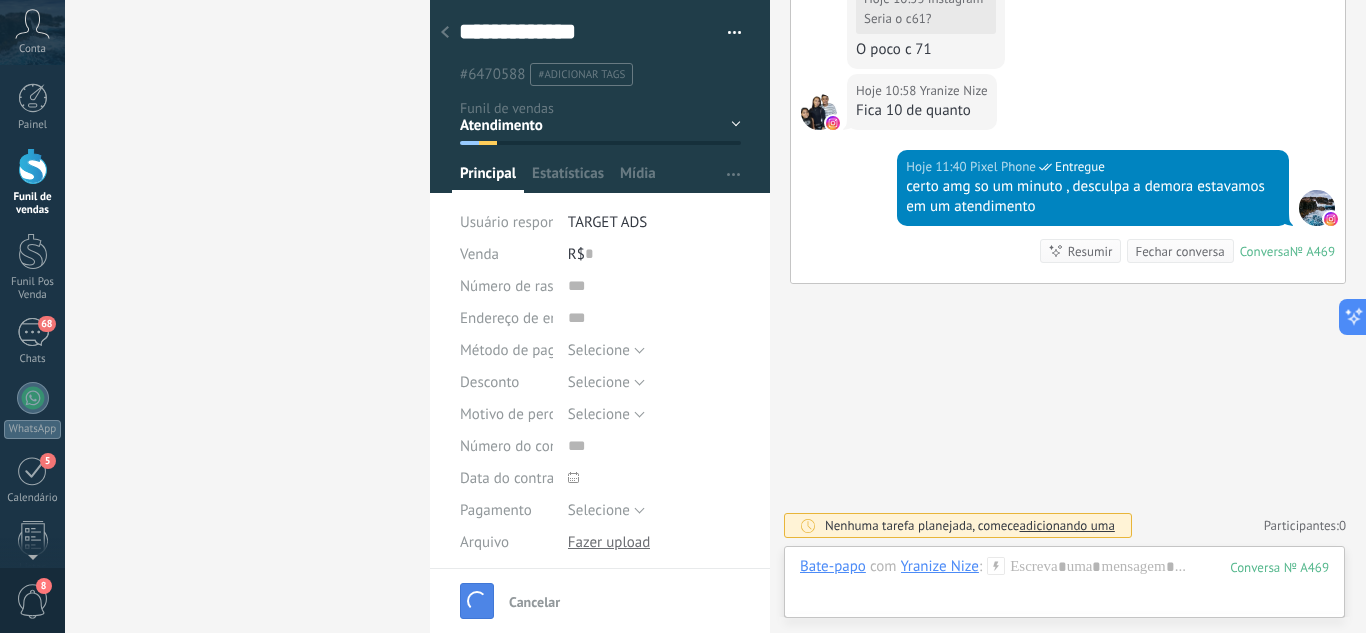scroll, scrollTop: 1084, scrollLeft: 0, axis: vertical 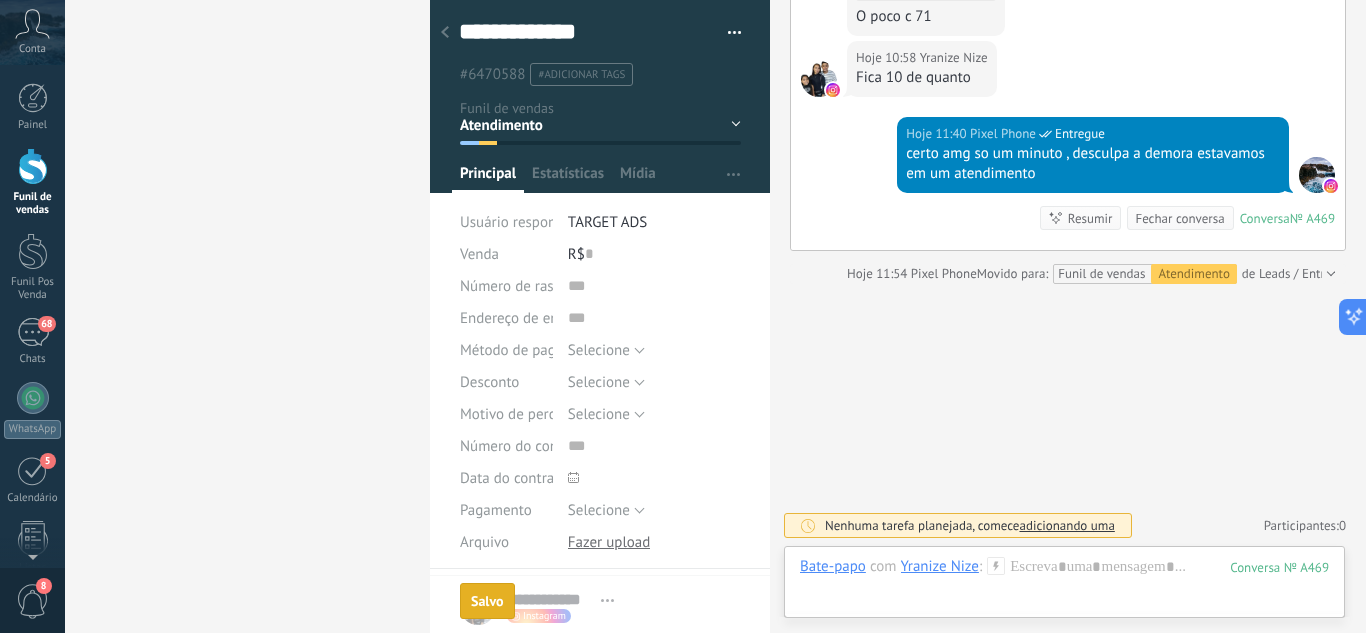 click at bounding box center (33, 166) 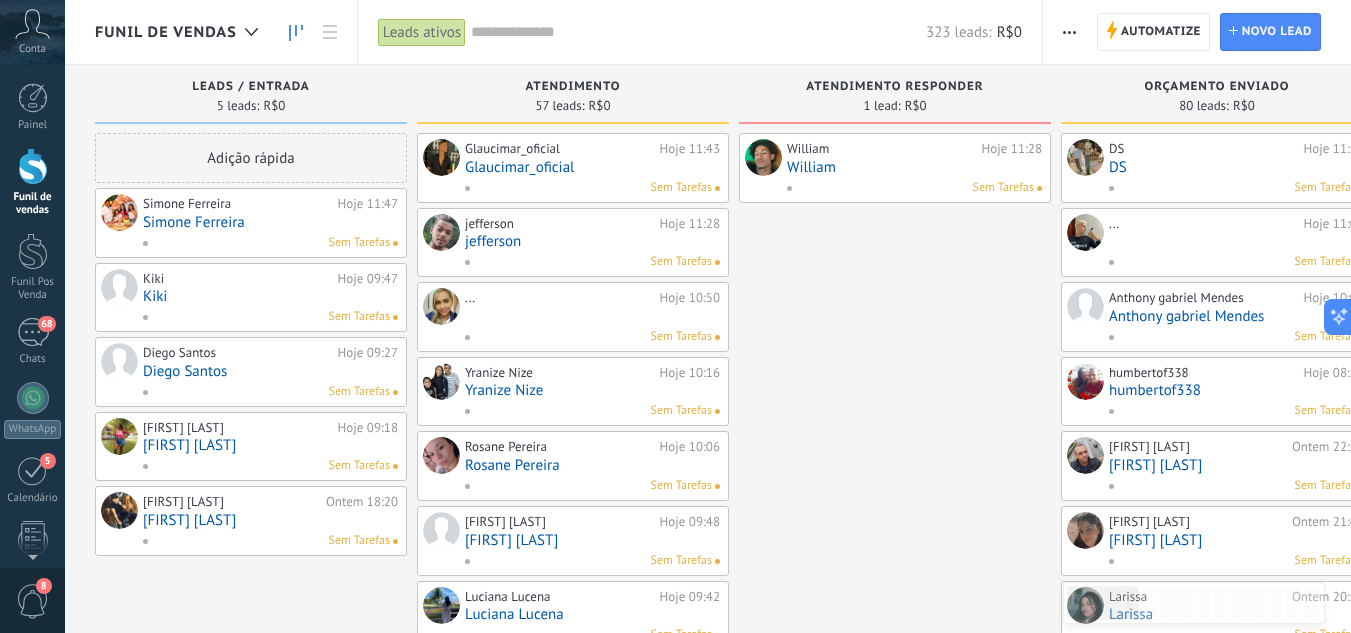 click on "Diego Santos" at bounding box center (270, 371) 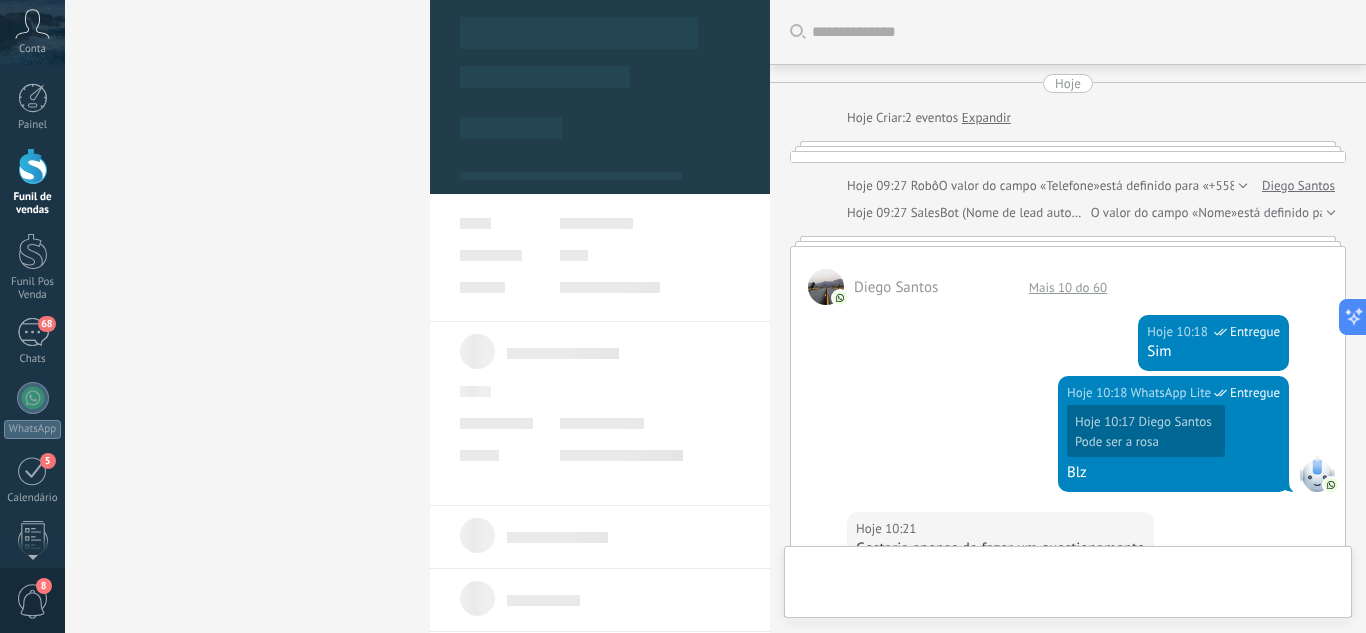 scroll, scrollTop: 1152, scrollLeft: 0, axis: vertical 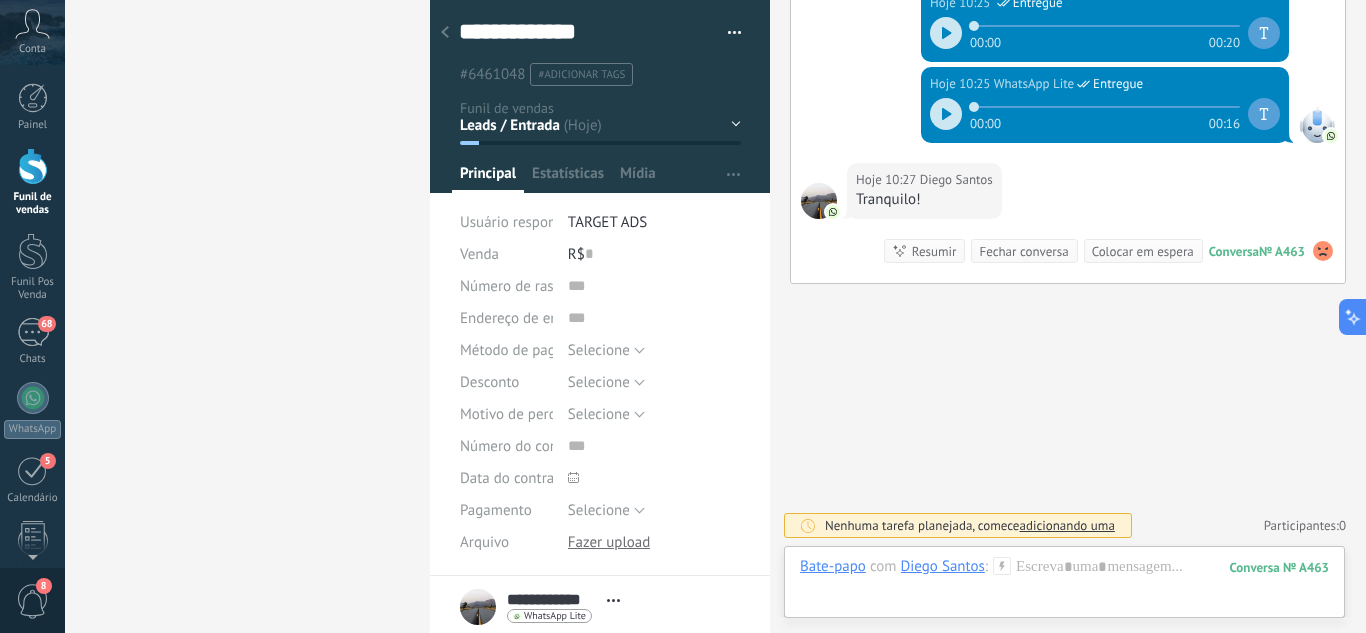 click on "Leads / Entrada
Atendimento
Atendimento Responder
Orçamento Enviado
Orçamento Responder
Negociação / Fechamento
-" at bounding box center (0, 0) 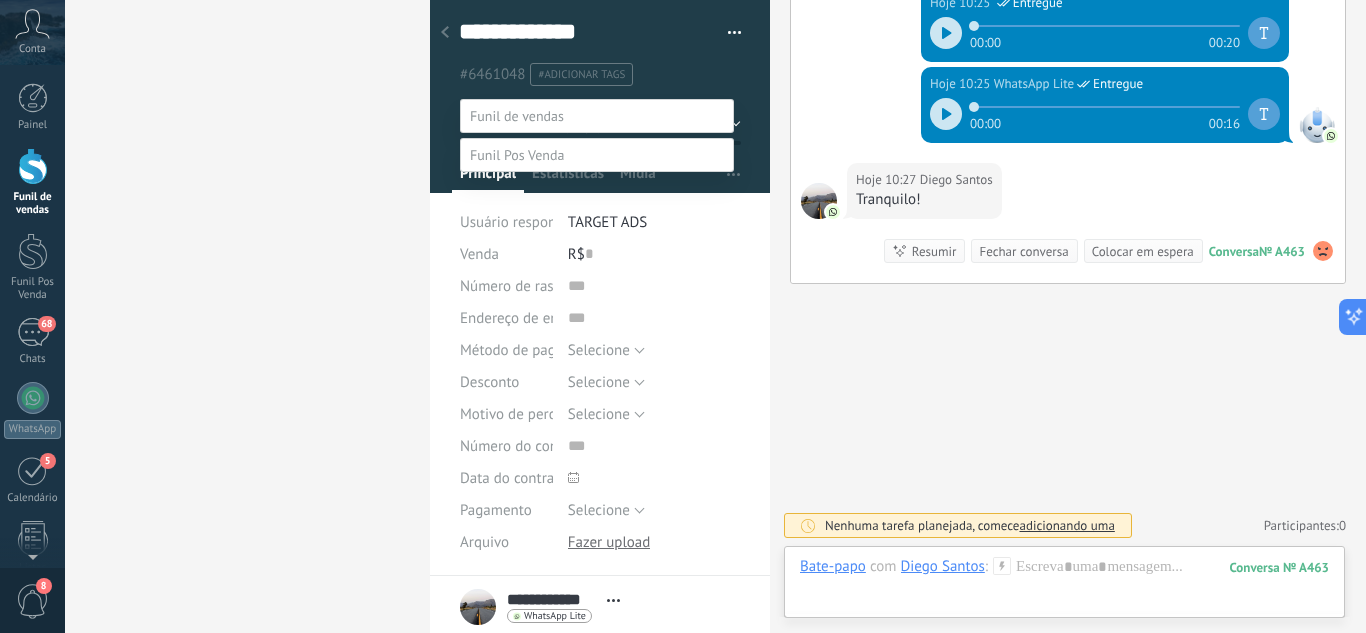 click at bounding box center (715, 316) 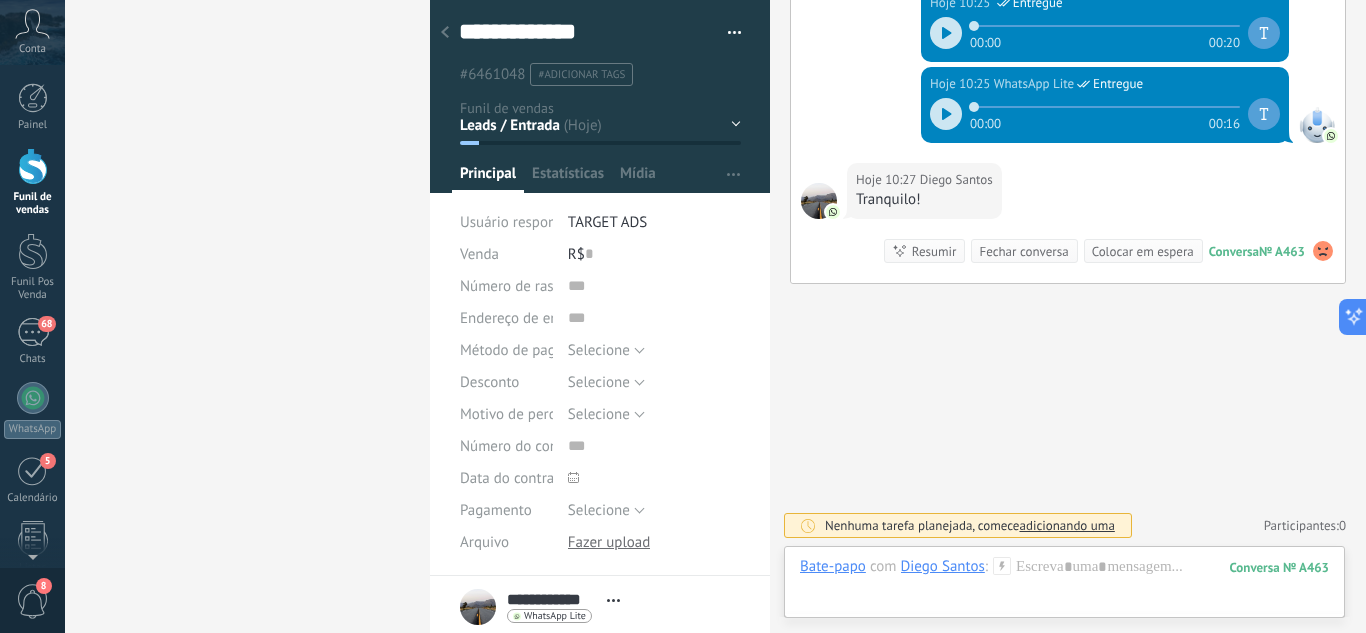 click 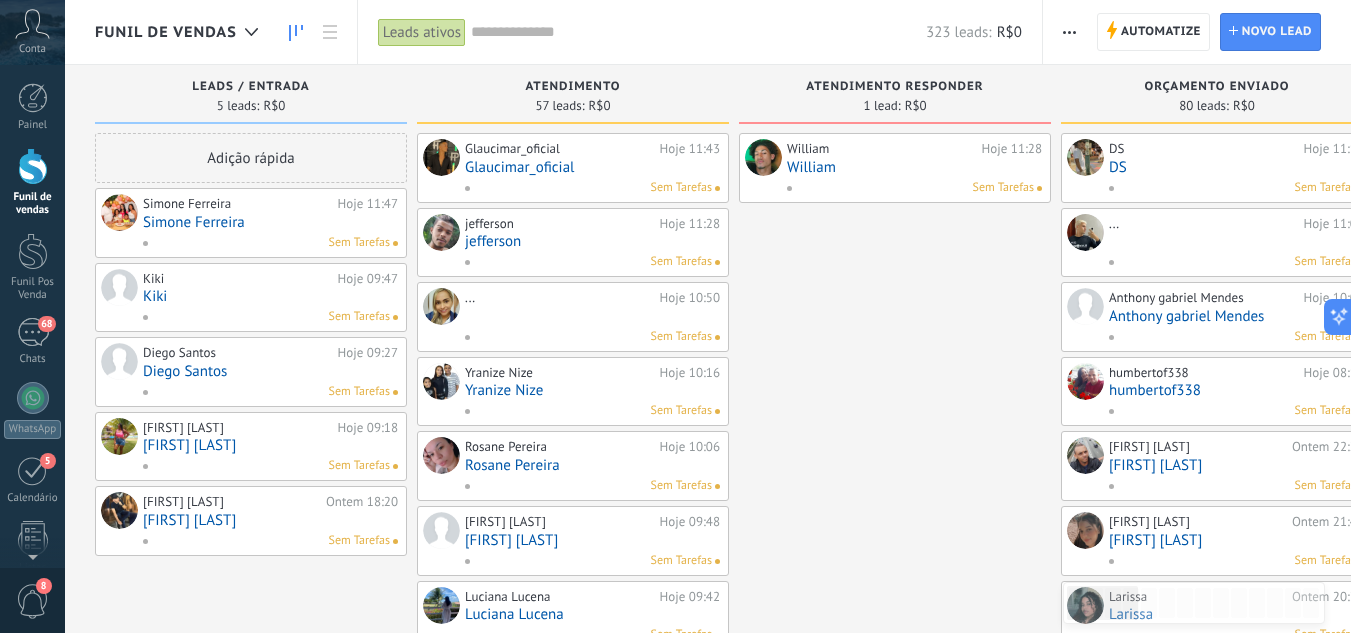 click on "jefferson" at bounding box center (592, 241) 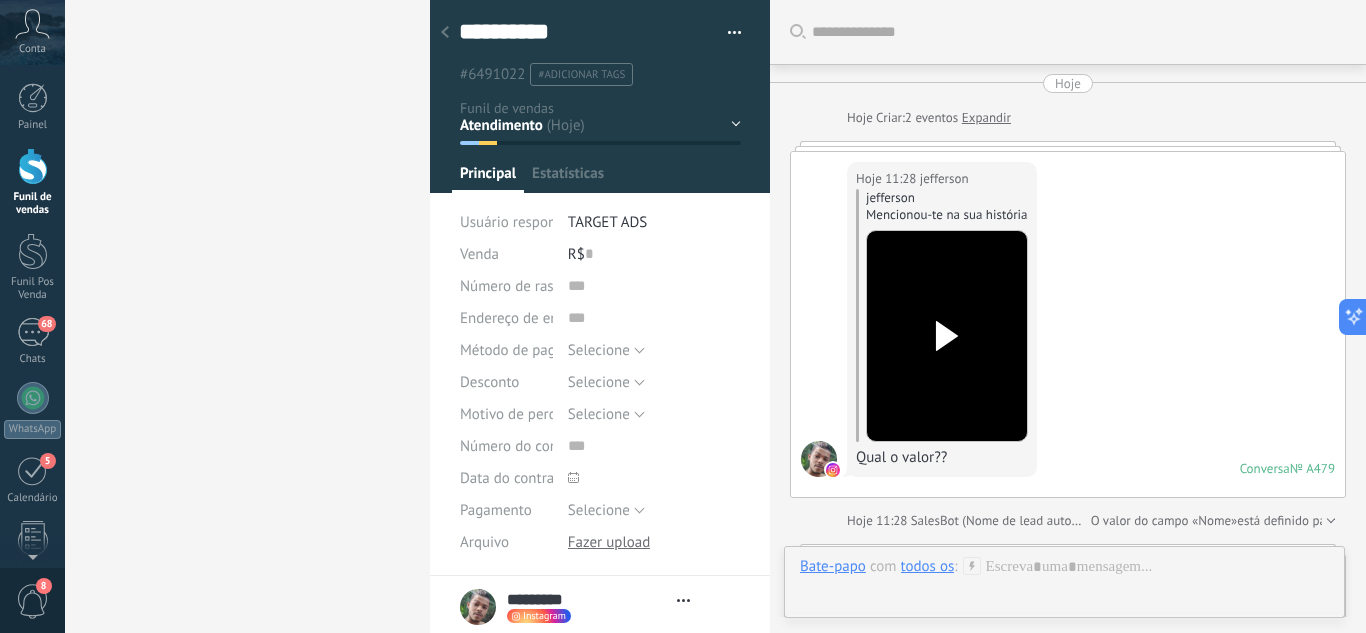 scroll, scrollTop: 831, scrollLeft: 0, axis: vertical 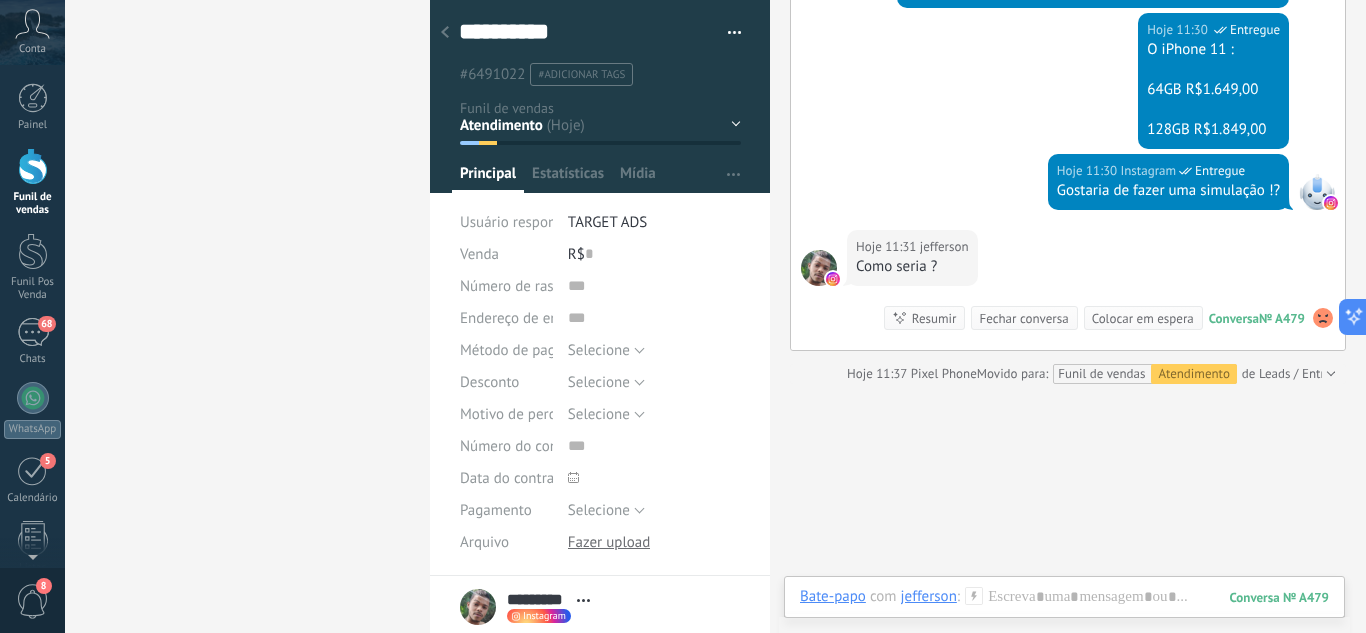 click 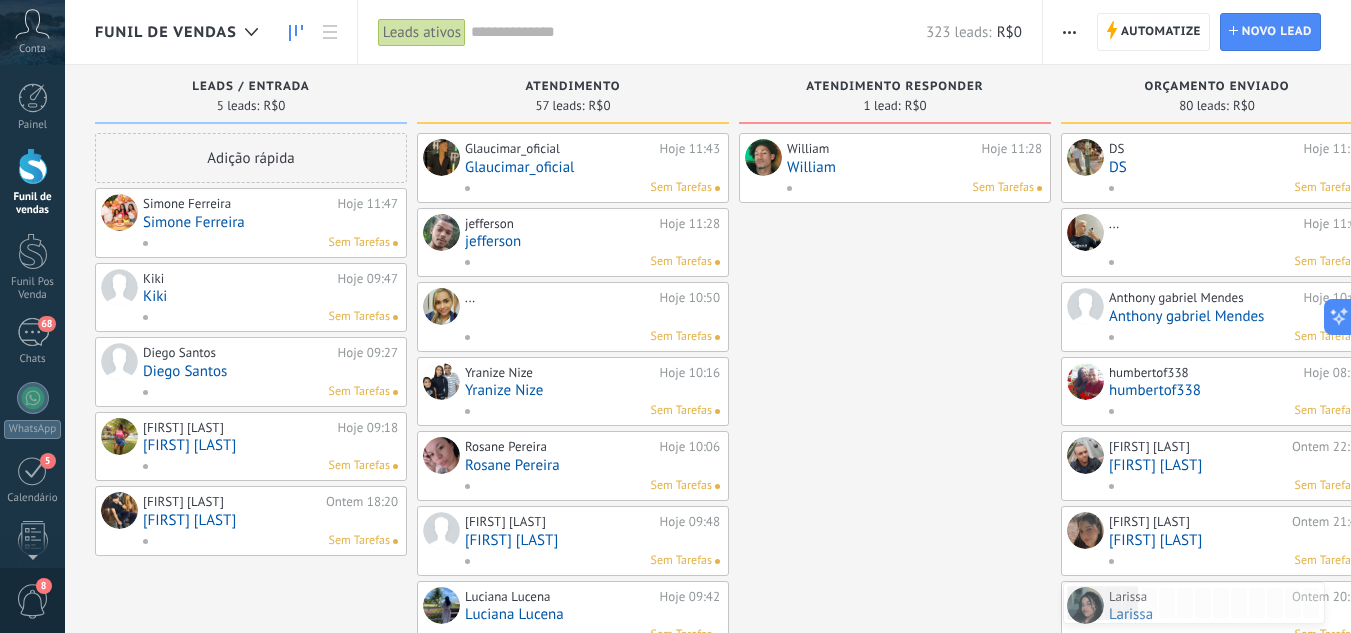 click on "Rosane Pereira" at bounding box center (592, 465) 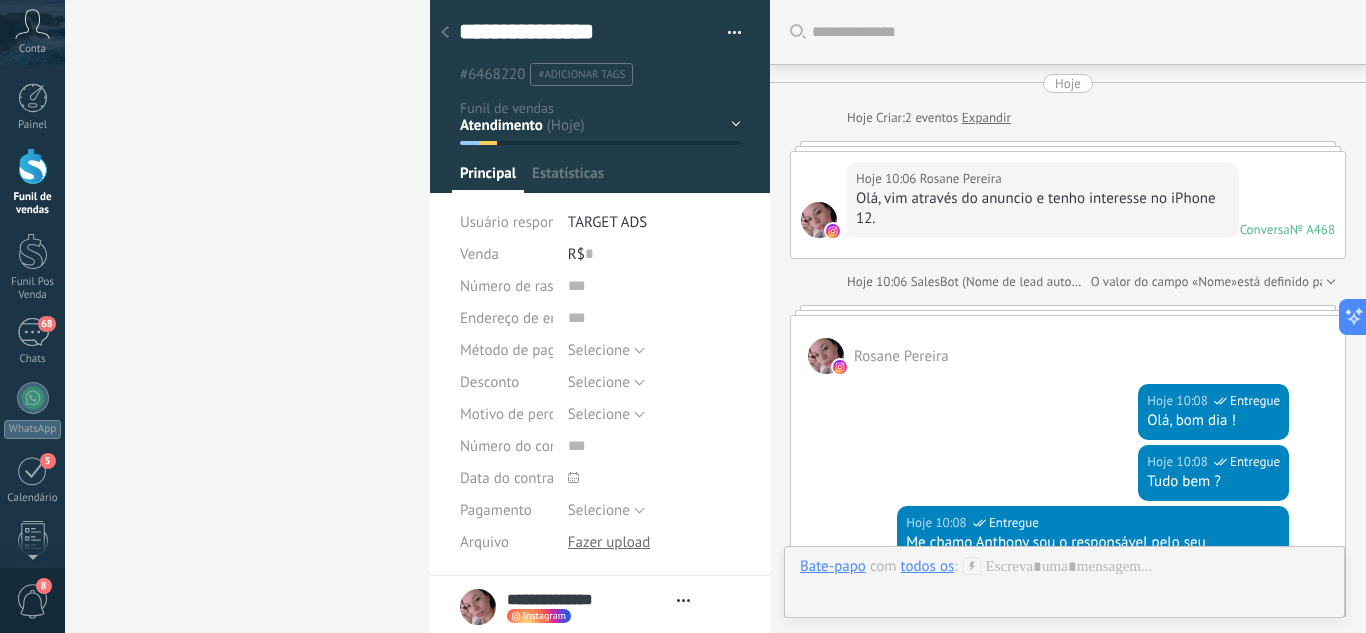 scroll, scrollTop: 30, scrollLeft: 0, axis: vertical 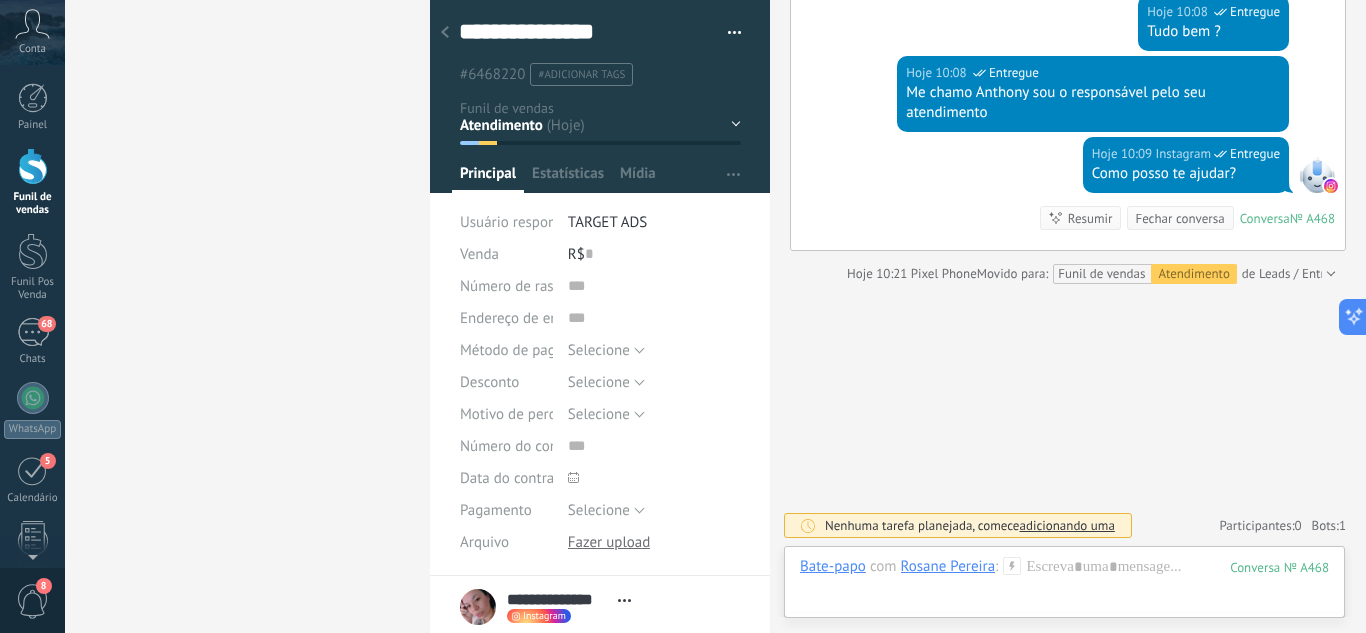 click at bounding box center (445, 33) 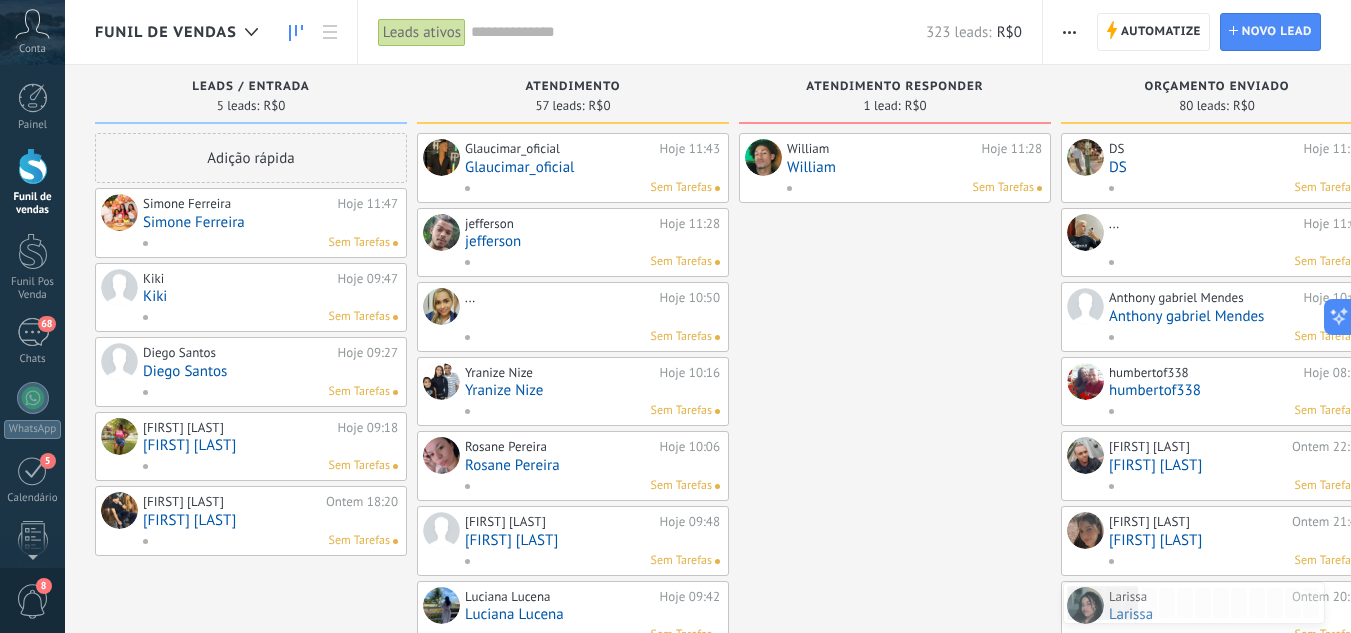 click on "William" at bounding box center (914, 167) 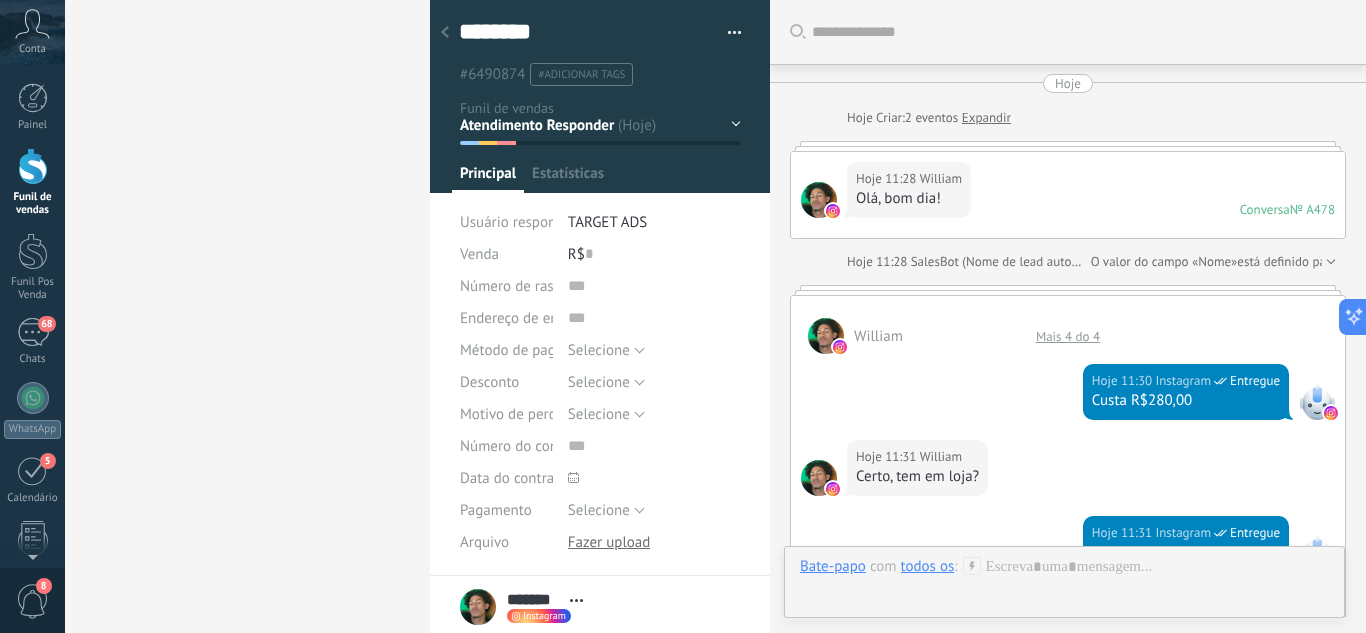 scroll, scrollTop: 1194, scrollLeft: 0, axis: vertical 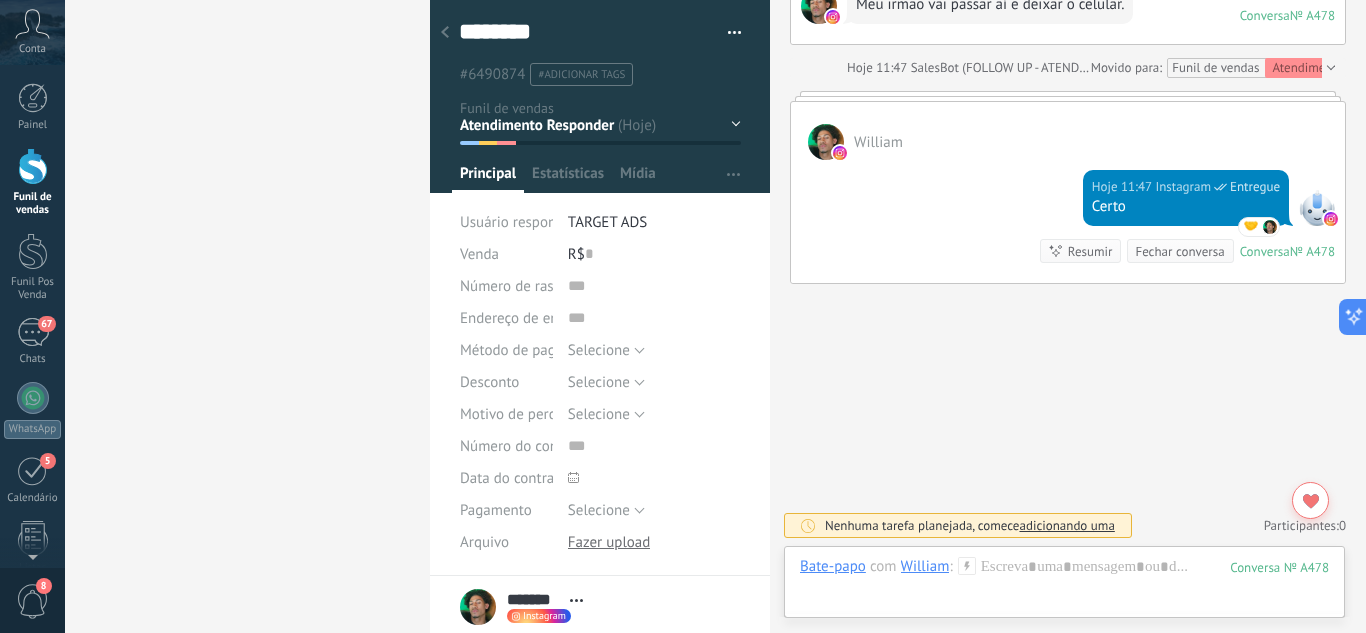 click at bounding box center (33, 166) 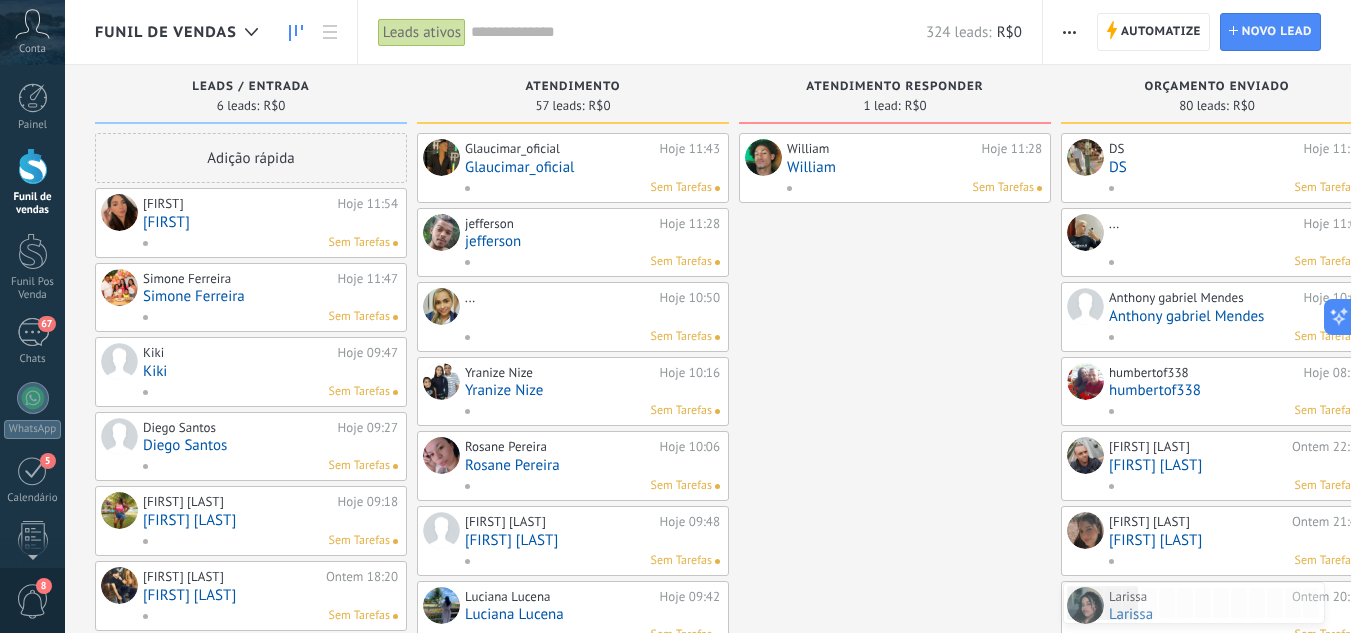 click on "Sem Tarefas" at bounding box center [1232, 188] 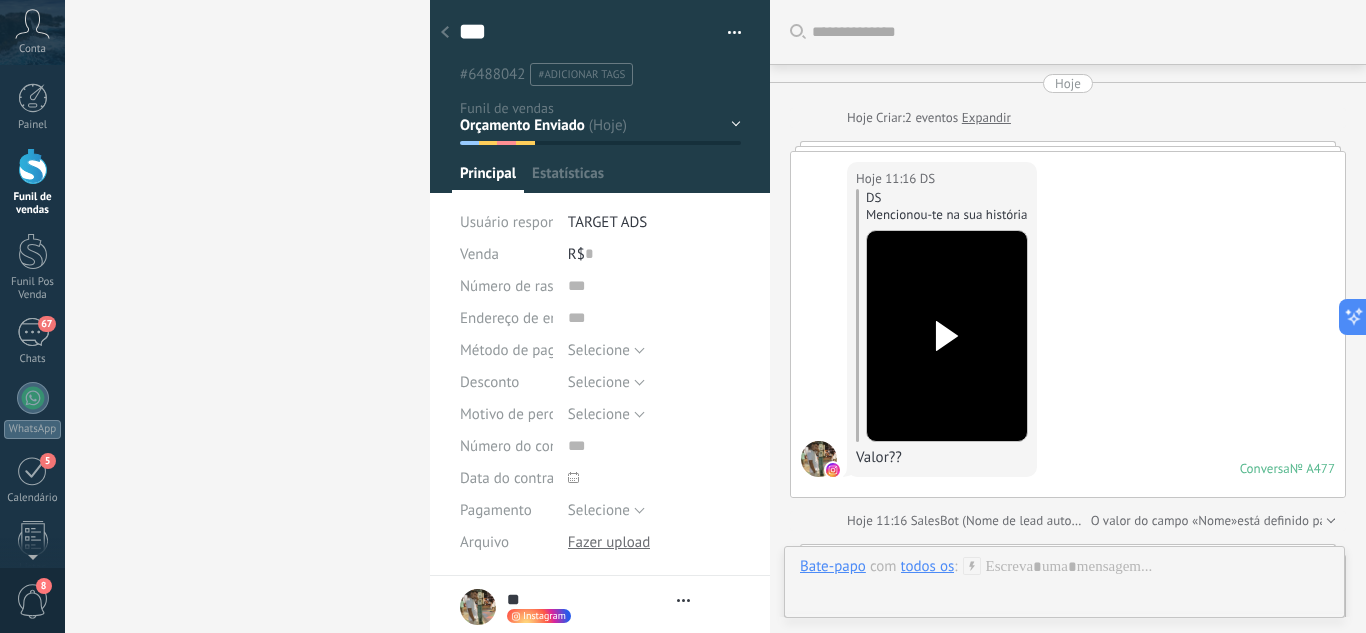 scroll, scrollTop: 30, scrollLeft: 0, axis: vertical 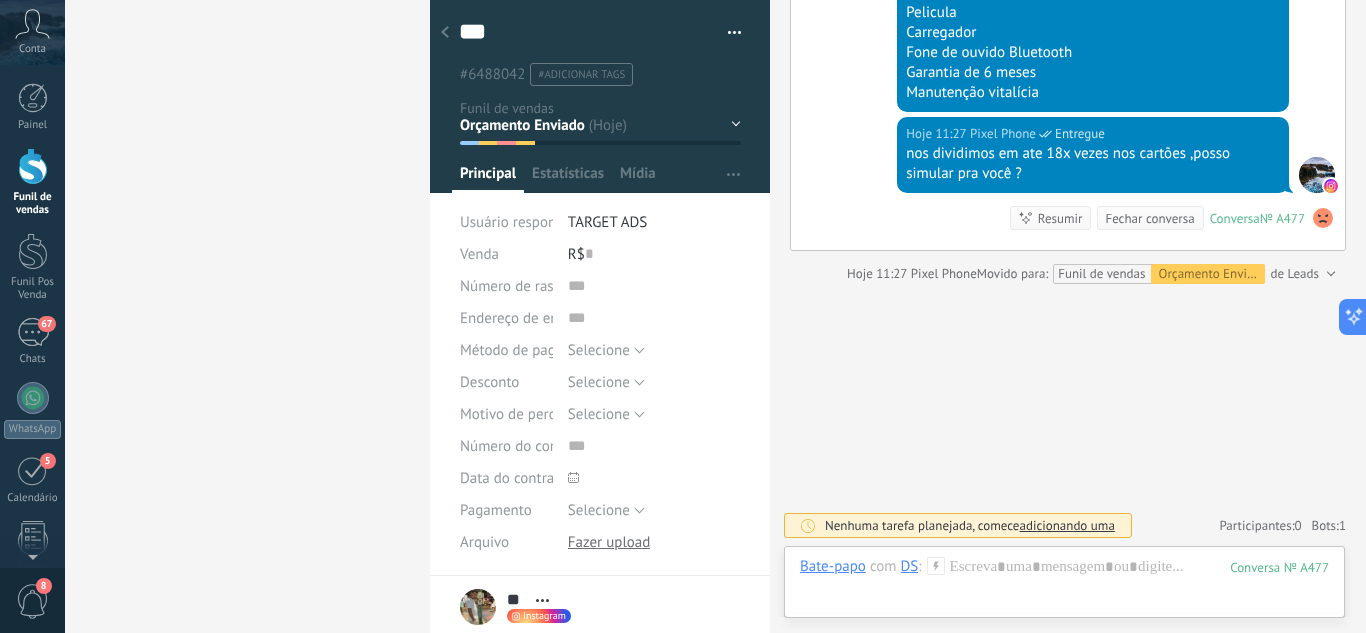 click on "Funil de vendas" at bounding box center (32, 182) 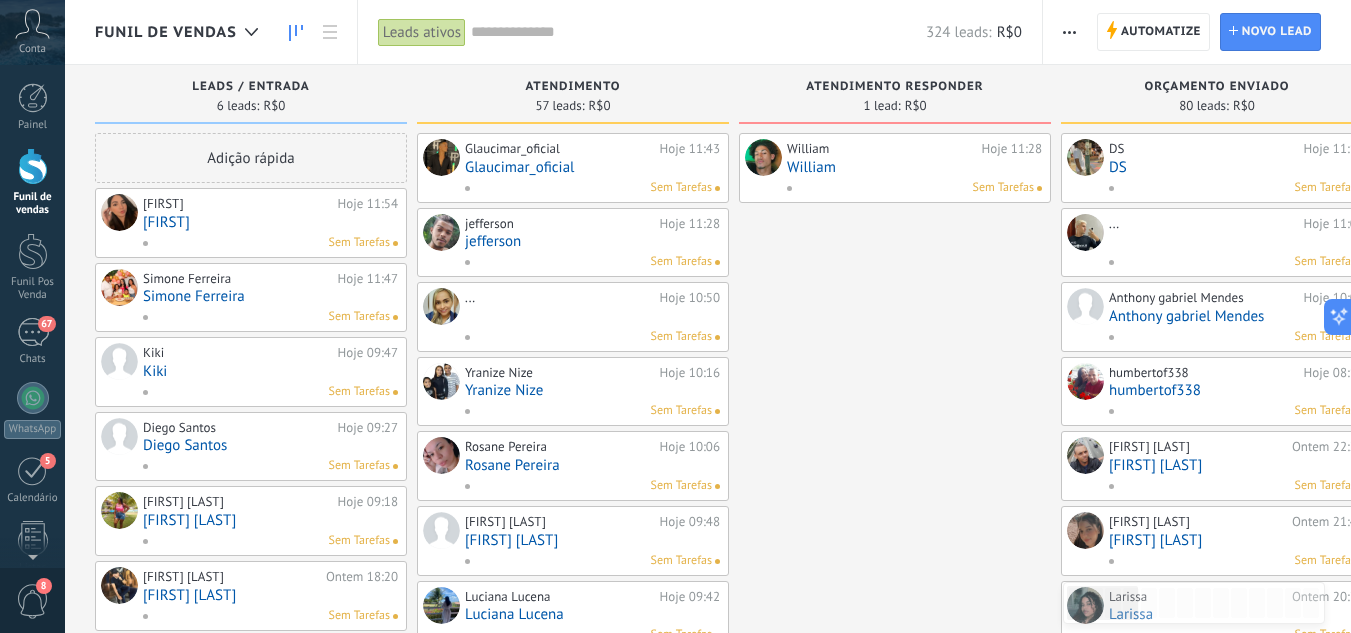 click on "[FIRST]" at bounding box center [270, 222] 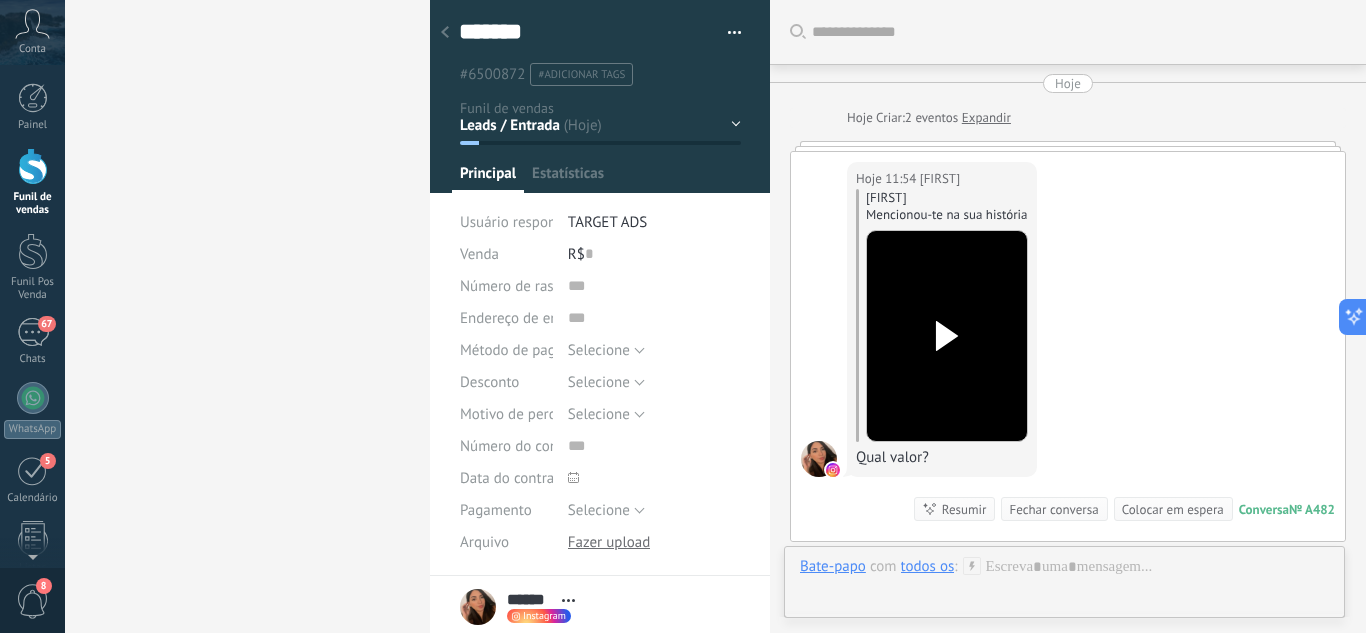 scroll, scrollTop: 30, scrollLeft: 0, axis: vertical 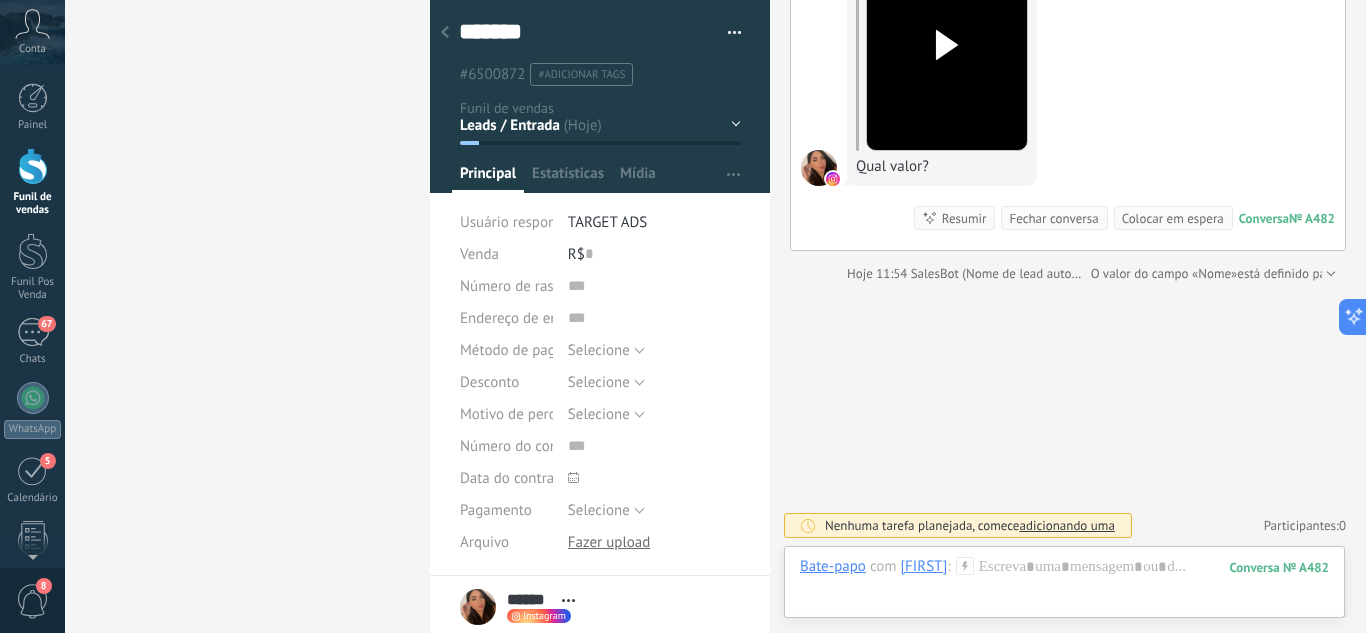 click 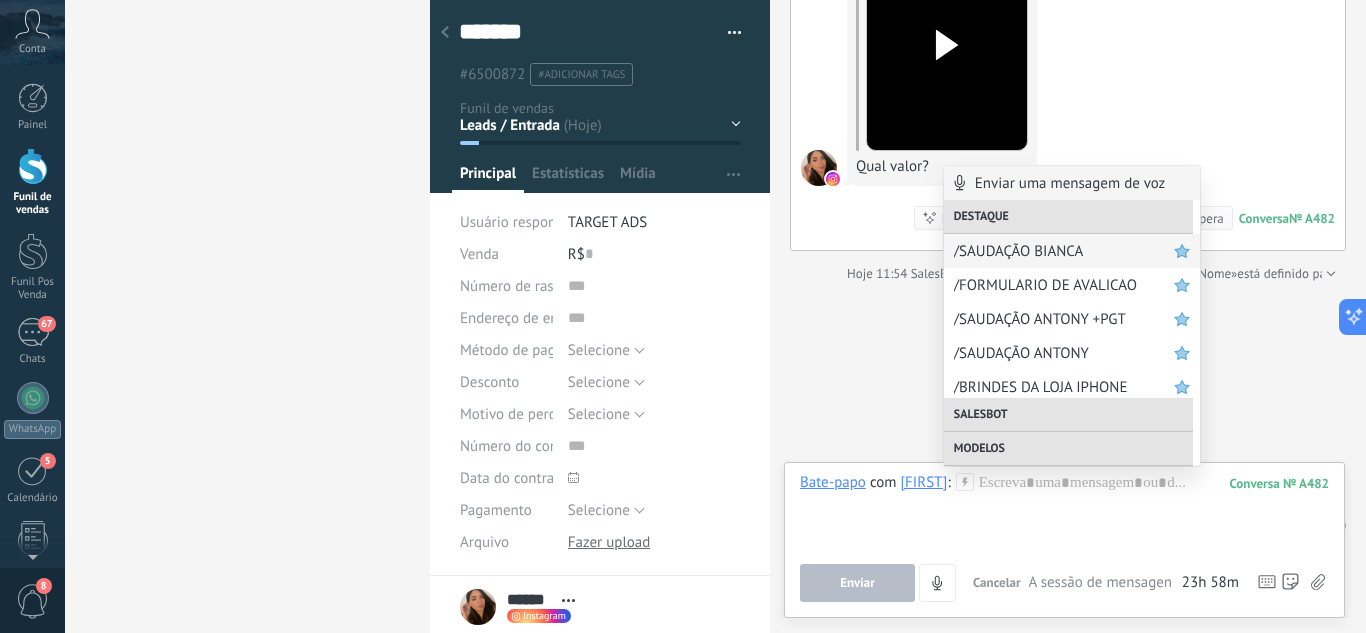 click on "/SAUDAÇÃO BIANCA" at bounding box center [1064, 251] 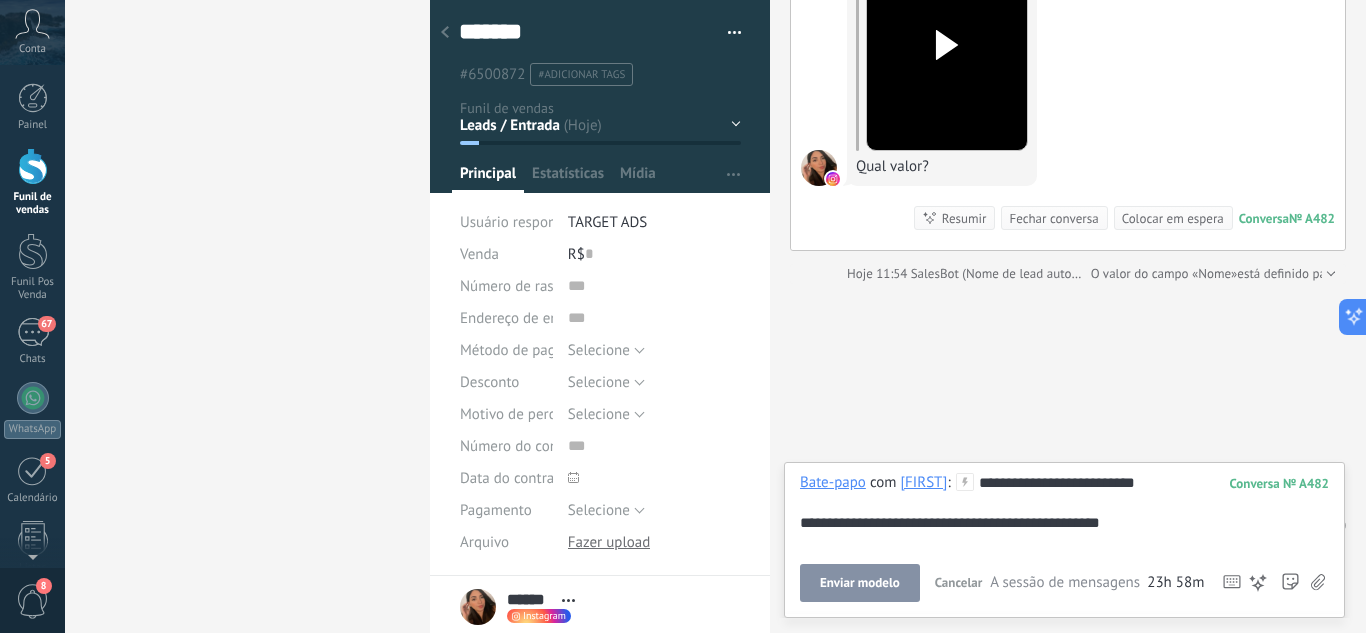 click on "Enviar modelo" at bounding box center (860, 583) 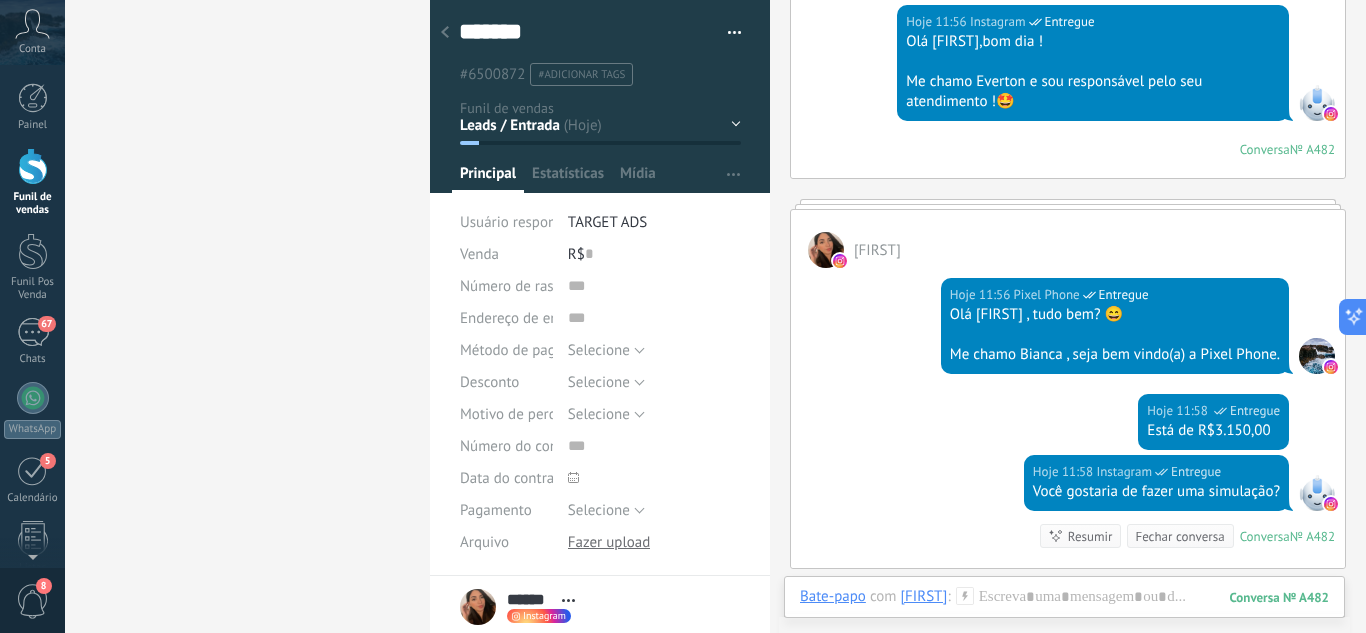 scroll, scrollTop: 683, scrollLeft: 0, axis: vertical 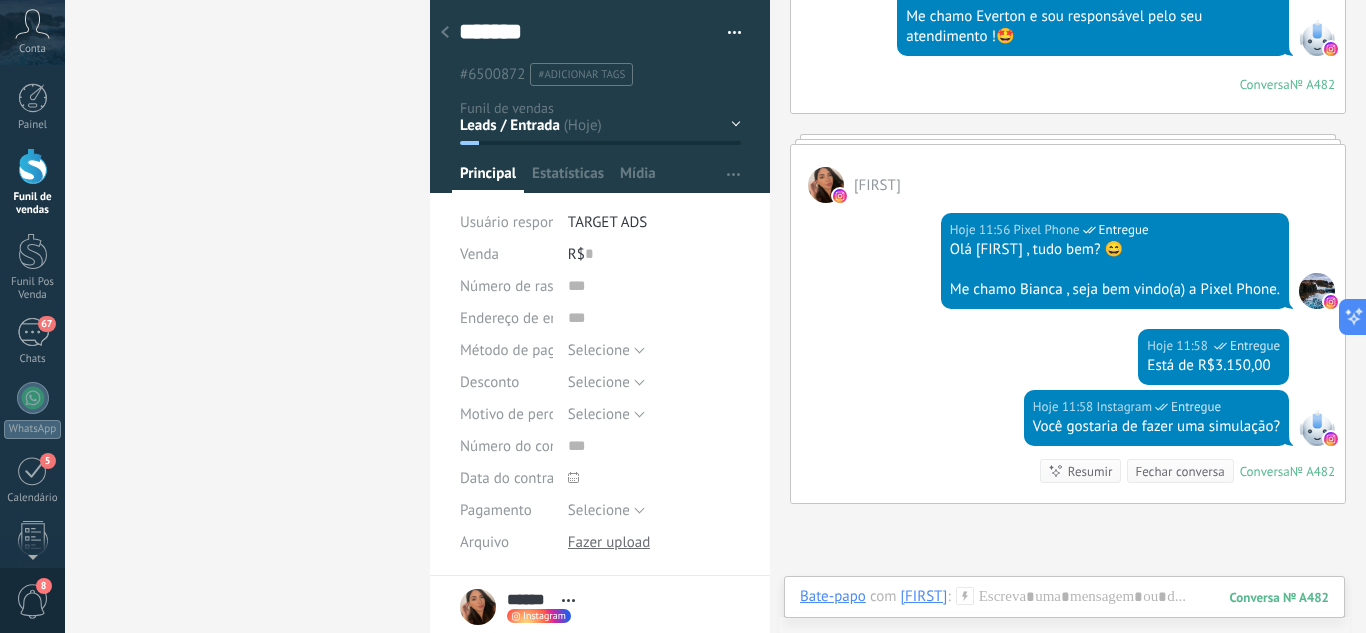 click 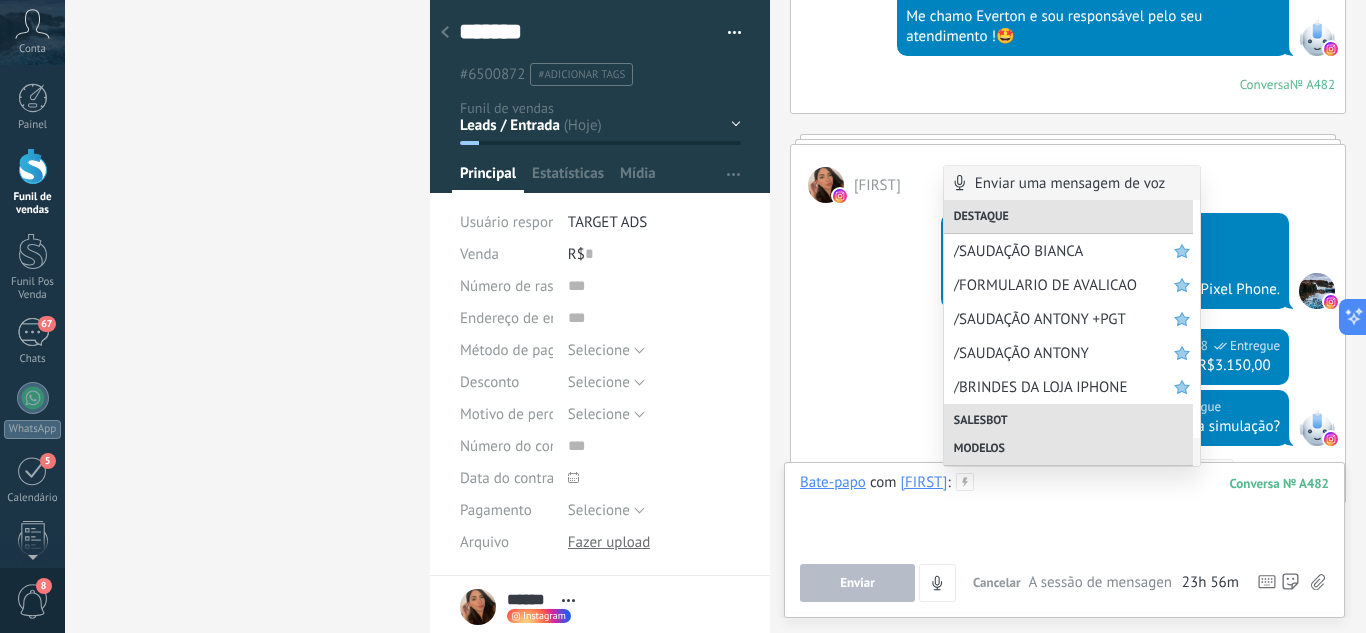 scroll, scrollTop: 100, scrollLeft: 0, axis: vertical 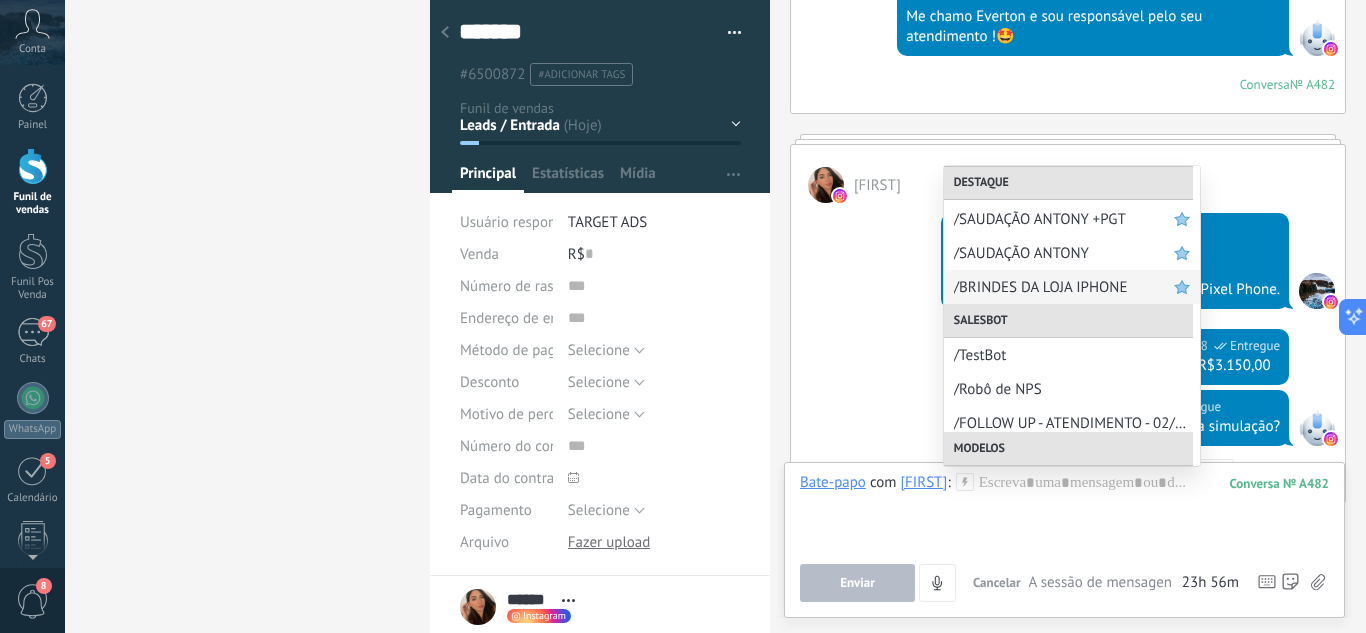 click on "/BRINDES DA LOJA IPHONE" at bounding box center (1064, 287) 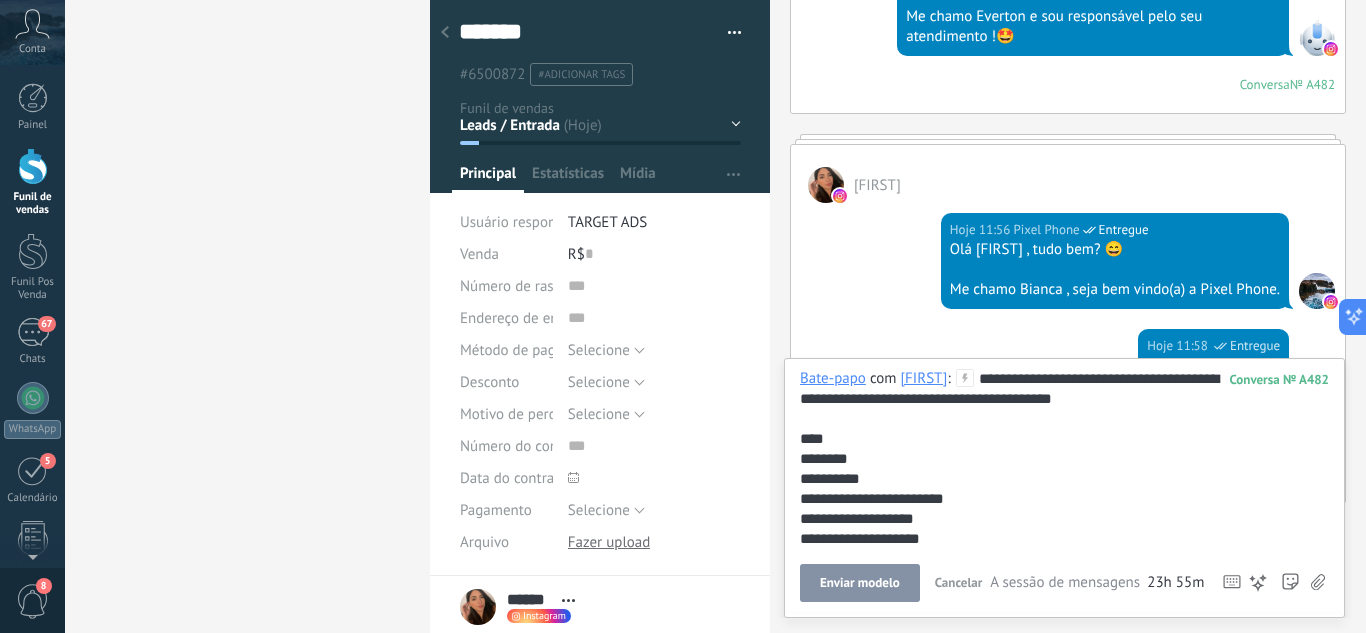 click on "Enviar modelo" at bounding box center [860, 583] 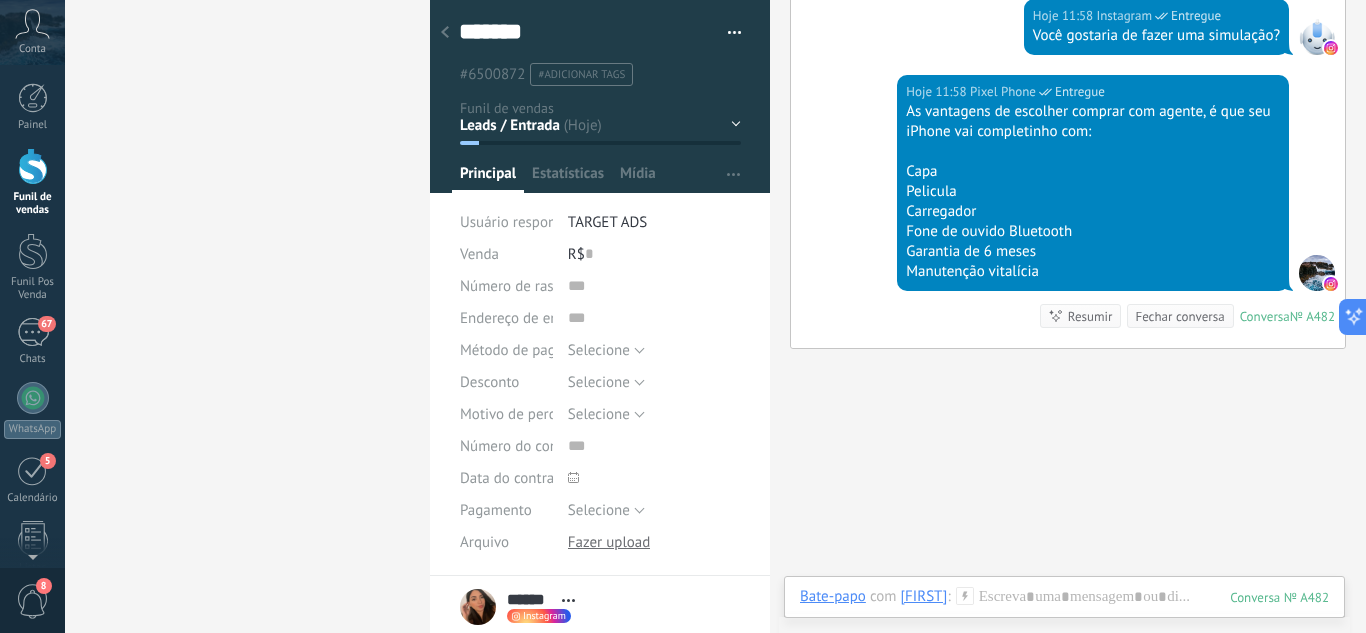 scroll, scrollTop: 1039, scrollLeft: 0, axis: vertical 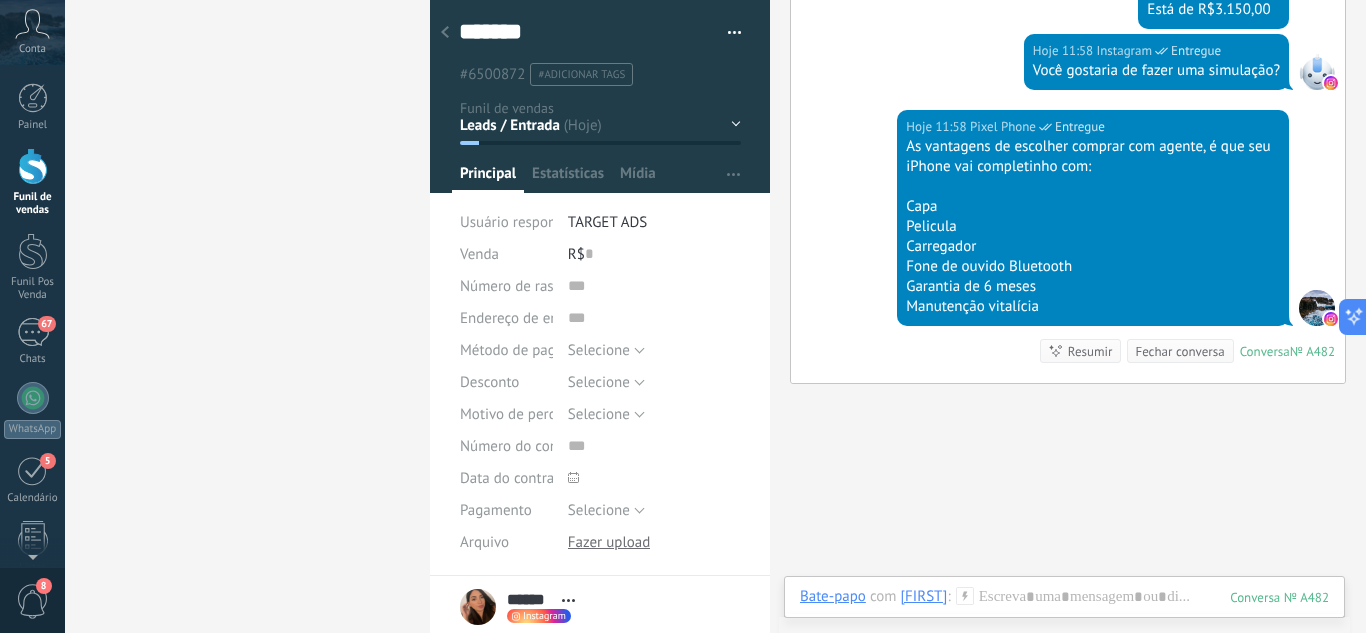 click at bounding box center (445, 33) 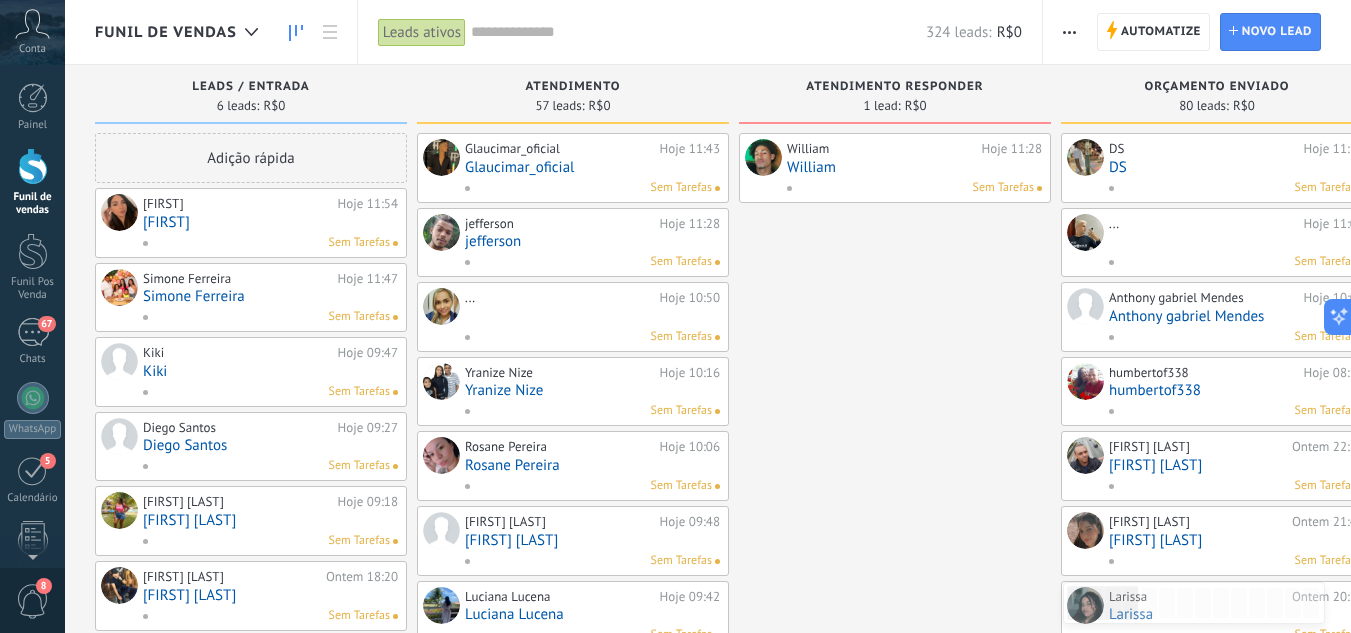 click on "Sem Tarefas" at bounding box center [266, 243] 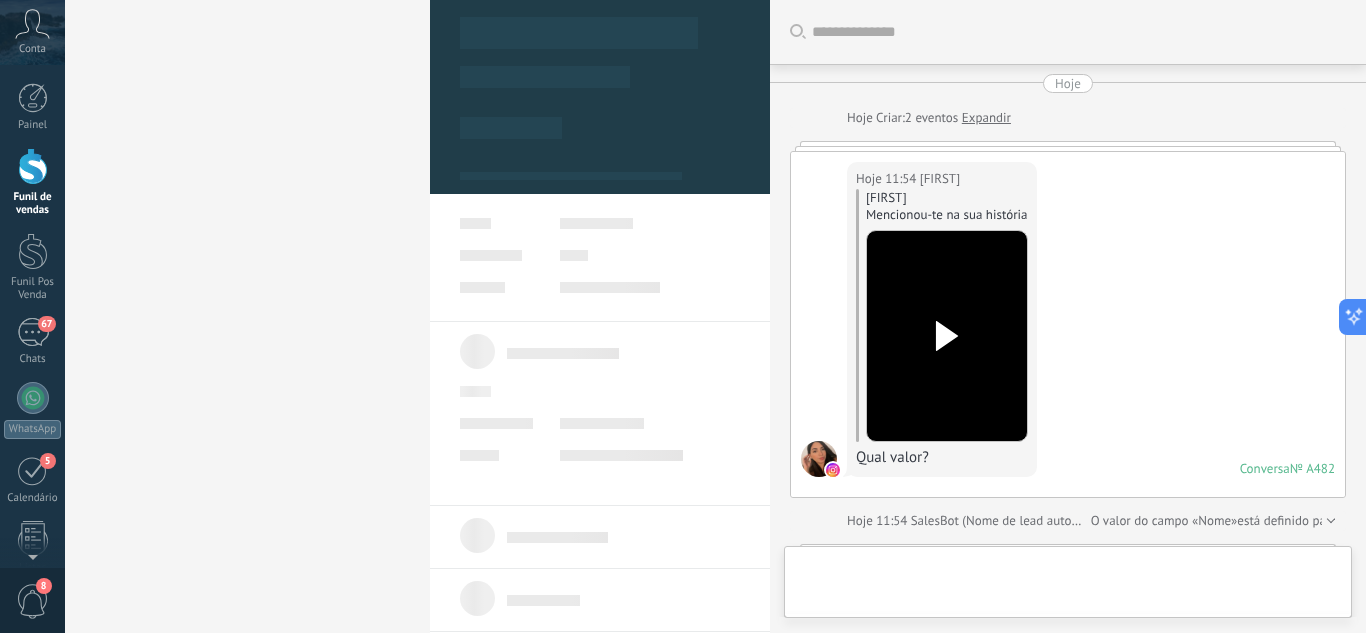scroll, scrollTop: 30, scrollLeft: 0, axis: vertical 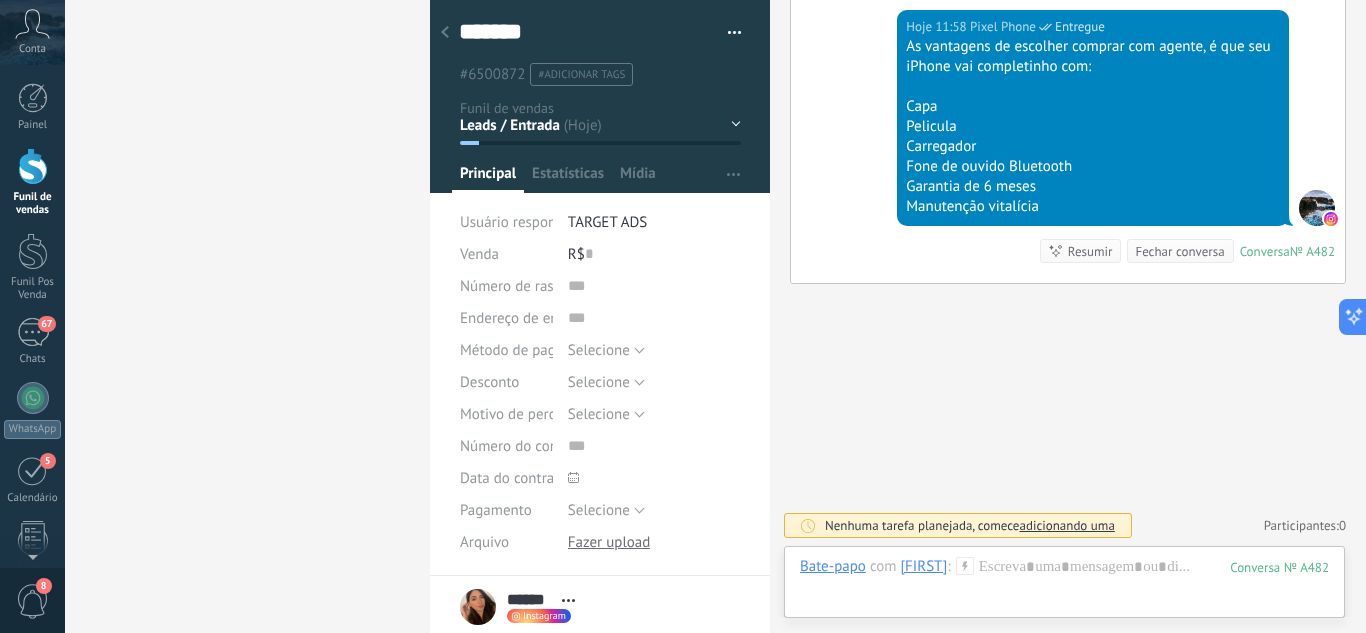 click on "Leads / Entrada
Atendimento
Atendimento Responder
Orçamento Enviado
Orçamento Responder
Negociação / Fechamento
-" at bounding box center (0, 0) 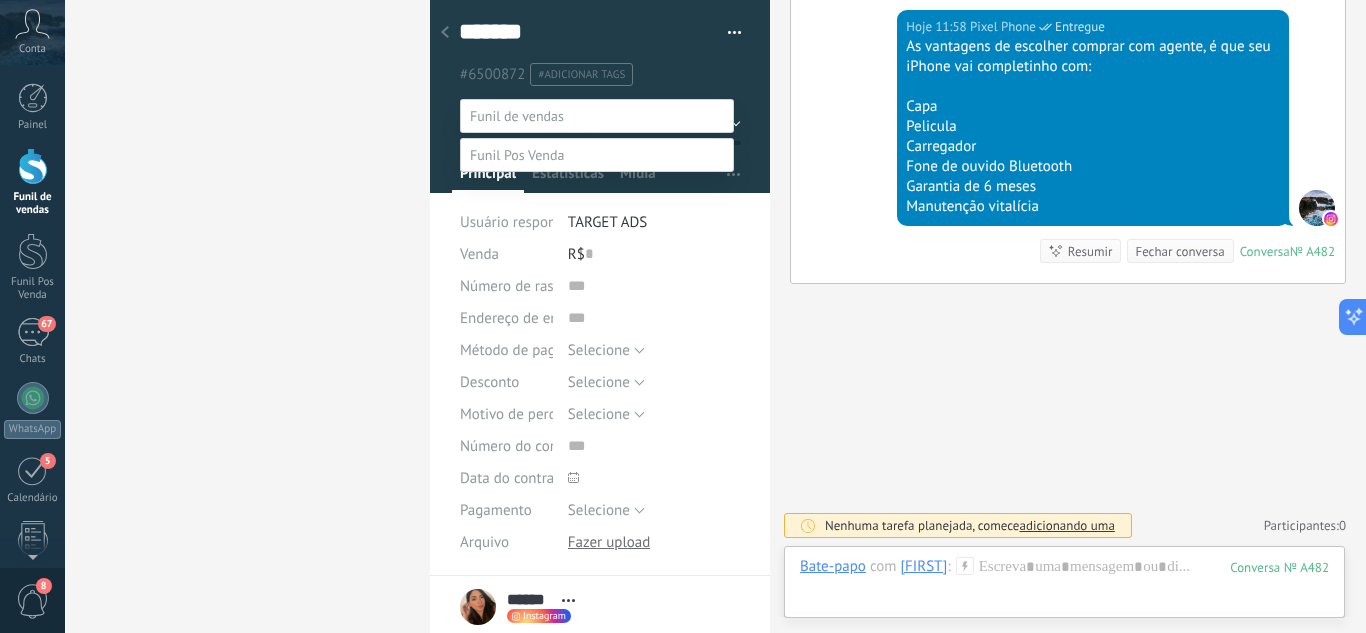 click on "Atendimento" at bounding box center (0, 0) 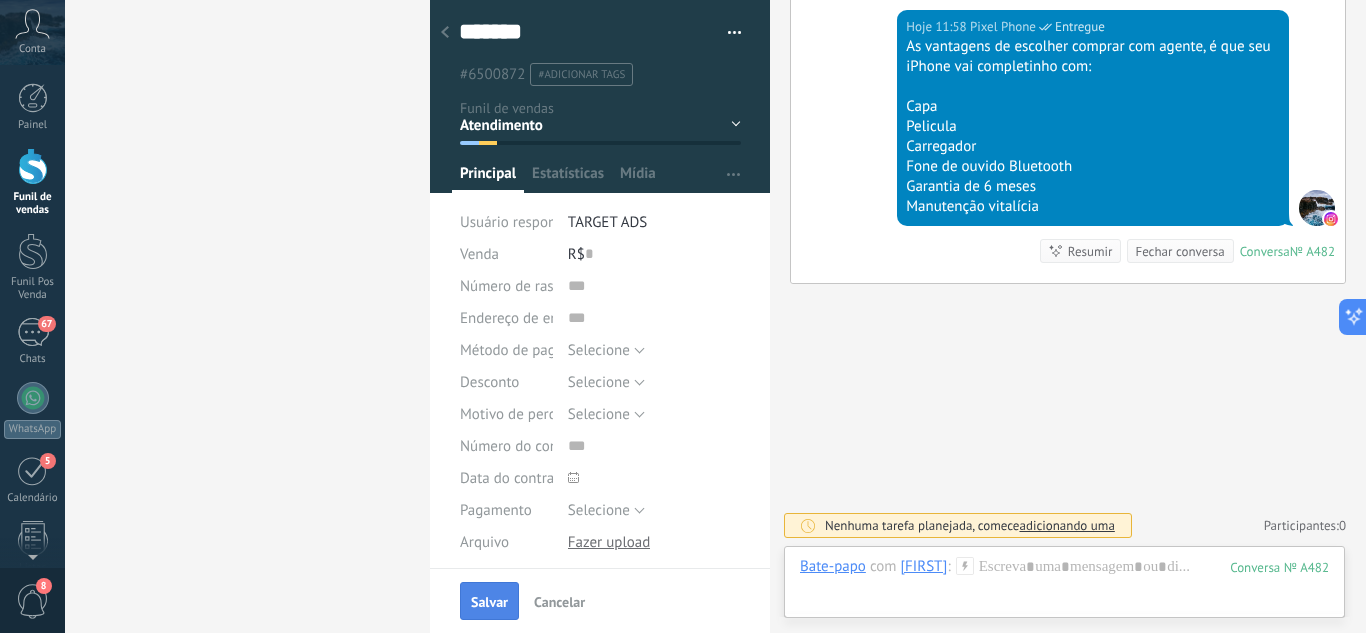 click on "Salvar" at bounding box center [489, 602] 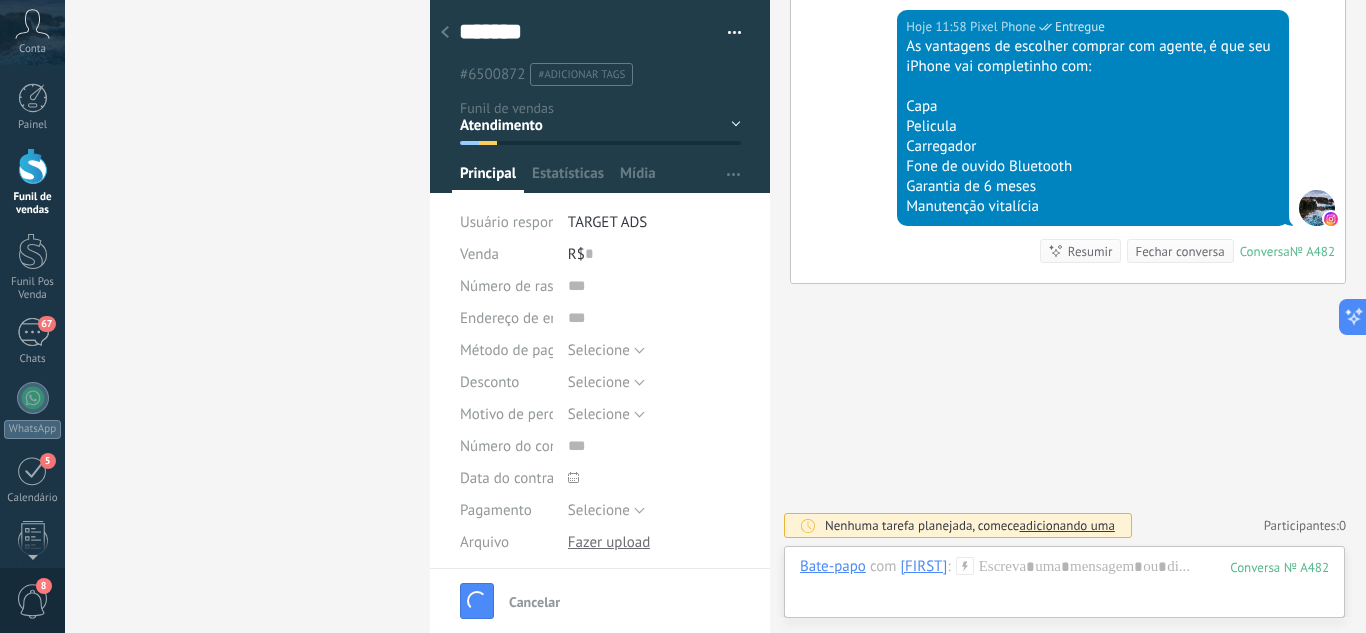 scroll, scrollTop: 1035, scrollLeft: 0, axis: vertical 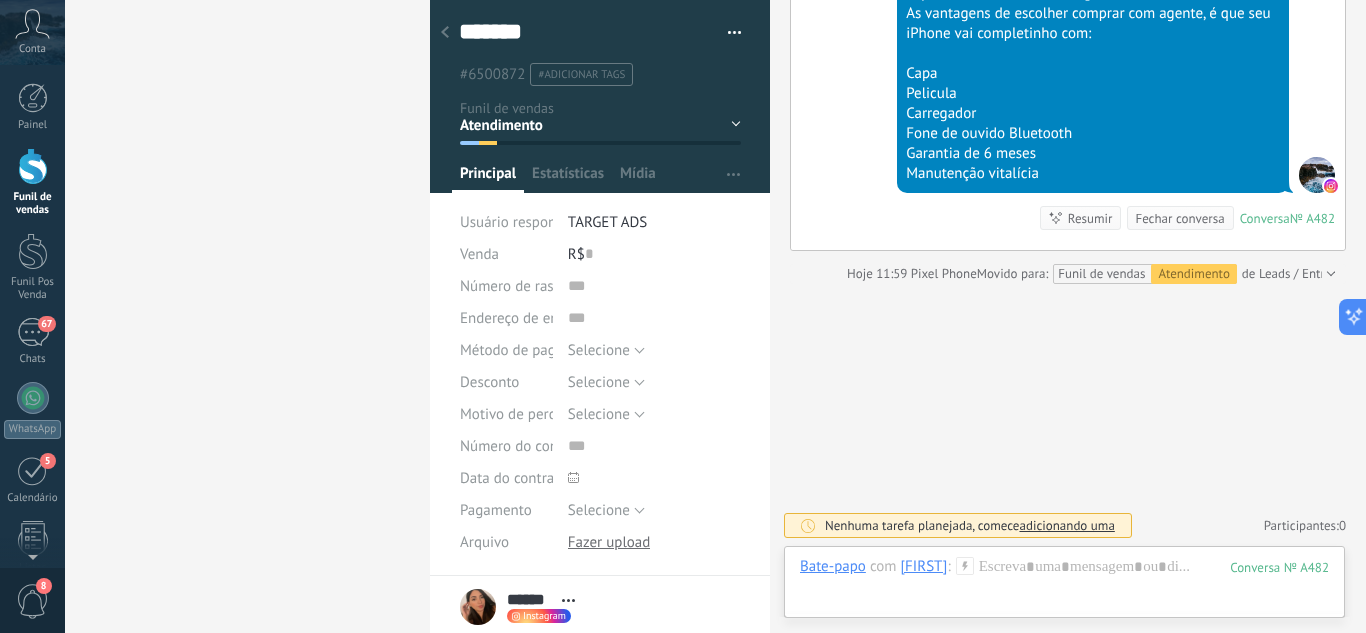 click at bounding box center [445, 33] 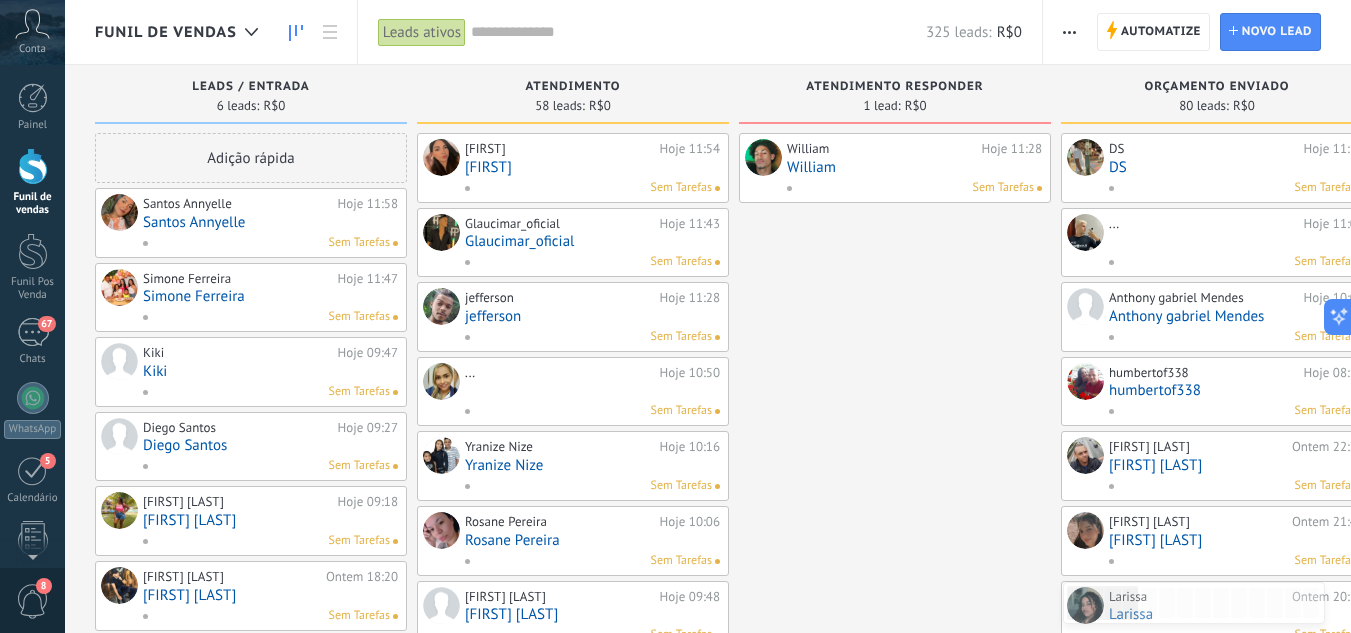 click on "Santos Annyelle" at bounding box center [270, 222] 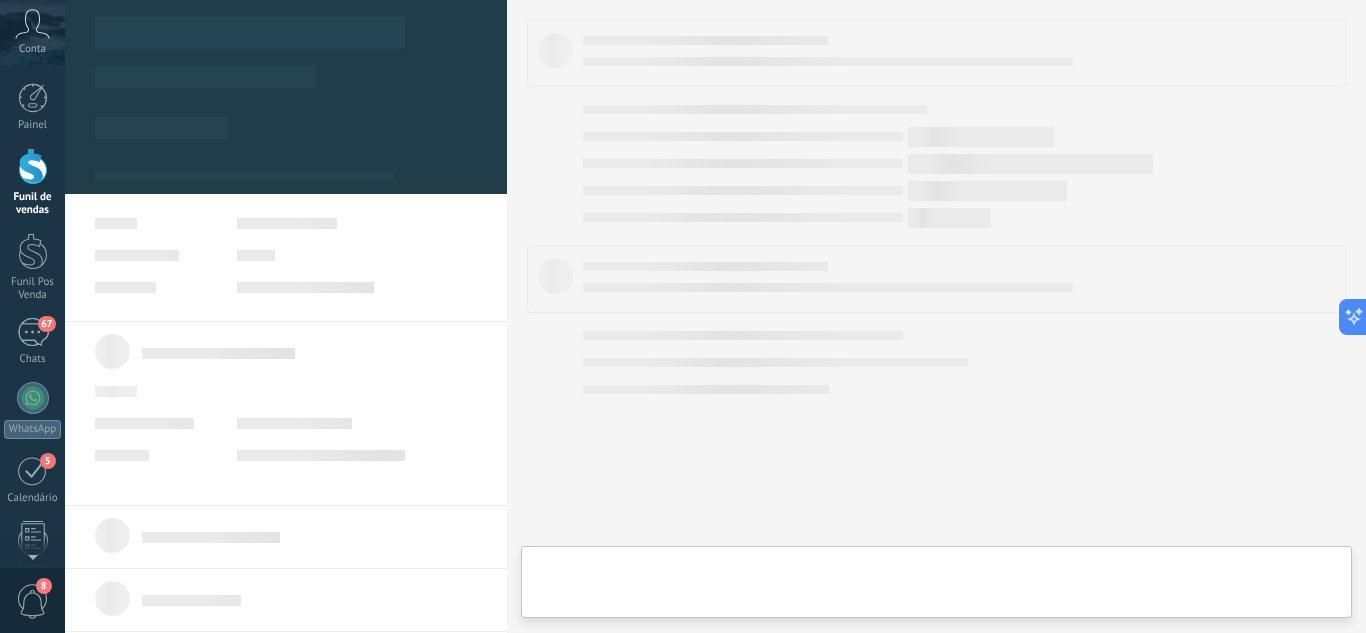 type on "**********" 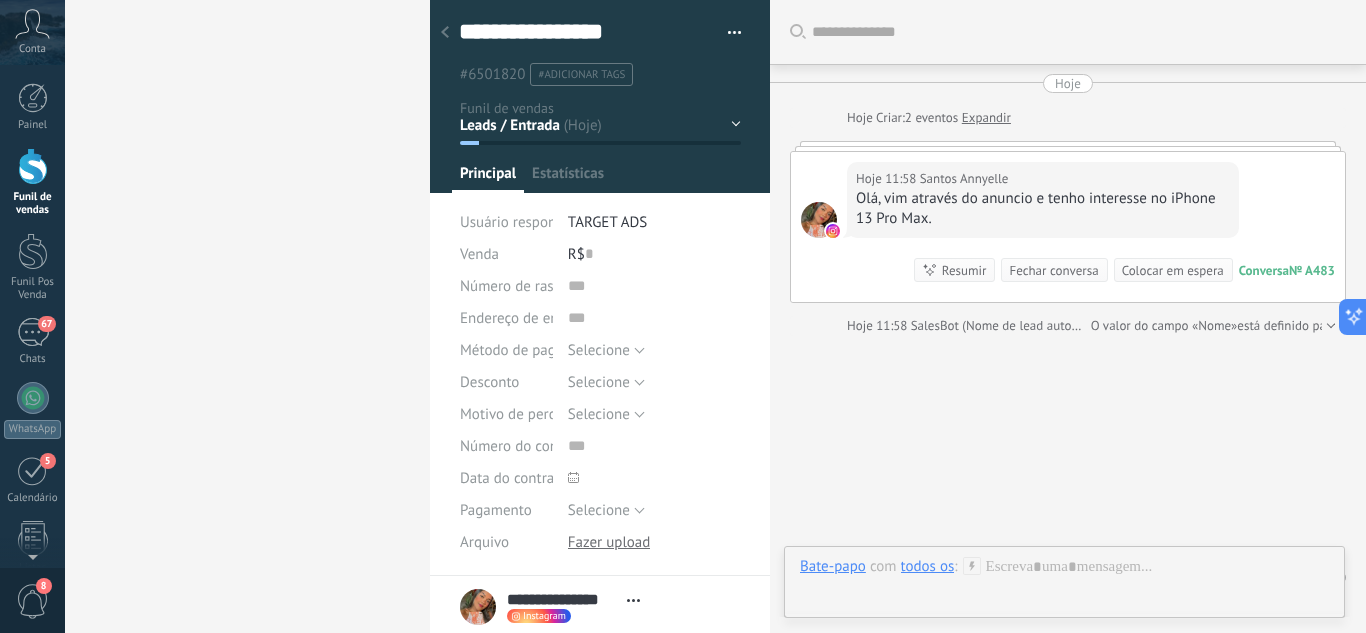 scroll, scrollTop: 30, scrollLeft: 0, axis: vertical 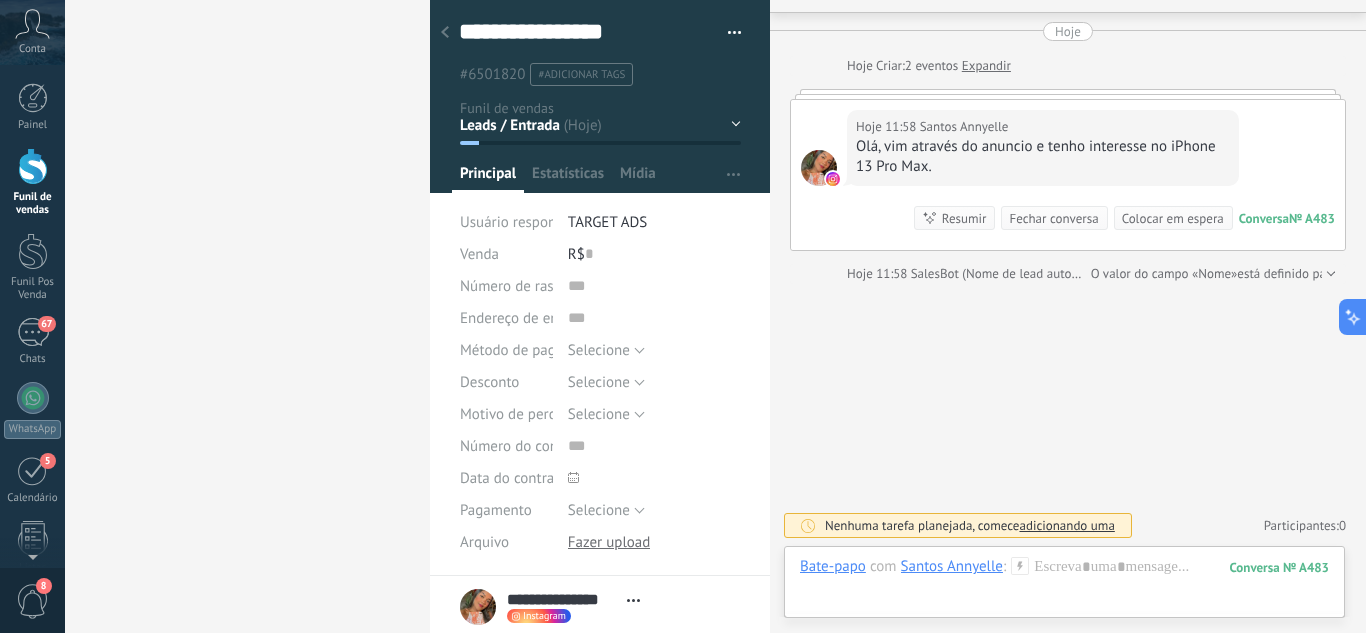 click 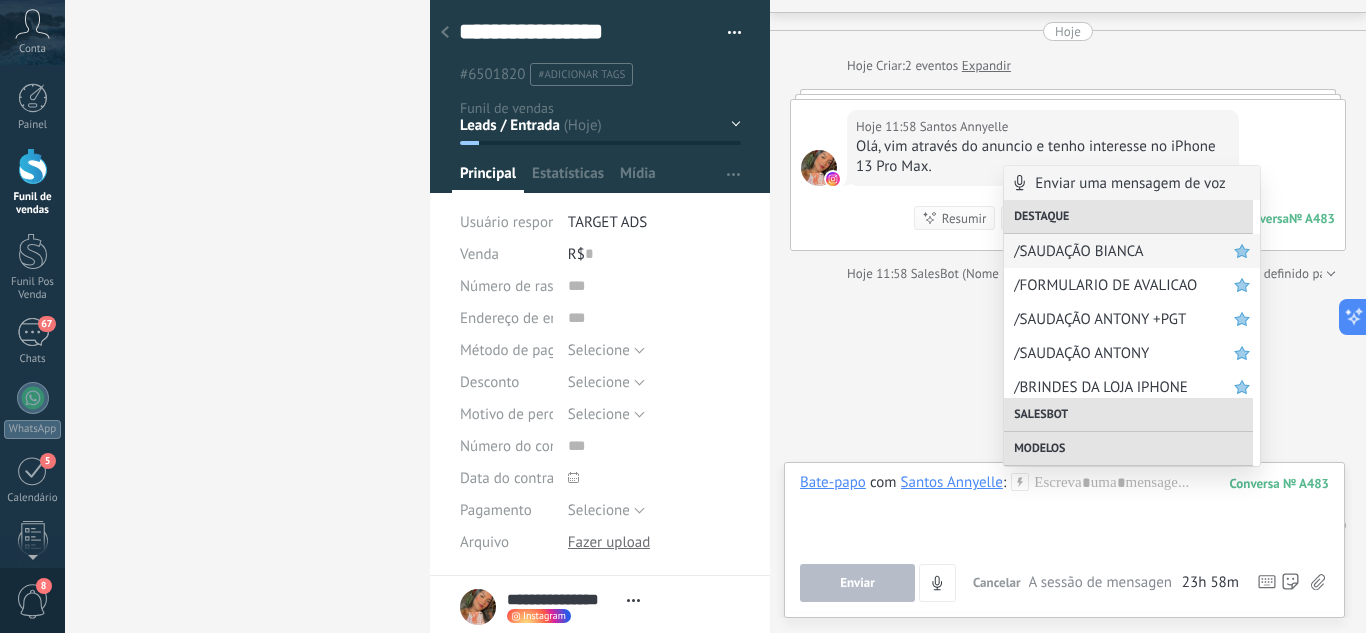 click on "/SAUDAÇÃO BIANCA" at bounding box center (1124, 251) 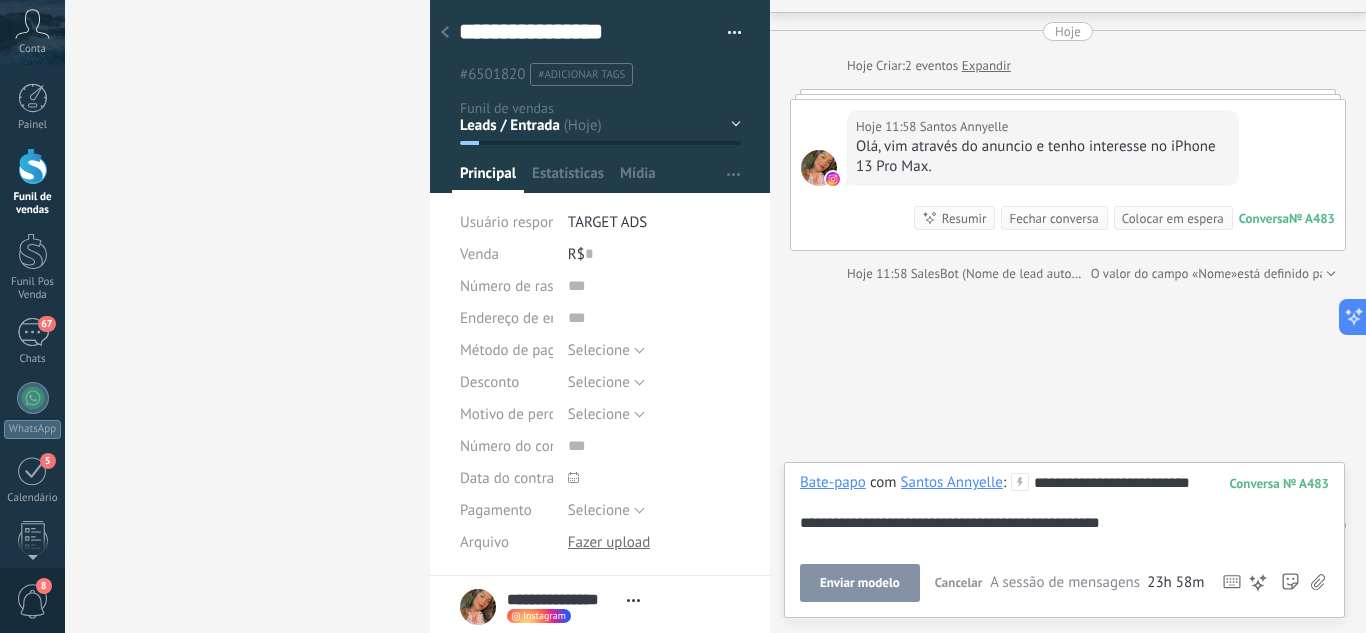 click on "Enviar modelo" at bounding box center [860, 583] 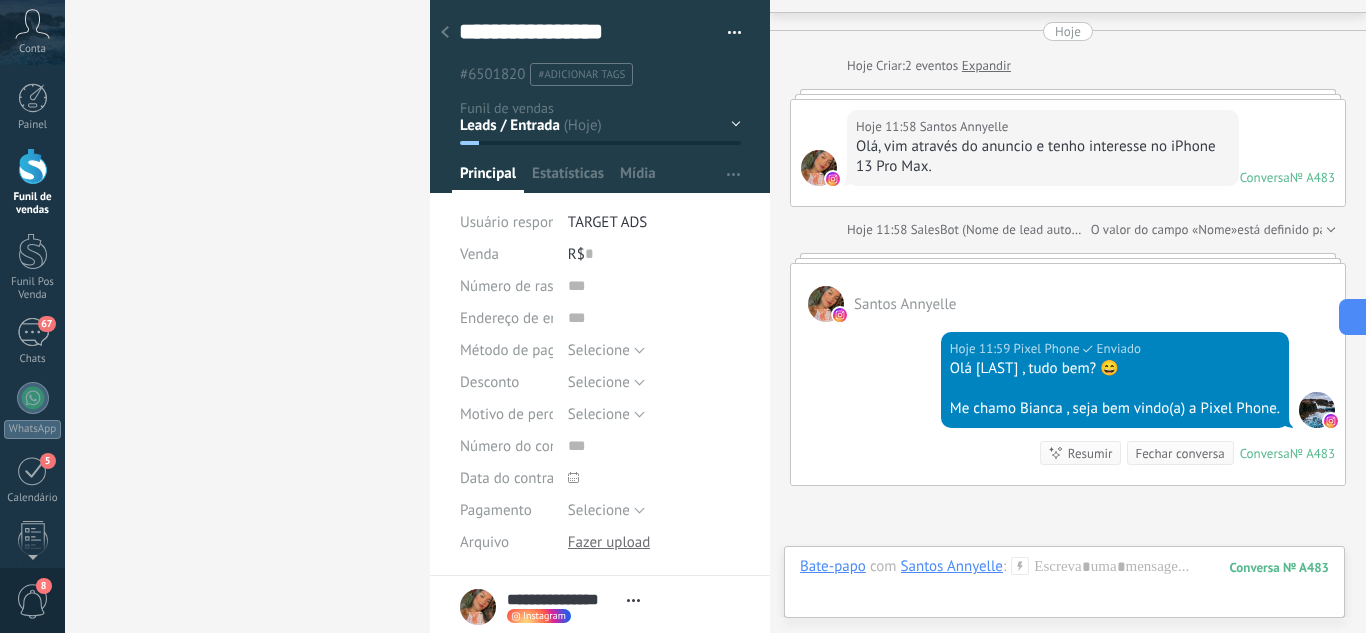 scroll, scrollTop: 32, scrollLeft: 0, axis: vertical 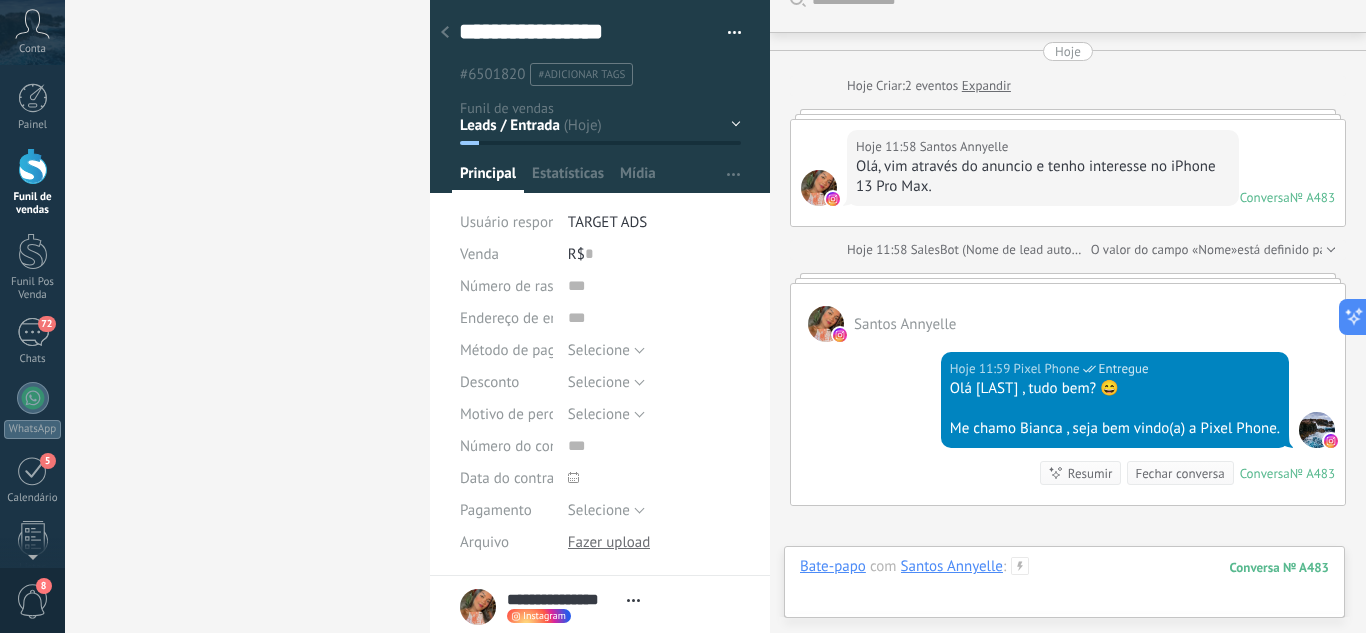 click at bounding box center (1064, 587) 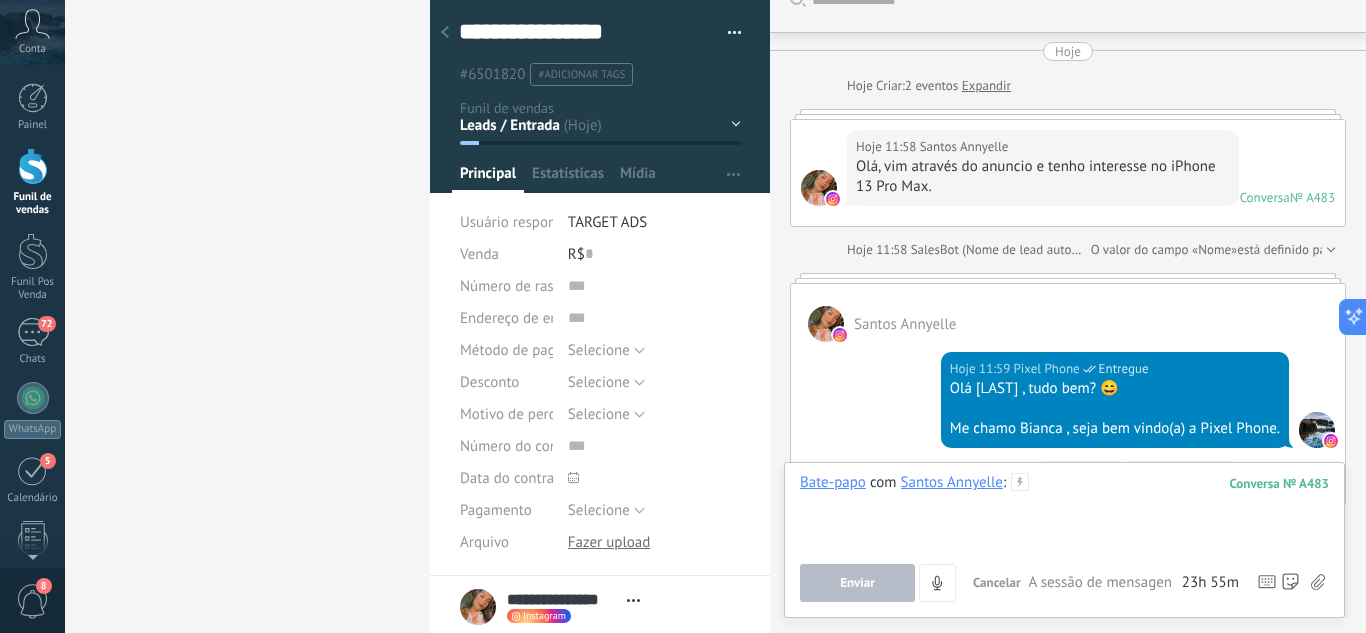 type 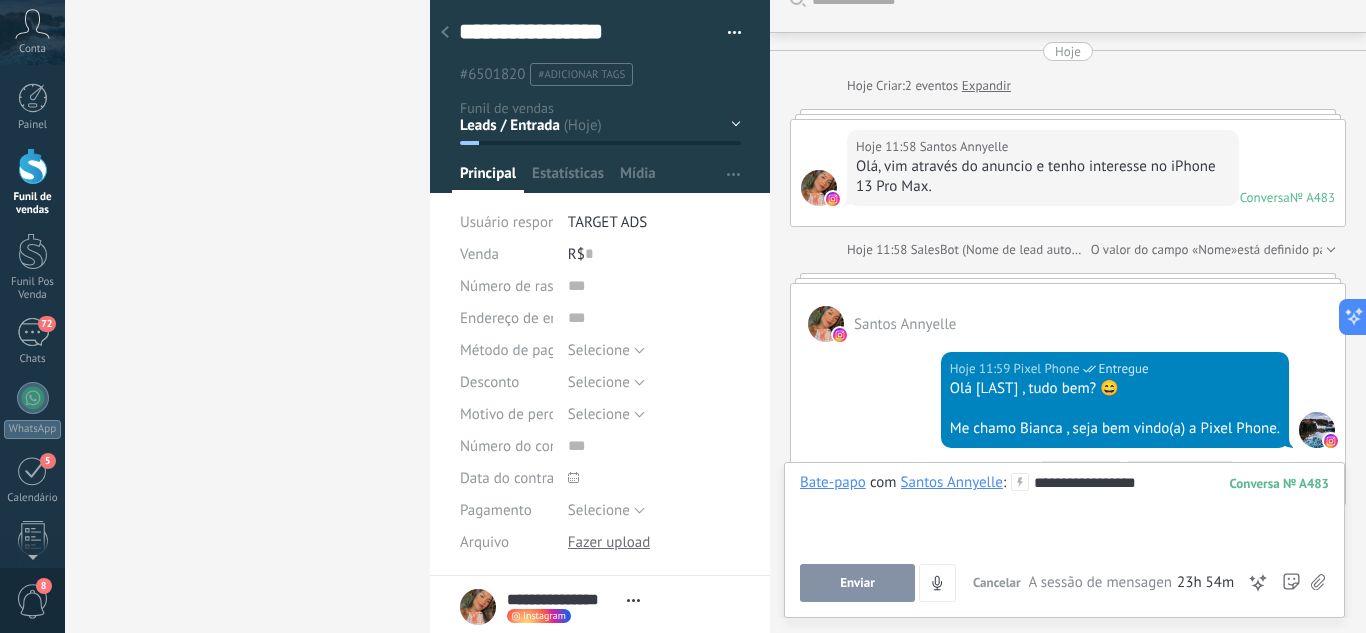 click on "Enviar" at bounding box center (857, 583) 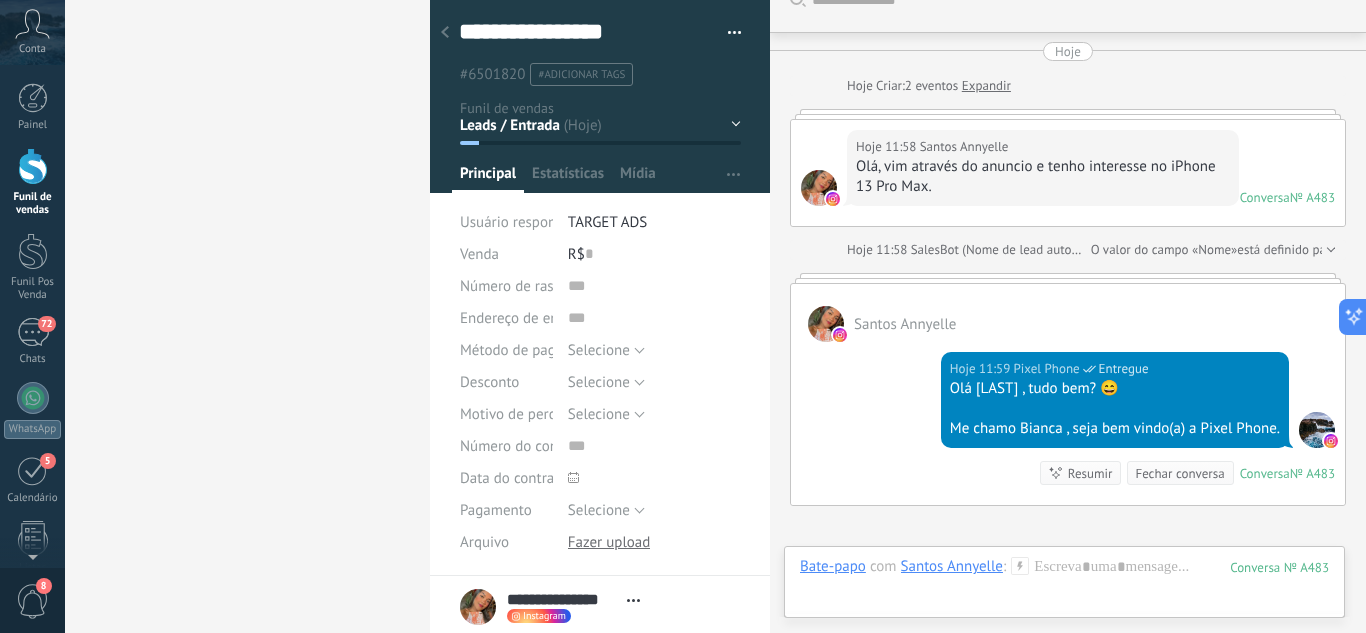 scroll, scrollTop: 352, scrollLeft: 0, axis: vertical 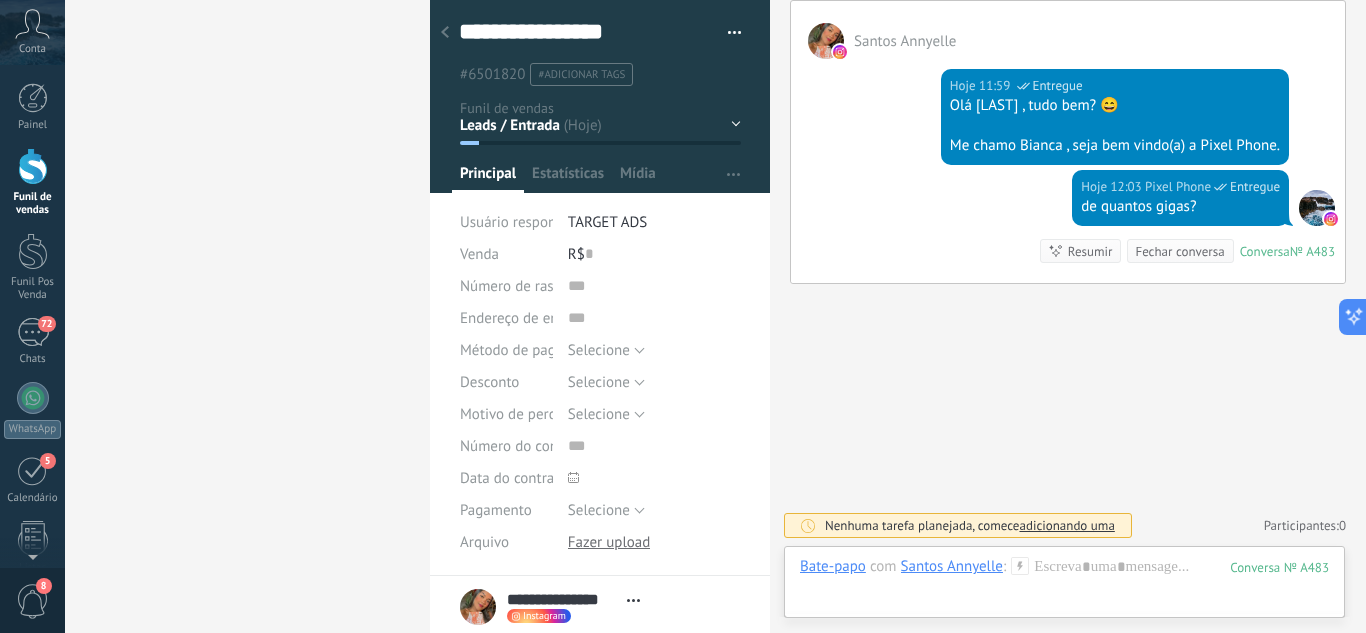 click on "Leads / Entrada
Atendimento
Atendimento Responder
Orçamento Enviado
Orçamento Responder
Negociação / Fechamento
-" at bounding box center (0, 0) 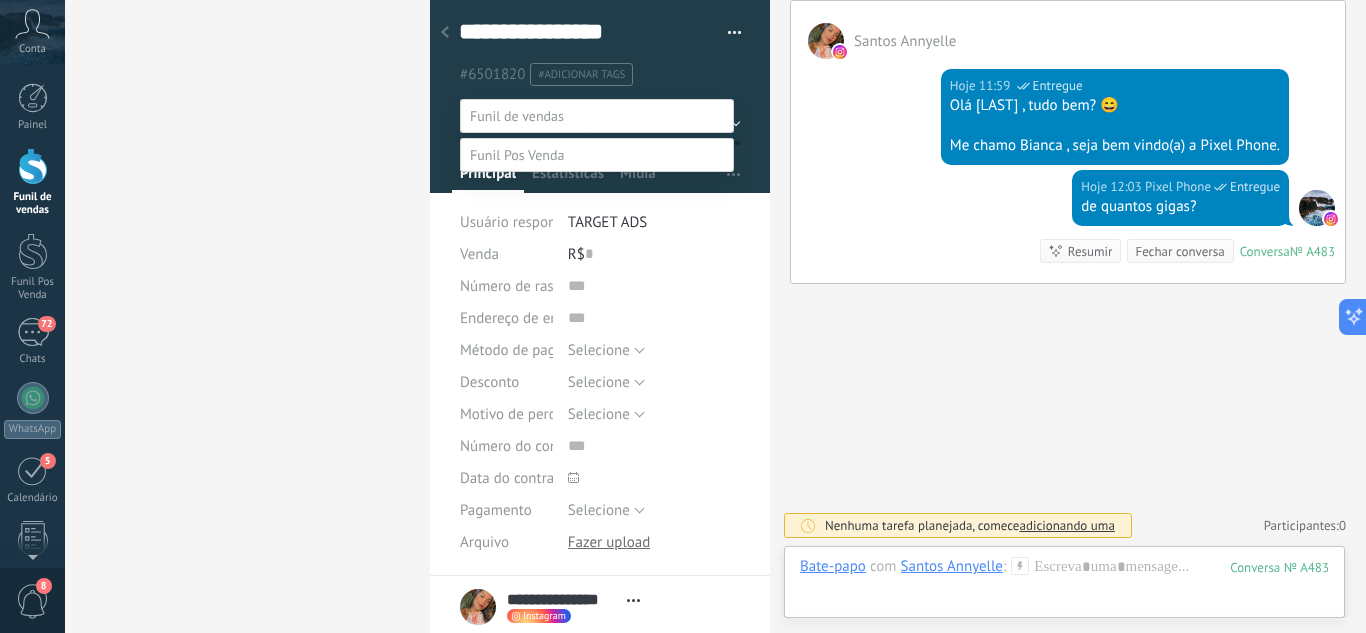 click on "Atendimento" at bounding box center [0, 0] 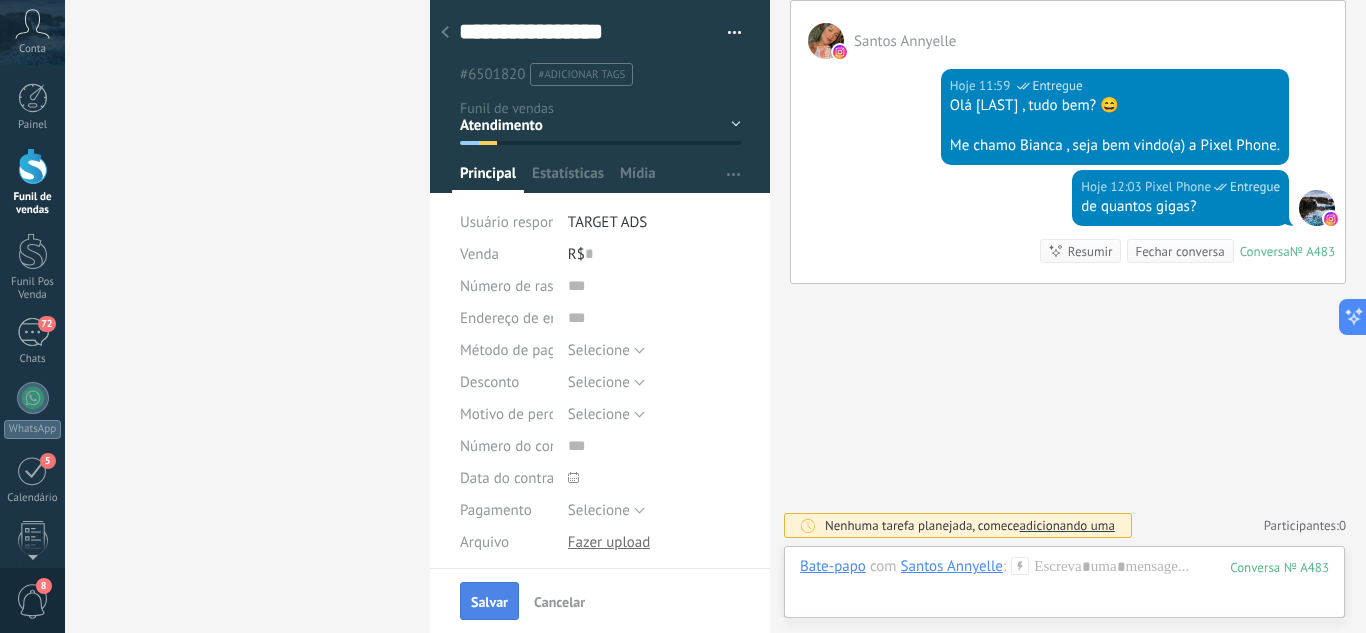 click on "Salvar" at bounding box center (489, 602) 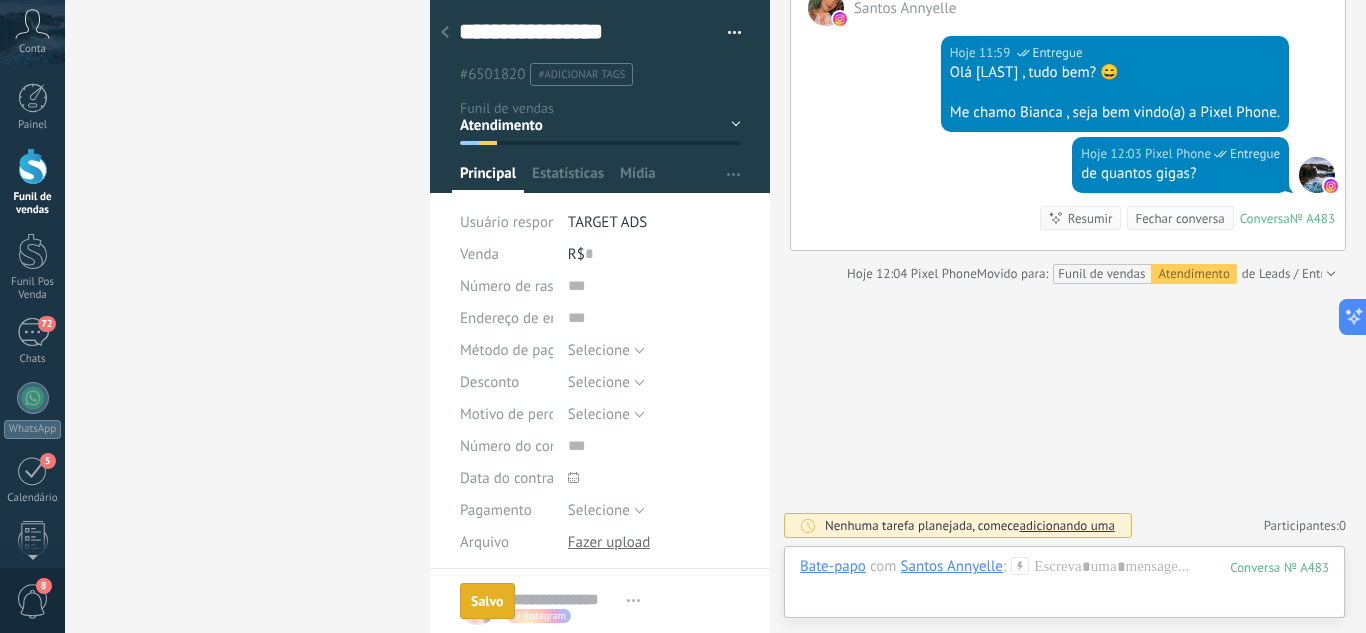 scroll, scrollTop: 385, scrollLeft: 0, axis: vertical 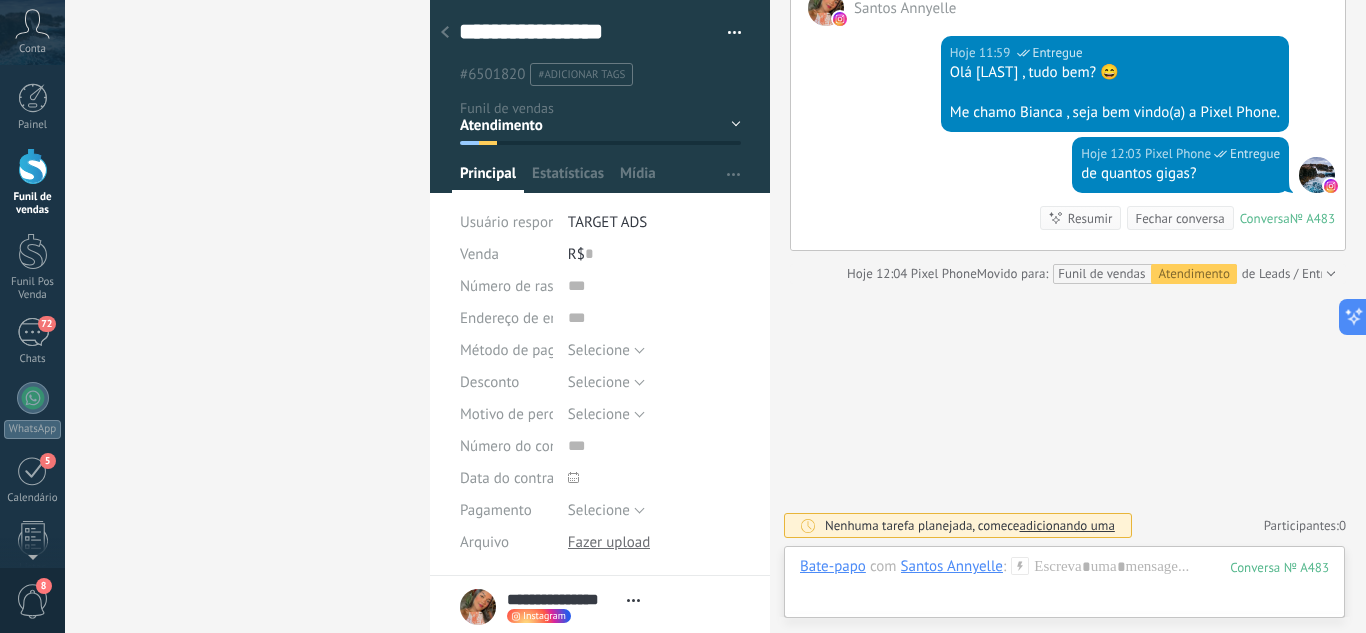 click at bounding box center (33, 166) 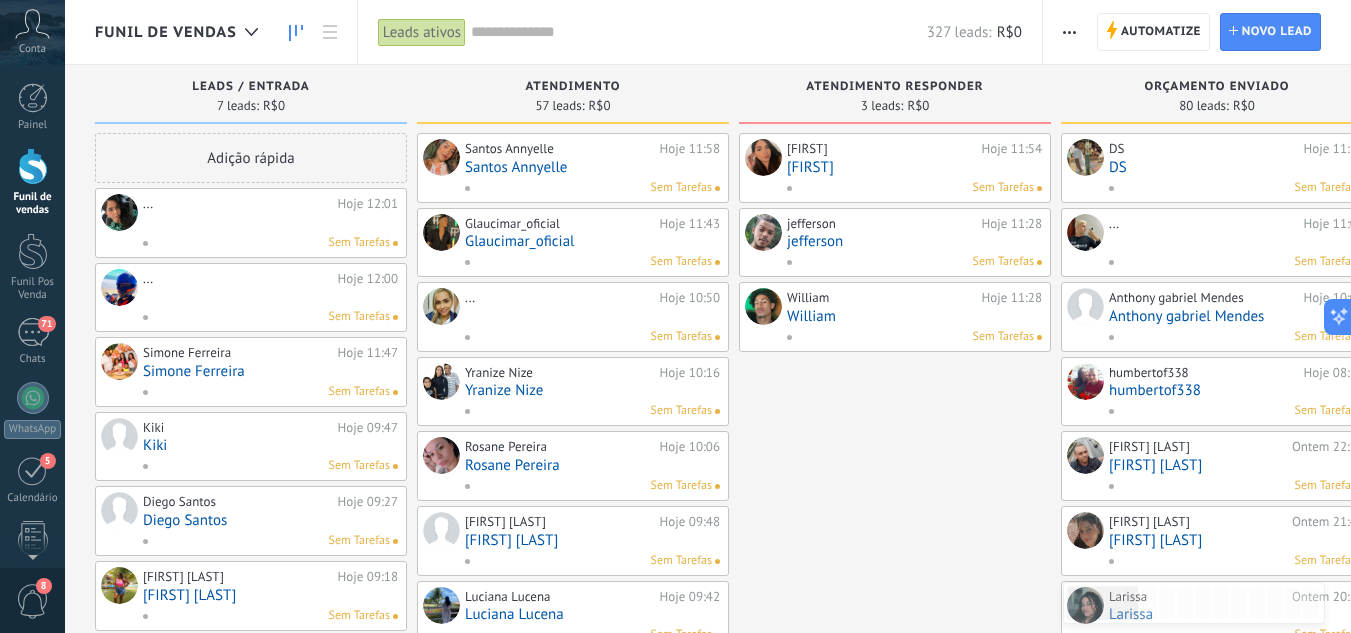 click at bounding box center (270, 222) 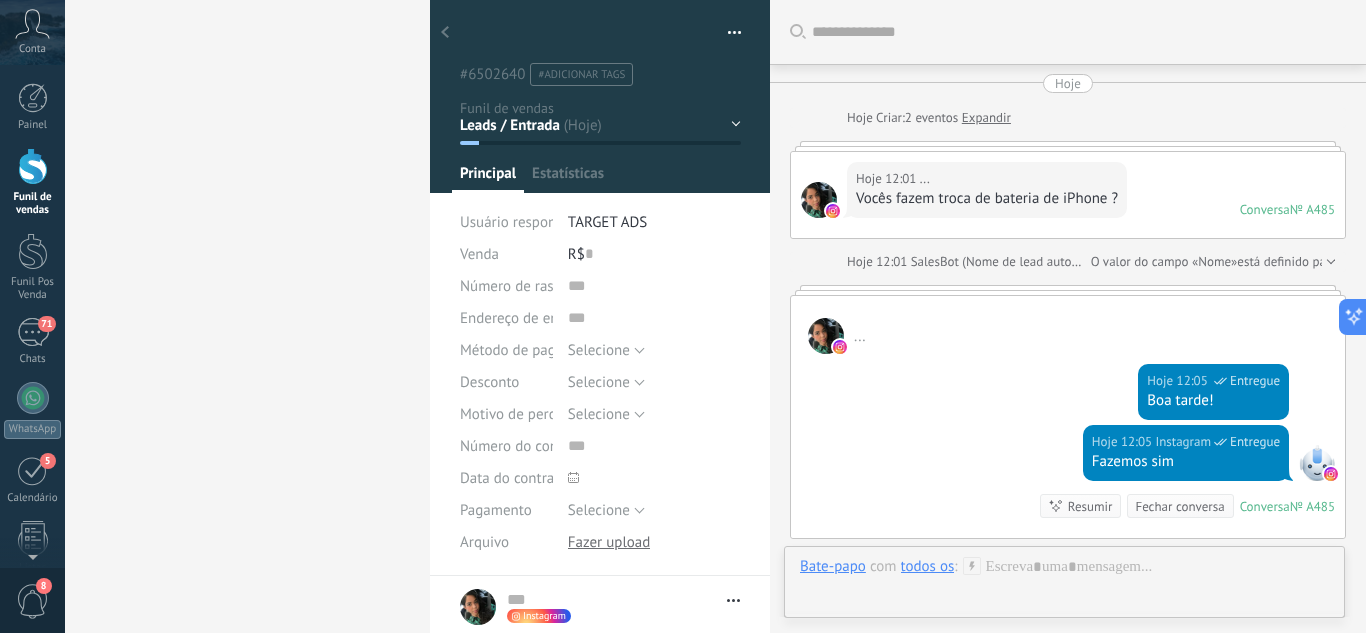 scroll, scrollTop: 30, scrollLeft: 0, axis: vertical 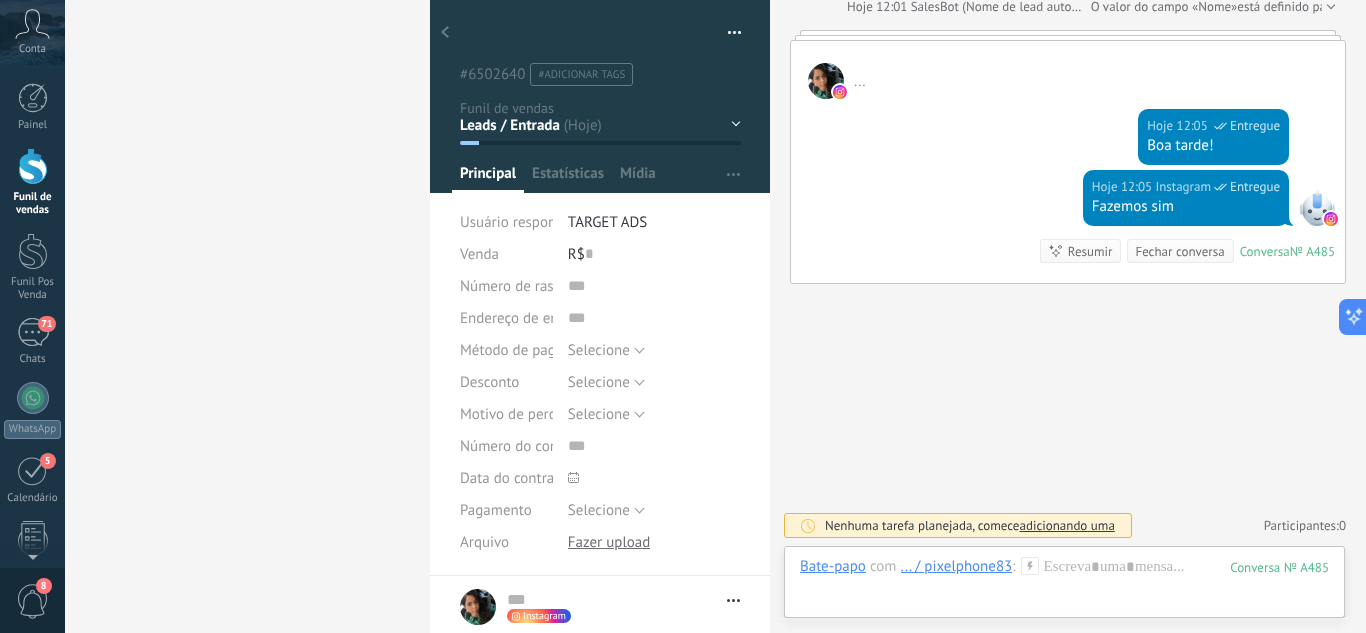 click on "Leads / Entrada
Atendimento
Atendimento Responder
Orçamento Enviado
Orçamento Responder
Negociação / Fechamento
-" at bounding box center [0, 0] 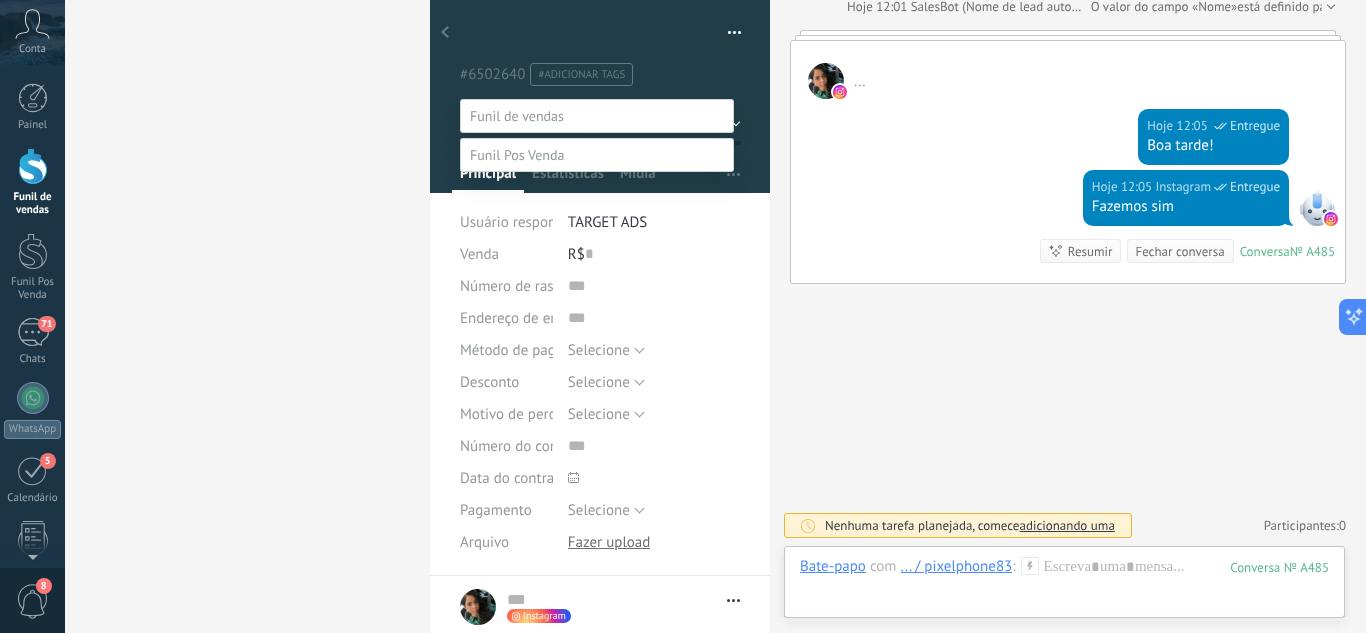 click on "Atendimento" at bounding box center (0, 0) 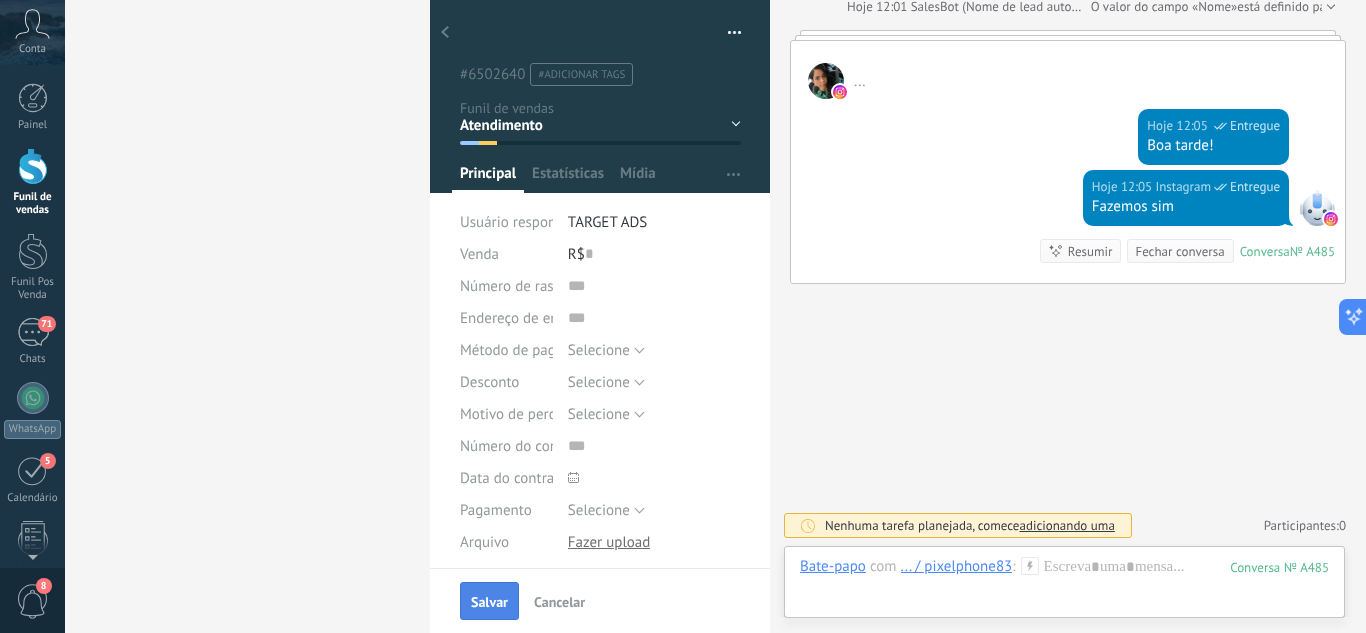 click on "Salvar" at bounding box center (489, 602) 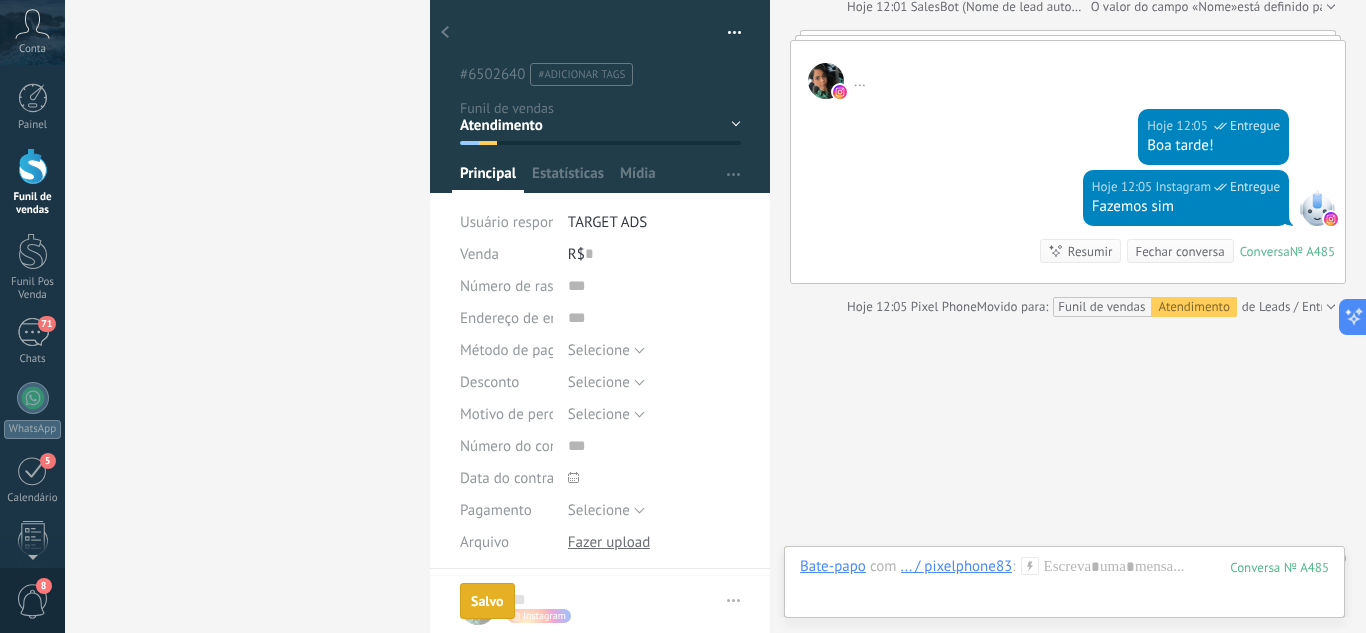 scroll, scrollTop: 288, scrollLeft: 0, axis: vertical 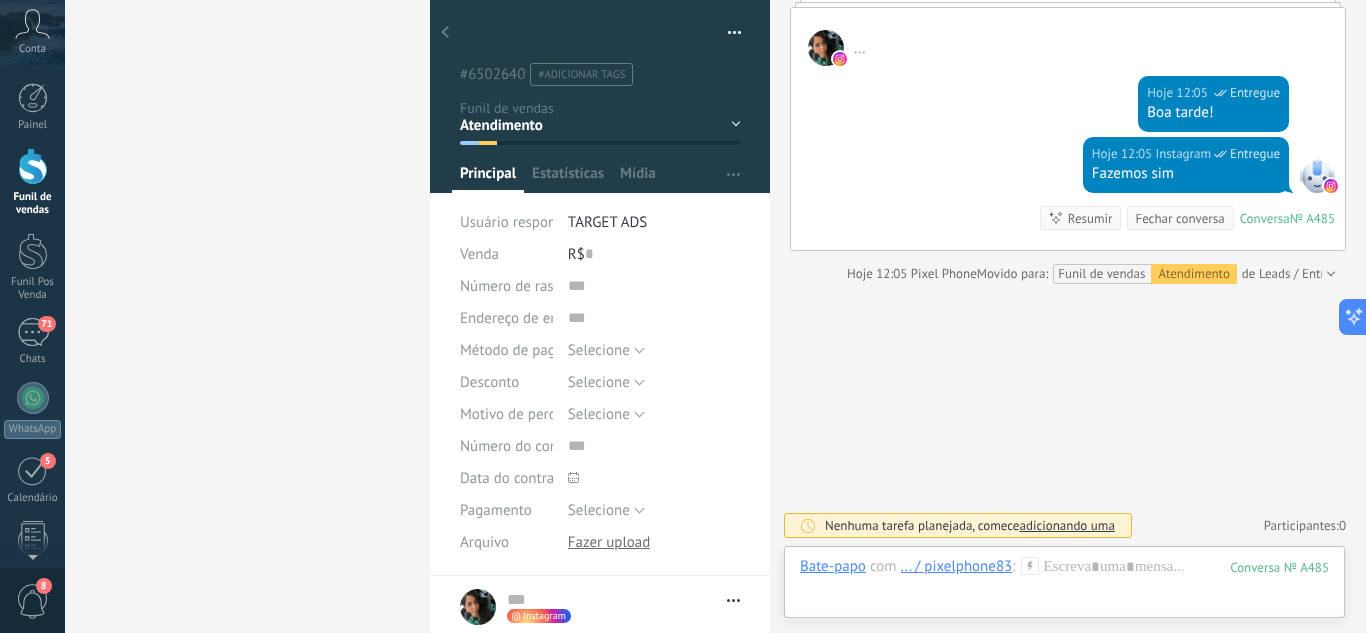 click at bounding box center (445, 33) 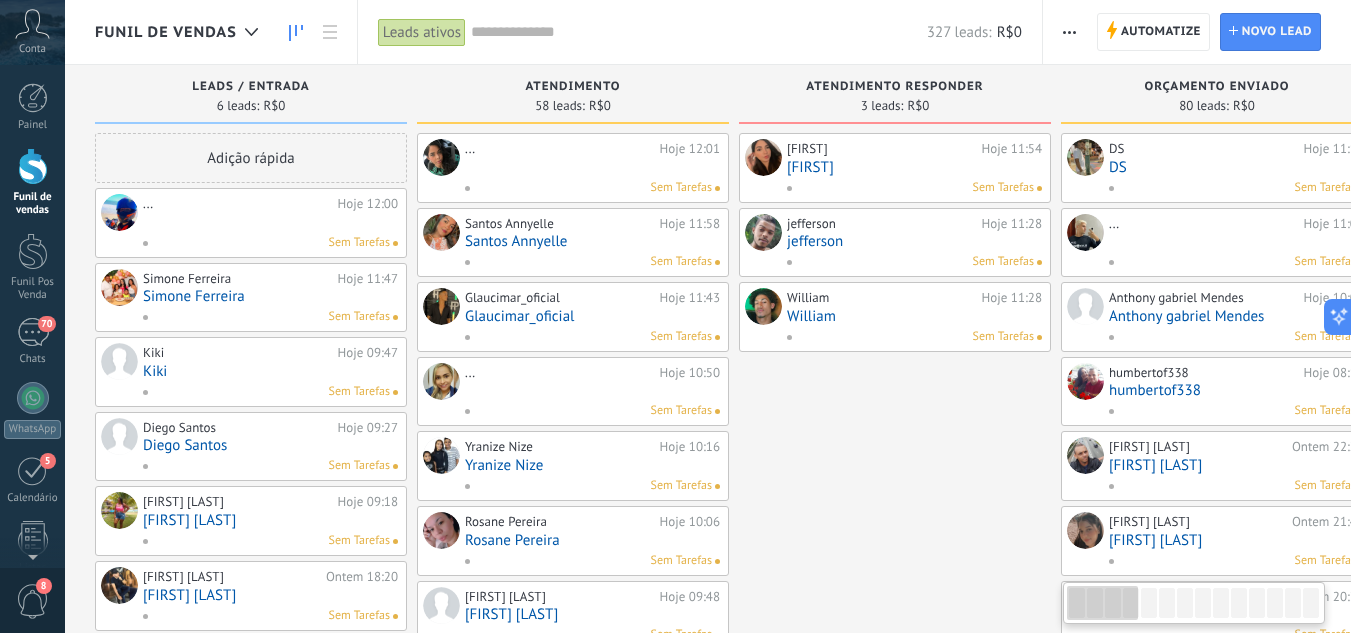 click at bounding box center (270, 222) 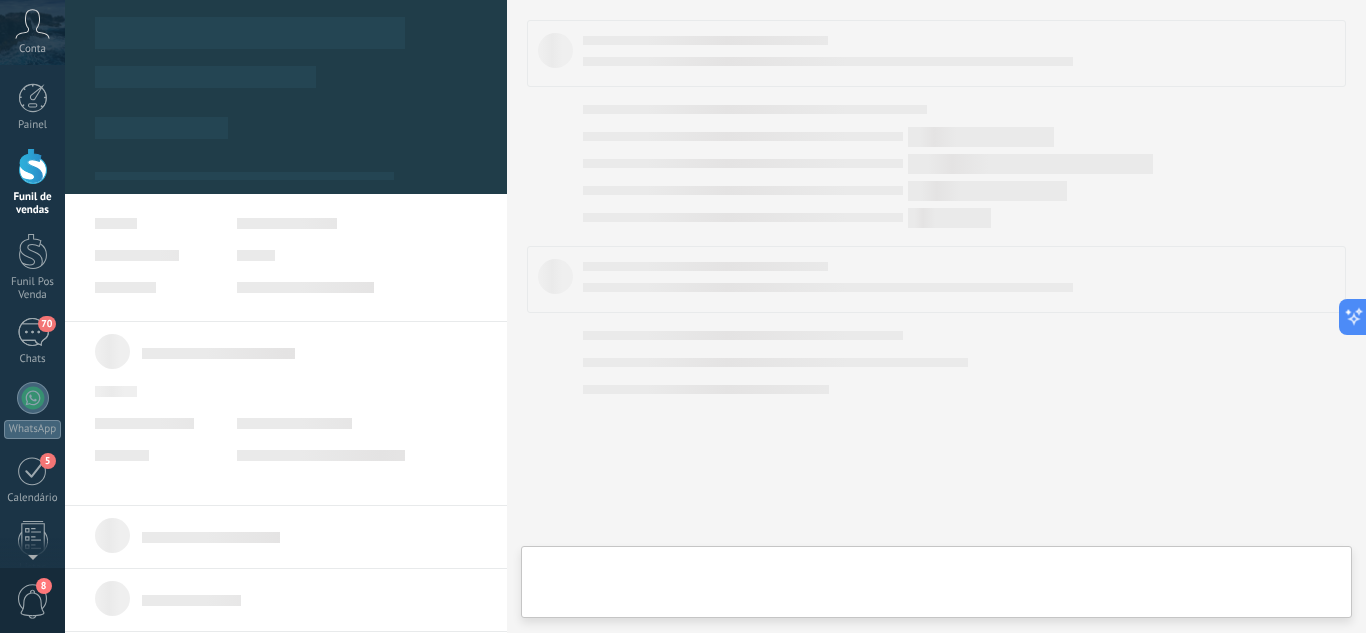 type 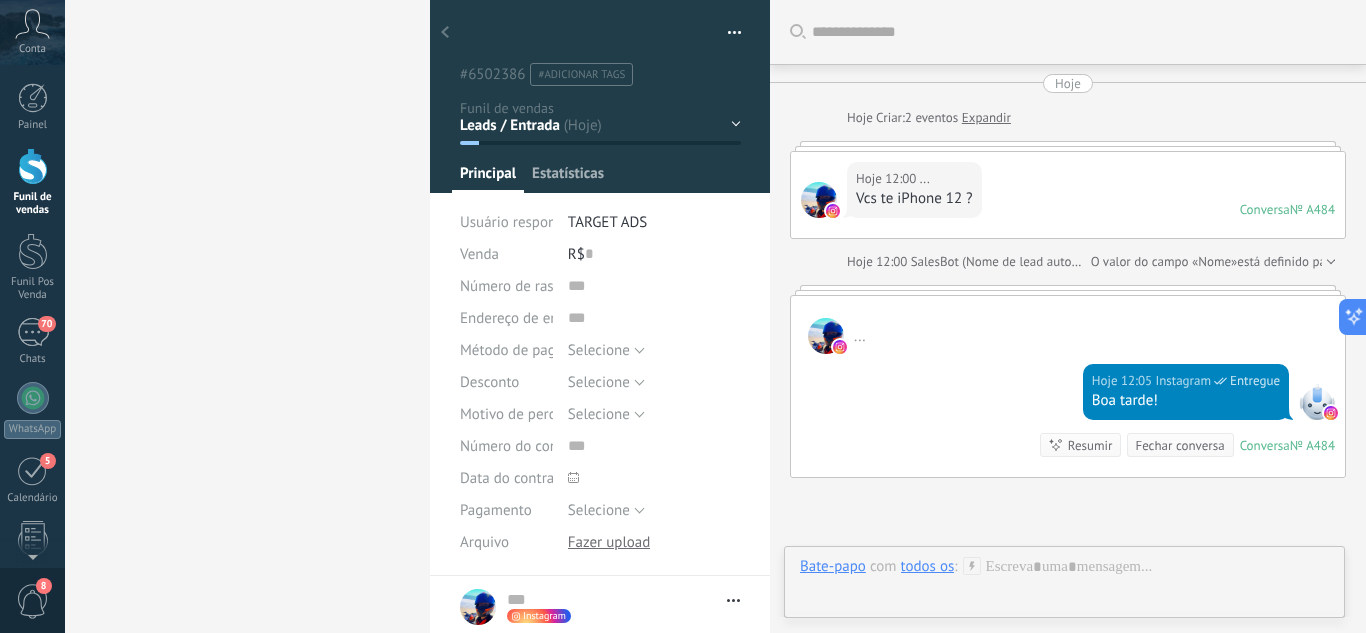scroll, scrollTop: 30, scrollLeft: 0, axis: vertical 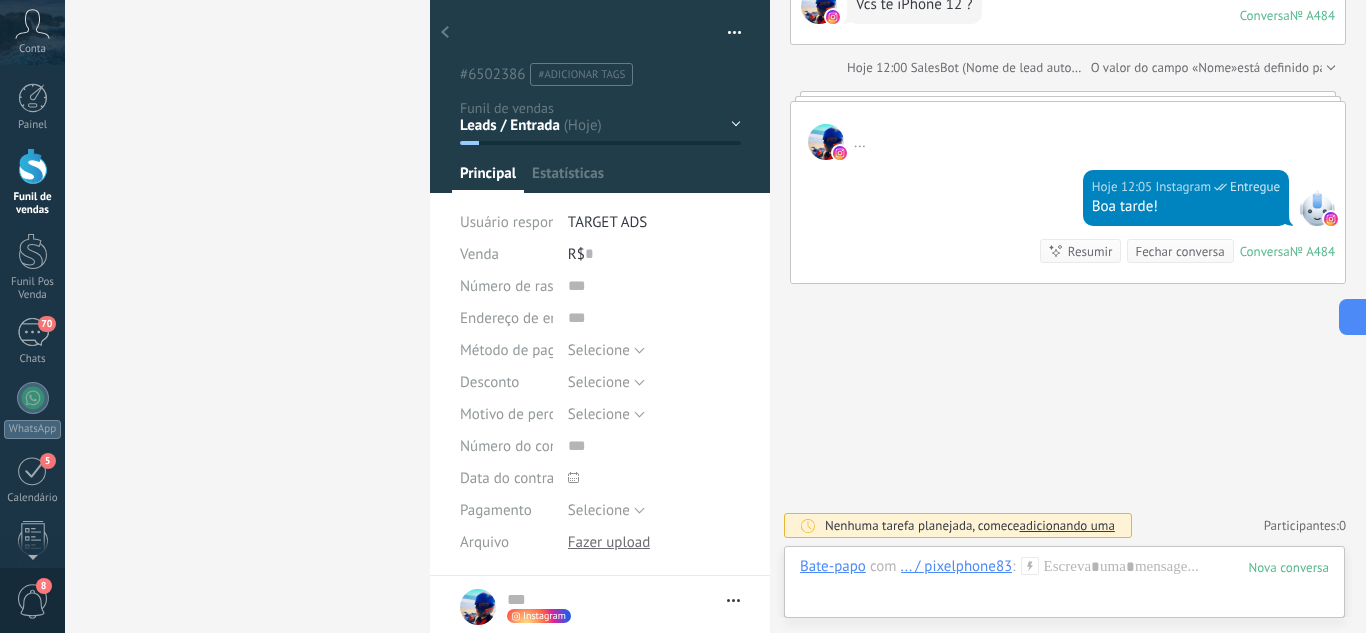 click on "Leads / Entrada
Atendimento
Atendimento Responder
Orçamento Enviado
Orçamento Responder
Negociação / Fechamento
-" at bounding box center [0, 0] 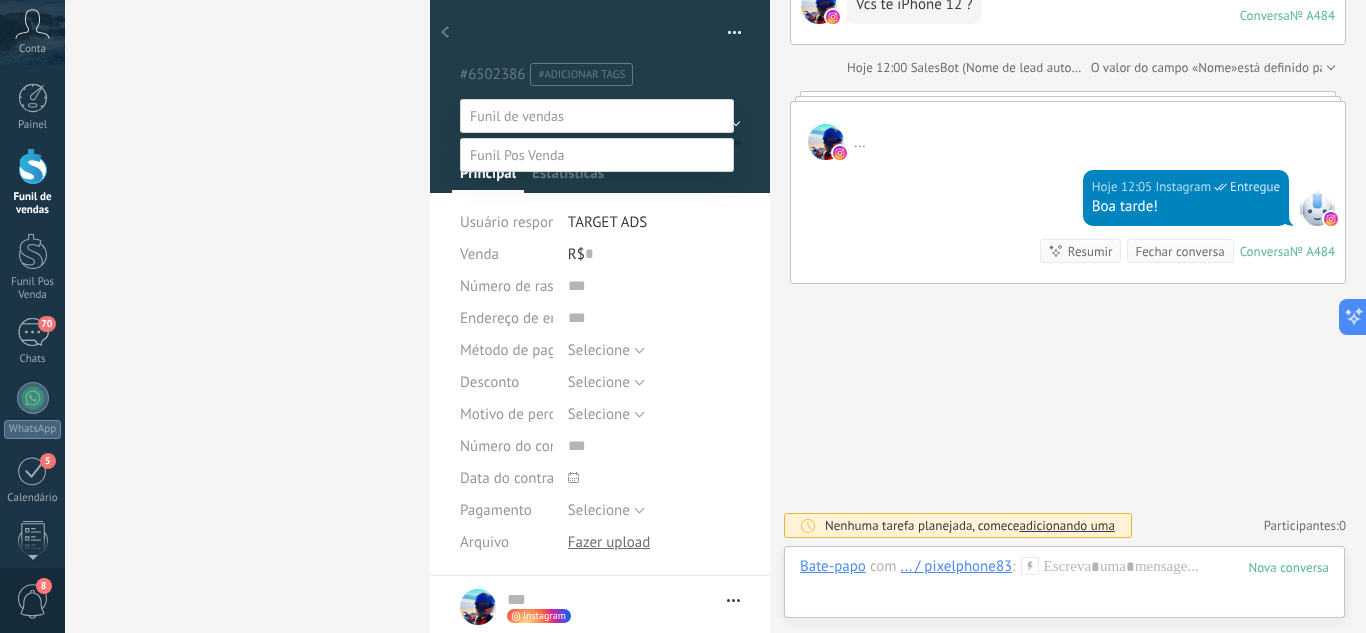 click on "Atendimento" at bounding box center [0, 0] 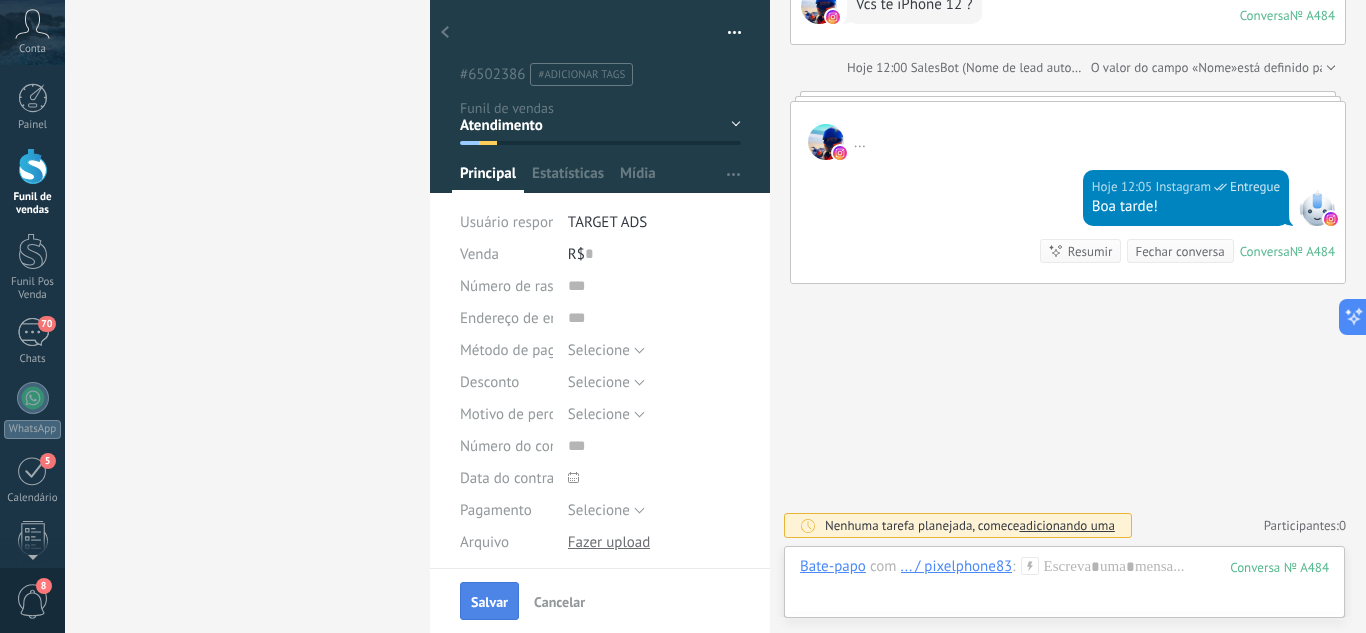 click on "Salvar" at bounding box center [489, 602] 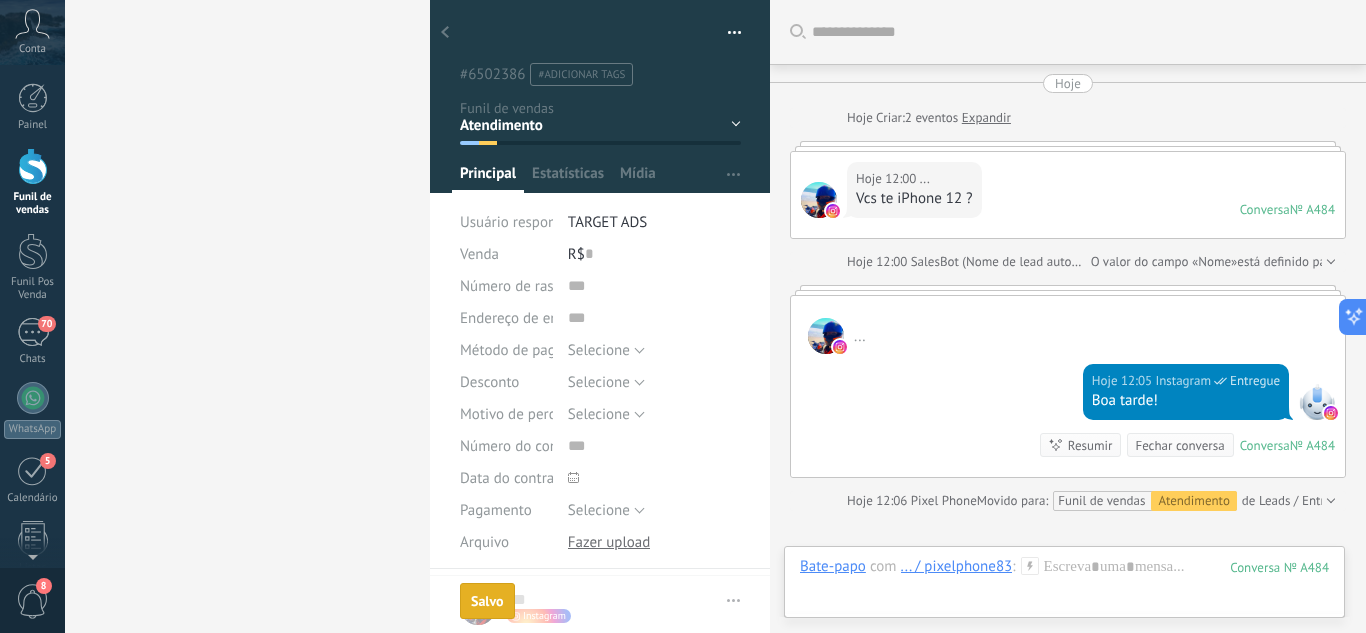 scroll, scrollTop: 0, scrollLeft: 0, axis: both 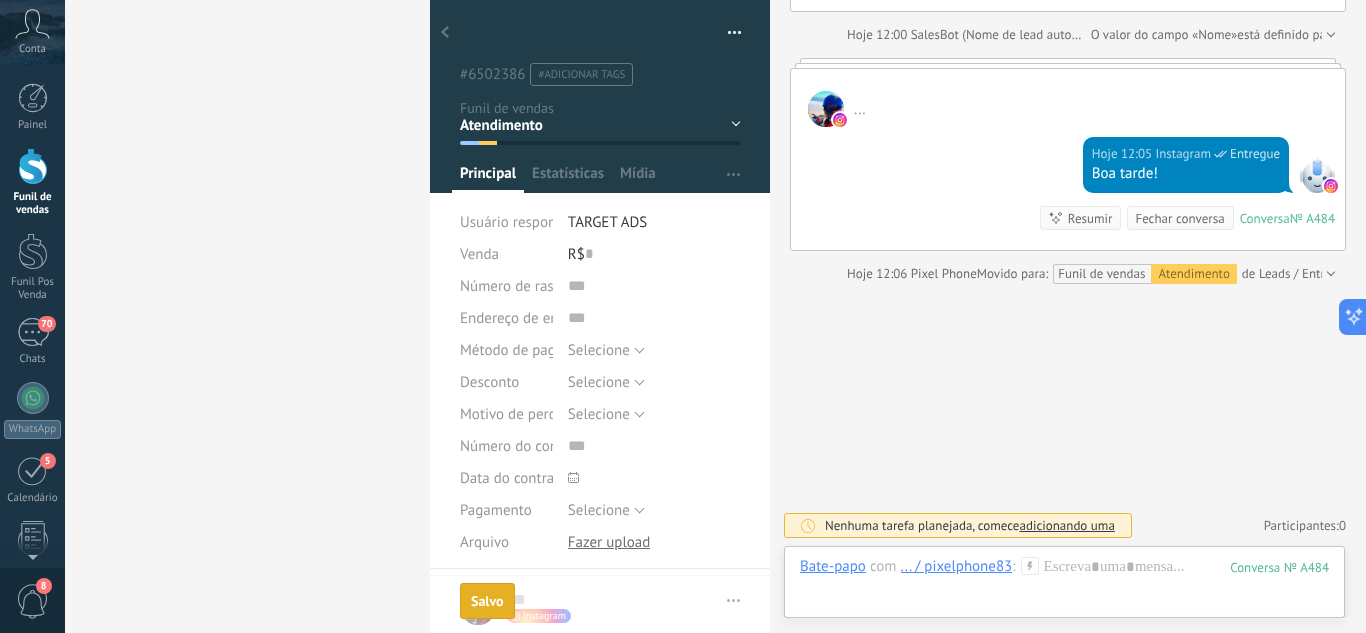 click at bounding box center (445, 33) 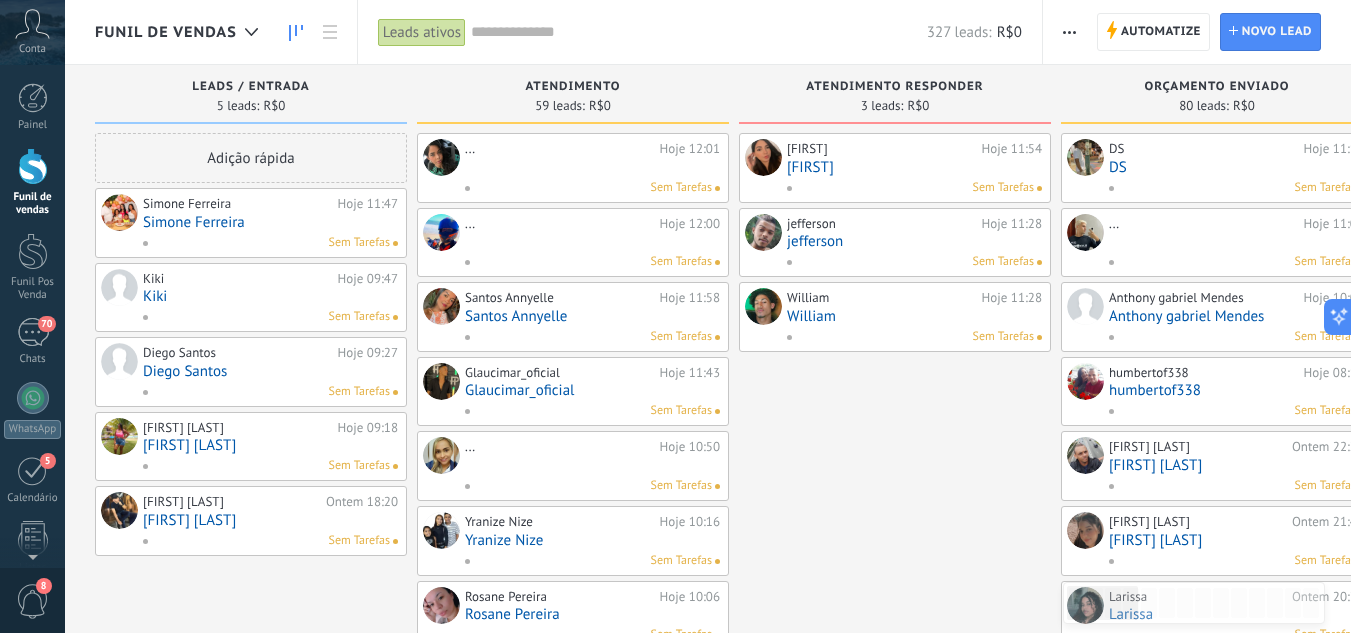 click on "Simone Ferreira" at bounding box center [270, 222] 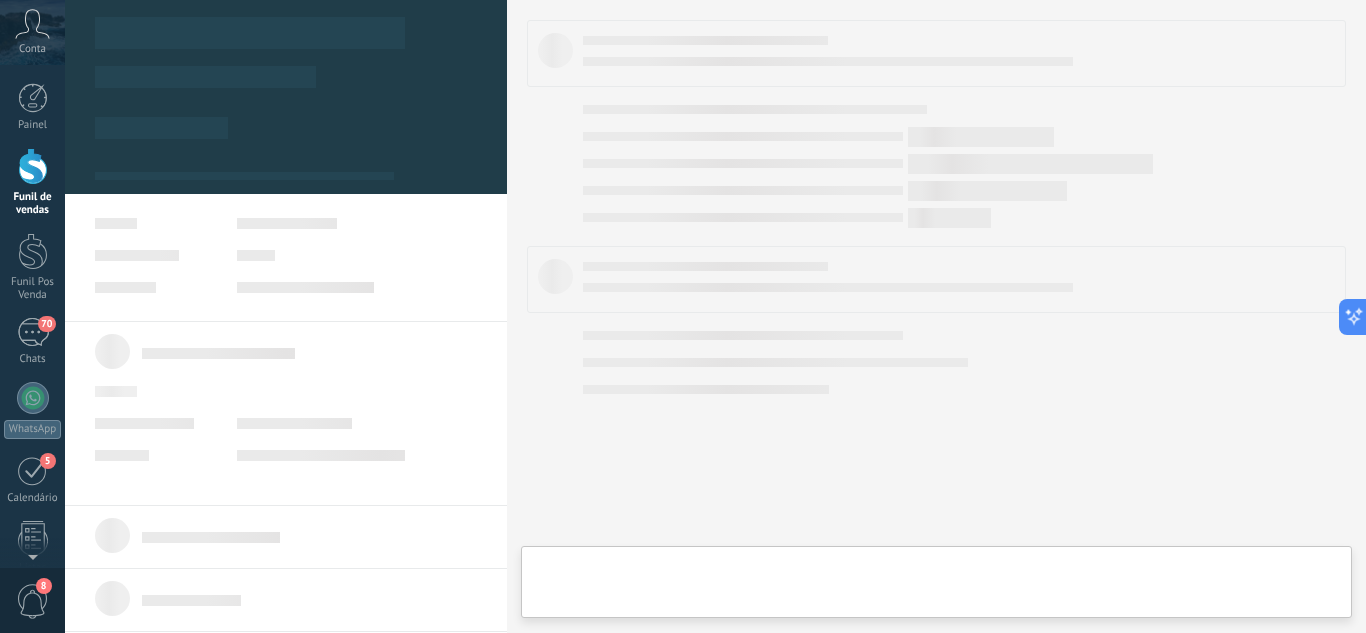 scroll, scrollTop: 30, scrollLeft: 0, axis: vertical 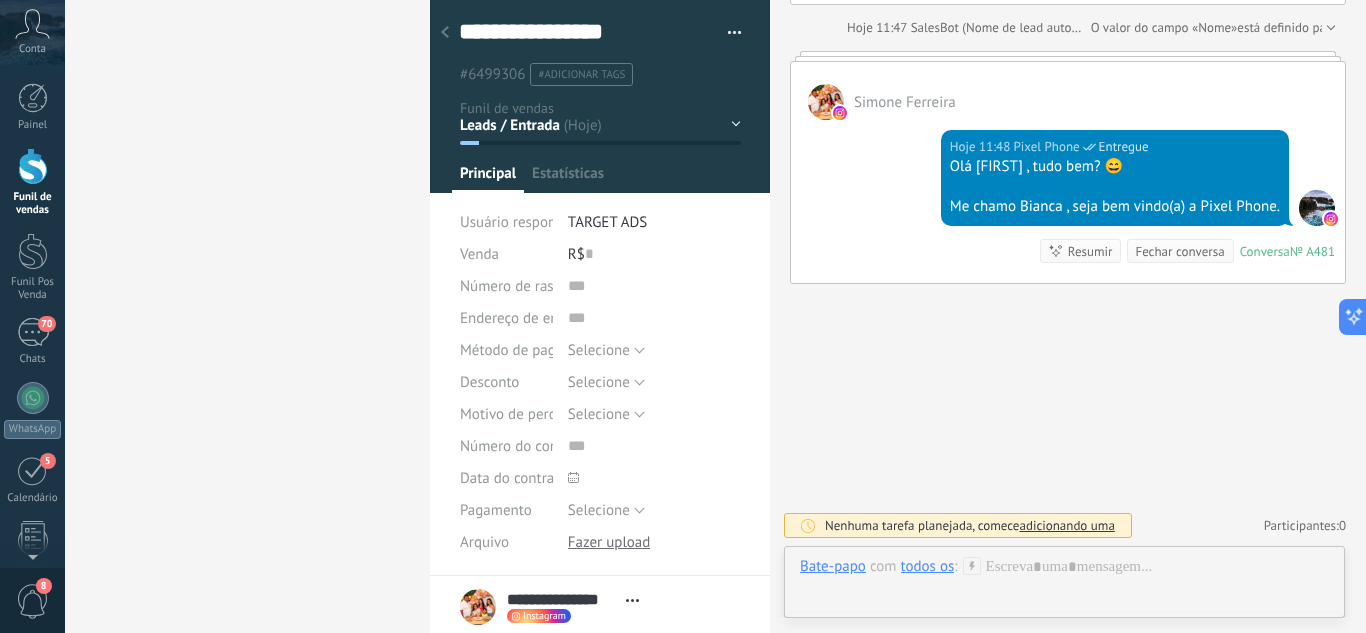 click at bounding box center [445, 33] 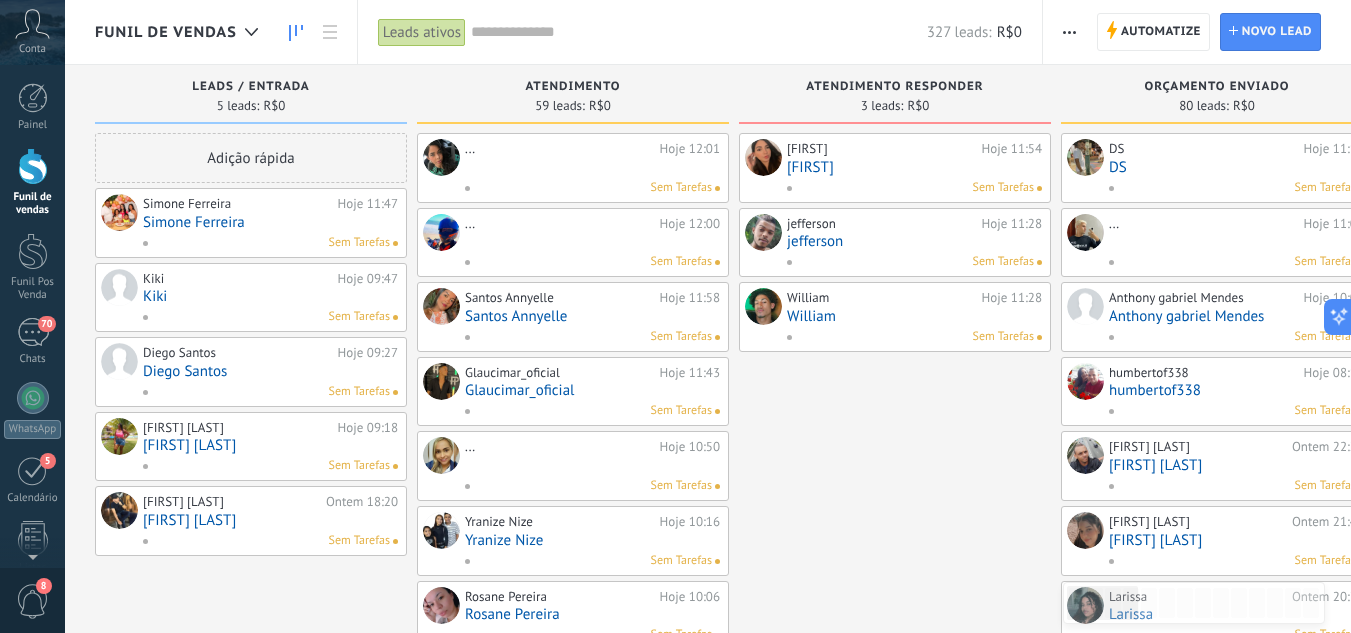 click on "Simone Ferreira" at bounding box center (270, 222) 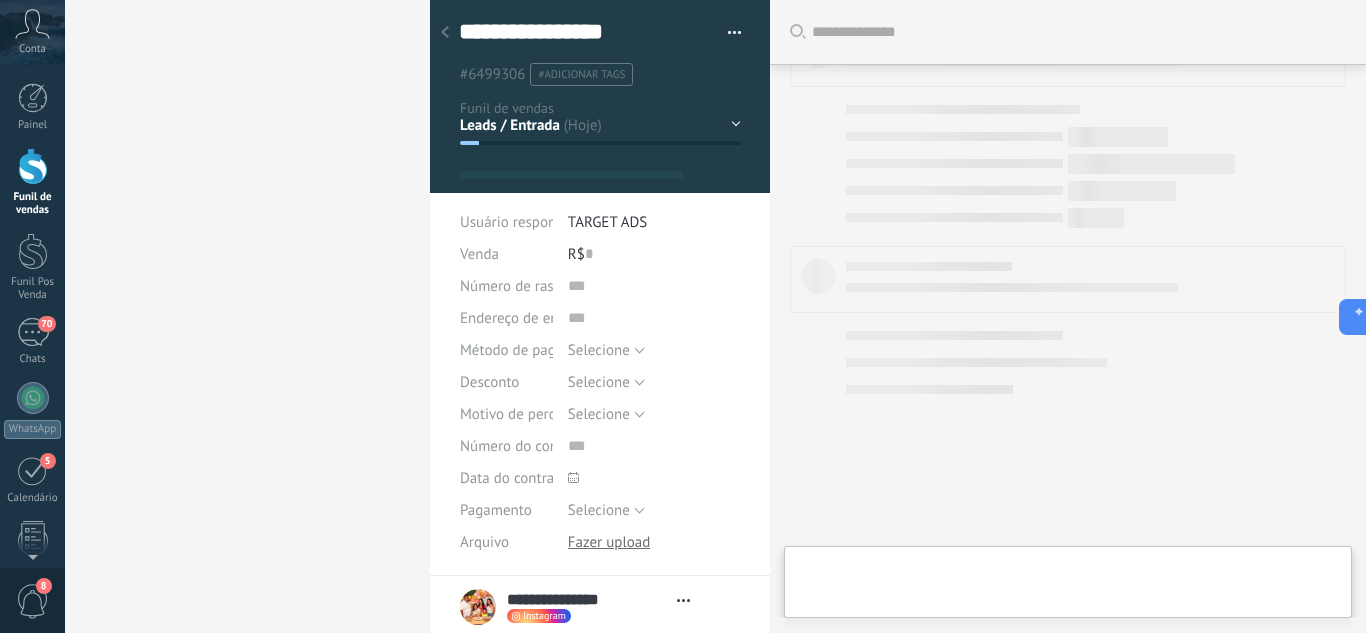 scroll, scrollTop: 291, scrollLeft: 0, axis: vertical 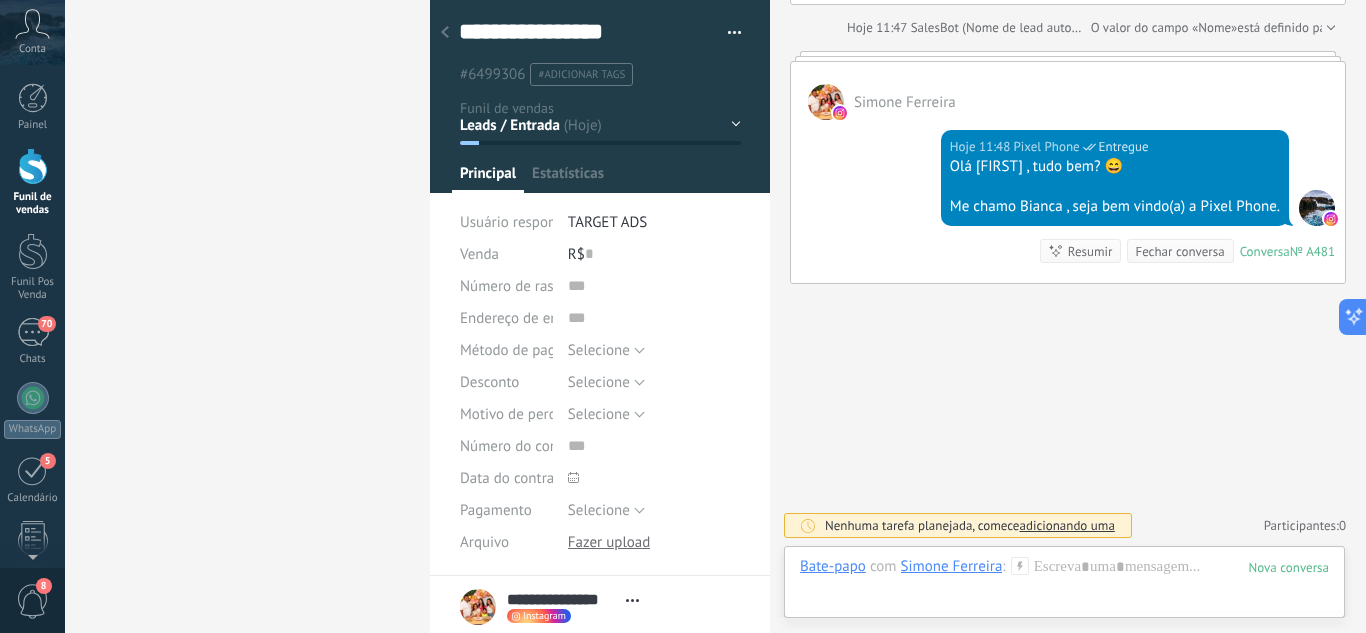 click on "Leads / Entrada
Atendimento
Atendimento Responder
Orçamento Enviado
Orçamento Responder
Negociação / Fechamento
-" at bounding box center (0, 0) 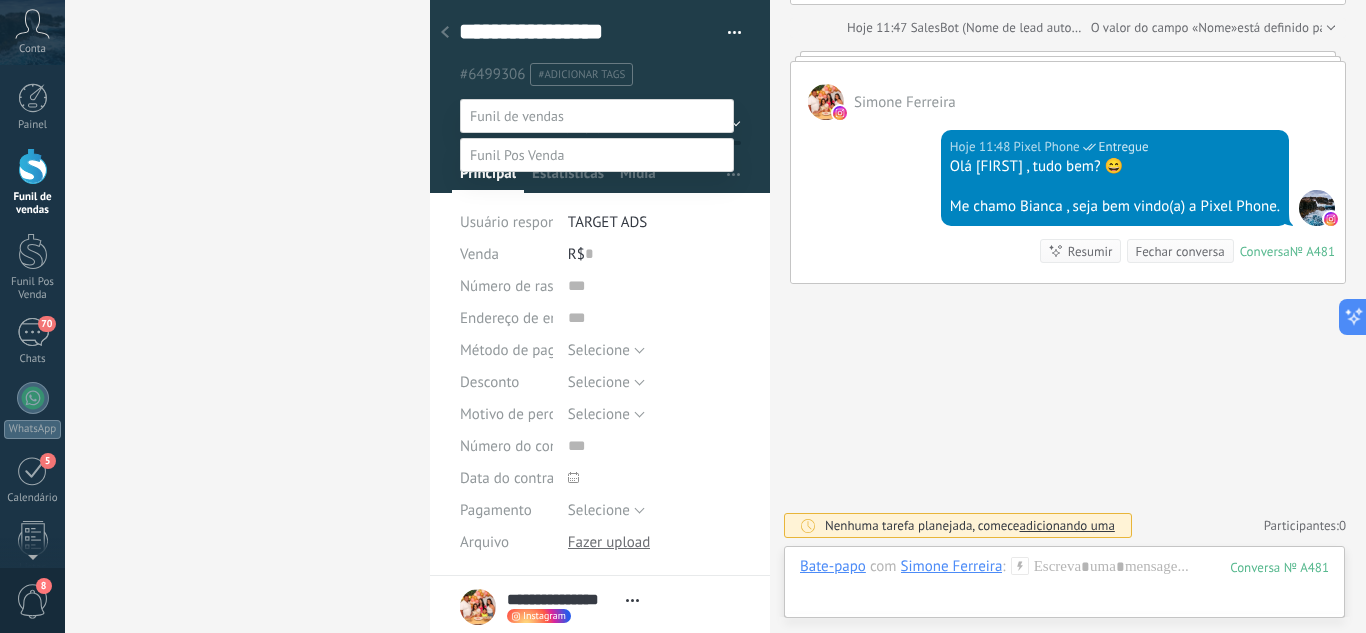 click on "Atendimento" at bounding box center (0, 0) 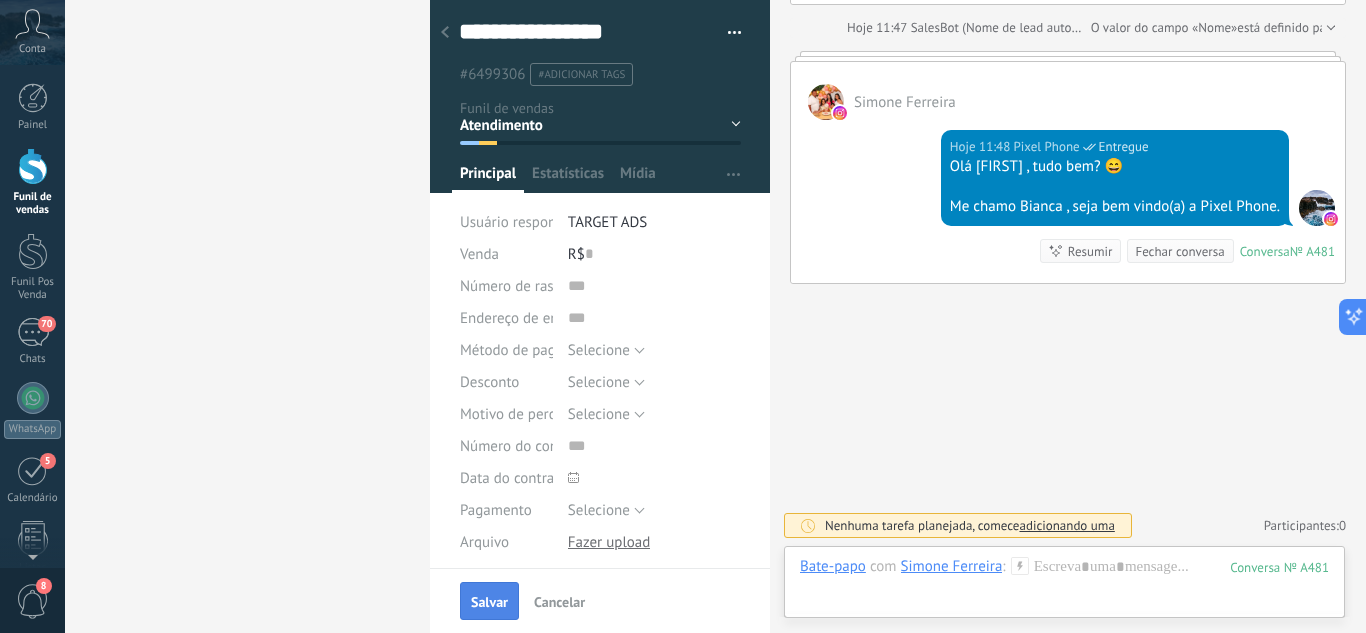 click on "Salvar" at bounding box center [489, 602] 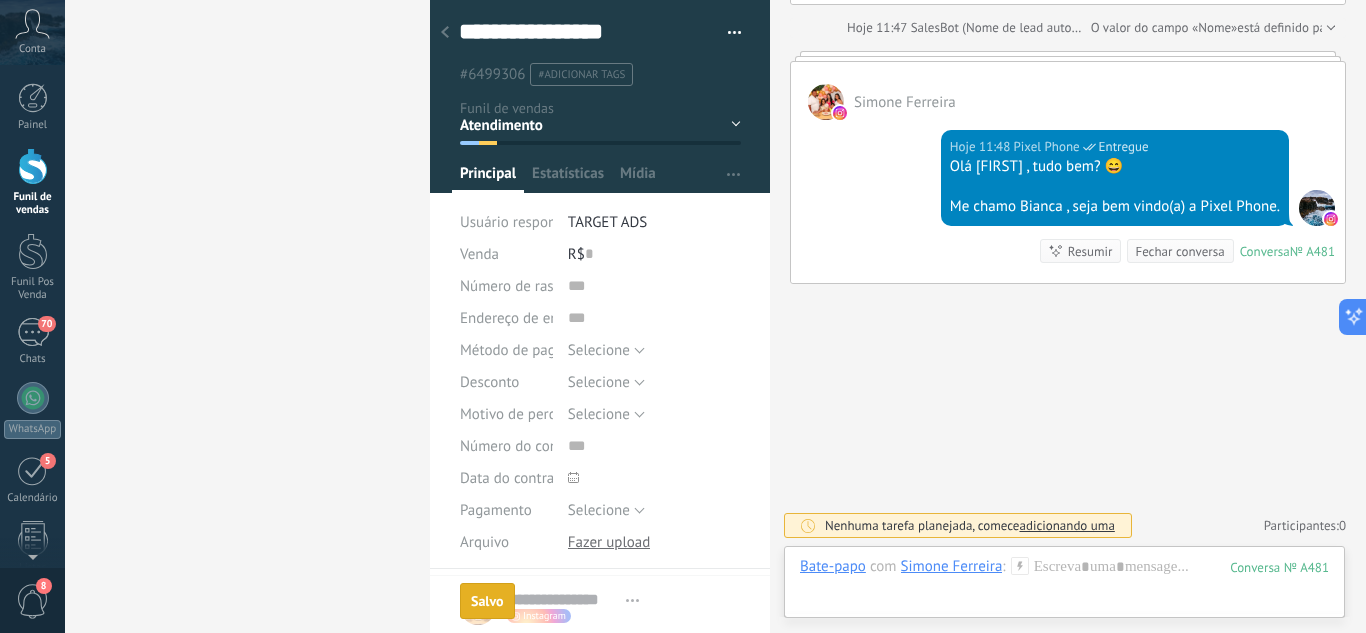 scroll, scrollTop: 324, scrollLeft: 0, axis: vertical 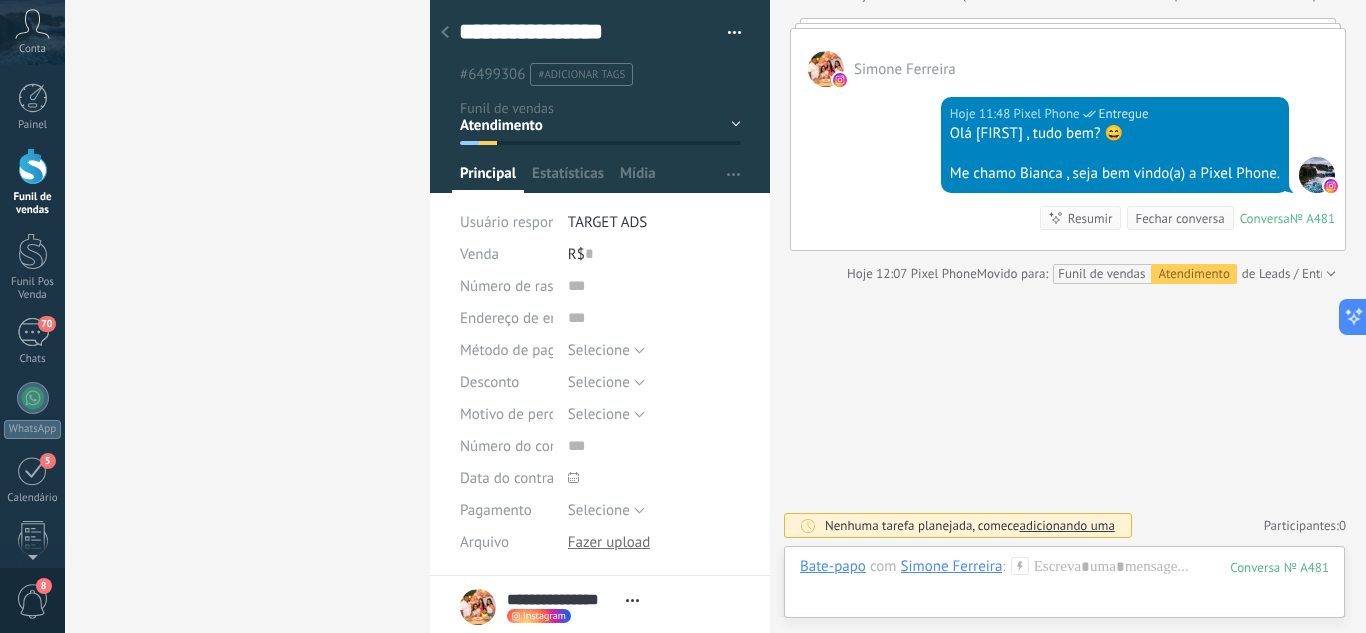 click at bounding box center (445, 33) 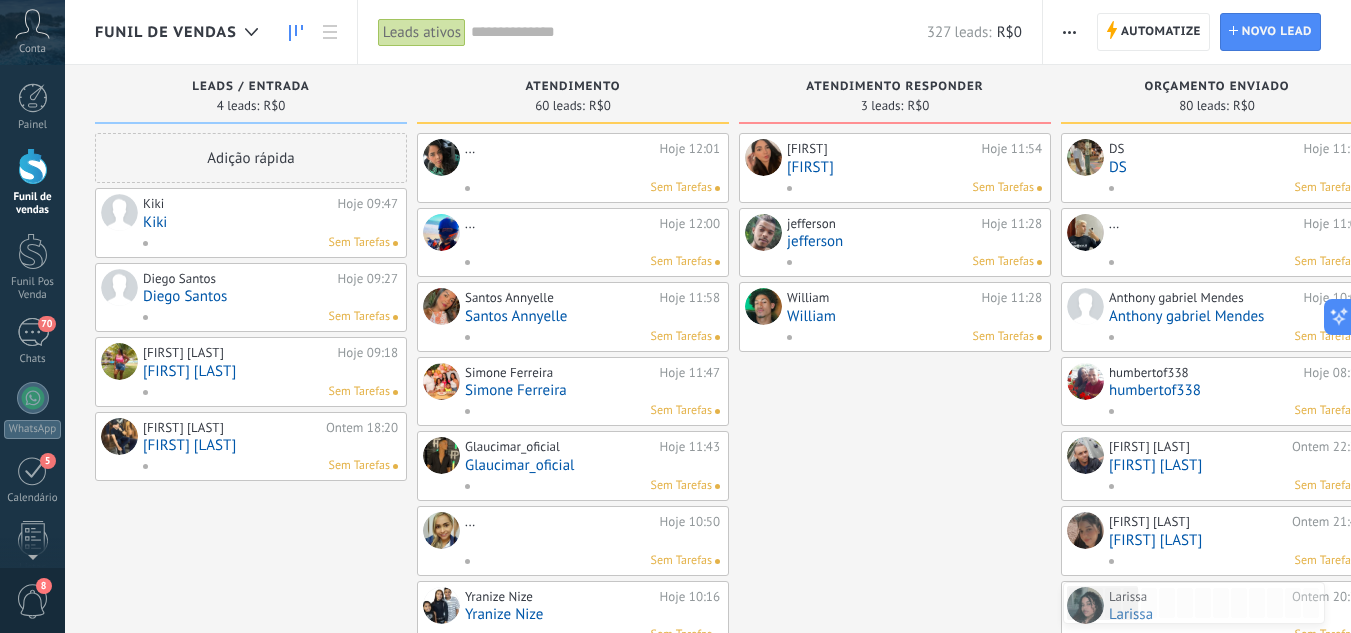 click on "[FIRST]" at bounding box center (914, 167) 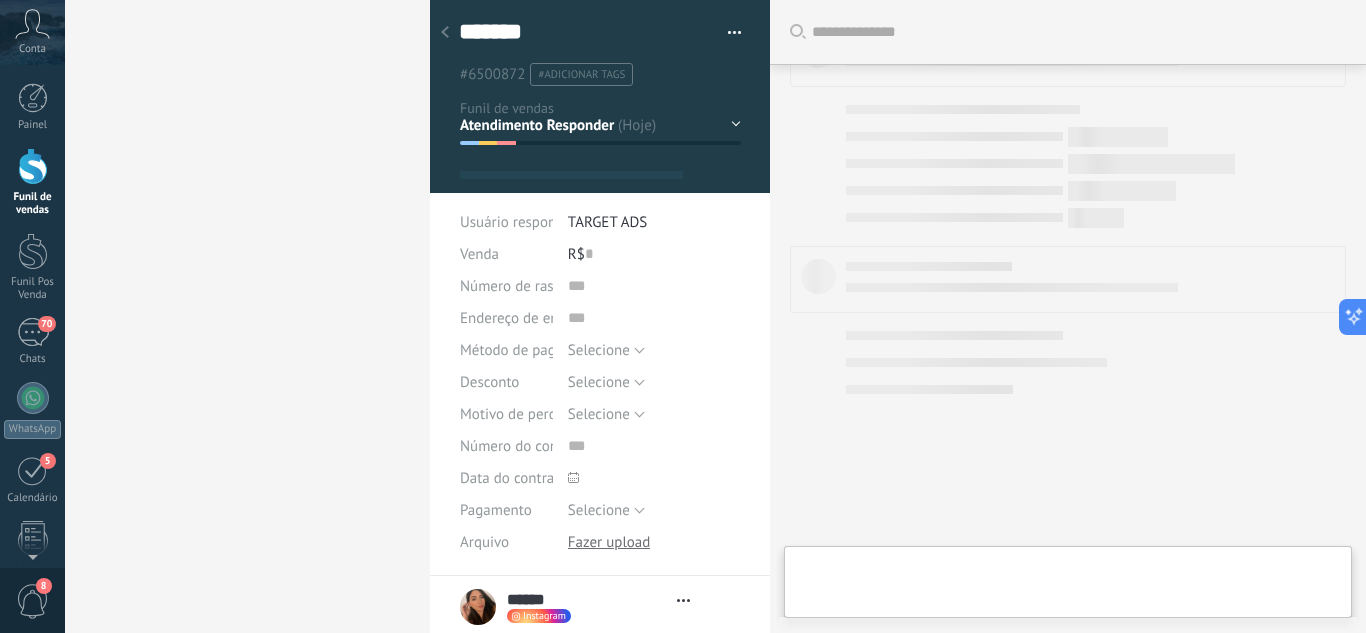 scroll, scrollTop: 1395, scrollLeft: 0, axis: vertical 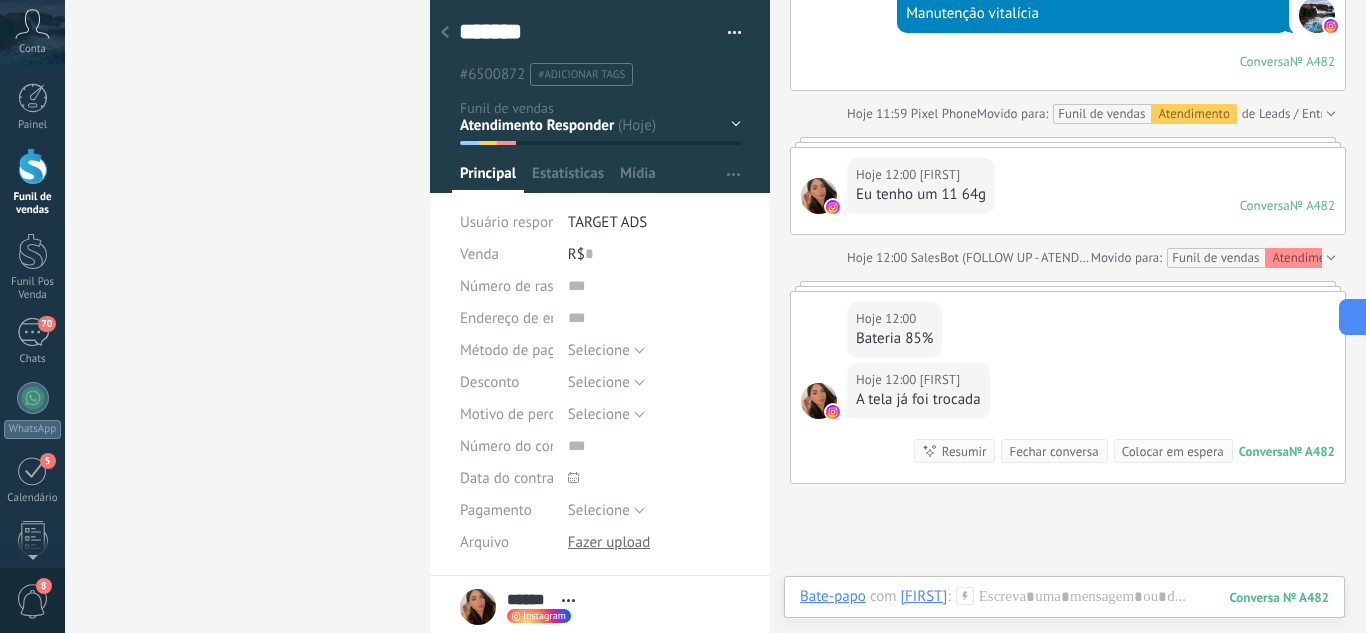 click 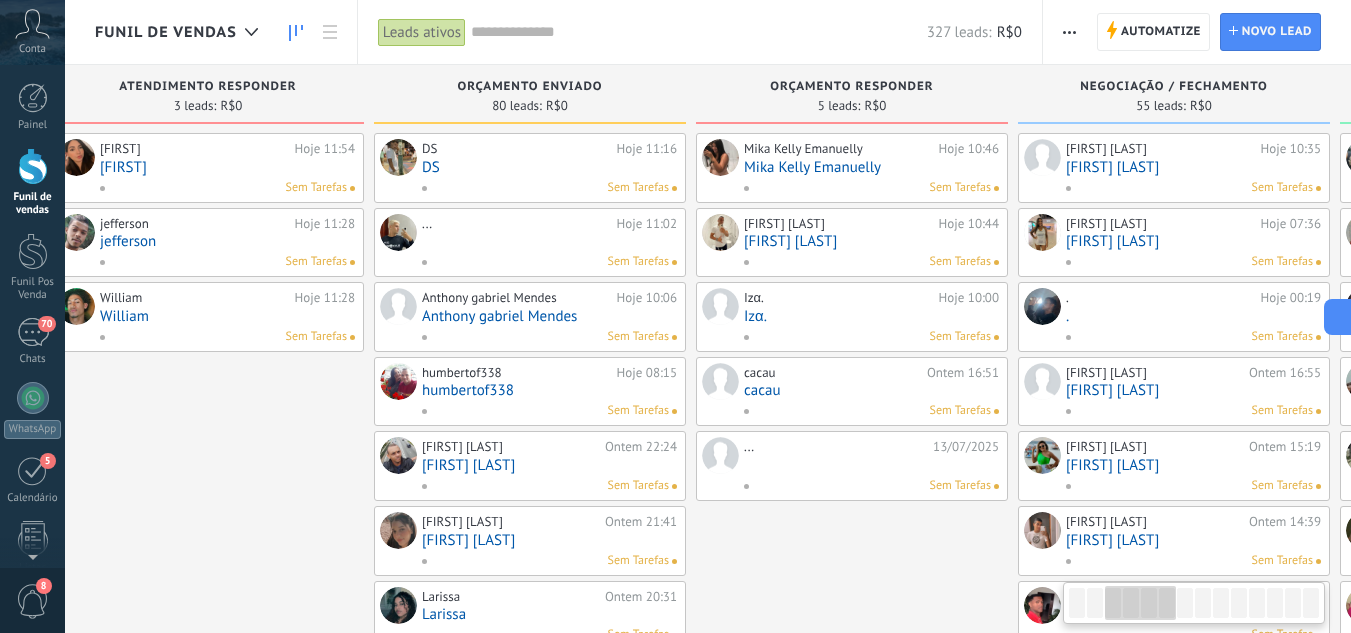 drag, startPoint x: 982, startPoint y: 457, endPoint x: 293, endPoint y: 377, distance: 693.62885 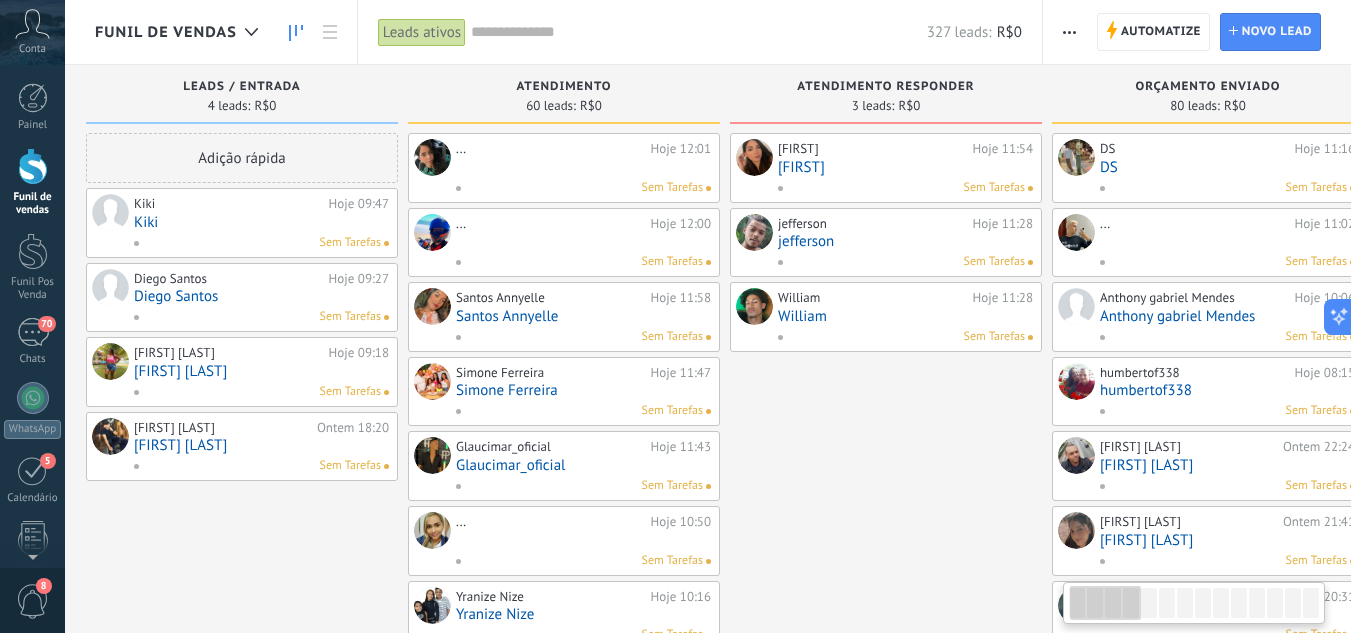 scroll, scrollTop: 0, scrollLeft: 0, axis: both 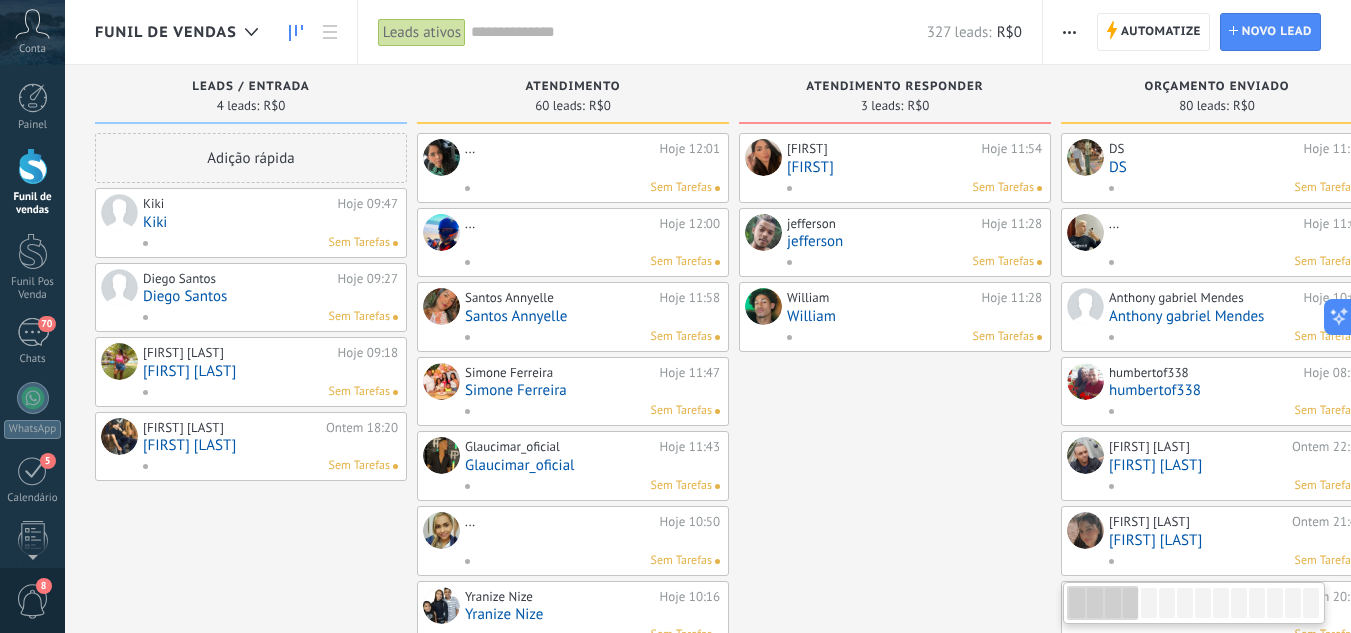 drag, startPoint x: 238, startPoint y: 411, endPoint x: 957, endPoint y: 411, distance: 719 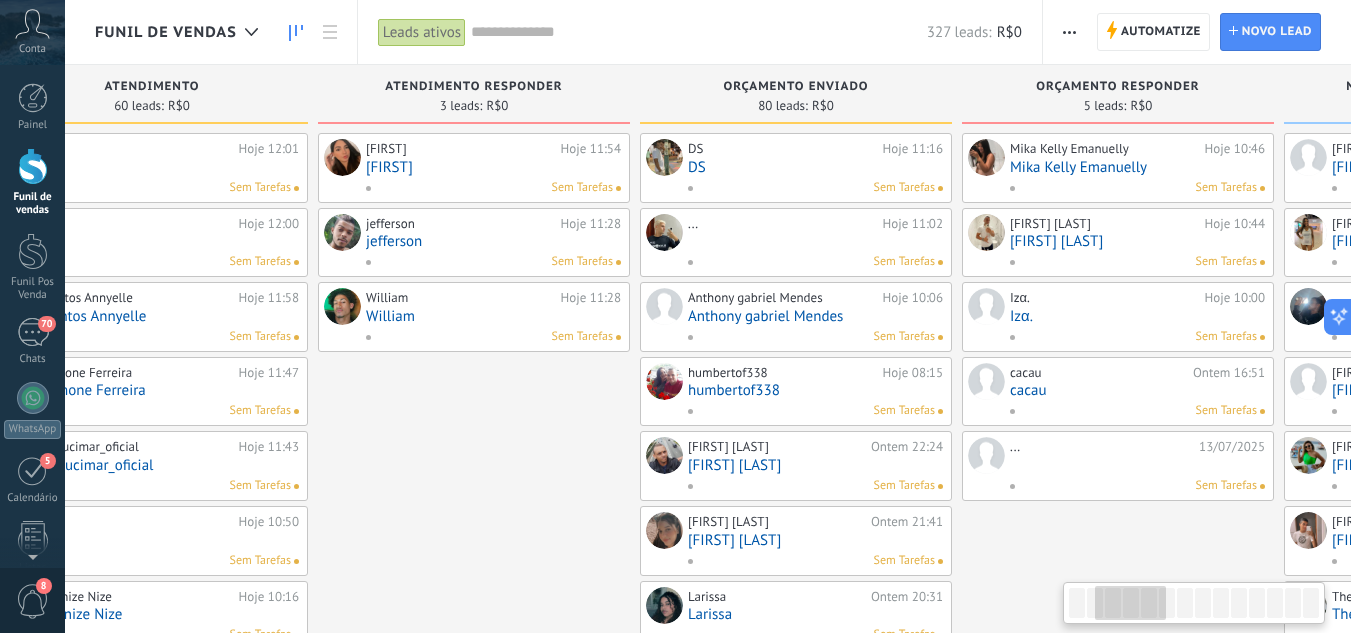 drag, startPoint x: 945, startPoint y: 408, endPoint x: 446, endPoint y: 343, distance: 503.21567 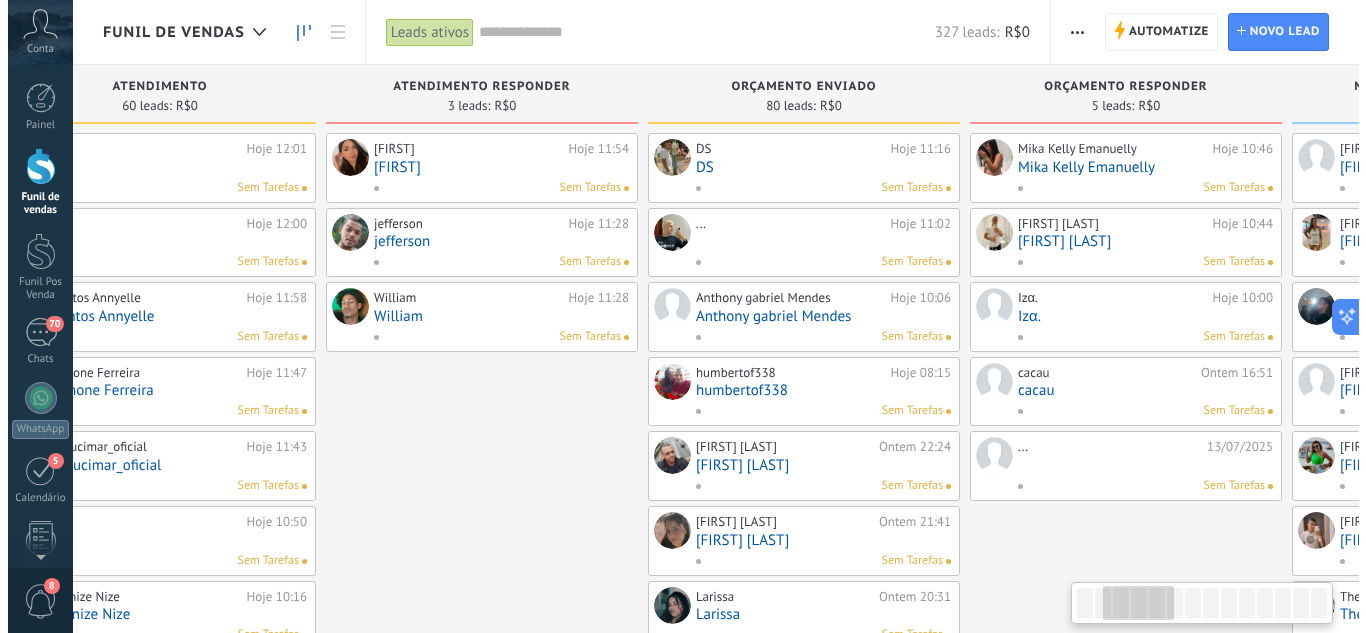 scroll, scrollTop: 0, scrollLeft: 498, axis: horizontal 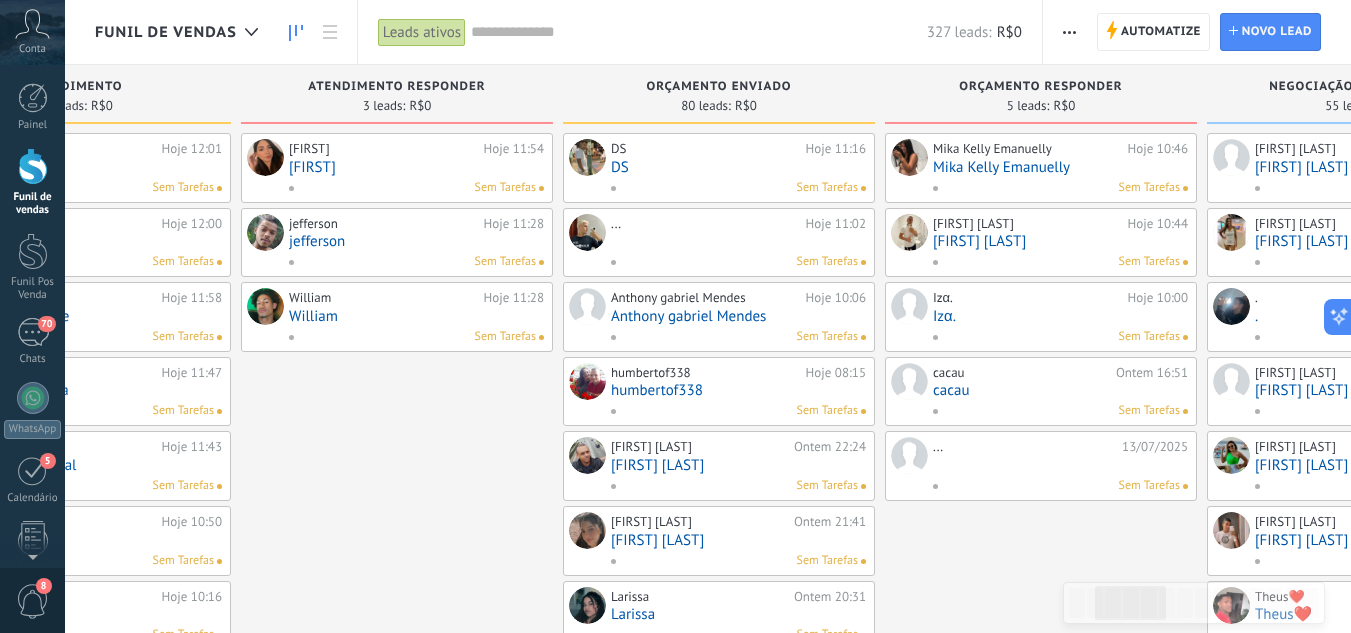 click on "Mika Kelly Emanuelly" at bounding box center (1060, 167) 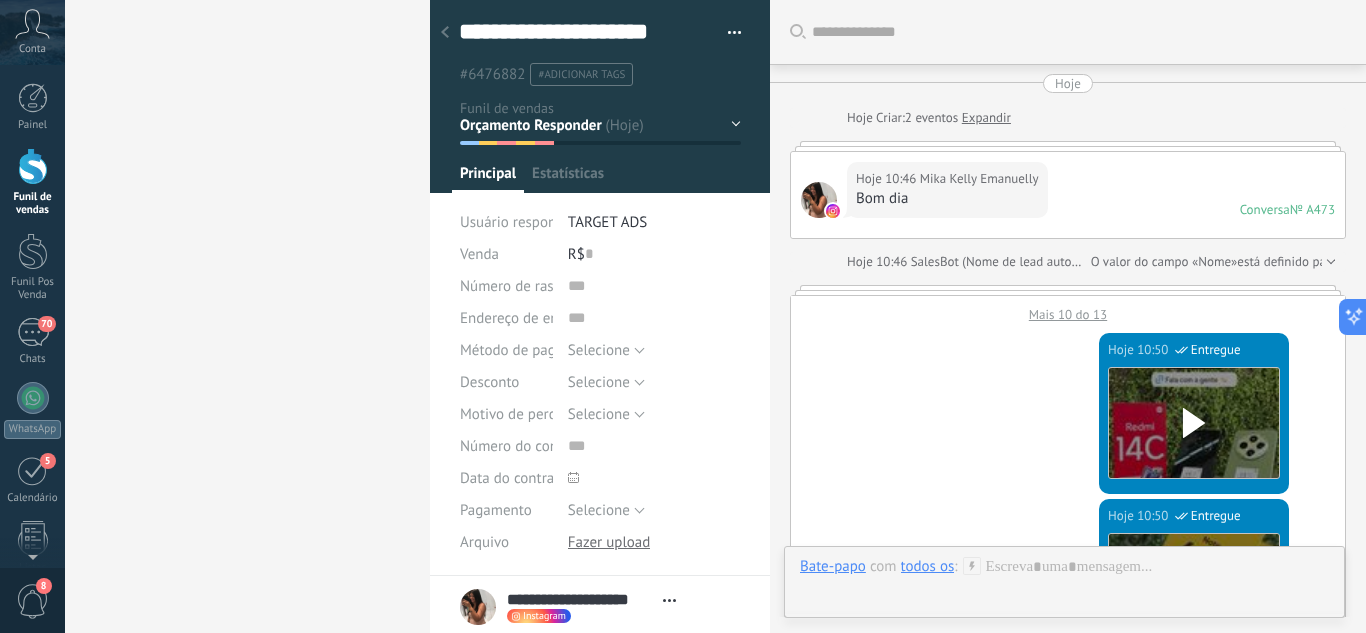 scroll, scrollTop: 2075, scrollLeft: 0, axis: vertical 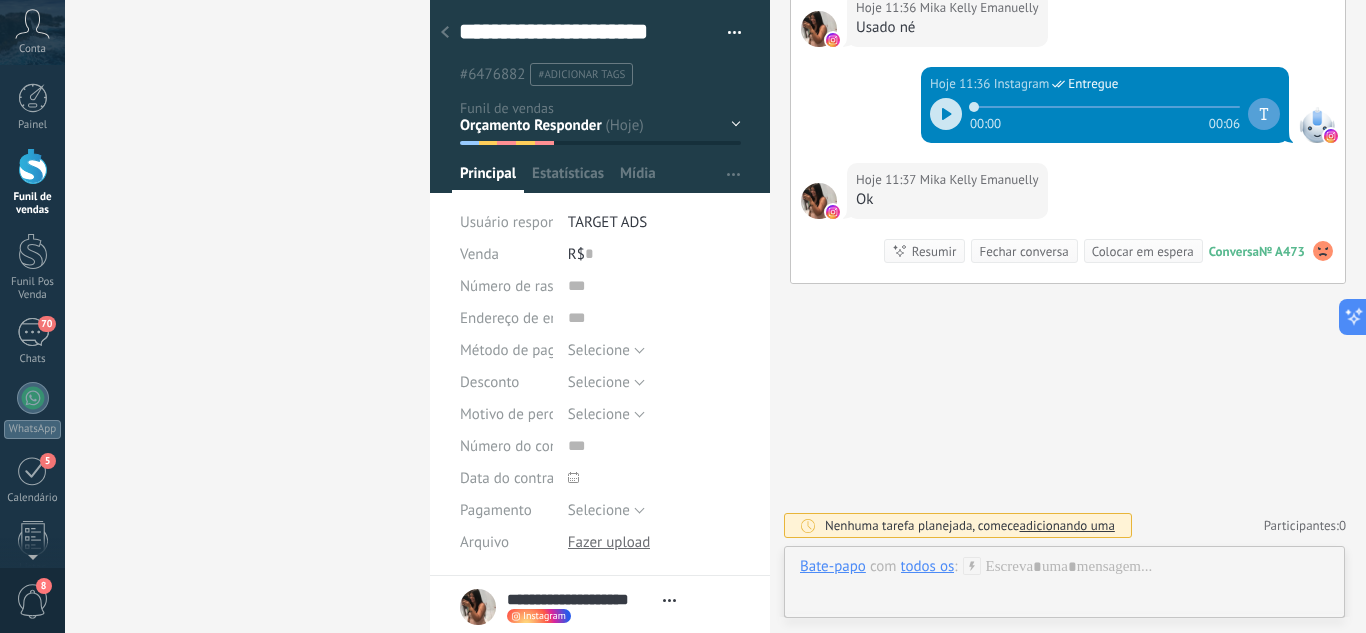 click 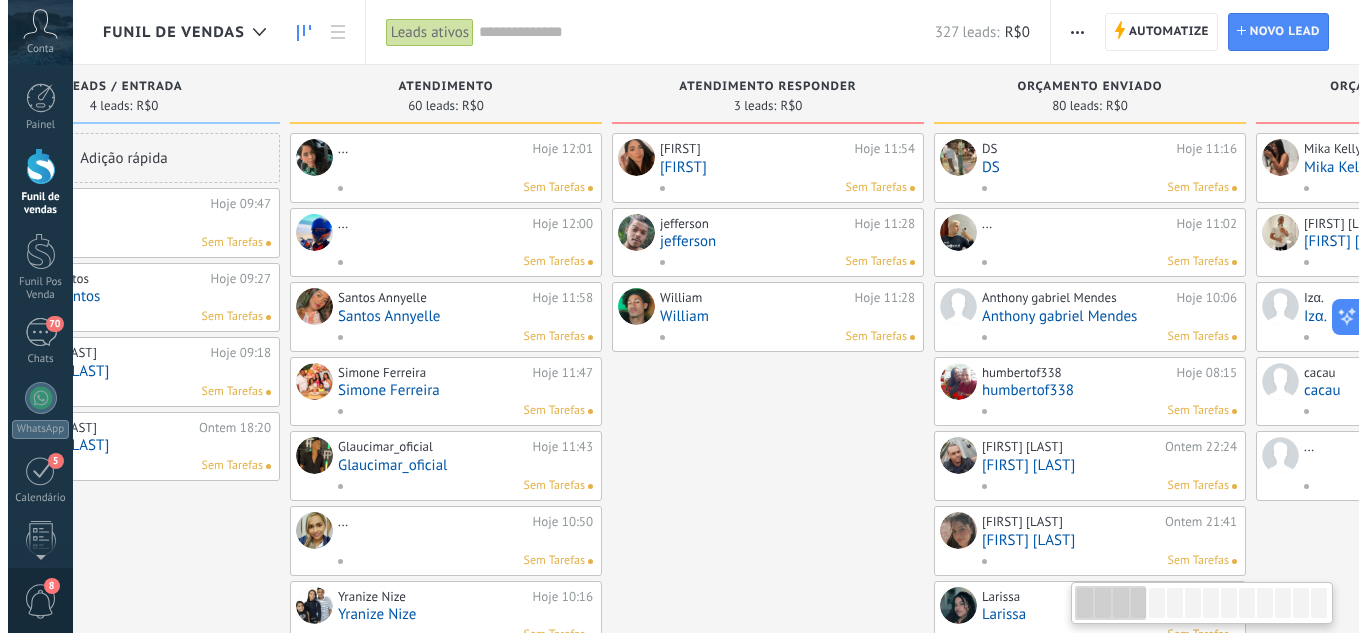scroll, scrollTop: 0, scrollLeft: 0, axis: both 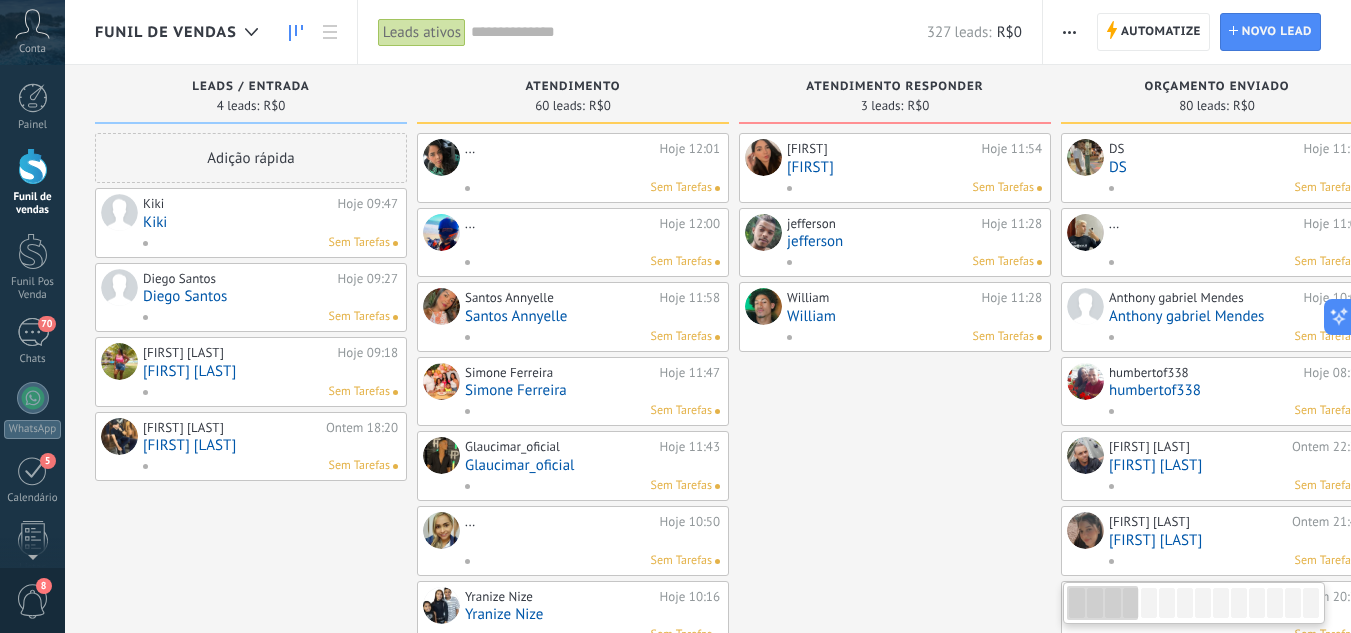drag, startPoint x: 336, startPoint y: 485, endPoint x: 1325, endPoint y: 467, distance: 989.1638 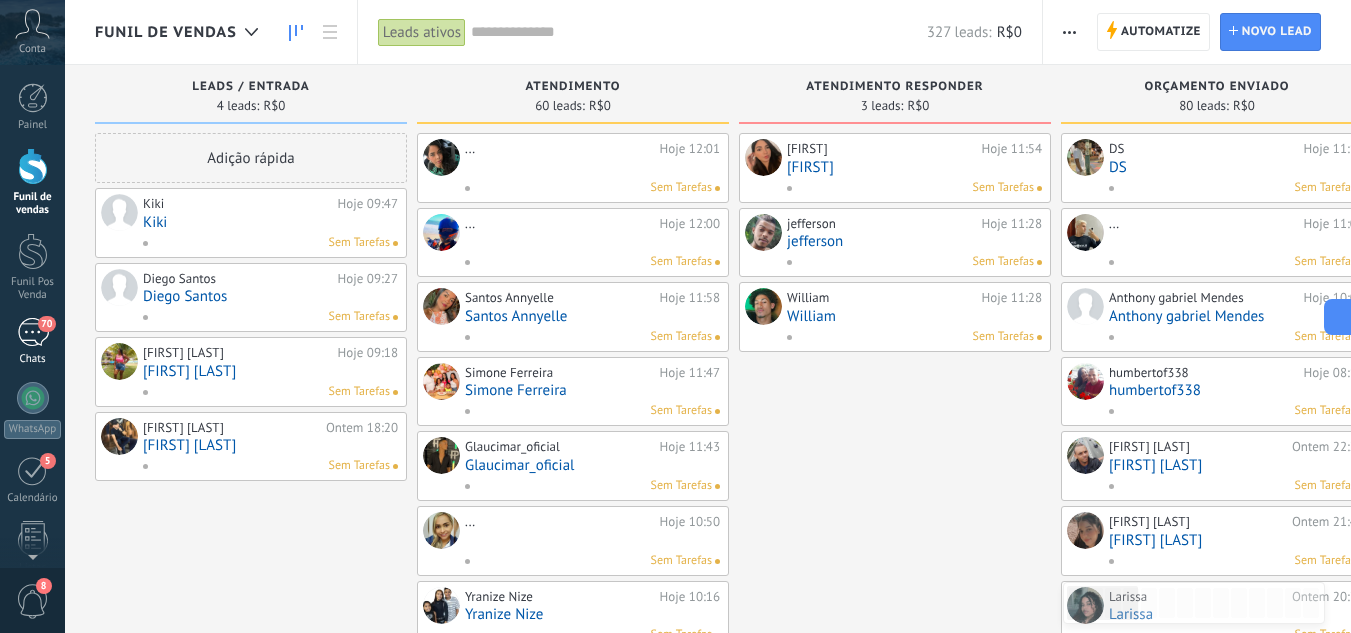 click on "70" at bounding box center (33, 332) 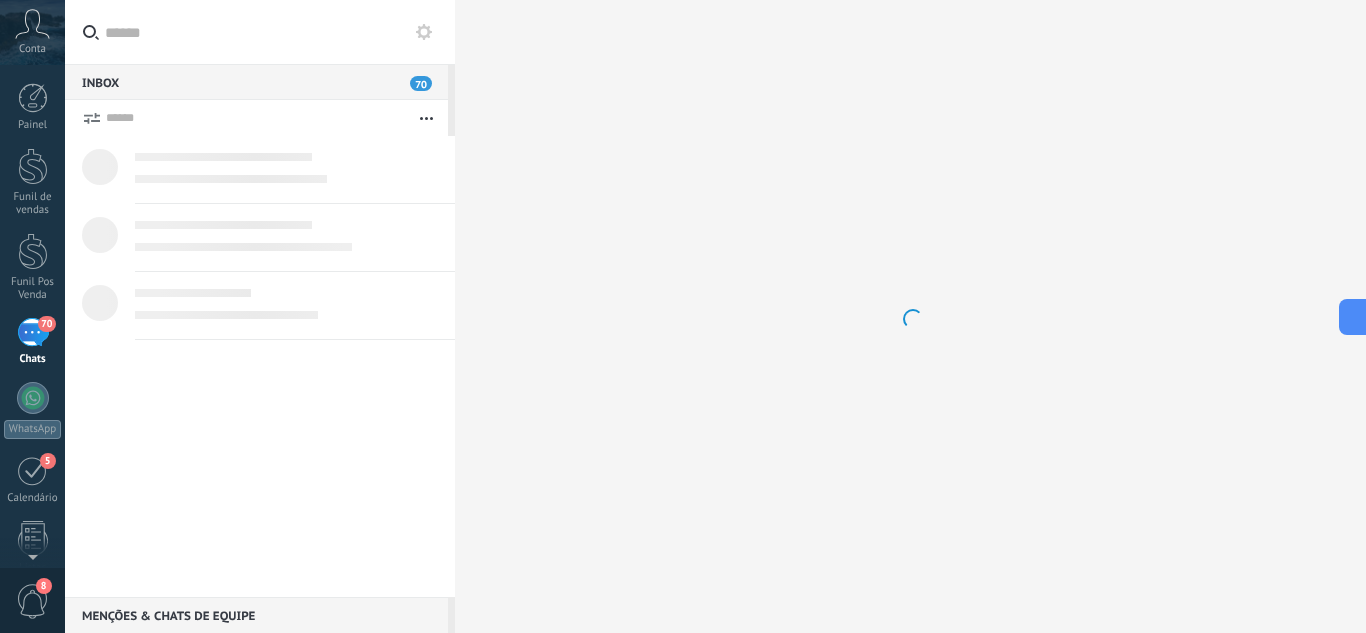 scroll, scrollTop: 19, scrollLeft: 0, axis: vertical 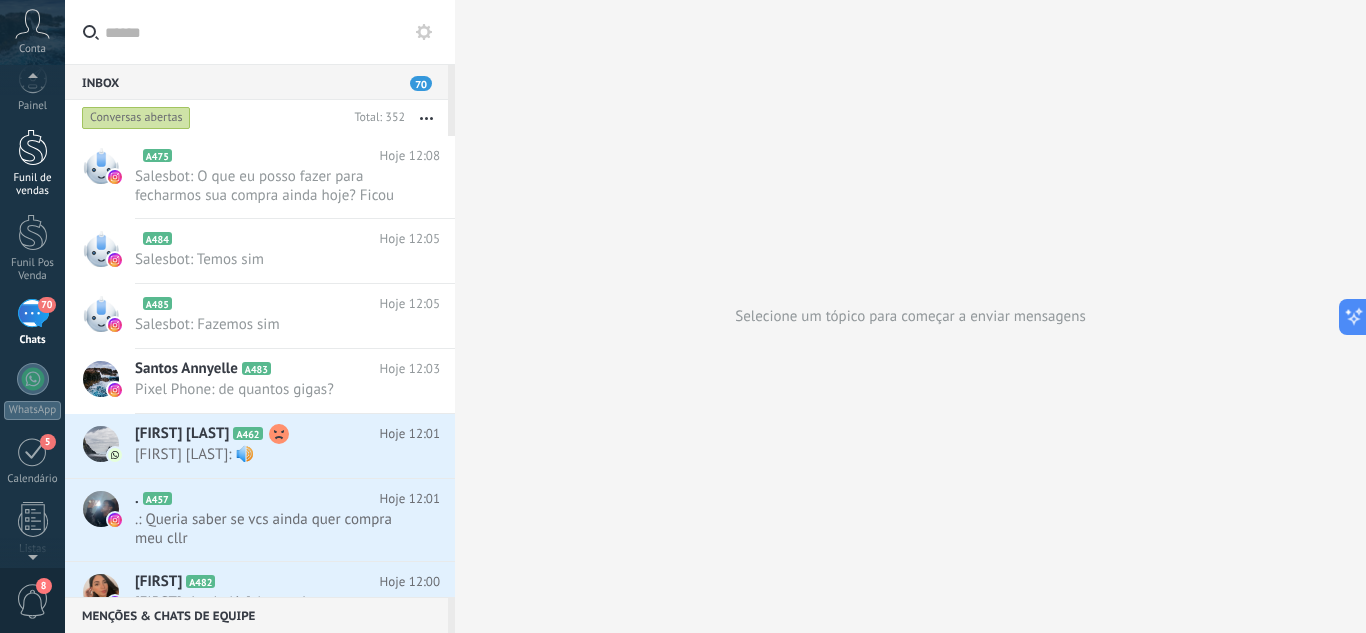 click on "Funil de vendas" at bounding box center [33, 185] 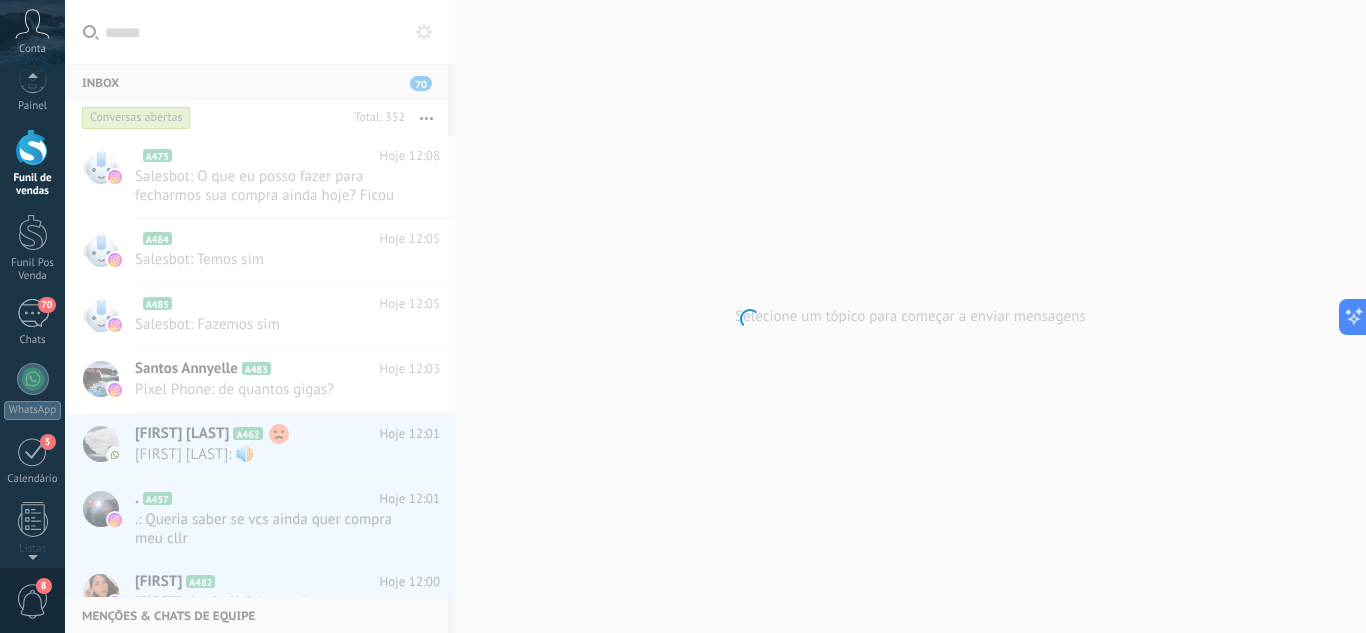 scroll, scrollTop: 0, scrollLeft: 0, axis: both 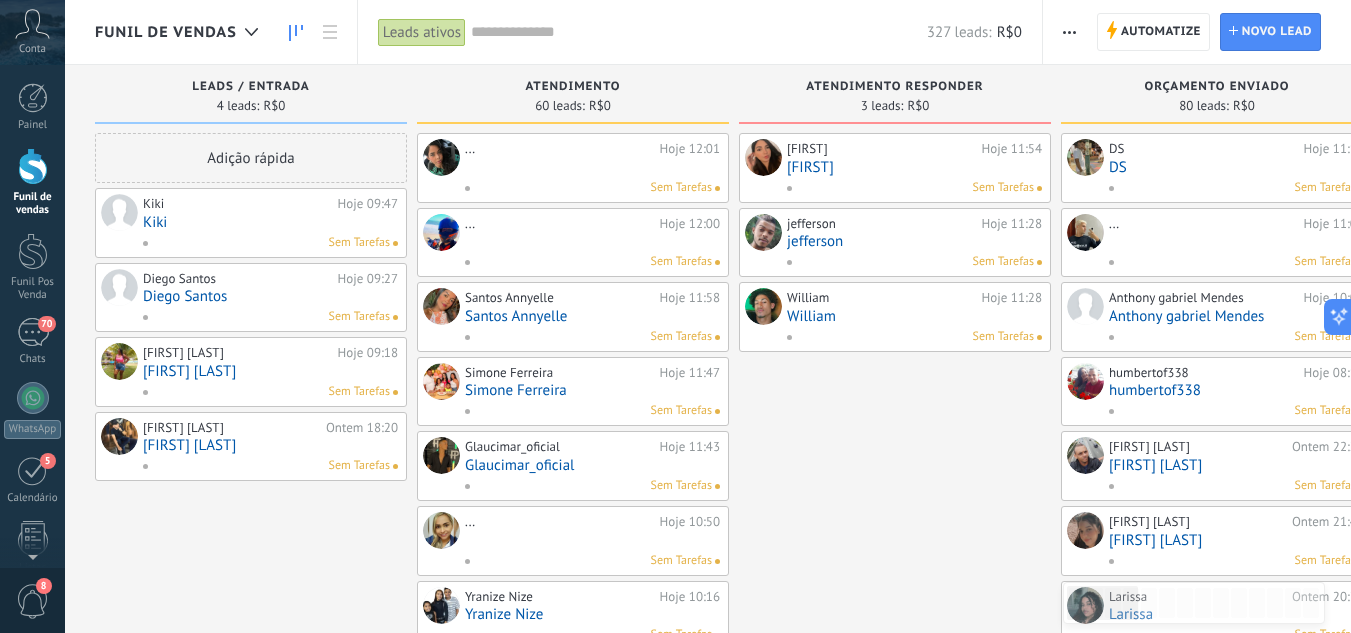 click on "[FIRST] Hoje 11:54 [FIRST]  Sem Tarefas" at bounding box center (914, 168) 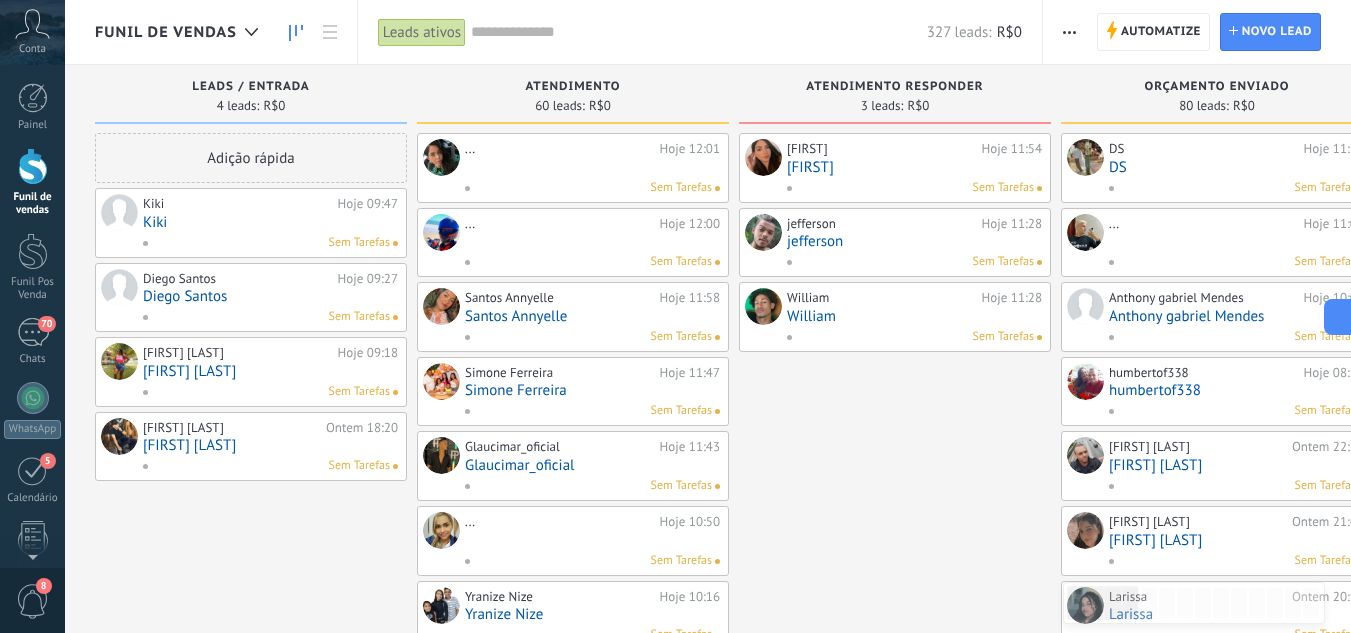 click on "[FIRST]" at bounding box center (914, 167) 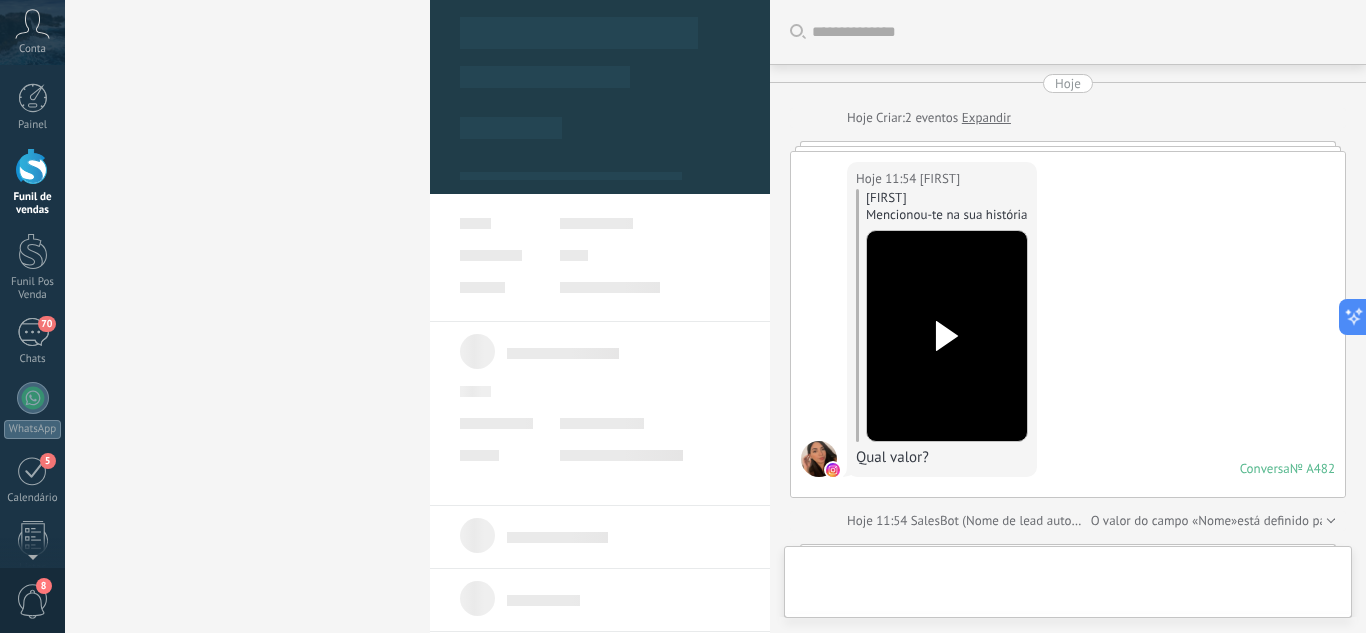 scroll, scrollTop: 1395, scrollLeft: 0, axis: vertical 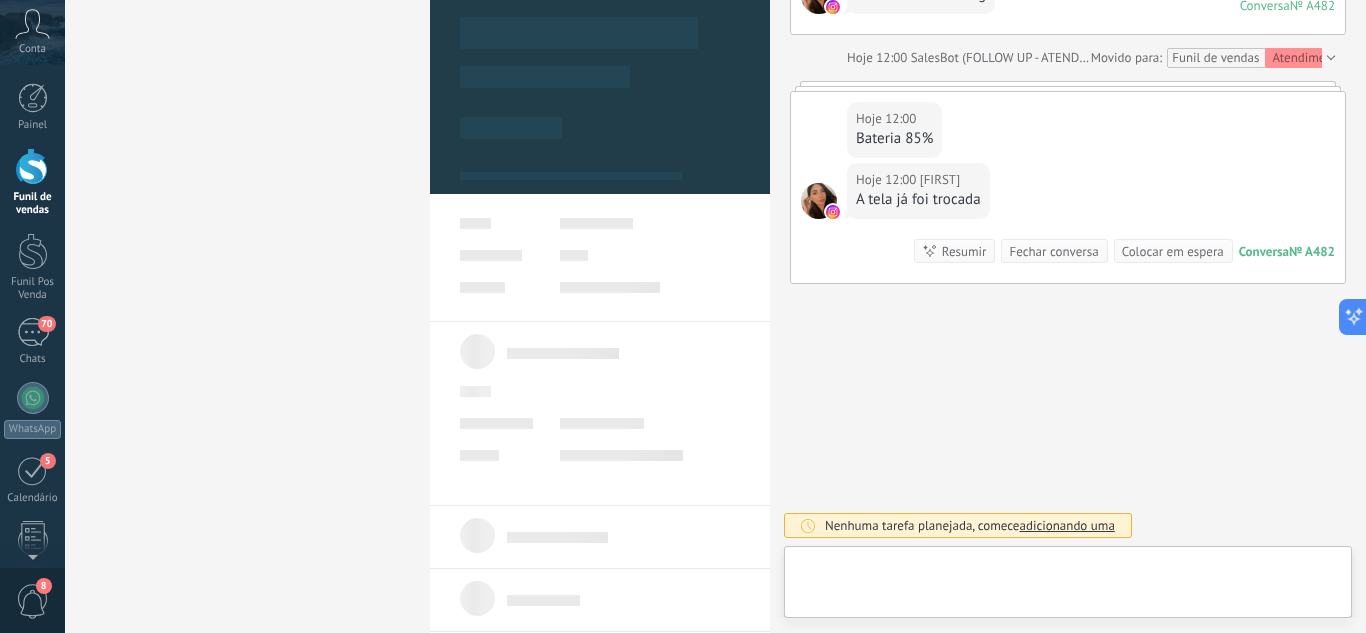 type on "******" 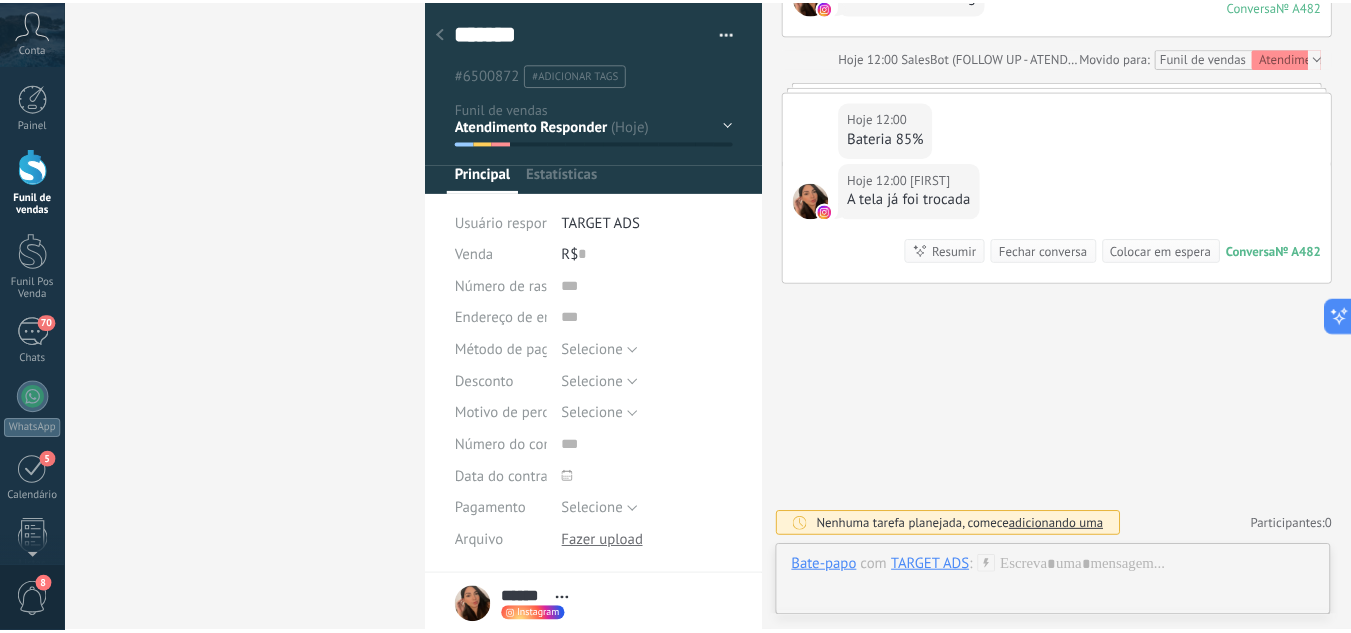 scroll, scrollTop: 30, scrollLeft: 0, axis: vertical 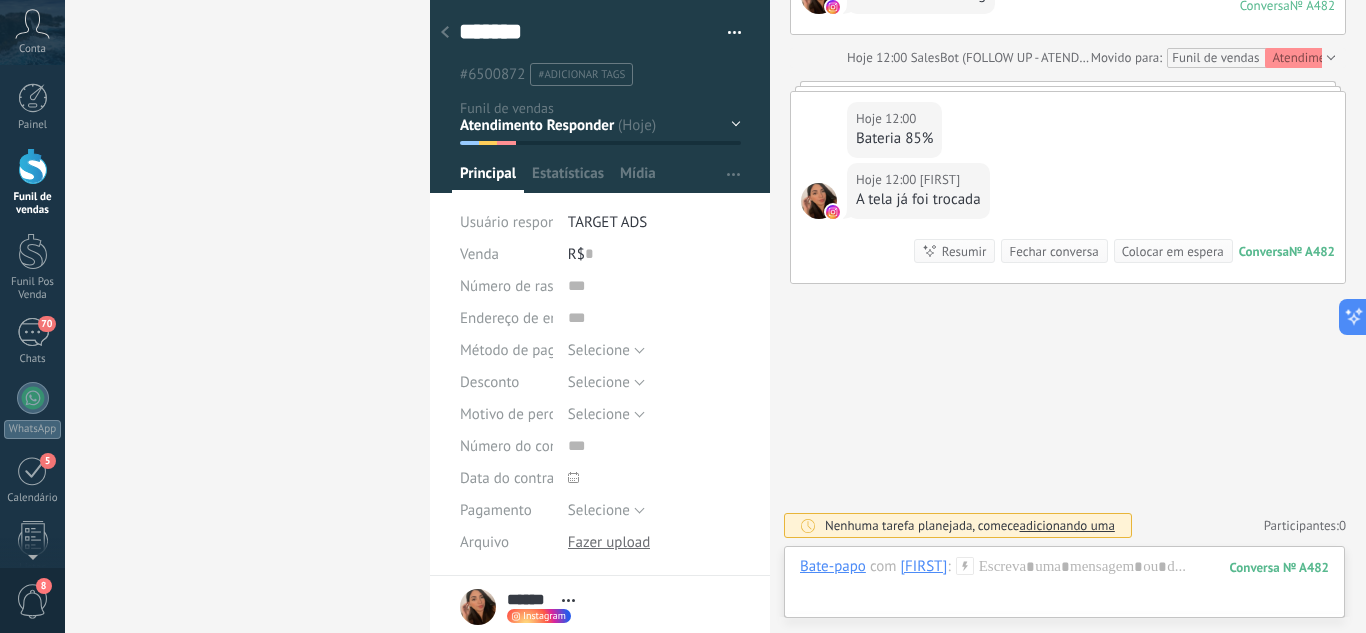 click 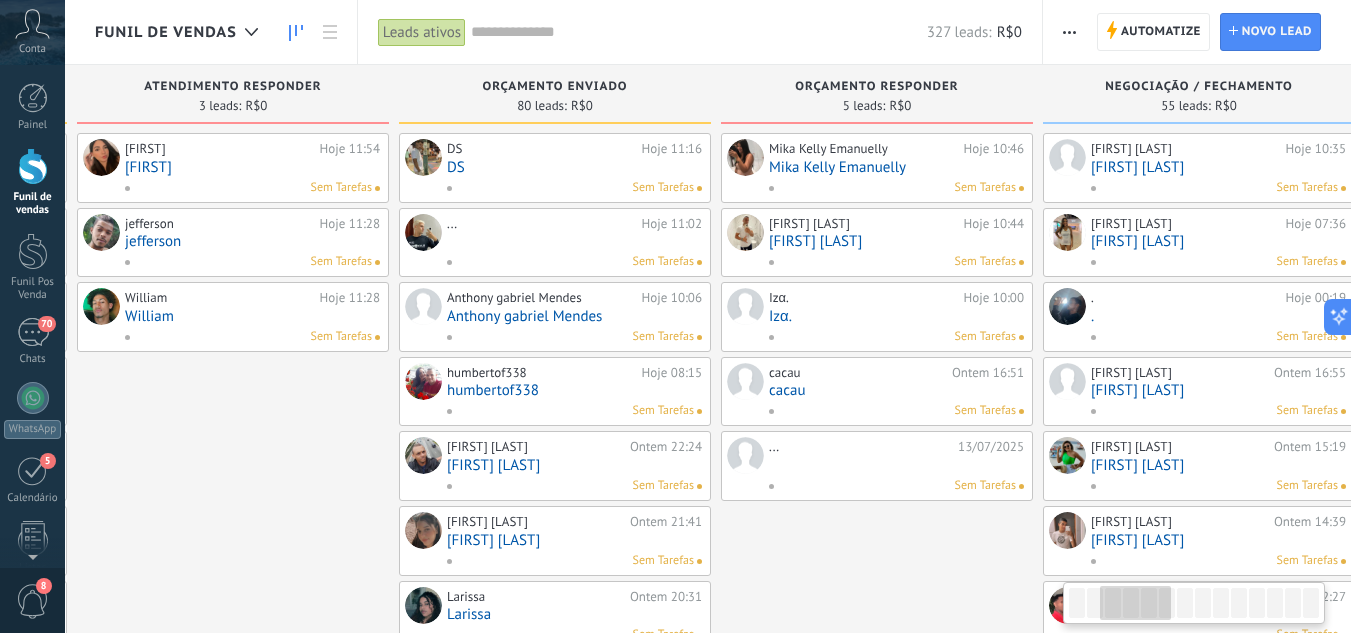 drag, startPoint x: 862, startPoint y: 450, endPoint x: 543, endPoint y: 458, distance: 319.1003 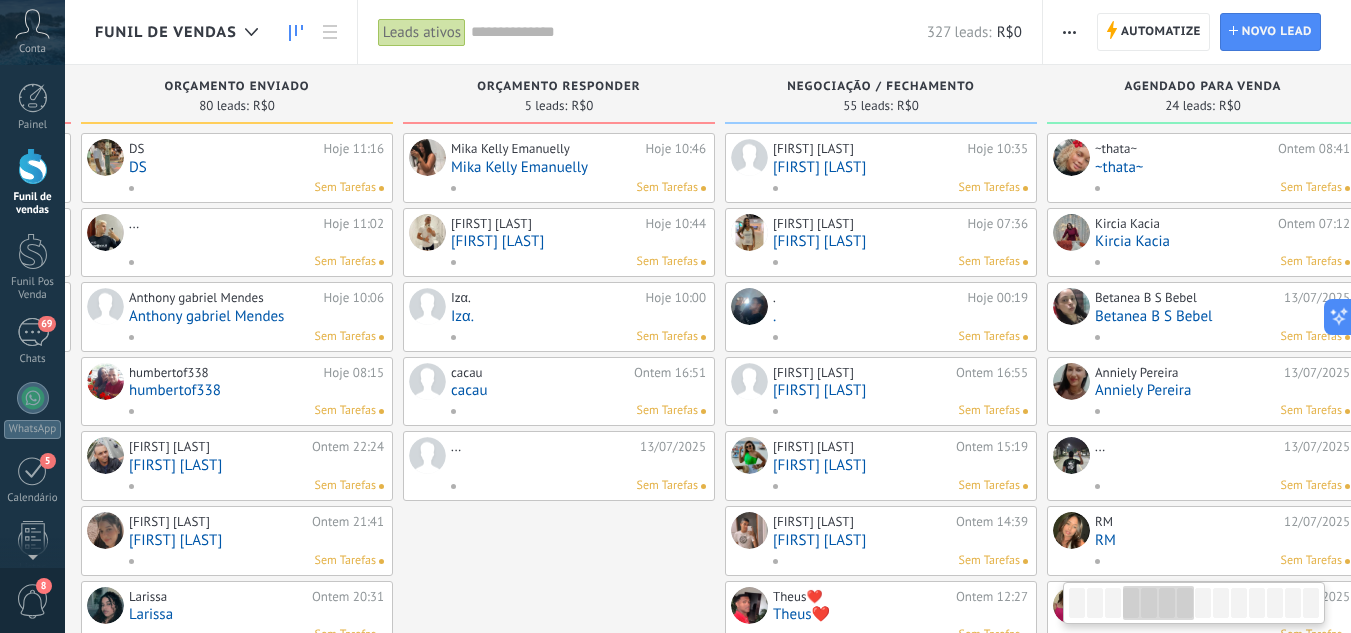 scroll, scrollTop: 0, scrollLeft: 987, axis: horizontal 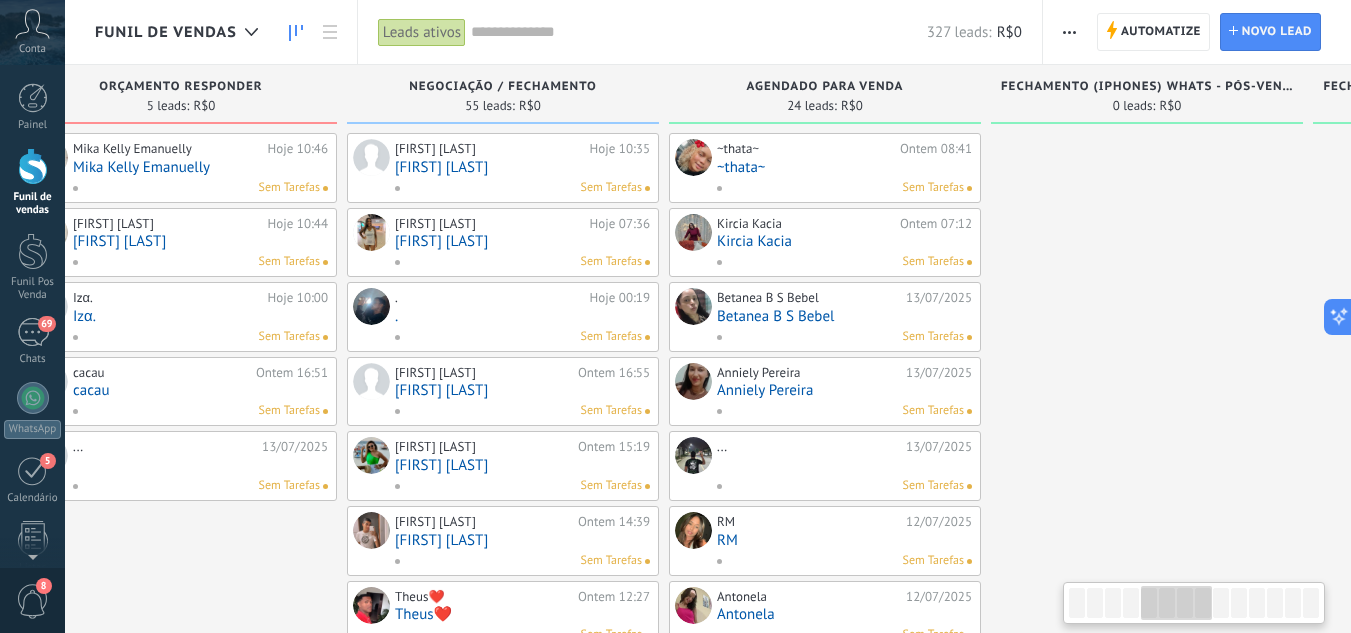 drag, startPoint x: 948, startPoint y: 550, endPoint x: 252, endPoint y: 439, distance: 704.7957 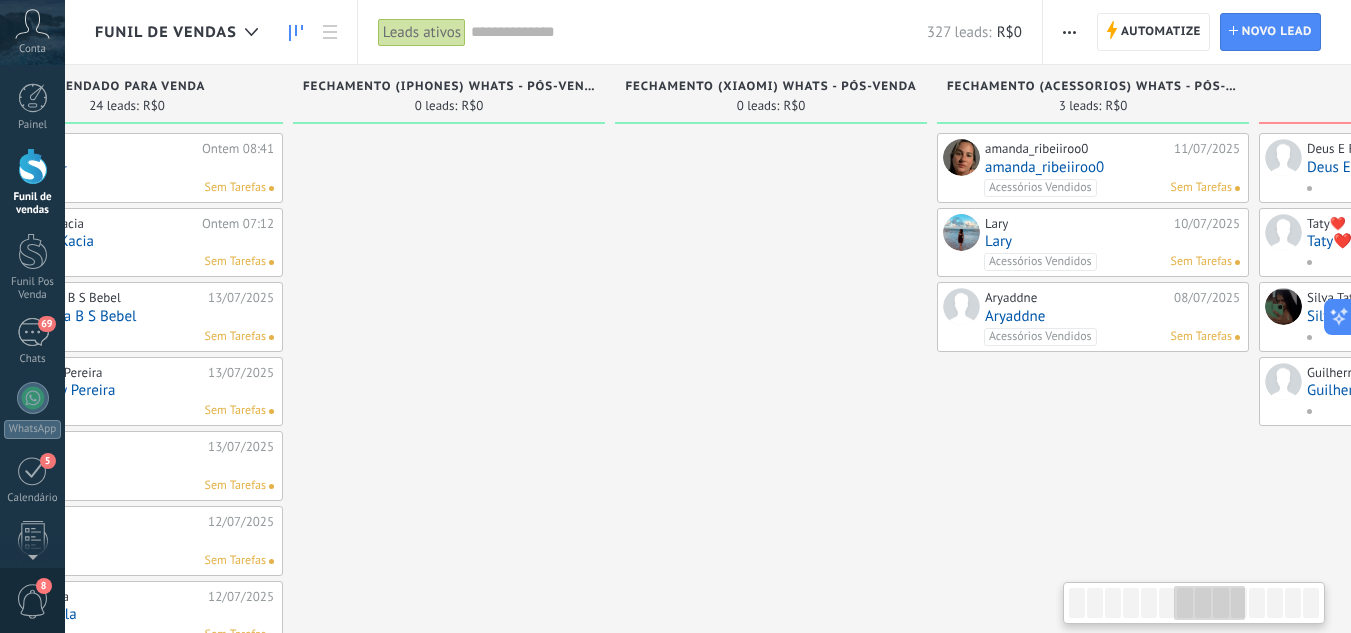 scroll, scrollTop: 0, scrollLeft: 1662, axis: horizontal 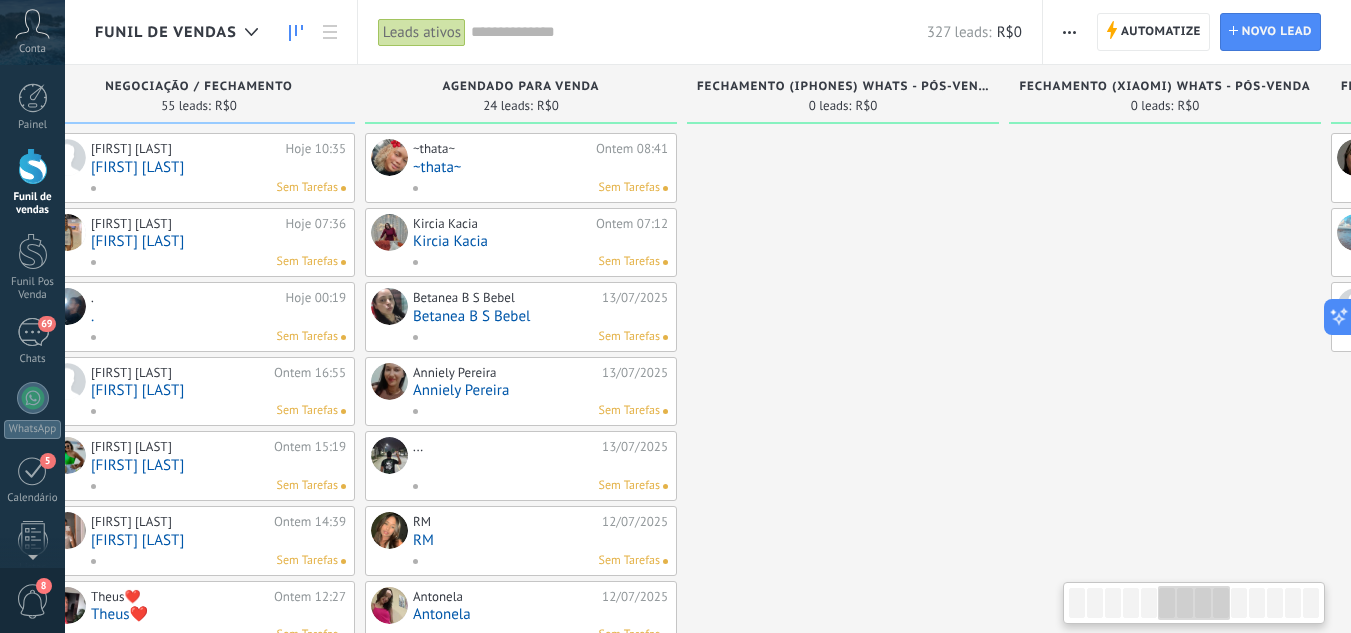 drag, startPoint x: 1206, startPoint y: 496, endPoint x: 640, endPoint y: 498, distance: 566.00354 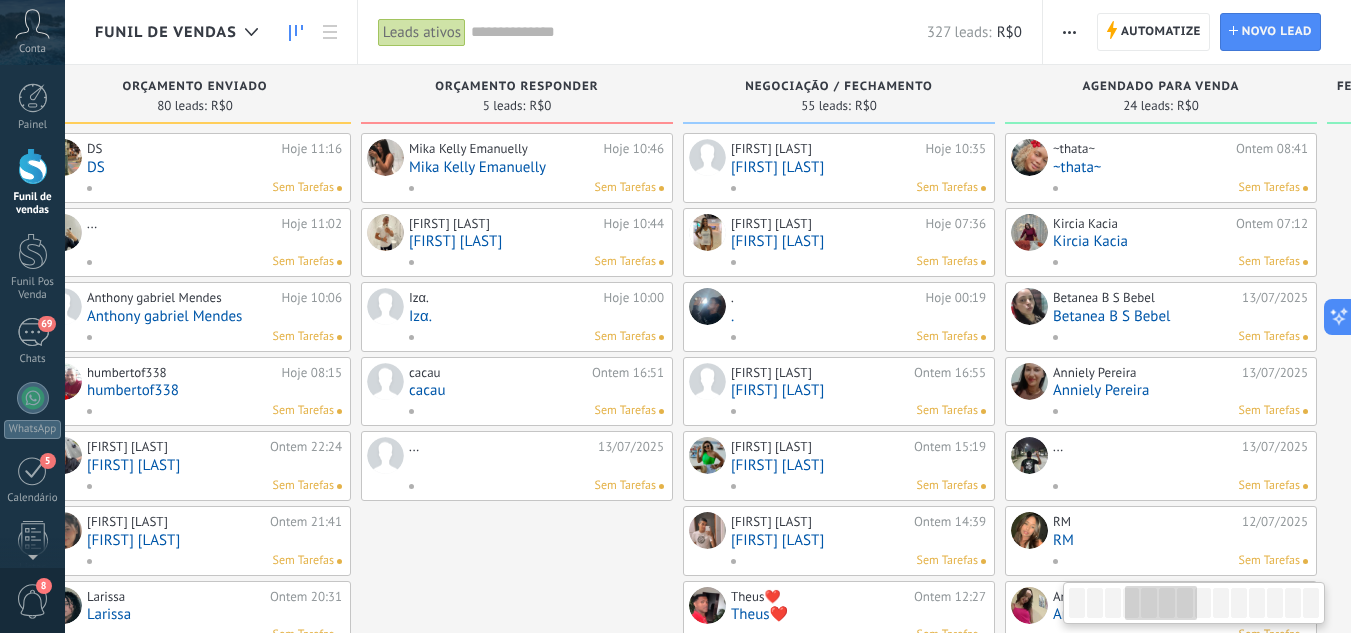 drag, startPoint x: 706, startPoint y: 559, endPoint x: 1117, endPoint y: 547, distance: 411.17514 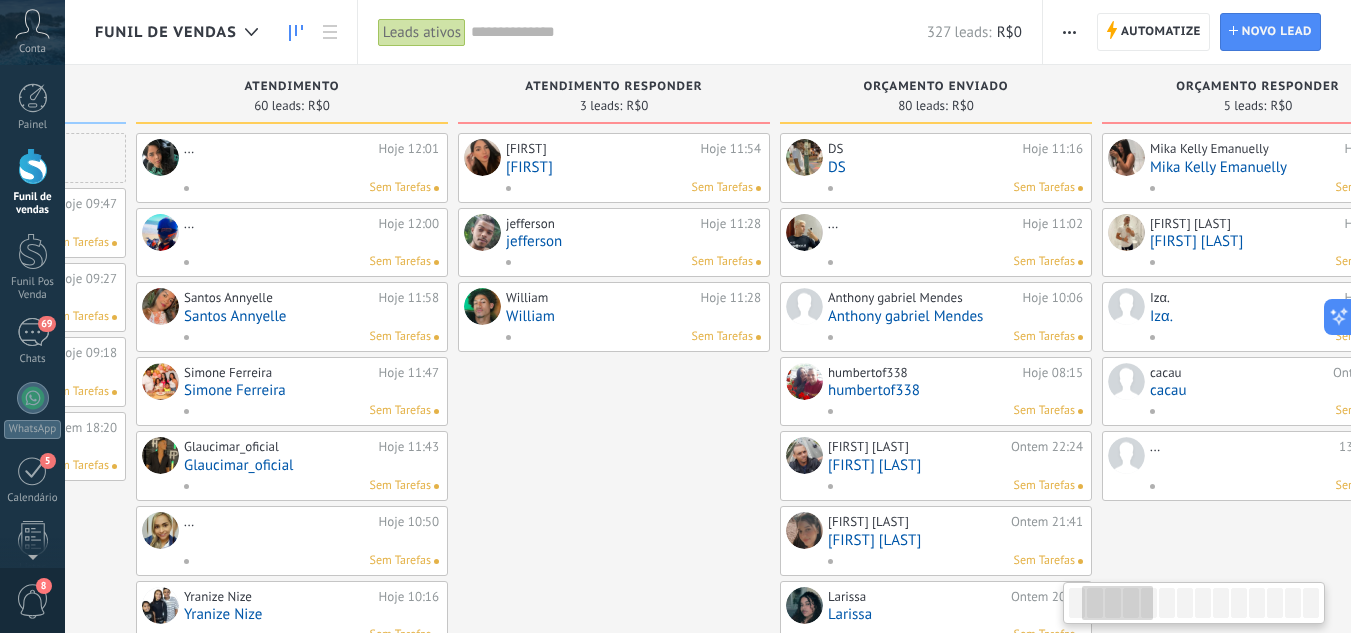 drag, startPoint x: 484, startPoint y: 554, endPoint x: 1058, endPoint y: 559, distance: 574.0218 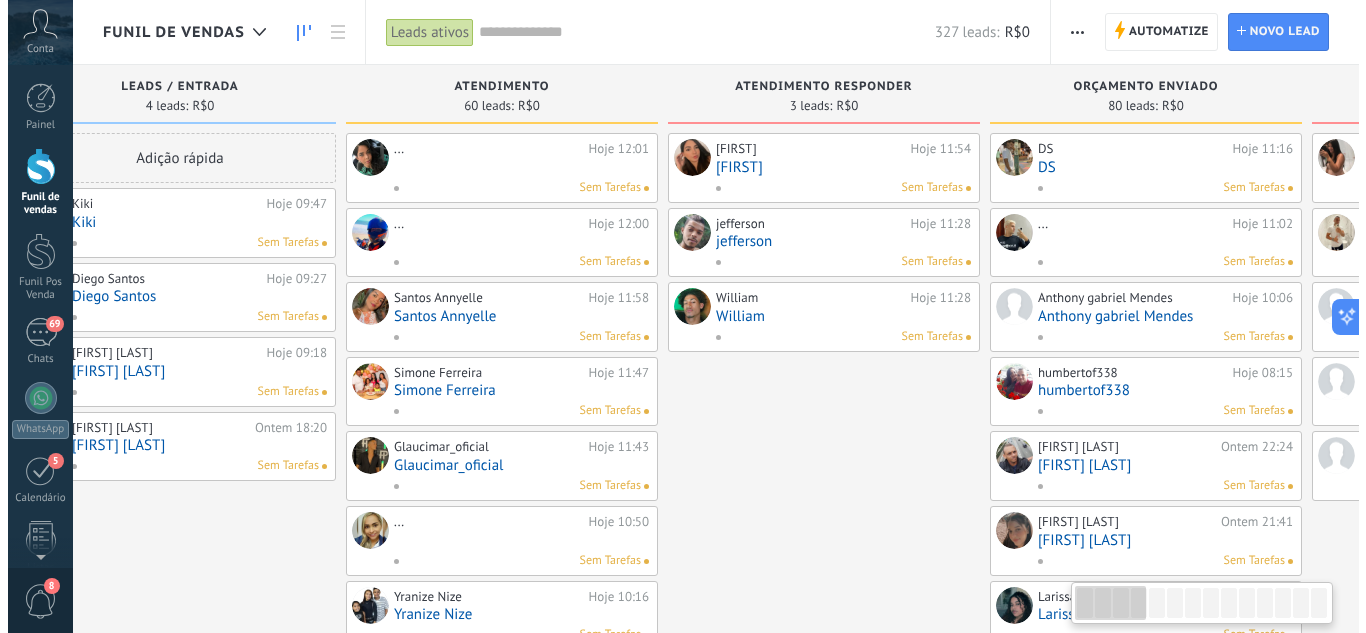 scroll, scrollTop: 0, scrollLeft: 0, axis: both 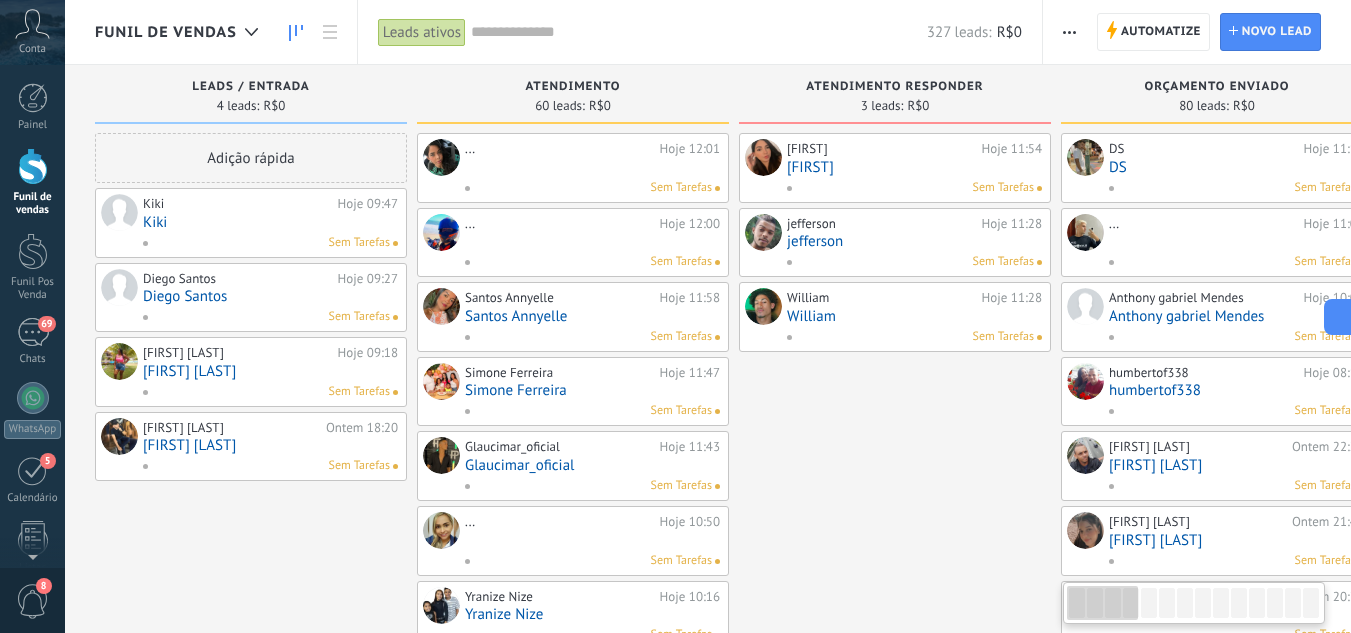 drag, startPoint x: 539, startPoint y: 524, endPoint x: 1063, endPoint y: 558, distance: 525.10187 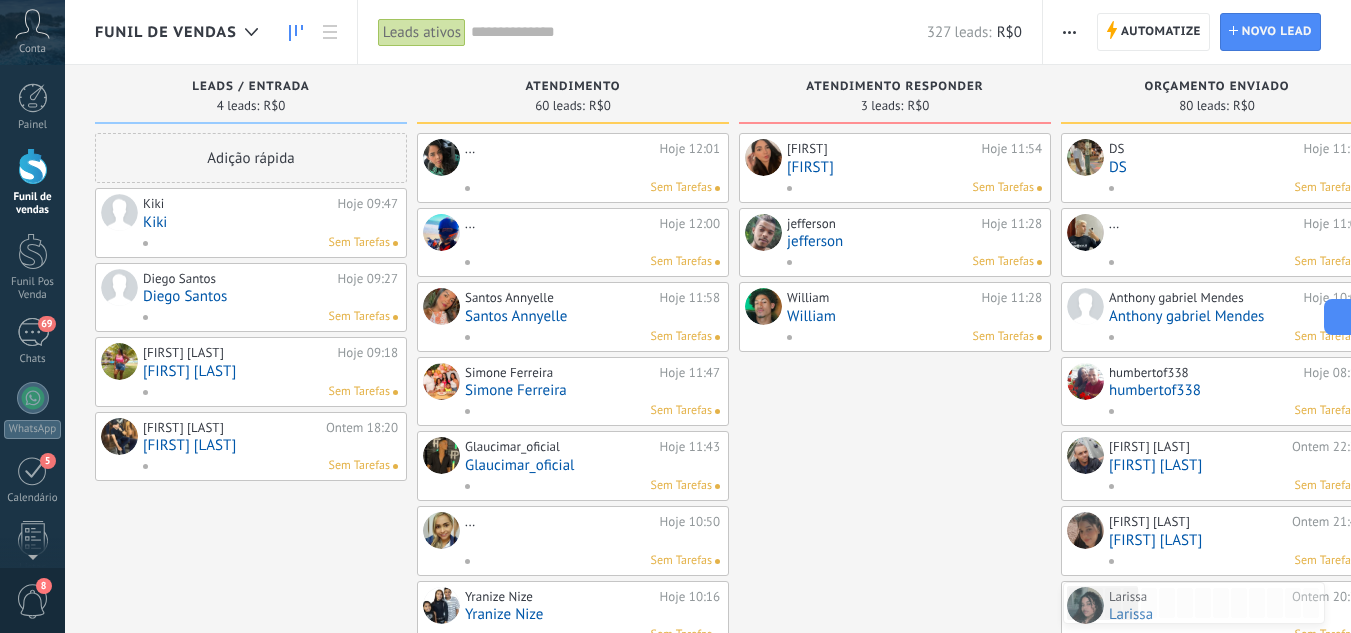 click on "Sem Tarefas" at bounding box center [588, 188] 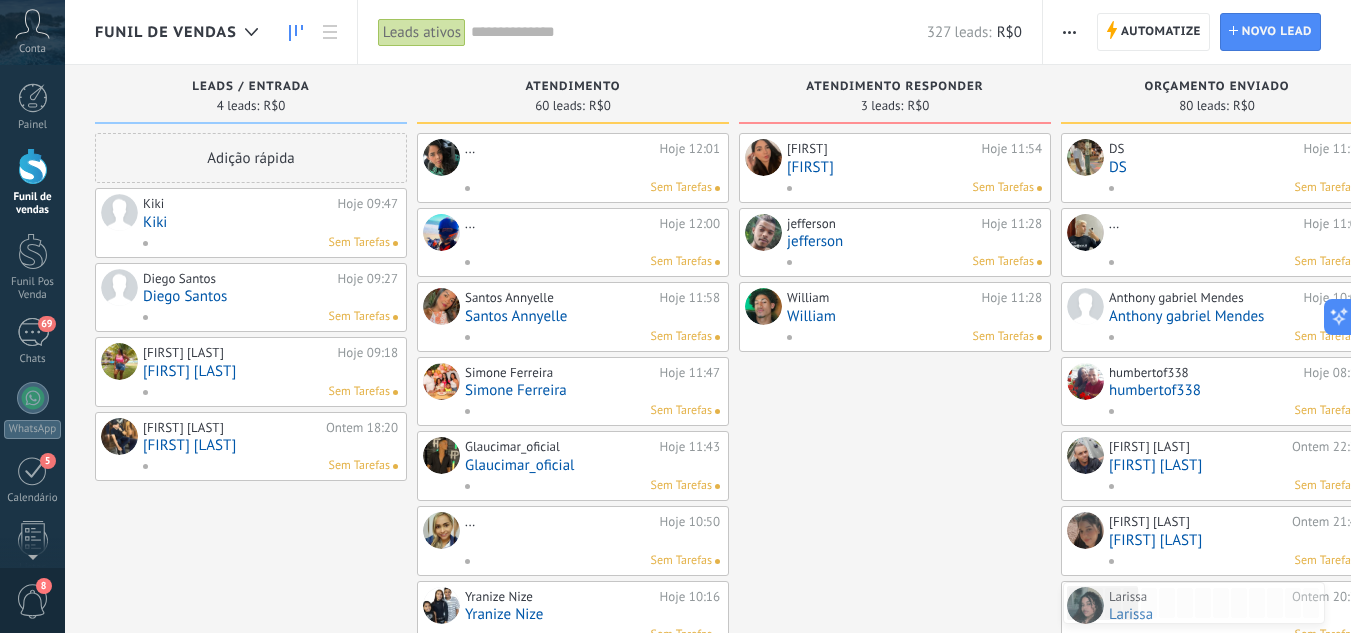 click at bounding box center [592, 167] 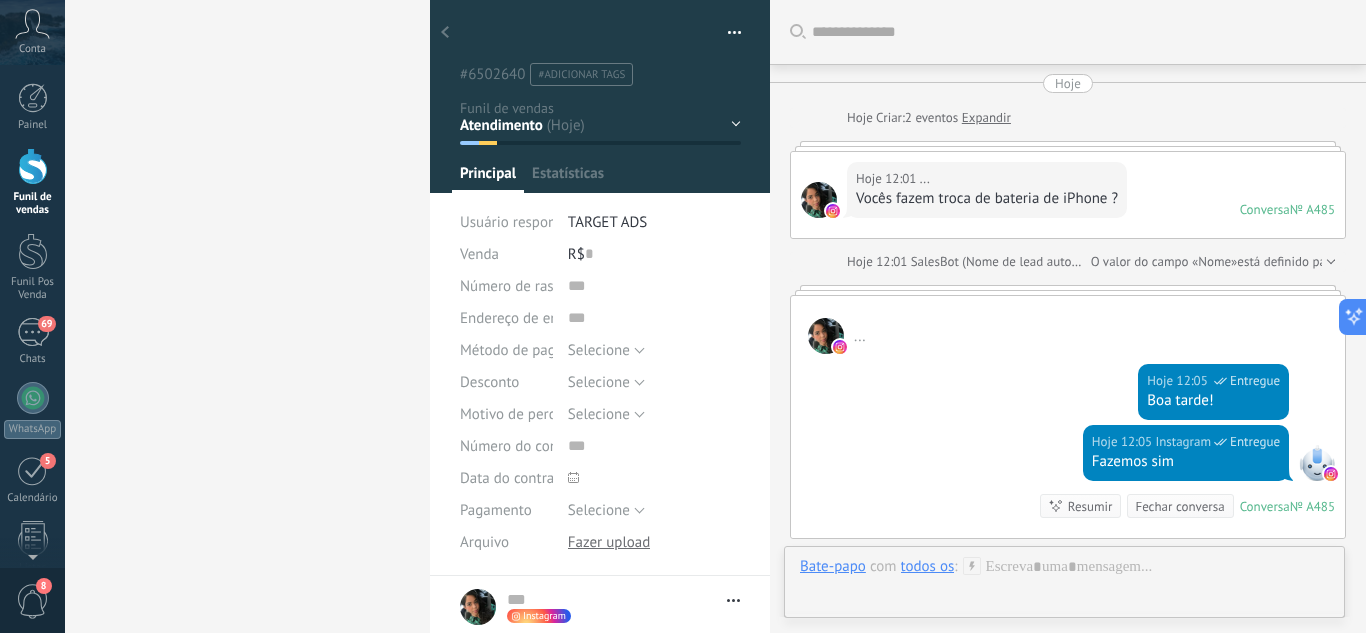 scroll, scrollTop: 30, scrollLeft: 0, axis: vertical 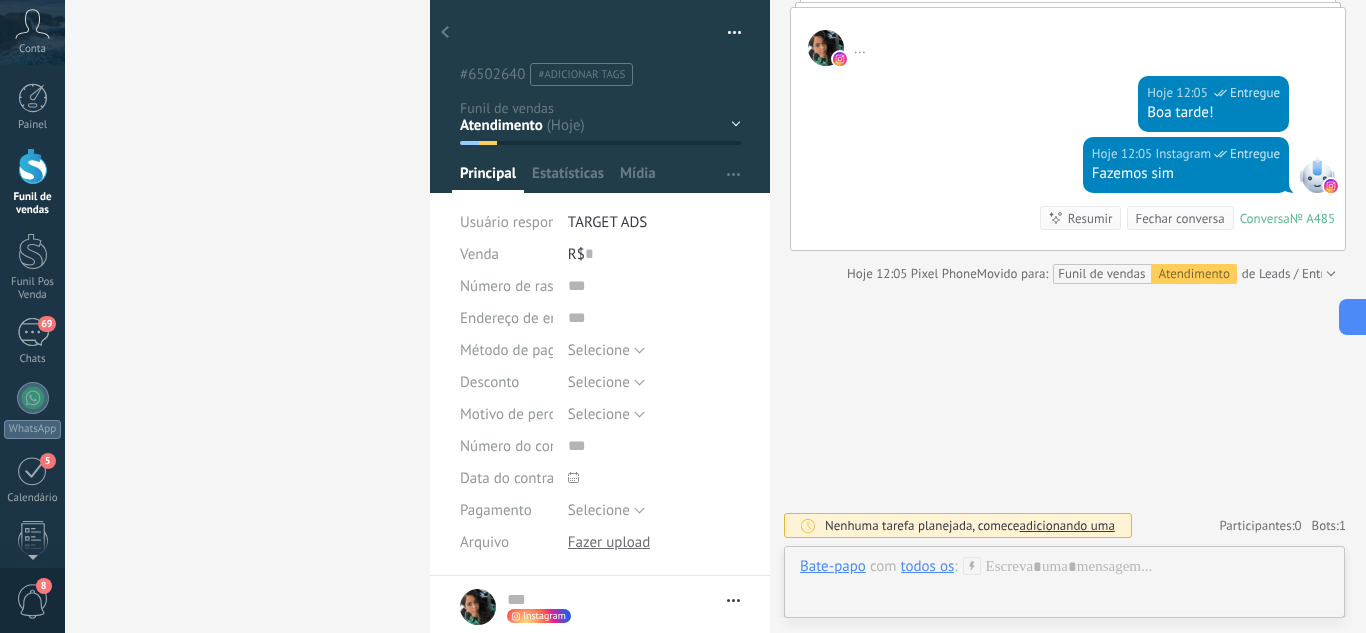 click 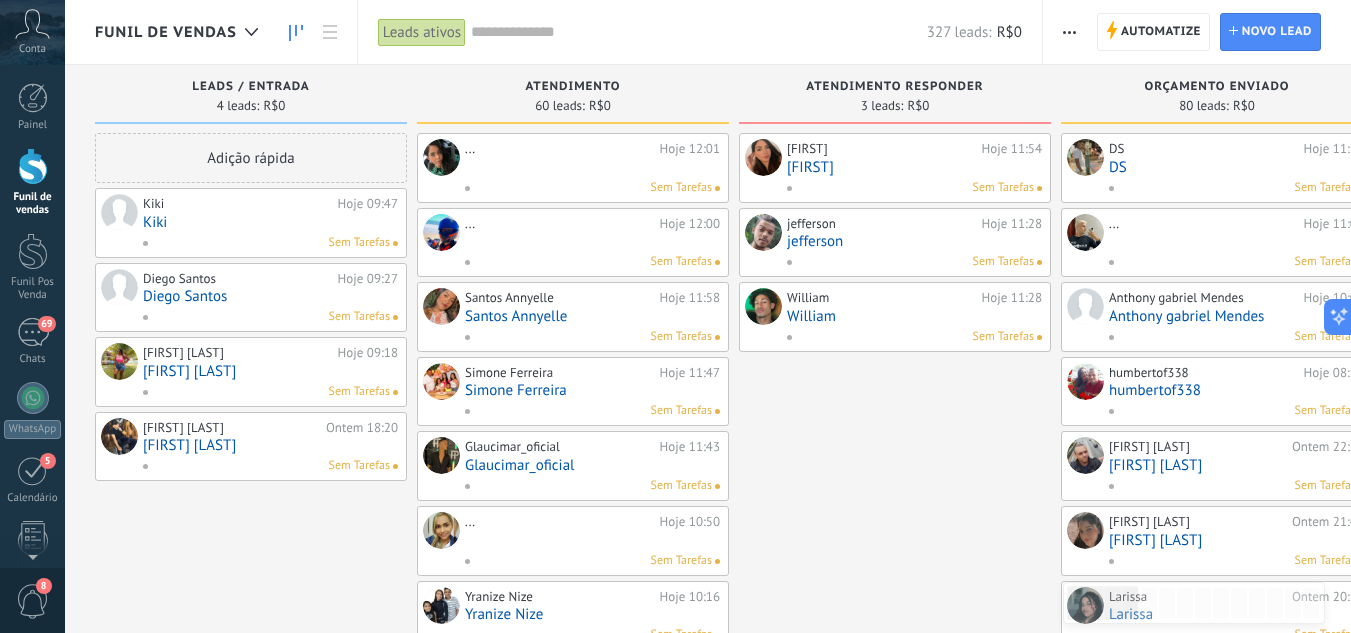 click on "Santos Annyelle" at bounding box center (592, 316) 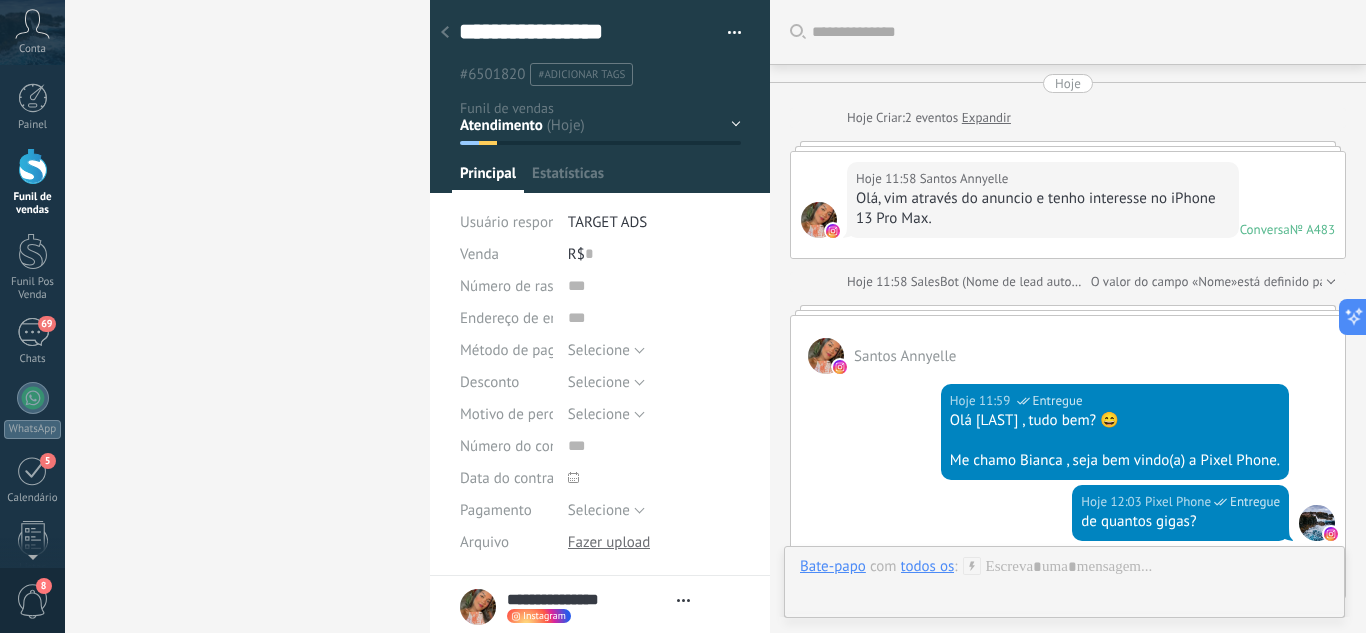 scroll, scrollTop: 30, scrollLeft: 0, axis: vertical 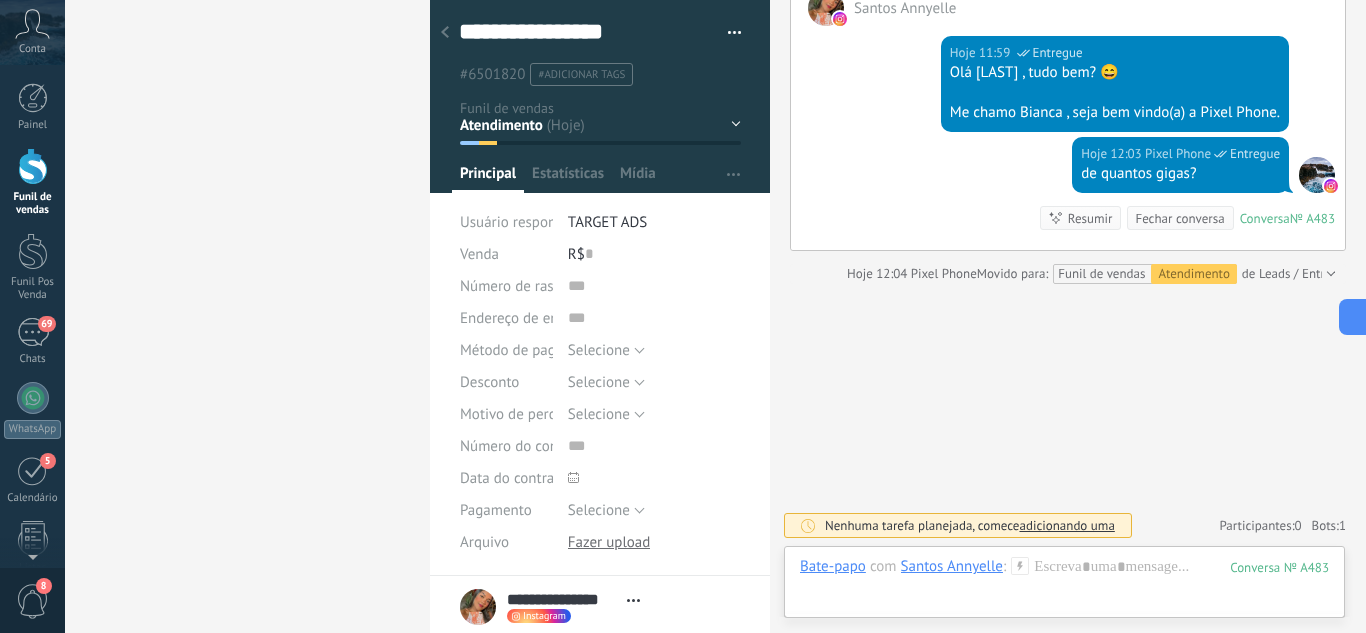 click 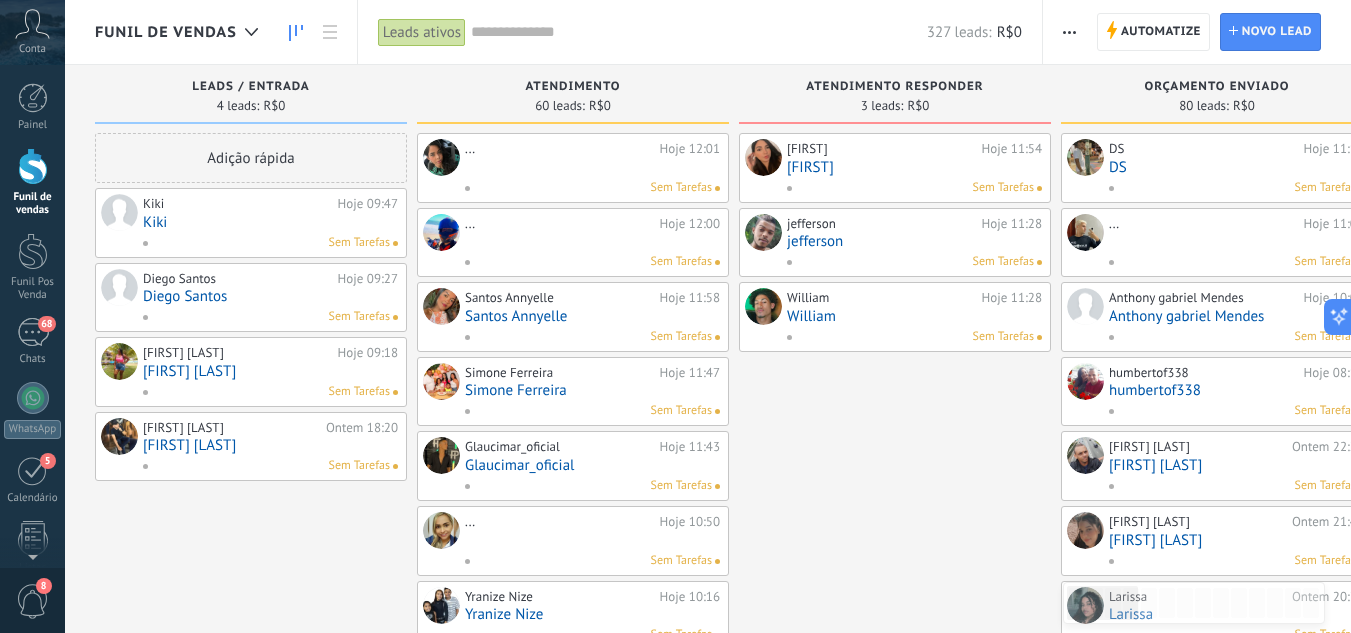 click on "Kiki" at bounding box center (270, 222) 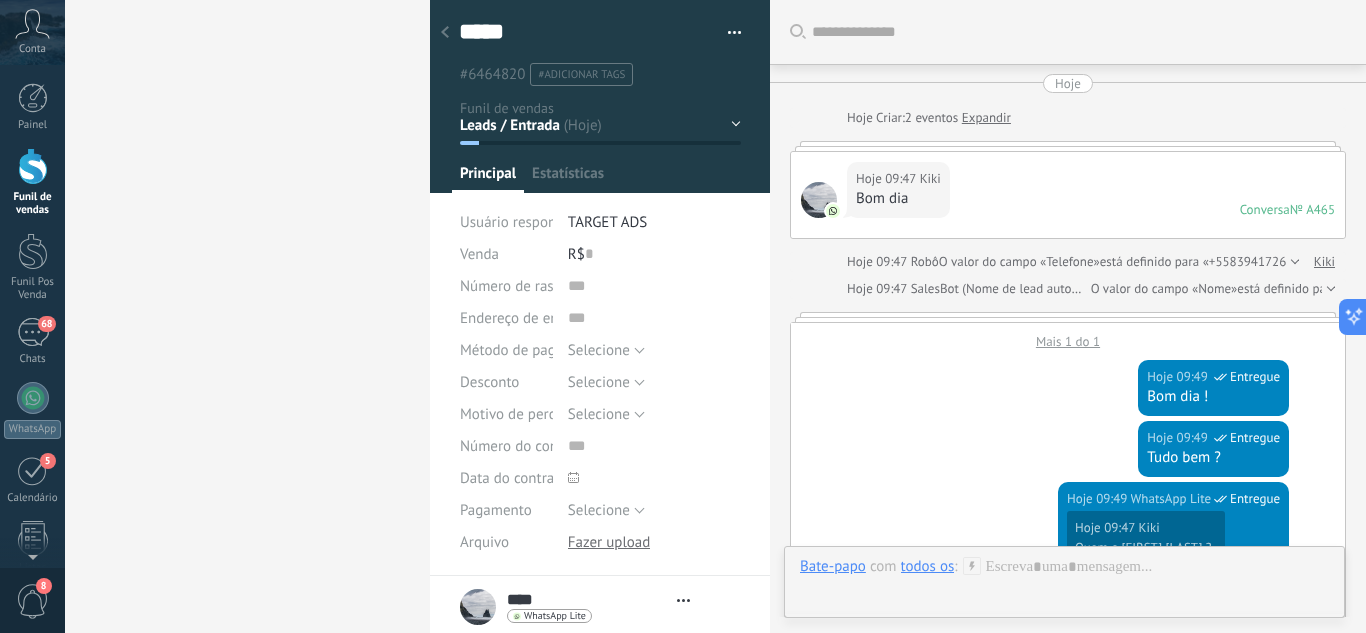 type on "****" 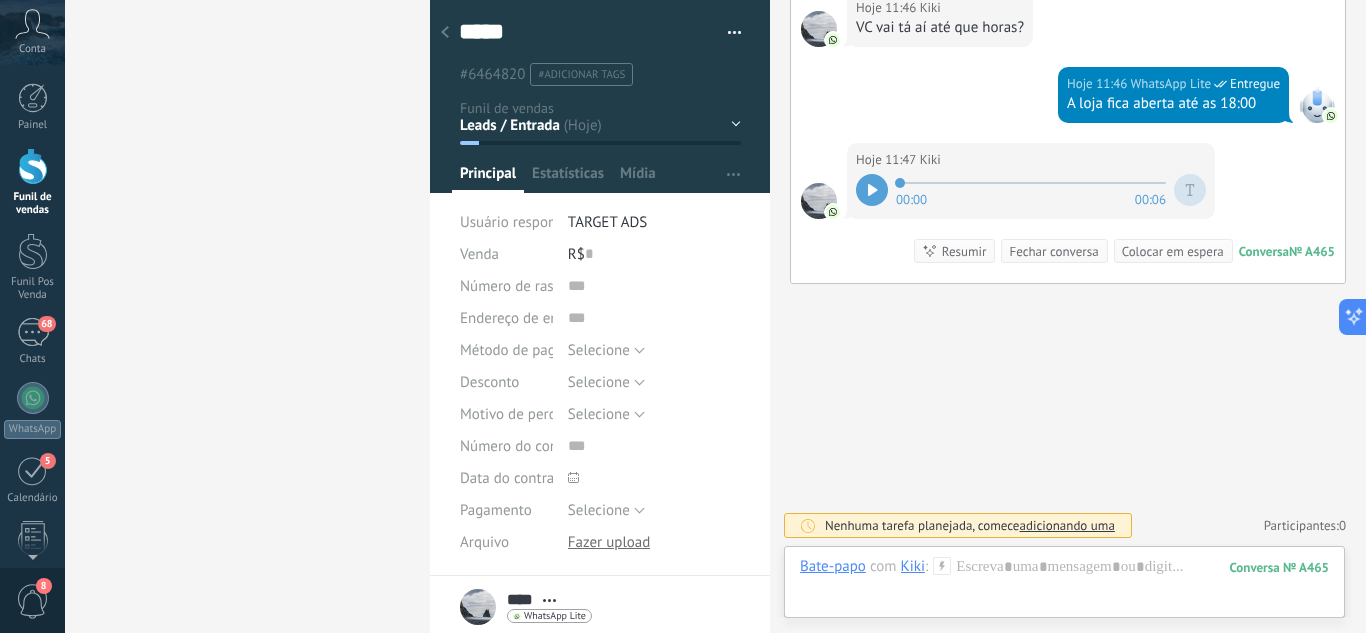 click 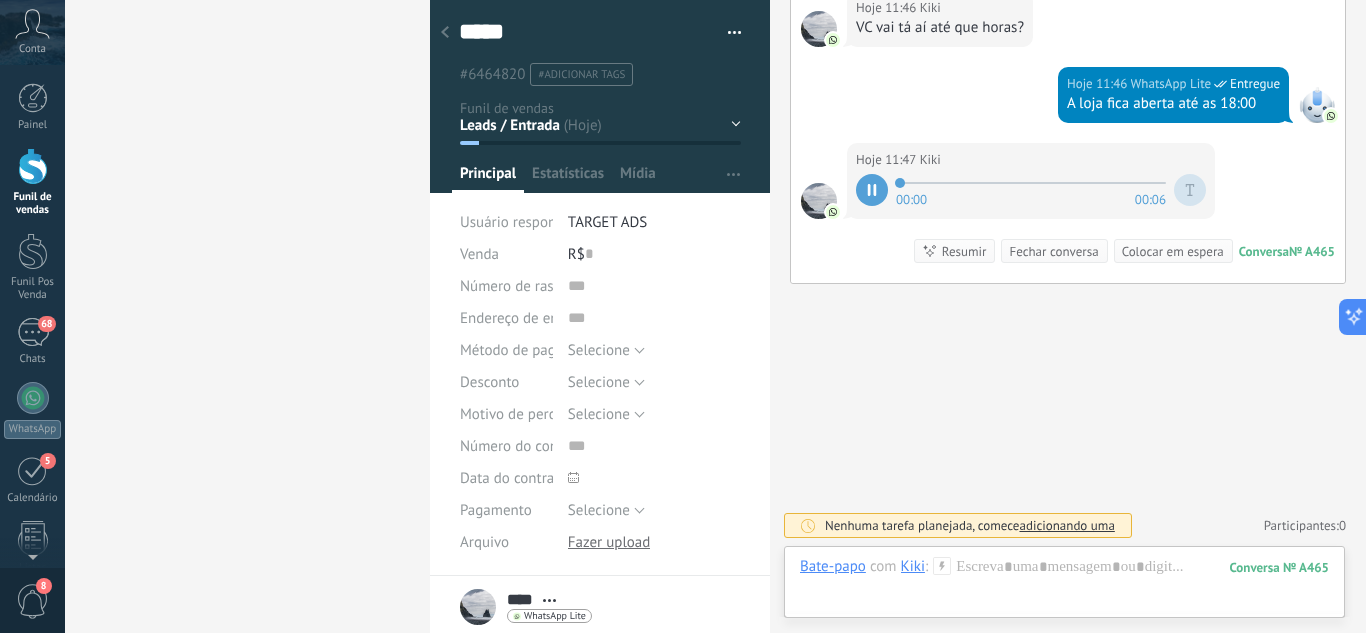 click 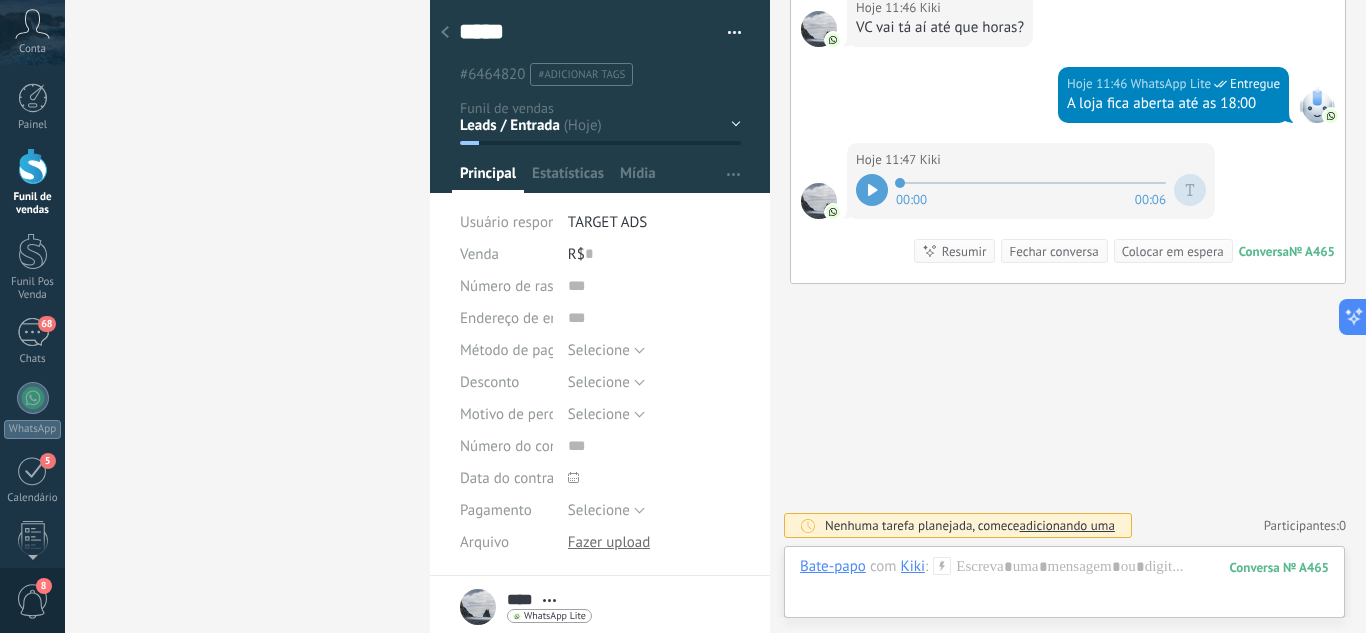 click 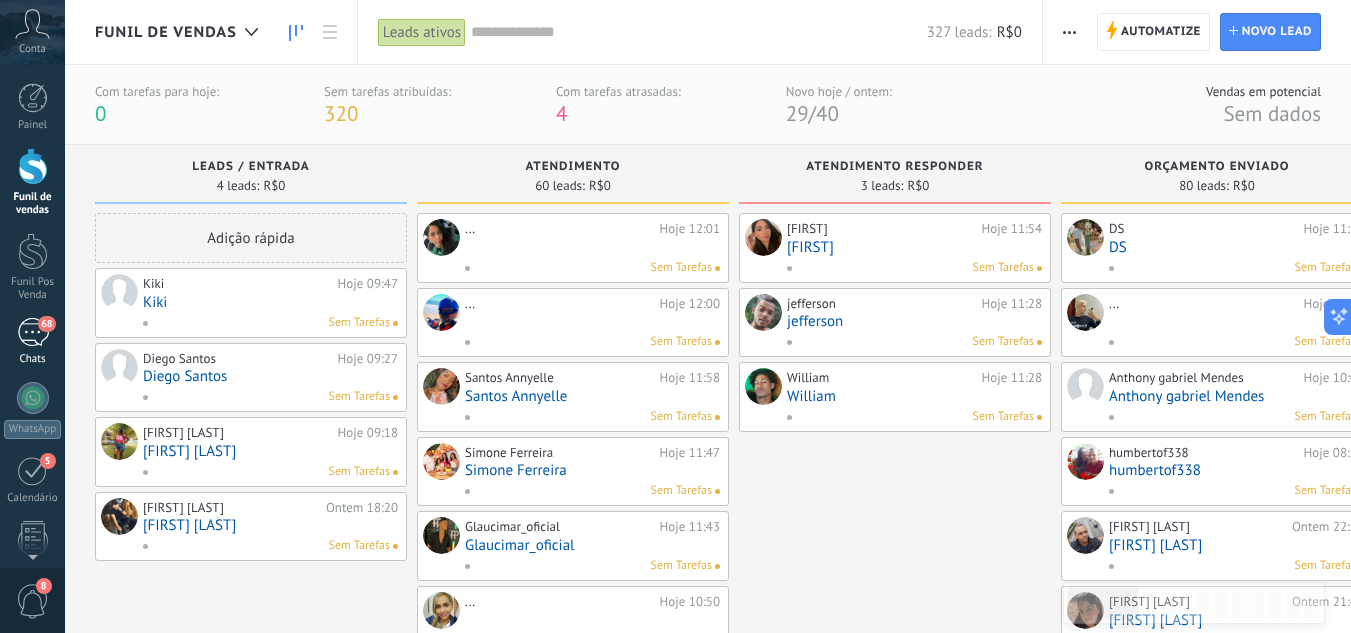 click on "68
Chats" at bounding box center (32, 342) 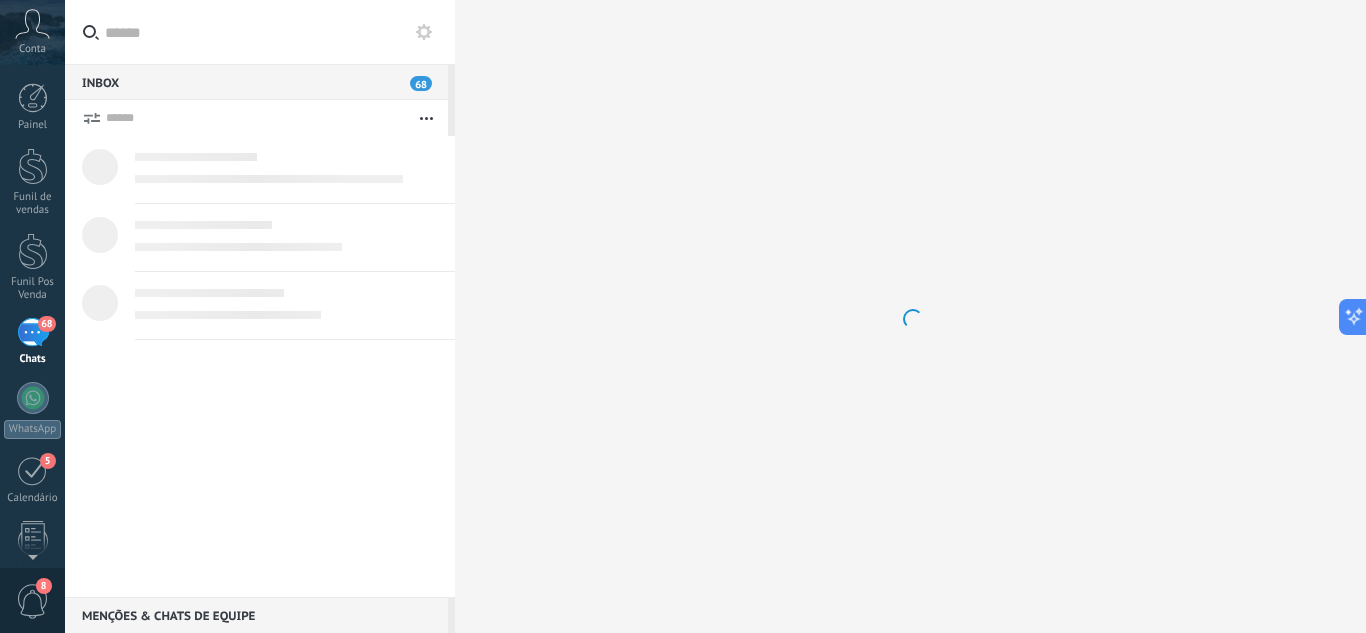 scroll, scrollTop: 19, scrollLeft: 0, axis: vertical 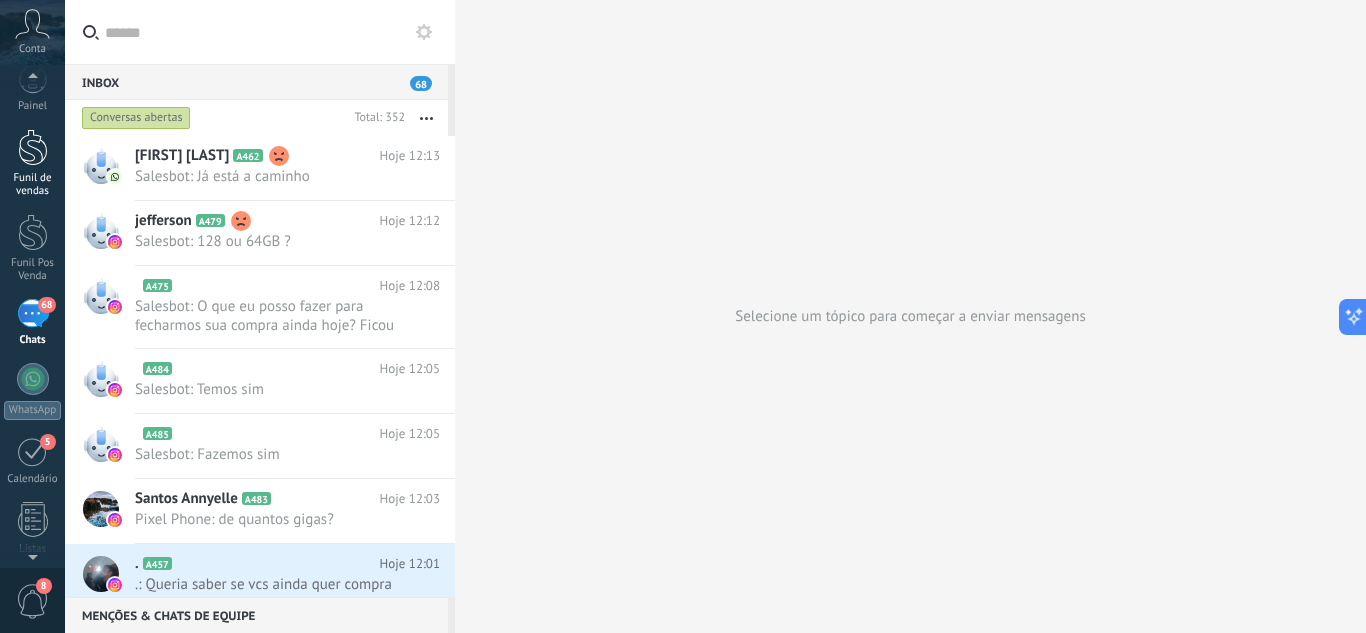 click at bounding box center (33, 147) 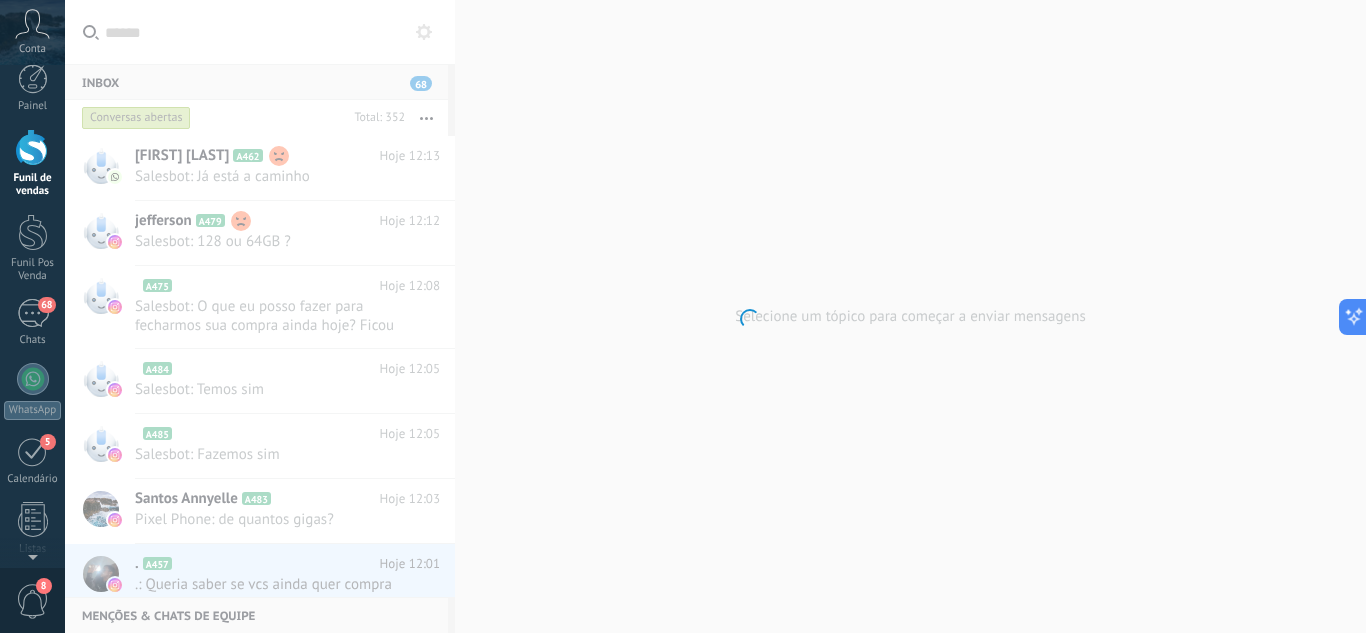 scroll, scrollTop: 0, scrollLeft: 0, axis: both 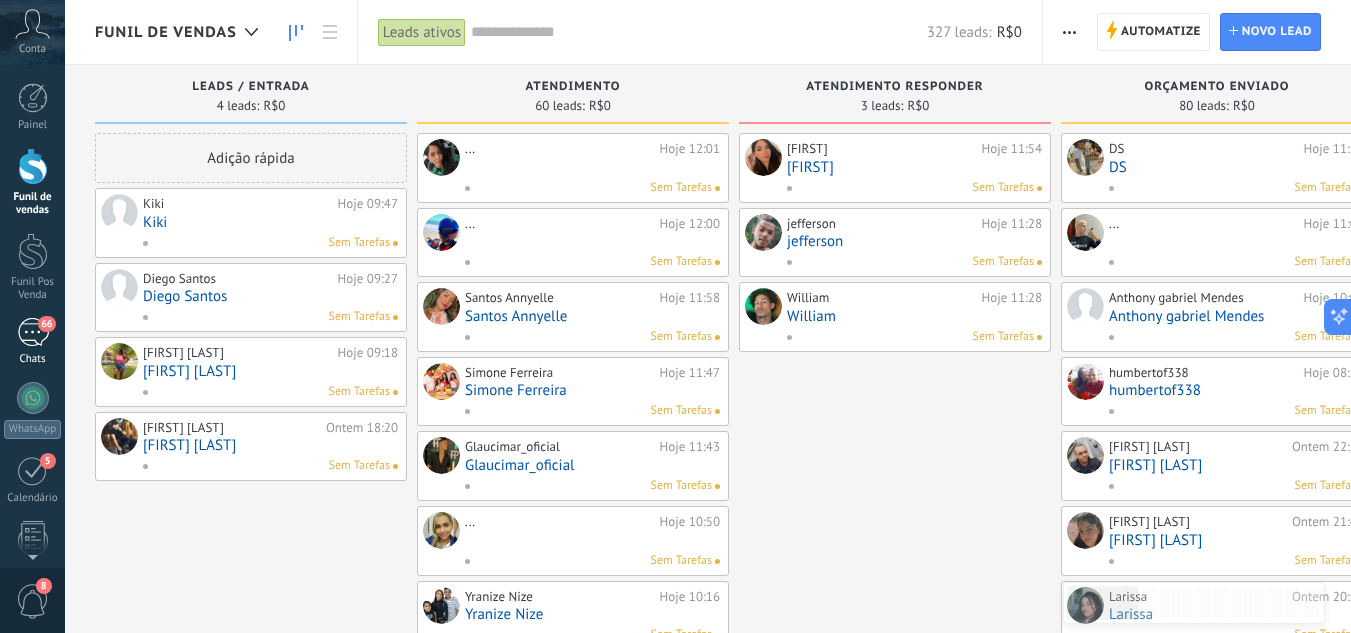 click on "66" at bounding box center (33, 332) 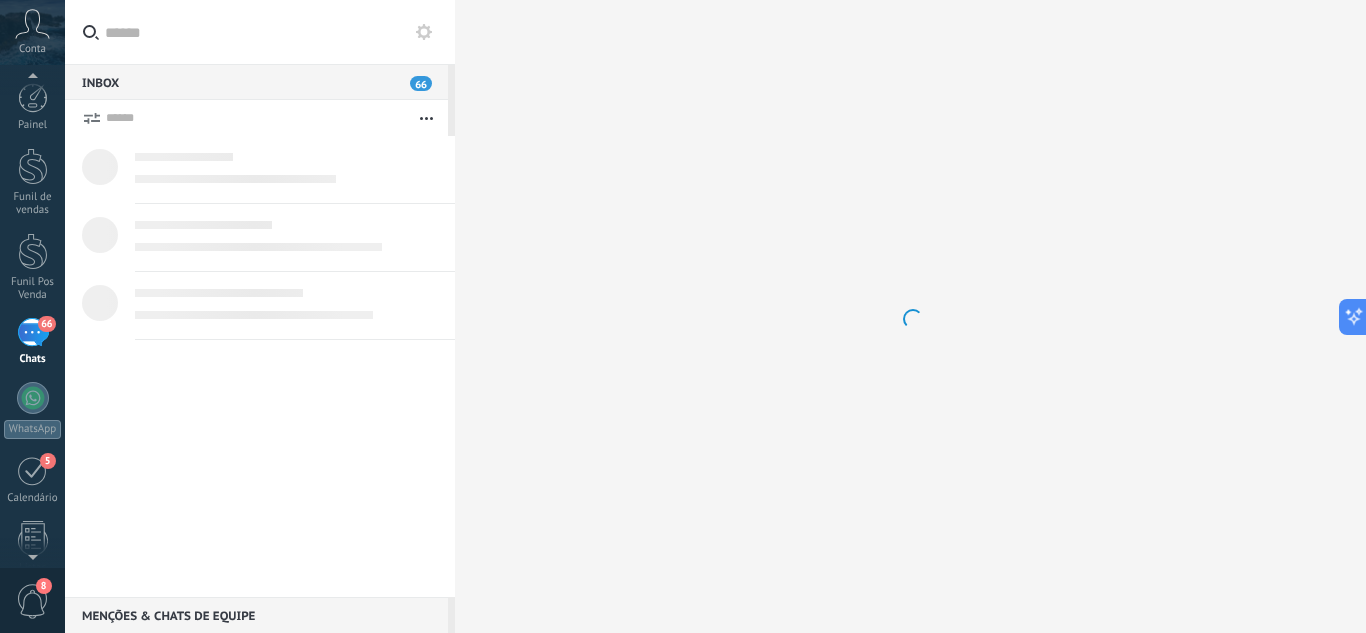 scroll, scrollTop: 19, scrollLeft: 0, axis: vertical 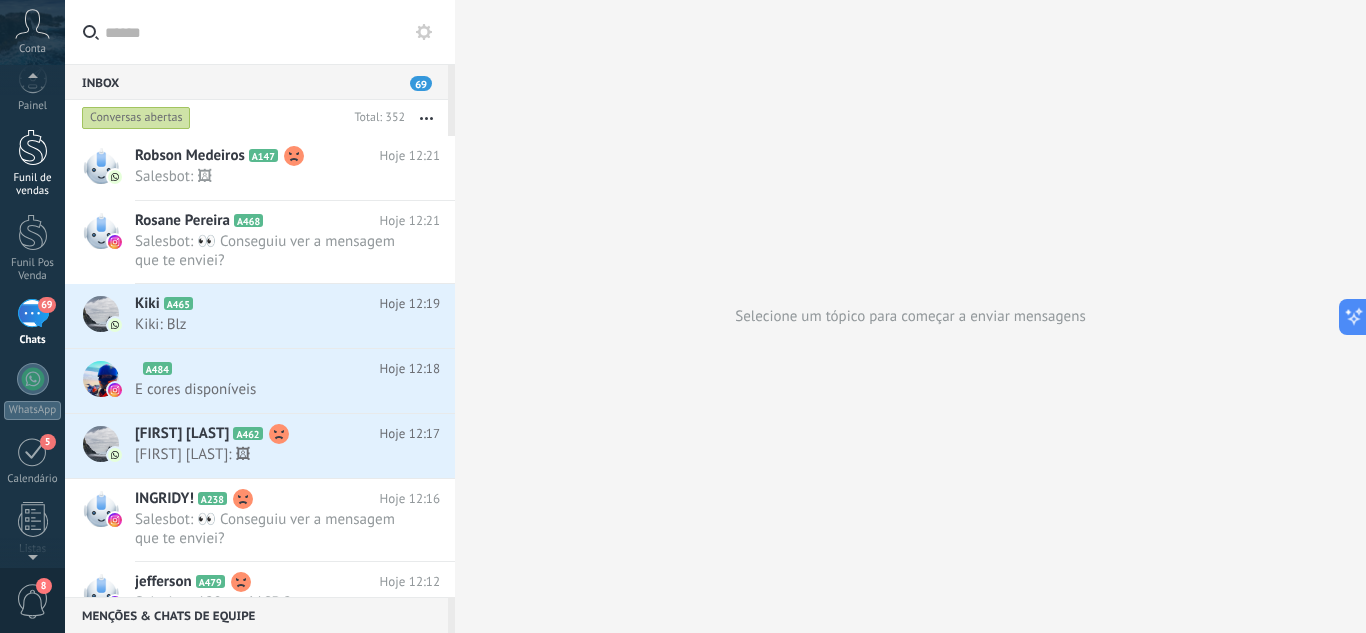 click at bounding box center [33, 147] 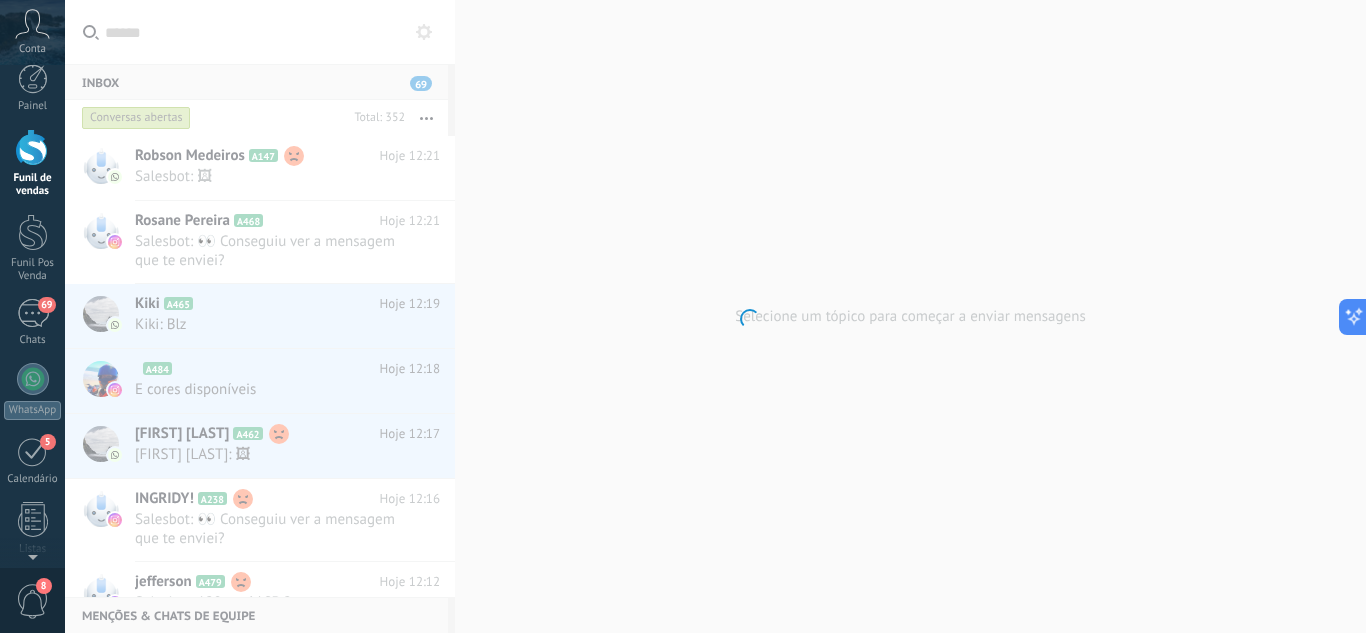 scroll, scrollTop: 0, scrollLeft: 0, axis: both 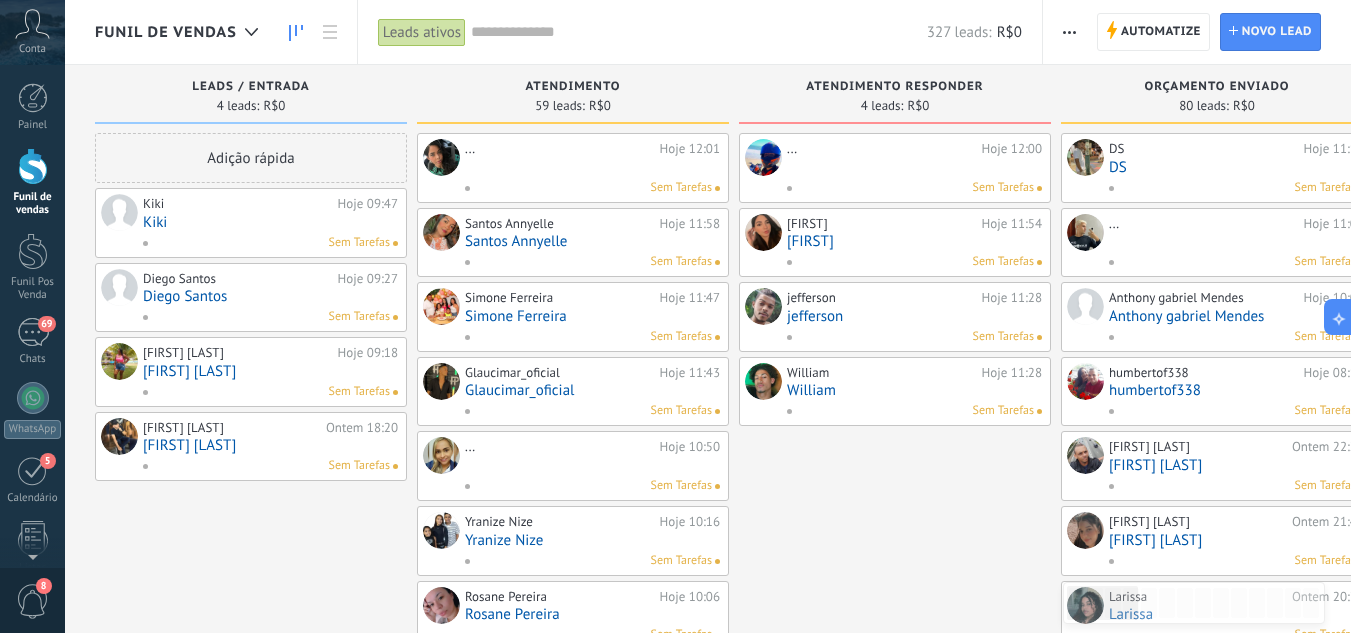 click at bounding box center (914, 167) 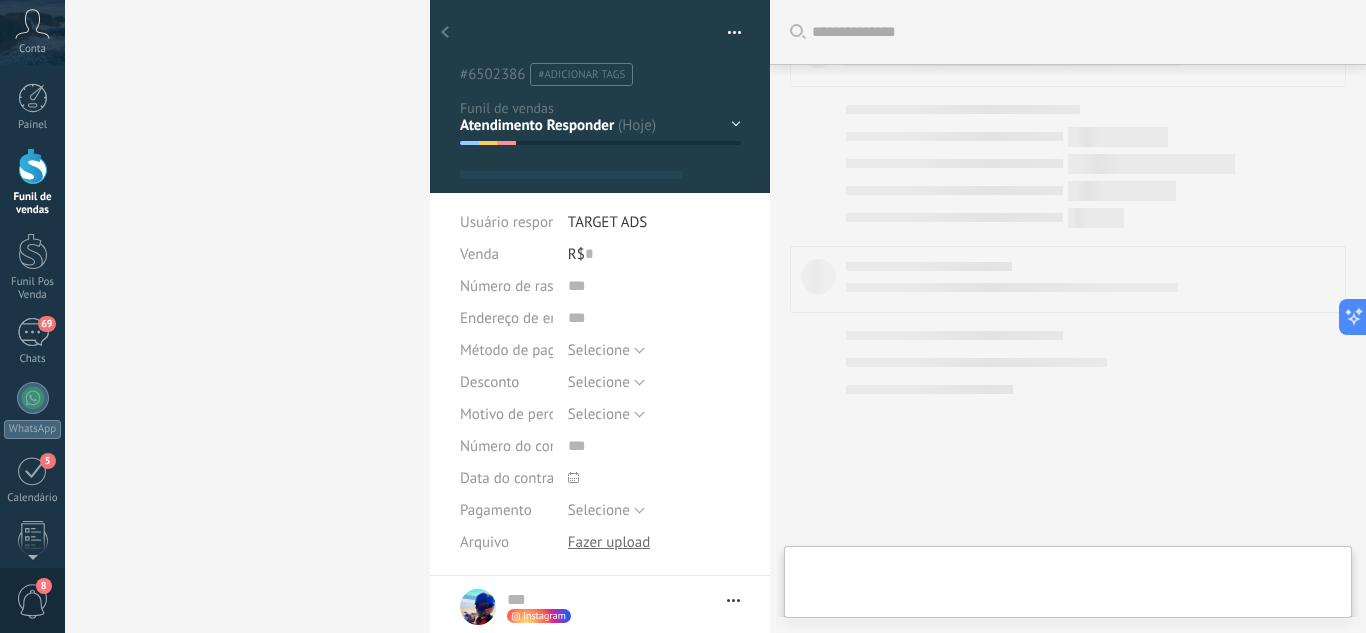 scroll, scrollTop: 602, scrollLeft: 0, axis: vertical 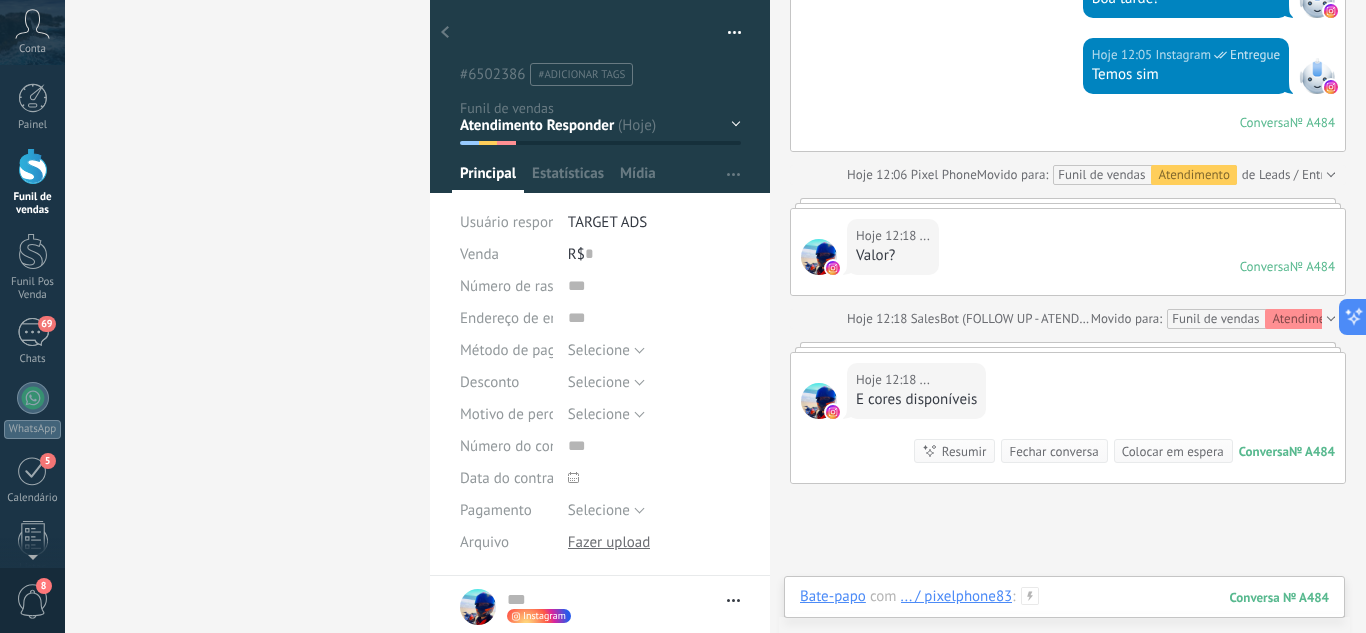 click at bounding box center [1064, 617] 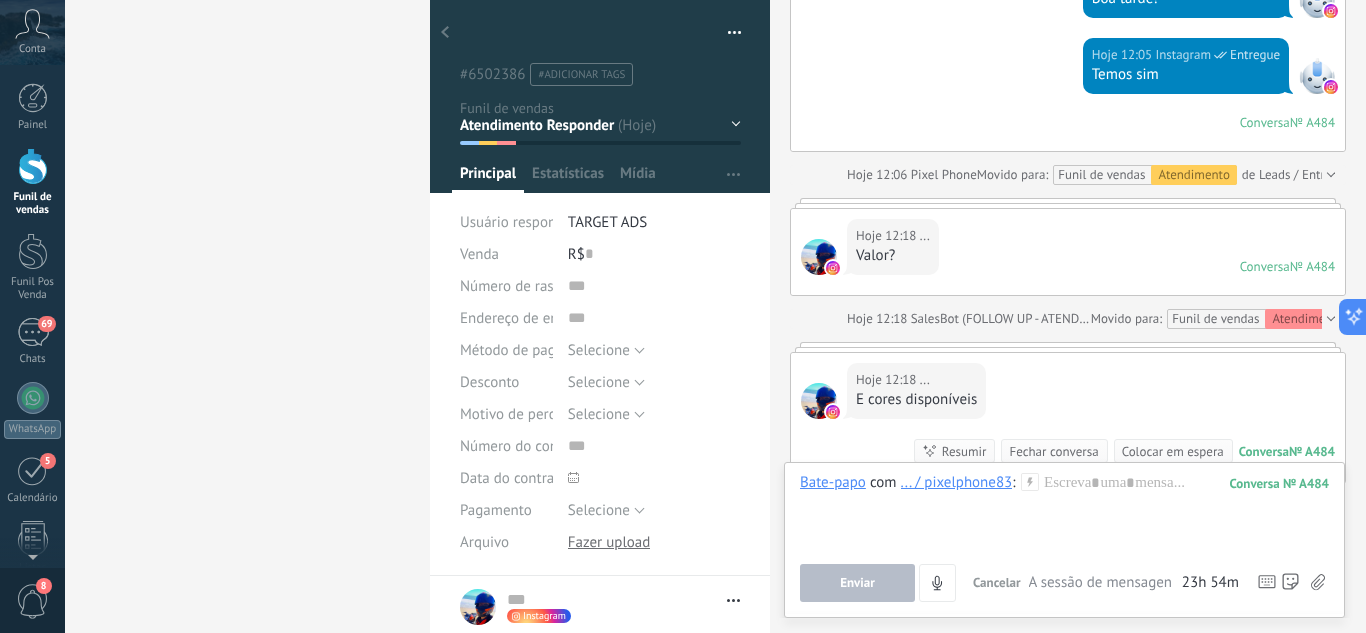click on "Funil de vendas" at bounding box center (33, 204) 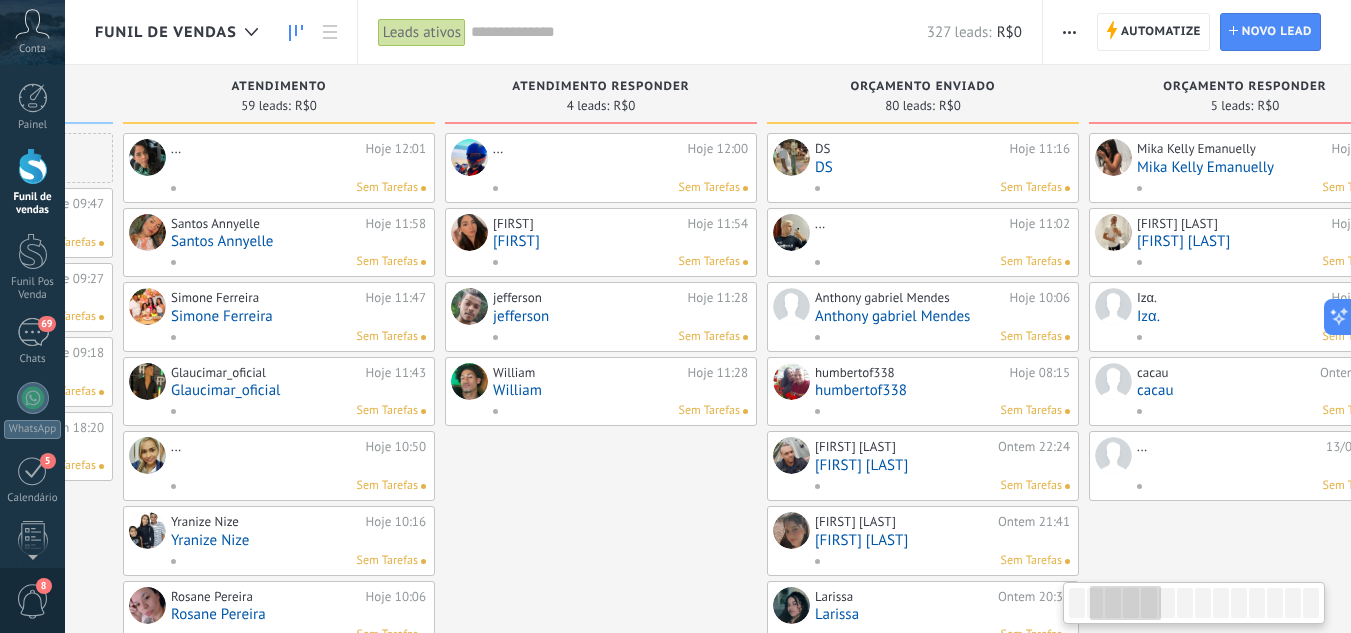 scroll, scrollTop: 0, scrollLeft: 436, axis: horizontal 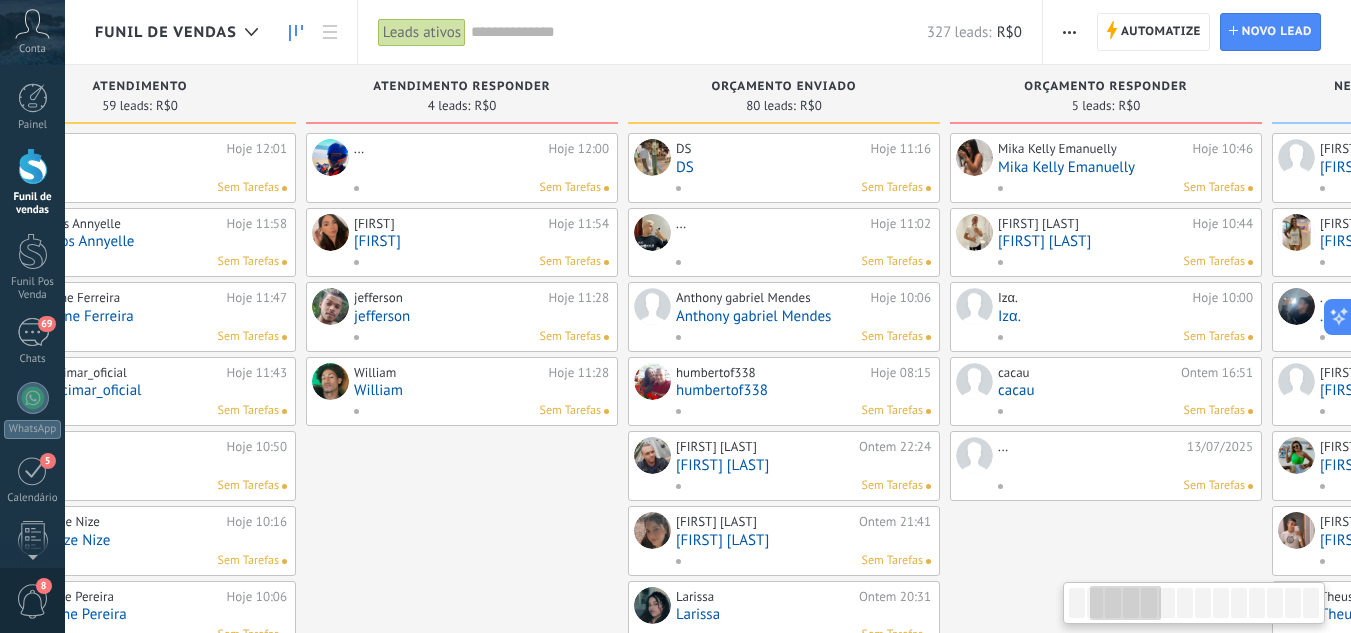 drag, startPoint x: 900, startPoint y: 511, endPoint x: 447, endPoint y: 516, distance: 453.0276 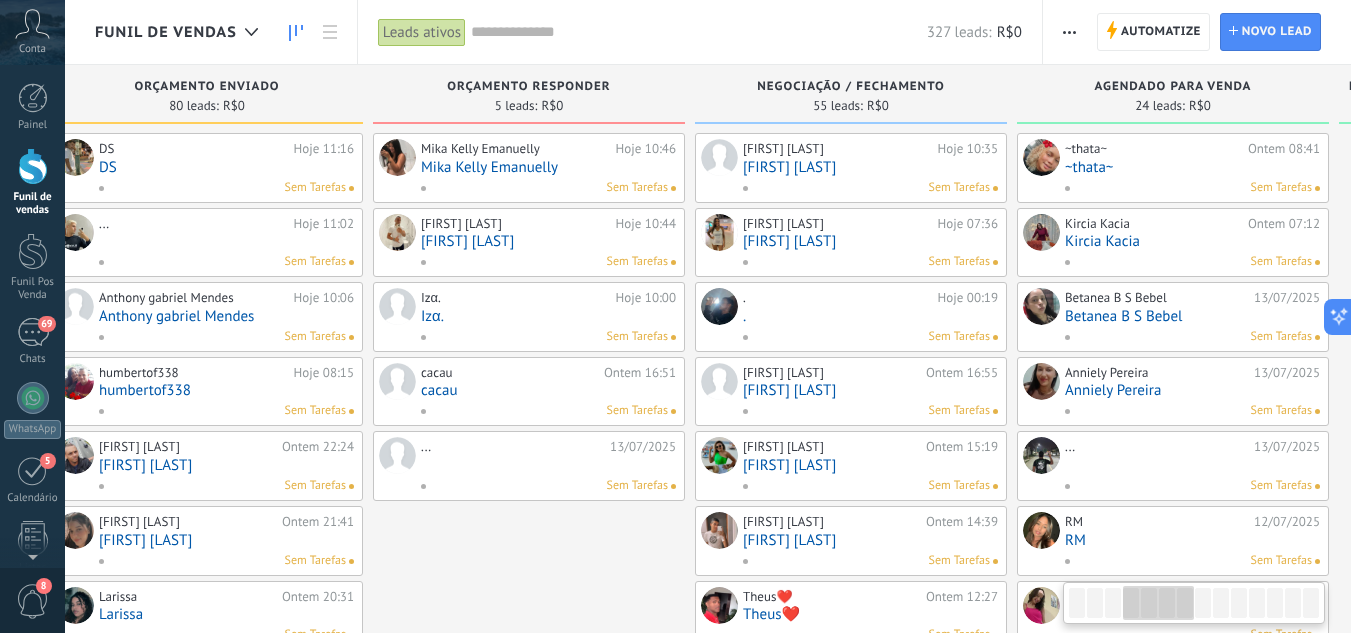 drag, startPoint x: 1085, startPoint y: 563, endPoint x: 507, endPoint y: 567, distance: 578.01385 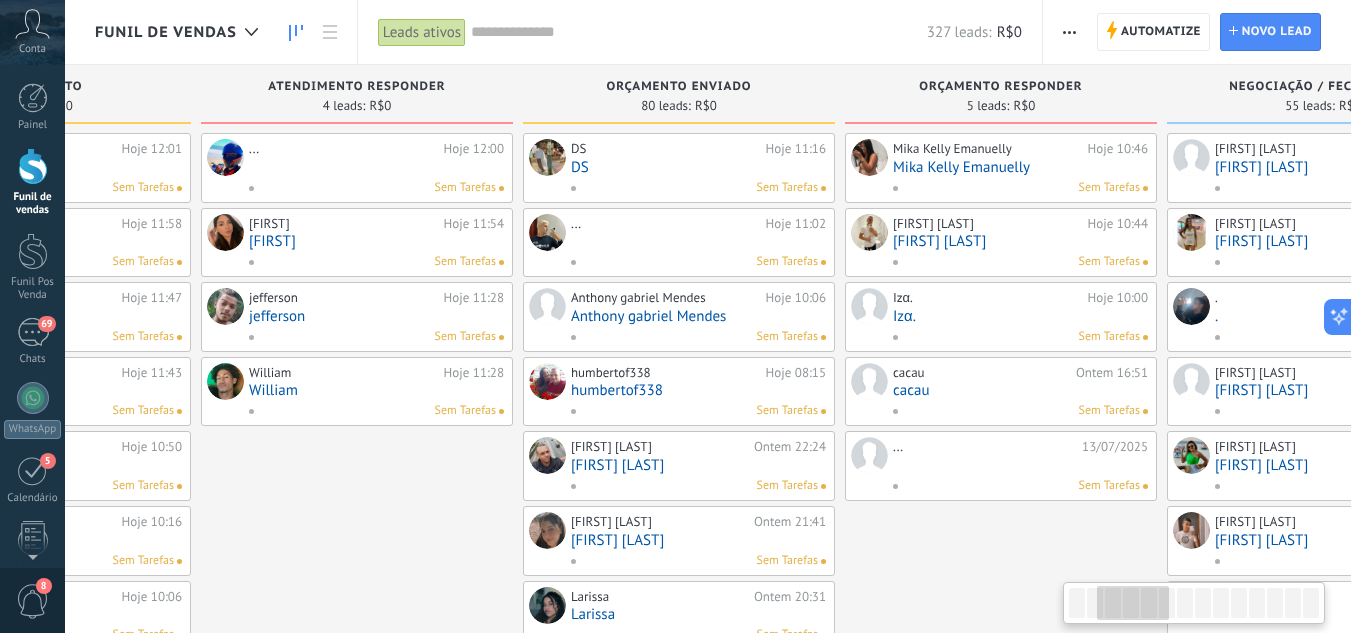 scroll, scrollTop: 0, scrollLeft: 525, axis: horizontal 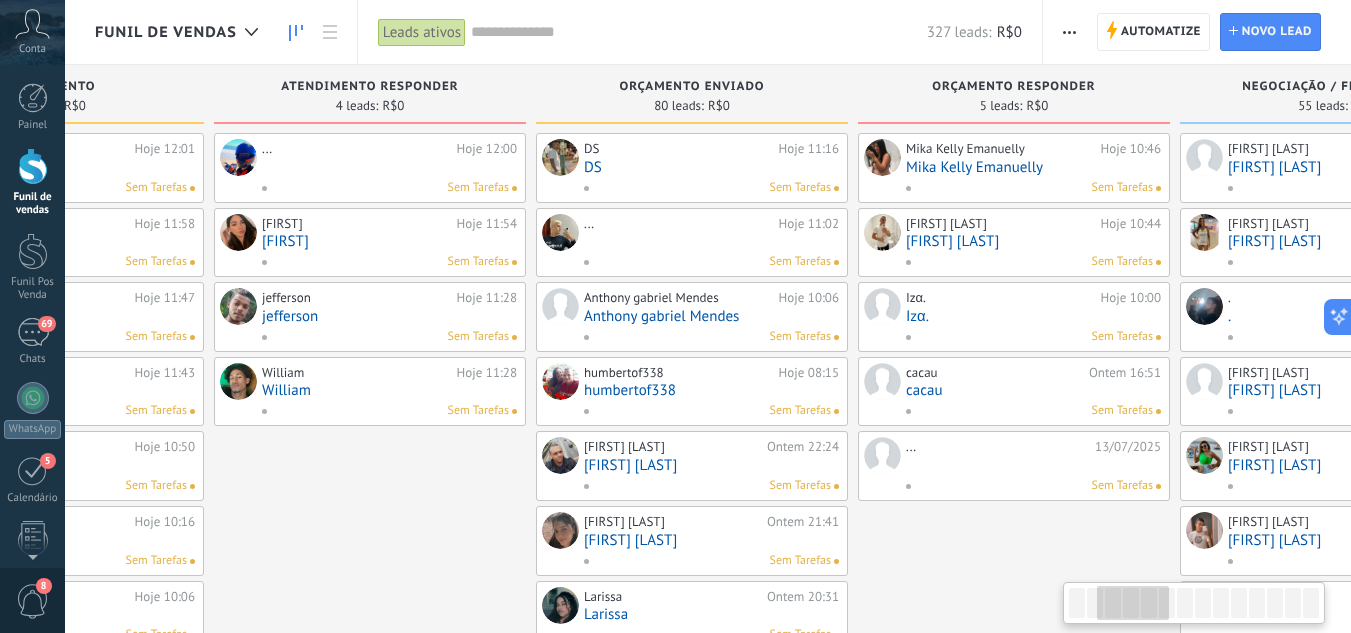 drag, startPoint x: 580, startPoint y: 549, endPoint x: 1066, endPoint y: 524, distance: 486.64258 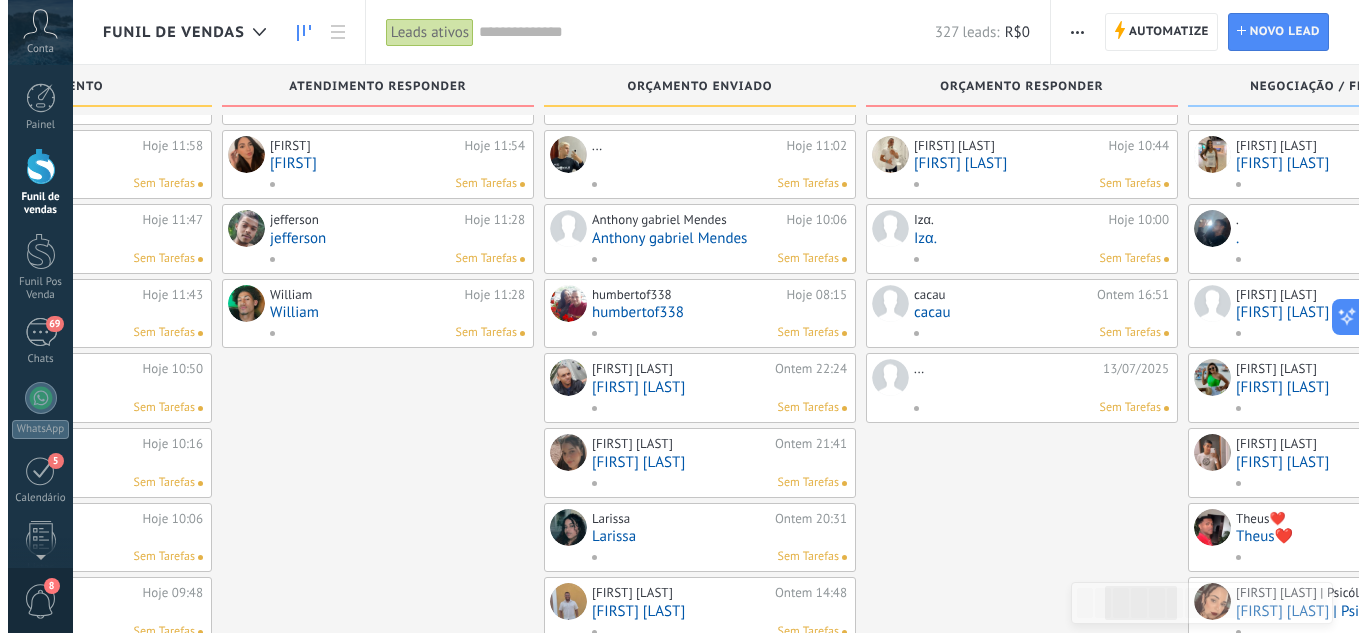 scroll, scrollTop: 0, scrollLeft: 0, axis: both 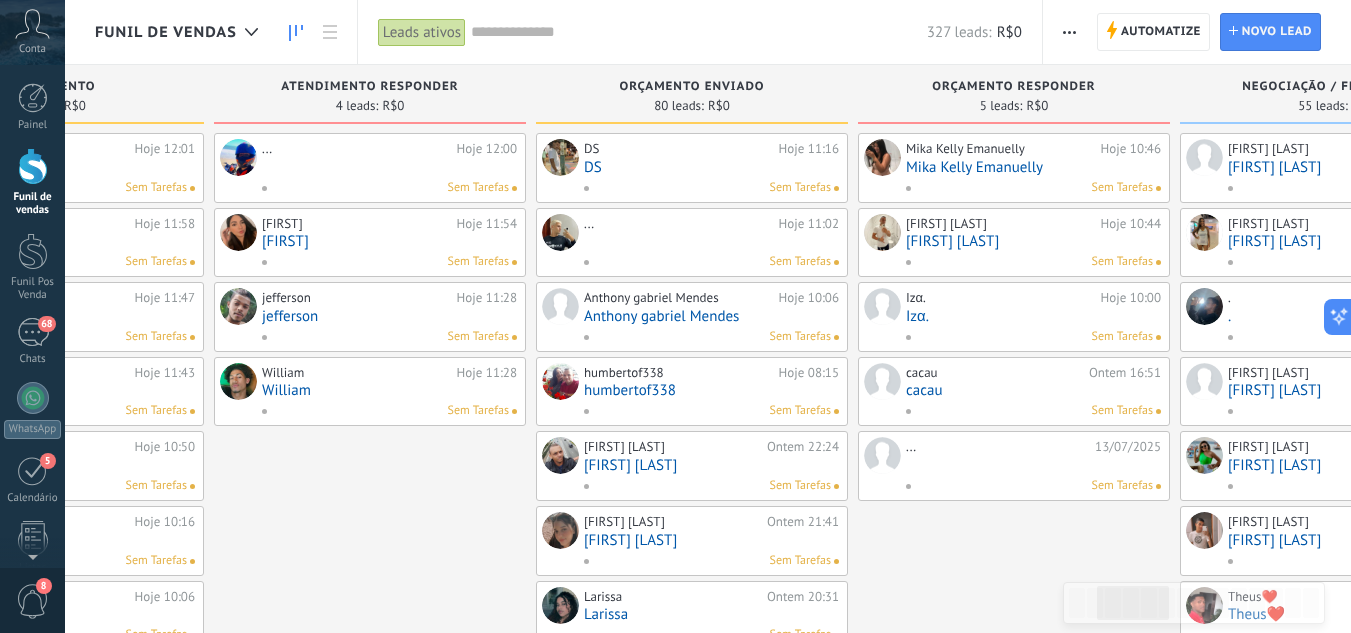 click on "Mika Kelly Emanuelly" at bounding box center [1033, 167] 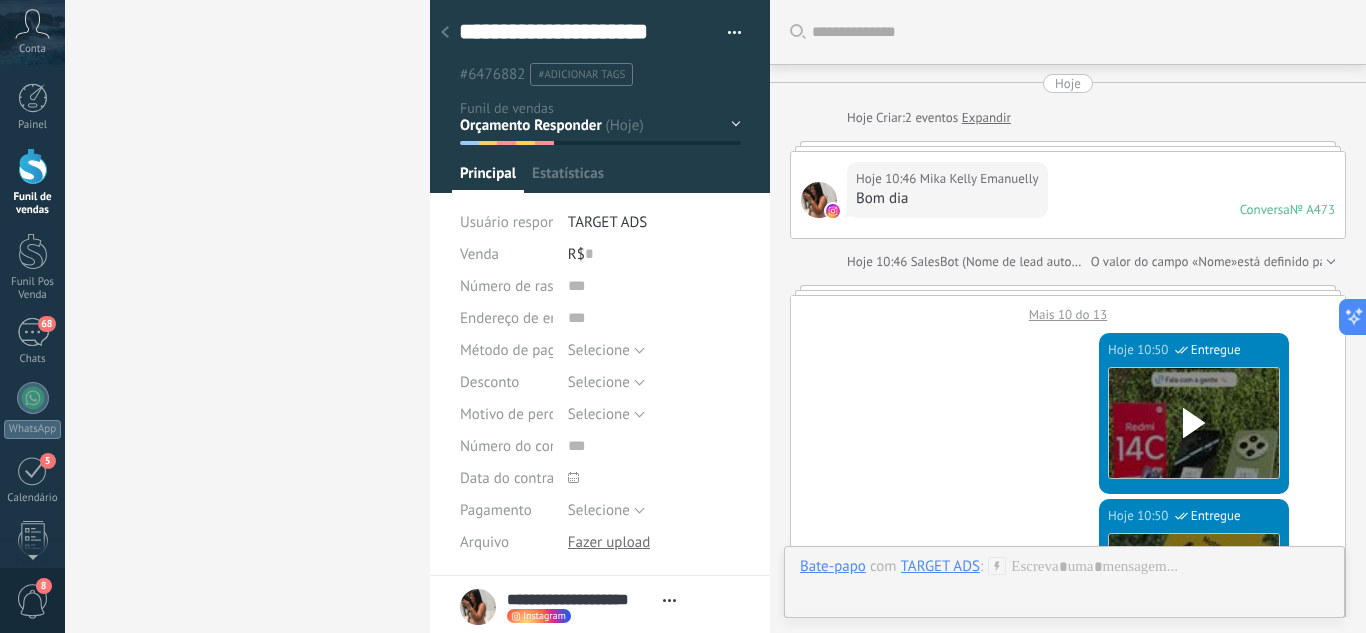 scroll, scrollTop: 30, scrollLeft: 0, axis: vertical 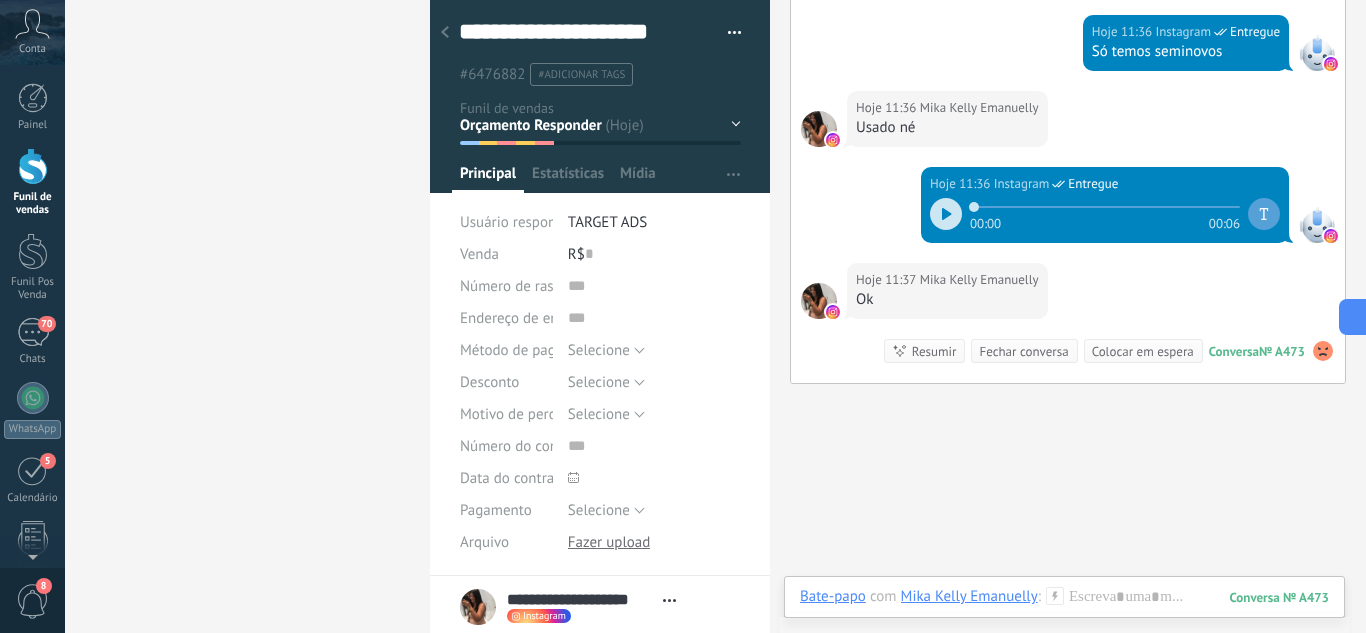 click on "Leads / Entrada
Atendimento
Atendimento Responder
Orçamento Enviado
Orçamento Responder
Negociação / Fechamento
-" at bounding box center [0, 0] 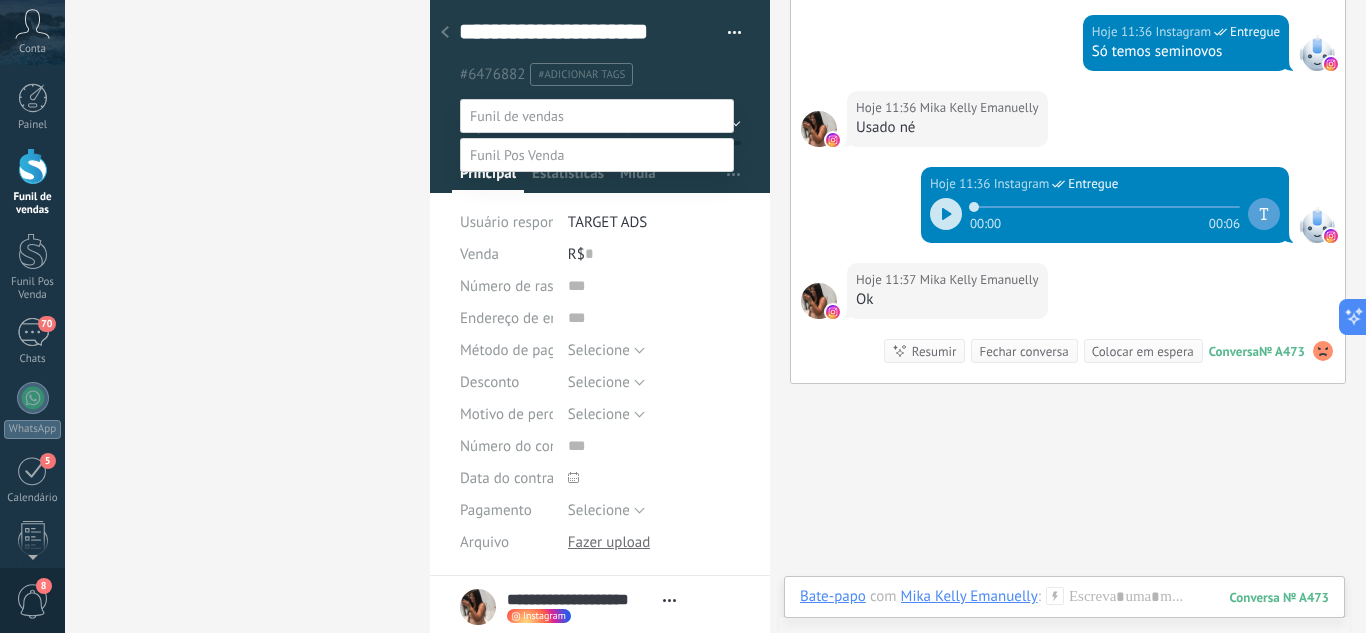 drag, startPoint x: 606, startPoint y: 230, endPoint x: 590, endPoint y: 238, distance: 17.888544 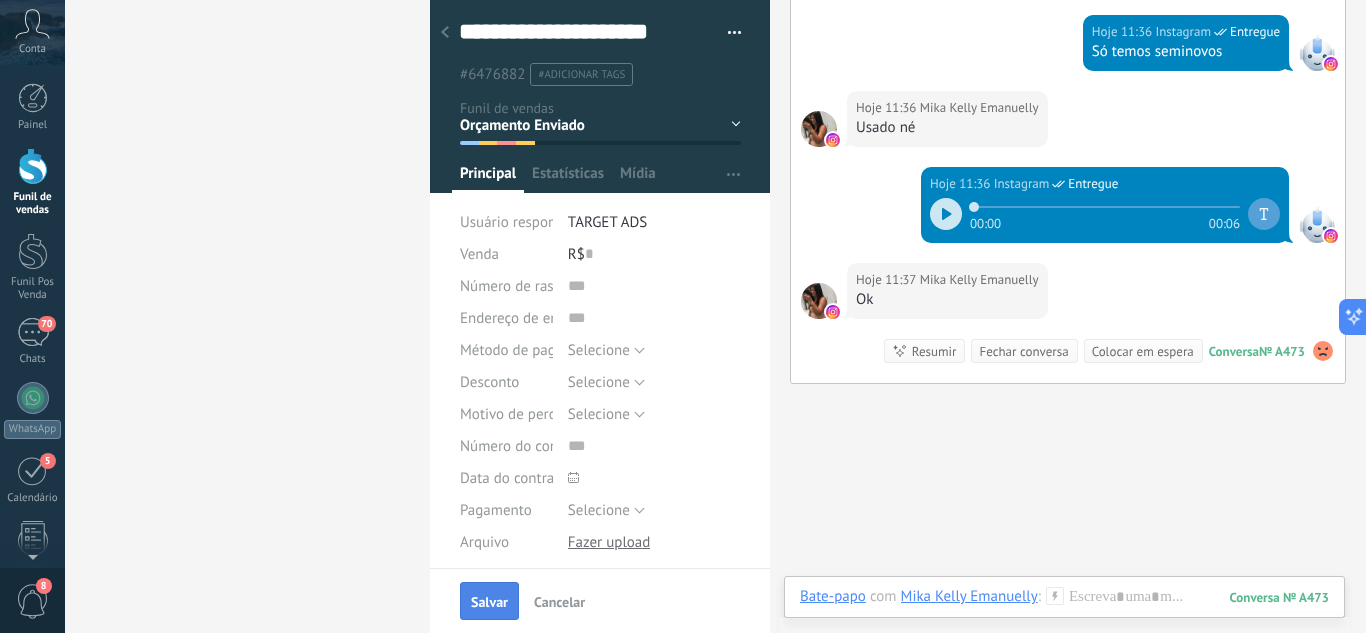 click on "Salvar" at bounding box center (489, 601) 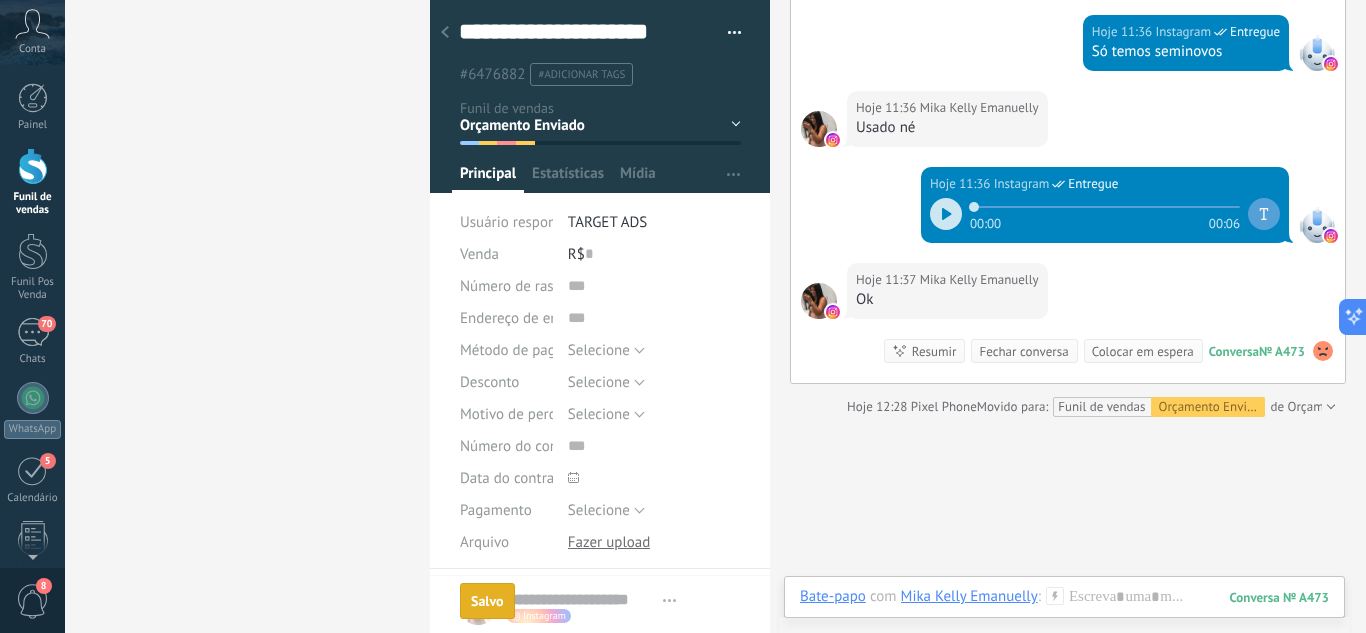 scroll, scrollTop: 2008, scrollLeft: 0, axis: vertical 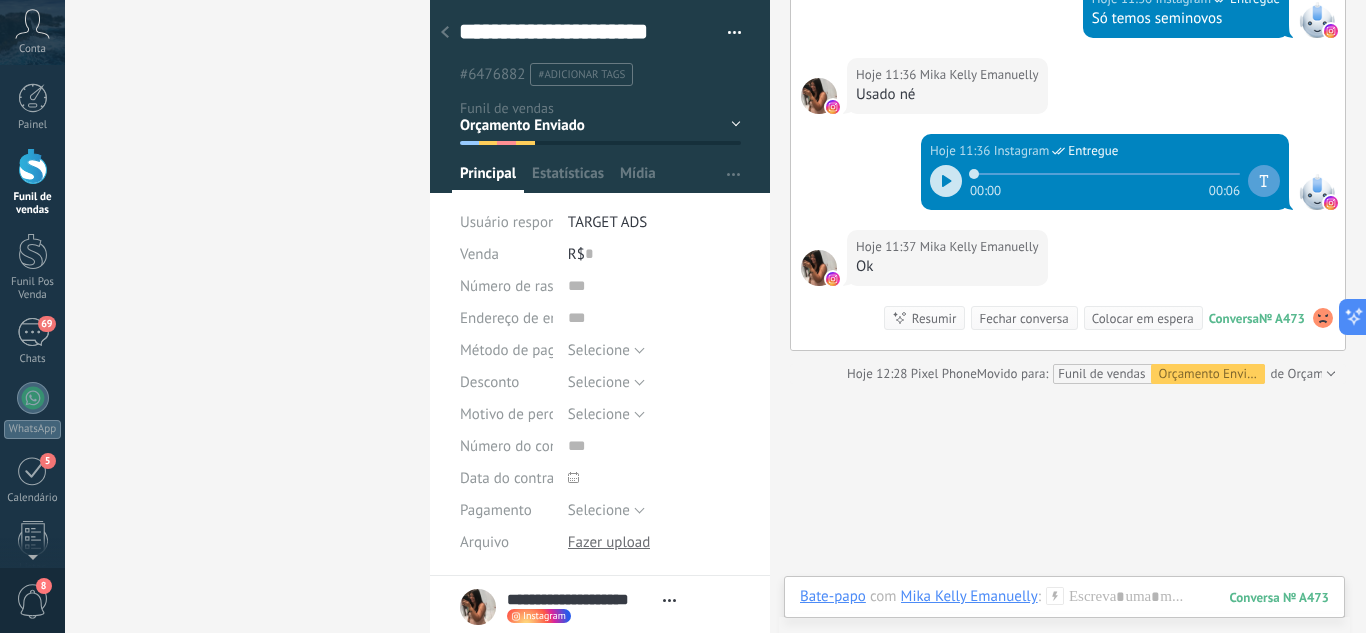 click at bounding box center [445, 33] 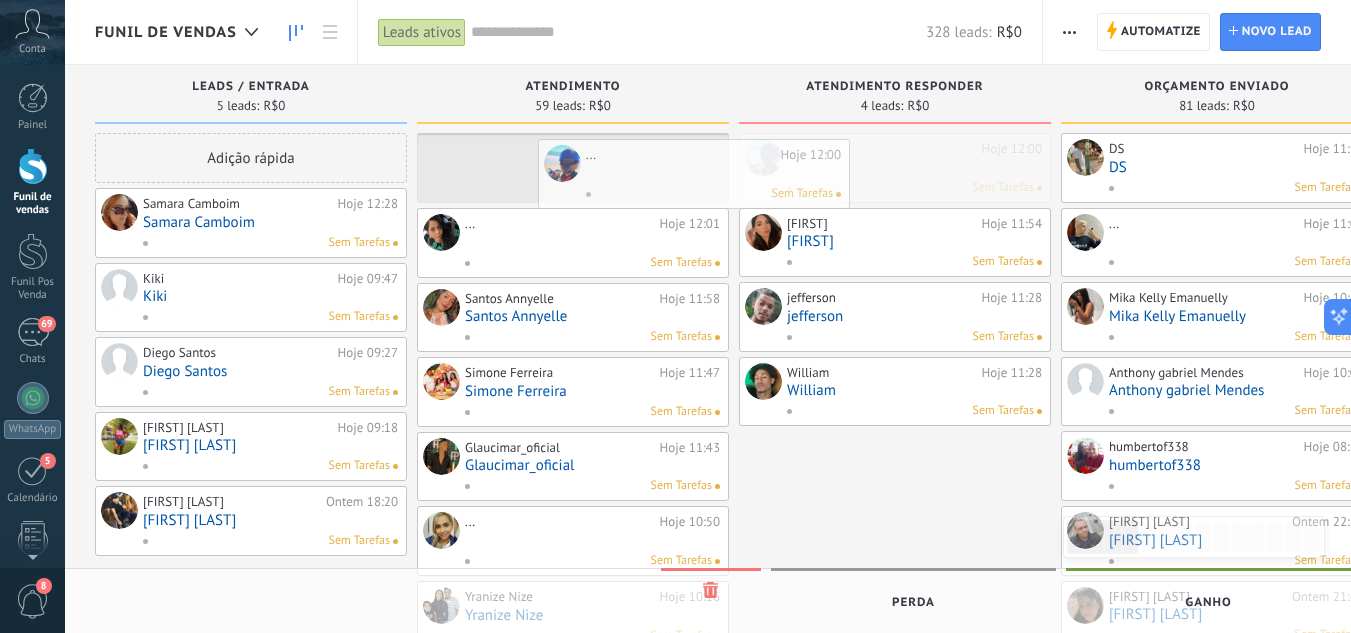 drag, startPoint x: 806, startPoint y: 160, endPoint x: 578, endPoint y: 166, distance: 228.07893 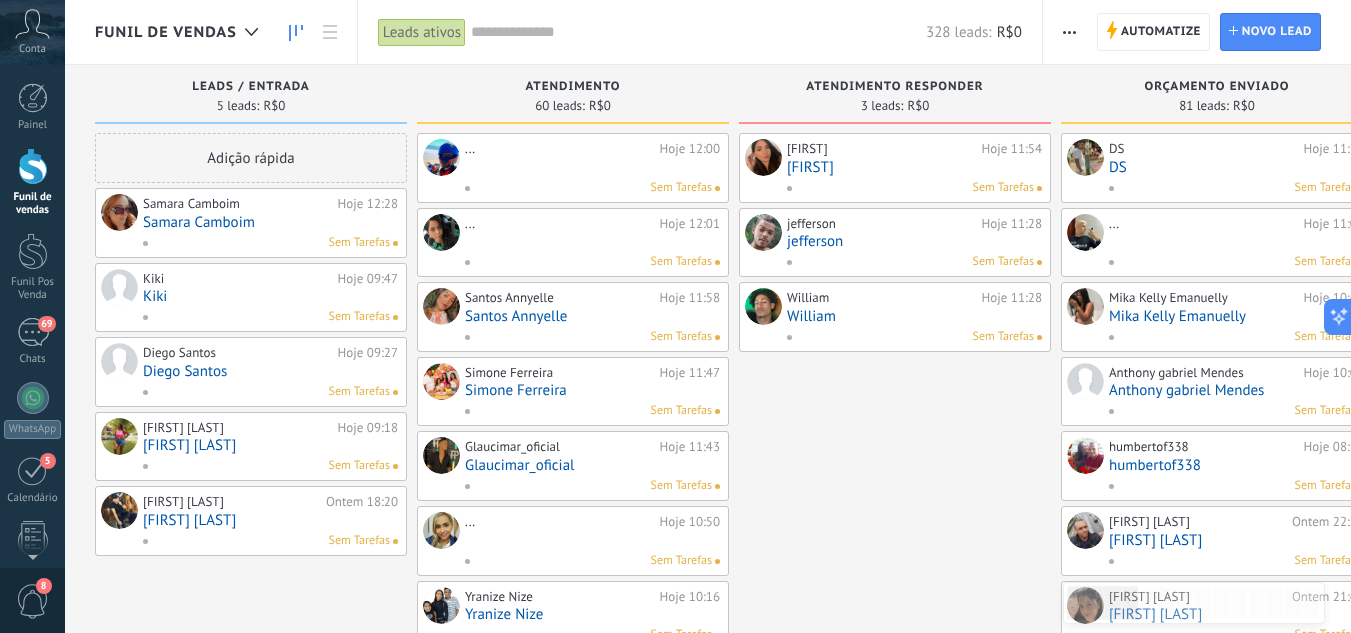 click on "[FIRST]" at bounding box center (914, 167) 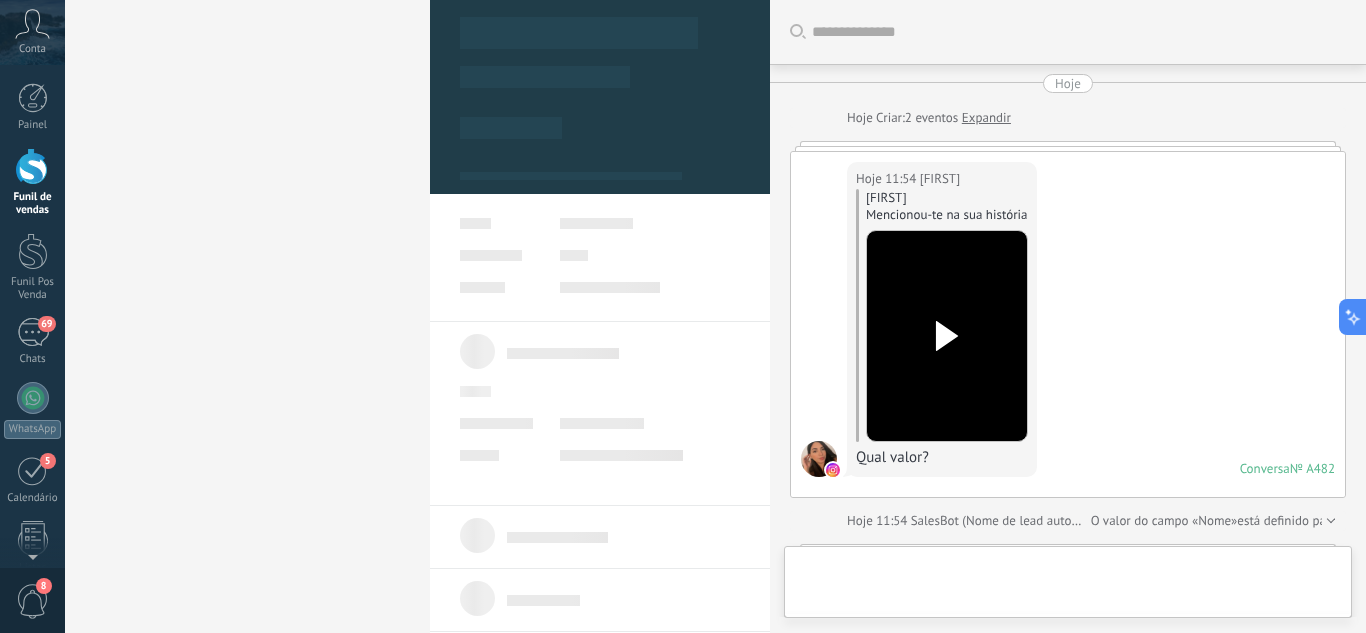 scroll, scrollTop: 1395, scrollLeft: 0, axis: vertical 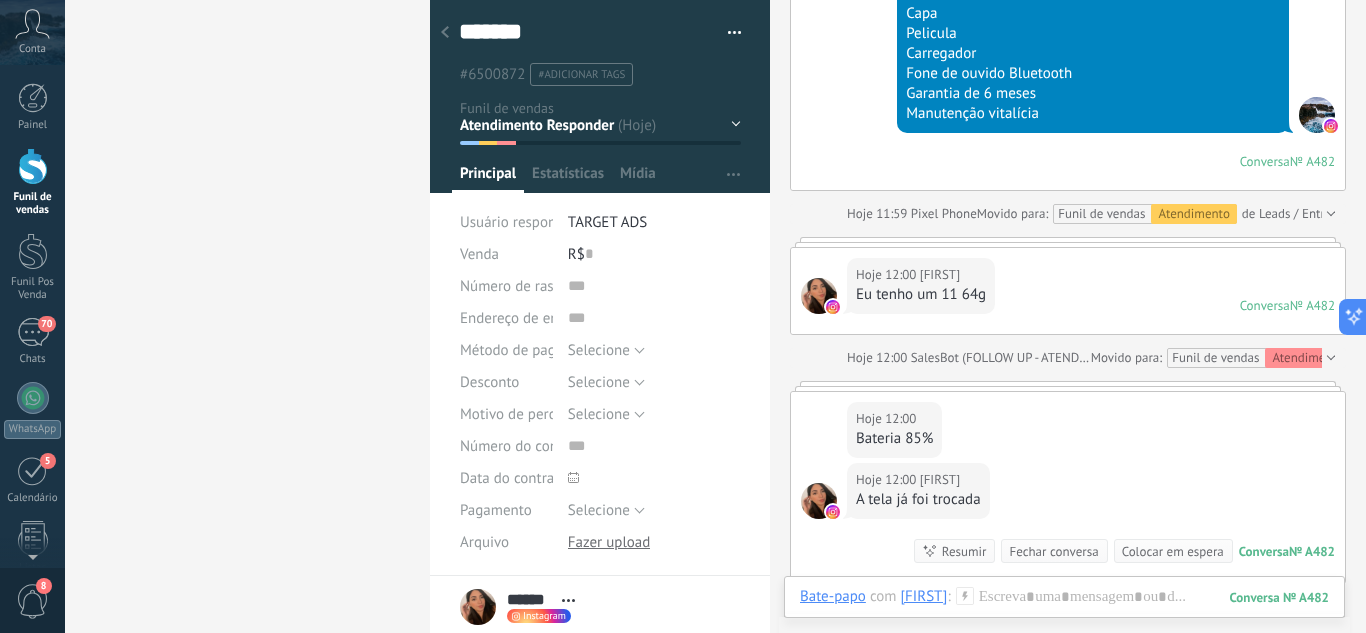 click 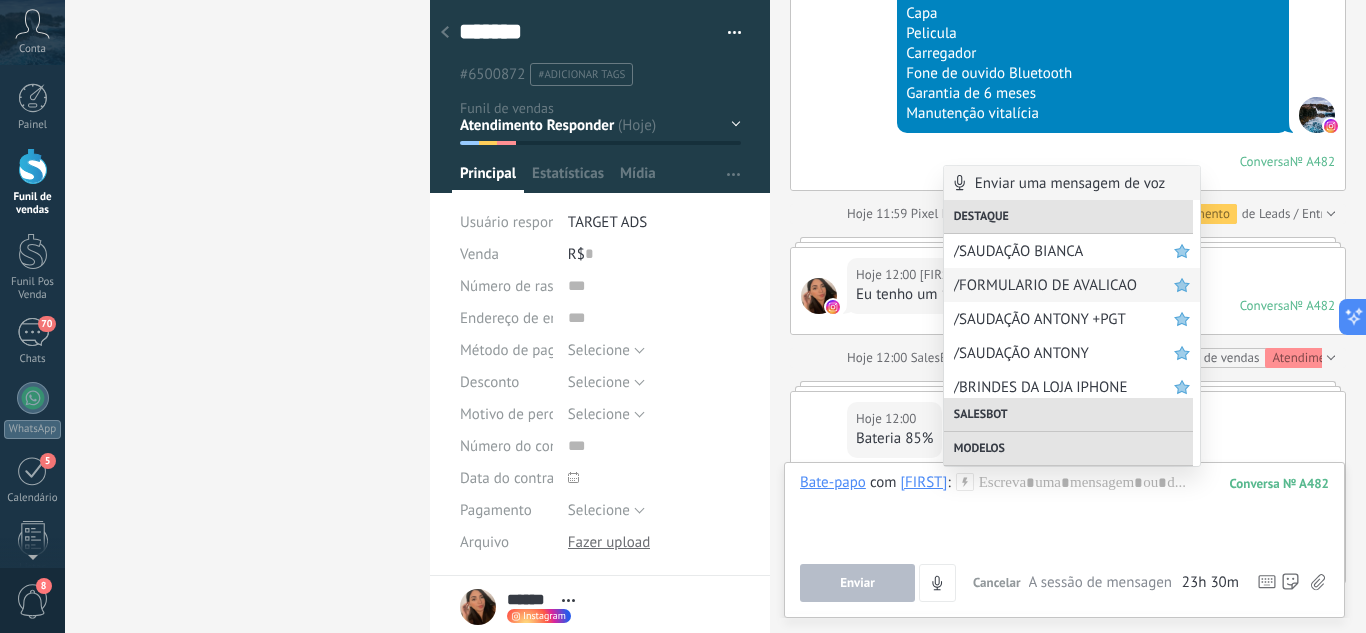 click on "/FORMULARIO DE AVALICAO" at bounding box center [1064, 285] 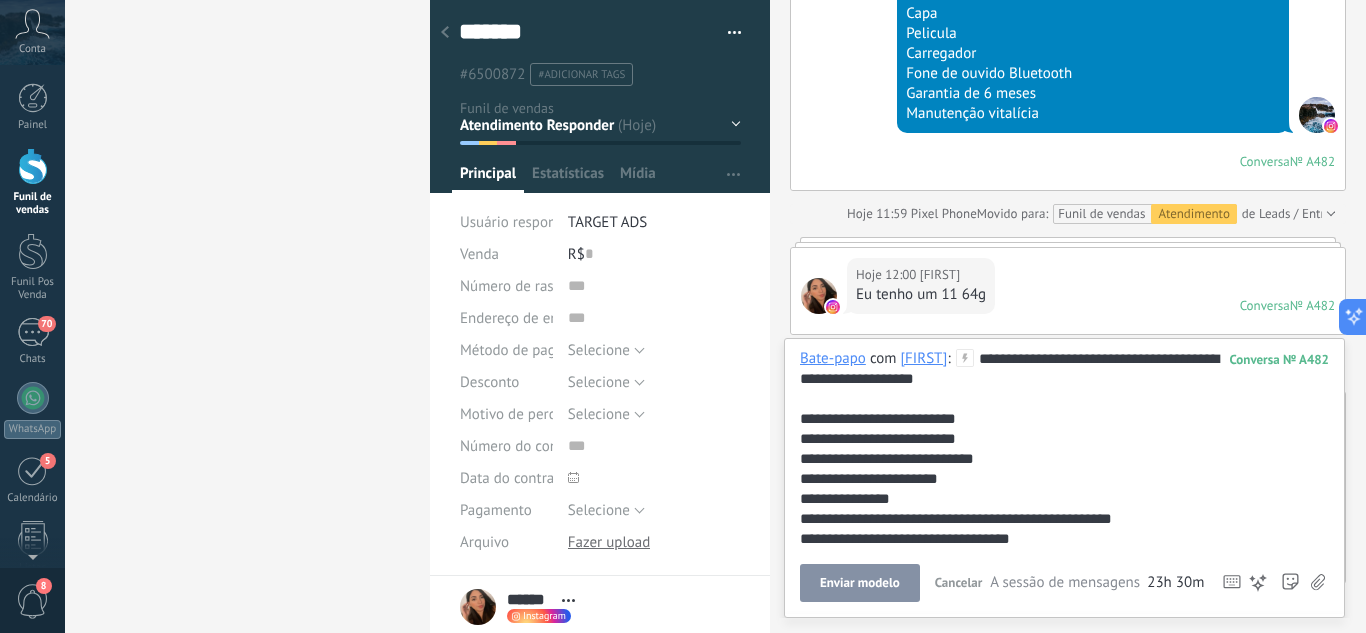 click on "Enviar modelo" at bounding box center (860, 583) 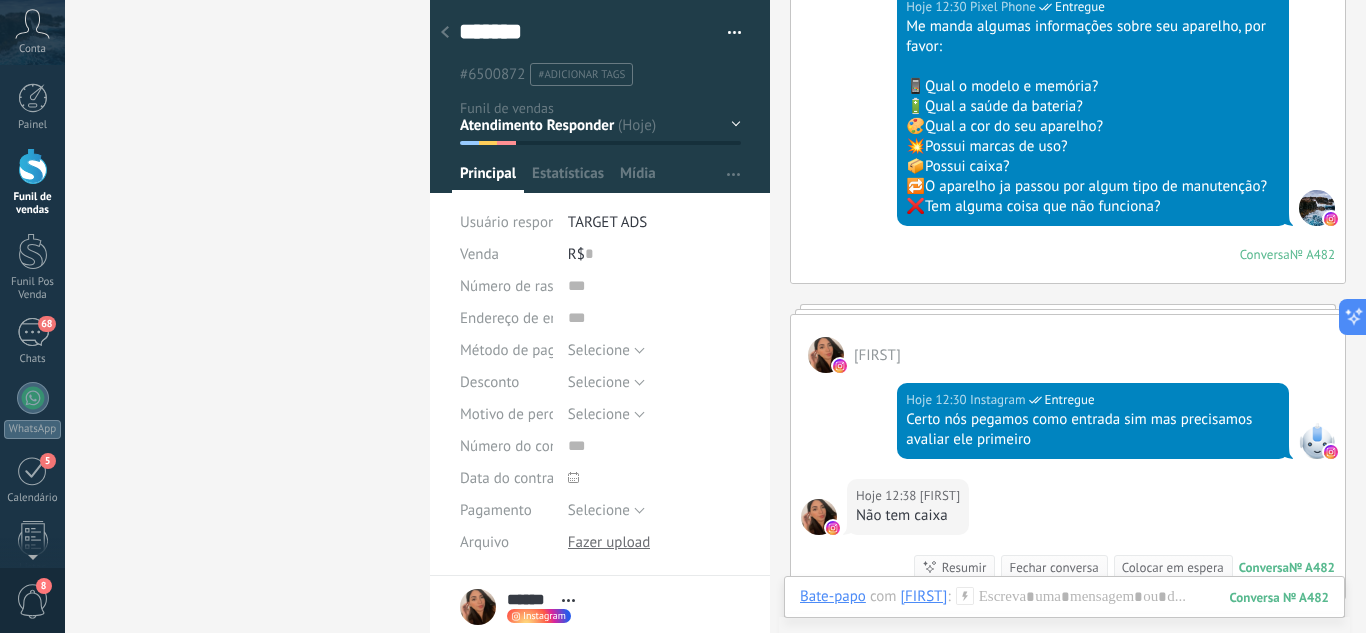 scroll, scrollTop: 1731, scrollLeft: 0, axis: vertical 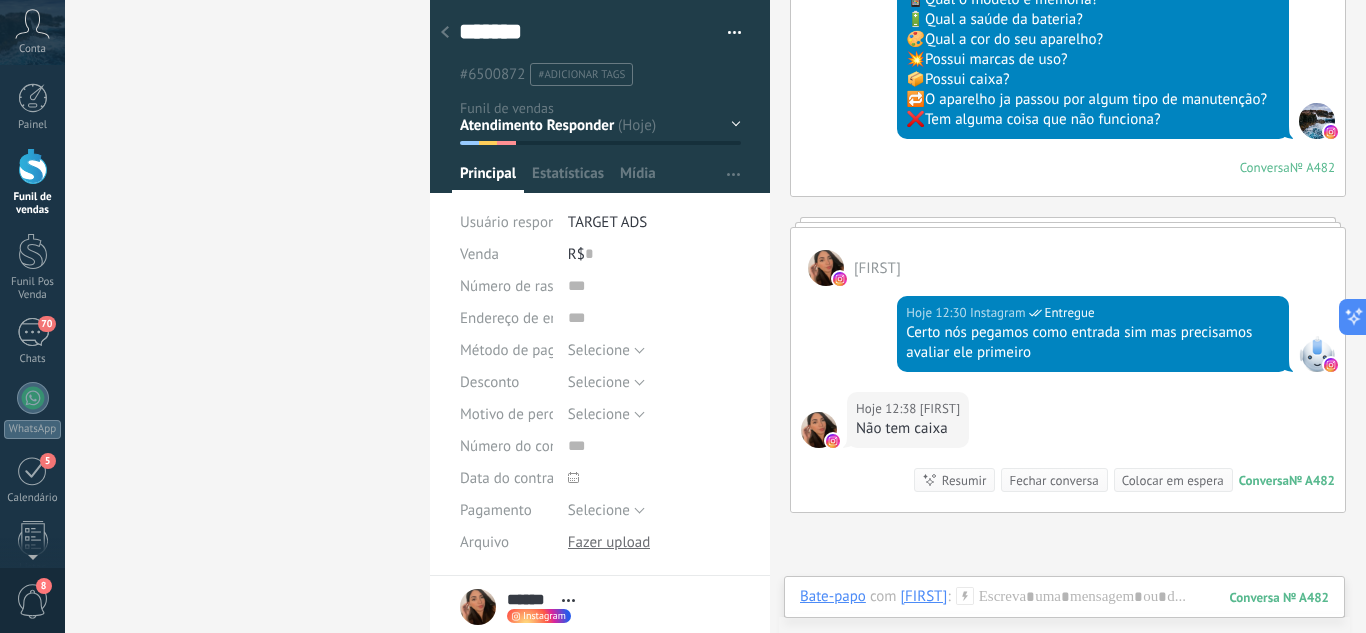 click at bounding box center (33, 166) 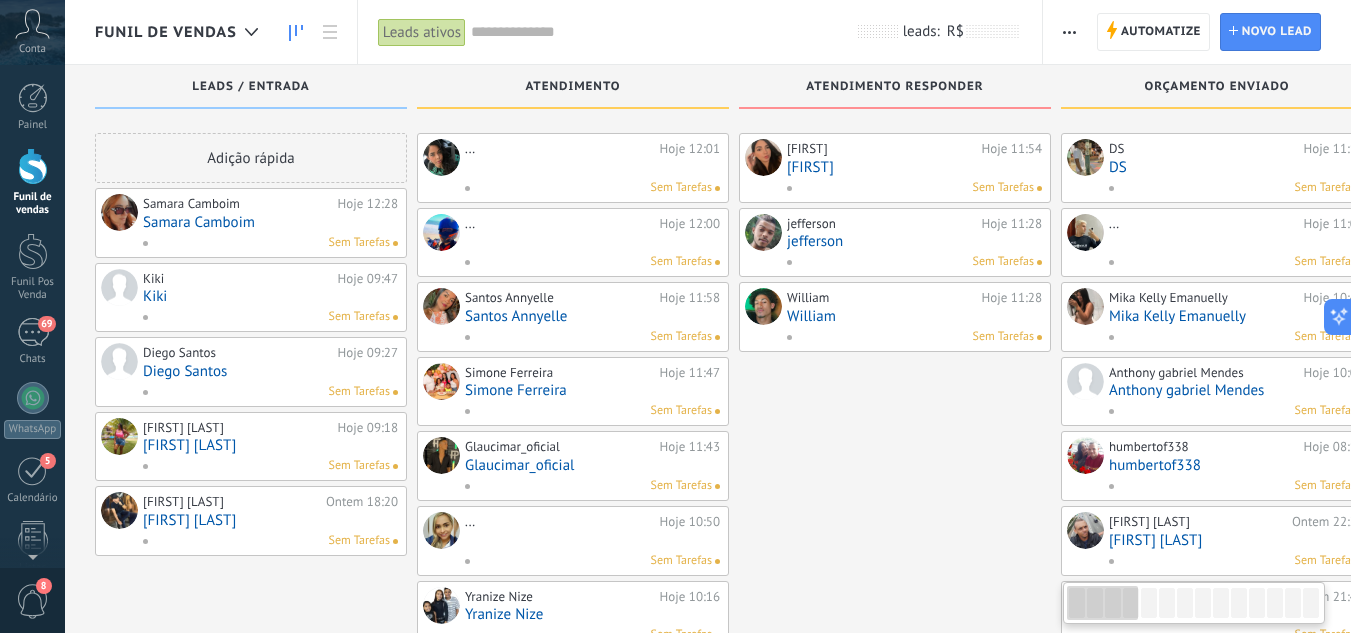 click on "Samara Camboim" at bounding box center [270, 222] 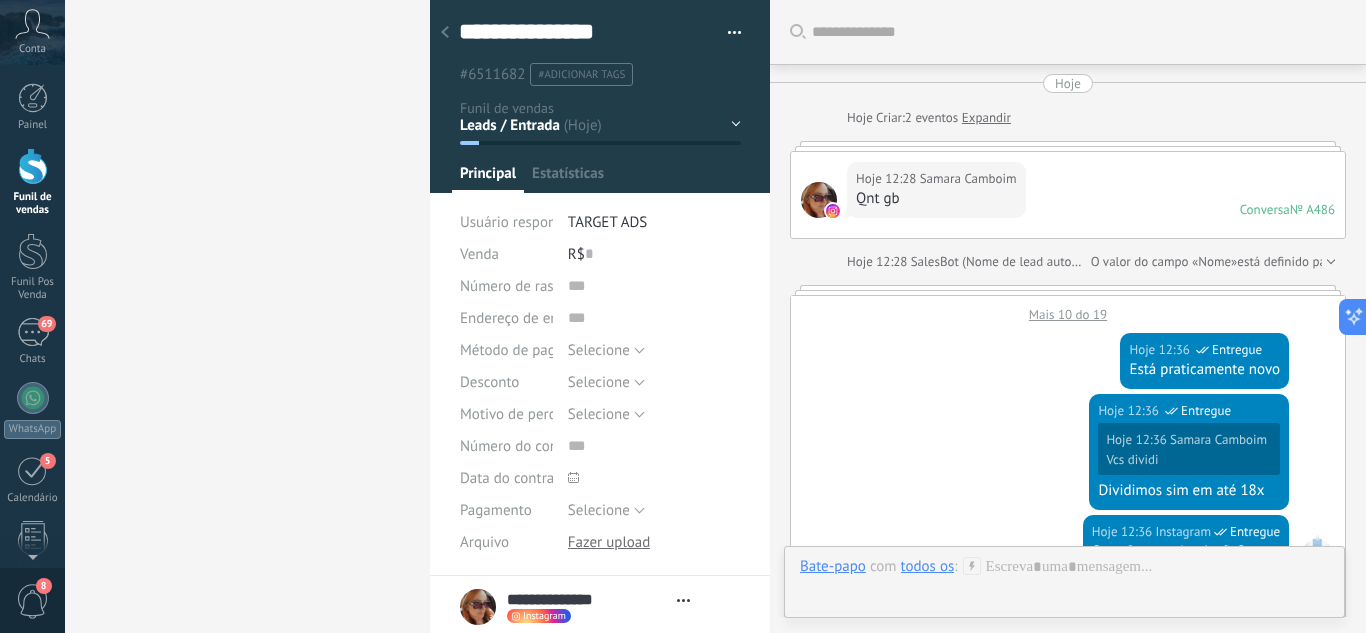 scroll, scrollTop: 987, scrollLeft: 0, axis: vertical 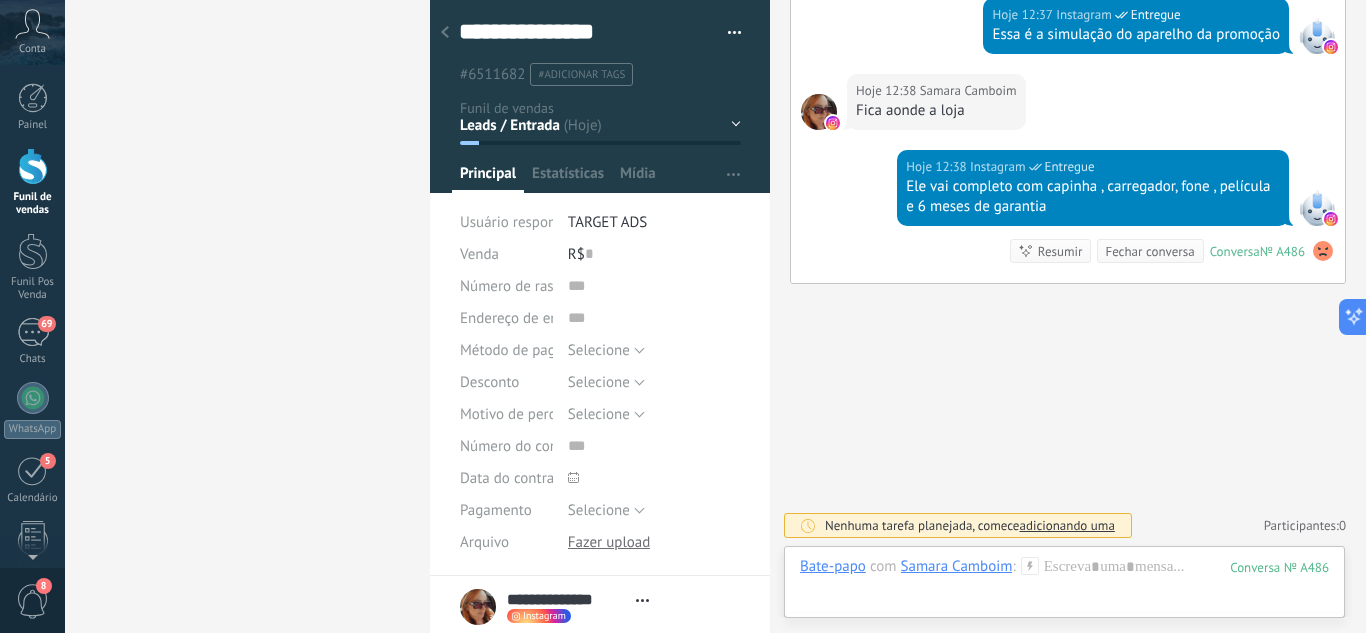 click 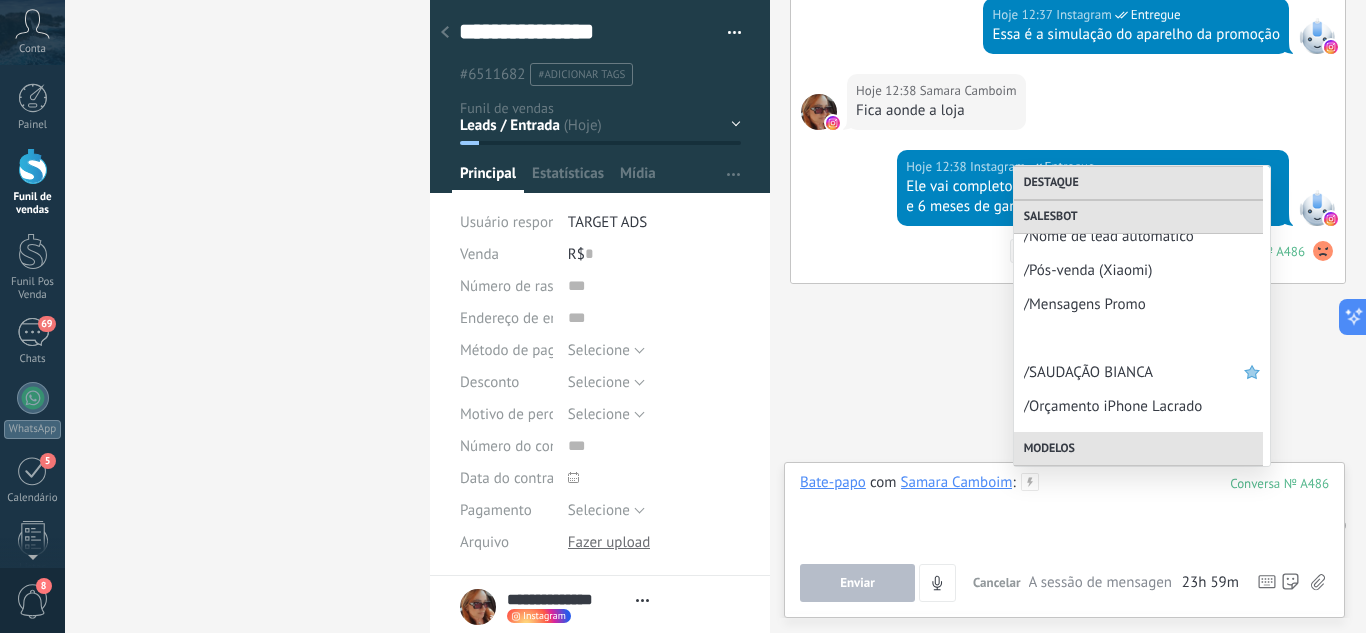 scroll, scrollTop: 788, scrollLeft: 0, axis: vertical 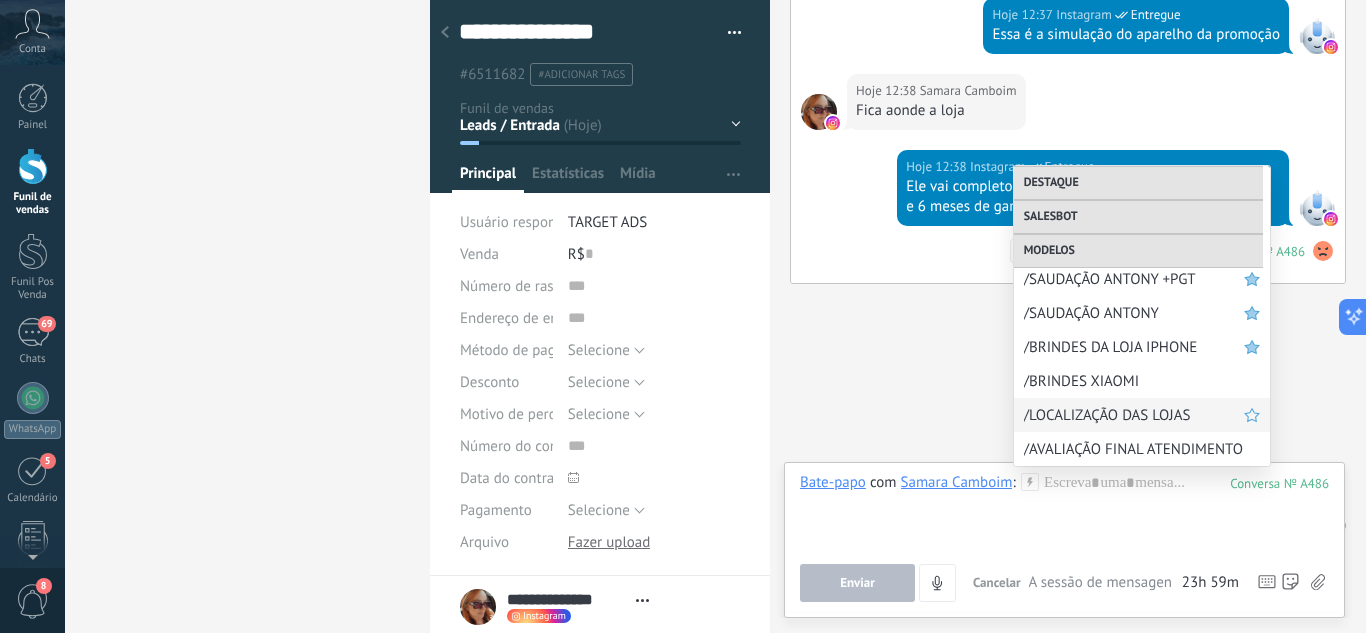 click on "/LOCALIZAÇÃO DAS LOJAS" at bounding box center [1134, 415] 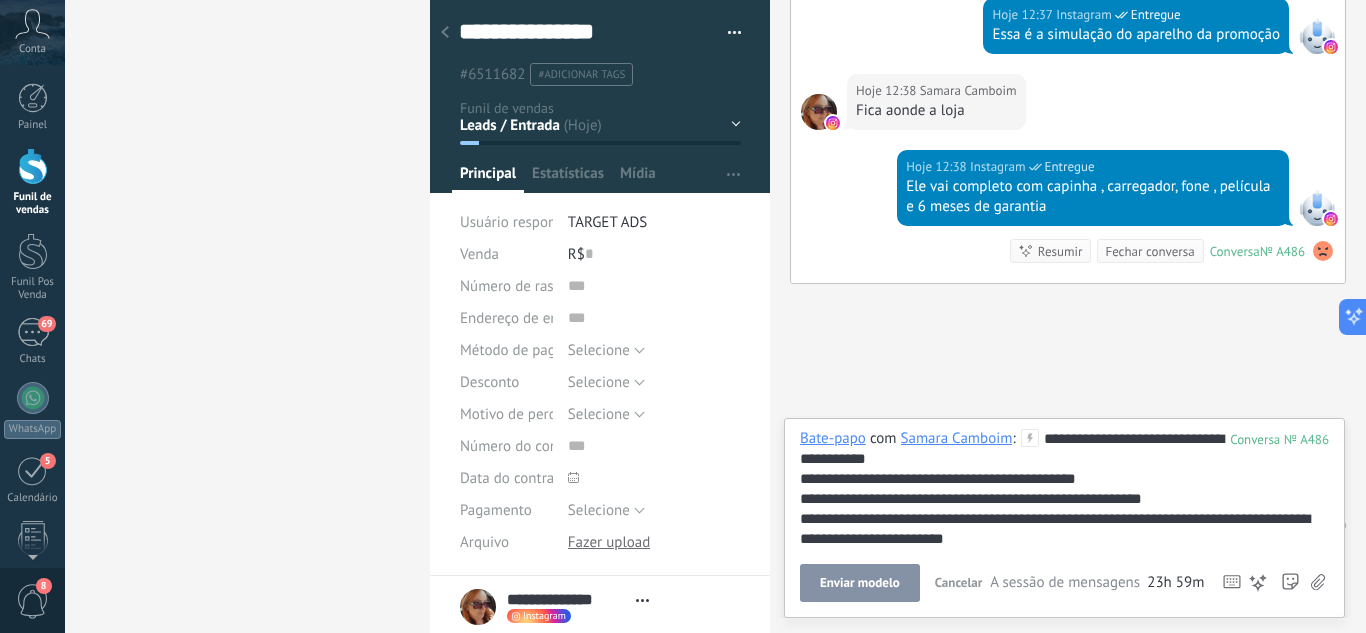 click on "Enviar modelo" at bounding box center [860, 583] 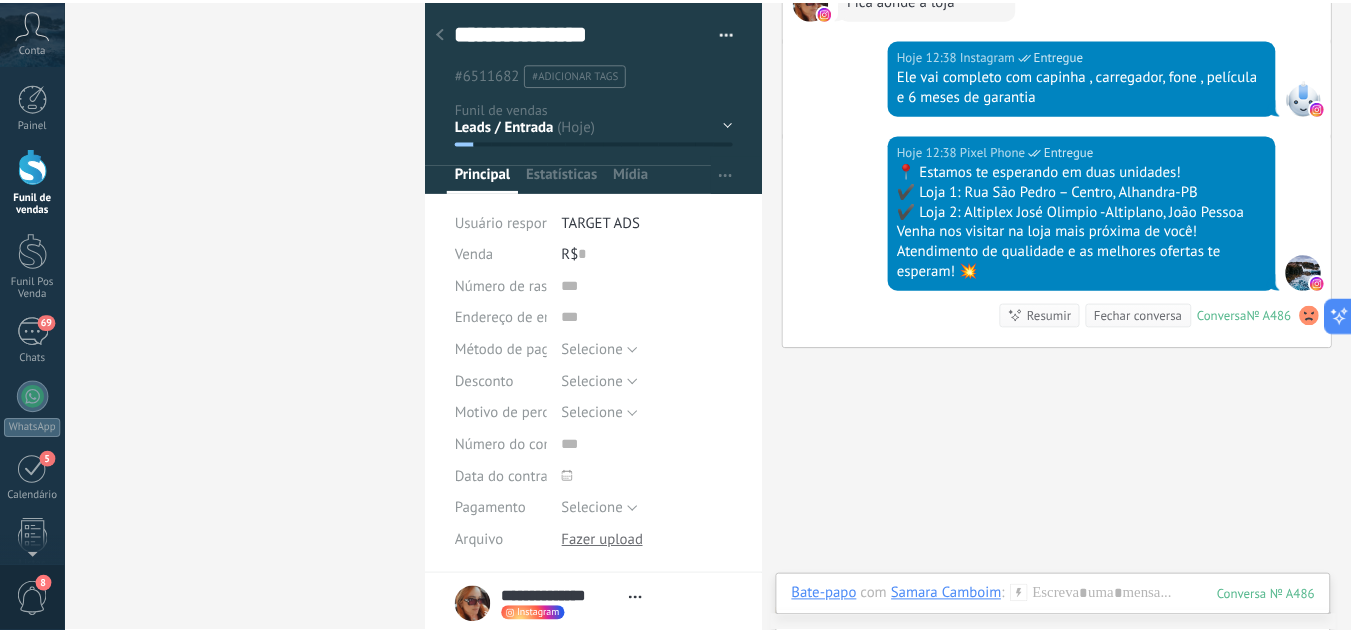 scroll, scrollTop: 1063, scrollLeft: 0, axis: vertical 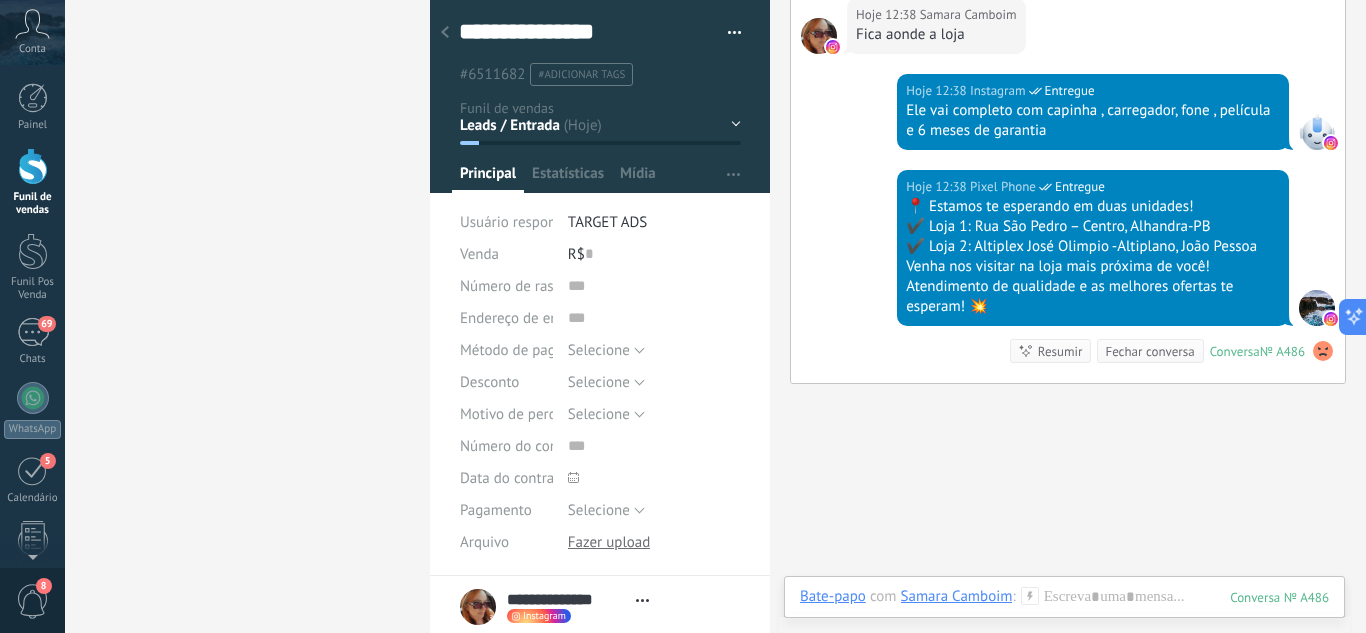 click at bounding box center [33, 166] 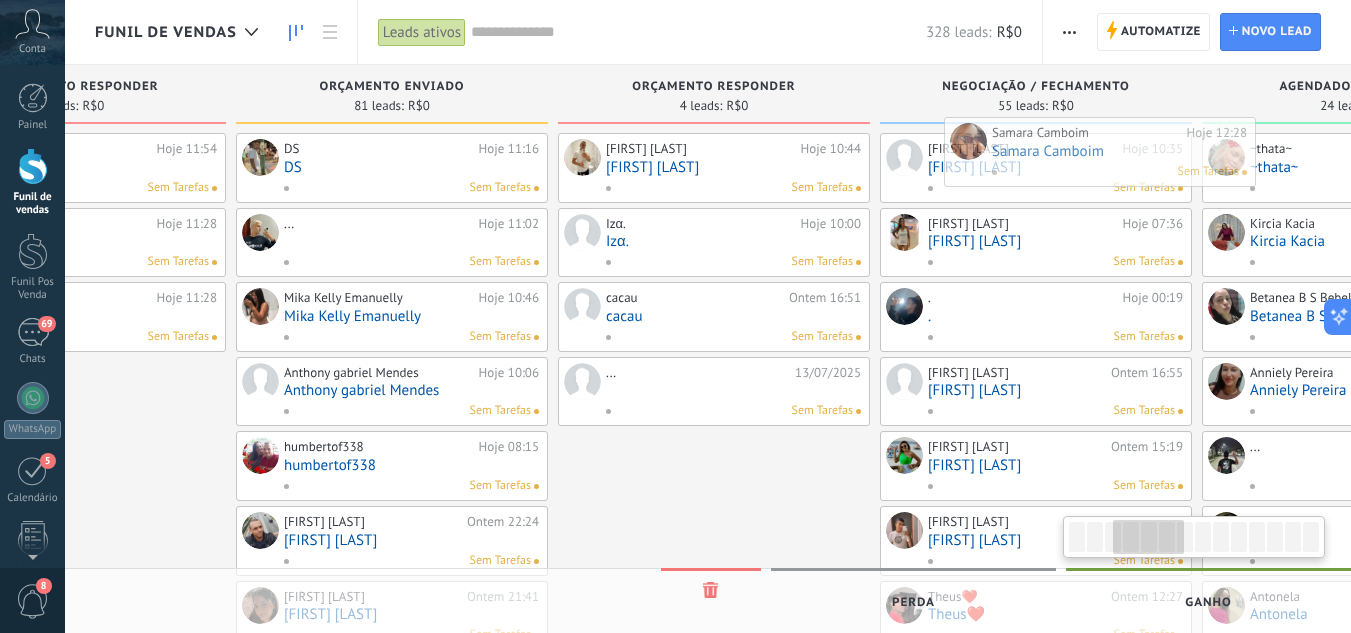 scroll, scrollTop: 0, scrollLeft: 835, axis: horizontal 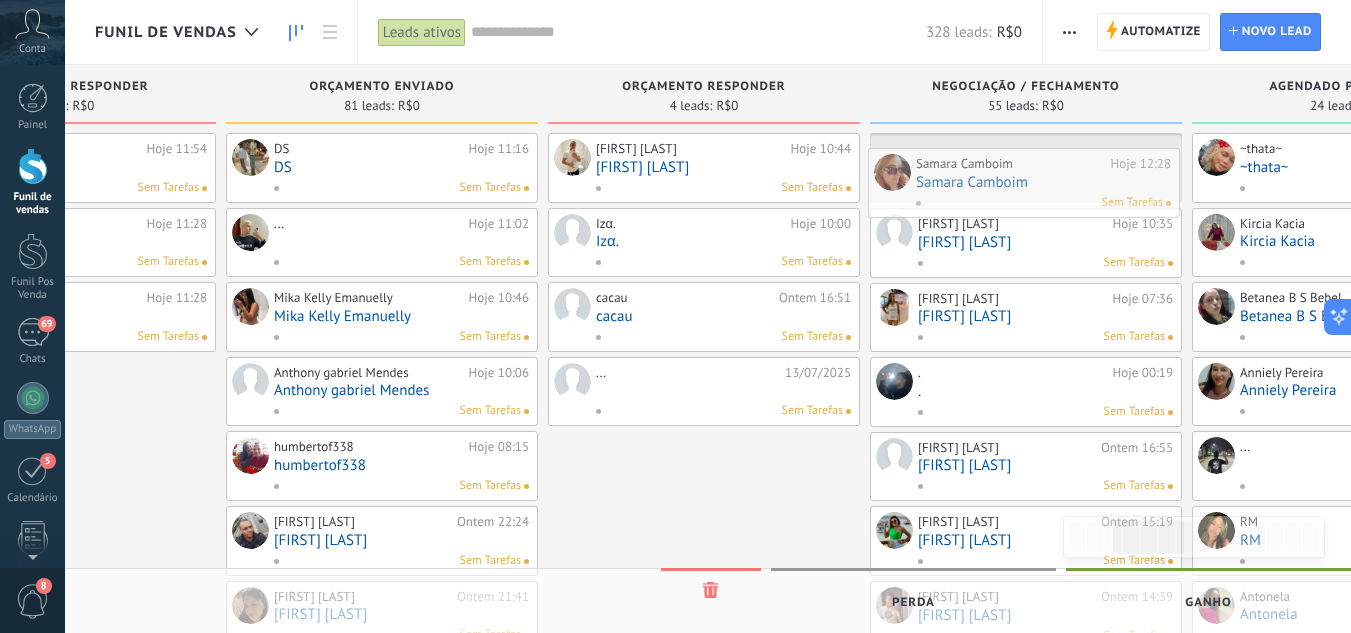 drag, startPoint x: 193, startPoint y: 237, endPoint x: 966, endPoint y: 197, distance: 774.03424 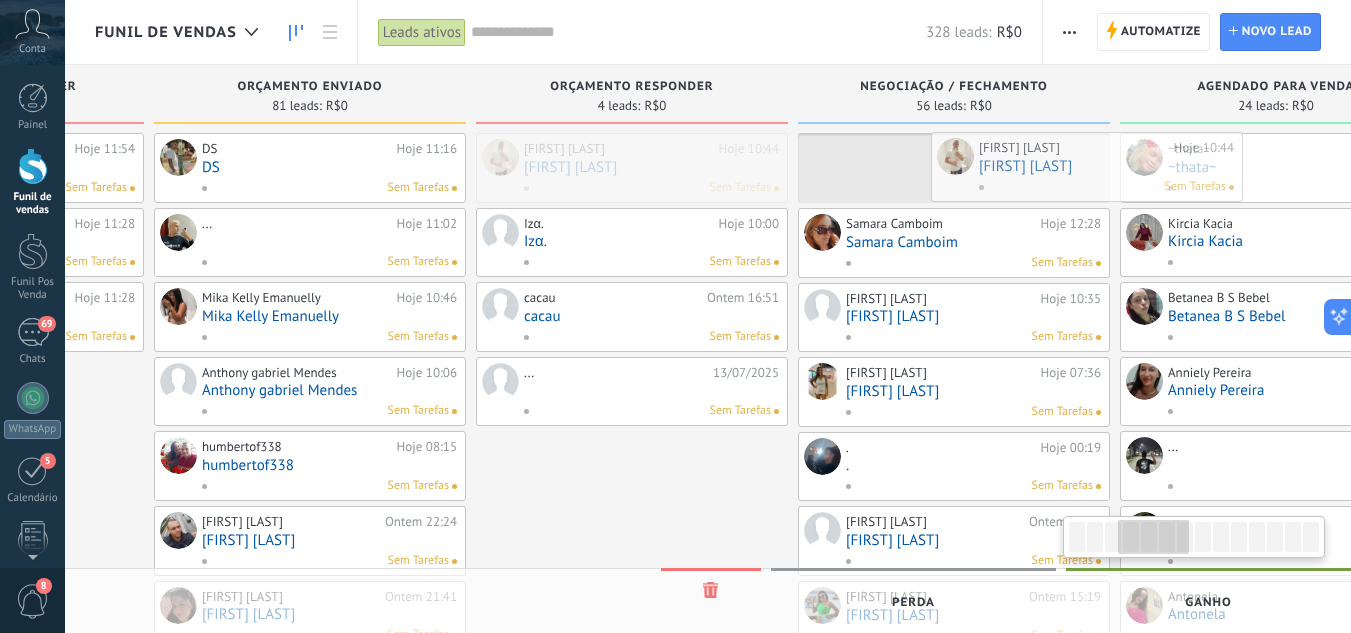 drag, startPoint x: 663, startPoint y: 179, endPoint x: 1043, endPoint y: 178, distance: 380.0013 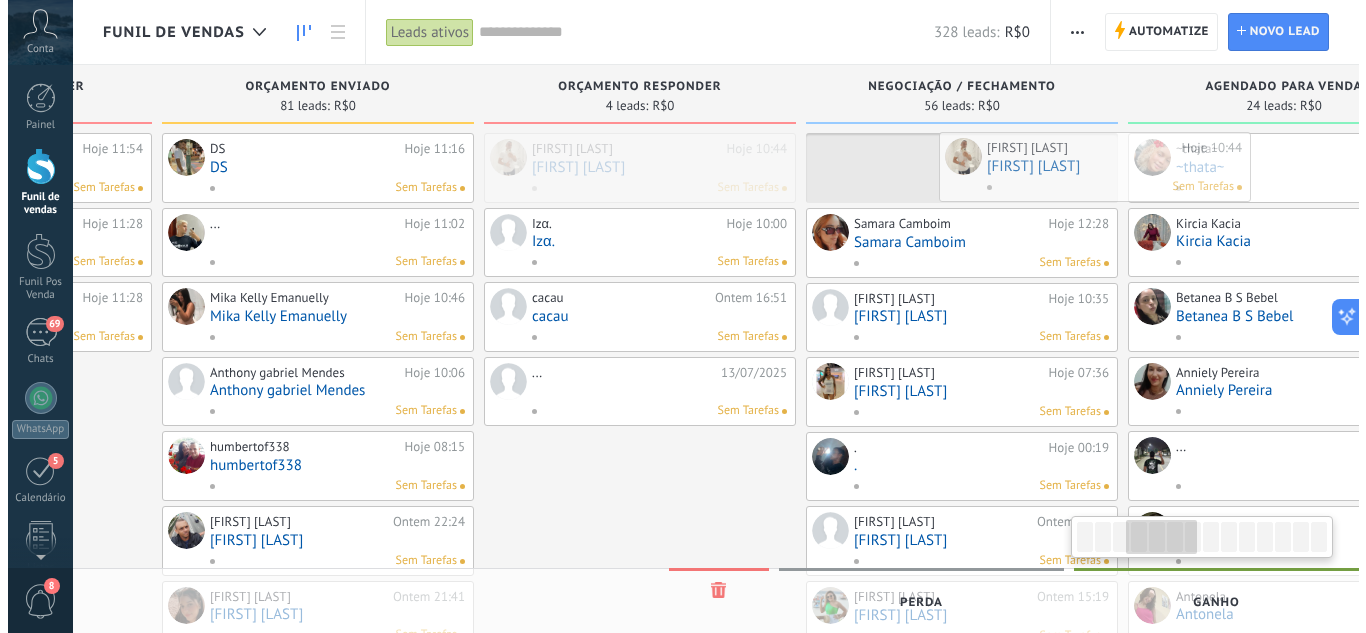 scroll, scrollTop: 0, scrollLeft: 919, axis: horizontal 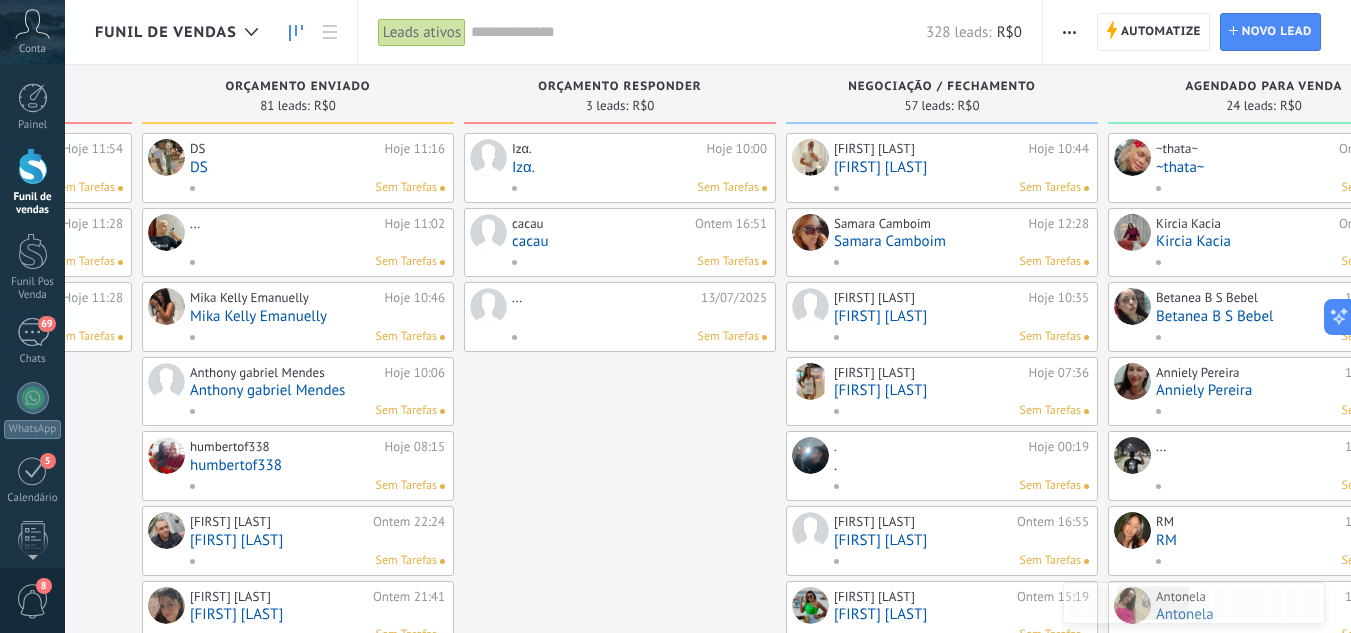 click at bounding box center (522, 188) 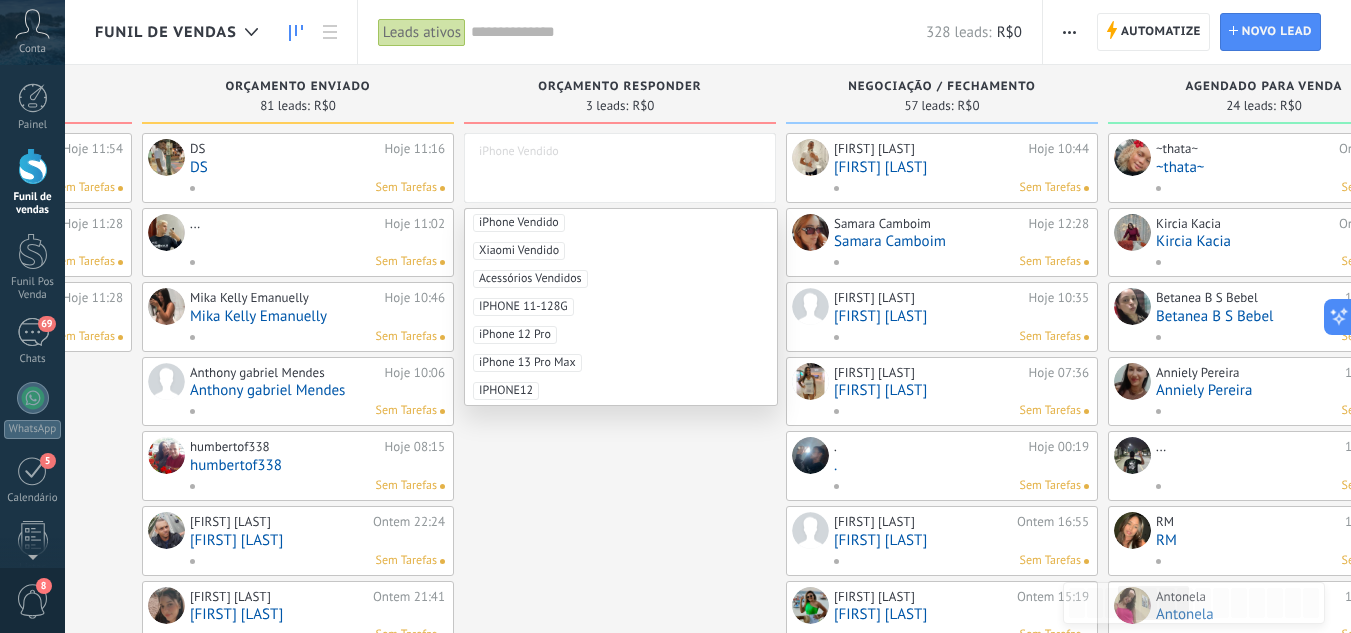 click on "3 leads:  R$0" at bounding box center (620, 105) 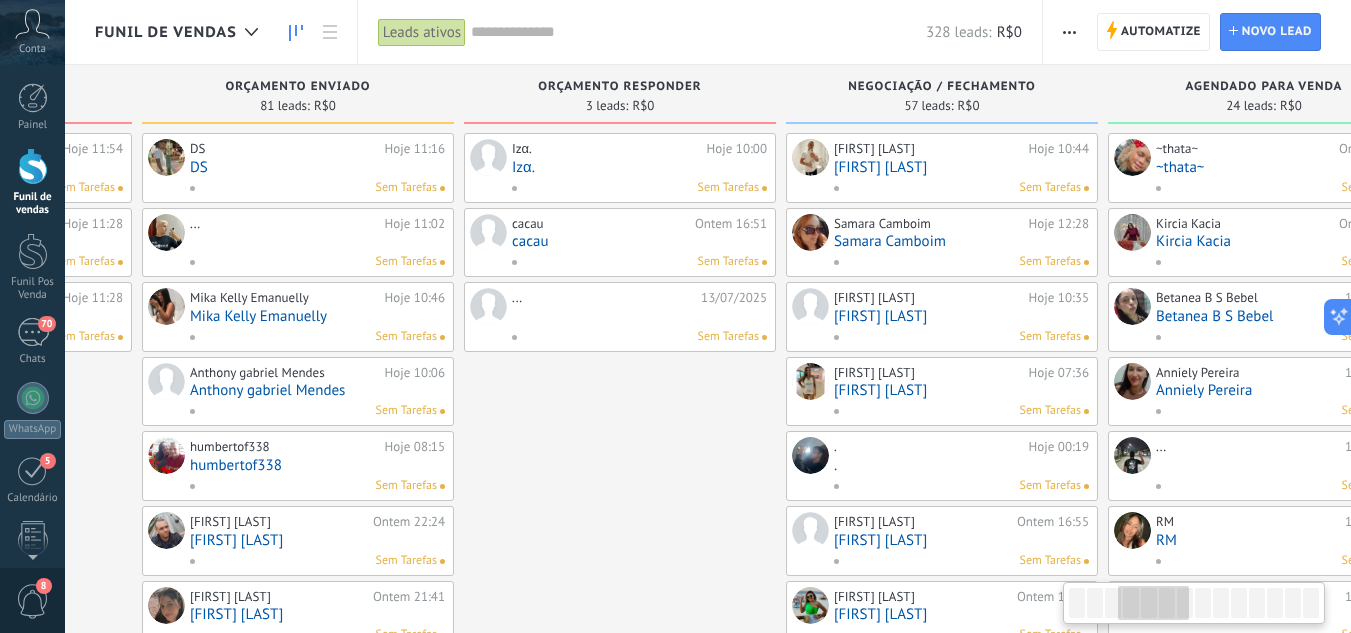 click on "Izα. Hoje 10:00 Izα.  Sem Tarefas" at bounding box center [639, 168] 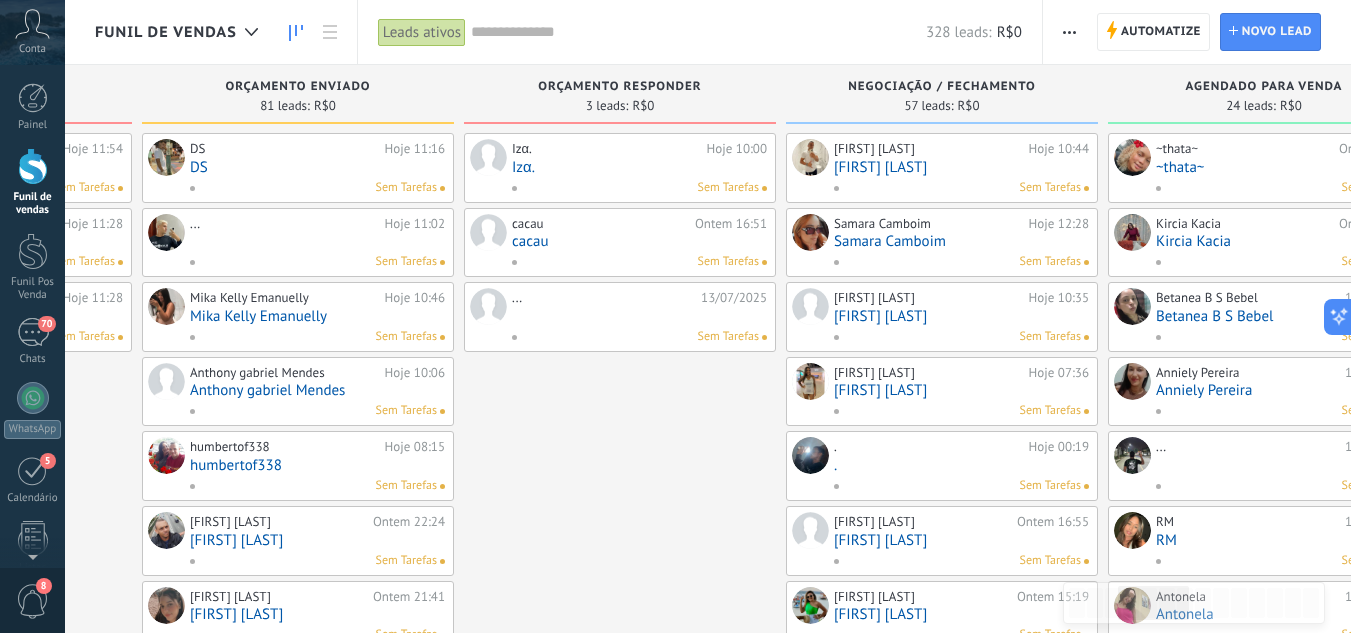 click on "Izα." at bounding box center [639, 167] 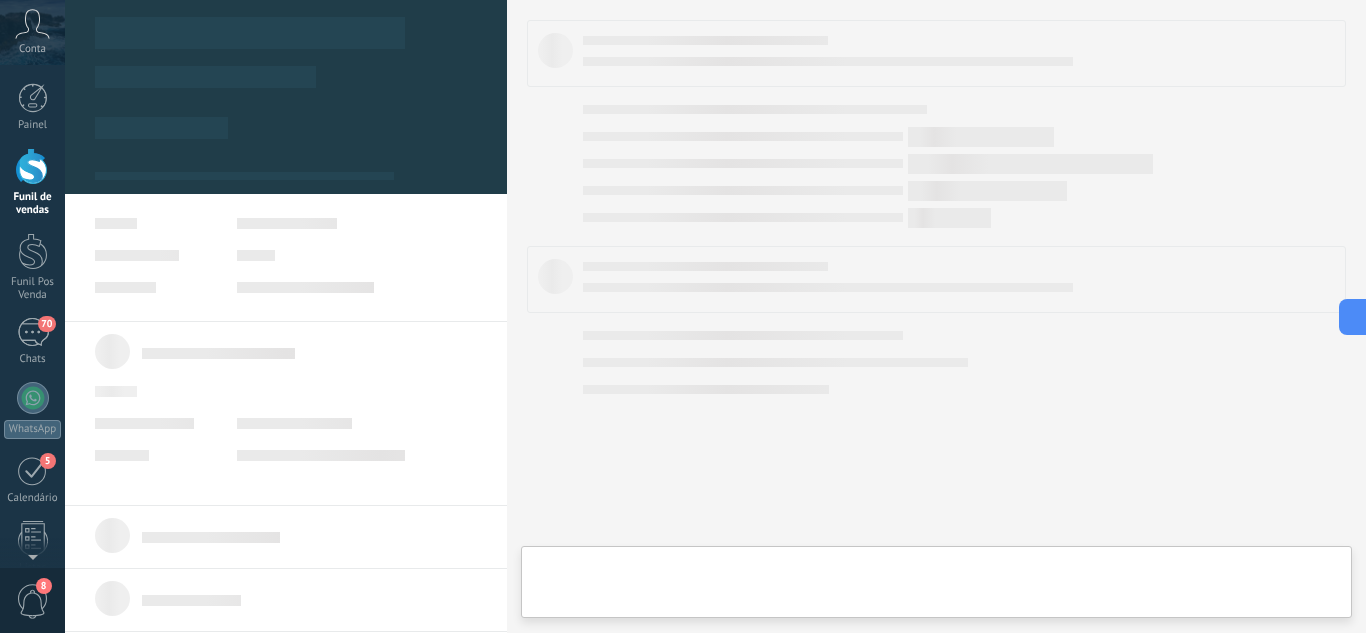 type on "****" 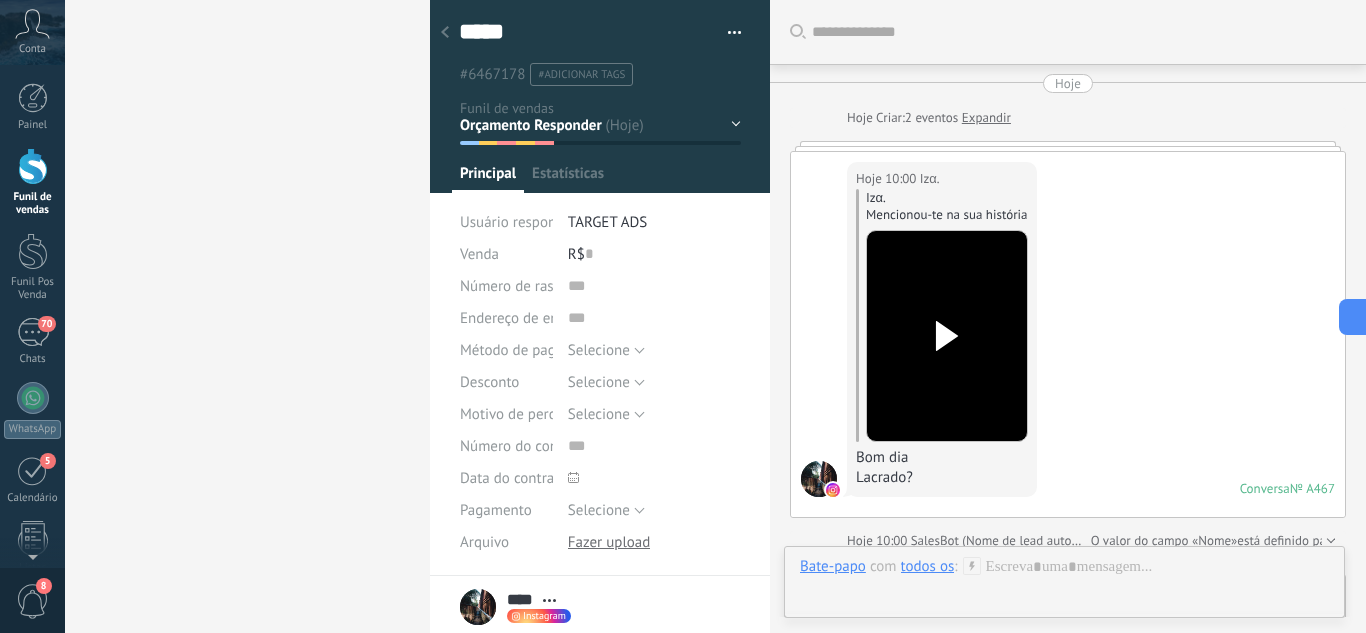 scroll, scrollTop: 30, scrollLeft: 0, axis: vertical 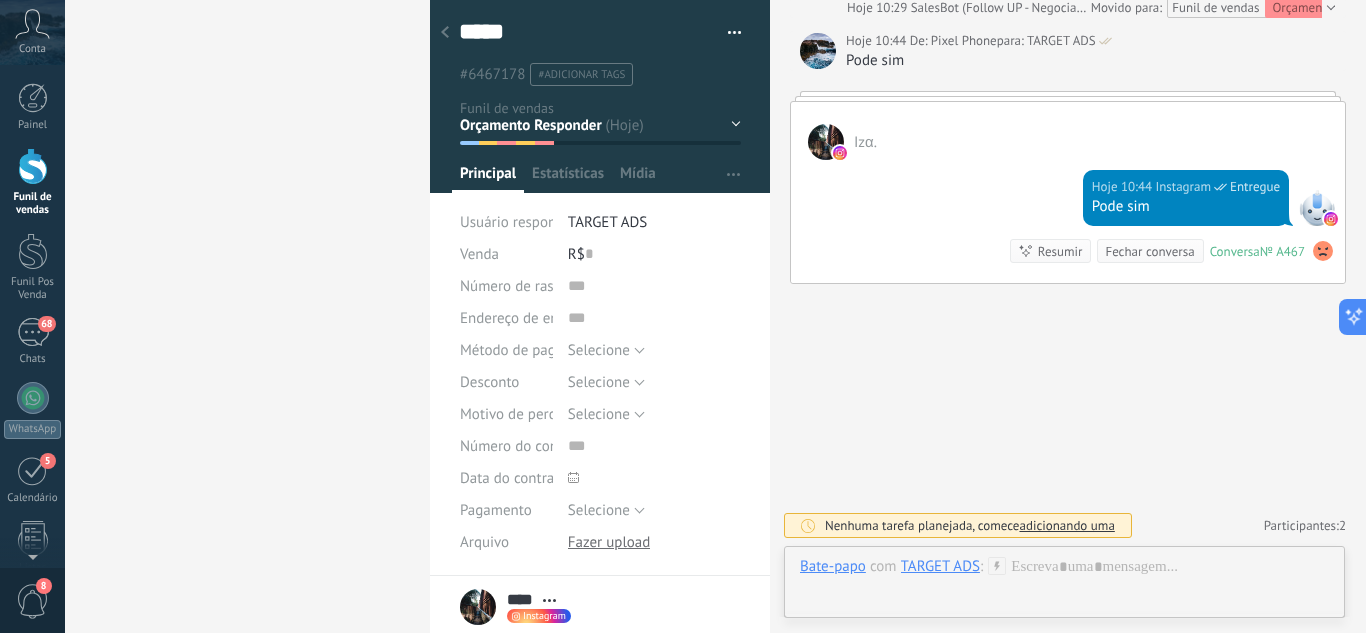 click on "Leads / Entrada
Atendimento
Atendimento Responder
Orçamento Enviado
Orçamento Responder
Negociação / Fechamento
-" at bounding box center (0, 0) 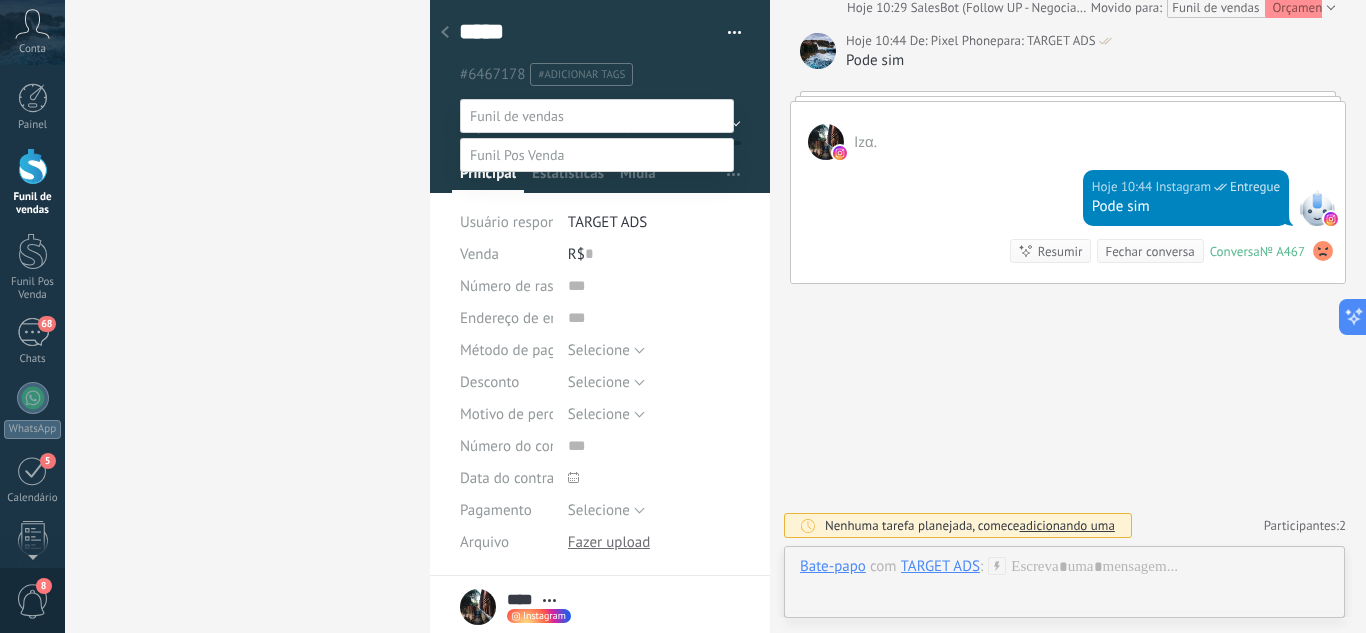 click on "Agendado Para Venda" at bounding box center [0, 0] 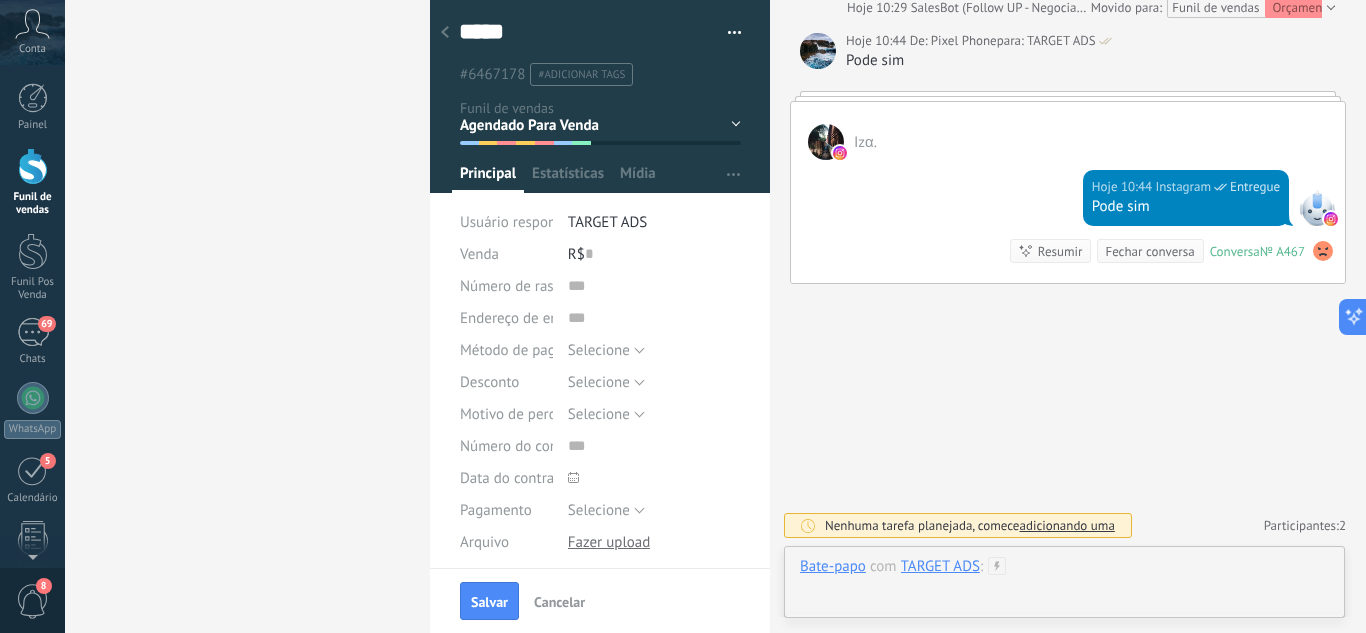 click at bounding box center (1064, 587) 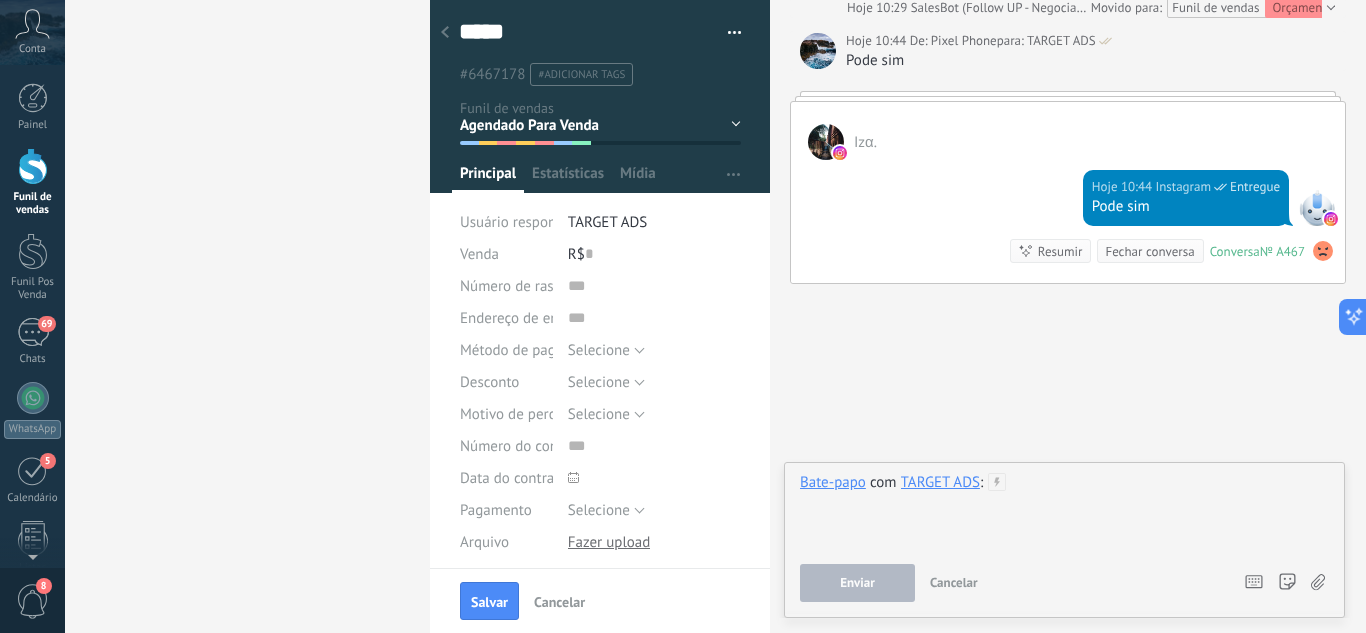 type 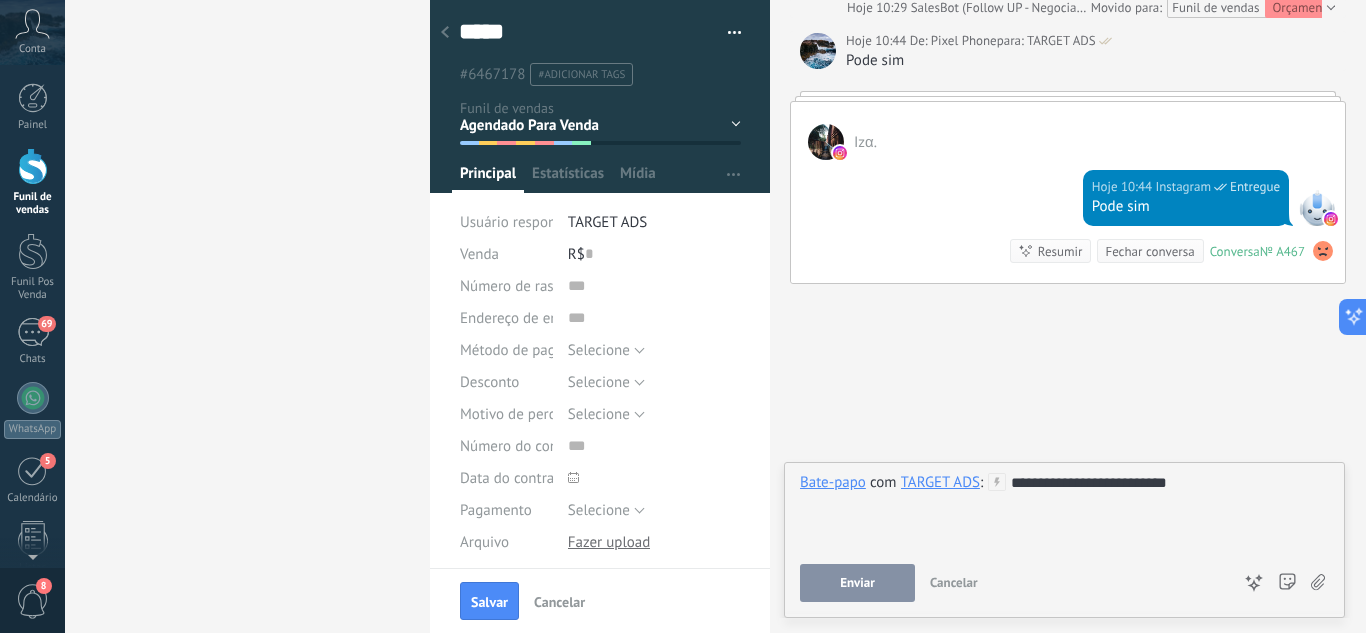 click on "Enviar" at bounding box center [857, 583] 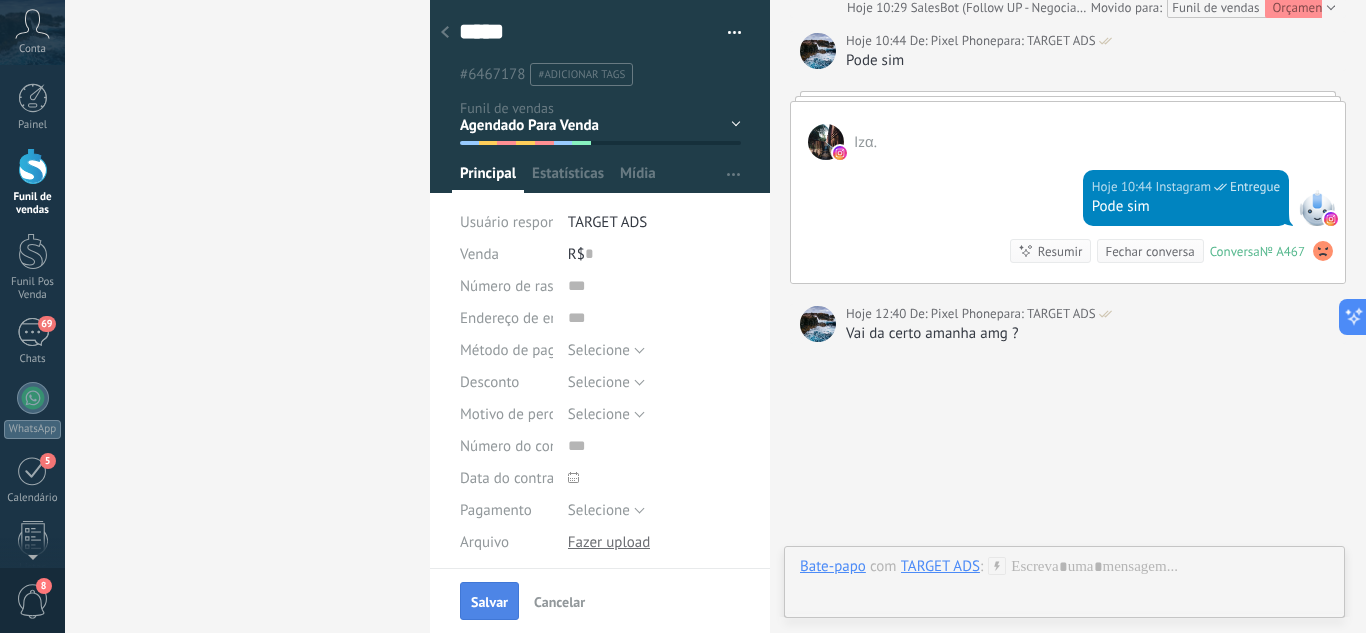 click on "Salvar" at bounding box center [489, 602] 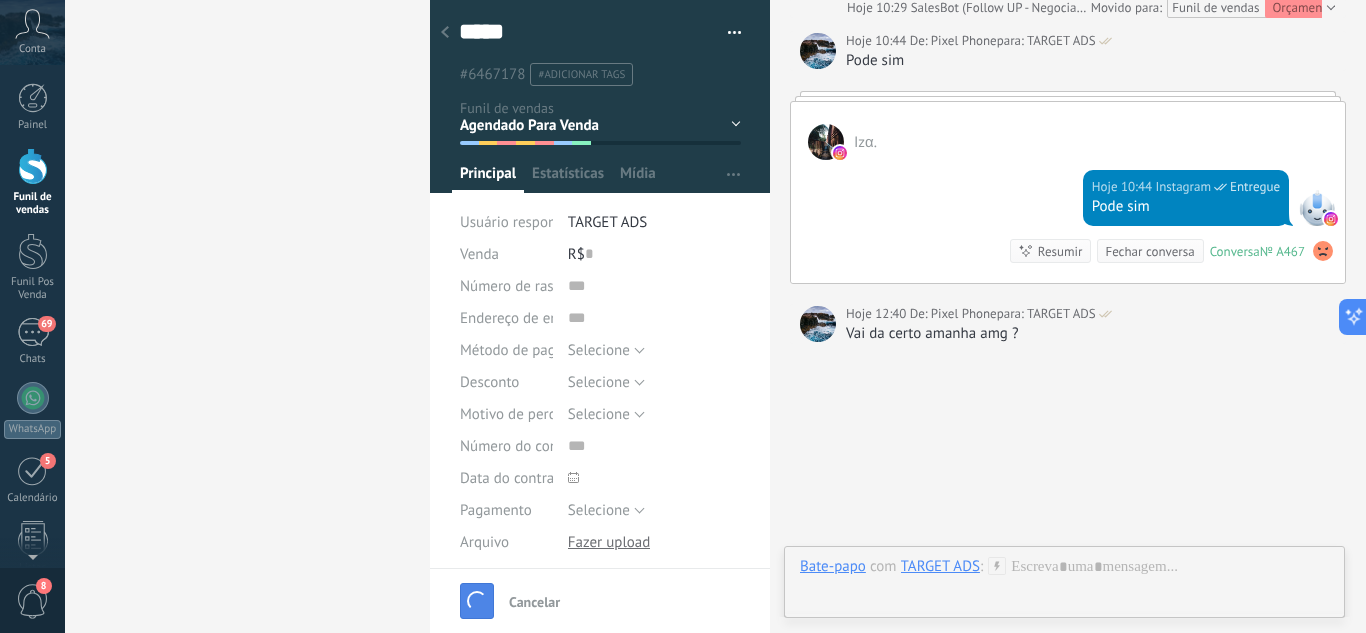 scroll, scrollTop: 1893, scrollLeft: 0, axis: vertical 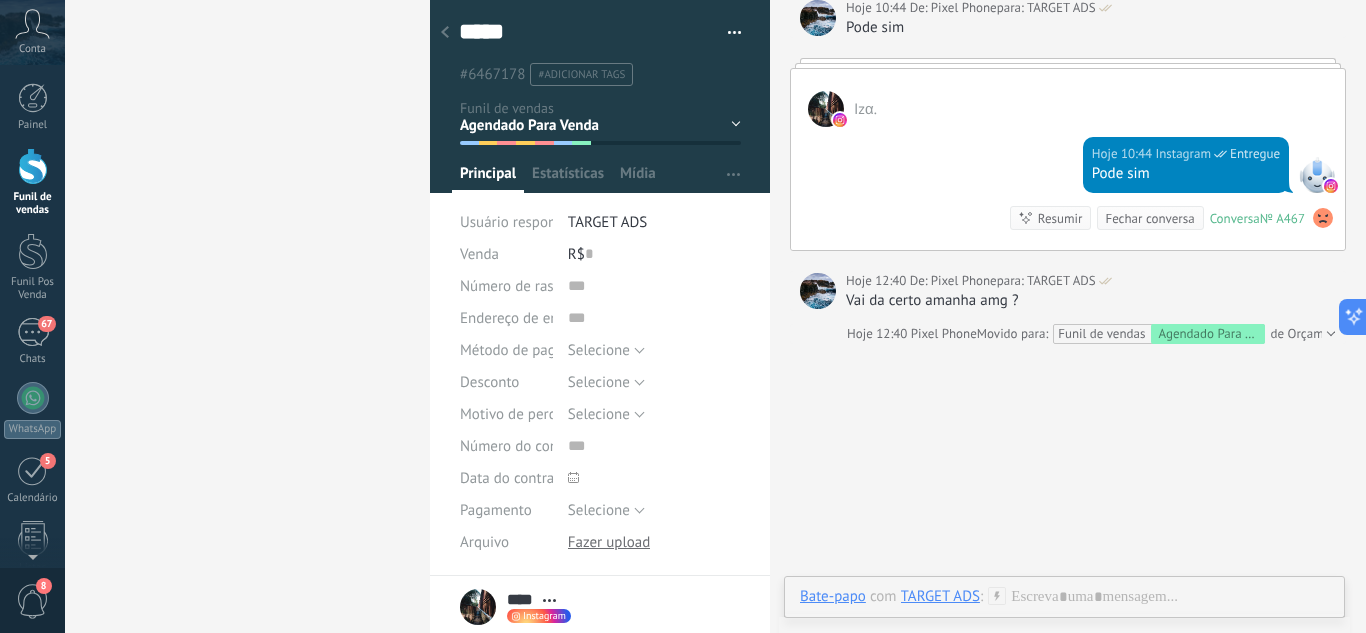 click at bounding box center (445, 33) 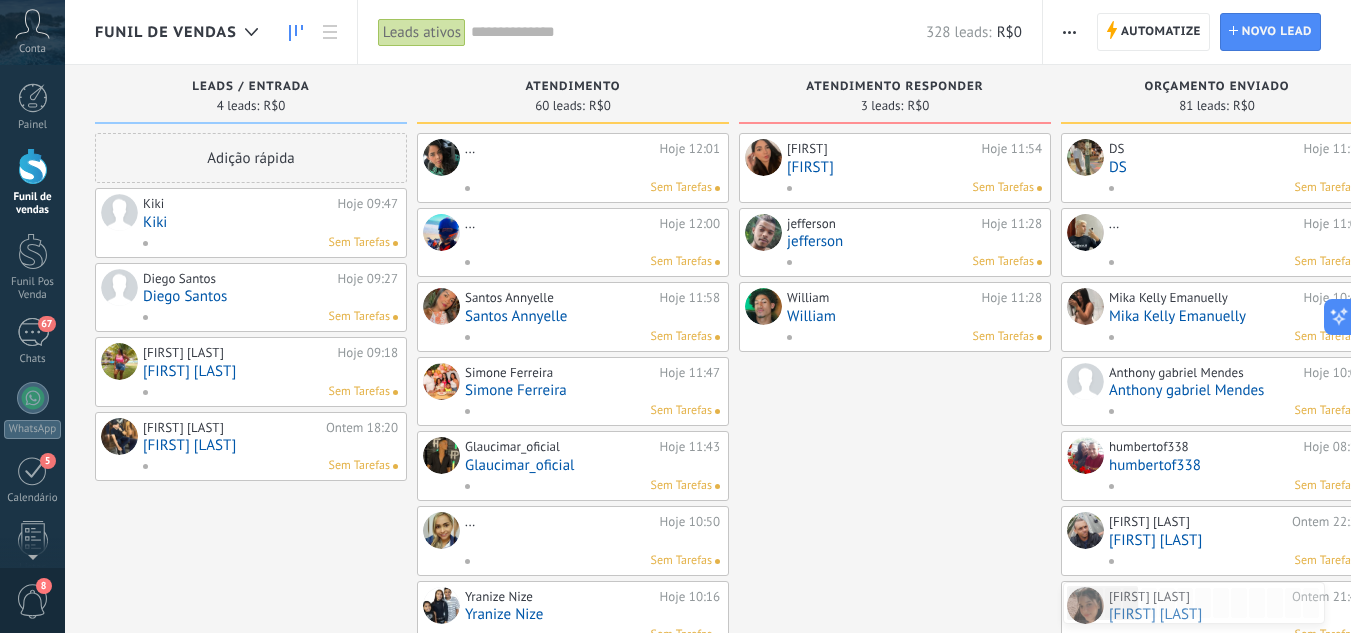 click on "[FIRST]" at bounding box center (914, 167) 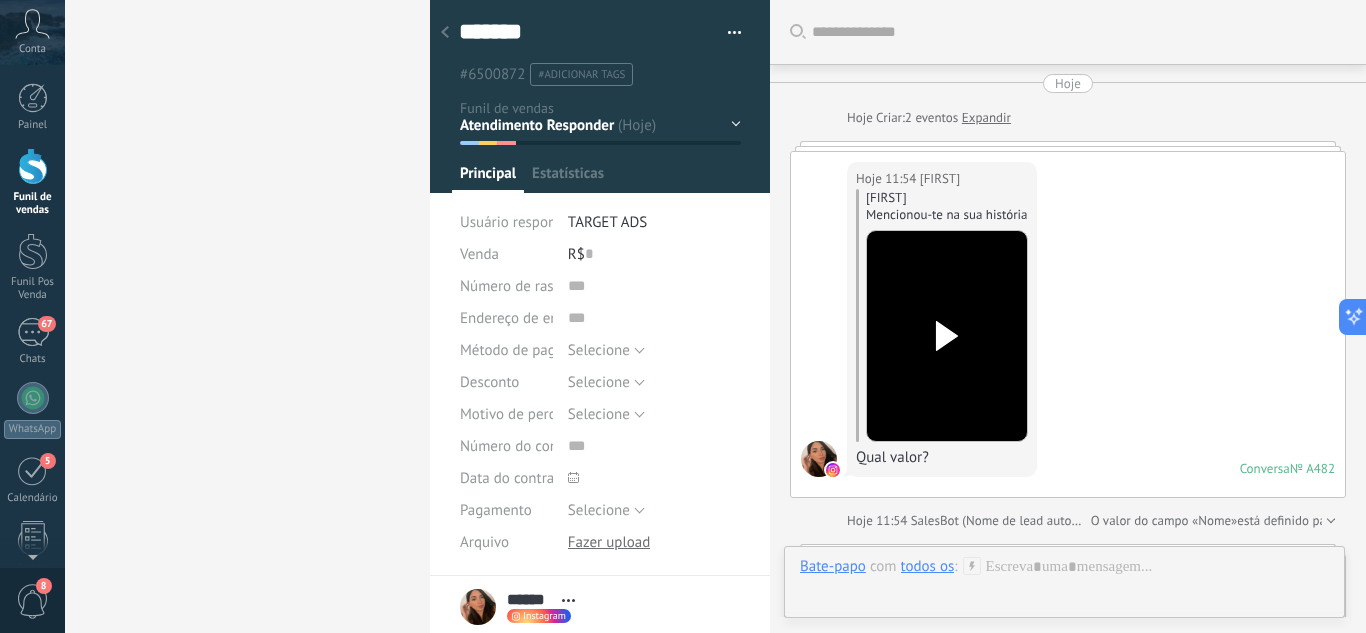 scroll, scrollTop: 30, scrollLeft: 0, axis: vertical 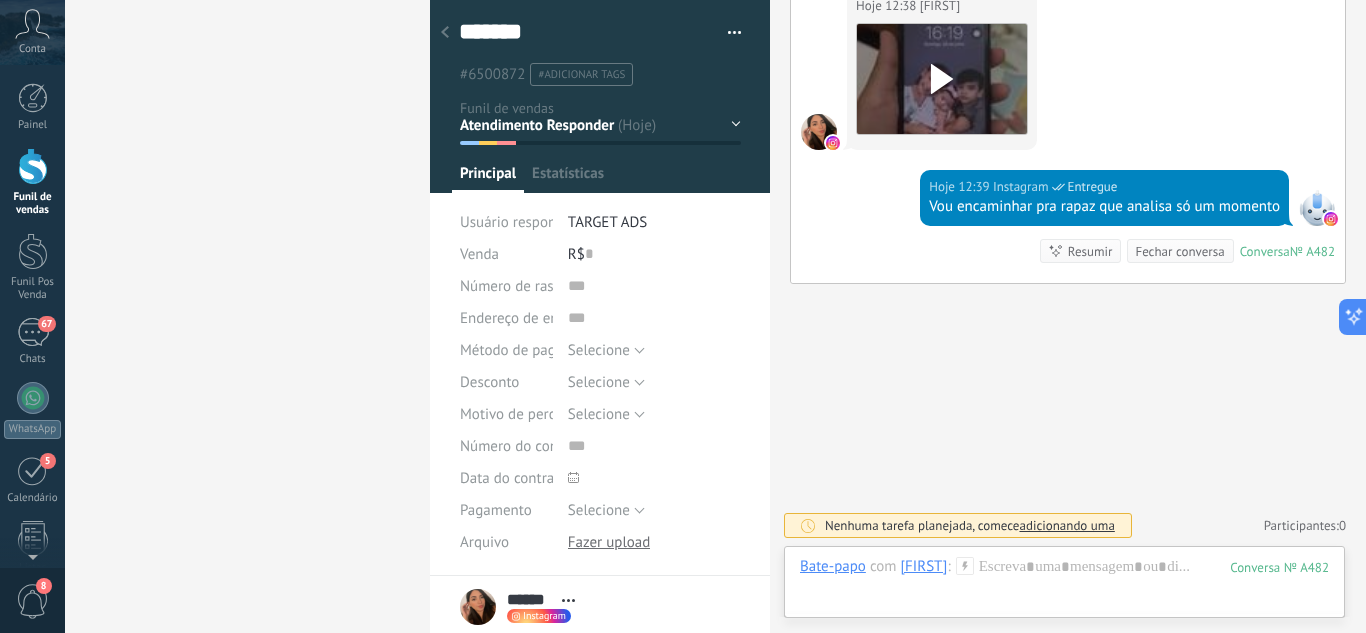 click on "Leads / Entrada
Atendimento
Atendimento Responder
Orçamento Enviado
Orçamento Responder
Negociação / Fechamento
-" at bounding box center (0, 0) 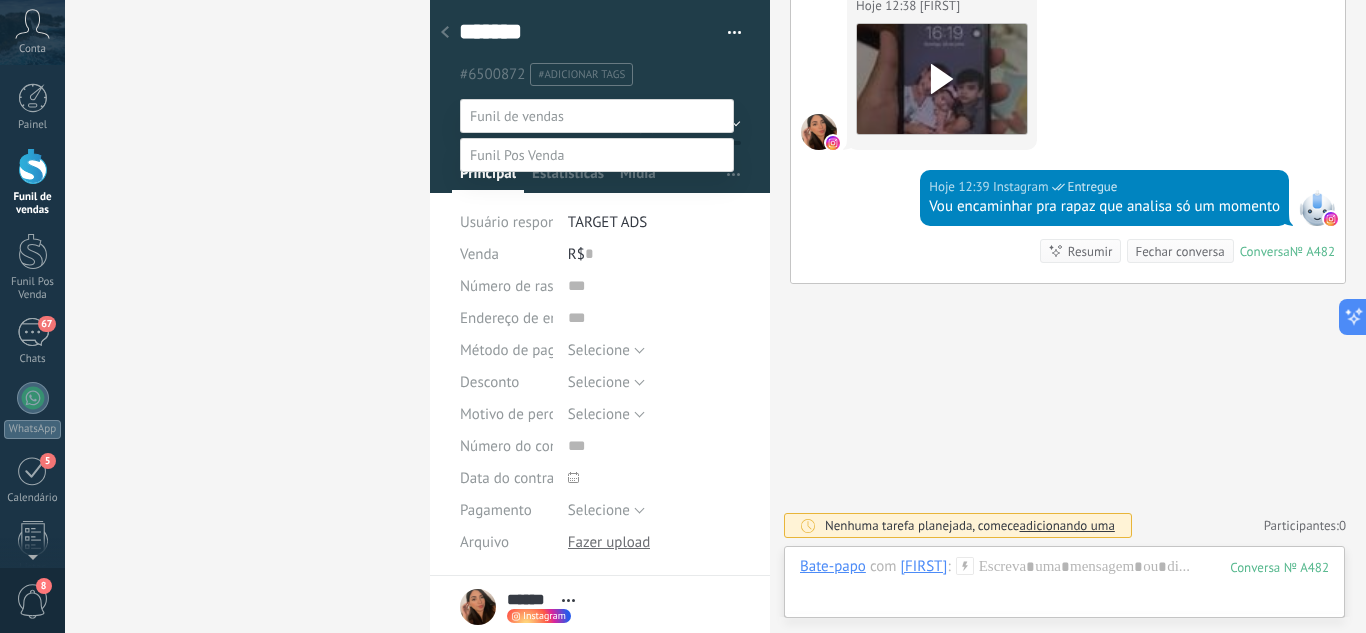 click on "Negociação / Fechamento" at bounding box center [0, 0] 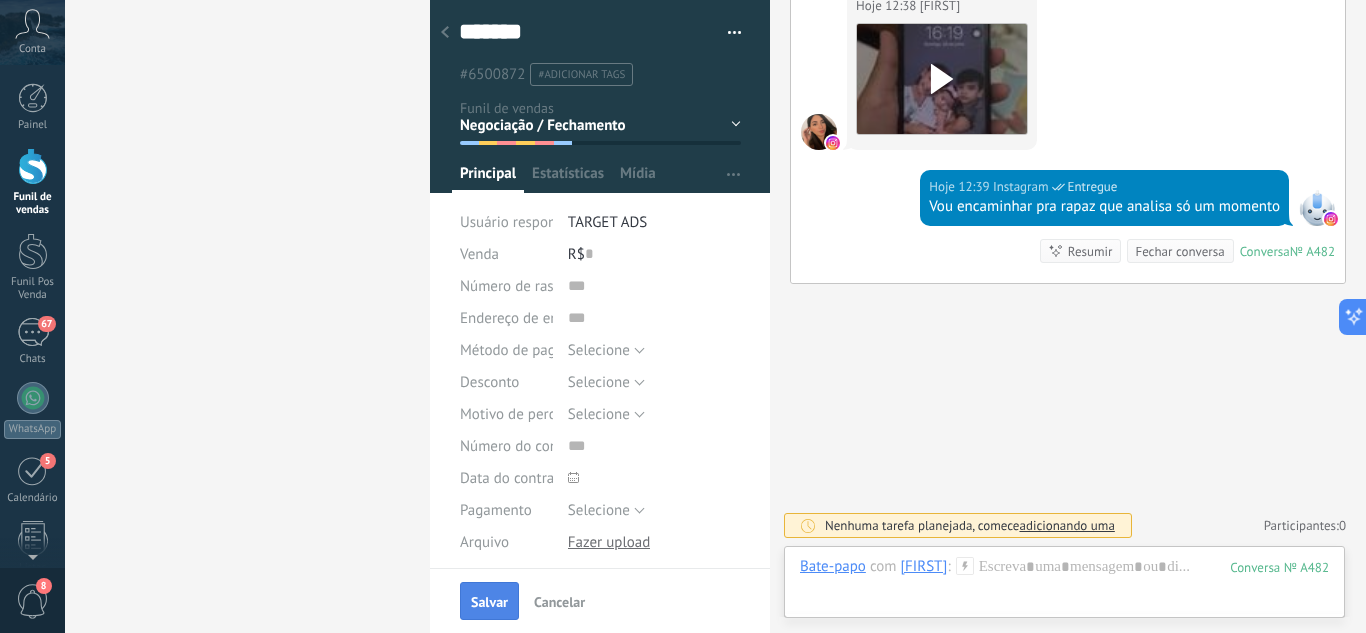 click on "Salvar" at bounding box center (489, 602) 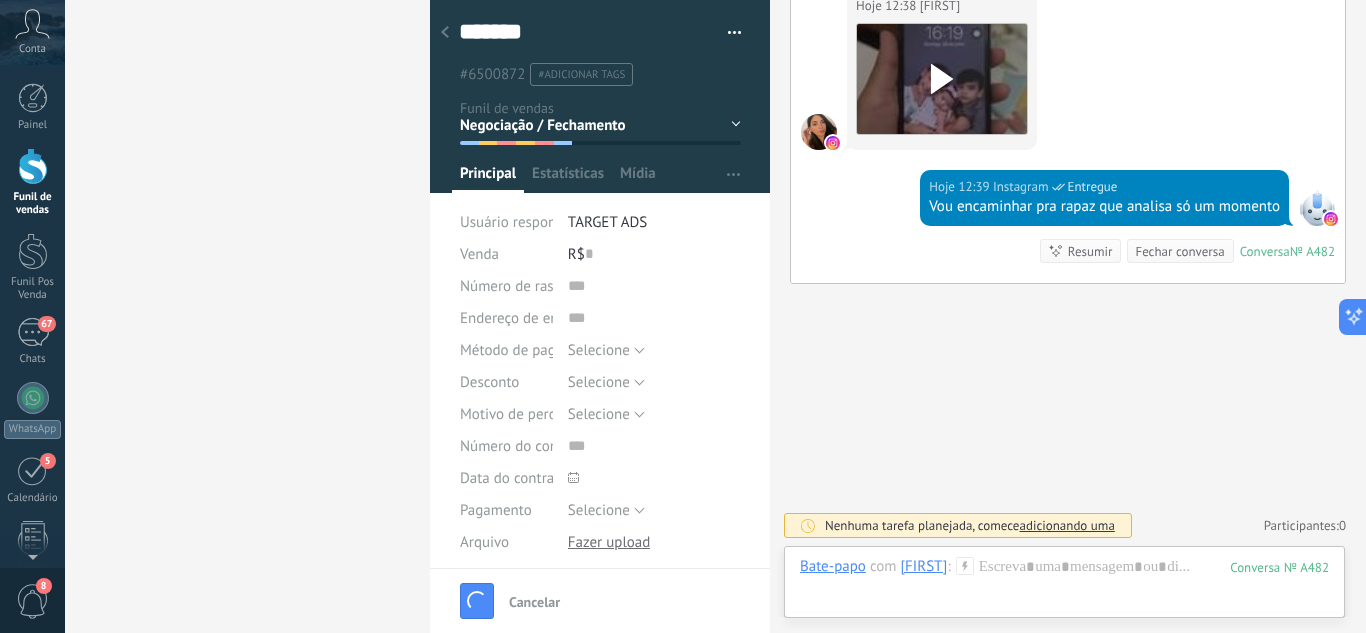 click at bounding box center [445, 33] 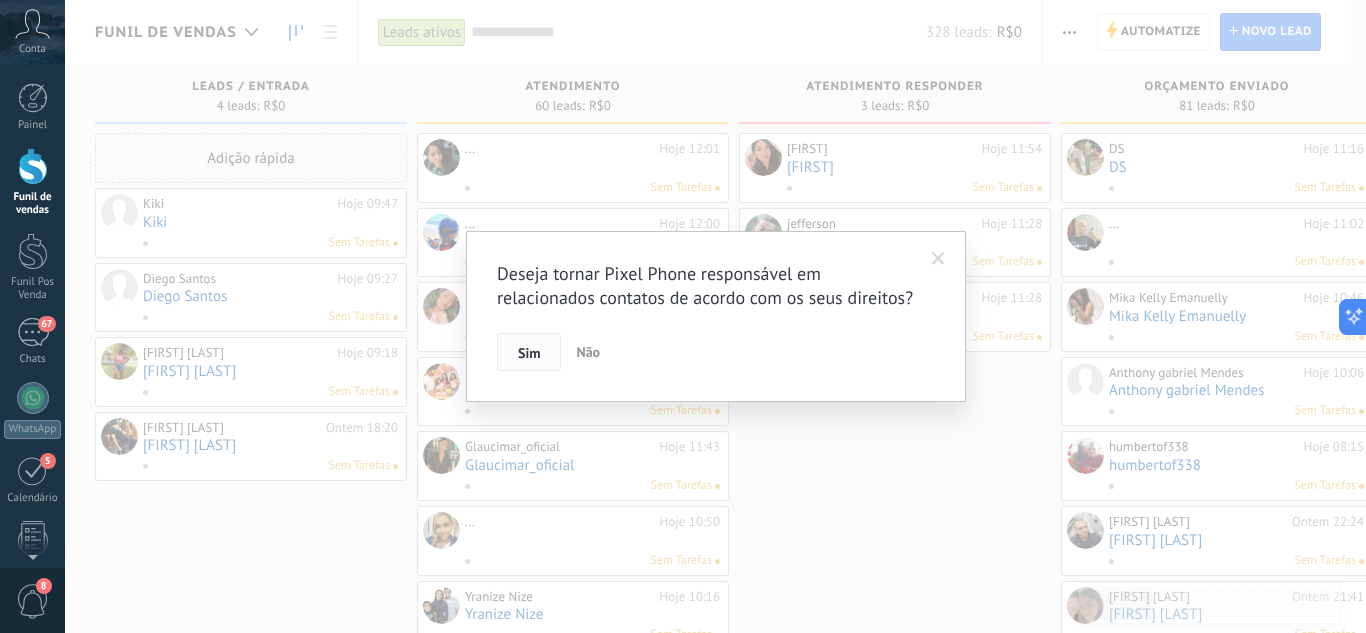 click on "Sim" at bounding box center [529, 353] 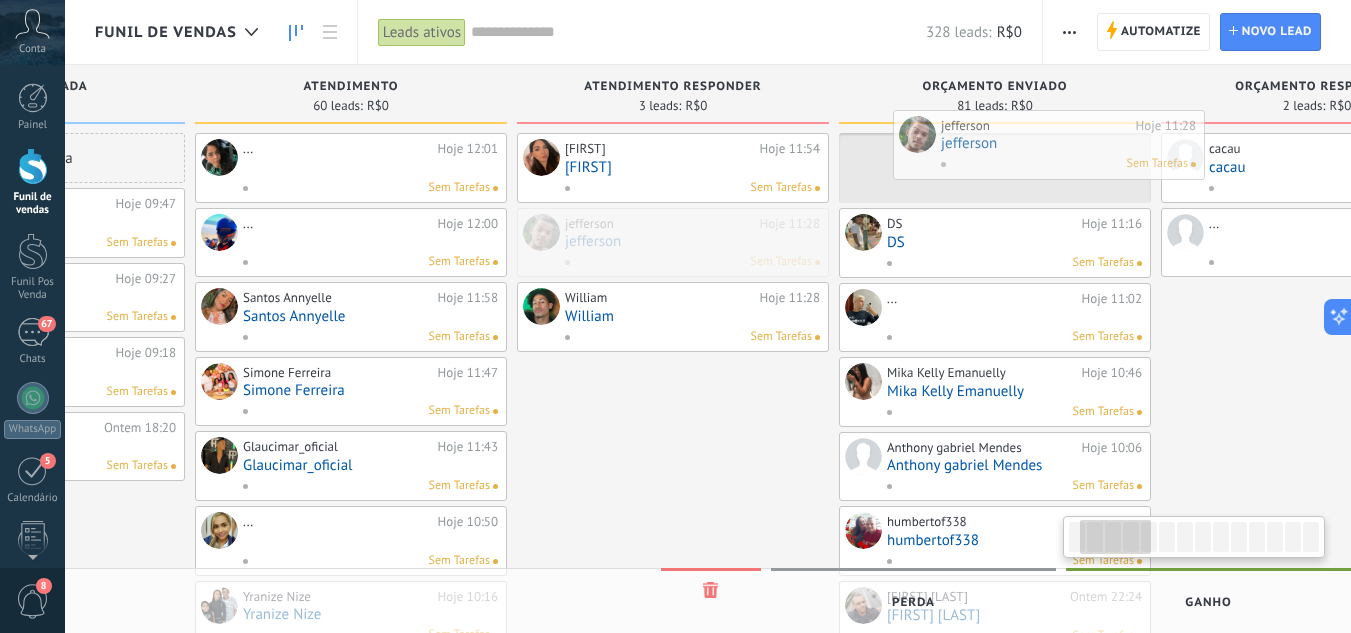 scroll, scrollTop: 0, scrollLeft: 232, axis: horizontal 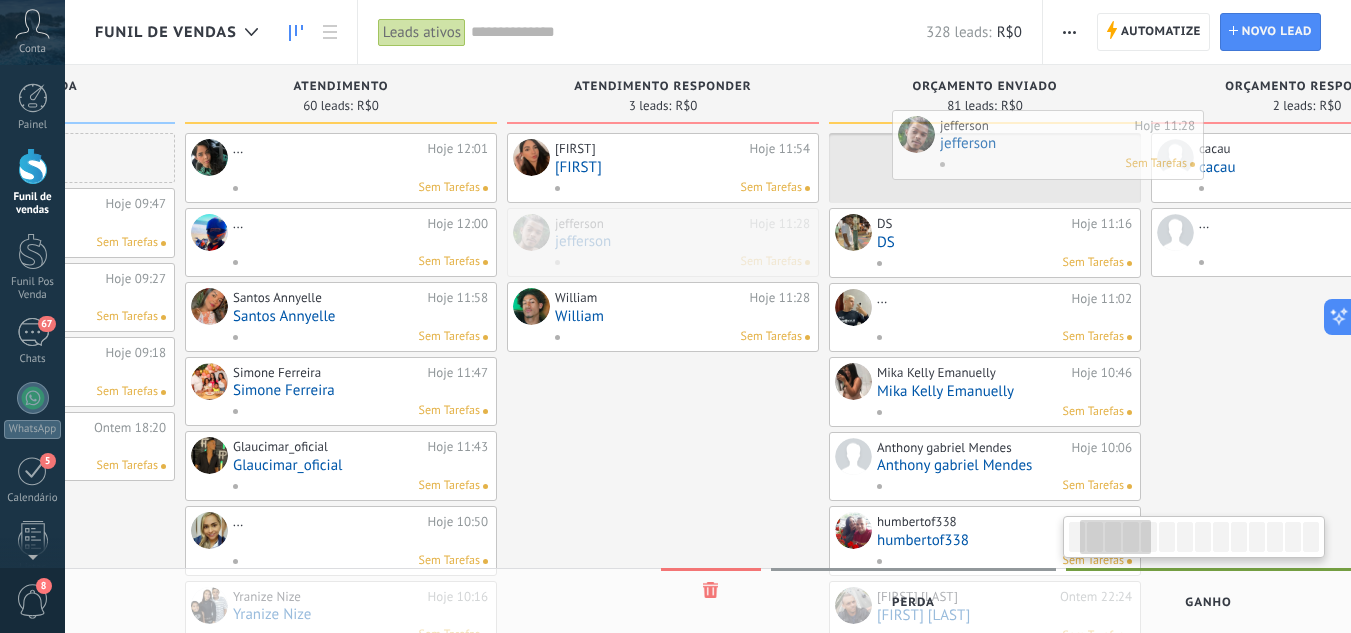 drag, startPoint x: 805, startPoint y: 247, endPoint x: 862, endPoint y: 139, distance: 122.1188 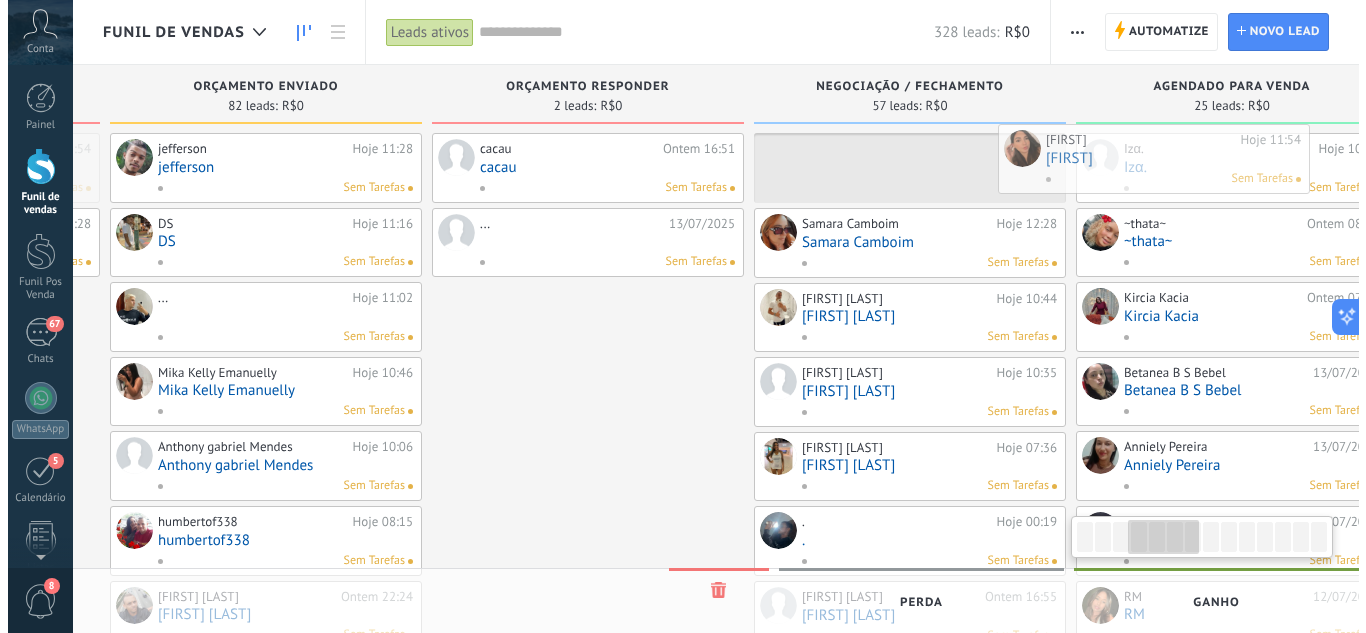 scroll, scrollTop: 0, scrollLeft: 969, axis: horizontal 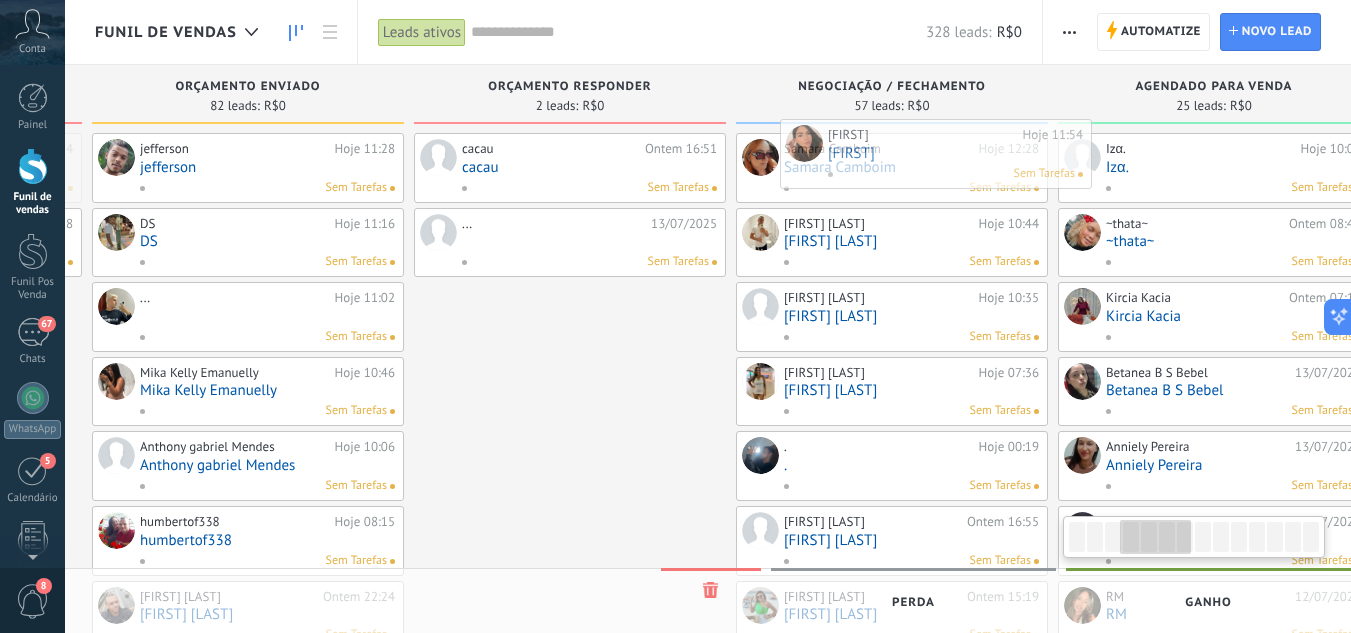 drag, startPoint x: 576, startPoint y: 159, endPoint x: 849, endPoint y: 145, distance: 273.35873 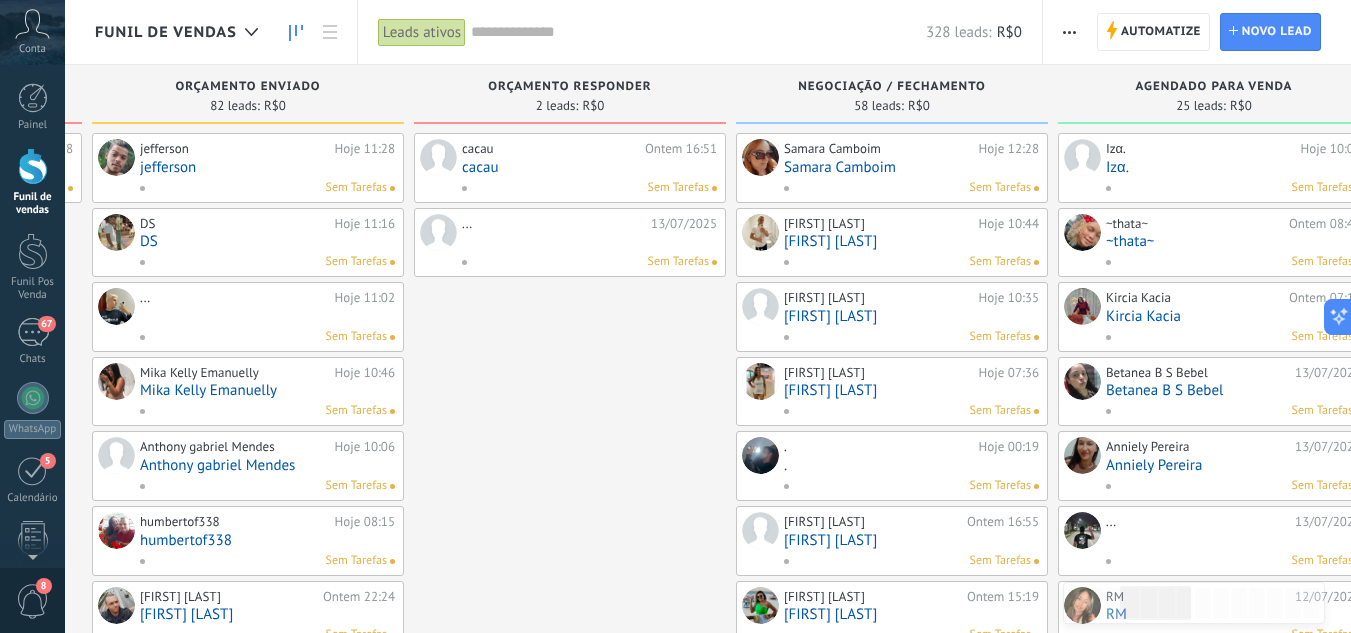 click on "cacau" at bounding box center (589, 167) 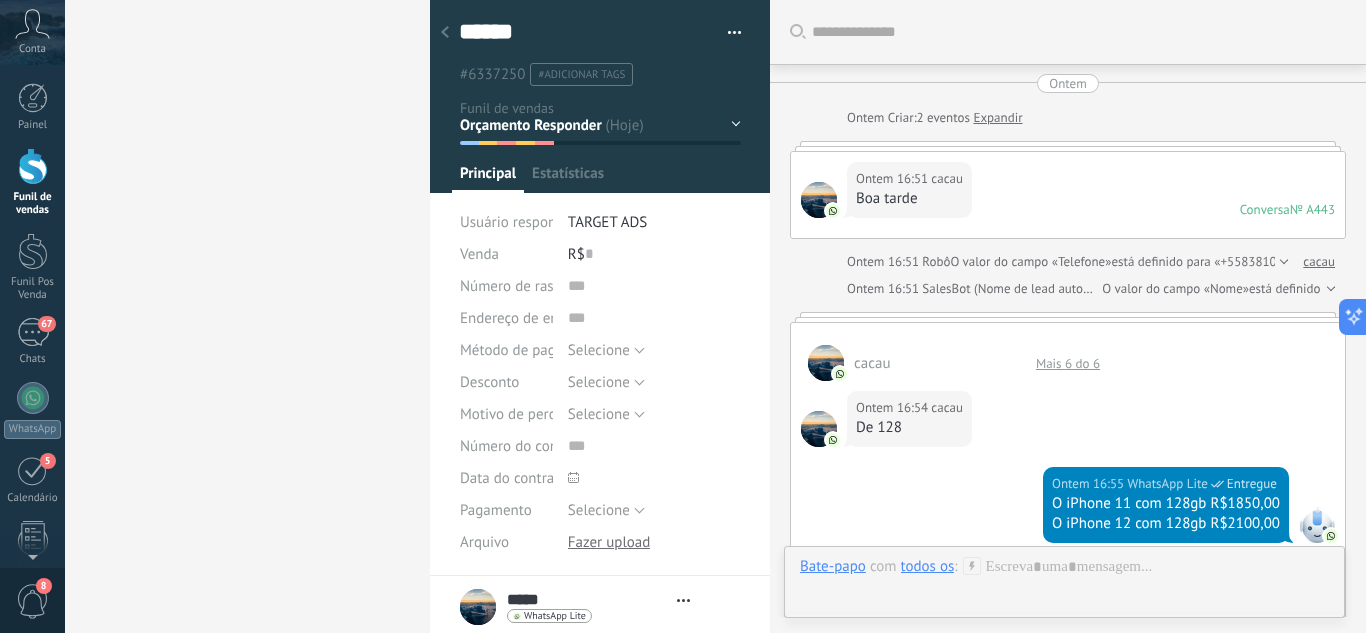 type on "*****" 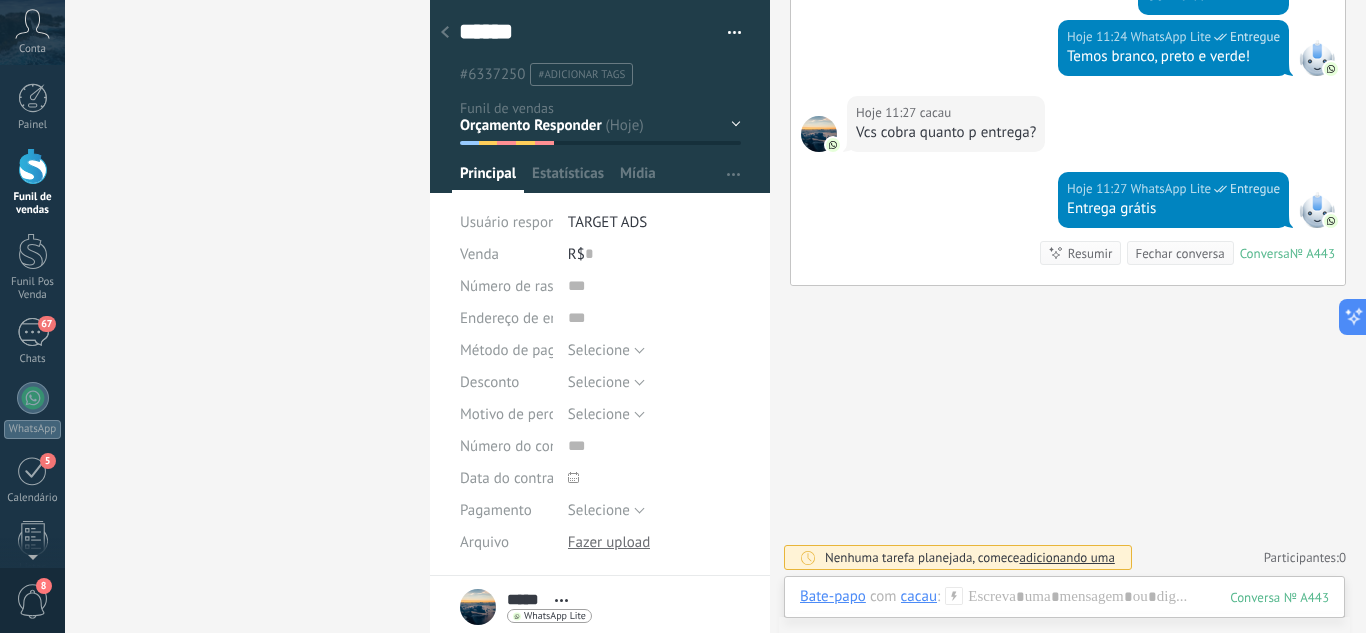 scroll, scrollTop: 1960, scrollLeft: 0, axis: vertical 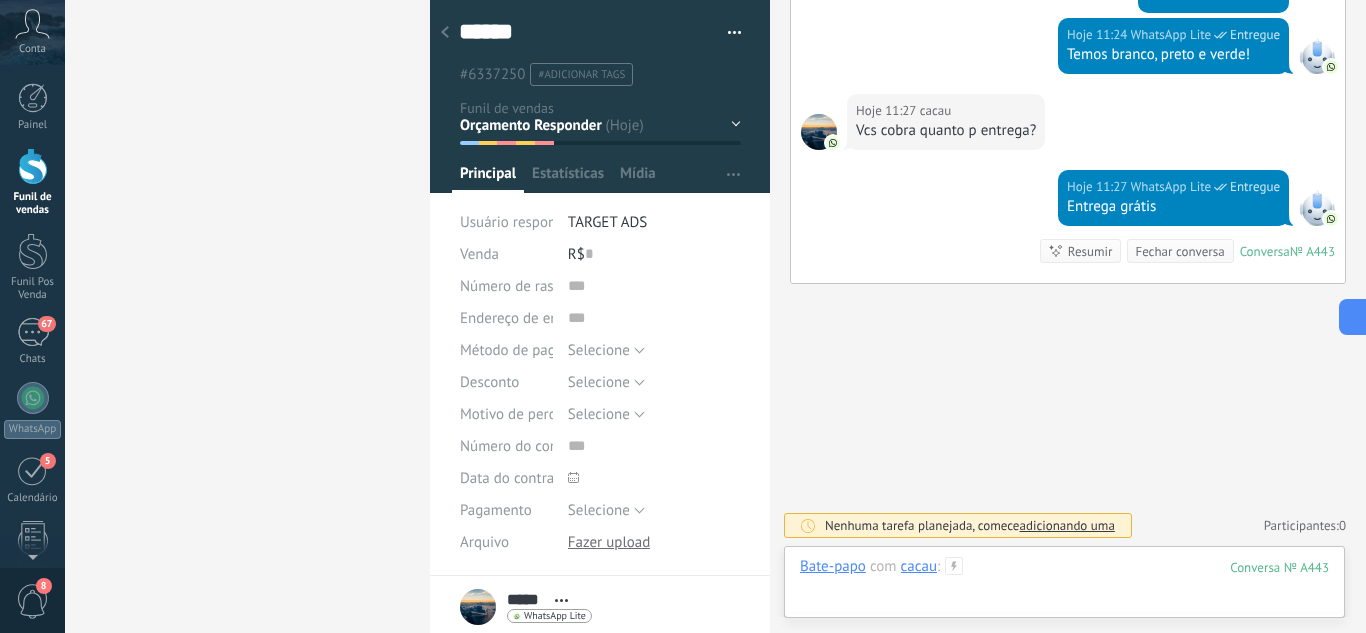 click at bounding box center (1064, 587) 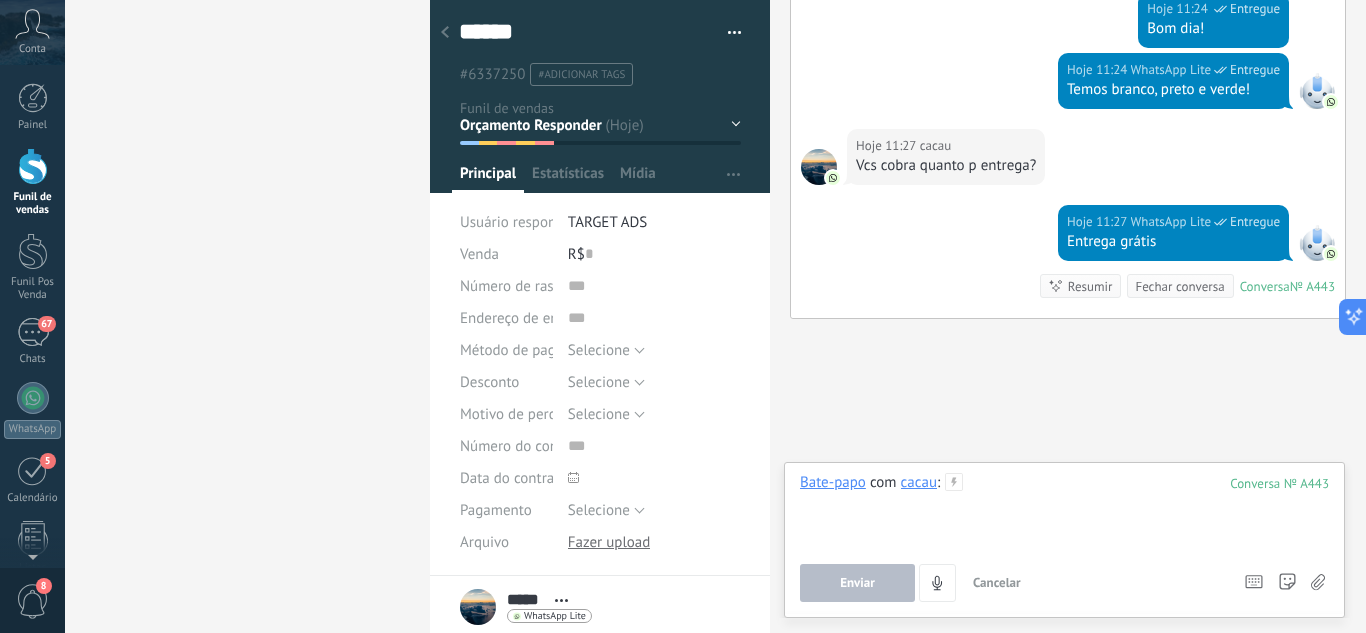 scroll, scrollTop: 1960, scrollLeft: 0, axis: vertical 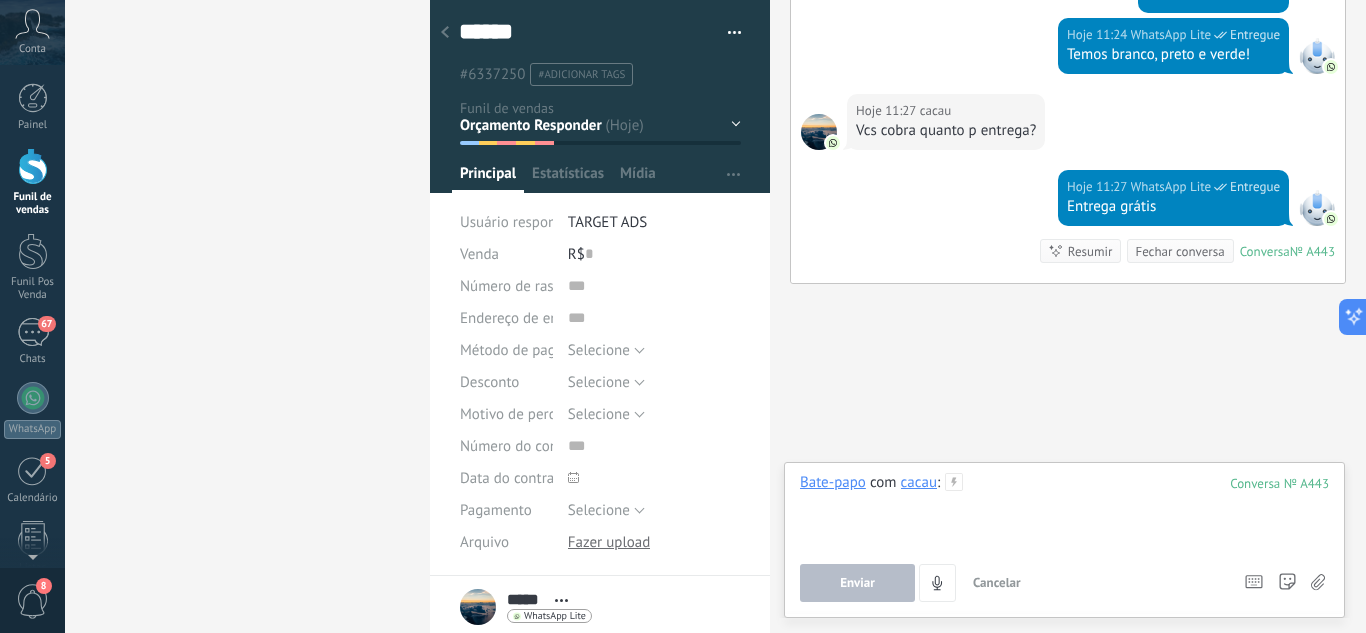click at bounding box center (1064, 511) 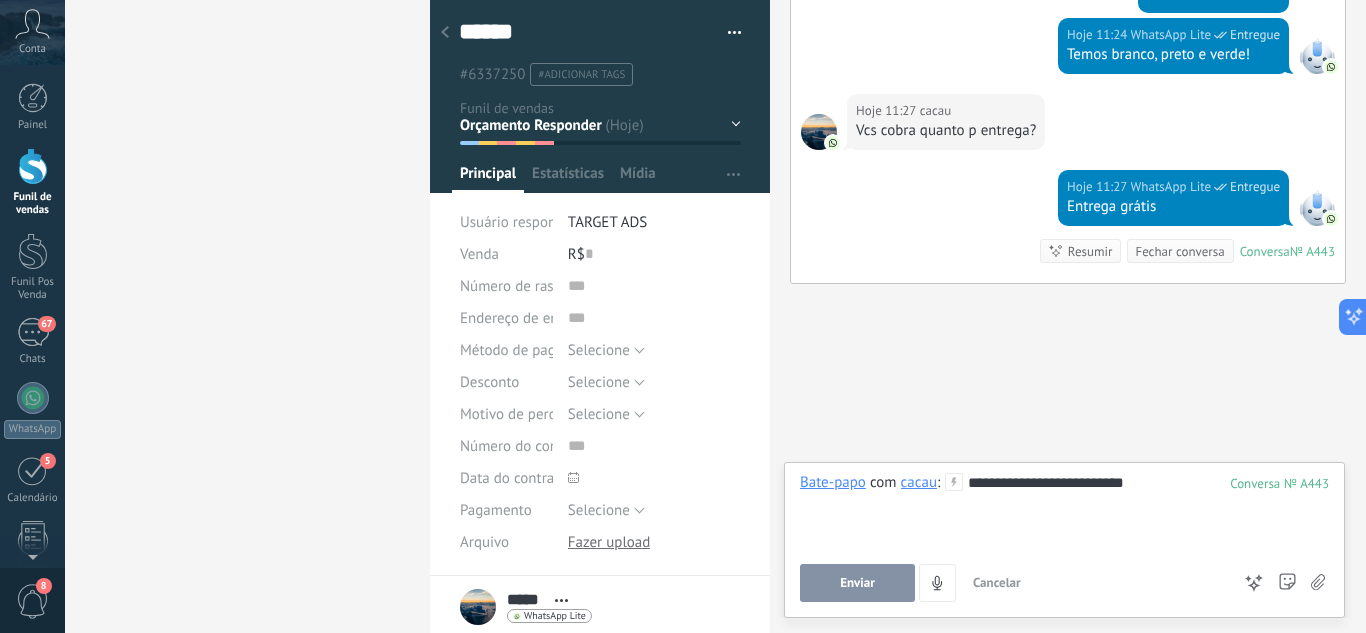 click on "Enviar" at bounding box center [857, 583] 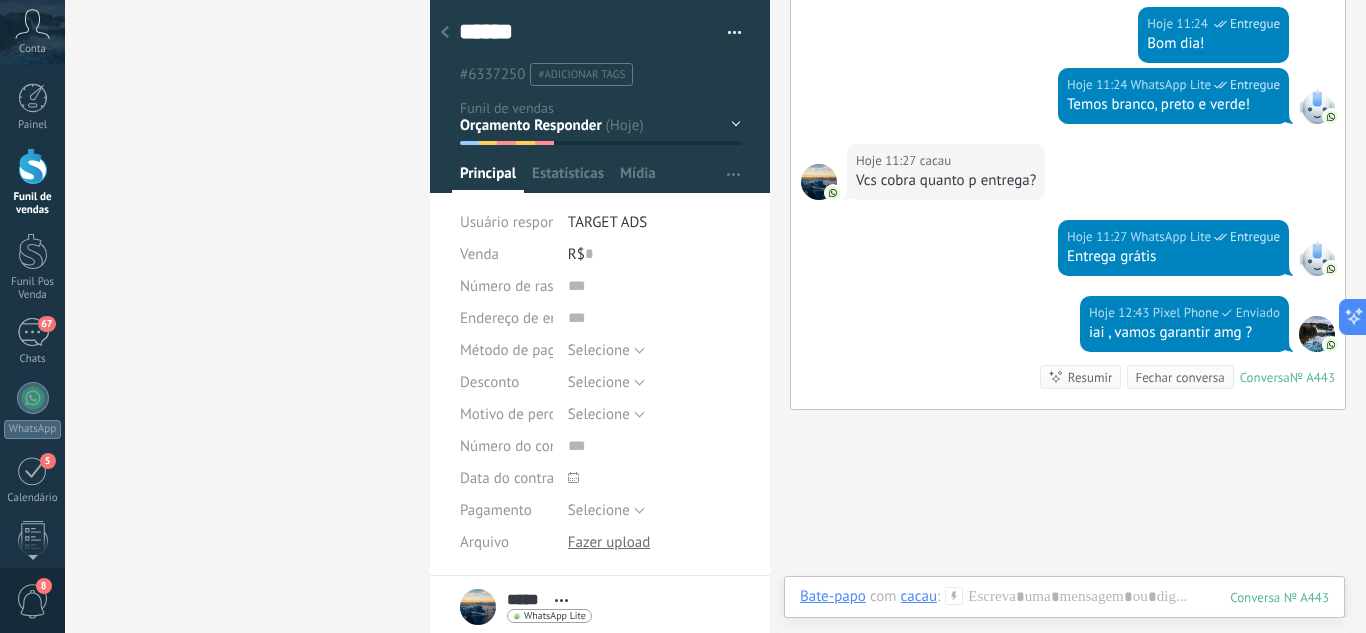 scroll, scrollTop: 2036, scrollLeft: 0, axis: vertical 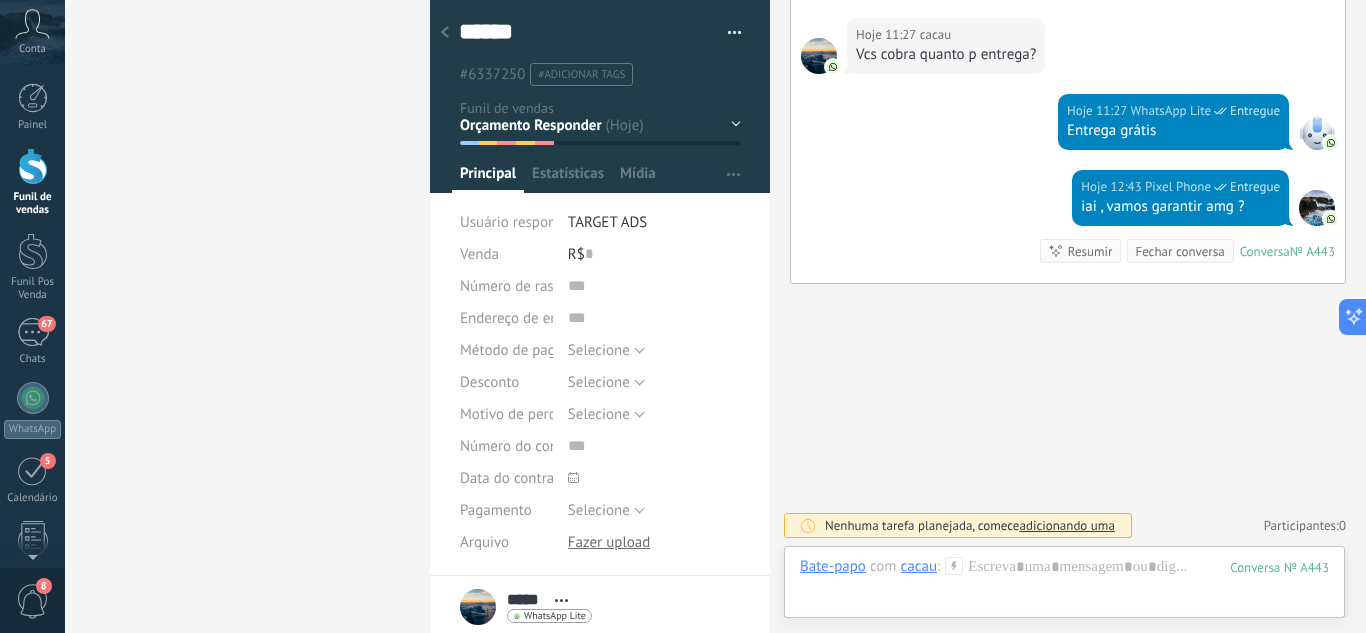 click on "Leads / Entrada
Atendimento
Atendimento Responder
Orçamento Enviado
Orçamento Responder
Negociação / Fechamento
-" at bounding box center [0, 0] 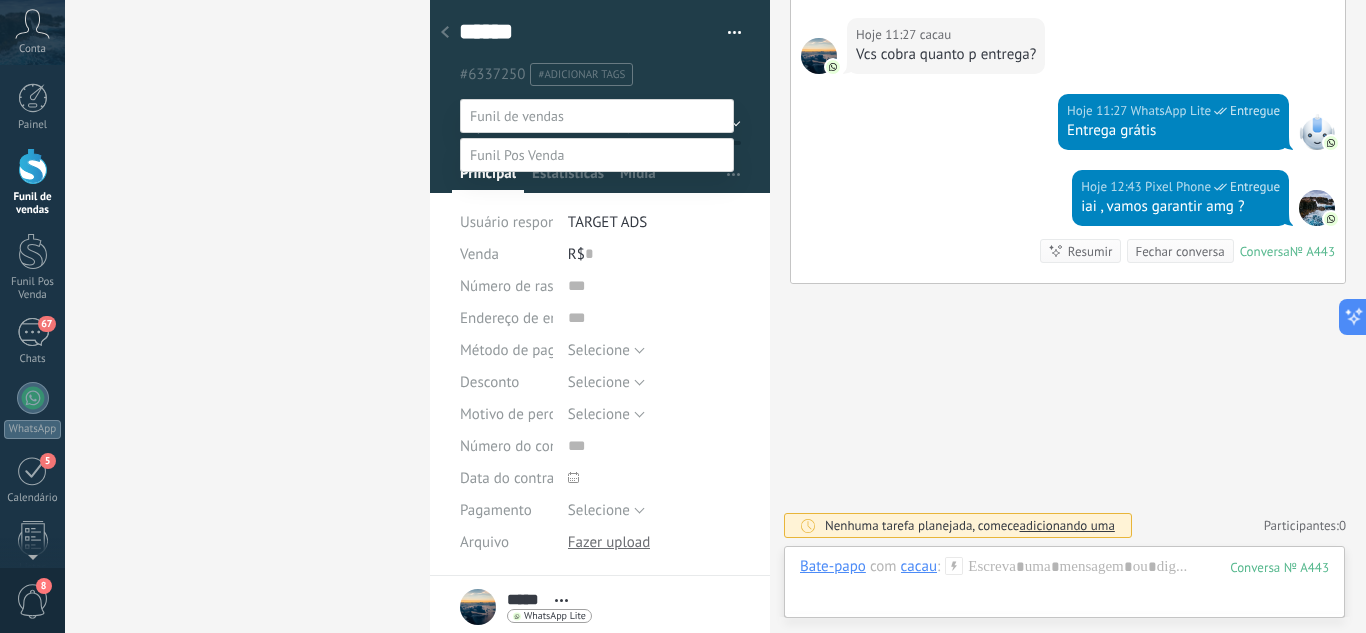 click on "Orçamento Enviado" at bounding box center [0, 0] 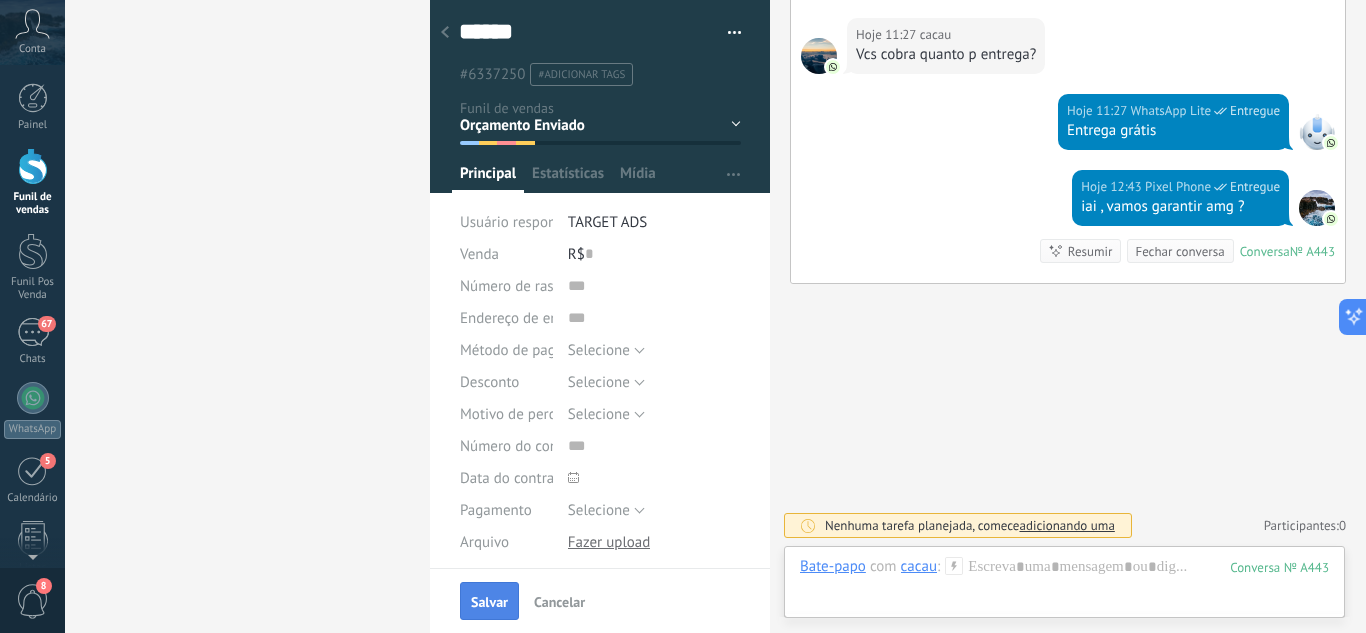 click on "Salvar" at bounding box center (489, 601) 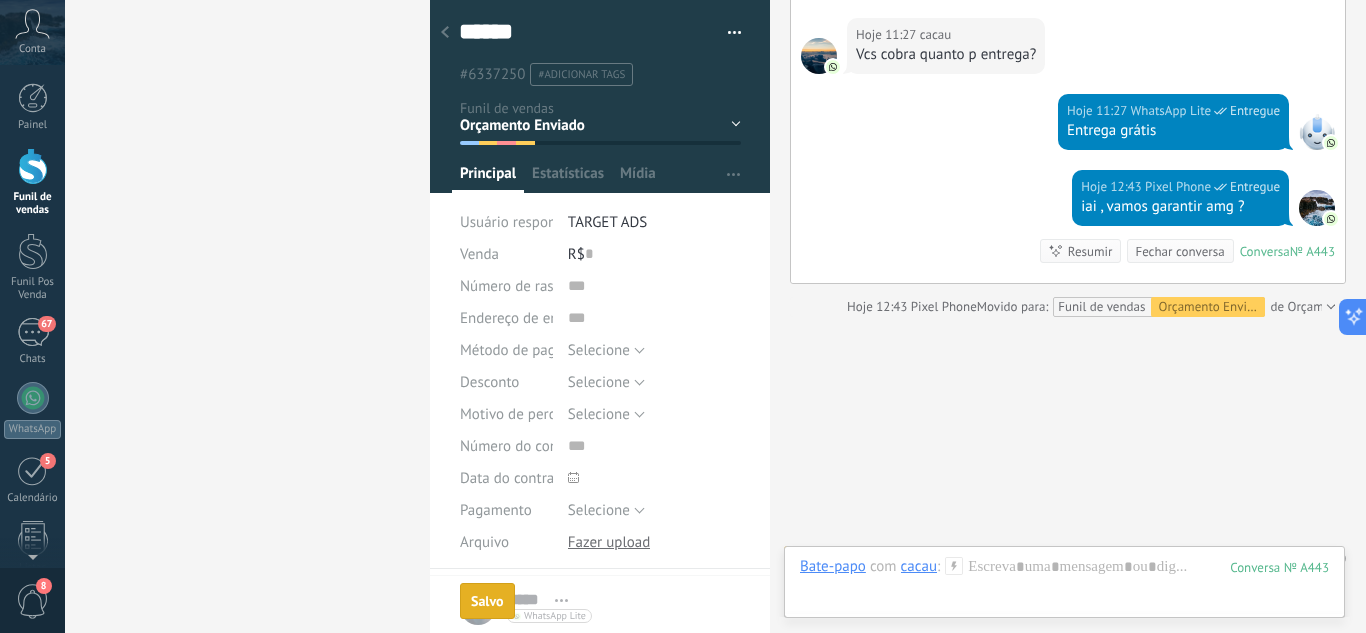 scroll, scrollTop: 2069, scrollLeft: 0, axis: vertical 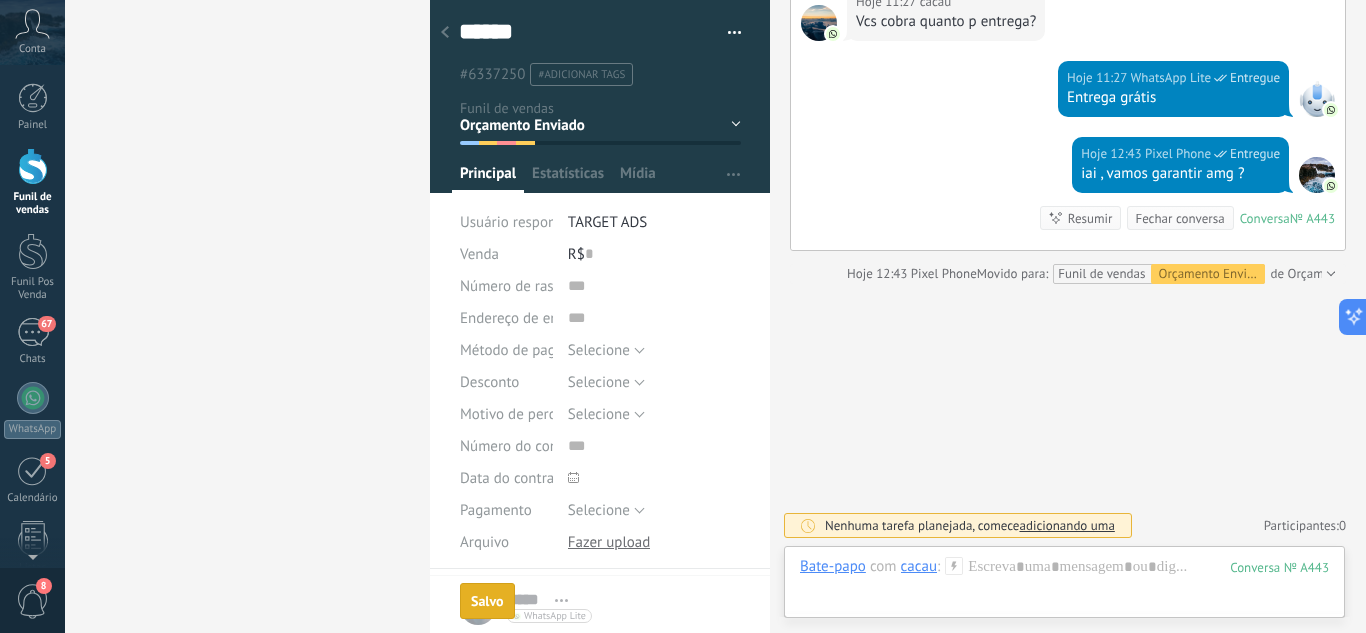click at bounding box center [445, 33] 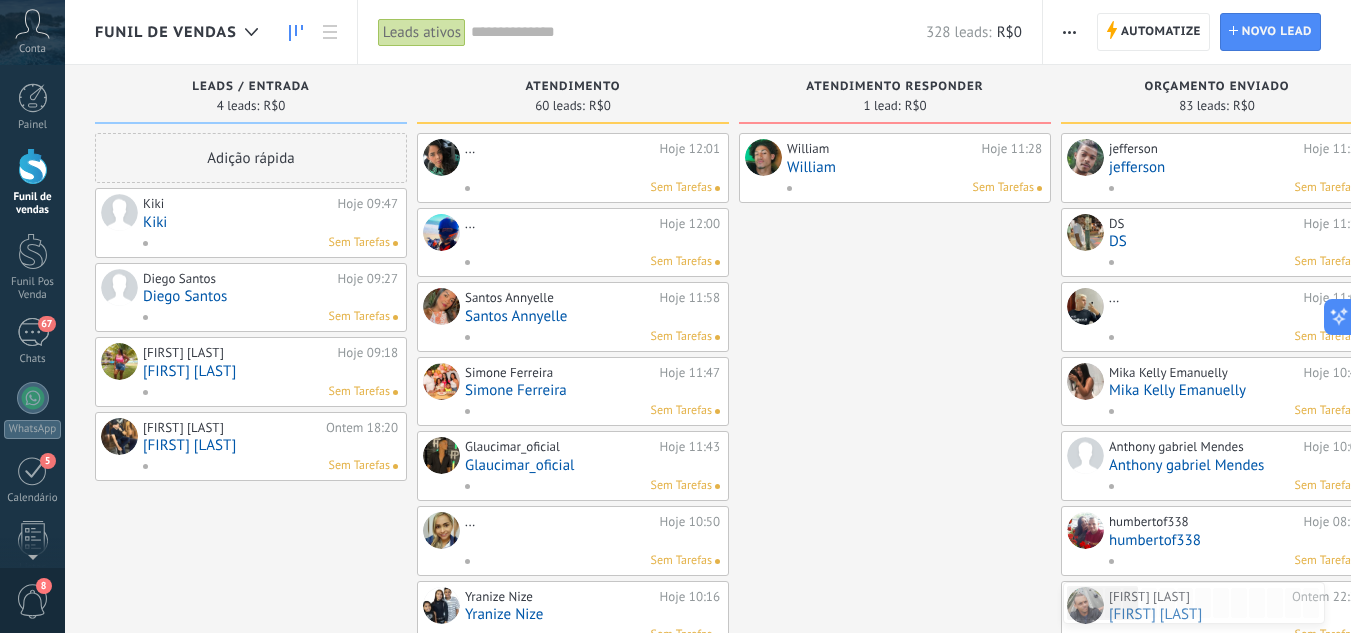 click on "William" at bounding box center [914, 167] 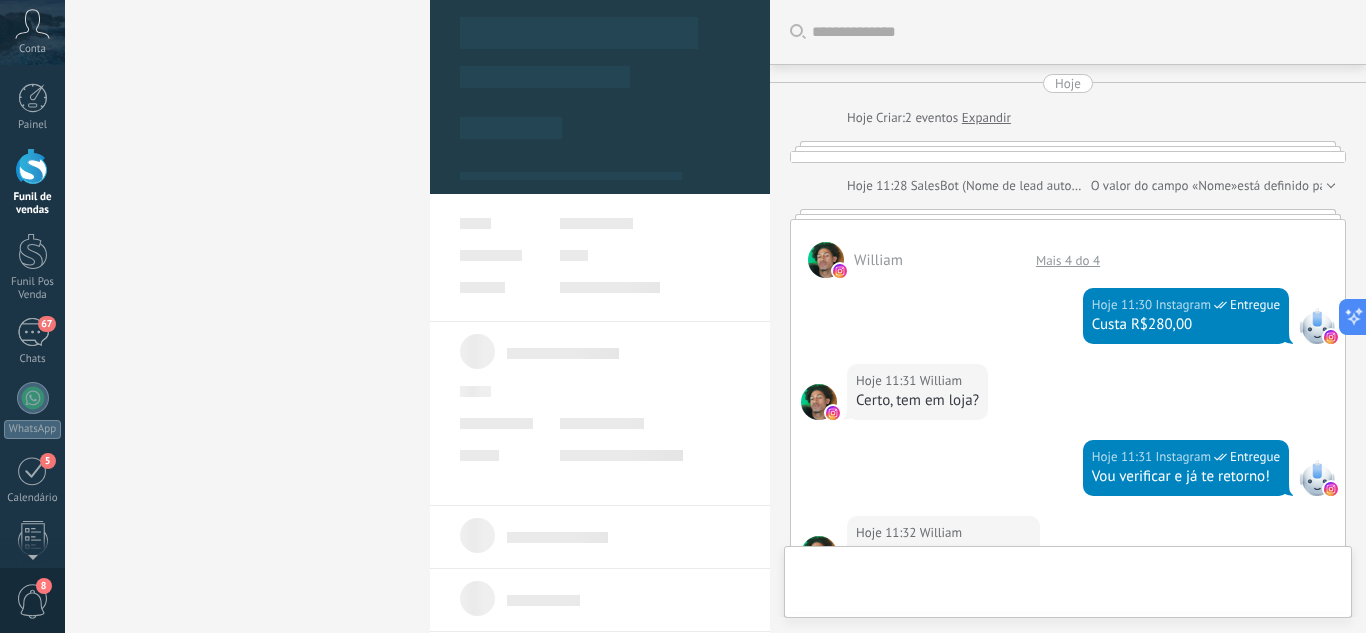 type on "*******" 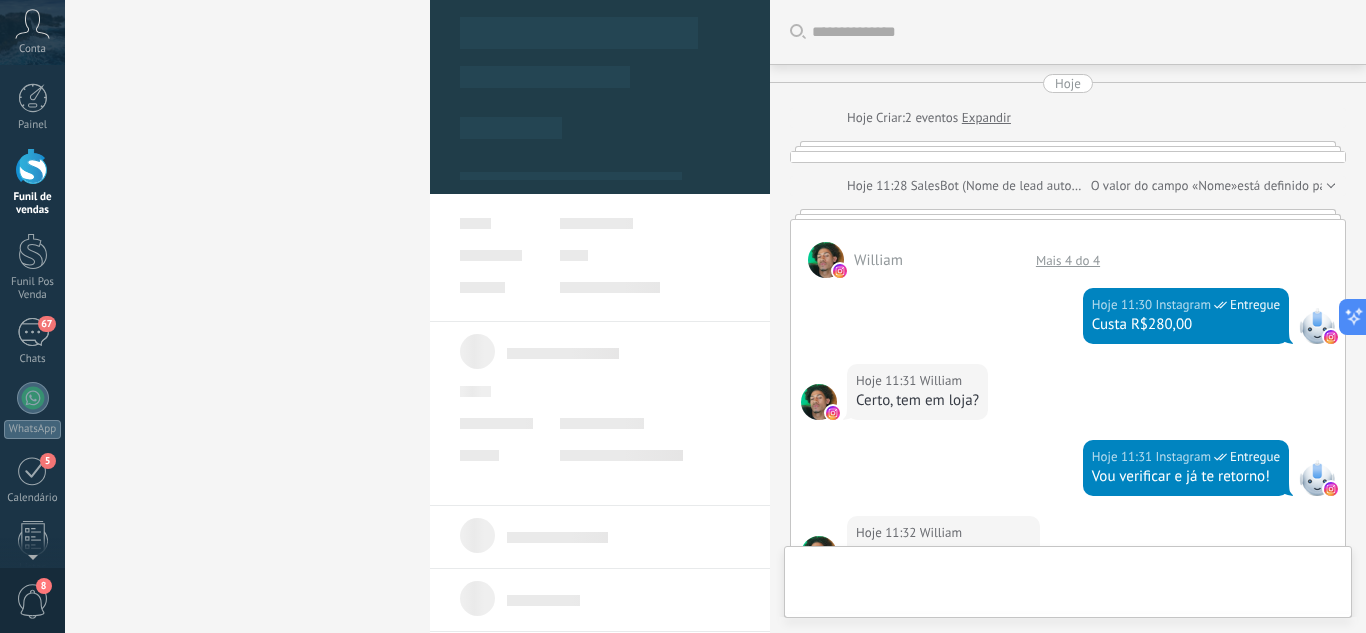 scroll, scrollTop: 30, scrollLeft: 0, axis: vertical 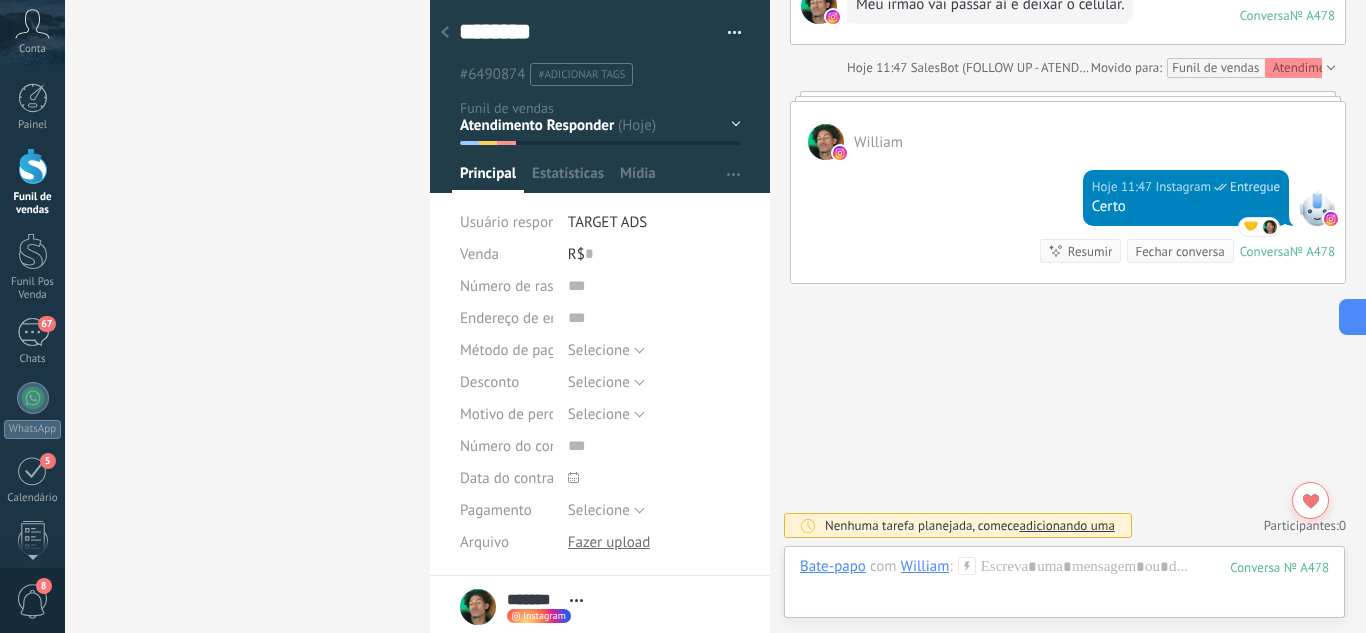 click on "Leads / Entrada
Atendimento
Atendimento Responder
Orçamento Enviado
Orçamento Responder
Negociação / Fechamento
-" at bounding box center (0, 0) 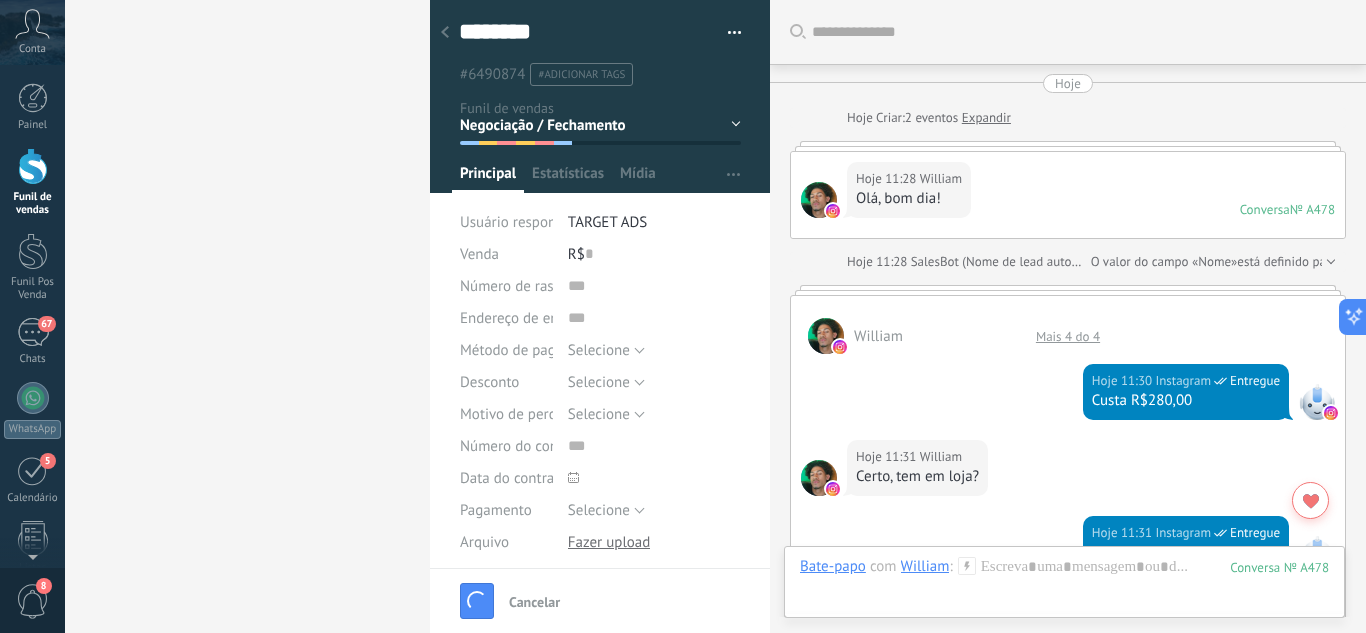 scroll, scrollTop: 0, scrollLeft: 0, axis: both 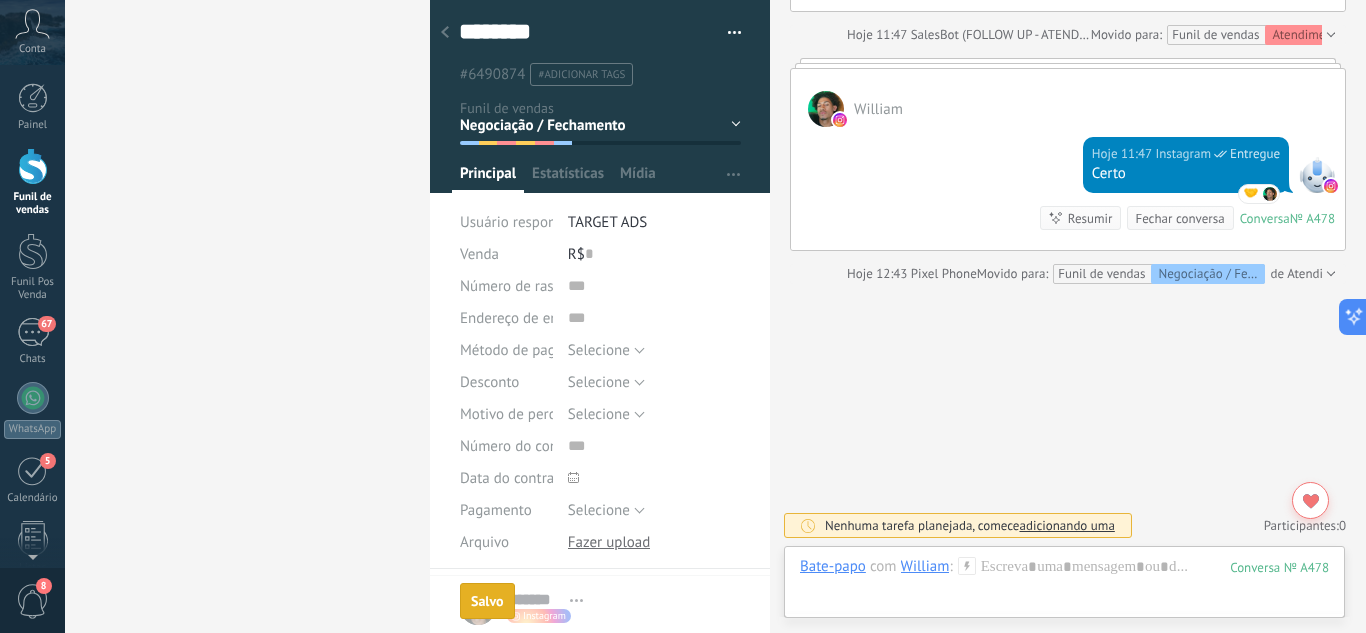 click at bounding box center [445, 33] 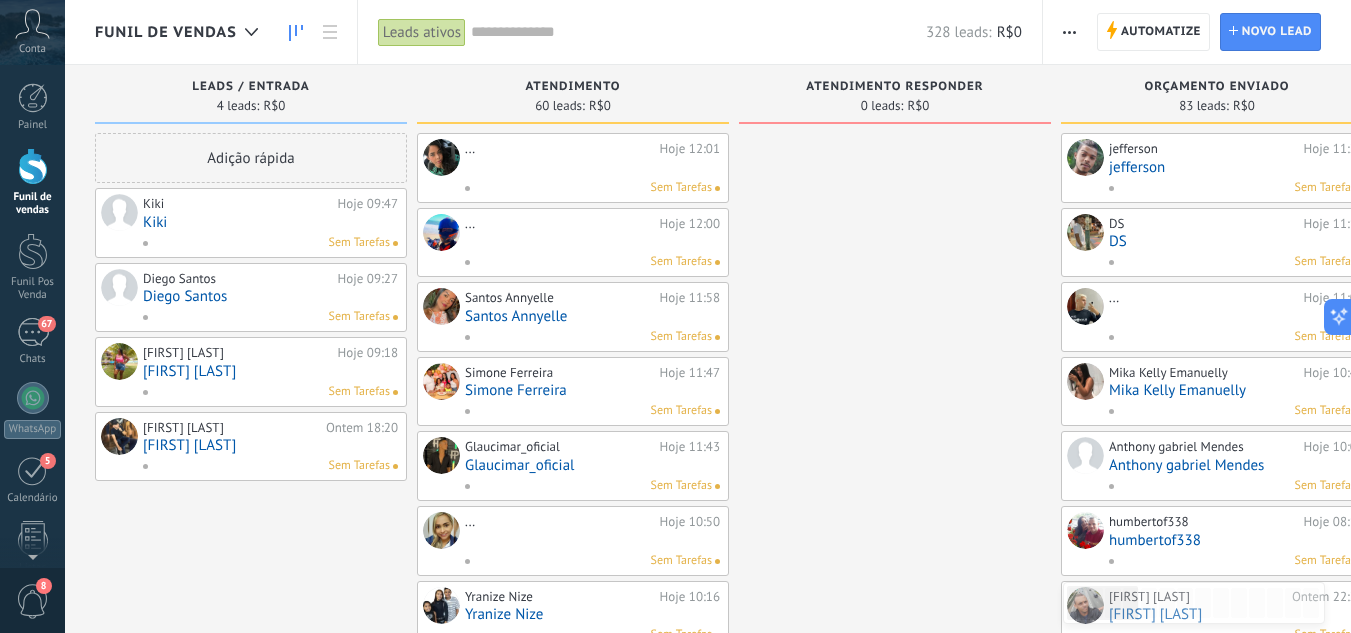 click on "Kiki" at bounding box center (270, 222) 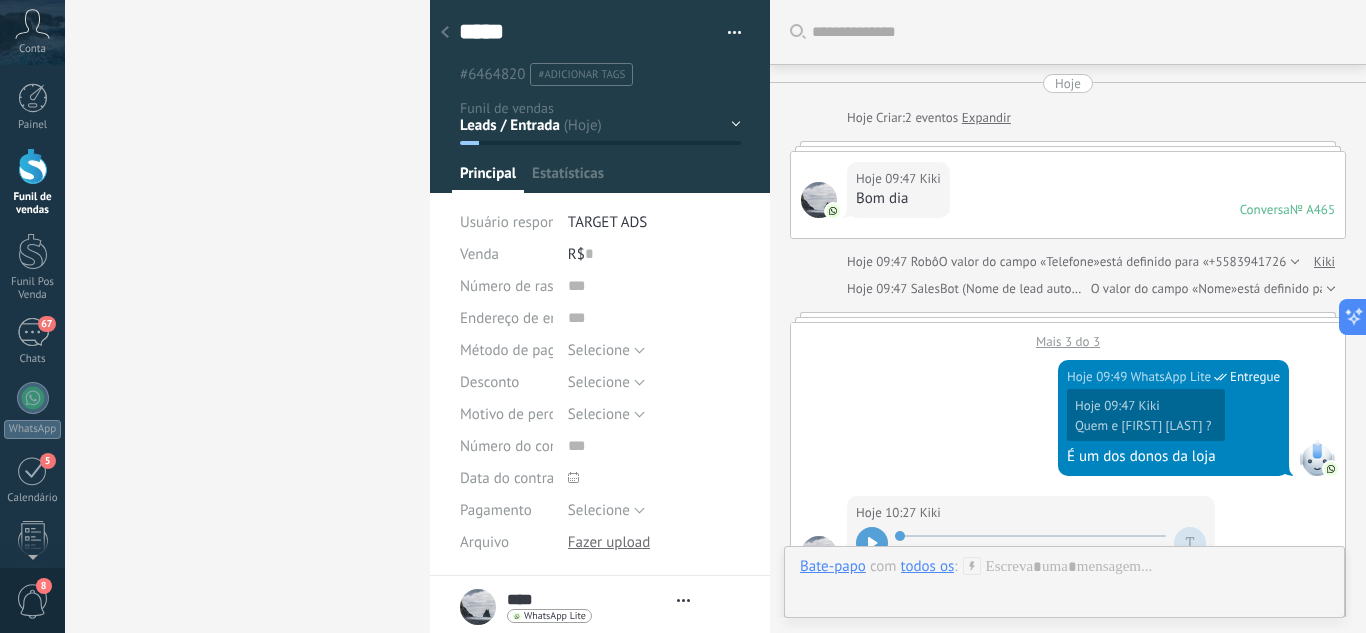 scroll, scrollTop: 1041, scrollLeft: 0, axis: vertical 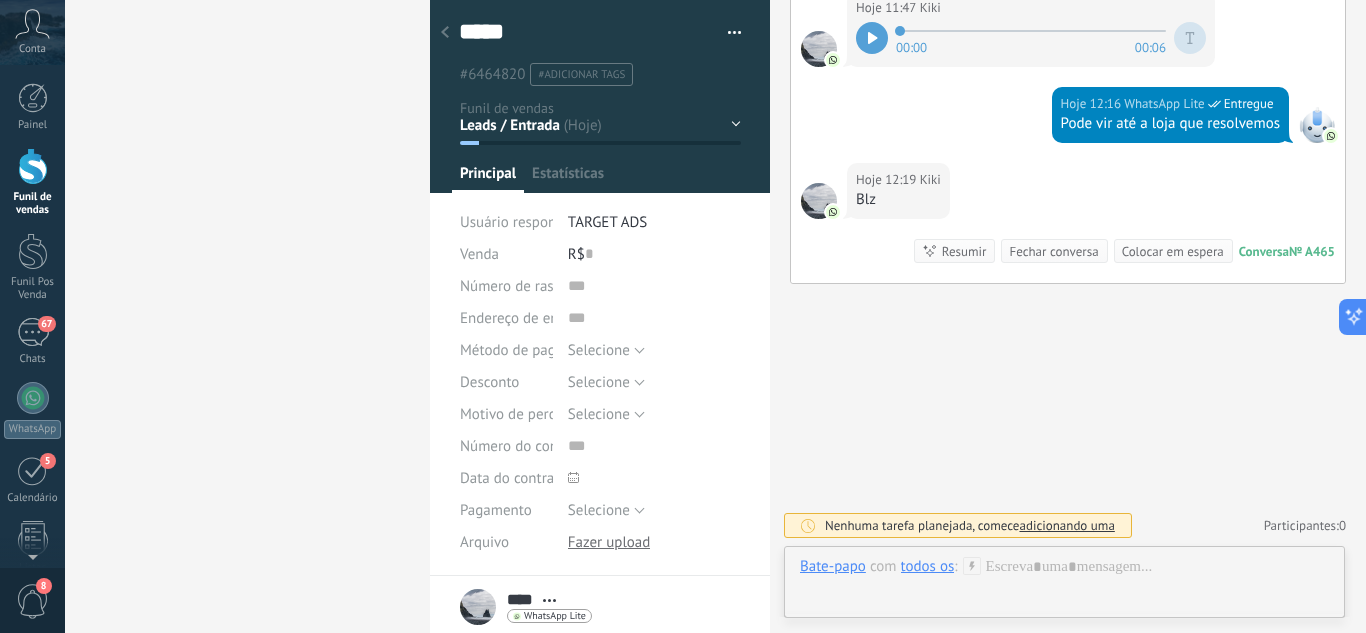 click on "Leads / Entrada
Atendimento
Atendimento Responder
Orçamento Enviado
Orçamento Responder
Negociação / Fechamento
-" at bounding box center (0, 0) 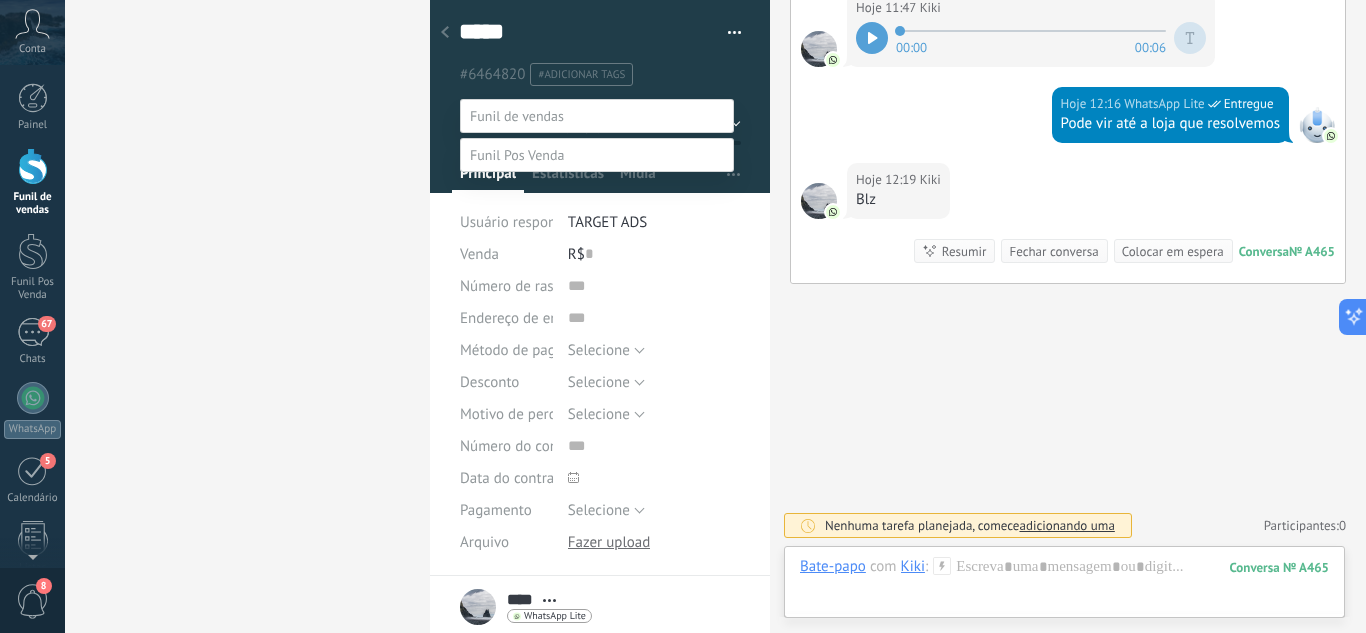 click on "Retorno" at bounding box center (0, 0) 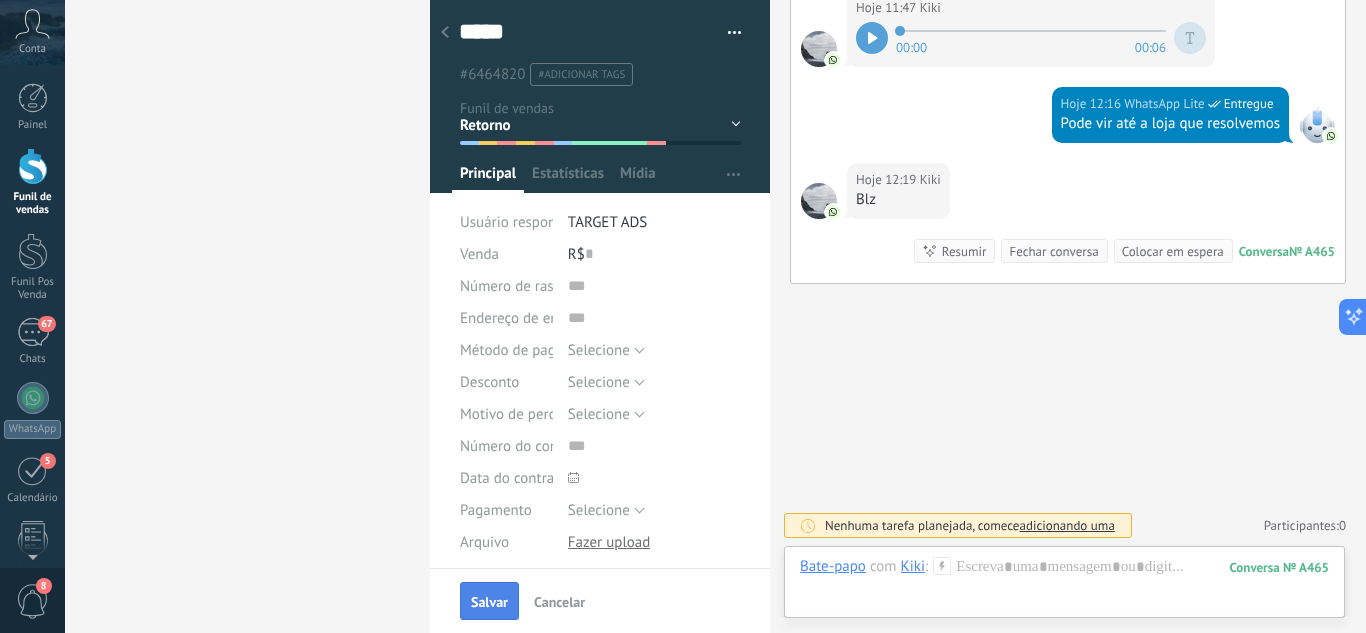 click on "Salvar" at bounding box center (489, 601) 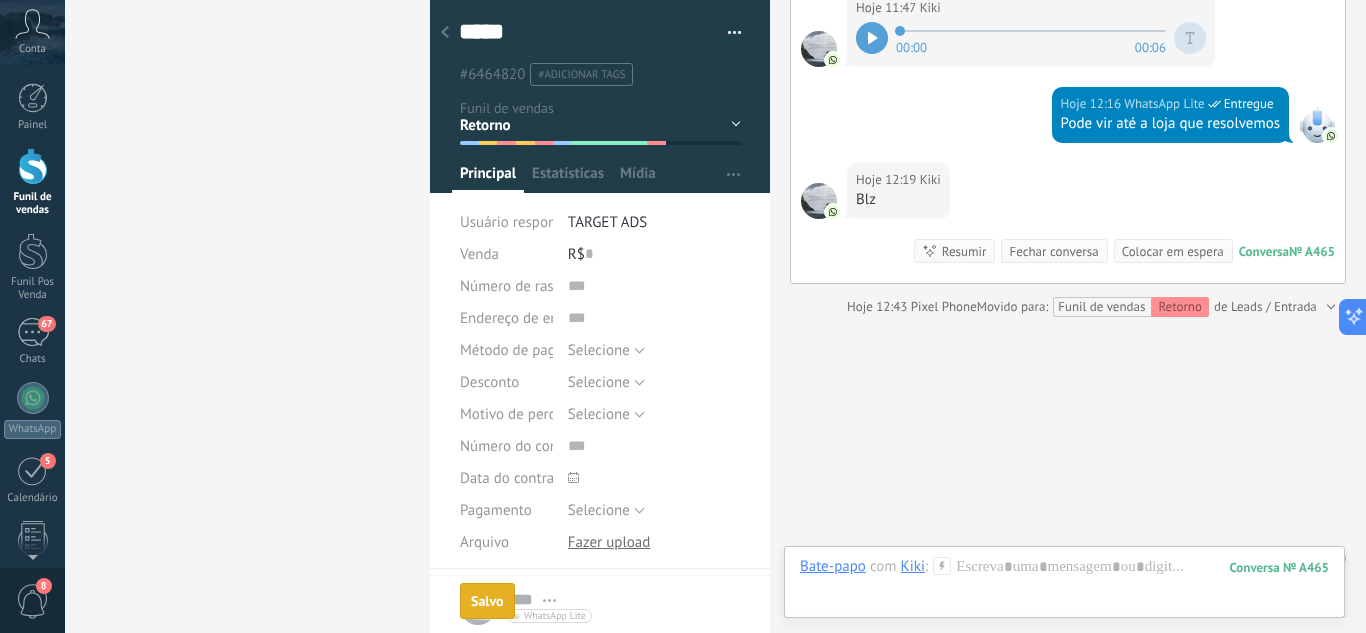 scroll, scrollTop: 1074, scrollLeft: 0, axis: vertical 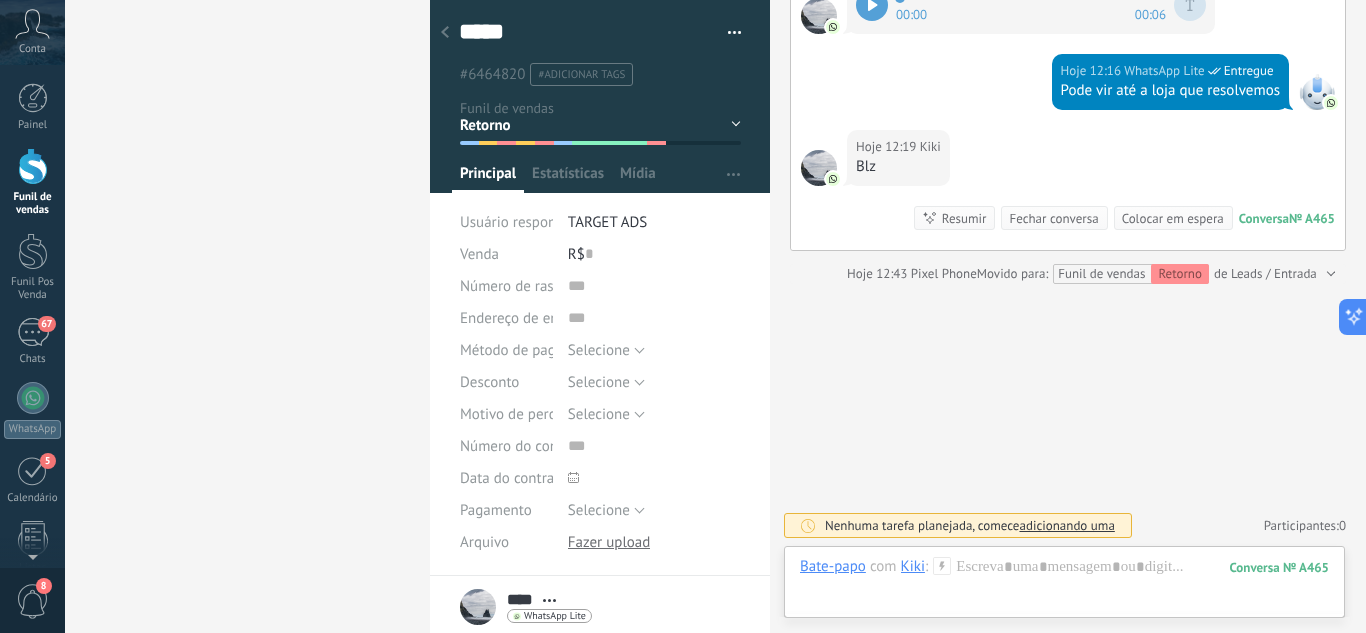 click 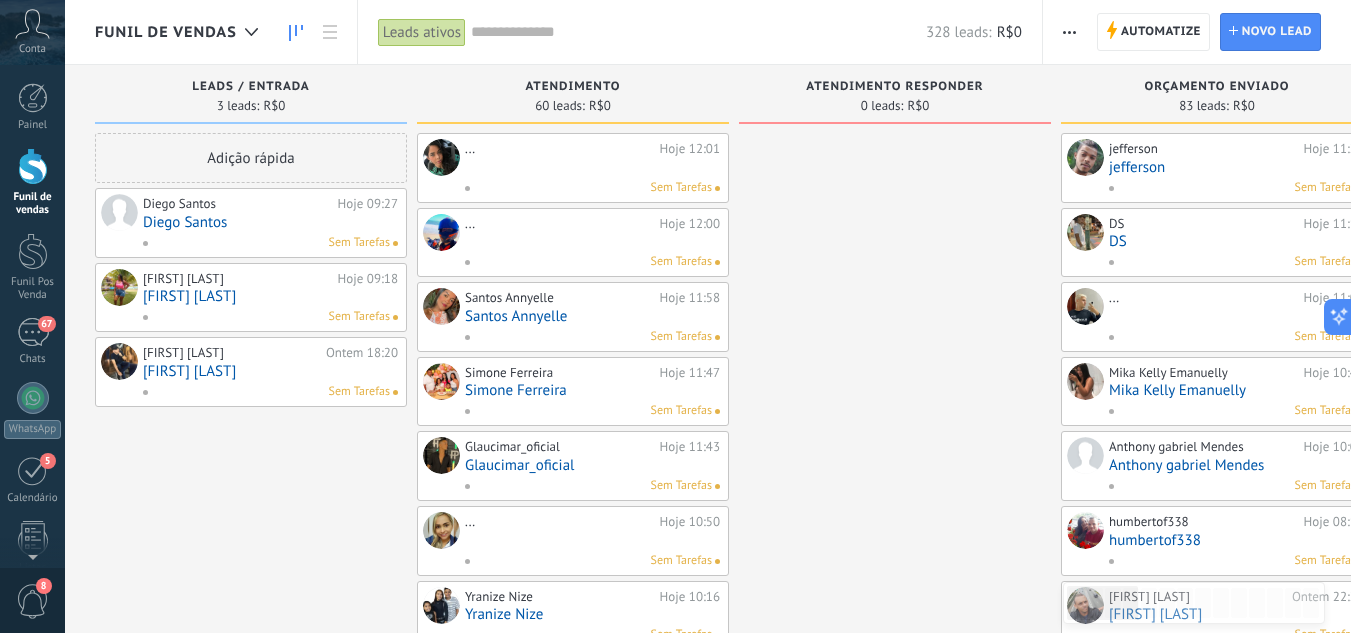 click on "Diego Santos" at bounding box center (270, 222) 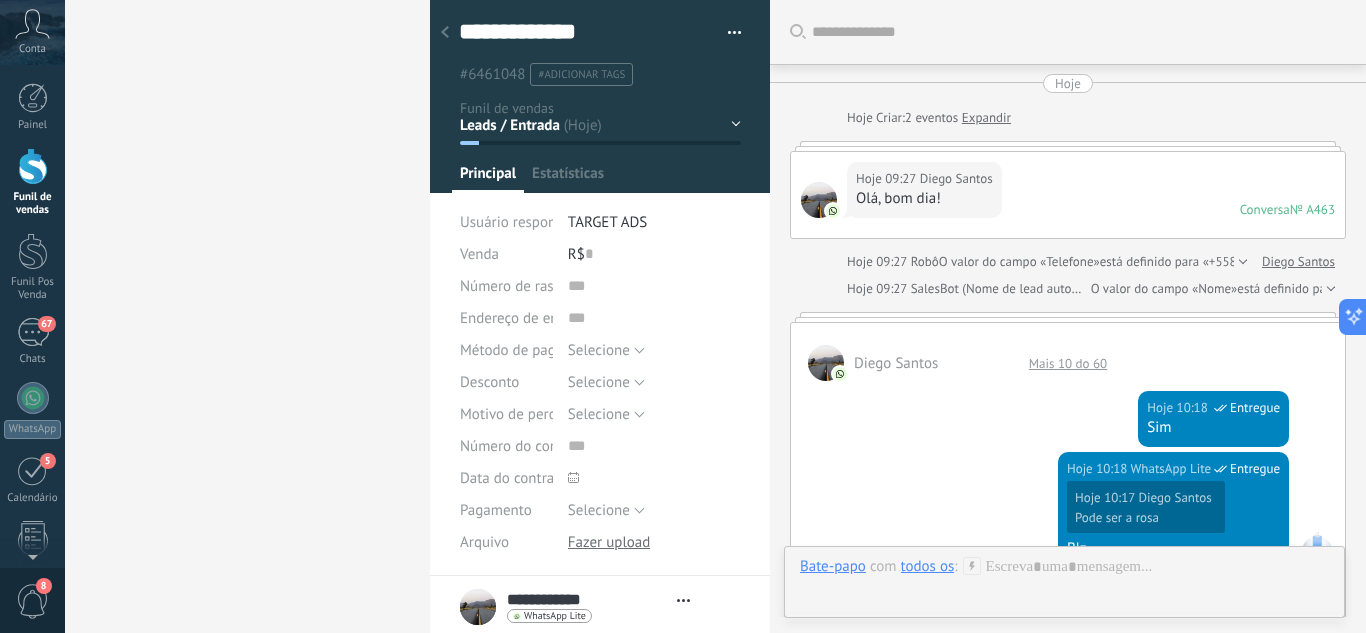 type on "**********" 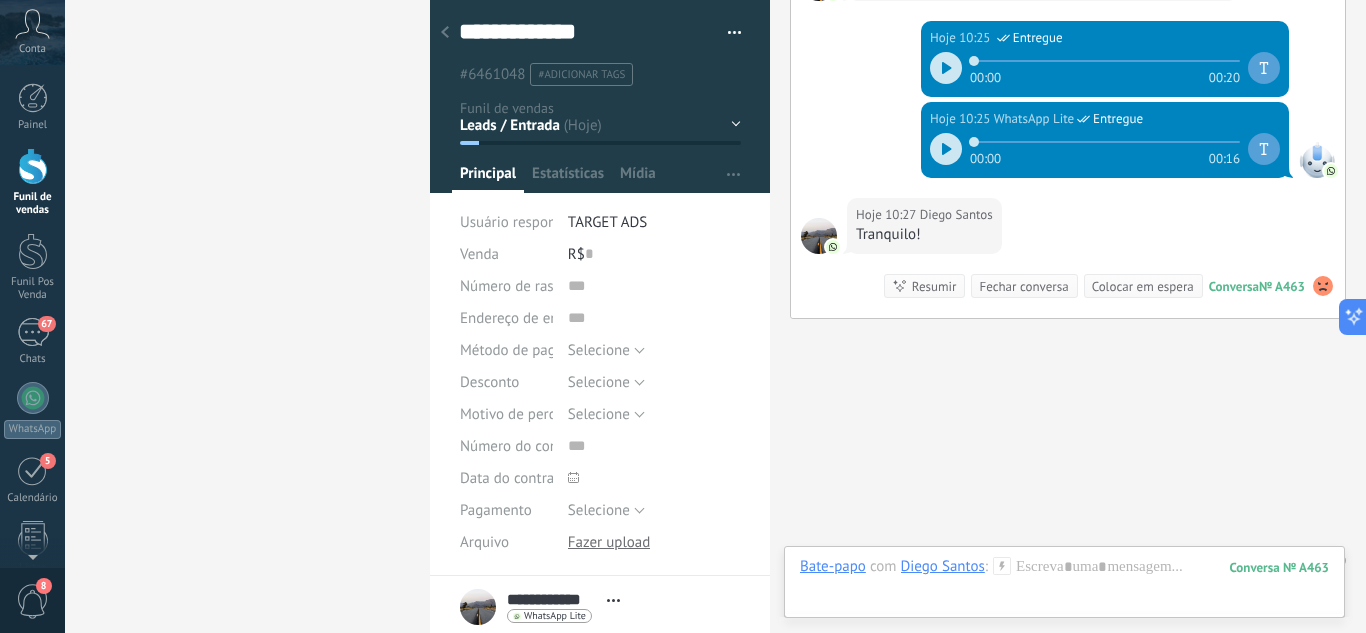 scroll, scrollTop: 1152, scrollLeft: 0, axis: vertical 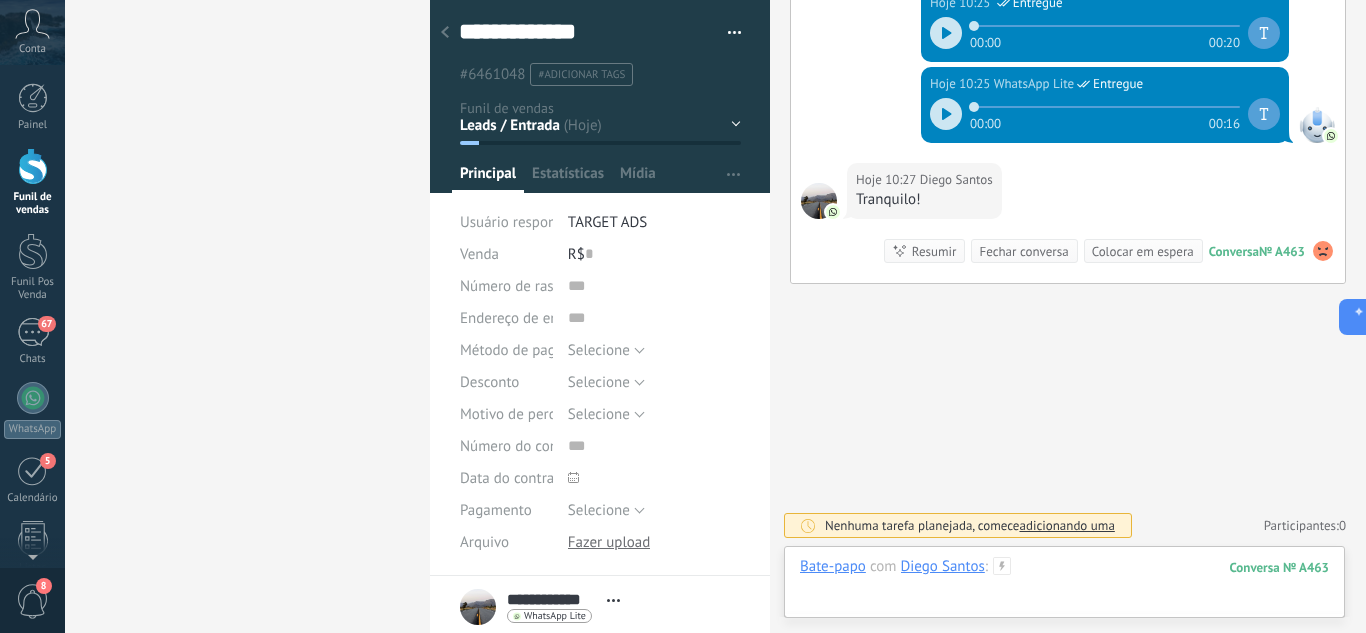 click at bounding box center (1064, 587) 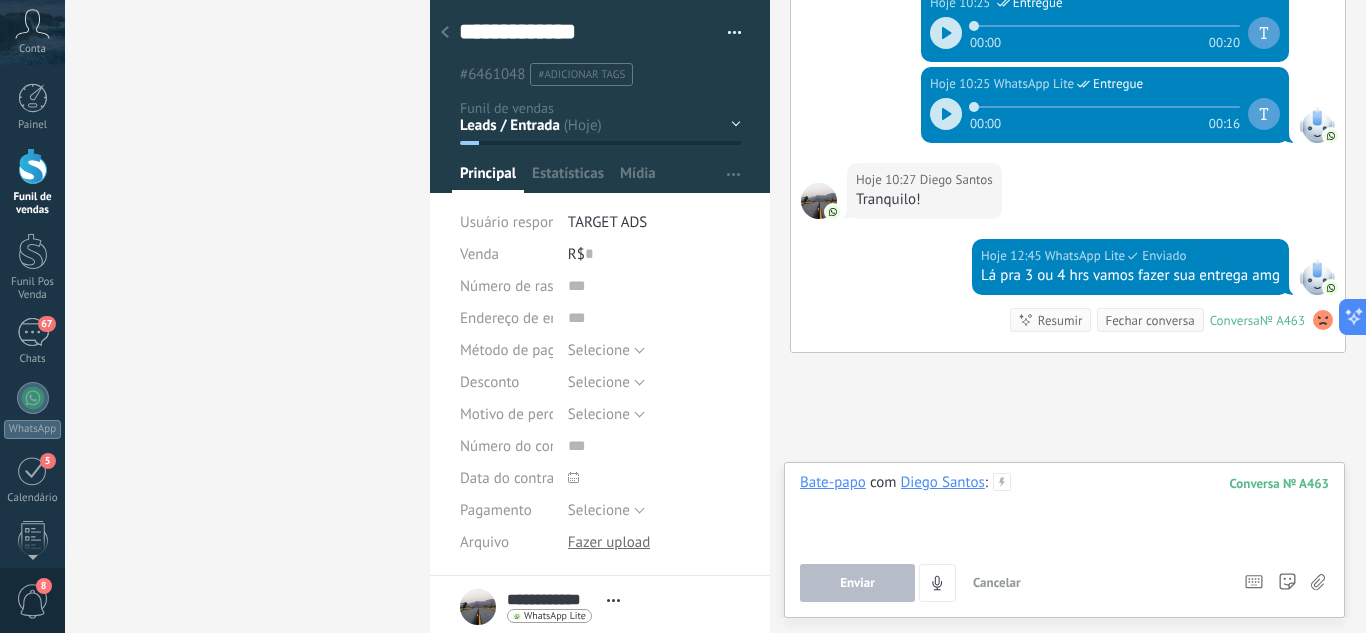 scroll, scrollTop: 1221, scrollLeft: 0, axis: vertical 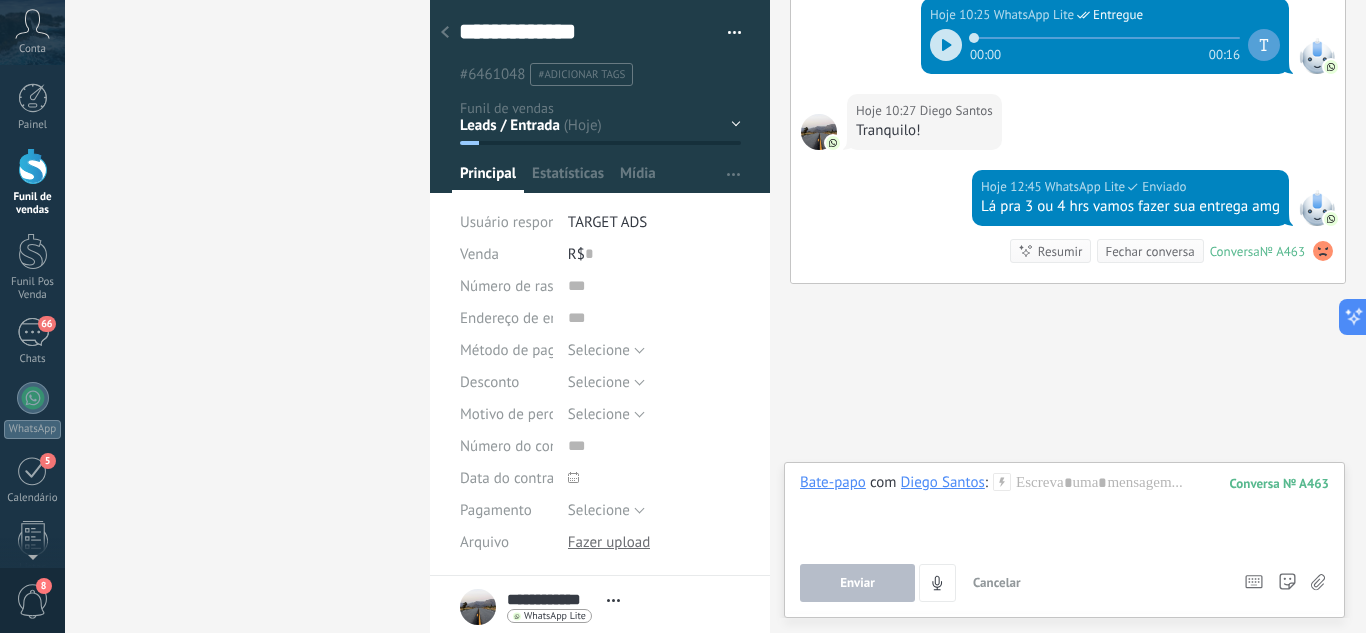 click on "Leads / Entrada
Atendimento
Atendimento Responder
Orçamento Enviado
Orçamento Responder
Negociação / Fechamento
-" at bounding box center (0, 0) 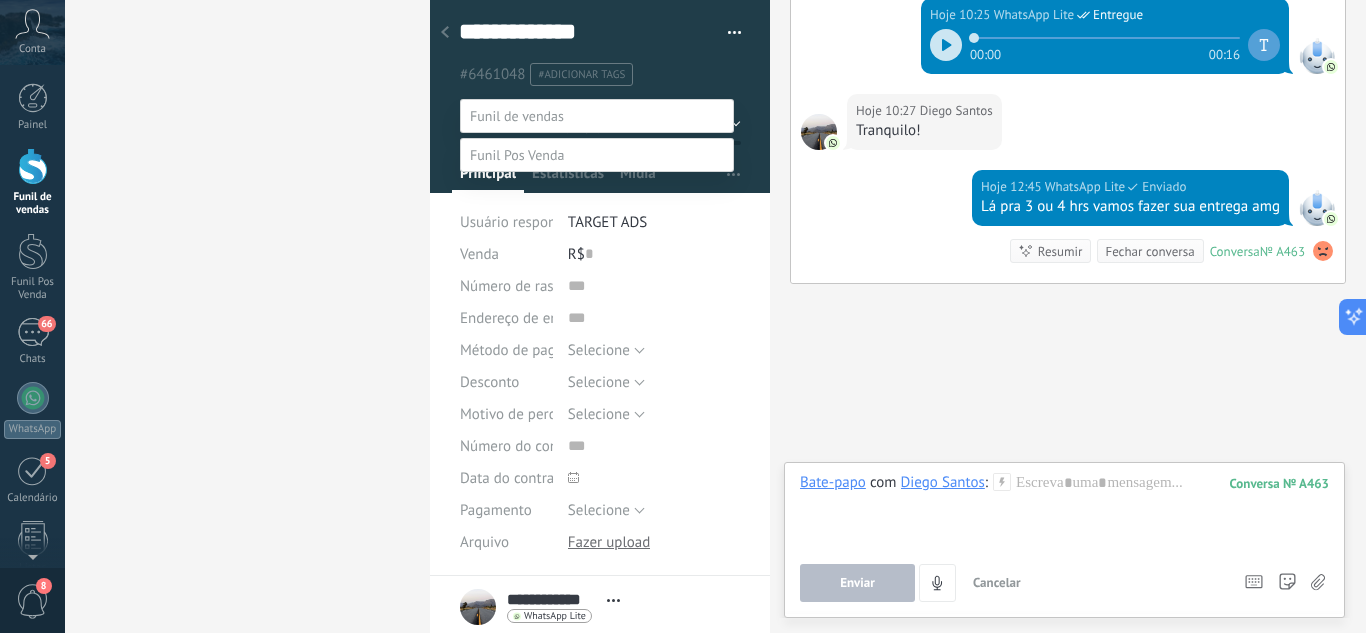 click on "Fechamento (iPhones) Whats - Pós-venda" at bounding box center (0, 0) 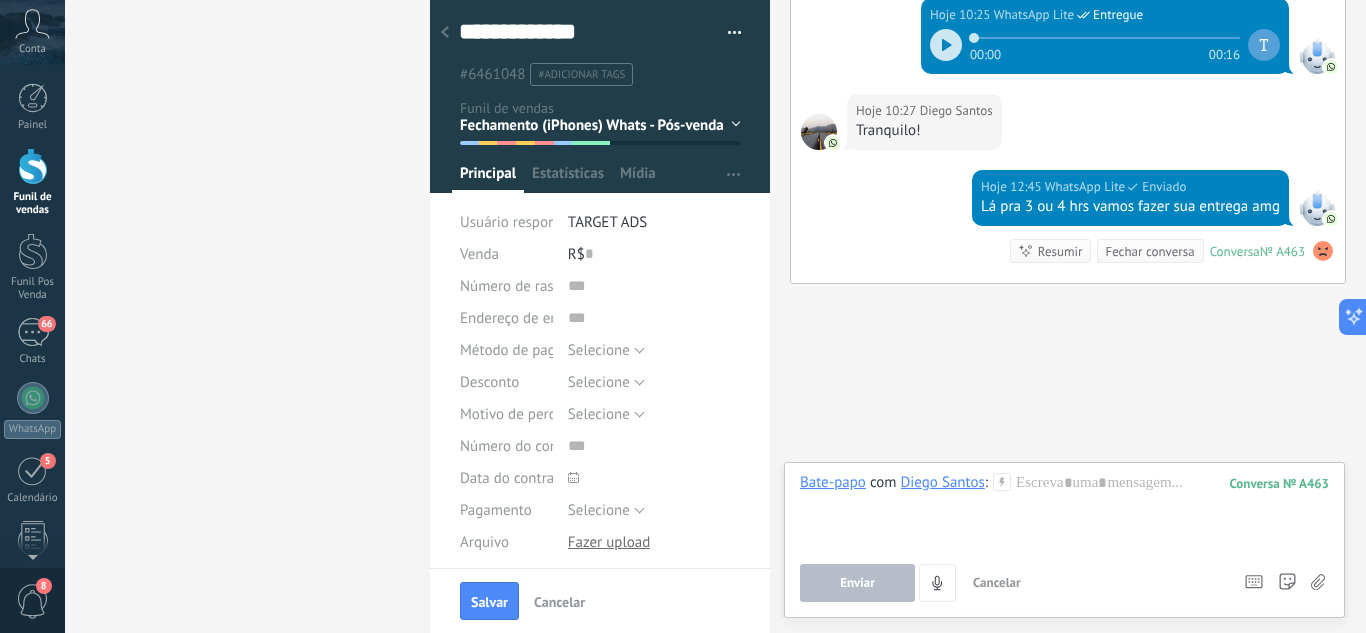 click on "Leads / Entrada
Atendimento
Atendimento Responder
Orçamento Enviado
Orçamento Responder
Negociação / Fechamento
-" at bounding box center [0, 0] 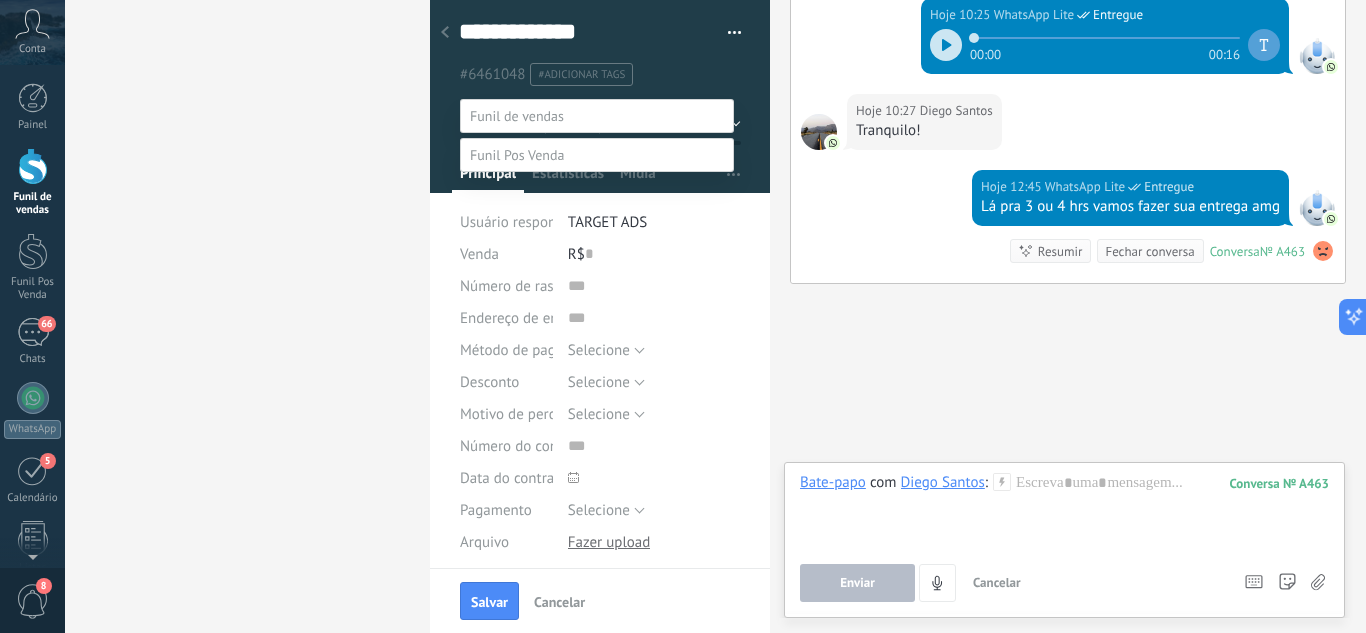 click on "Agendado Para Venda" at bounding box center [0, 0] 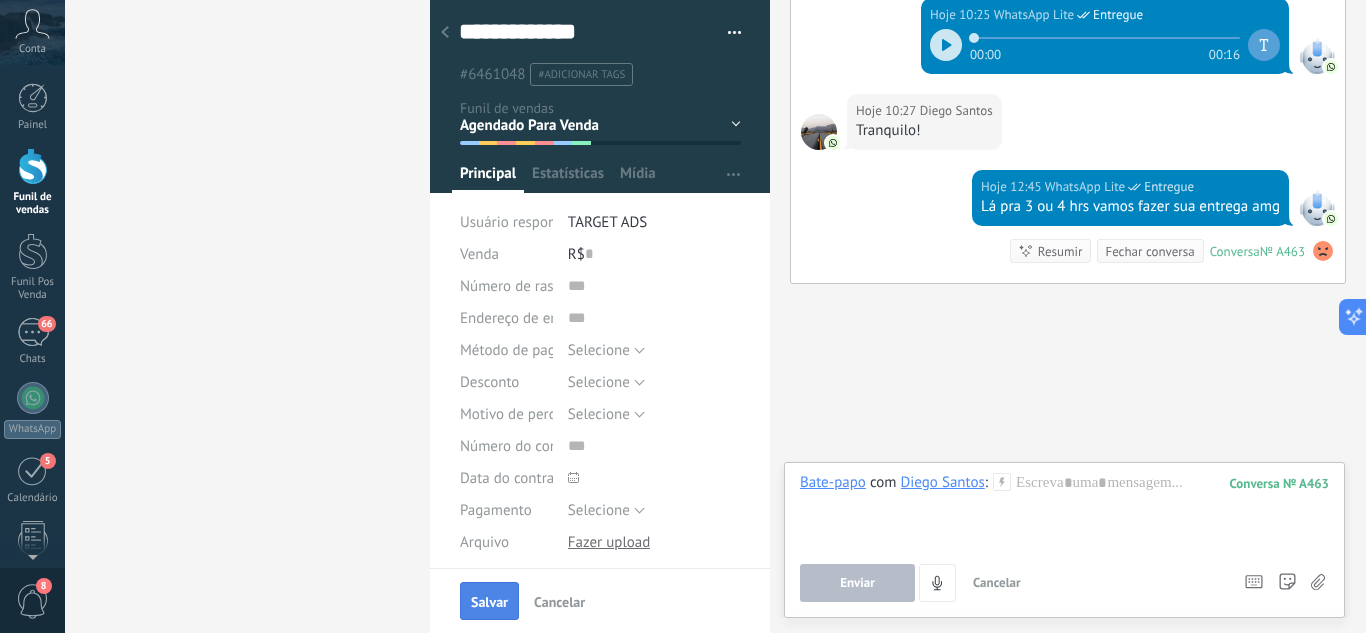click on "Salvar" at bounding box center [489, 602] 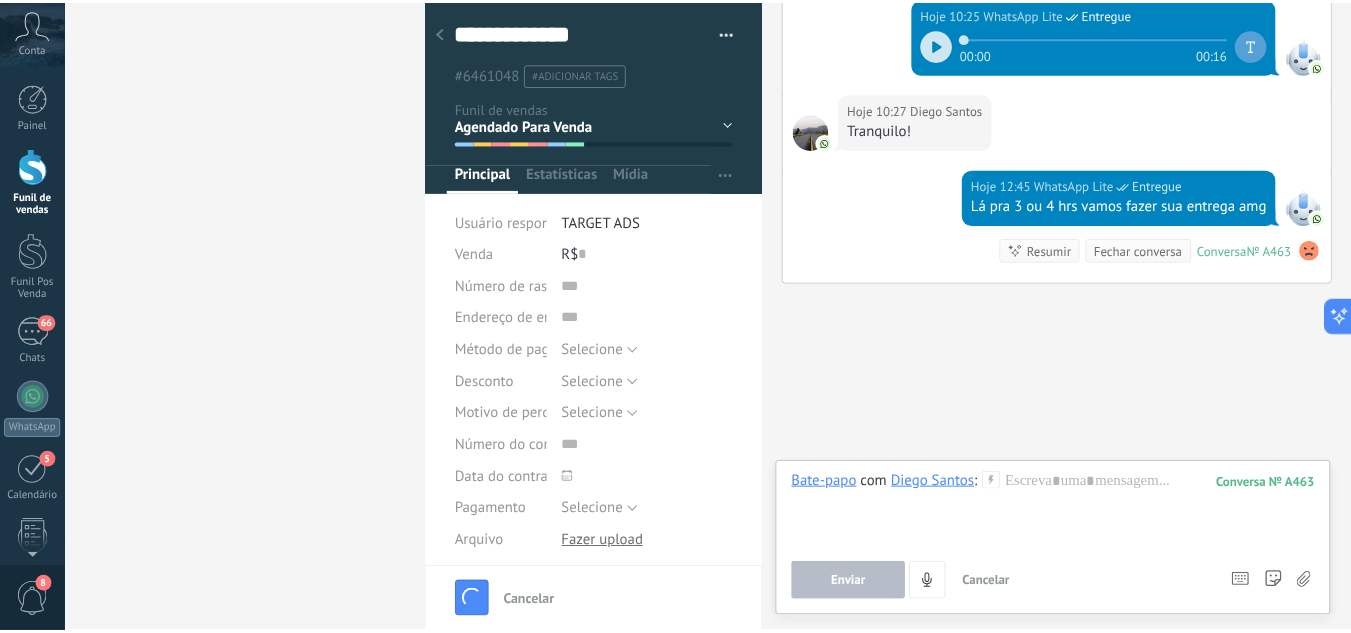 scroll, scrollTop: 1254, scrollLeft: 0, axis: vertical 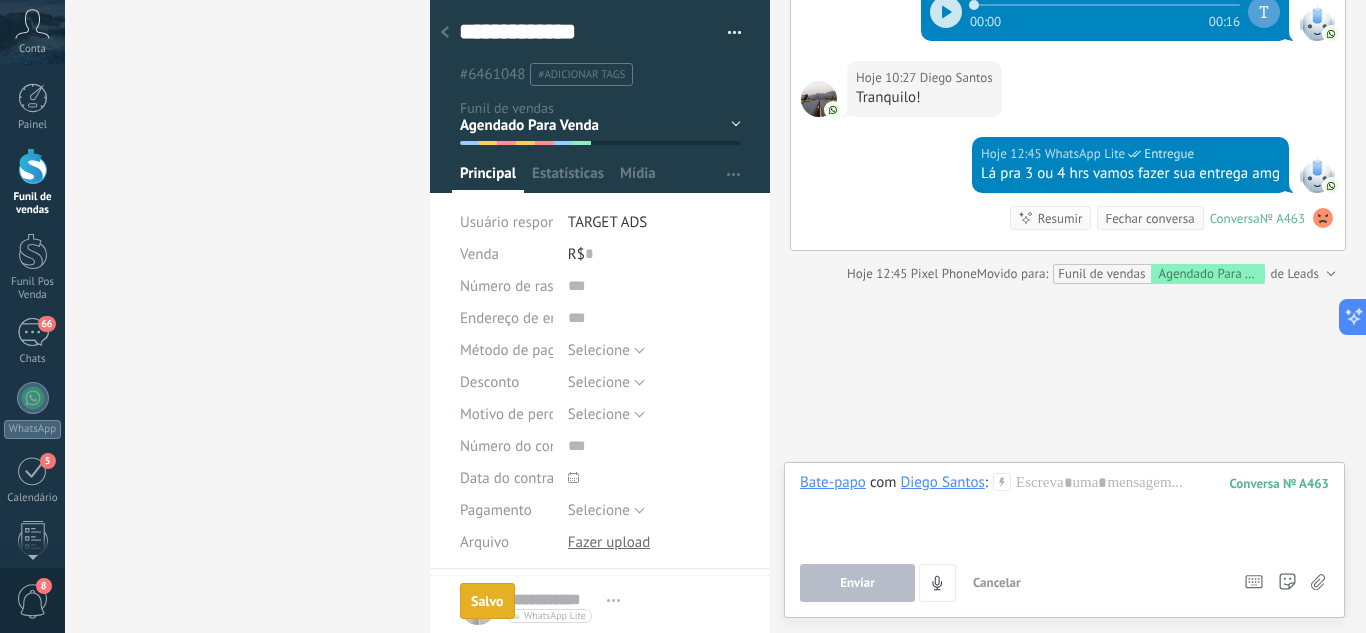 click at bounding box center [445, 33] 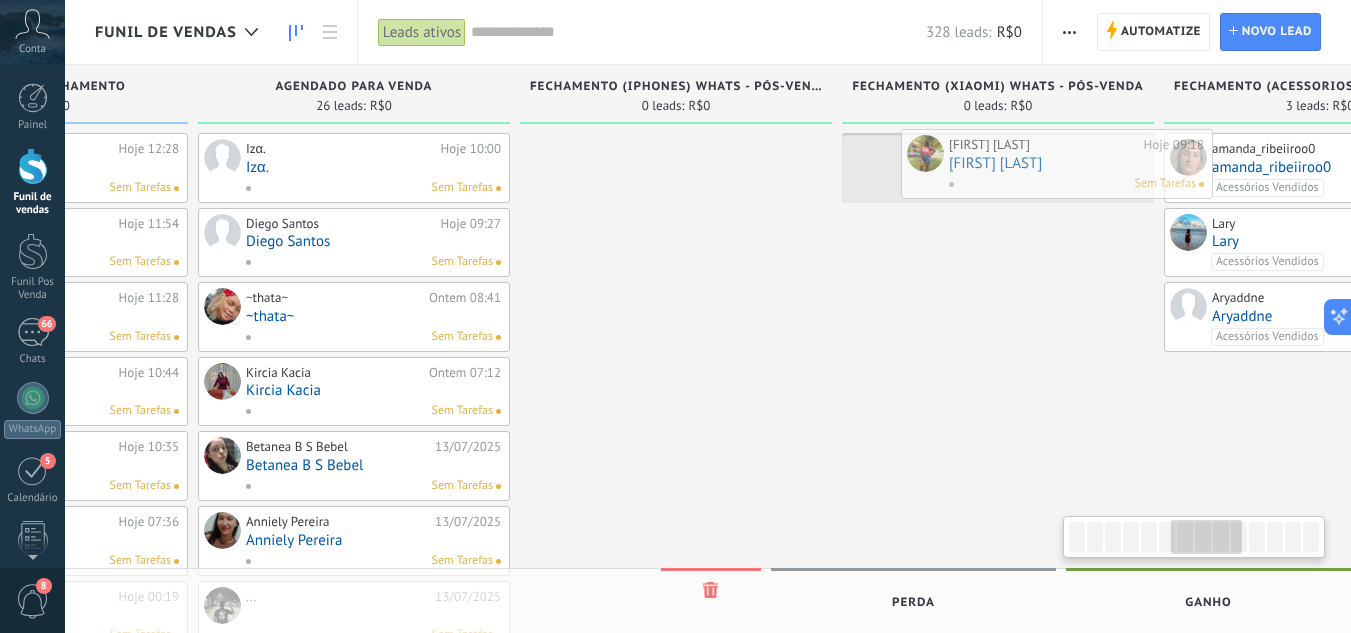 scroll, scrollTop: 0, scrollLeft: 1846, axis: horizontal 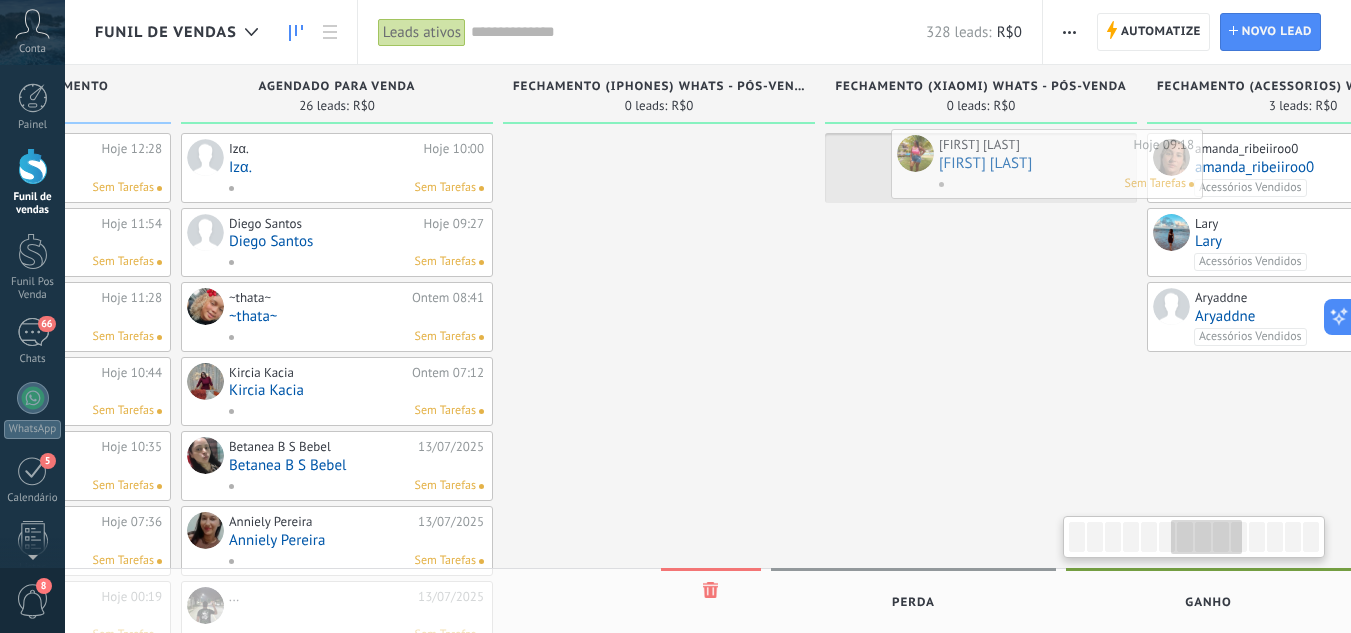 drag, startPoint x: 216, startPoint y: 220, endPoint x: 1009, endPoint y: 161, distance: 795.1918 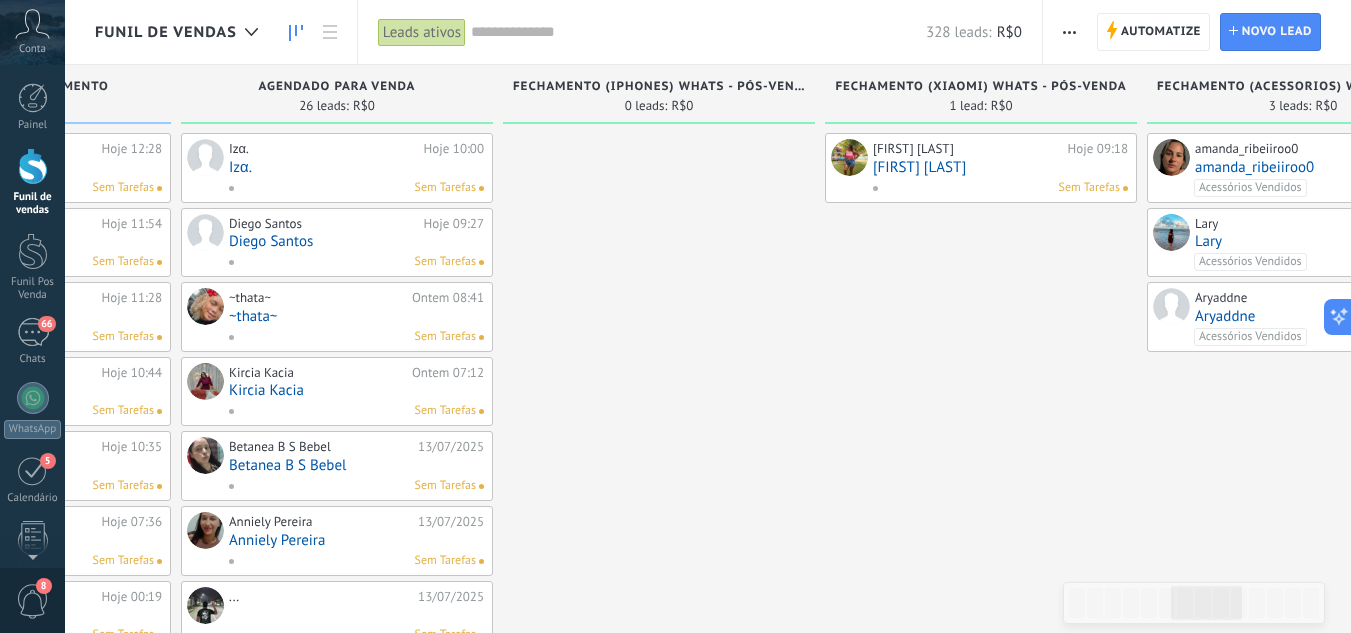 scroll, scrollTop: 0, scrollLeft: 1522, axis: horizontal 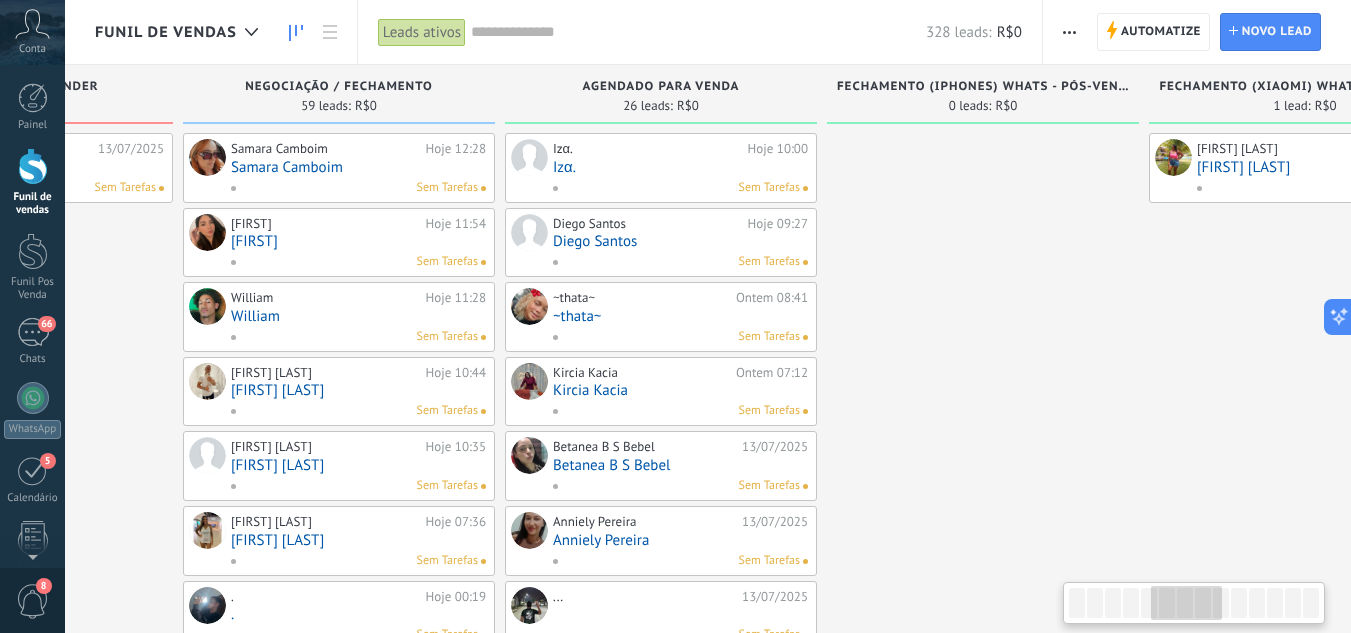 drag, startPoint x: 903, startPoint y: 295, endPoint x: 1365, endPoint y: 206, distance: 470.49442 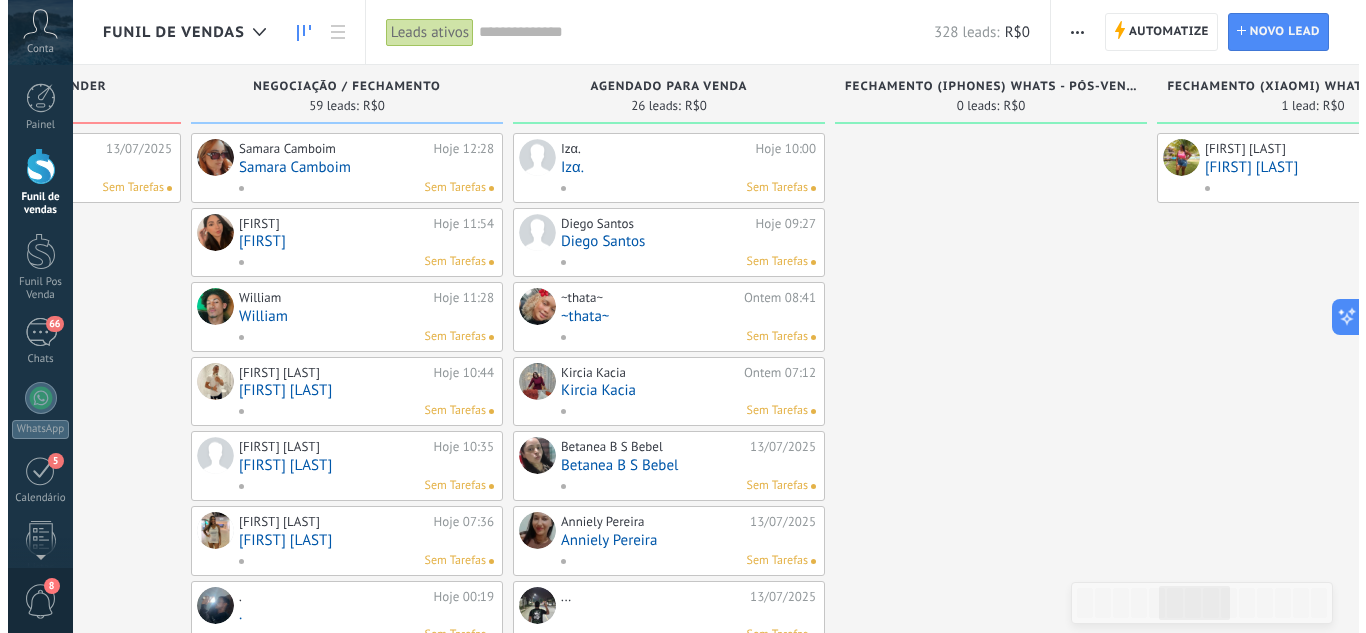 scroll, scrollTop: 0, scrollLeft: 1258, axis: horizontal 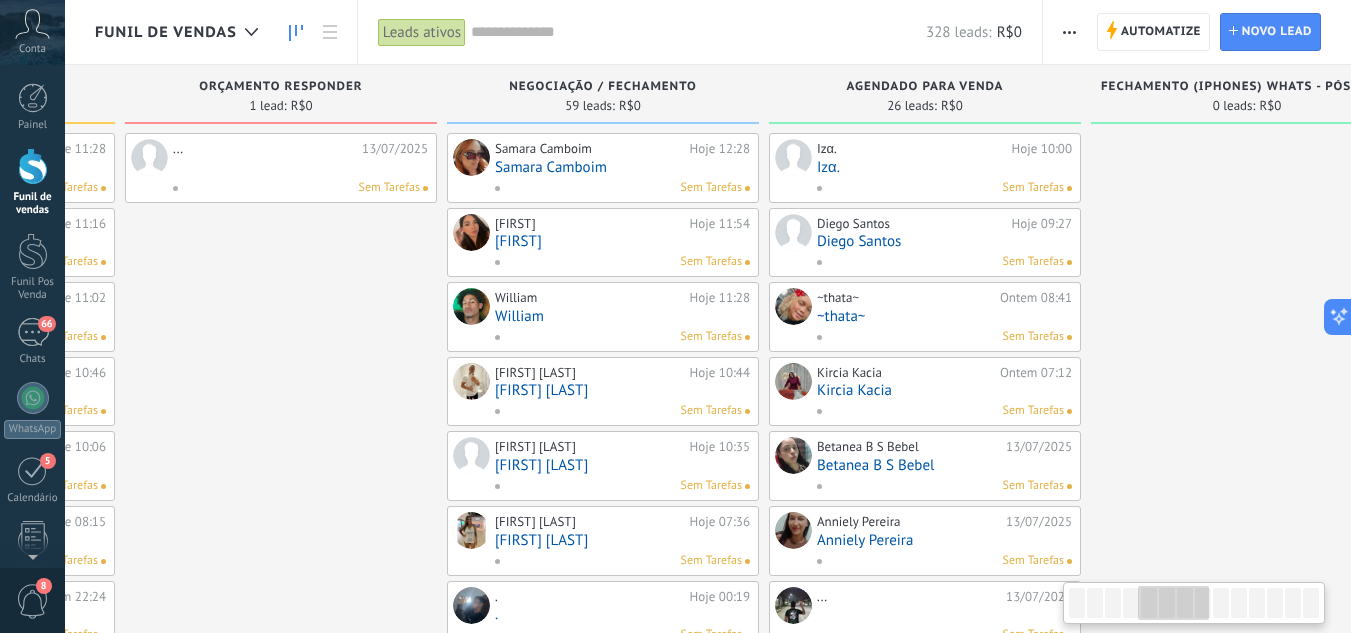drag, startPoint x: 1067, startPoint y: 241, endPoint x: 775, endPoint y: 219, distance: 292.8276 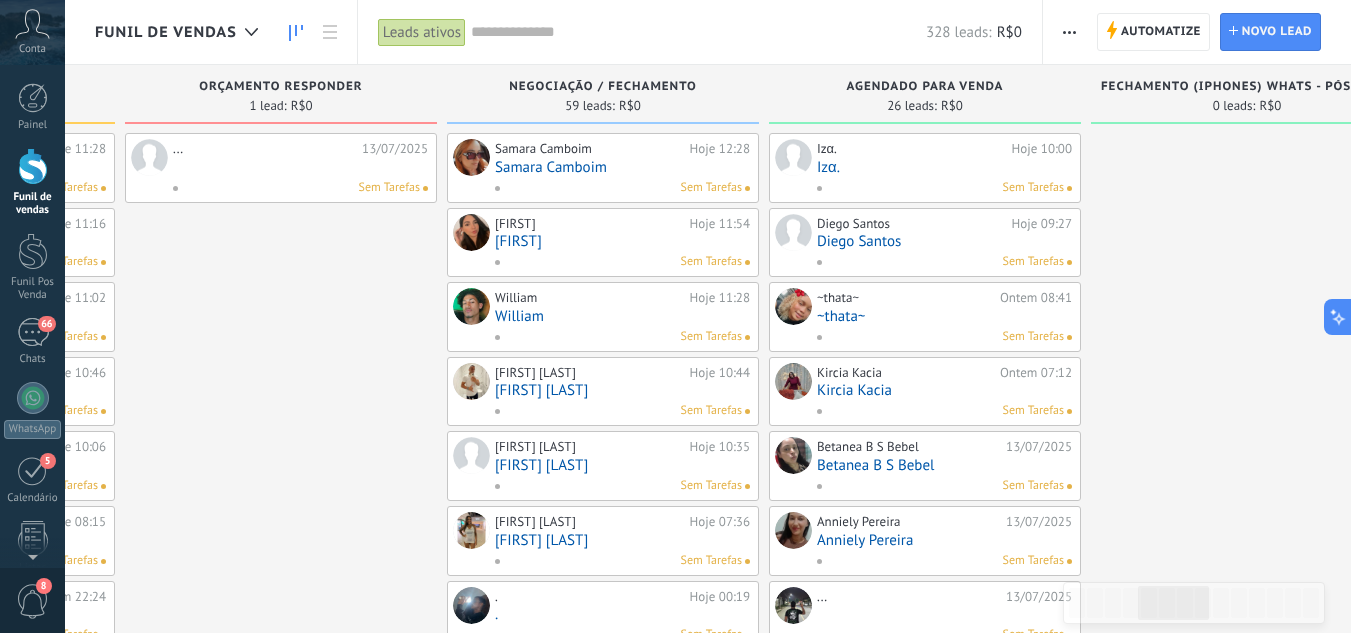 click at bounding box center (300, 167) 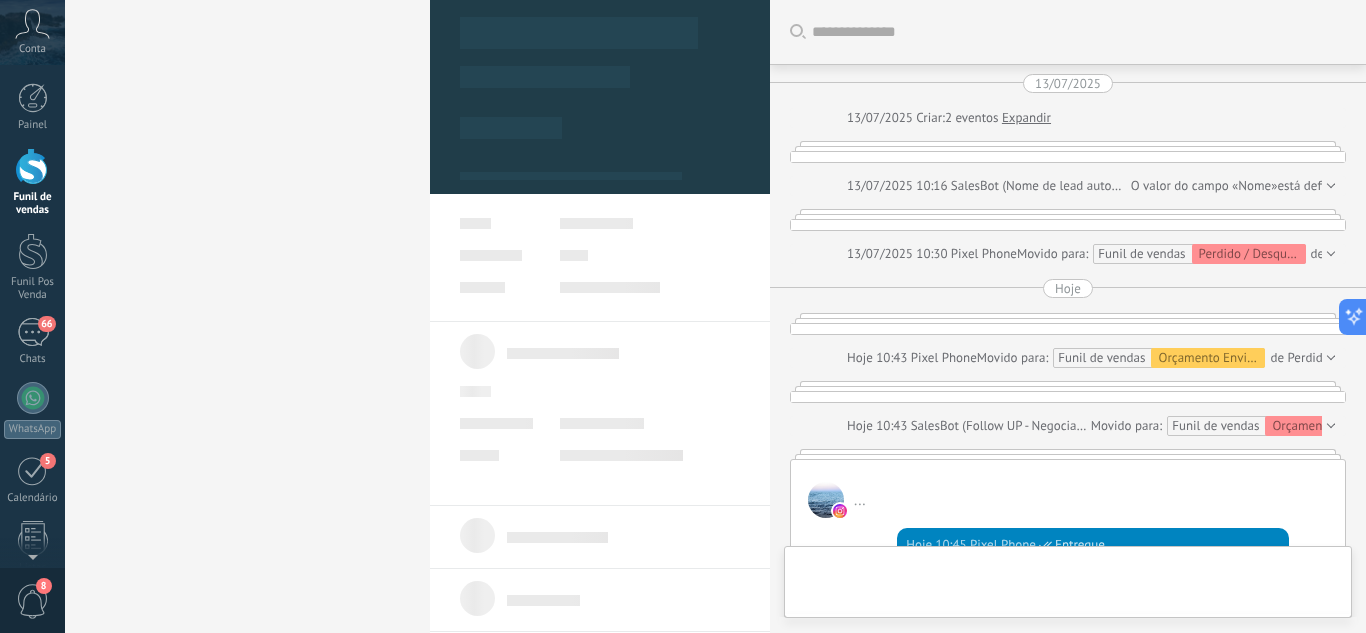 scroll, scrollTop: 1699, scrollLeft: 0, axis: vertical 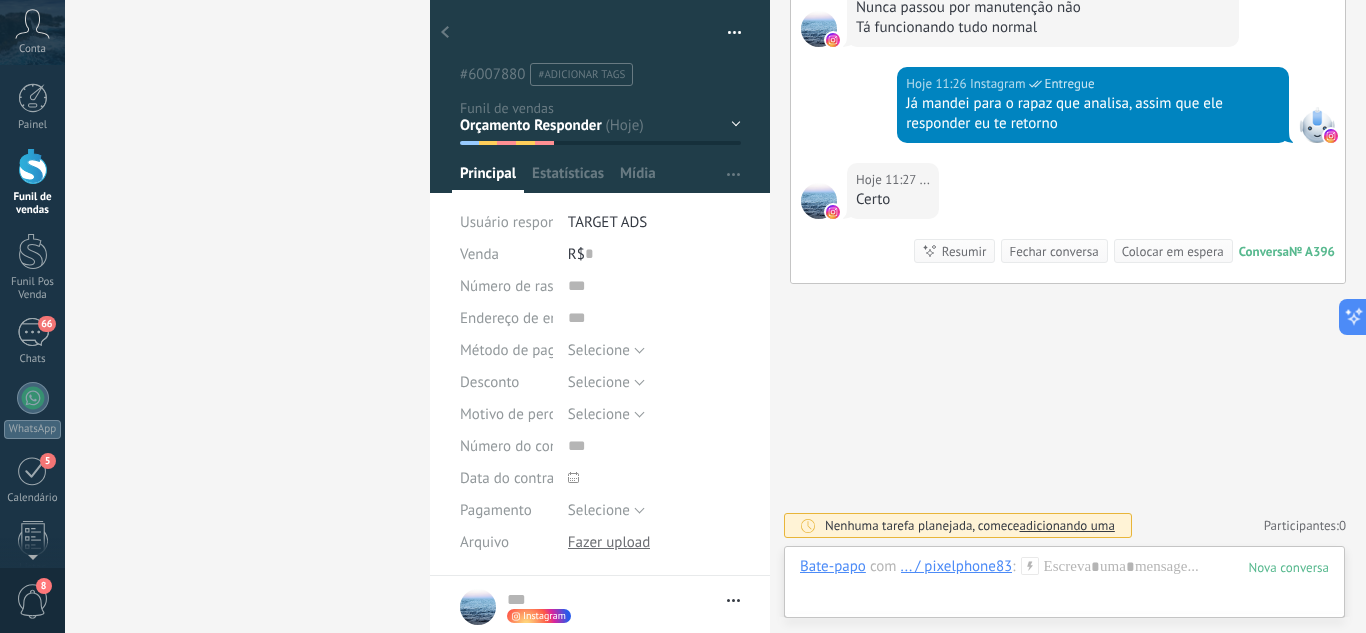 click on "Leads / Entrada
Atendimento
Atendimento Responder
Orçamento Enviado
Orçamento Responder
Negociação / Fechamento
-" at bounding box center [0, 0] 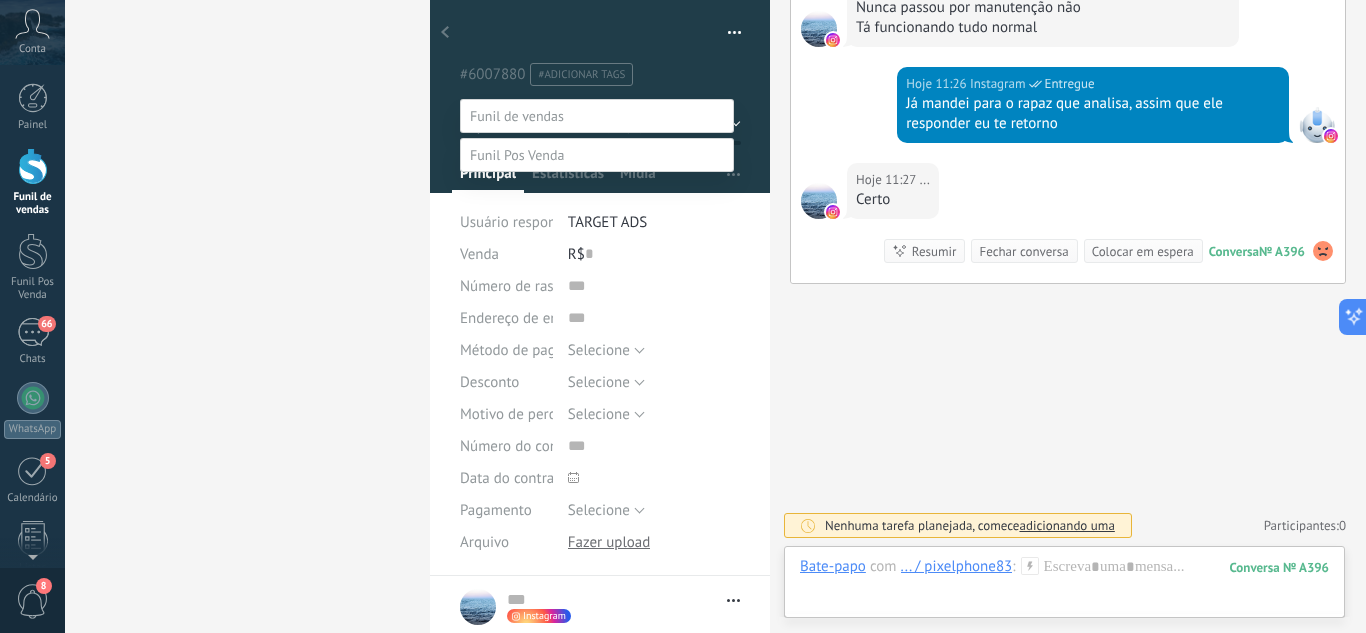 click on "Negociação / Fechamento" at bounding box center [0, 0] 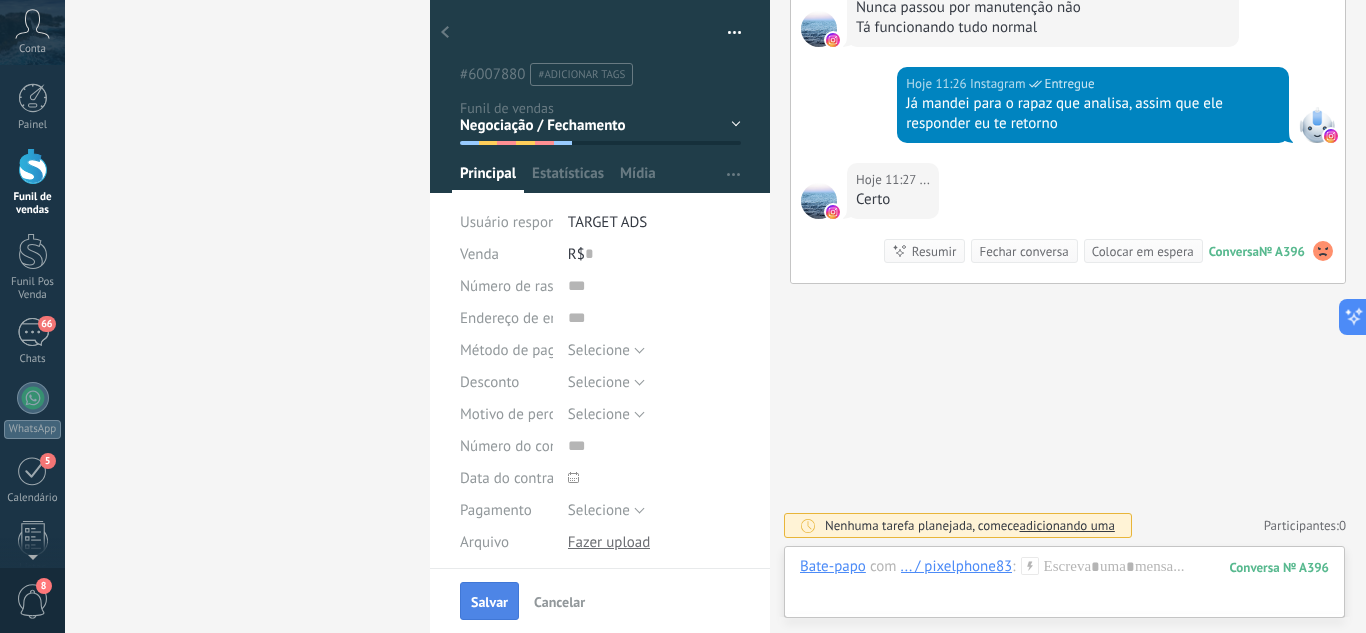 click on "Salvar" at bounding box center [489, 602] 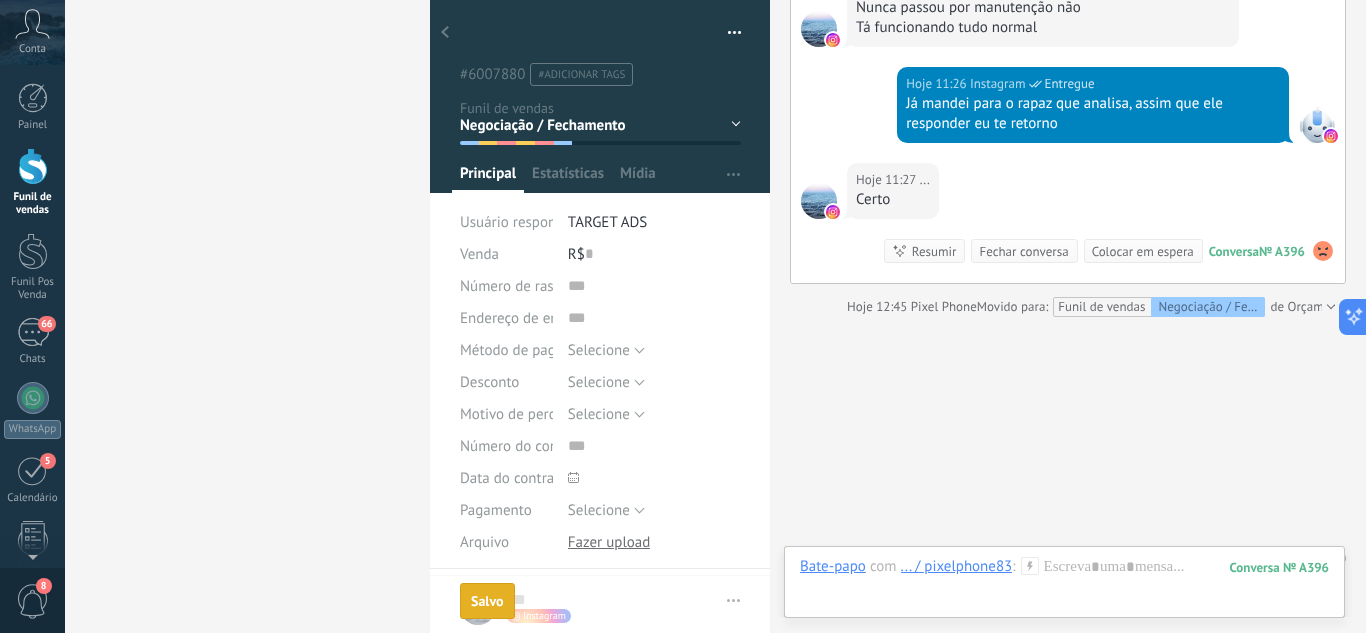 scroll, scrollTop: 4035, scrollLeft: 0, axis: vertical 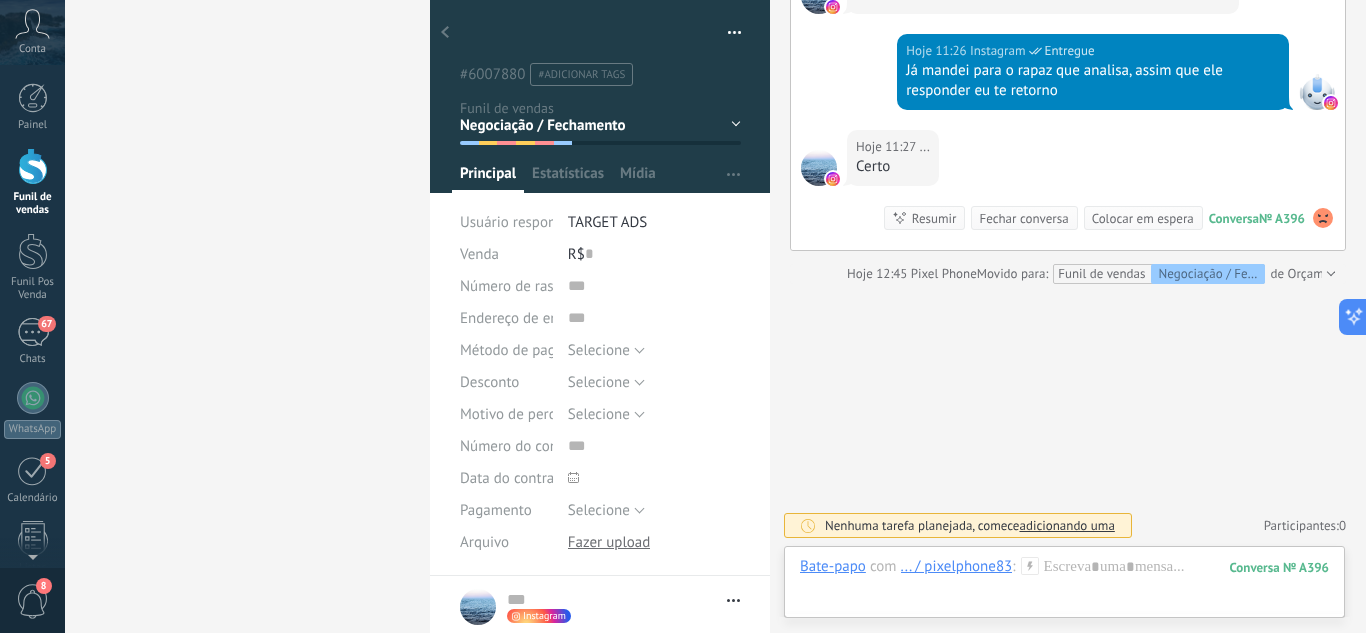 click at bounding box center [445, 33] 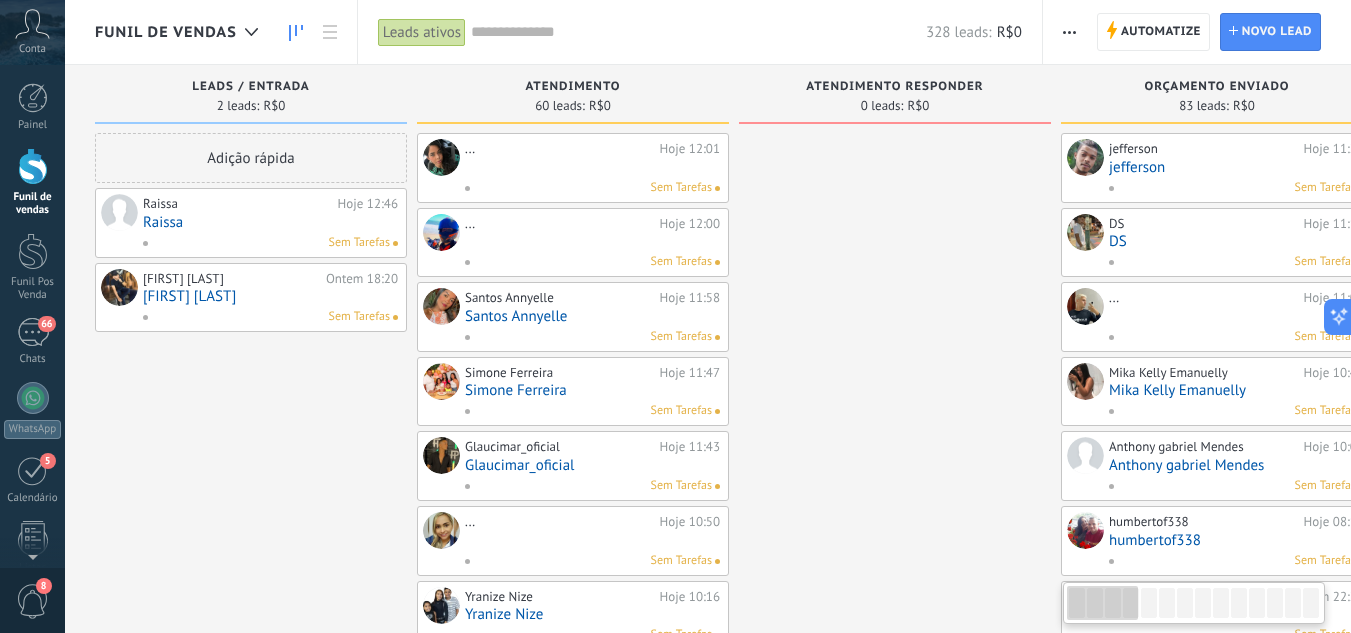 click on "Funil de vendas" at bounding box center (32, 182) 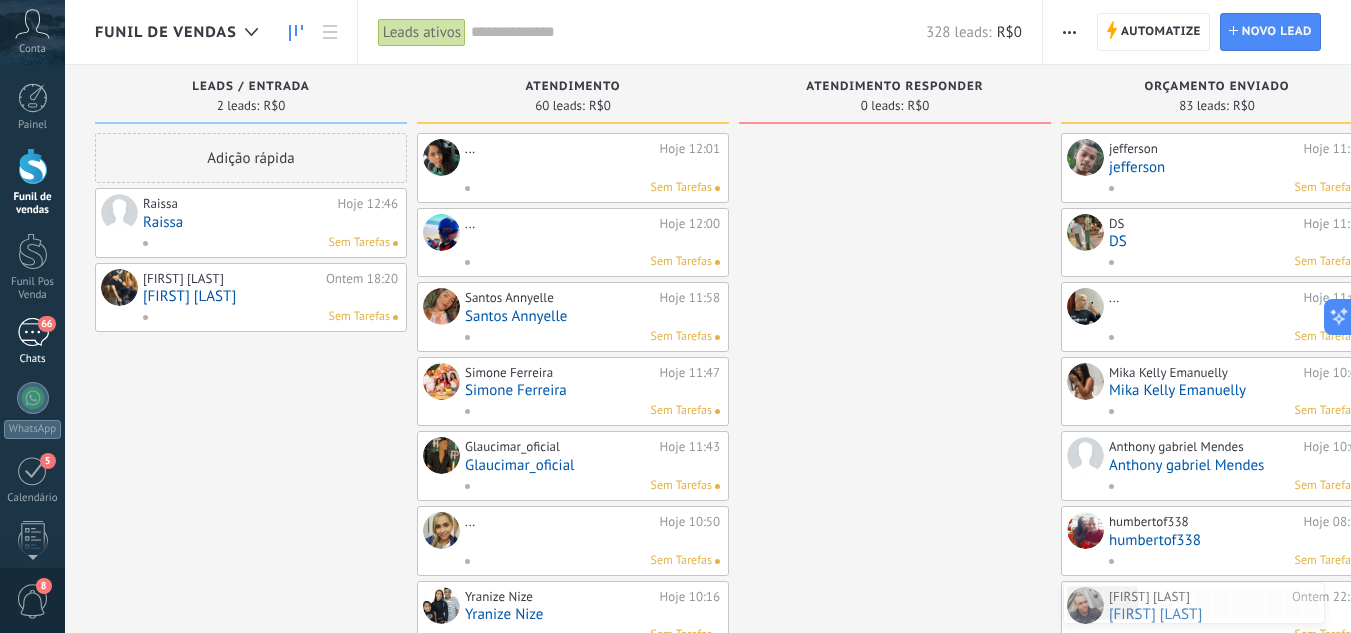 click on "66" at bounding box center [33, 332] 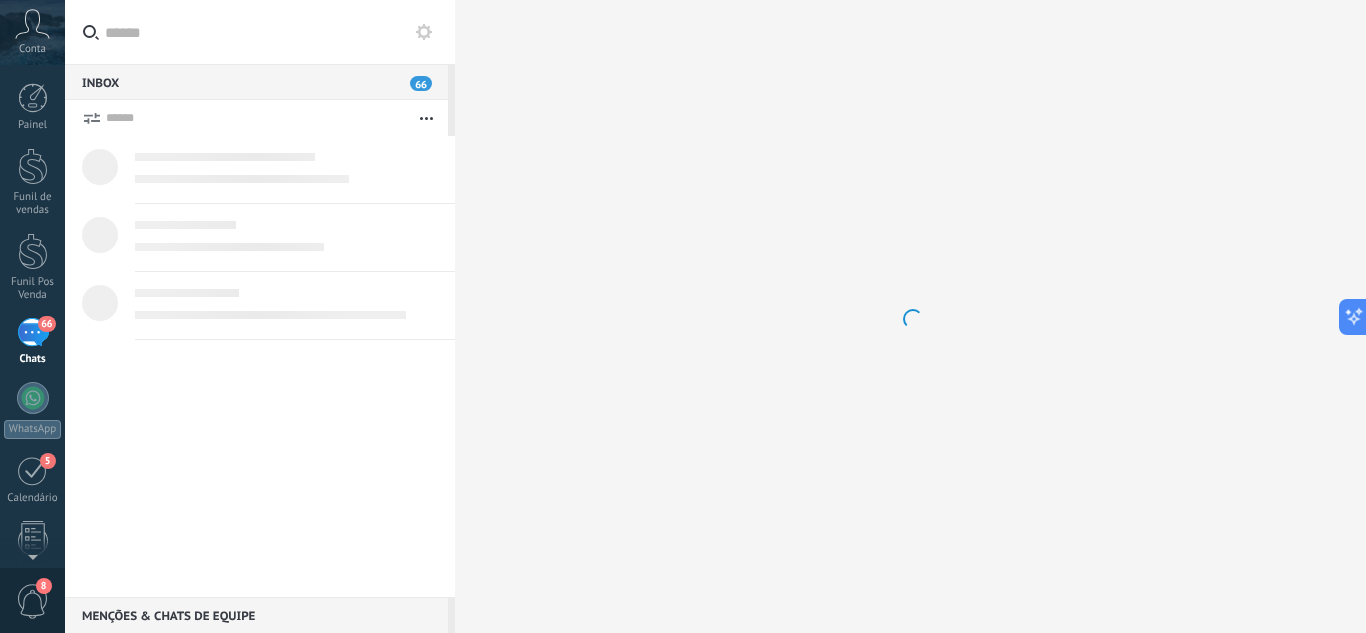 scroll, scrollTop: 19, scrollLeft: 0, axis: vertical 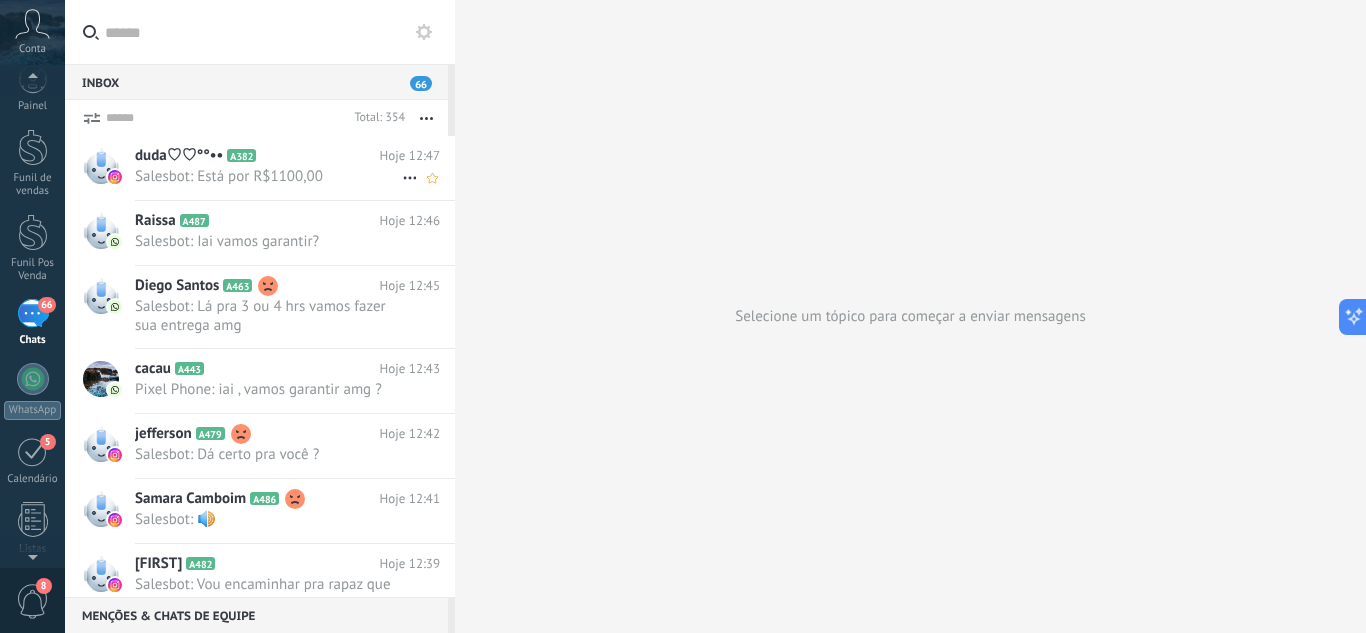 click on "Salesbot: Está por R$1100,00" at bounding box center (268, 176) 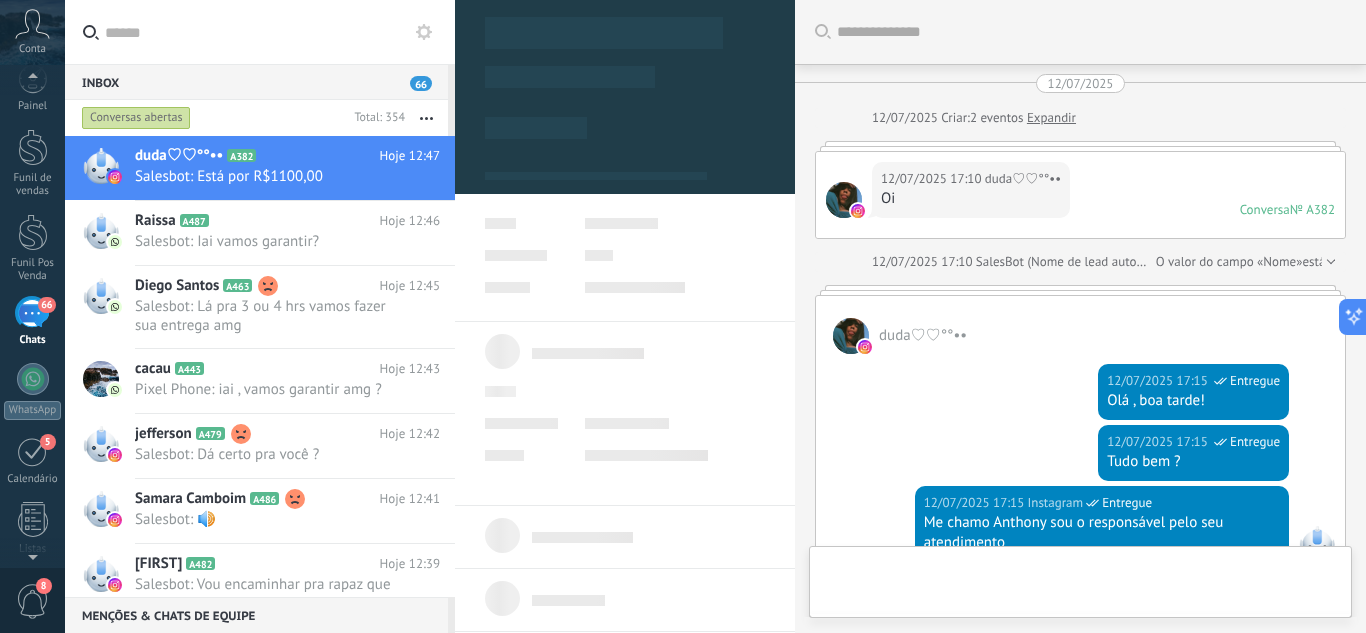 scroll, scrollTop: 2091, scrollLeft: 0, axis: vertical 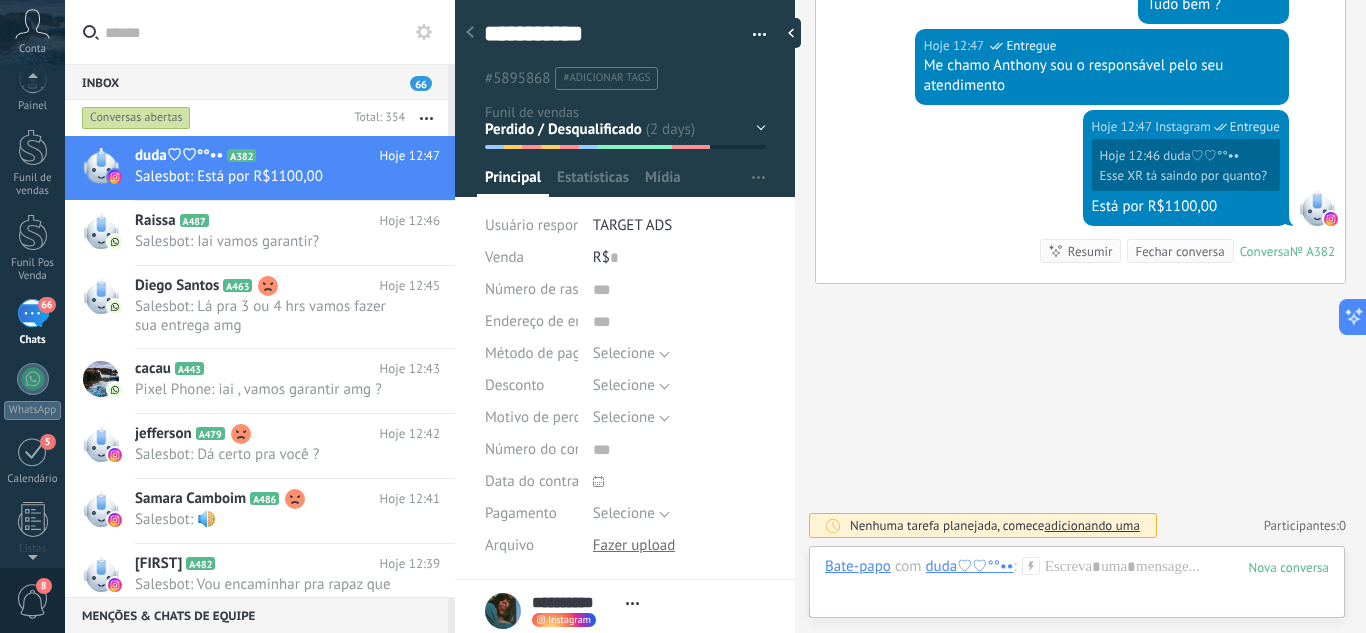 click 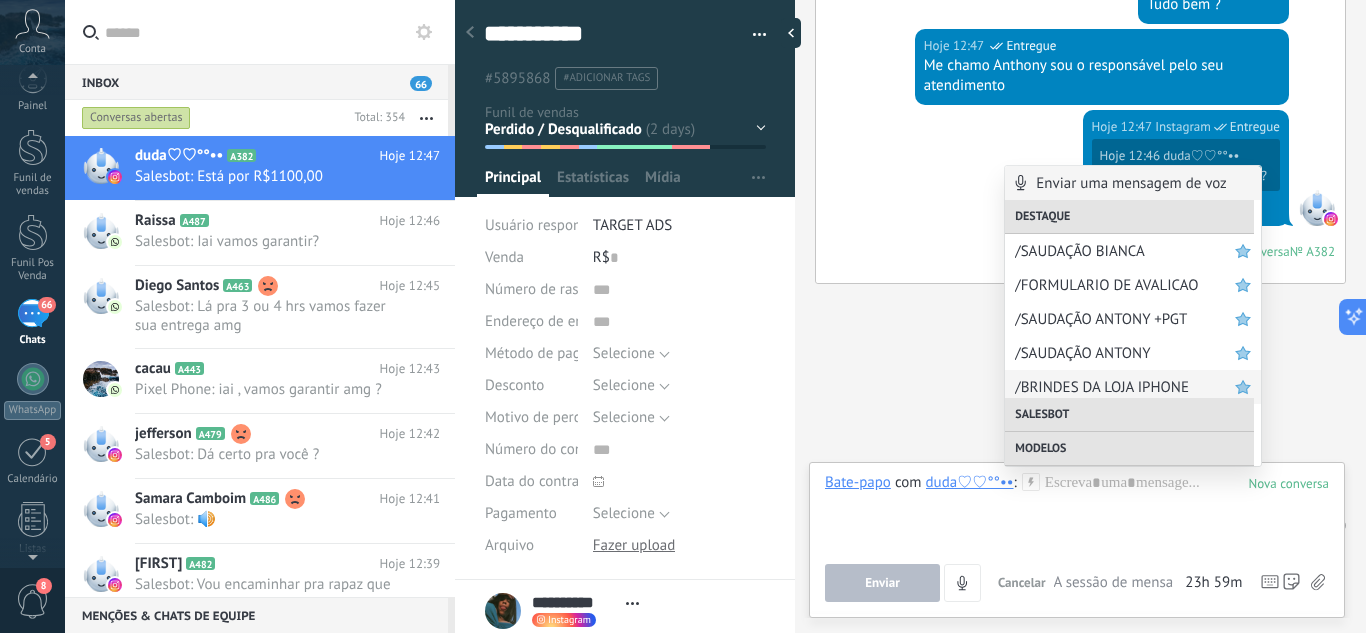 click on "/BRINDES DA LOJA IPHONE" at bounding box center (1125, 387) 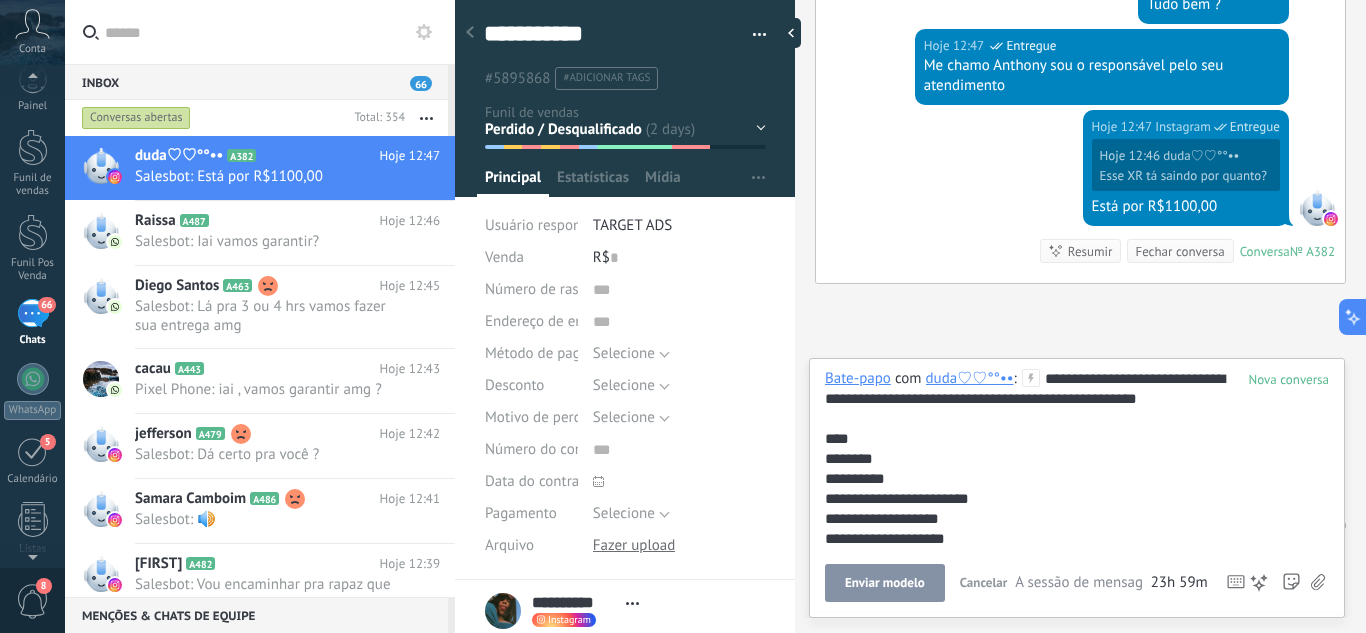 click on "Enviar modelo" at bounding box center (885, 583) 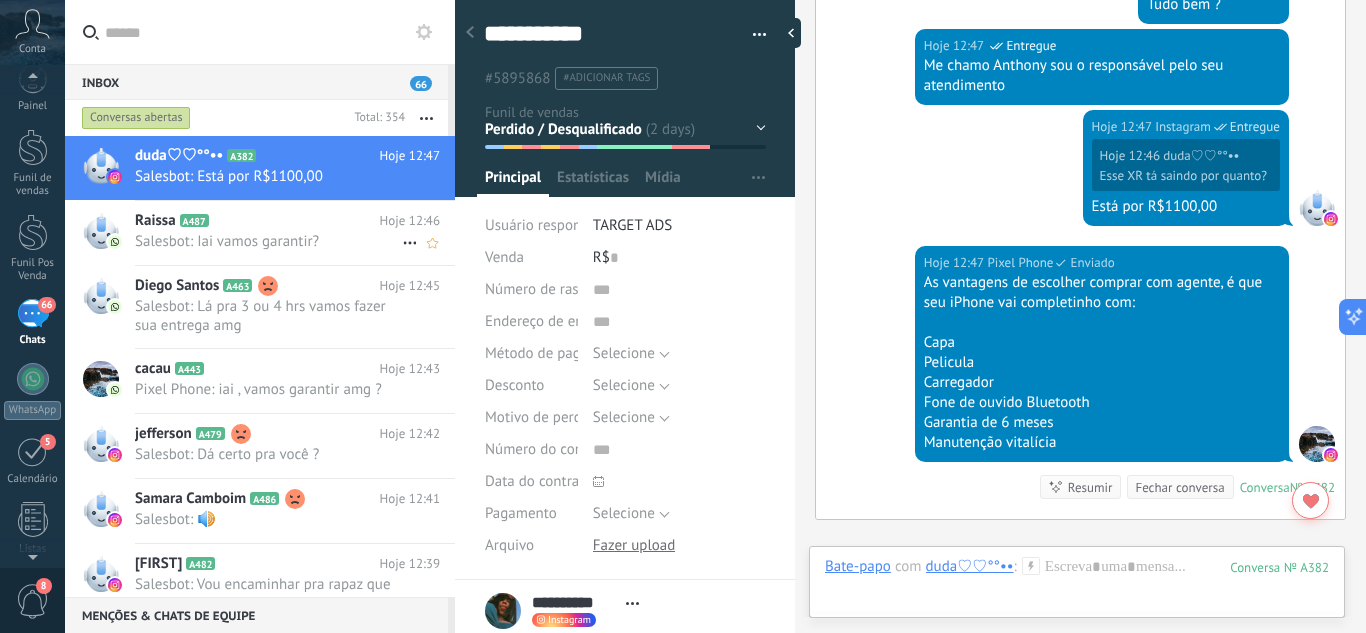 scroll, scrollTop: 2327, scrollLeft: 0, axis: vertical 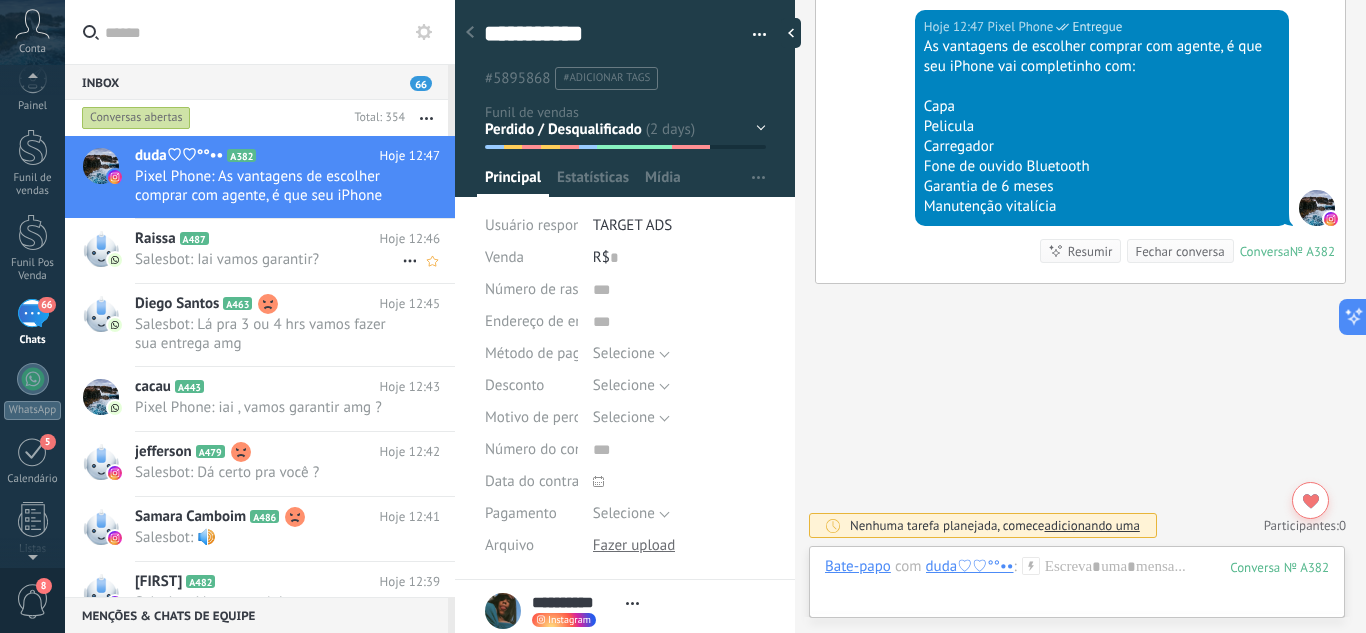 click on "Salesbot: Iai vamos garantir?" at bounding box center [268, 259] 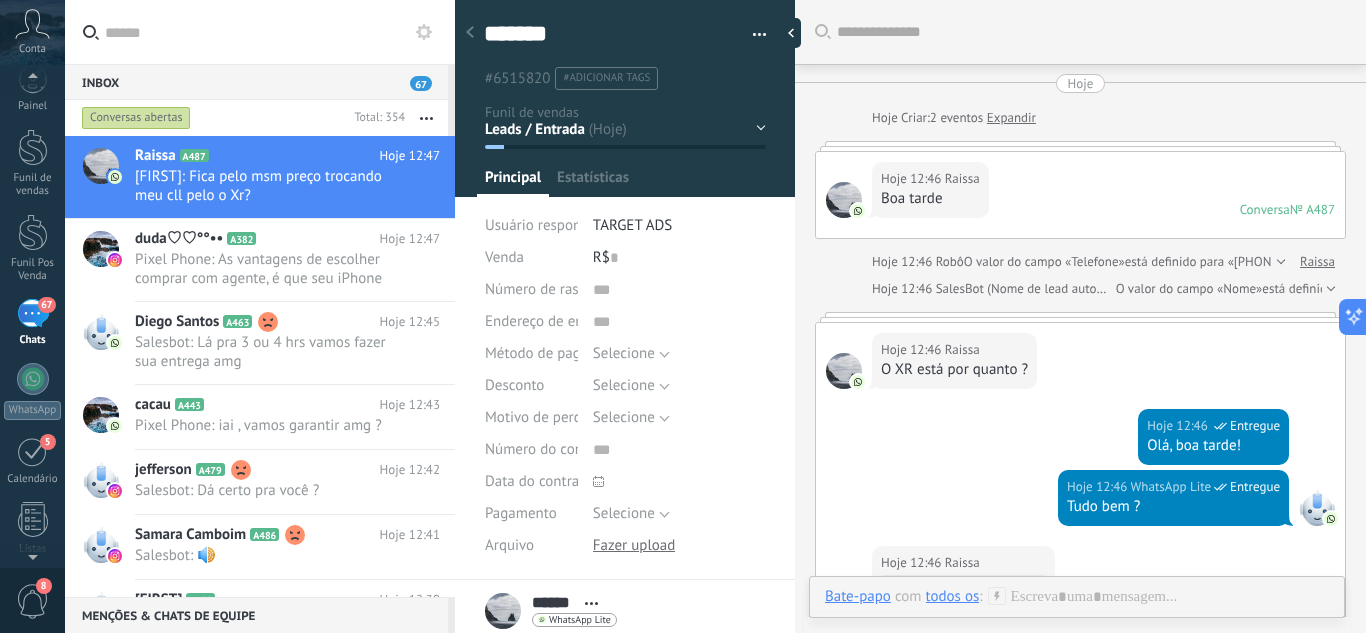 scroll, scrollTop: 704, scrollLeft: 0, axis: vertical 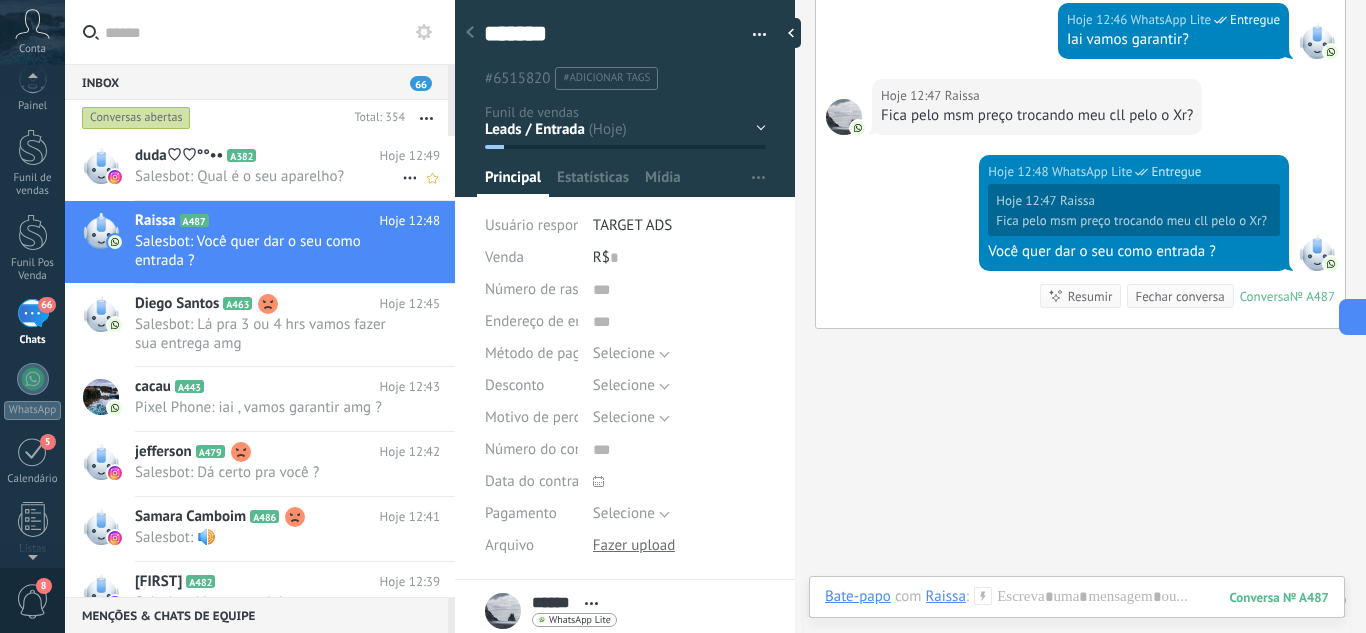 click on "duda♡♡°°••" at bounding box center [179, 156] 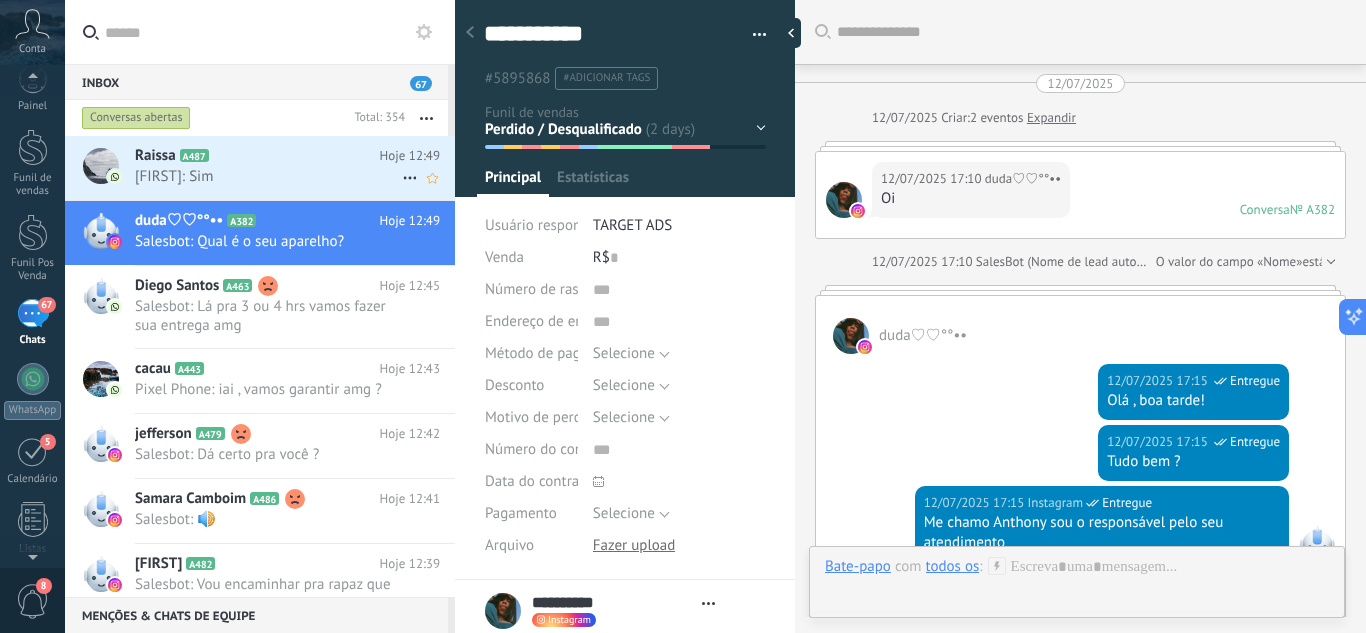 scroll, scrollTop: 2442, scrollLeft: 0, axis: vertical 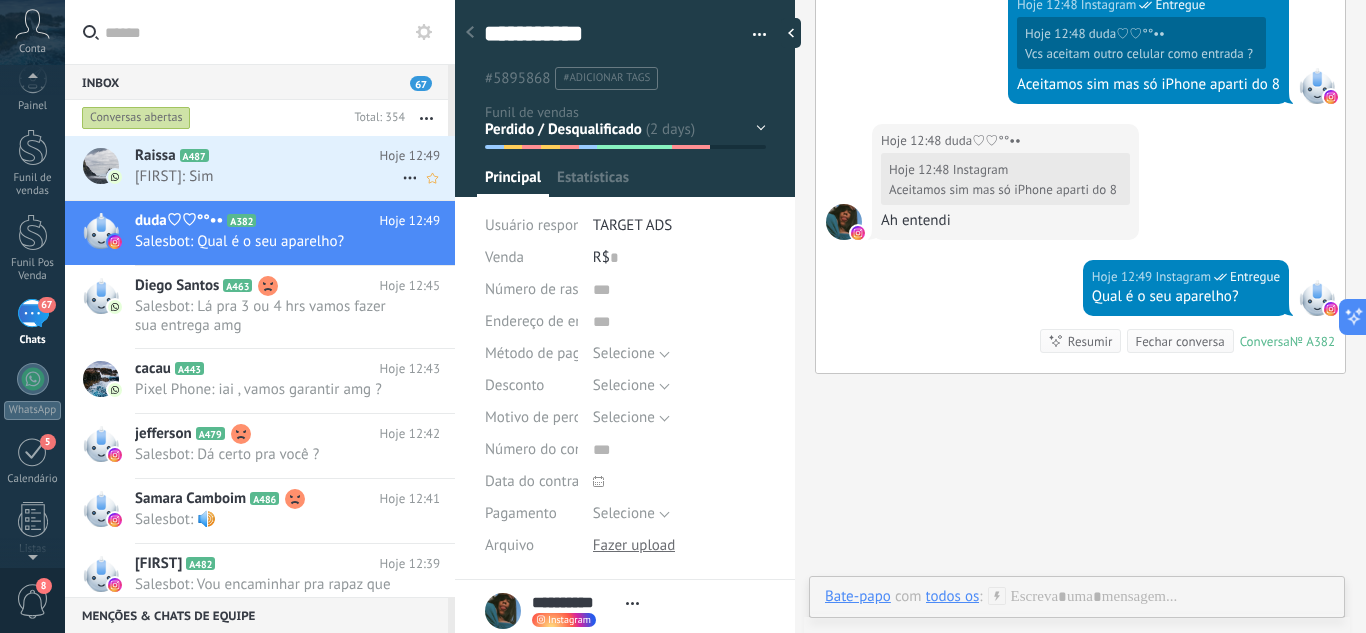 click on "Raissa
A487" at bounding box center (257, 156) 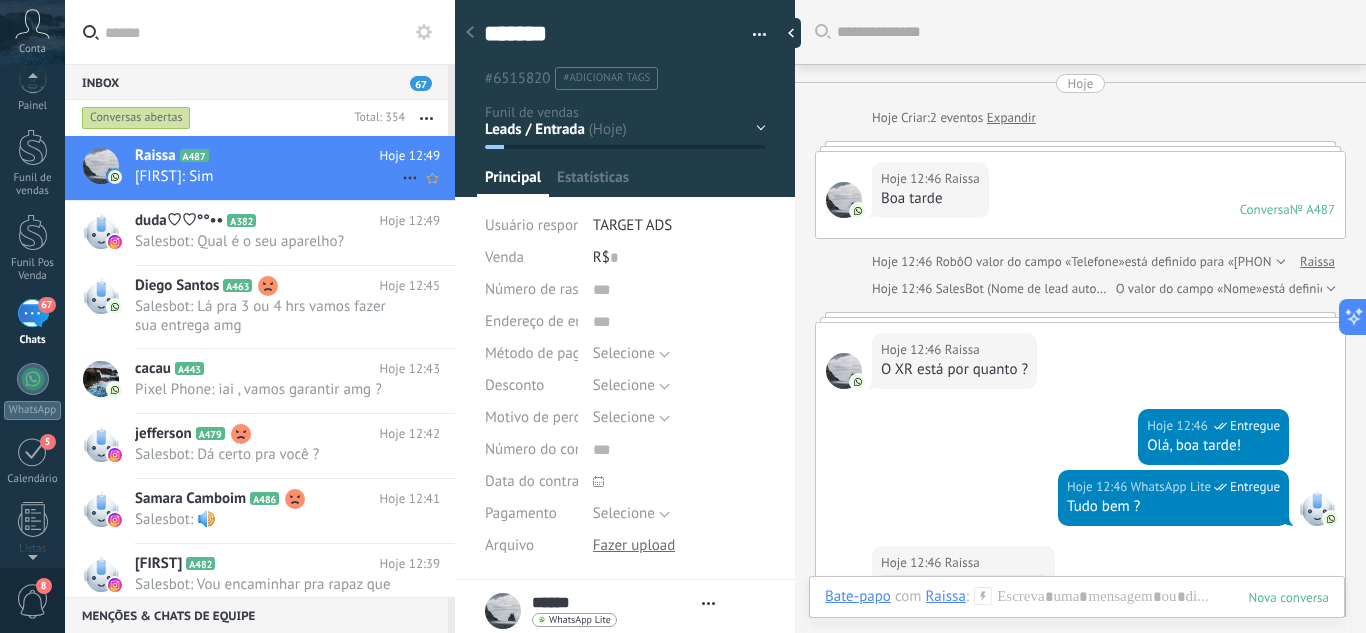 type on "******" 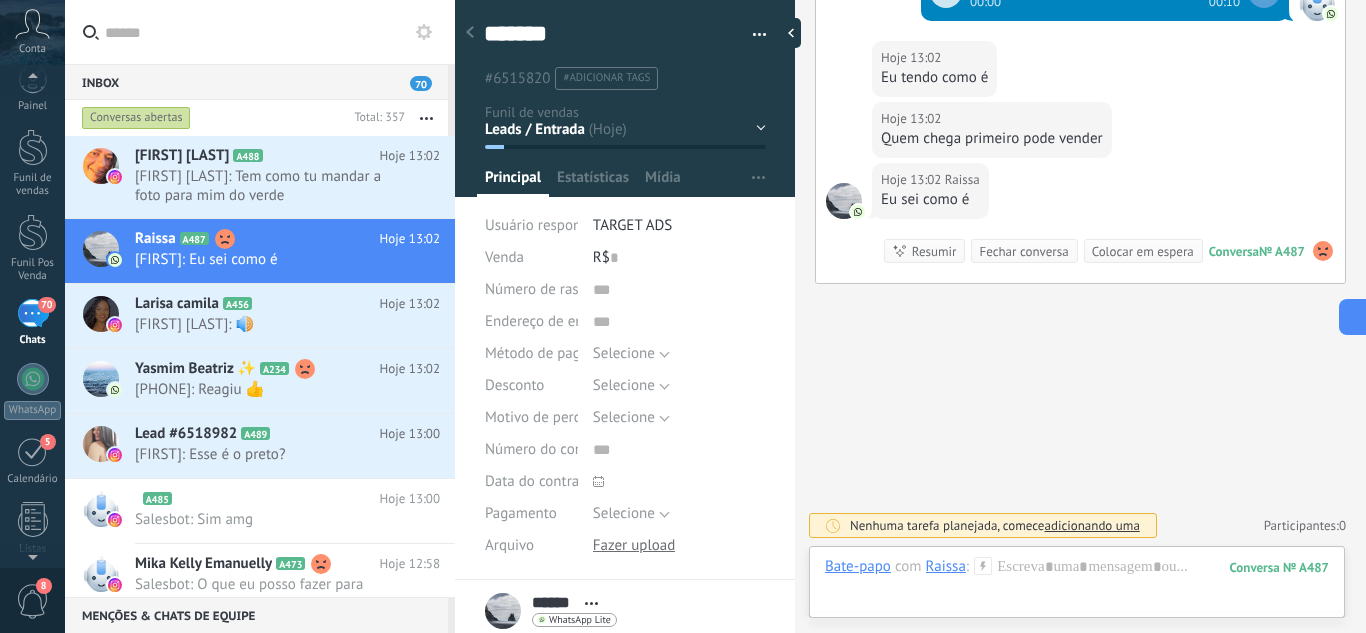 scroll, scrollTop: 2125, scrollLeft: 0, axis: vertical 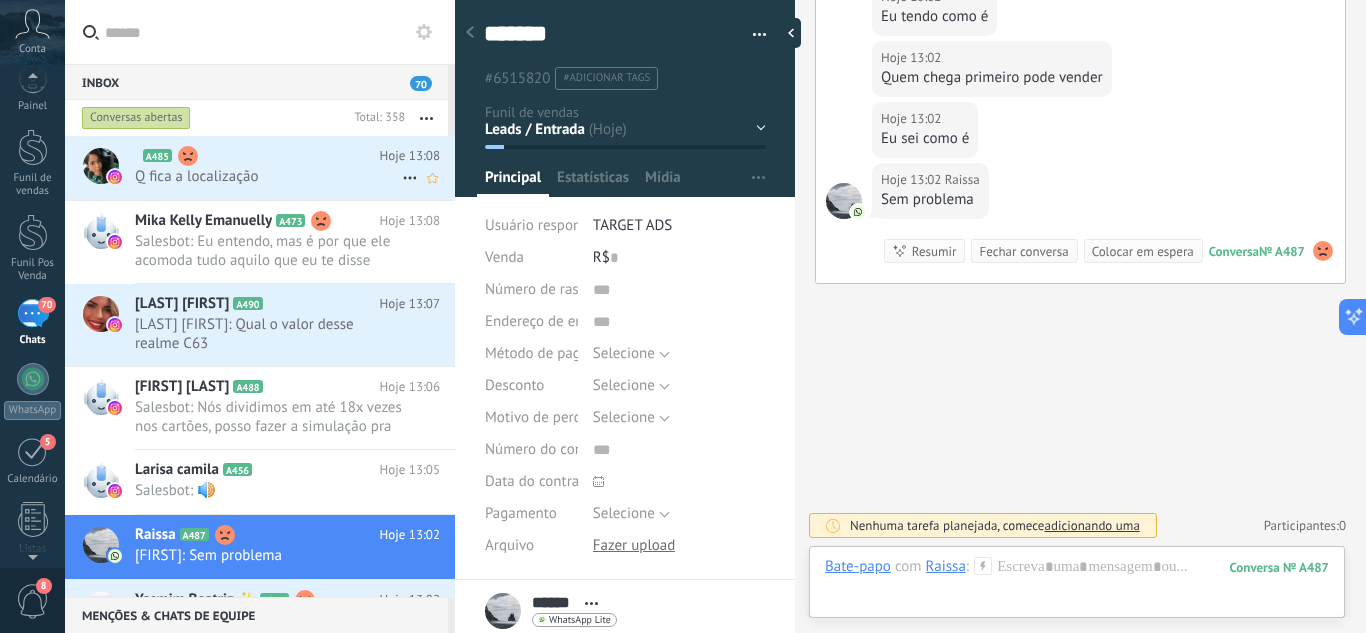 click on "A485" at bounding box center [257, 156] 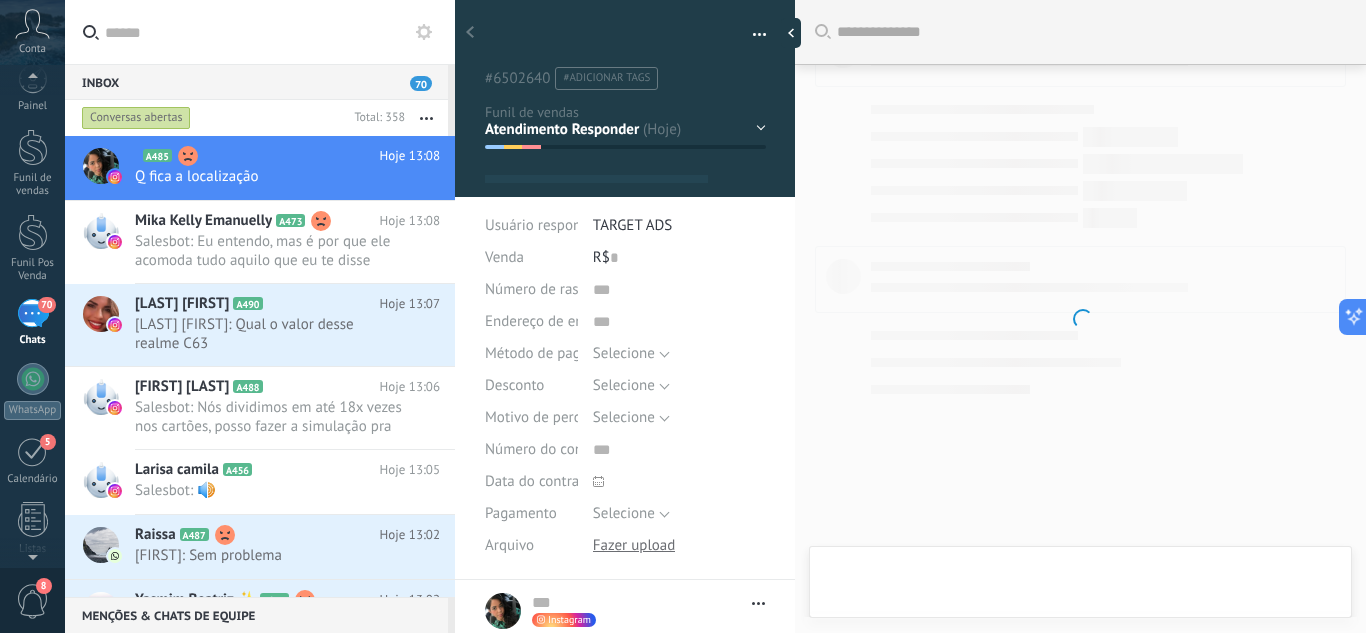 scroll, scrollTop: 1265, scrollLeft: 0, axis: vertical 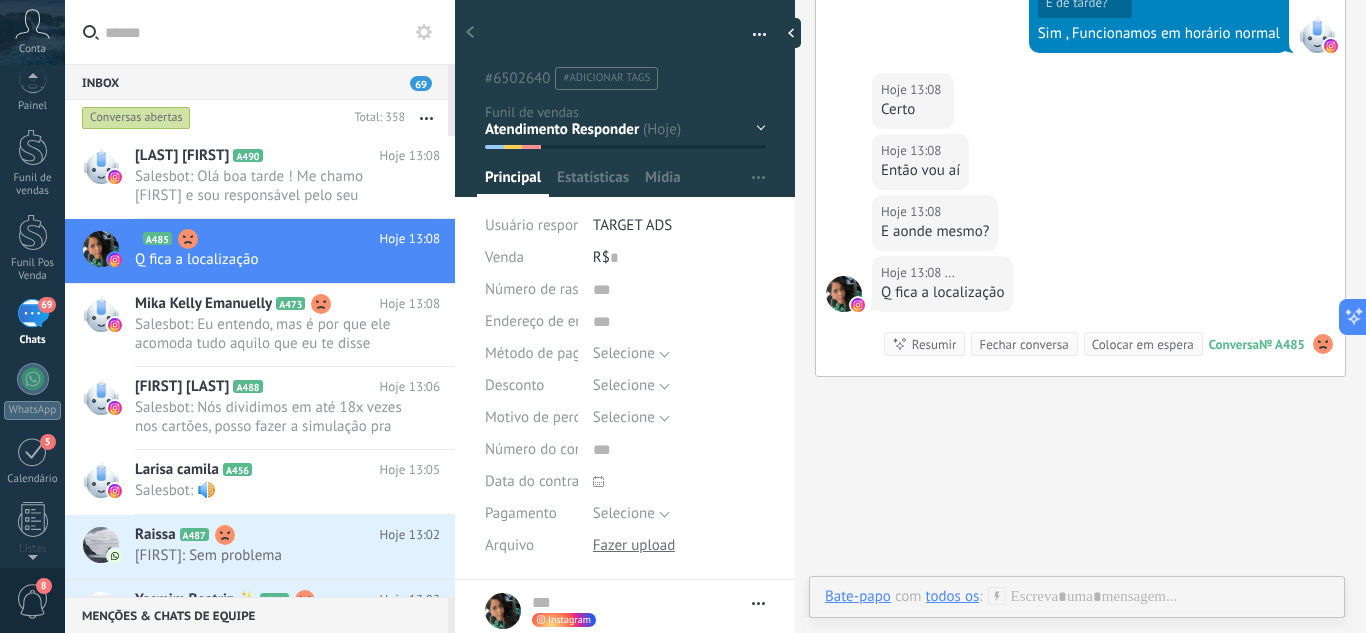 click 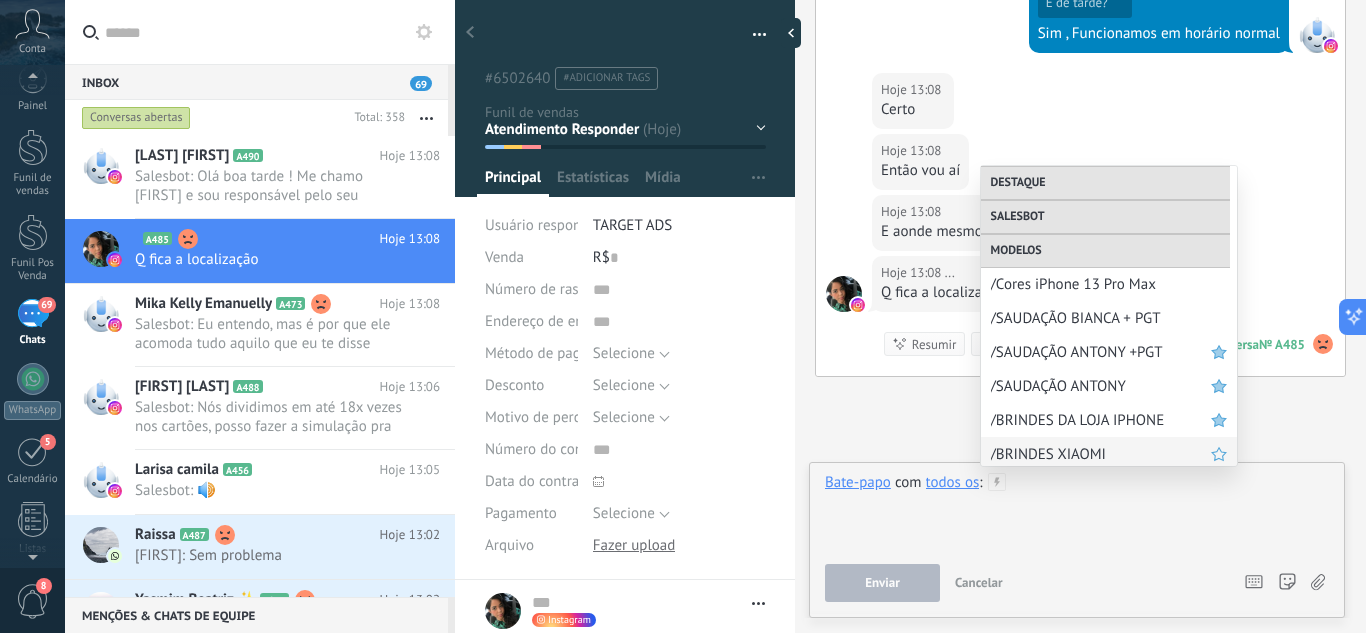 scroll, scrollTop: 754, scrollLeft: 0, axis: vertical 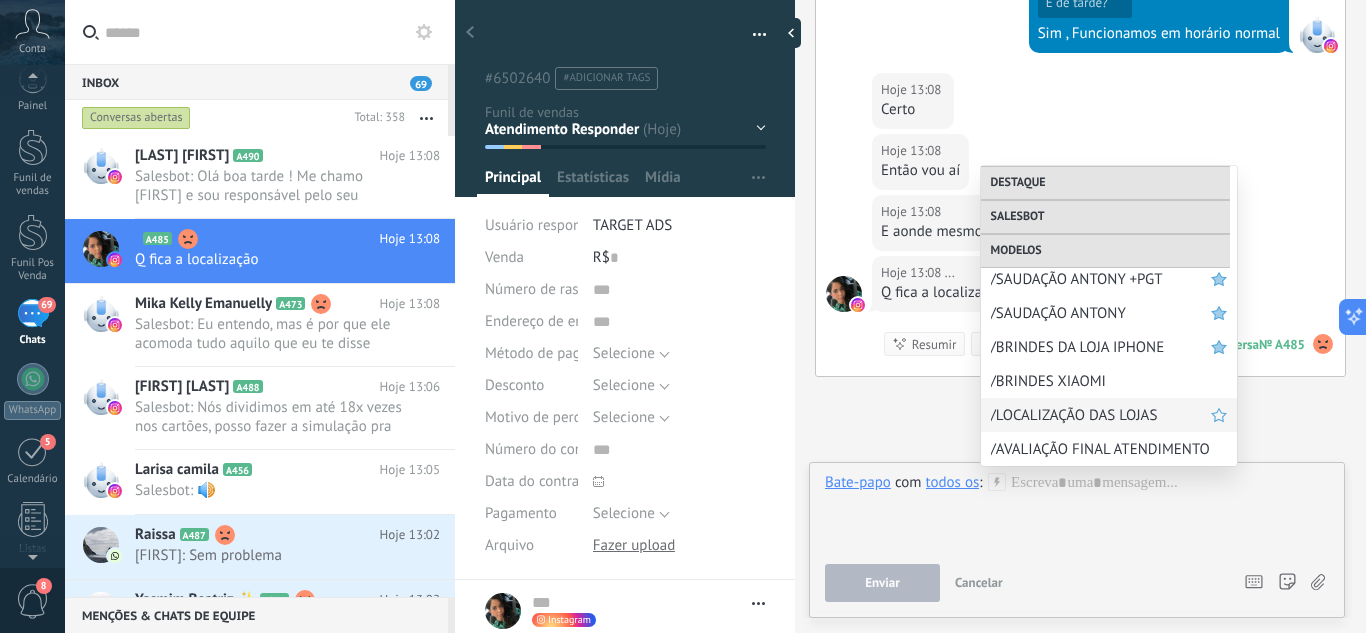 click on "/LOCALIZAÇÃO DAS LOJAS" at bounding box center [1101, 415] 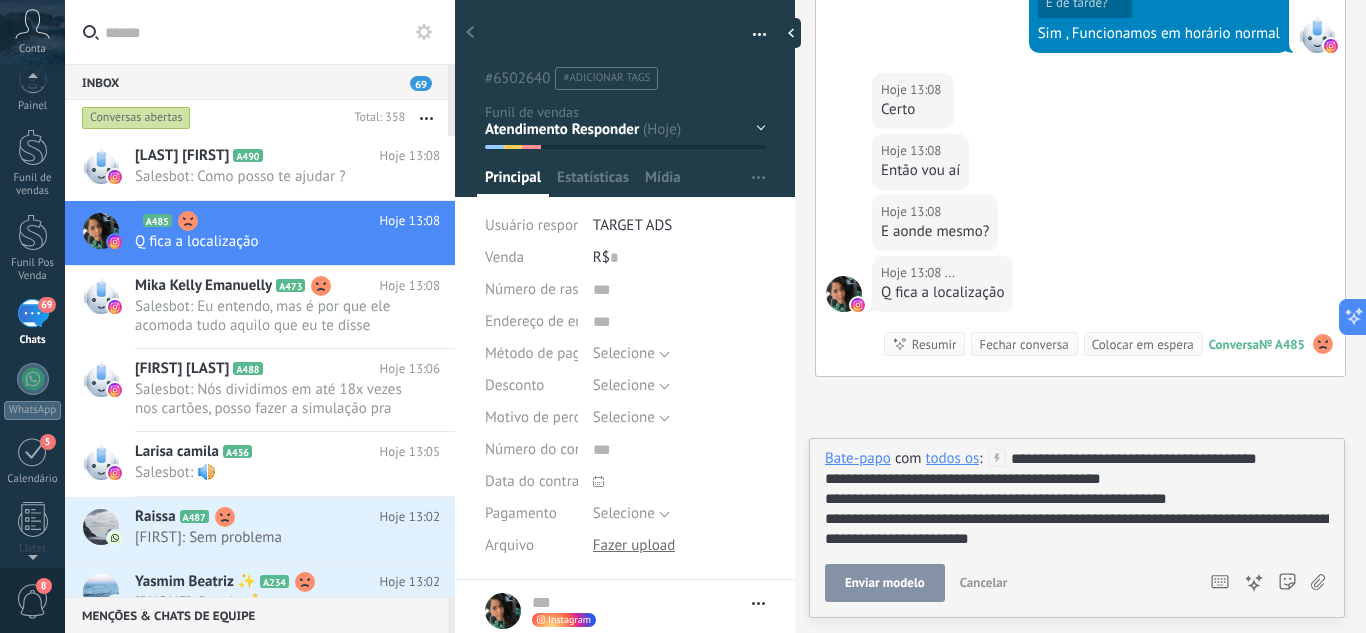 click on "Enviar modelo" at bounding box center (885, 583) 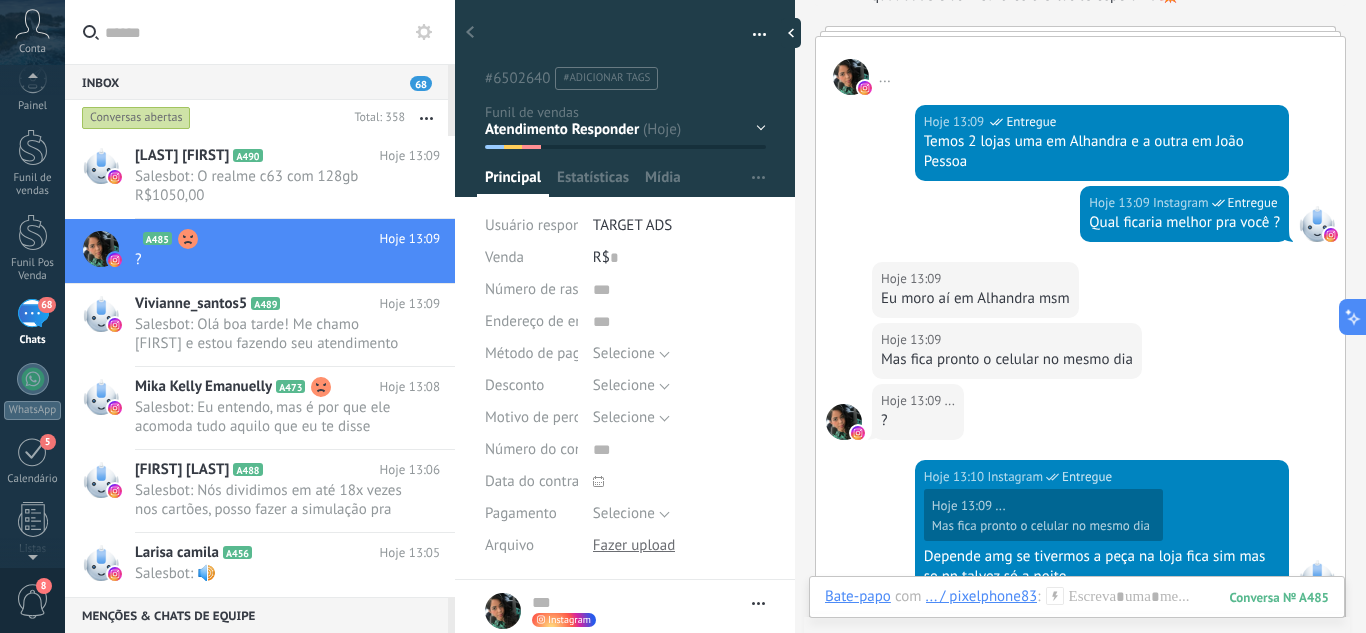 scroll, scrollTop: 1929, scrollLeft: 0, axis: vertical 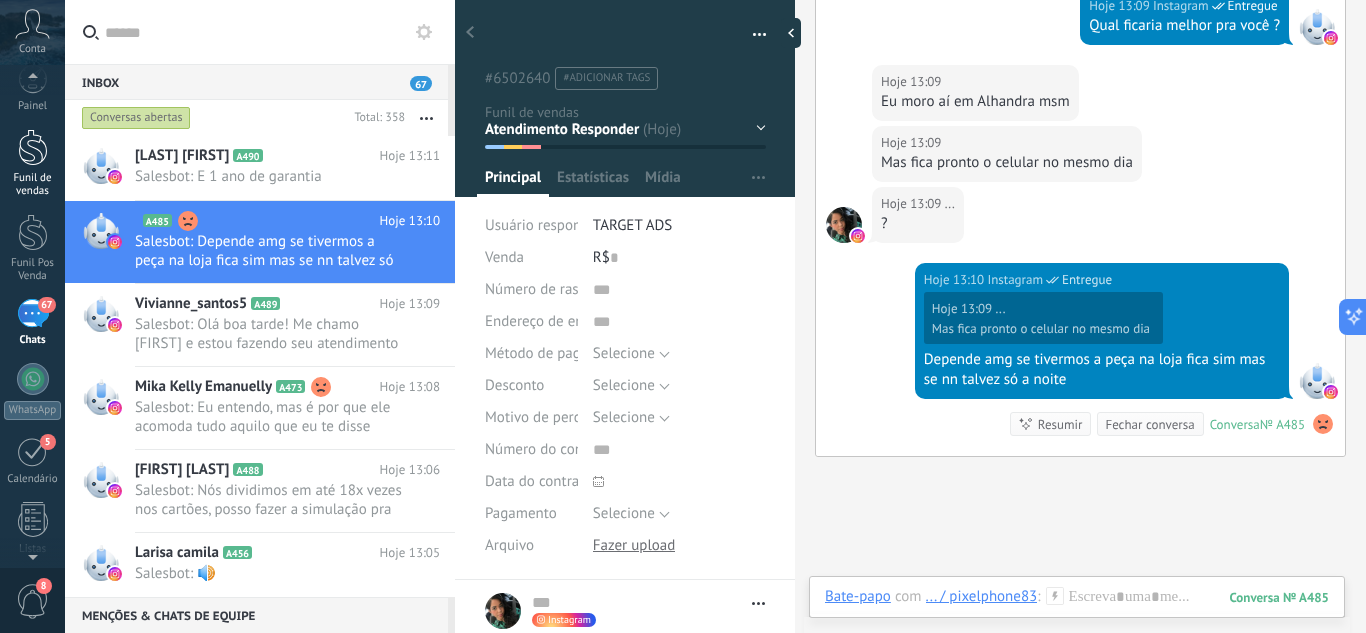 click at bounding box center [33, 147] 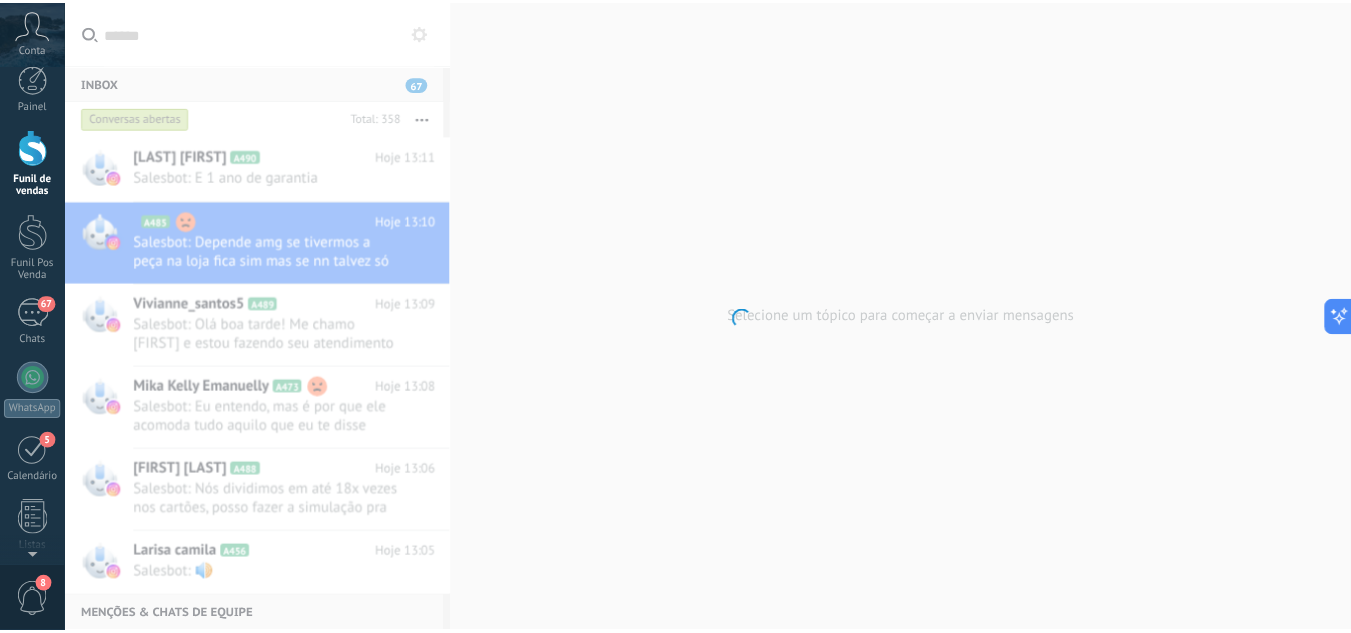scroll, scrollTop: 0, scrollLeft: 0, axis: both 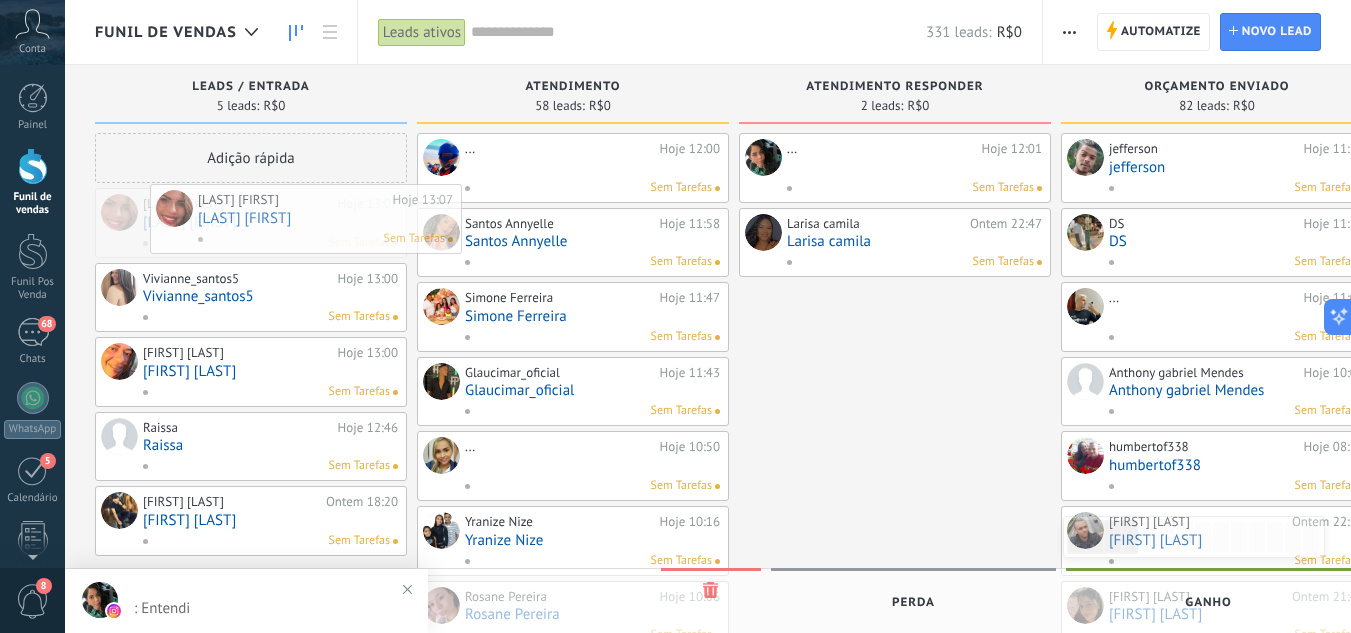 drag, startPoint x: 199, startPoint y: 218, endPoint x: 177, endPoint y: 214, distance: 22.36068 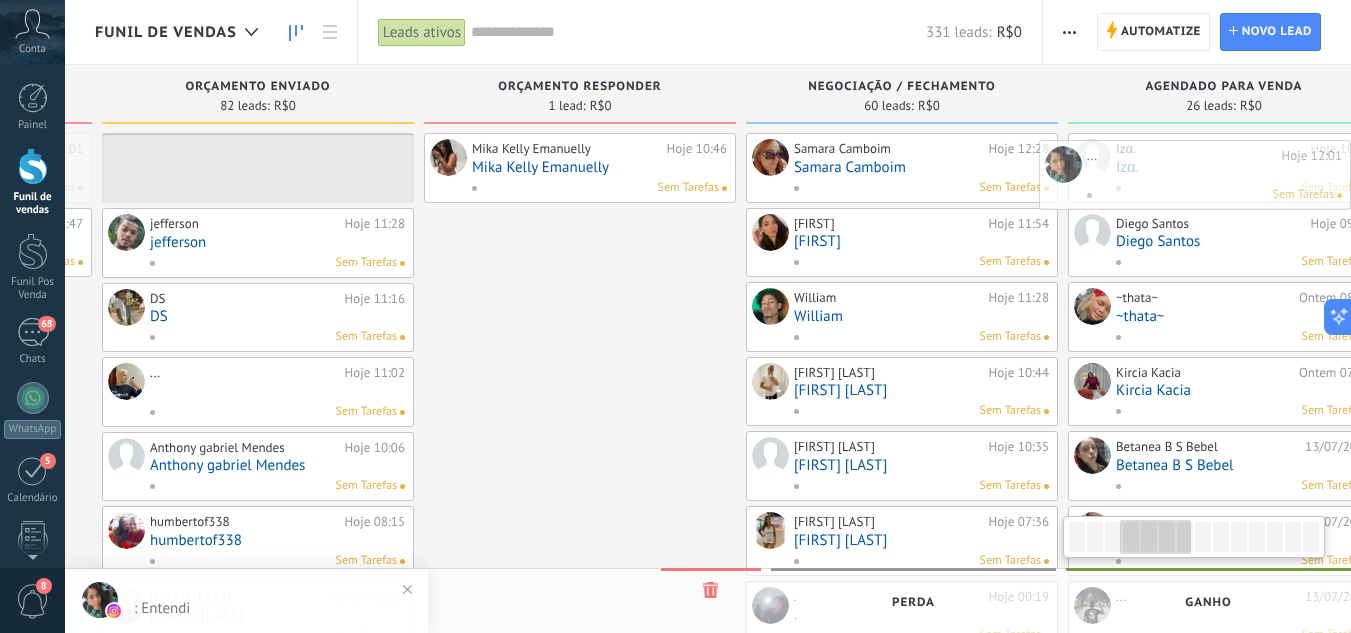 scroll, scrollTop: 0, scrollLeft: 982, axis: horizontal 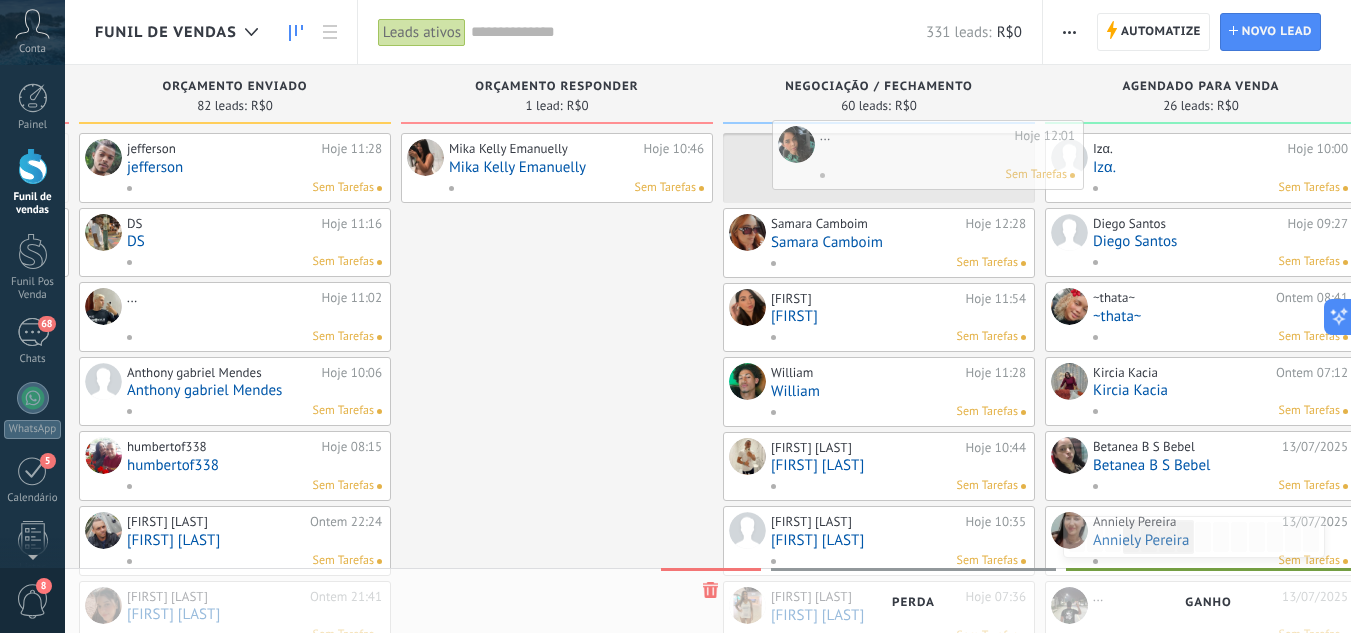 drag, startPoint x: 775, startPoint y: 172, endPoint x: 671, endPoint y: 147, distance: 106.96261 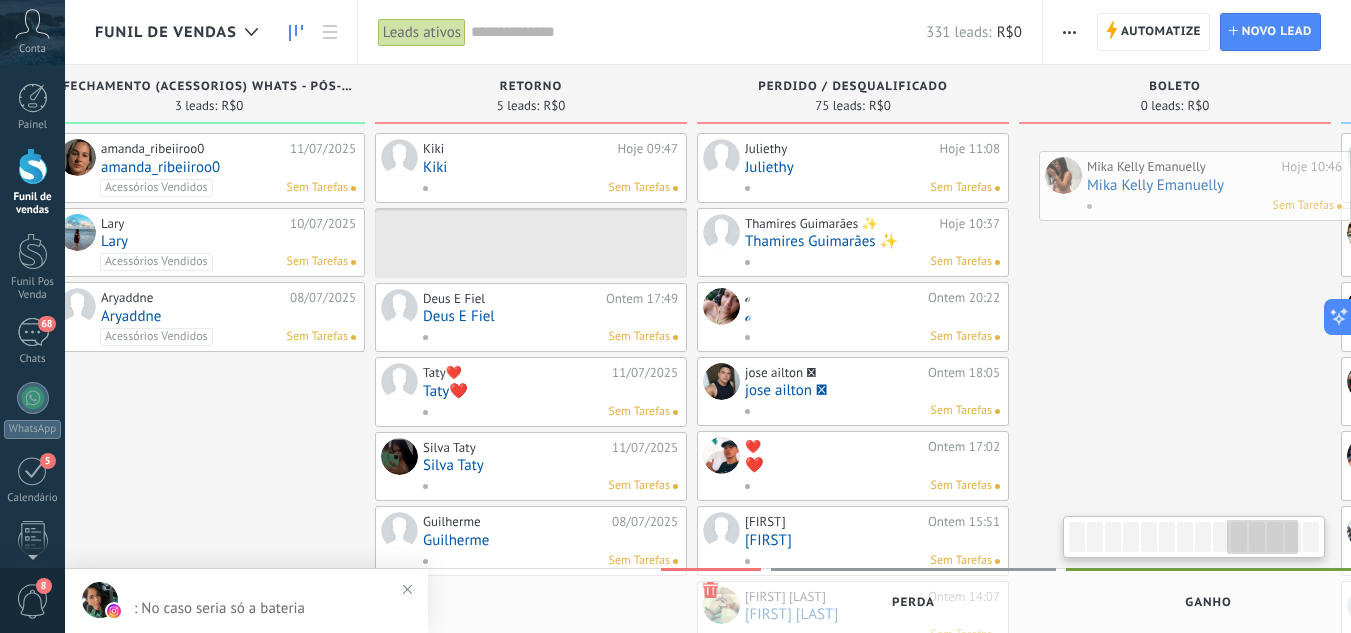 scroll, scrollTop: 0, scrollLeft: 2986, axis: horizontal 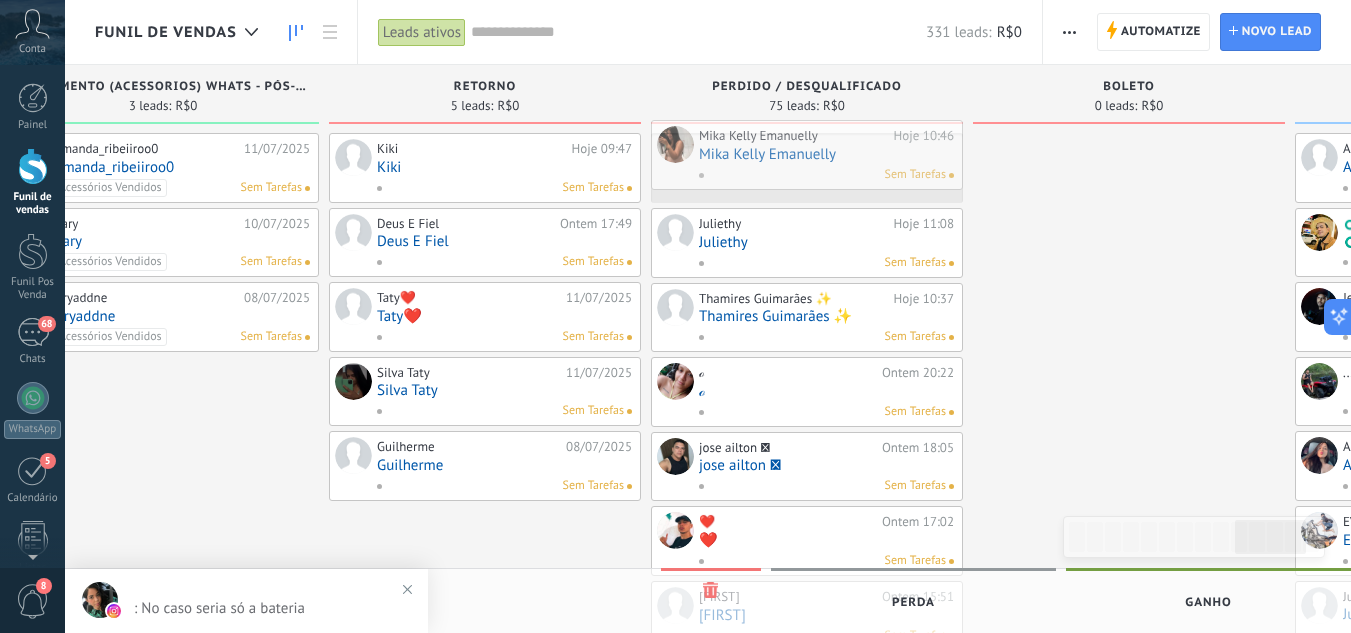 drag, startPoint x: 552, startPoint y: 159, endPoint x: 802, endPoint y: 146, distance: 250.33777 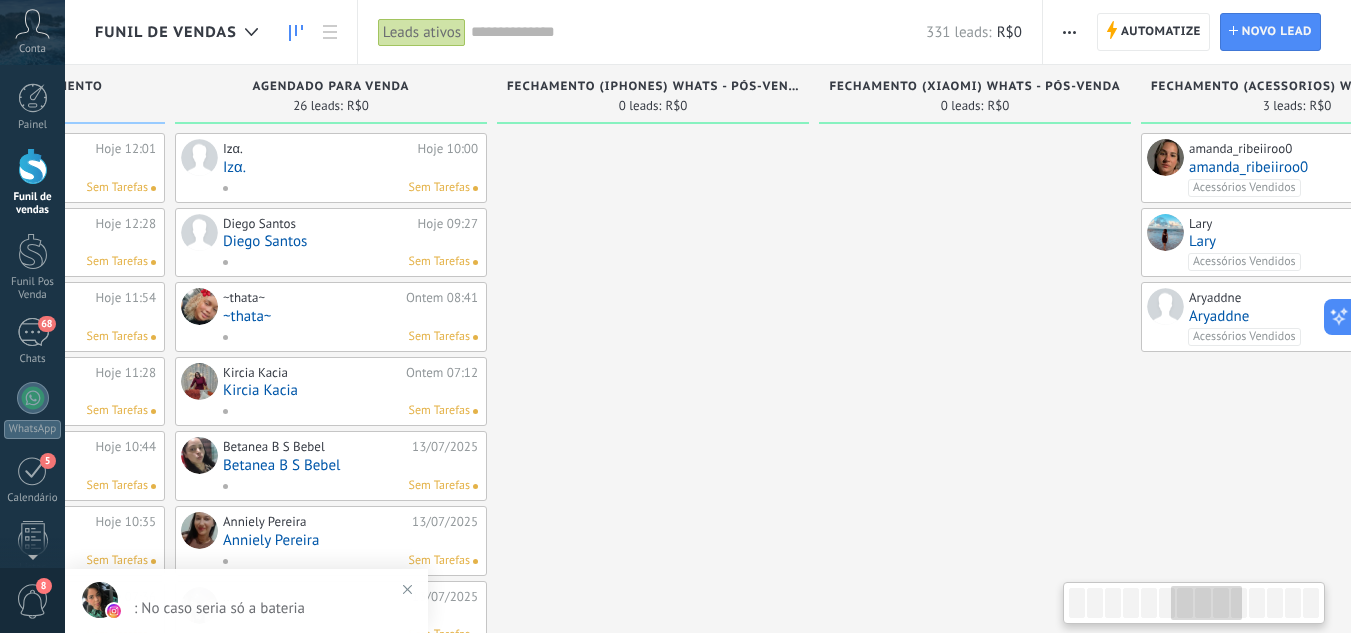 drag, startPoint x: 220, startPoint y: 420, endPoint x: 1365, endPoint y: 398, distance: 1145.2113 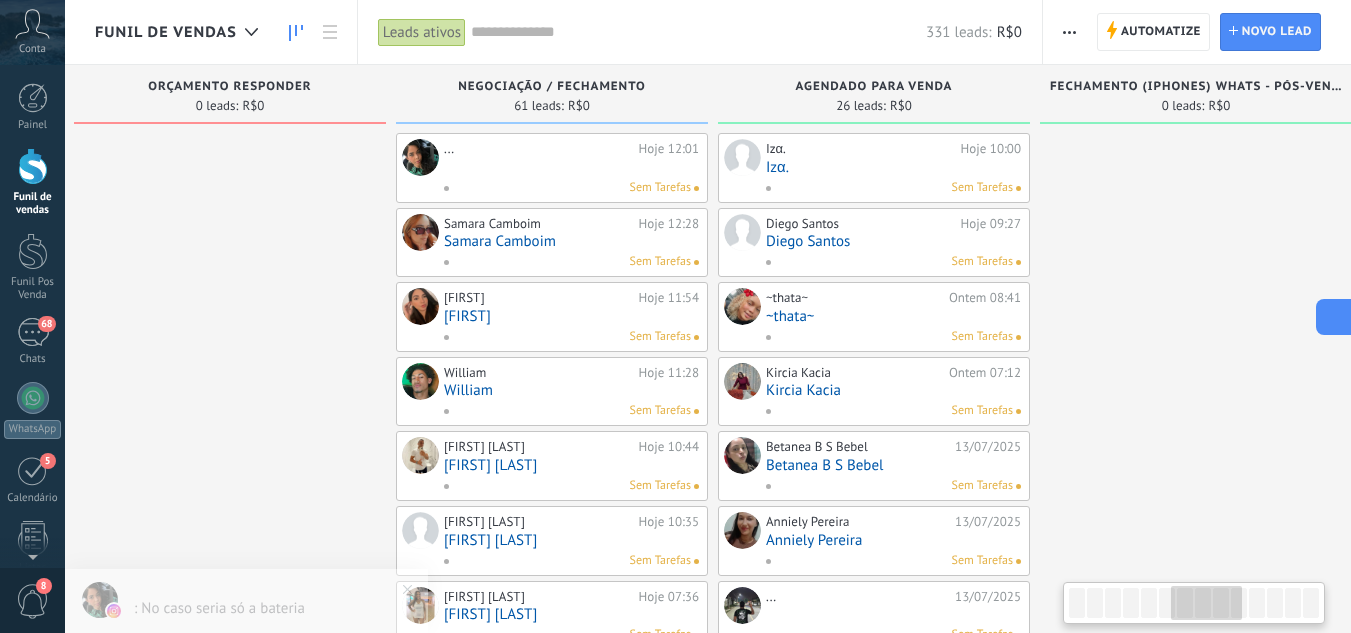 drag, startPoint x: 1133, startPoint y: 402, endPoint x: 1325, endPoint y: 316, distance: 210.3806 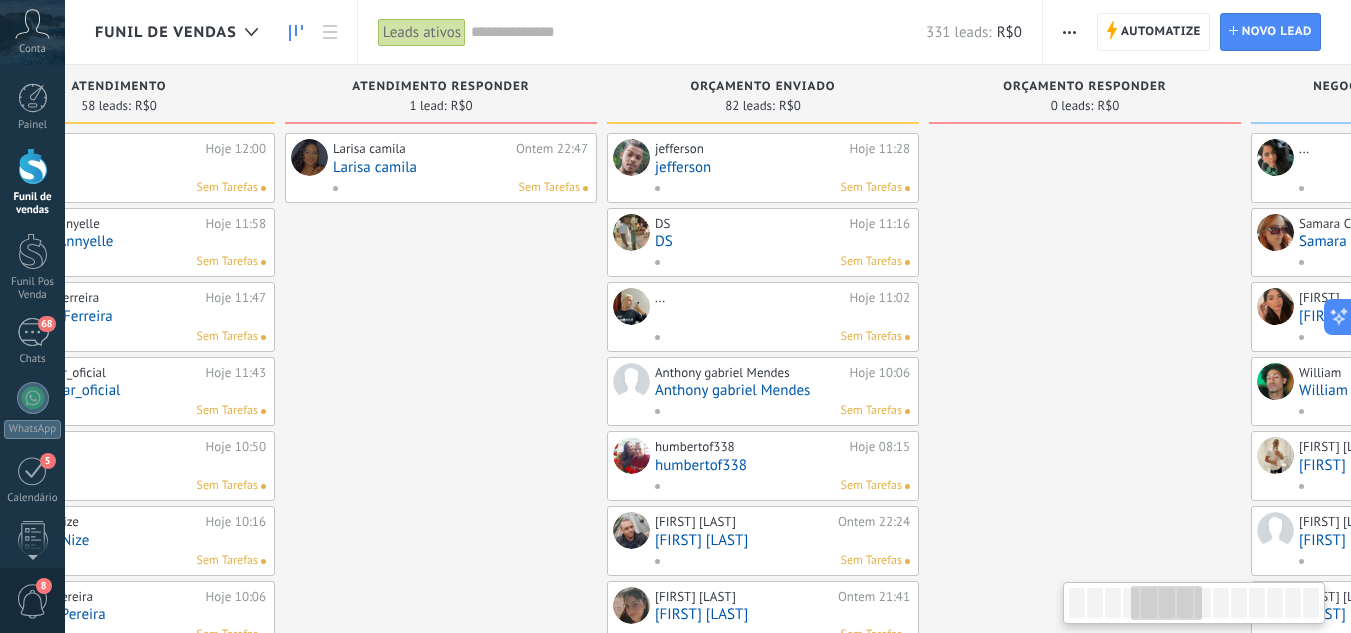 drag, startPoint x: 543, startPoint y: 278, endPoint x: 1132, endPoint y: 246, distance: 589.86865 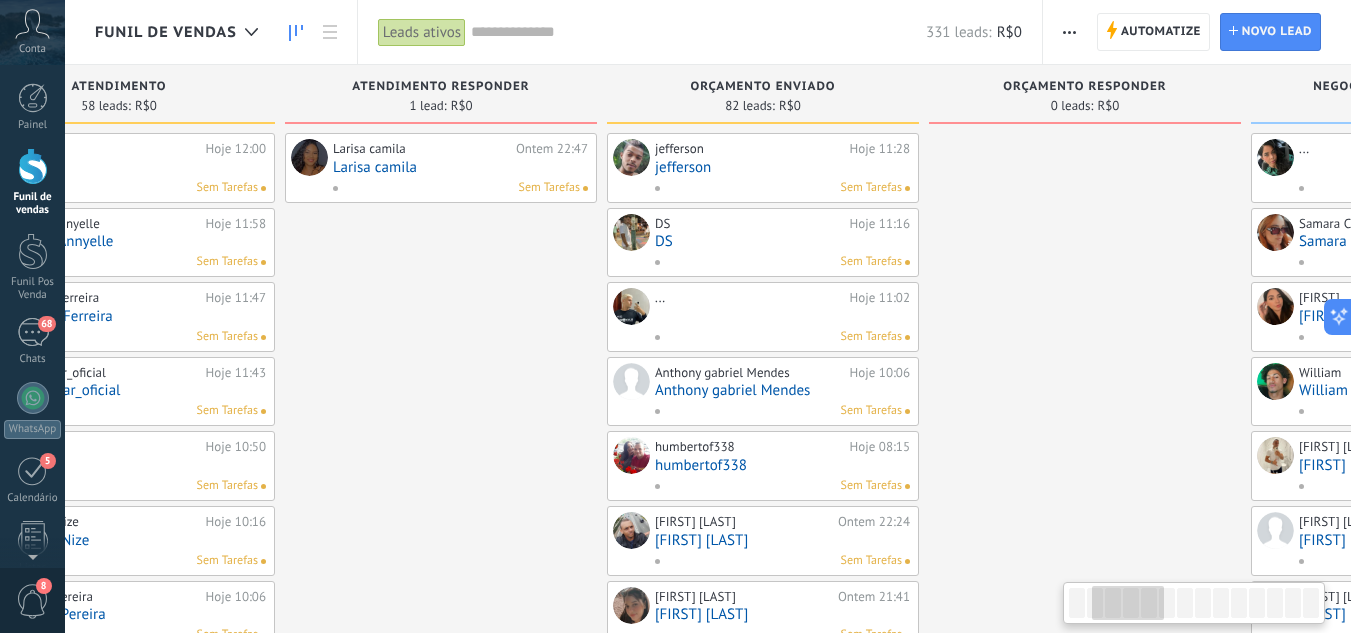 scroll, scrollTop: 0, scrollLeft: 453, axis: horizontal 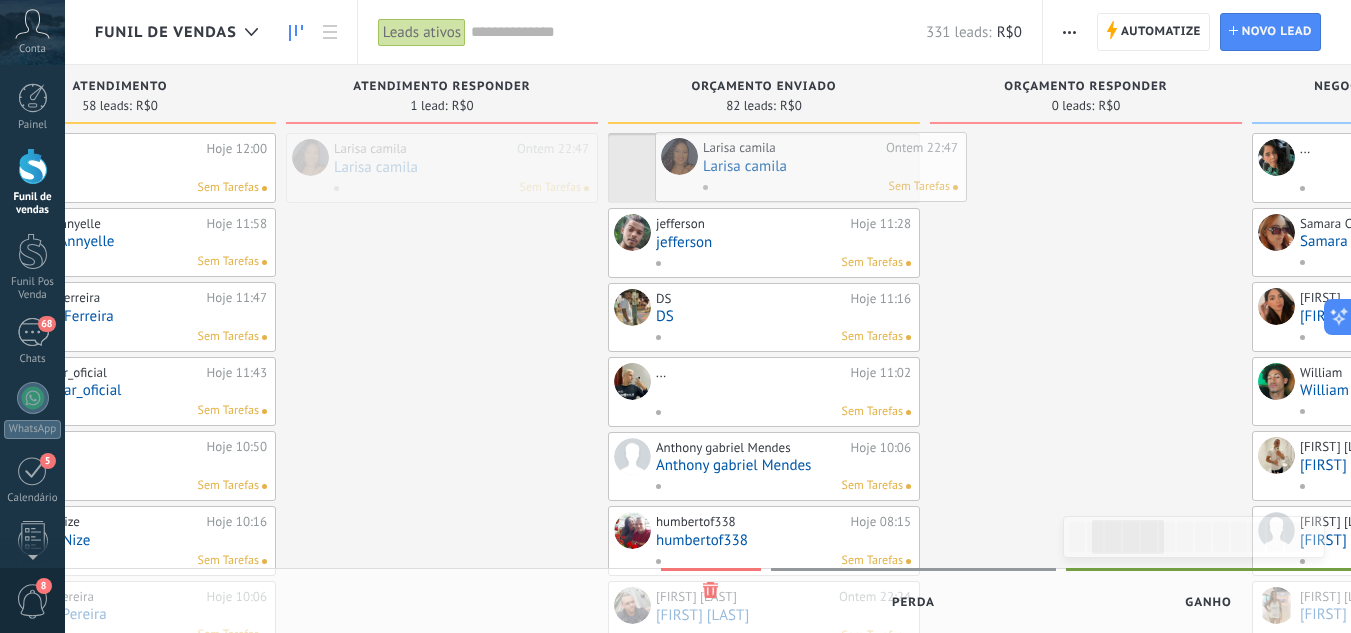 drag, startPoint x: 379, startPoint y: 166, endPoint x: 747, endPoint y: 165, distance: 368.00137 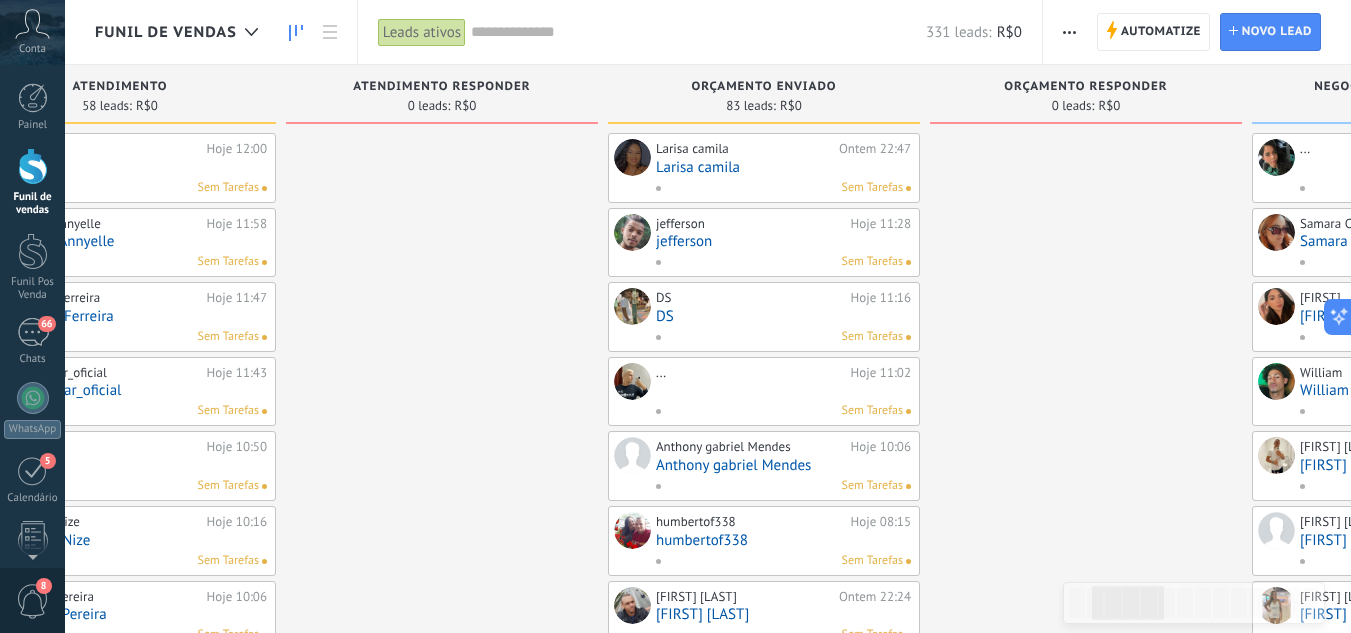 scroll, scrollTop: 0, scrollLeft: 0, axis: both 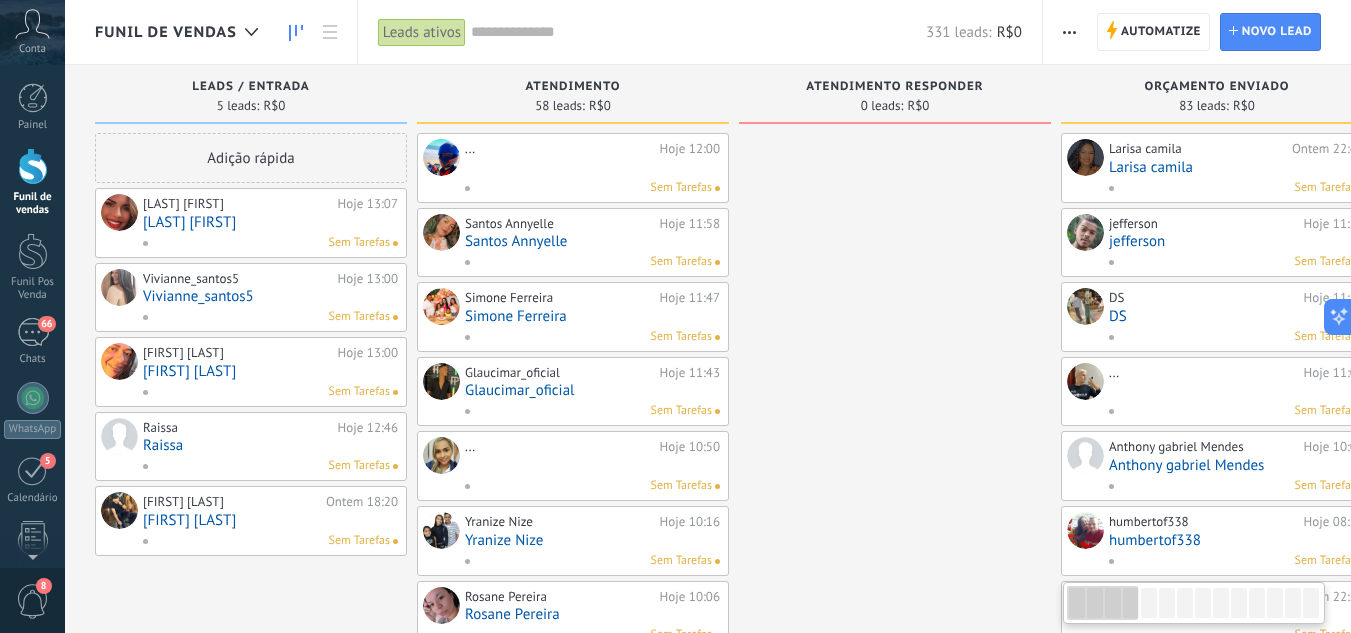drag, startPoint x: 539, startPoint y: 226, endPoint x: 978, endPoint y: 275, distance: 441.72617 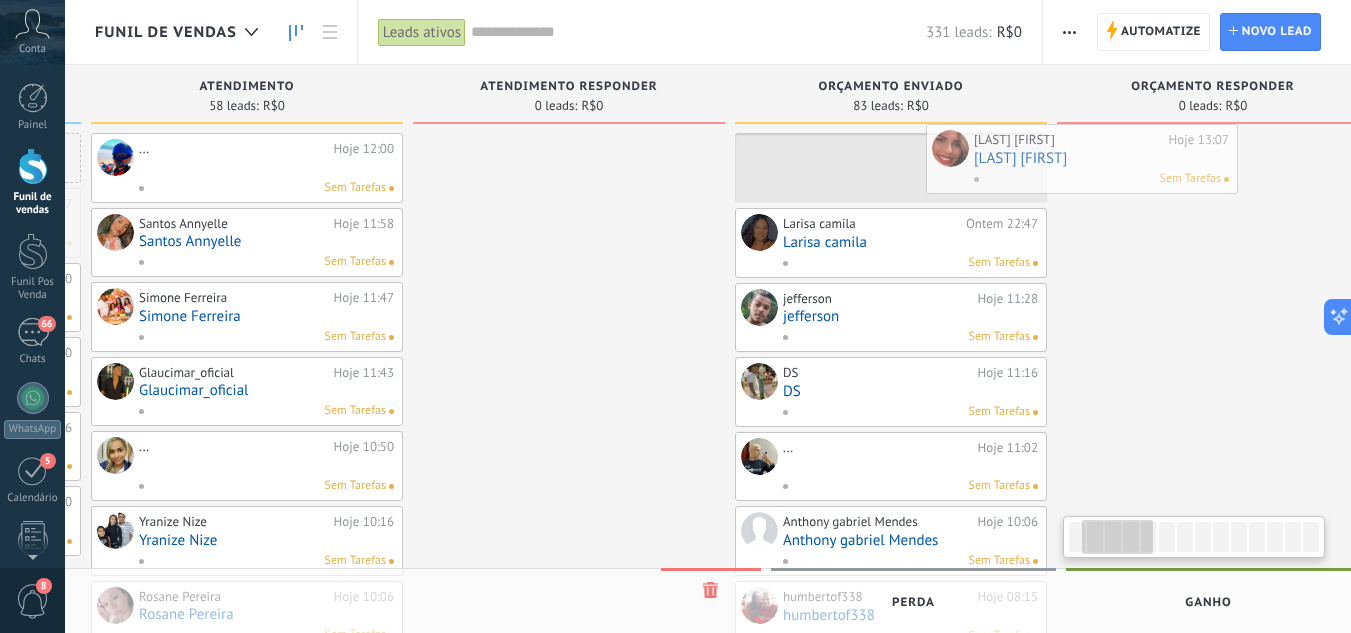drag, startPoint x: 183, startPoint y: 220, endPoint x: 1008, endPoint y: 156, distance: 827.4787 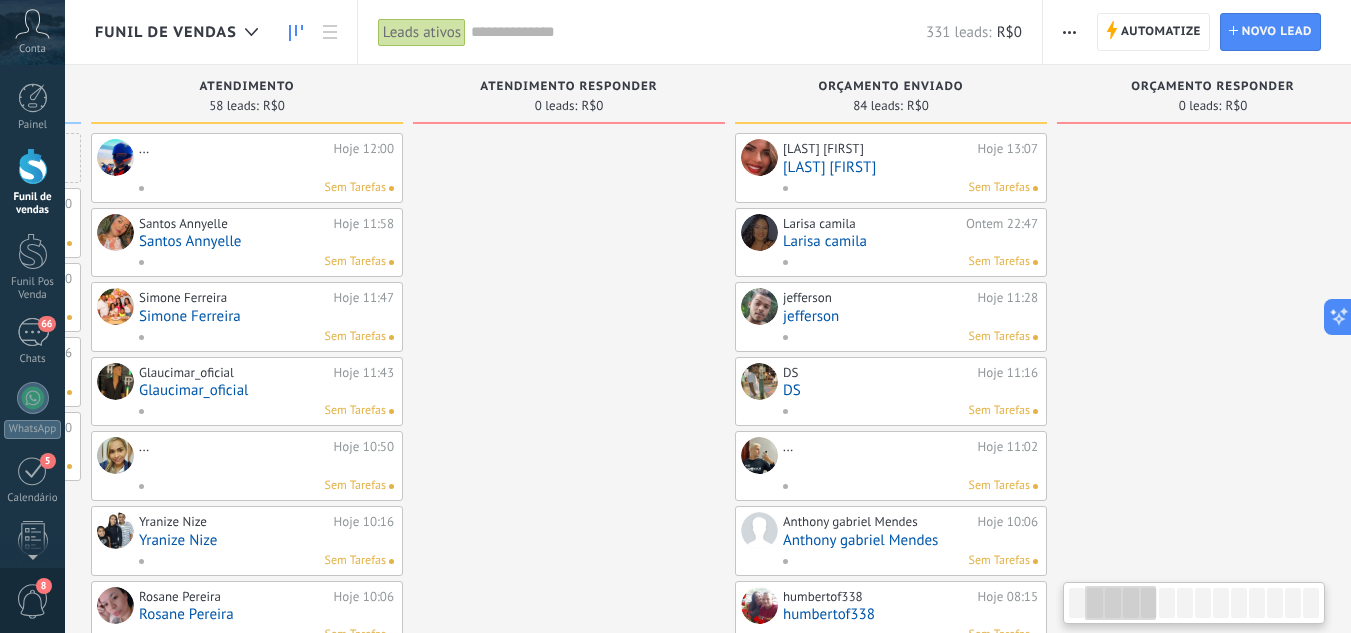 drag, startPoint x: 1063, startPoint y: 208, endPoint x: 1357, endPoint y: 210, distance: 294.0068 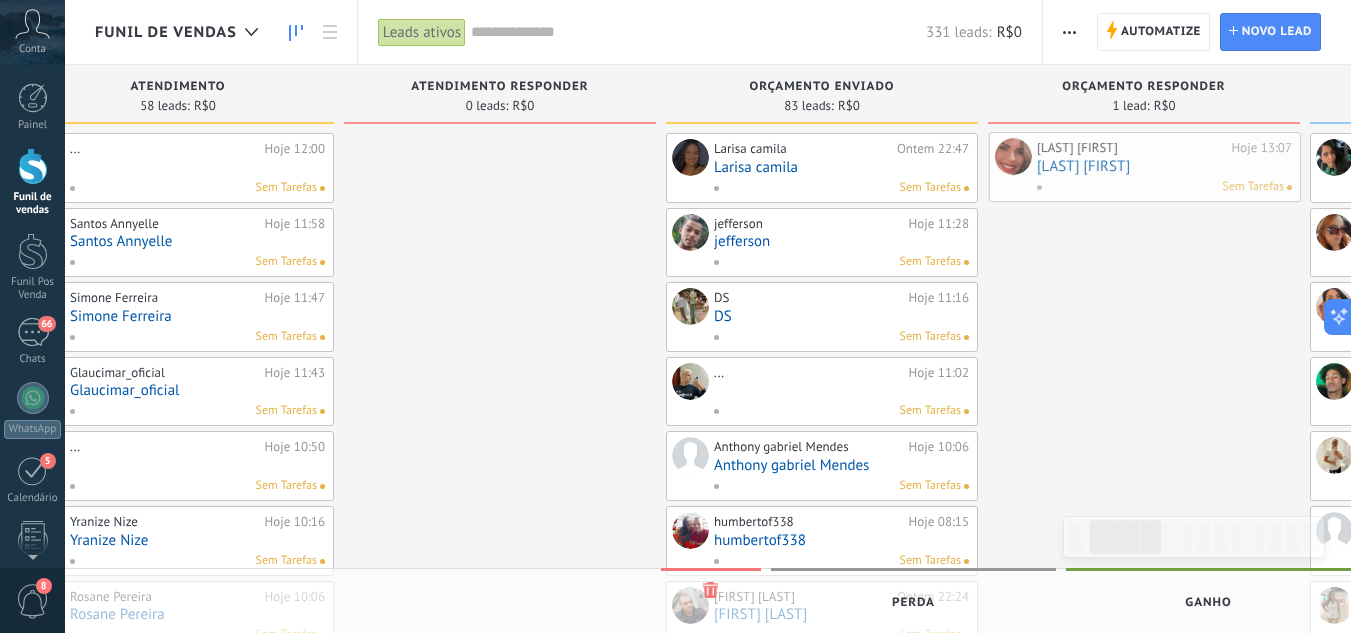 scroll, scrollTop: 0, scrollLeft: 413, axis: horizontal 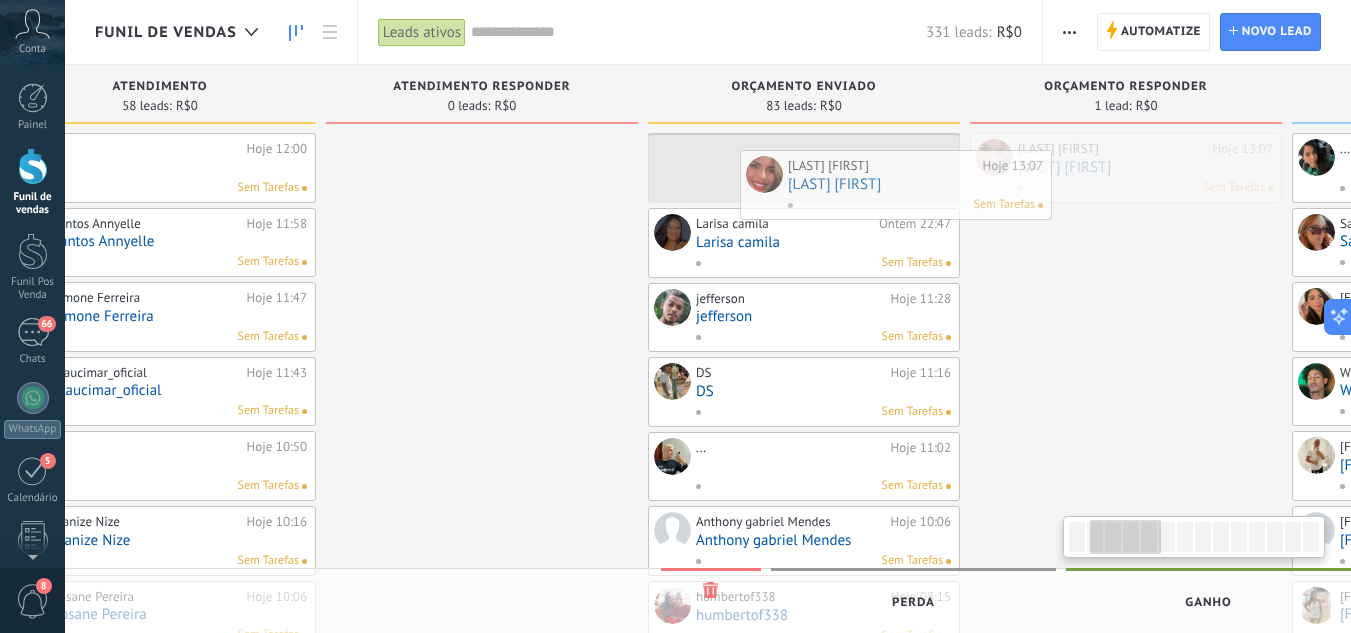 drag, startPoint x: 1073, startPoint y: 179, endPoint x: 824, endPoint y: 197, distance: 249.64975 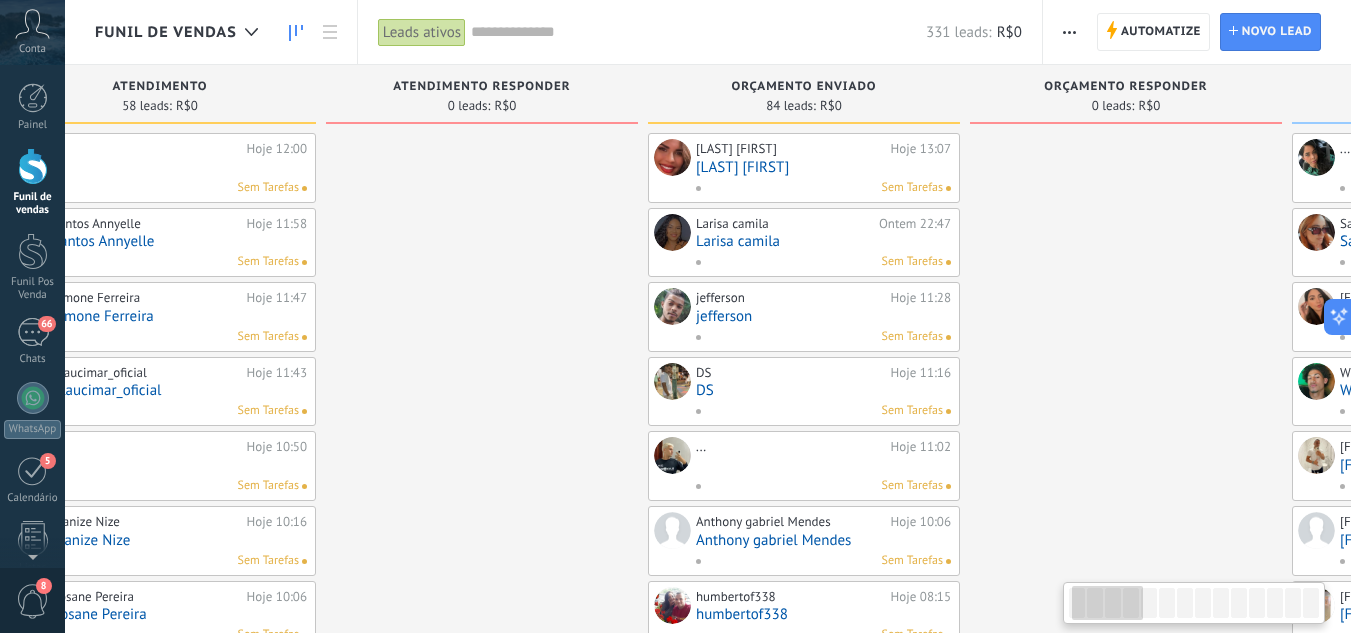 scroll, scrollTop: 0, scrollLeft: 0, axis: both 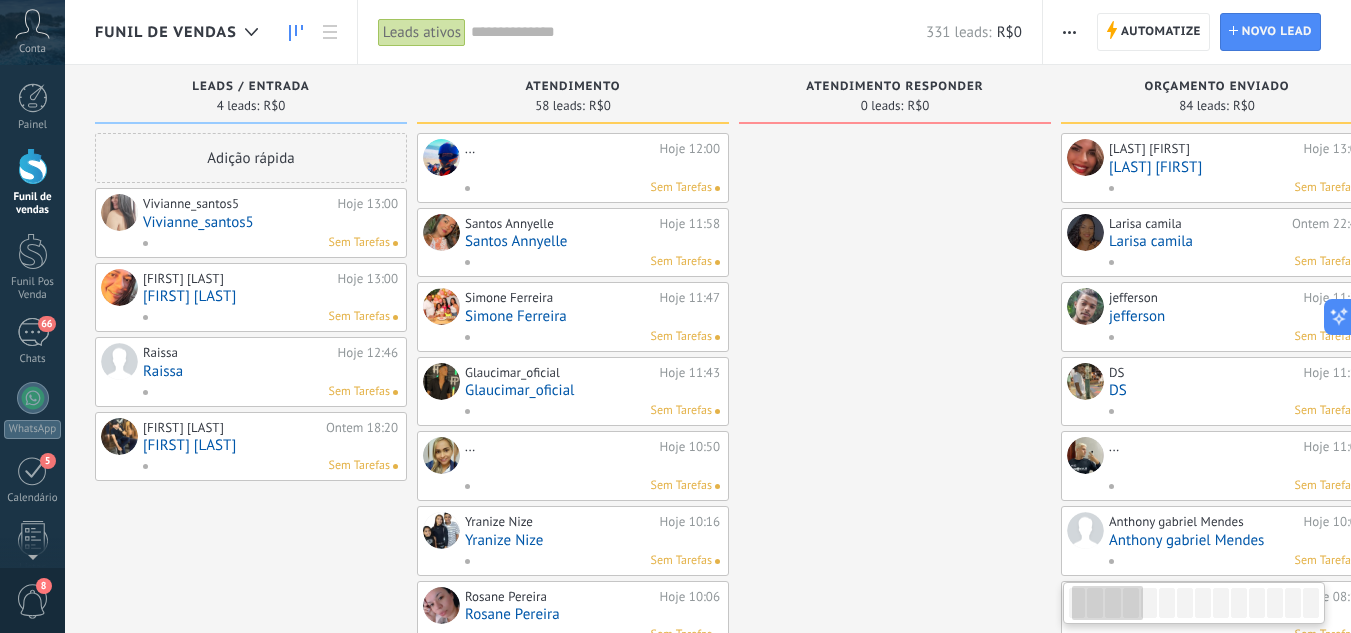 drag, startPoint x: 705, startPoint y: 282, endPoint x: 1111, endPoint y: 282, distance: 406 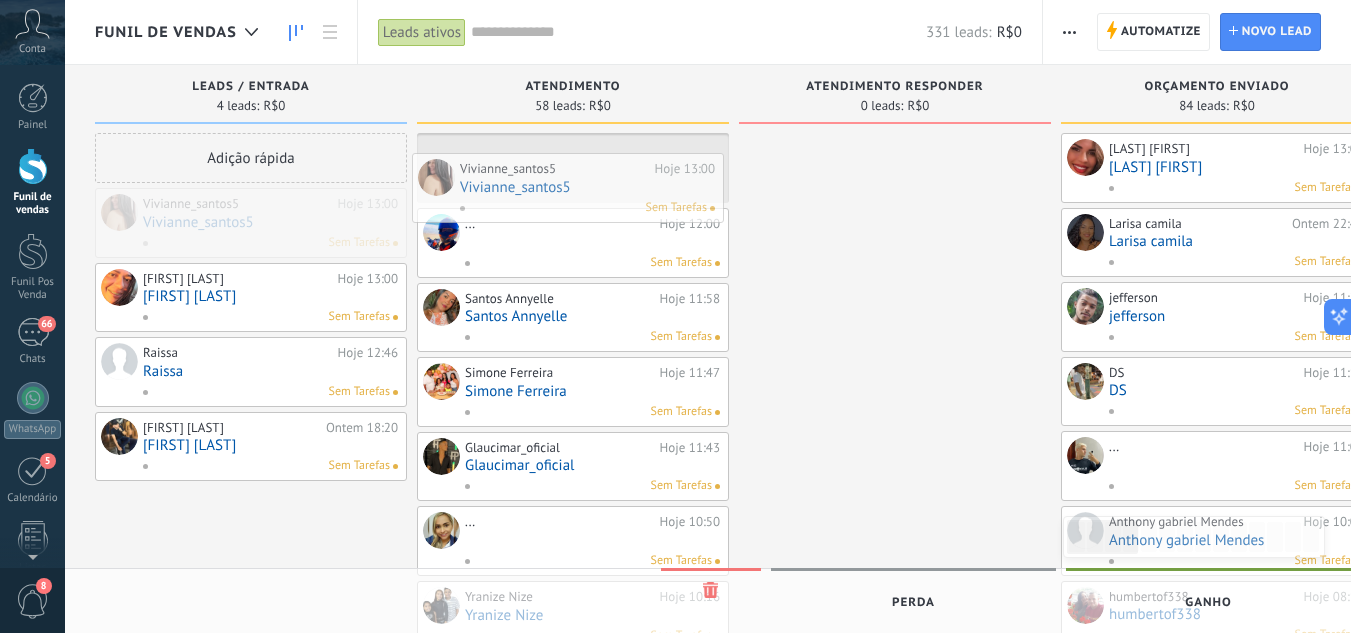drag, startPoint x: 183, startPoint y: 222, endPoint x: 496, endPoint y: 187, distance: 314.95078 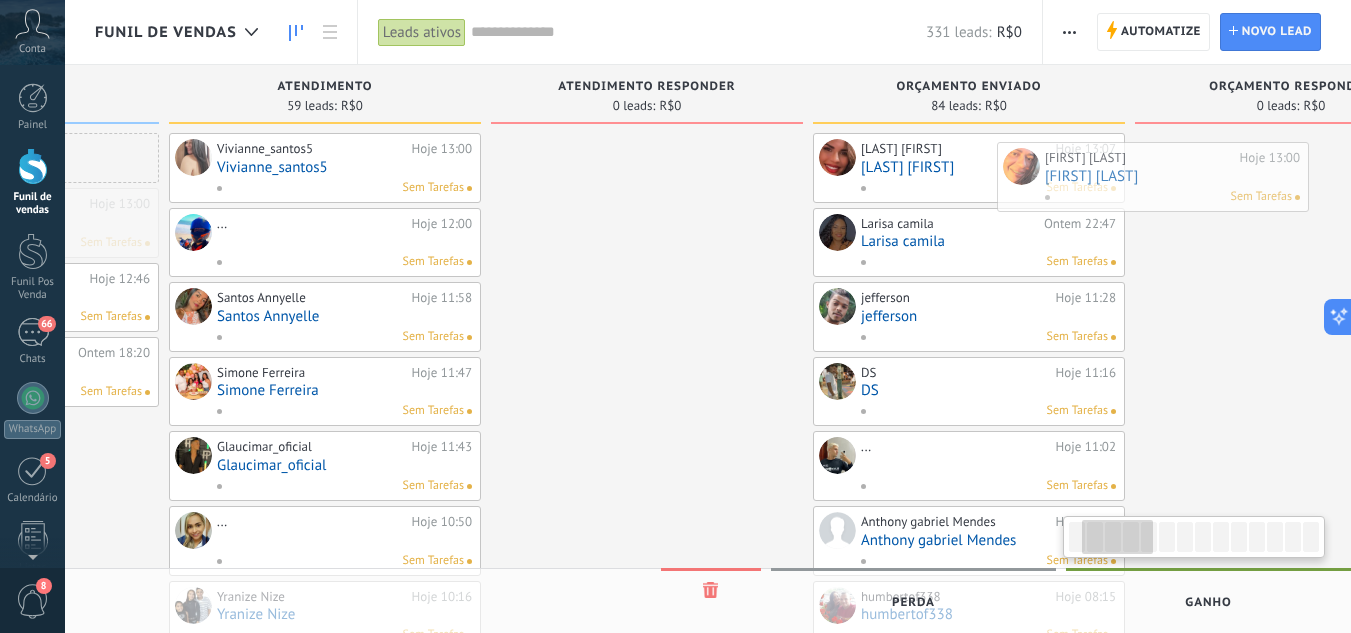 scroll, scrollTop: 0, scrollLeft: 320, axis: horizontal 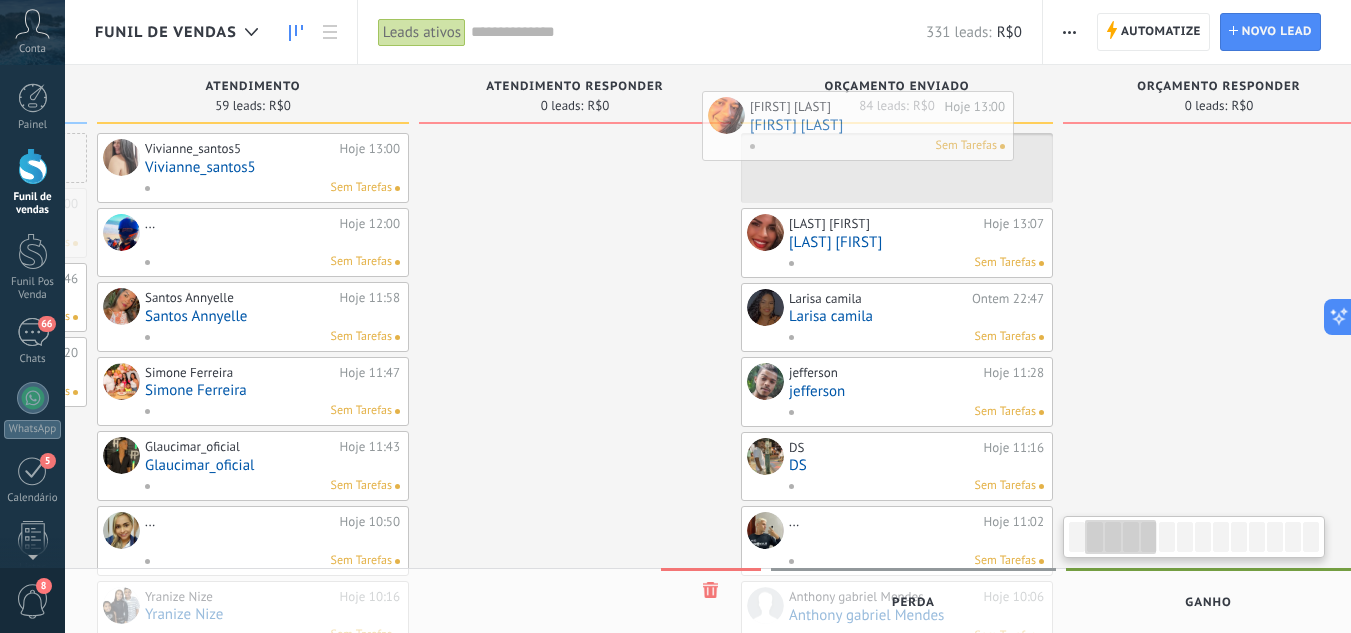 drag, startPoint x: 253, startPoint y: 227, endPoint x: 860, endPoint y: 130, distance: 614.70154 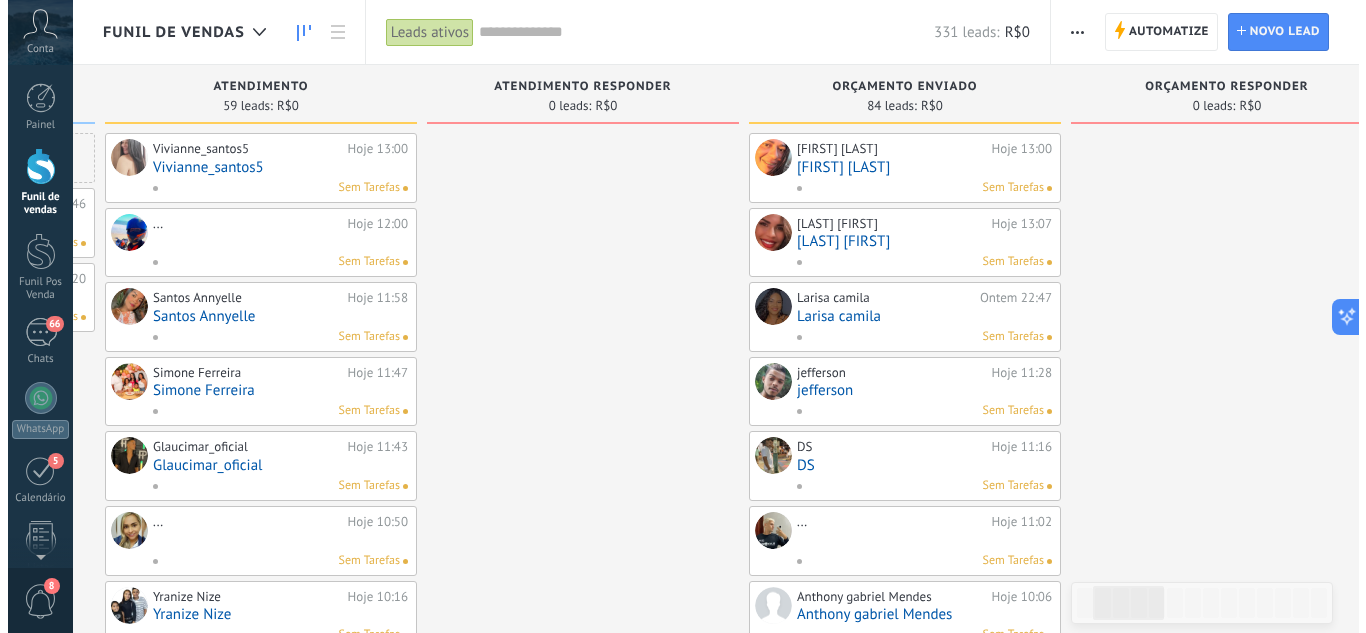 scroll, scrollTop: 0, scrollLeft: 0, axis: both 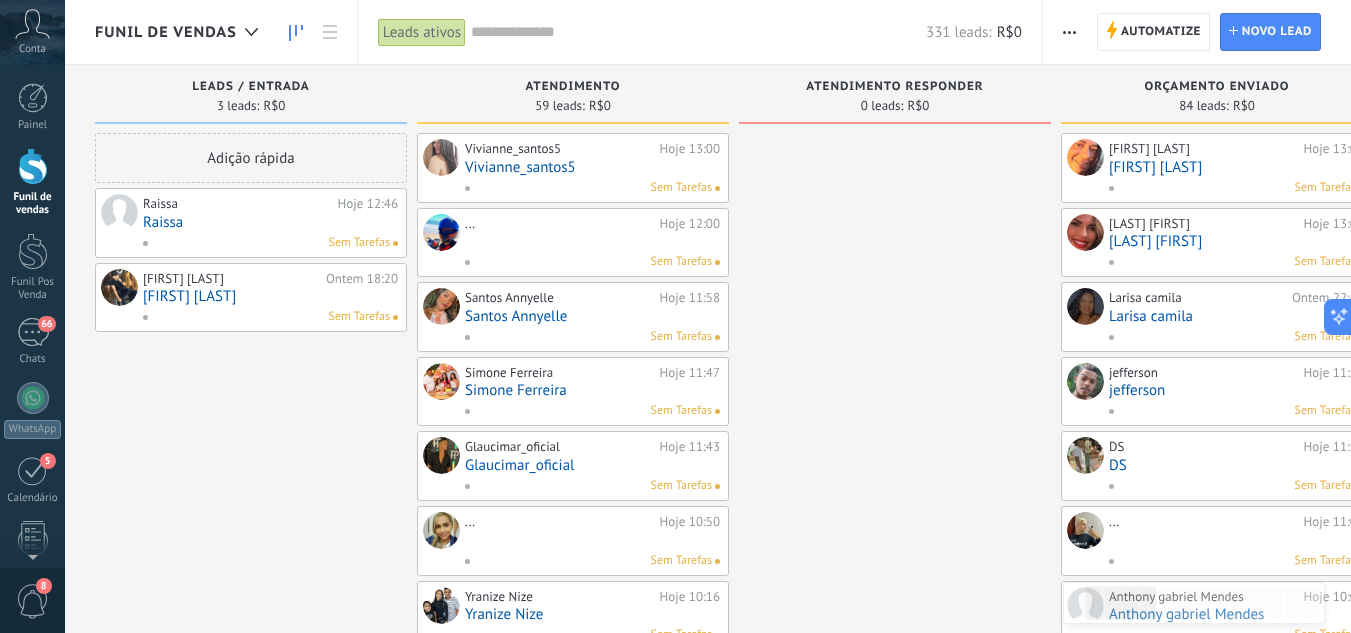 drag, startPoint x: 973, startPoint y: 212, endPoint x: 1123, endPoint y: 193, distance: 151.19855 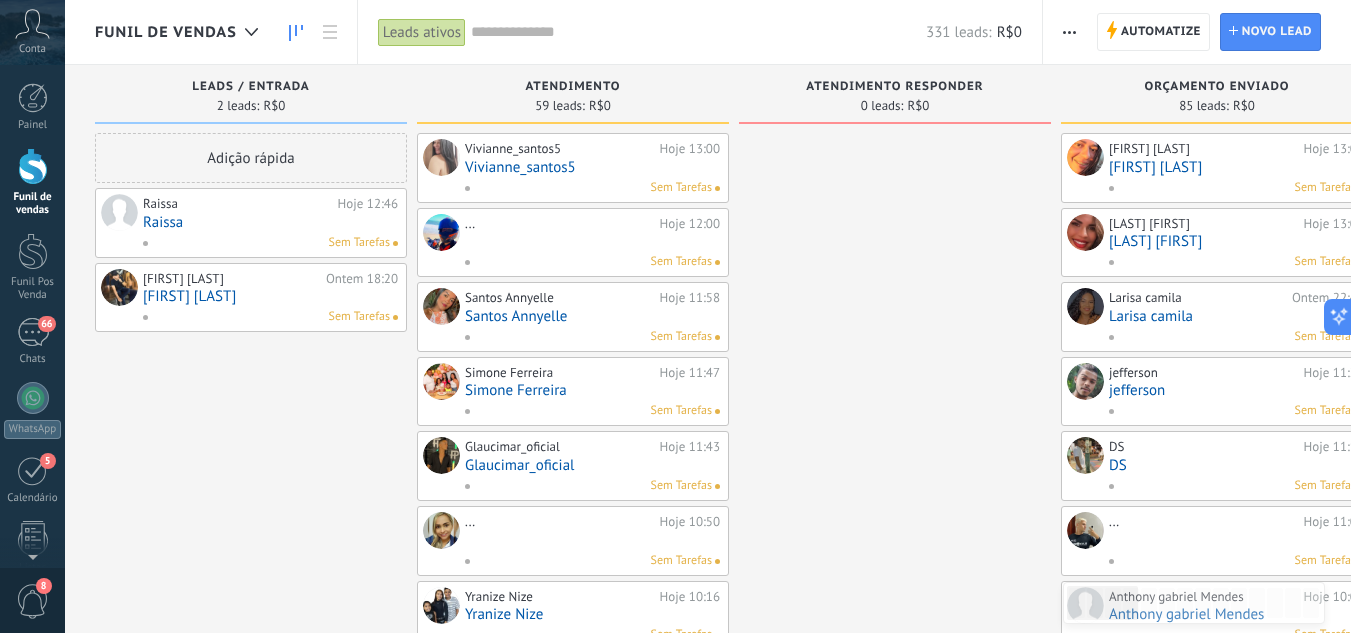 click on "Raissa Hoje 12:46 Raissa  Sem Tarefas" at bounding box center (270, 223) 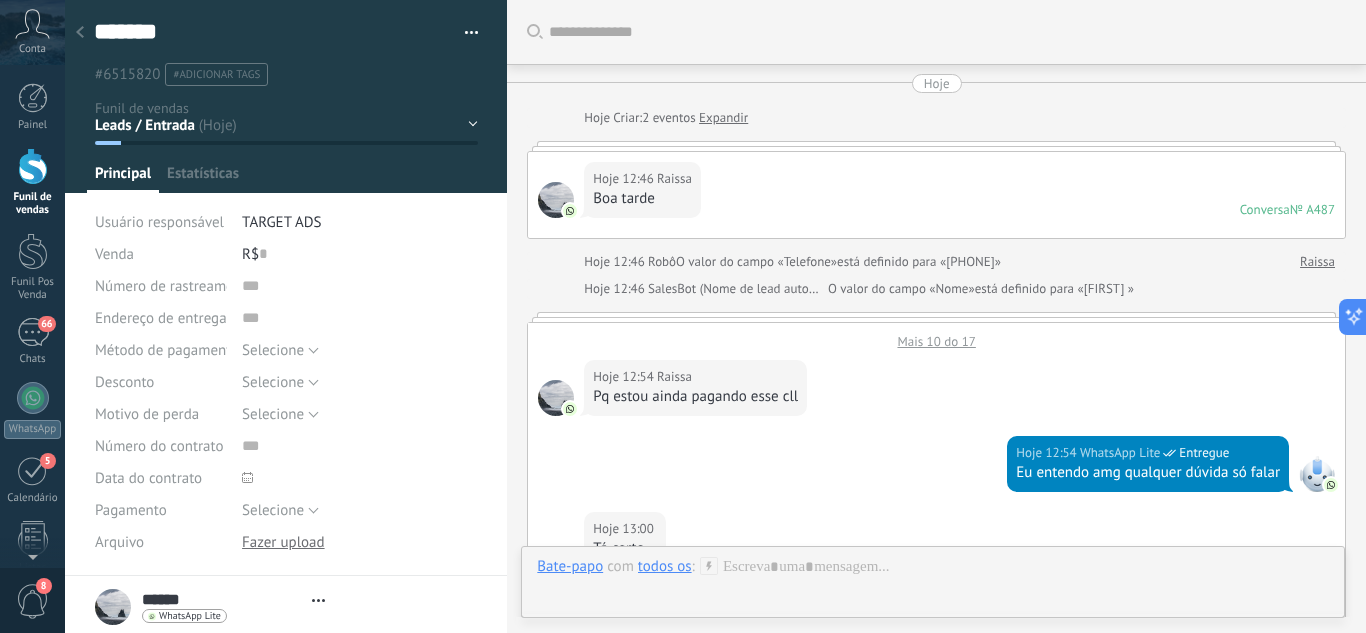 scroll, scrollTop: 30, scrollLeft: 0, axis: vertical 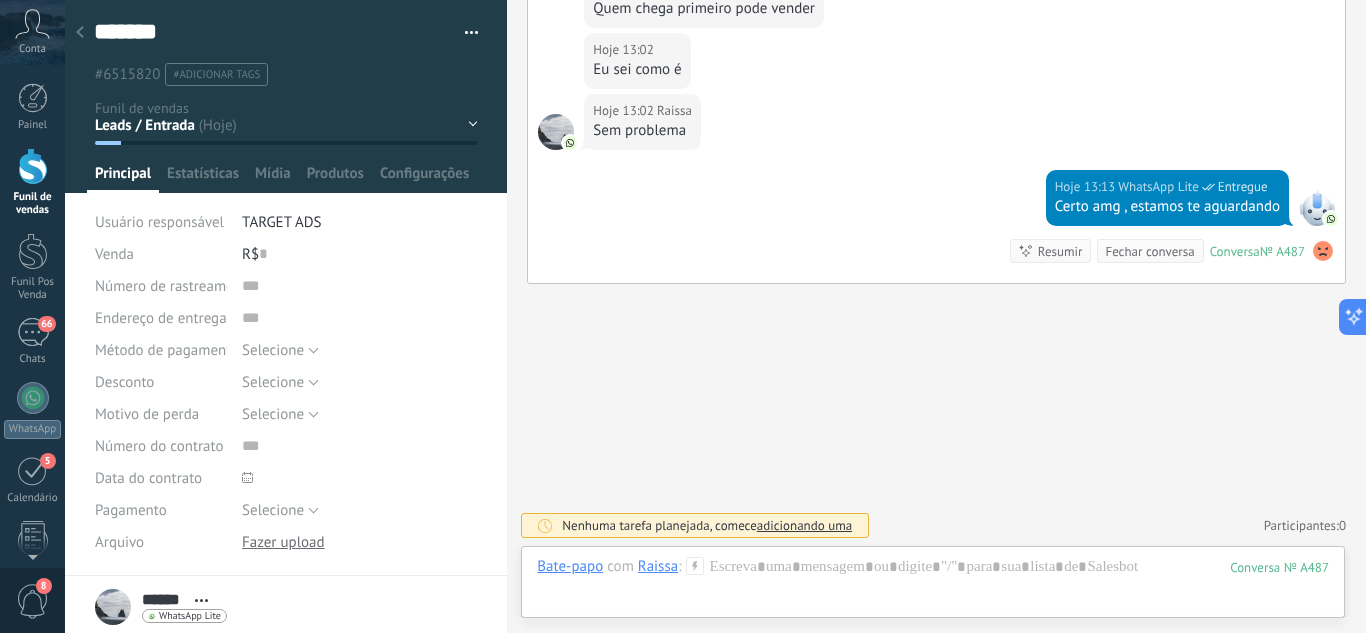 click on "Leads / Entrada
Atendimento
Atendimento Responder
Orçamento Enviado
Orçamento Responder
Negociação / Fechamento
-" at bounding box center [0, 0] 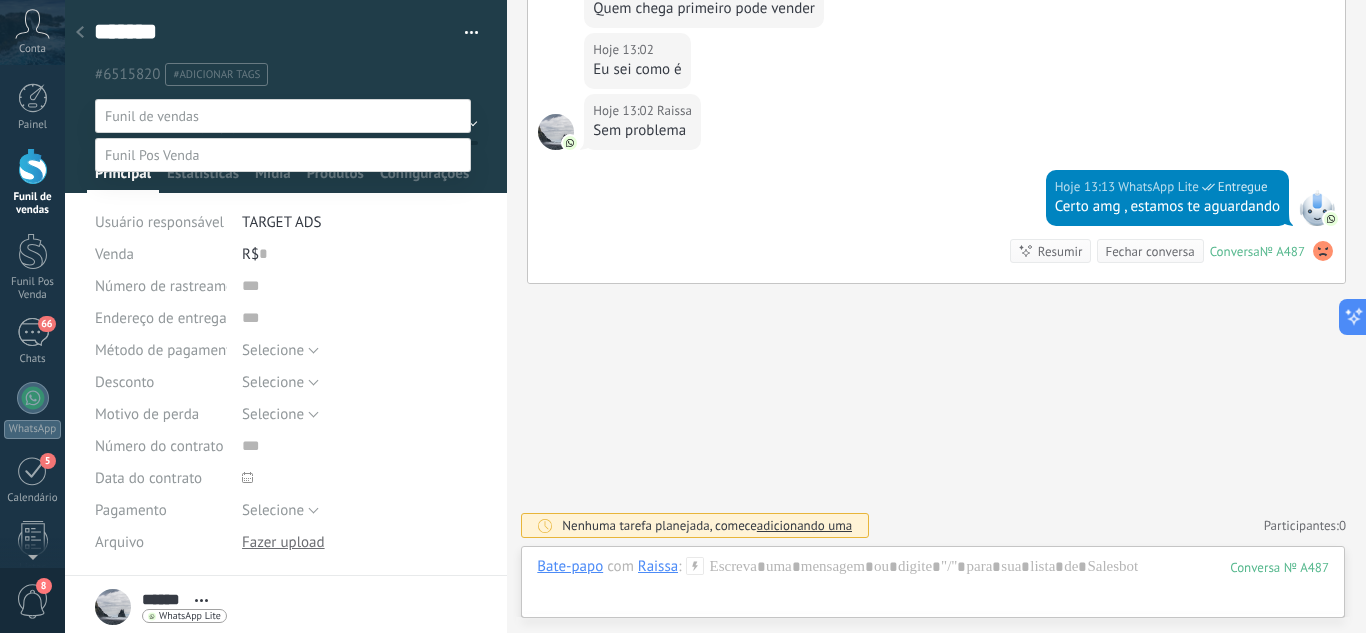 click on "Agendado Para Venda" at bounding box center [0, 0] 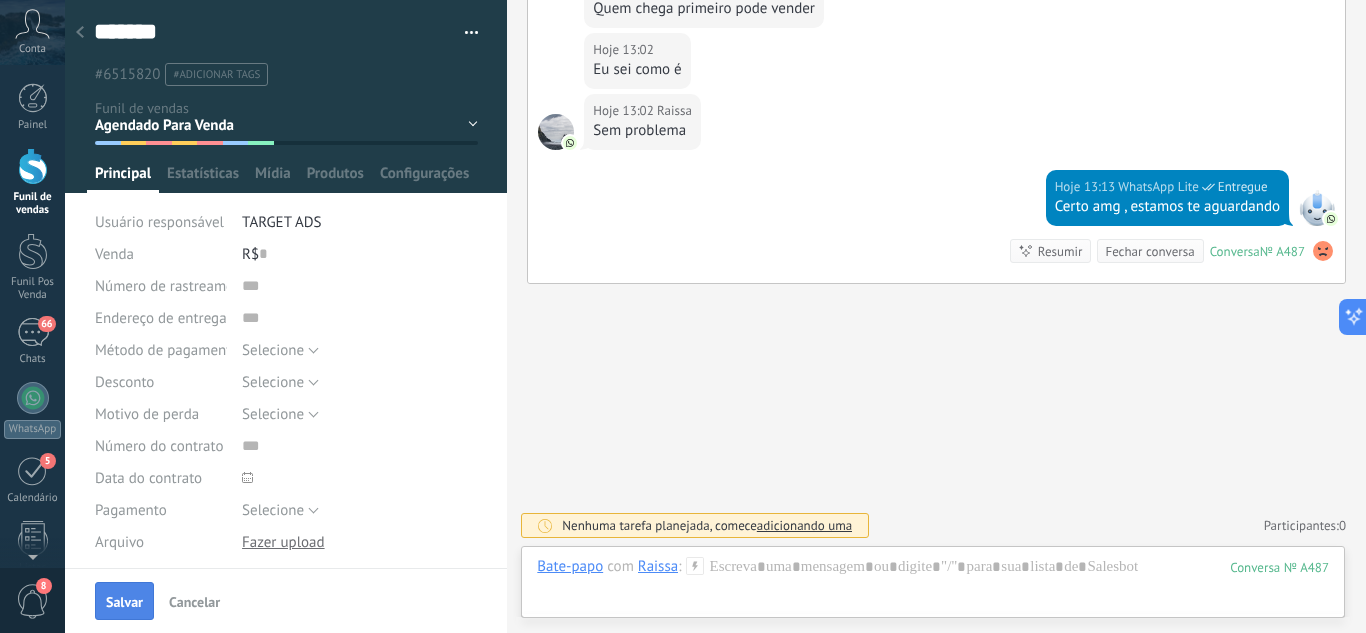 click on "Salvar" at bounding box center [124, 602] 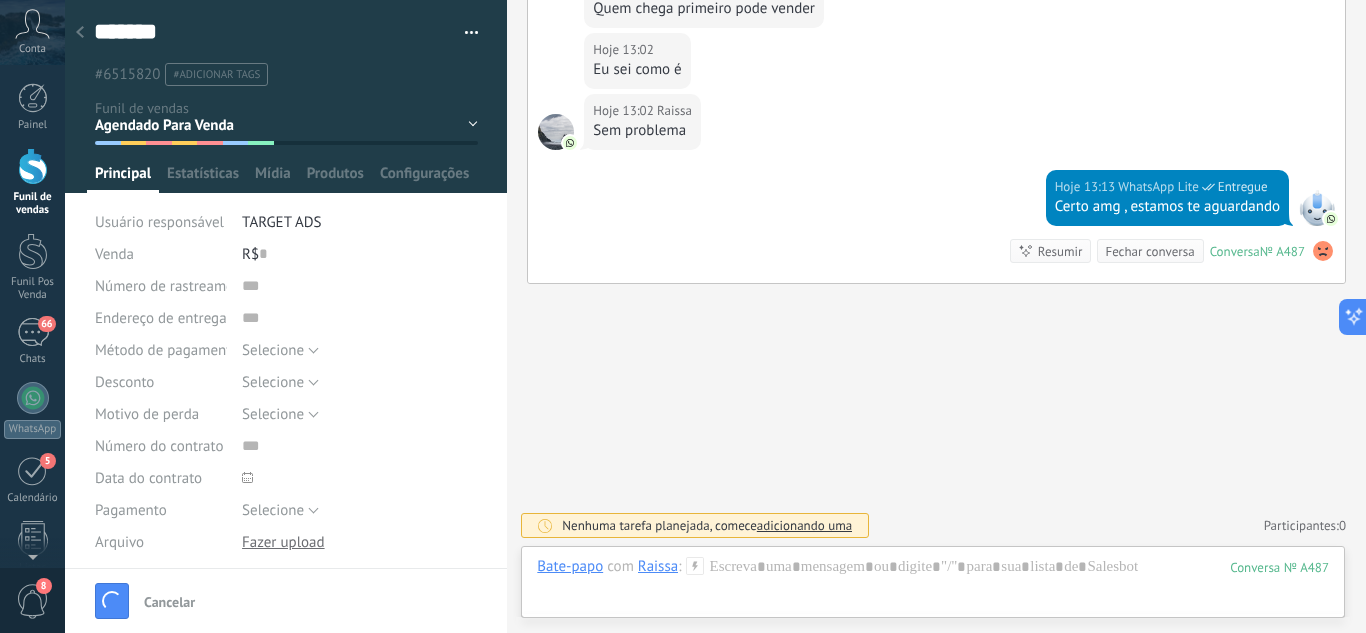 click at bounding box center [80, 33] 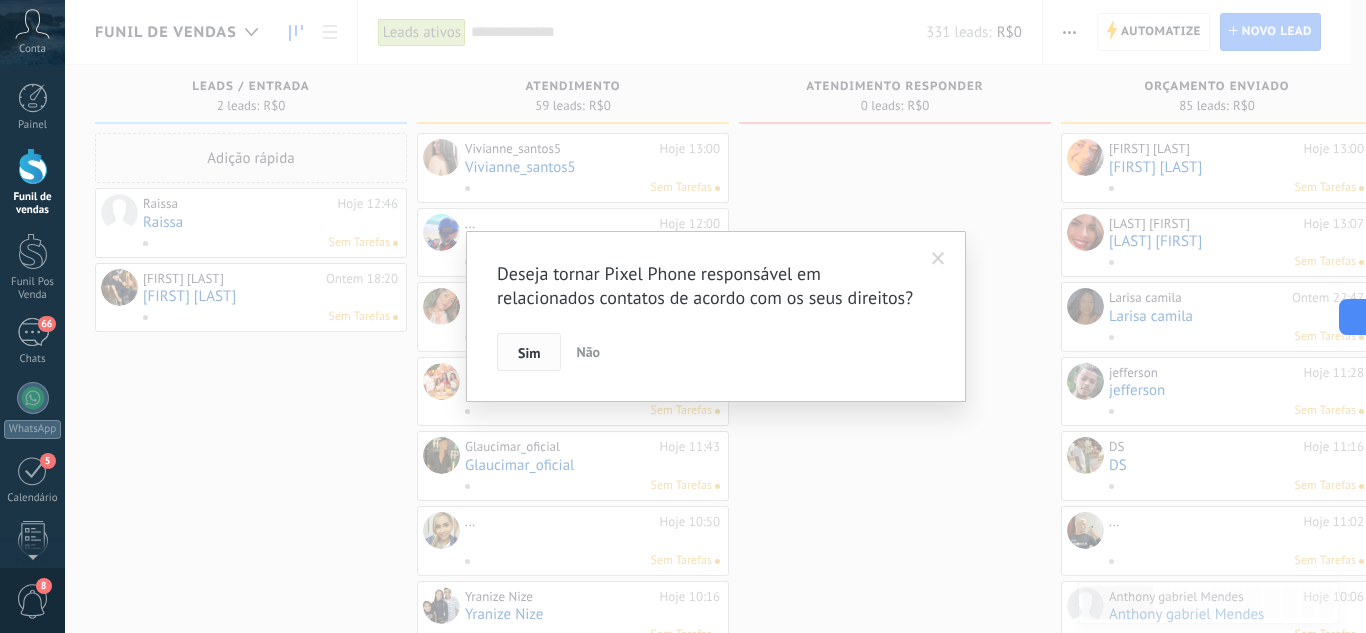 click on "Sim" at bounding box center (529, 352) 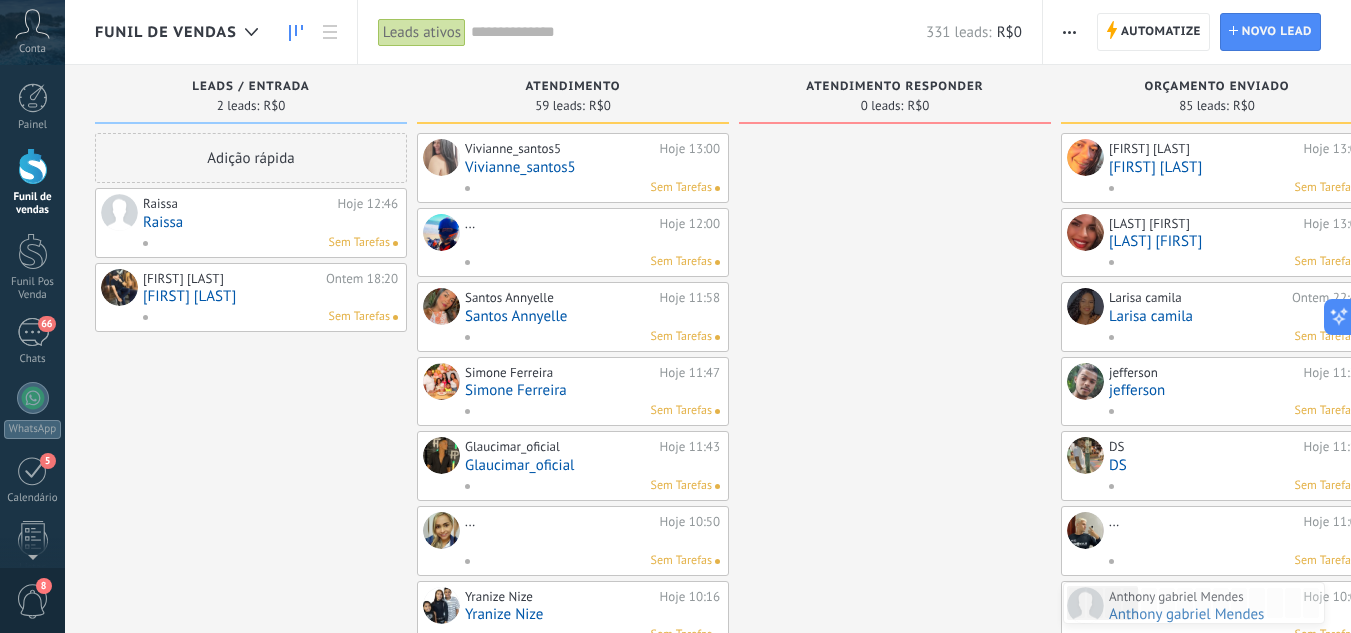 click at bounding box center [33, 166] 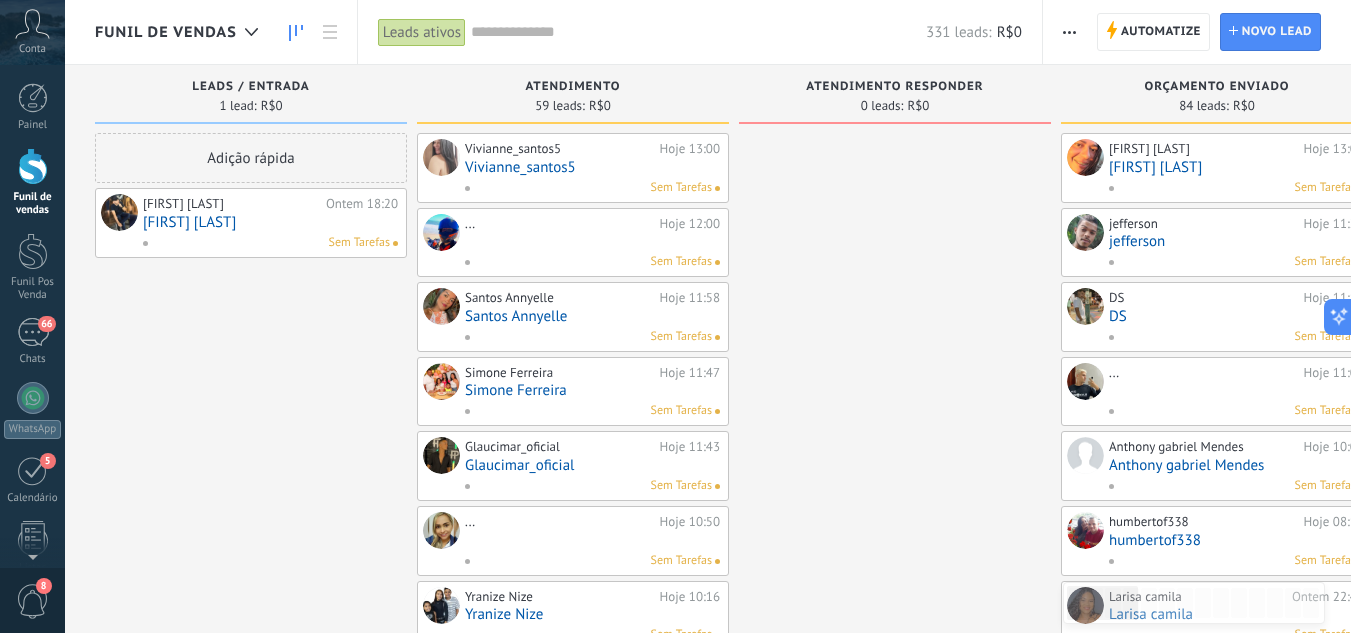 click on "[FIRST] [LAST]" at bounding box center [270, 222] 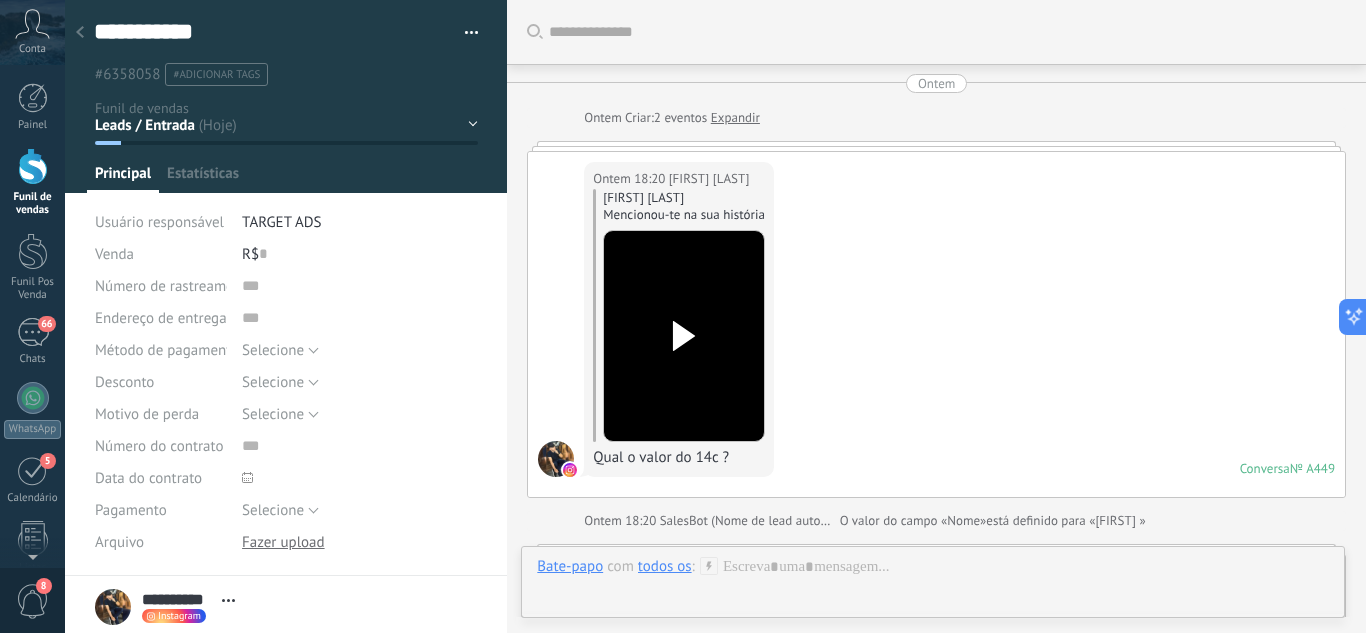 scroll, scrollTop: 30, scrollLeft: 0, axis: vertical 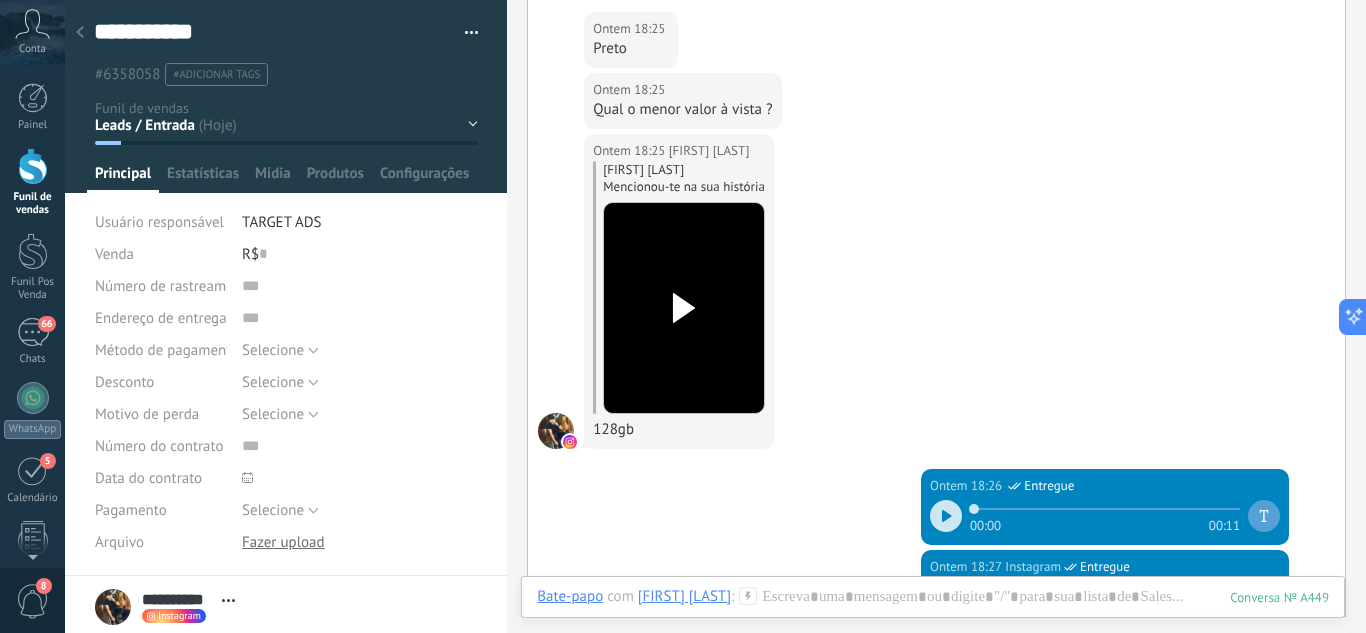 click on "Leads / Entrada
Atendimento
Atendimento Responder
Orçamento Enviado
Orçamento Responder
Negociação / Fechamento
-" at bounding box center [0, 0] 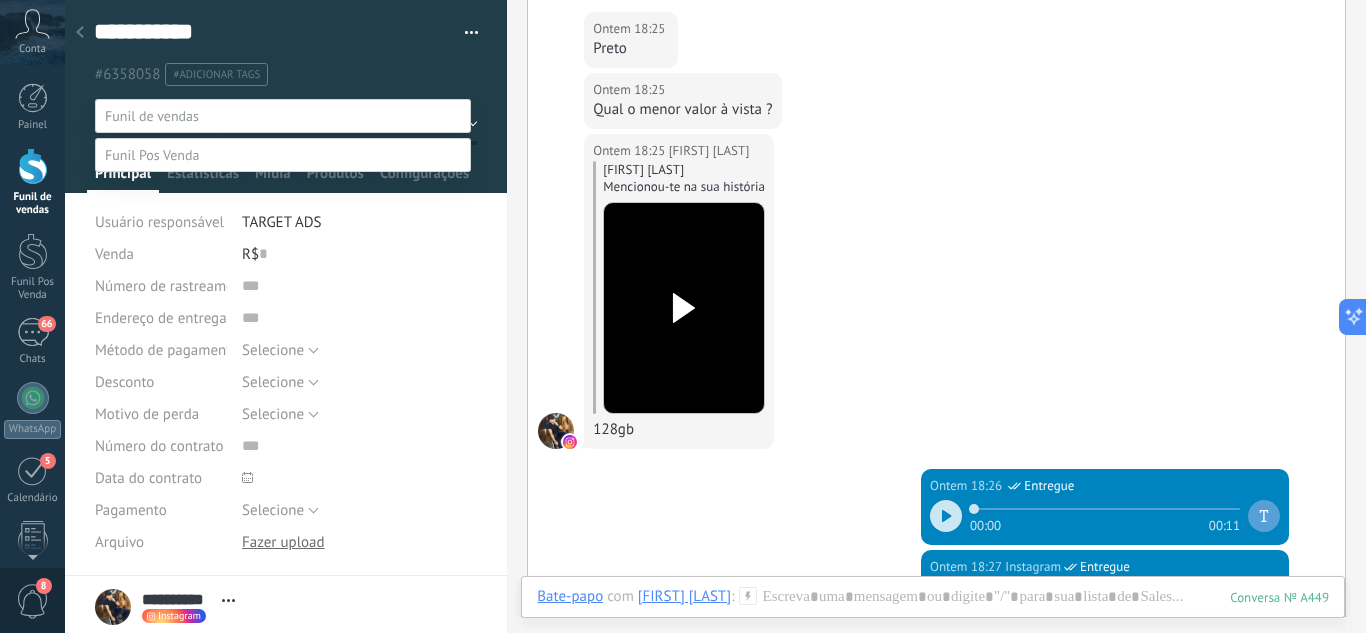 click at bounding box center (715, 316) 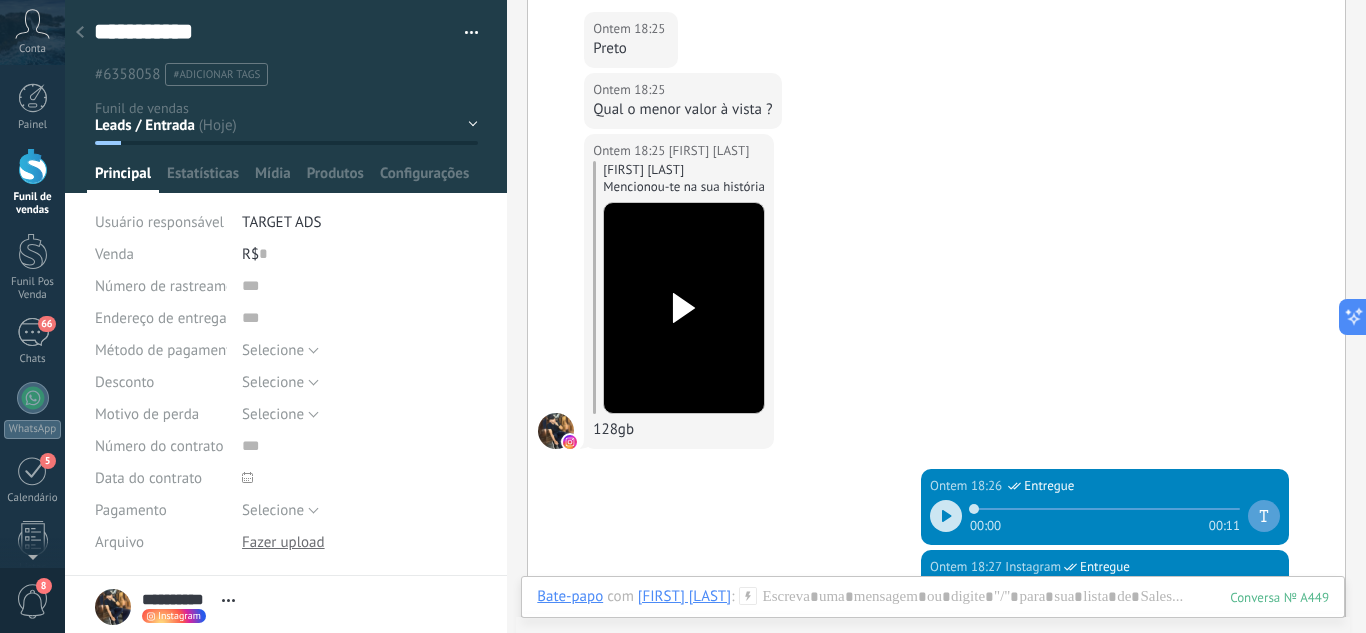 click on "Leads / Entrada
Atendimento
Atendimento Responder
Orçamento Enviado
Orçamento Responder
Negociação / Fechamento
-" at bounding box center [0, 0] 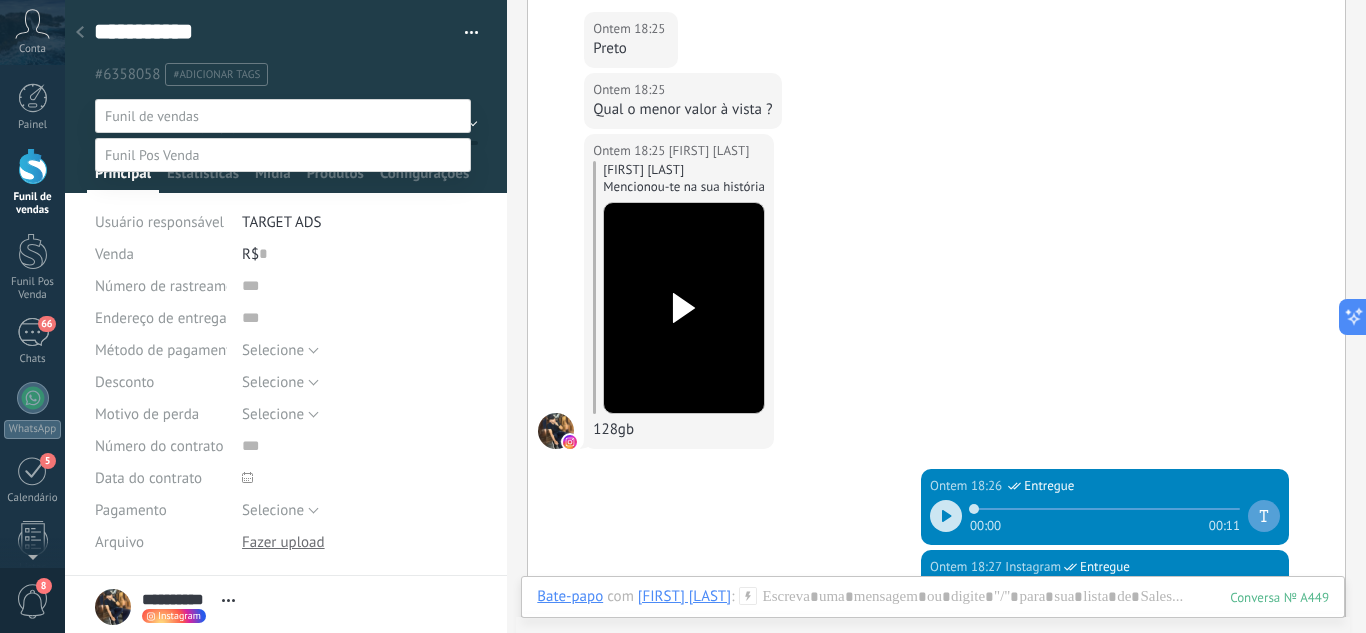 click on "Orçamento Enviado" at bounding box center (0, 0) 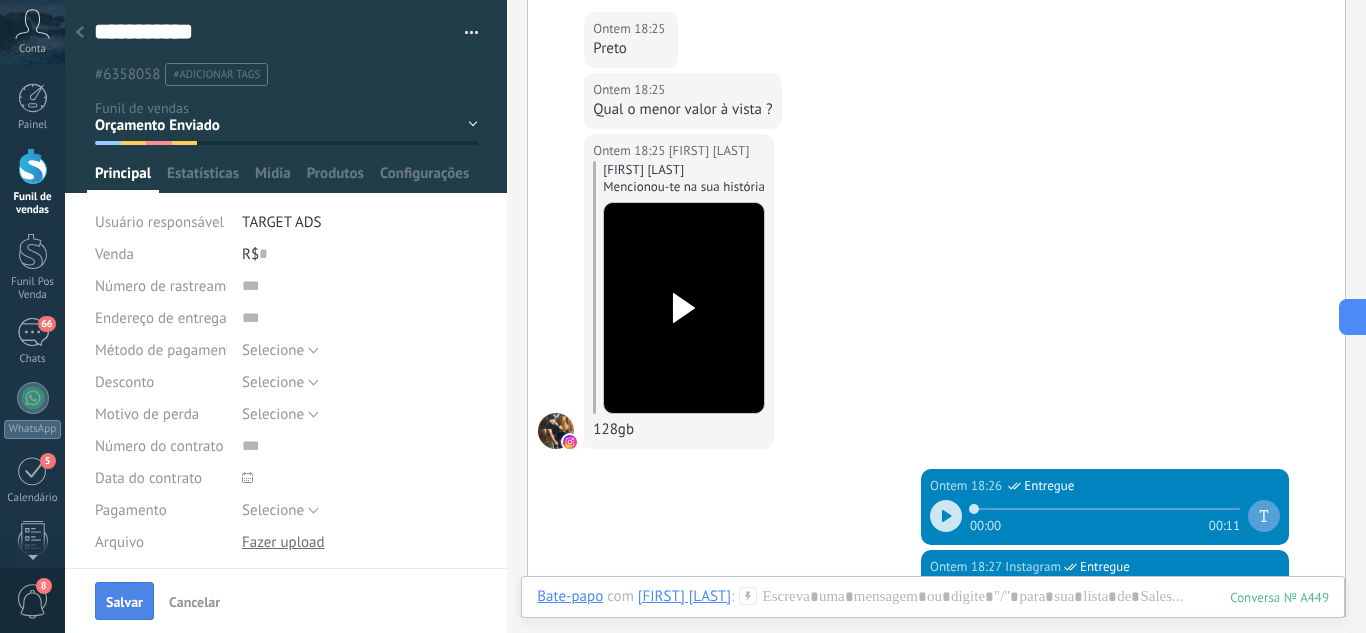 drag, startPoint x: 108, startPoint y: 602, endPoint x: 128, endPoint y: 589, distance: 23.853722 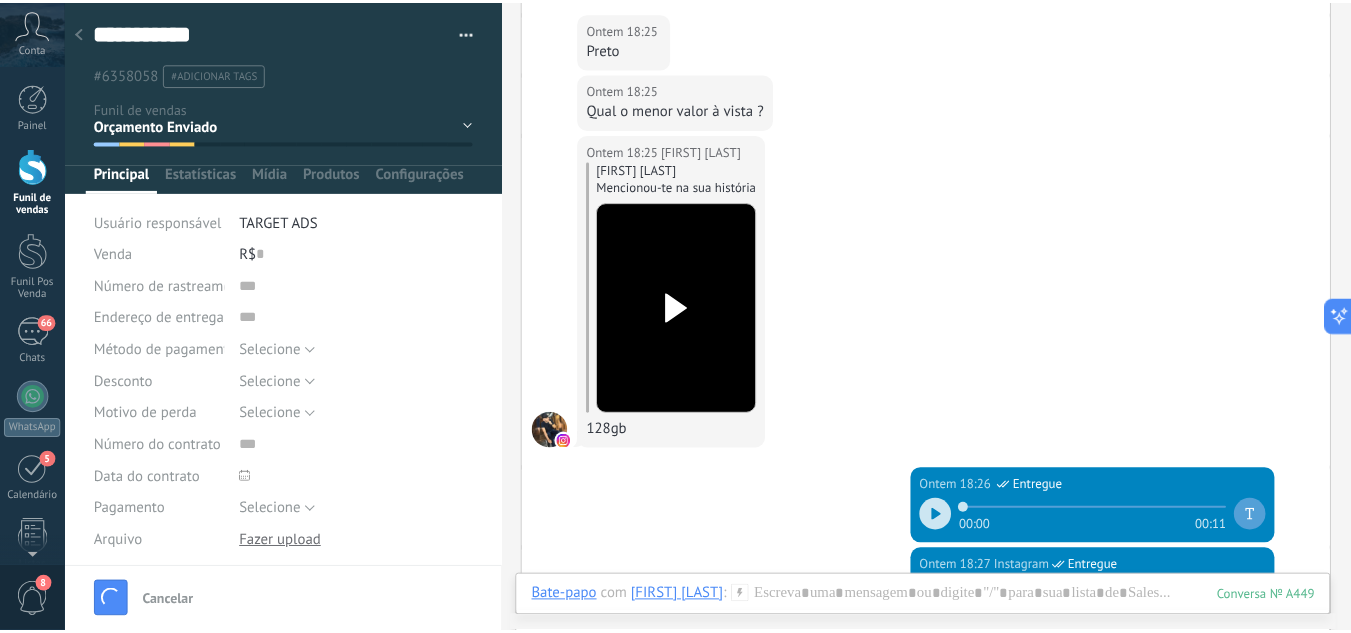 scroll, scrollTop: 858, scrollLeft: 0, axis: vertical 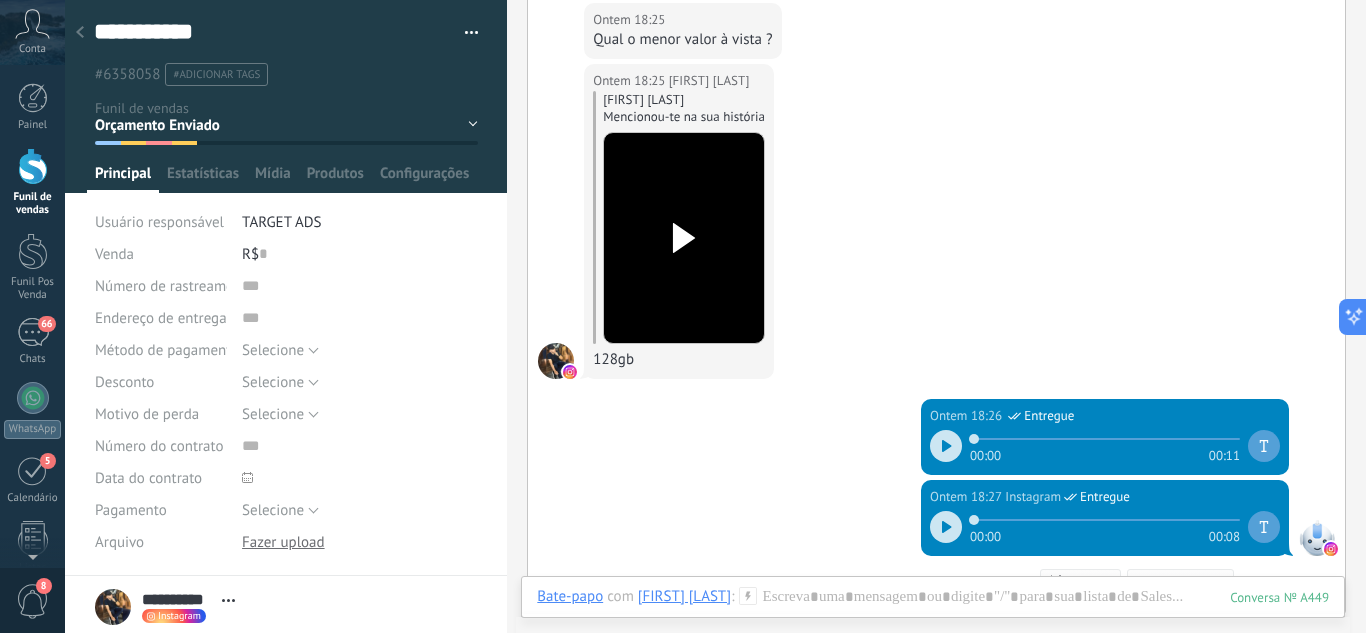 drag, startPoint x: 72, startPoint y: 34, endPoint x: 122, endPoint y: 34, distance: 50 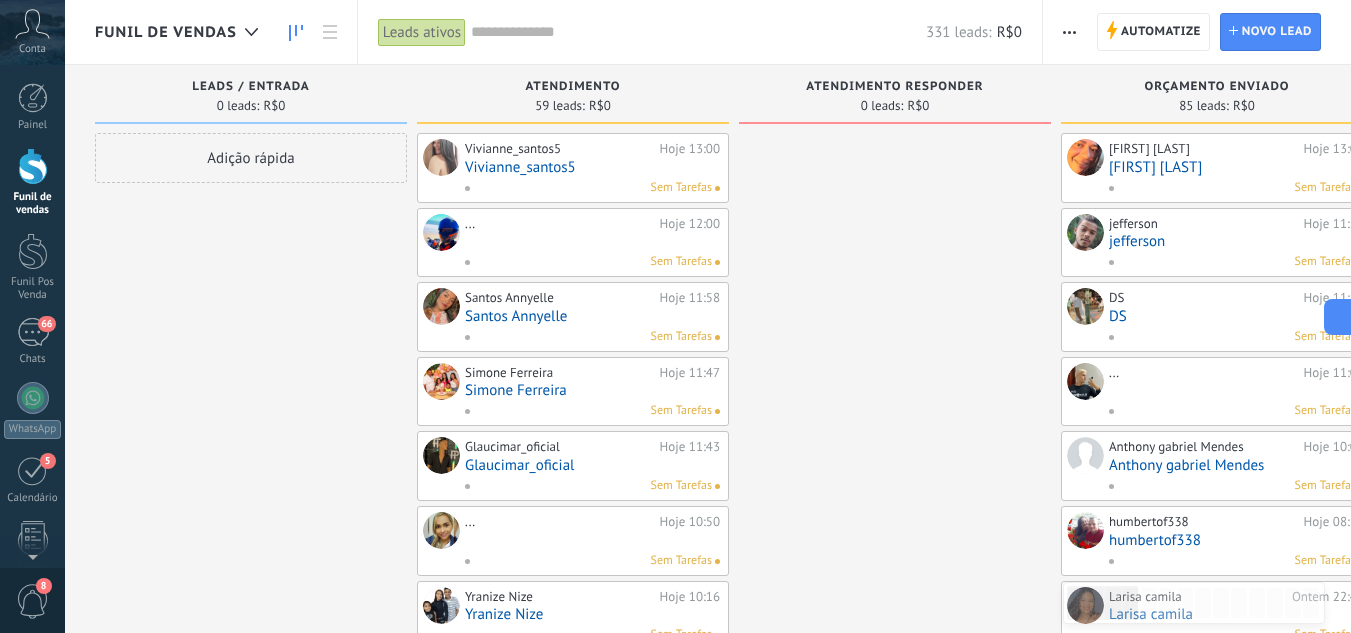 click at bounding box center [33, 166] 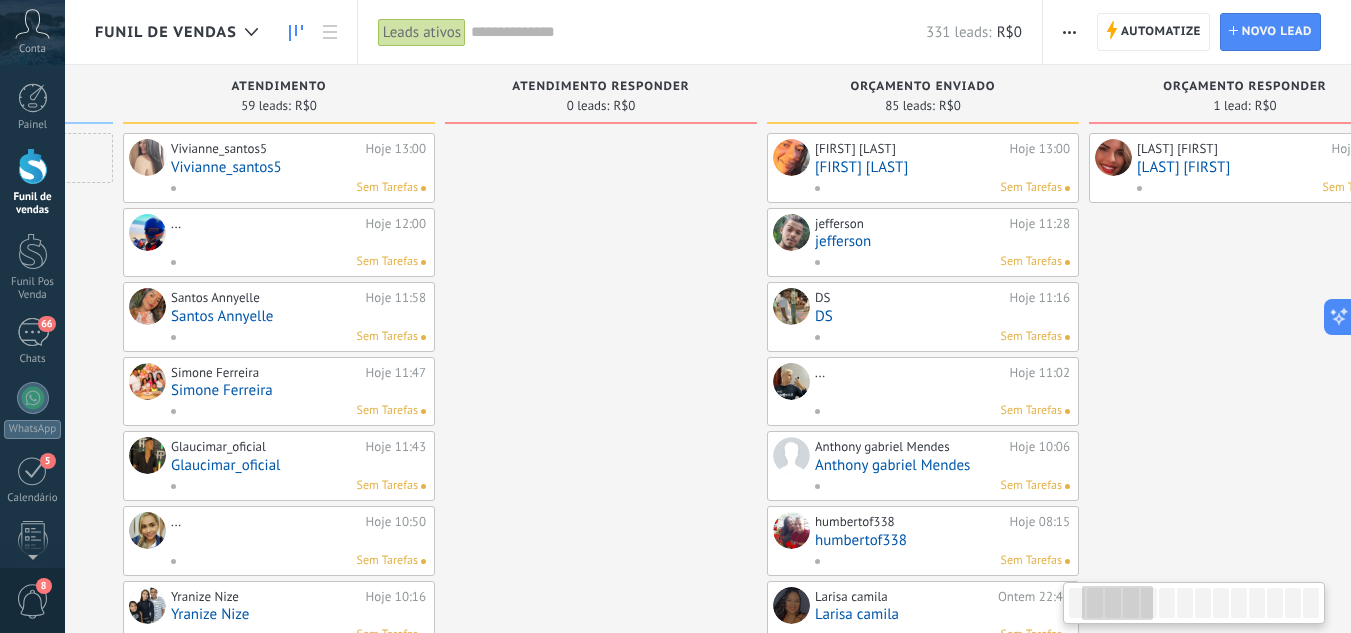 scroll, scrollTop: 0, scrollLeft: 786, axis: horizontal 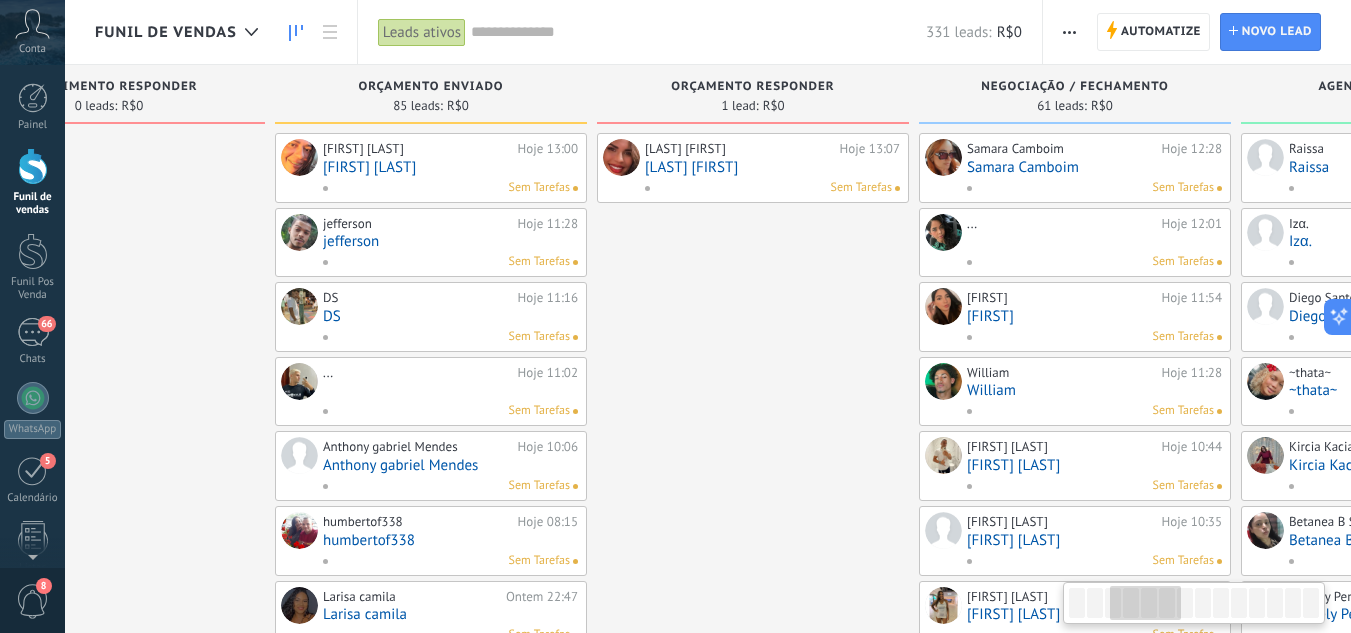 drag, startPoint x: 930, startPoint y: 272, endPoint x: 0, endPoint y: 313, distance: 930.9033 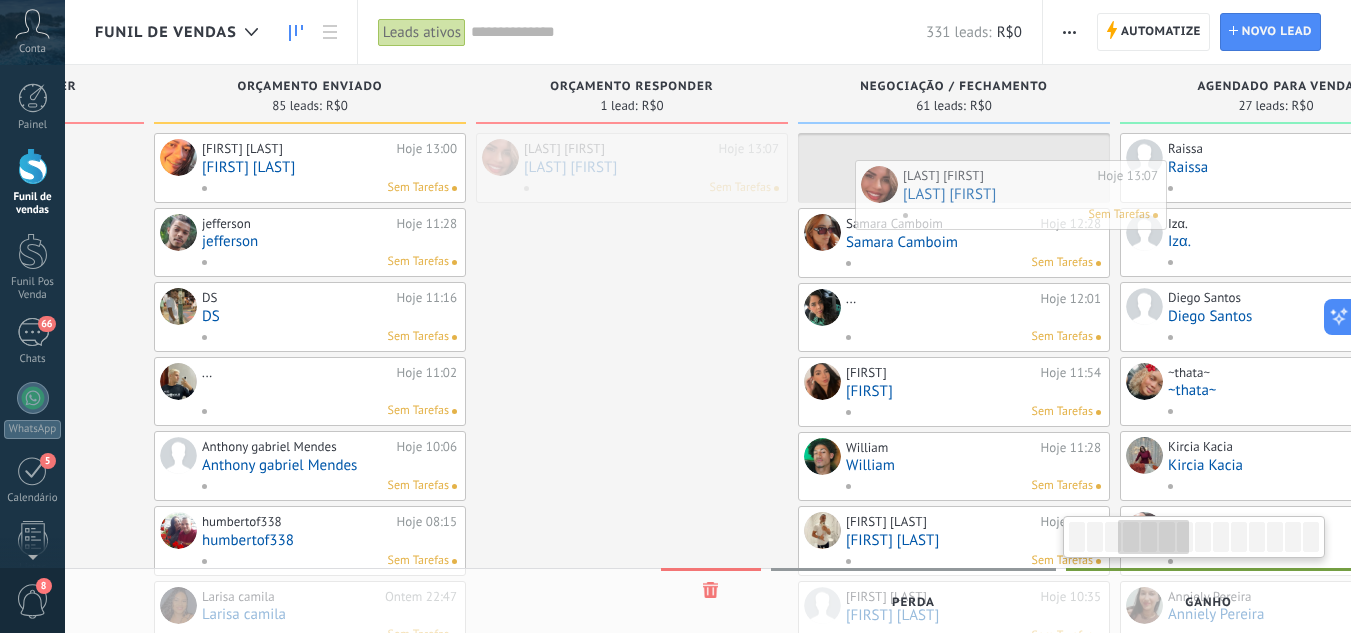 drag, startPoint x: 747, startPoint y: 143, endPoint x: 1005, endPoint y: 170, distance: 259.40894 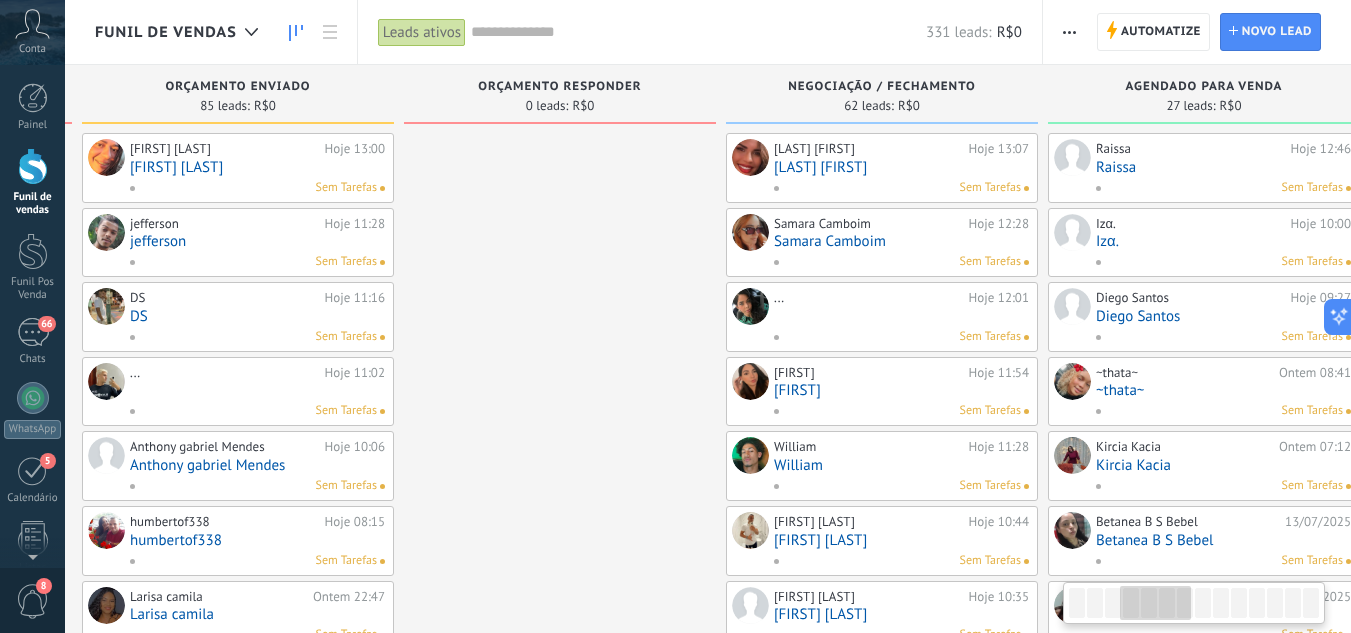 drag, startPoint x: 516, startPoint y: 275, endPoint x: 369, endPoint y: 289, distance: 147.66516 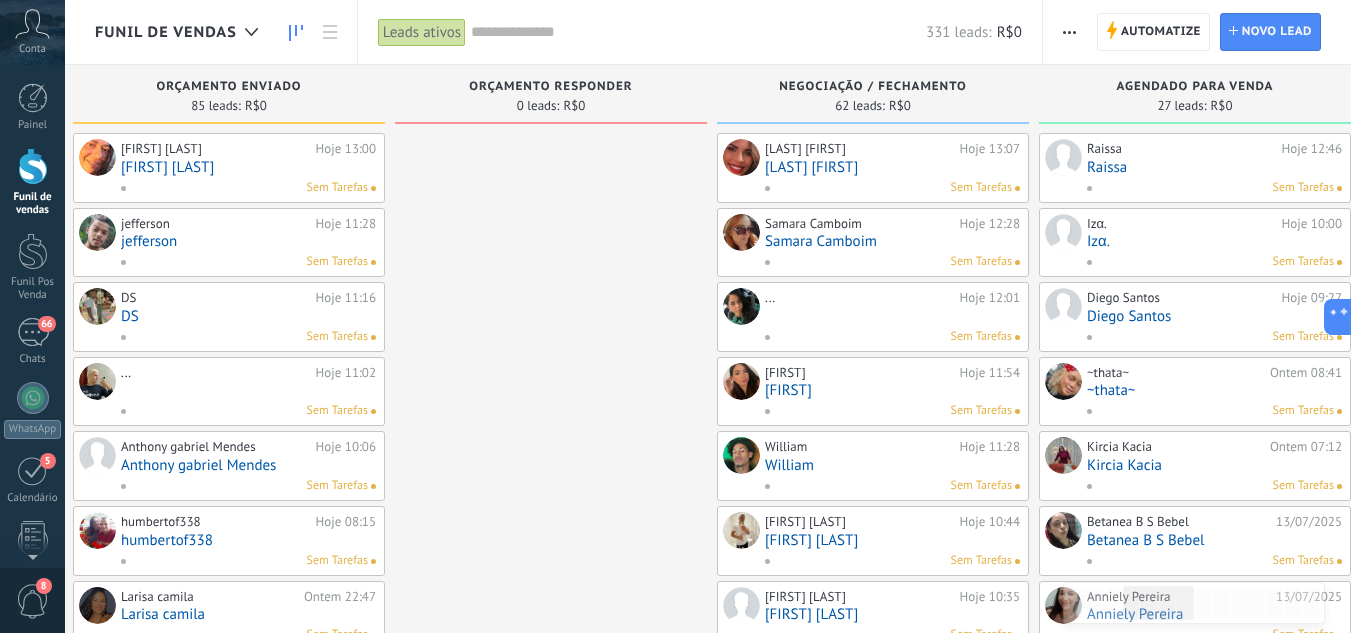 scroll, scrollTop: 0, scrollLeft: 1303, axis: horizontal 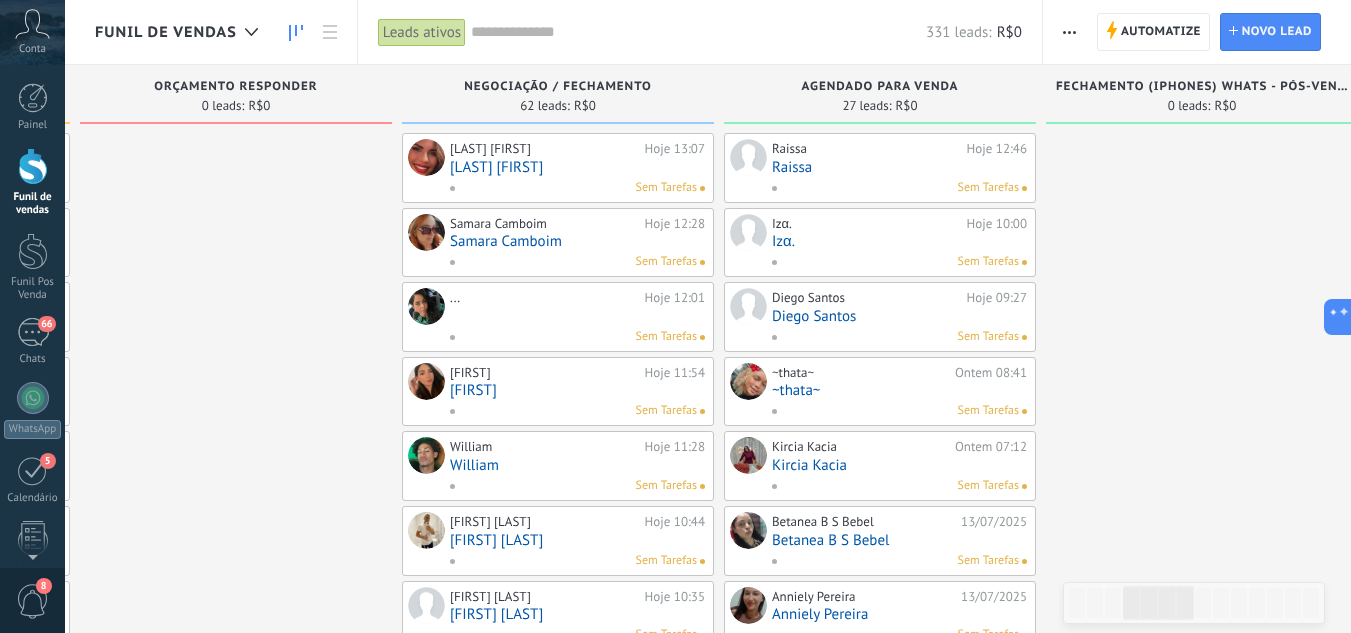 drag, startPoint x: 461, startPoint y: 323, endPoint x: 146, endPoint y: 331, distance: 315.10156 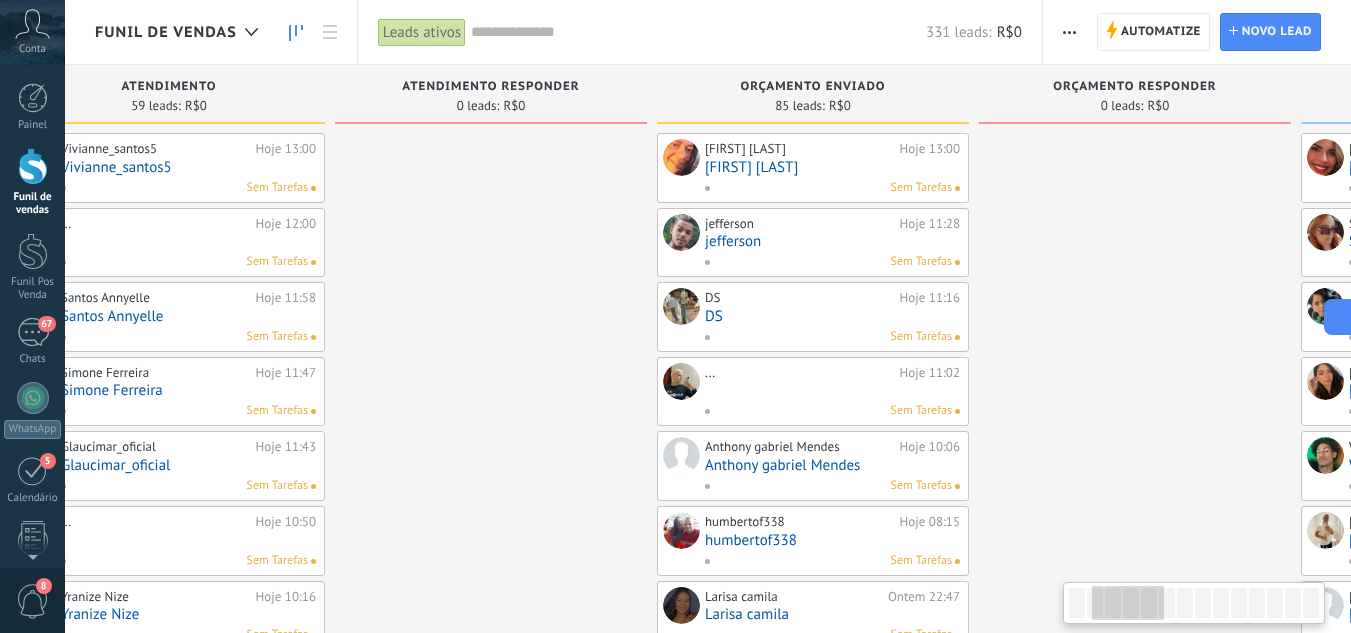 scroll, scrollTop: 0, scrollLeft: 291, axis: horizontal 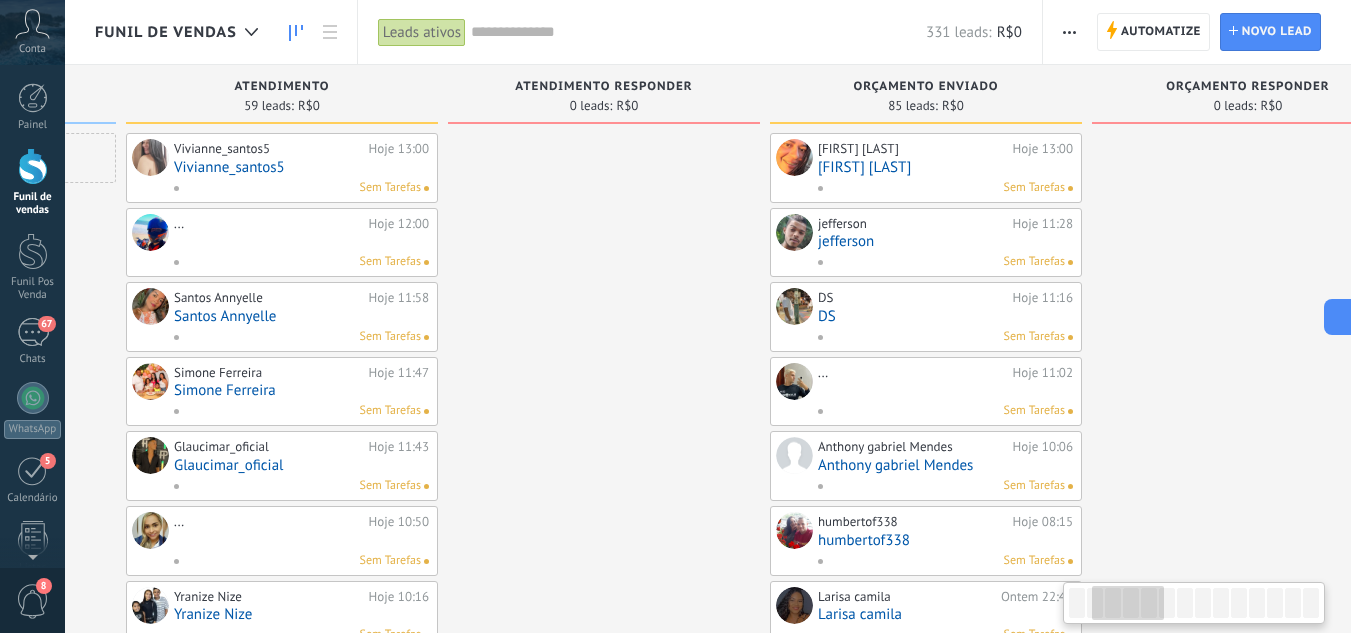 drag, startPoint x: 223, startPoint y: 414, endPoint x: 1235, endPoint y: 262, distance: 1023.3514 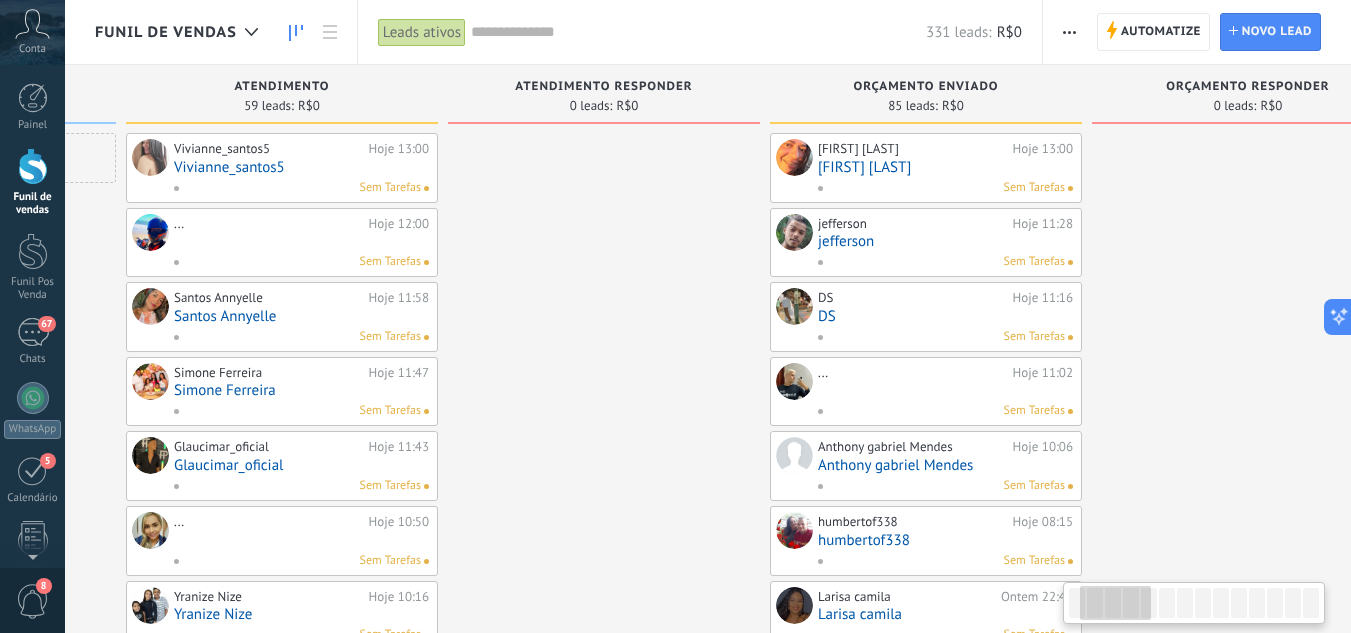 scroll, scrollTop: 0, scrollLeft: 0, axis: both 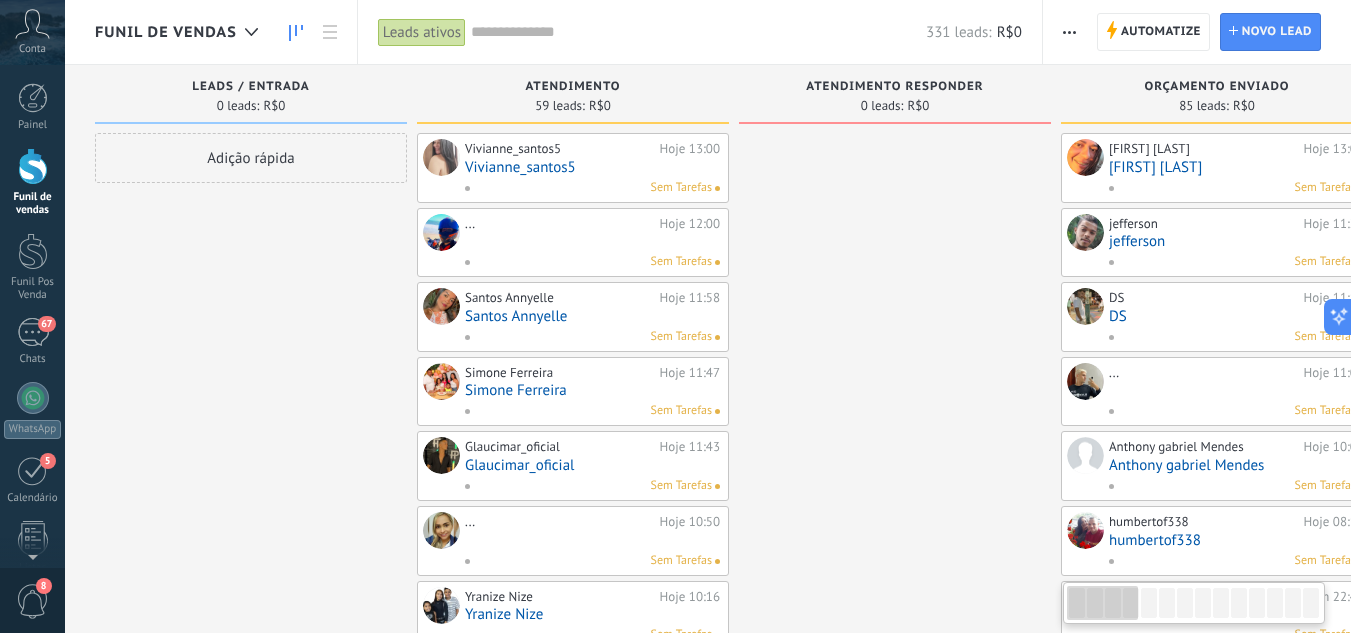 drag, startPoint x: 615, startPoint y: 282, endPoint x: 1189, endPoint y: 229, distance: 576.44165 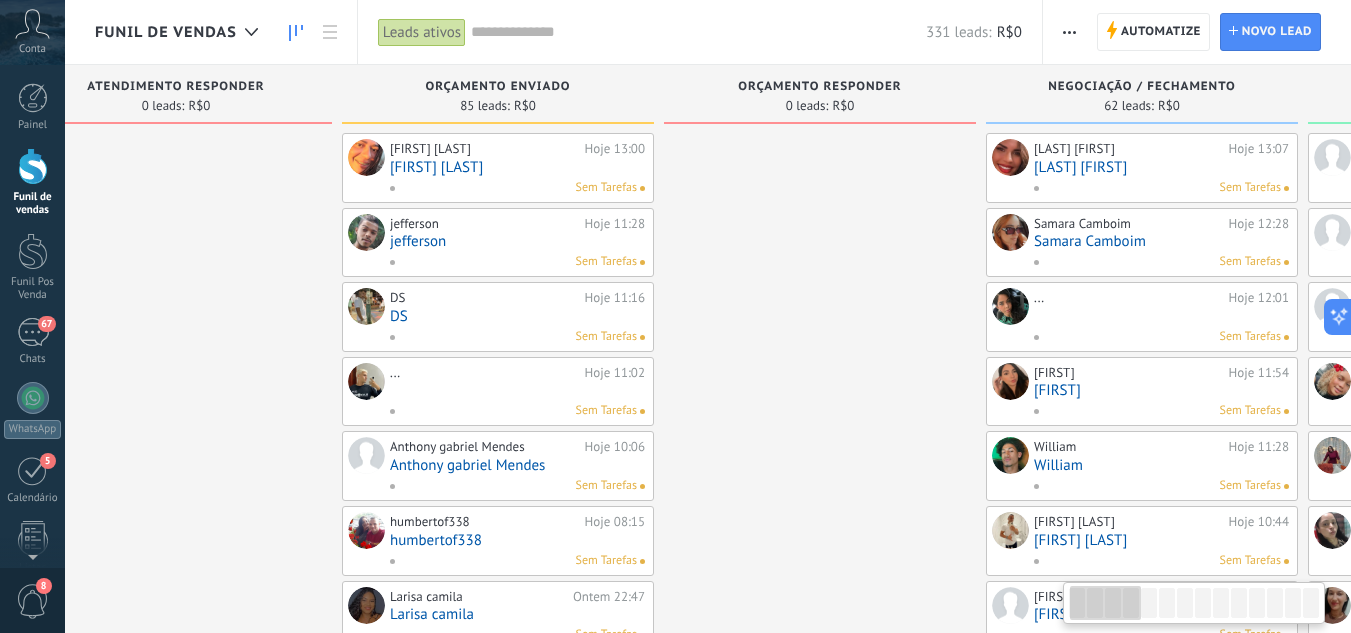 drag, startPoint x: 884, startPoint y: 244, endPoint x: 164, endPoint y: 341, distance: 726.50464 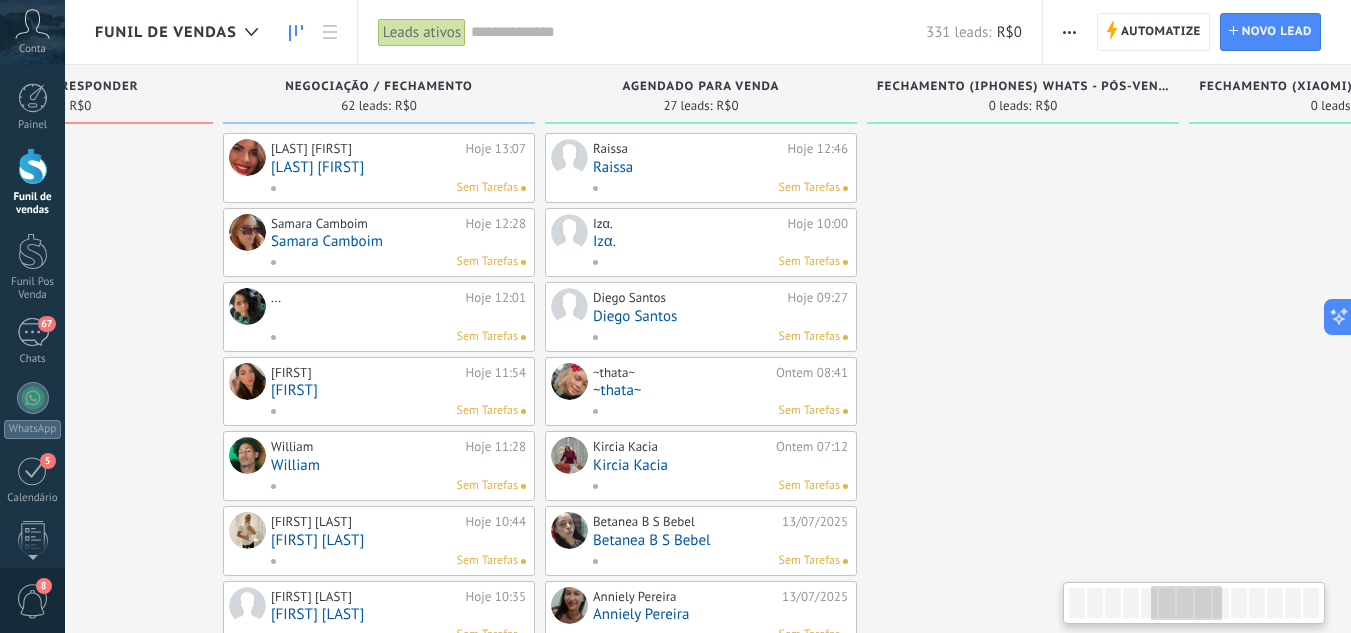 scroll, scrollTop: 0, scrollLeft: 1487, axis: horizontal 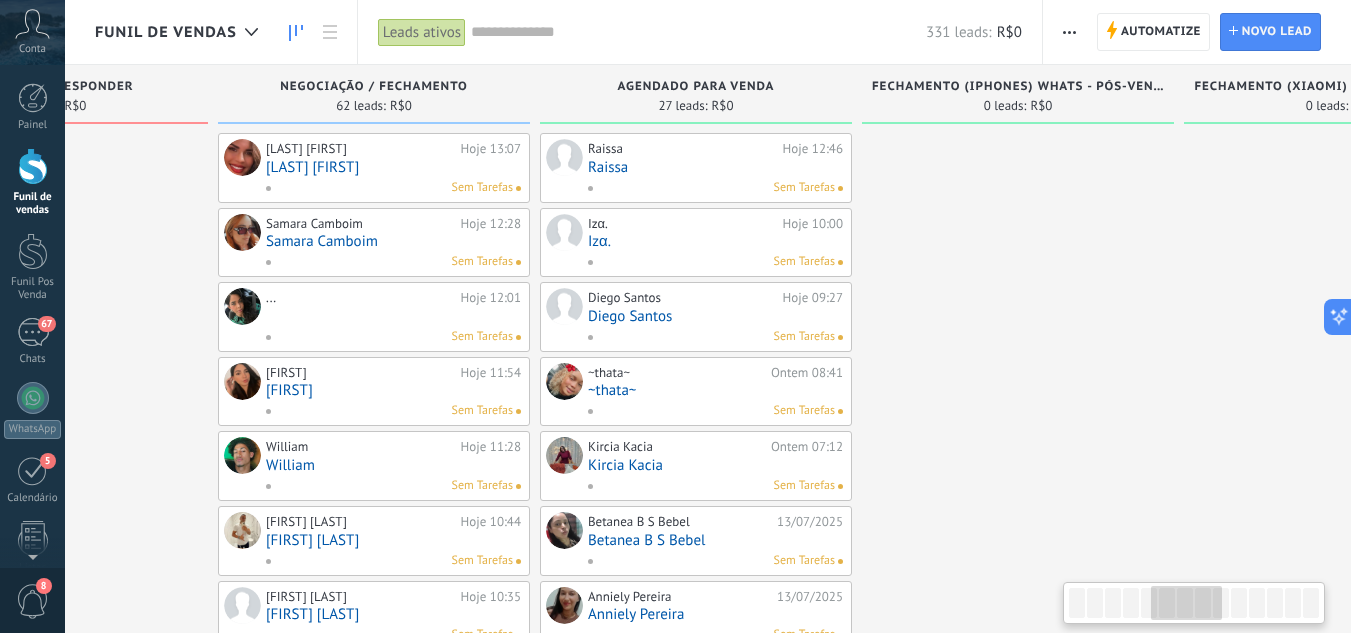 drag, startPoint x: 885, startPoint y: 259, endPoint x: 118, endPoint y: 389, distance: 777.93896 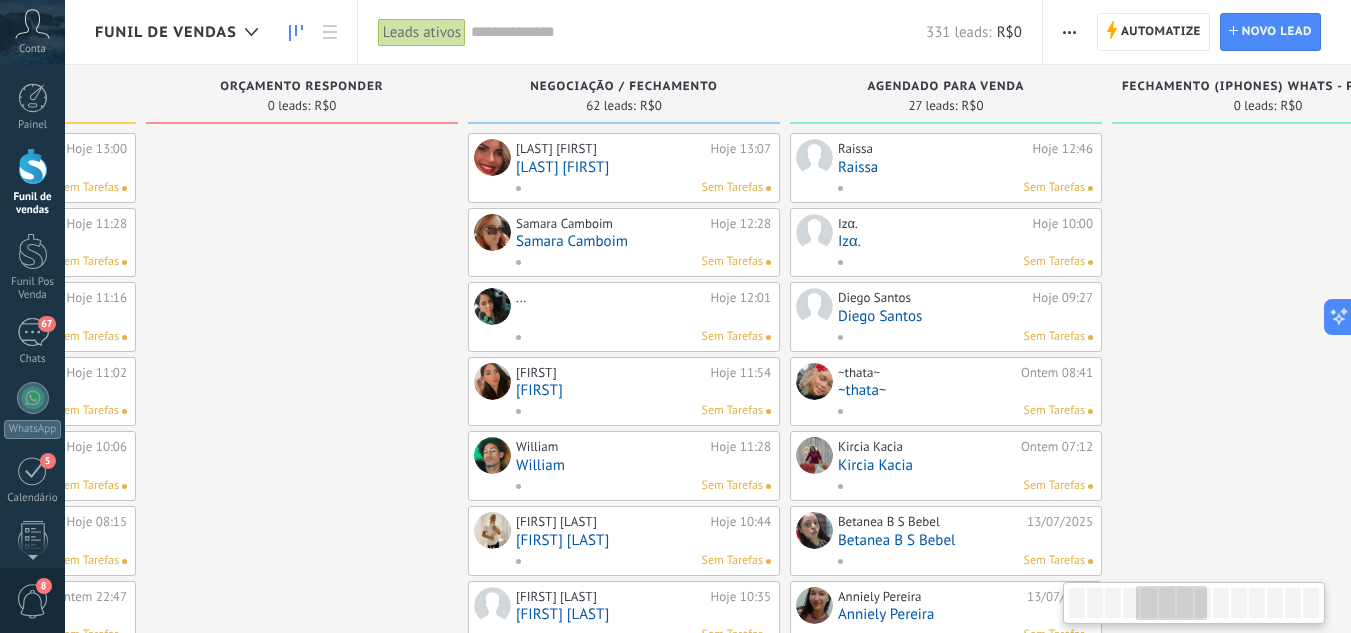 scroll, scrollTop: 0, scrollLeft: 1217, axis: horizontal 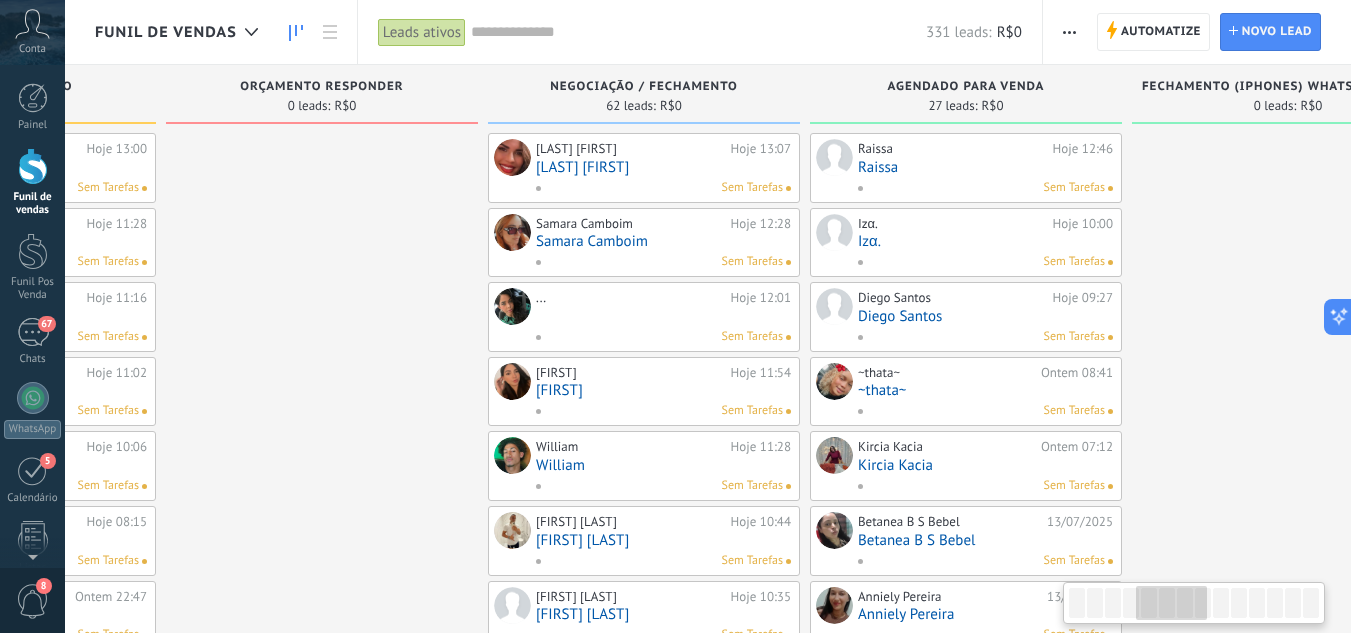 drag, startPoint x: 1080, startPoint y: 351, endPoint x: 1350, endPoint y: 378, distance: 271.34665 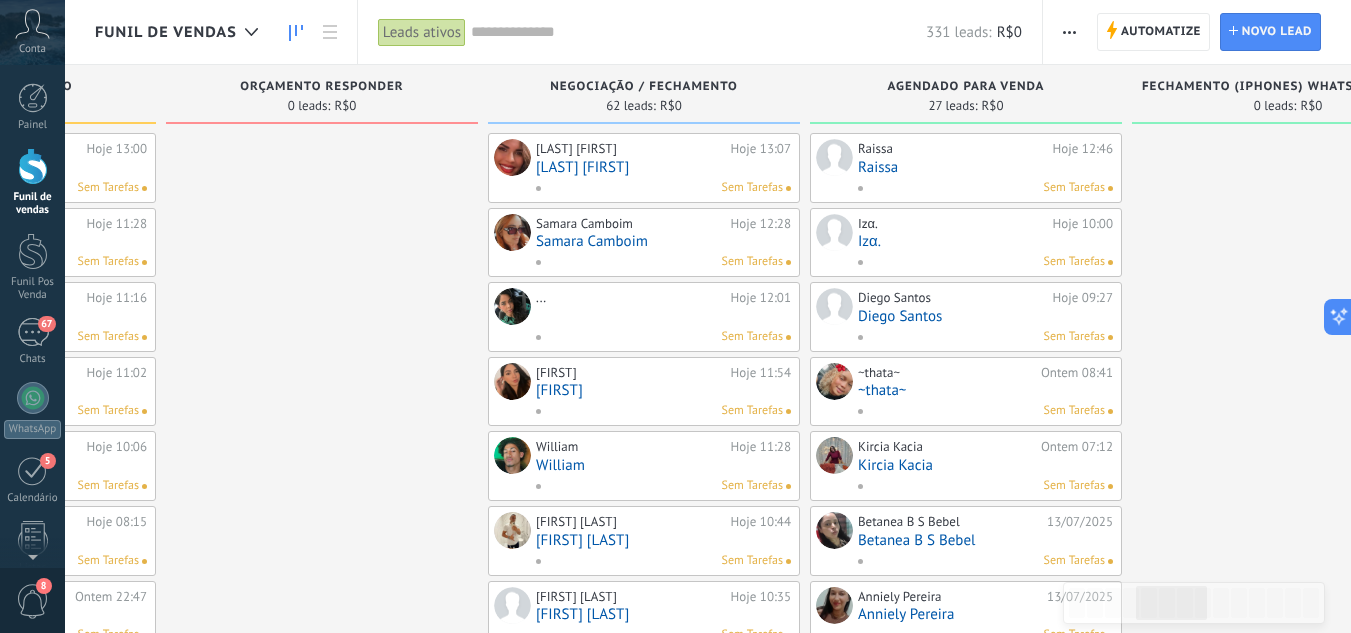 scroll, scrollTop: 0, scrollLeft: 1119, axis: horizontal 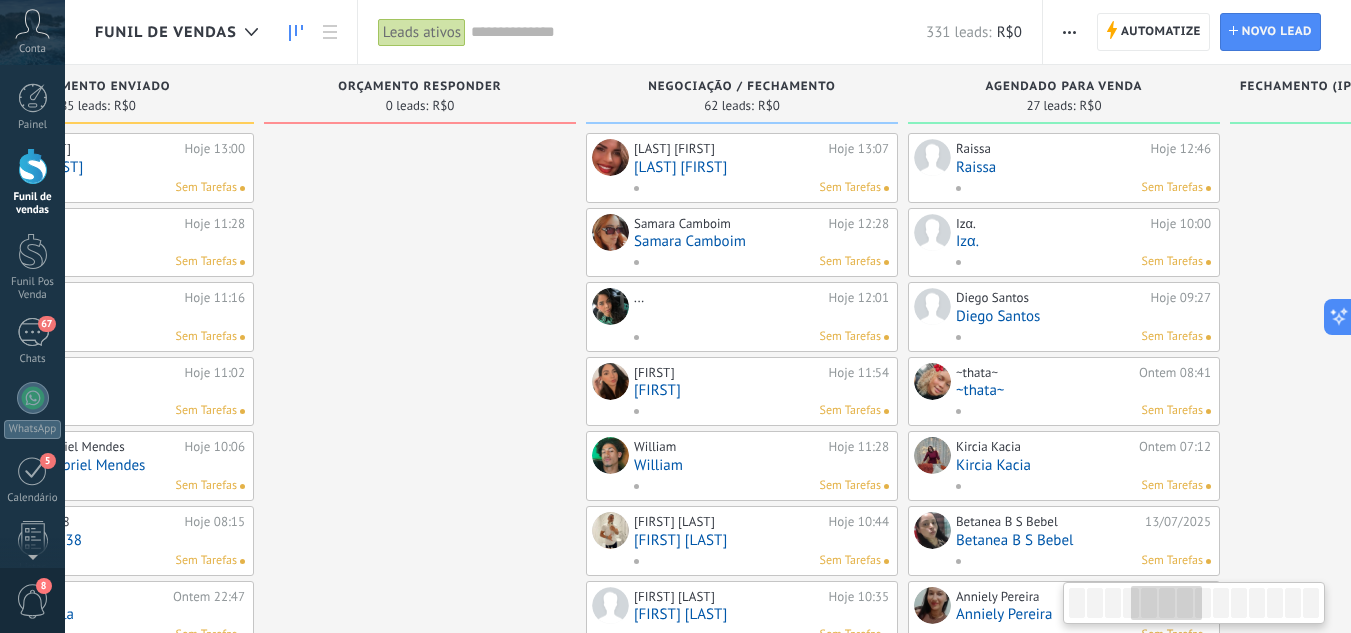 drag, startPoint x: 1232, startPoint y: 279, endPoint x: 1177, endPoint y: 224, distance: 77.781746 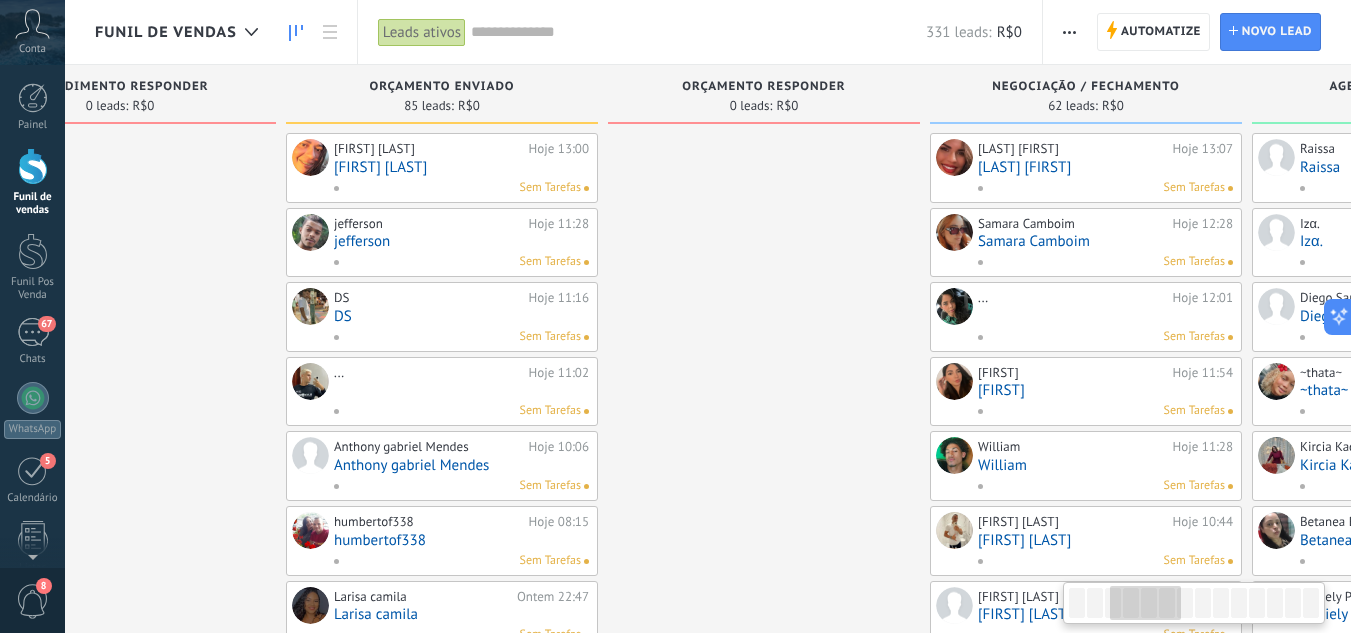 scroll, scrollTop: 0, scrollLeft: 724, axis: horizontal 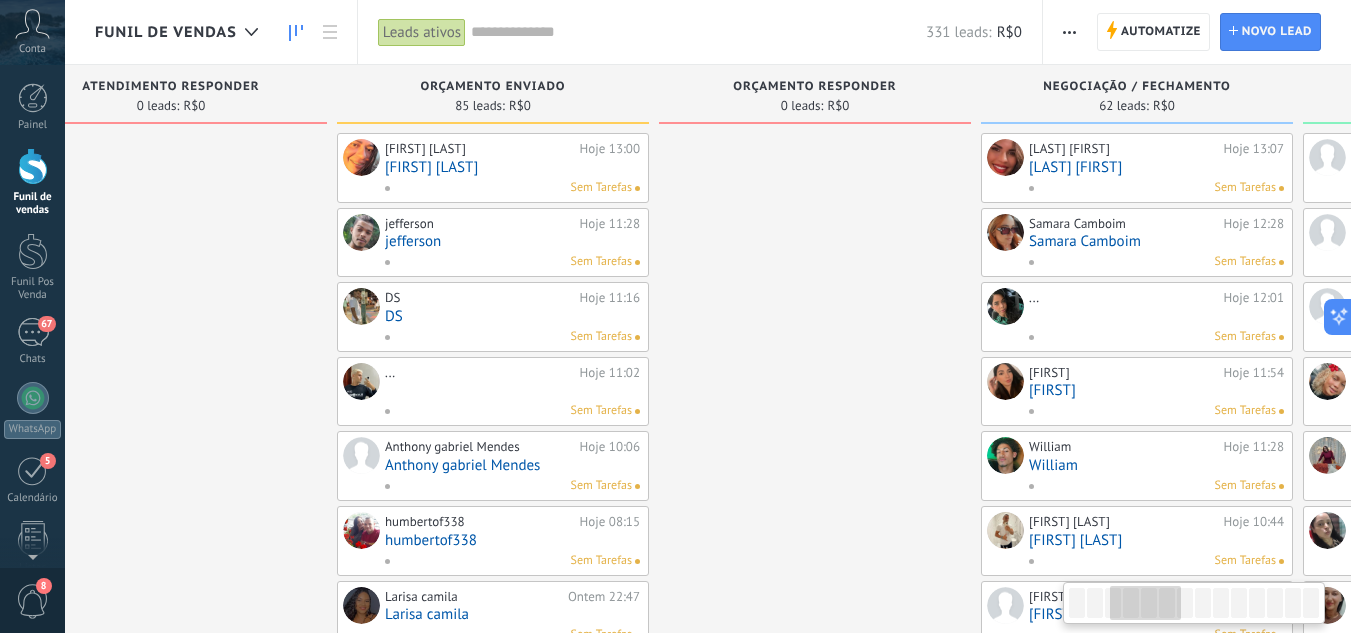 drag, startPoint x: 463, startPoint y: 246, endPoint x: 858, endPoint y: 257, distance: 395.15314 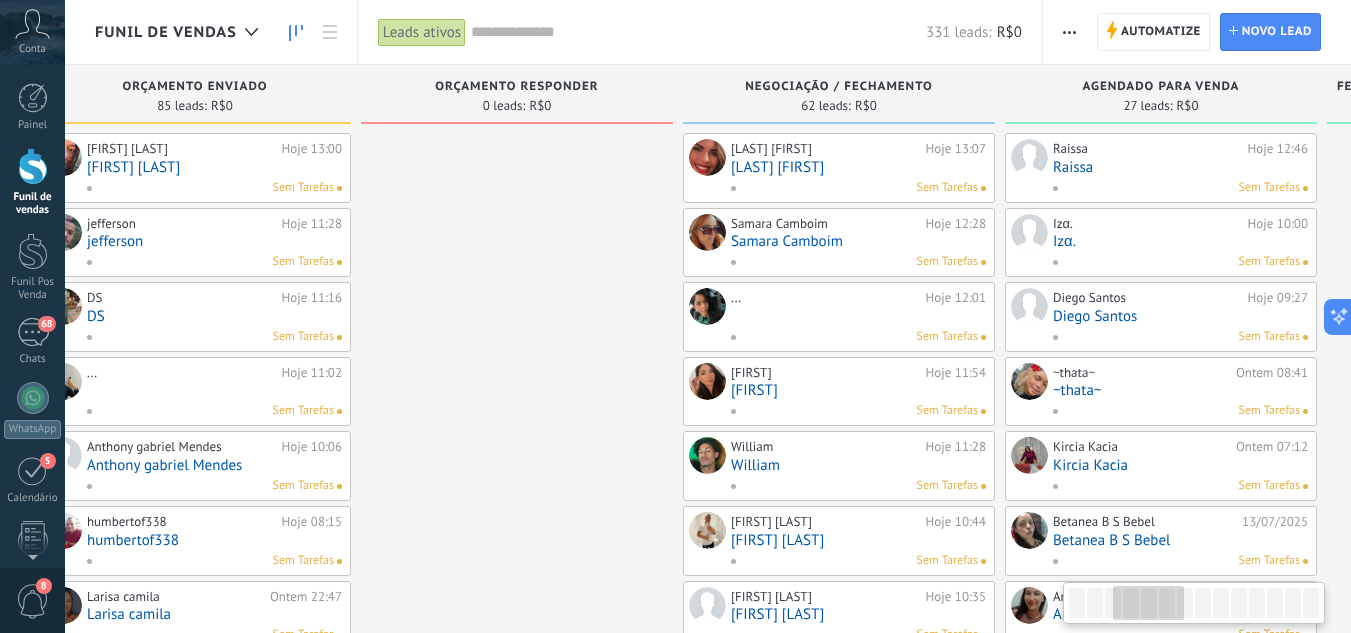 drag, startPoint x: 861, startPoint y: 318, endPoint x: 560, endPoint y: 294, distance: 301.9553 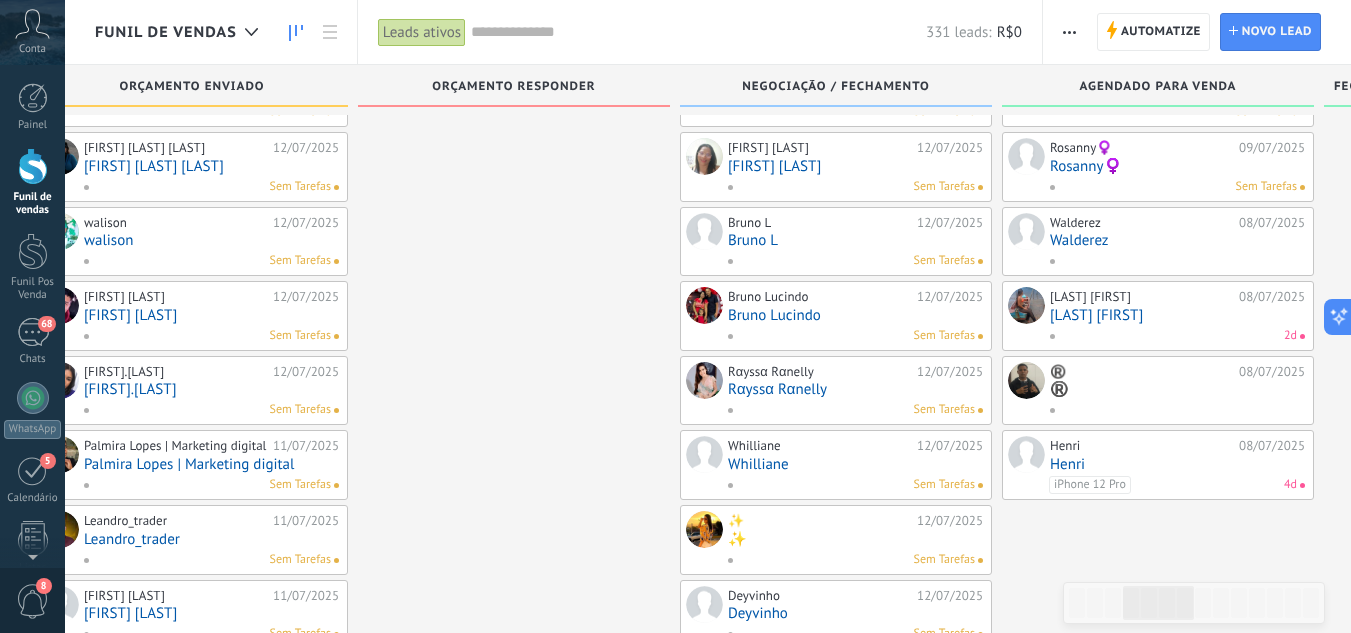 scroll, scrollTop: 1610, scrollLeft: 0, axis: vertical 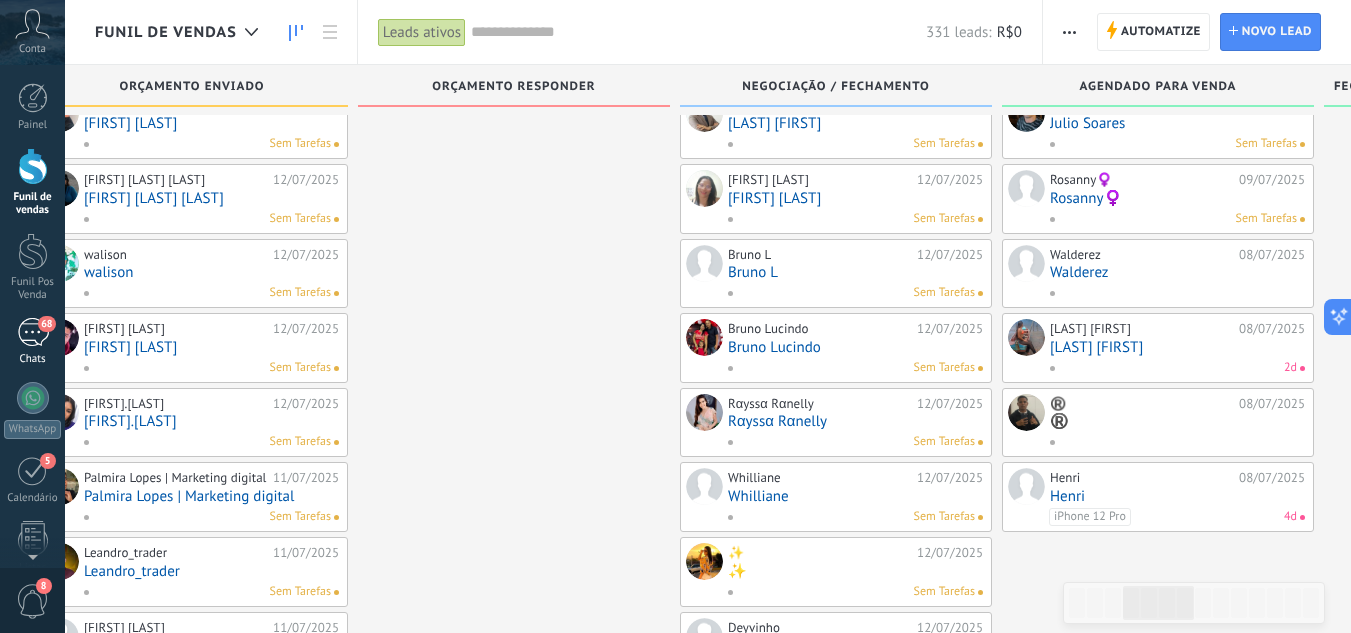click on "68" at bounding box center (46, 324) 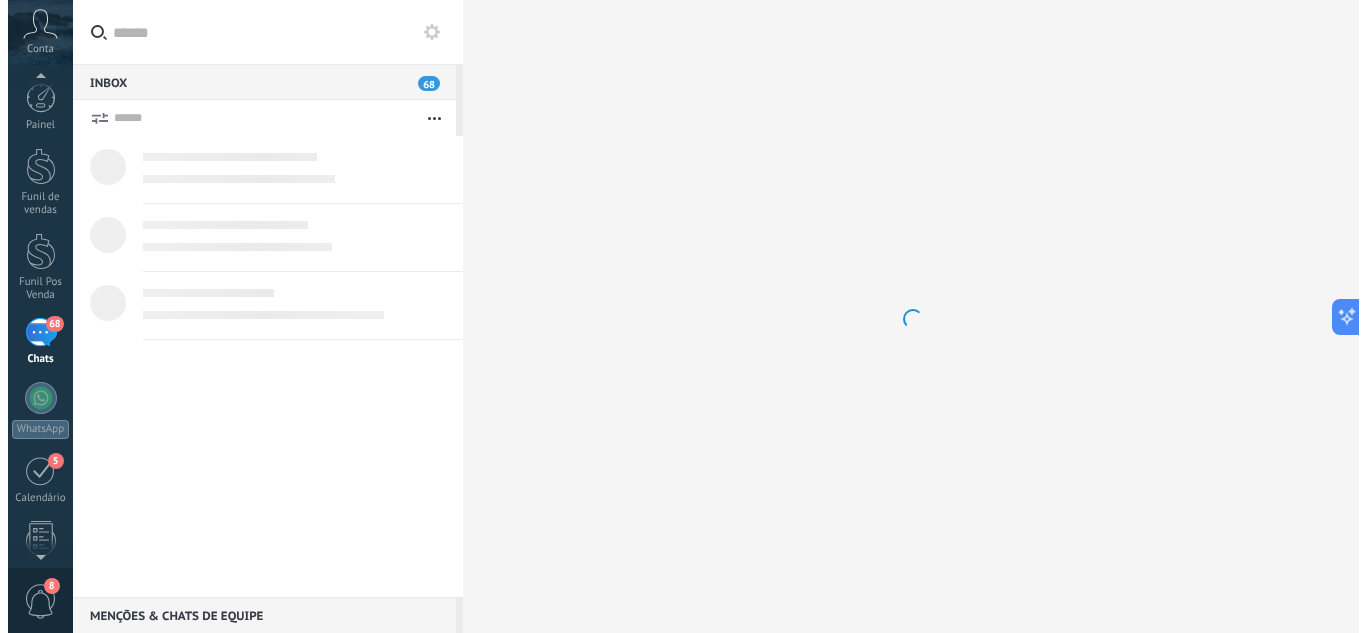 scroll, scrollTop: 0, scrollLeft: 0, axis: both 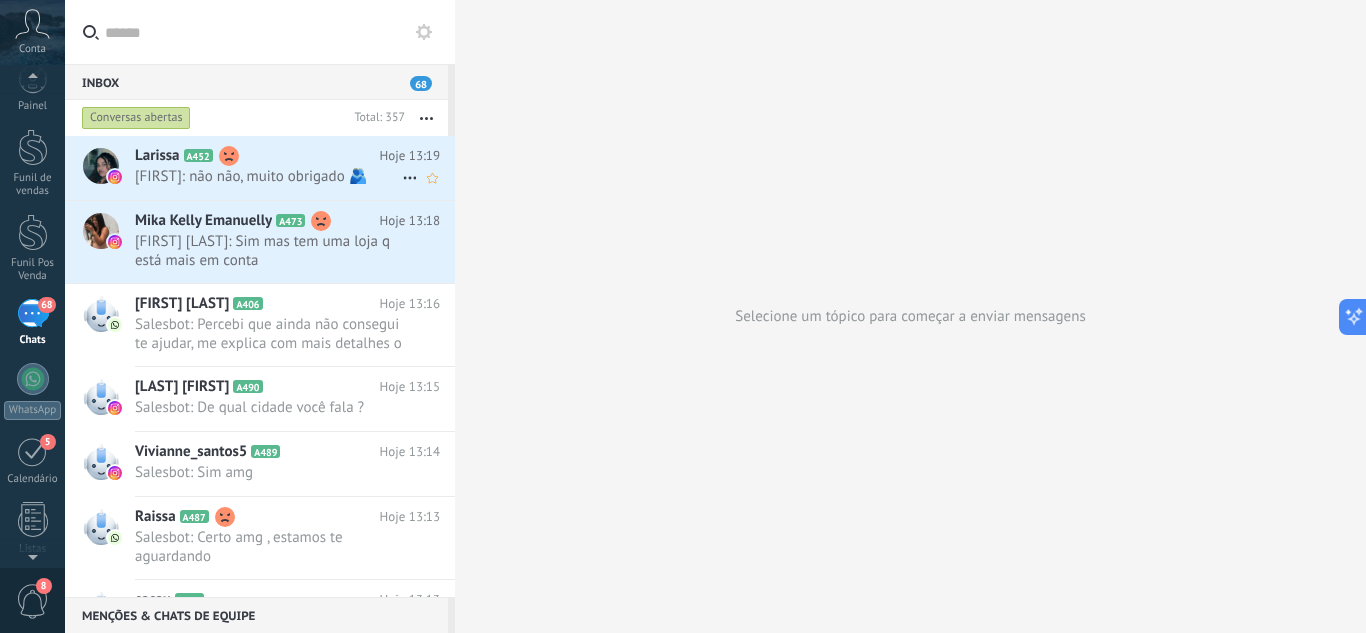 click on "Larissa: não não, muito obrigado 🫂" at bounding box center [268, 176] 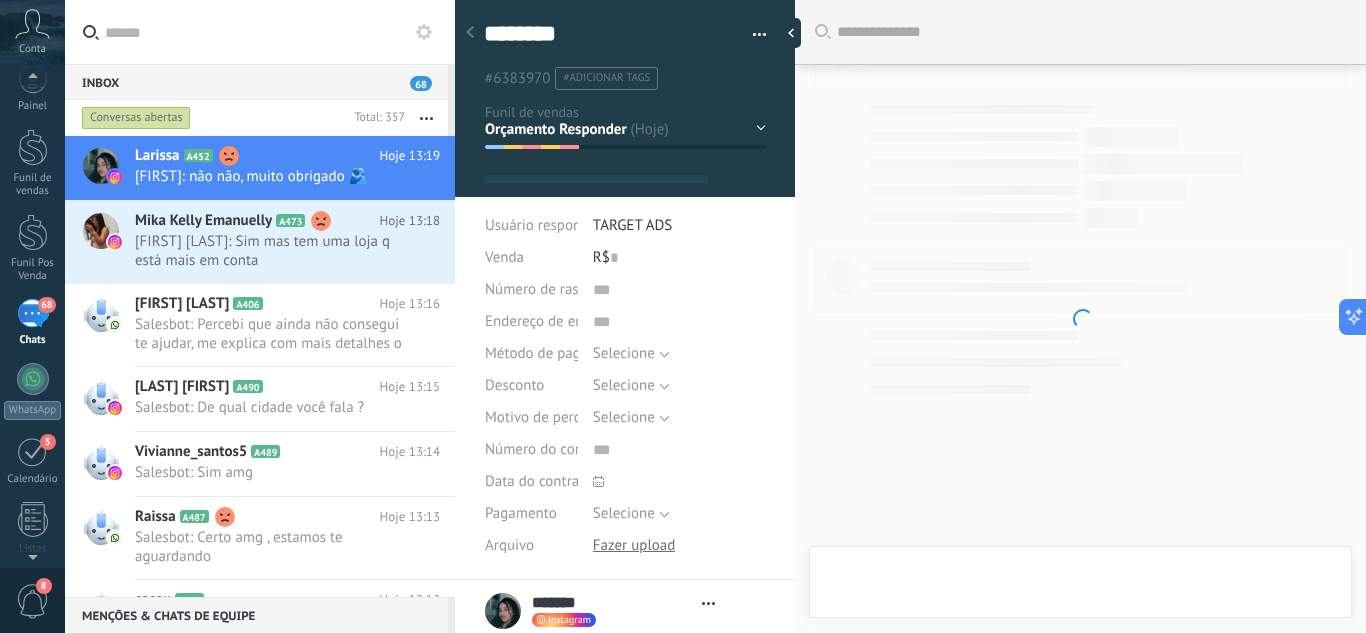 type on "*******" 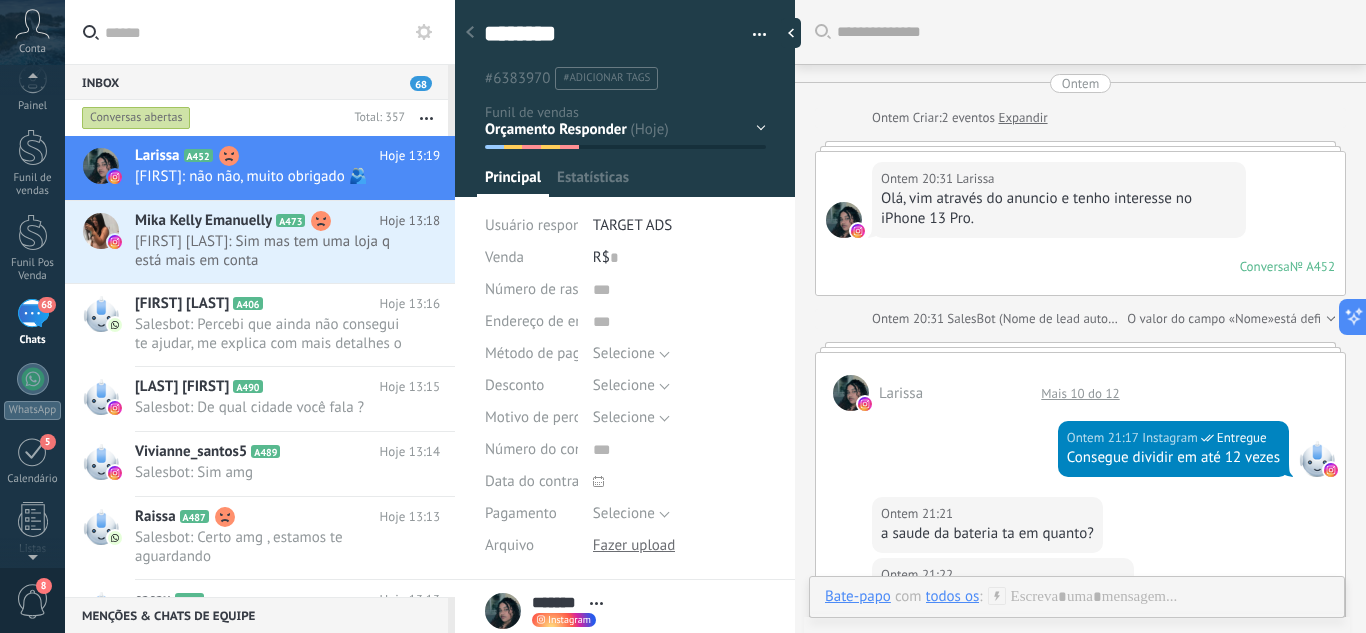 scroll, scrollTop: 1674, scrollLeft: 0, axis: vertical 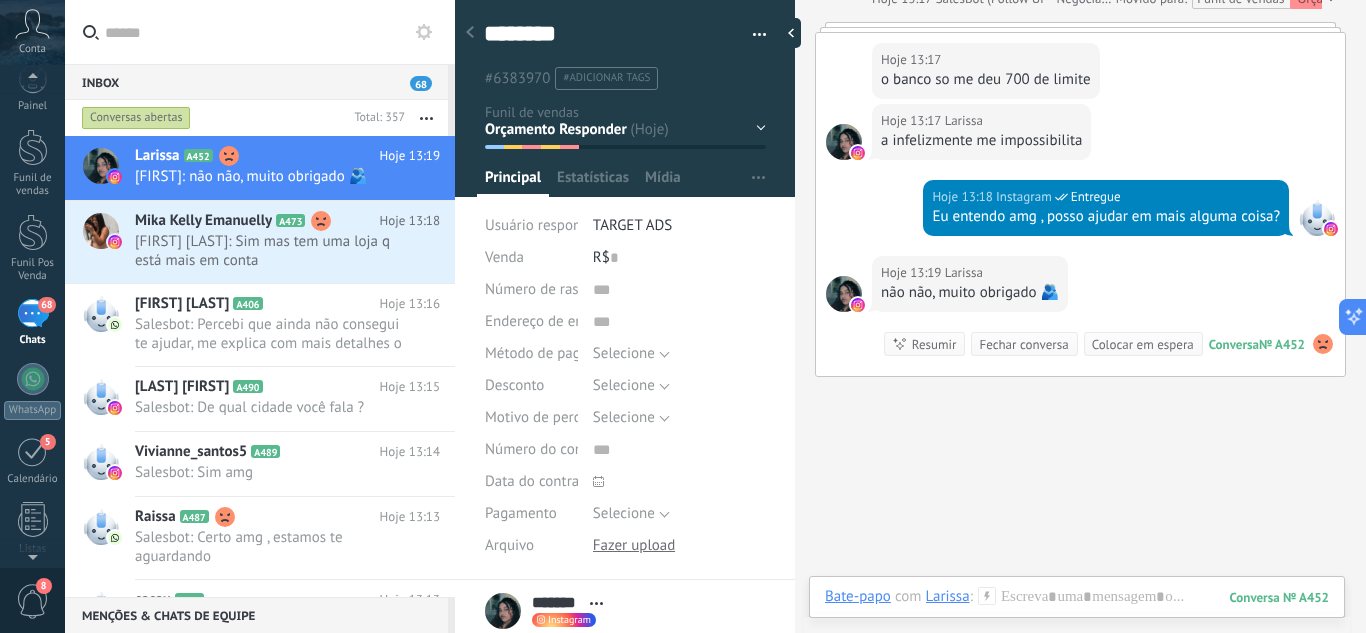 click on "Leads / Entrada
Atendimento
Atendimento Responder
Orçamento Enviado
Orçamento Responder
Negociação / Fechamento
-" at bounding box center (0, 0) 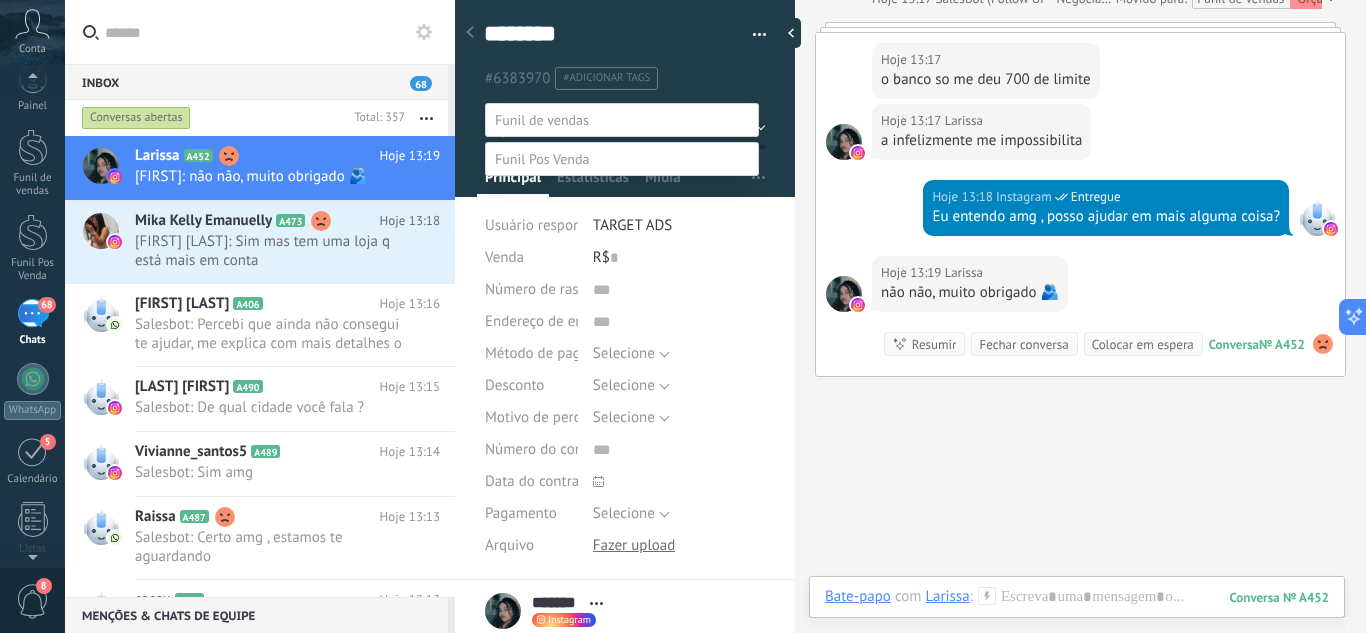 click on "Perdido / Desqualificado" at bounding box center (0, 0) 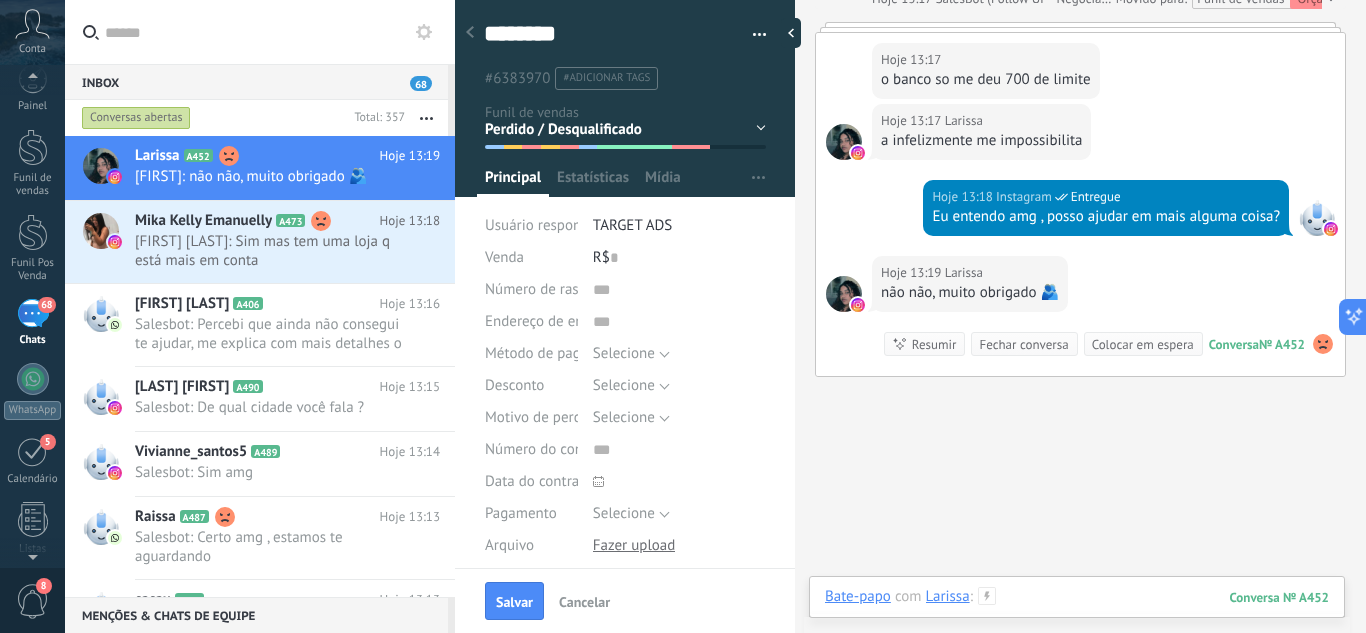 click at bounding box center (1077, 617) 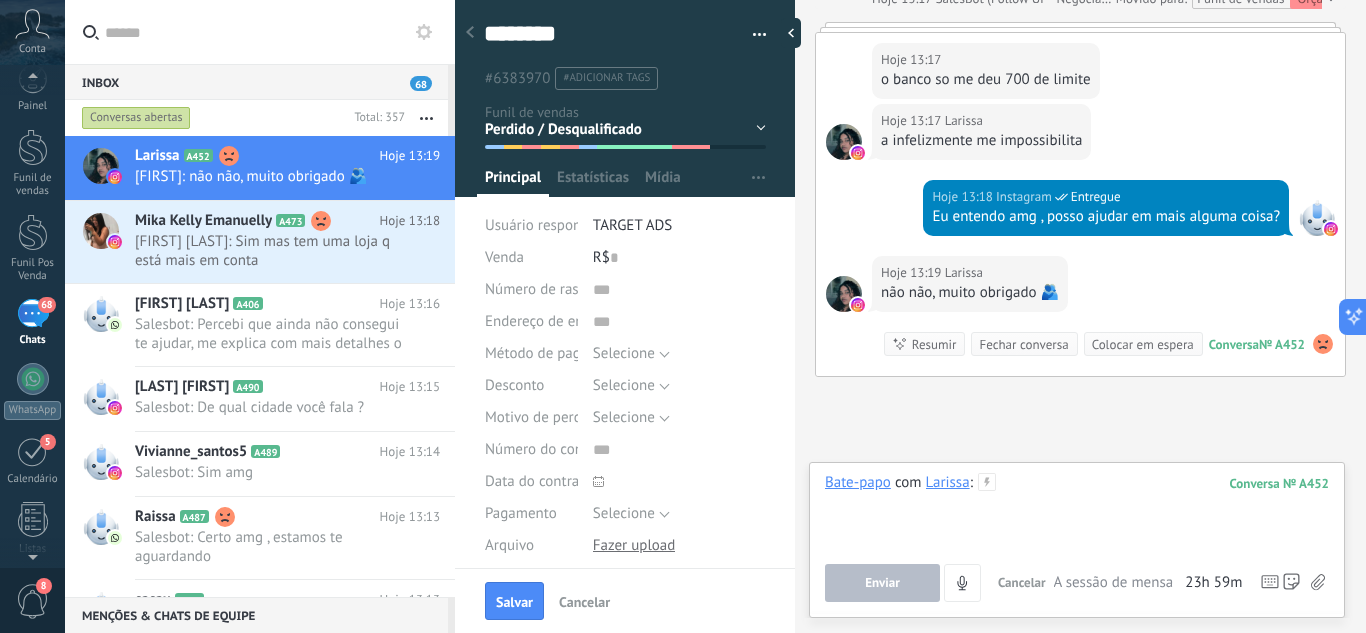 type 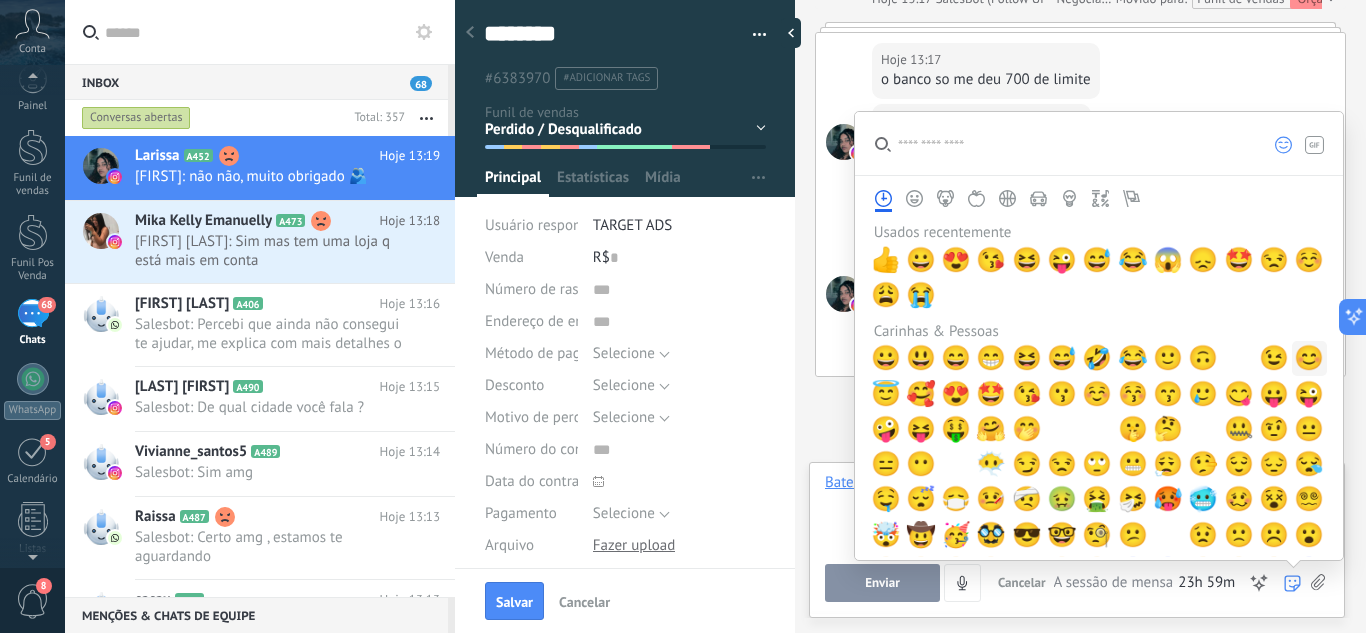 click on "😊" at bounding box center [1309, 358] 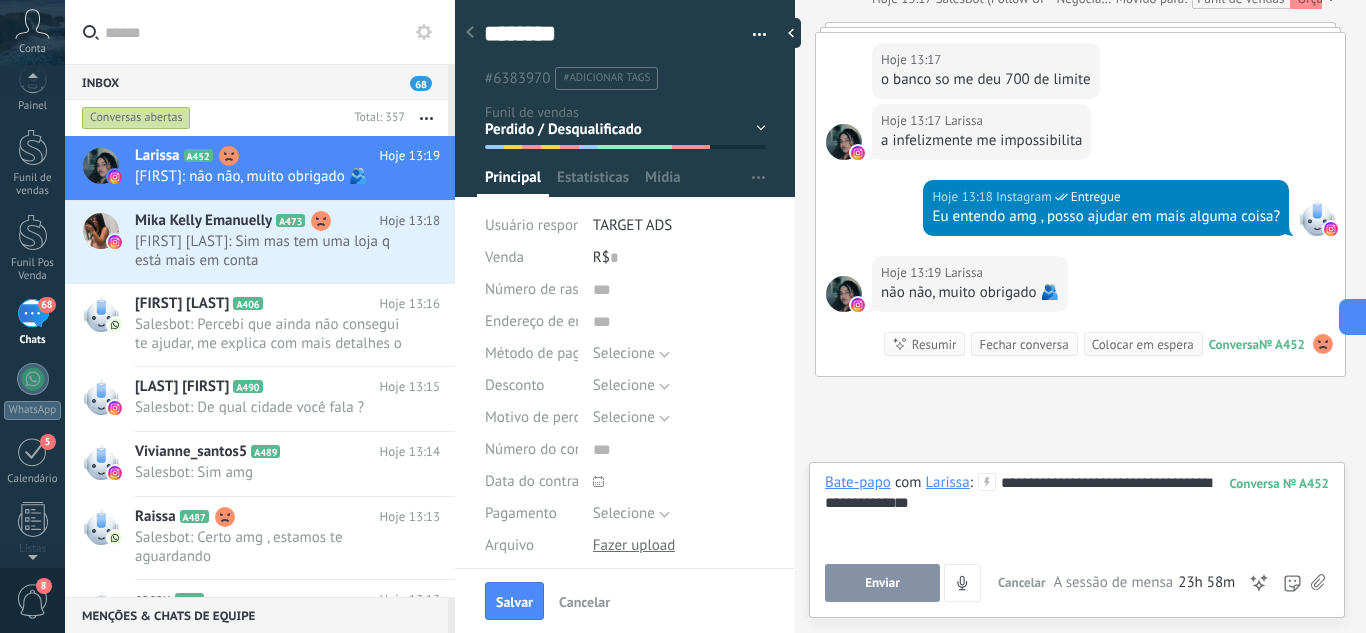 click on "Enviar" at bounding box center (882, 583) 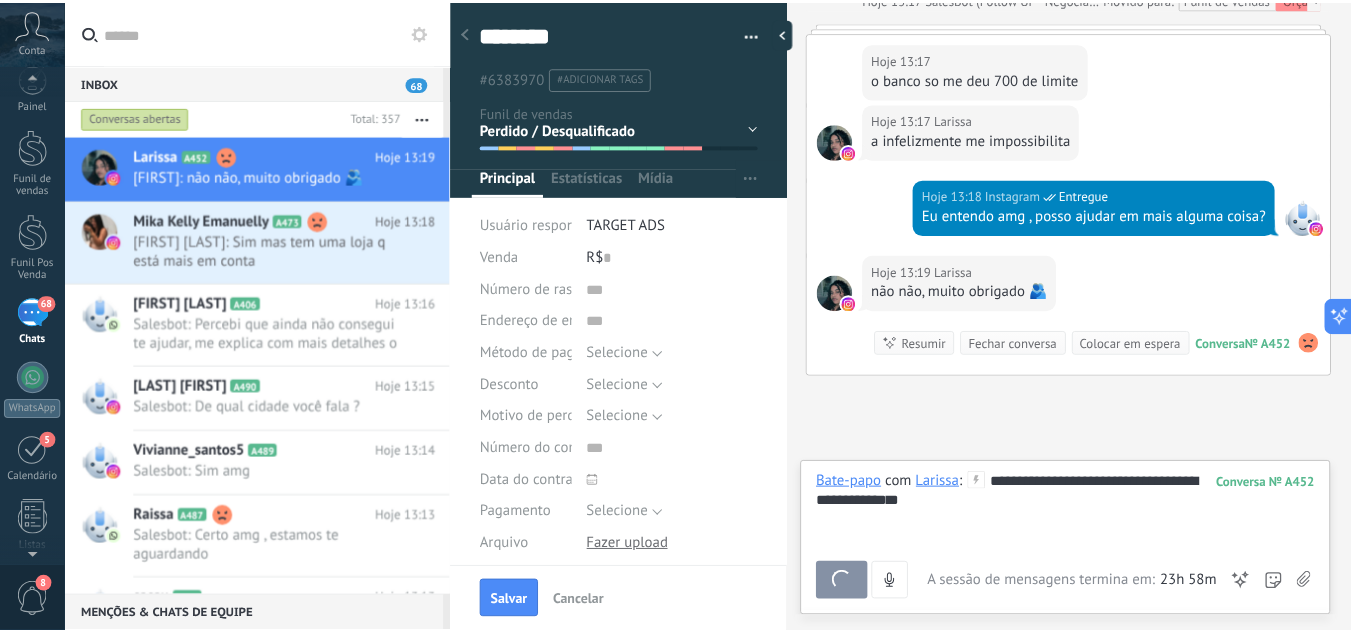 scroll, scrollTop: 1836, scrollLeft: 0, axis: vertical 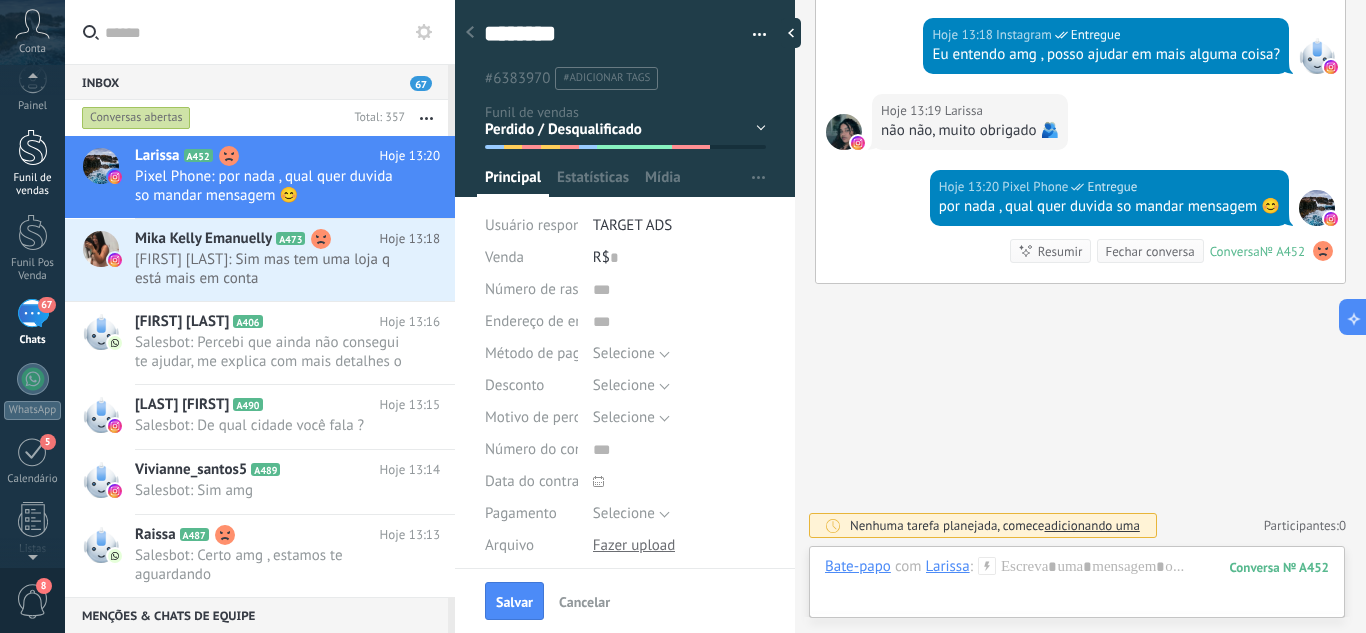 click on "Funil de vendas" at bounding box center [33, 185] 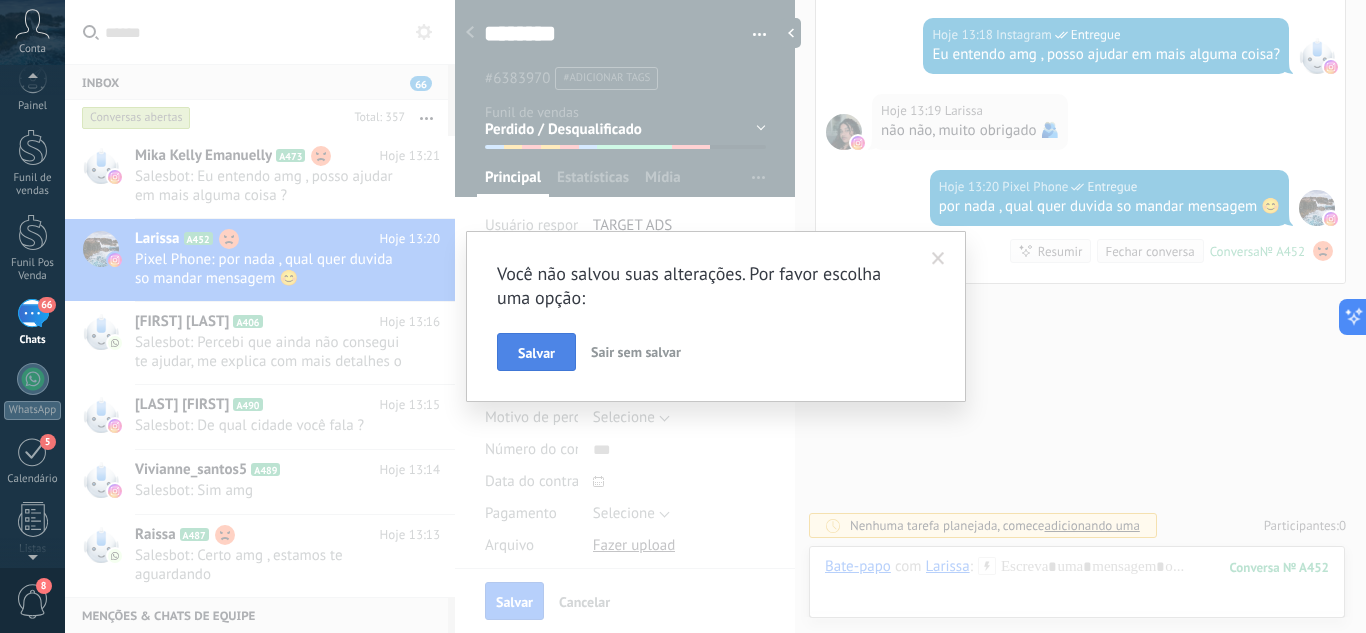 click on "Salvar" at bounding box center (536, 352) 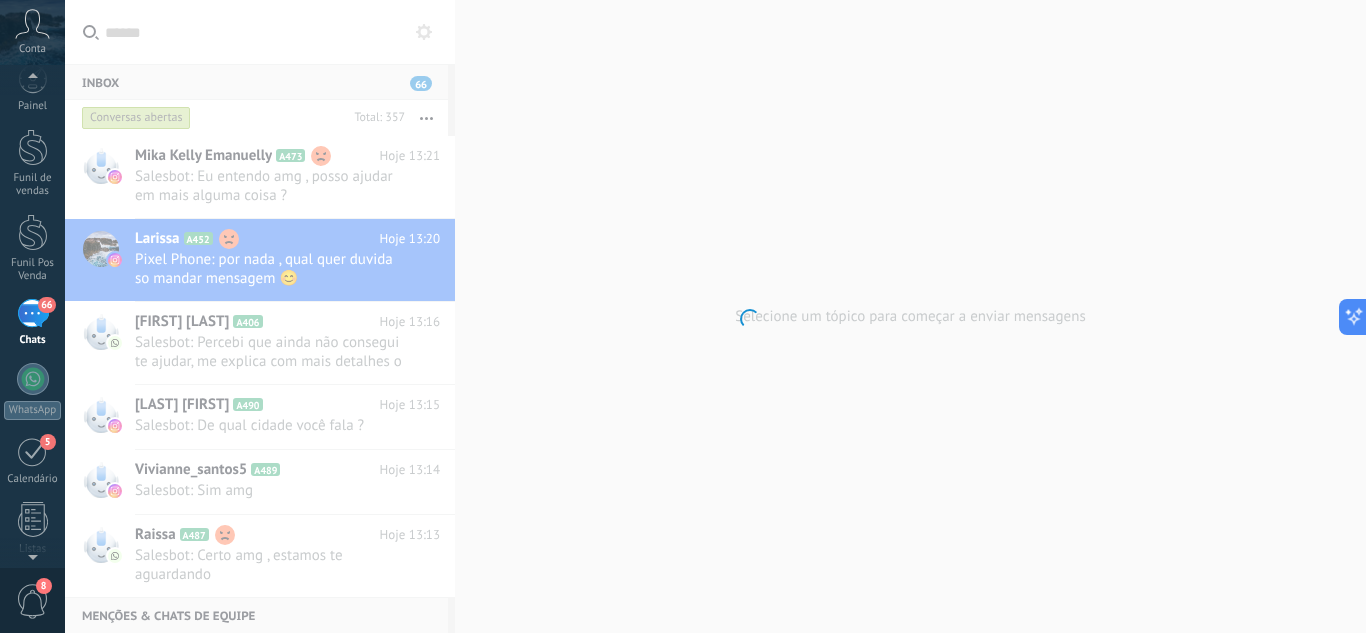 click on ".abccls-1,.abccls-2{fill-rule:evenodd}.abccls-2{fill:#fff} .abfcls-1{fill:none}.abfcls-2{fill:#fff} .abncls-1{isolation:isolate}.abncls-2{opacity:.06}.abncls-2,.abncls-3,.abncls-6{mix-blend-mode:multiply}.abncls-3{opacity:.15}.abncls-4,.abncls-8{fill:#fff}.abncls-5{fill:url(#abnlinear-gradient)}.abncls-6{opacity:.04}.abncls-7{fill:url(#abnlinear-gradient-2)}.abncls-8{fill-rule:evenodd} .abqst0{fill:#ffa200} .abwcls-1{fill:#252525} .cls-1{isolation:isolate} .acicls-1{fill:none} .aclcls-1{fill:#232323} .acnst0{display:none} .addcls-1,.addcls-2{fill:none;stroke-miterlimit:10}.addcls-1{stroke:#dfe0e5}.addcls-2{stroke:#a1a7ab} .adecls-1,.adecls-2{fill:none;stroke-miterlimit:10}.adecls-1{stroke:#dfe0e5}.adecls-2{stroke:#a1a7ab} .adqcls-1{fill:#8591a5;fill-rule:evenodd} .aeccls-1{fill:#5c9f37} .aeecls-1{fill:#f86161} .aejcls-1{fill:#8591a5;fill-rule:evenodd} .aekcls-1{fill-rule:evenodd} .aelcls-1{fill-rule:evenodd;fill:currentColor} .aemcls-1{fill-rule:evenodd;fill:currentColor} .aencls-2{fill:#f86161;opacity:.3}" at bounding box center [683, 316] 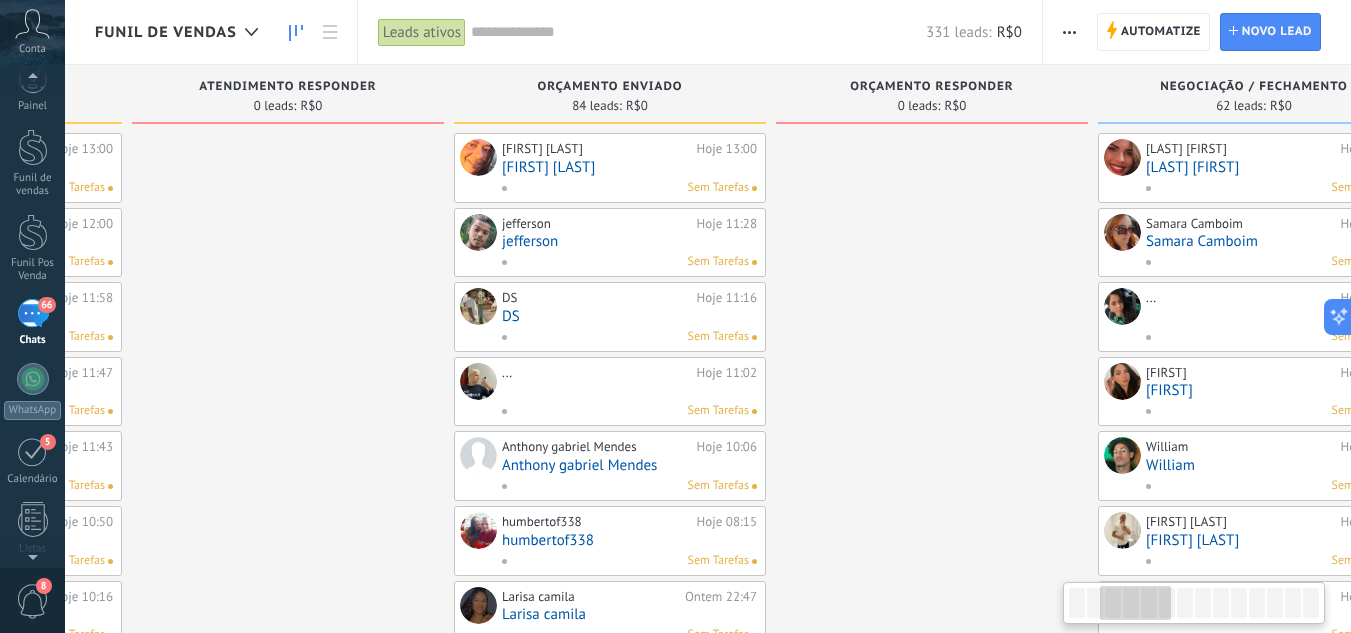 drag, startPoint x: 383, startPoint y: 349, endPoint x: 400, endPoint y: 349, distance: 17 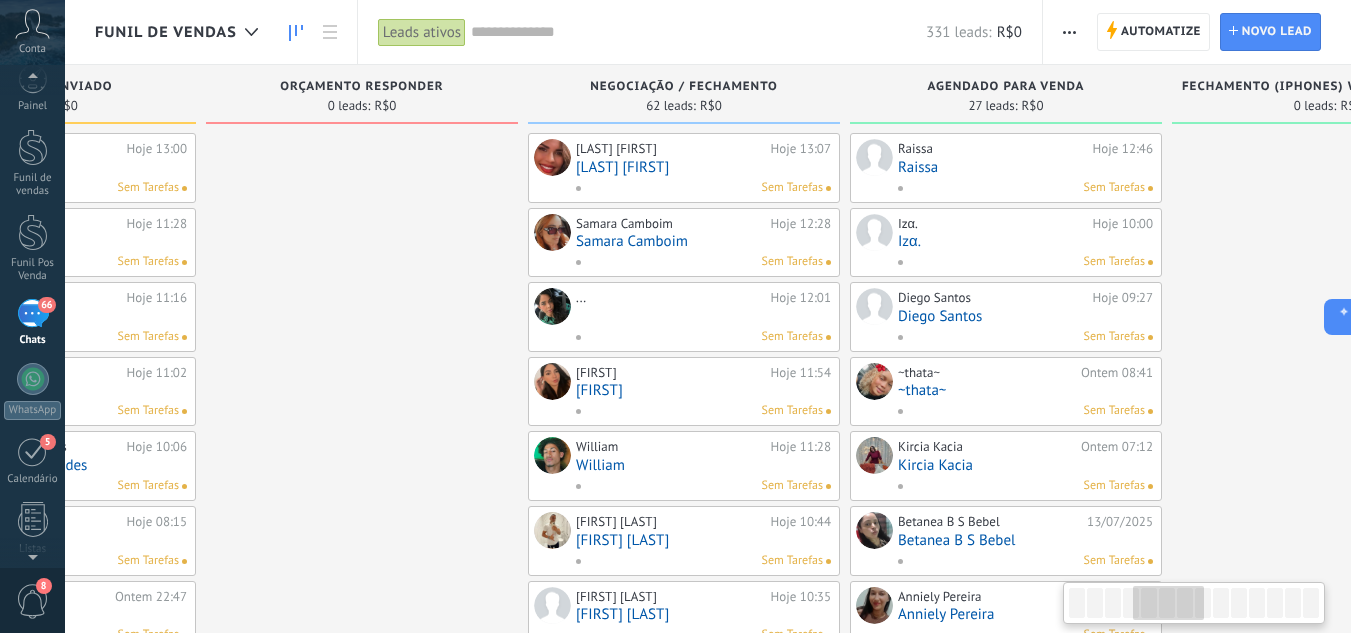 click at bounding box center [362, 884] 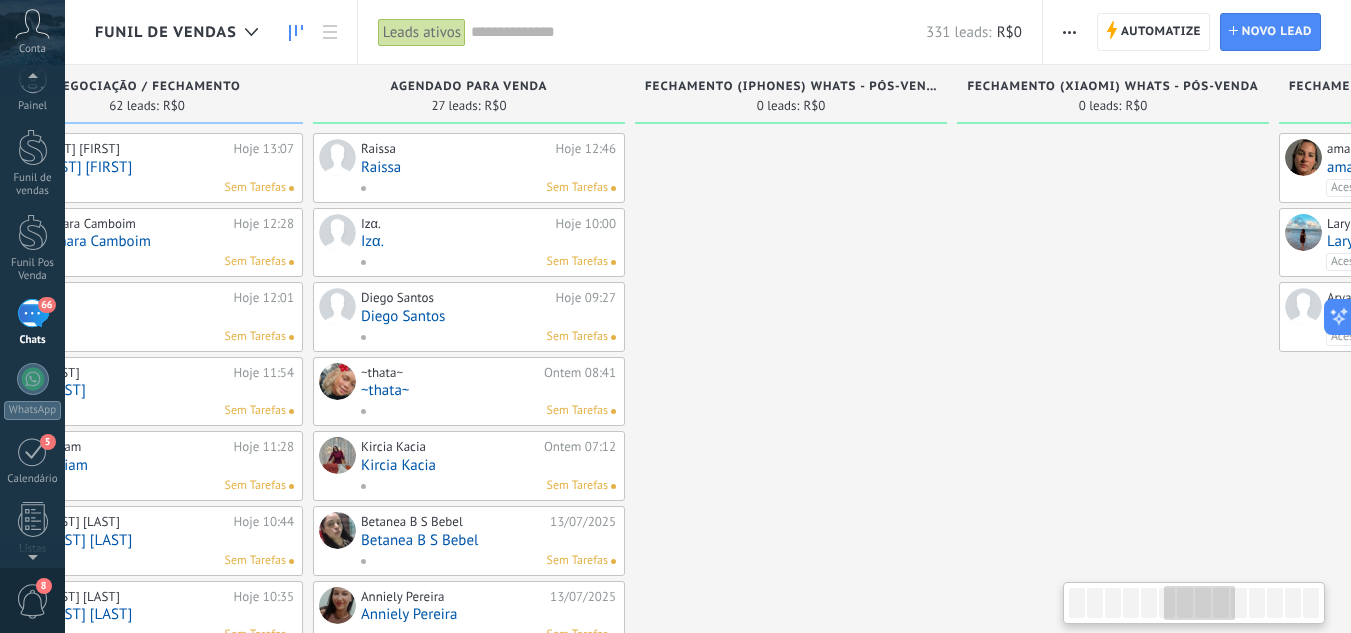 scroll, scrollTop: 0, scrollLeft: 2301, axis: horizontal 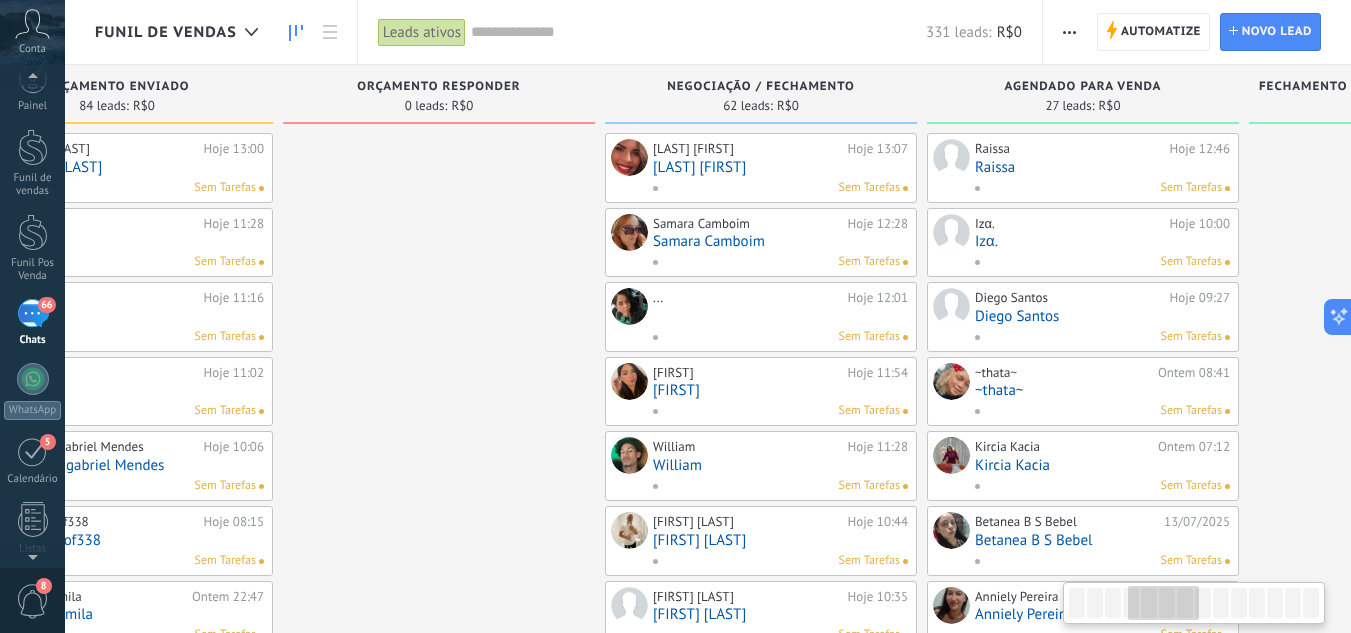 drag, startPoint x: 1191, startPoint y: 351, endPoint x: 1365, endPoint y: 375, distance: 175.64737 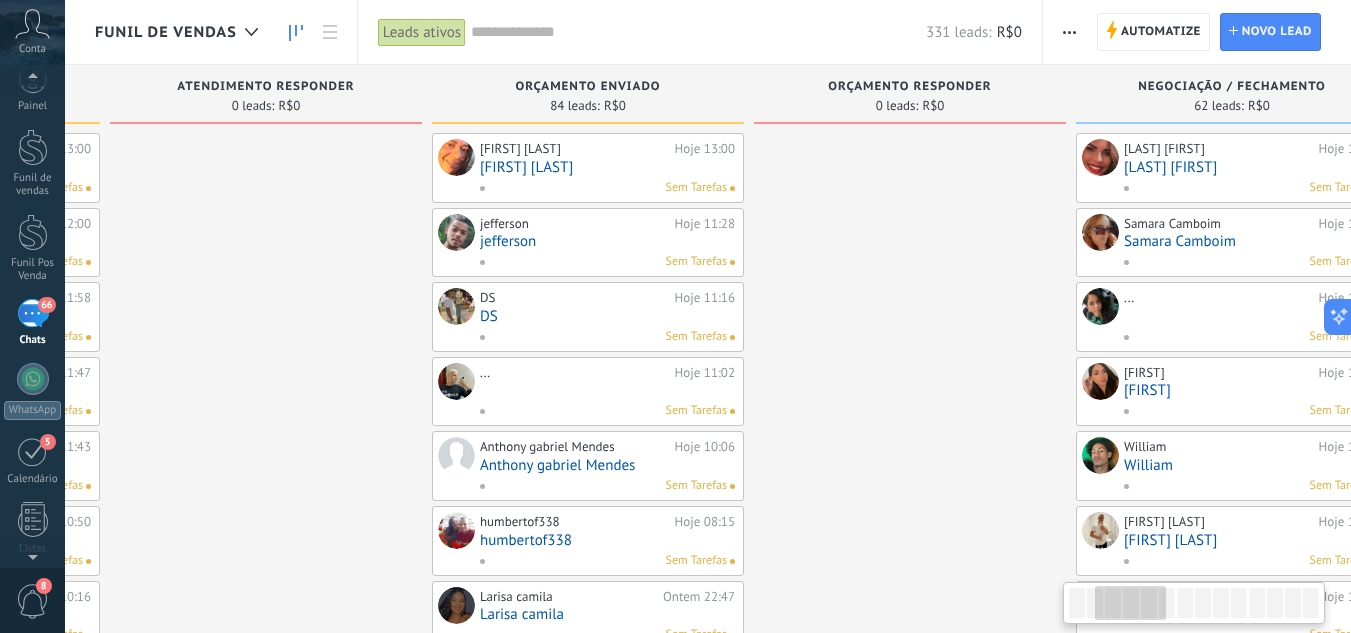scroll, scrollTop: 0, scrollLeft: 512, axis: horizontal 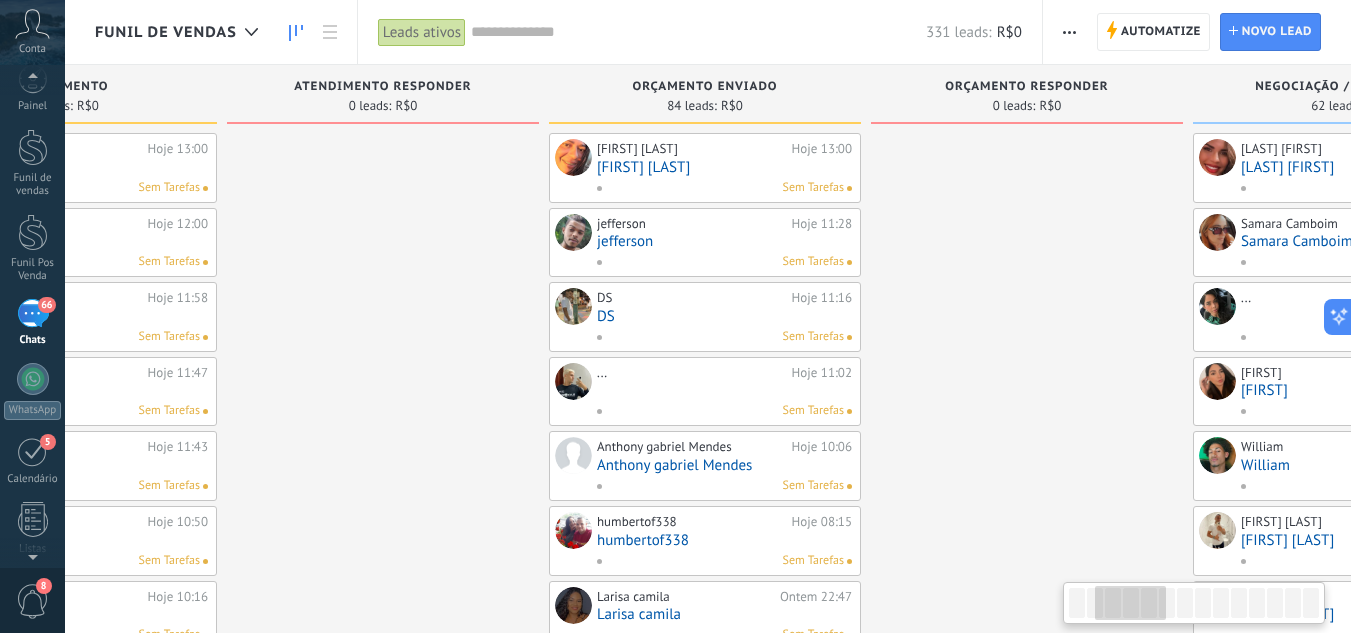 drag, startPoint x: 516, startPoint y: 329, endPoint x: 1078, endPoint y: 326, distance: 562.008 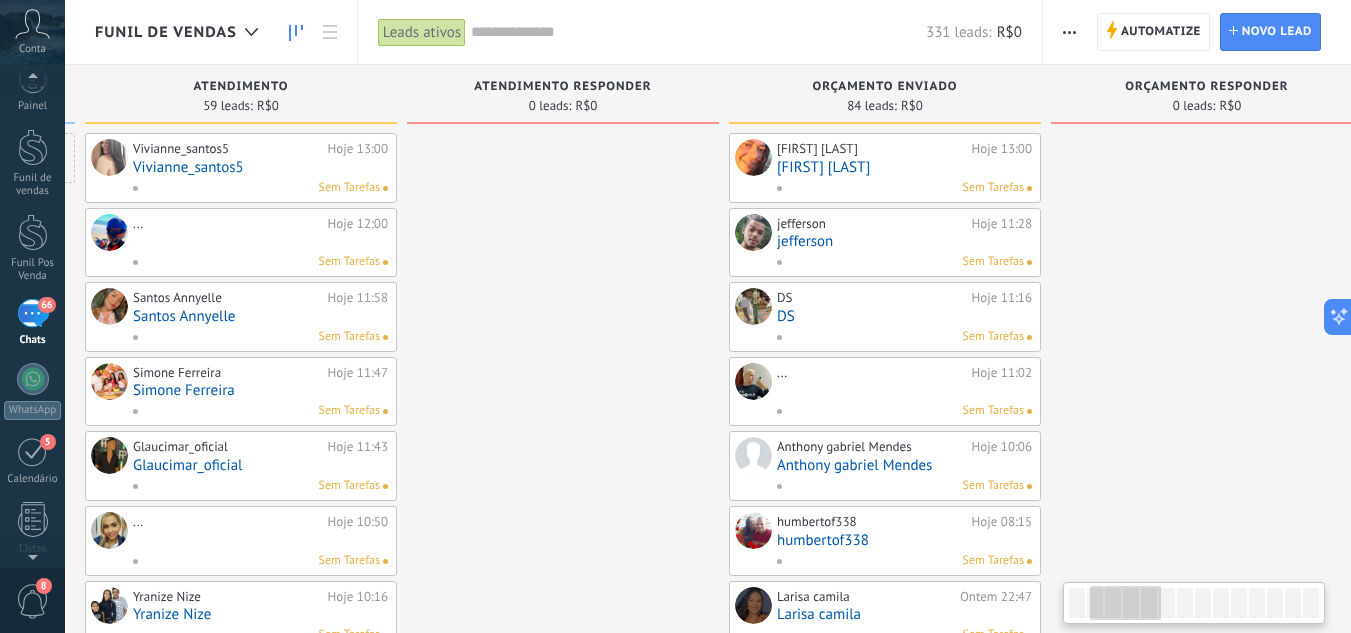 drag, startPoint x: 492, startPoint y: 297, endPoint x: 664, endPoint y: 278, distance: 173.04623 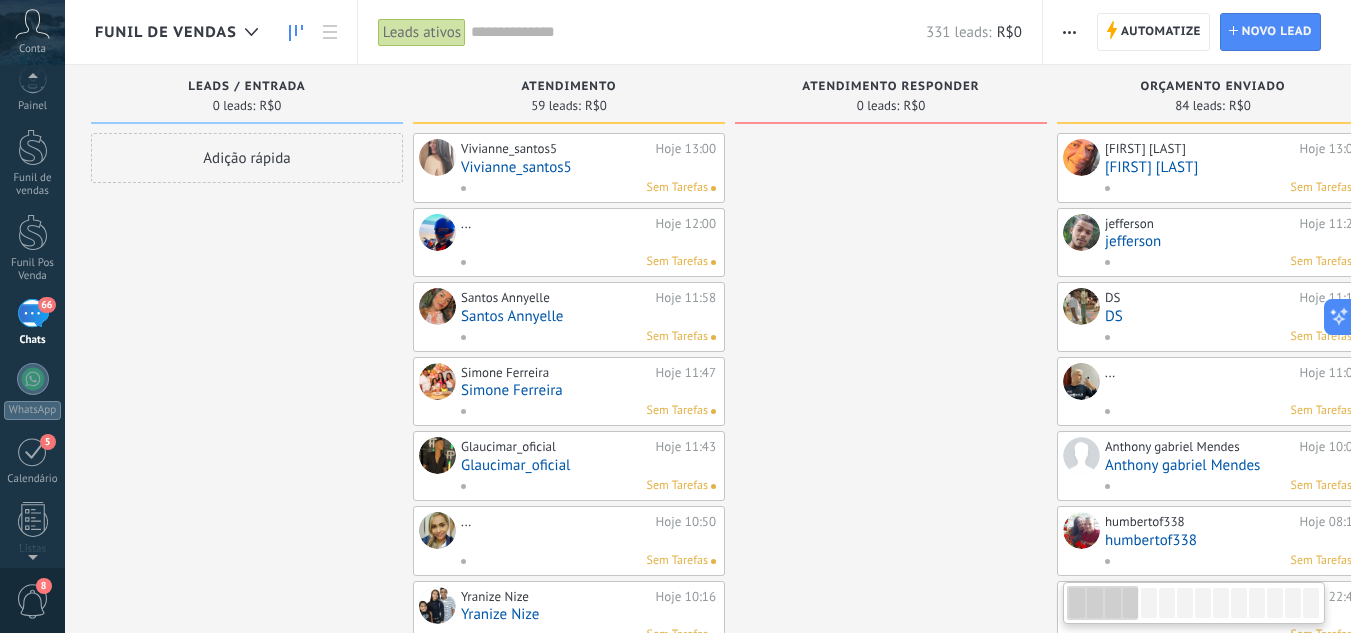 scroll, scrollTop: 0, scrollLeft: 0, axis: both 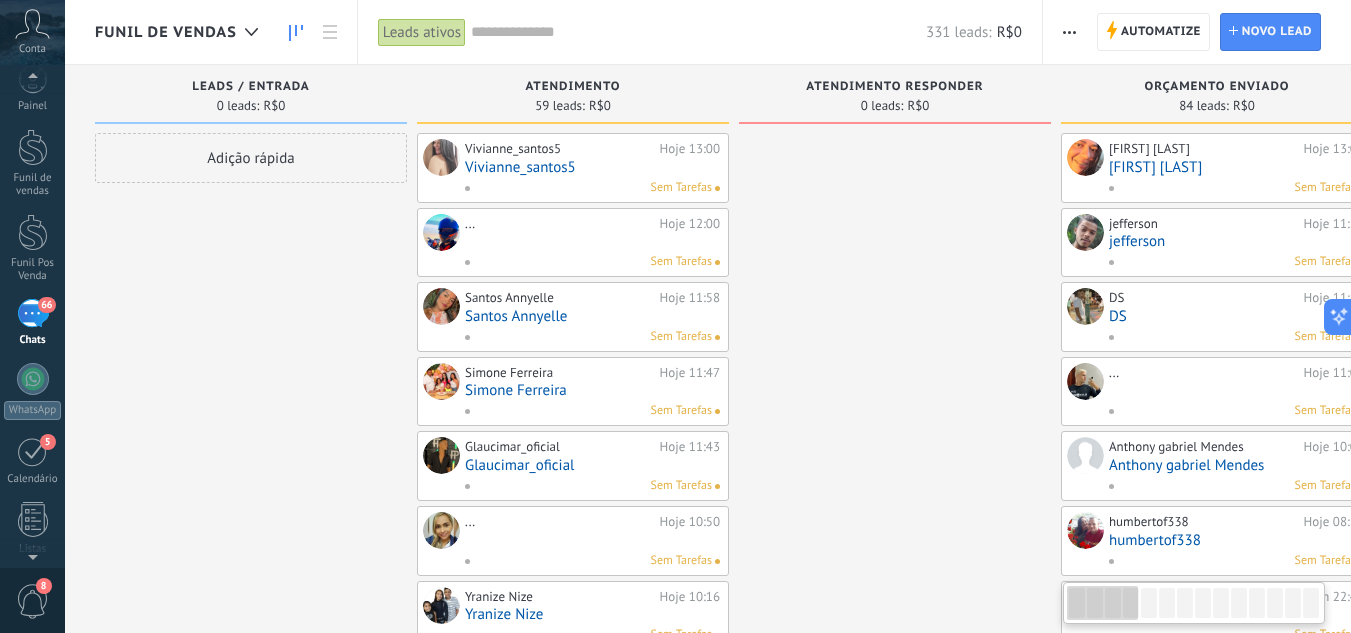 drag, startPoint x: 599, startPoint y: 291, endPoint x: 970, endPoint y: 269, distance: 371.65173 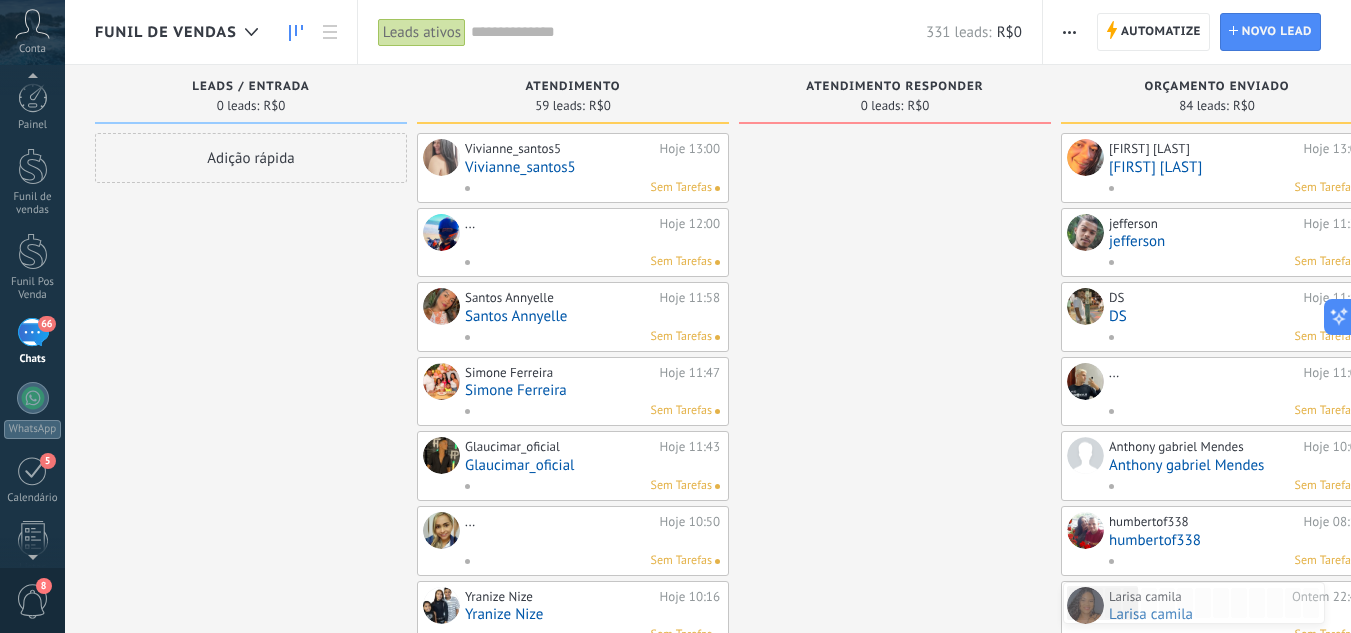 scroll, scrollTop: 0, scrollLeft: 0, axis: both 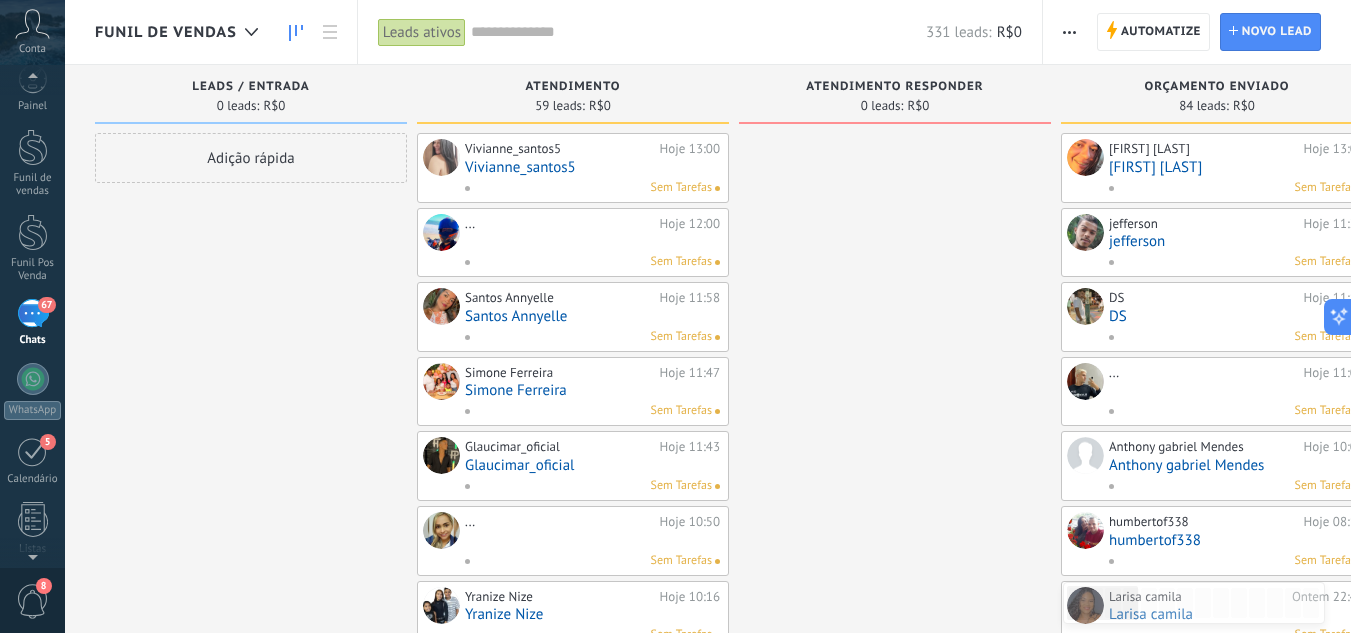 click on "Leads / Entrada 0 leads:  R$0 Adição rápida Atendimento 59 leads:  R$0 [USERNAME]5 Hoje 13:00 [USERNAME]5  Sem Tarefas ... Hoje 12:00   Sem Tarefas [LAST] [FIRST] Hoje 11:58 [LAST] [FIRST]  Sem Tarefas [USERNAME] Hoje 11:47 [USERNAME]  Sem Tarefas [USERNAME] Hoje 11:43 [USERNAME]  Sem Tarefas ... Hoje 10:50   Sem Tarefas [USERNAME] [USERNAME] Hoje 10:16 [USERNAME] [USERNAME]  Sem Tarefas [USERNAME] [LAST] Hoje 10:06 [USERNAME] [LAST]  Sem Tarefas [FIRST] [LAST] Hoje 09:48 [FIRST] [LAST]  Sem Tarefas [FIRST] [LAST] Hoje 09:42 [FIRST] [LAST]  Sem Tarefas [USERNAME] Hoje 02:17 [USERNAME]  Sem Tarefas [LAST] [LAST] Ontem 21:00 [LAST] [LAST]  Sem Tarefas [USERNAME] Ontem 20:01 [USERNAME]  Sem Tarefas [USERNAME] Ontem 15:55 [USERNAME]  Sem Tarefas [USERNAME] ❤️ Ontem 11:23 [USERNAME] ❤️  Sem Tarefas [USERNAME] Ontem 08:39 [USERNAME]  Sem Tarefas [FIRST] [LAST] Ontem 00:34 [FIRST] [LAST]  Sem Tarefas [FIRST] [LAST] [DATE] Sem Tarefas [INITIALS]" at bounding box center (708, 875) 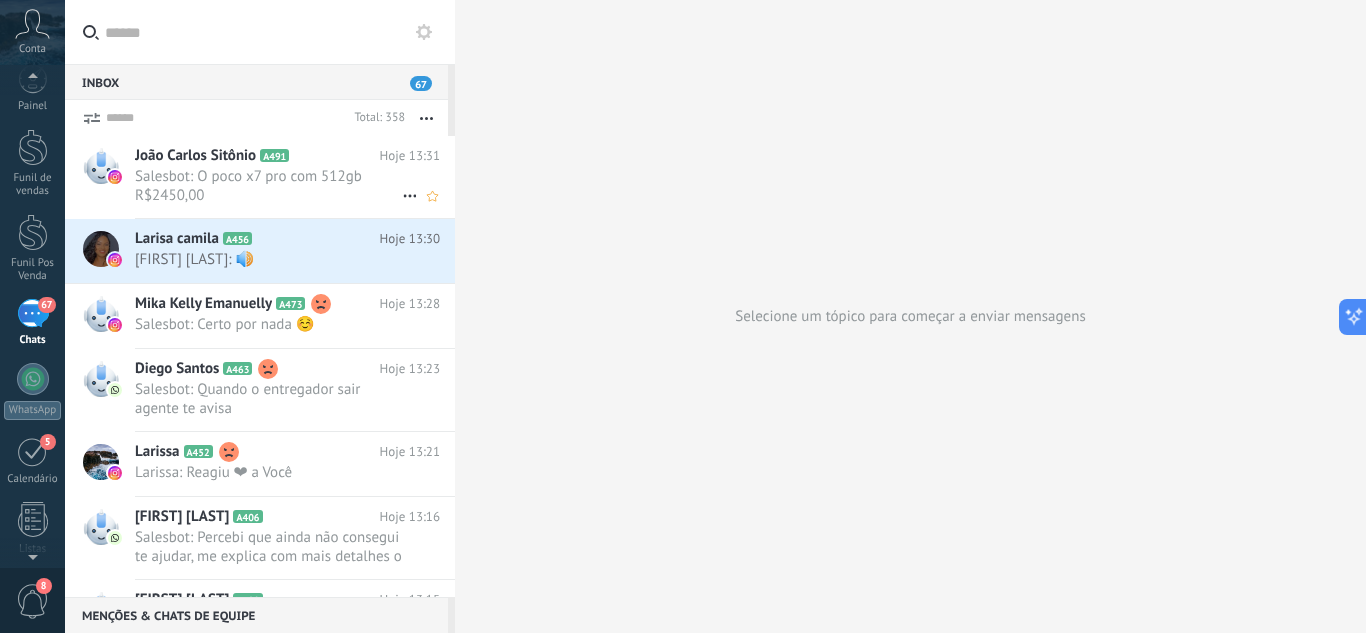 click on "Salesbot: O poco x7 pro com 512gb R$2450,00" at bounding box center [268, 186] 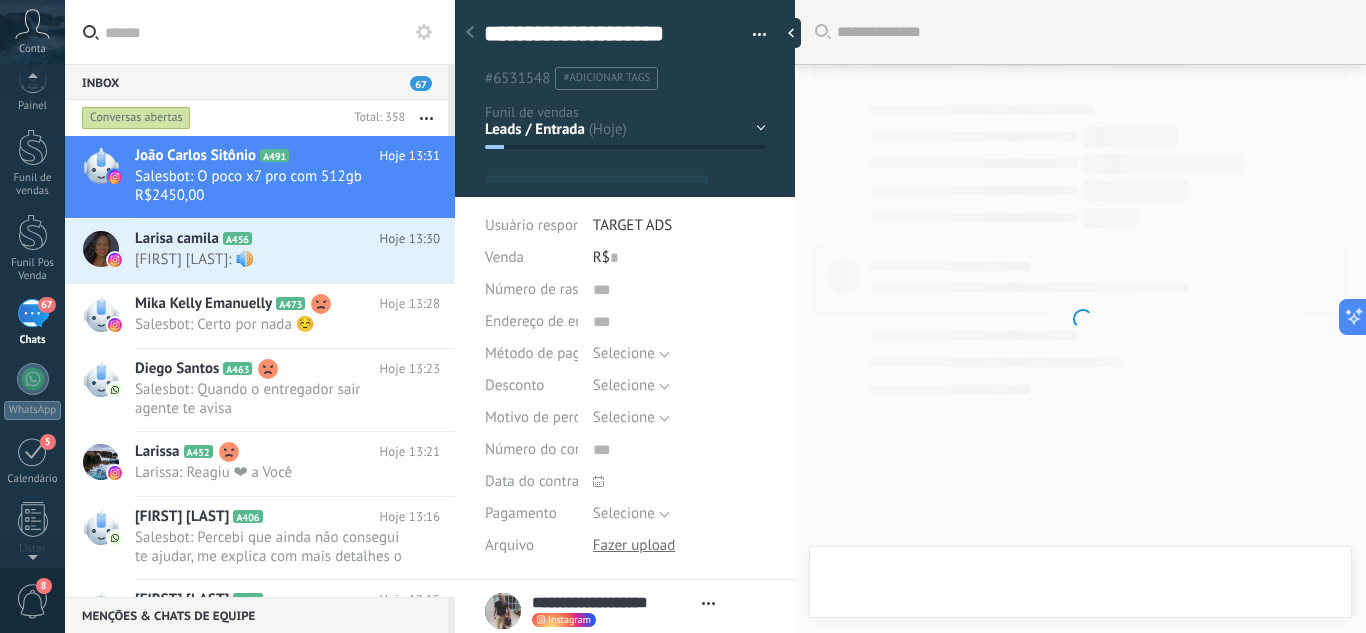 type on "**********" 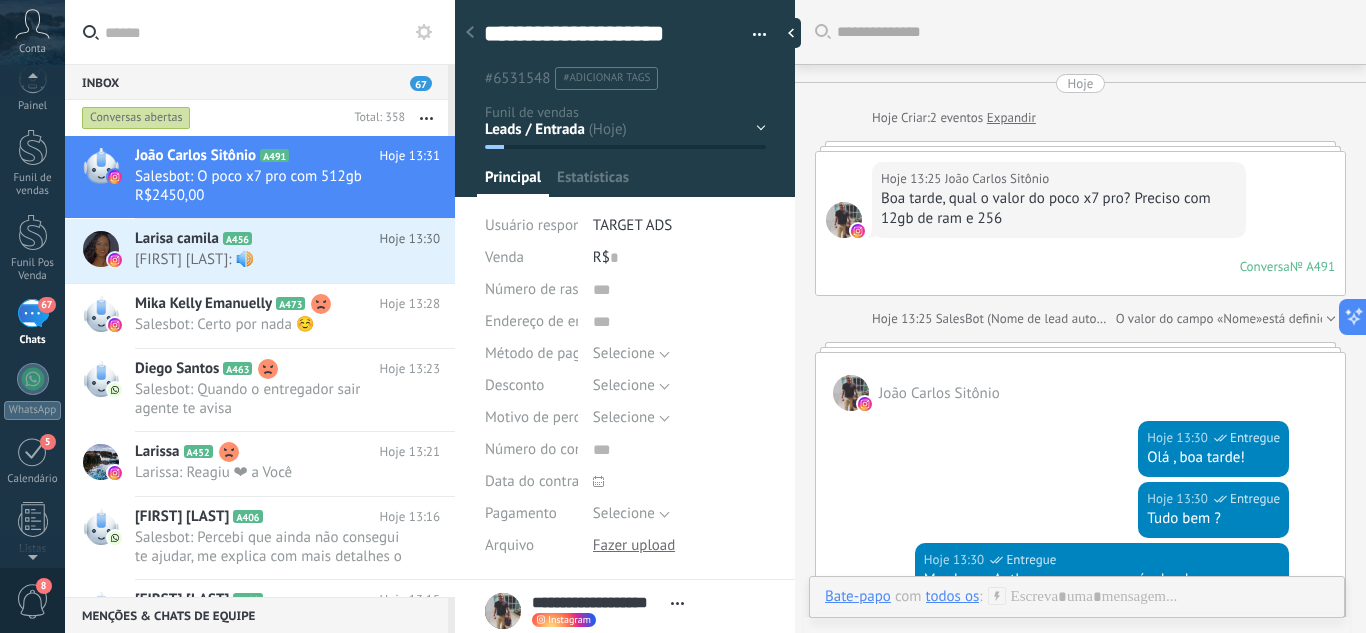 scroll, scrollTop: 485, scrollLeft: 0, axis: vertical 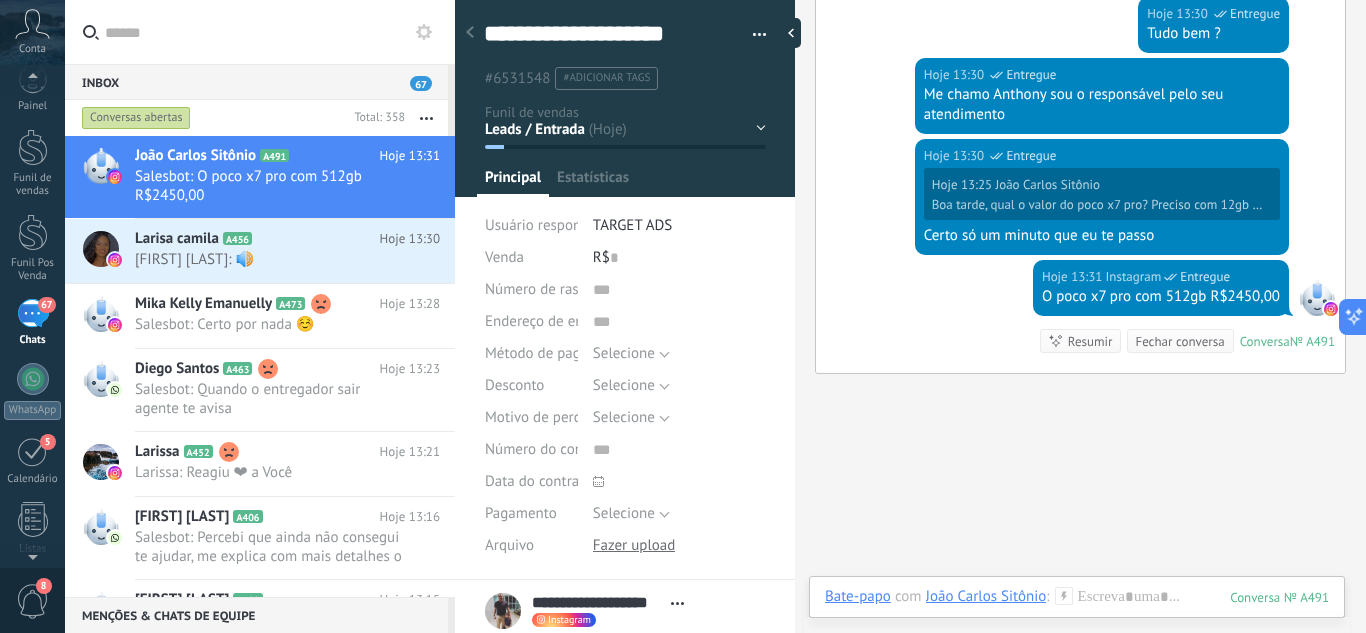 click 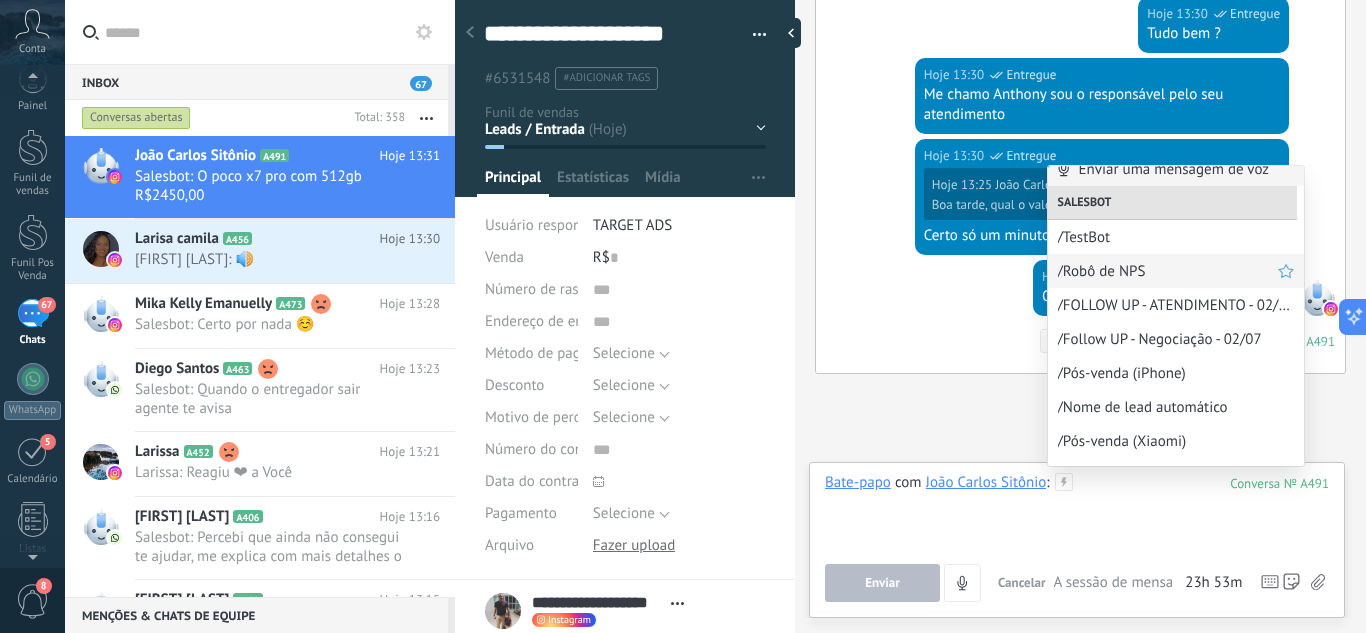 scroll, scrollTop: 0, scrollLeft: 0, axis: both 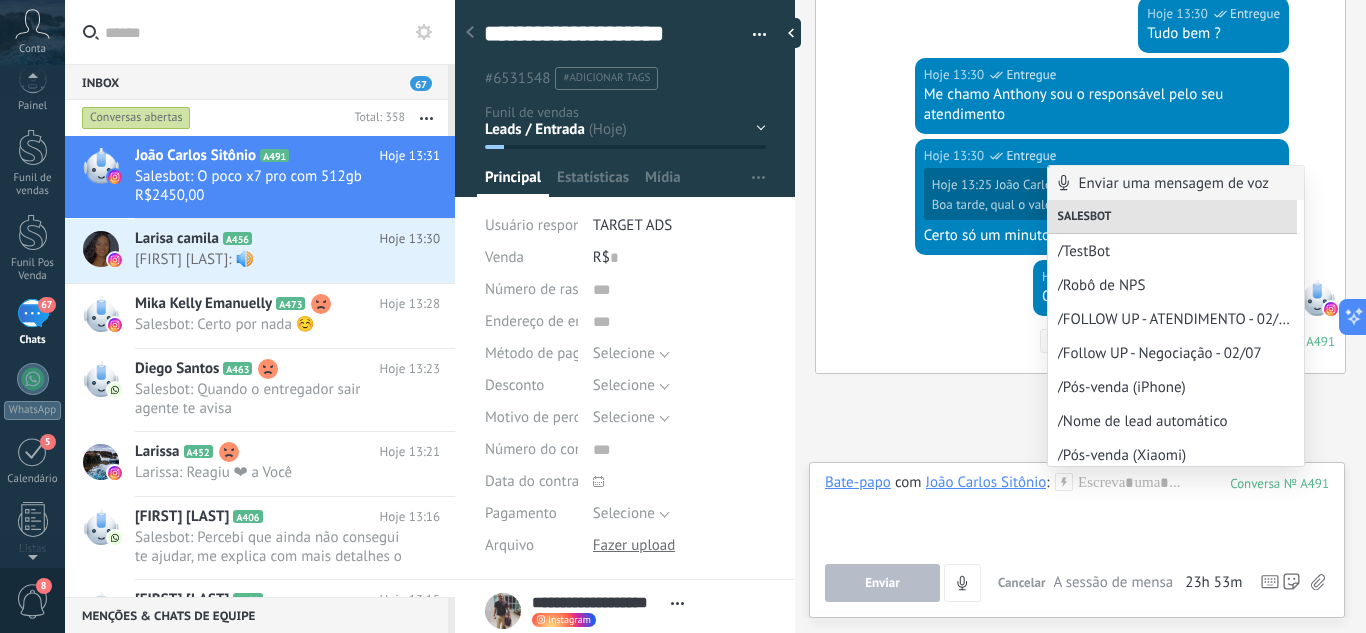 click 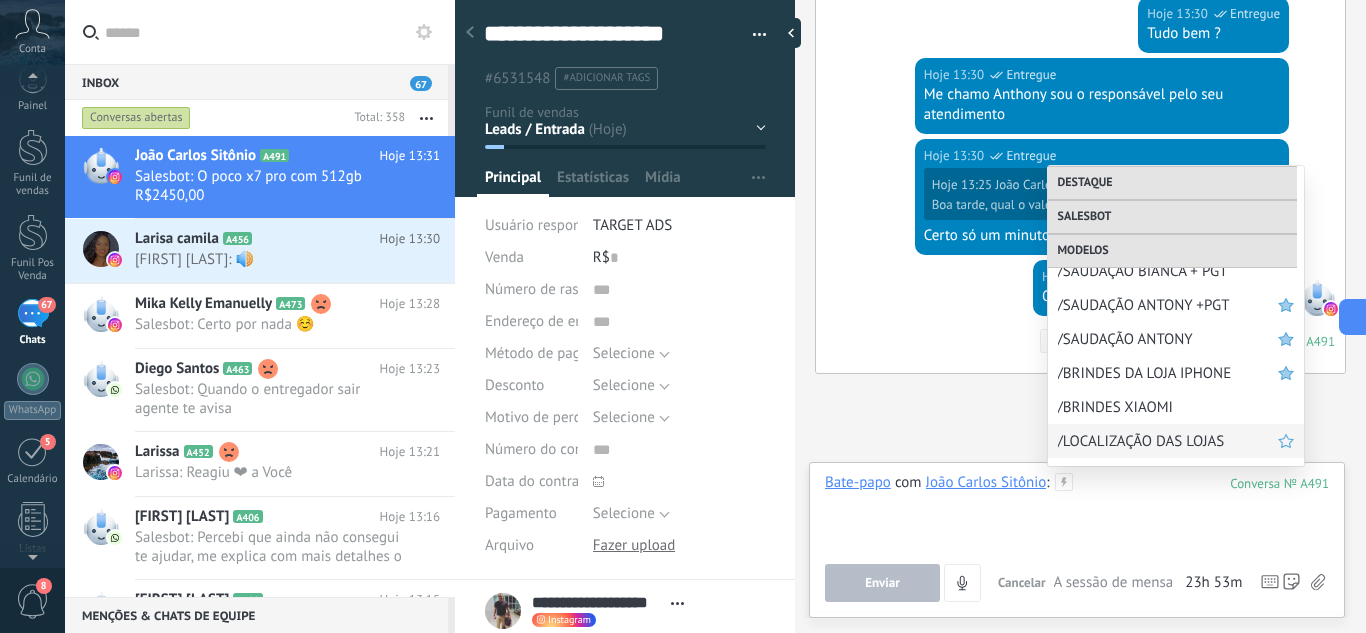 scroll, scrollTop: 788, scrollLeft: 0, axis: vertical 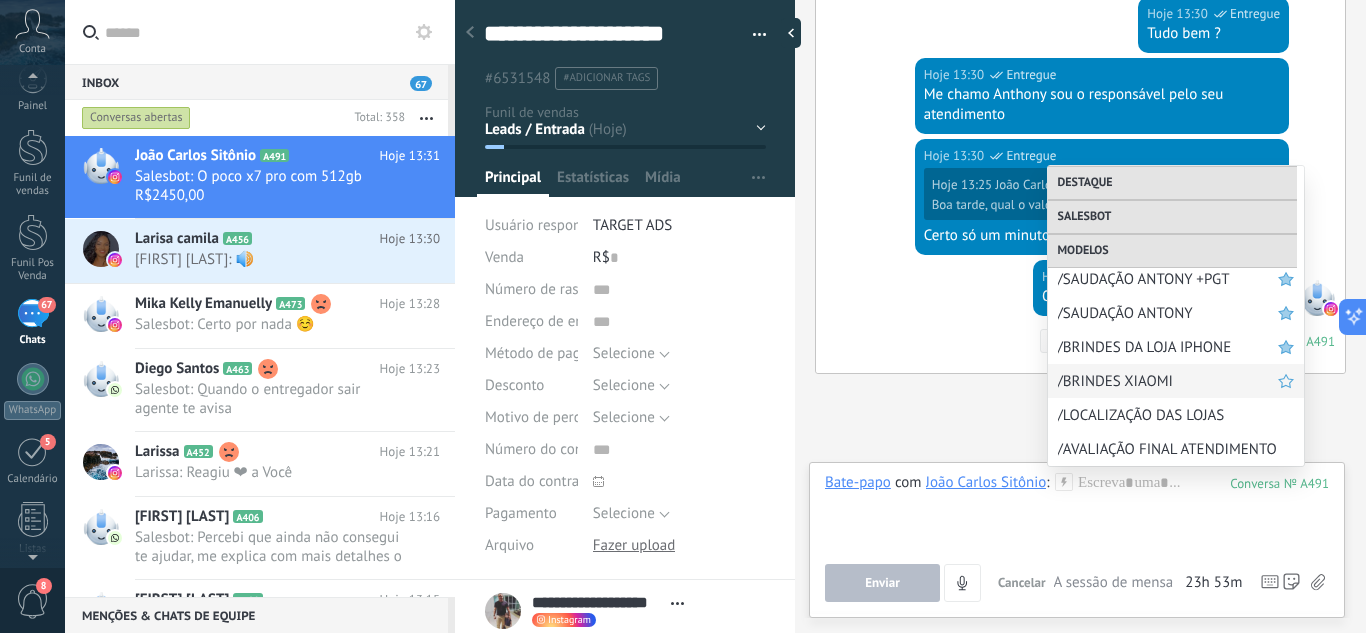 click on "/BRINDES XIAOMI" at bounding box center (1168, 381) 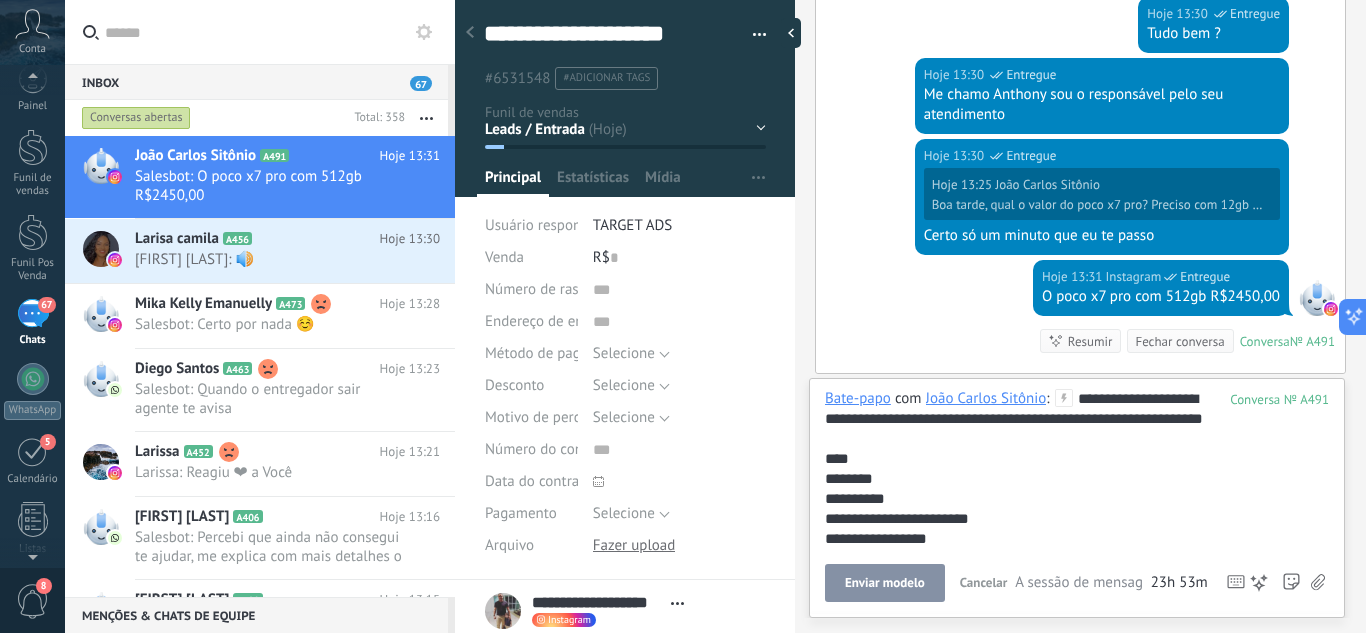 click on "Enviar modelo" at bounding box center [885, 583] 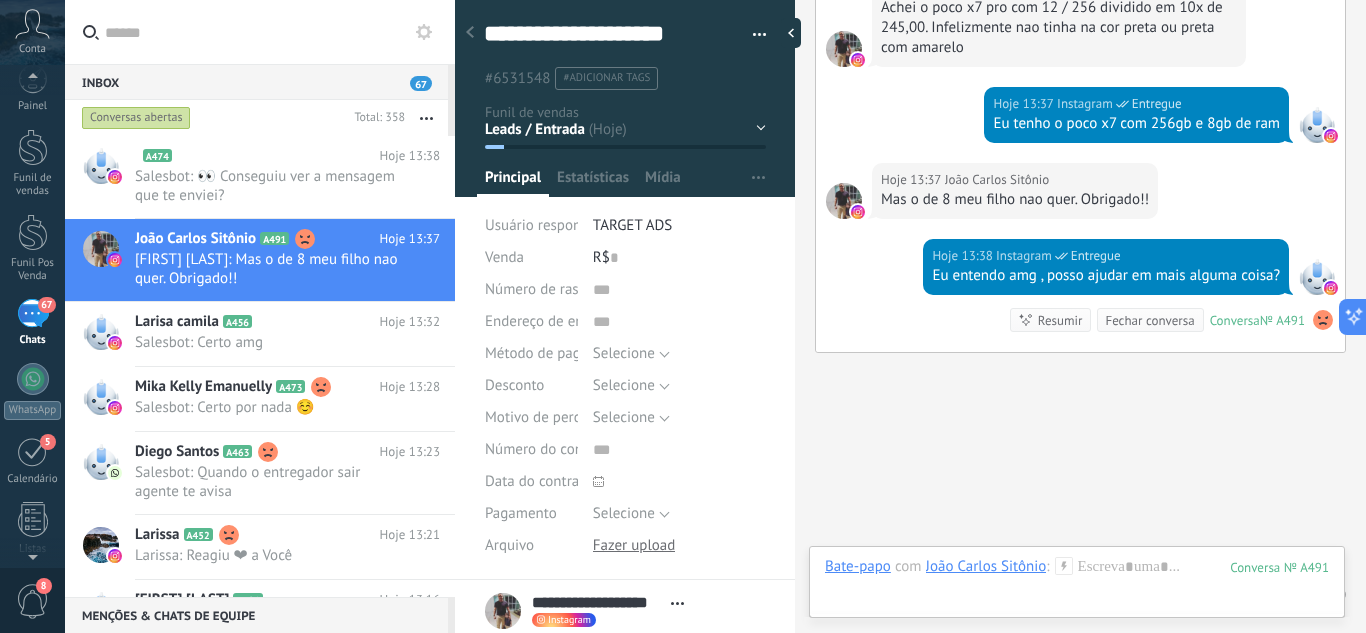 scroll, scrollTop: 2002, scrollLeft: 0, axis: vertical 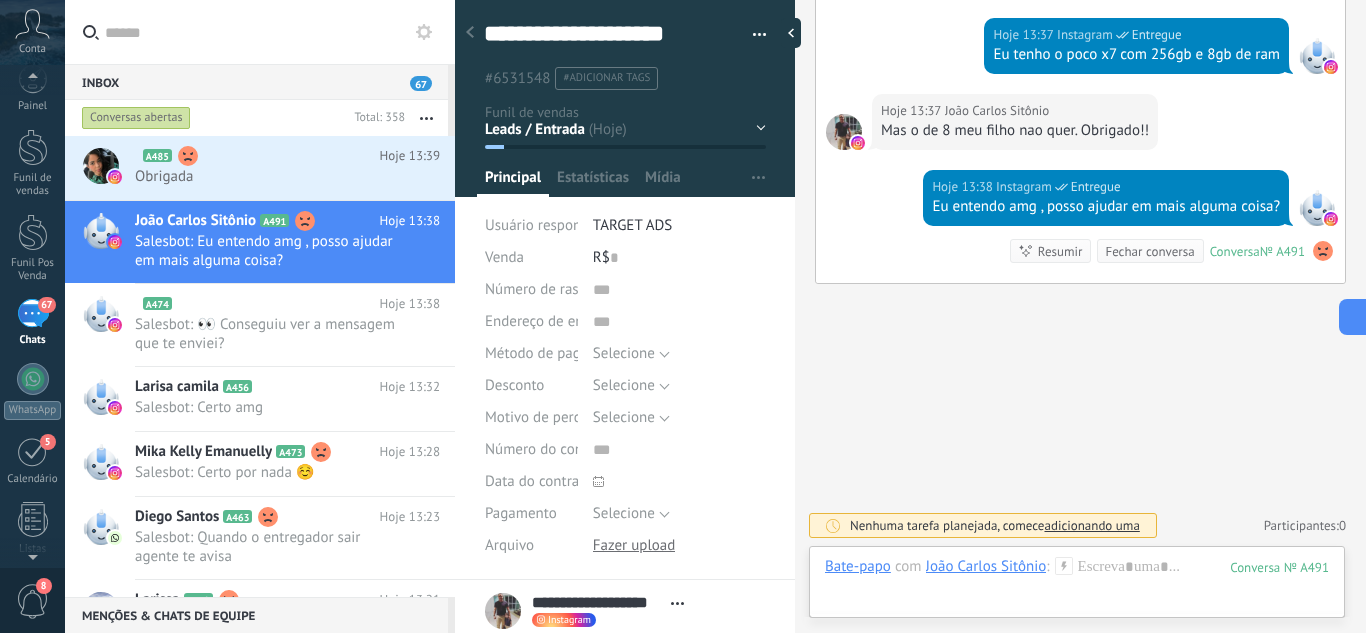 click on "Leads / Entrada
Atendimento
Atendimento Responder
Orçamento Enviado
Orçamento Responder
Negociação / Fechamento
-" at bounding box center (0, 0) 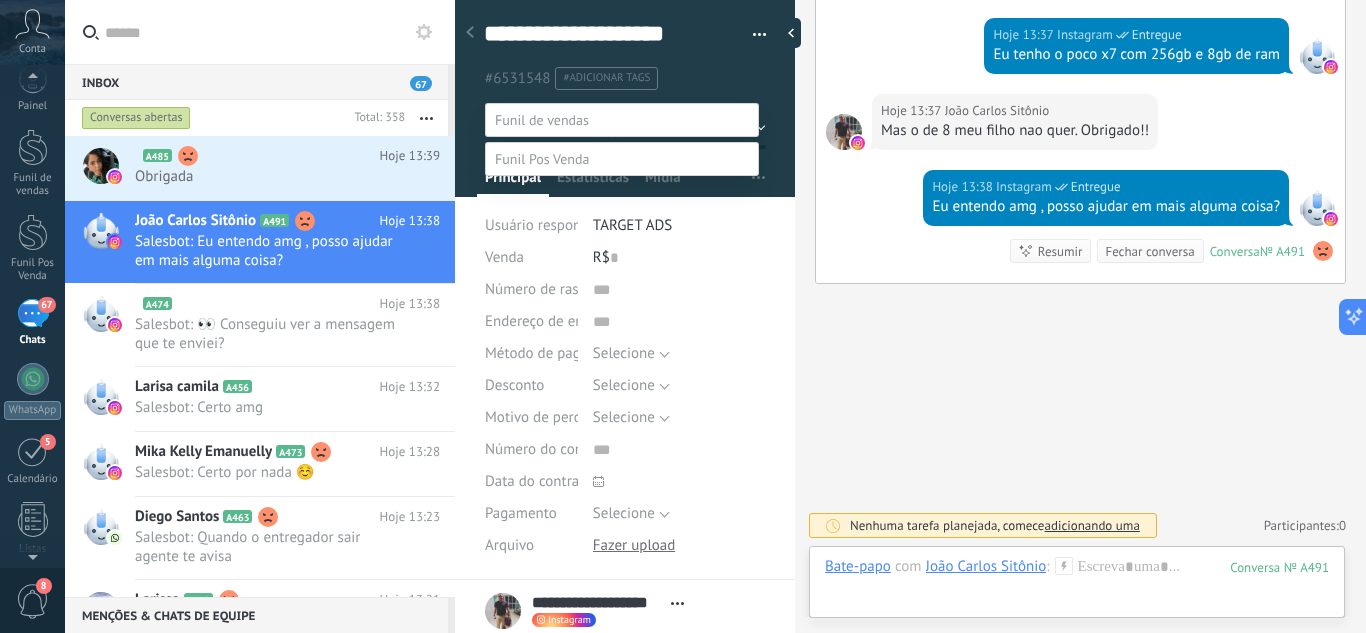 click on "Perdido / Desqualificado" at bounding box center [0, 0] 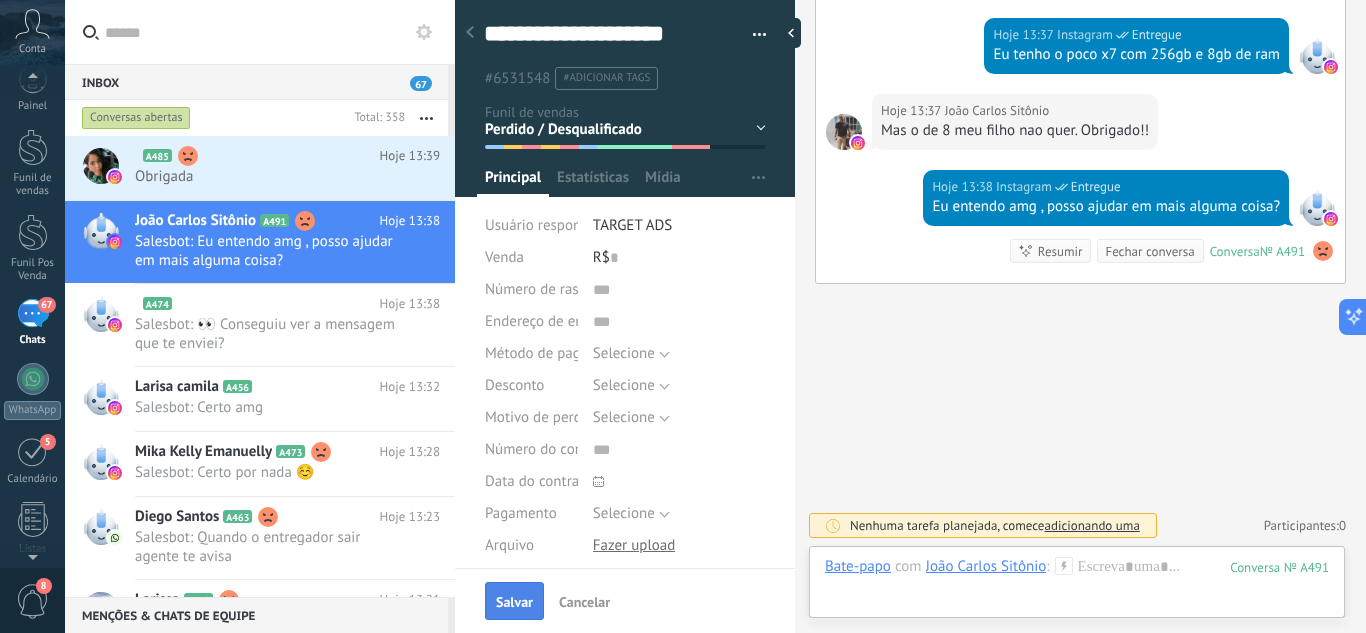 click on "Salvar" at bounding box center (514, 602) 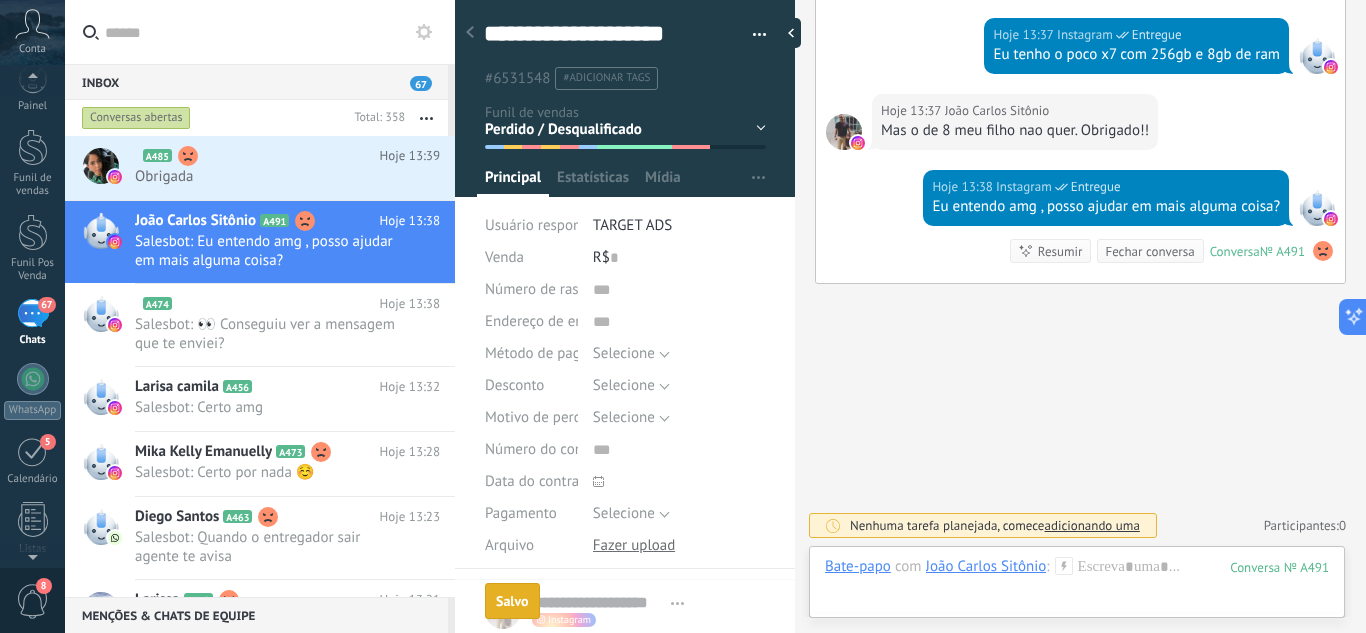scroll, scrollTop: 2035, scrollLeft: 0, axis: vertical 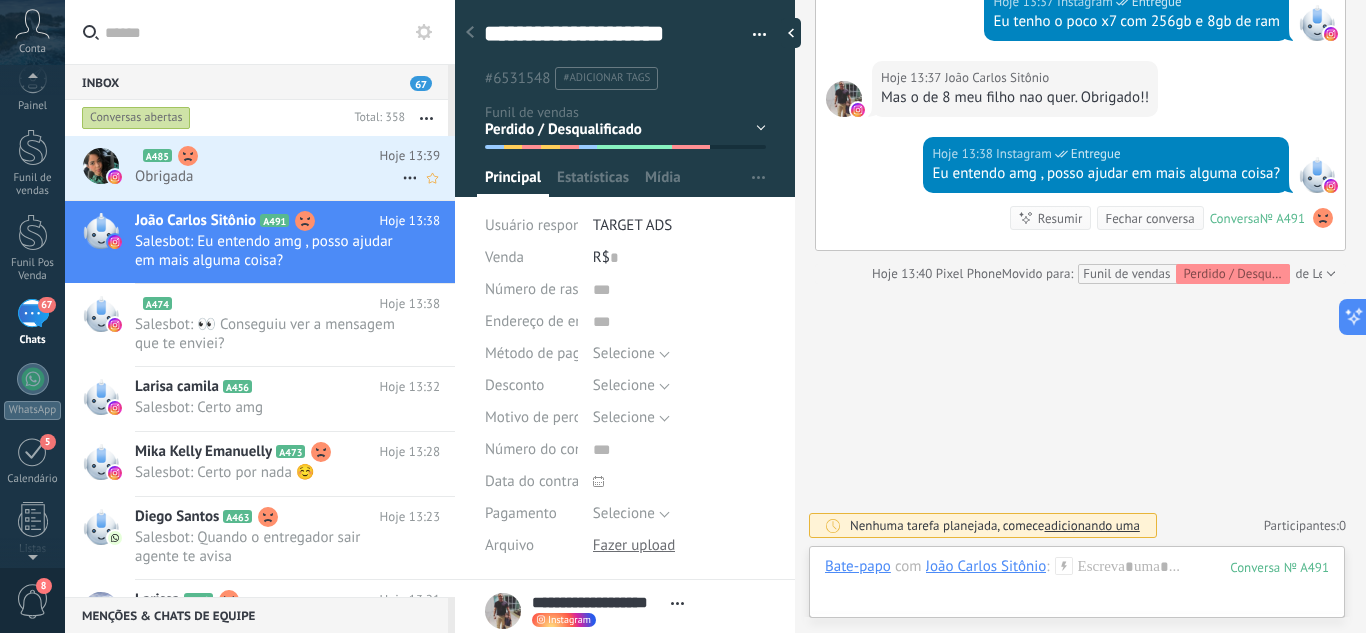 click on "Obrigada" at bounding box center [268, 176] 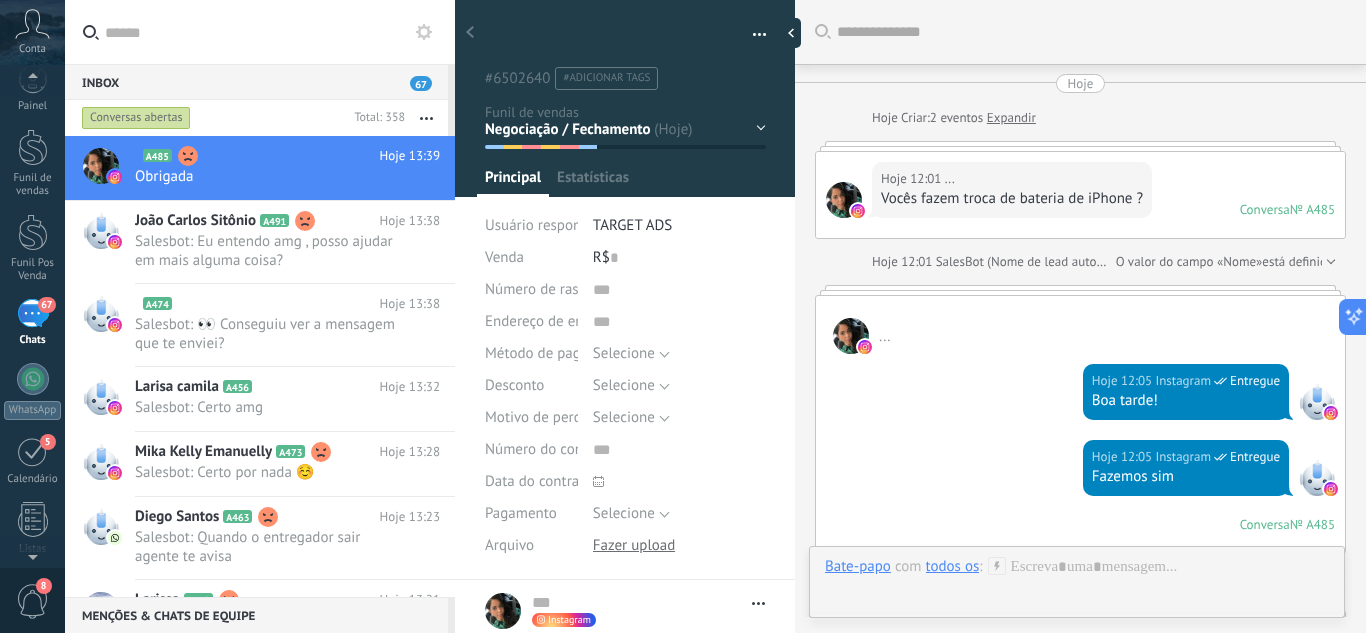 type 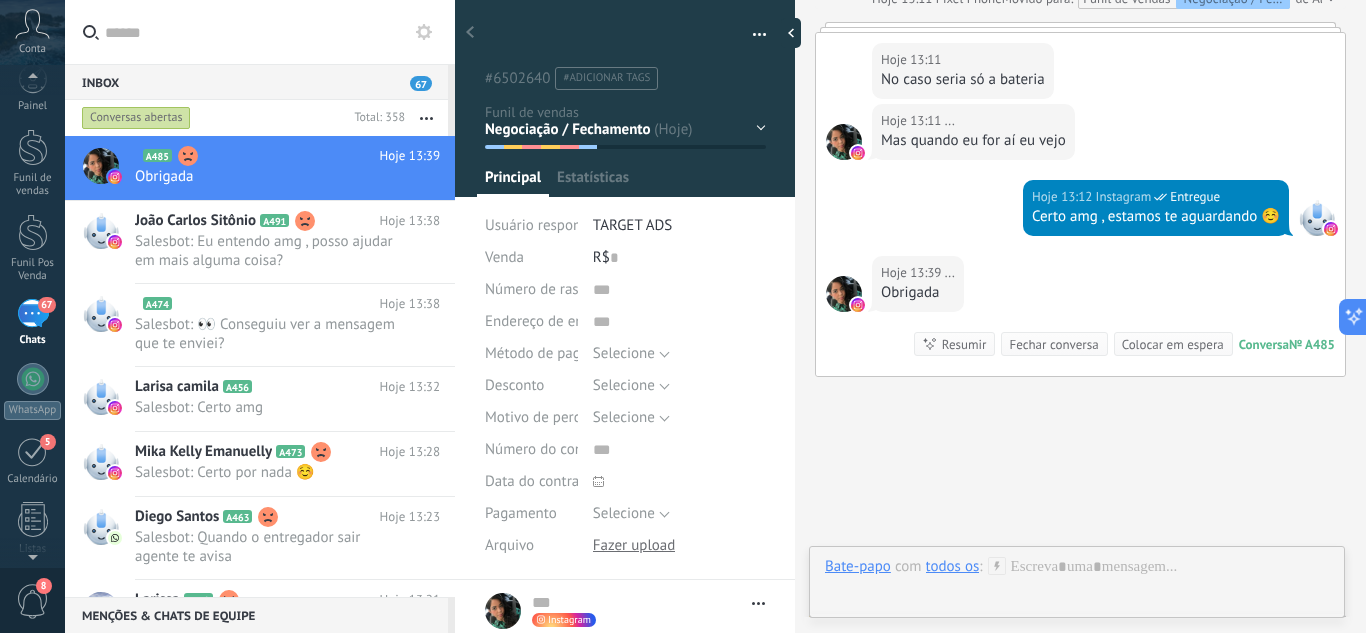 scroll, scrollTop: 30, scrollLeft: 0, axis: vertical 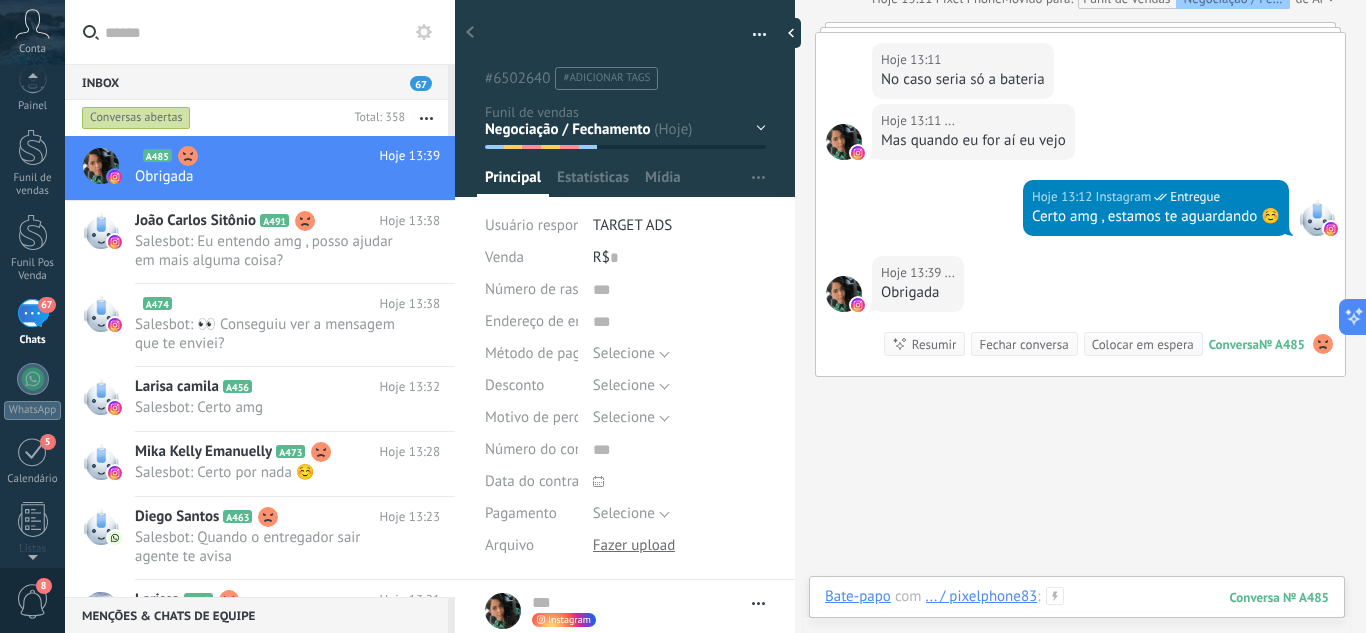 click at bounding box center (1077, 617) 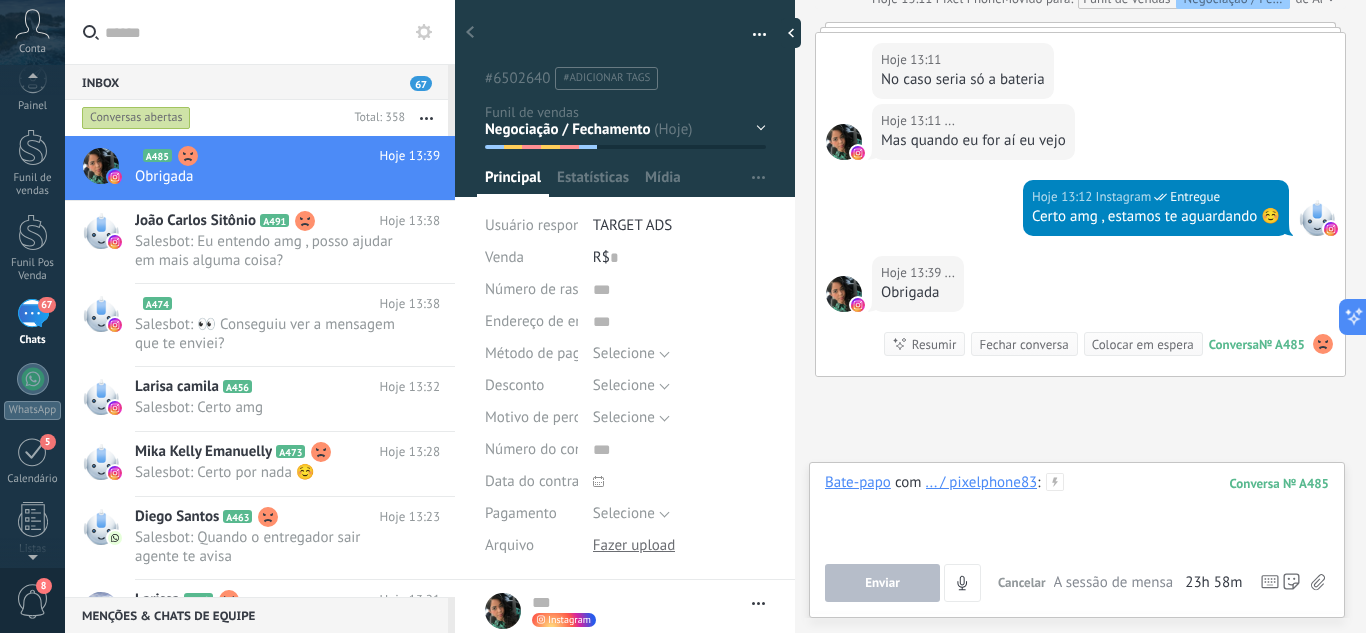 type 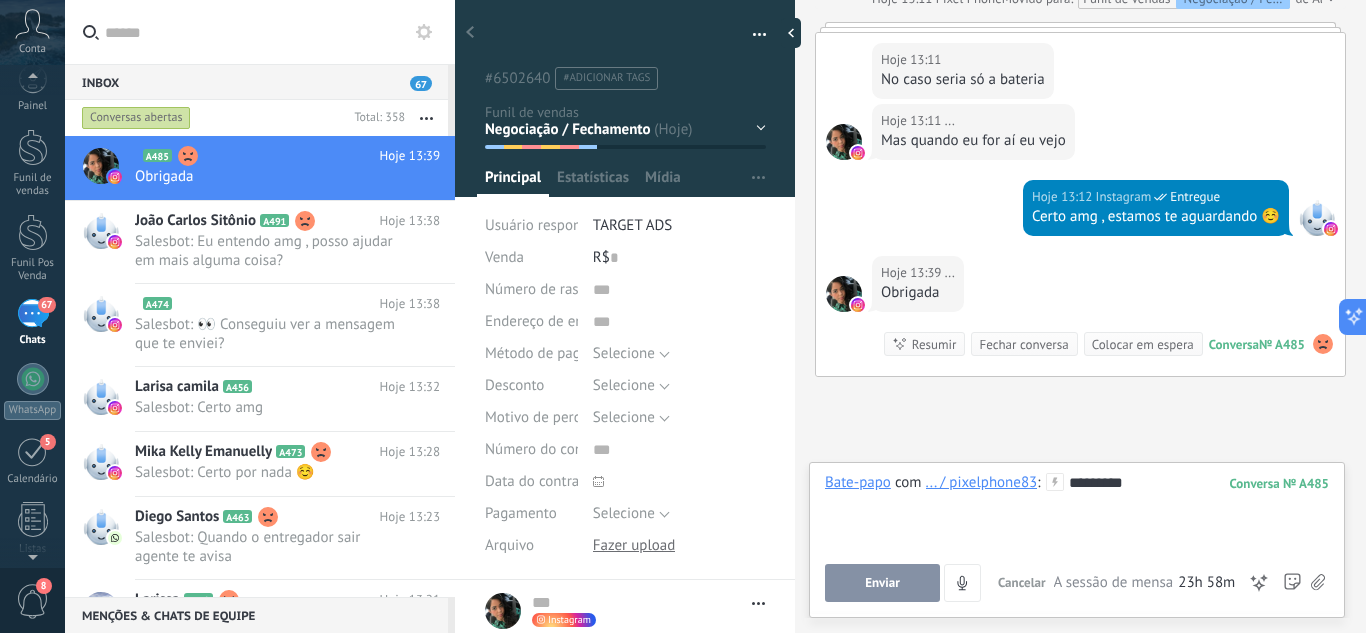 click on "Enviar" at bounding box center (882, 583) 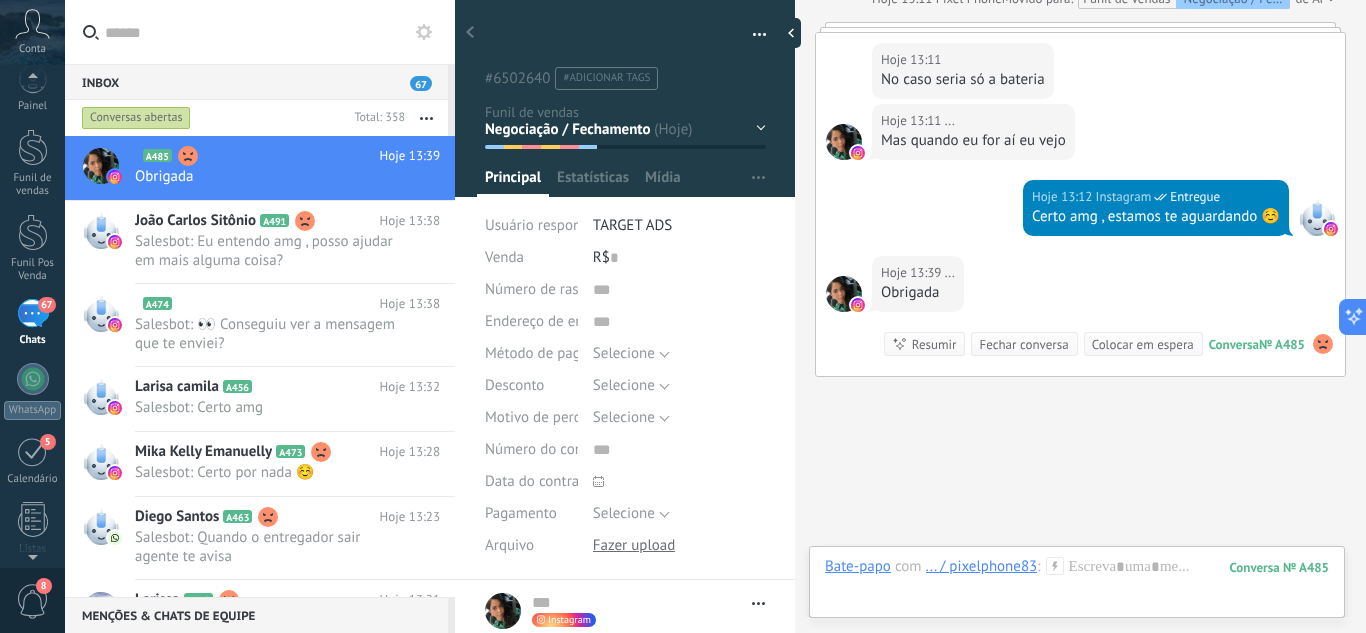 scroll, scrollTop: 2626, scrollLeft: 0, axis: vertical 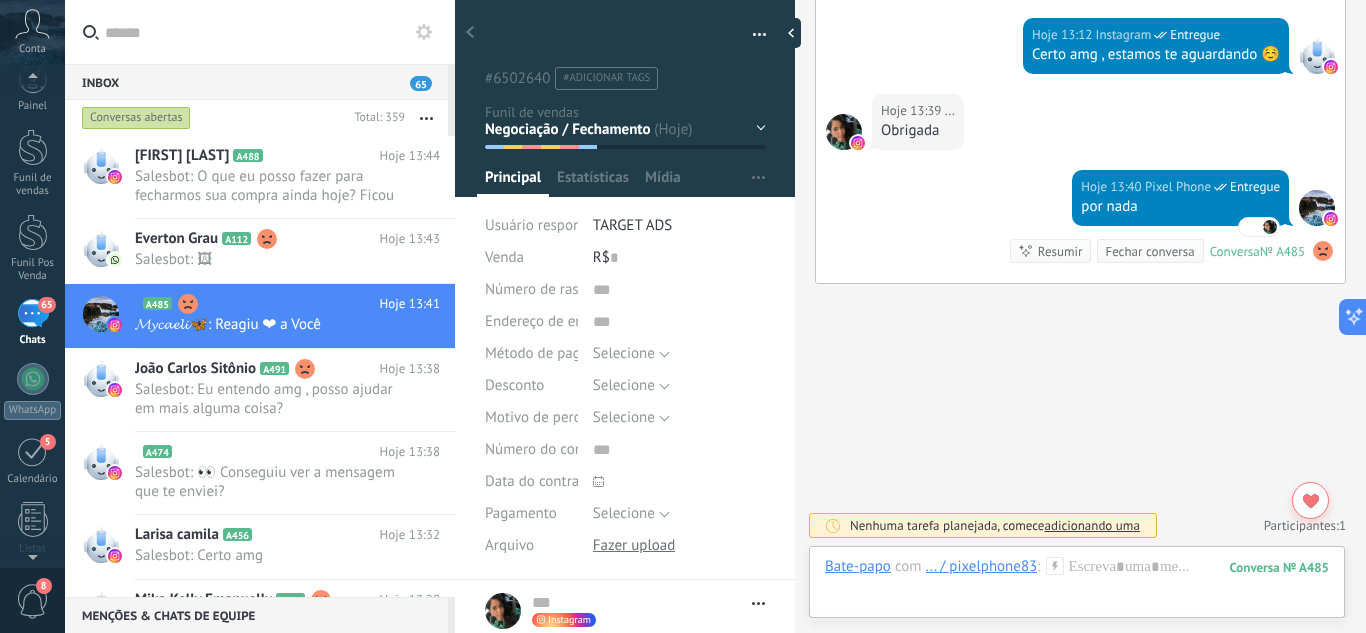click on "65" at bounding box center [33, 313] 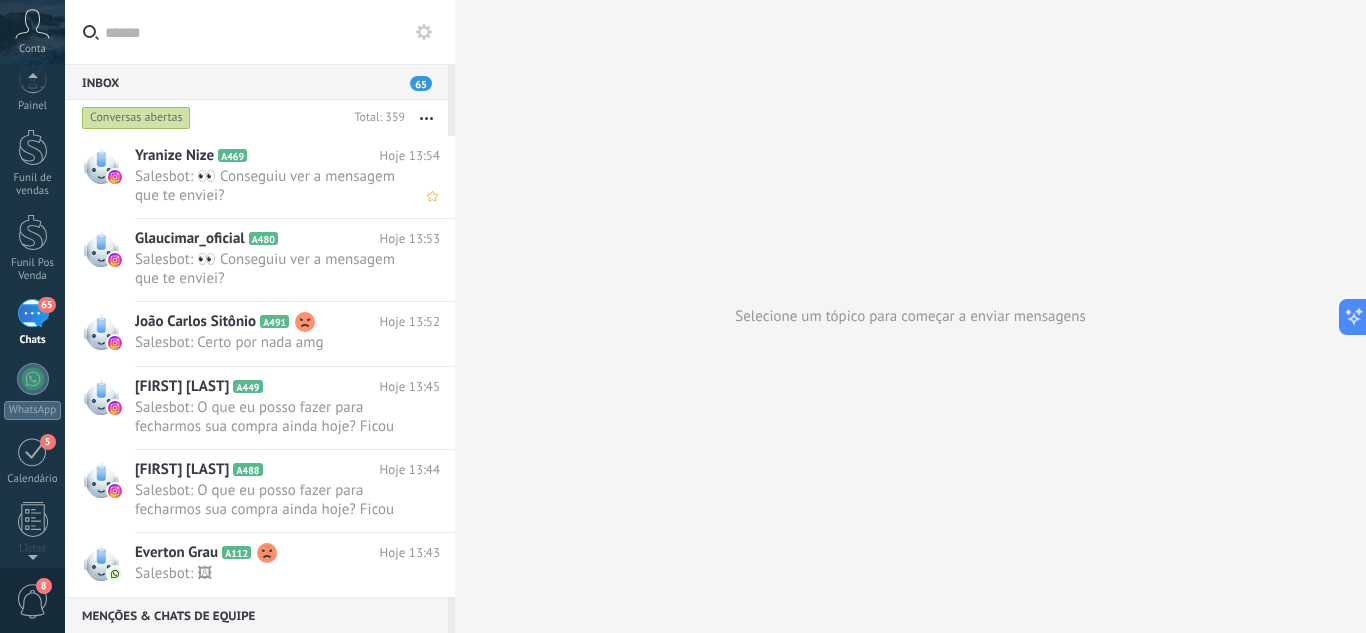 scroll, scrollTop: 297, scrollLeft: 0, axis: vertical 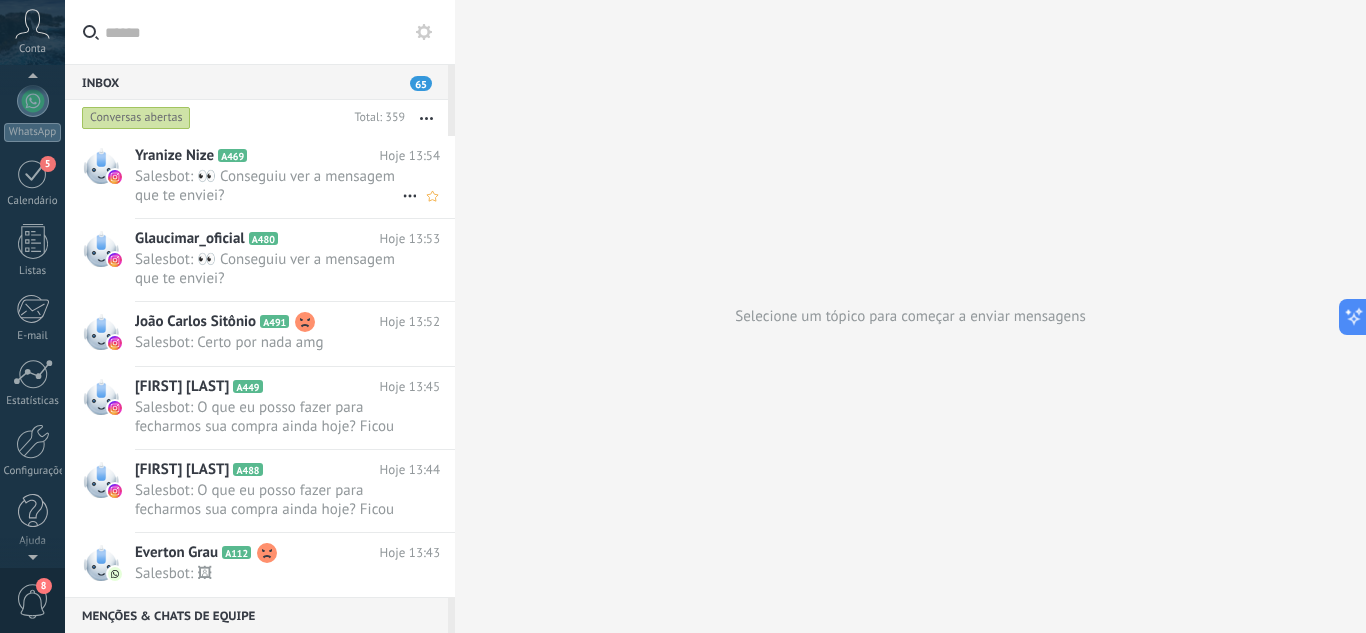 click on "Salesbot: 👀 Conseguiu ver a mensagem que te enviei?" at bounding box center (268, 186) 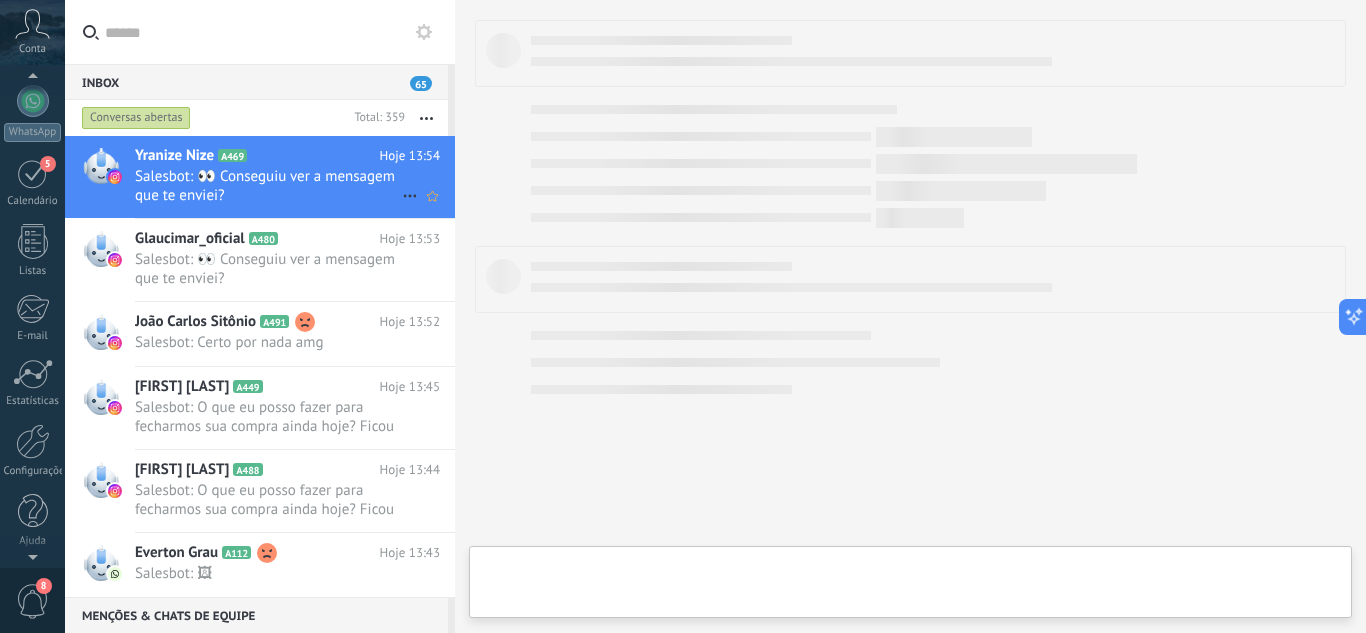 scroll, scrollTop: 19, scrollLeft: 0, axis: vertical 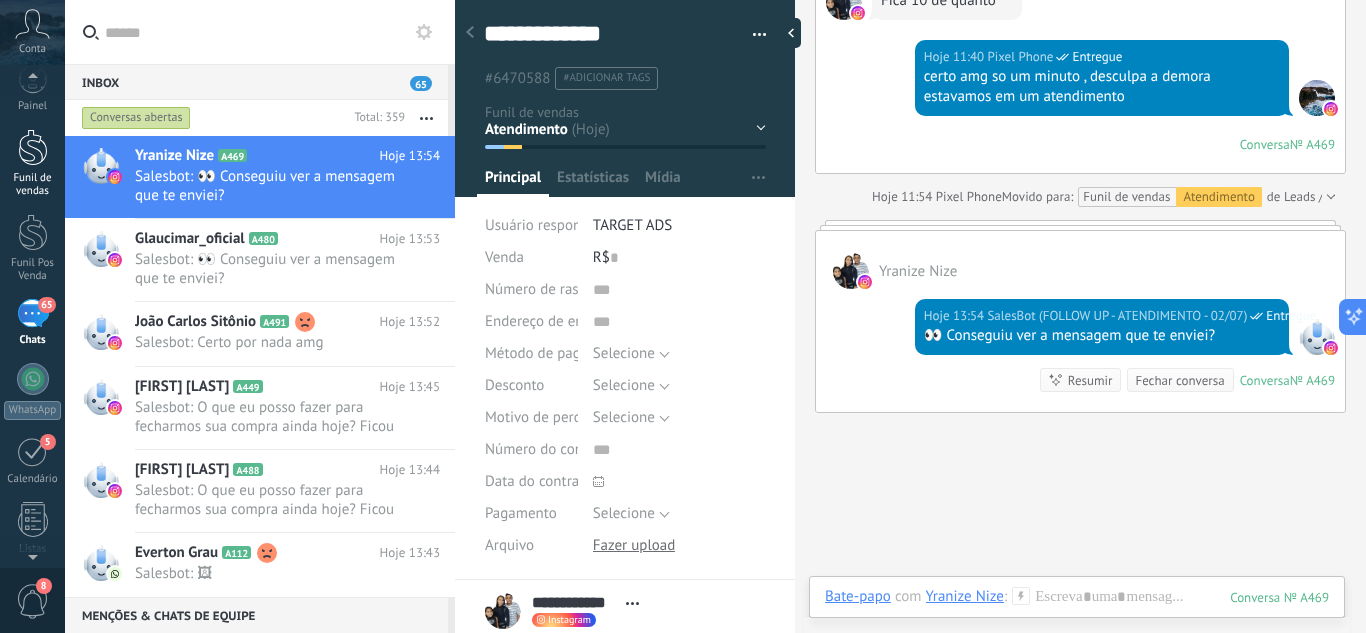 click at bounding box center (33, 147) 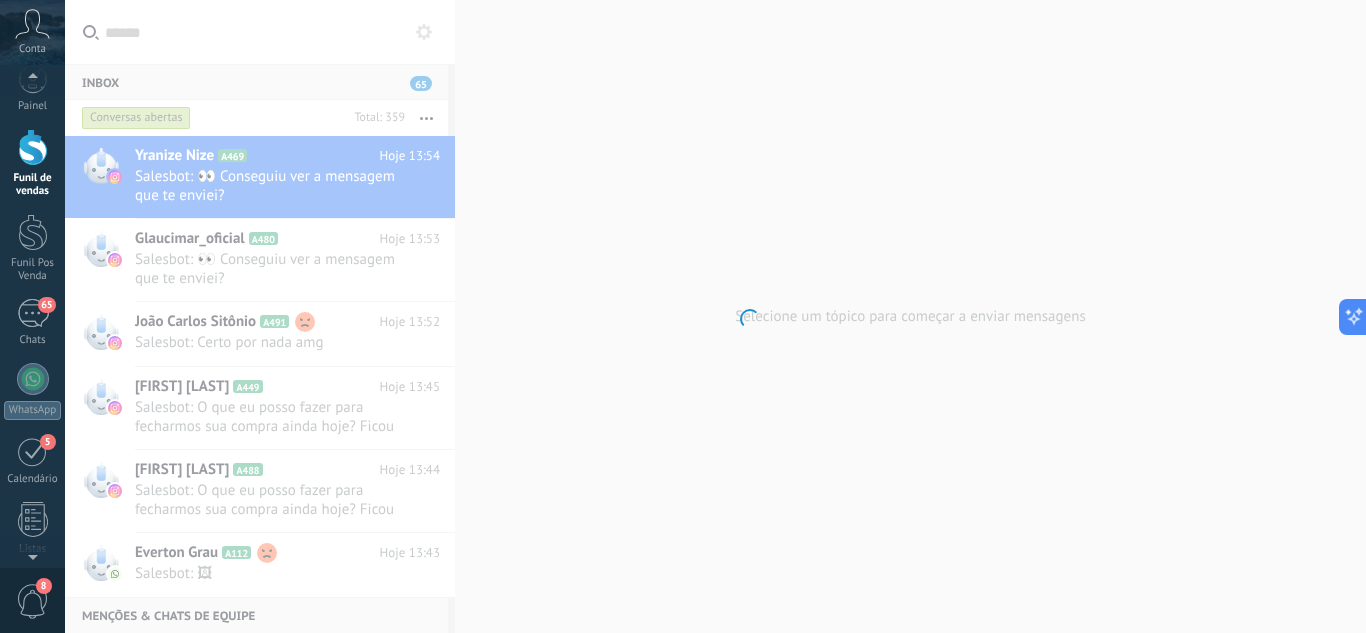 scroll, scrollTop: 0, scrollLeft: 0, axis: both 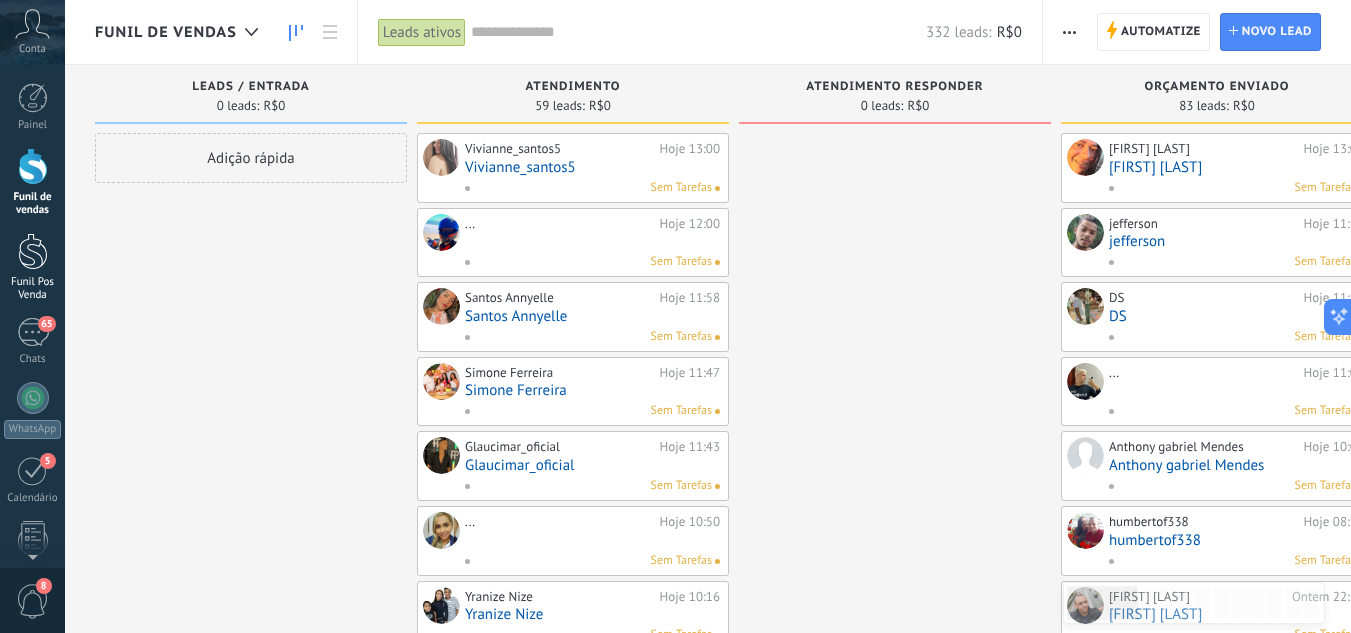 click at bounding box center [33, 251] 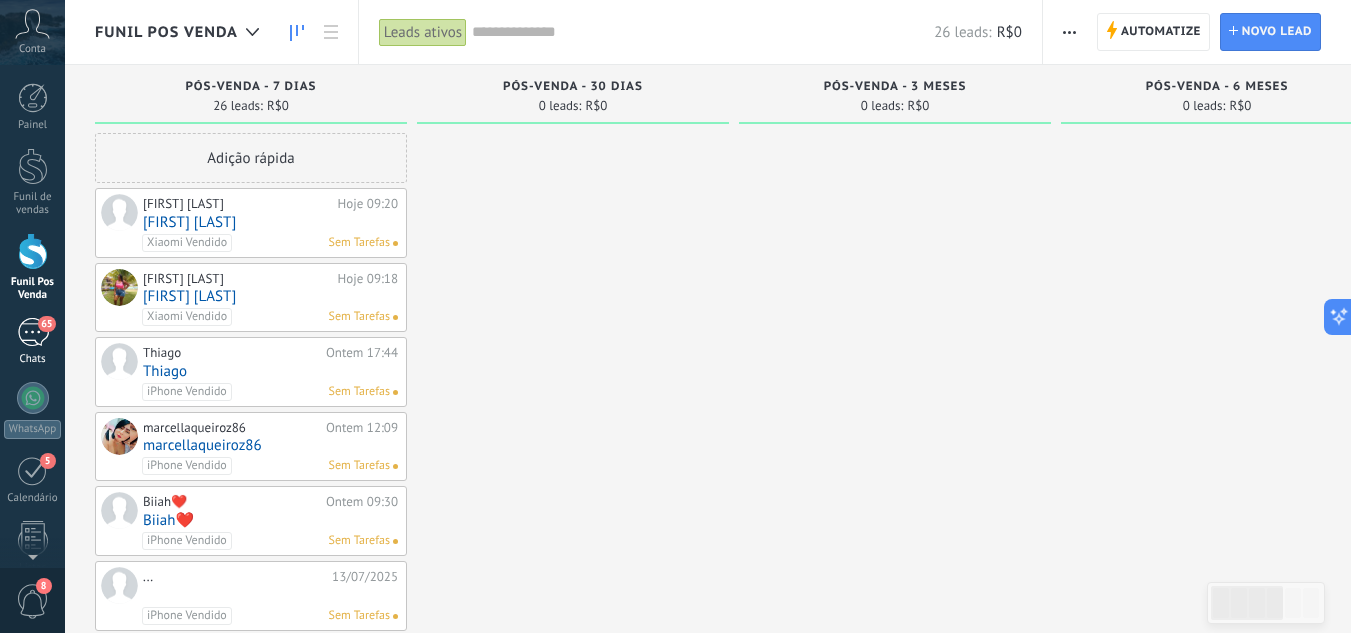 click on "65" at bounding box center [33, 332] 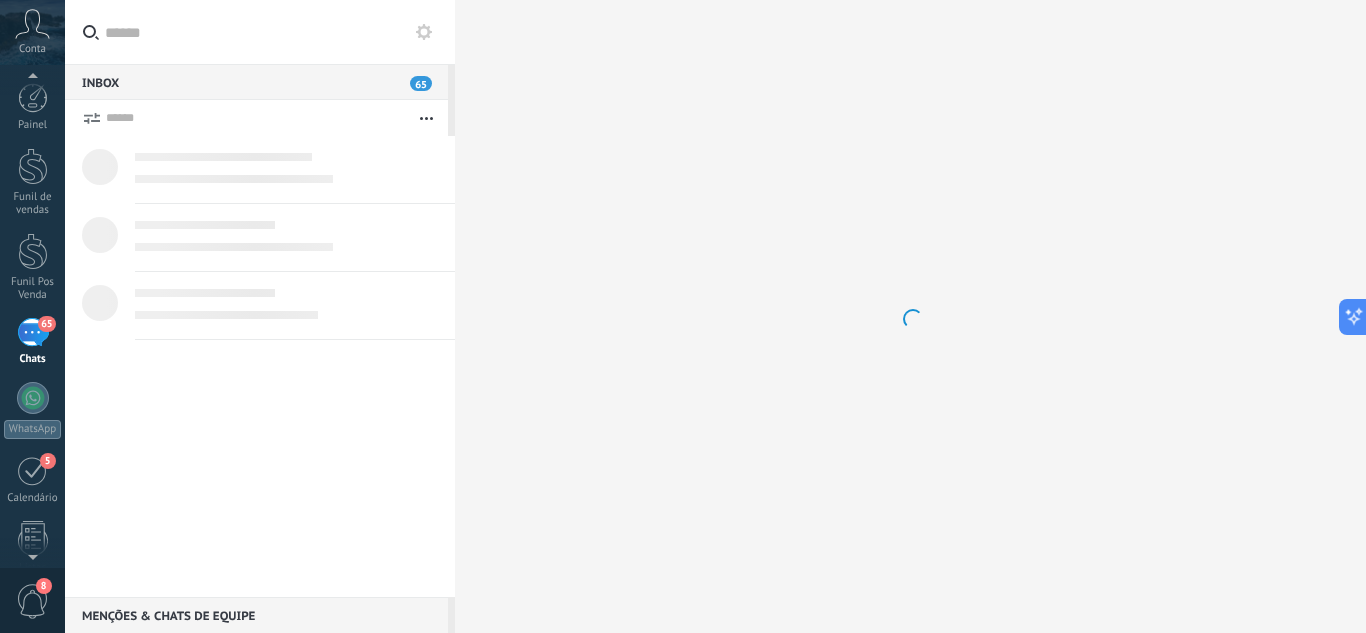 scroll, scrollTop: 19, scrollLeft: 0, axis: vertical 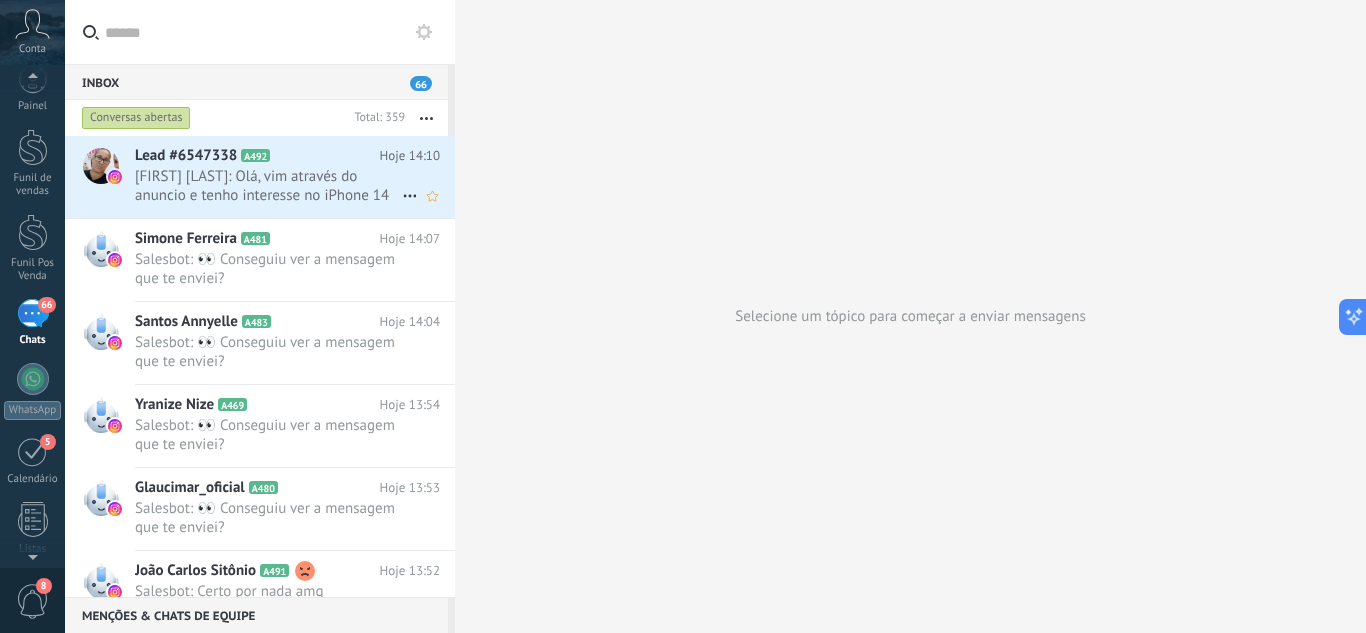 click on "Lead #6547338
A492" at bounding box center (257, 156) 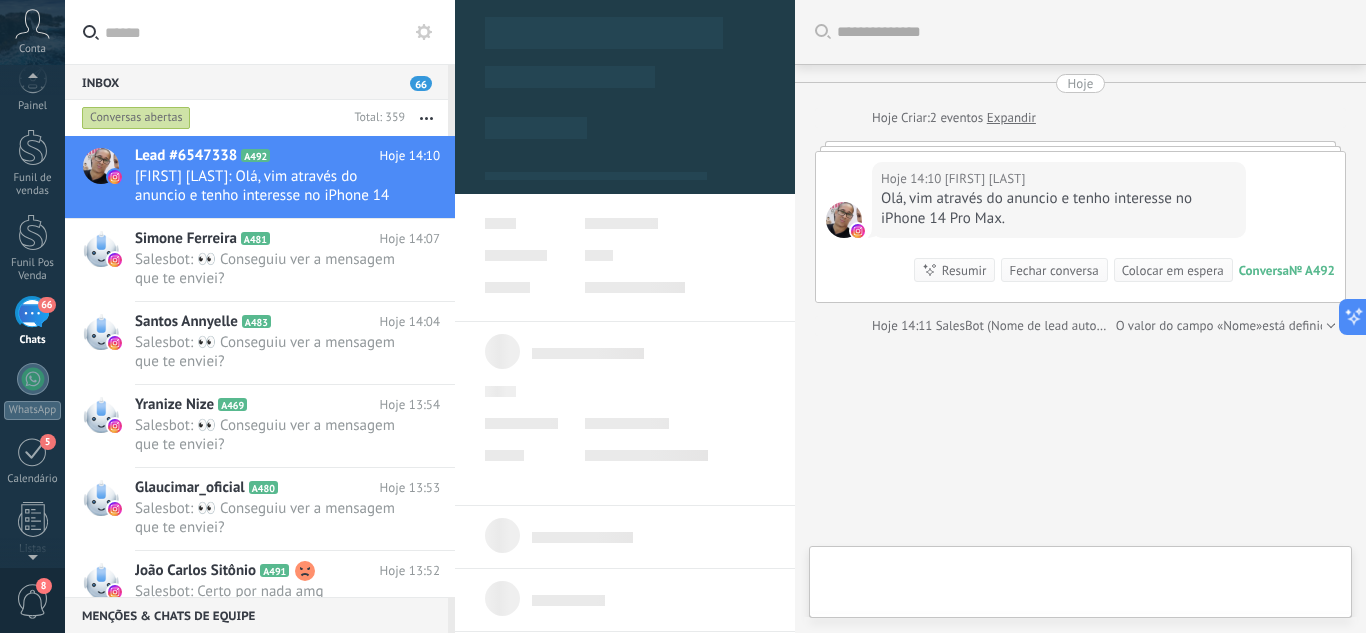 scroll, scrollTop: 52, scrollLeft: 0, axis: vertical 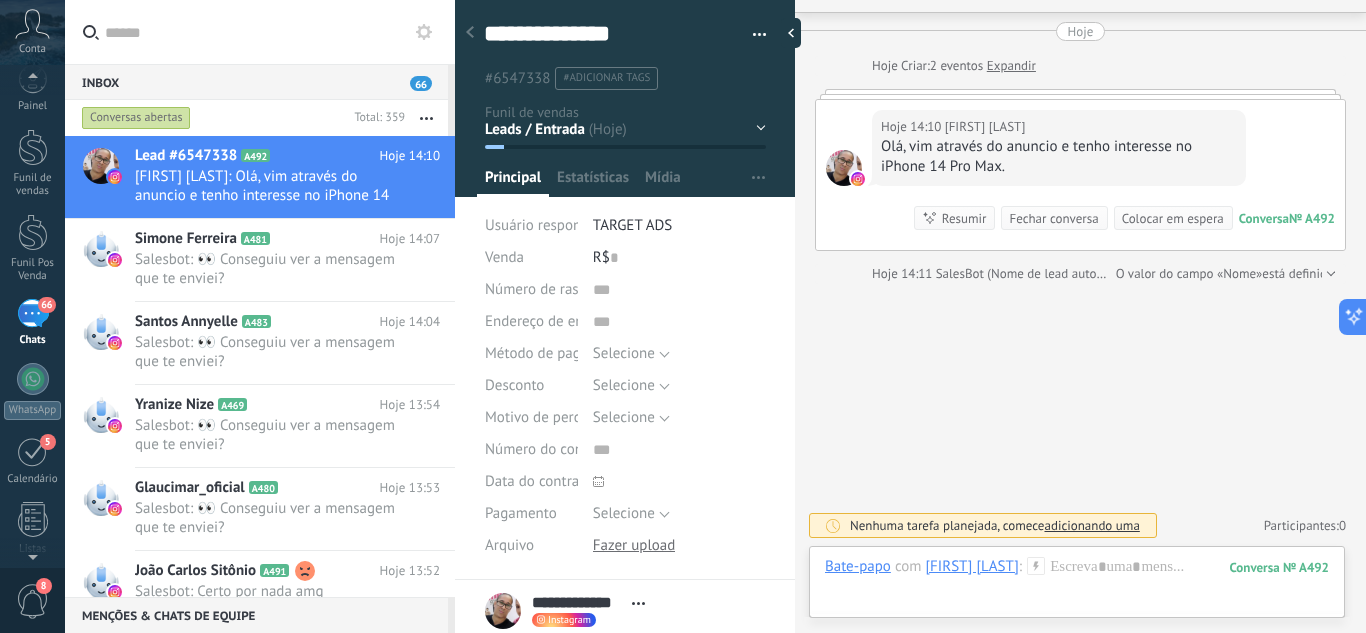 click 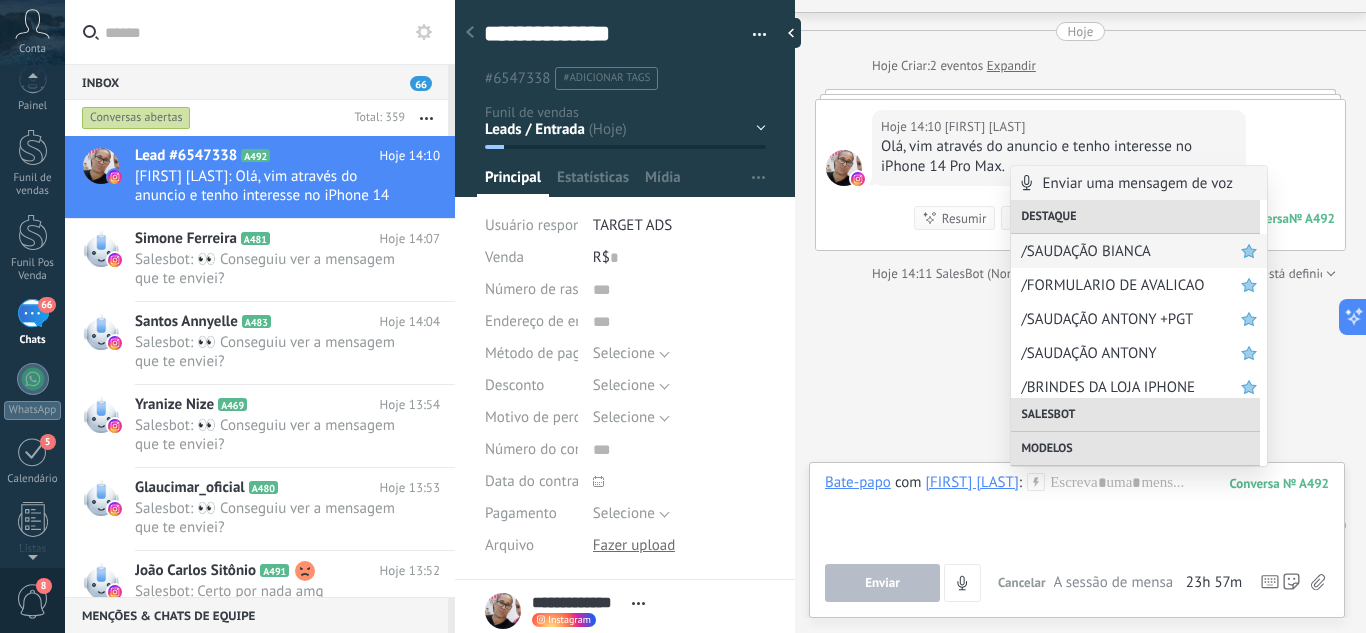 click on "/SAUDAÇÃO BIANCA" at bounding box center [1139, 251] 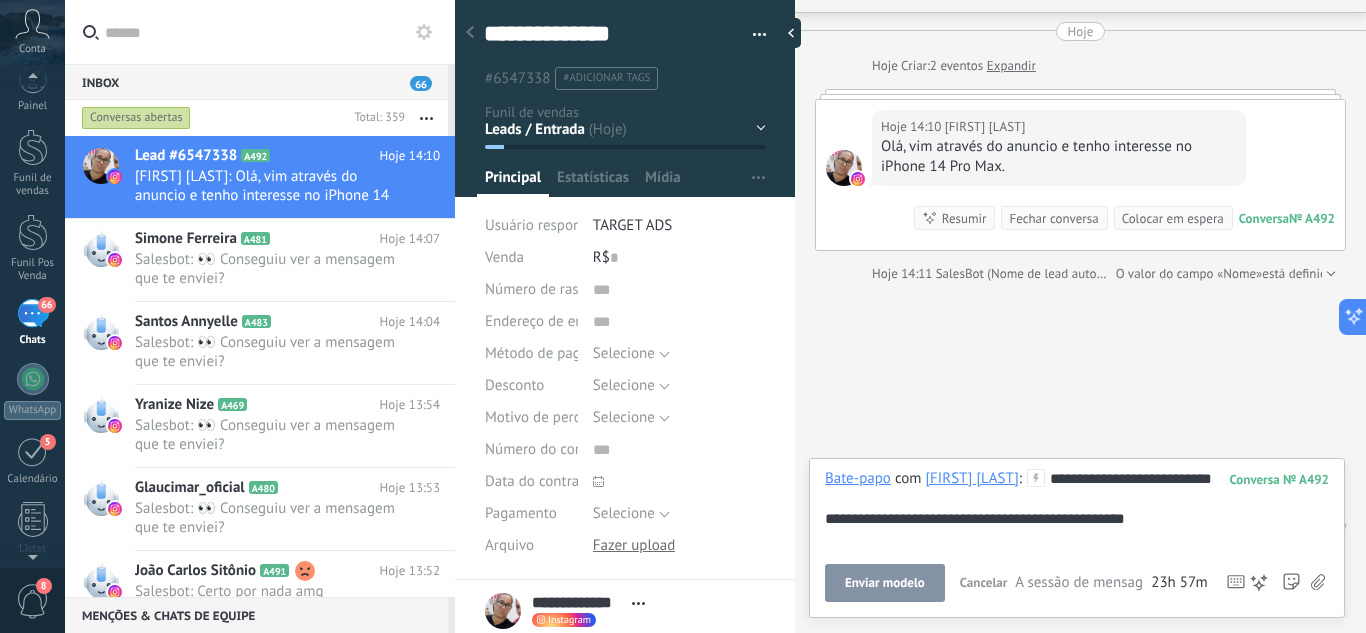 click on "Enviar modelo" at bounding box center (885, 583) 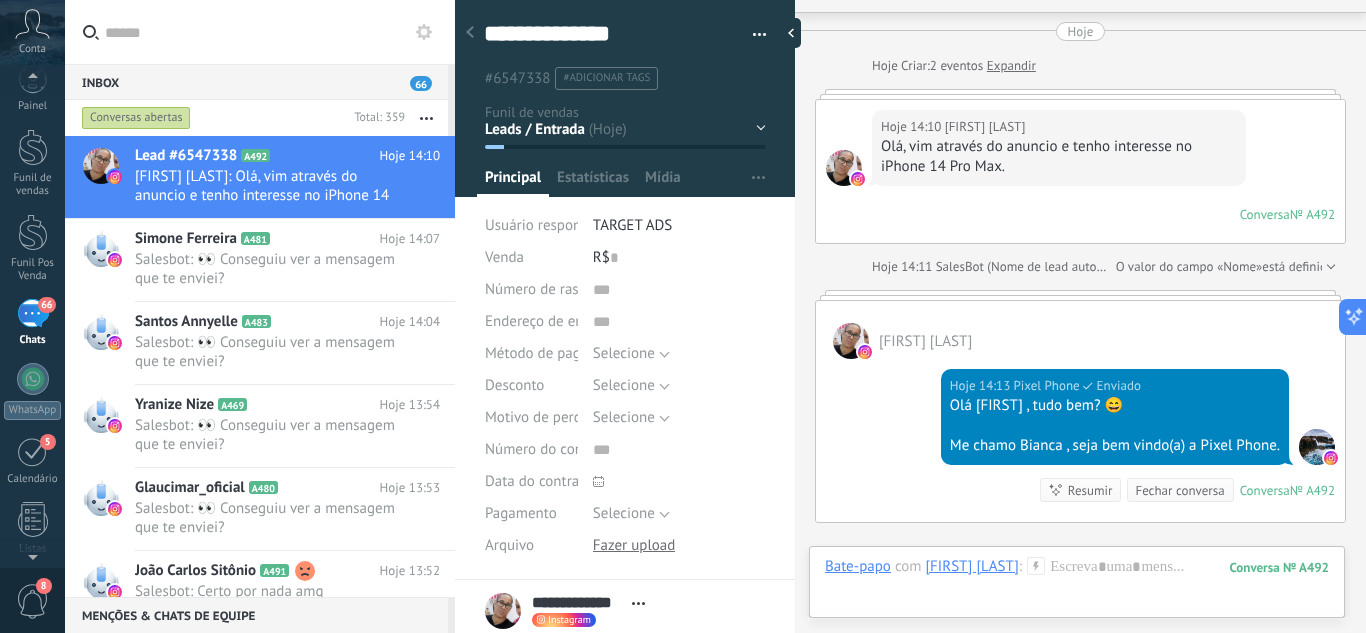 scroll, scrollTop: 32, scrollLeft: 0, axis: vertical 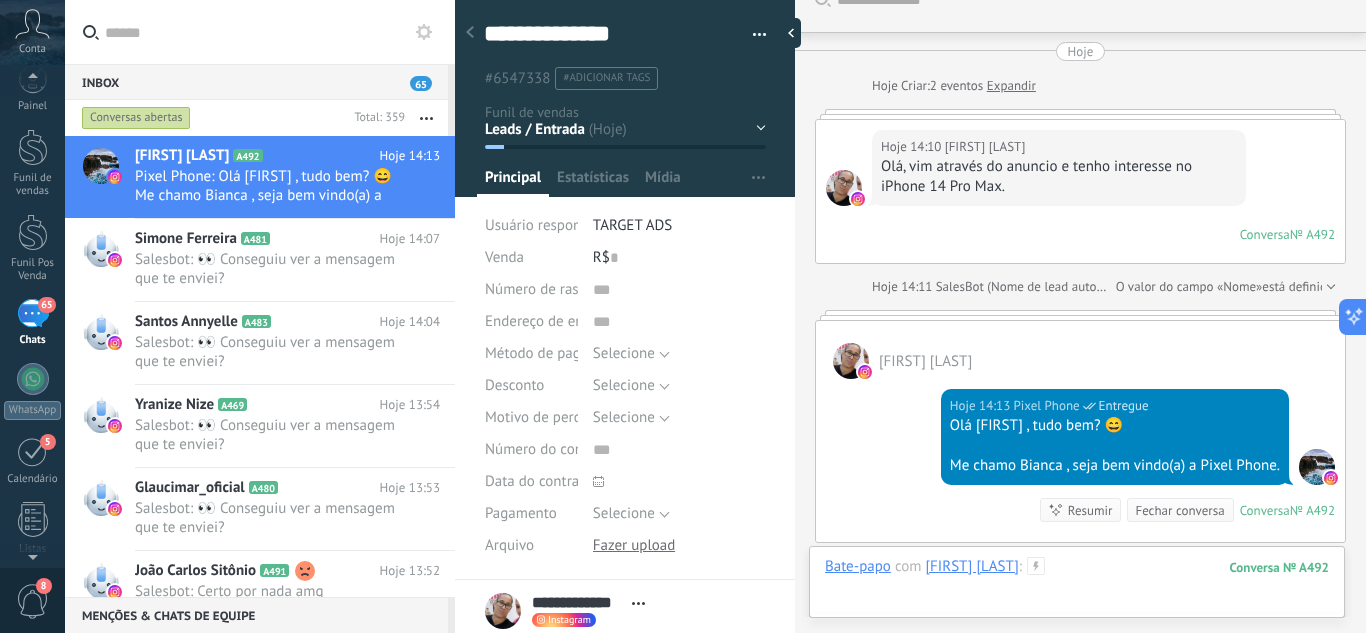 click at bounding box center [1077, 587] 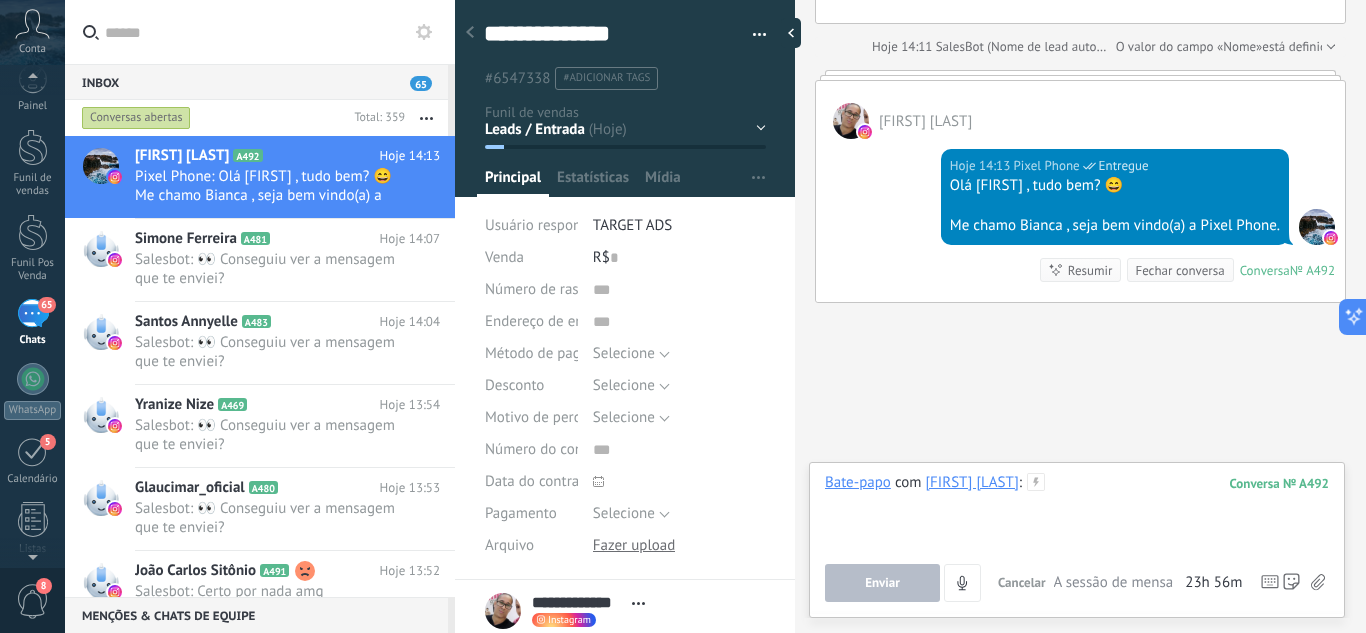 scroll, scrollTop: 291, scrollLeft: 0, axis: vertical 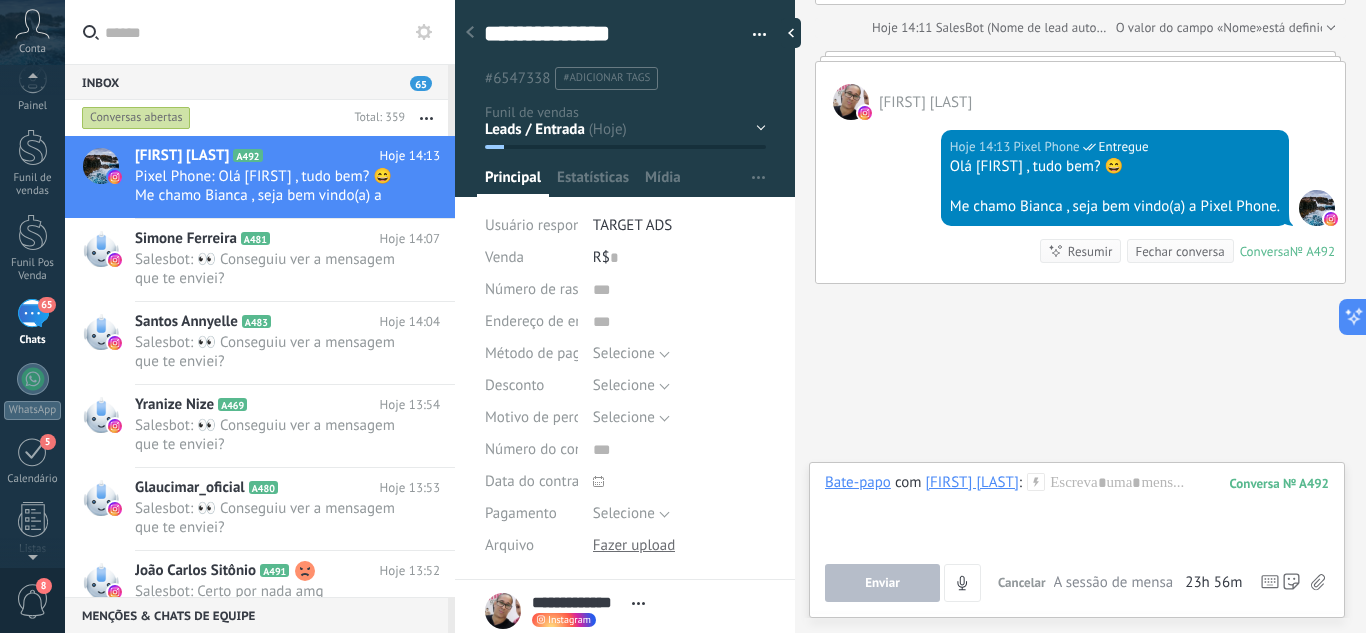 click at bounding box center [470, 33] 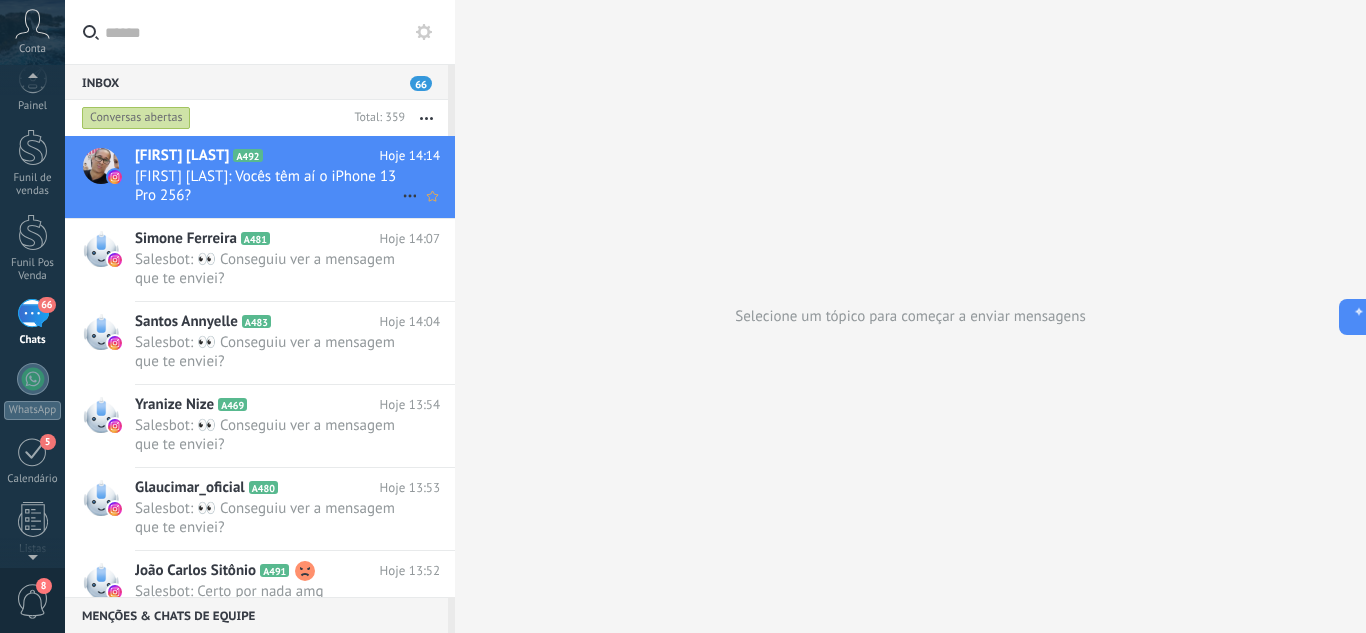 click on "[FIRST] [LAST]: Vocês têm aí o iPhone 13 Pro 256?" at bounding box center [268, 186] 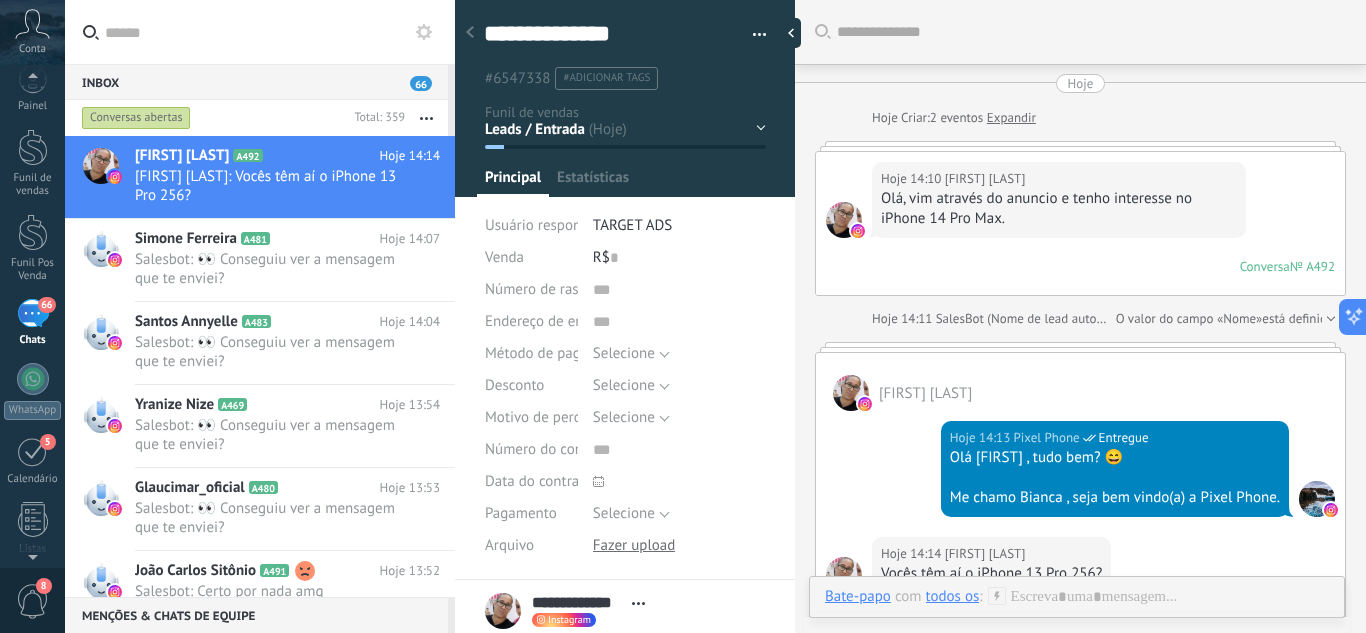 scroll, scrollTop: 30, scrollLeft: 0, axis: vertical 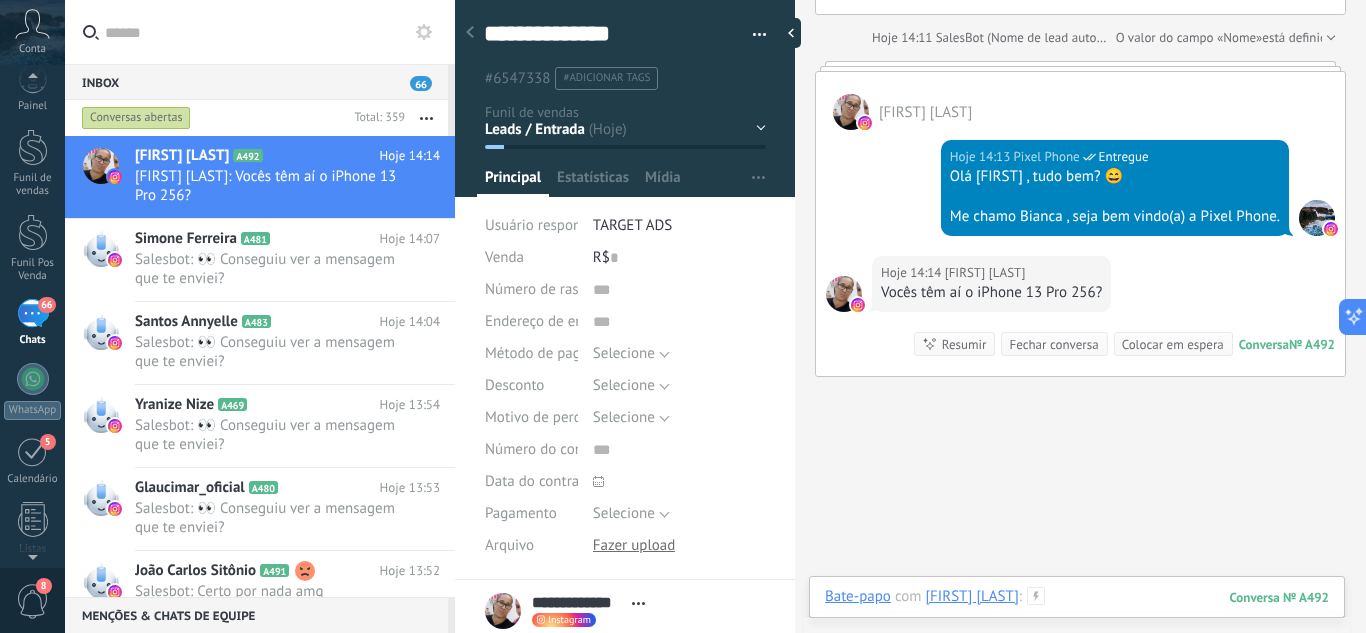 click at bounding box center (1077, 617) 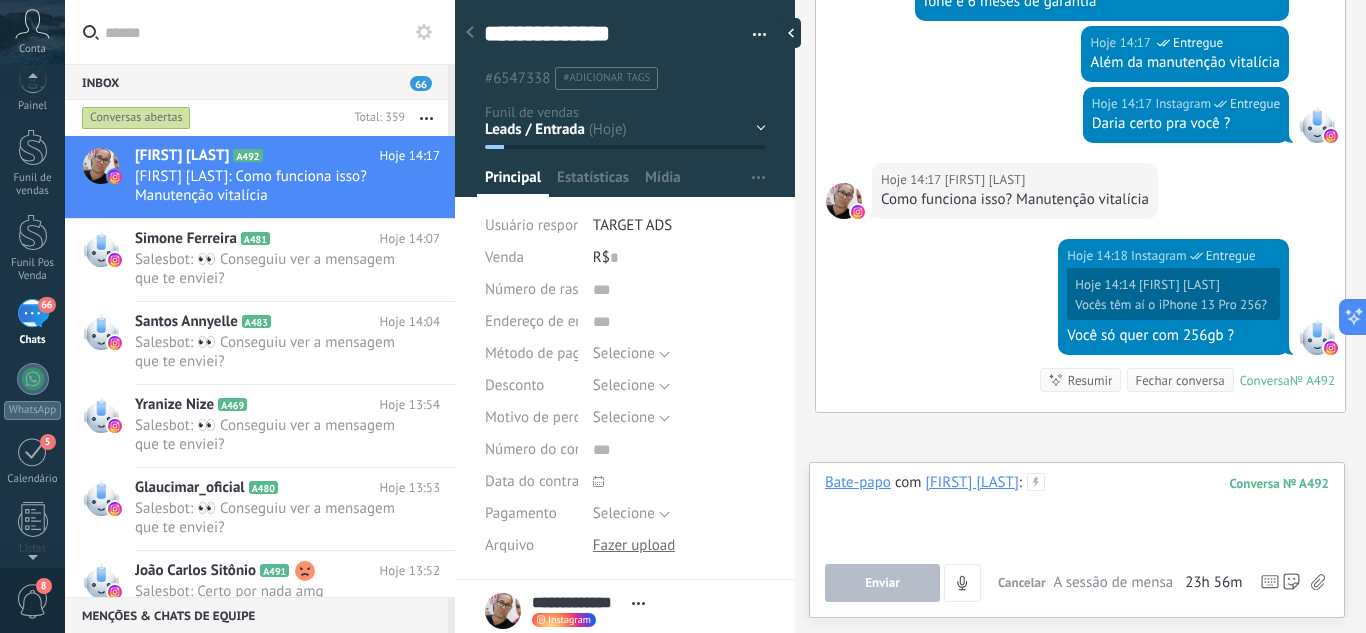 scroll, scrollTop: 1010, scrollLeft: 0, axis: vertical 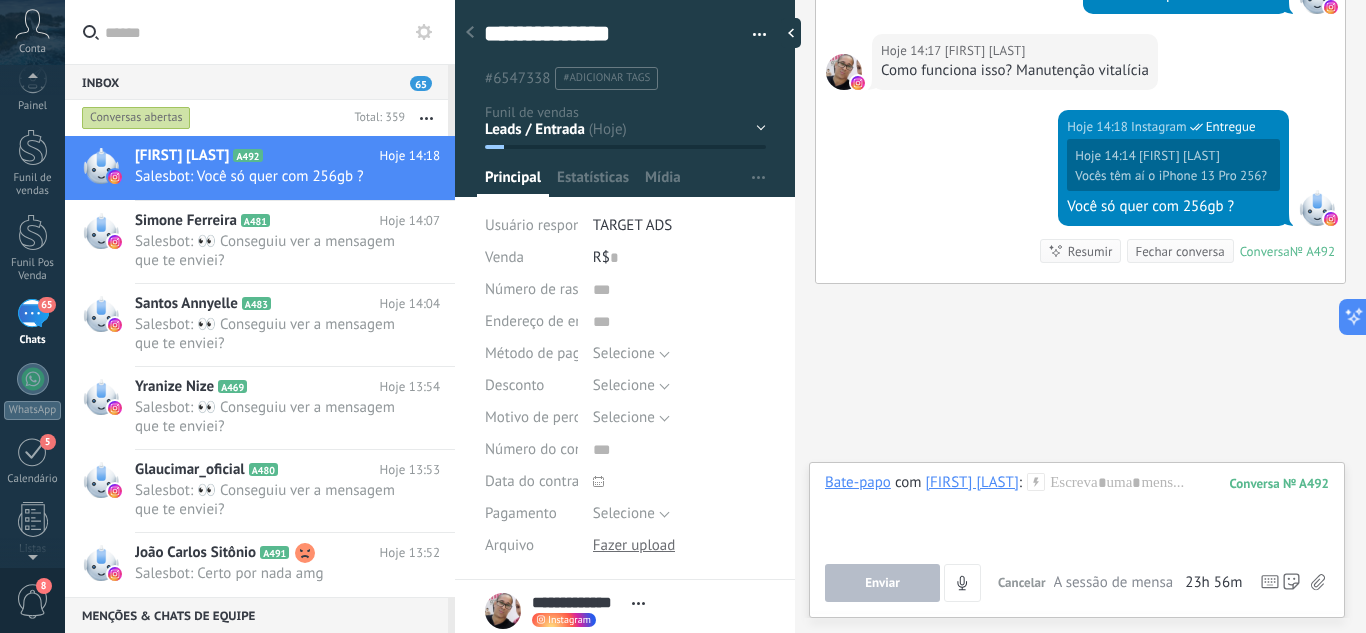 click 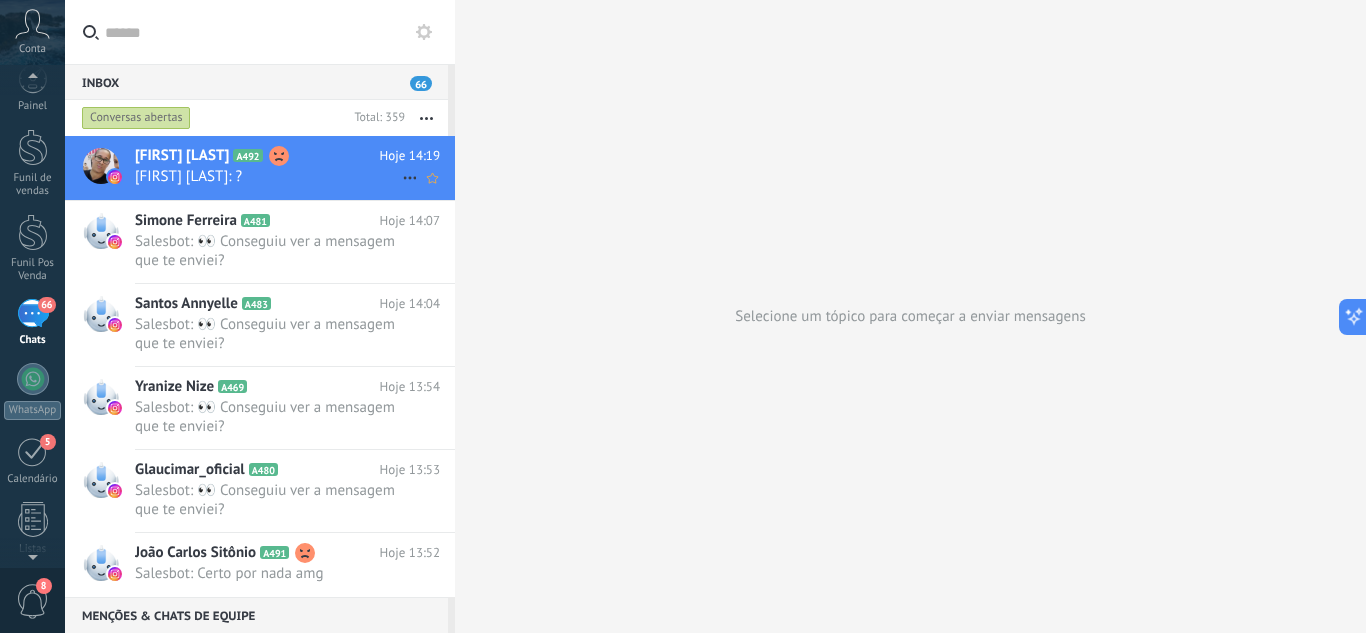 click on "[FIRST] [LAST]
A492
Hoje 14:19
[FIRST] [LAST]: ?" at bounding box center (295, 167) 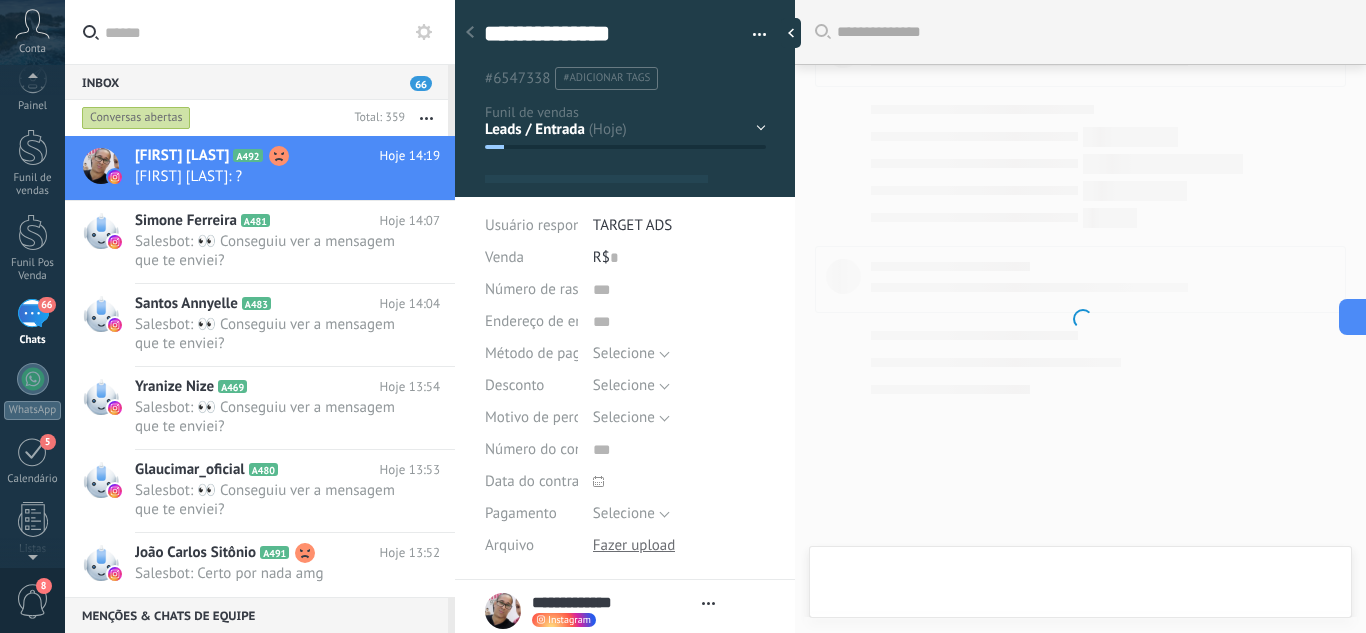scroll, scrollTop: 919, scrollLeft: 0, axis: vertical 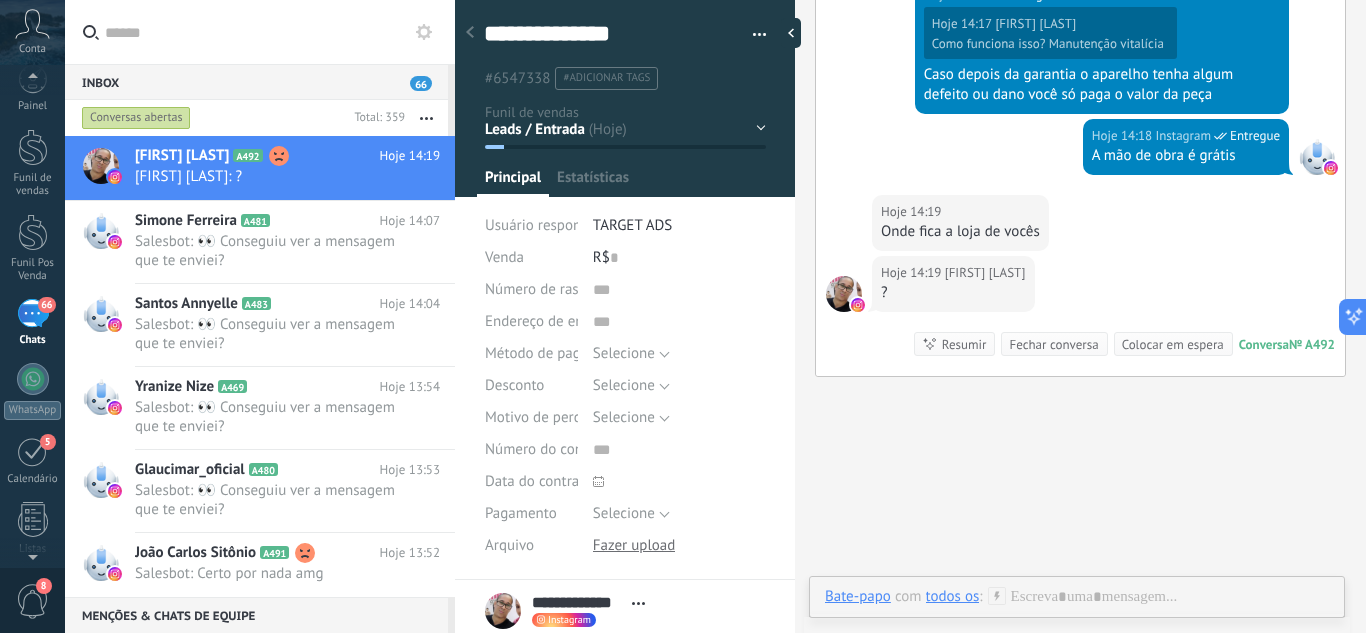 click 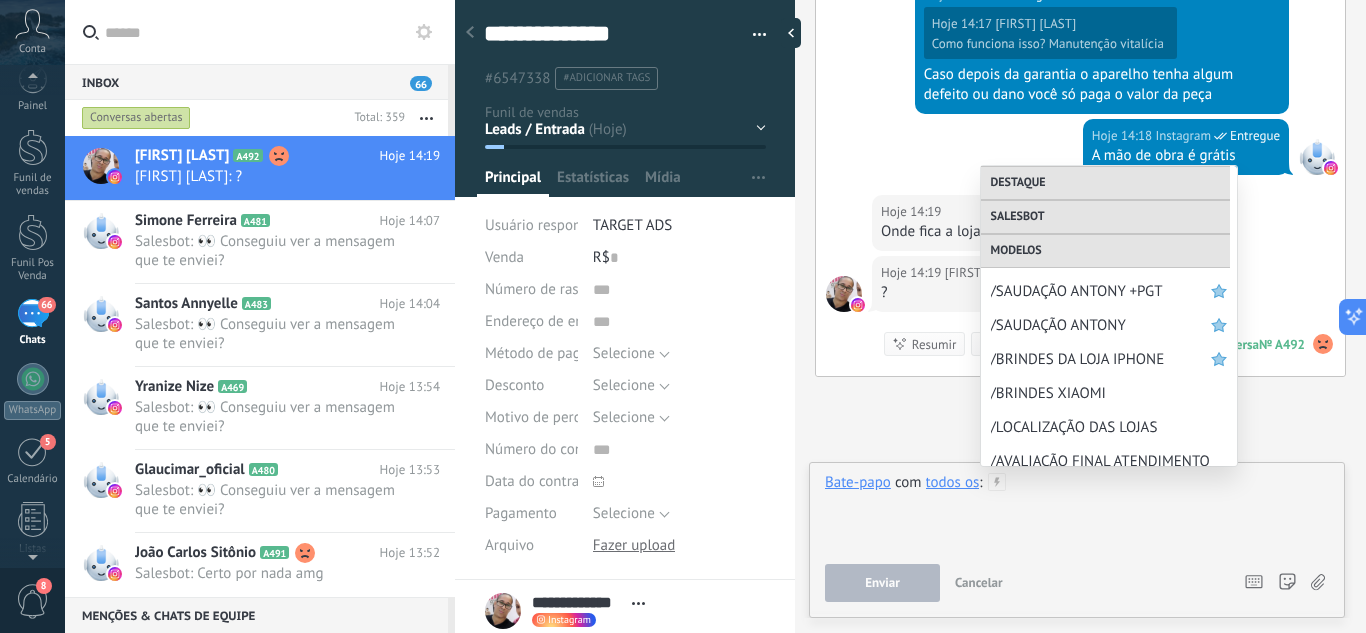 scroll, scrollTop: 754, scrollLeft: 0, axis: vertical 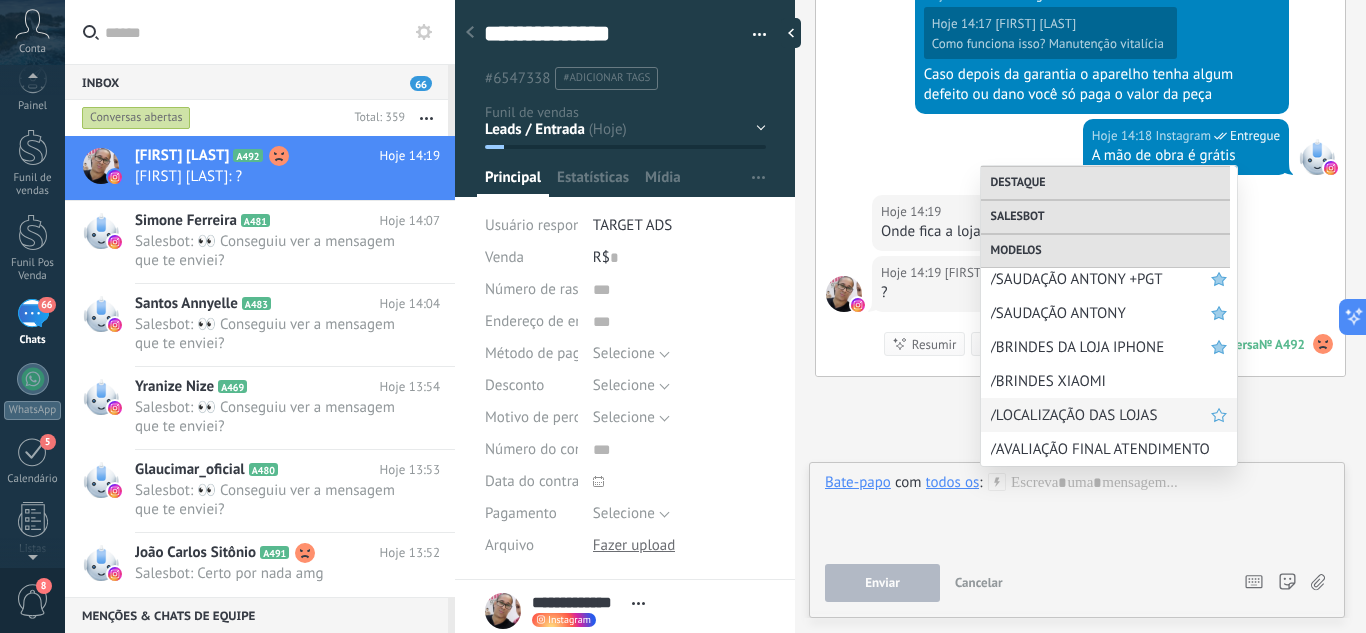 click on "/LOCALIZAÇÃO DAS LOJAS" at bounding box center [1101, 415] 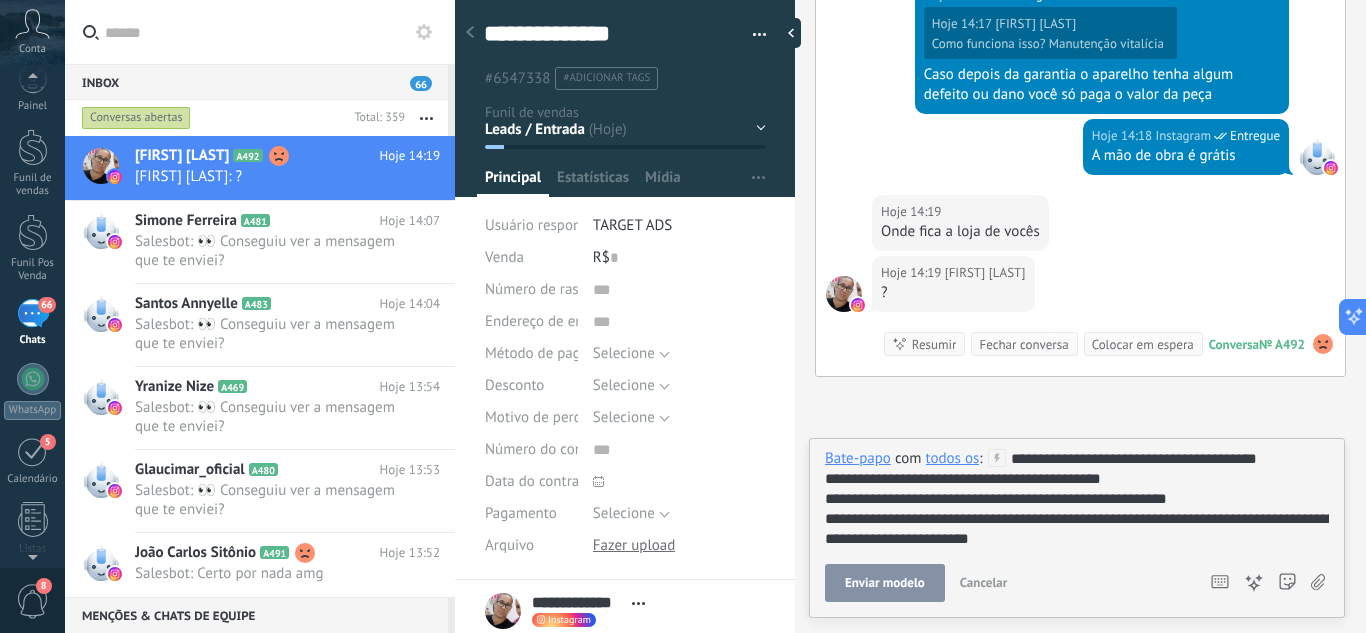 click on "Enviar modelo" at bounding box center [885, 583] 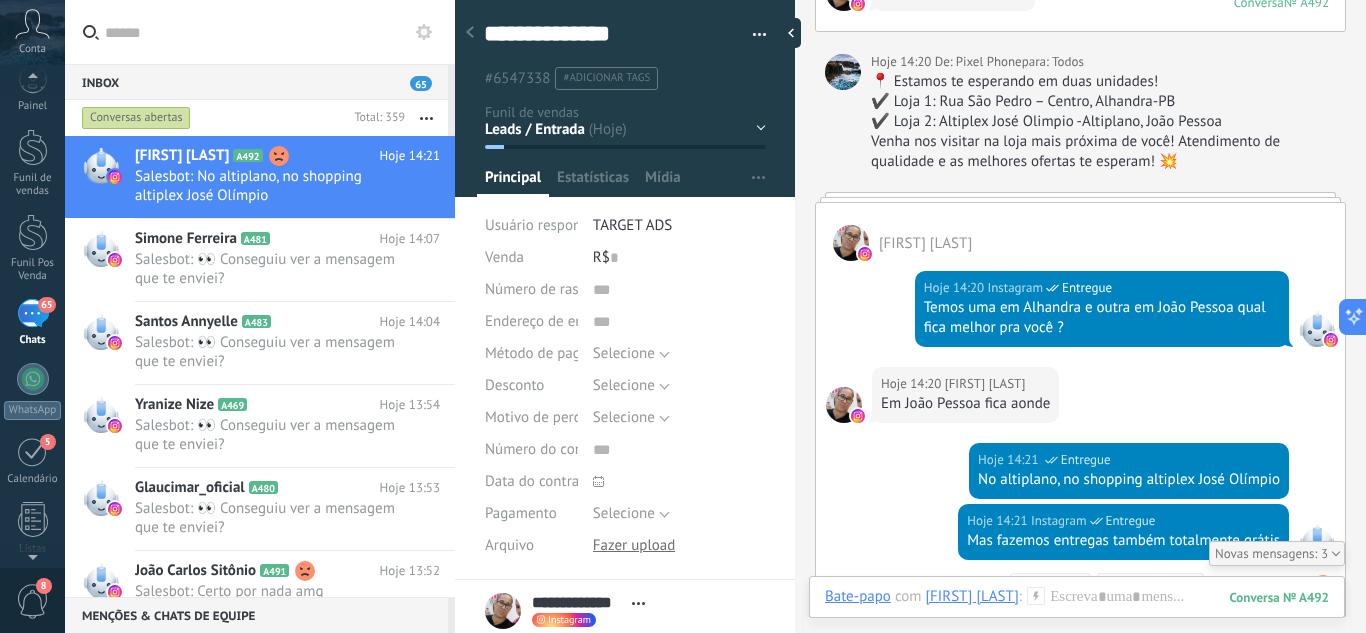 scroll, scrollTop: 1285, scrollLeft: 0, axis: vertical 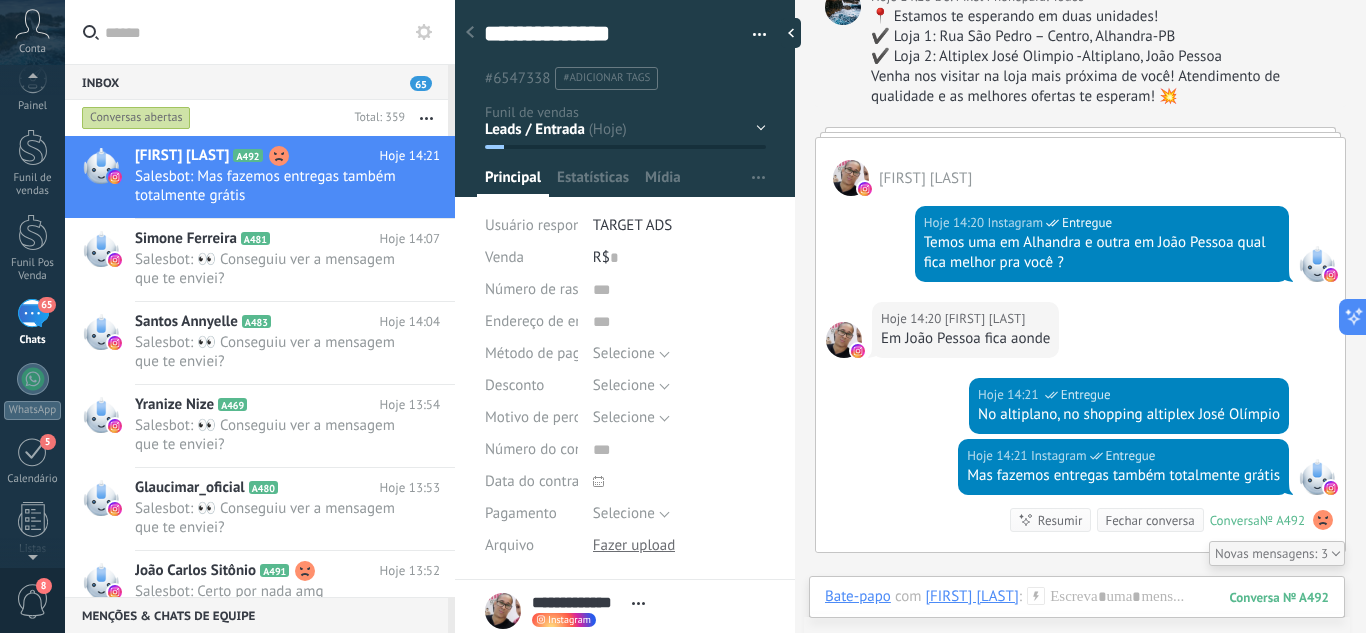 click 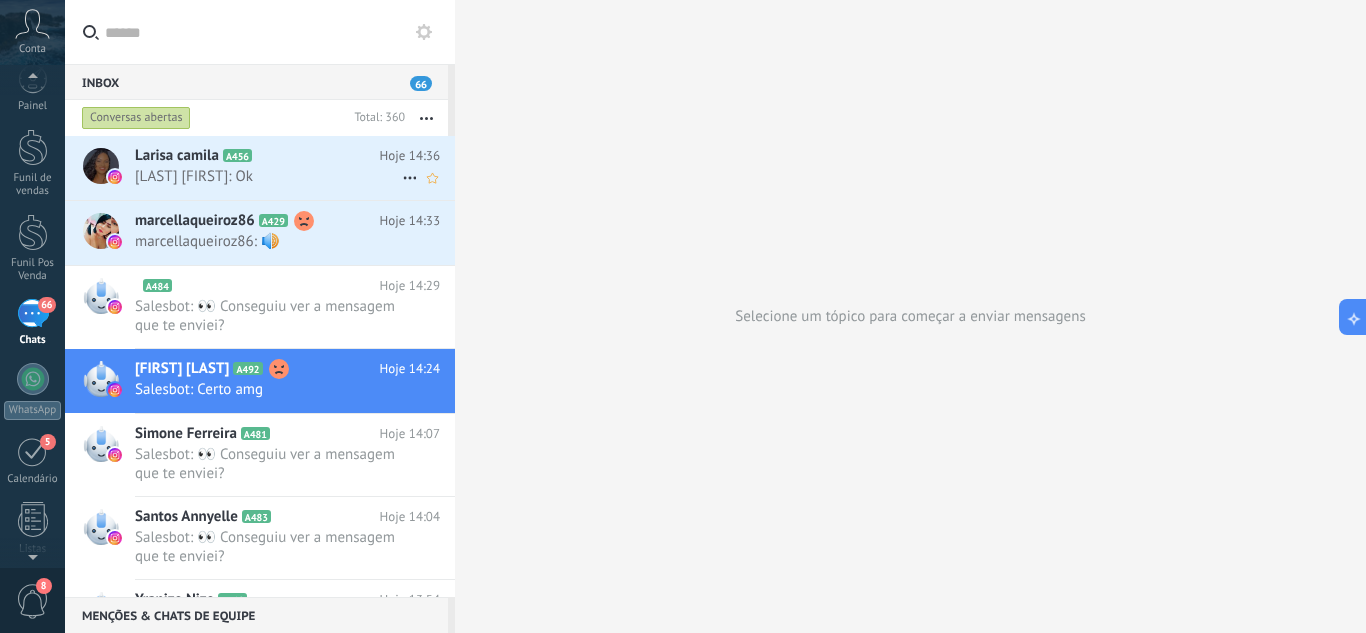 click on "[FIRST] [LAST]
A456" at bounding box center [257, 156] 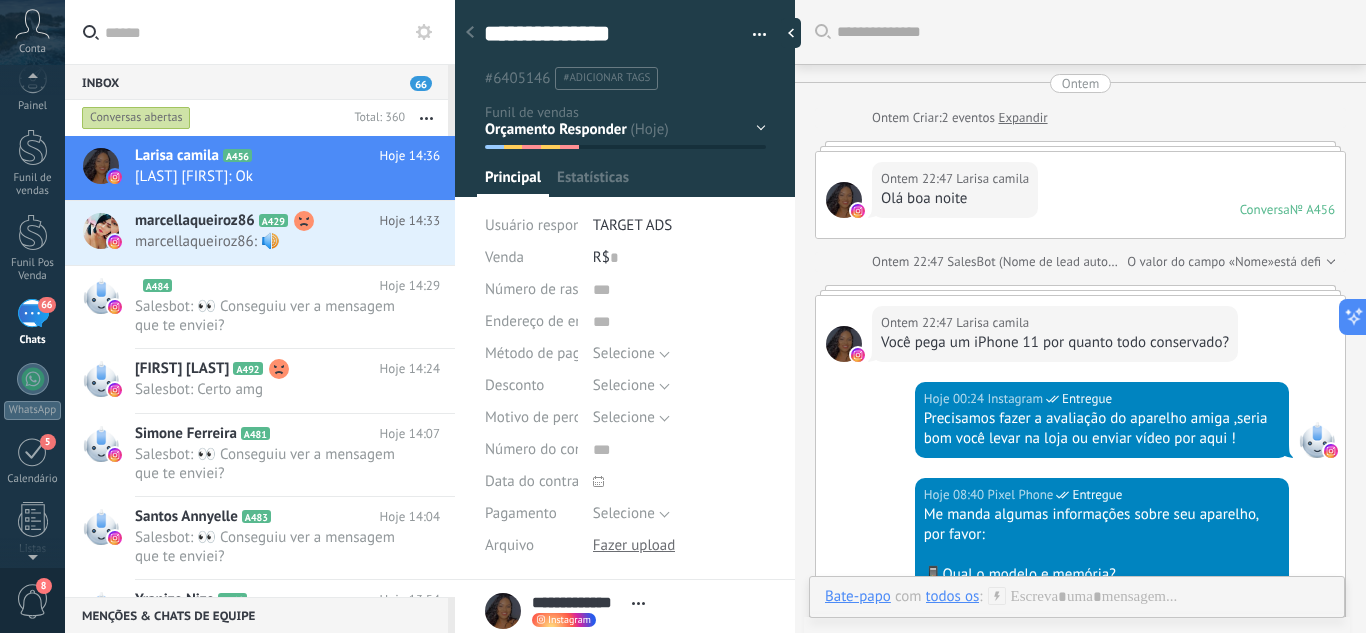 scroll, scrollTop: 1929, scrollLeft: 0, axis: vertical 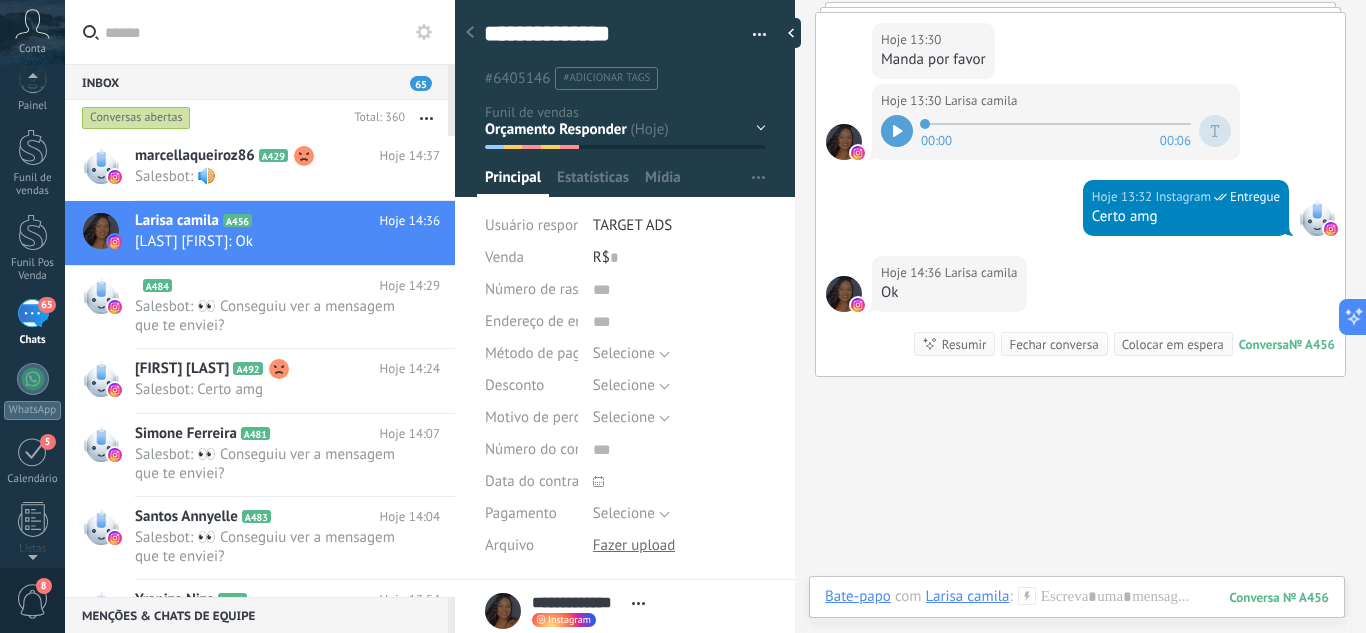 click 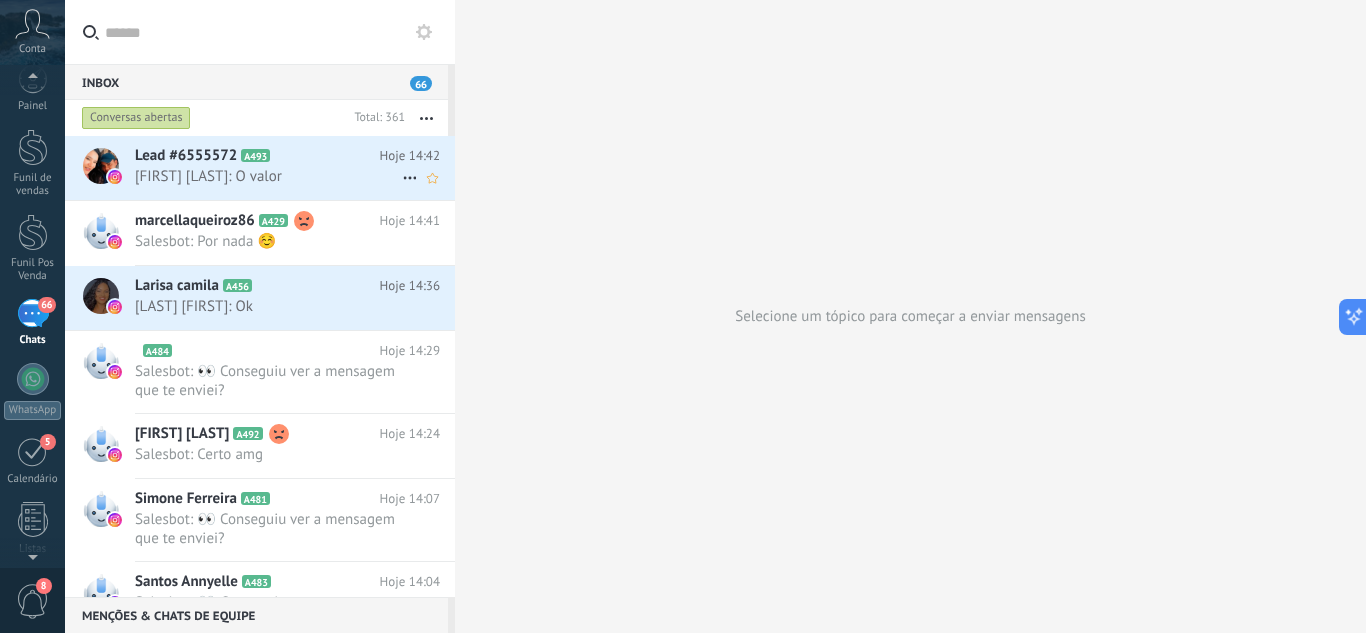click on "Lead #6555572" at bounding box center (186, 156) 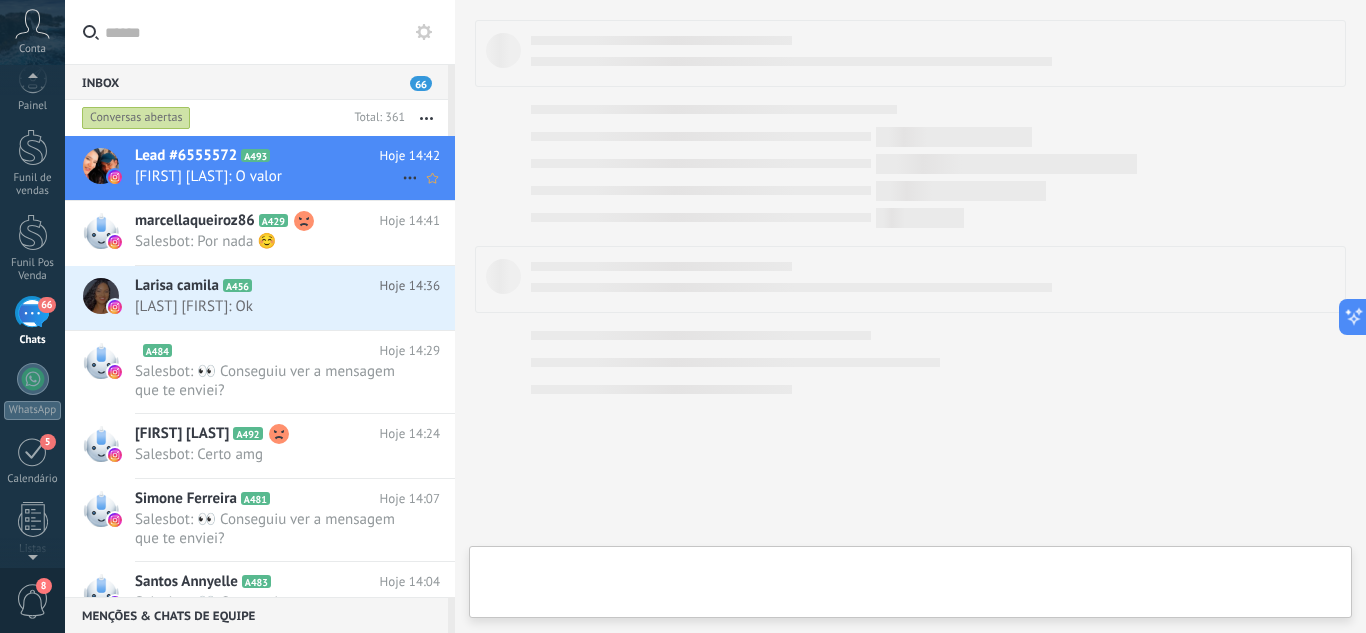 click on "Lead #6555572
A493" at bounding box center (257, 156) 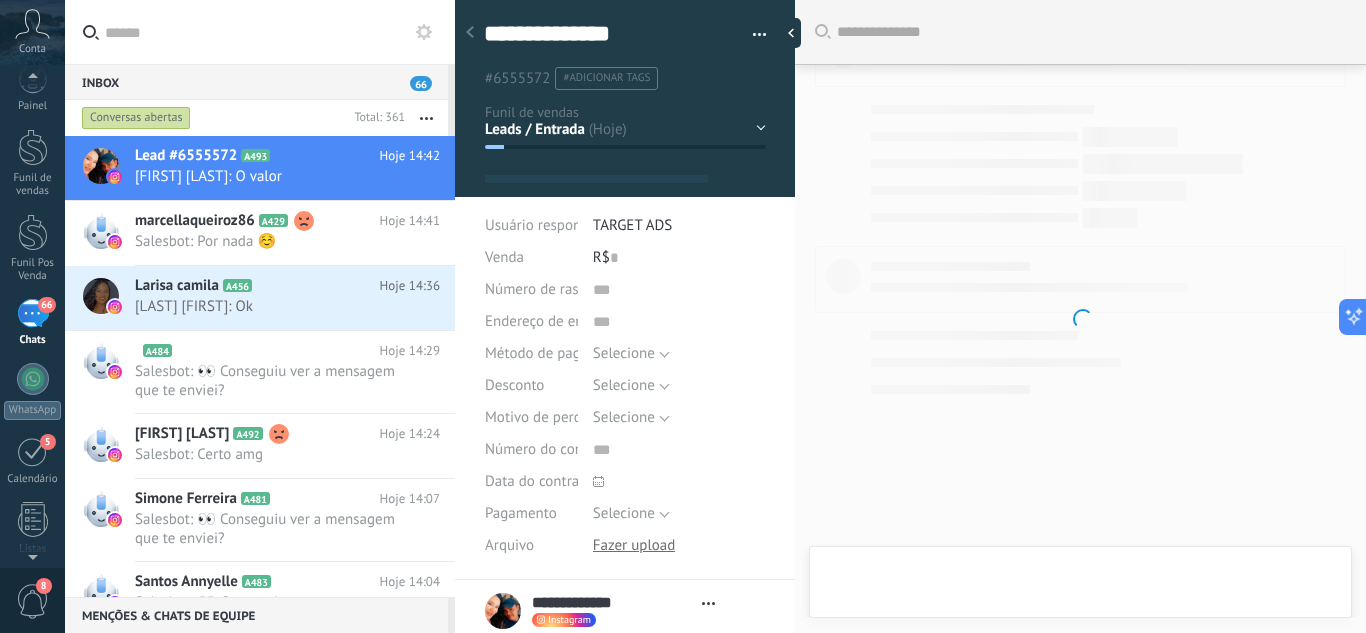type on "**********" 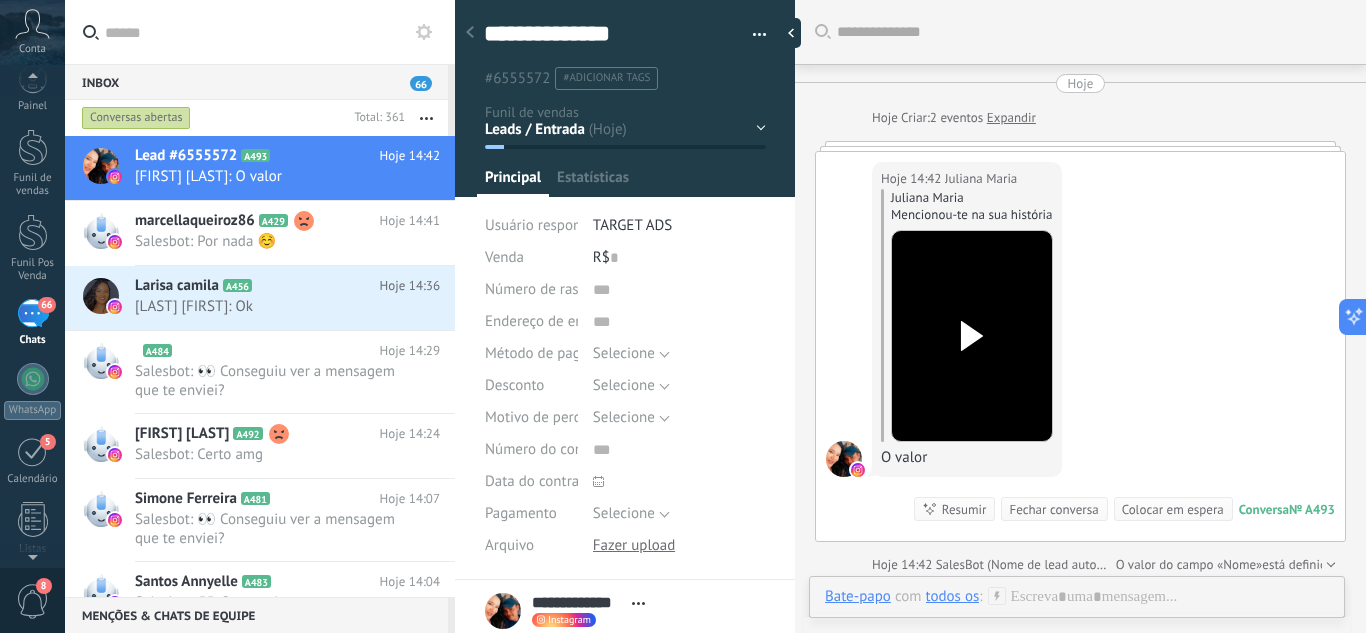 scroll, scrollTop: 25, scrollLeft: 0, axis: vertical 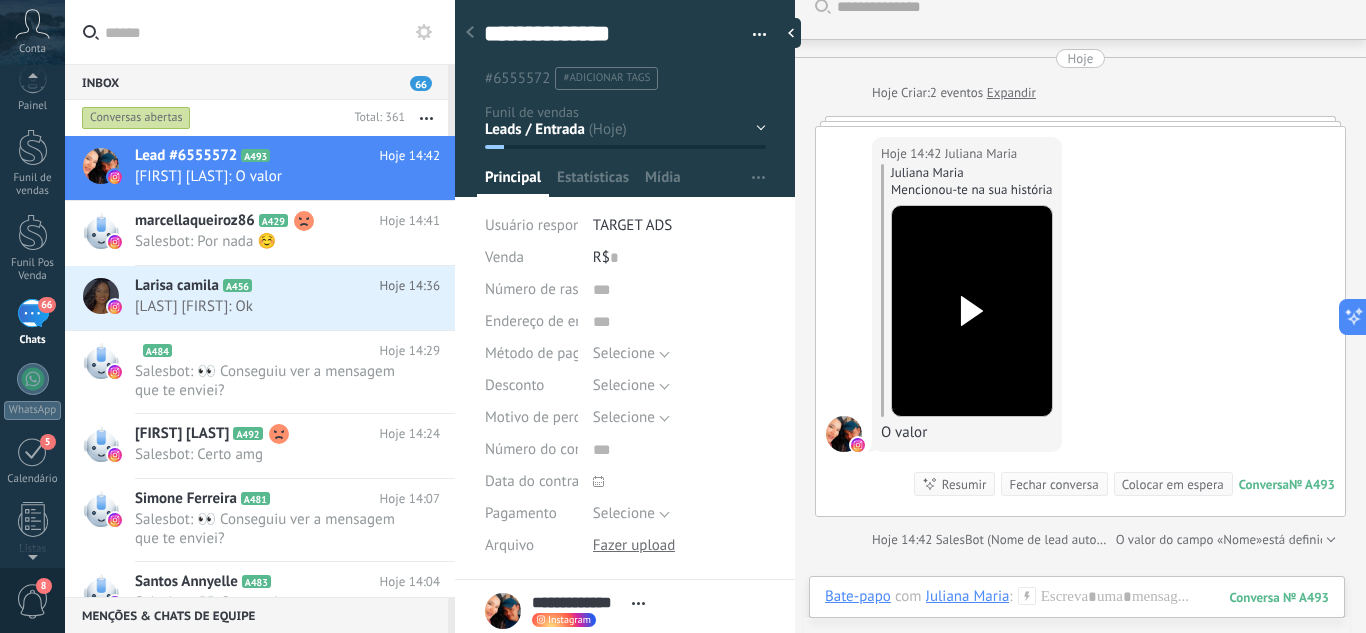 click 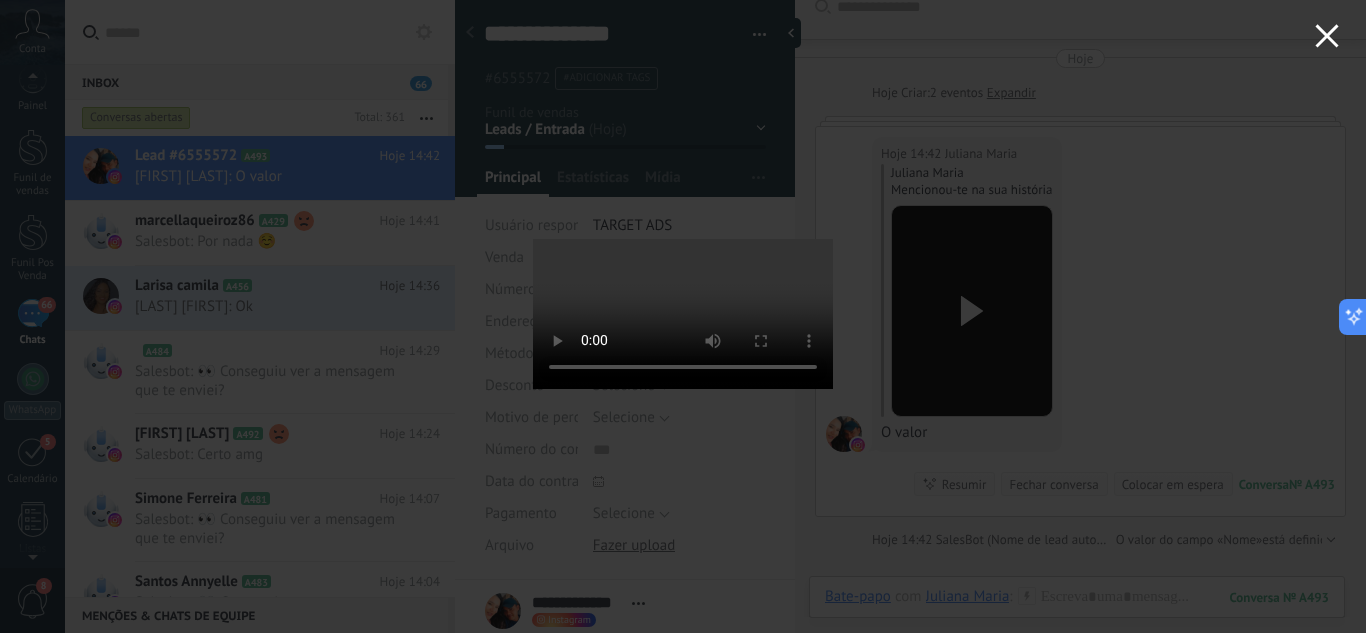 click 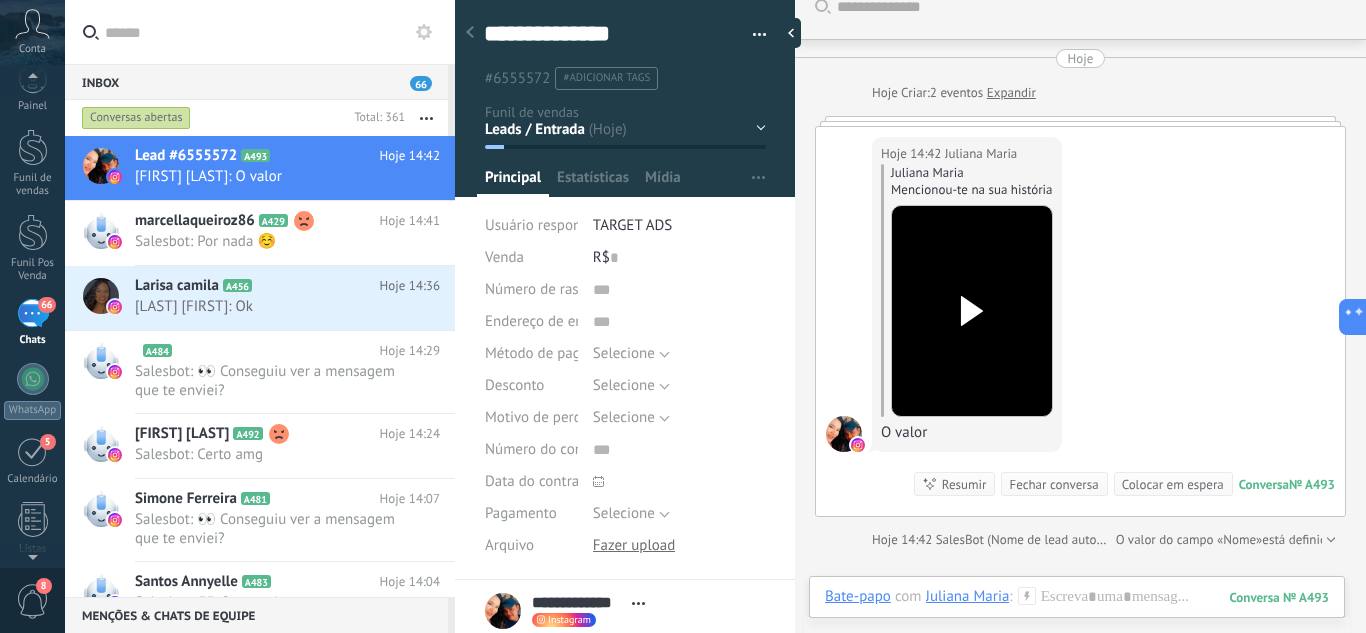 click 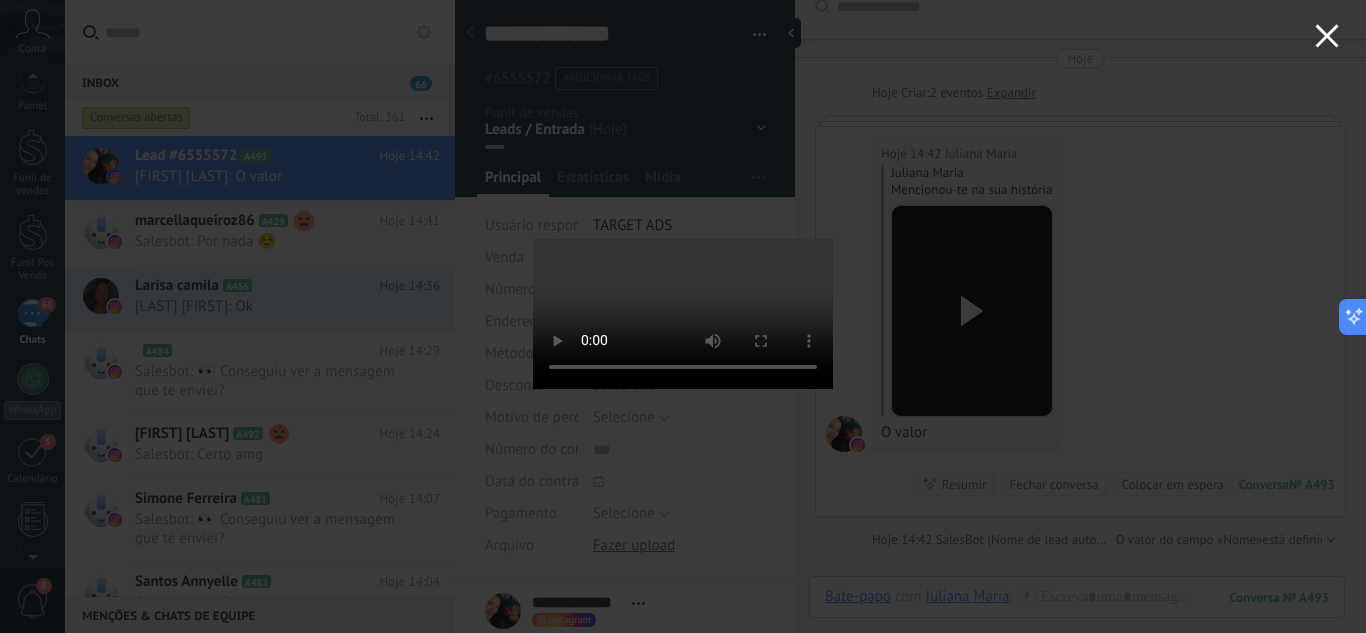 click 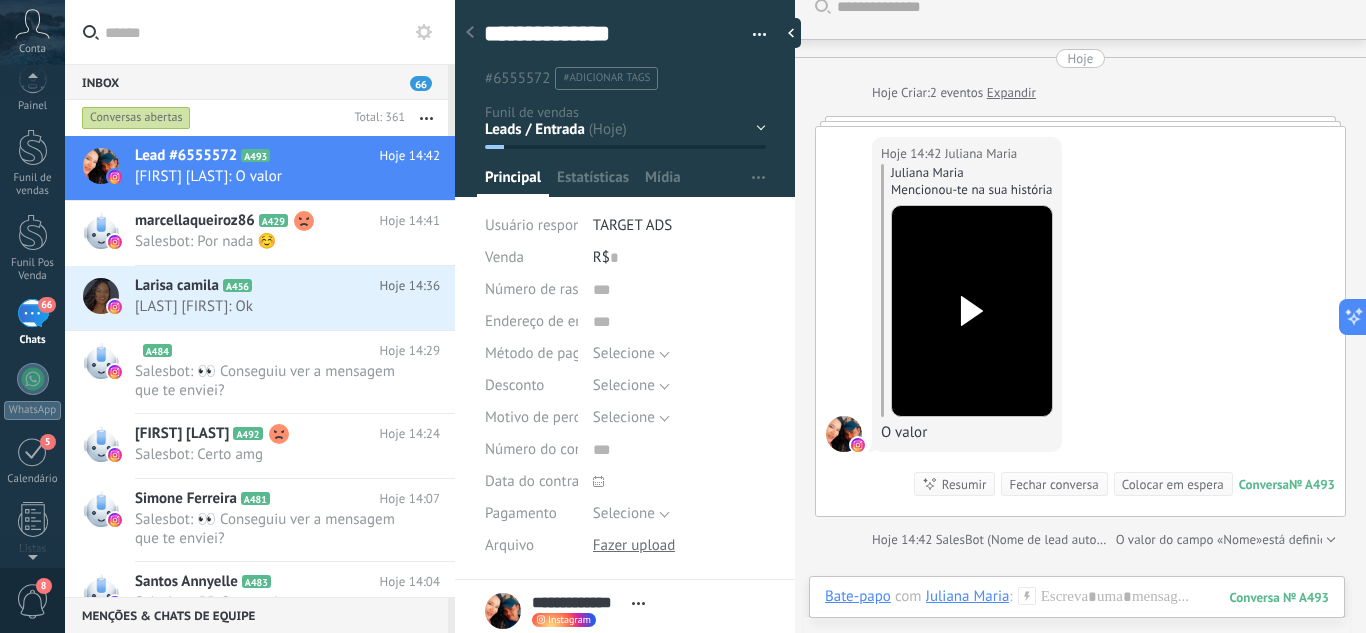 click on "Buscar Carregar mais Hoje Hoje Criar:  2  eventos   Expandir Hoje 14:42 [FIRST] [LAST] [FIRST] [LAST] Mencionou-te na sua história O valor Conversa  № A493 Conversa № A493 Resumir Resumir Fechar conversa Colocar em espera Hoje 14:42 [FIRST] [LAST]: O valor Conversa № A493 Hoje 14:42 SalesBot (Nome de lead automático)  O valor do campo «Nome»  está definido para «[FIRST] [LAST] » Nenhuma tarefa planejada, comece   adicionando uma  Participantes:  0 Adicionar membro Bots:  0" at bounding box center [1080, 437] 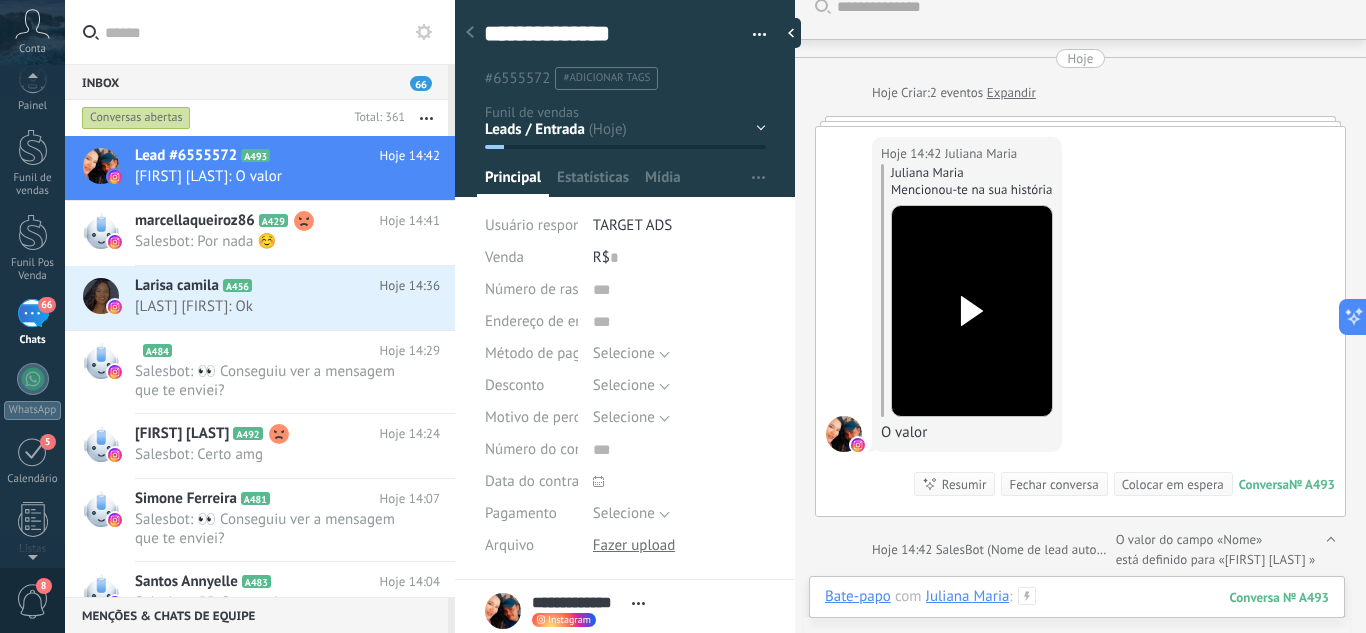 click at bounding box center (1077, 617) 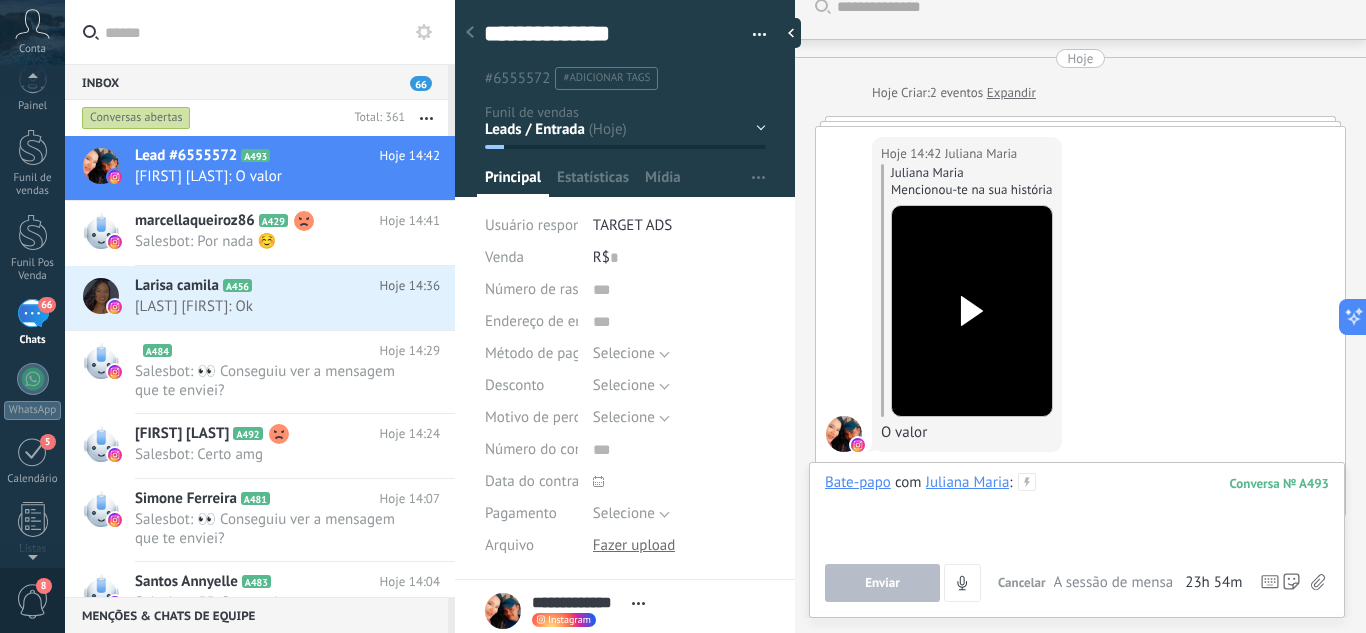 type 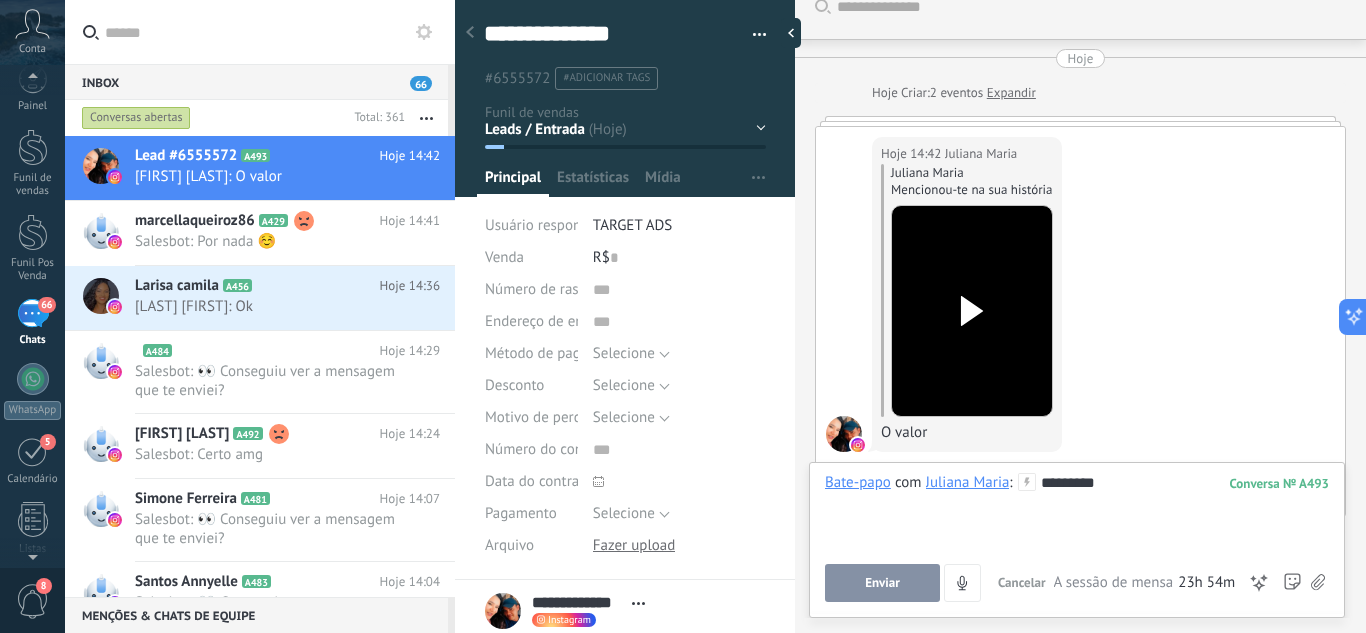 click on "Enviar" at bounding box center [882, 583] 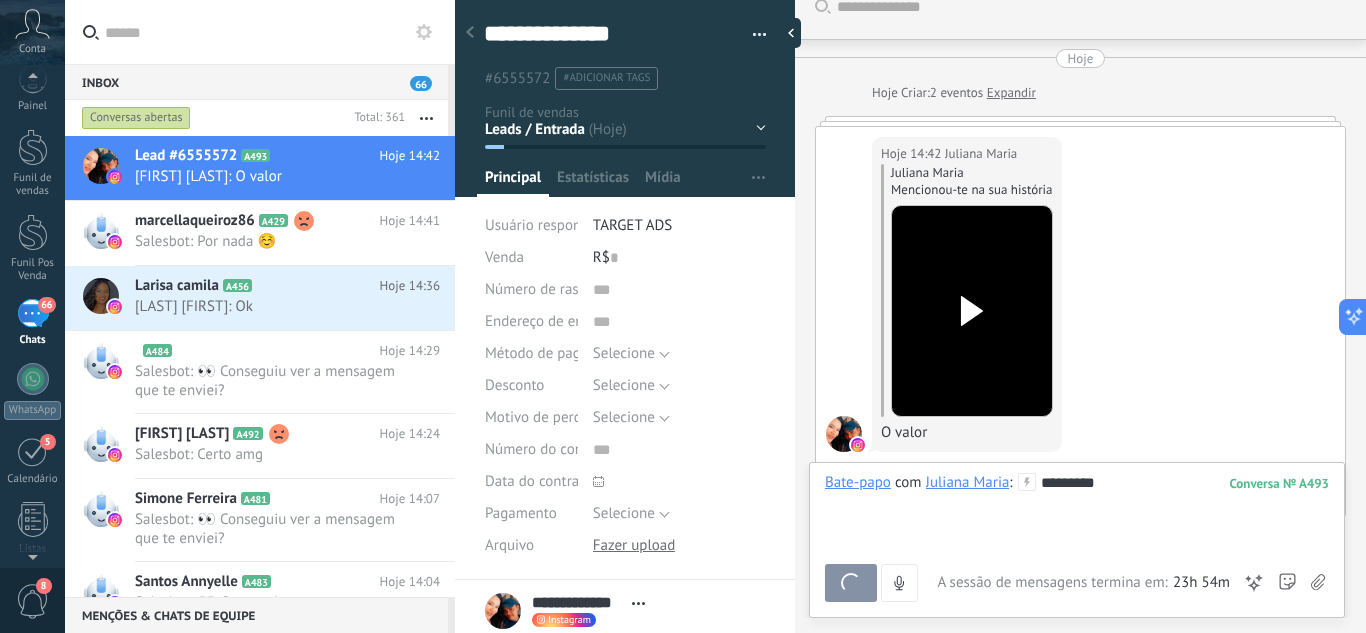 scroll, scrollTop: 254, scrollLeft: 0, axis: vertical 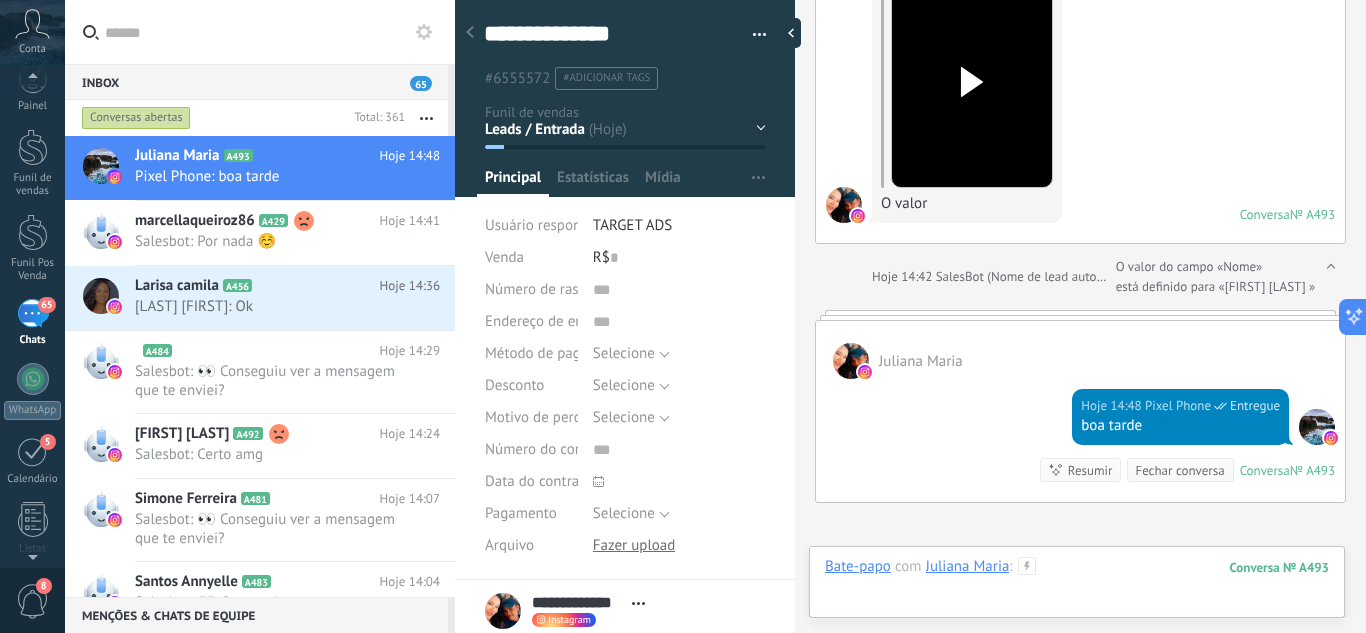 drag, startPoint x: 1124, startPoint y: 565, endPoint x: 1129, endPoint y: 576, distance: 12.083046 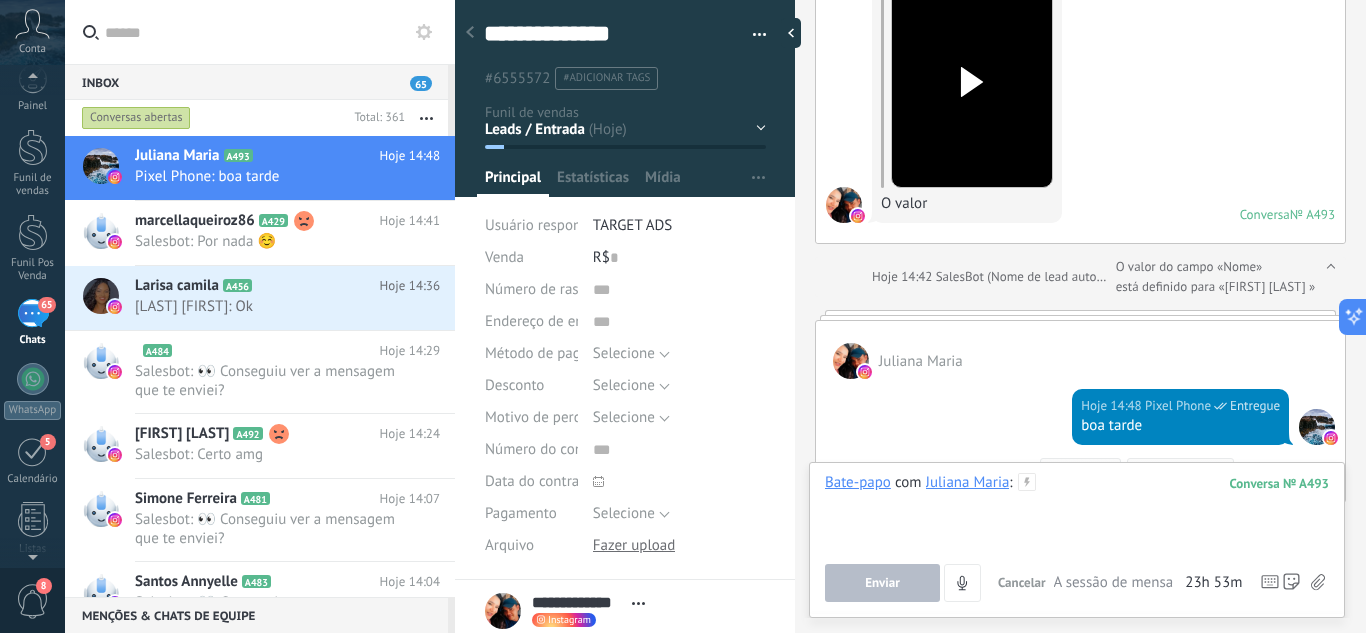 type 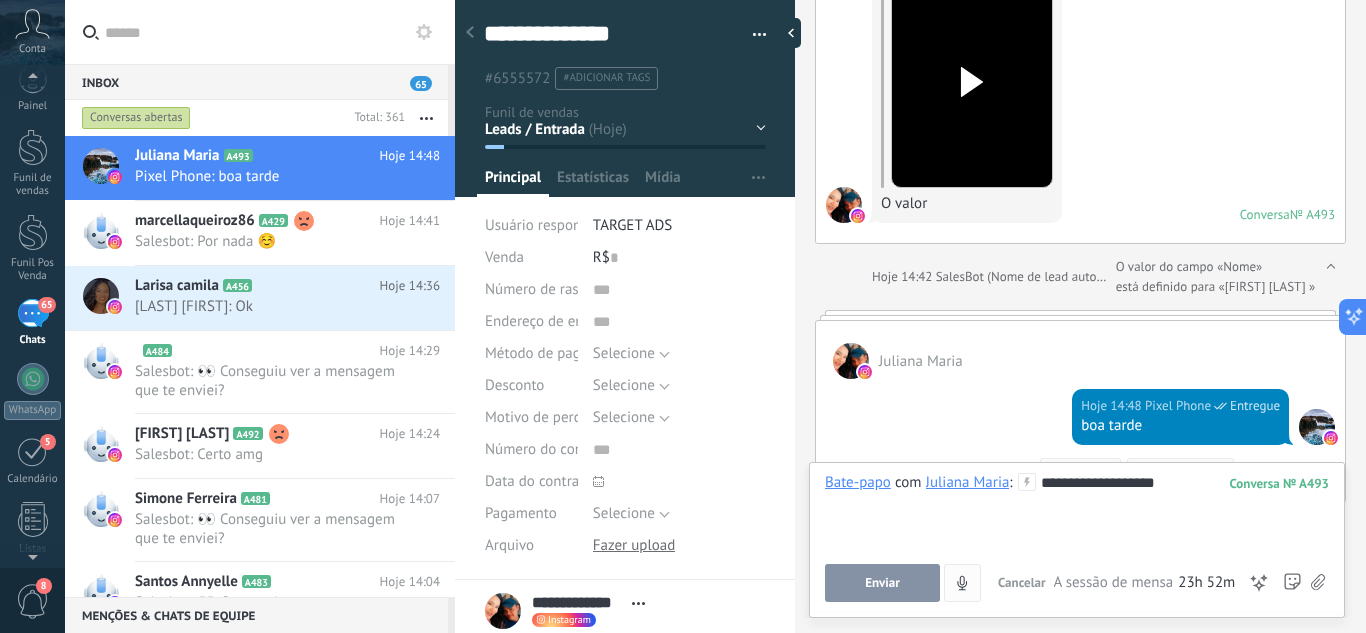 drag, startPoint x: 892, startPoint y: 570, endPoint x: 898, endPoint y: 591, distance: 21.84033 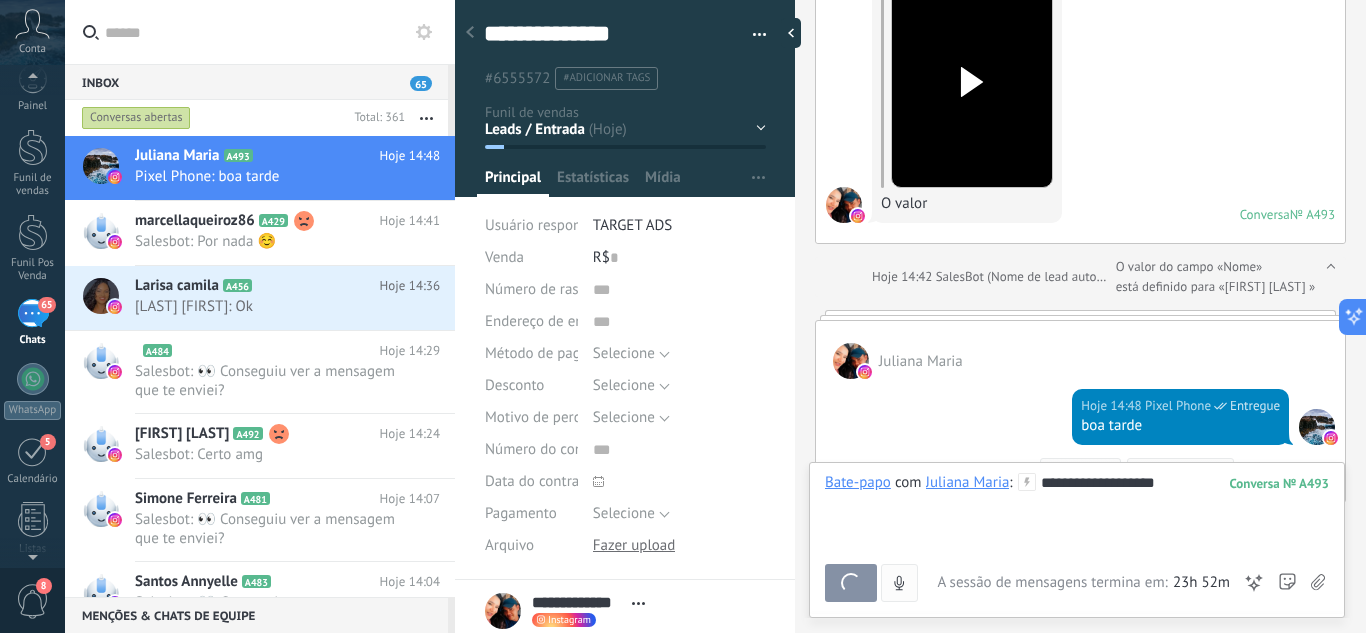 scroll, scrollTop: 534, scrollLeft: 0, axis: vertical 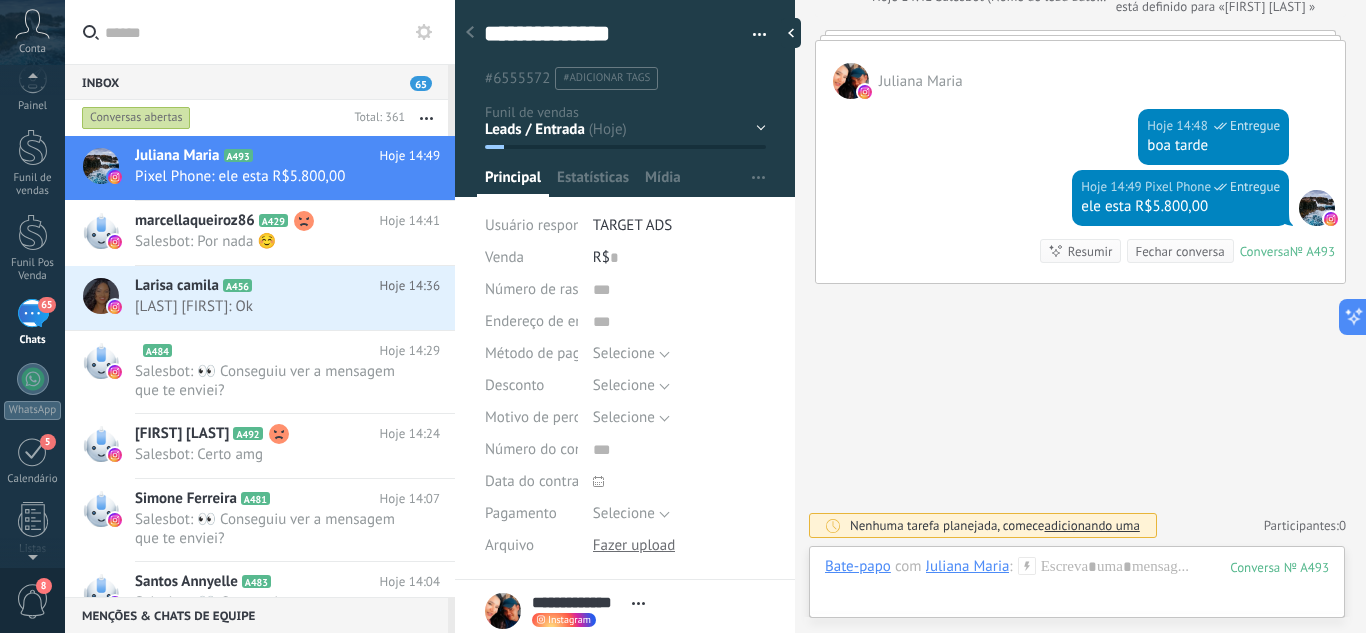 click 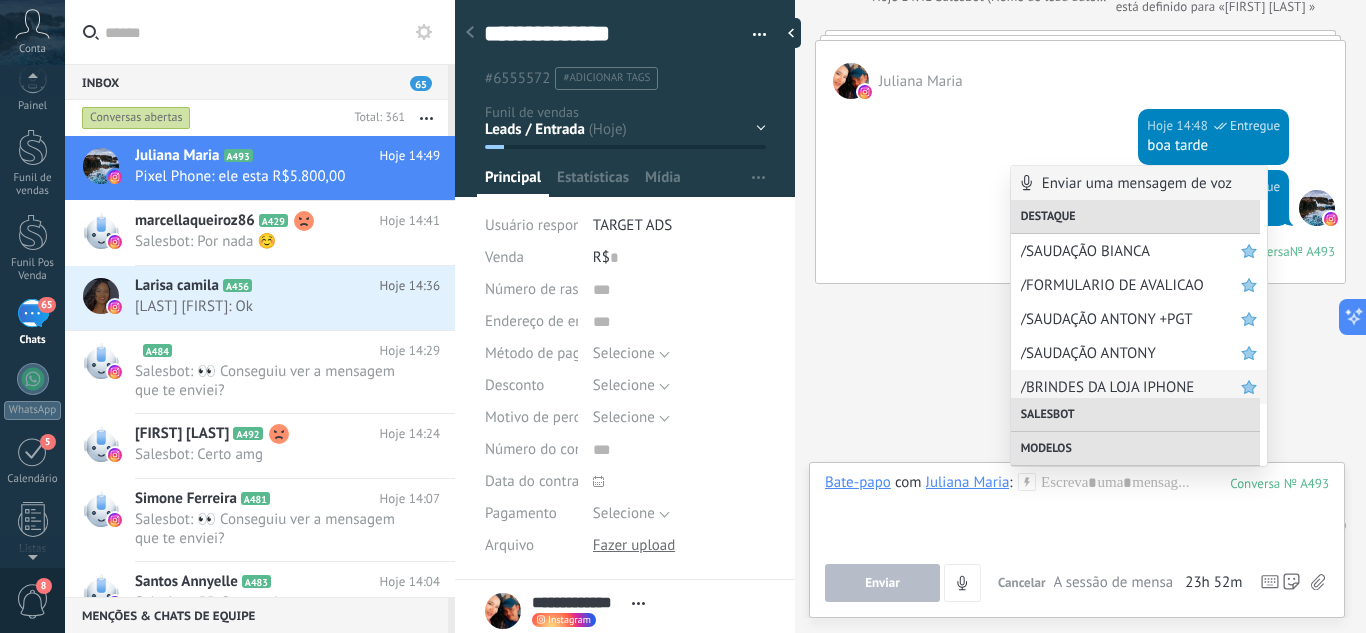 click on "/BRINDES DA LOJA IPHONE" at bounding box center [1131, 387] 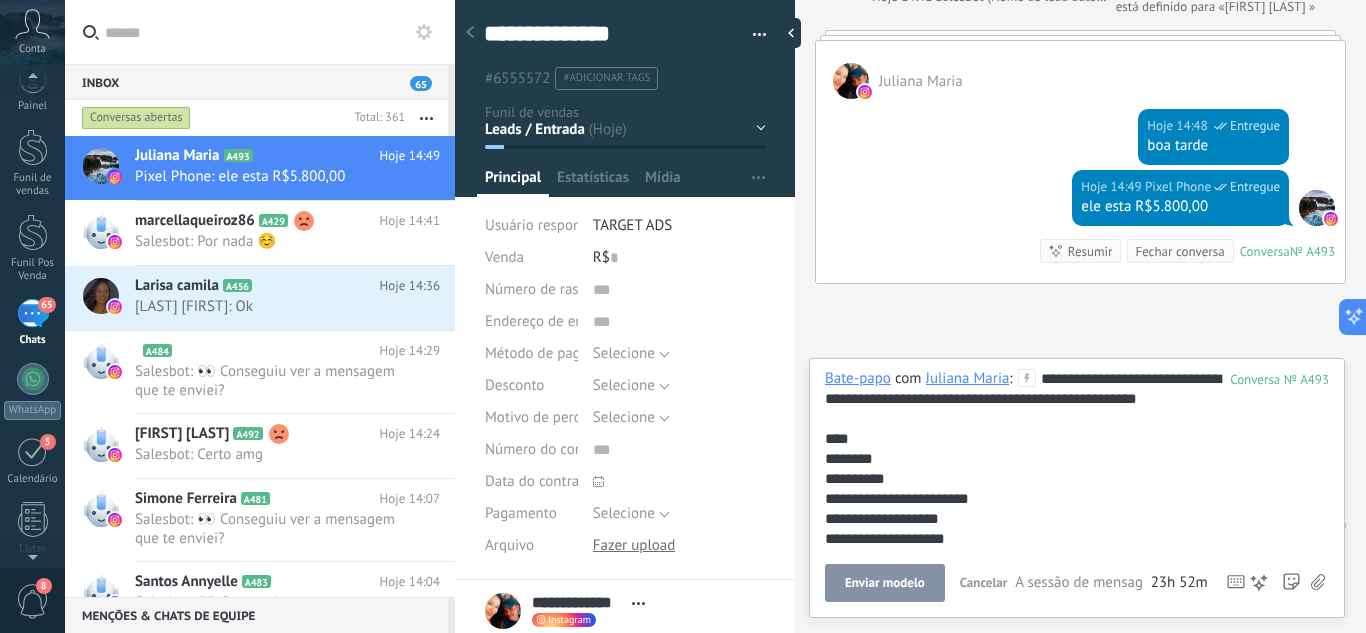 click on "Enviar modelo" at bounding box center [885, 583] 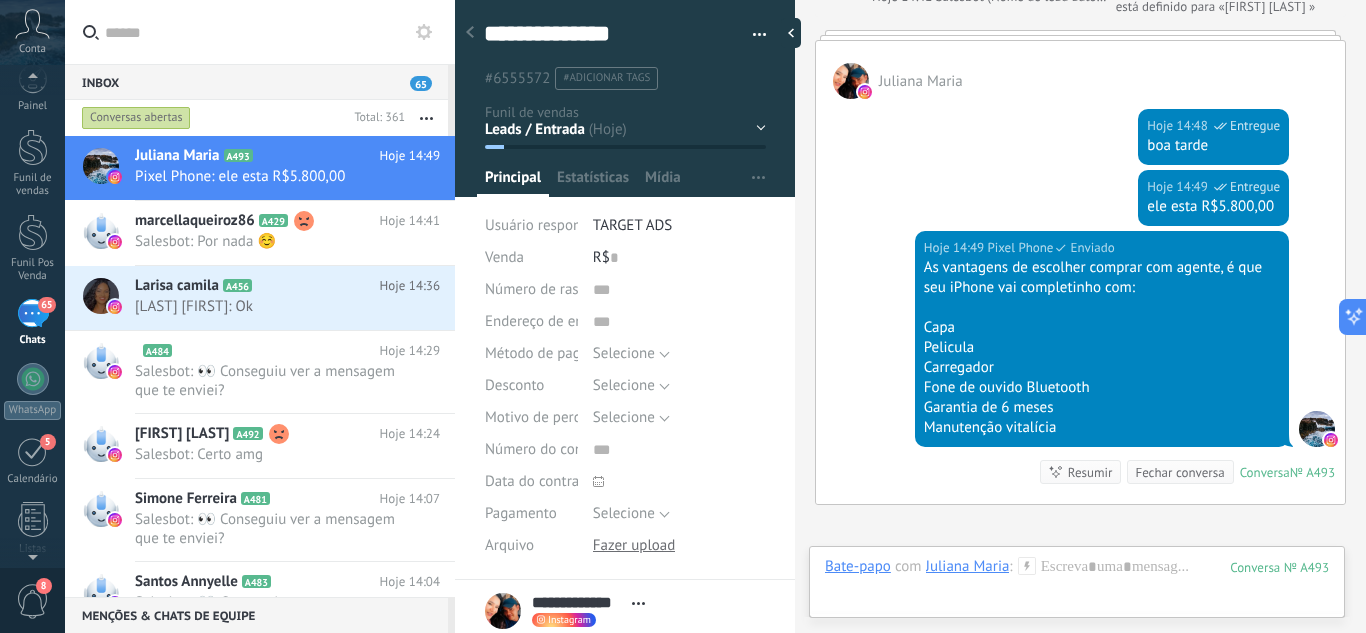 scroll, scrollTop: 755, scrollLeft: 0, axis: vertical 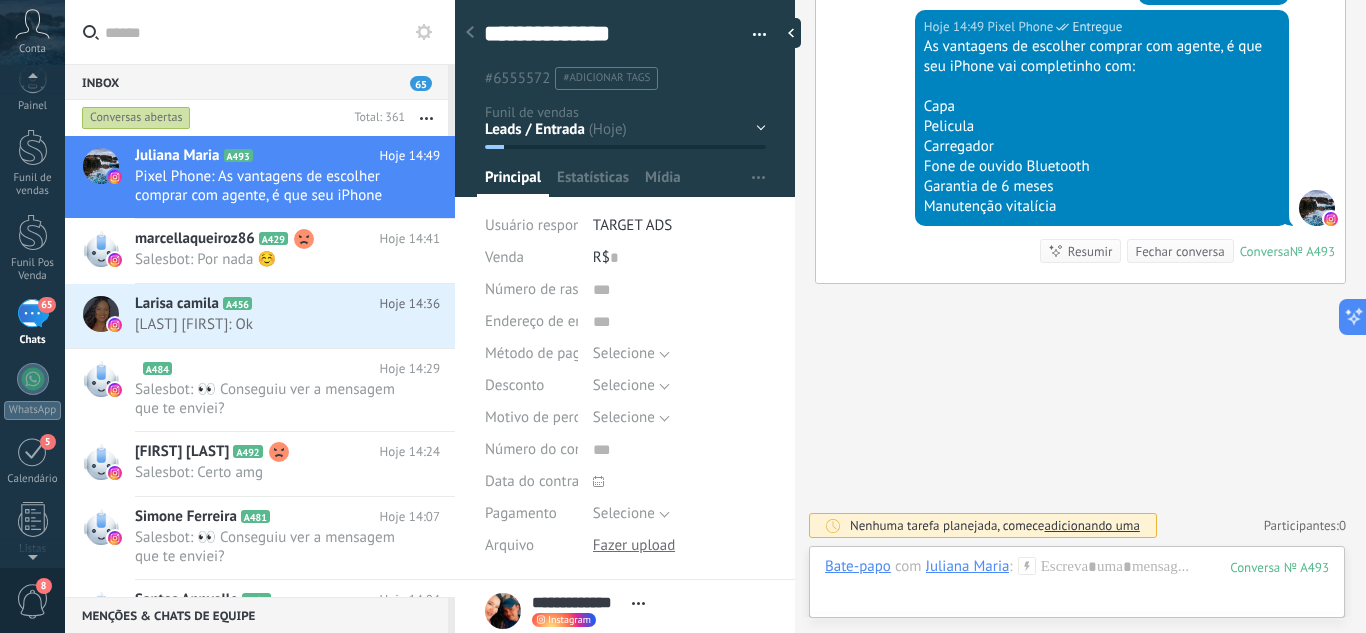 click 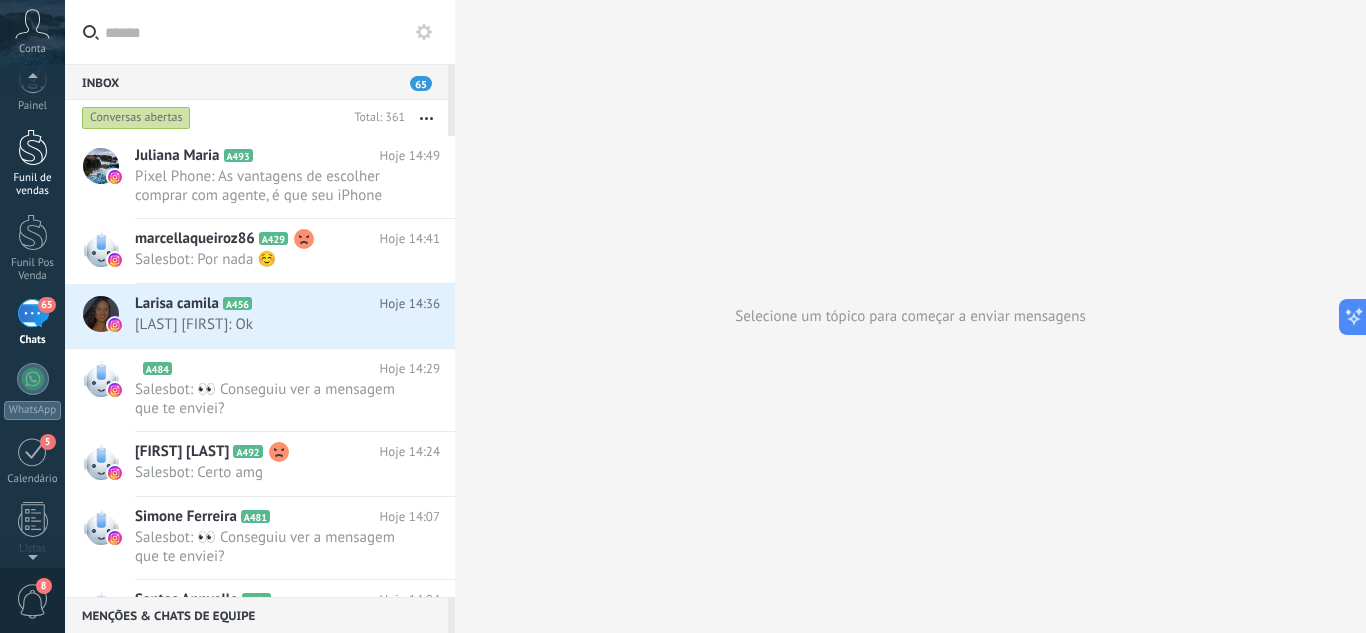 click at bounding box center (33, 147) 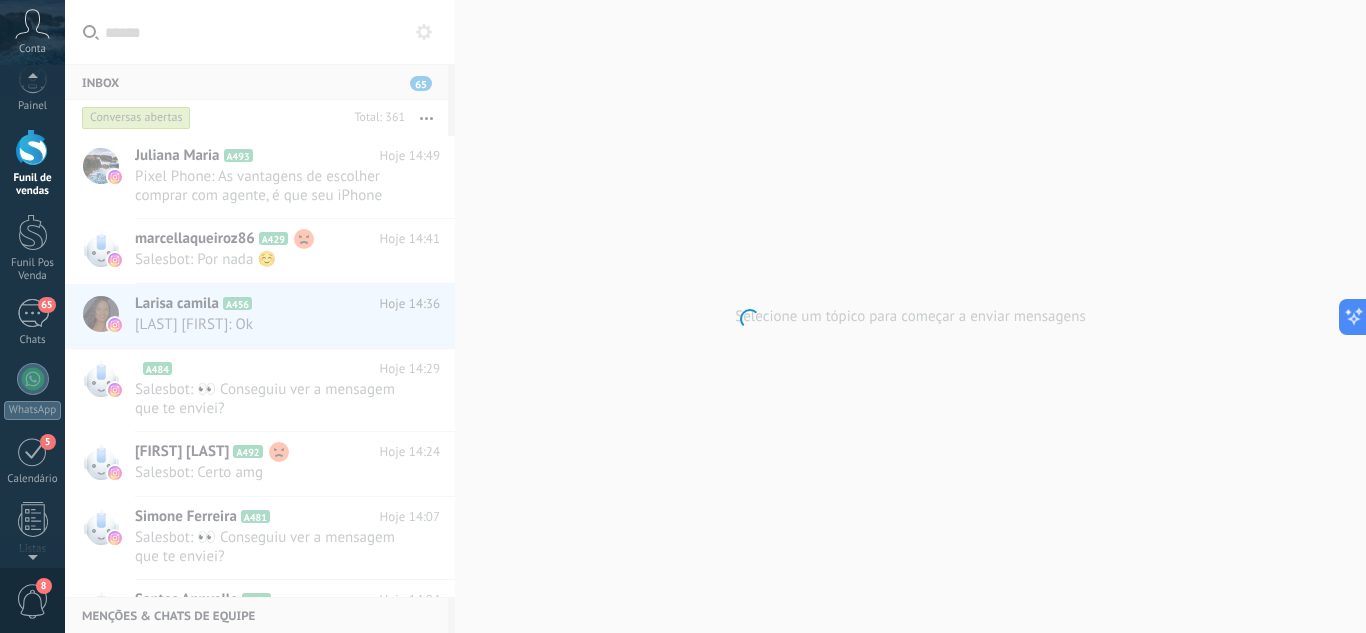 scroll, scrollTop: 0, scrollLeft: 0, axis: both 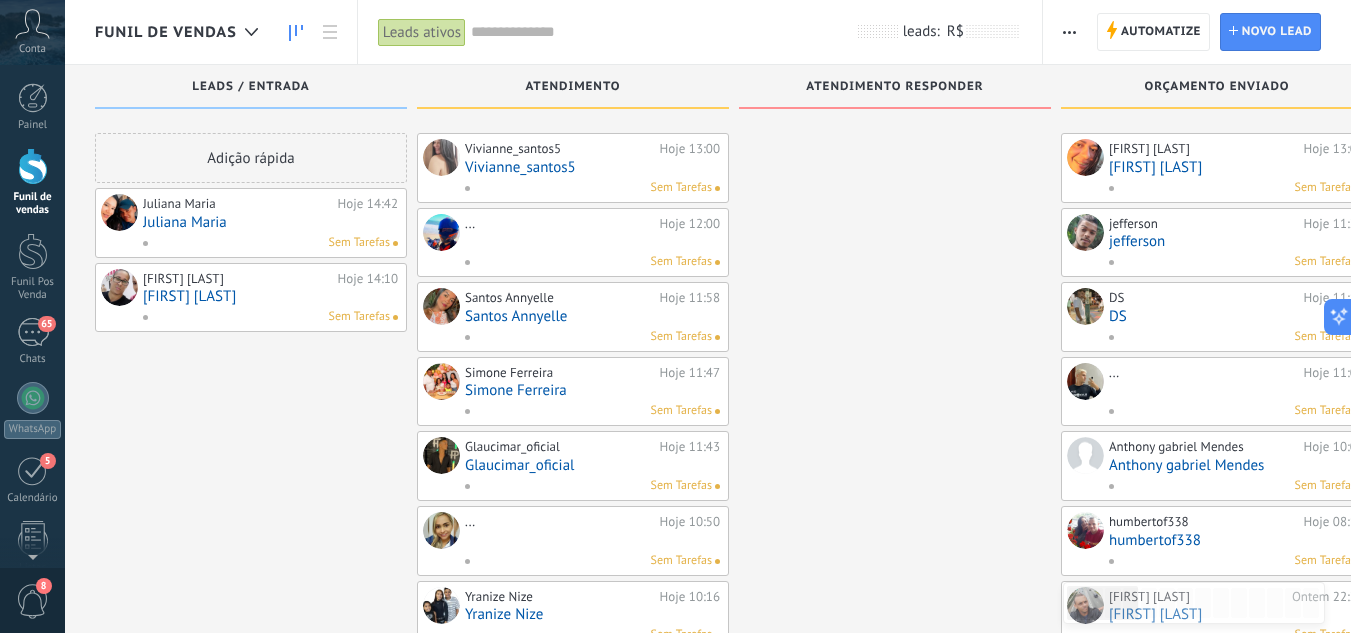 click on "Juliana Maria" at bounding box center (270, 222) 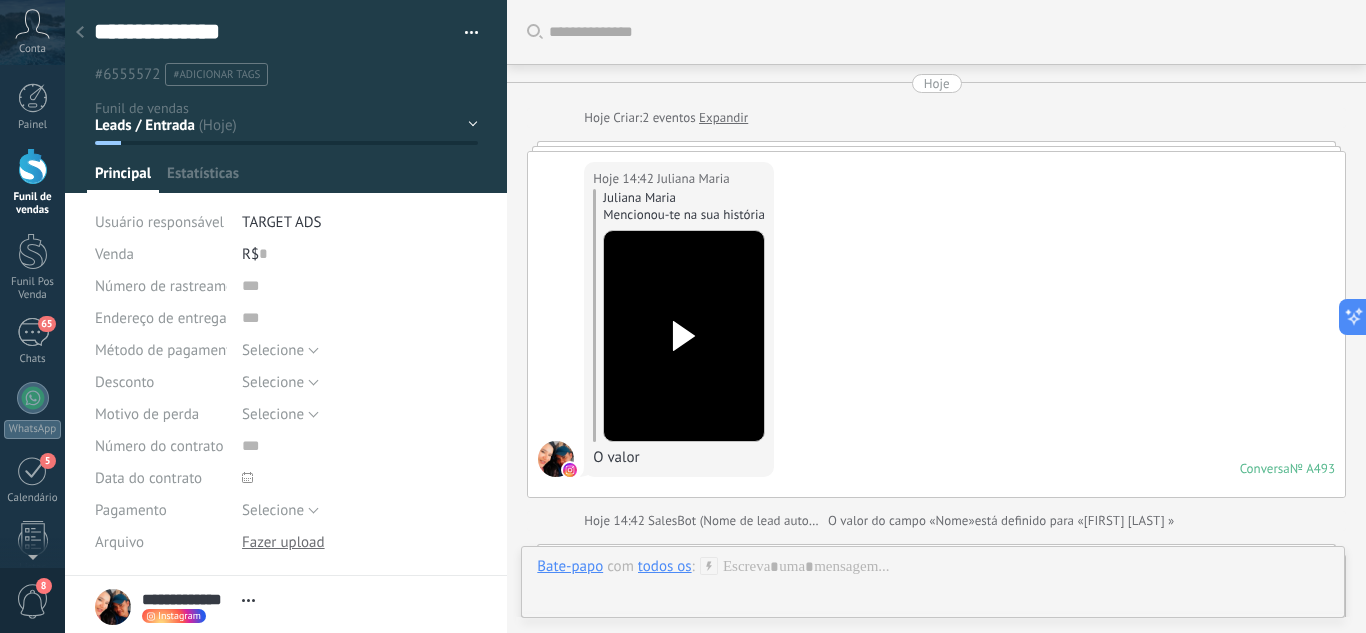 scroll, scrollTop: 735, scrollLeft: 0, axis: vertical 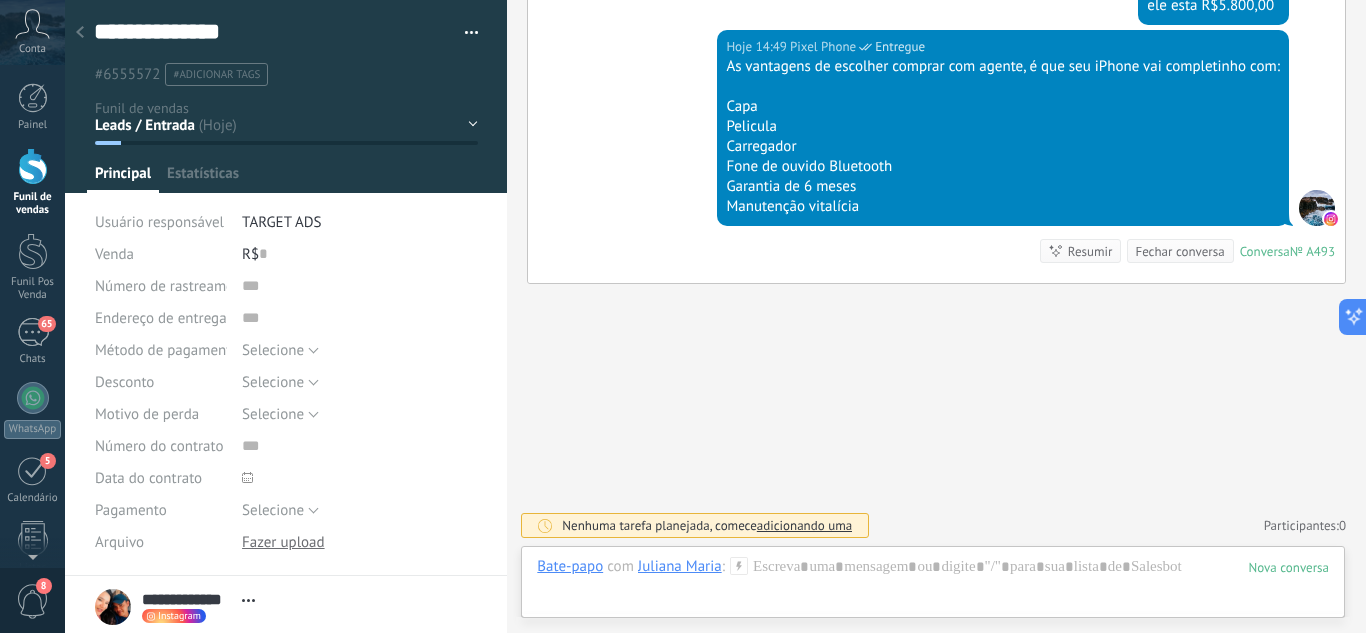 click on "Leads / Entrada
Atendimento
Atendimento Responder
Orçamento Enviado
Orçamento Responder
Negociação / Fechamento
-" at bounding box center [0, 0] 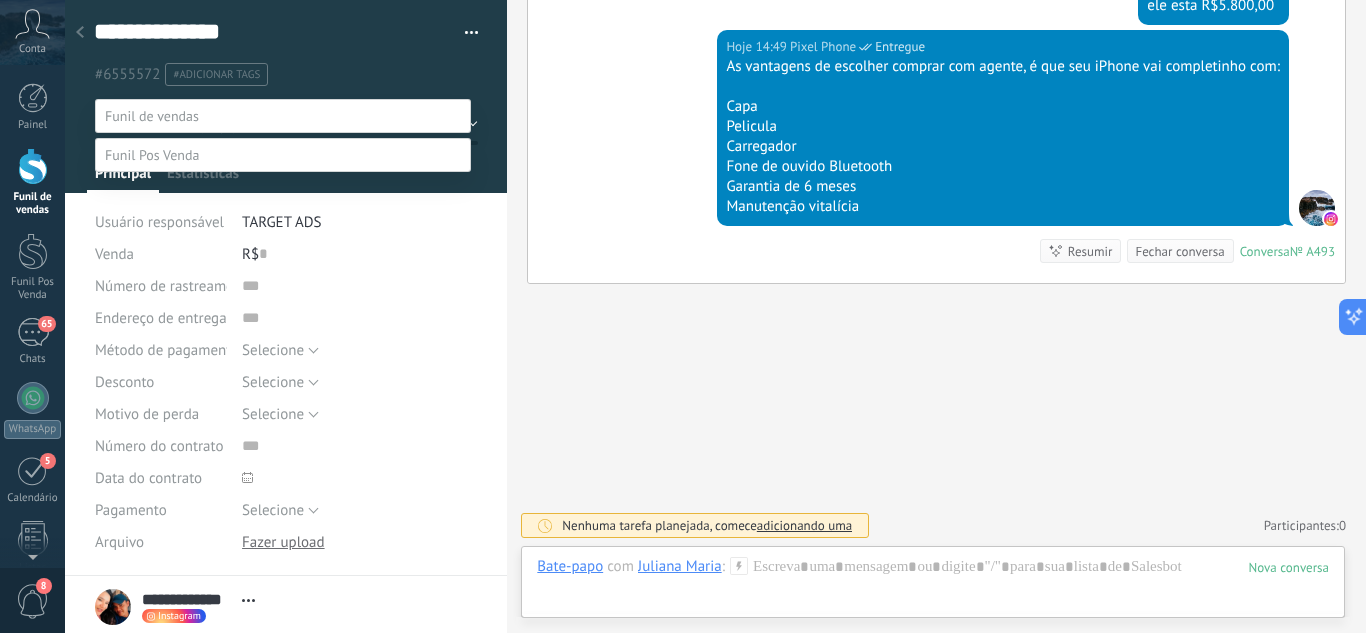click on "Atendimento" at bounding box center [0, 0] 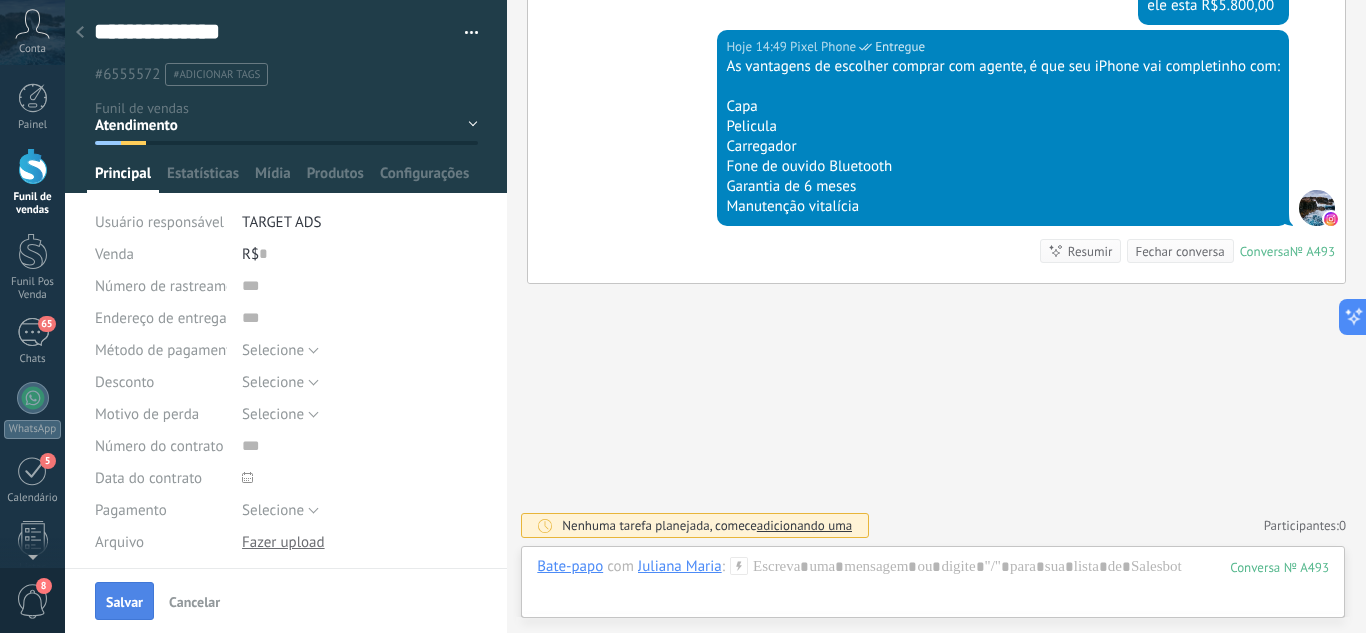 click on "Salvar" at bounding box center (124, 602) 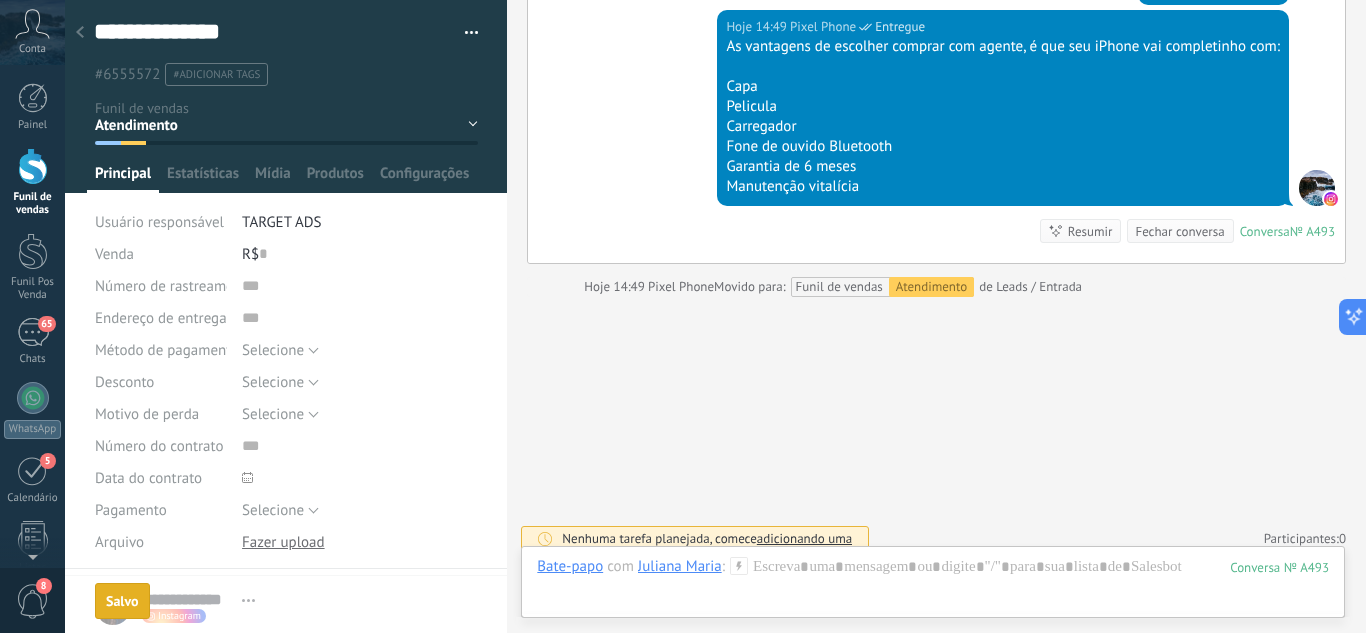 scroll, scrollTop: 768, scrollLeft: 0, axis: vertical 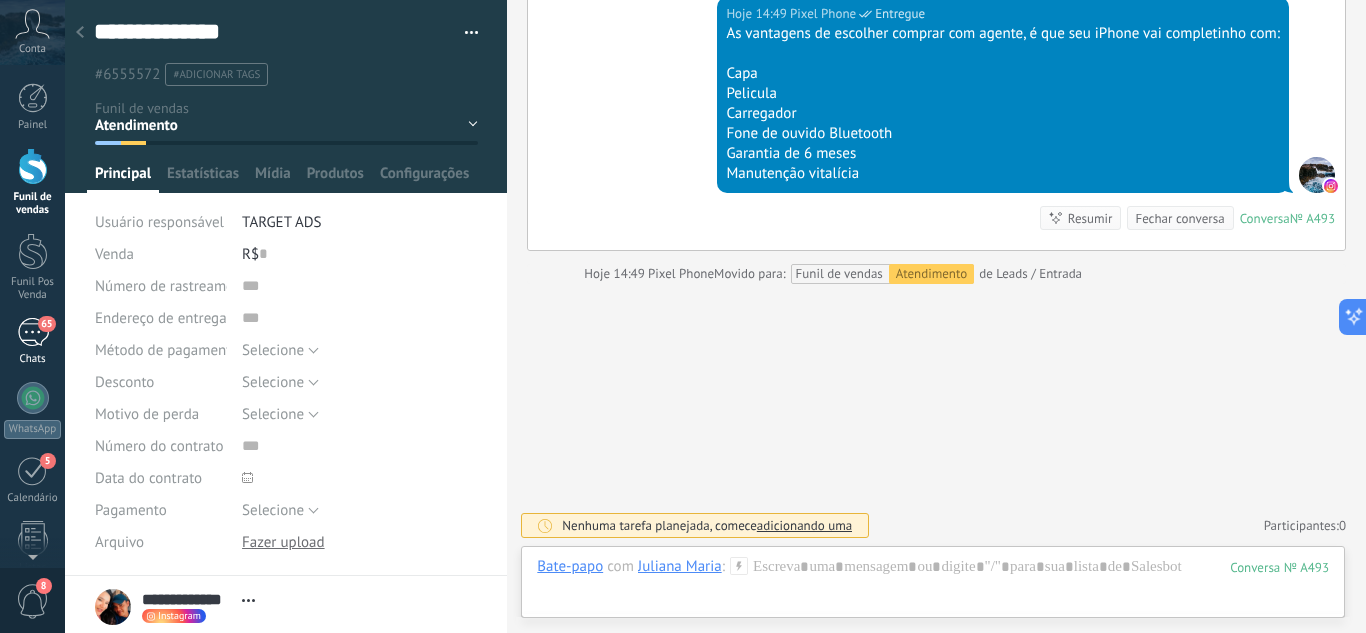 click on "65" at bounding box center [33, 332] 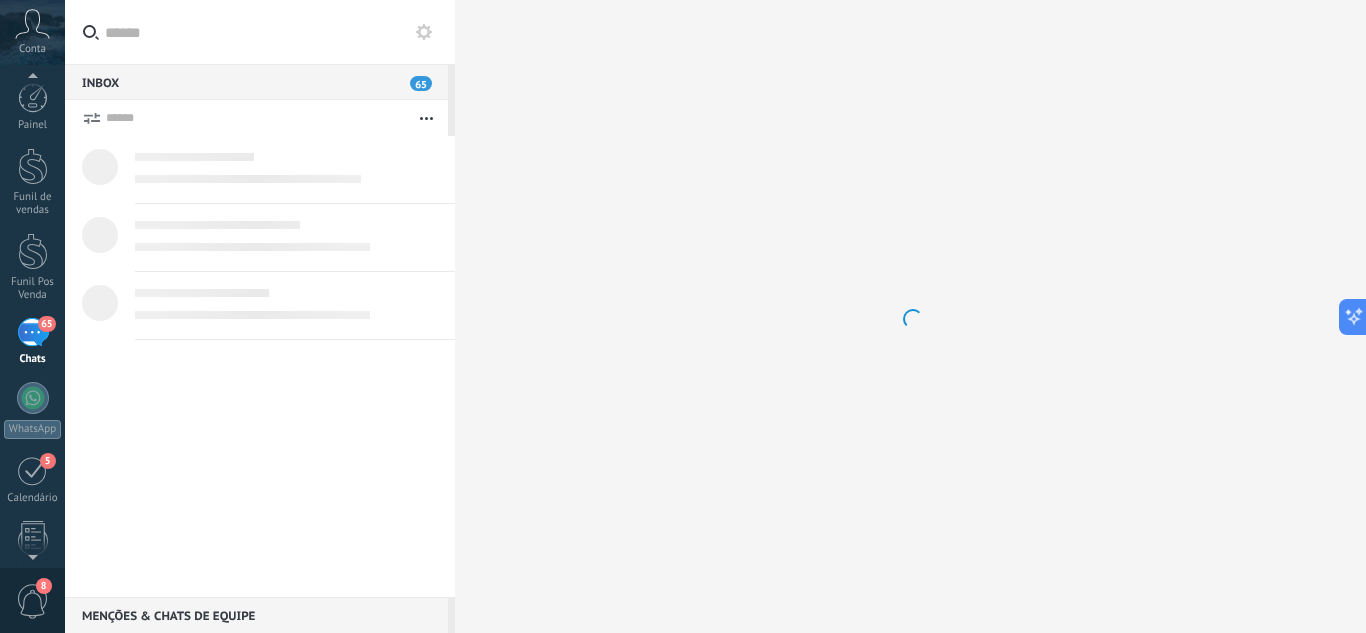scroll, scrollTop: 19, scrollLeft: 0, axis: vertical 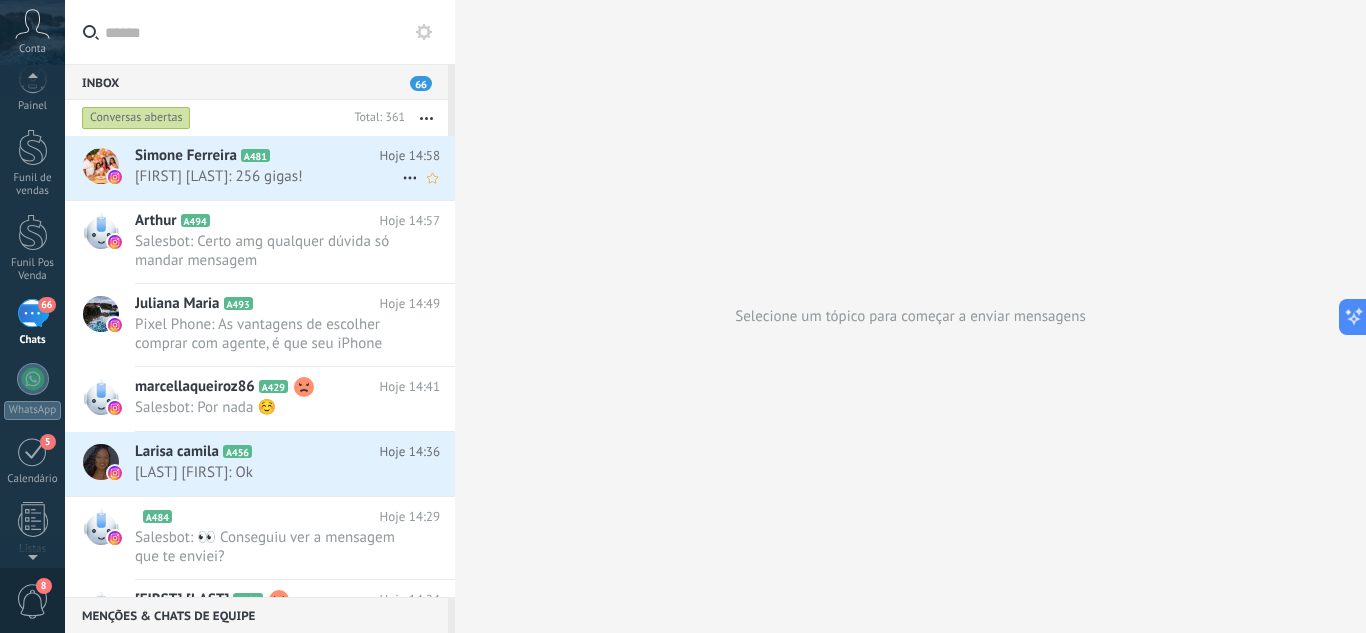click on "[FIRST] [LAST]: 256 gigas!" at bounding box center (268, 176) 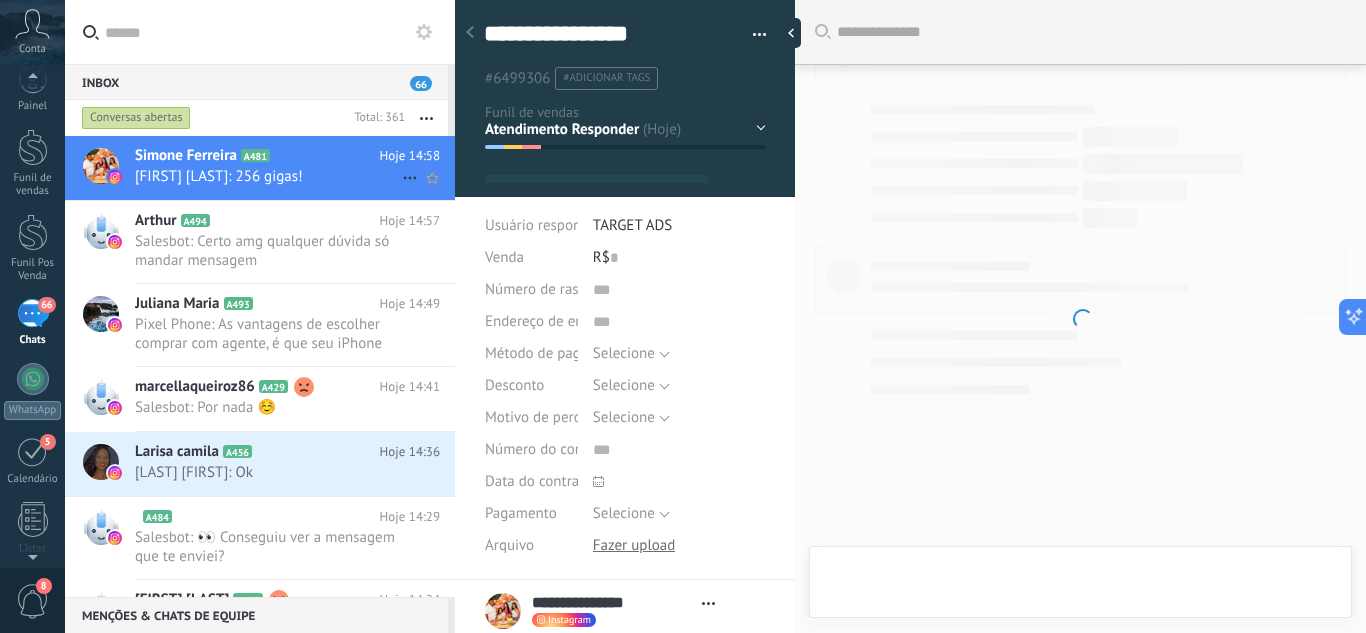 scroll, scrollTop: 1320, scrollLeft: 0, axis: vertical 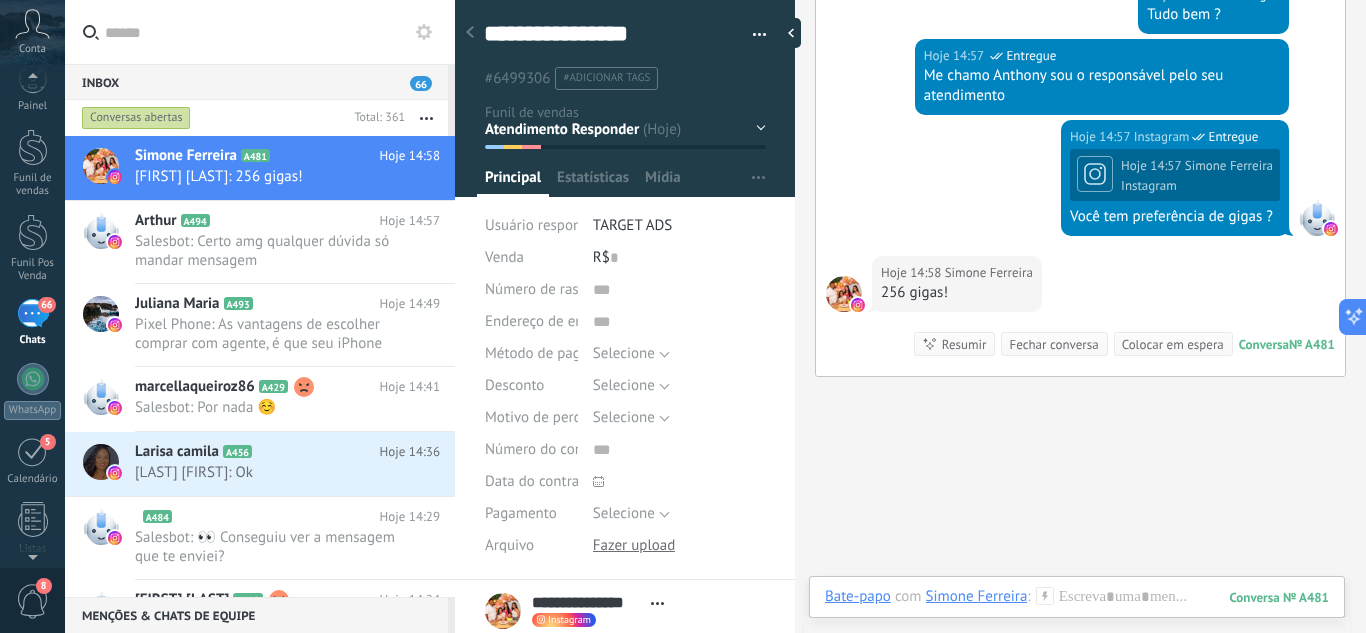 click 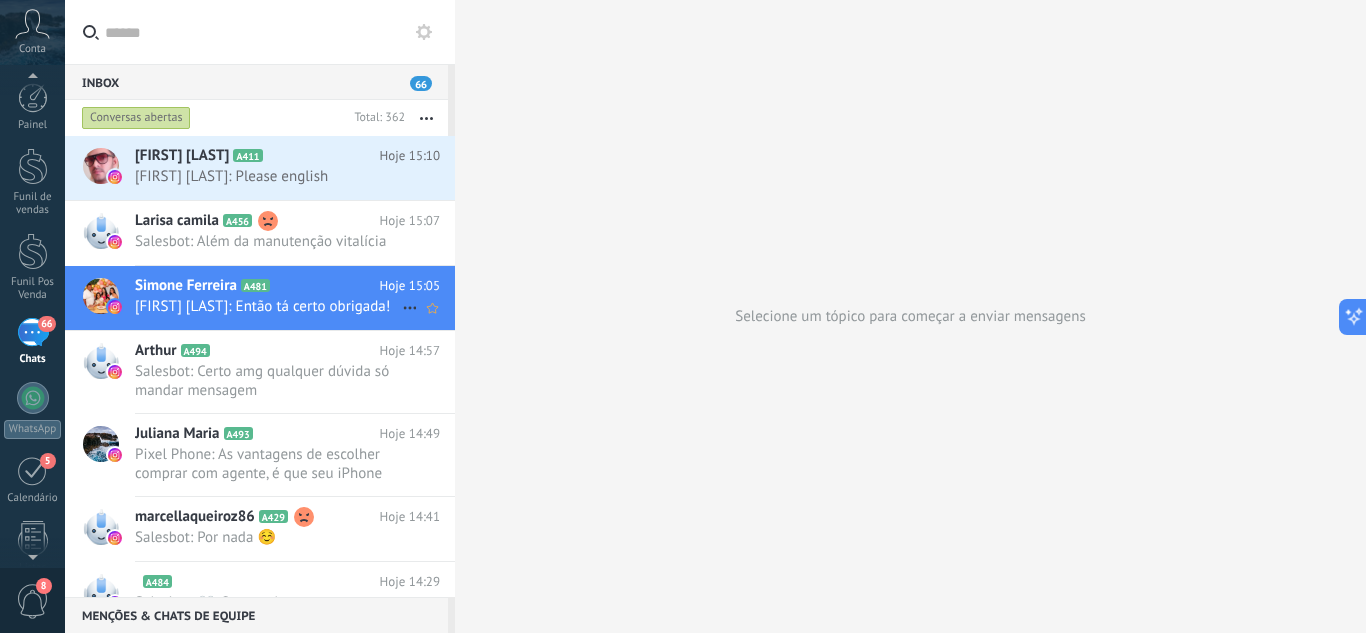 scroll, scrollTop: 19, scrollLeft: 0, axis: vertical 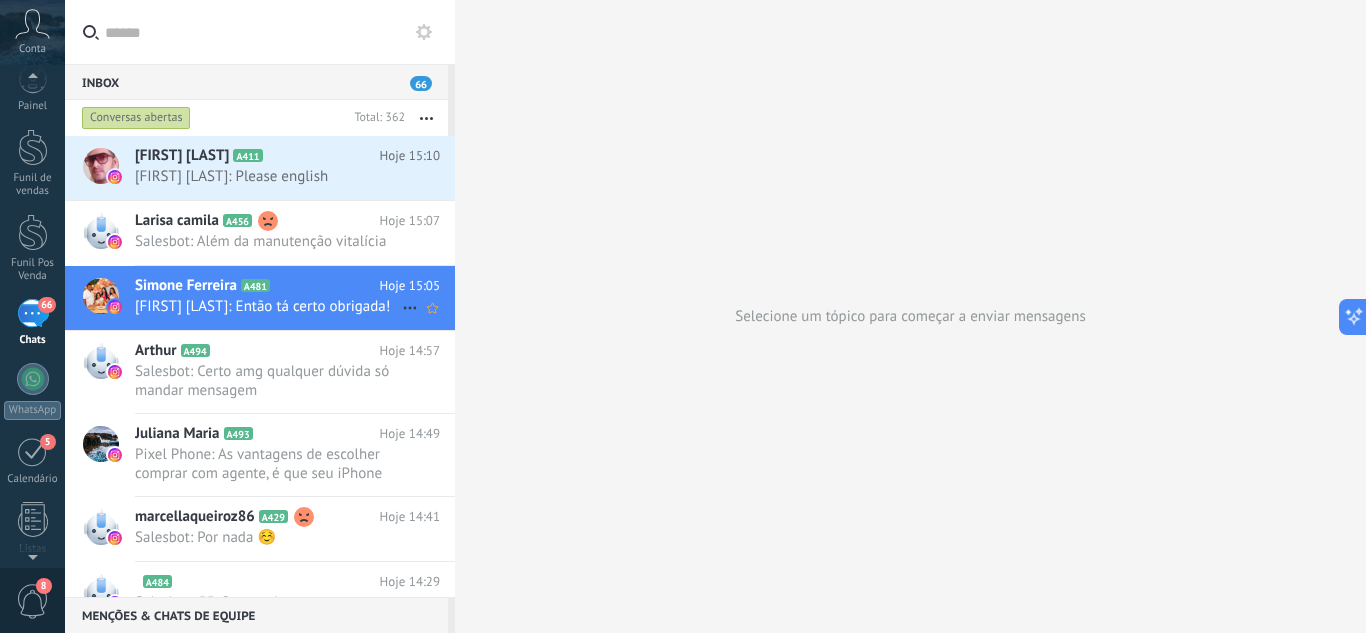 click on "[FIRST] [LAST]: Então tá certo obrigada!" at bounding box center [268, 306] 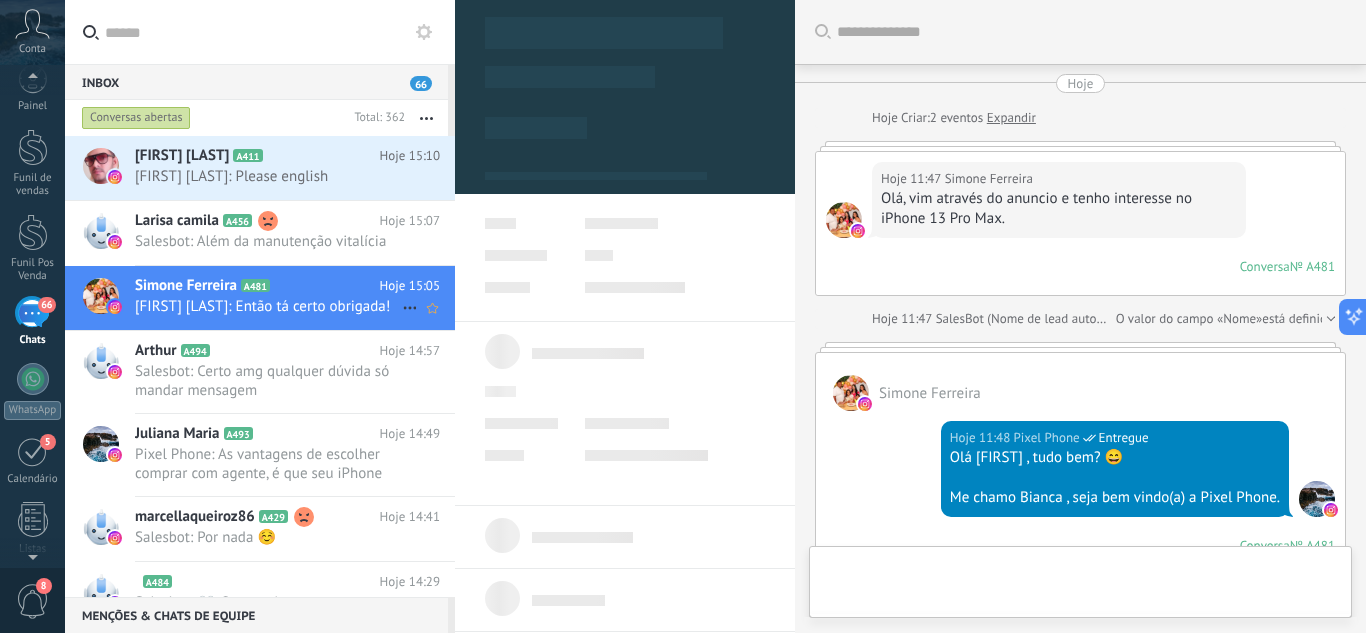 click on "[FIRST] [LAST]: Então tá certo obrigada!" at bounding box center [268, 306] 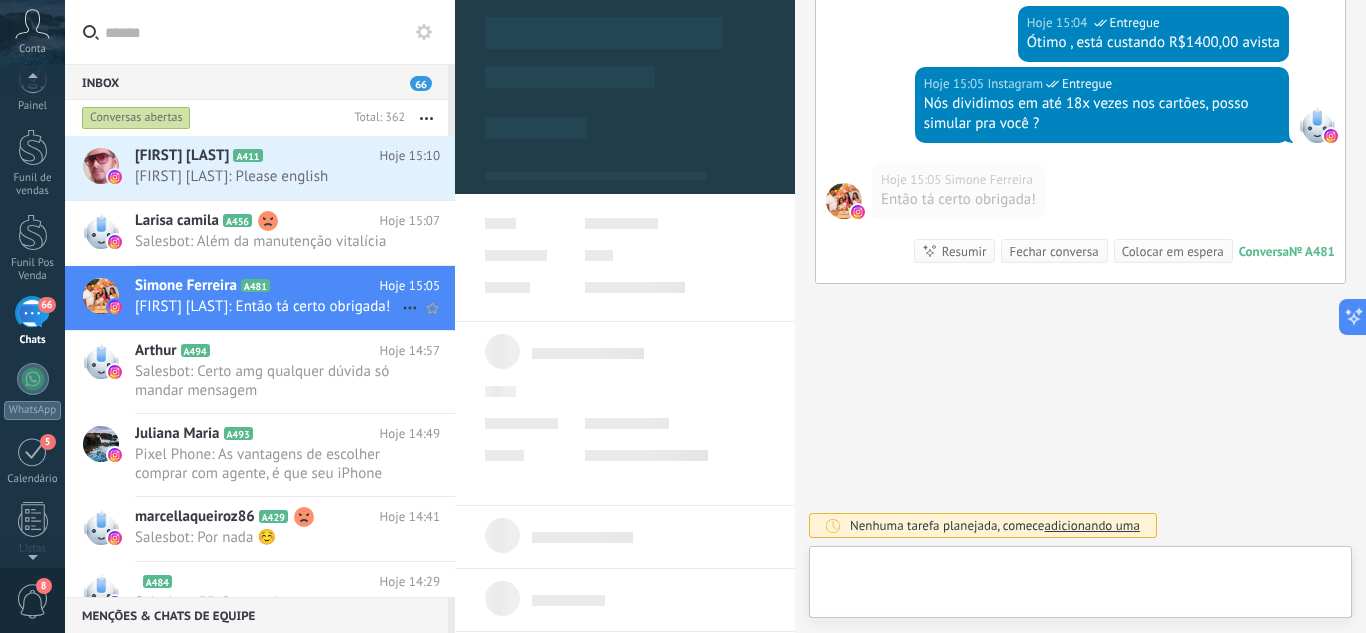 type on "**********" 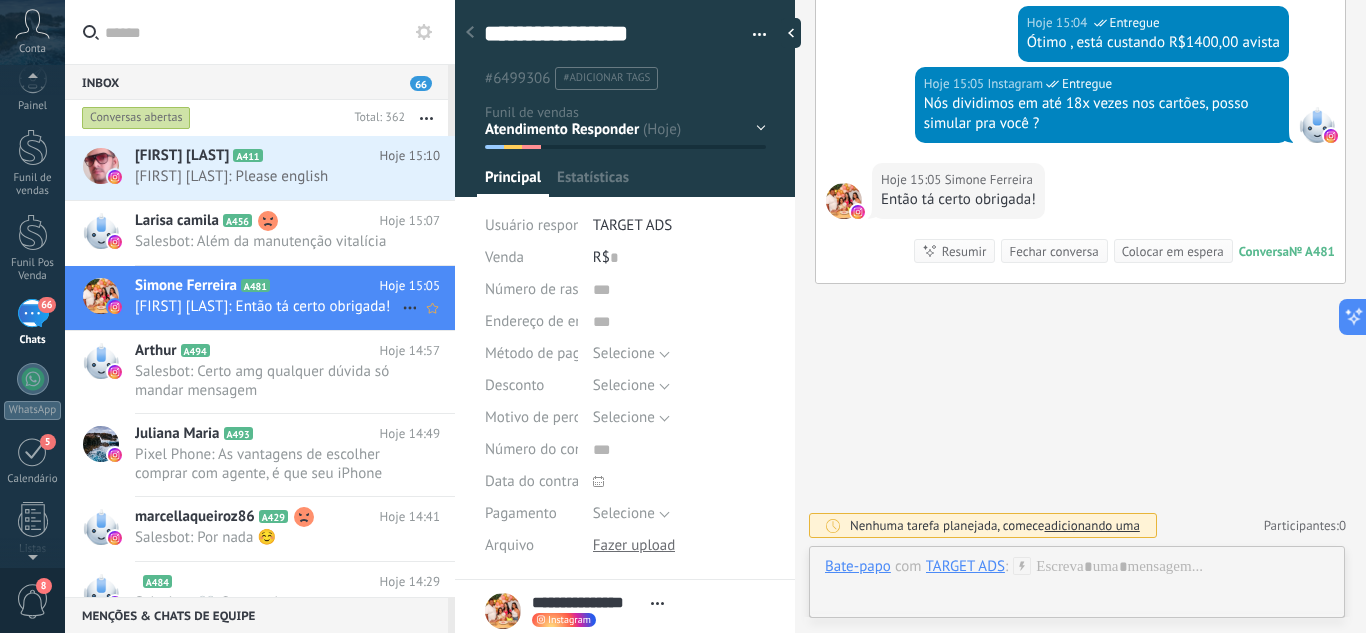 scroll, scrollTop: 30, scrollLeft: 0, axis: vertical 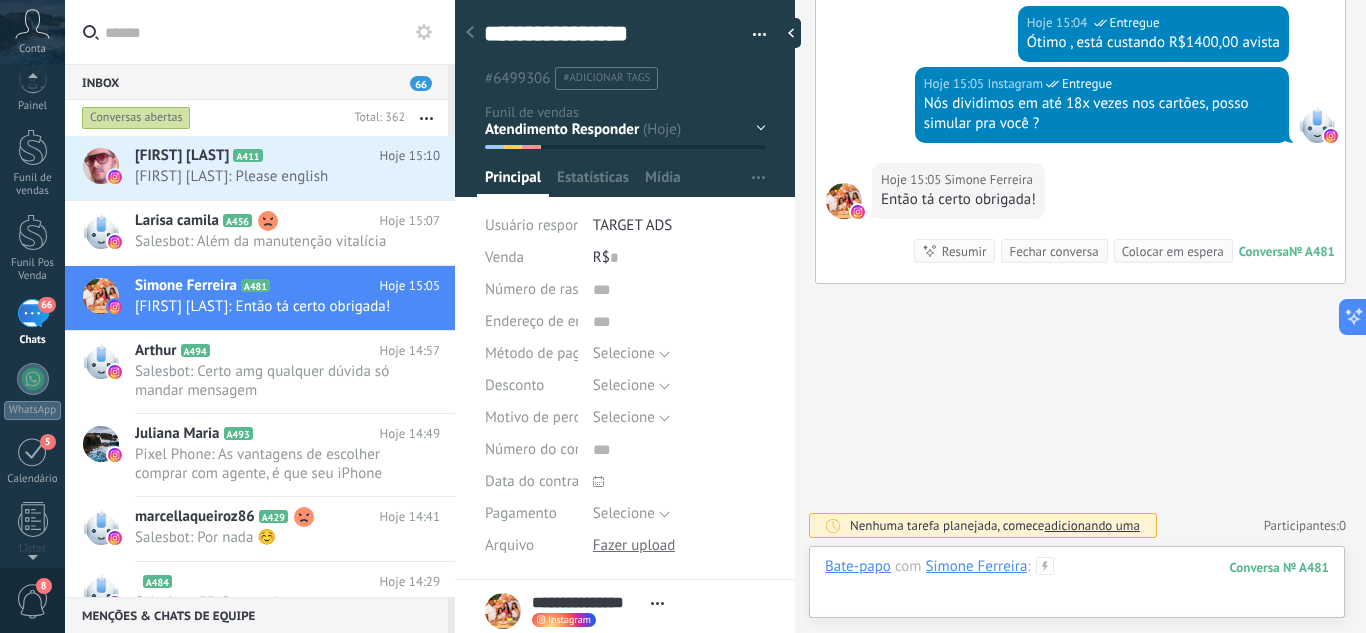 click at bounding box center (1077, 587) 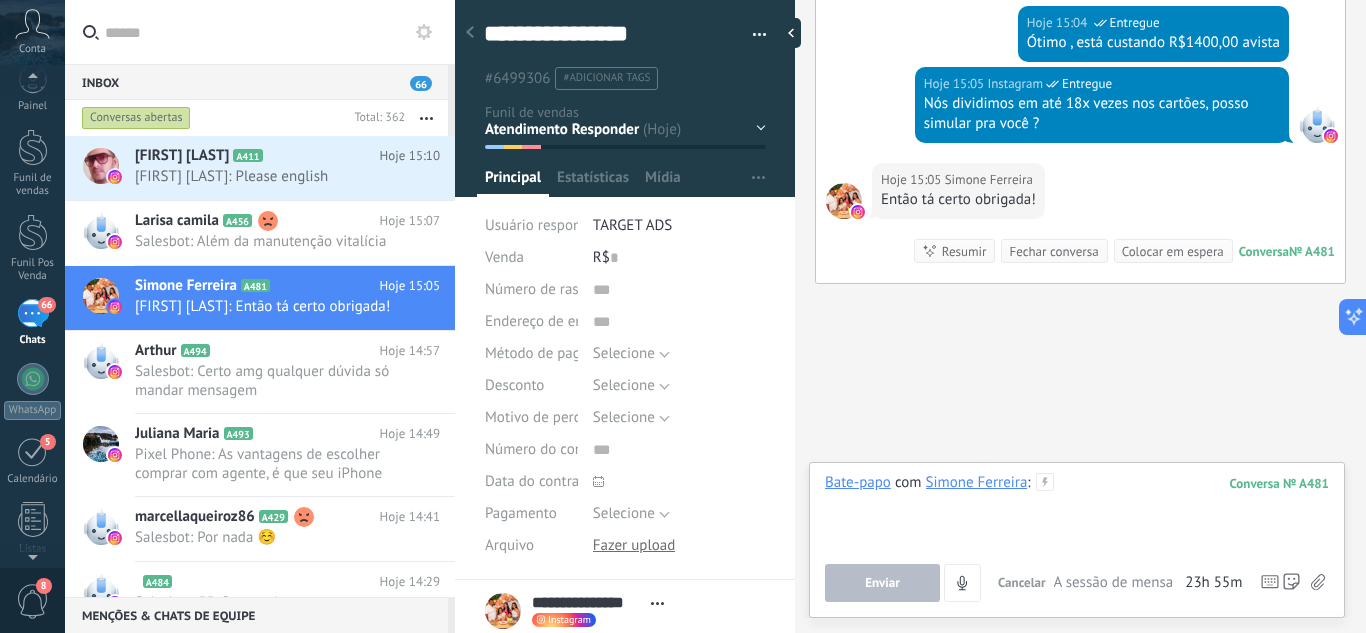 type 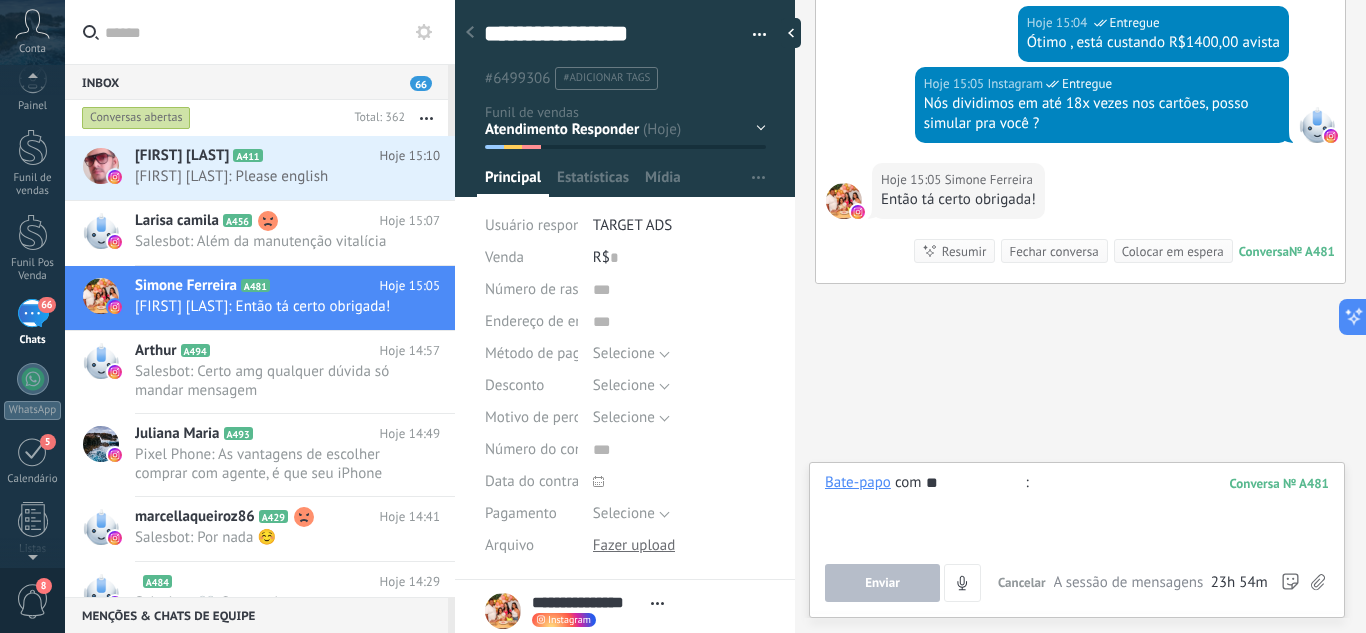 type on "*" 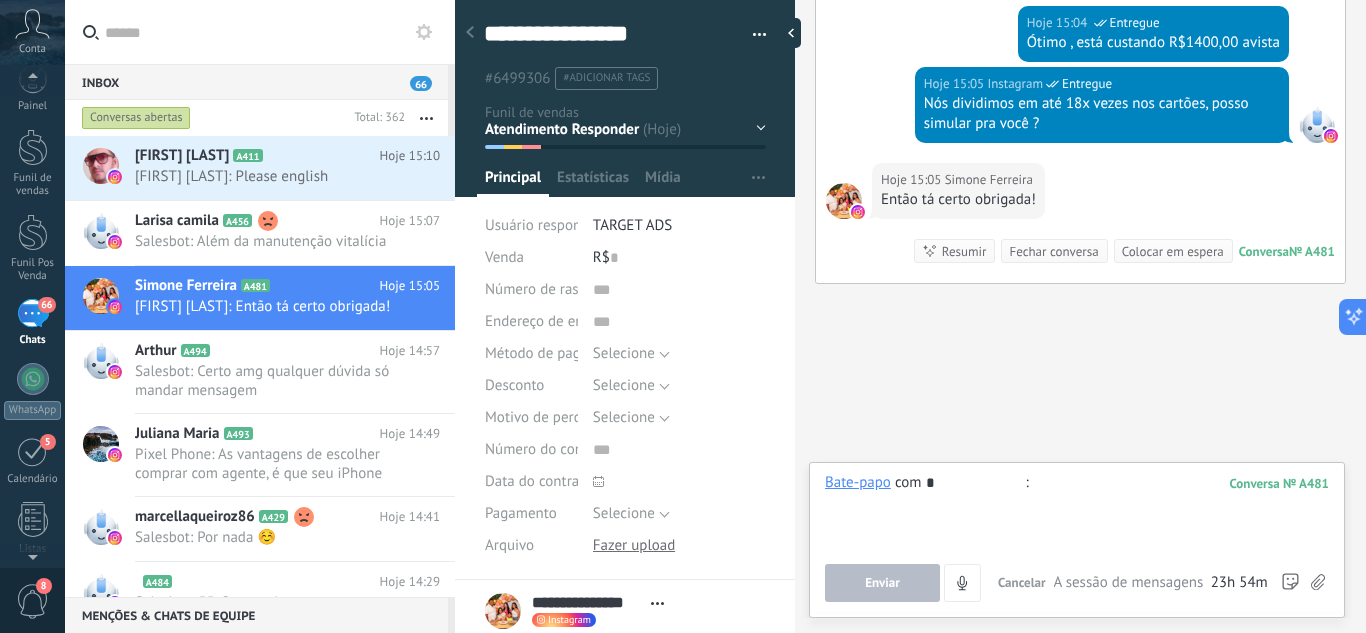 type 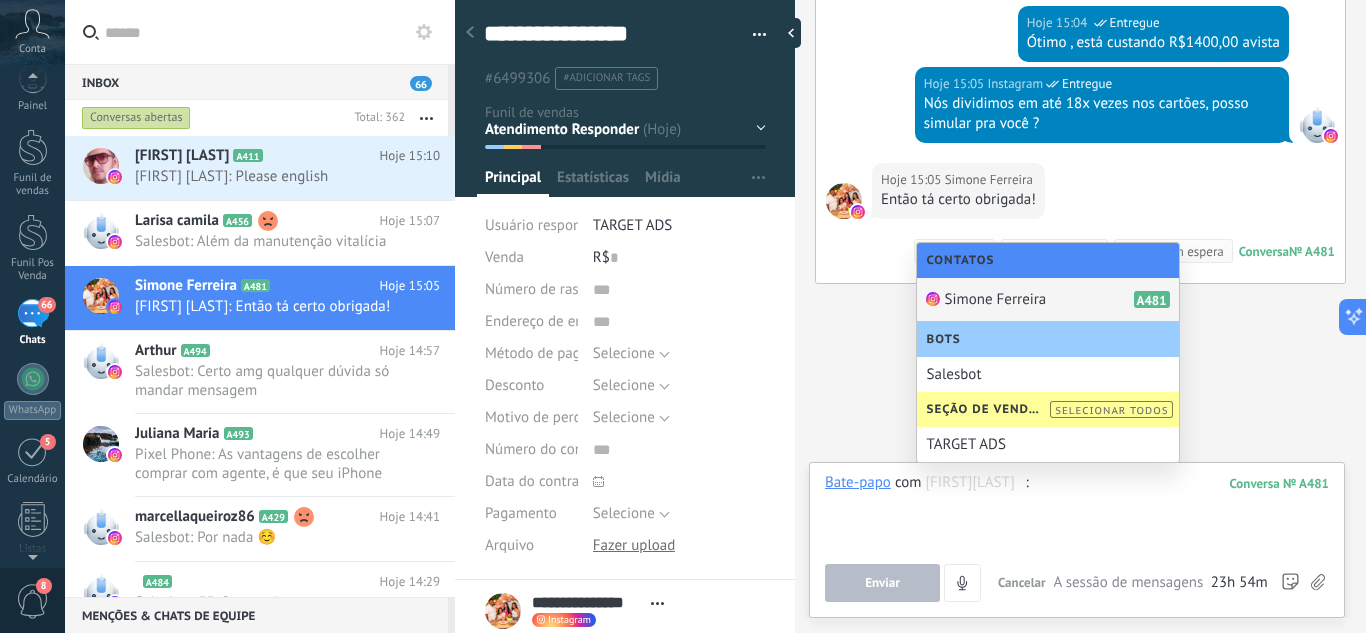 click at bounding box center [1077, 511] 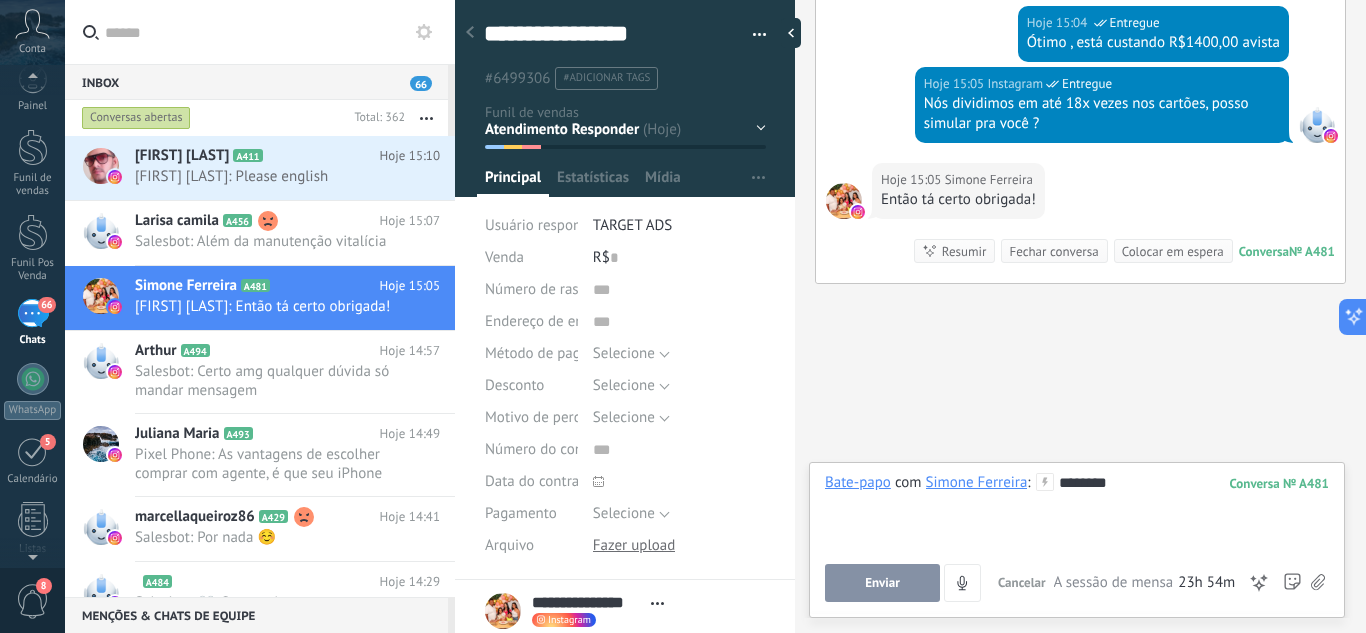 click on "Enviar" at bounding box center (882, 583) 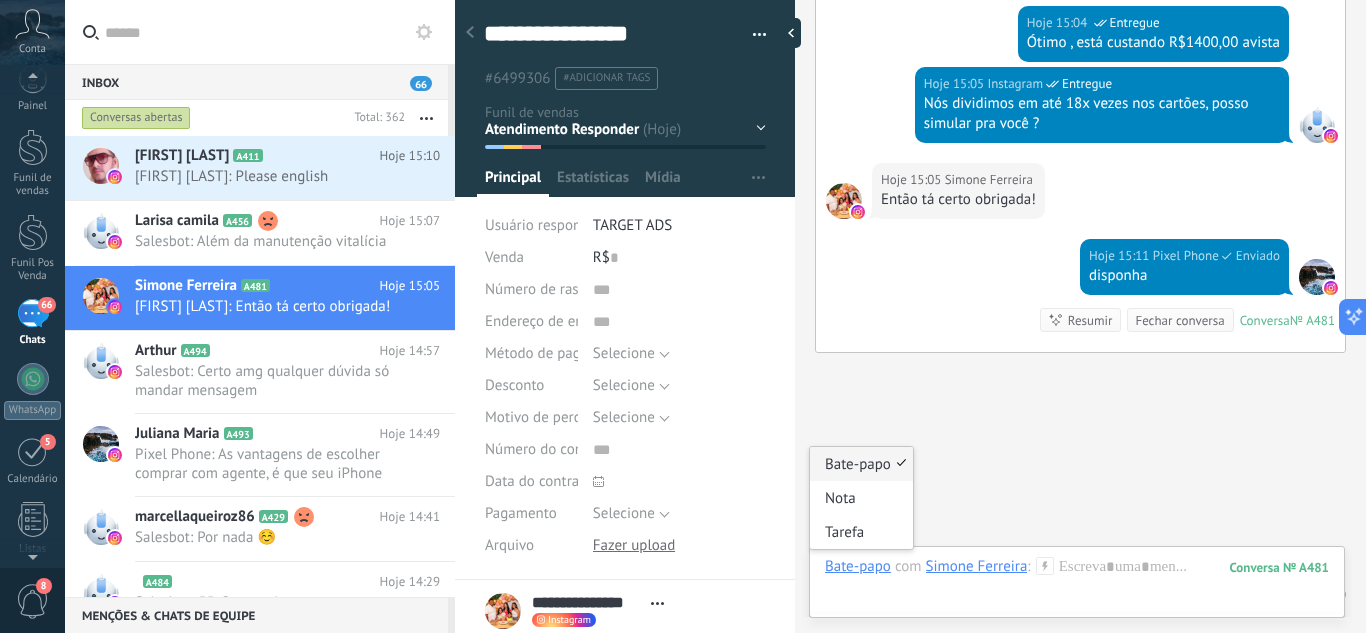 scroll, scrollTop: 1715, scrollLeft: 0, axis: vertical 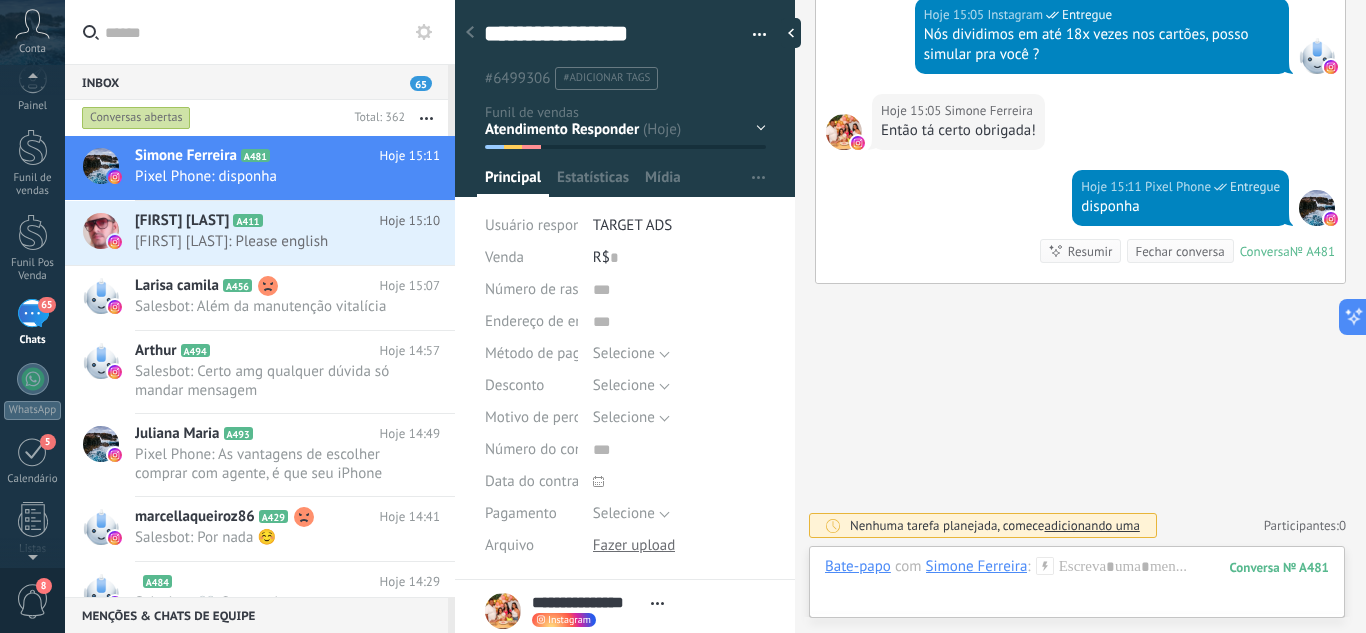 click at bounding box center (470, 33) 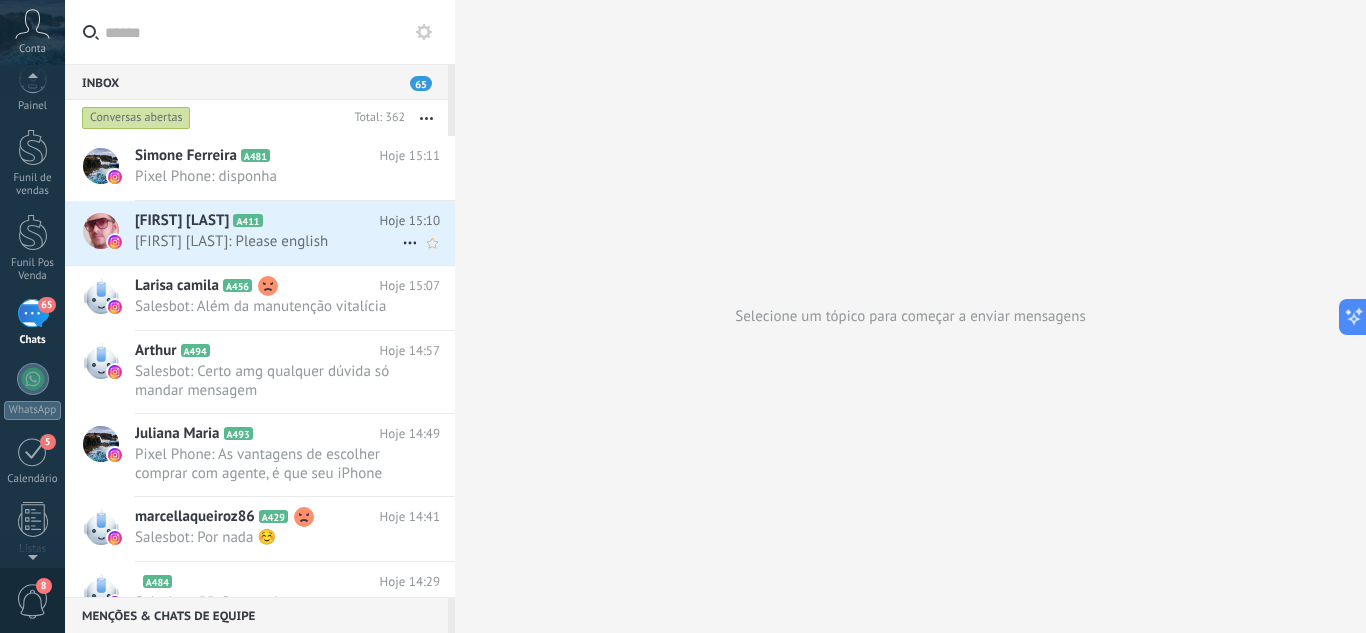 click on "[FIRST] [LAST]: Please english" at bounding box center [268, 241] 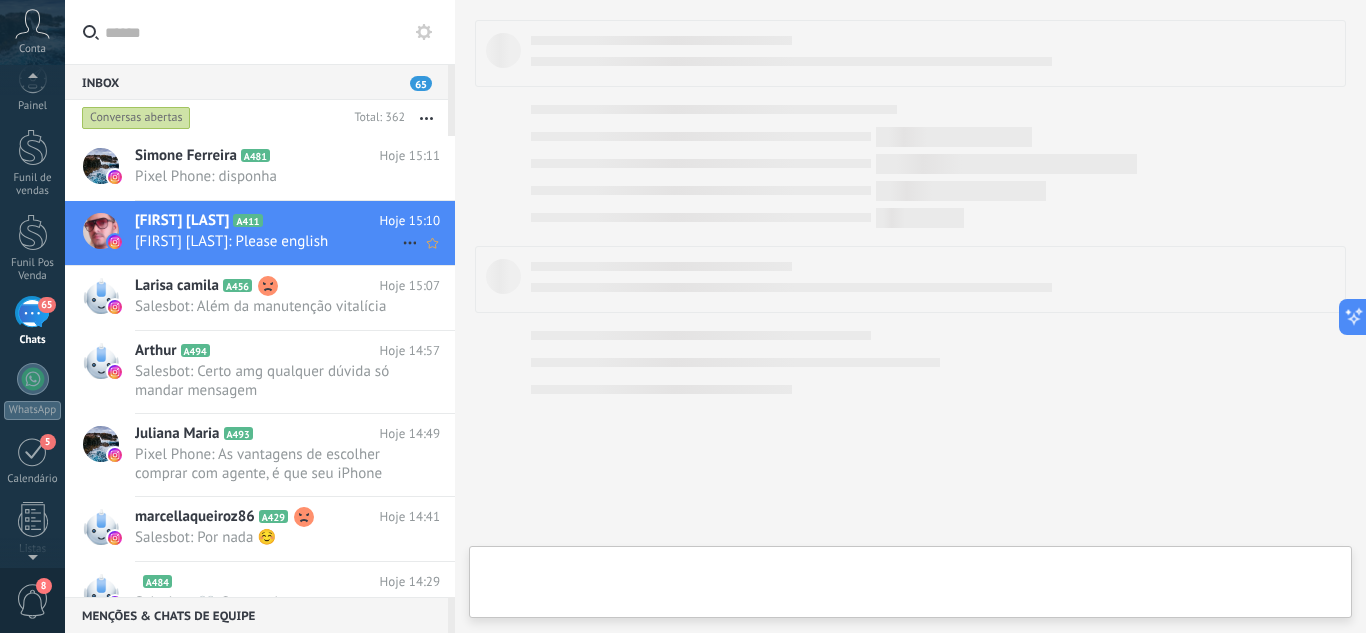 type on "**********" 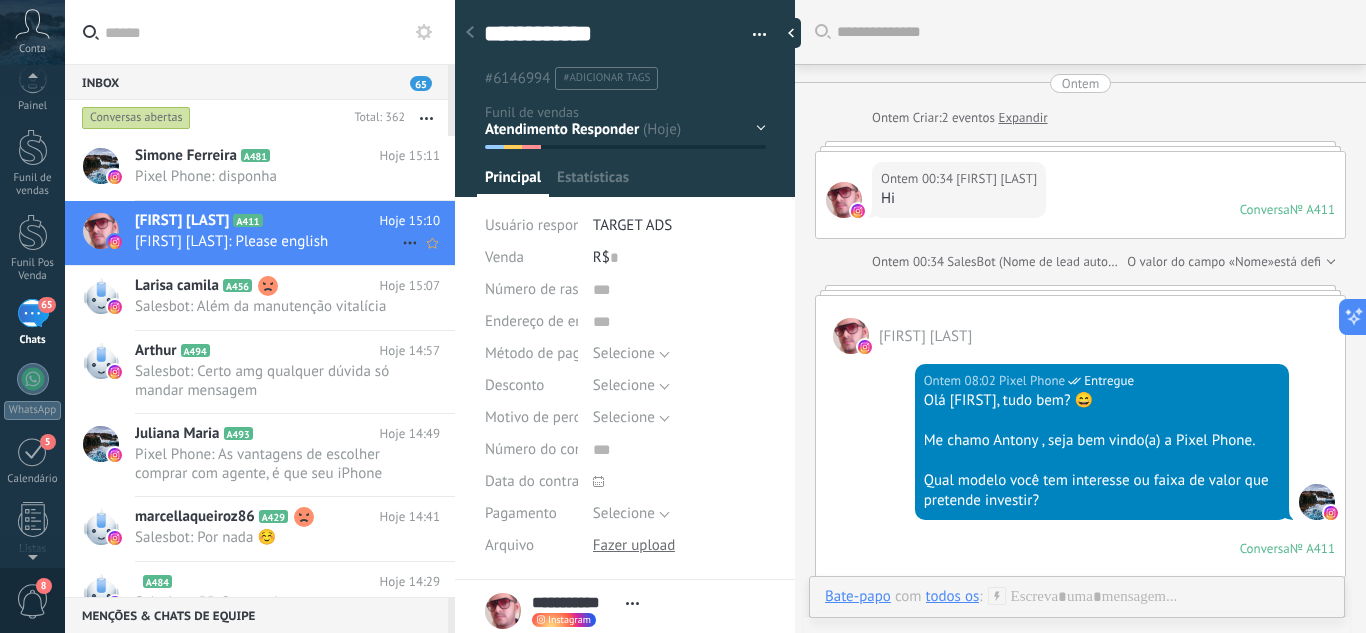 scroll, scrollTop: 30, scrollLeft: 0, axis: vertical 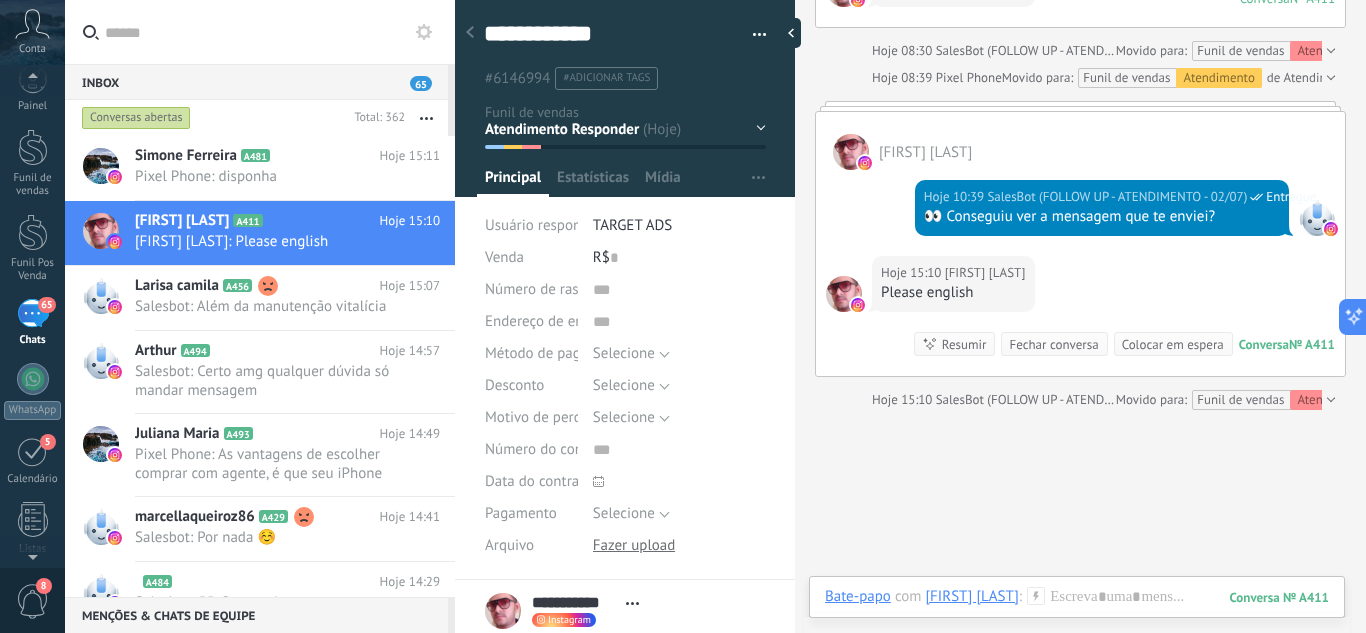 click 